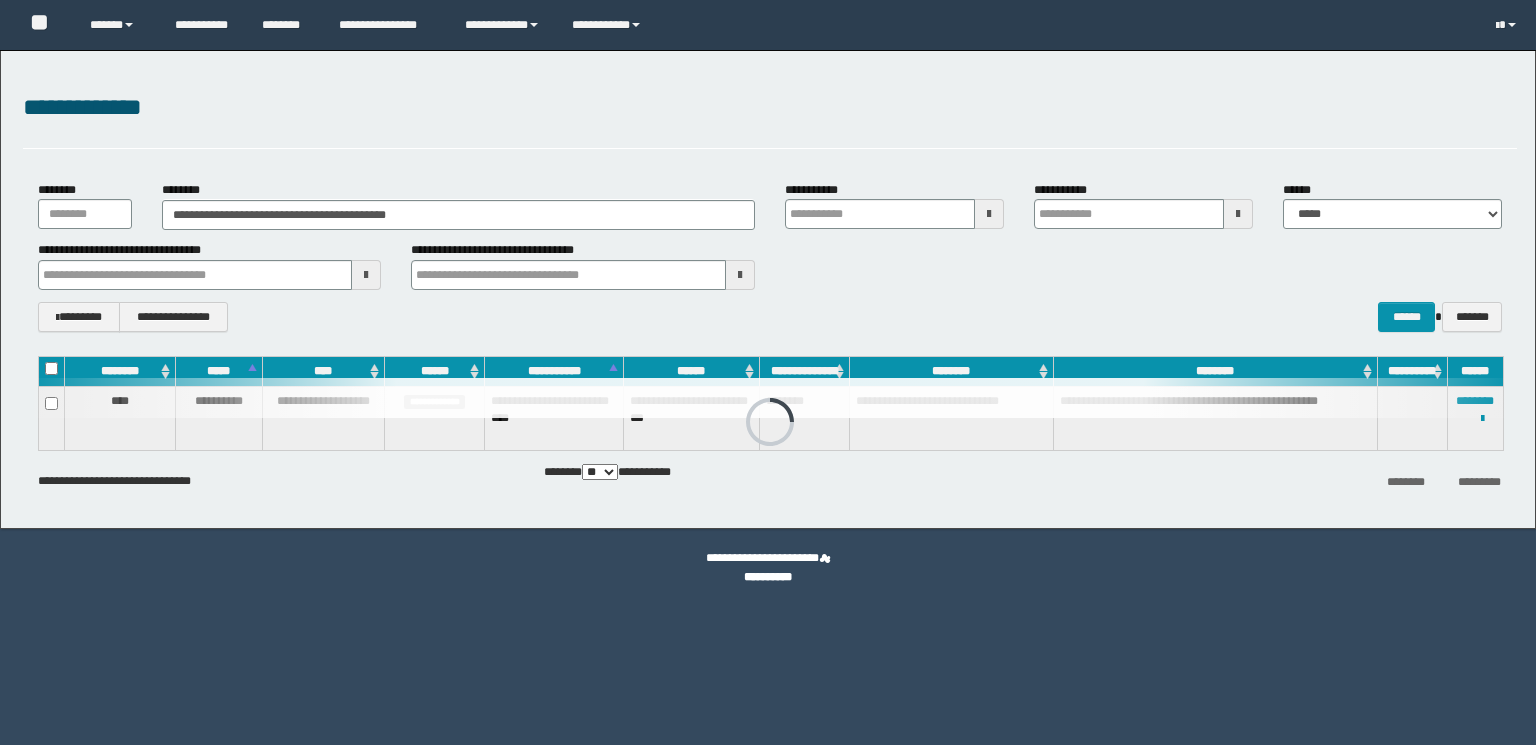 scroll, scrollTop: 0, scrollLeft: 0, axis: both 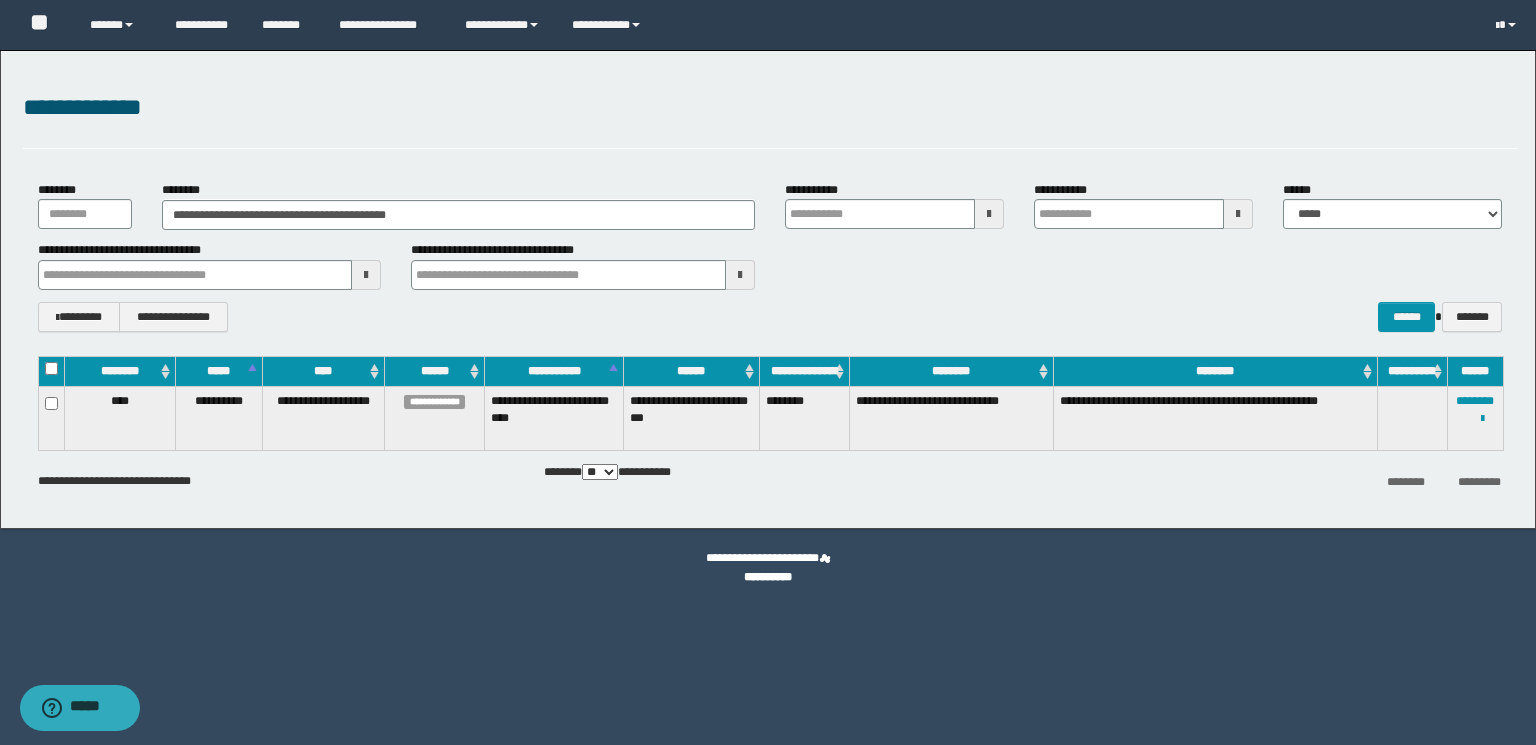drag, startPoint x: 0, startPoint y: 0, endPoint x: 12, endPoint y: 210, distance: 210.34258 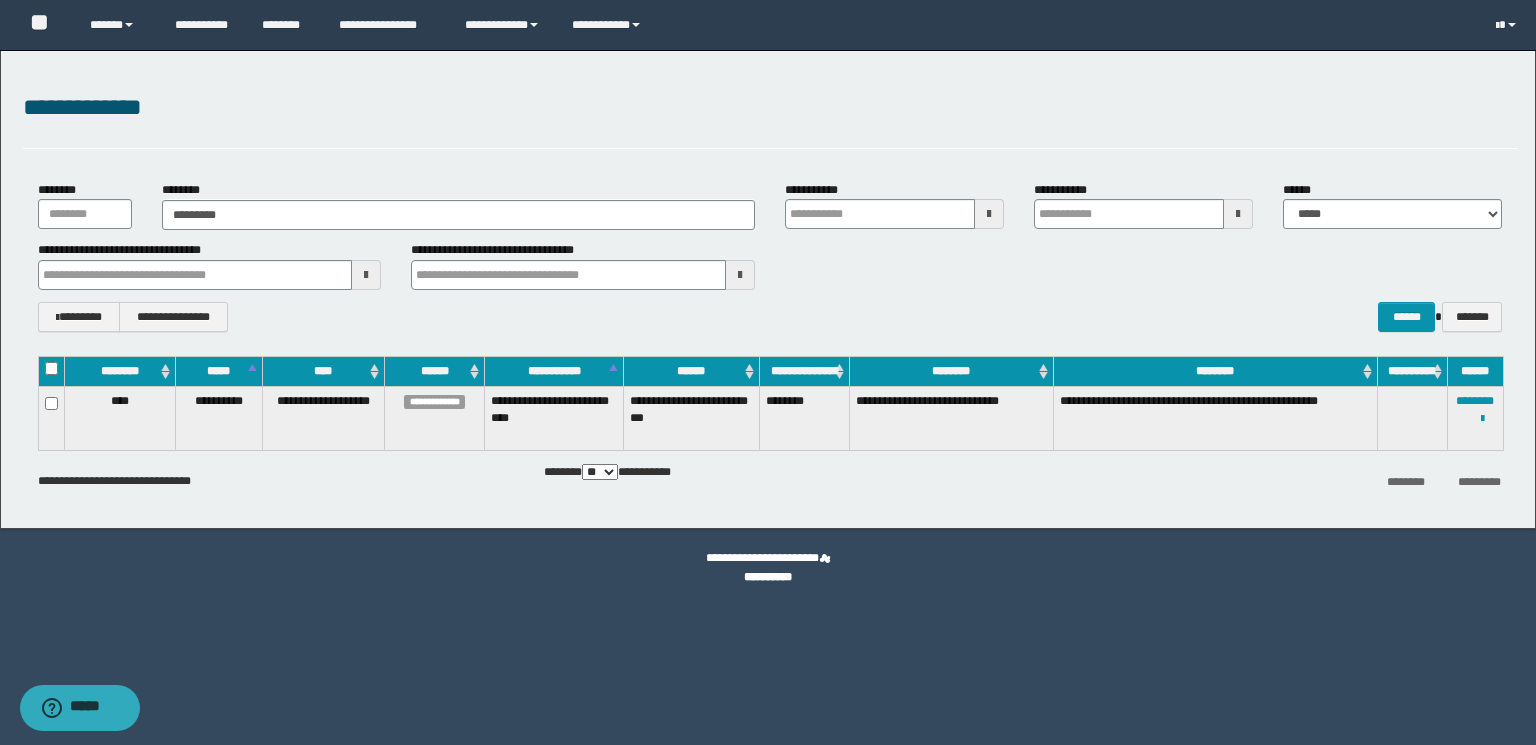 type on "********" 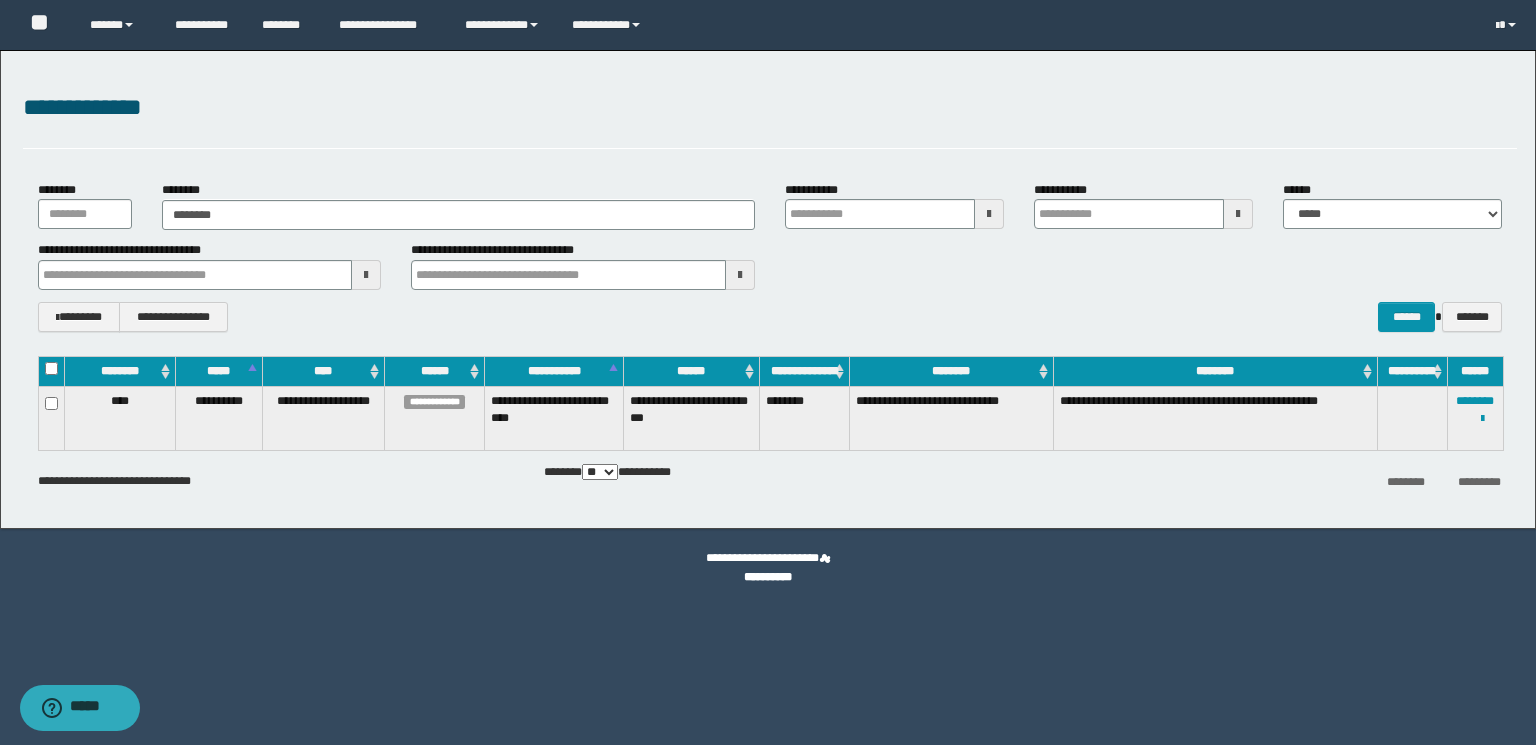 type on "********" 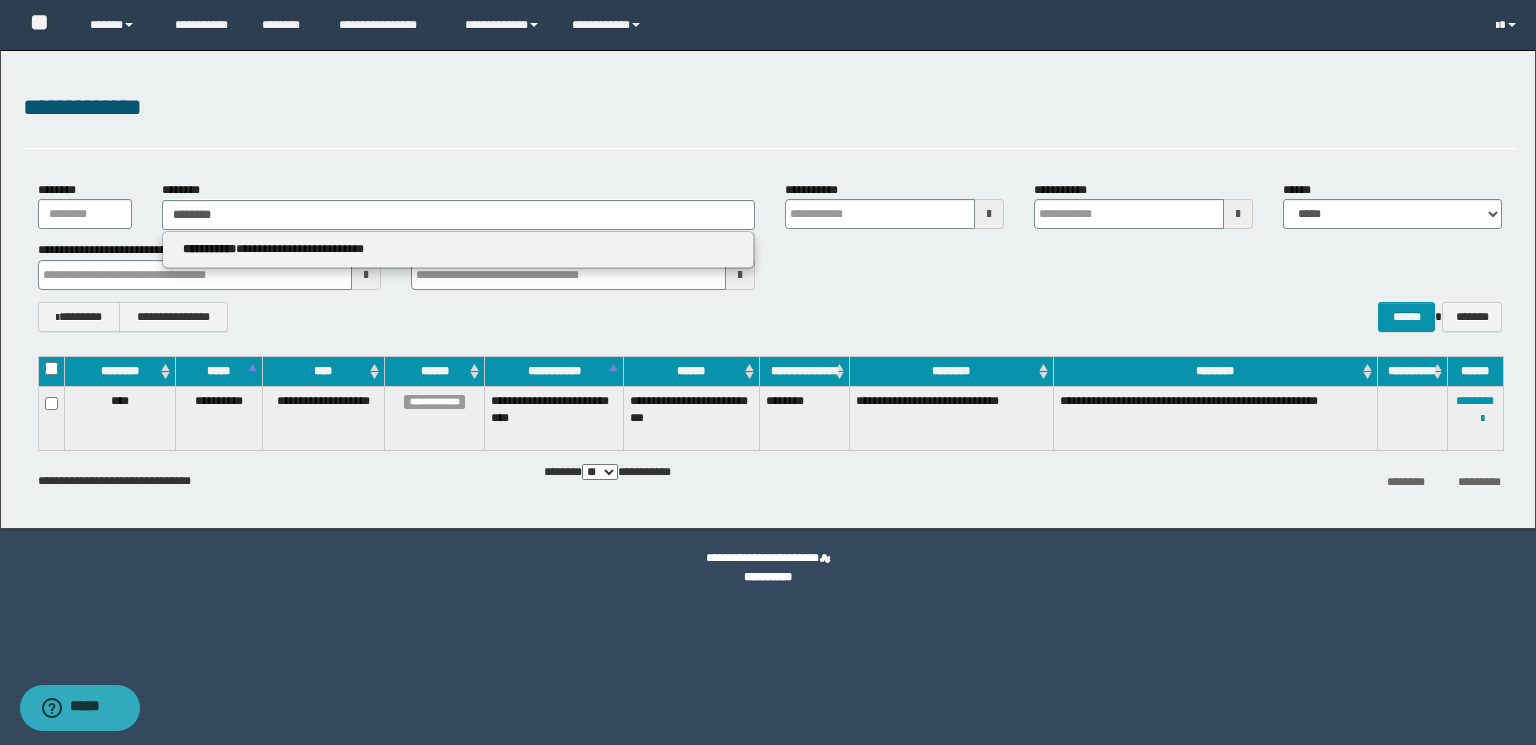 type on "********" 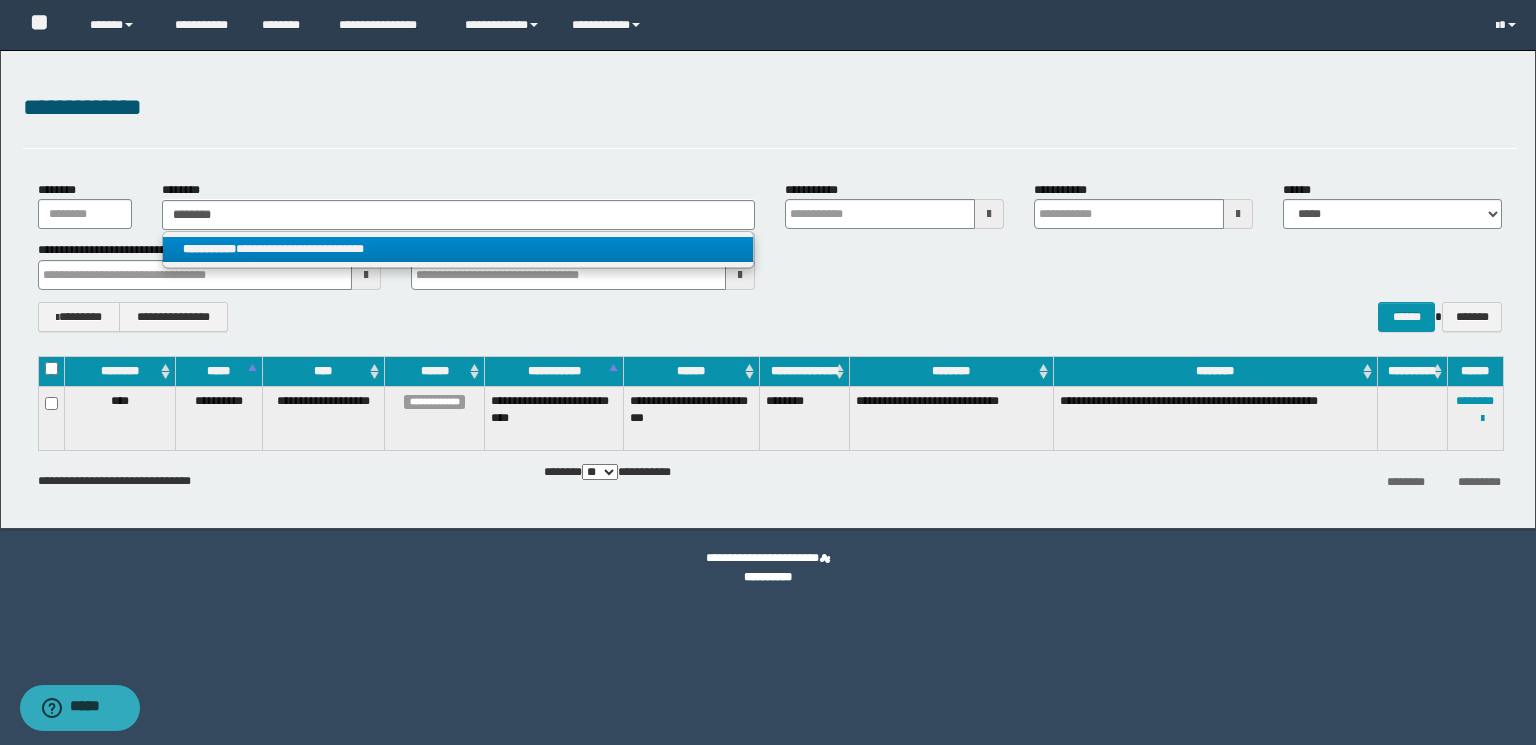 click on "**********" at bounding box center (458, 249) 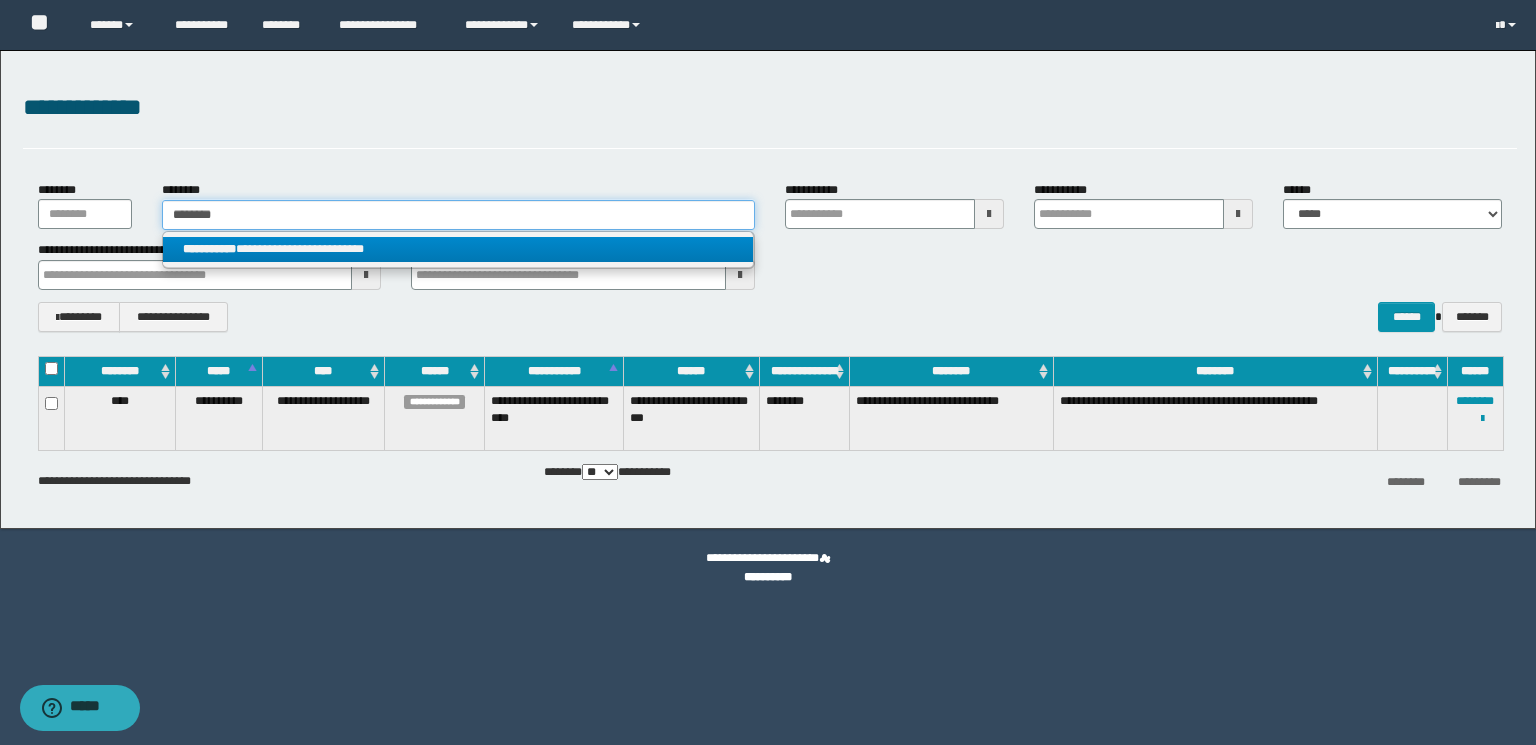 type 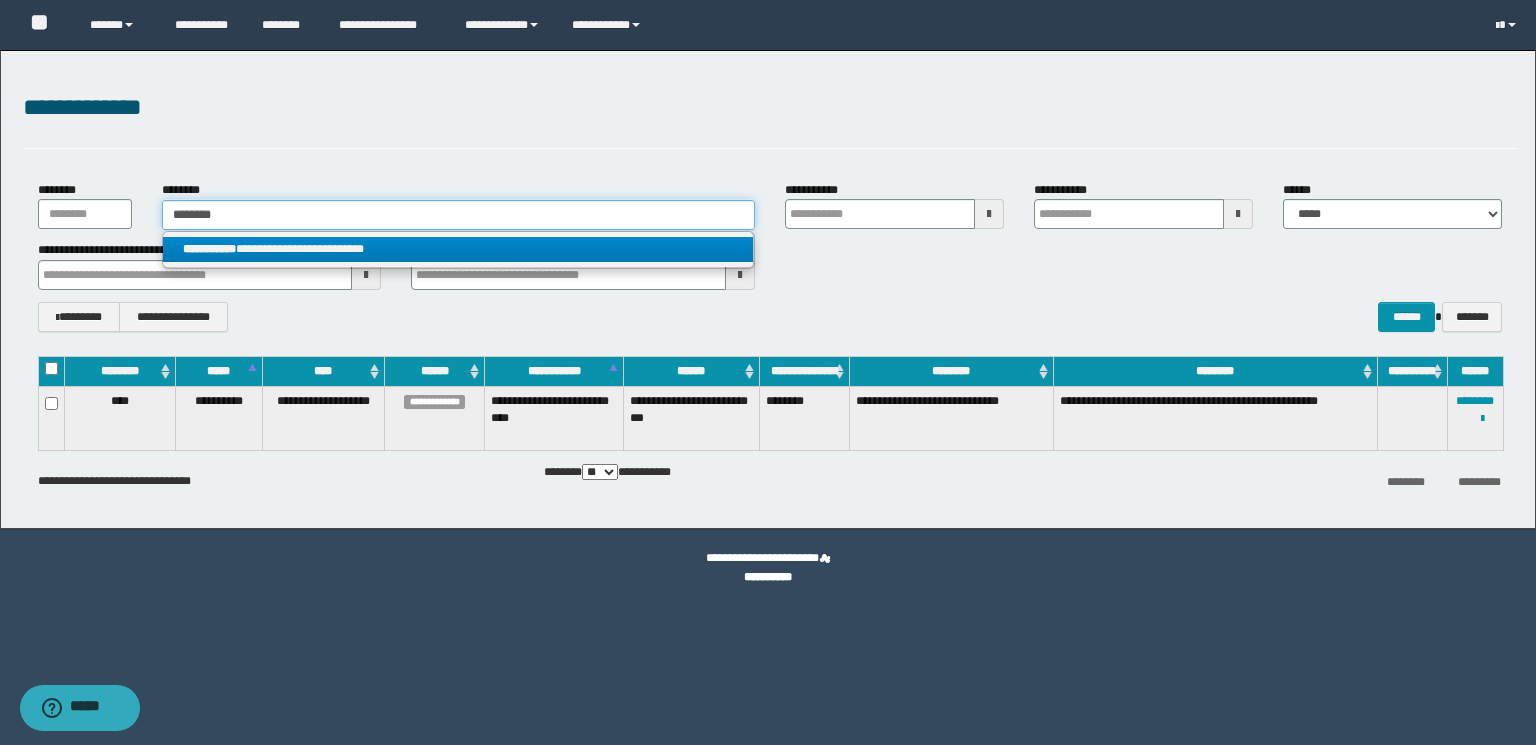type on "**********" 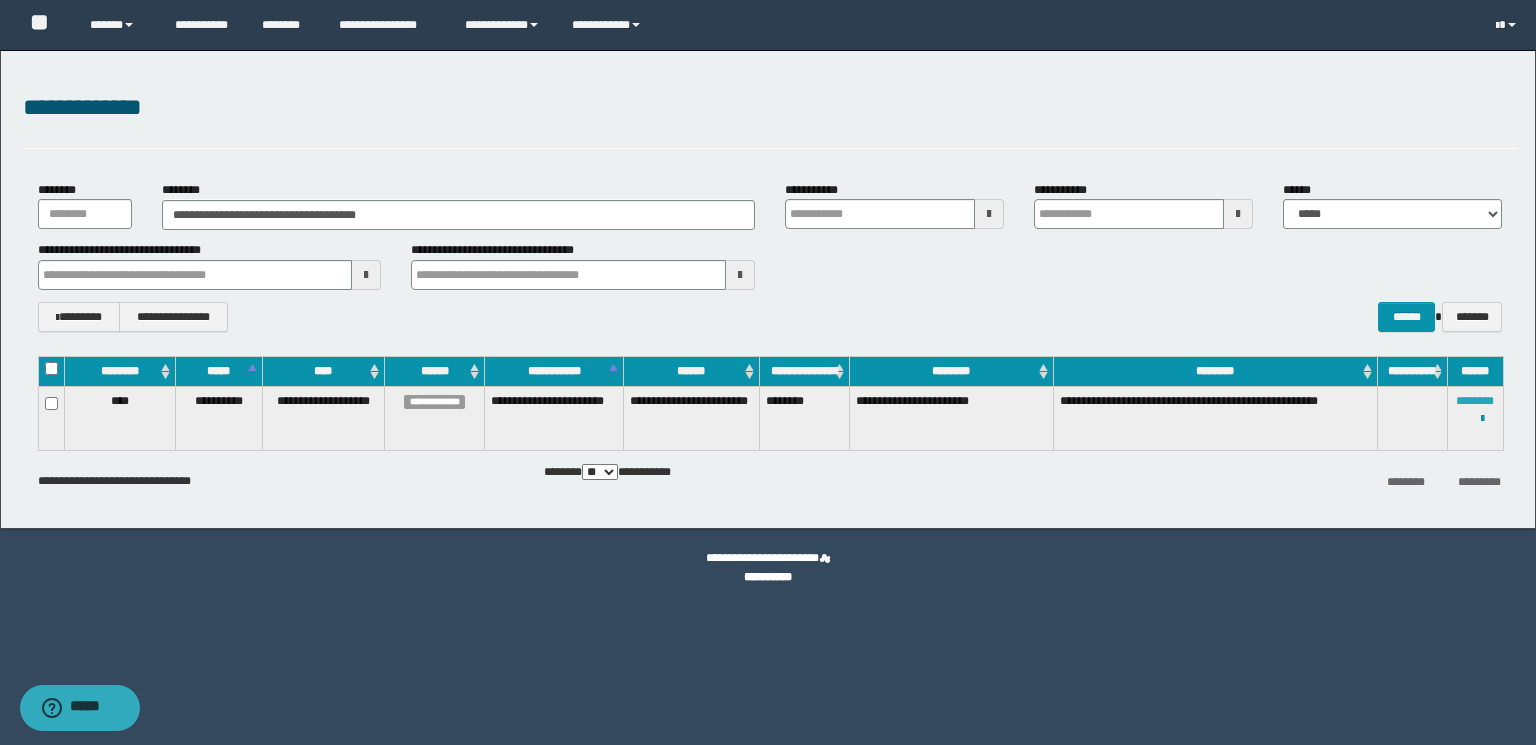 click on "********" at bounding box center [1475, 401] 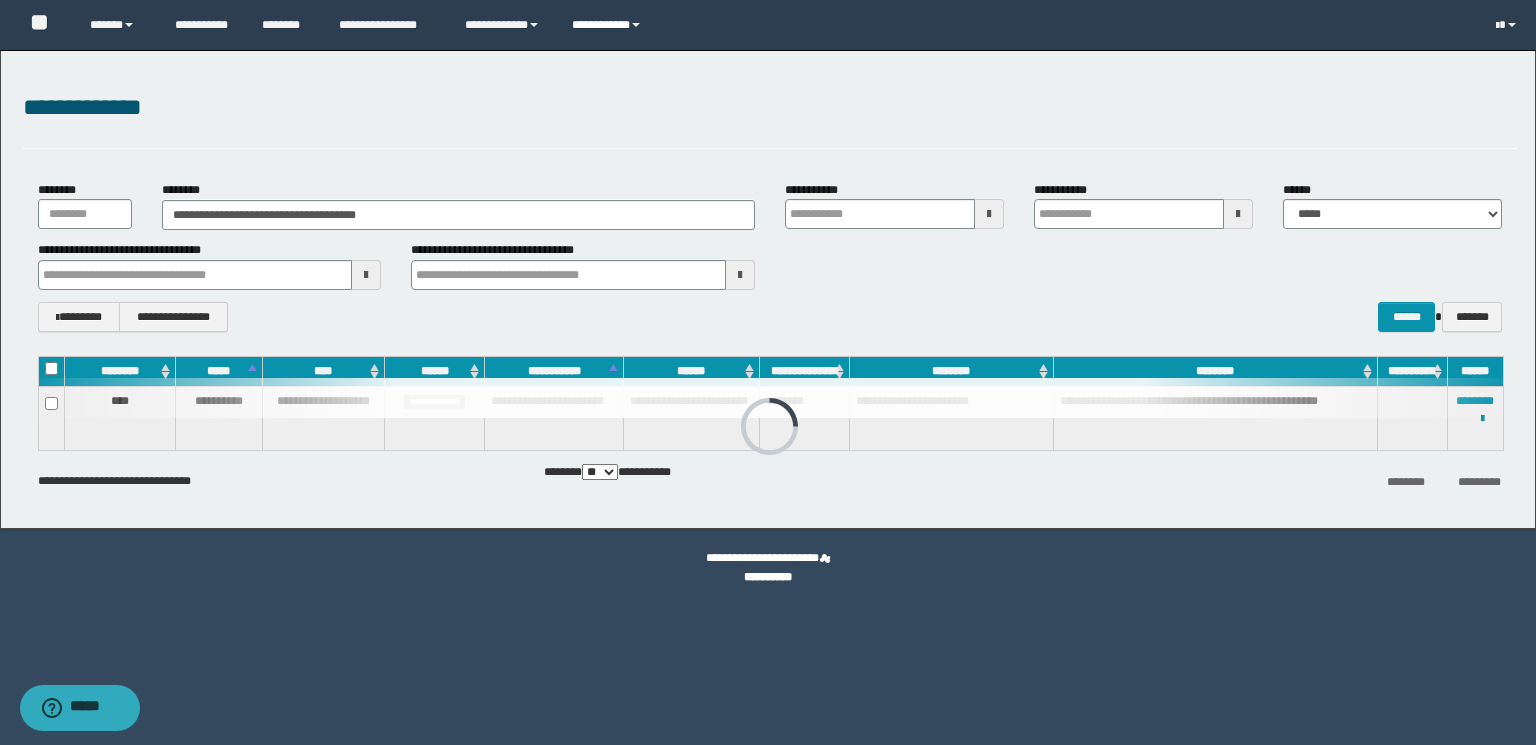 click on "**********" at bounding box center [609, 25] 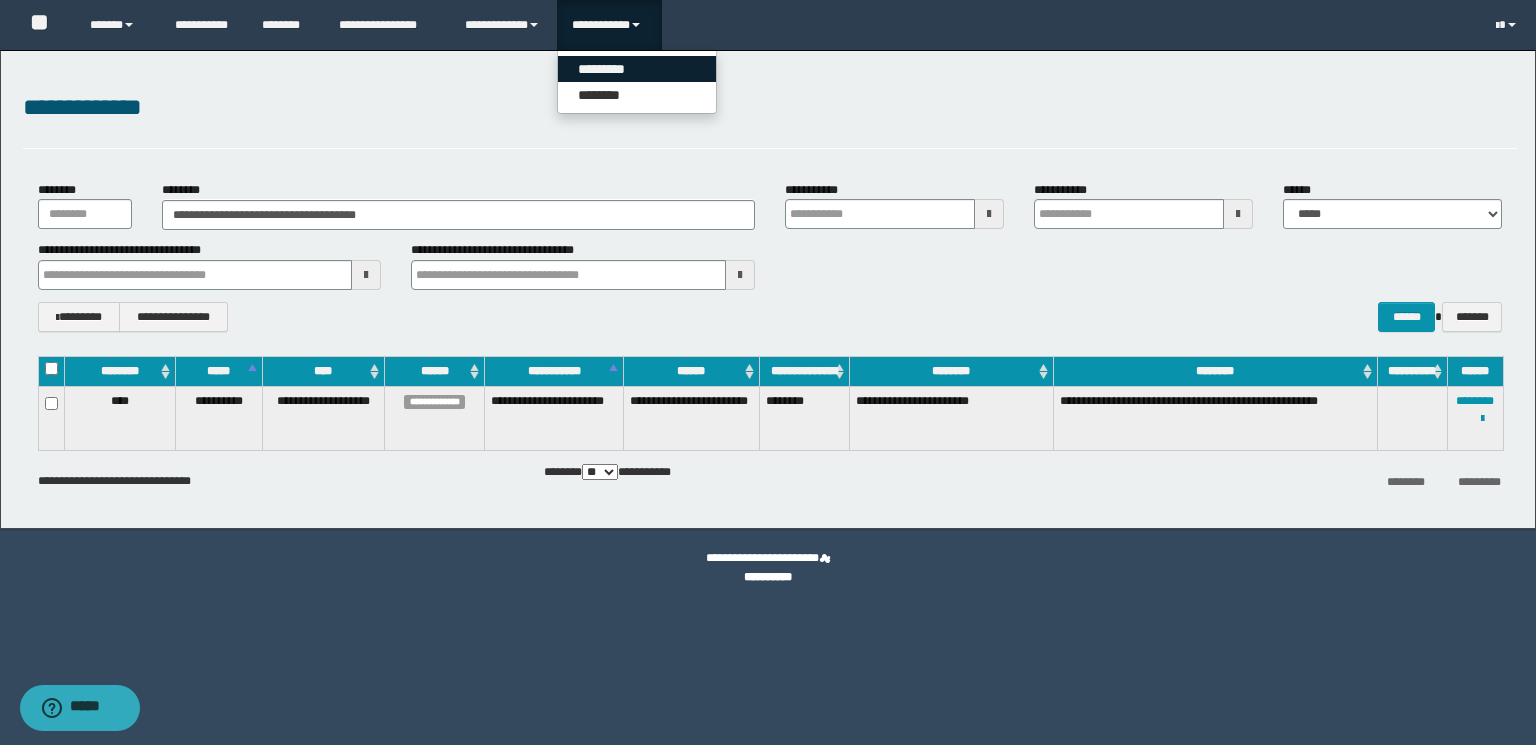 click on "*********" at bounding box center [637, 69] 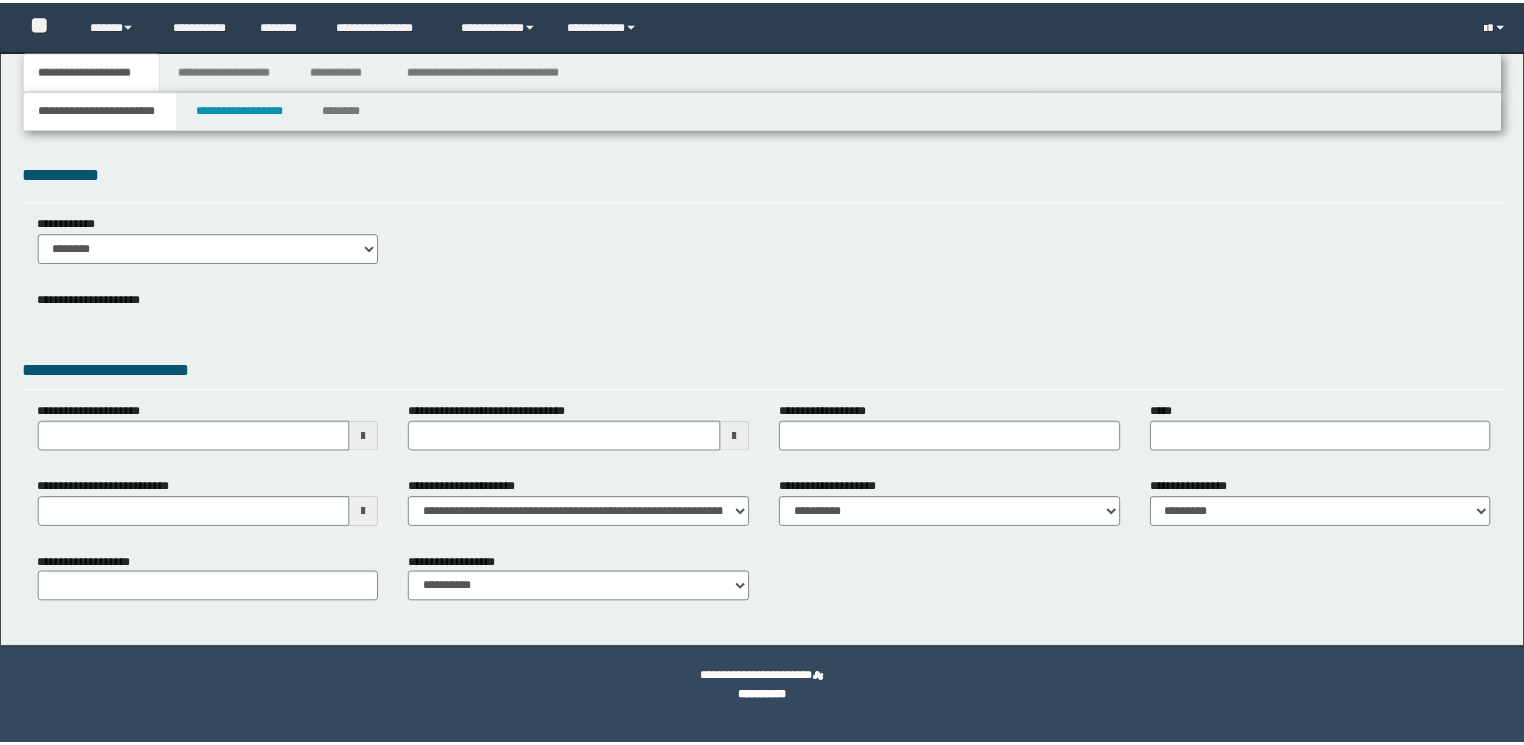 scroll, scrollTop: 0, scrollLeft: 0, axis: both 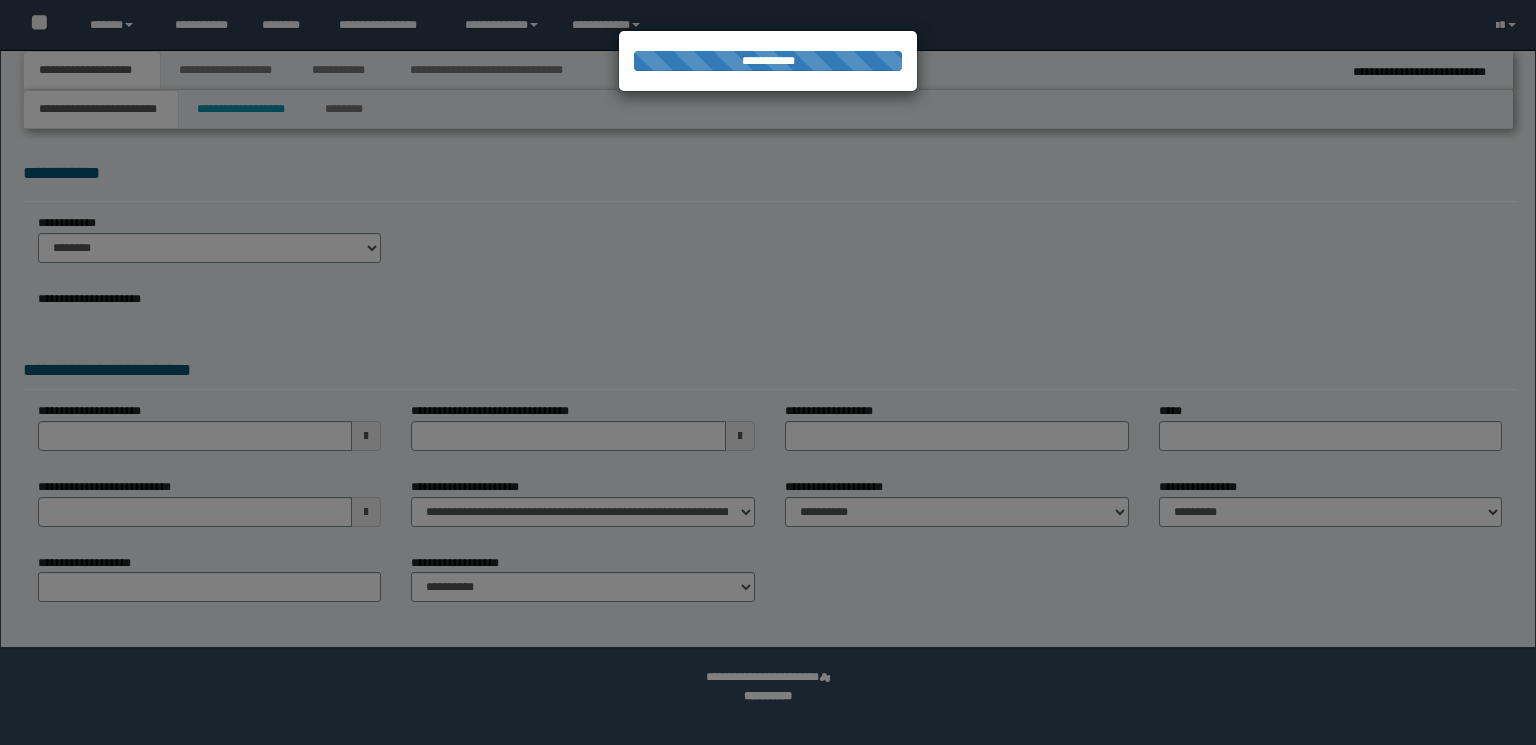 type on "**********" 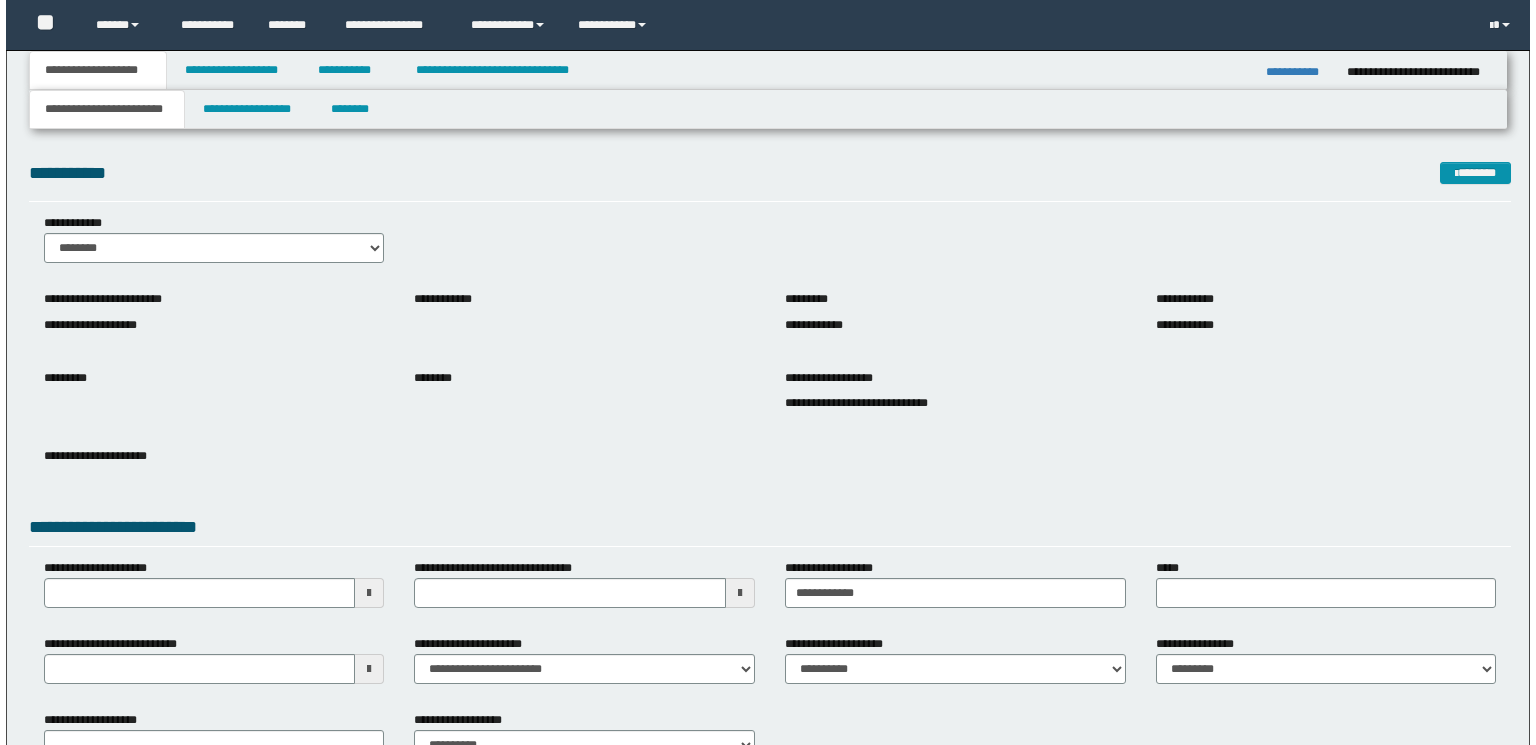 scroll, scrollTop: 0, scrollLeft: 0, axis: both 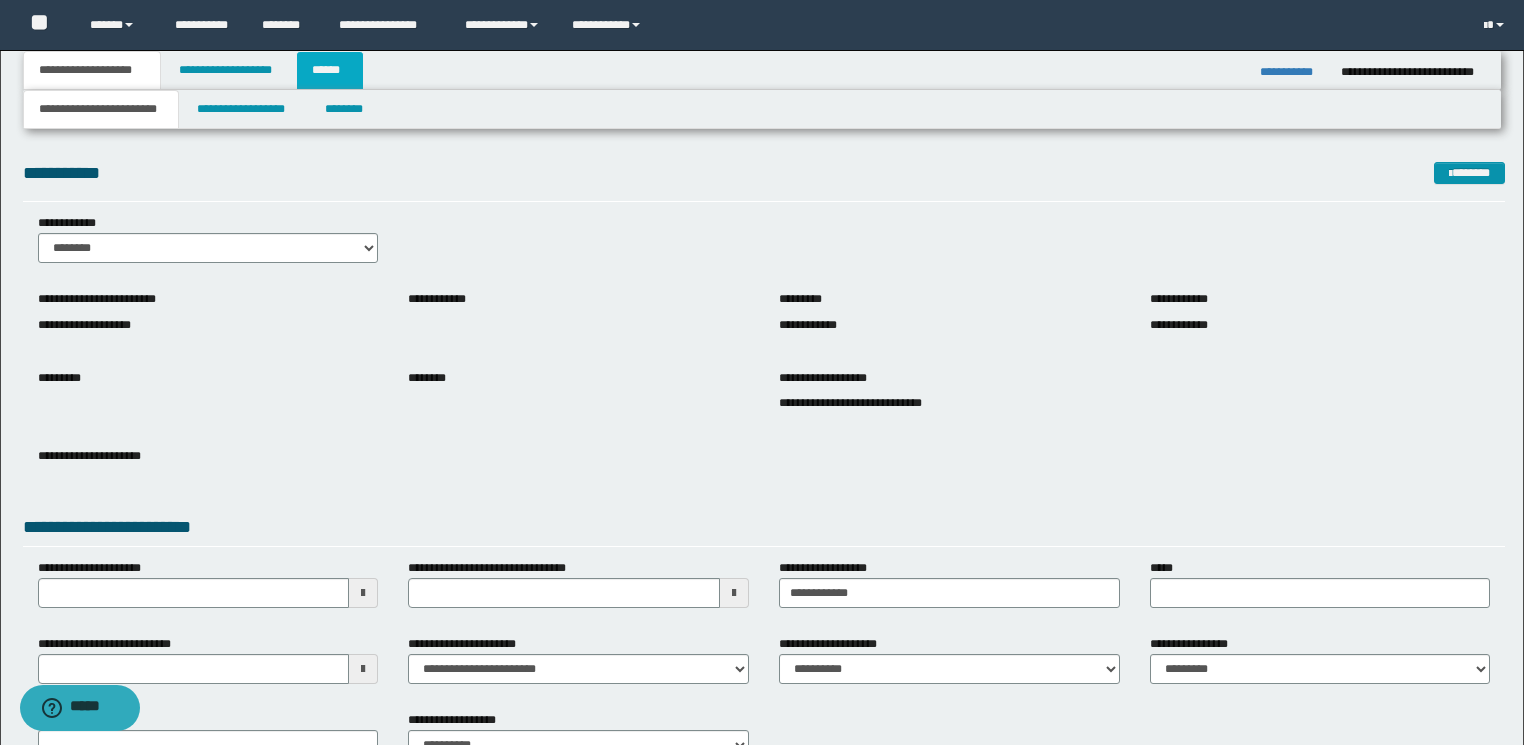 click on "******" at bounding box center (330, 70) 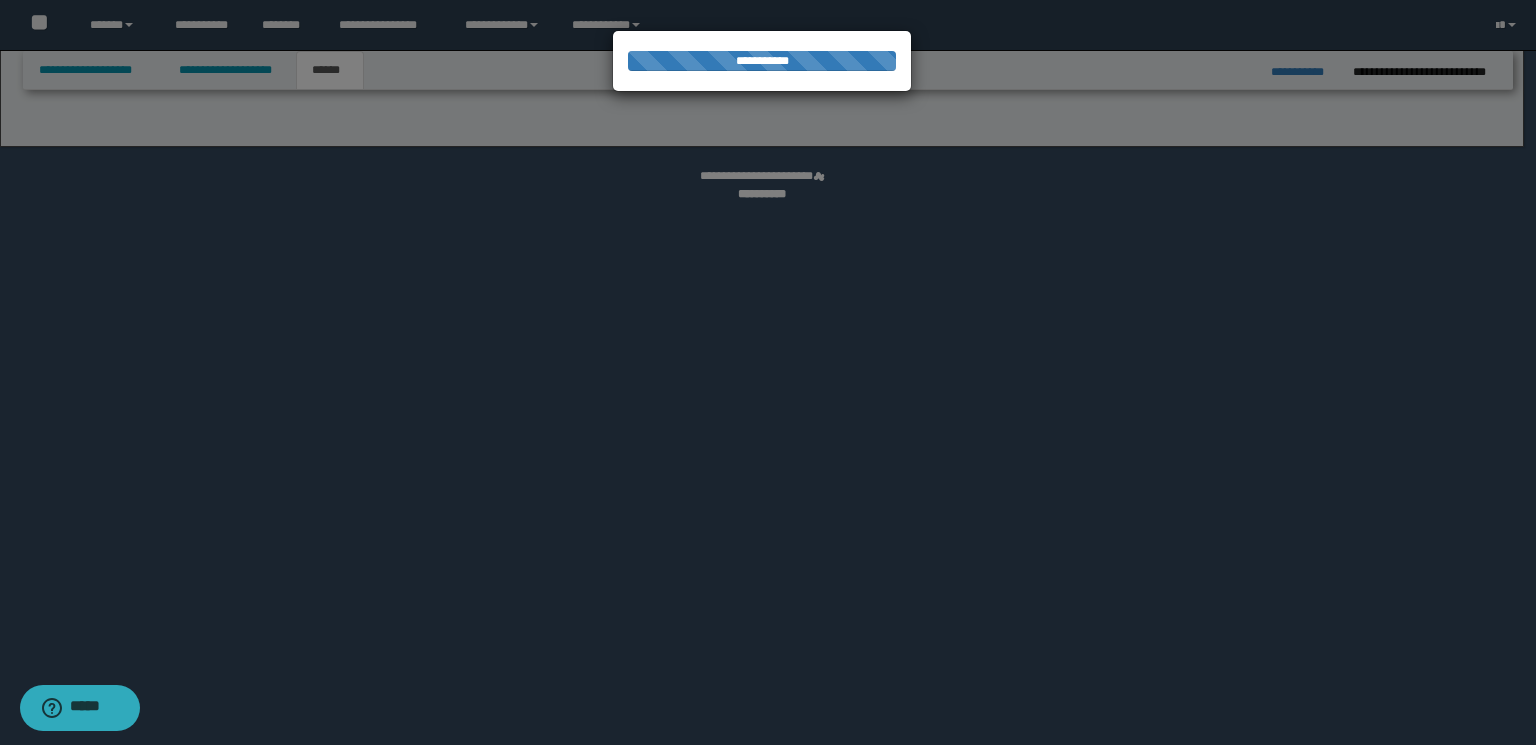 select on "**" 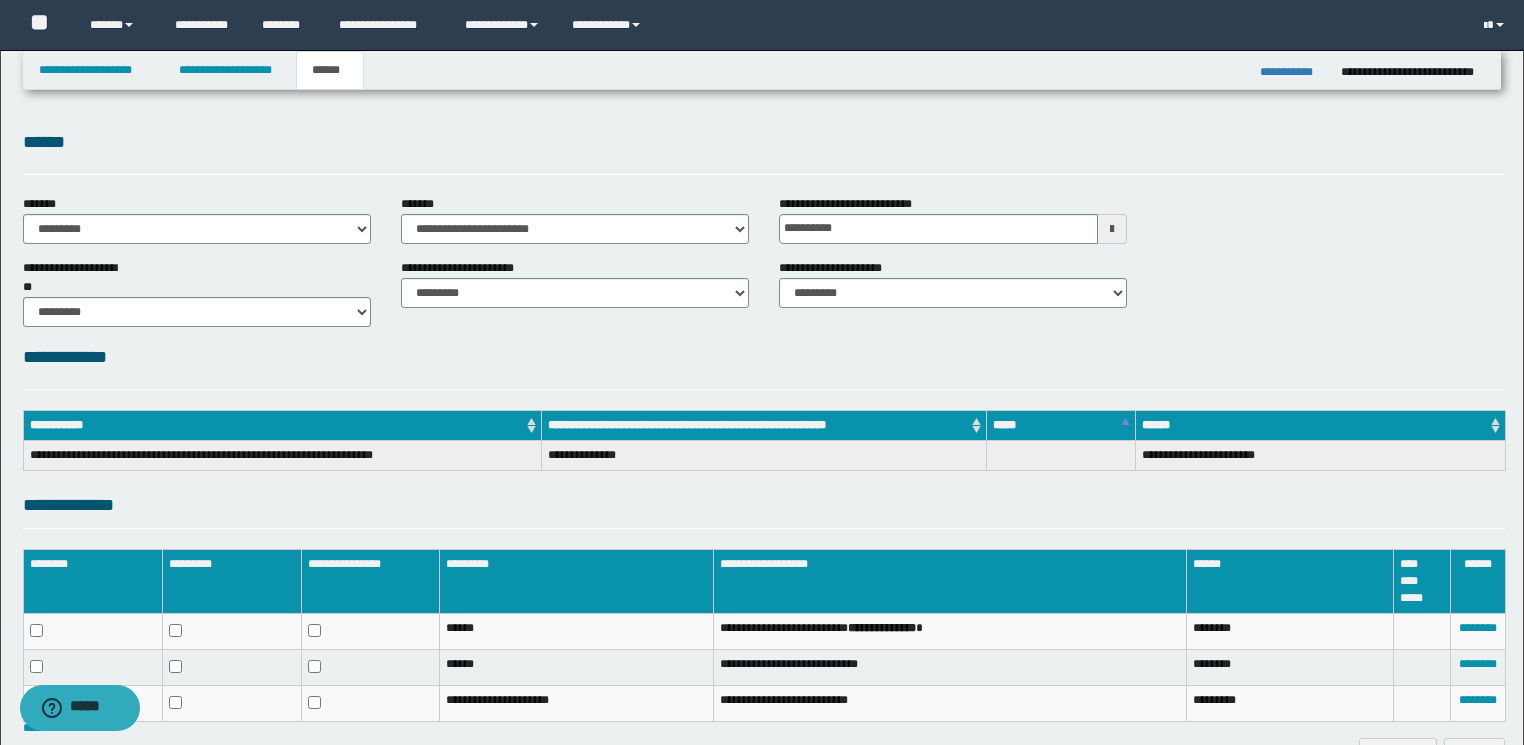 scroll, scrollTop: 119, scrollLeft: 0, axis: vertical 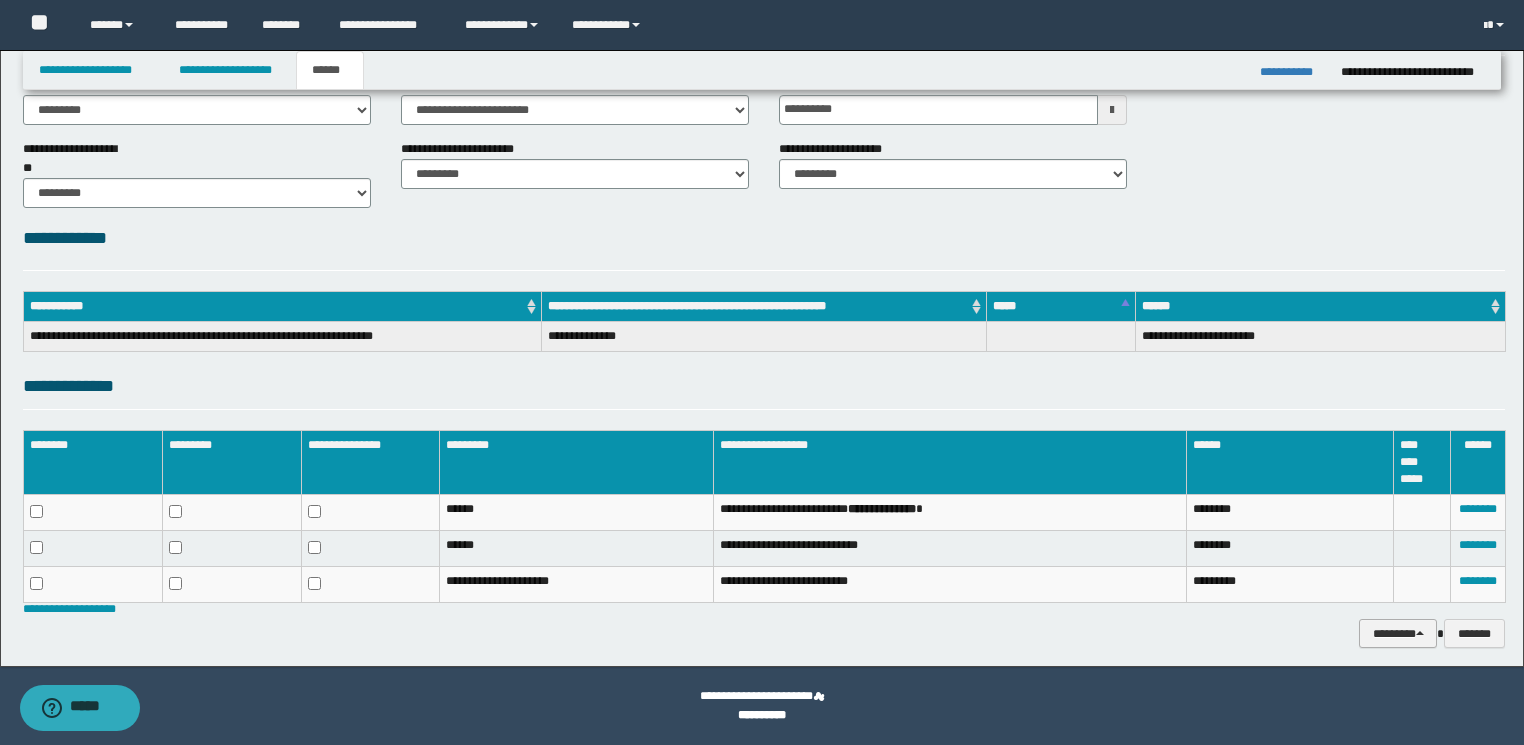 click on "********" at bounding box center (1398, 634) 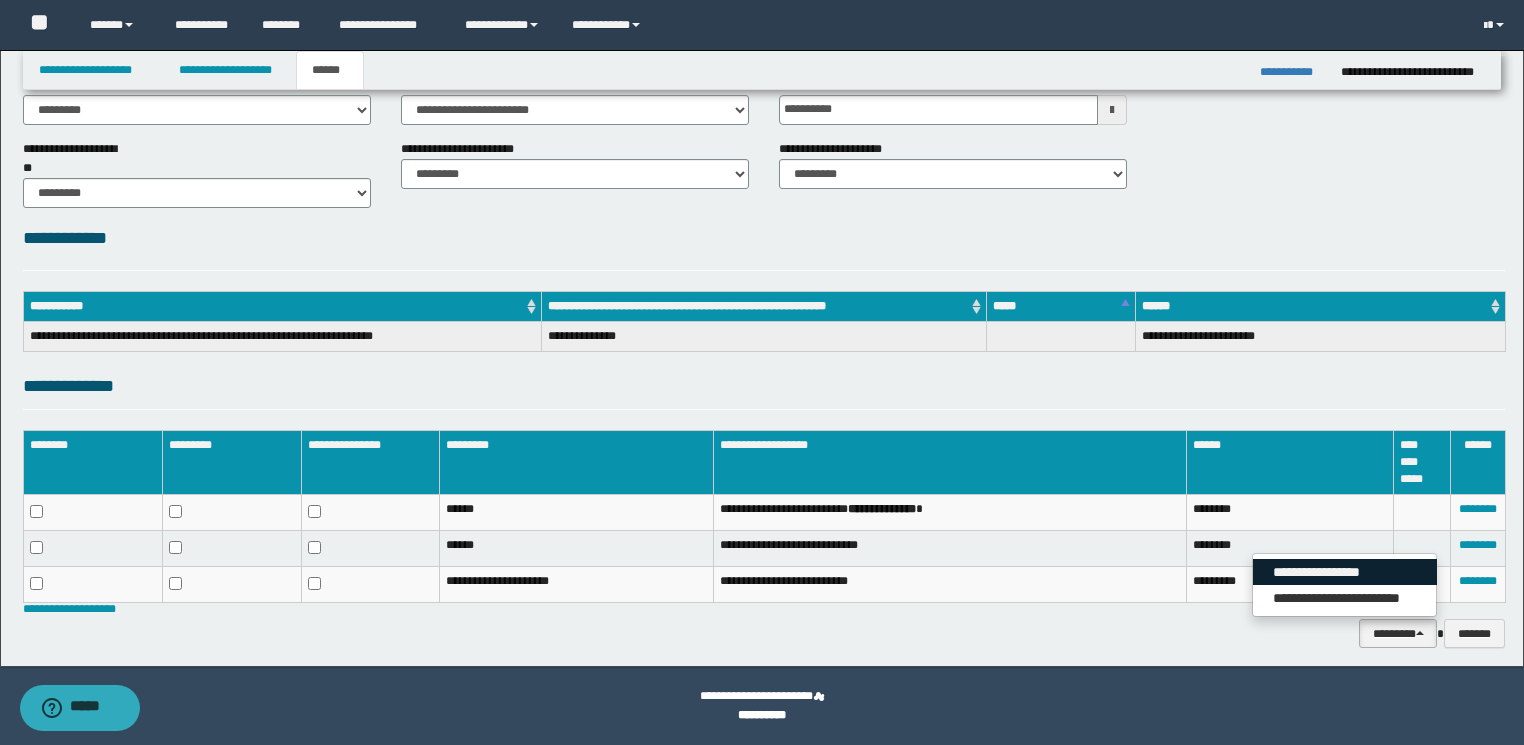 click on "**********" at bounding box center (1345, 572) 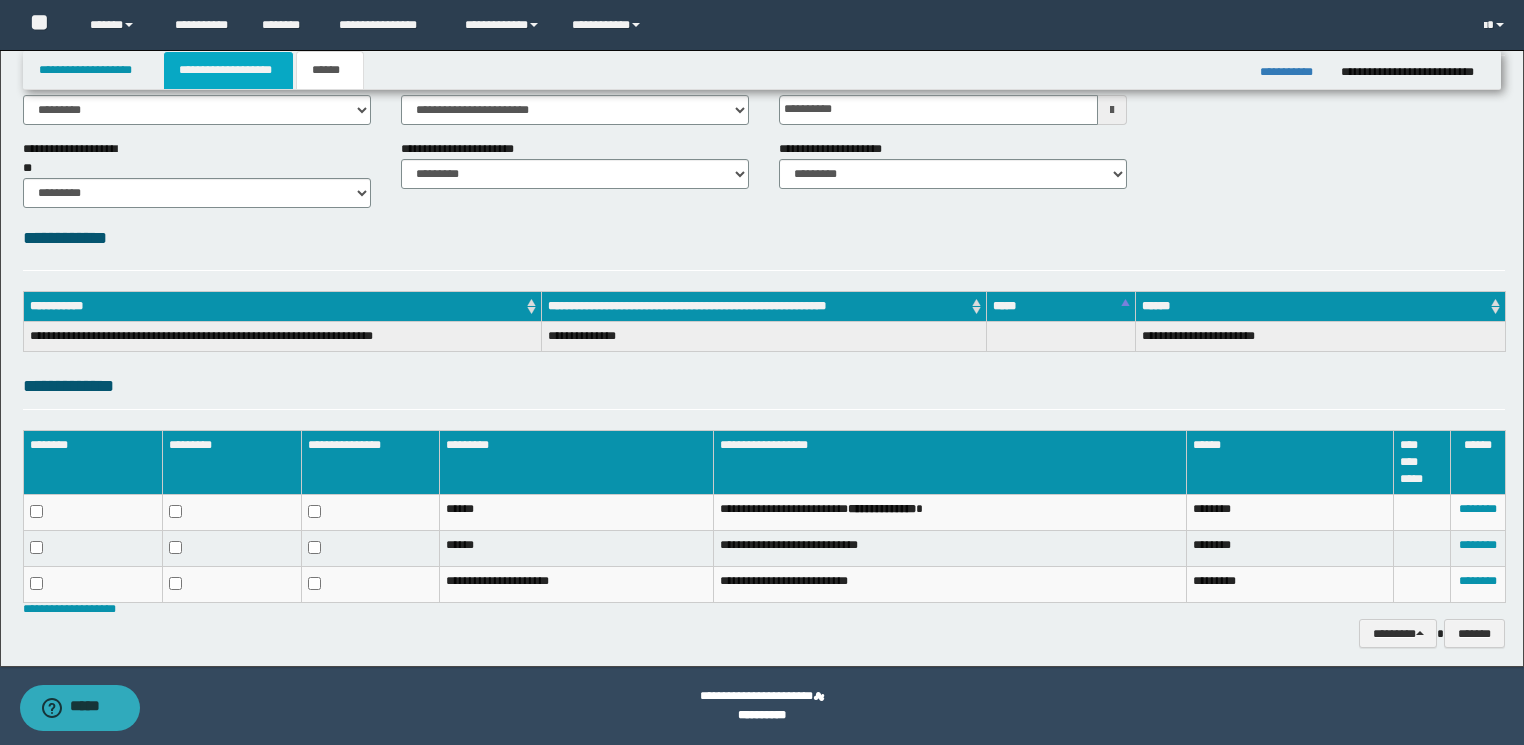 click on "**********" at bounding box center (228, 70) 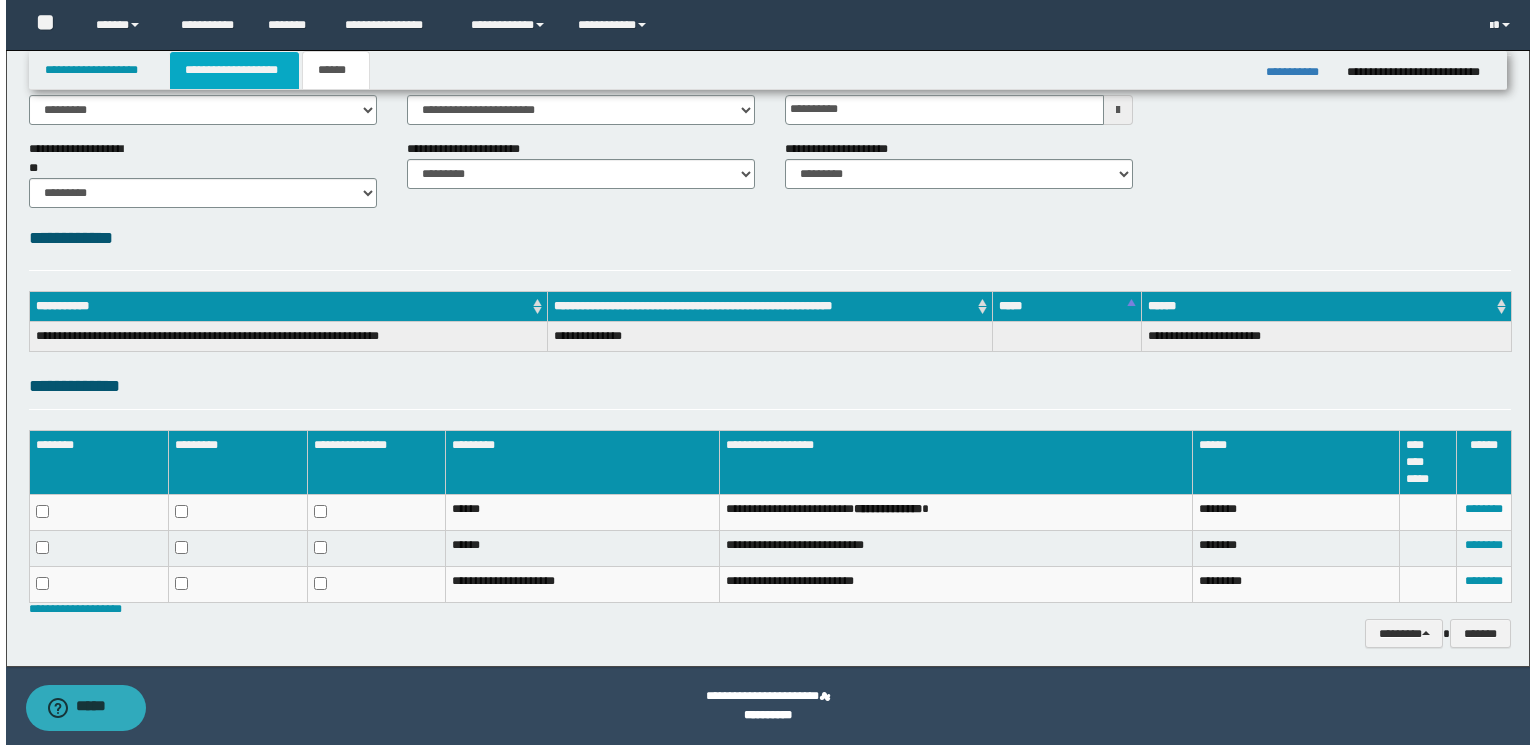 scroll, scrollTop: 0, scrollLeft: 0, axis: both 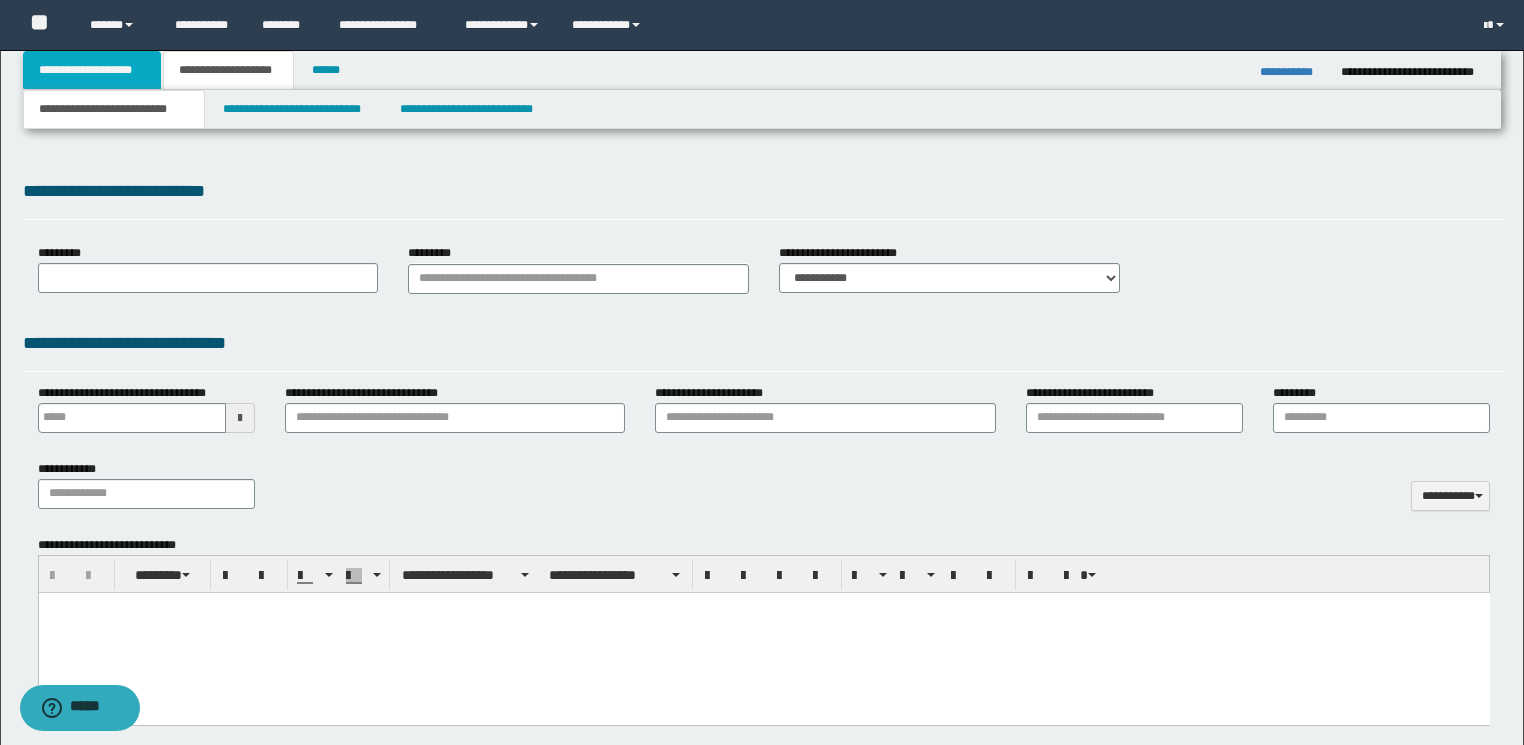click on "**********" at bounding box center (92, 70) 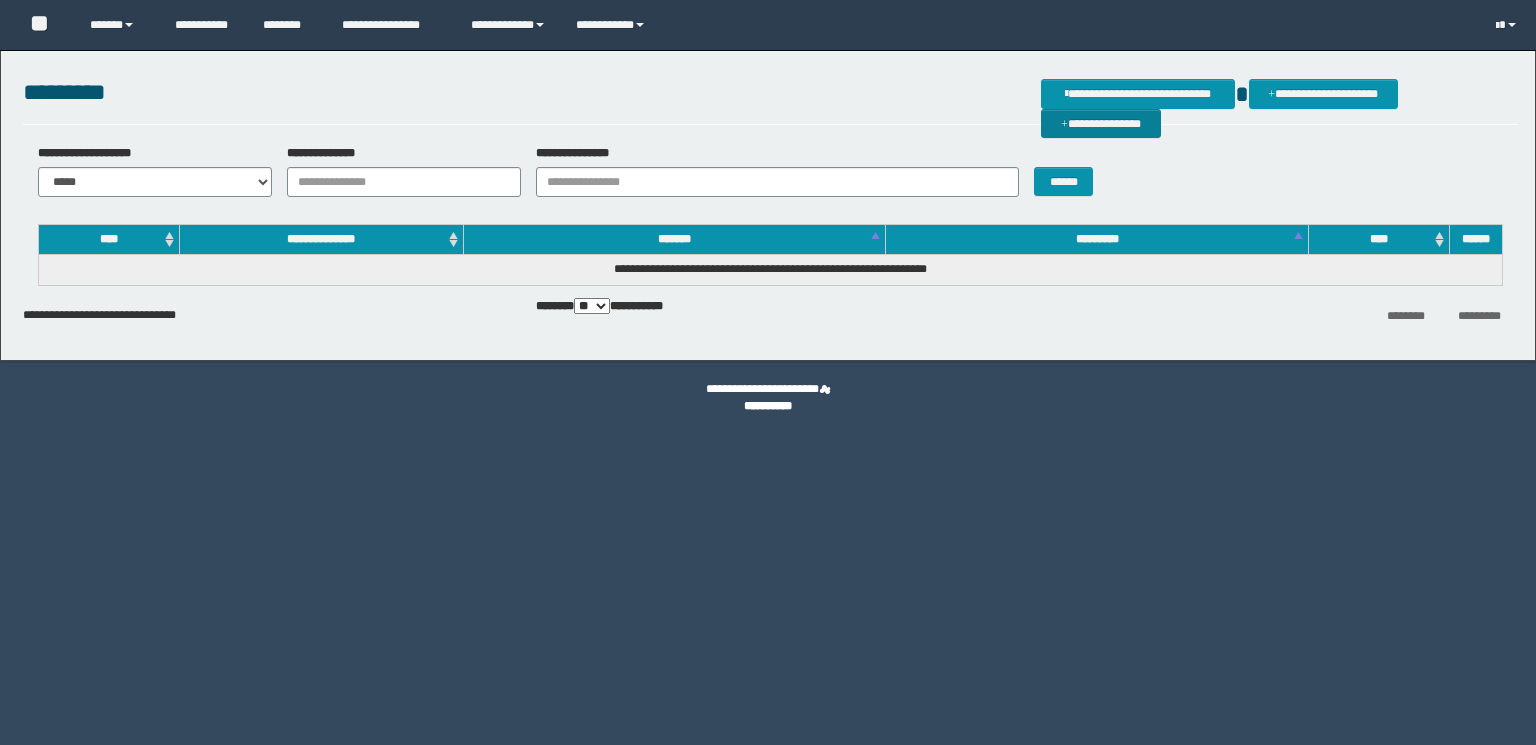 scroll, scrollTop: 0, scrollLeft: 0, axis: both 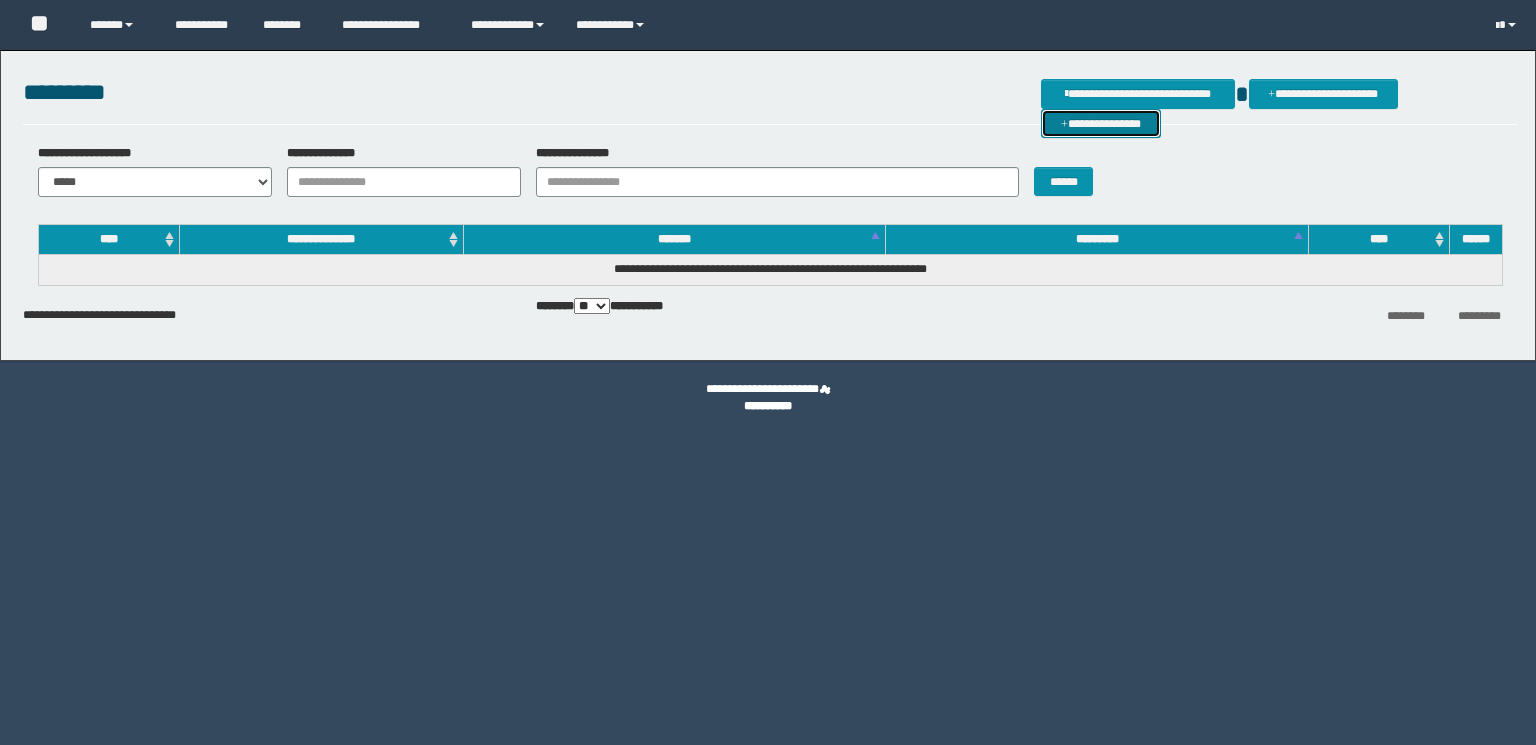 click on "**********" at bounding box center (1101, 124) 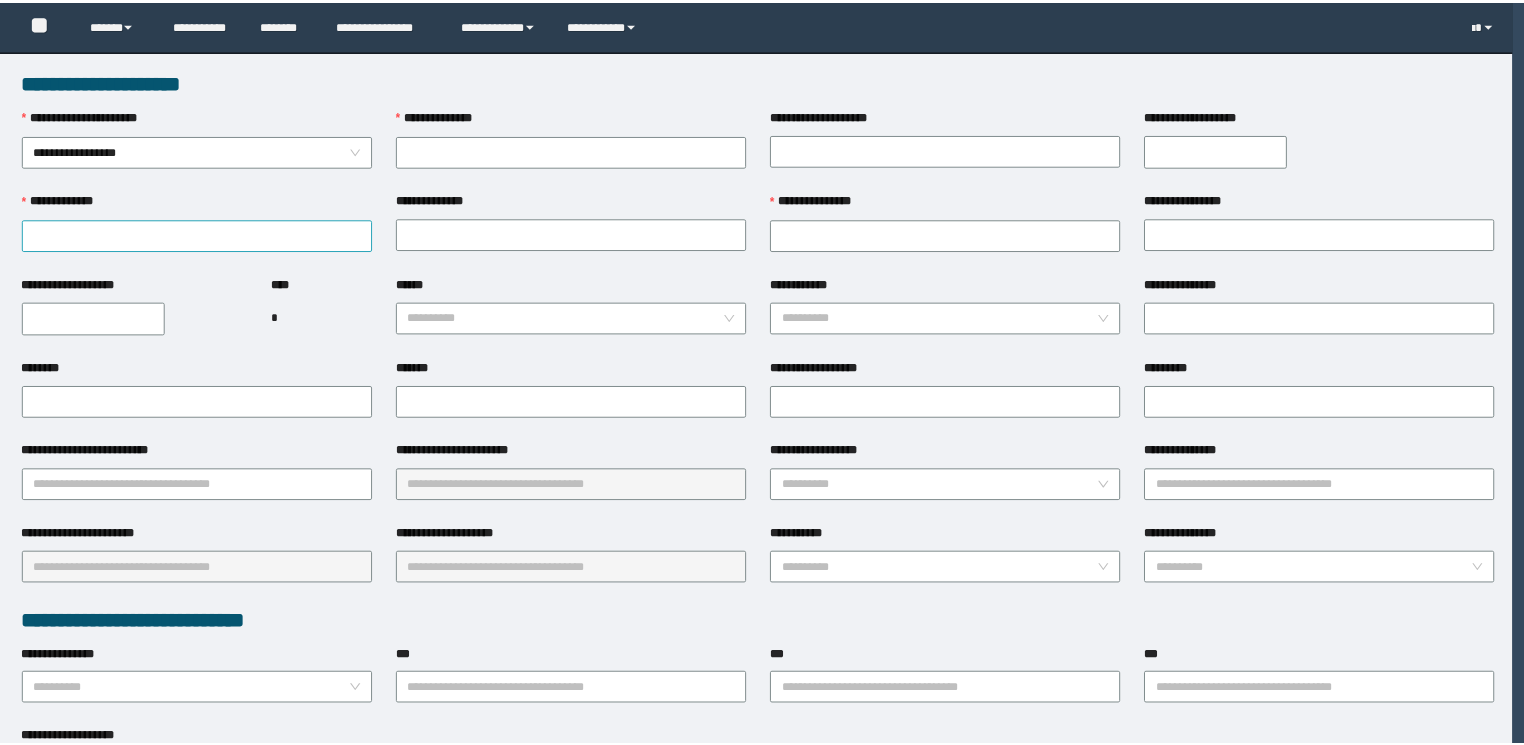 scroll, scrollTop: 0, scrollLeft: 0, axis: both 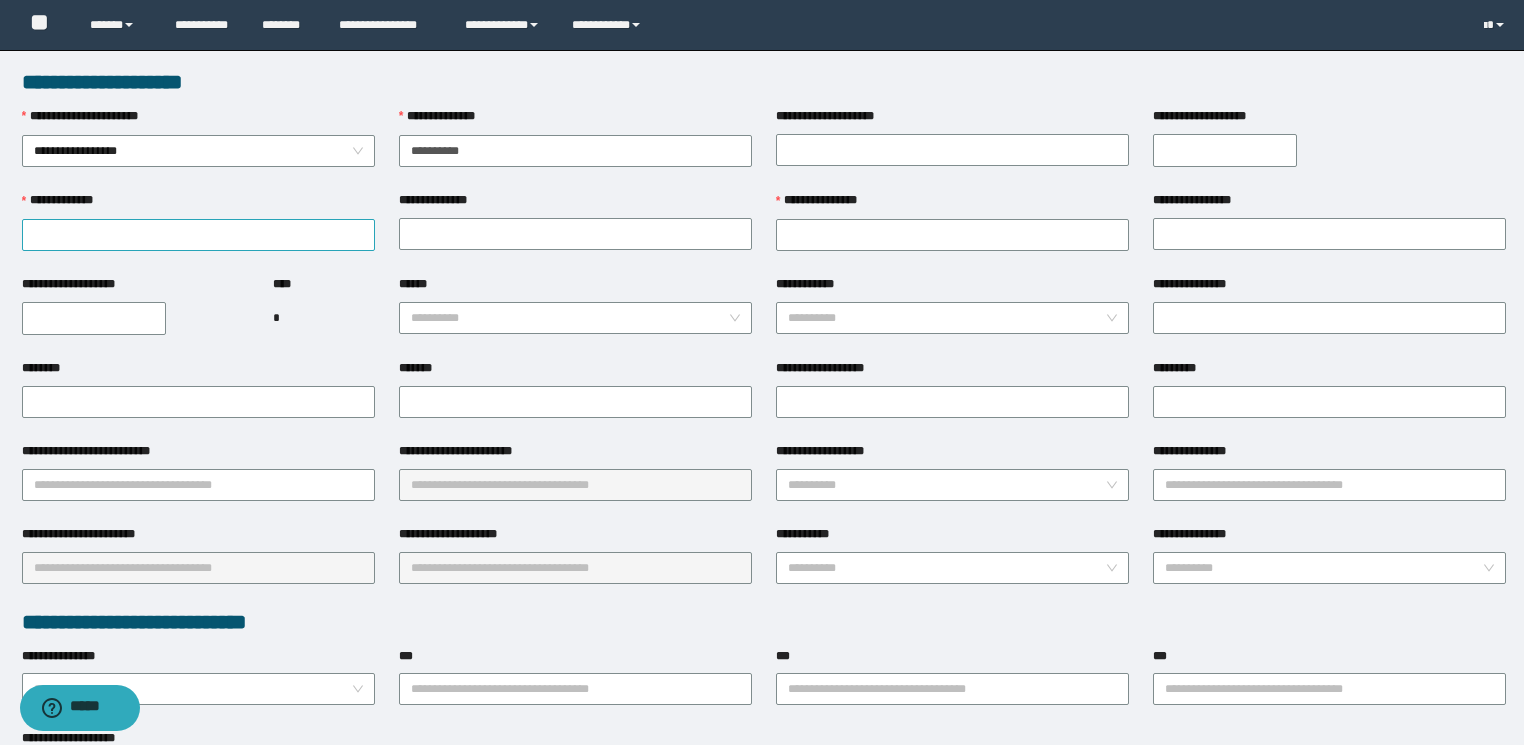 type on "**********" 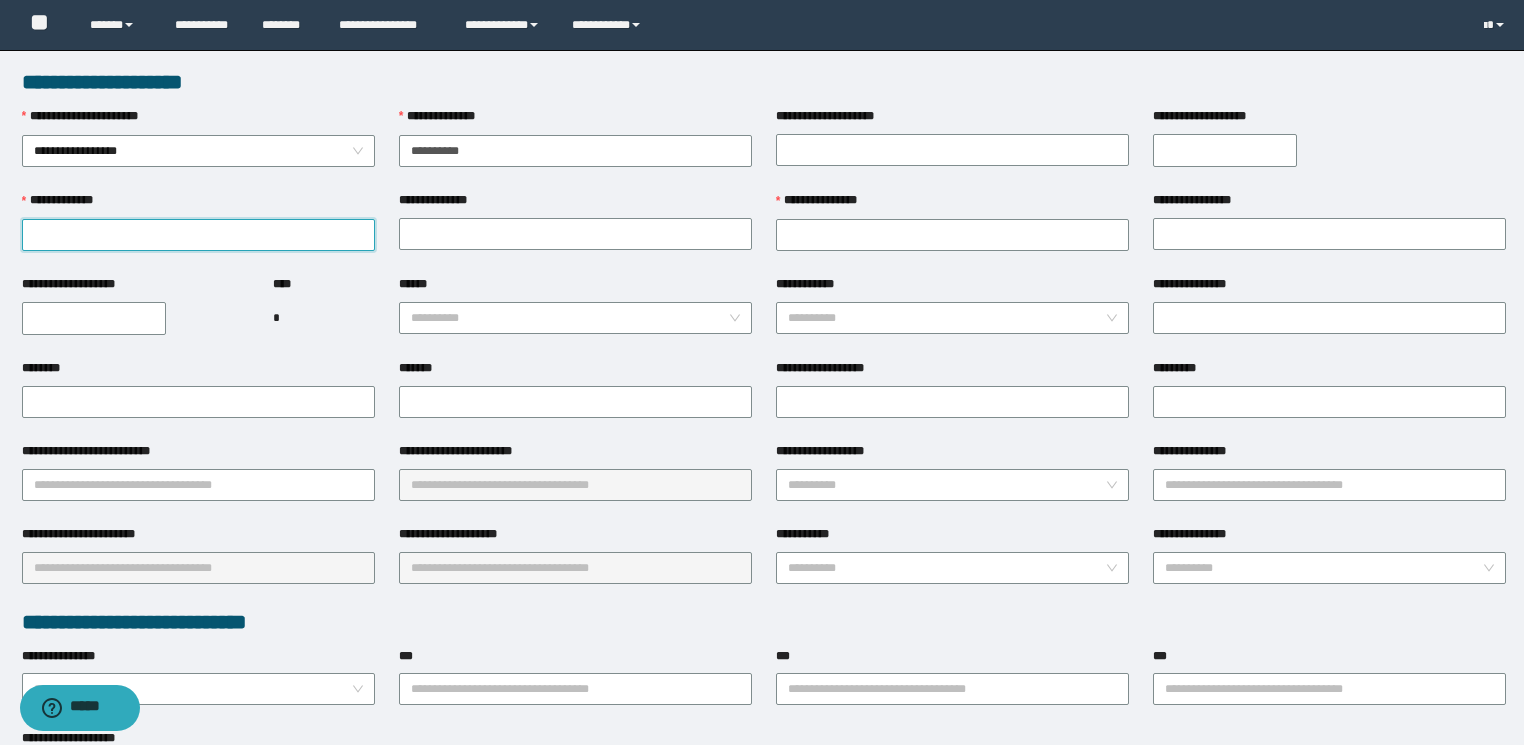 drag, startPoint x: 189, startPoint y: 244, endPoint x: 125, endPoint y: 248, distance: 64.12488 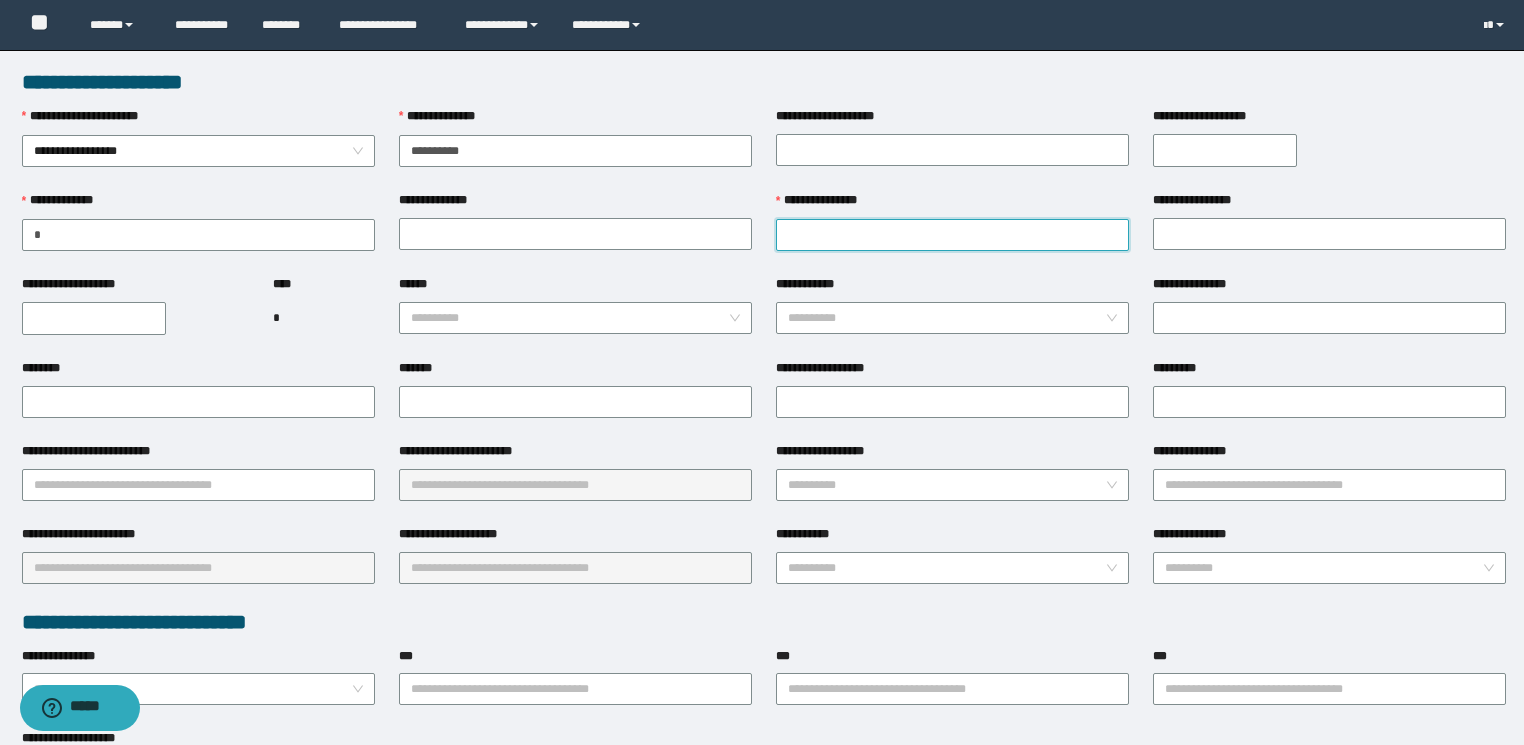 click on "**********" at bounding box center [952, 235] 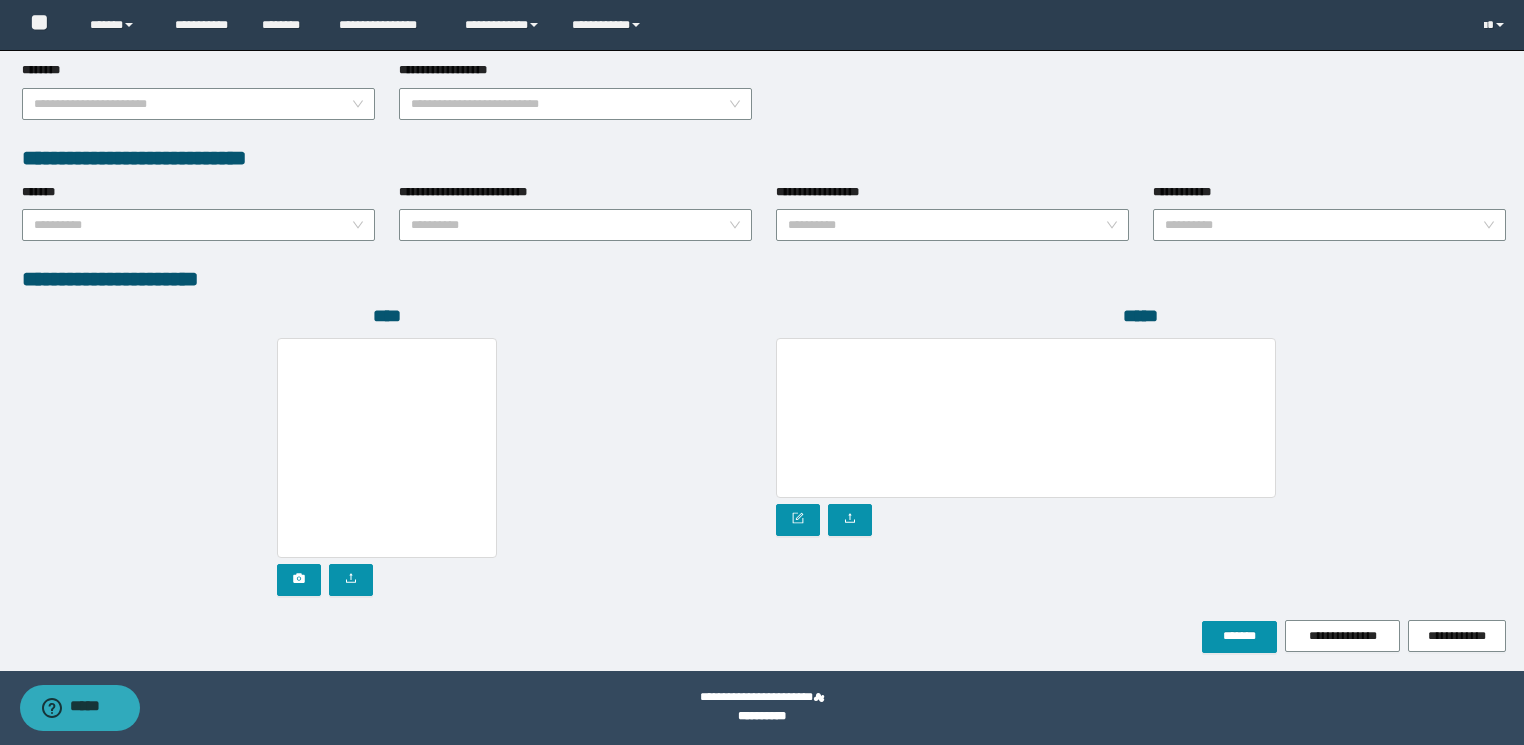 scroll, scrollTop: 956, scrollLeft: 0, axis: vertical 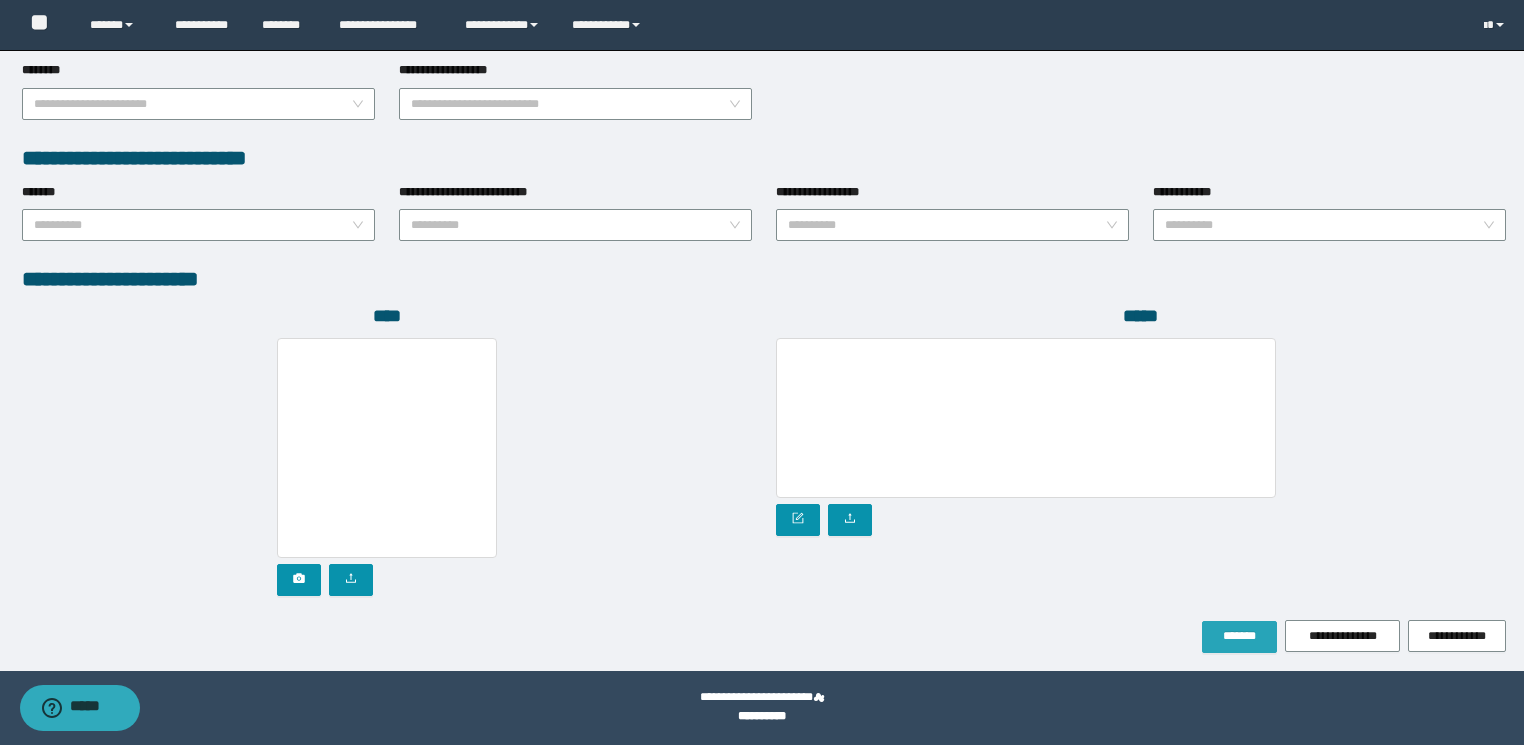 click on "*******" at bounding box center (1239, 636) 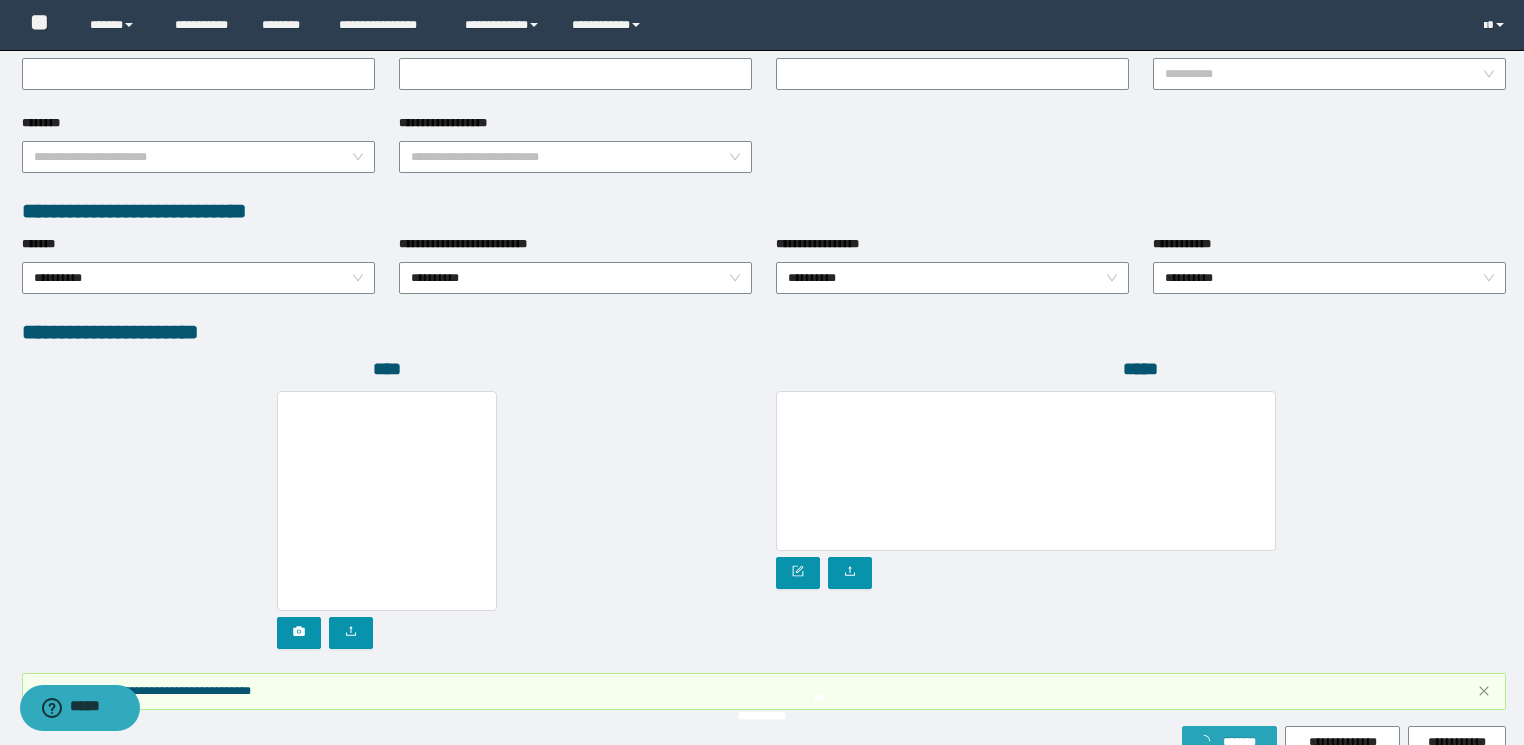 scroll, scrollTop: 1009, scrollLeft: 0, axis: vertical 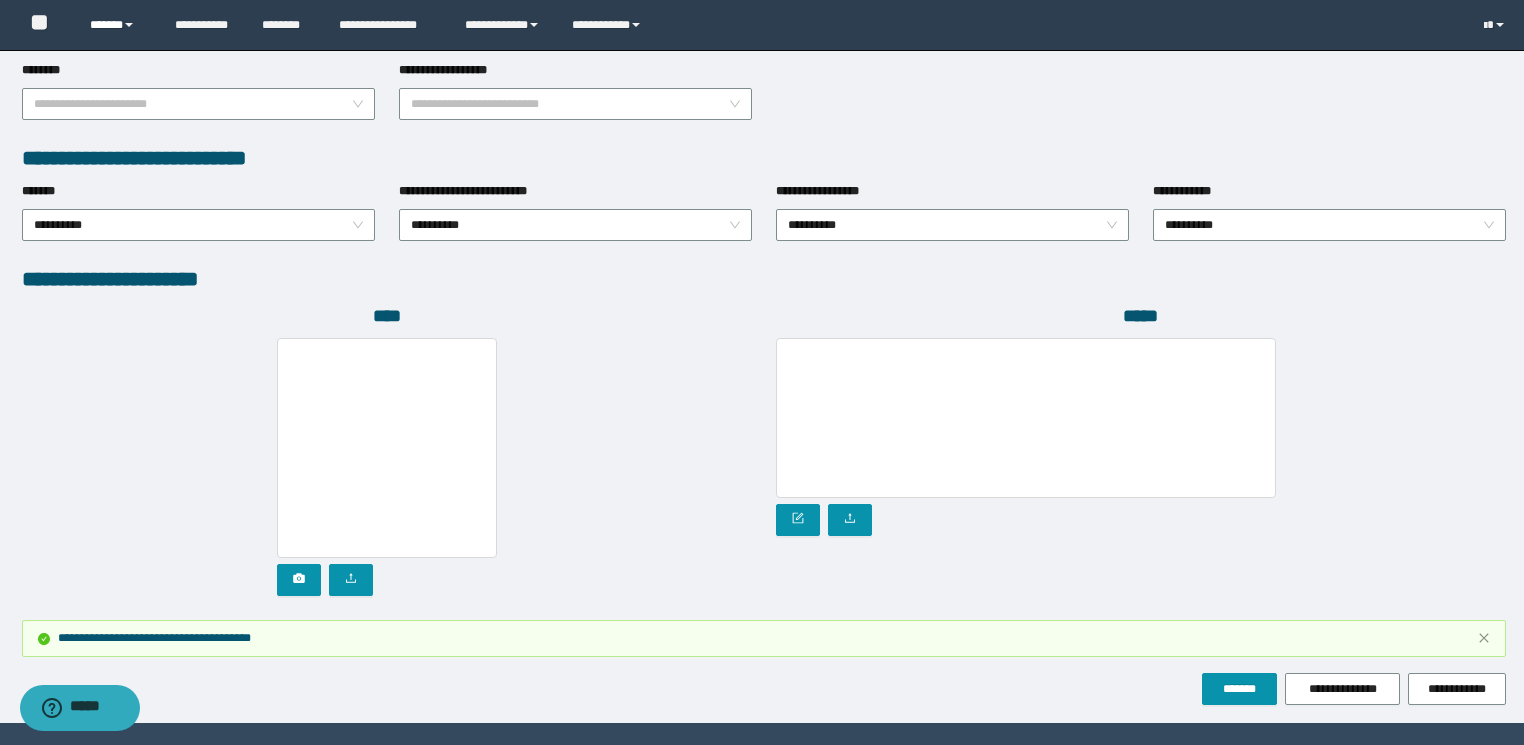 click on "******" at bounding box center (117, 25) 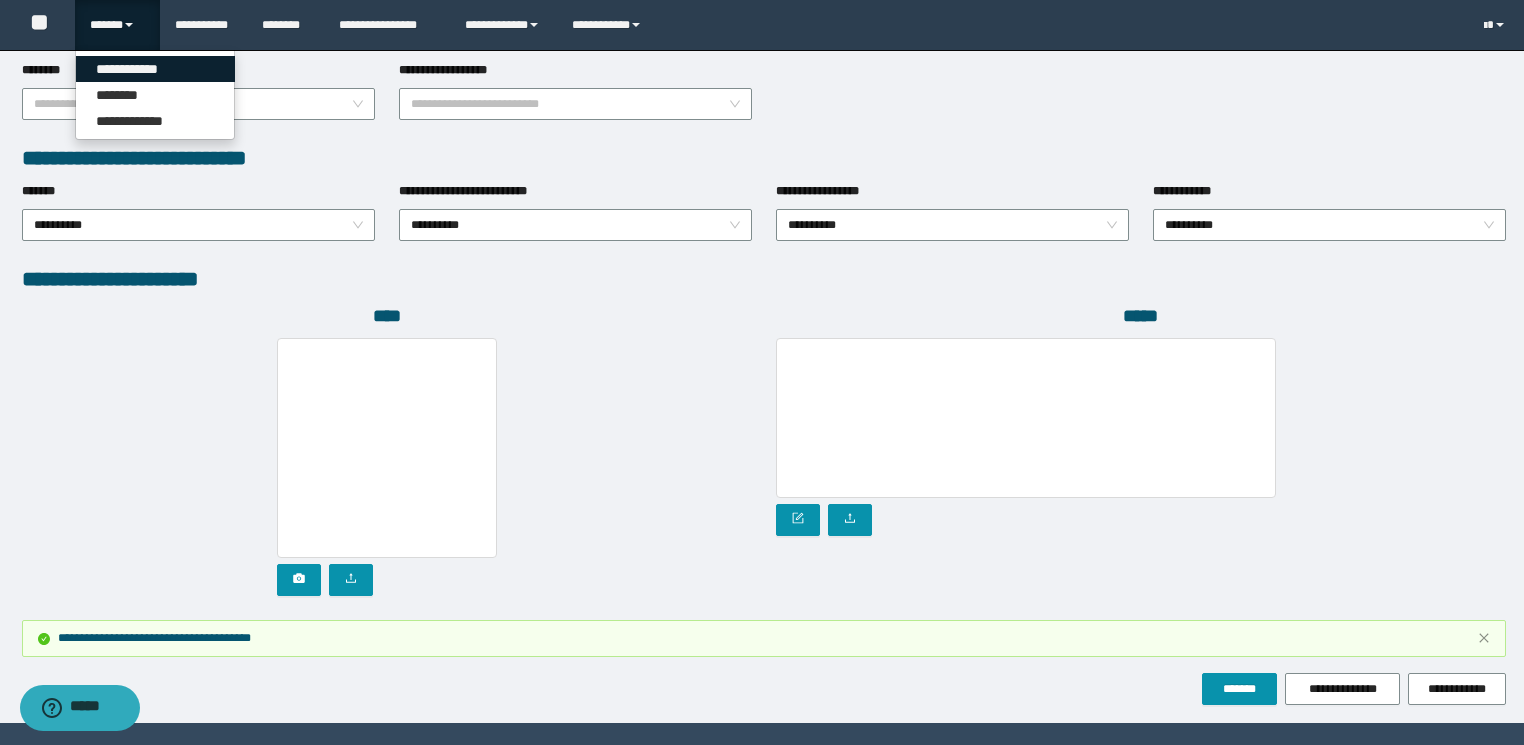 click on "**********" at bounding box center [155, 69] 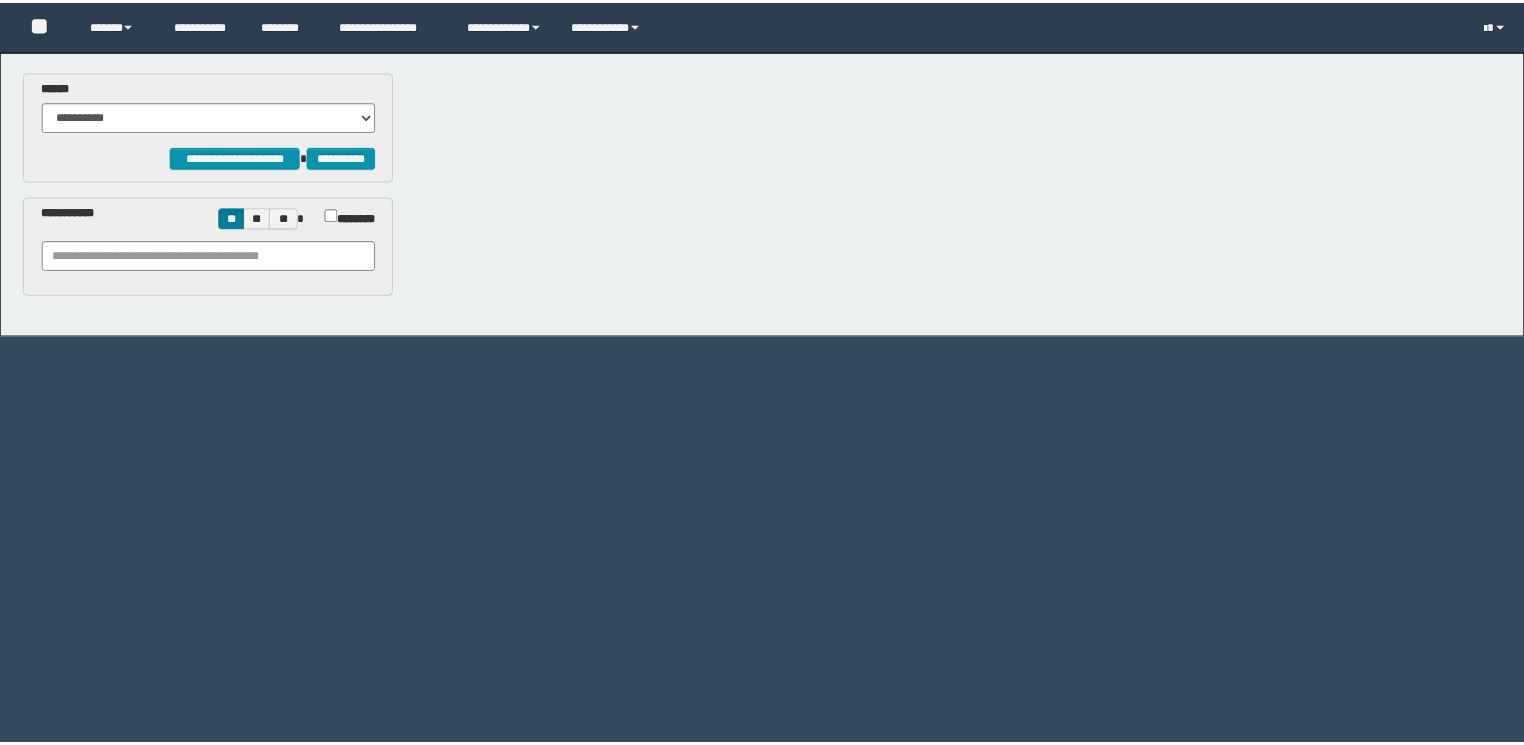 scroll, scrollTop: 0, scrollLeft: 0, axis: both 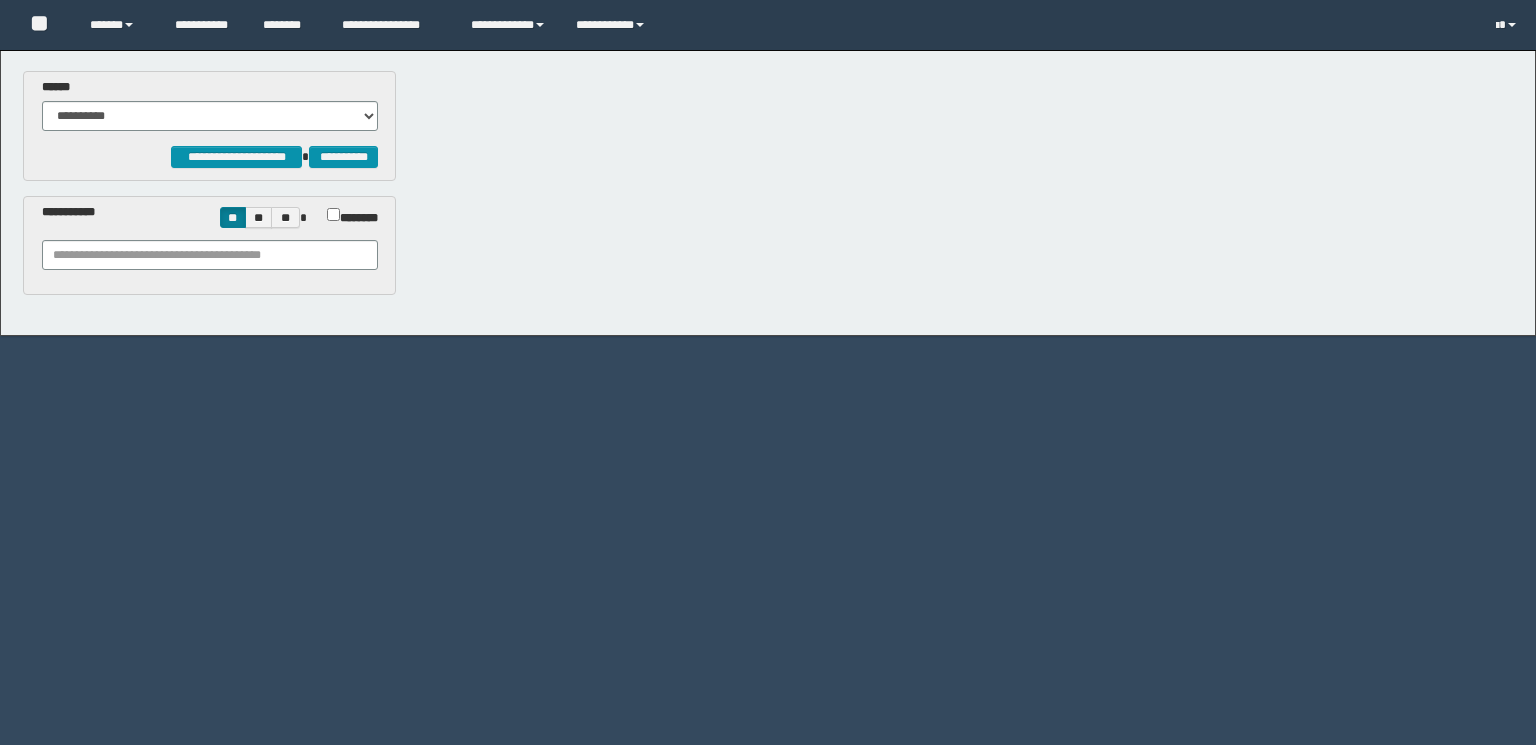 type on "**********" 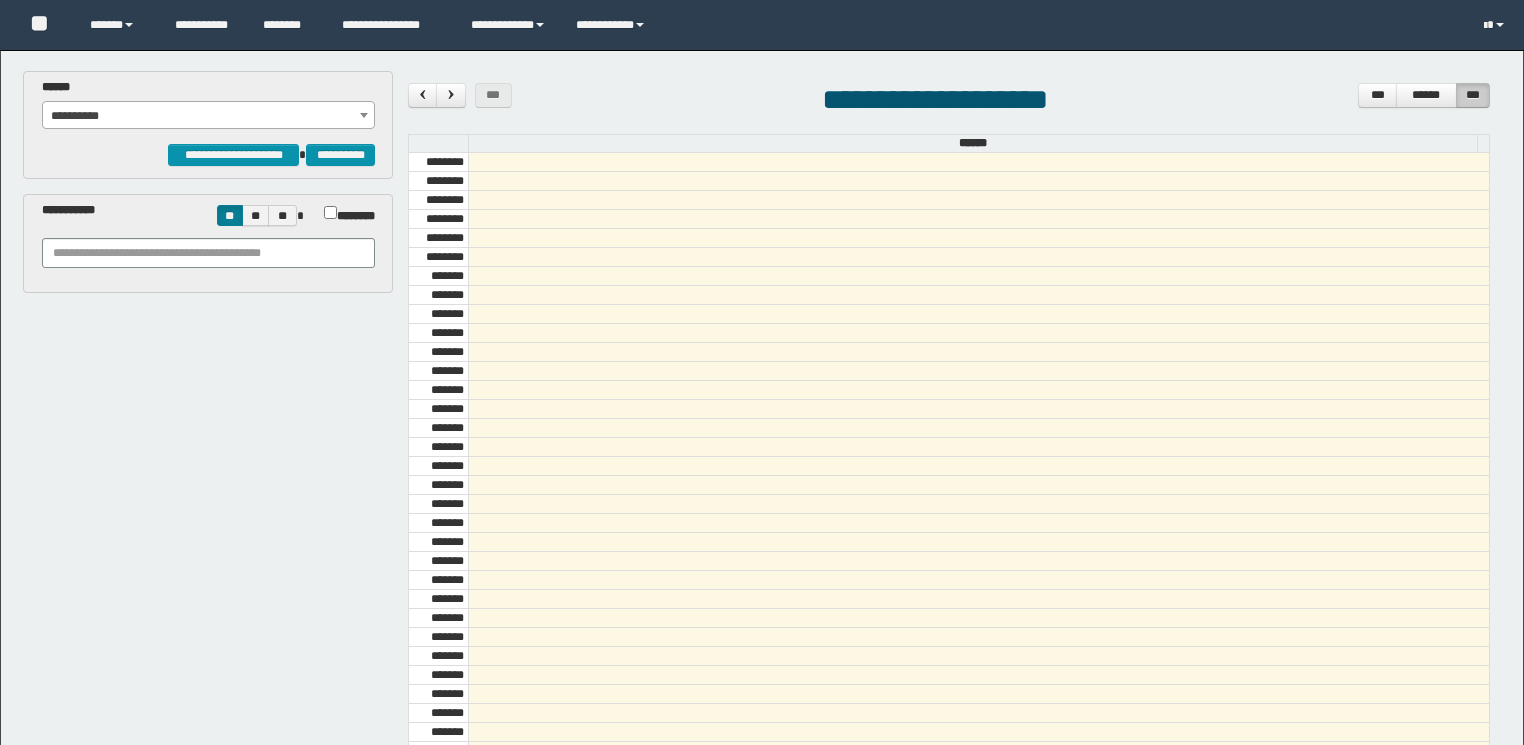 scroll, scrollTop: 0, scrollLeft: 0, axis: both 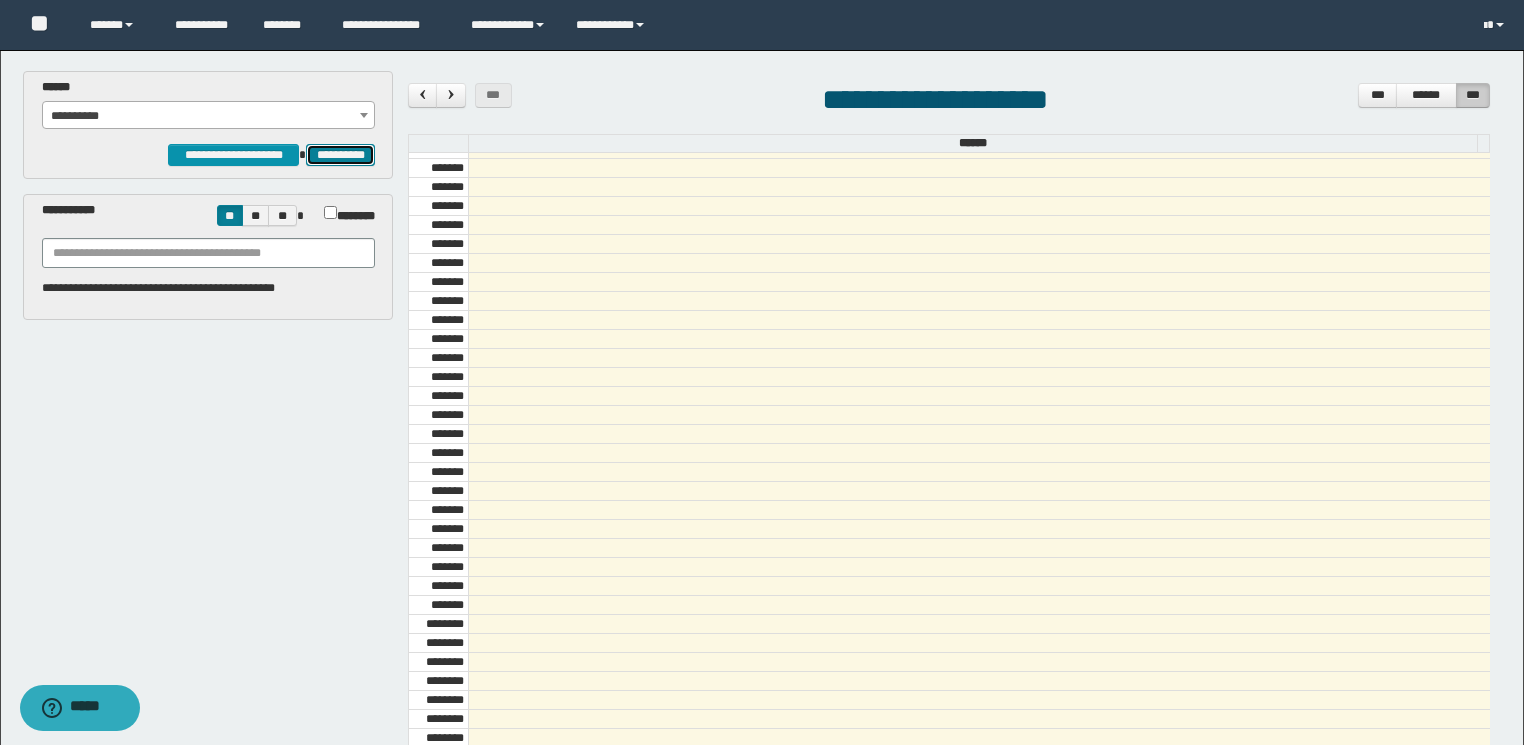 click on "**********" at bounding box center (340, 155) 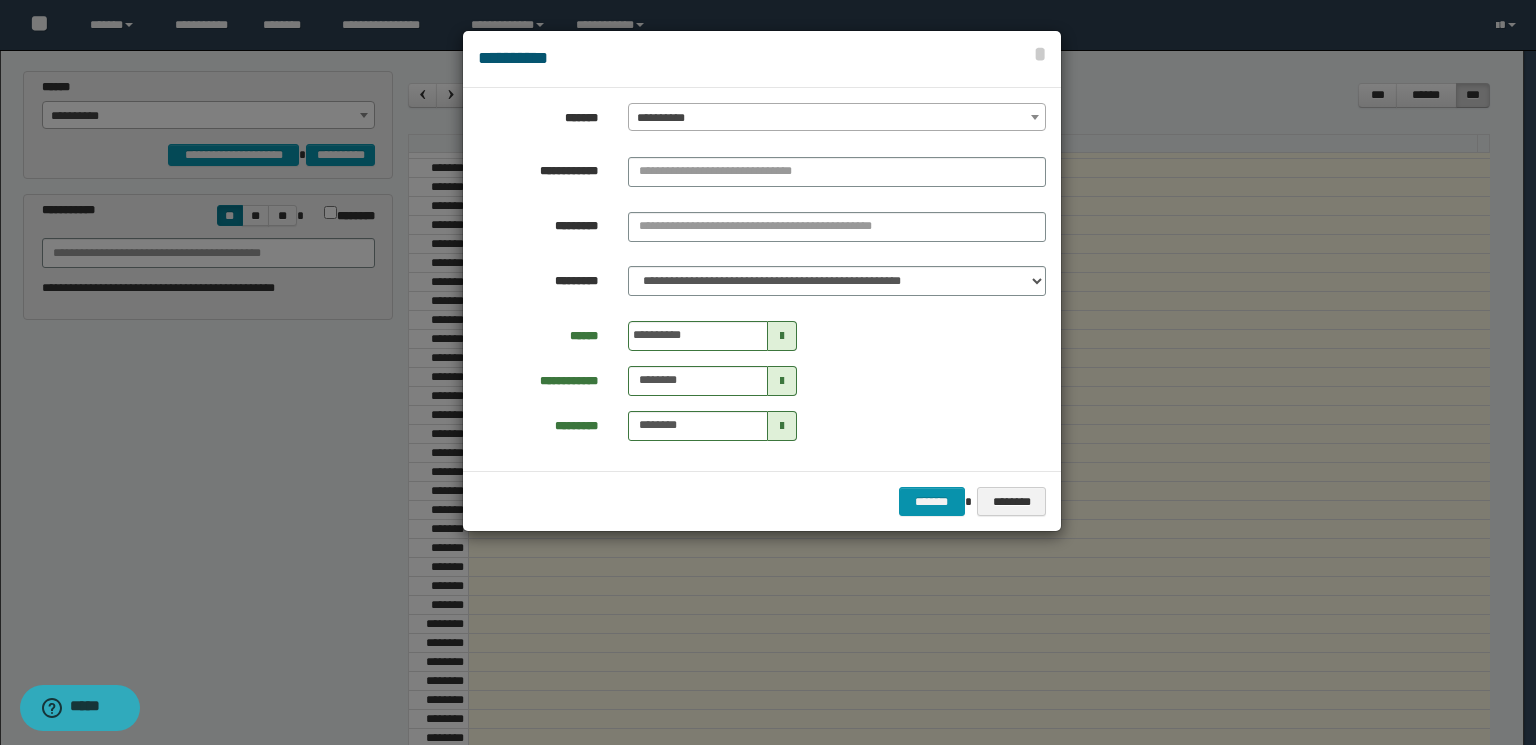 click on "**********" at bounding box center [837, 118] 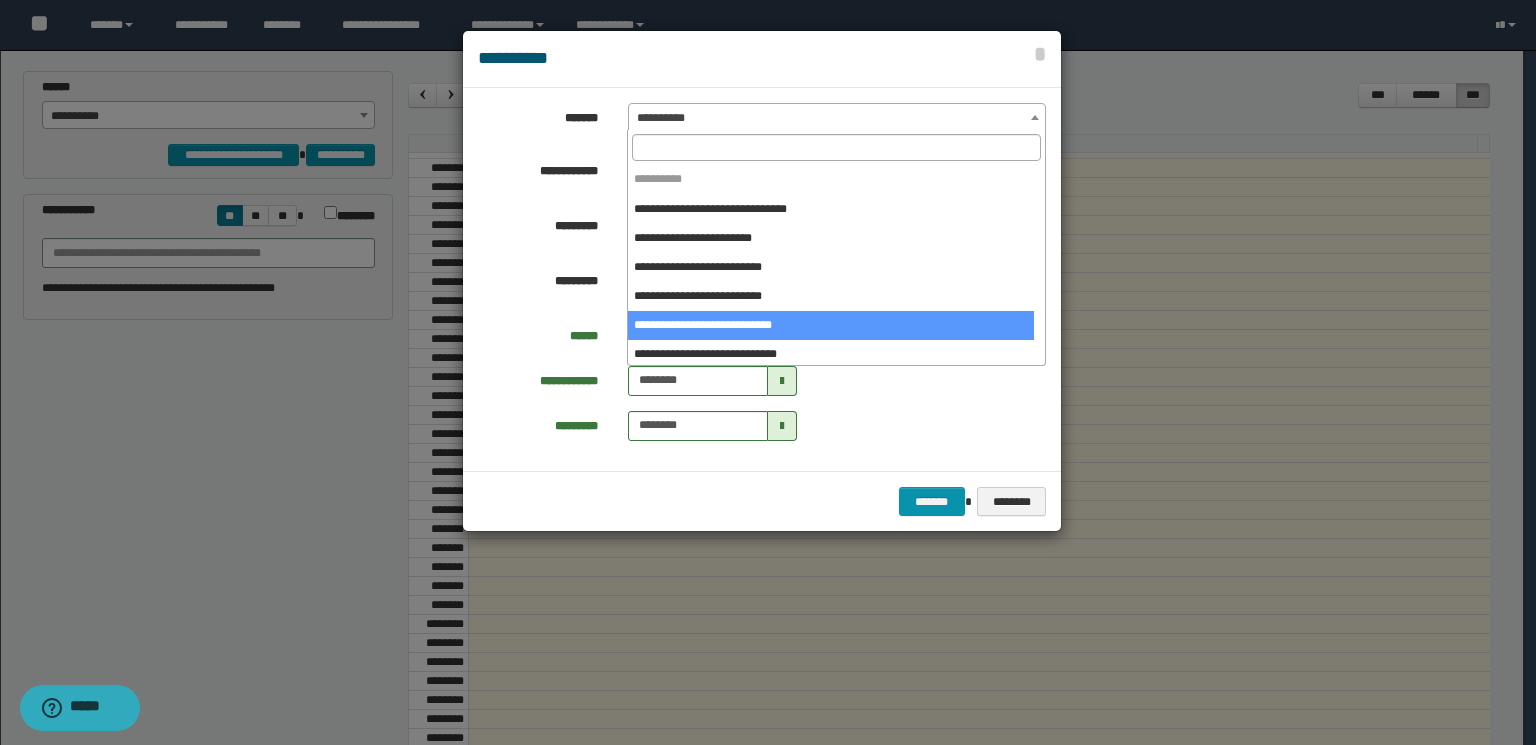 select on "*****" 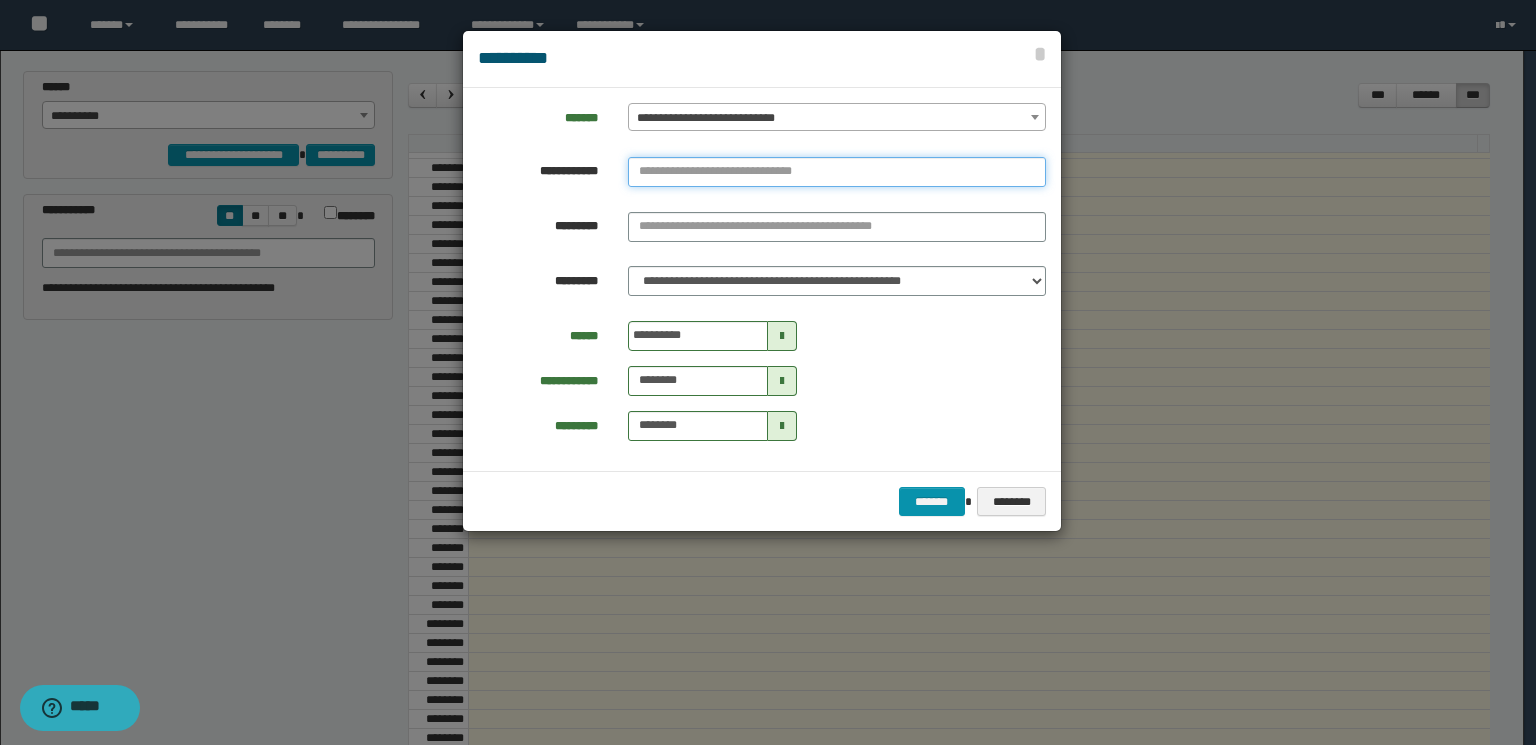 click at bounding box center [837, 172] 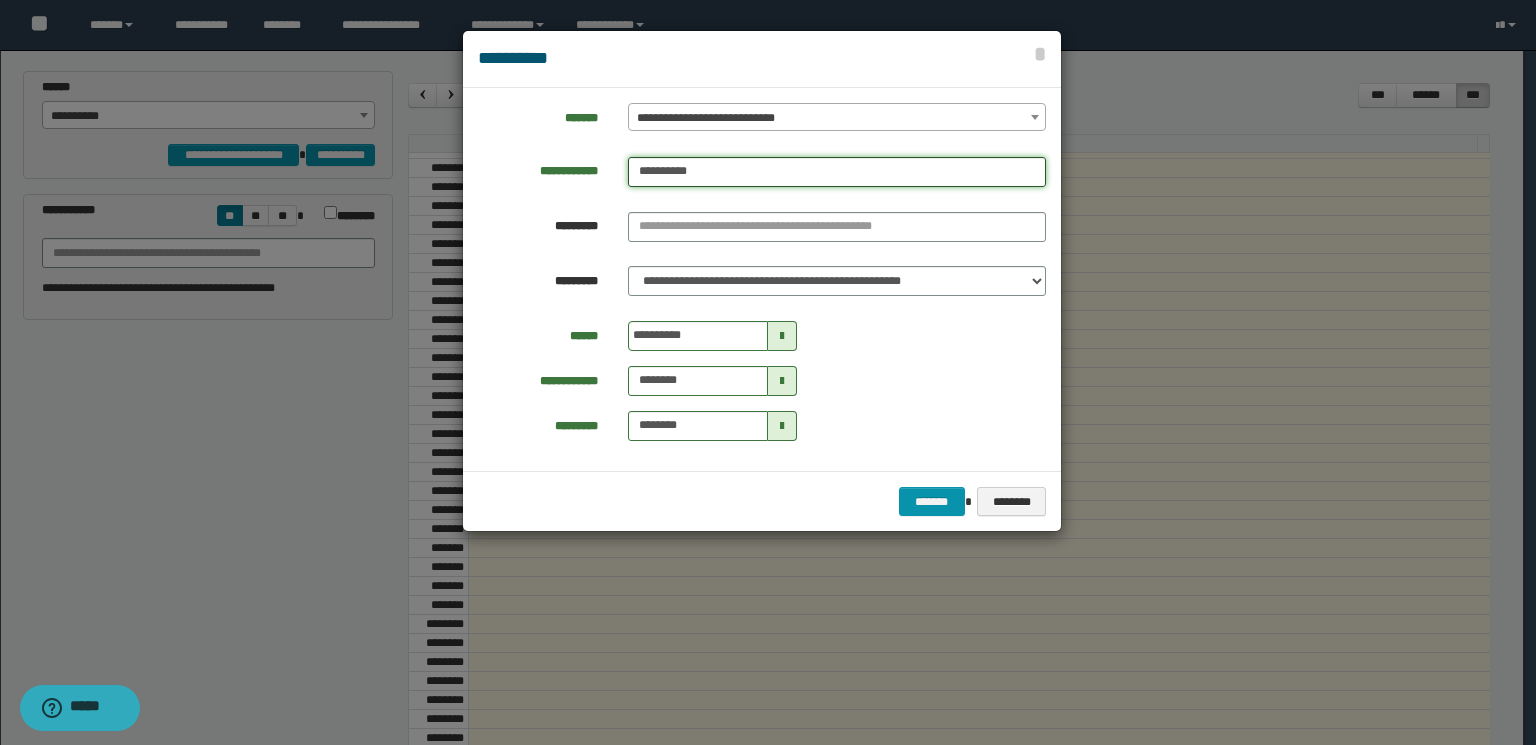 type on "**********" 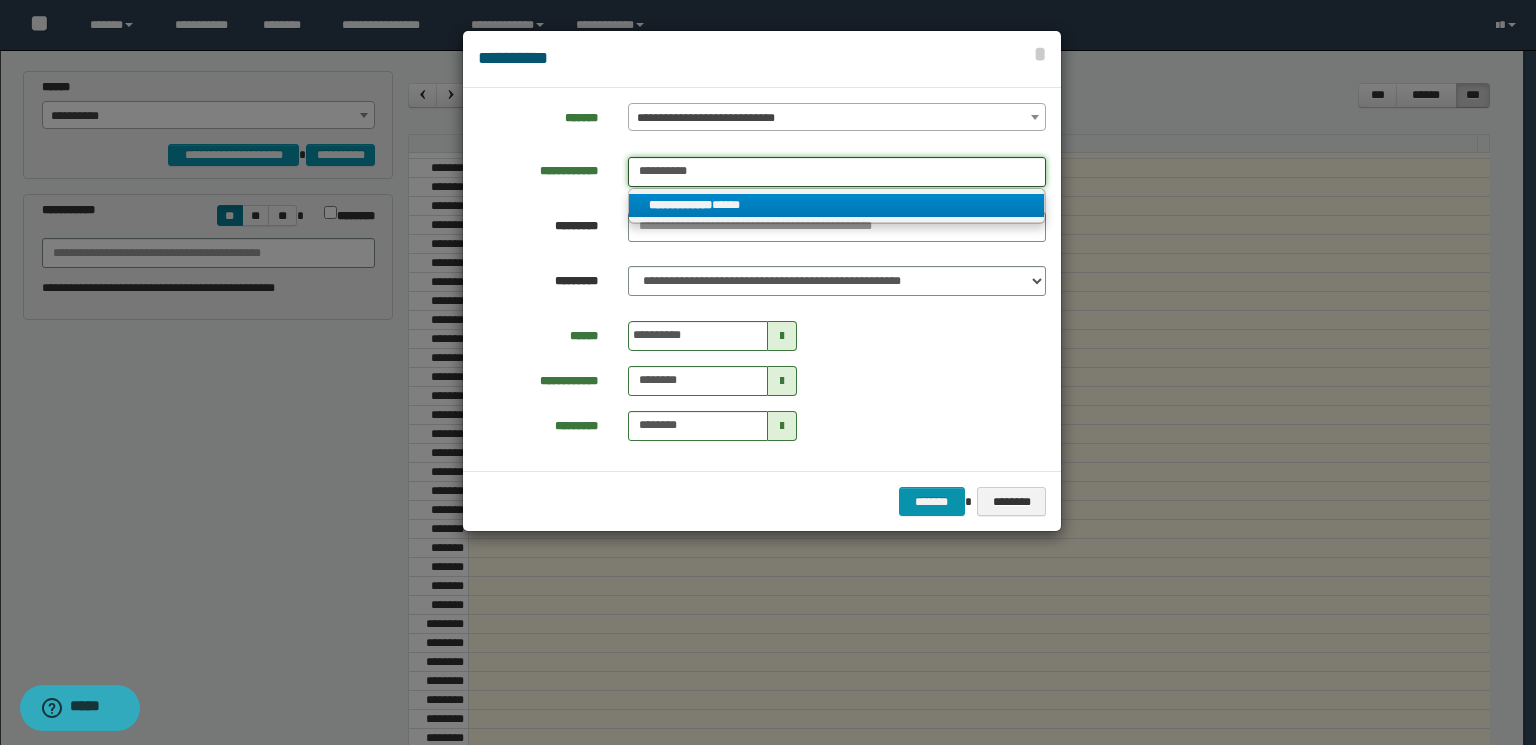 type on "**********" 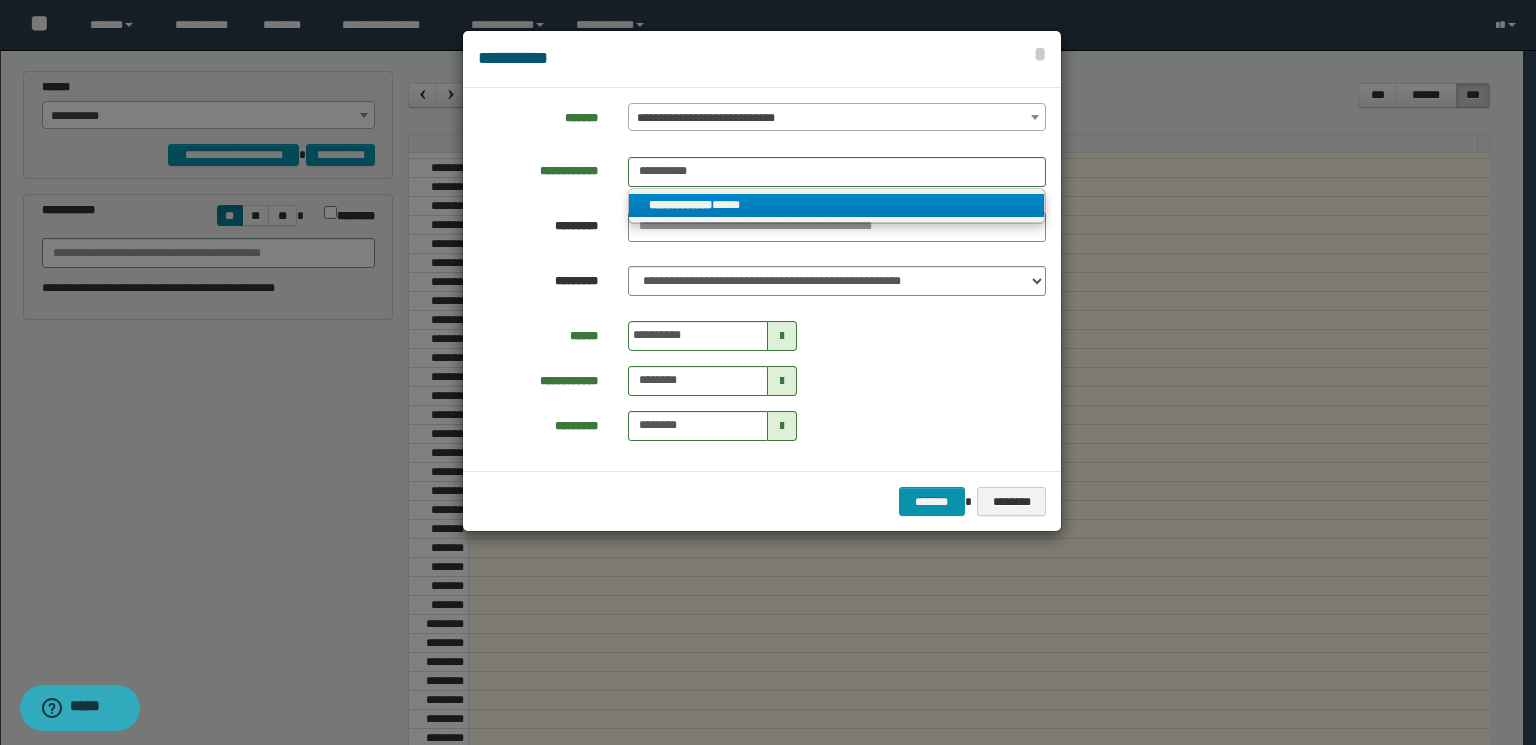 click on "**********" at bounding box center [680, 205] 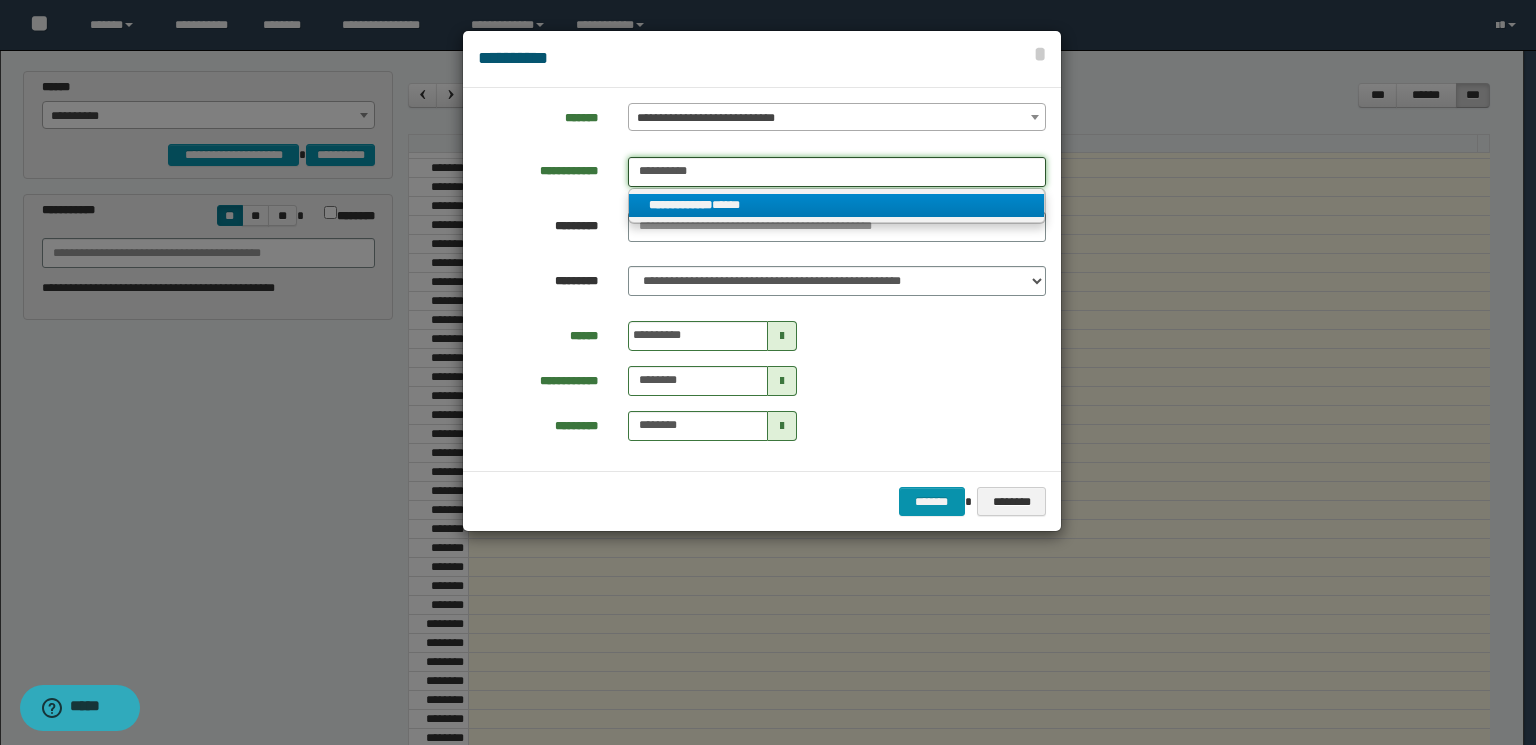 type 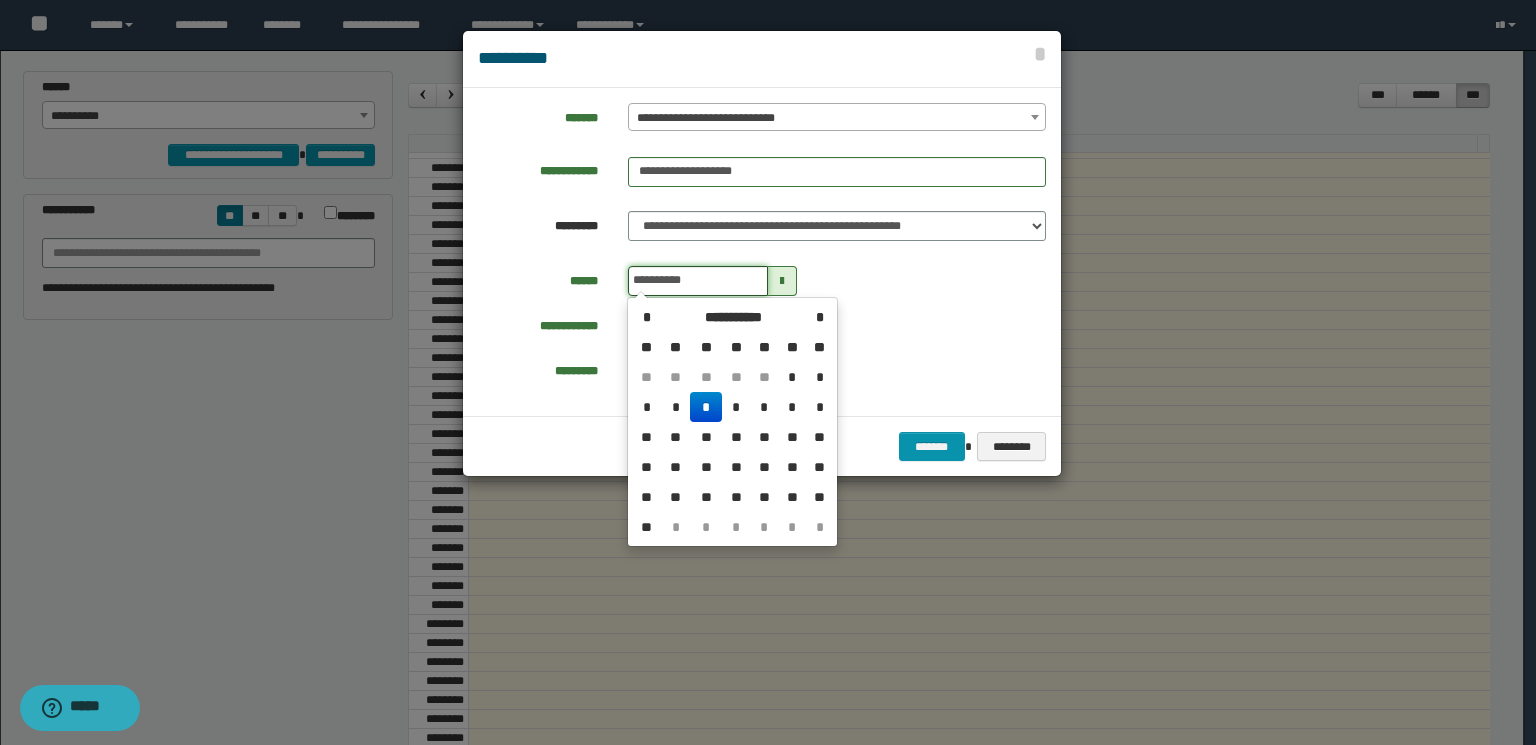 drag, startPoint x: 645, startPoint y: 277, endPoint x: 620, endPoint y: 279, distance: 25.079872 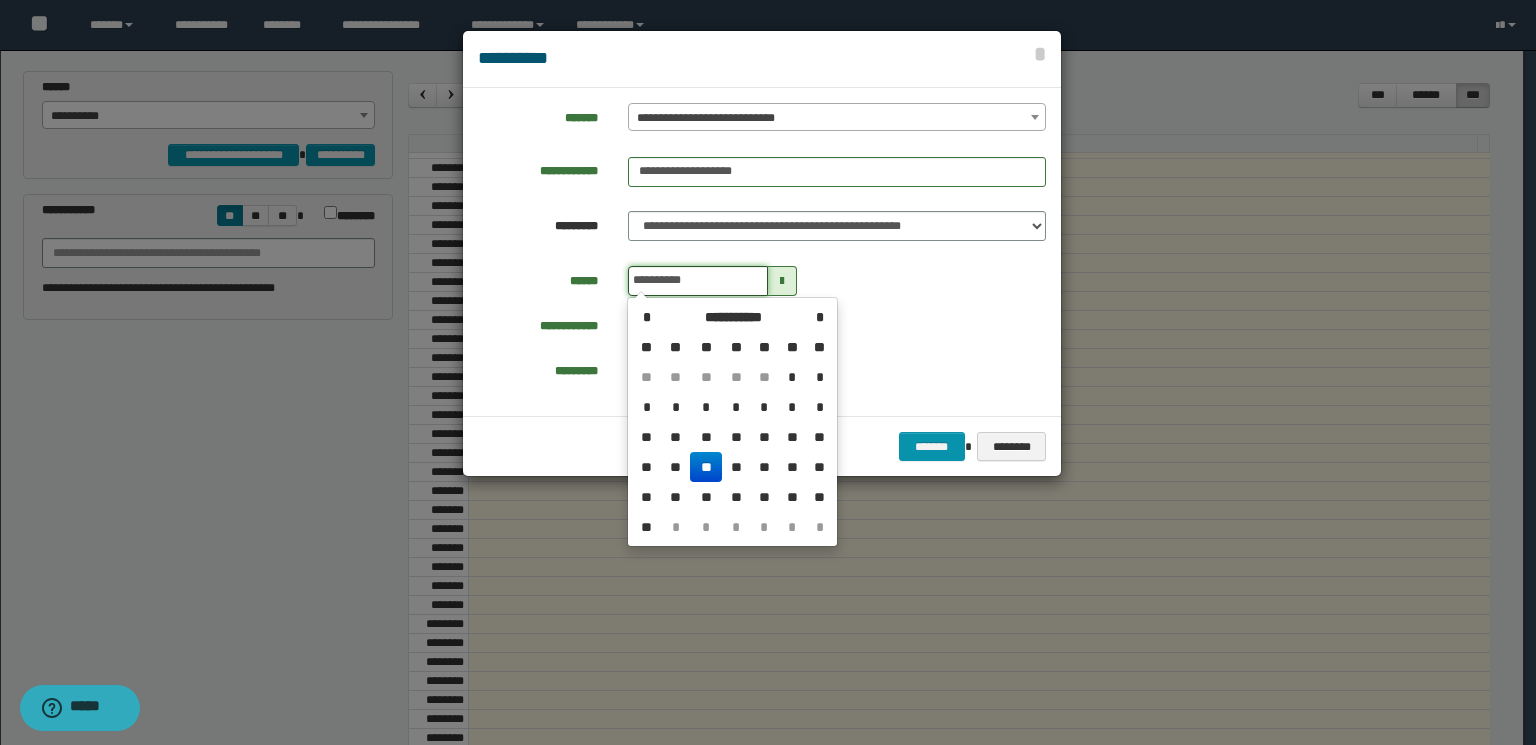 type on "**********" 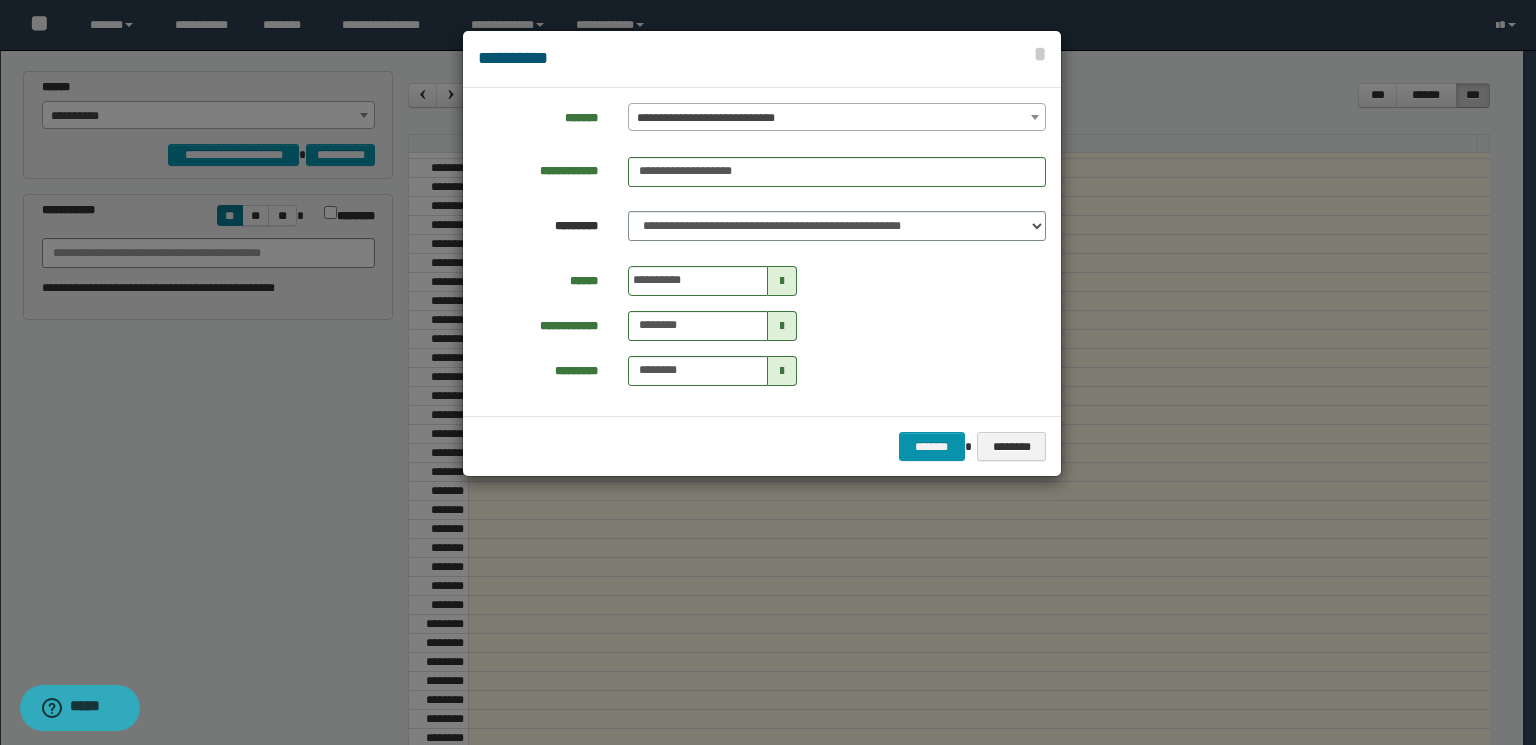 click on "**********" at bounding box center [762, 326] 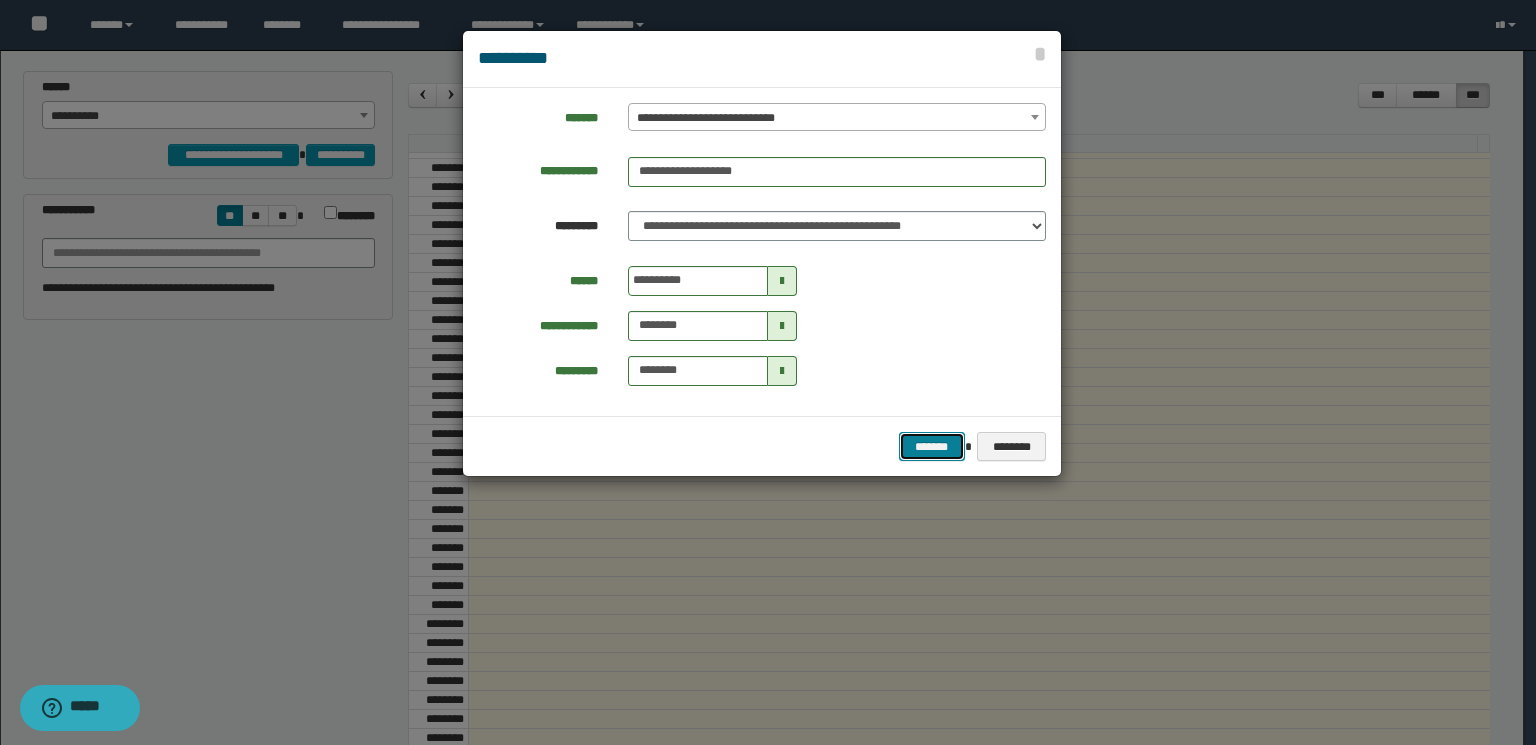 click on "*******" at bounding box center (932, 447) 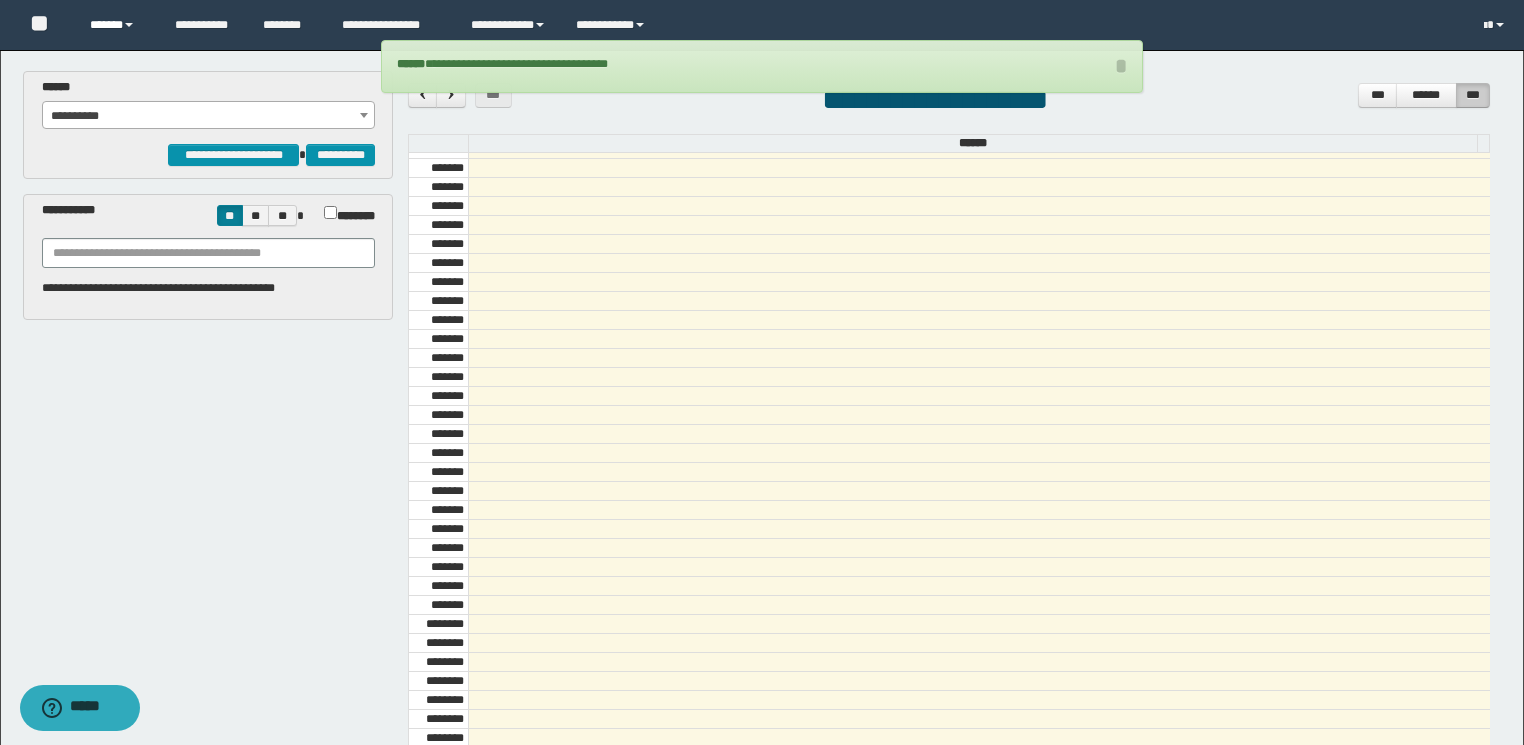 click on "******" at bounding box center [117, 25] 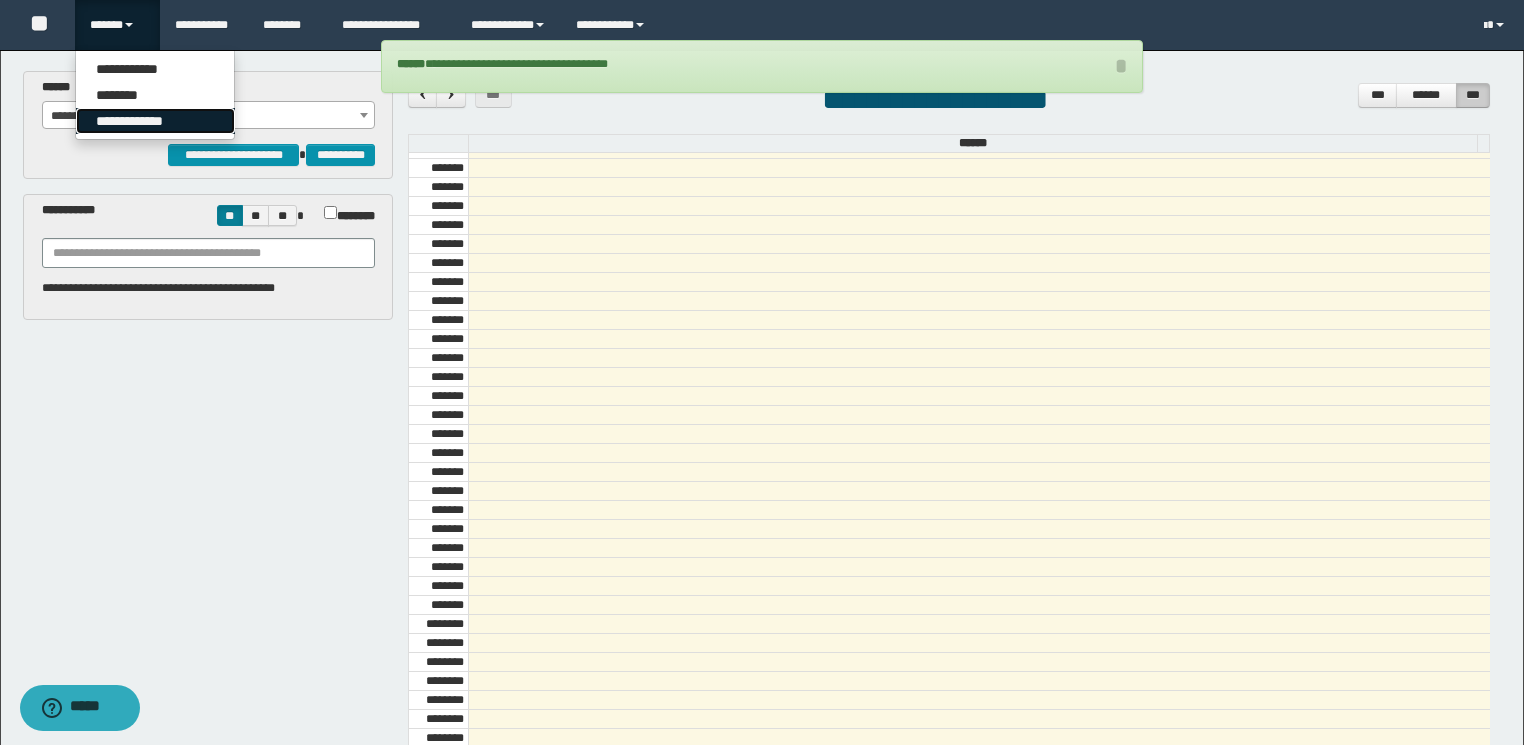 click on "**********" at bounding box center [155, 121] 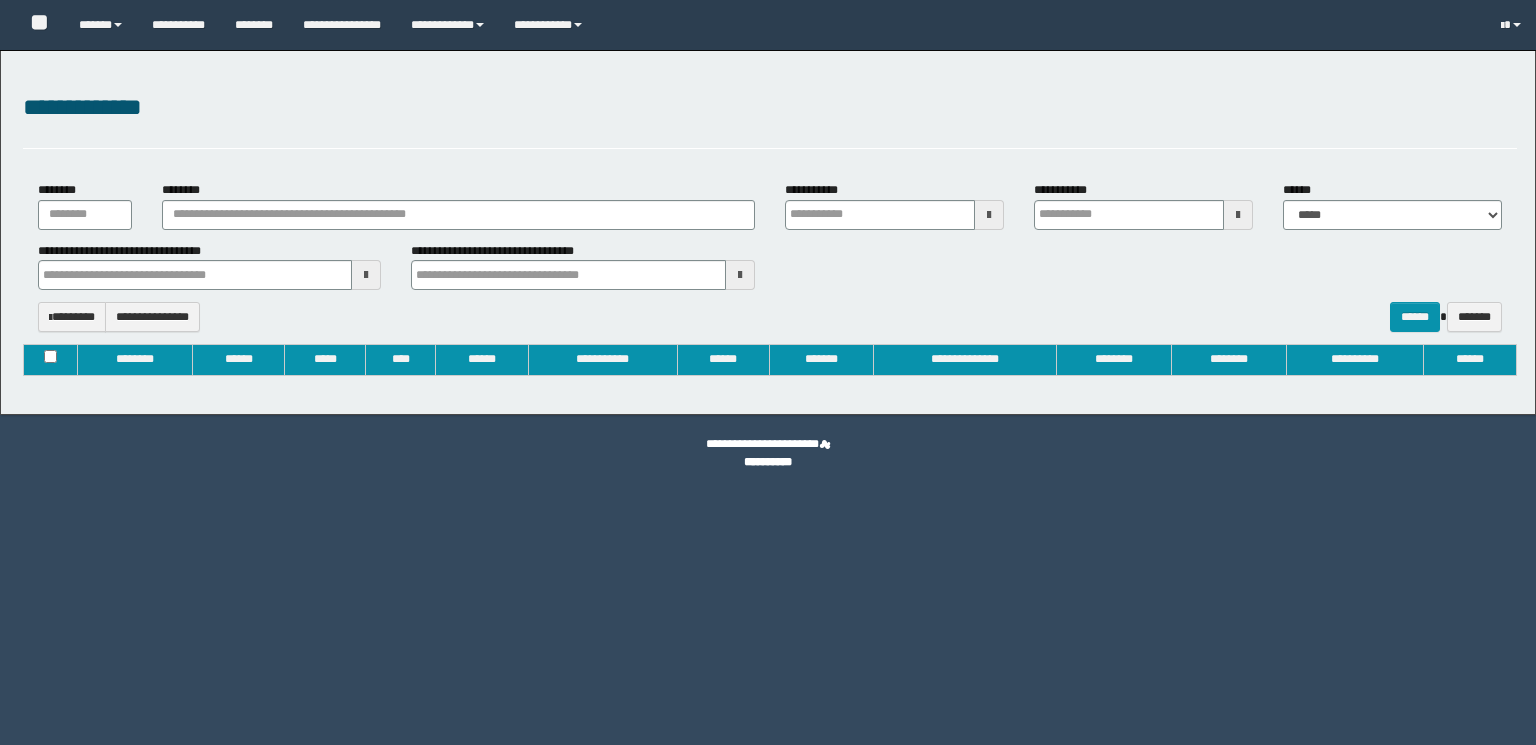 type on "**********" 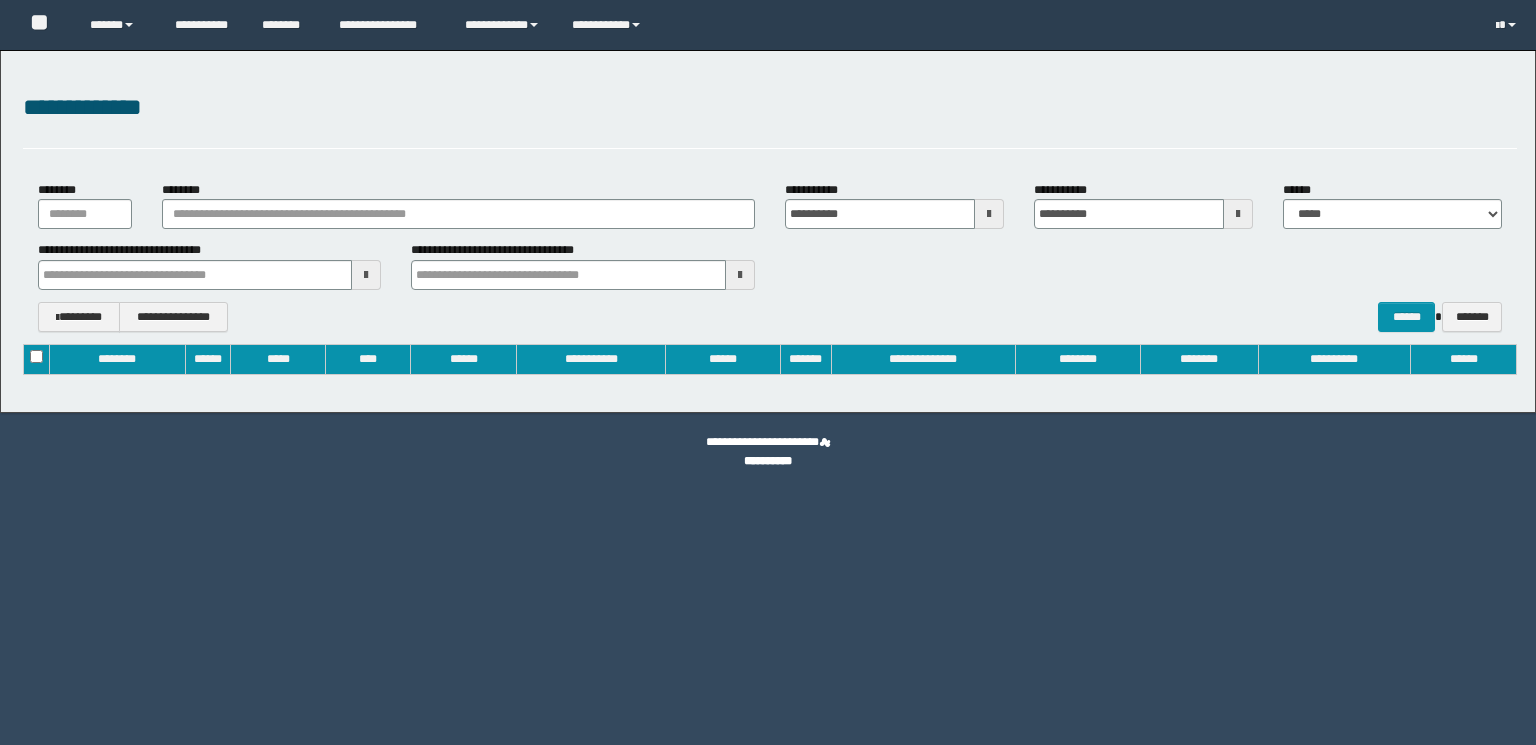 scroll, scrollTop: 0, scrollLeft: 0, axis: both 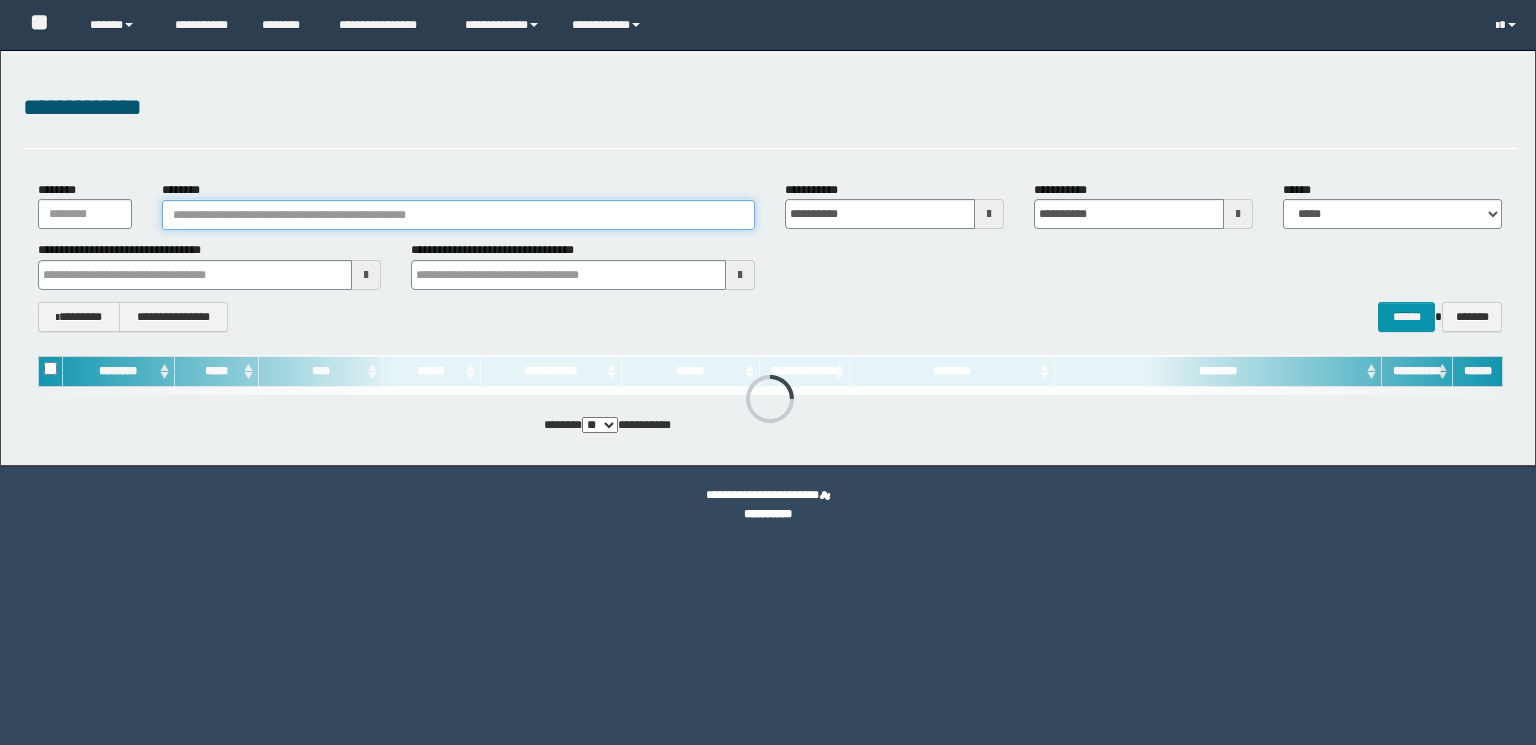 click on "********" at bounding box center [458, 215] 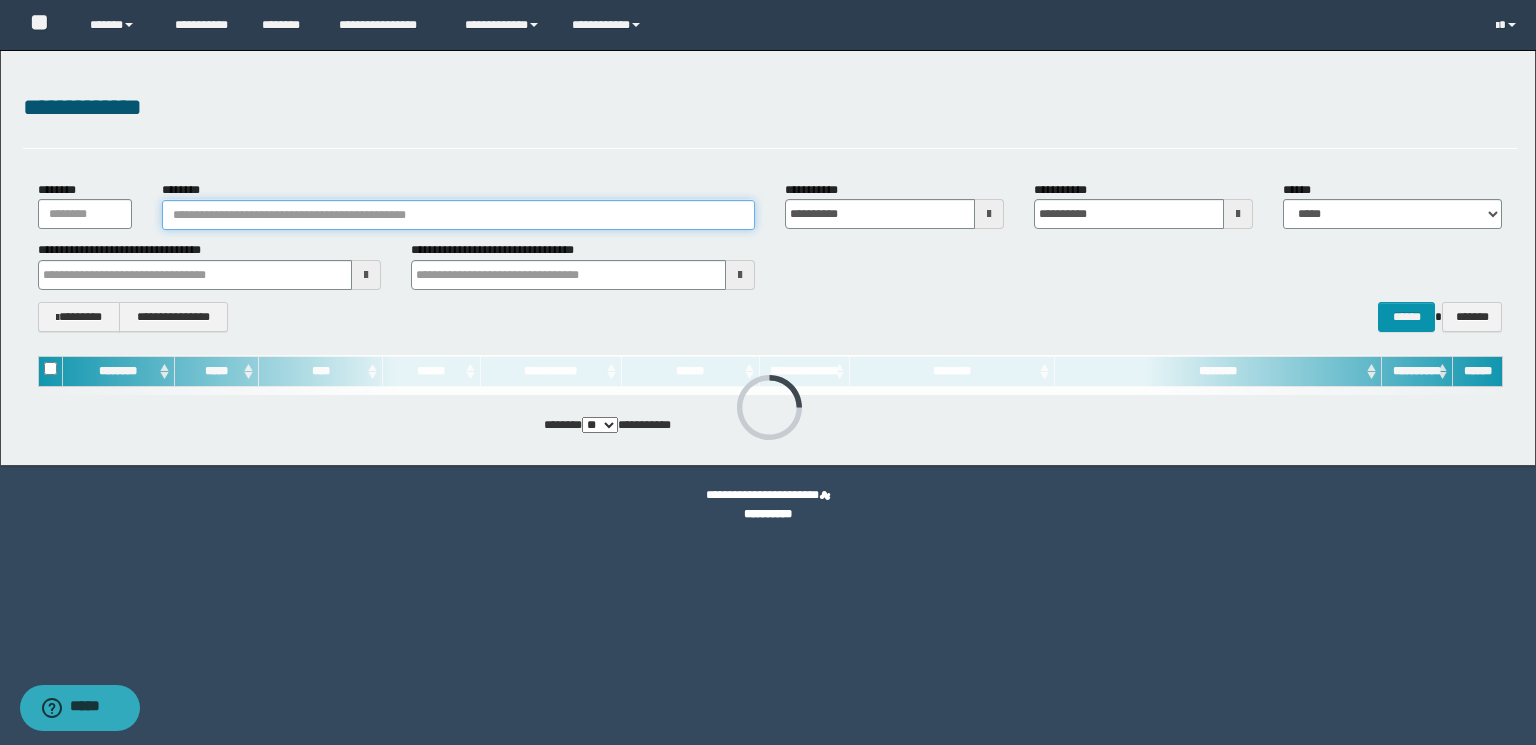 paste on "**********" 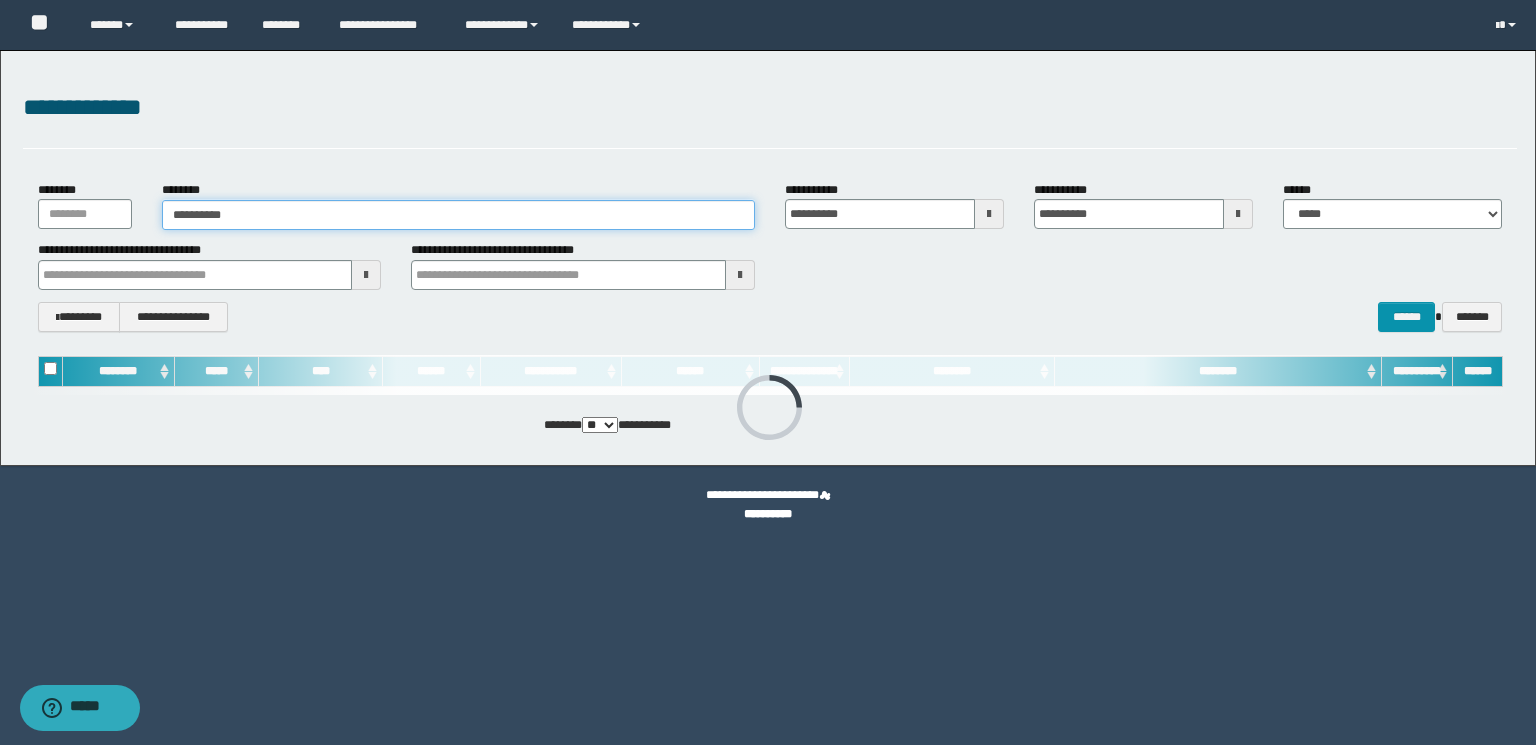 type on "**********" 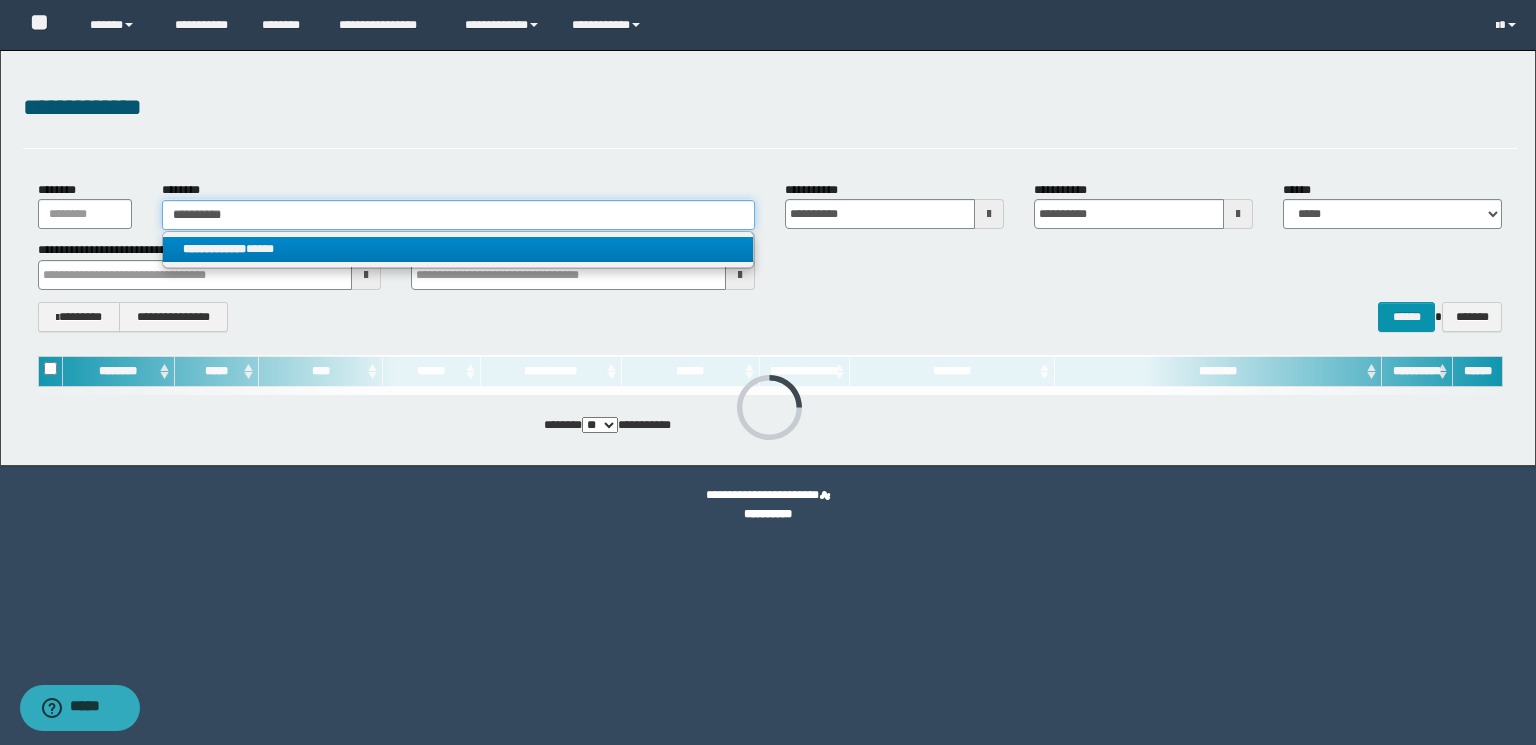 type on "**********" 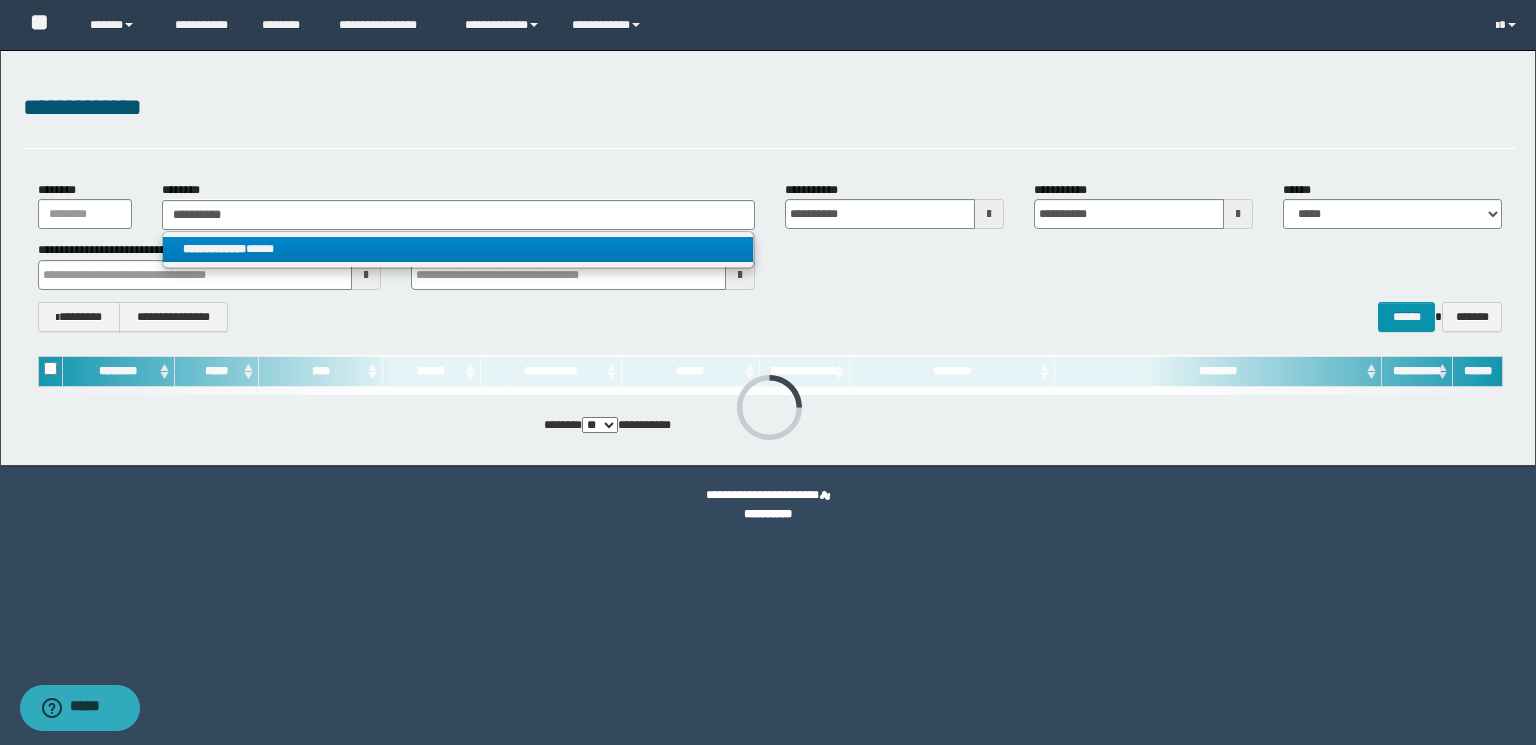 click on "**********" at bounding box center [458, 249] 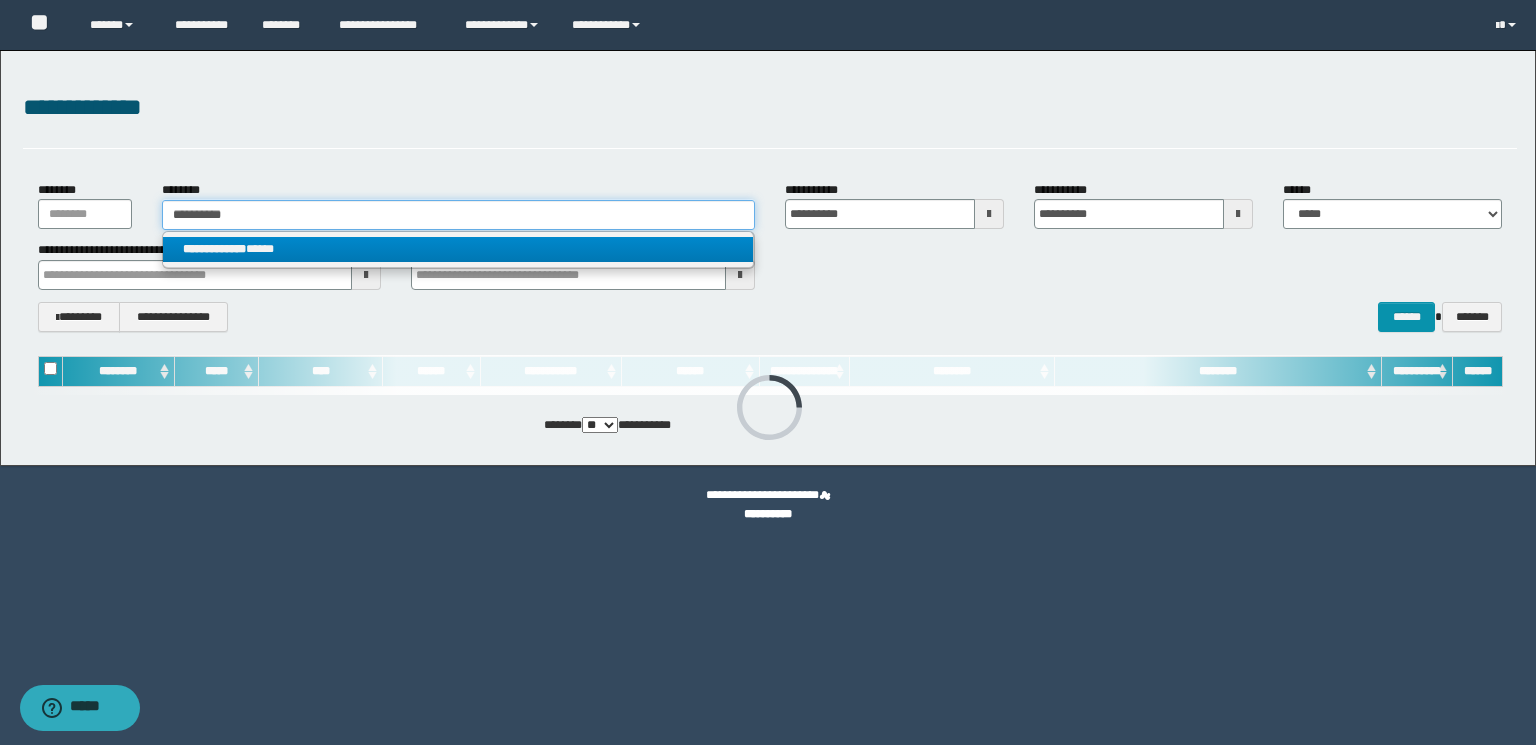 type 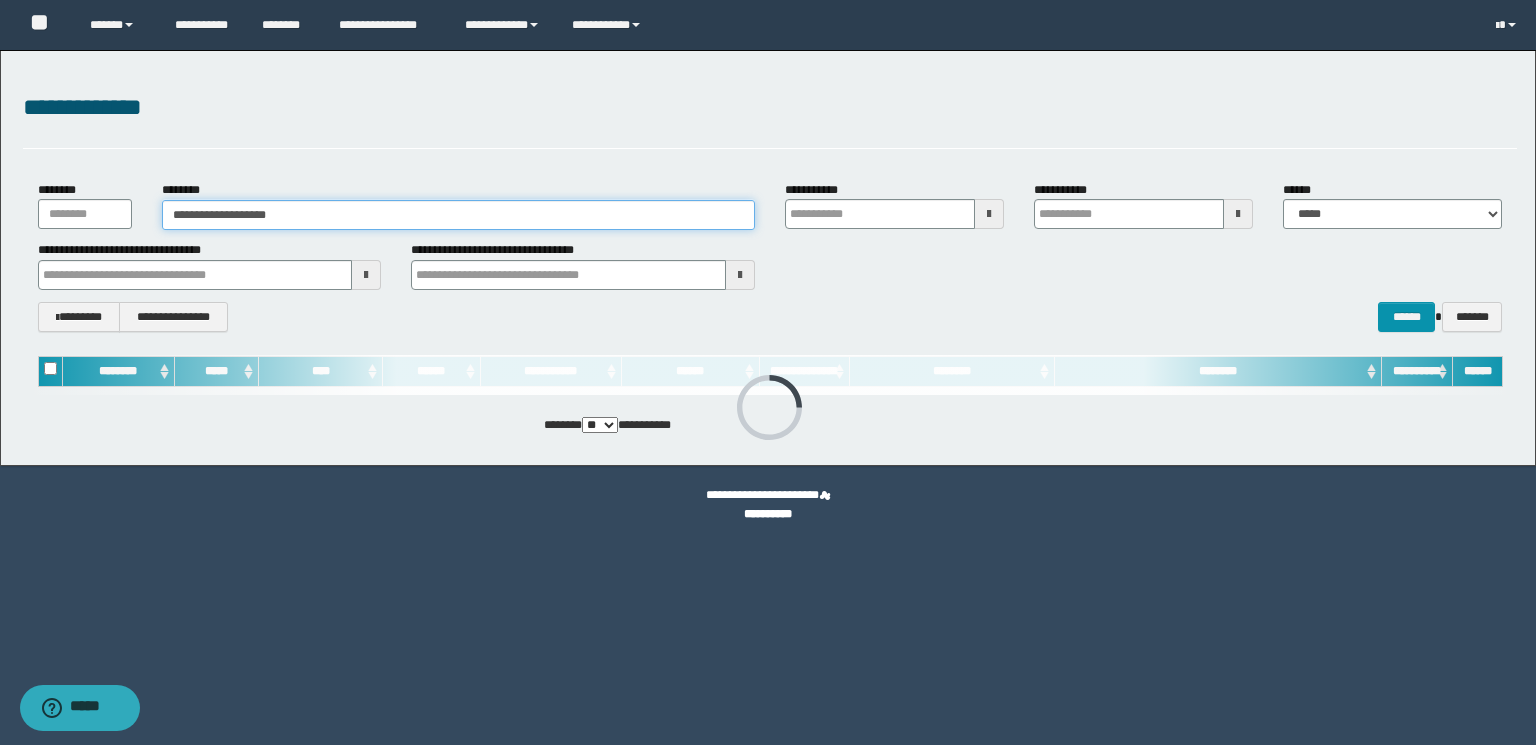 type 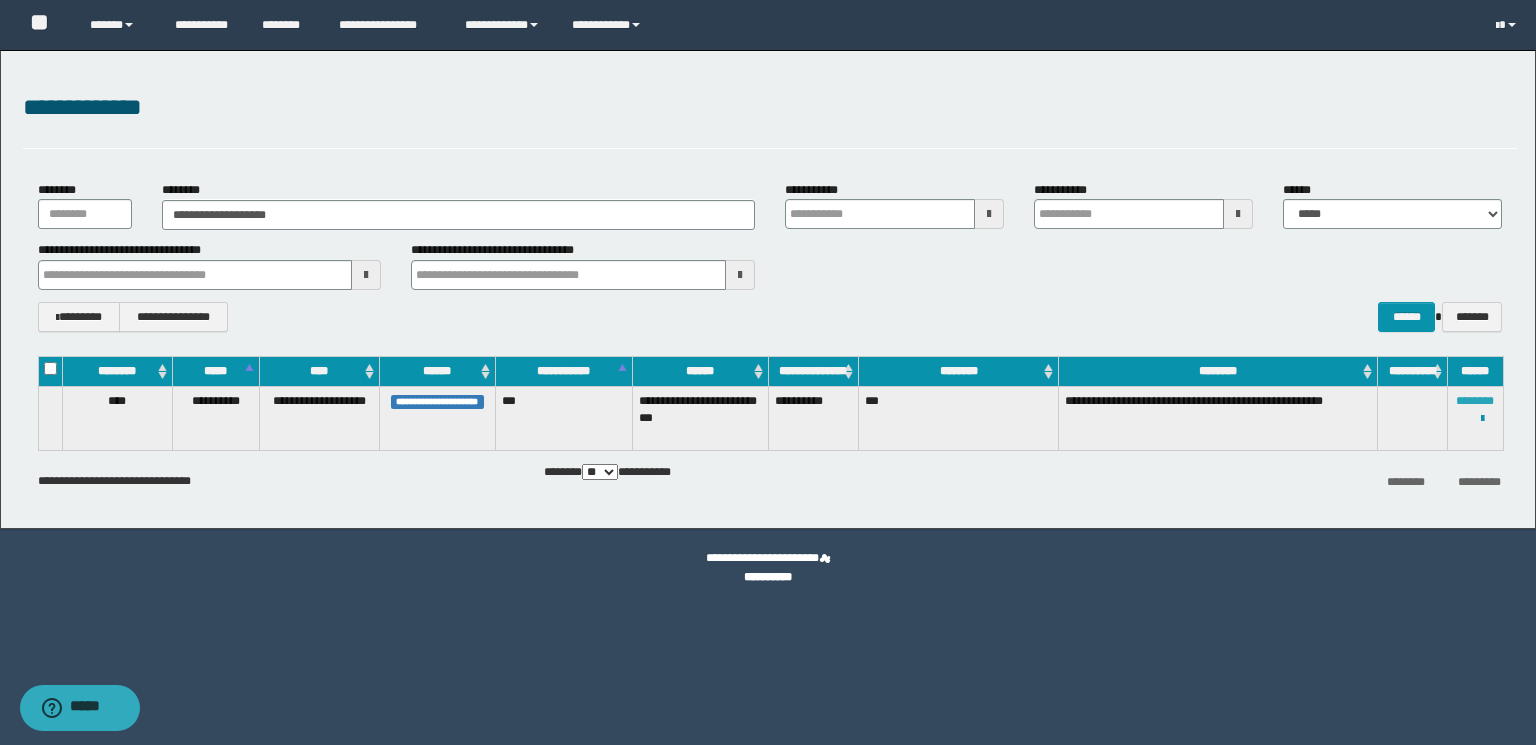 type 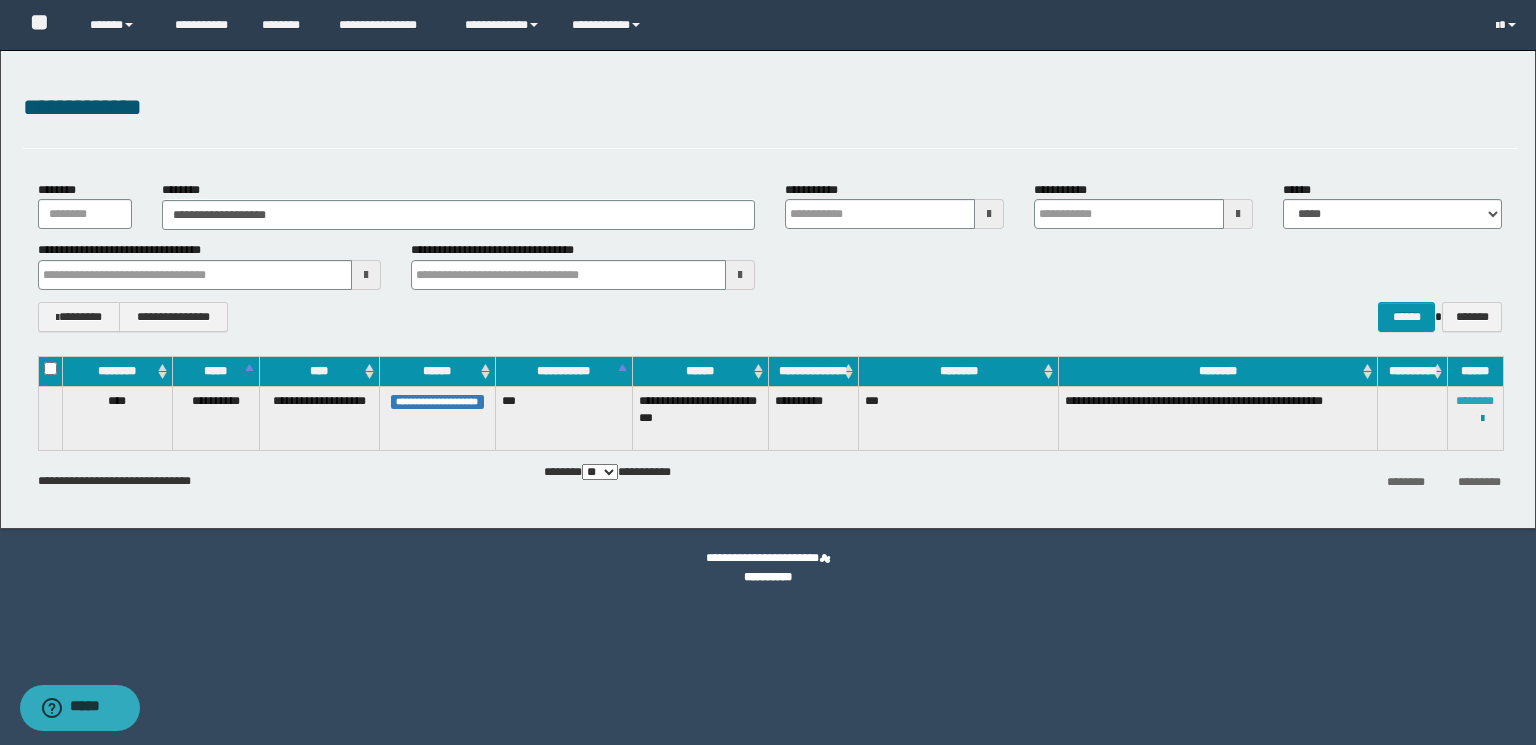 click on "********" at bounding box center [1475, 401] 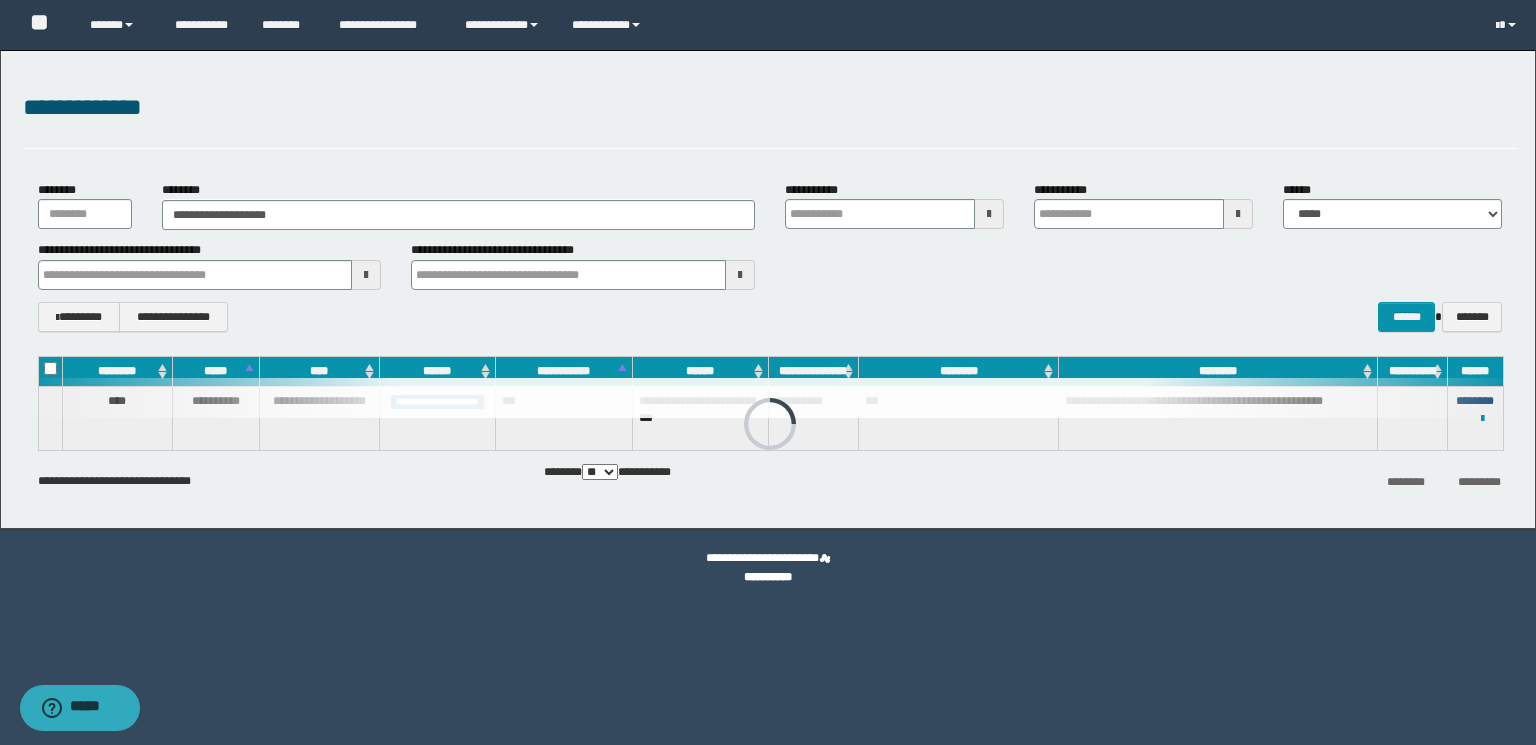 type 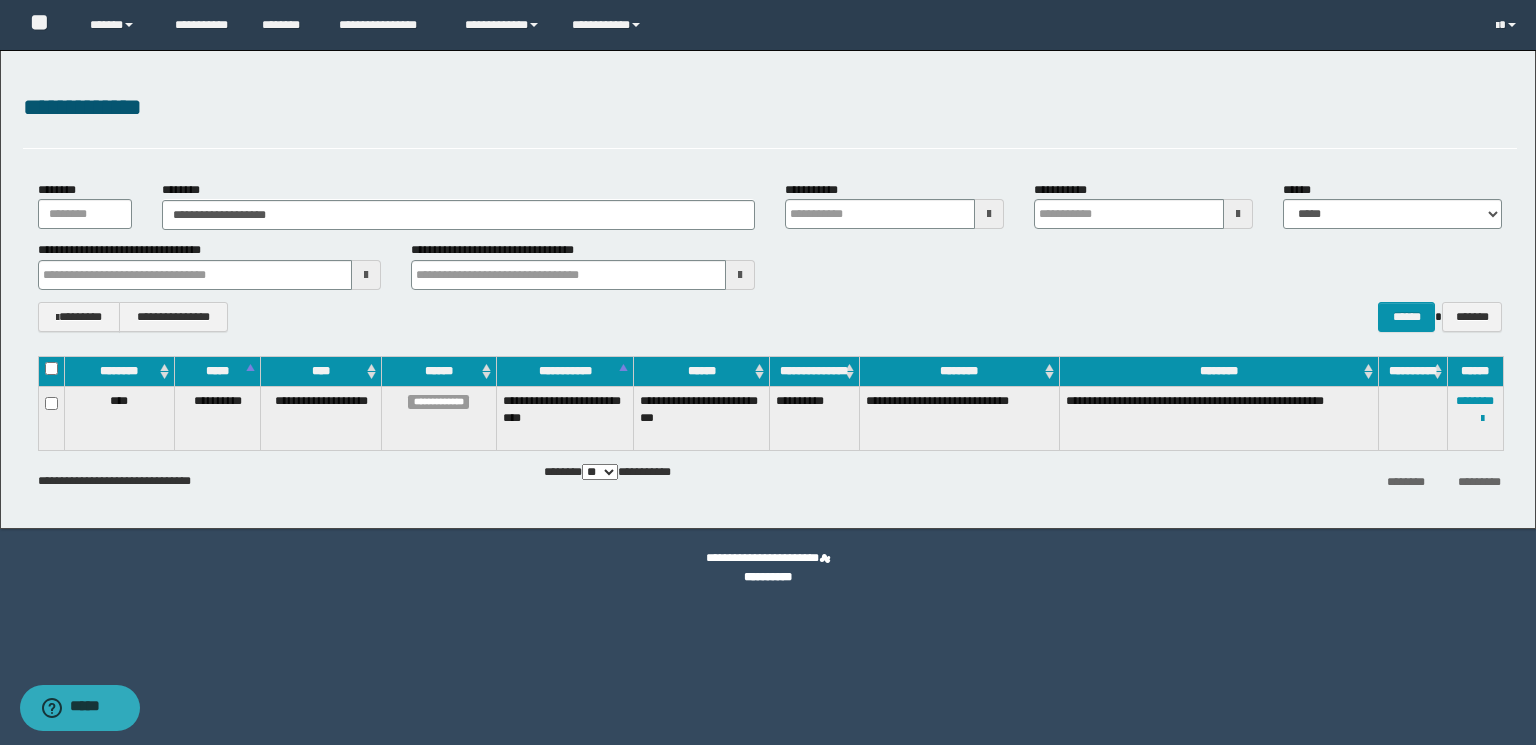 type 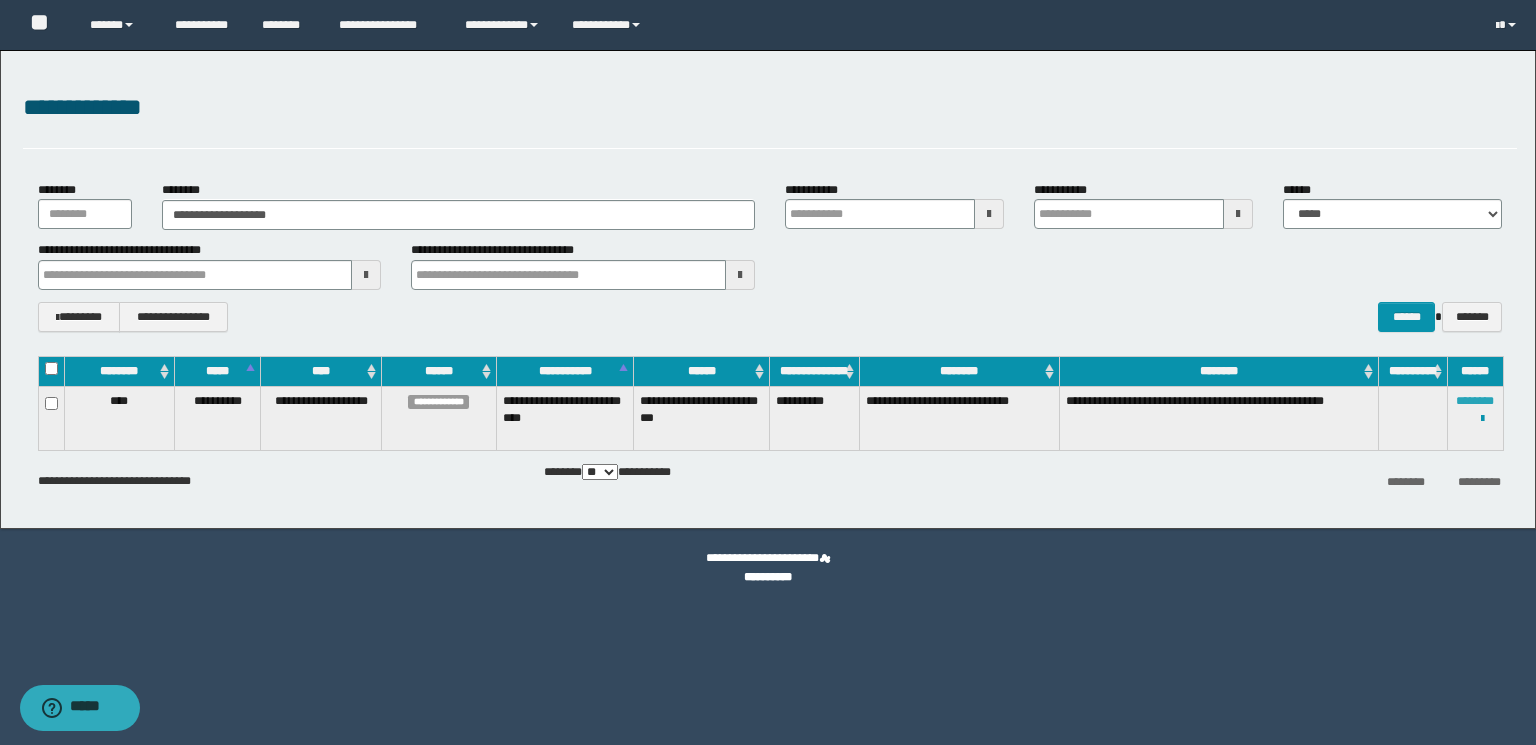 click on "********" at bounding box center (1475, 401) 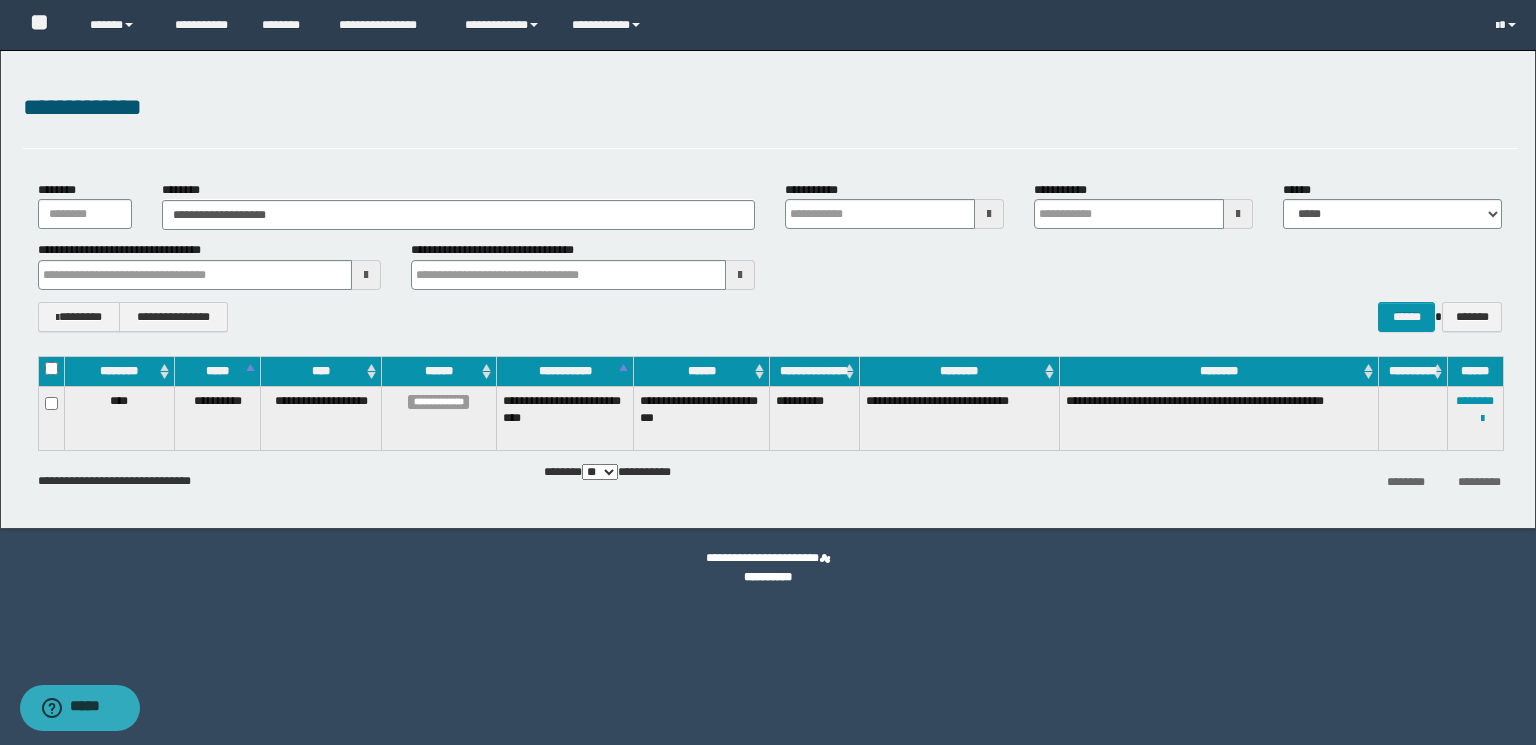 type 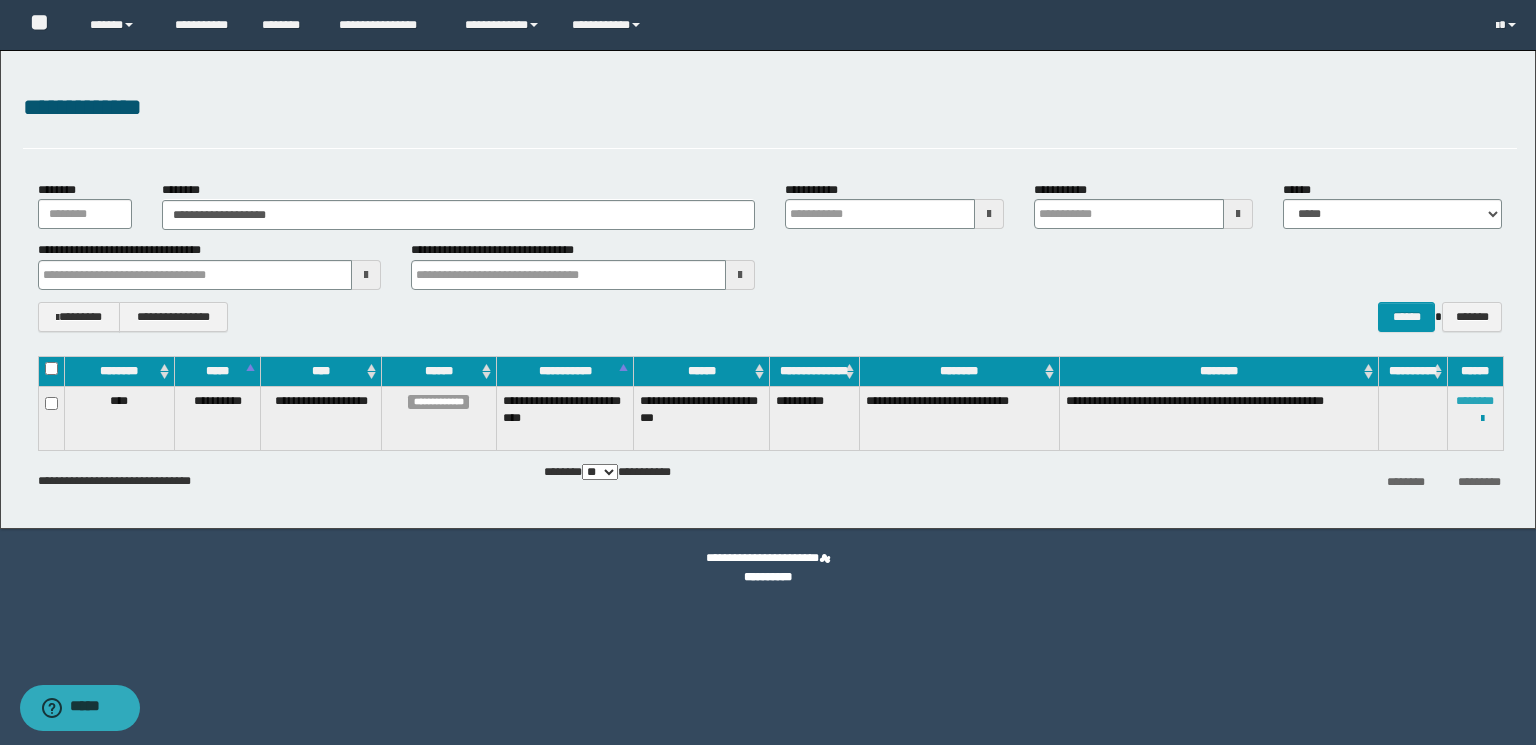 click on "********" at bounding box center [1475, 401] 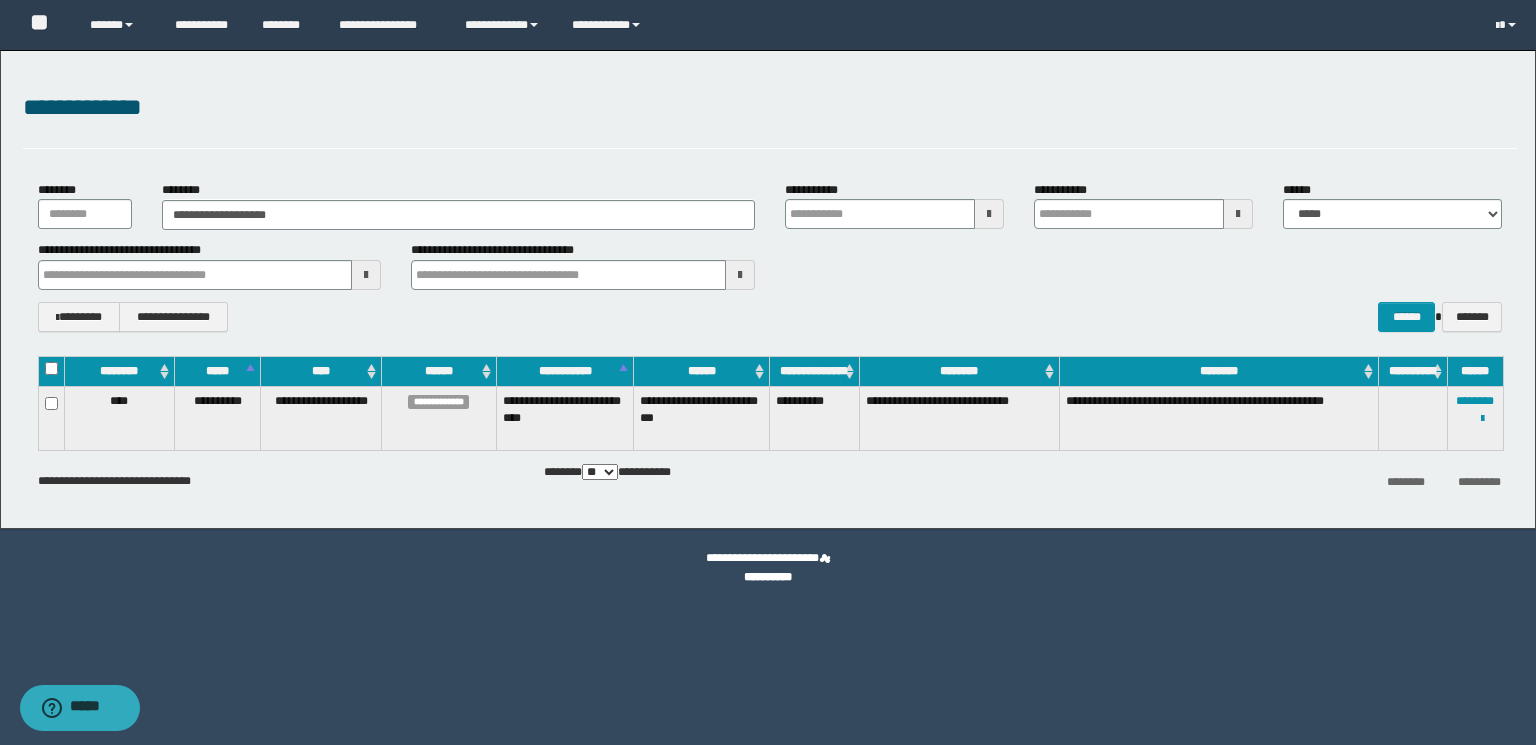 type 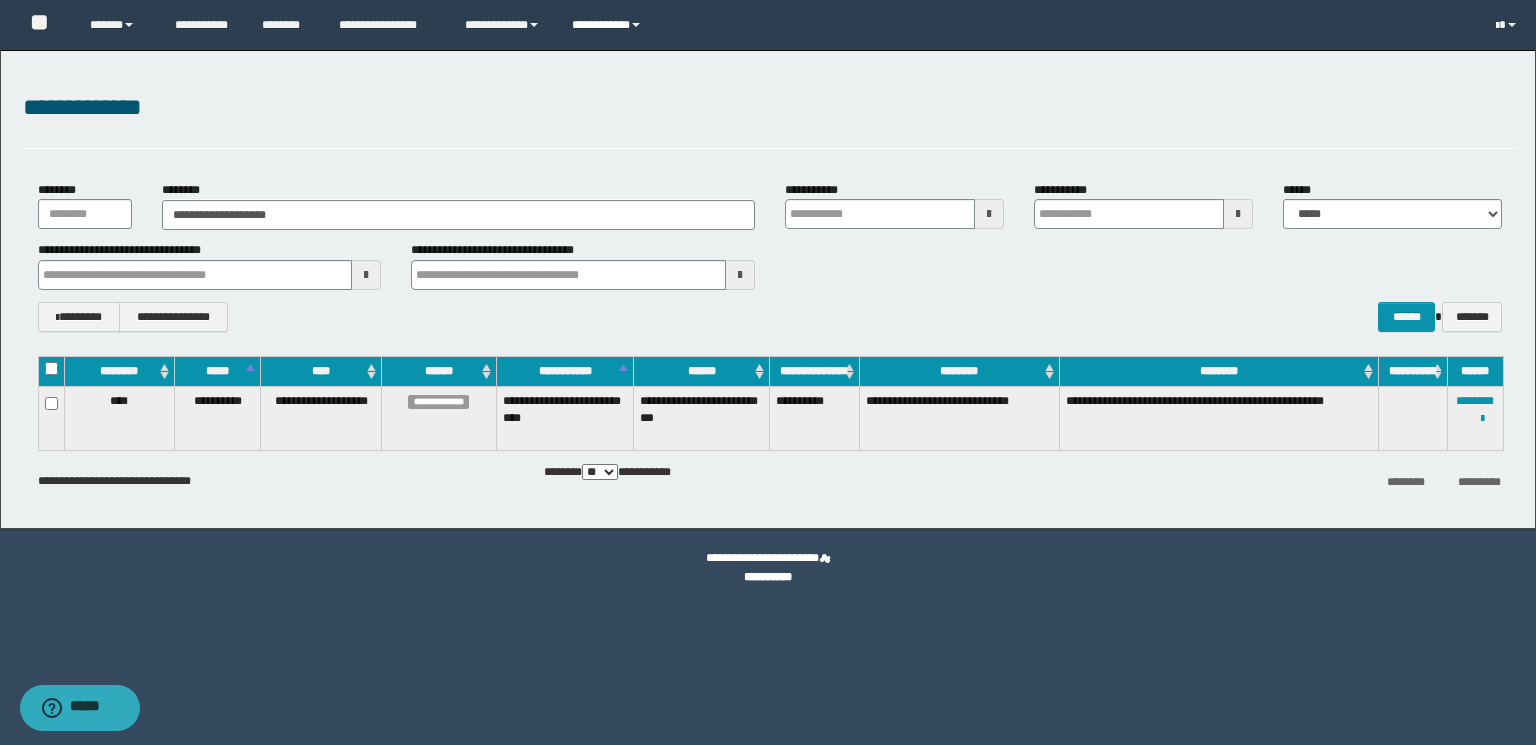 type 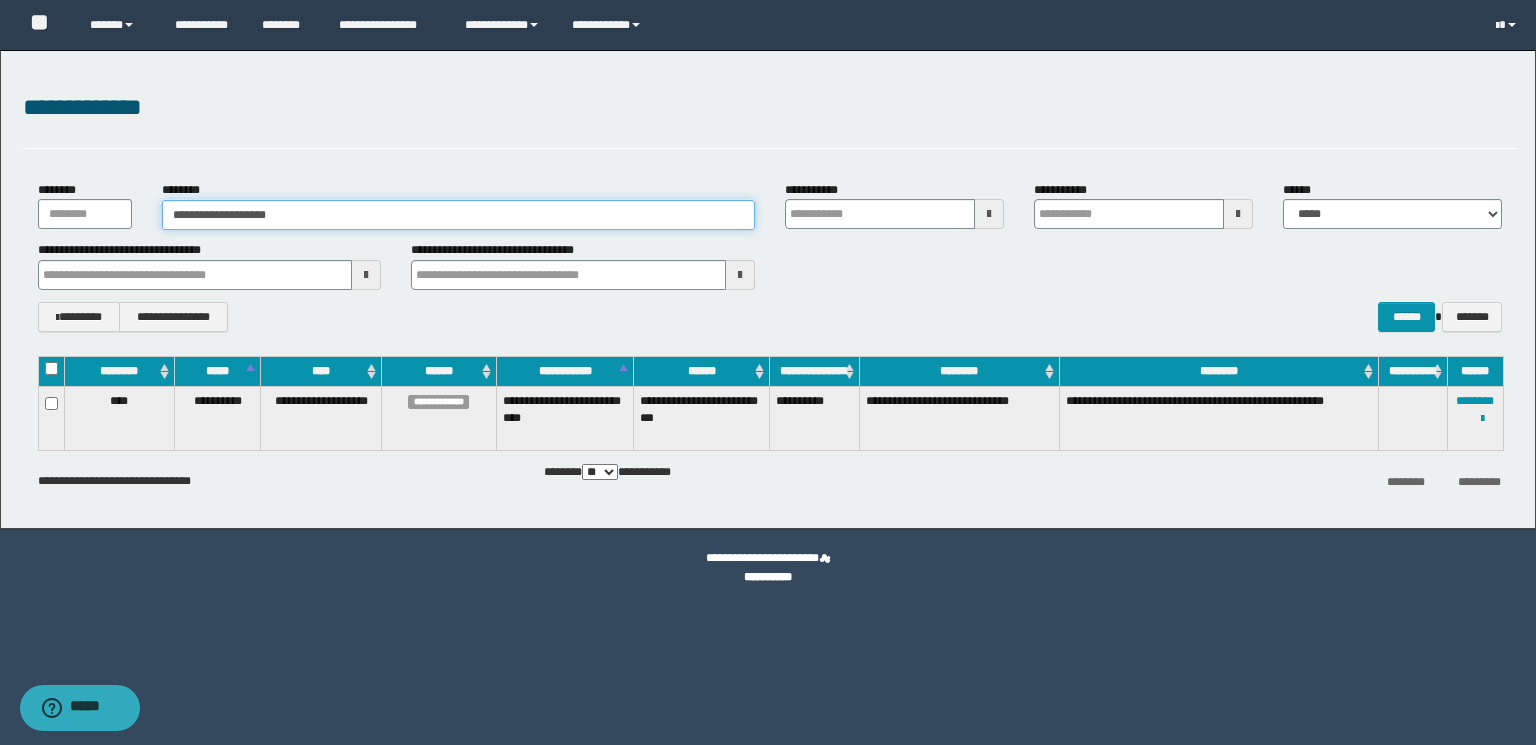 drag, startPoint x: 384, startPoint y: 221, endPoint x: 0, endPoint y: 216, distance: 384.03256 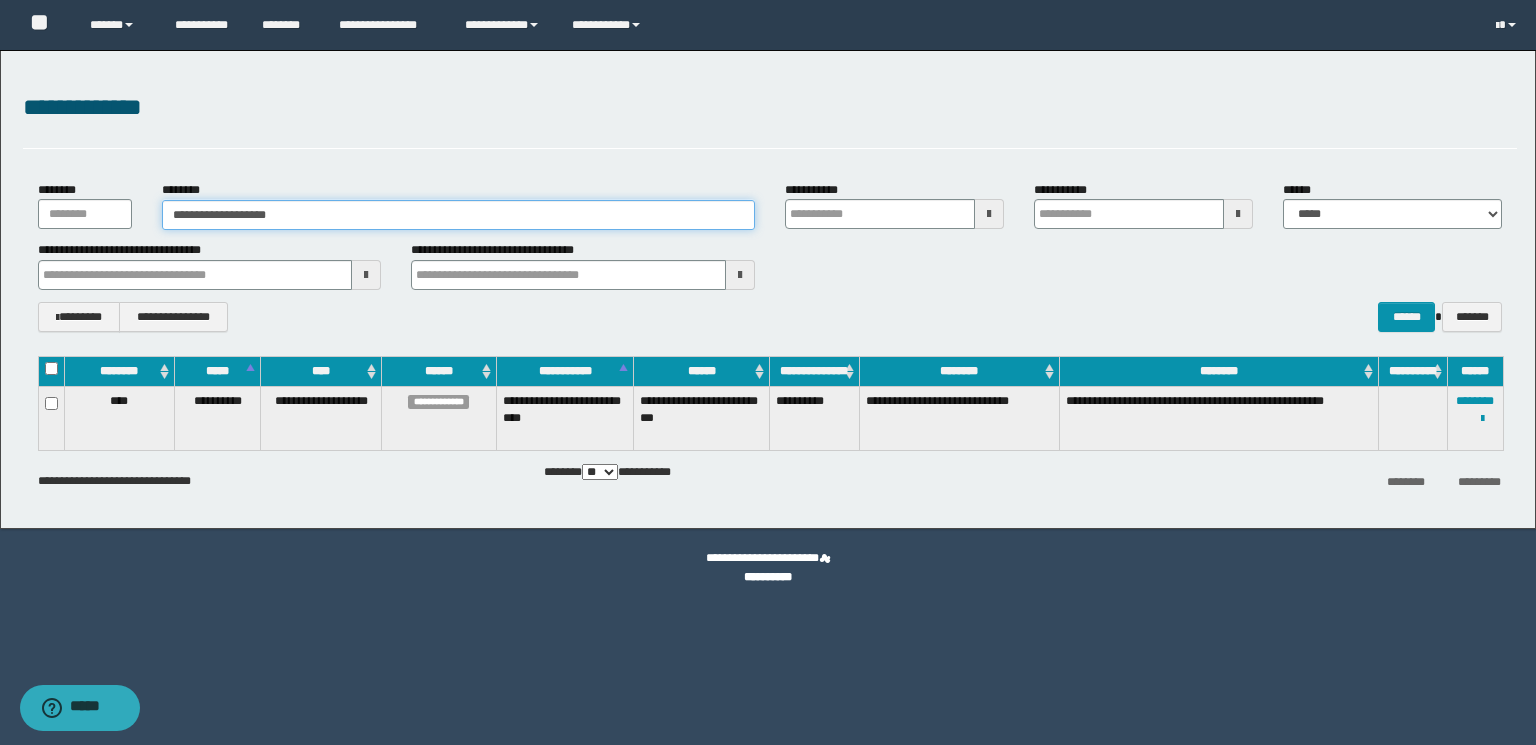paste 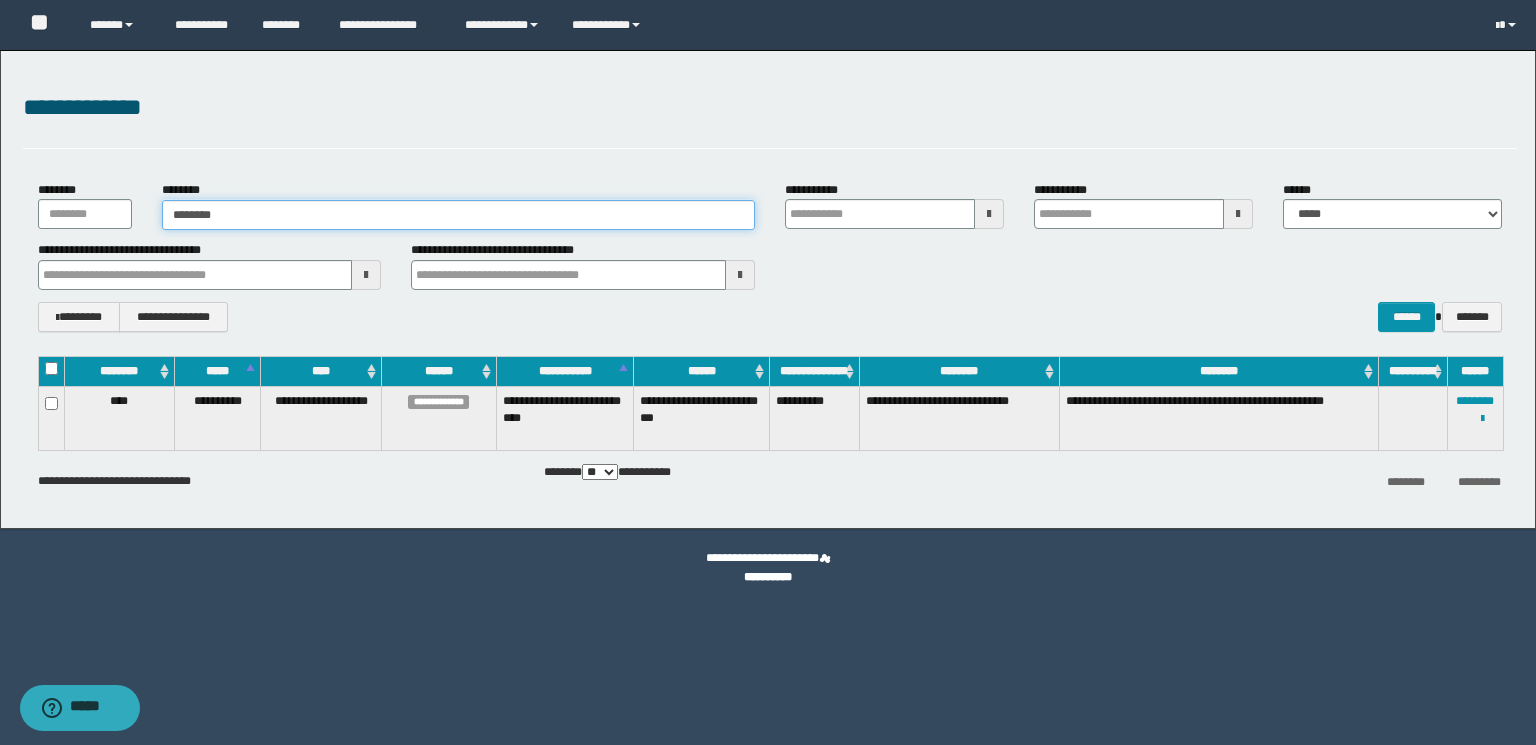 type on "********" 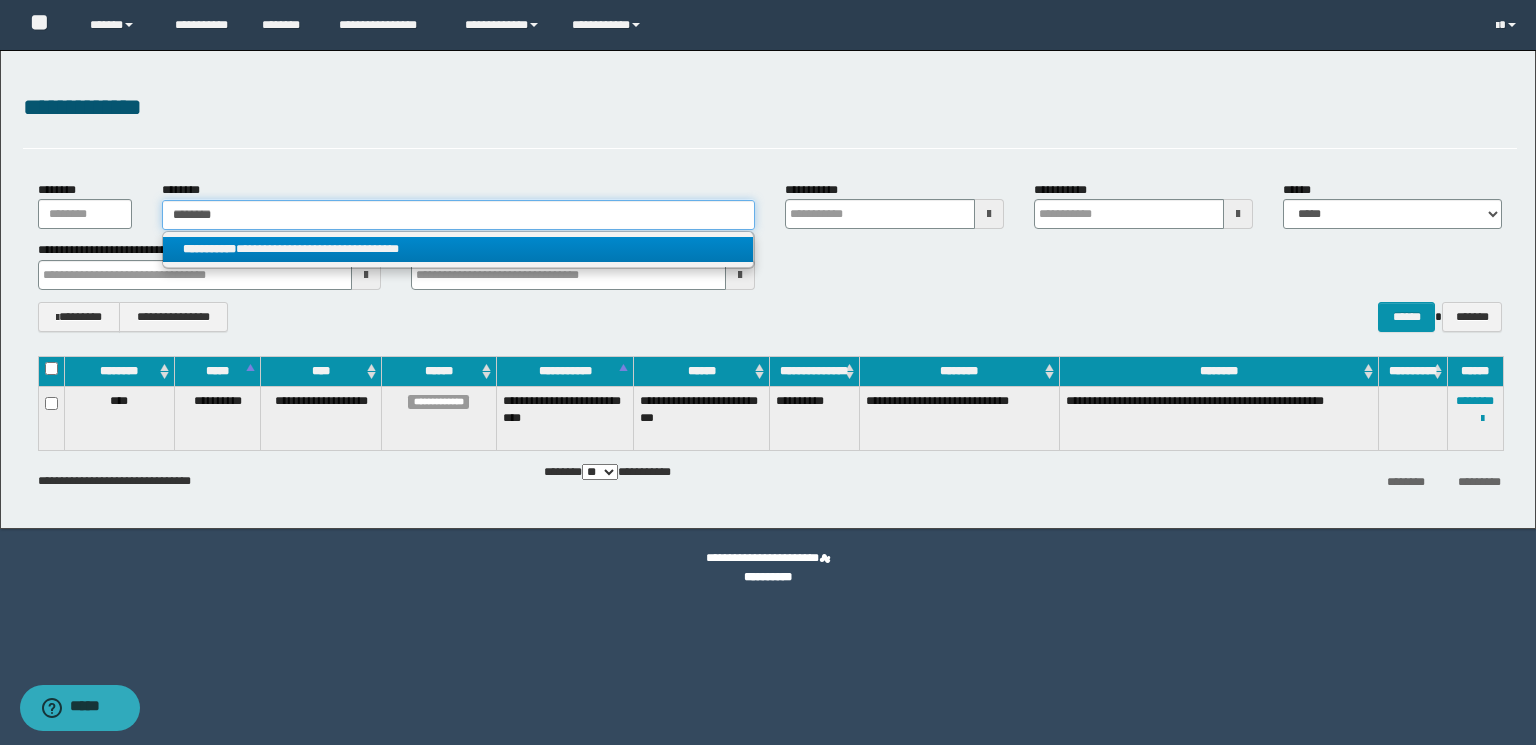 type on "********" 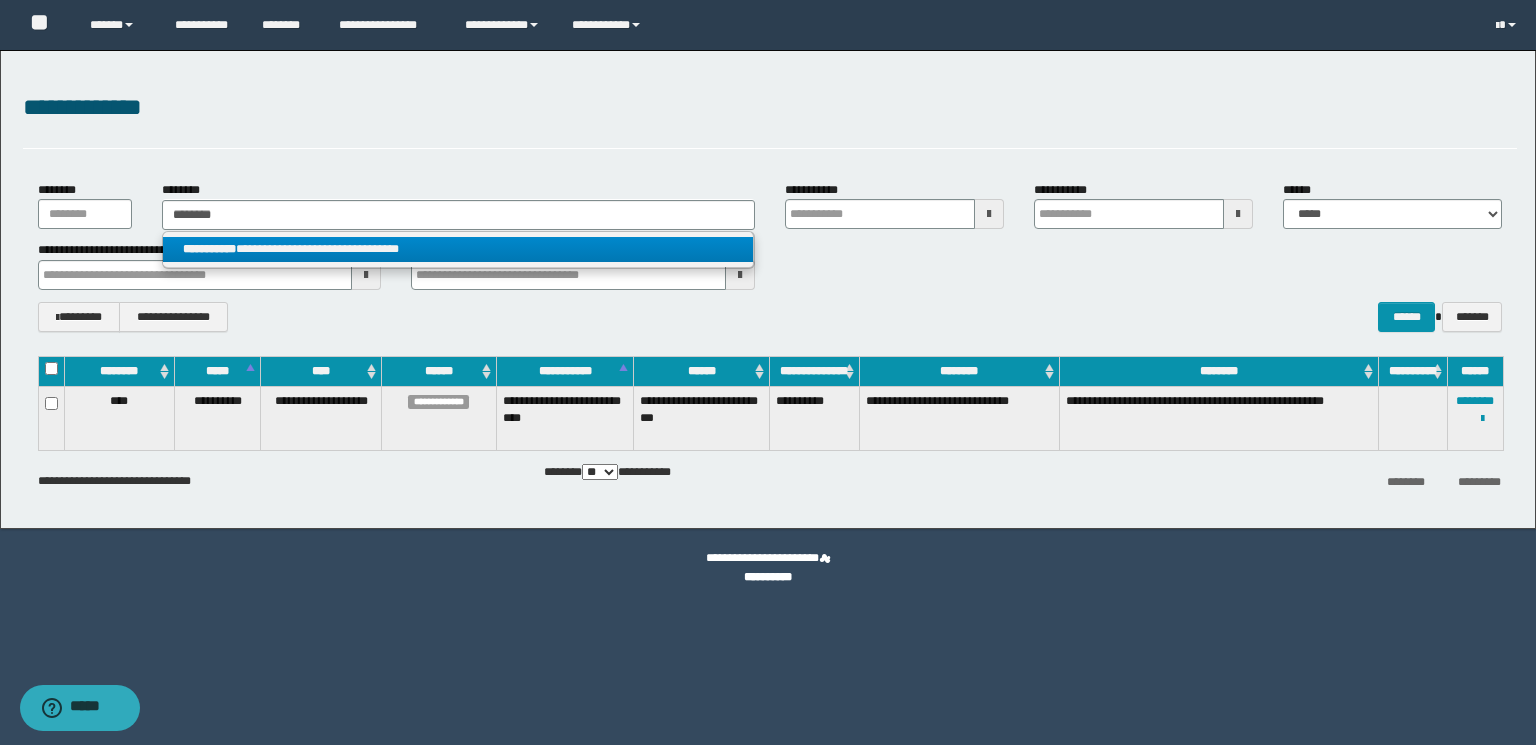 click on "**********" at bounding box center [458, 249] 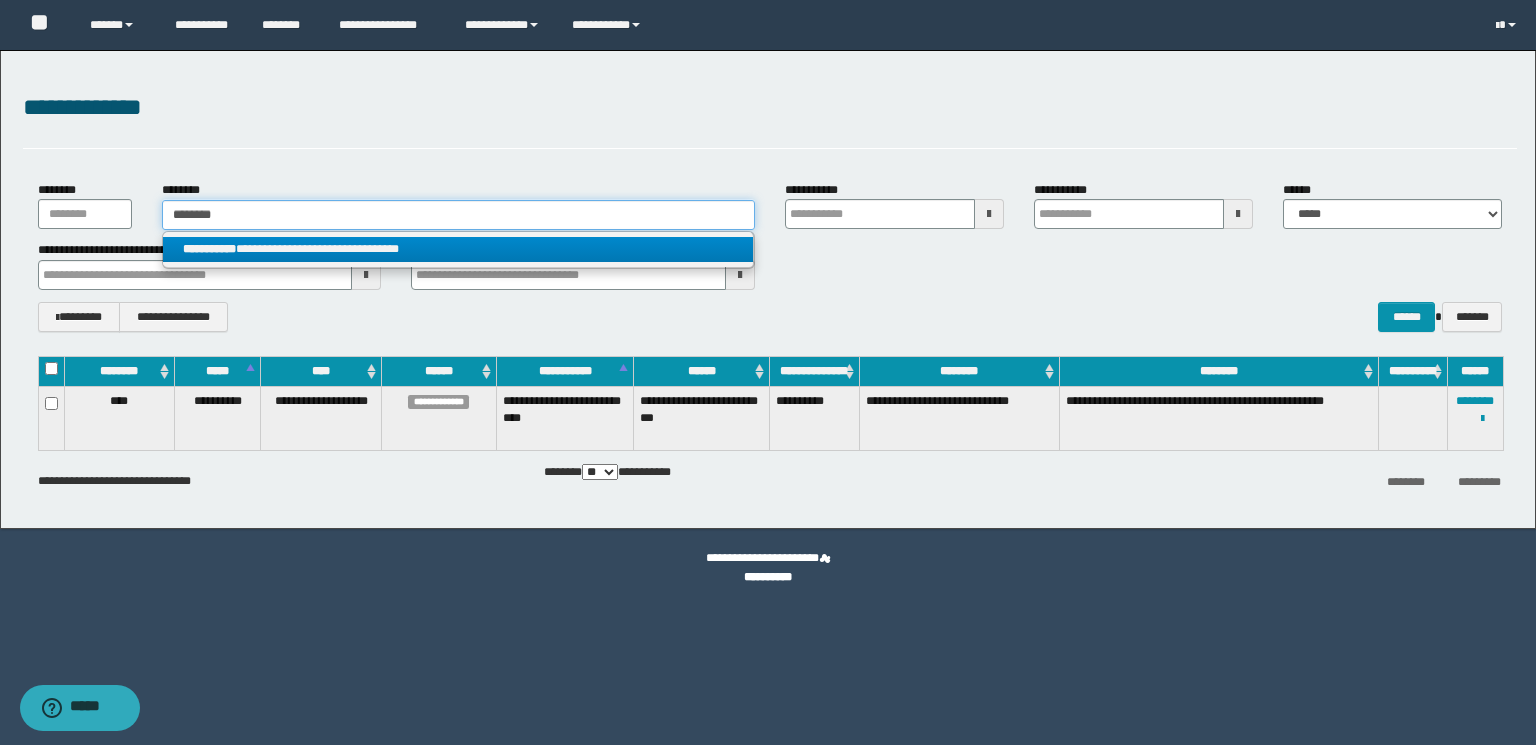 type 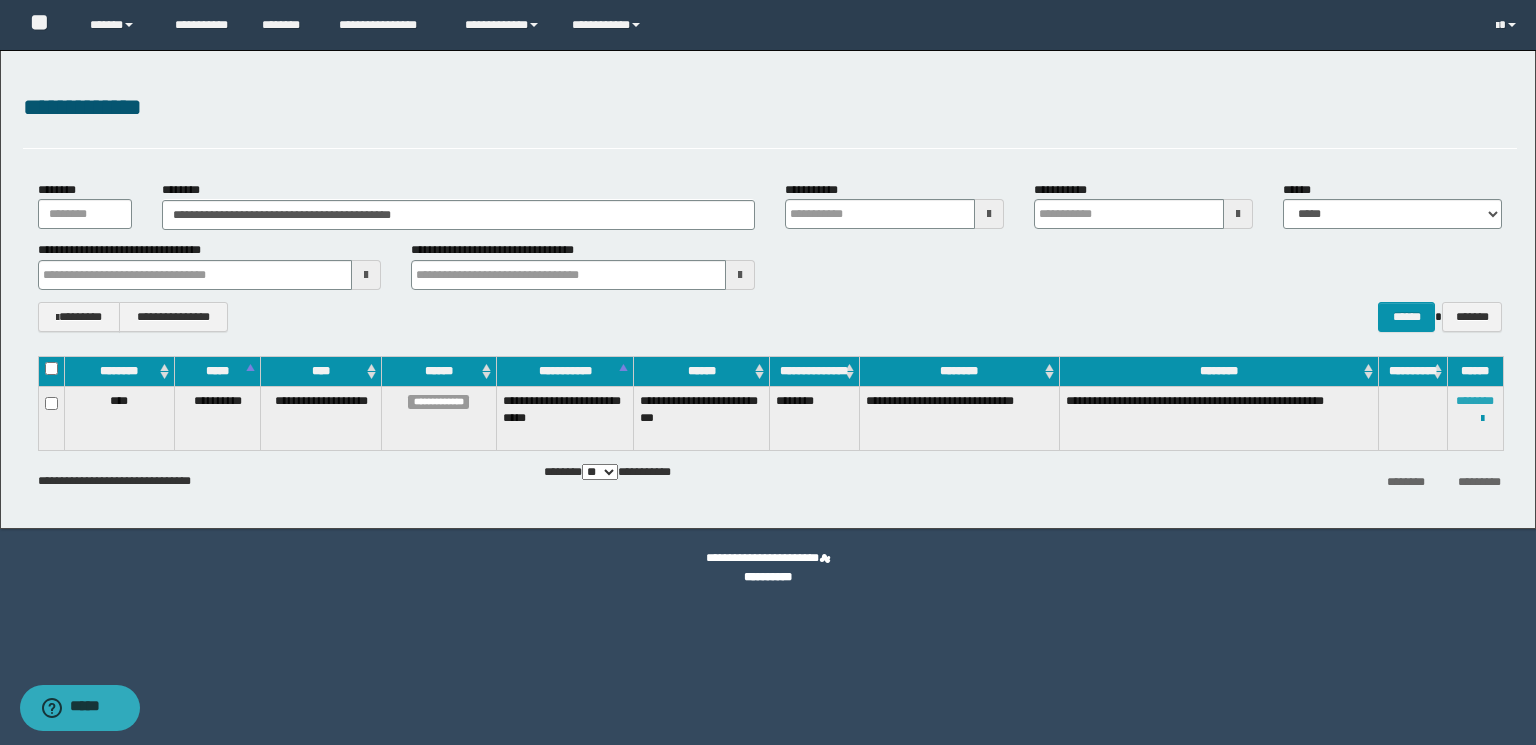 click on "********" at bounding box center [1475, 401] 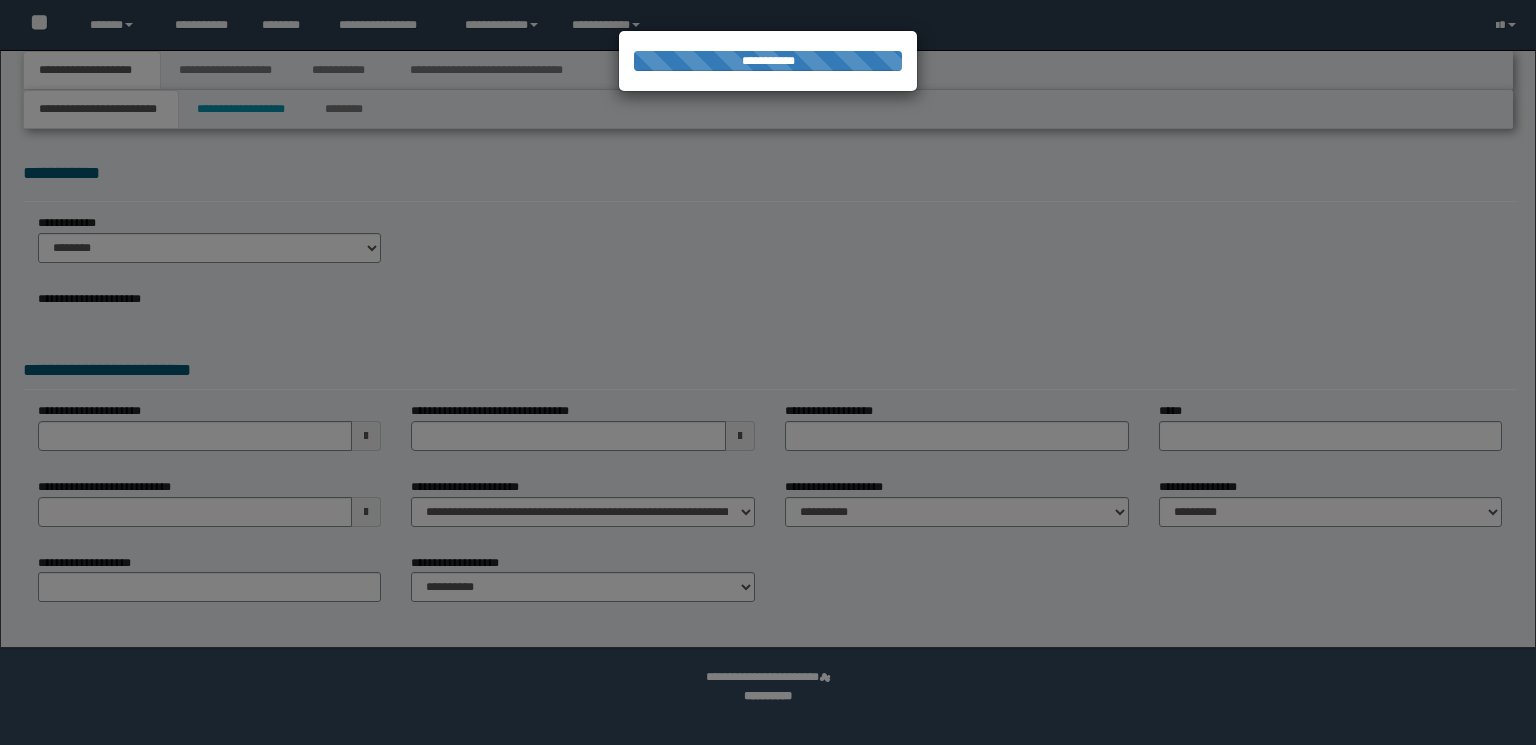 scroll, scrollTop: 0, scrollLeft: 0, axis: both 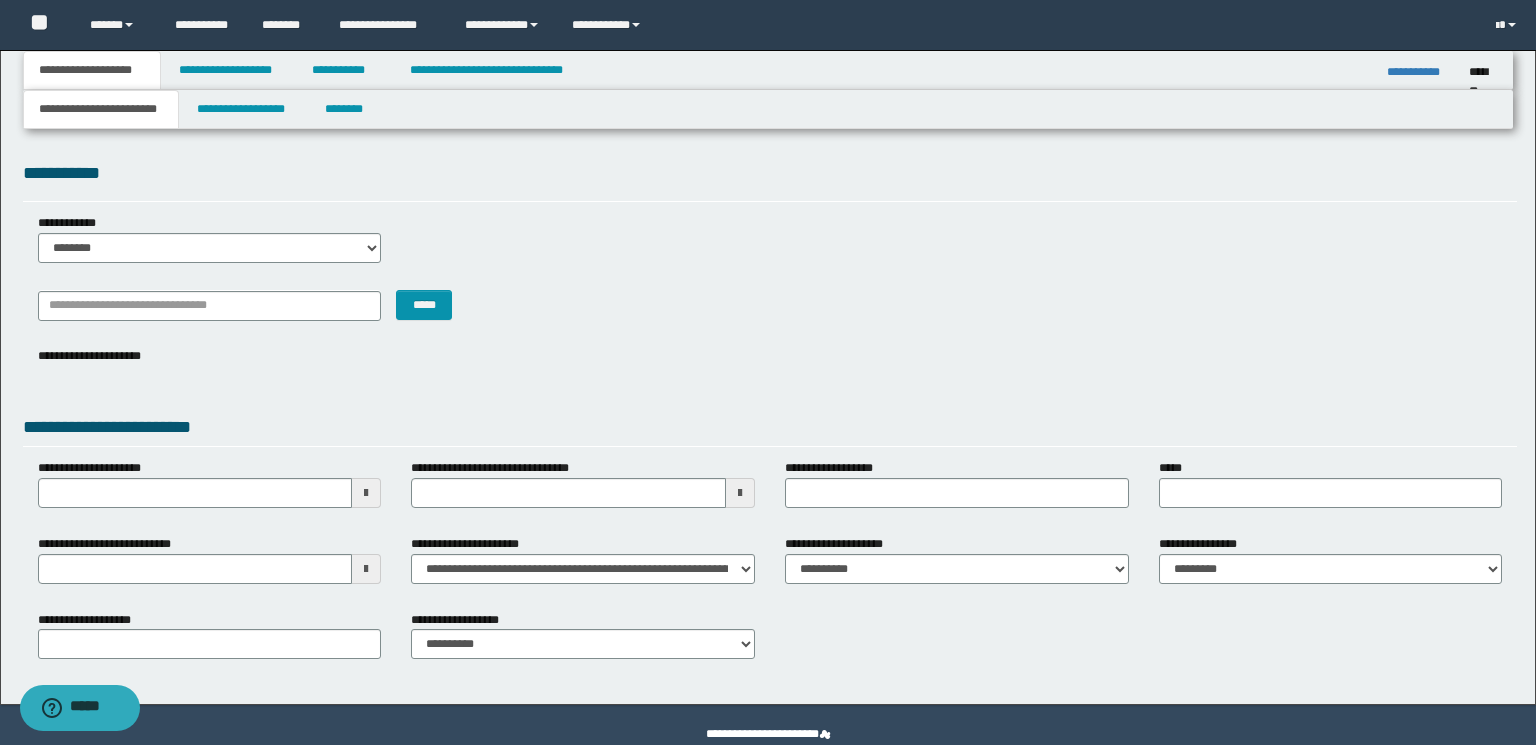 click on "**********" at bounding box center [210, 491] 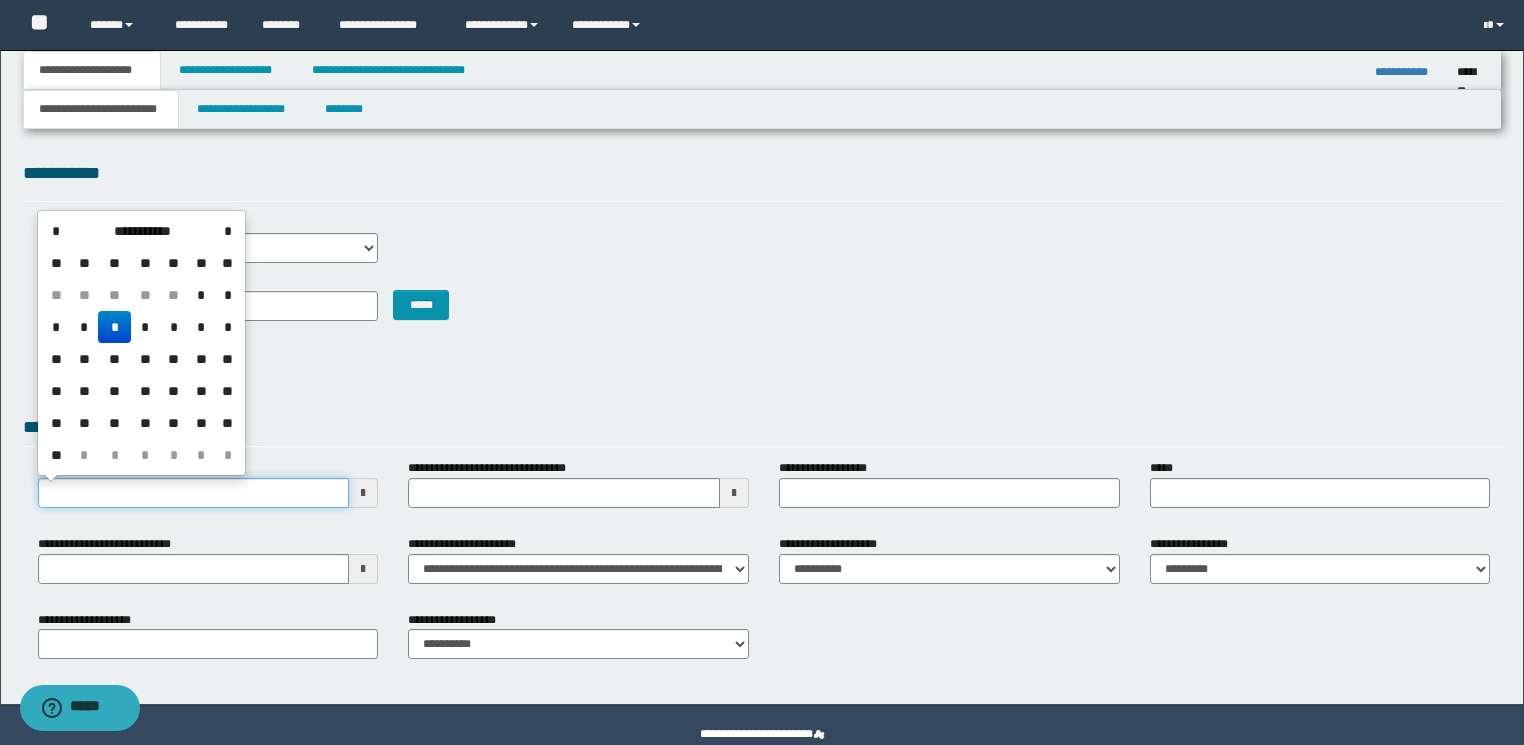 click on "**********" at bounding box center [194, 493] 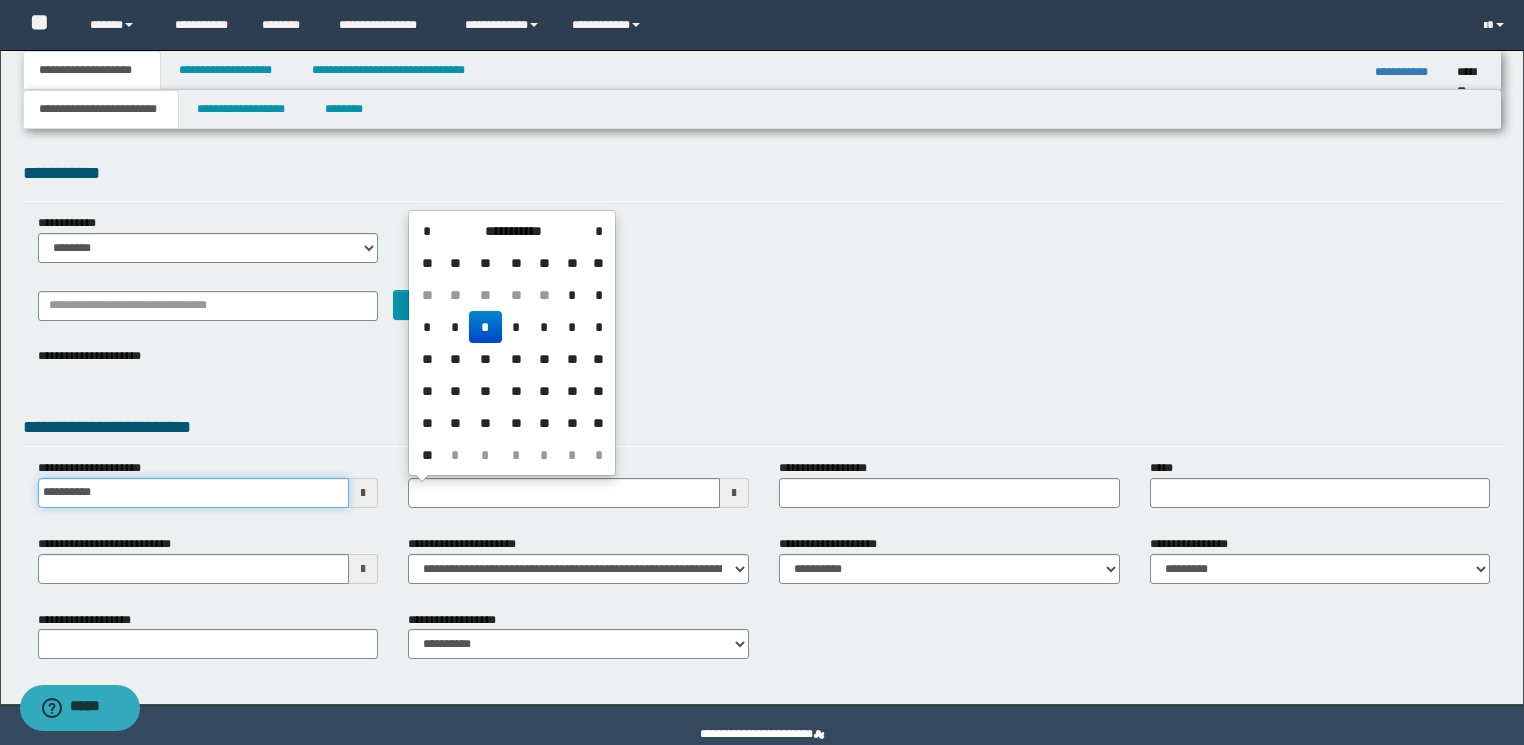 click on "**********" at bounding box center [194, 493] 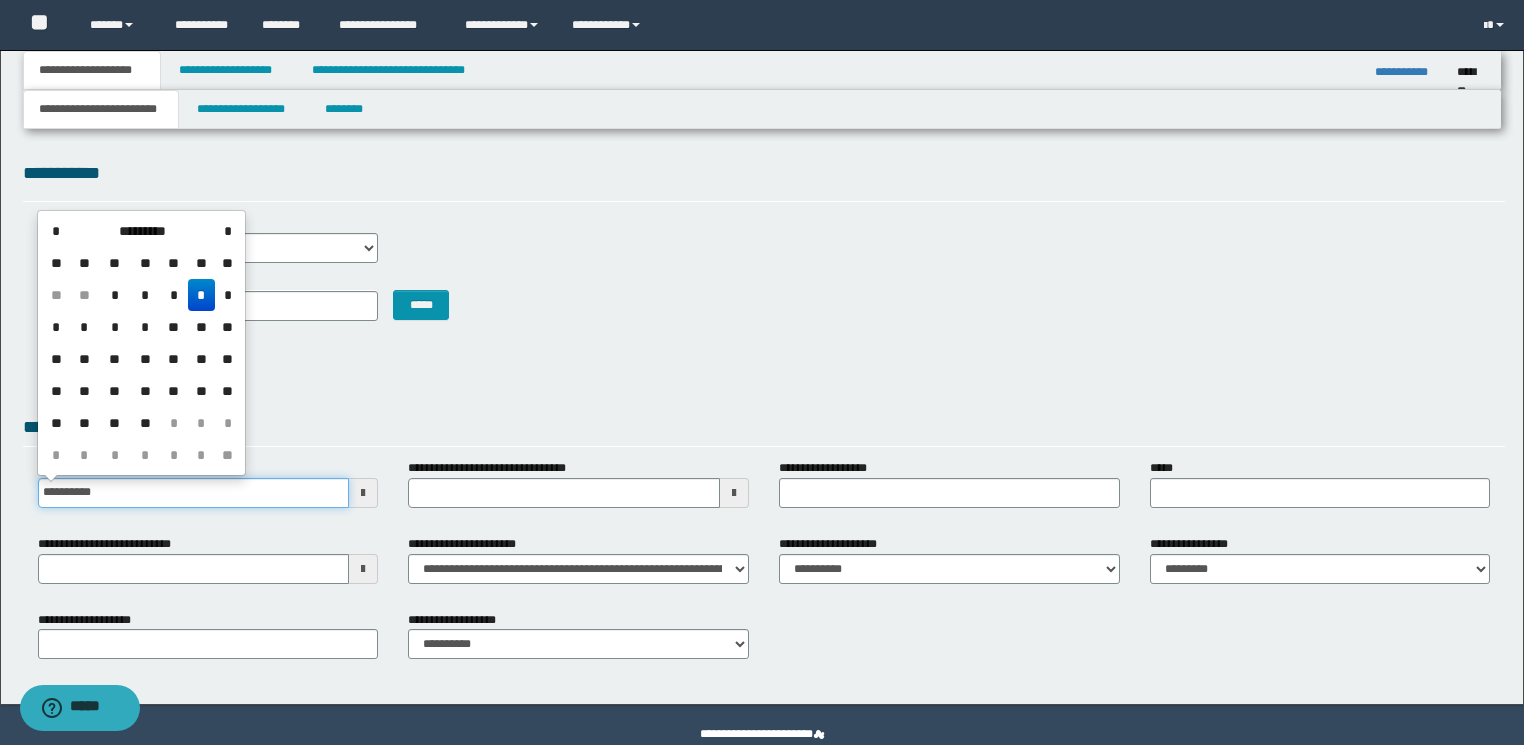 type on "**********" 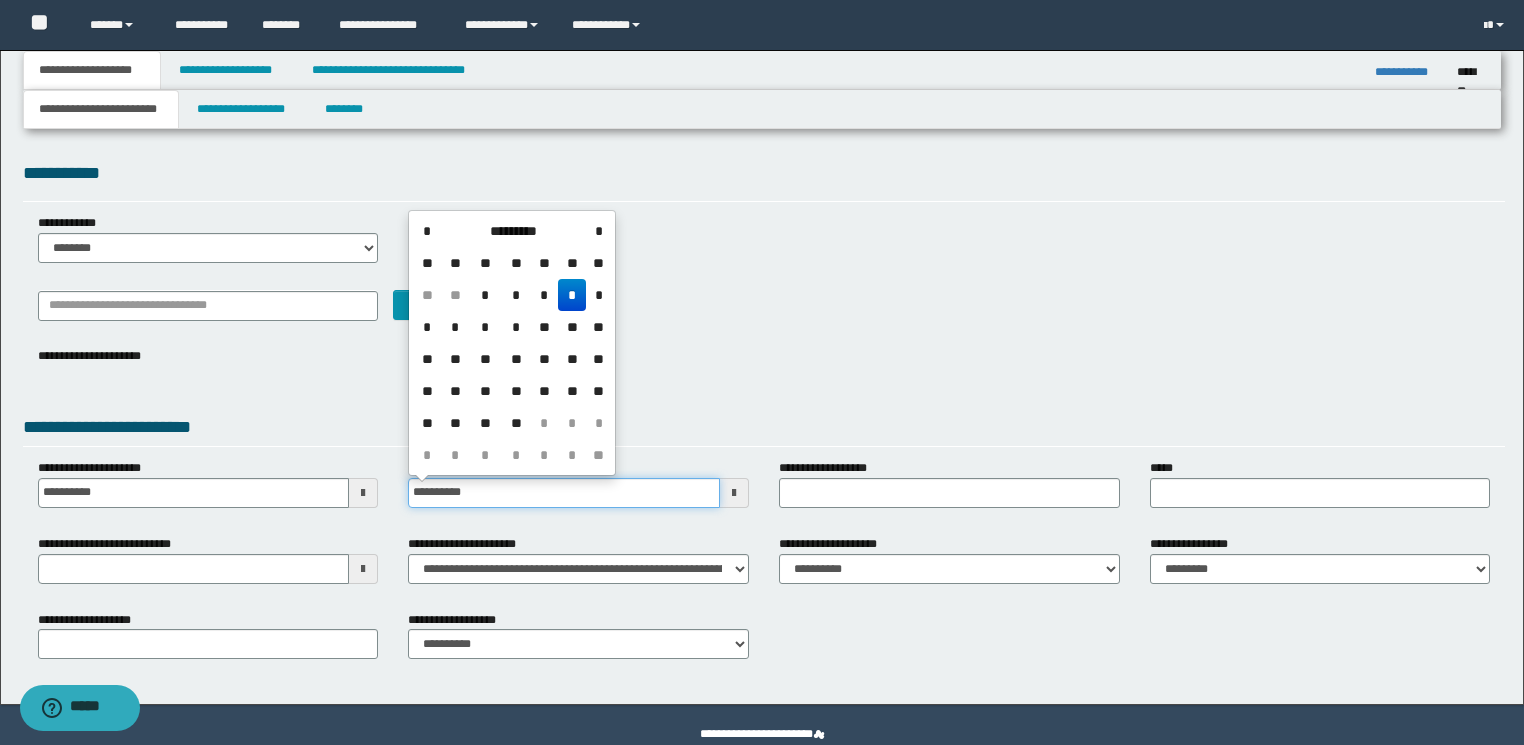 type on "**********" 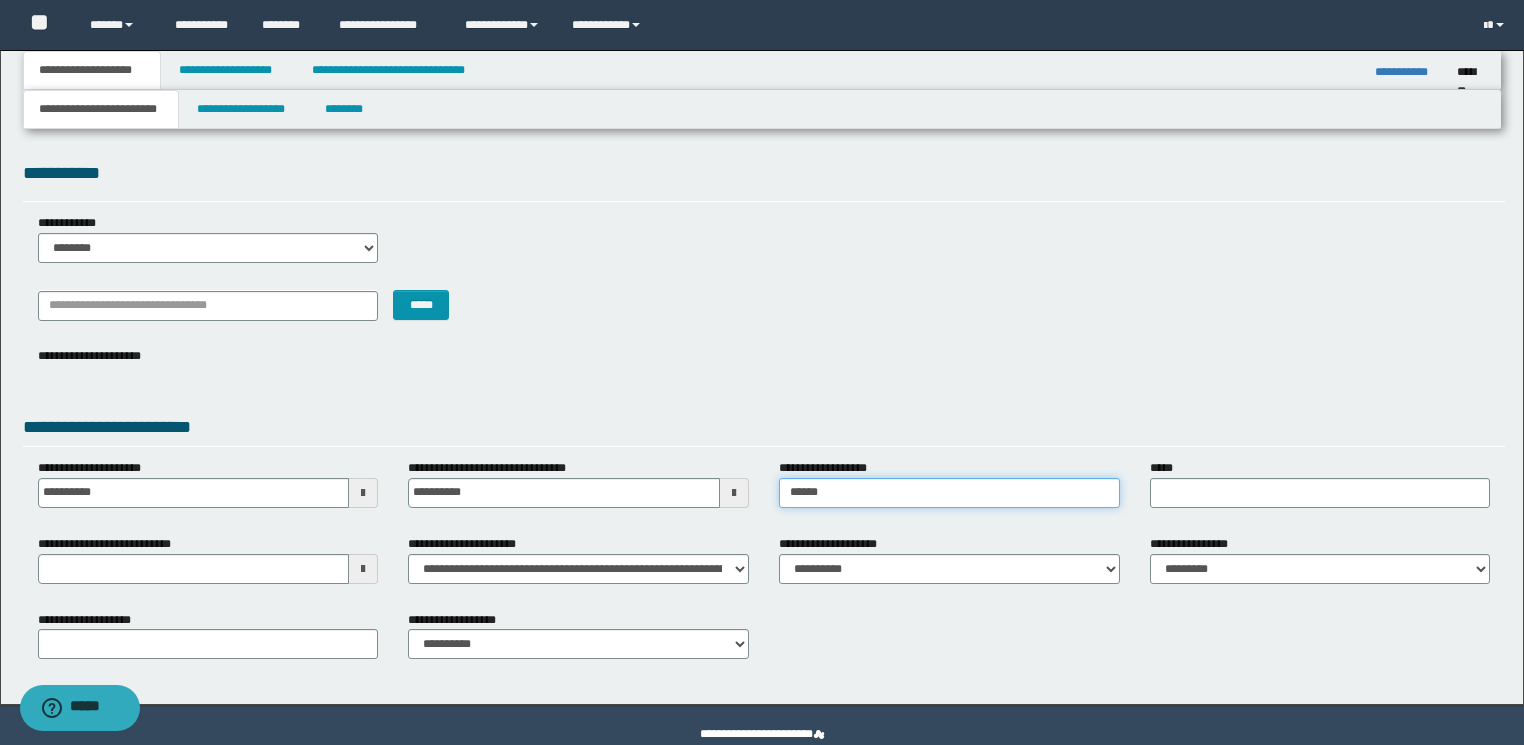 type on "********" 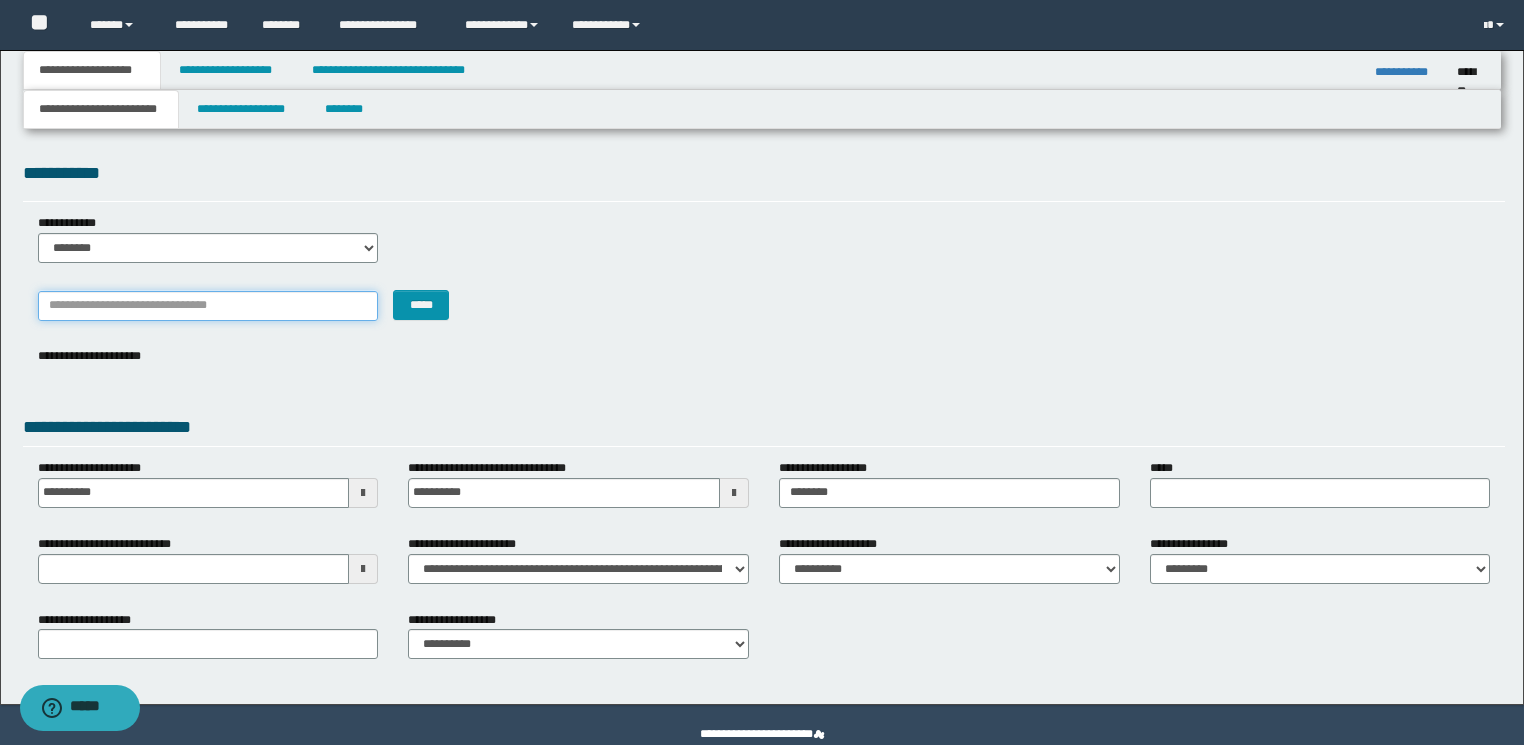 click on "*******" at bounding box center [208, 306] 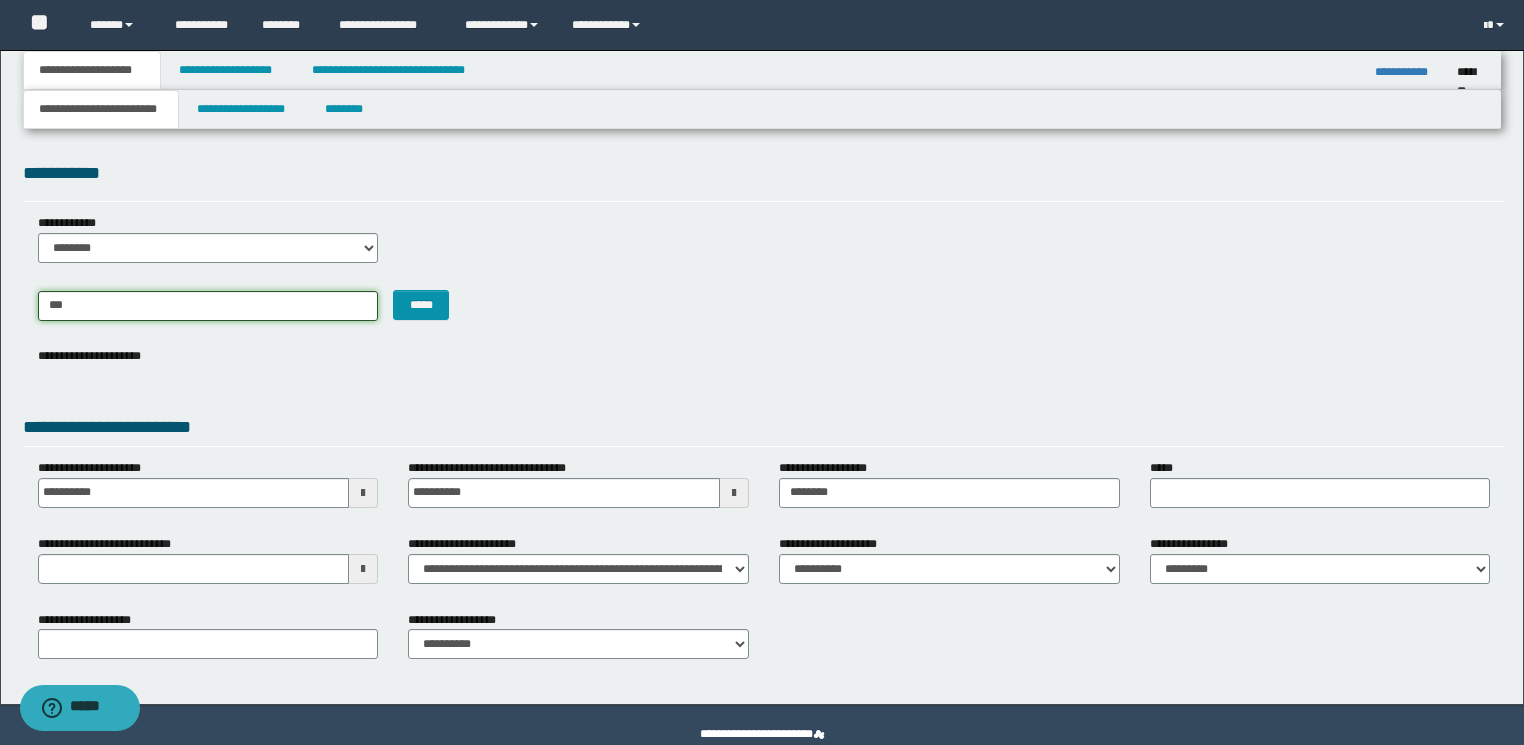 type on "****" 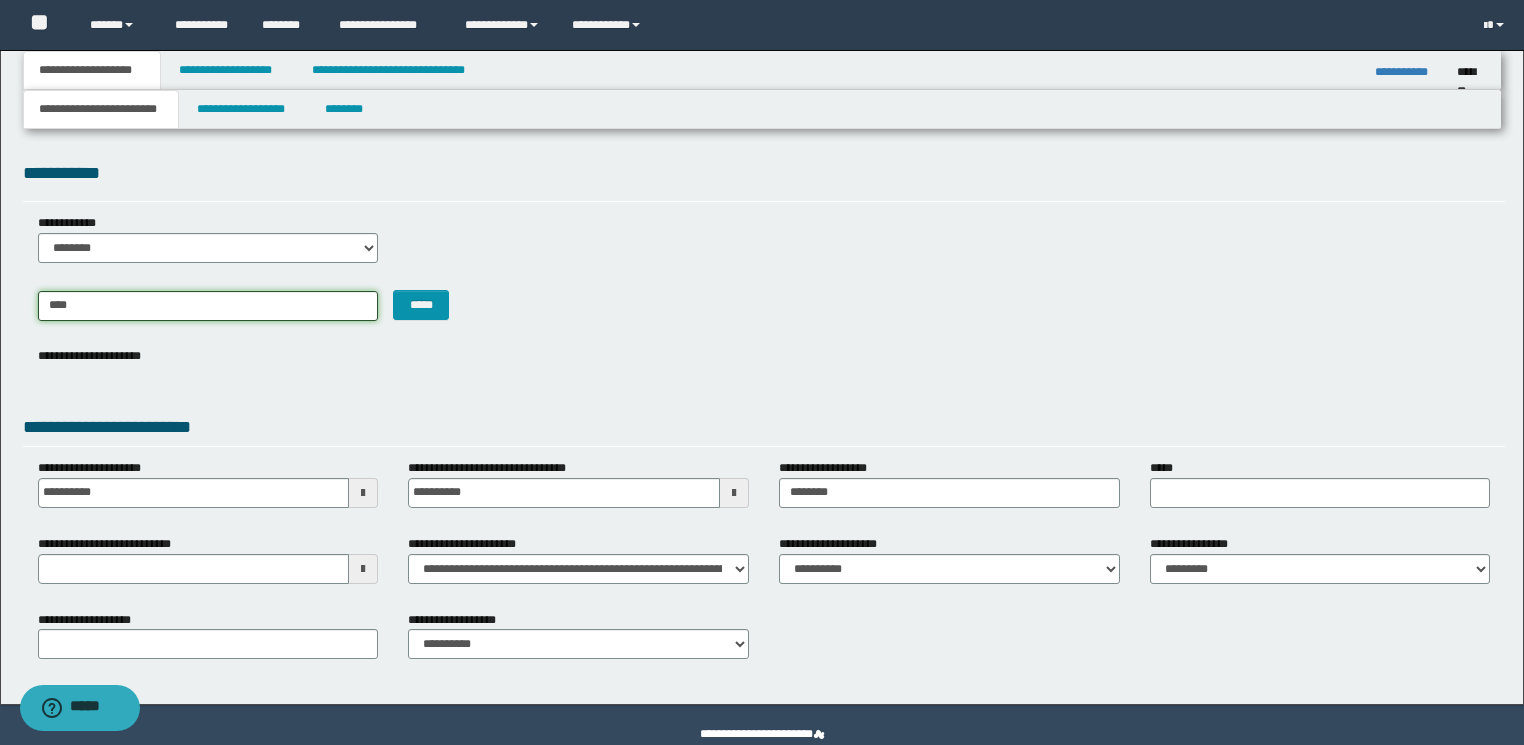 type on "********" 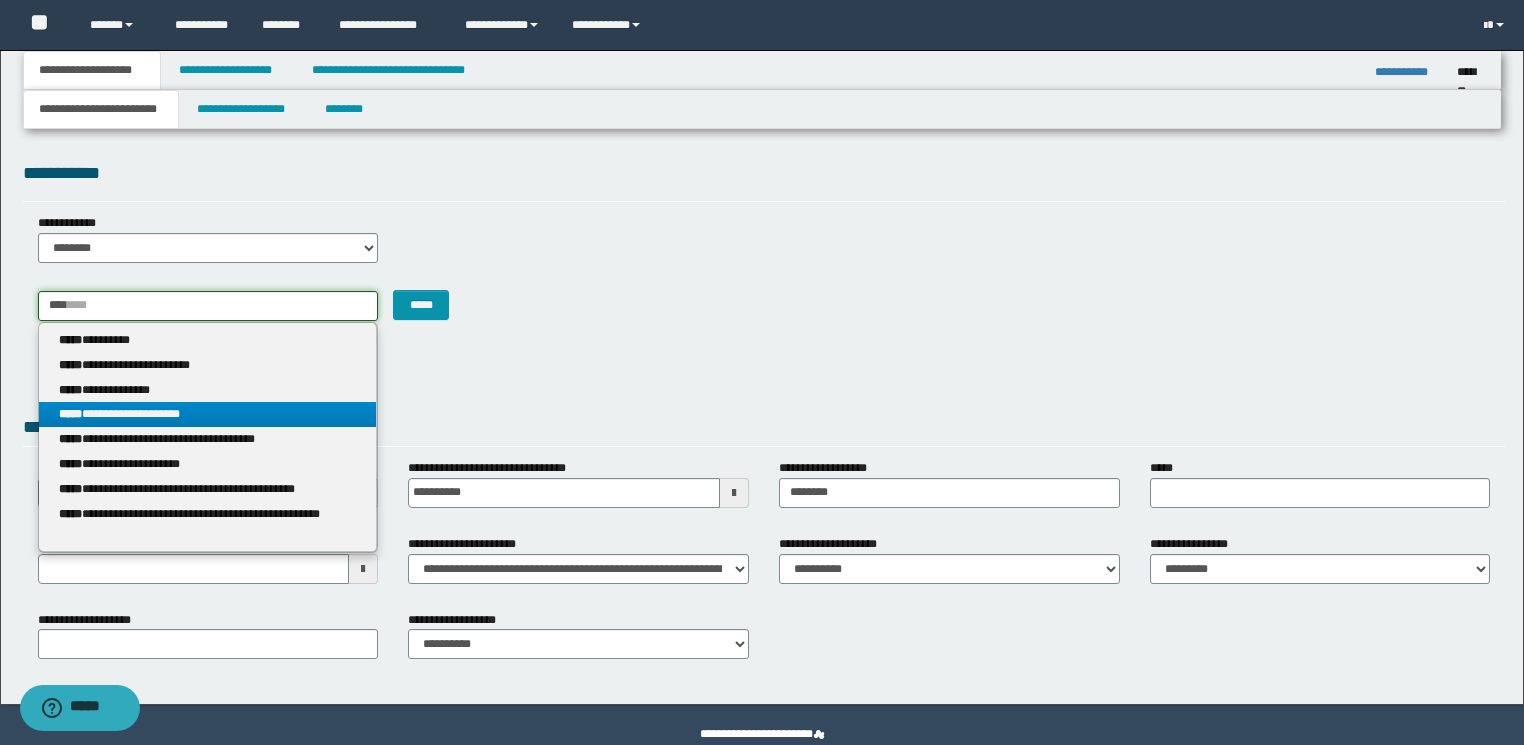 type on "****" 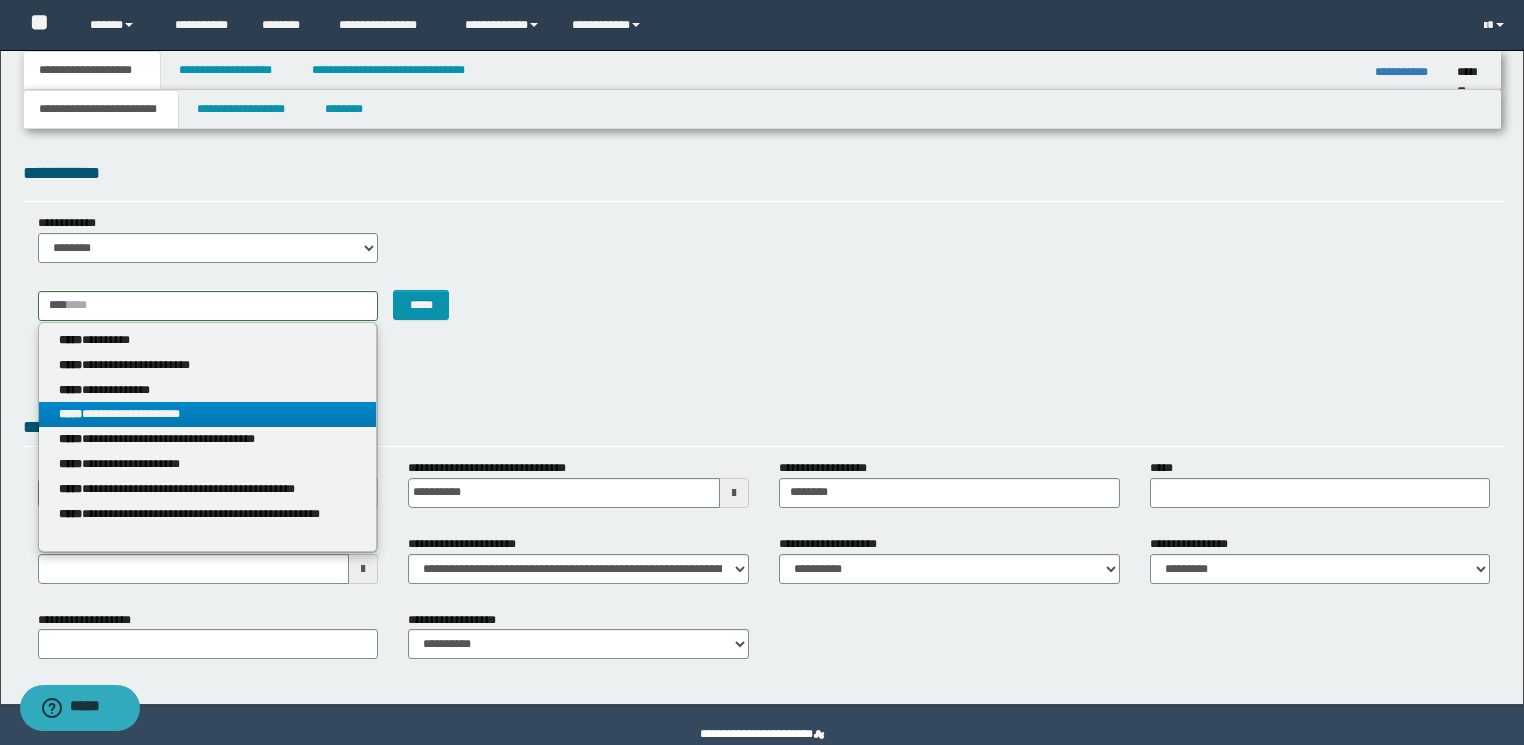 click on "**********" at bounding box center [208, 414] 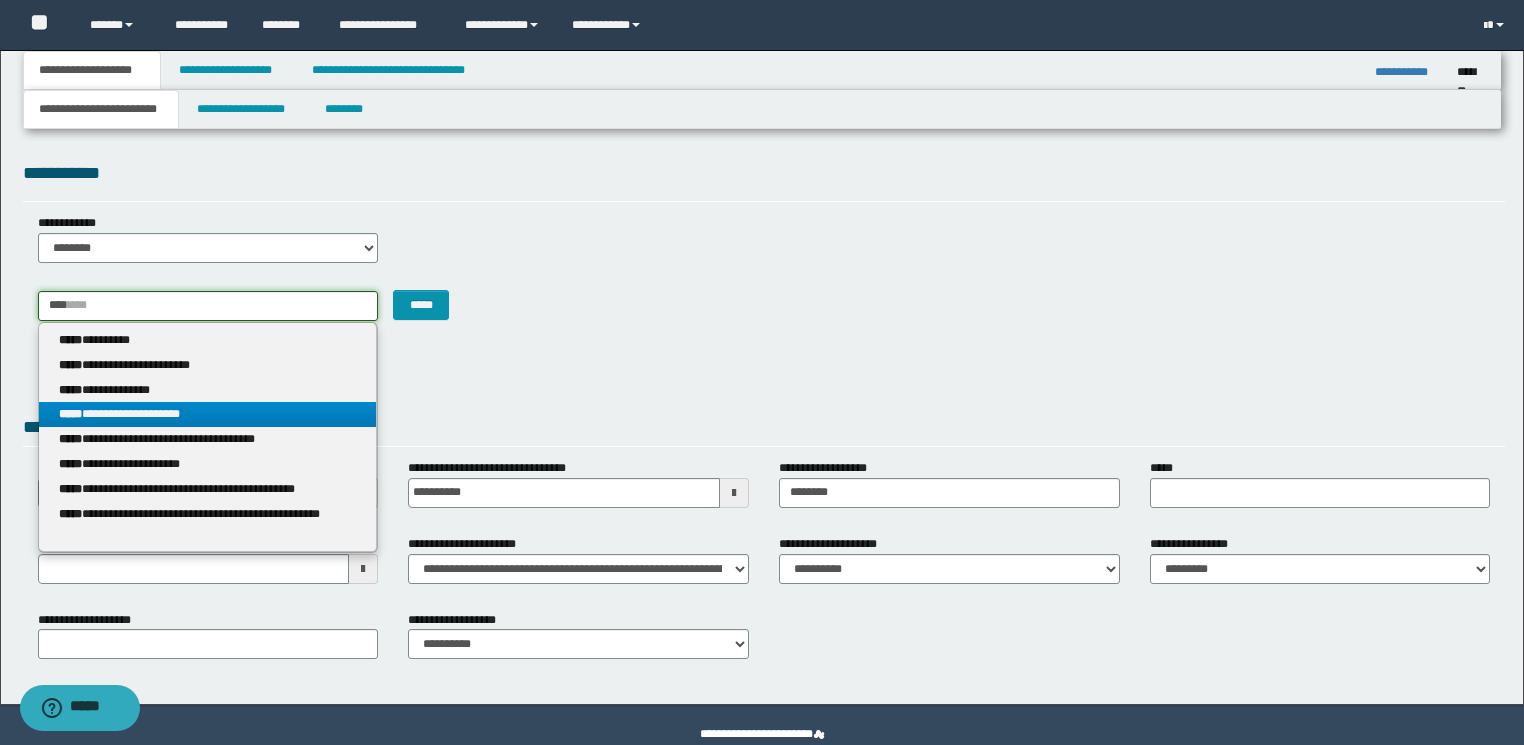 type 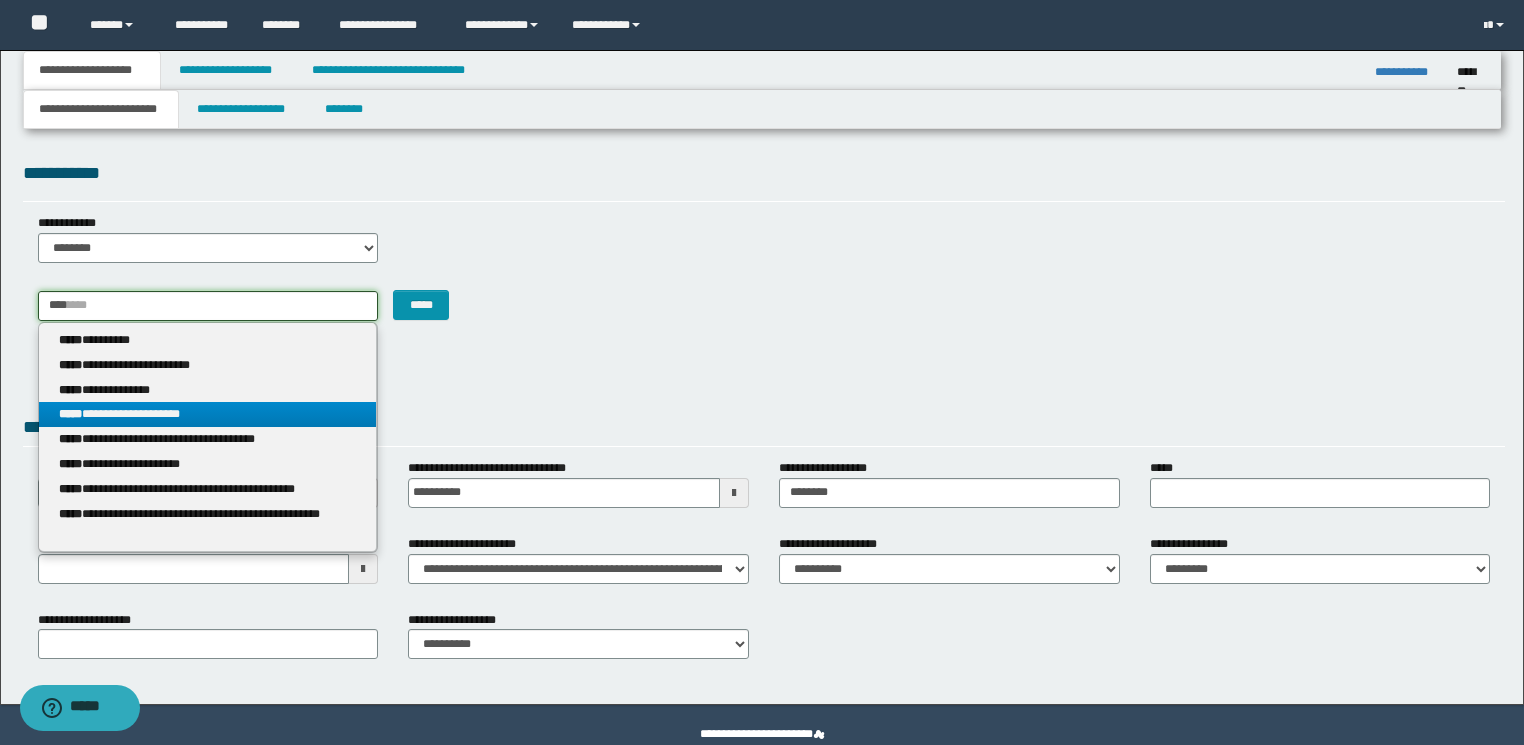 type on "********" 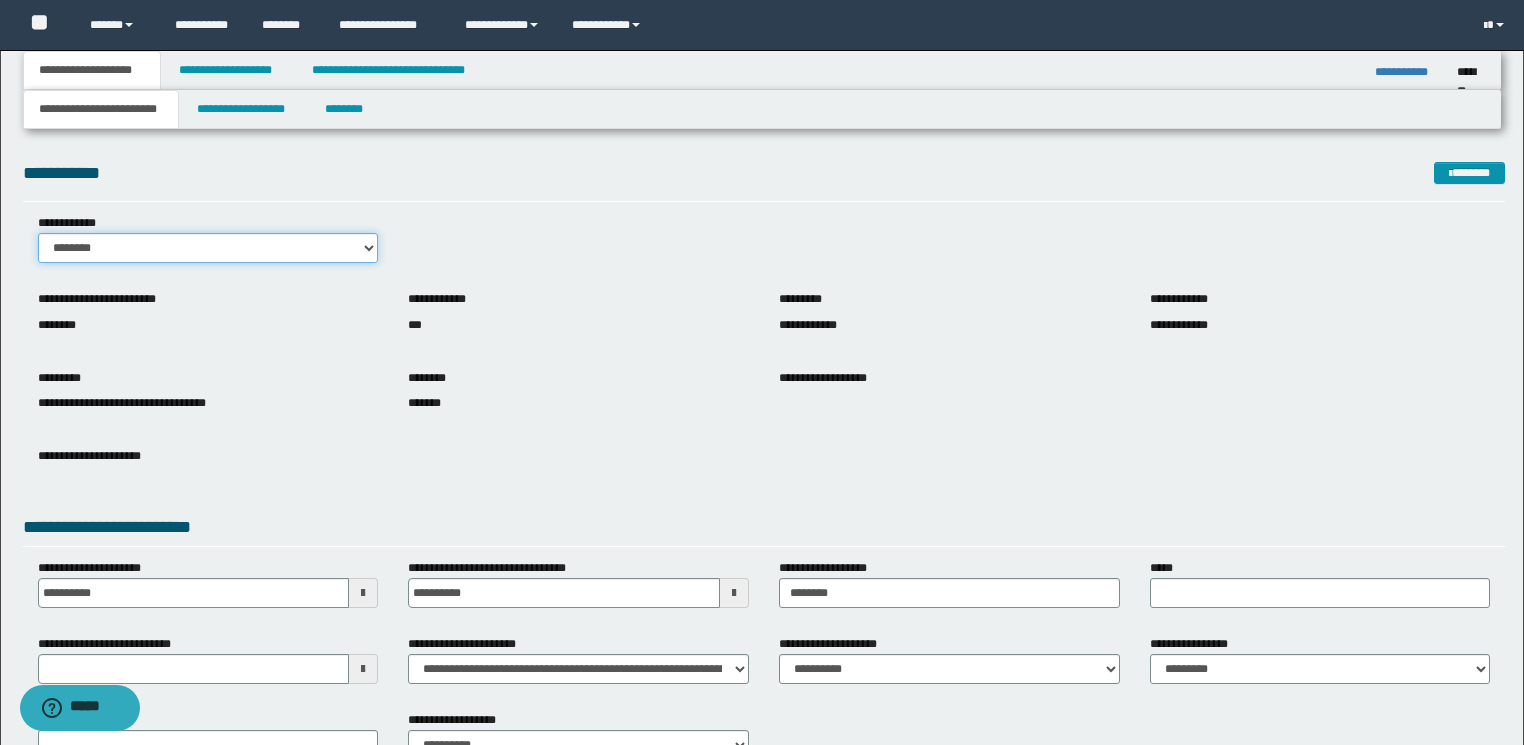 click on "********
*******" at bounding box center [208, 248] 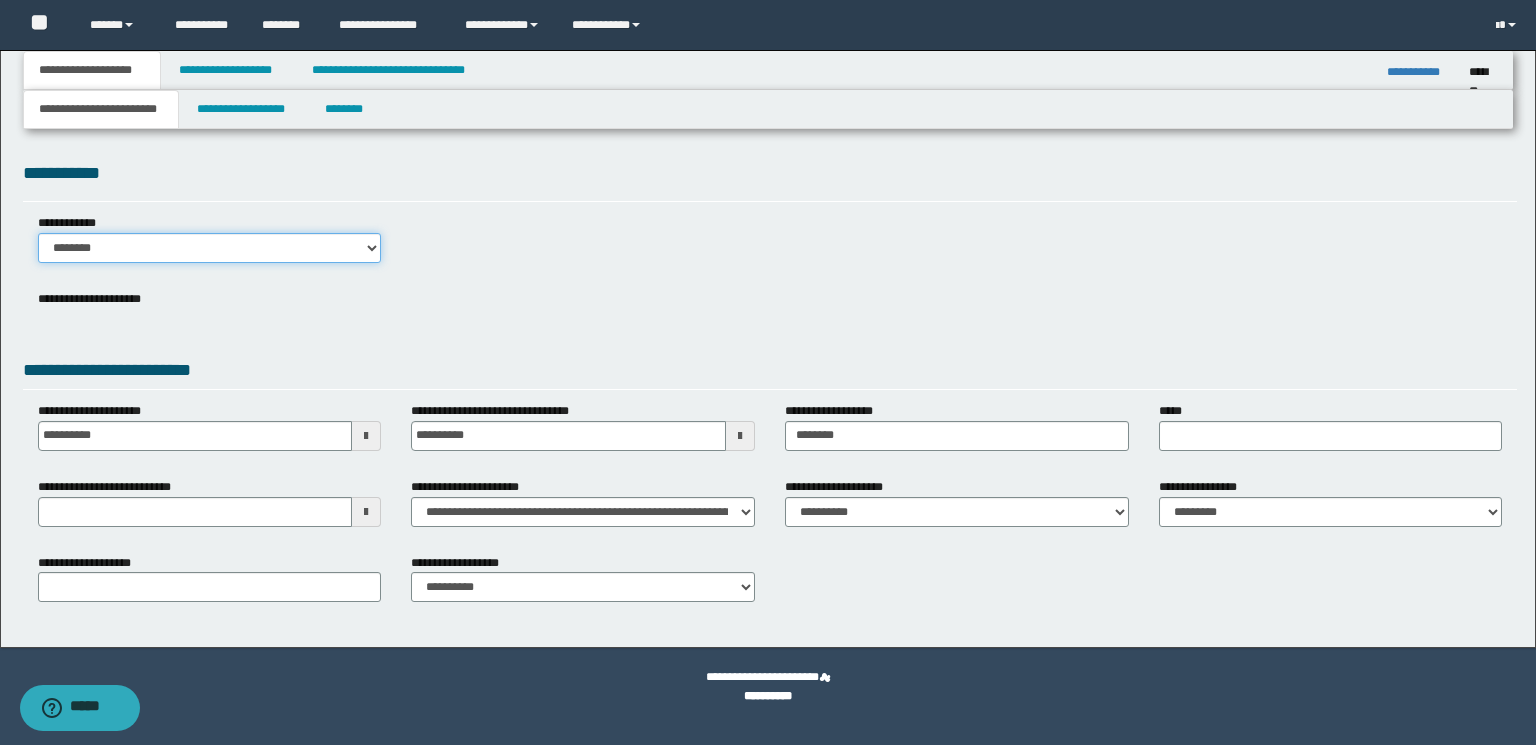 click on "********
*******" at bounding box center (210, 248) 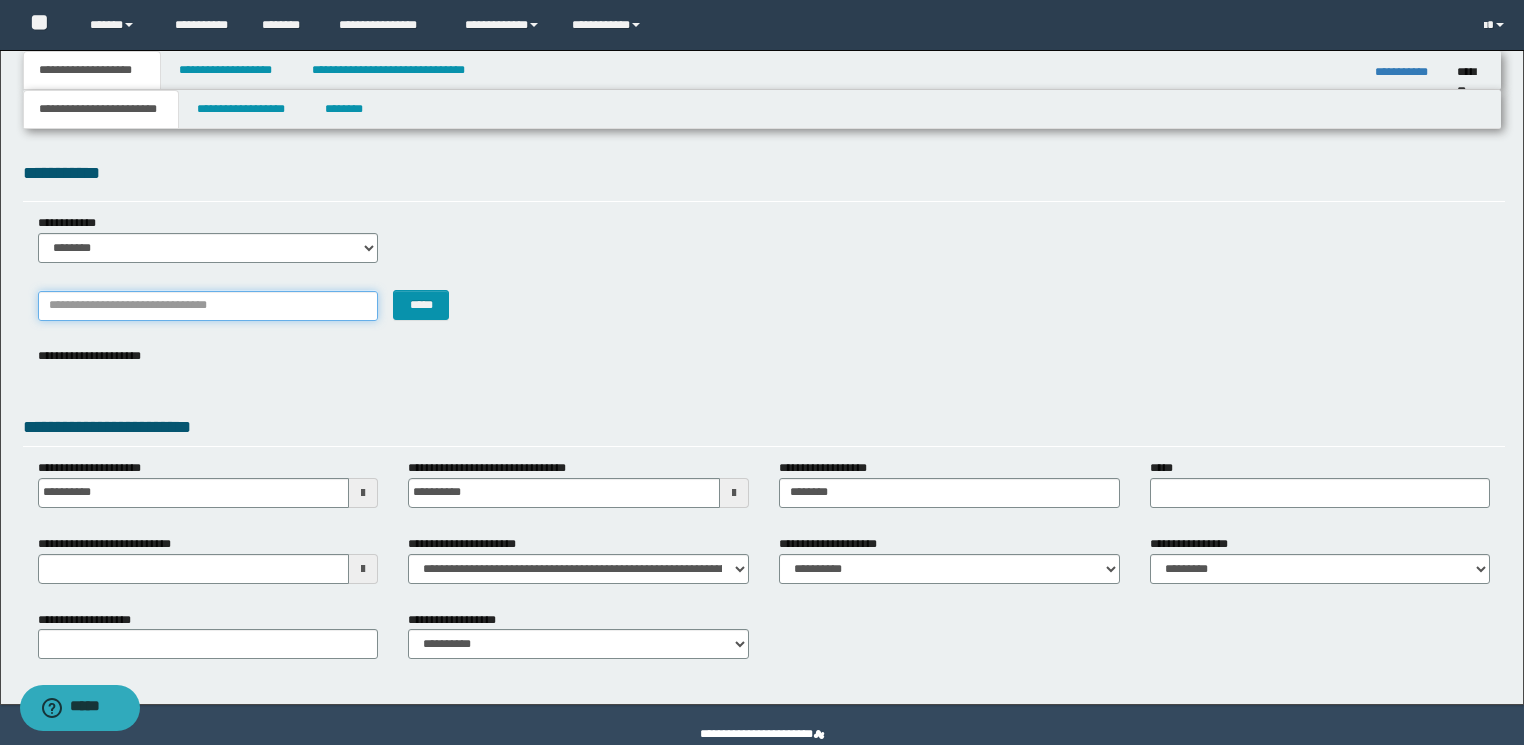click on "*******" at bounding box center [208, 306] 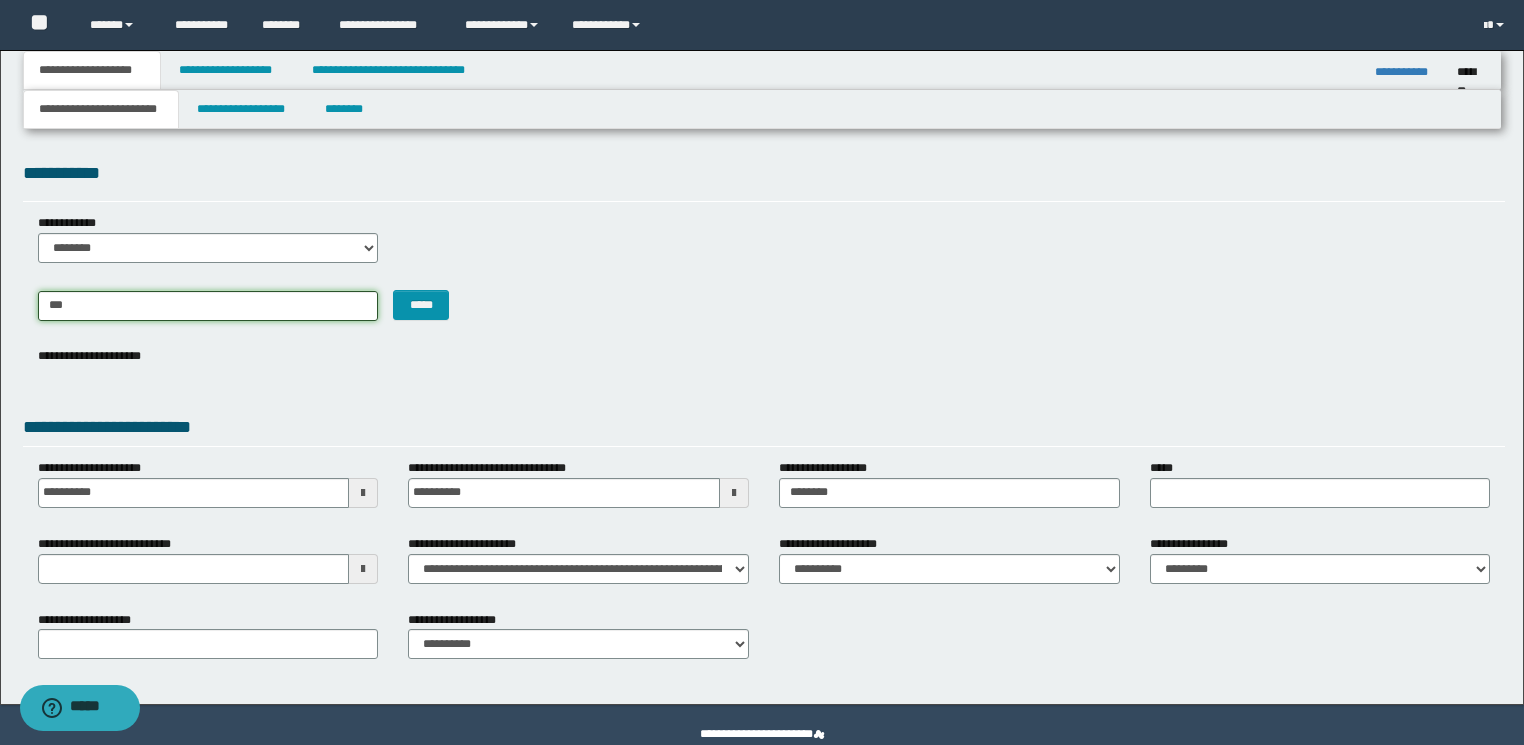 type on "****" 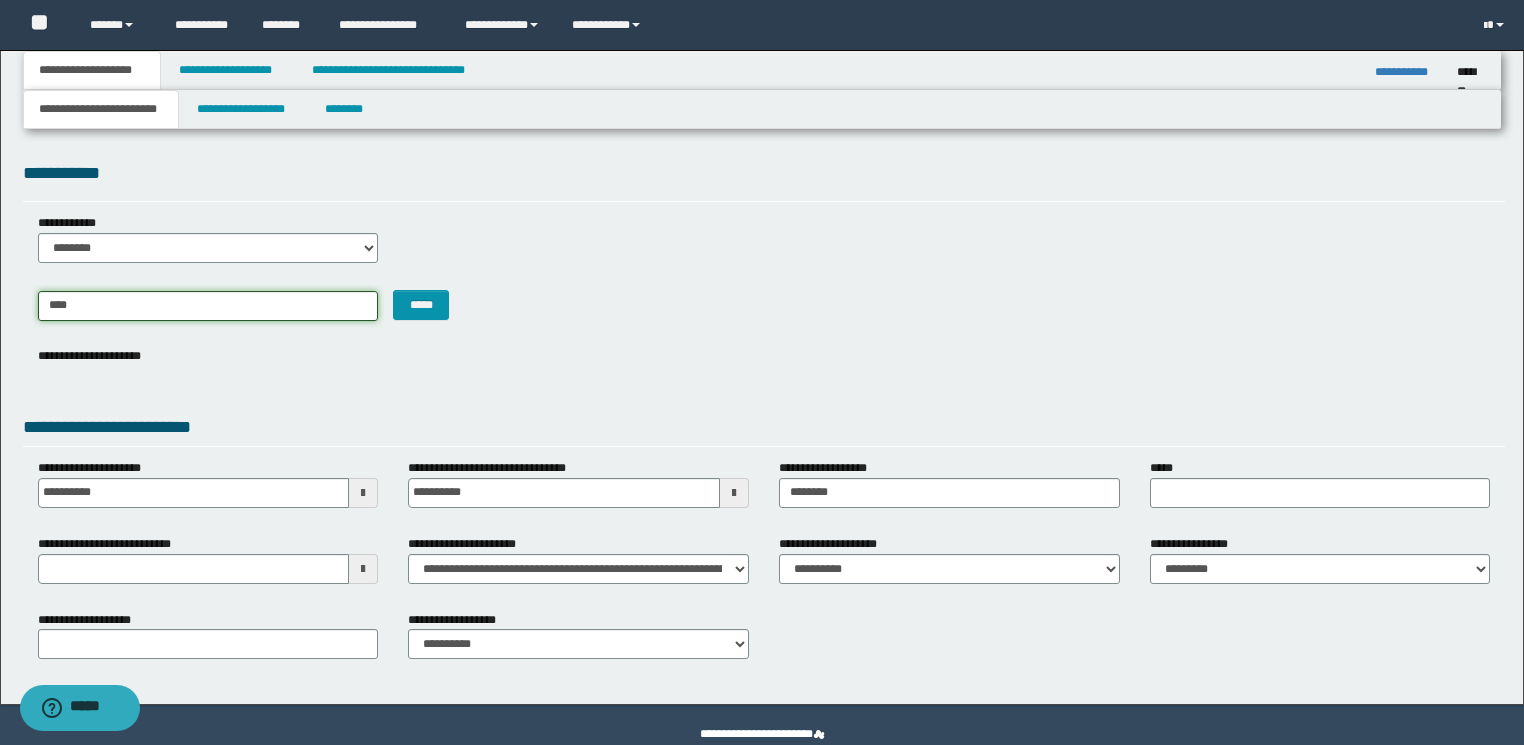 type on "********" 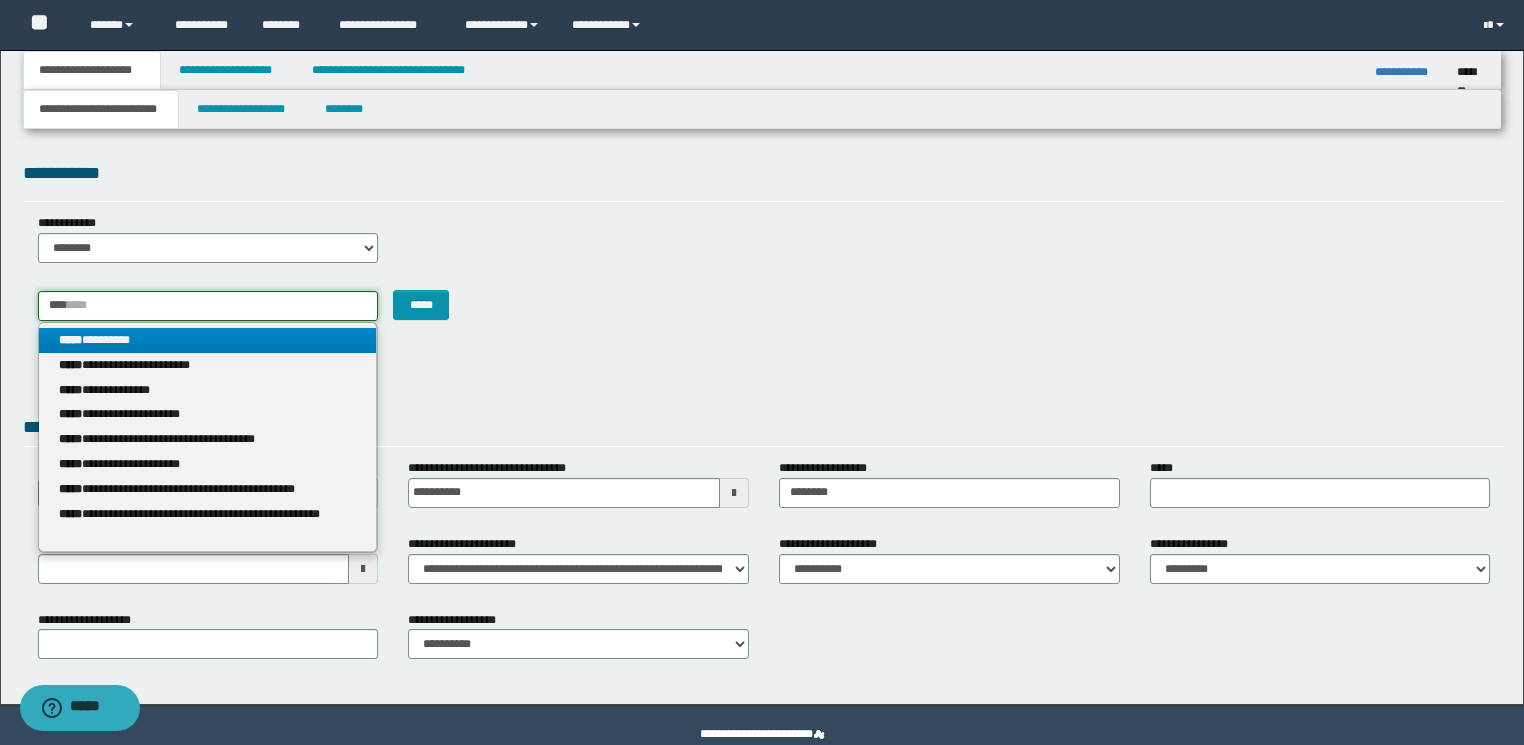 click on "****" at bounding box center [208, 306] 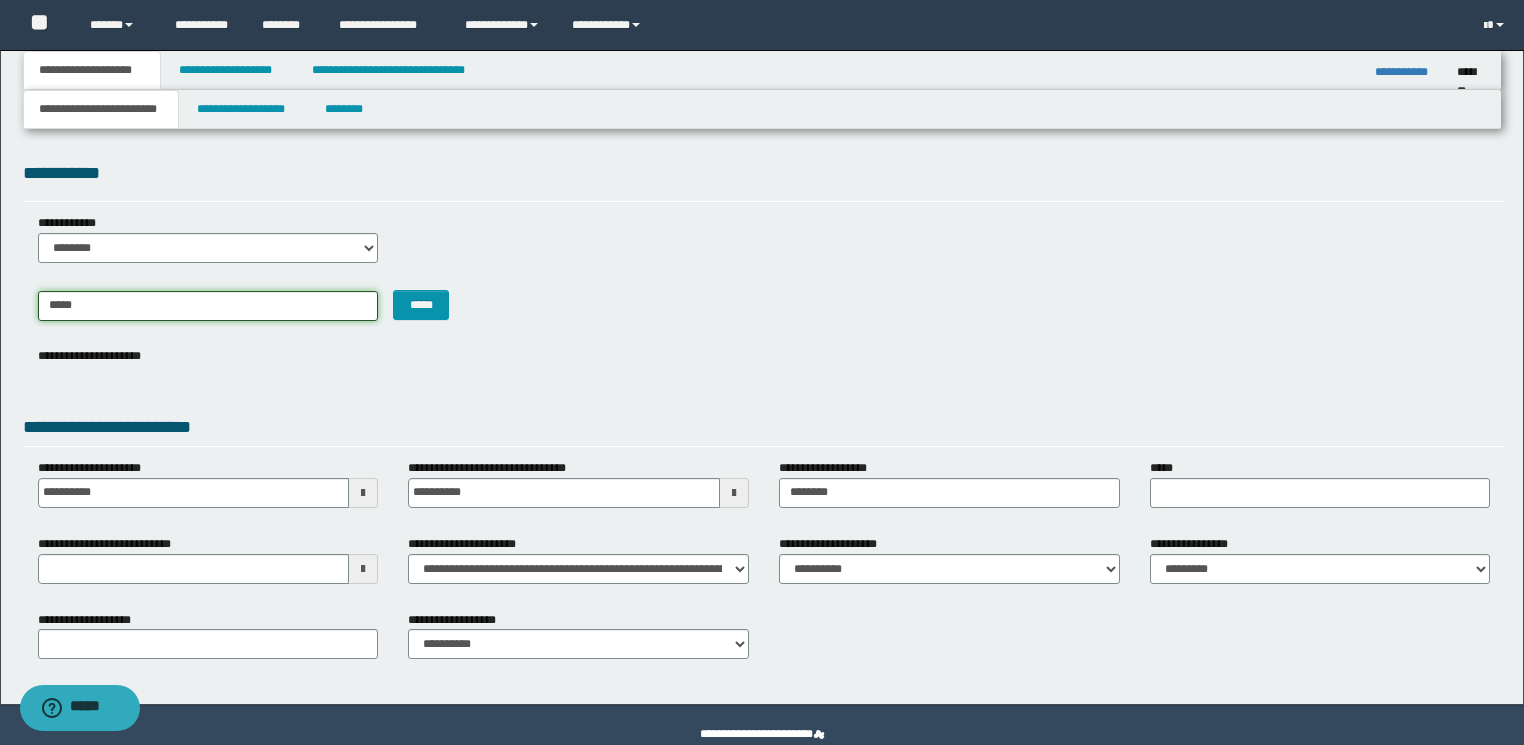 type on "******" 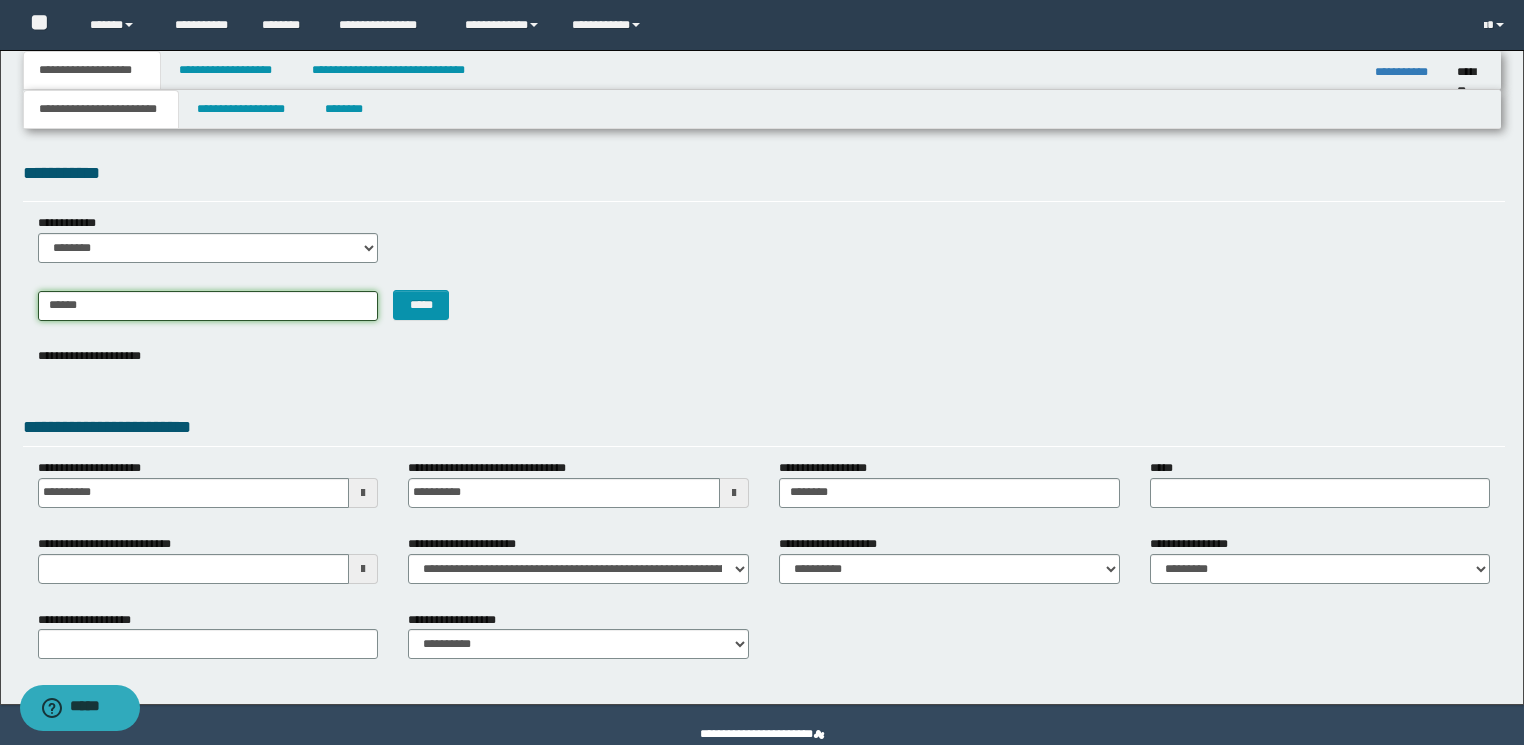 type on "********" 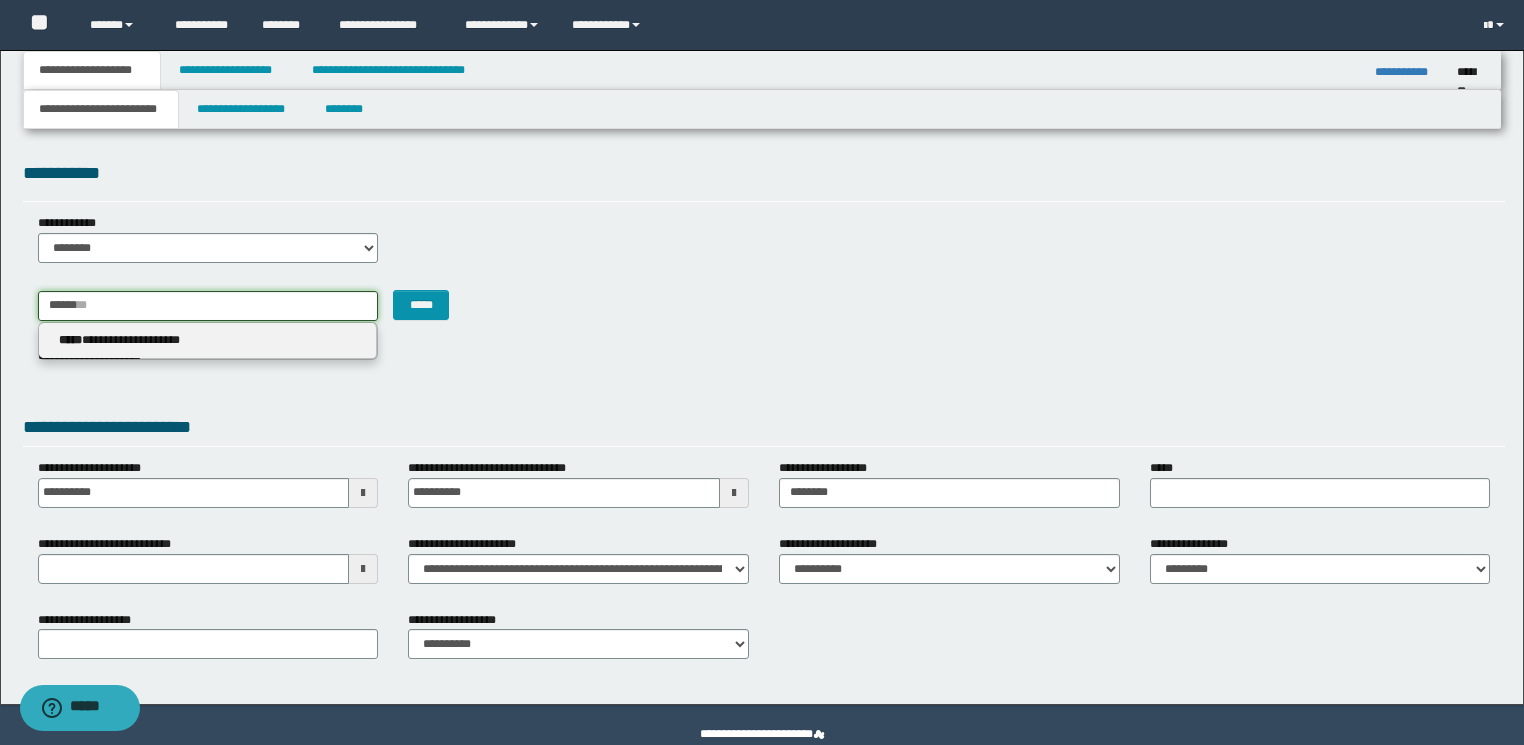 type on "******" 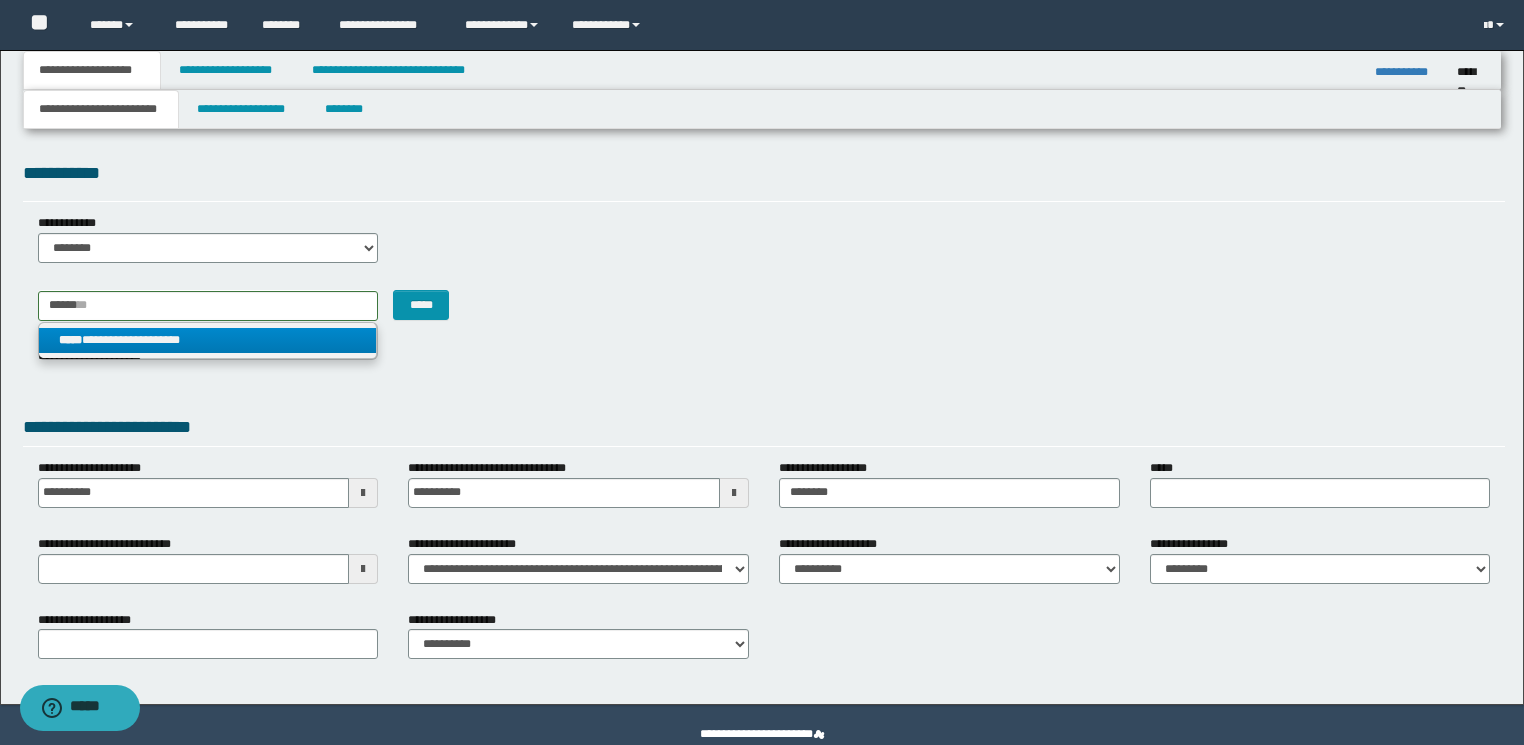 click on "**********" at bounding box center (208, 340) 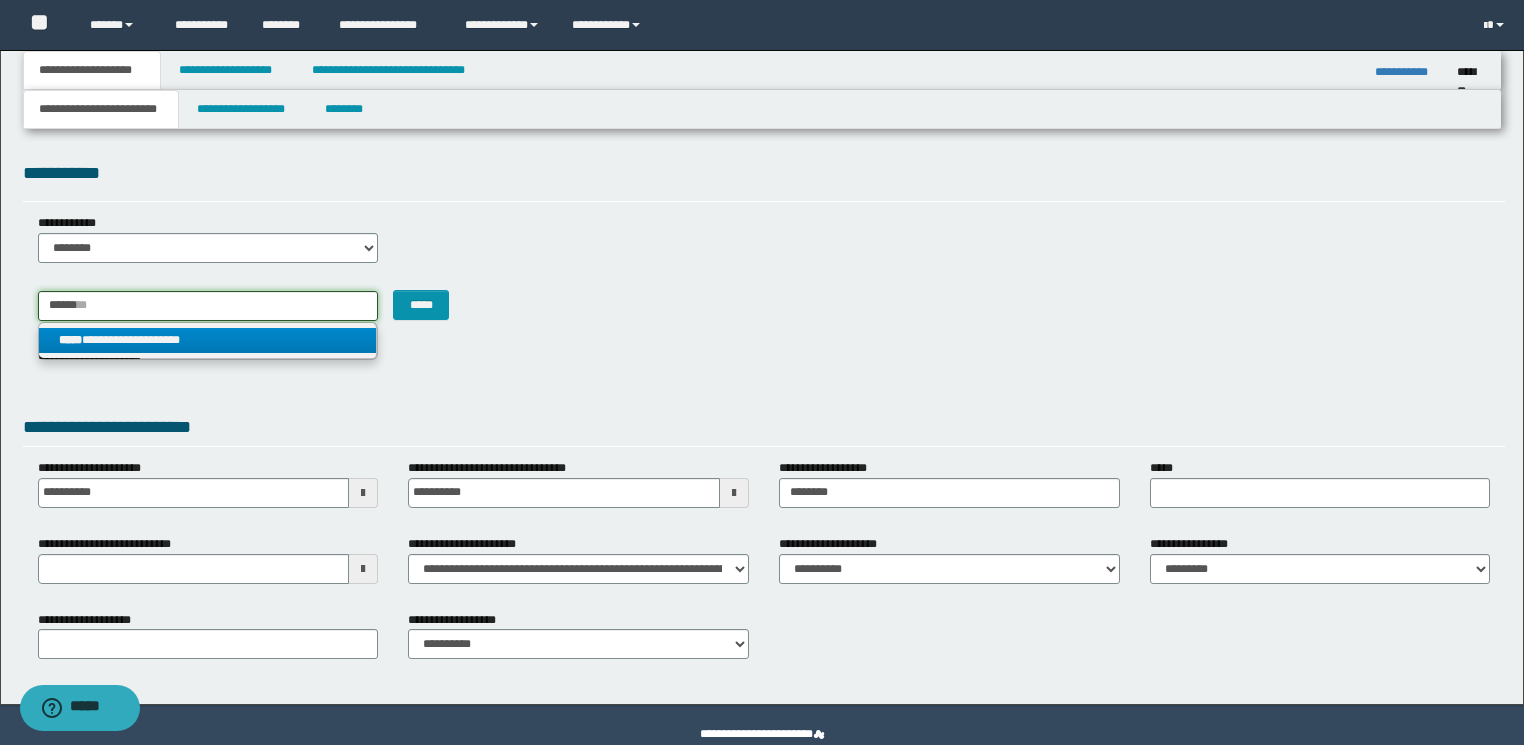 type 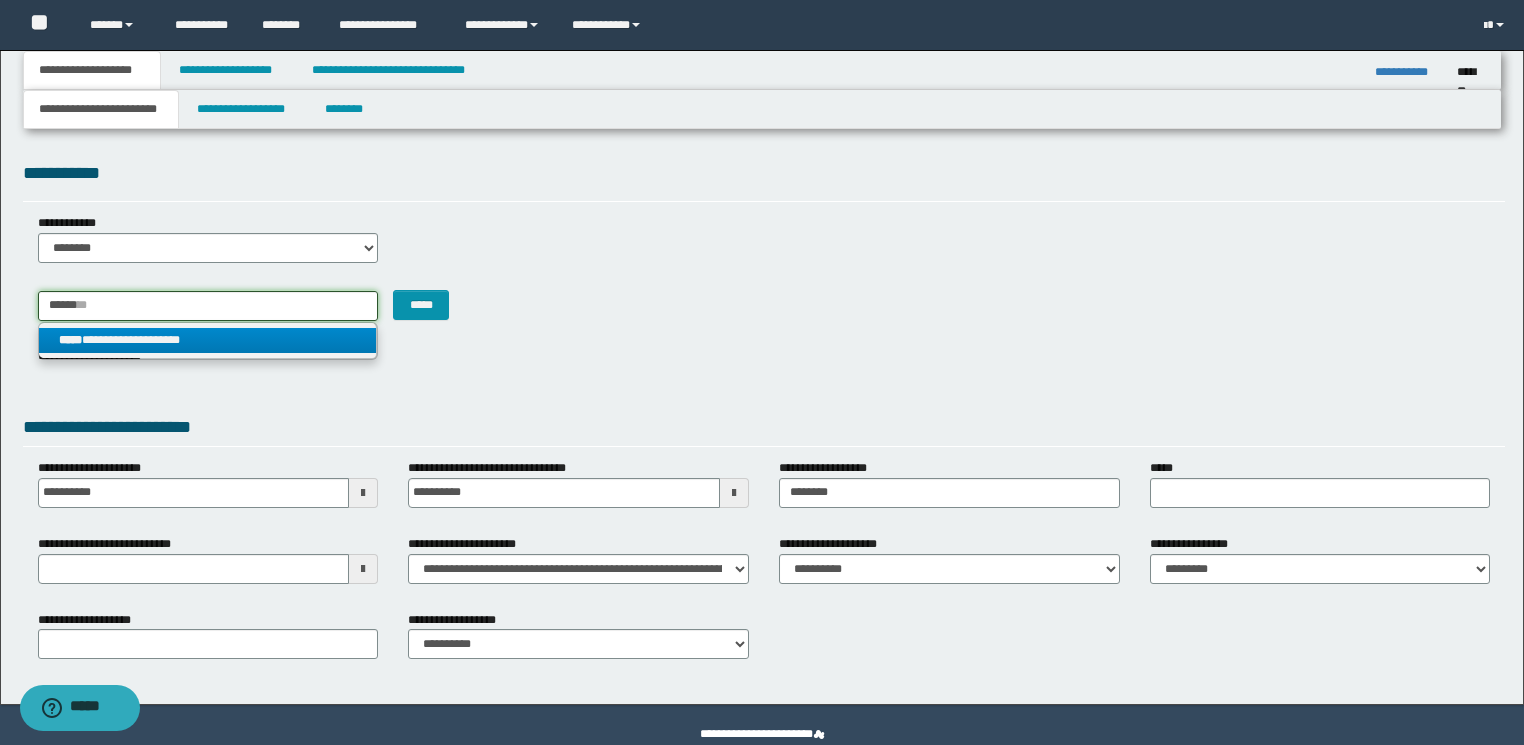 type on "********" 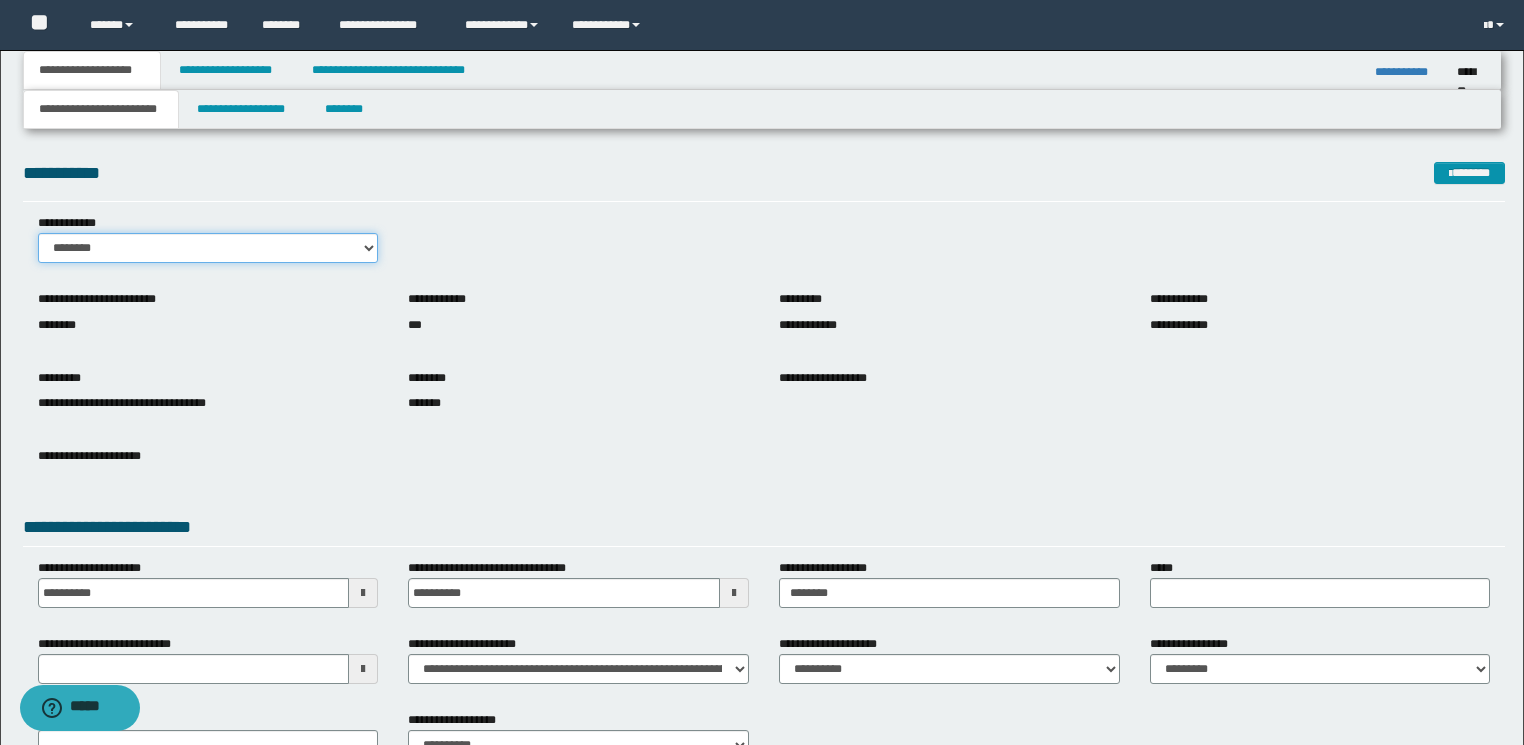 click on "********
*******" at bounding box center [208, 248] 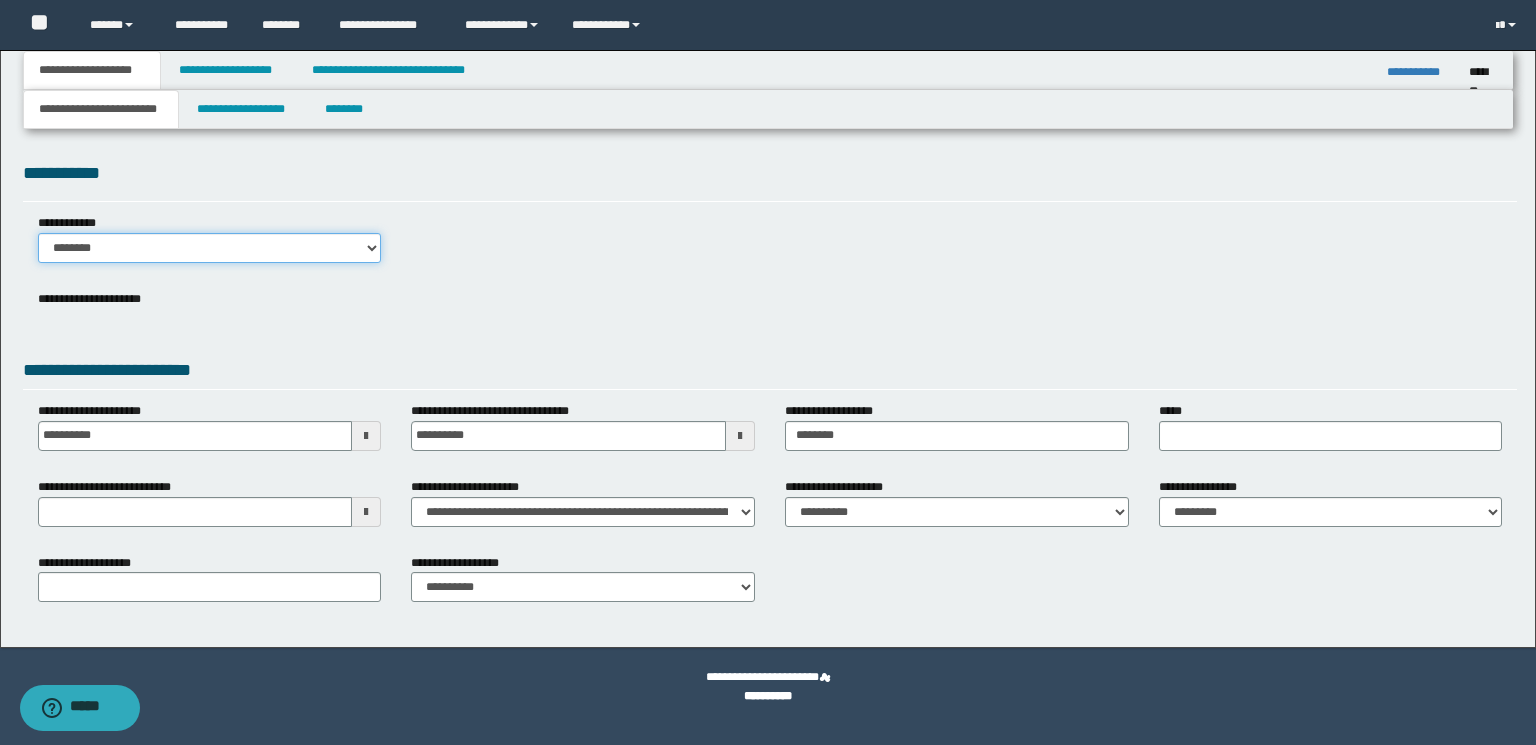 click on "********
*******" at bounding box center (210, 248) 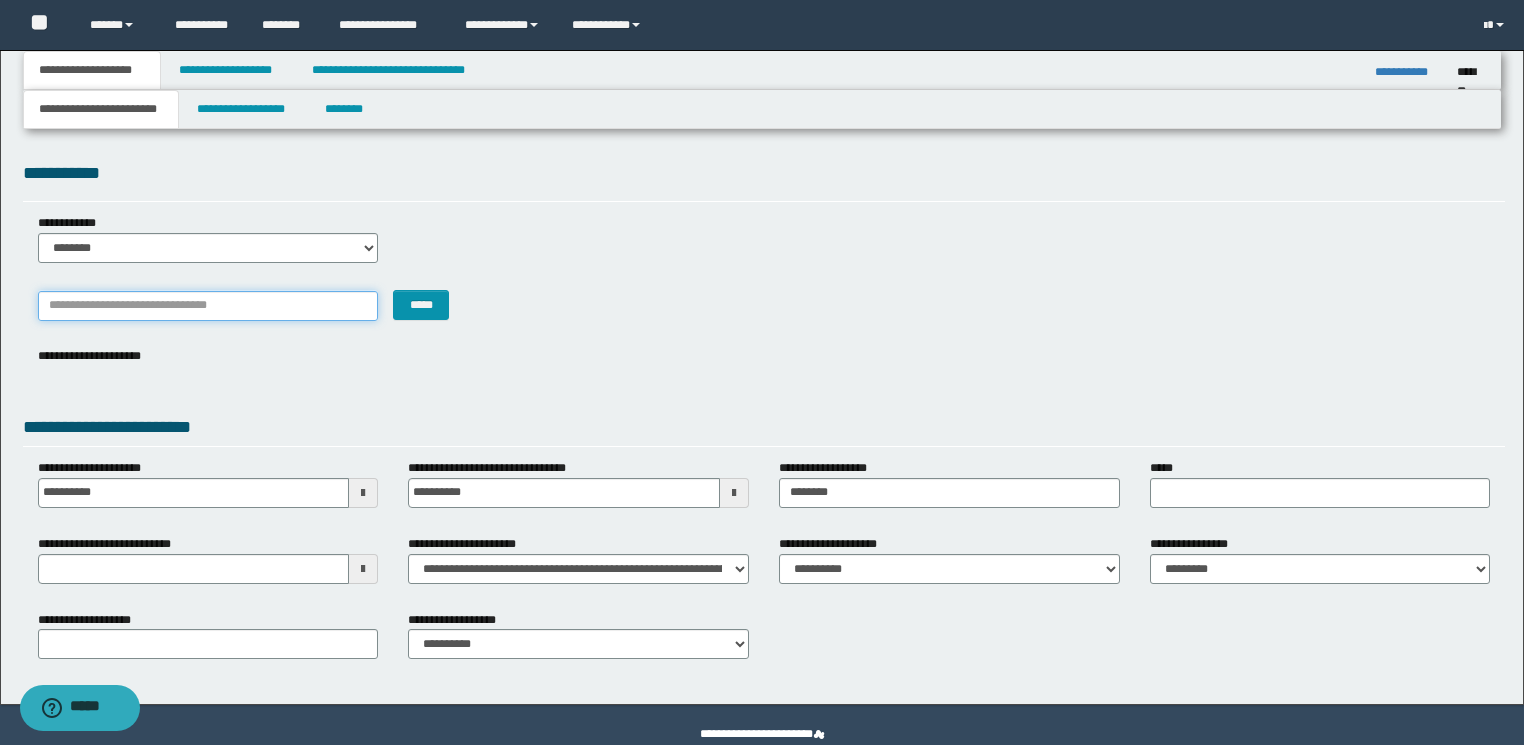 click on "*******" at bounding box center [208, 306] 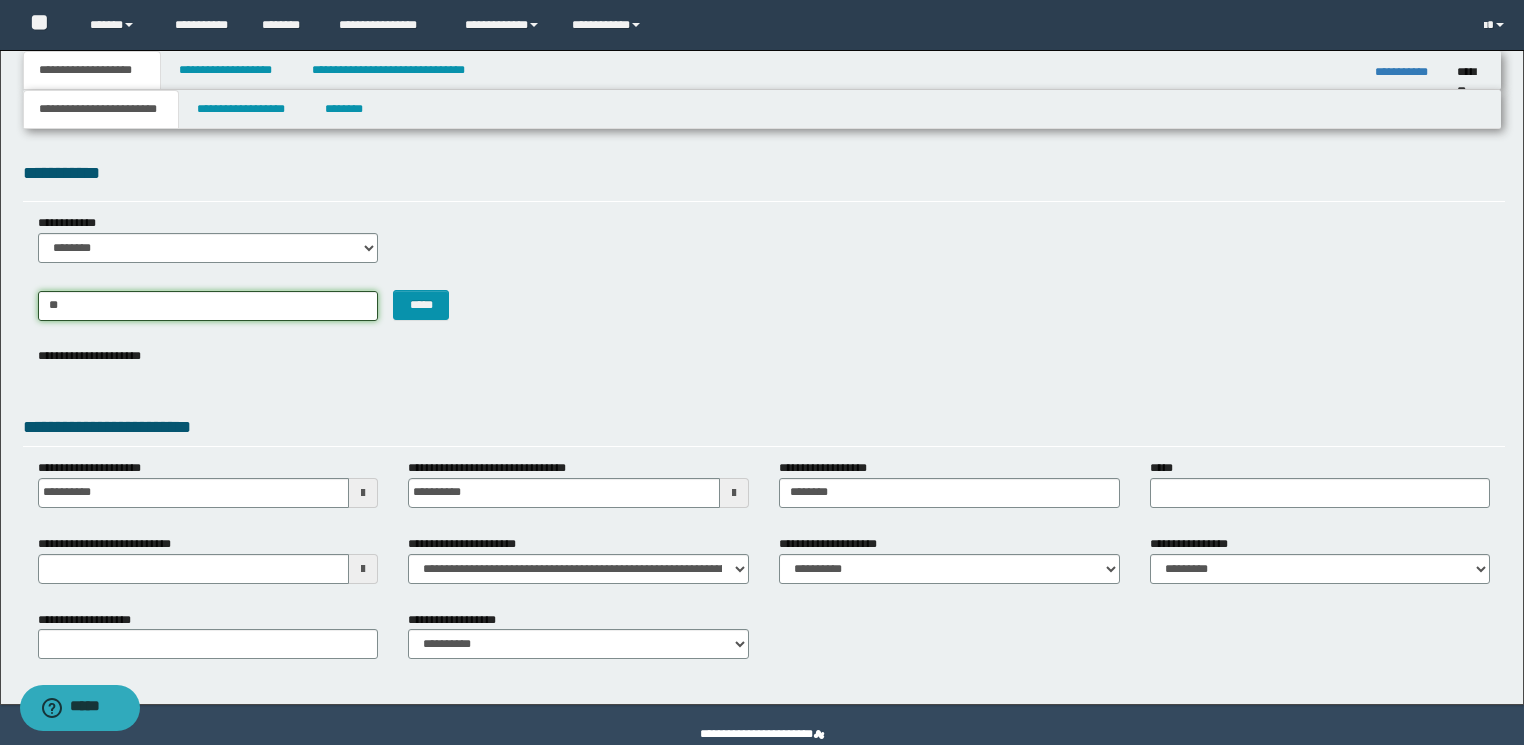 type on "***" 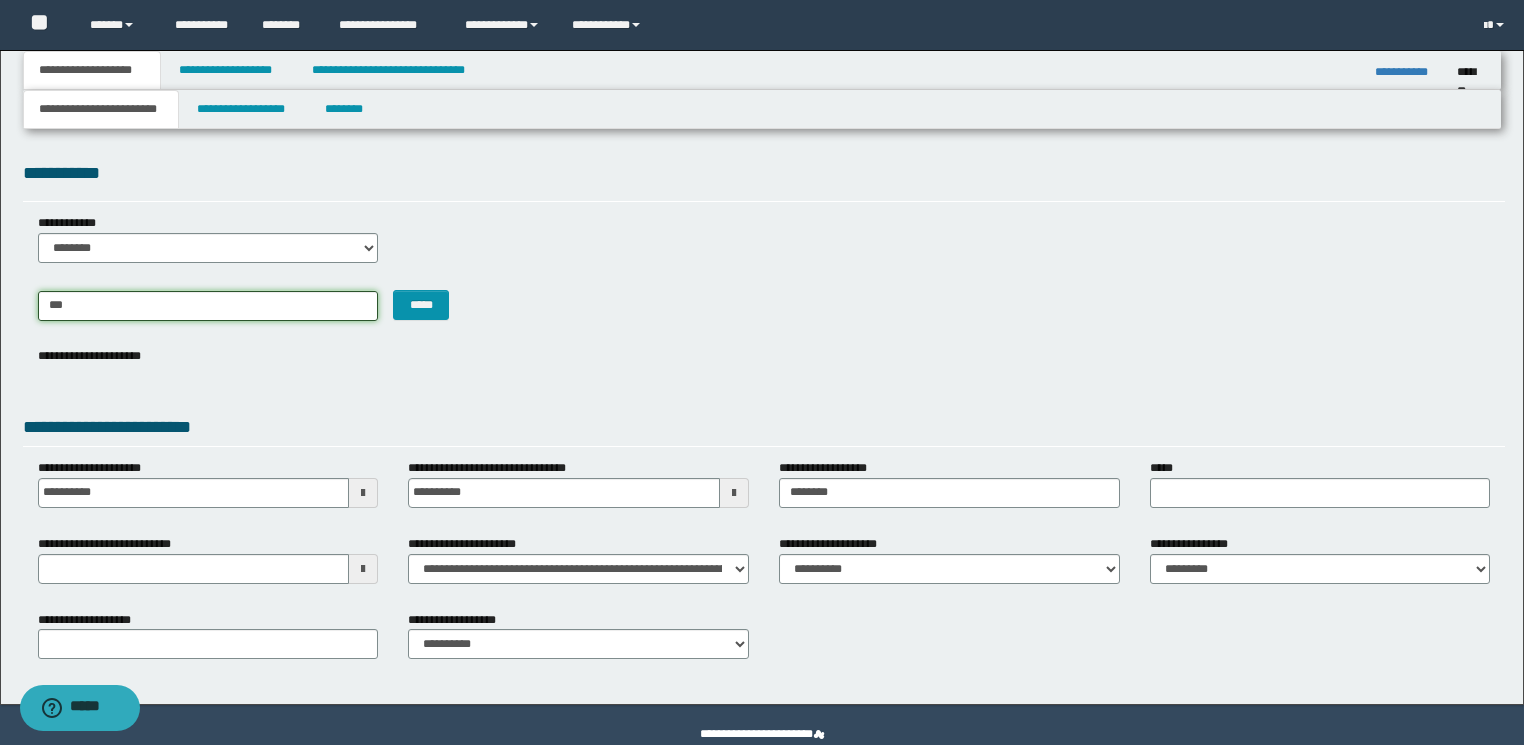 type on "********" 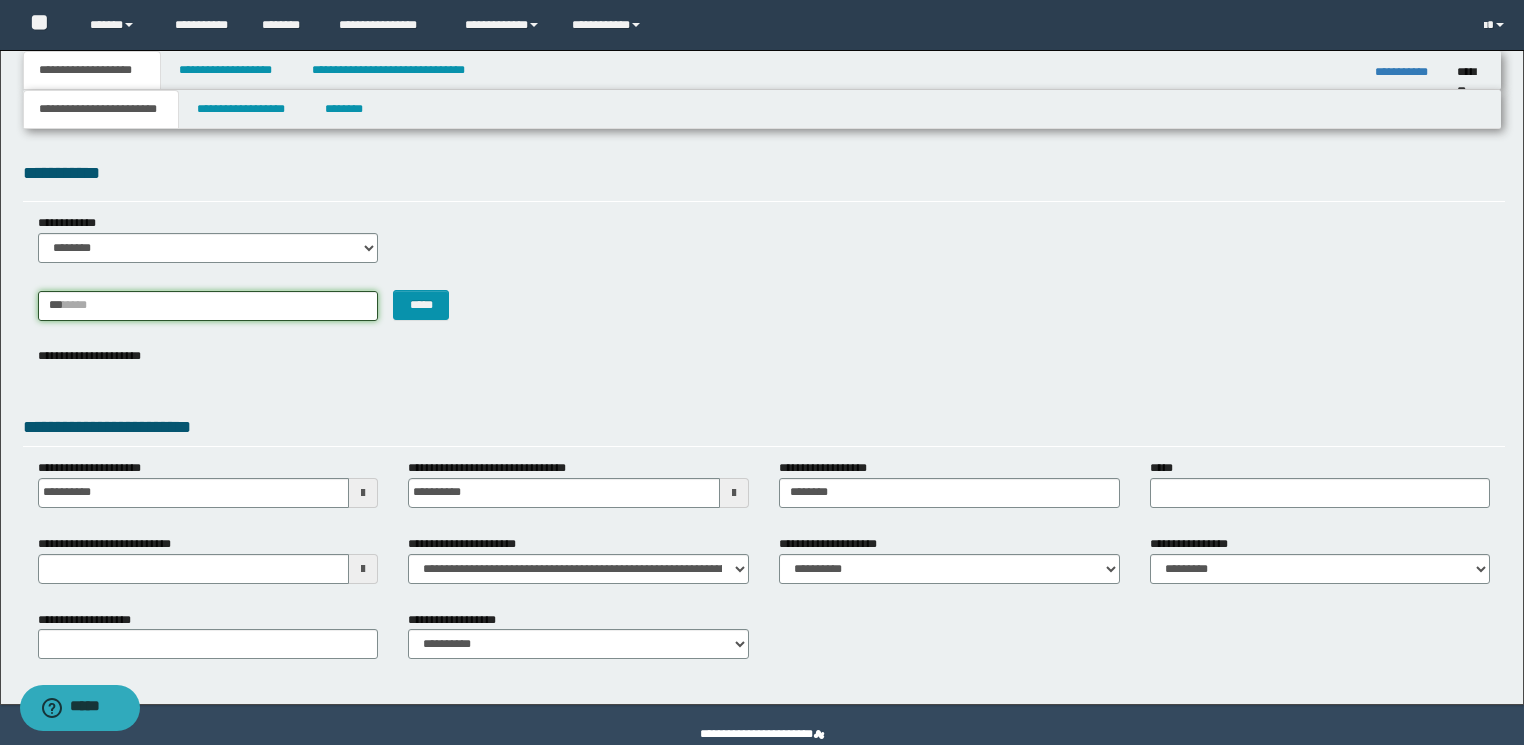 type 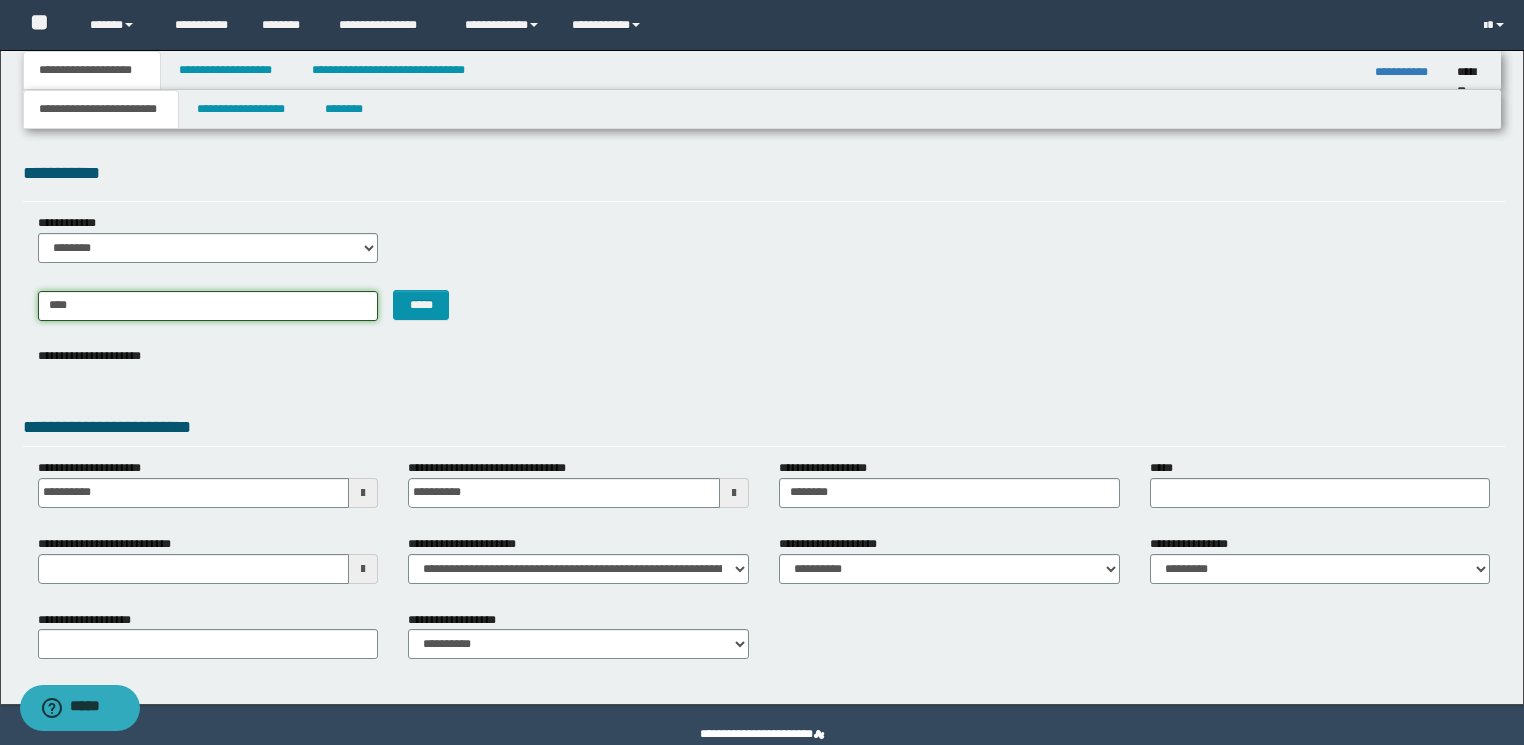 type on "********" 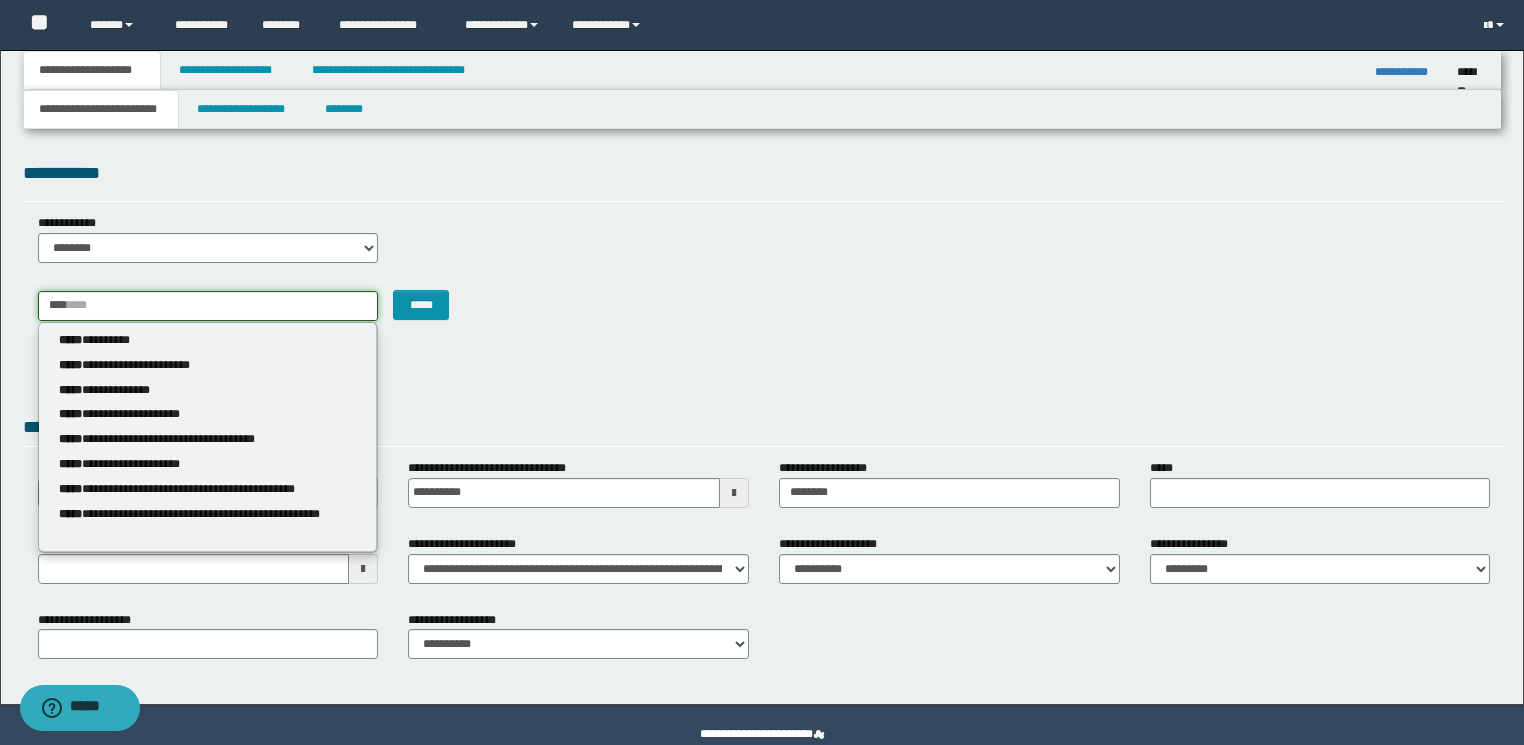 type 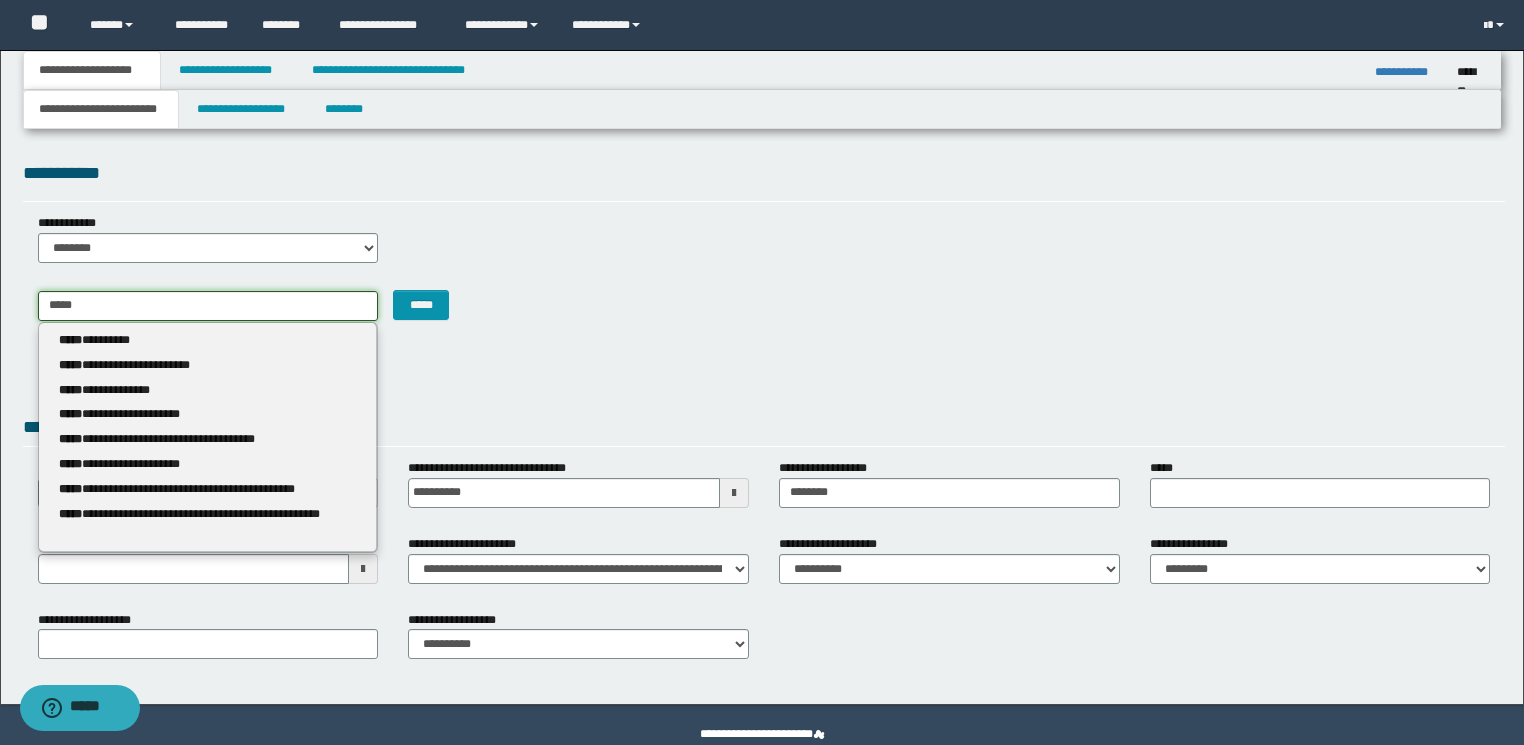 type on "******" 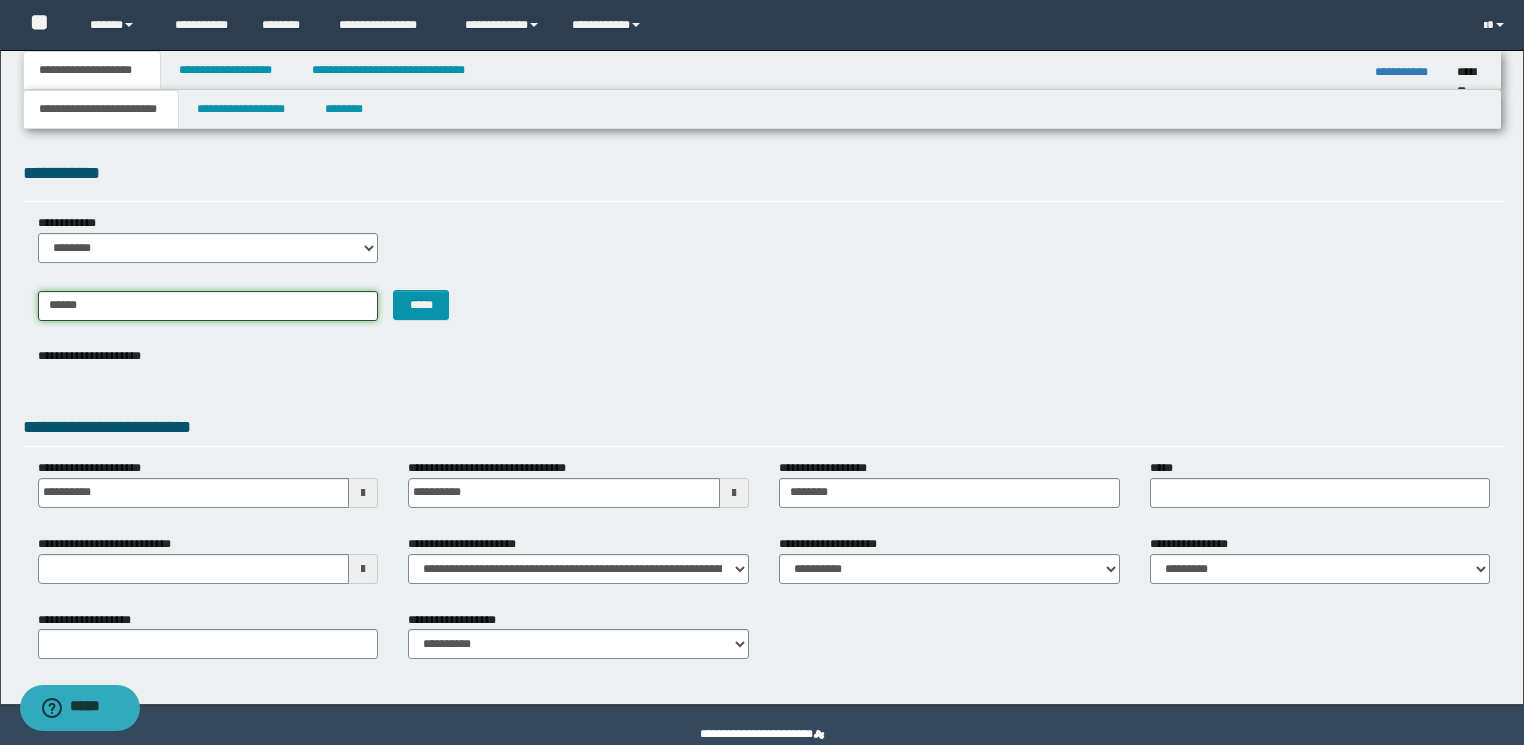 type on "**********" 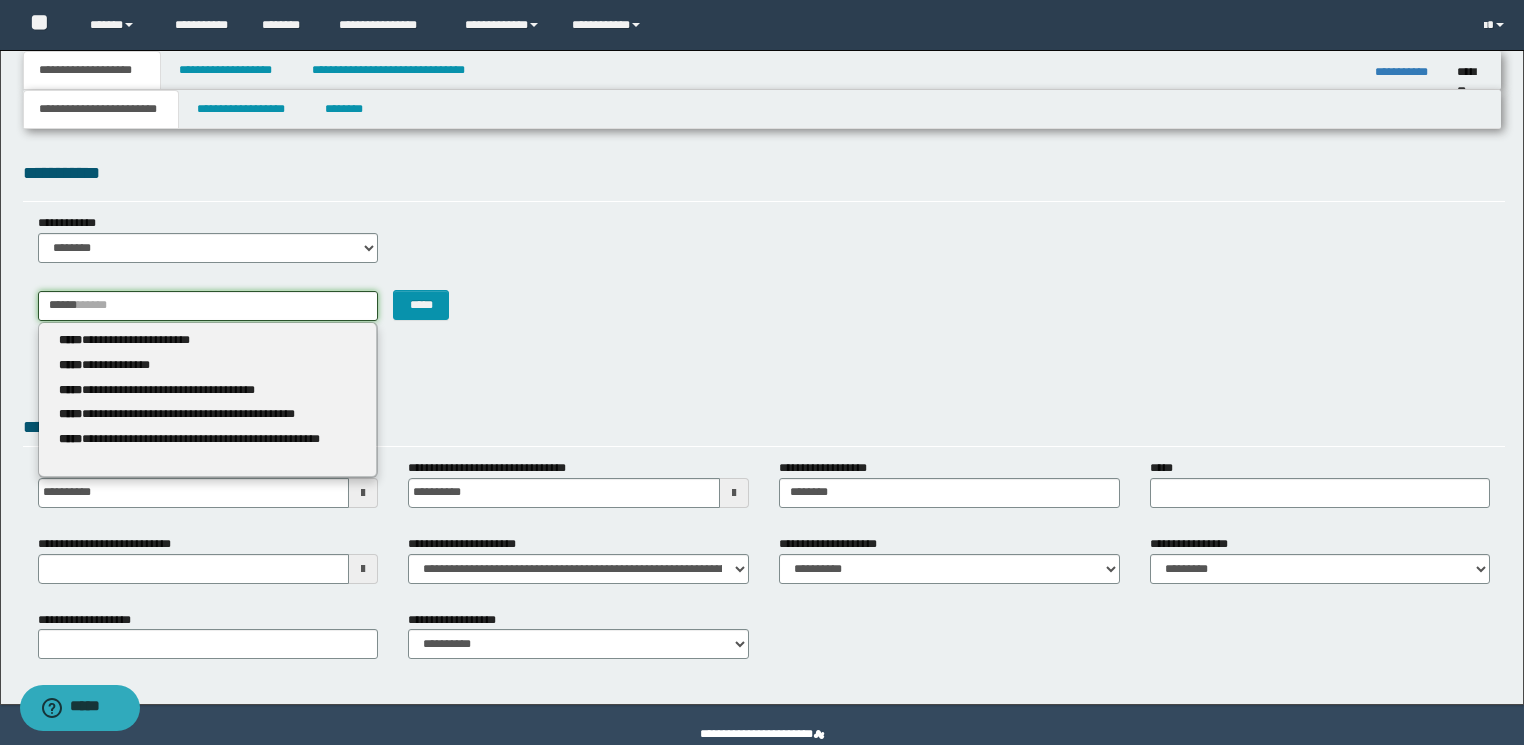 drag, startPoint x: 91, startPoint y: 308, endPoint x: 0, endPoint y: 308, distance: 91 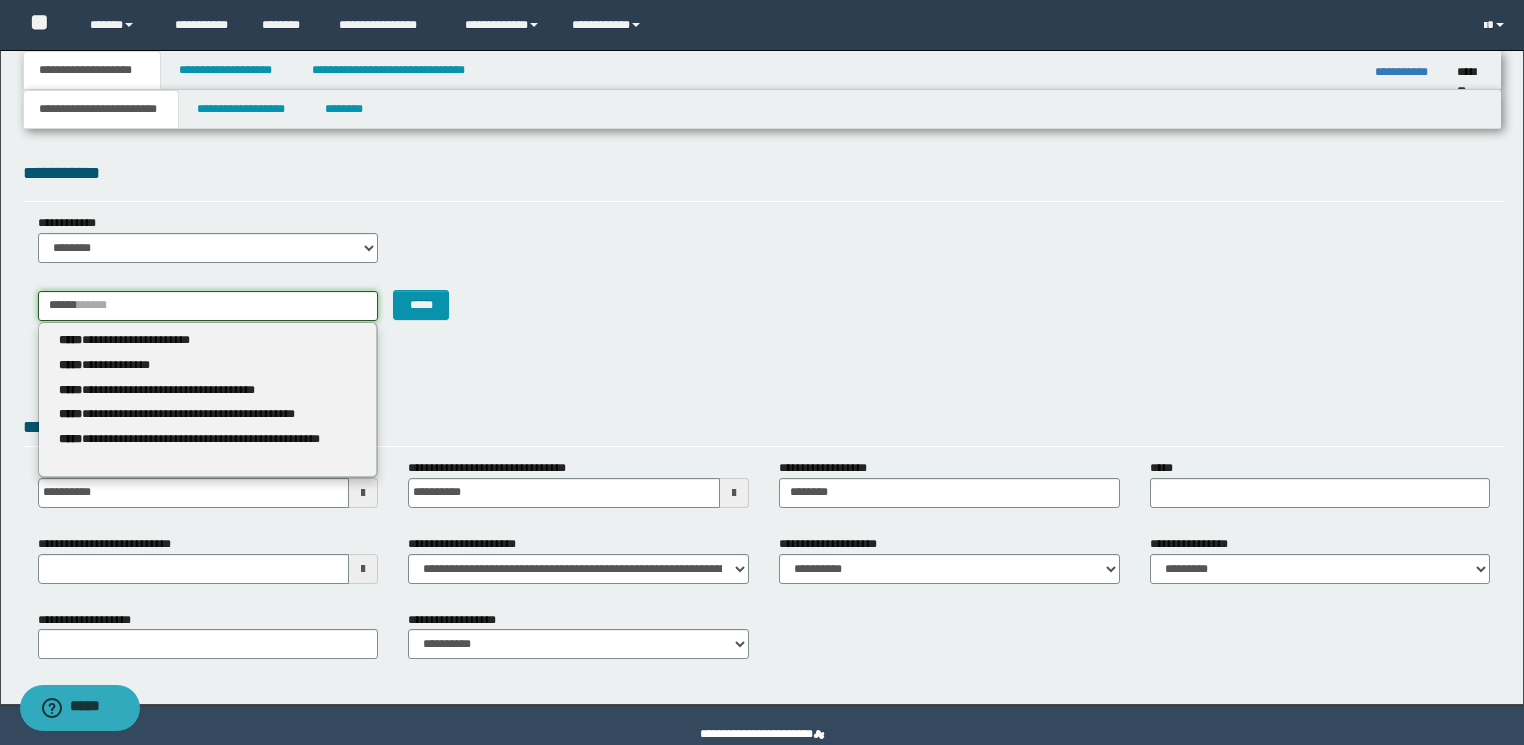 click on "**********" at bounding box center (762, 377) 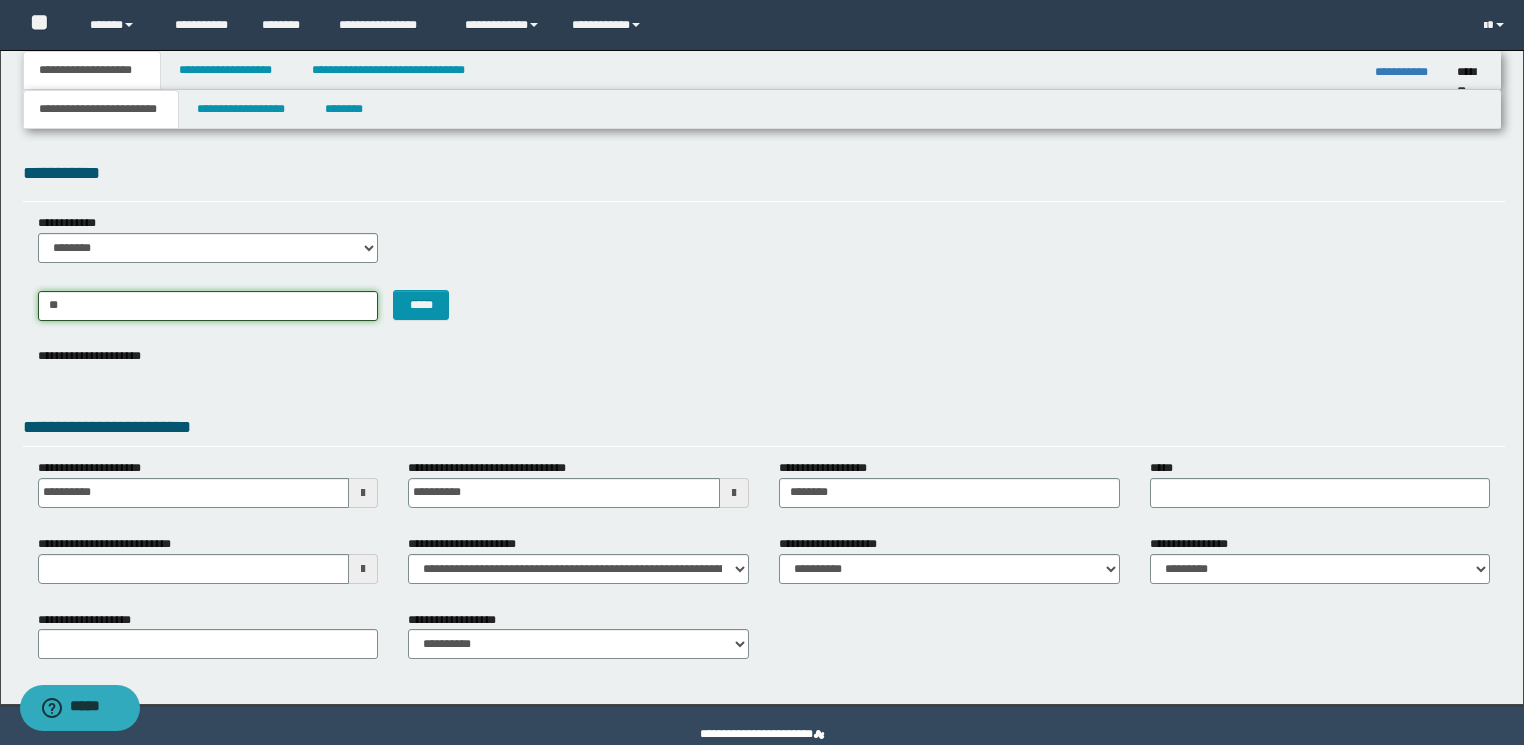 type on "***" 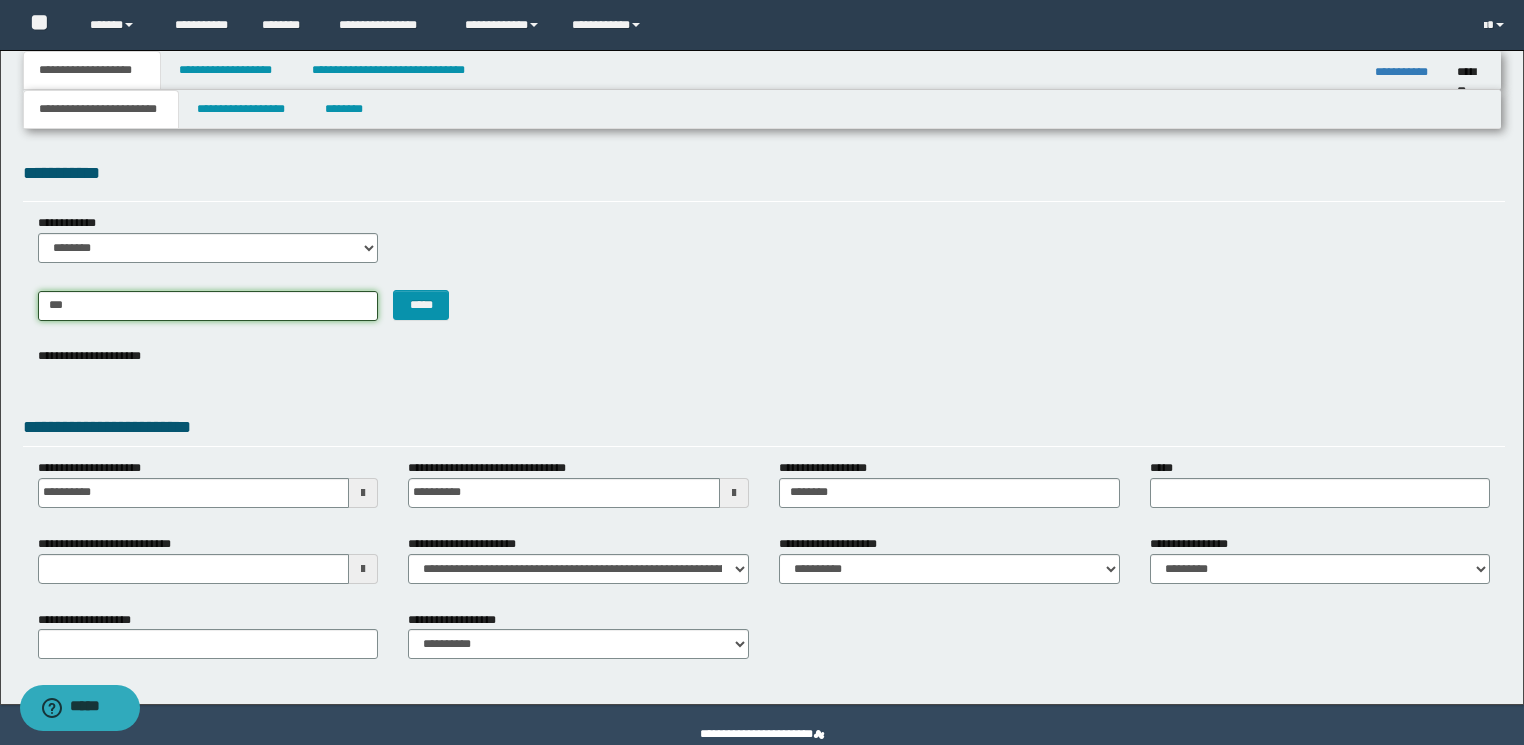 type on "********" 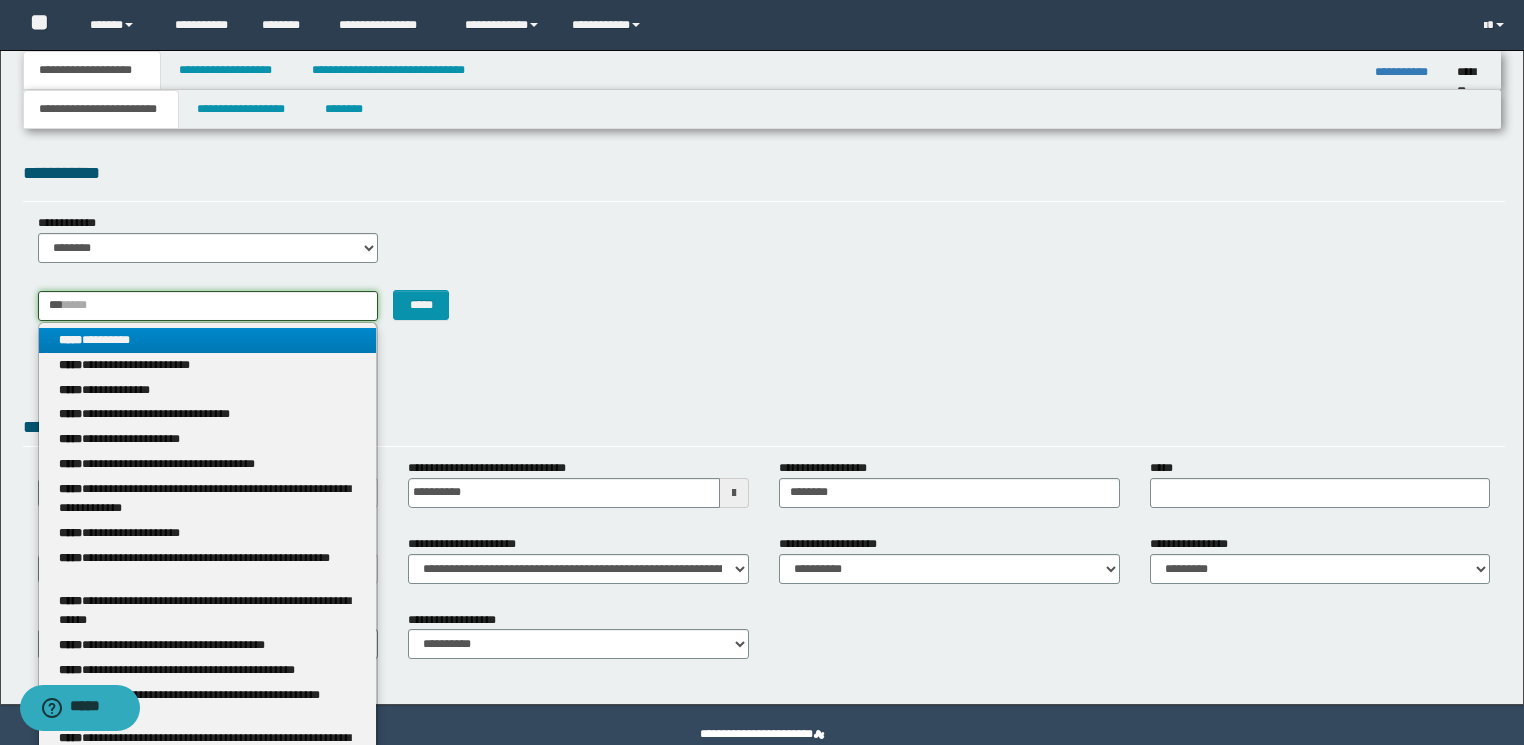 type 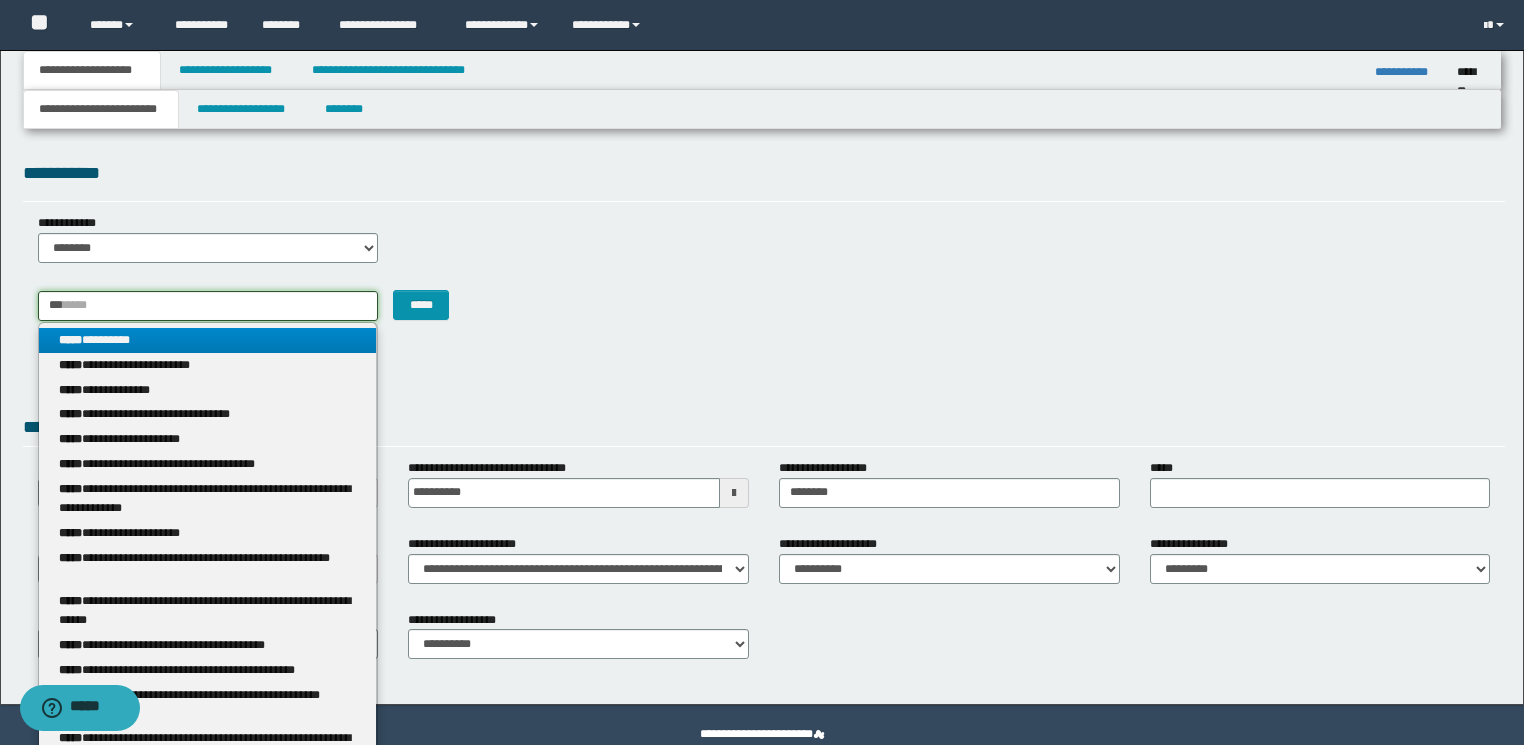 type on "****" 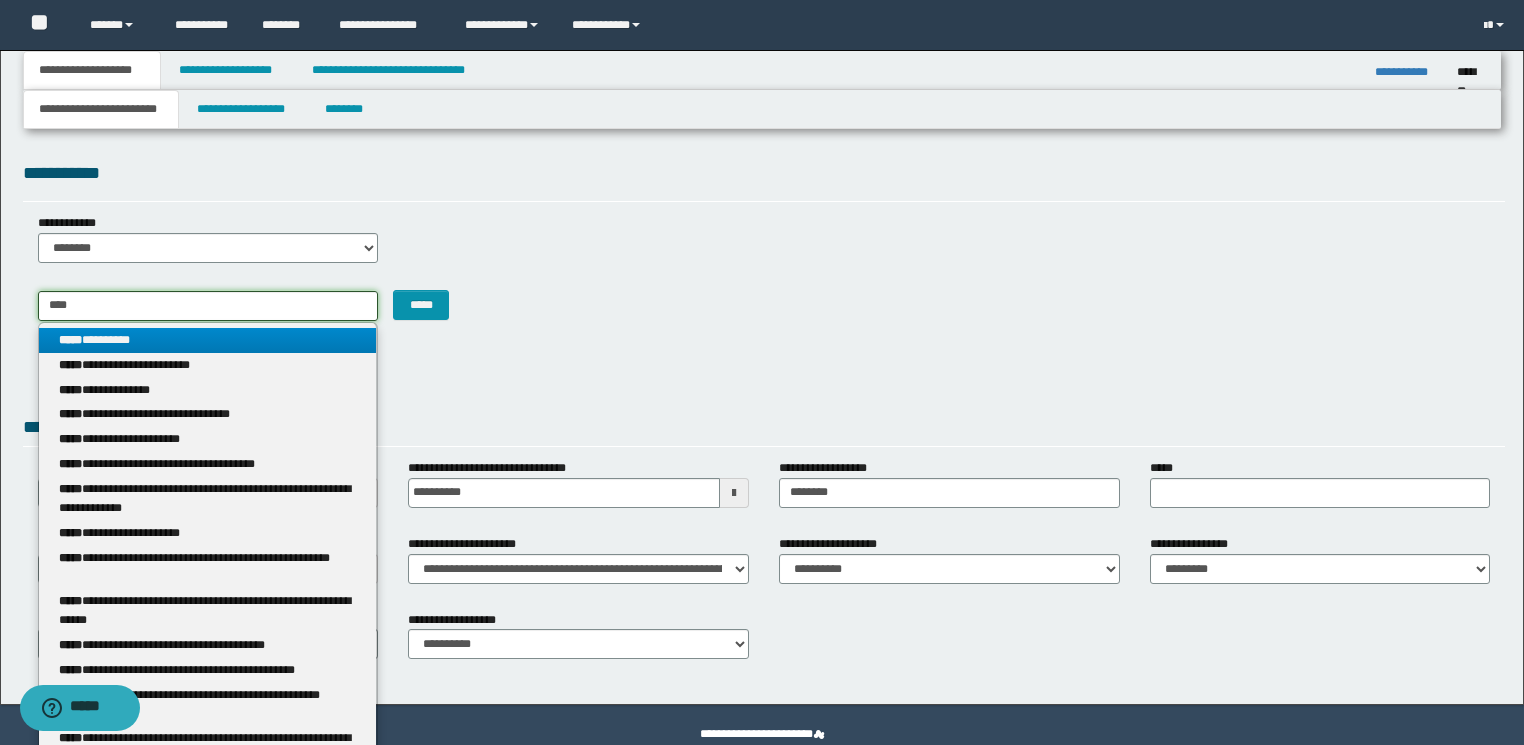 type on "********" 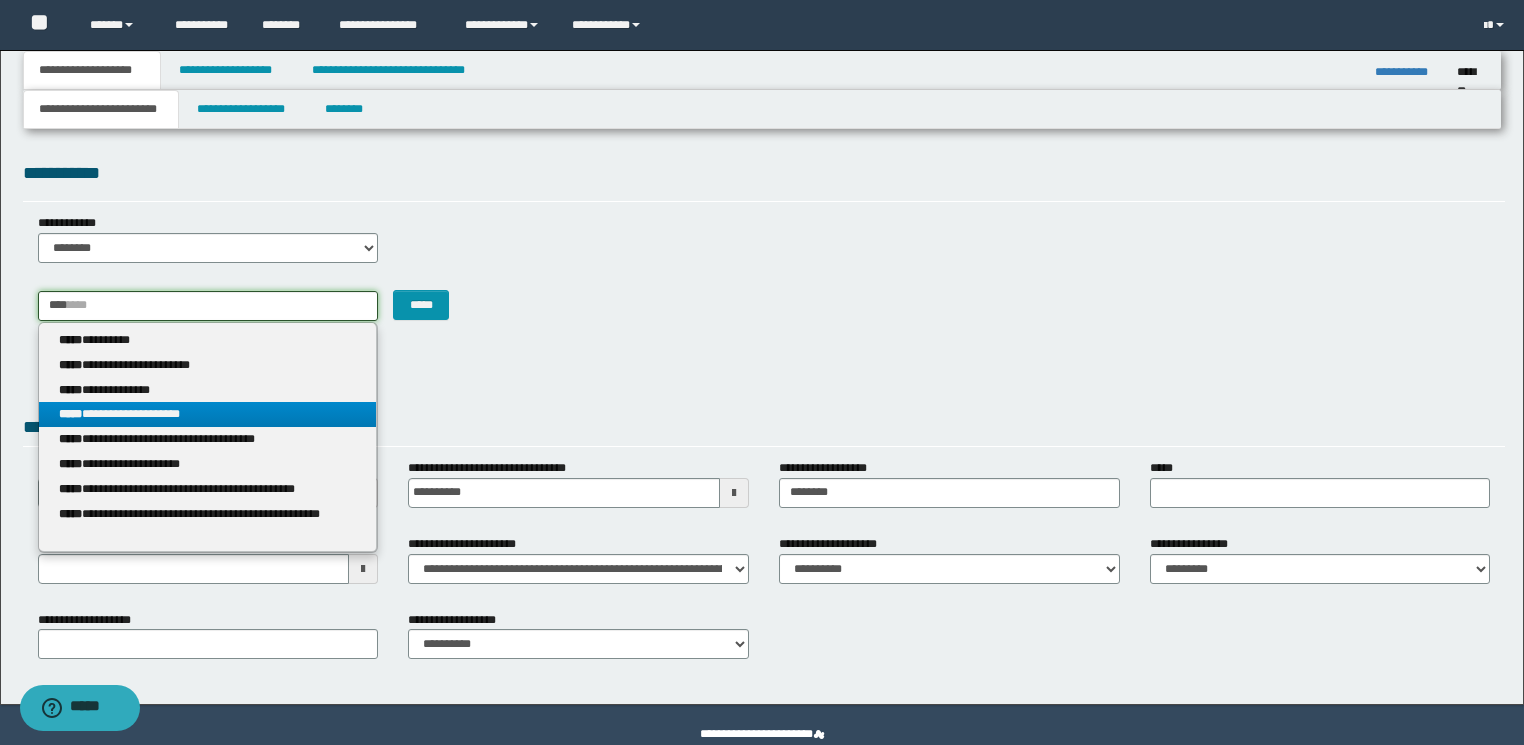 type on "****" 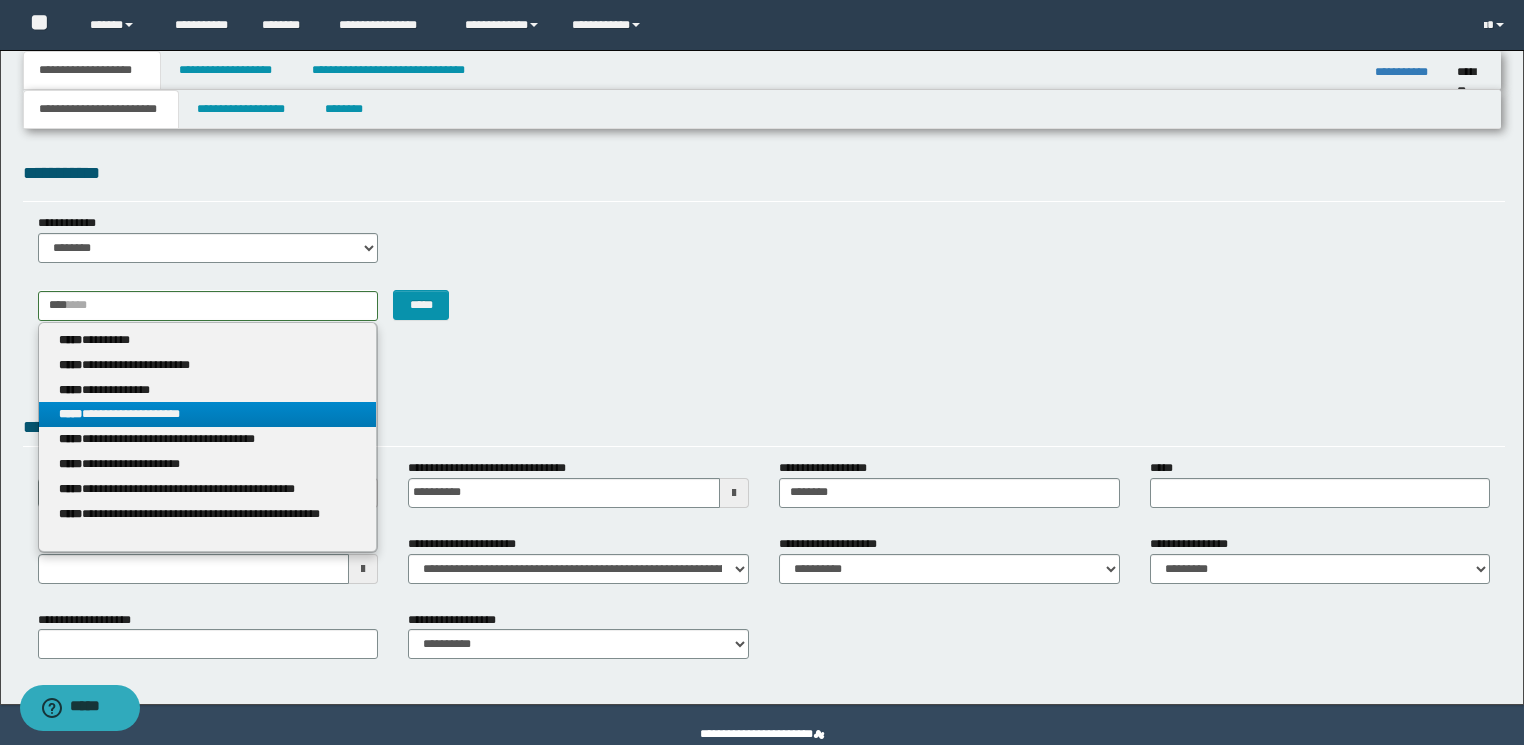 click on "**********" at bounding box center (208, 414) 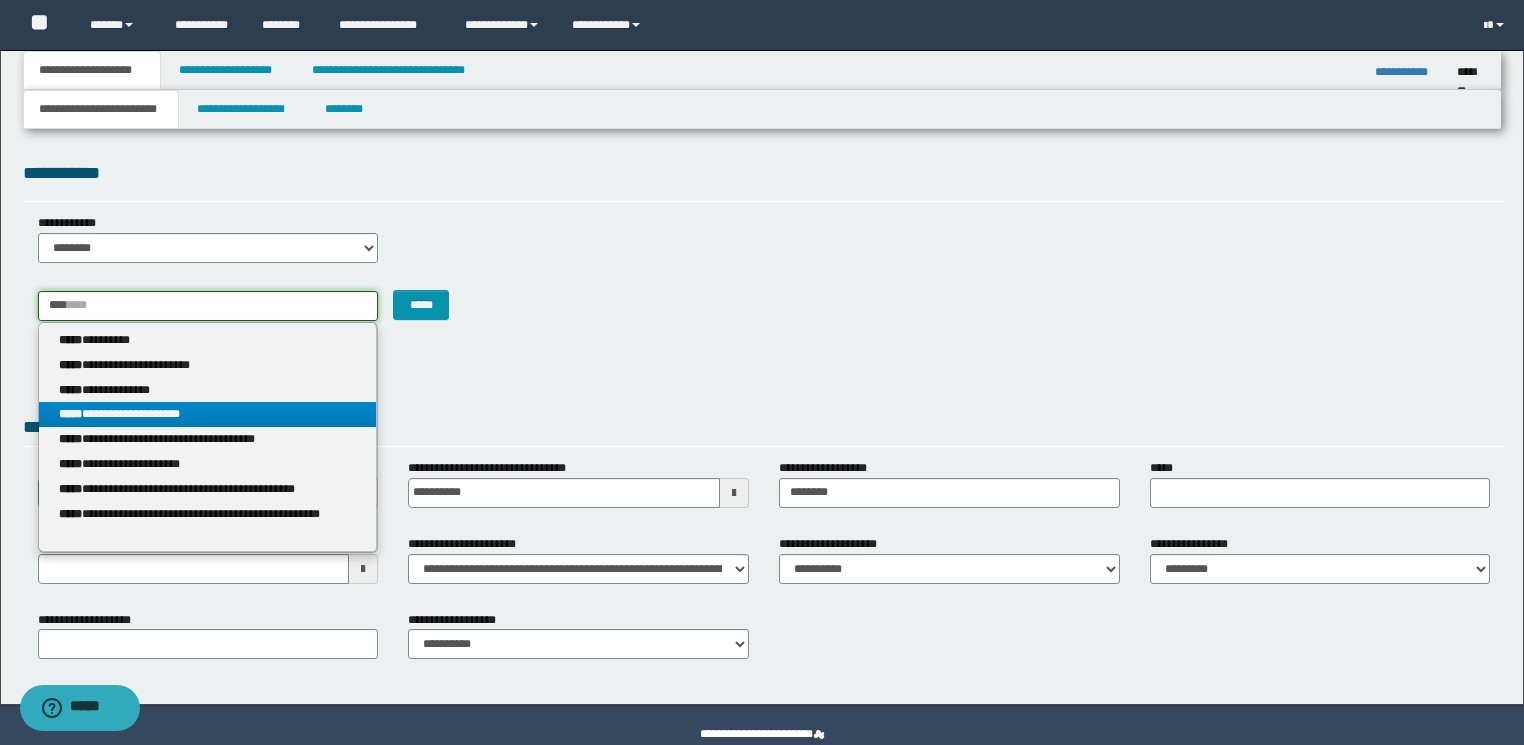 type 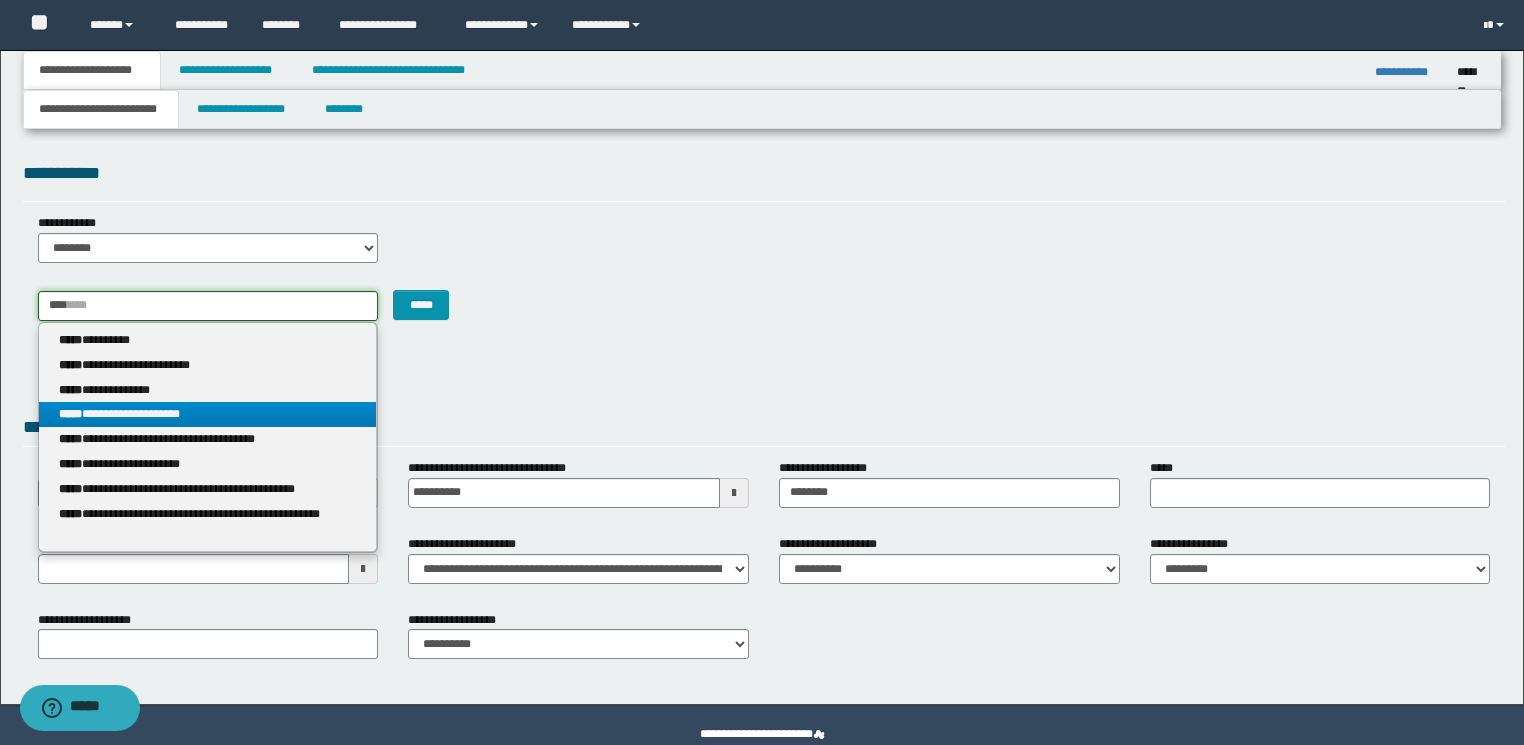 type on "********" 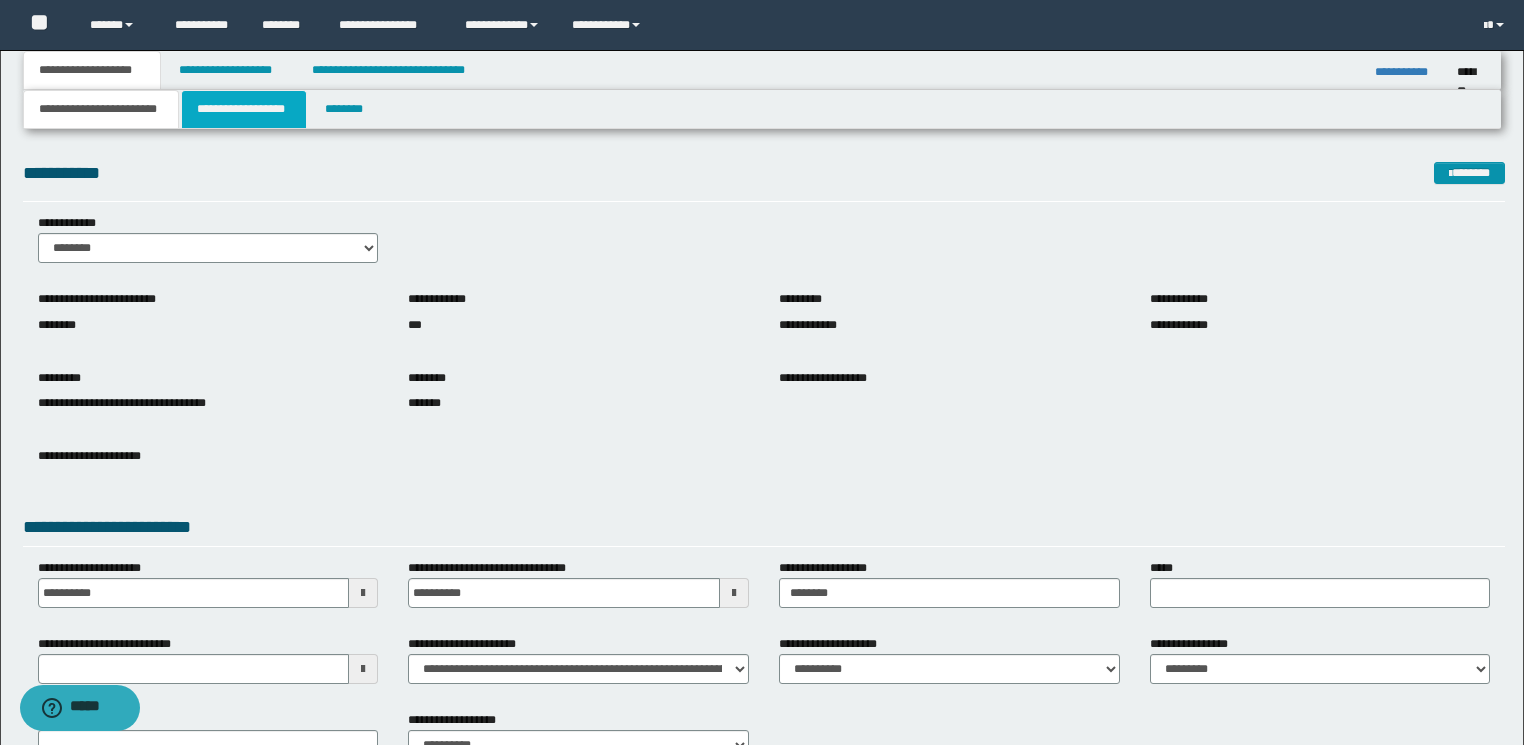 click on "**********" at bounding box center [244, 109] 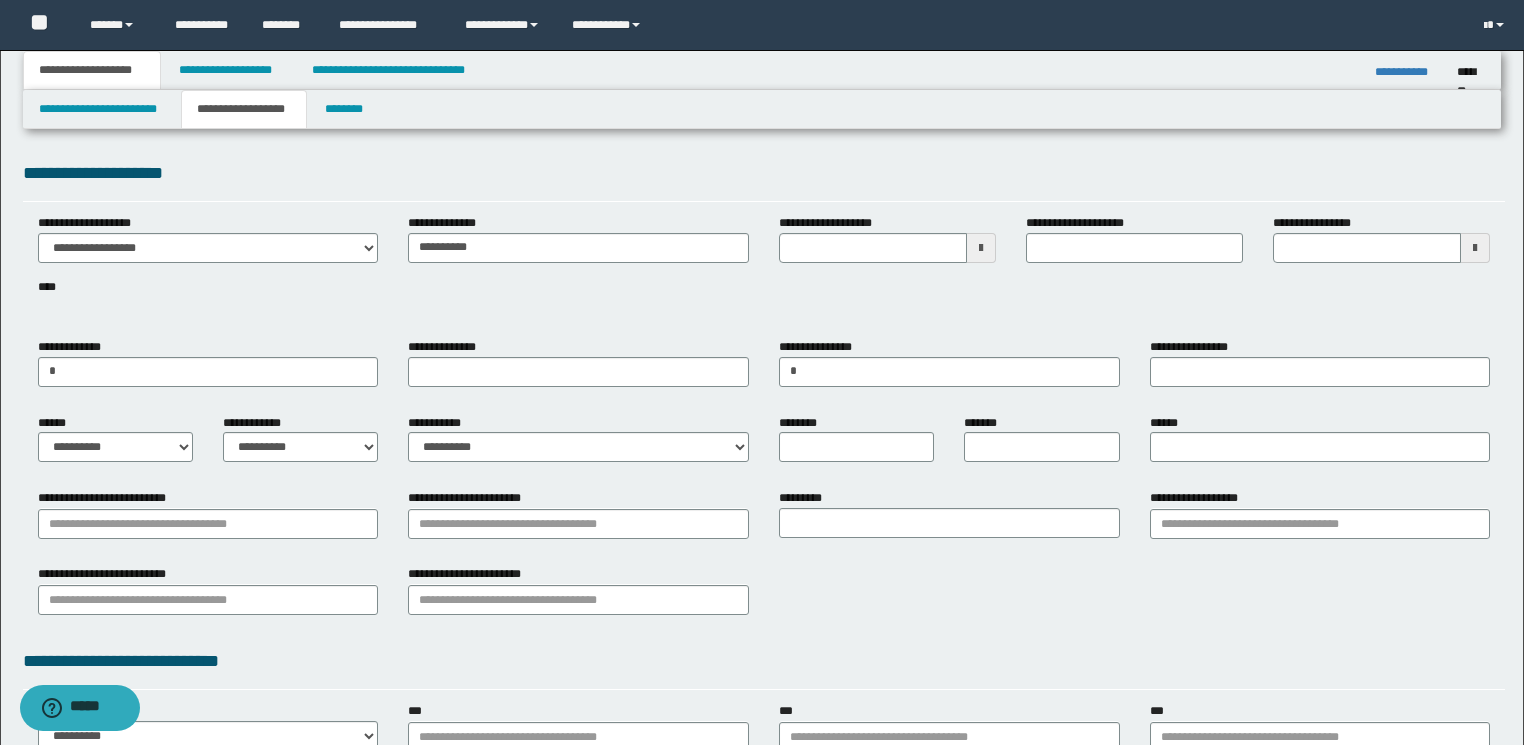 drag, startPoint x: 1073, startPoint y: 292, endPoint x: 660, endPoint y: 374, distance: 421.06177 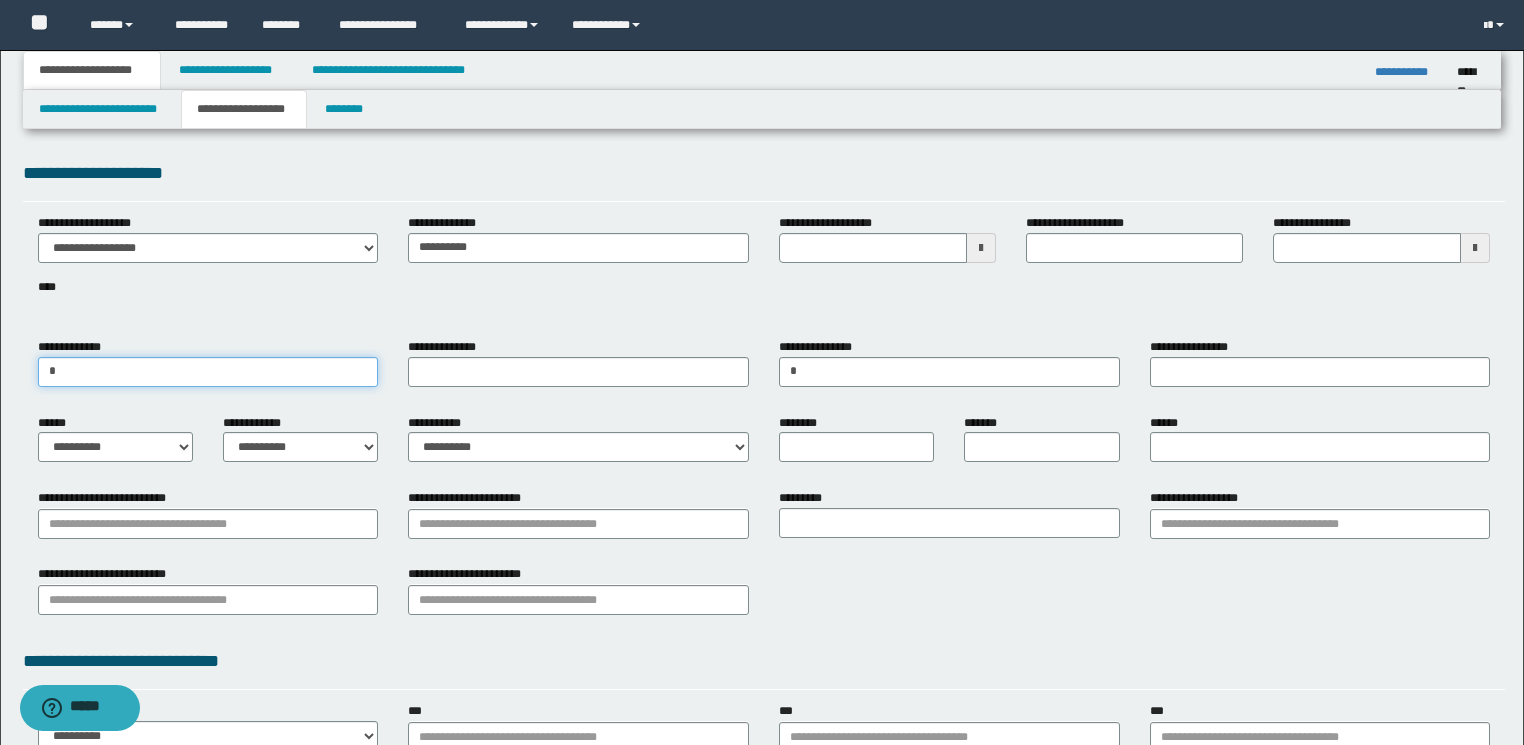 drag, startPoint x: 235, startPoint y: 383, endPoint x: 0, endPoint y: 382, distance: 235.00212 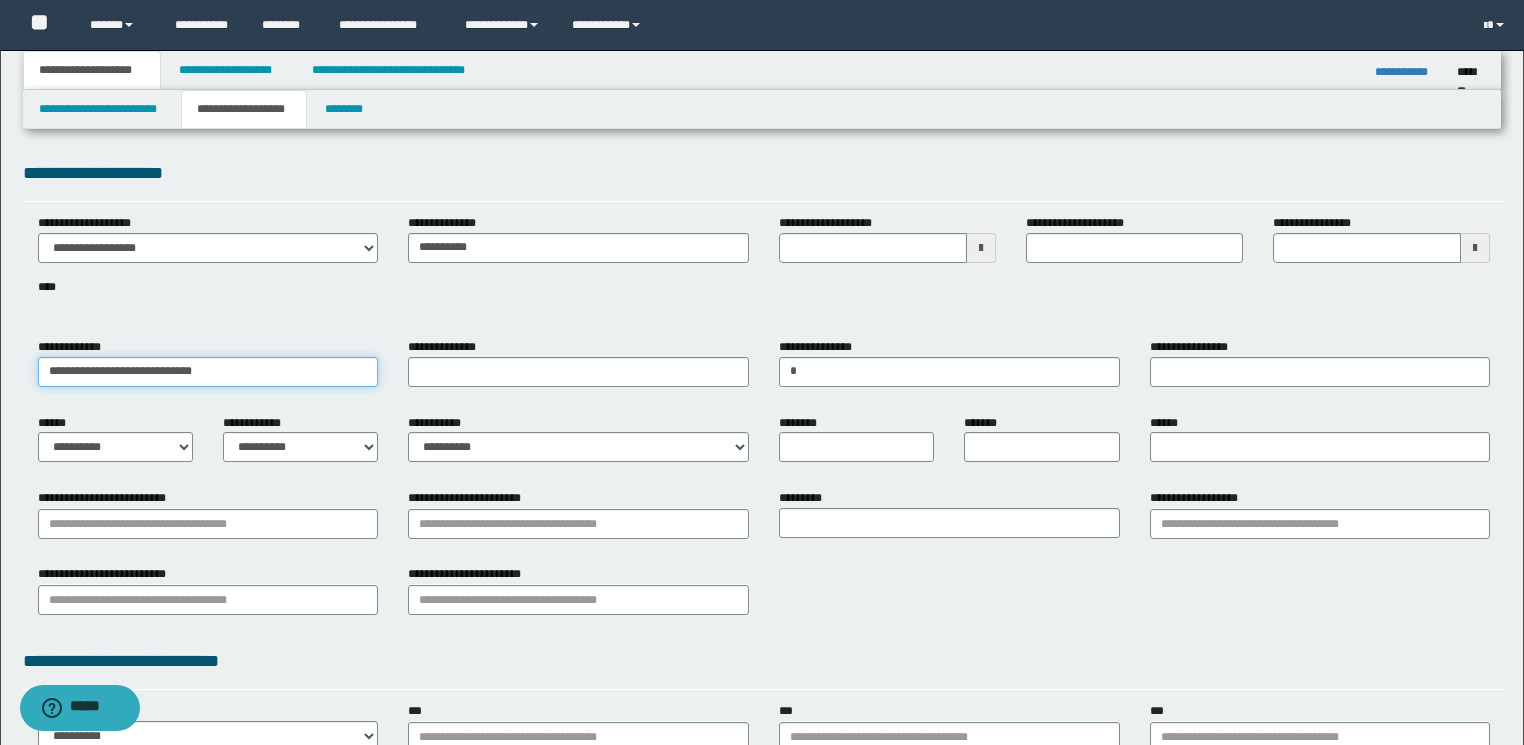 drag, startPoint x: 98, startPoint y: 372, endPoint x: 324, endPoint y: 371, distance: 226.00221 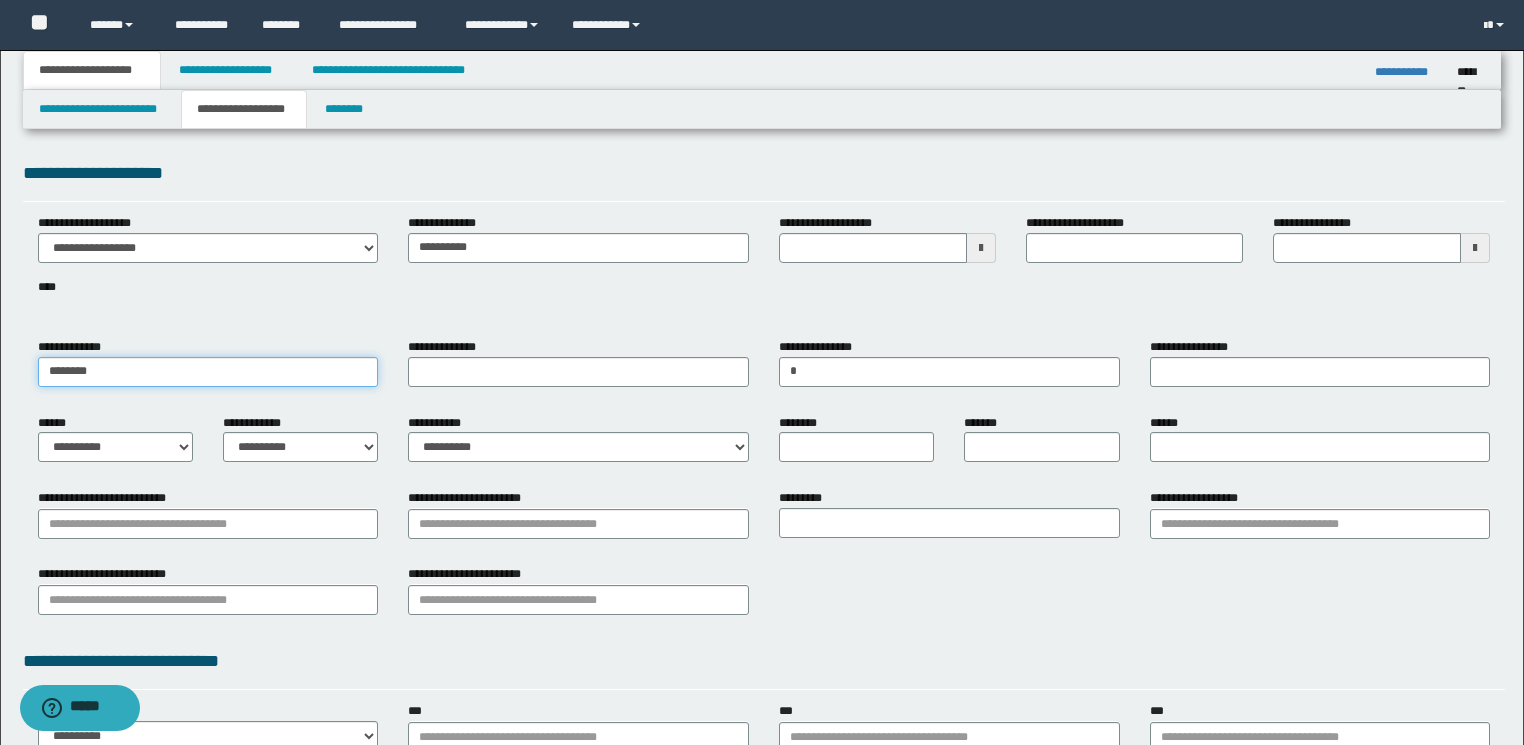 type on "*******" 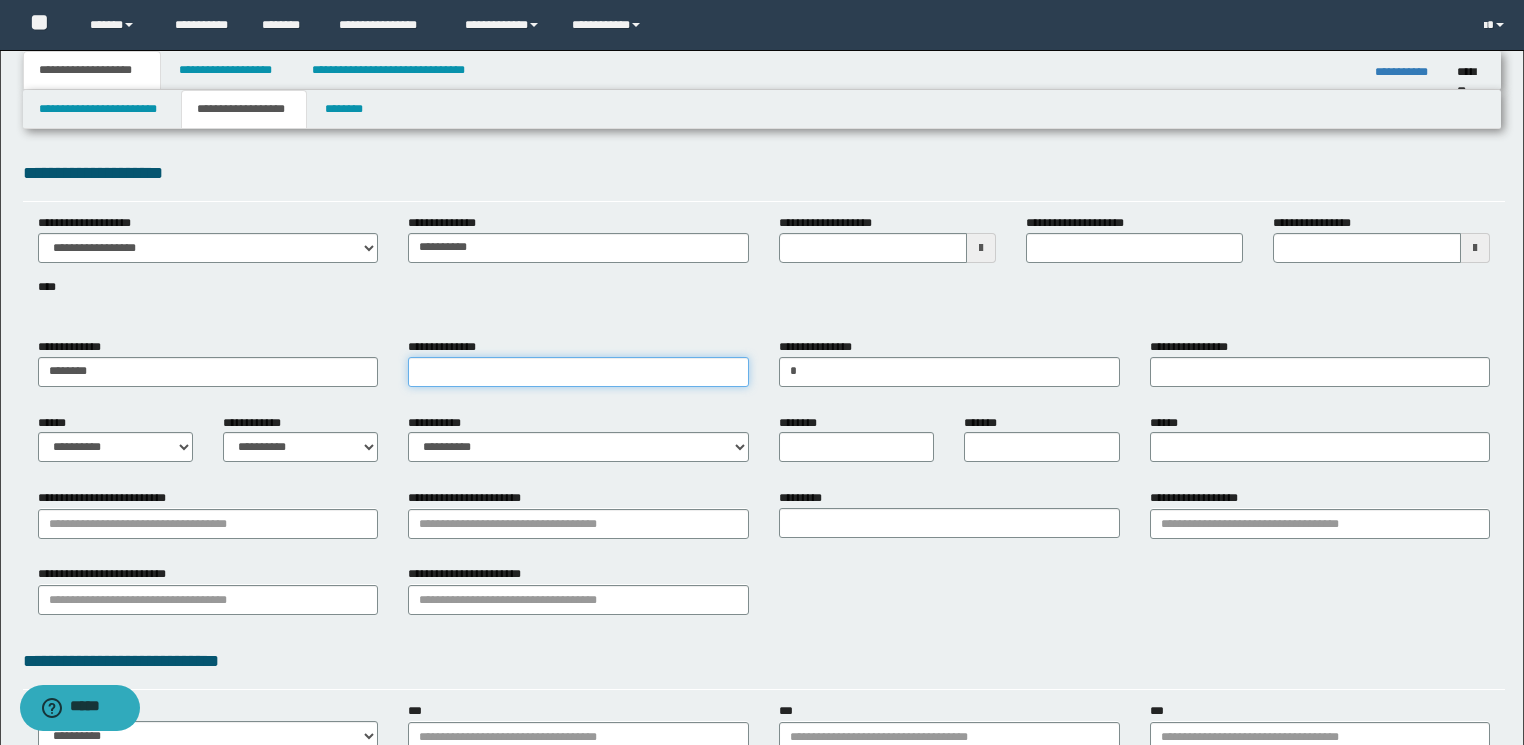 click on "**********" at bounding box center [578, 372] 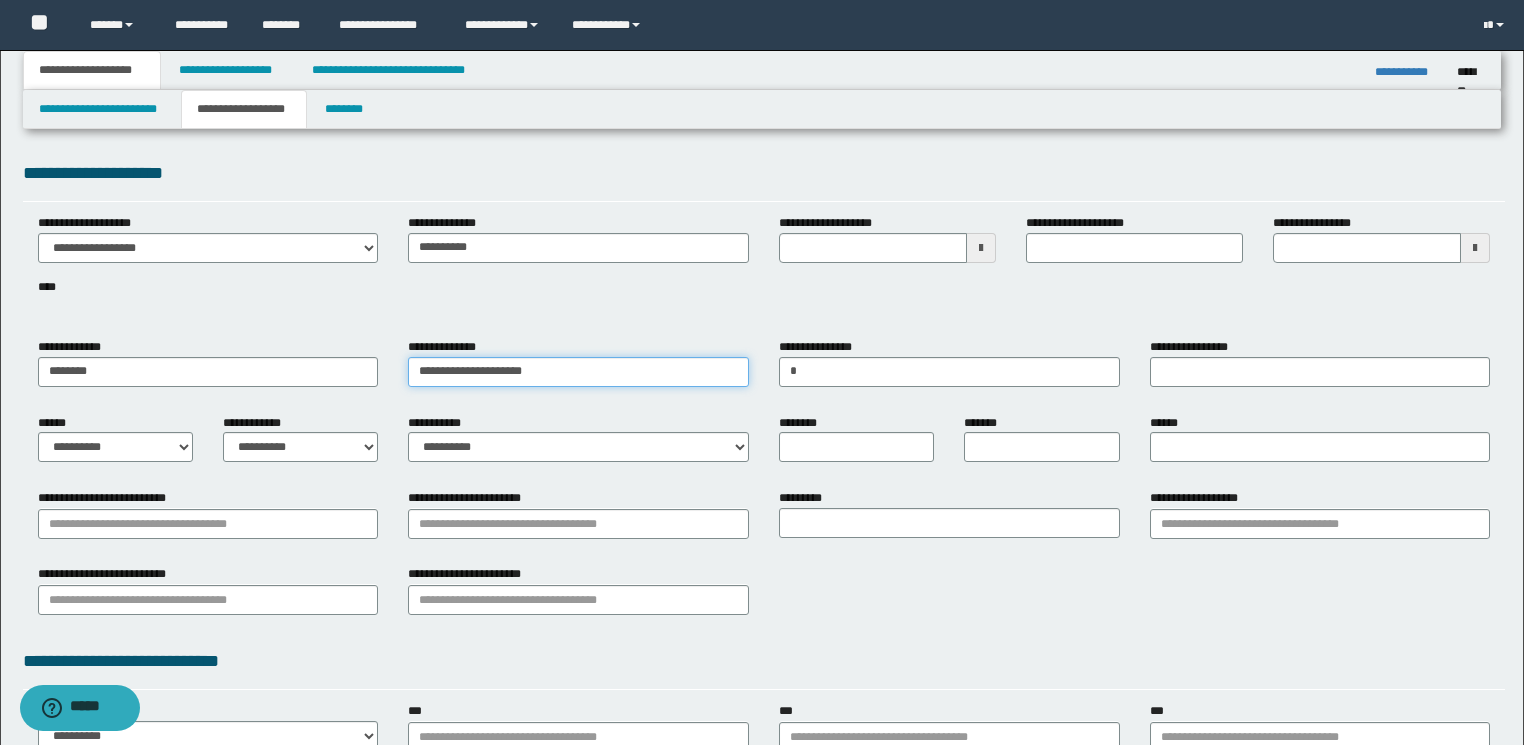 drag, startPoint x: 464, startPoint y: 370, endPoint x: 610, endPoint y: 372, distance: 146.0137 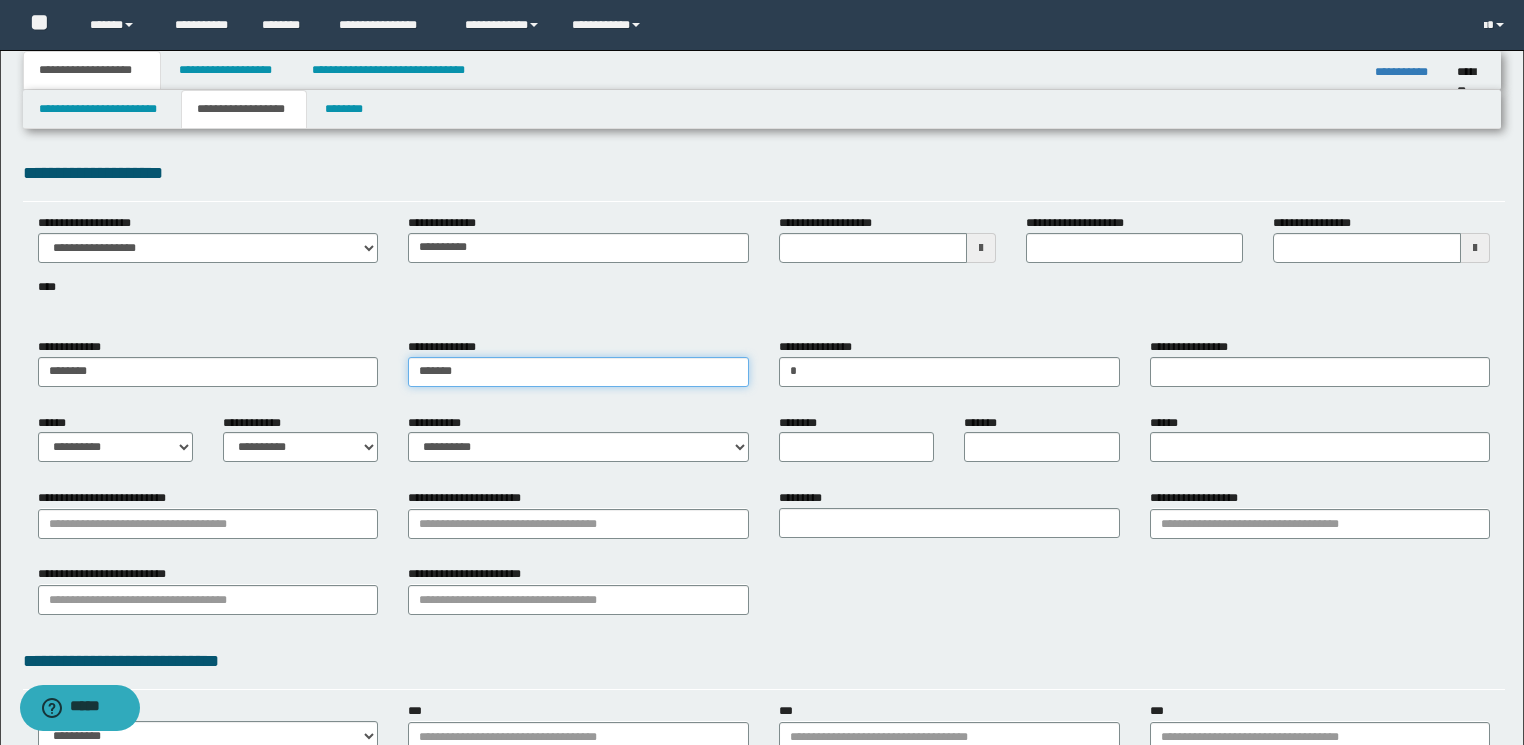 type on "******" 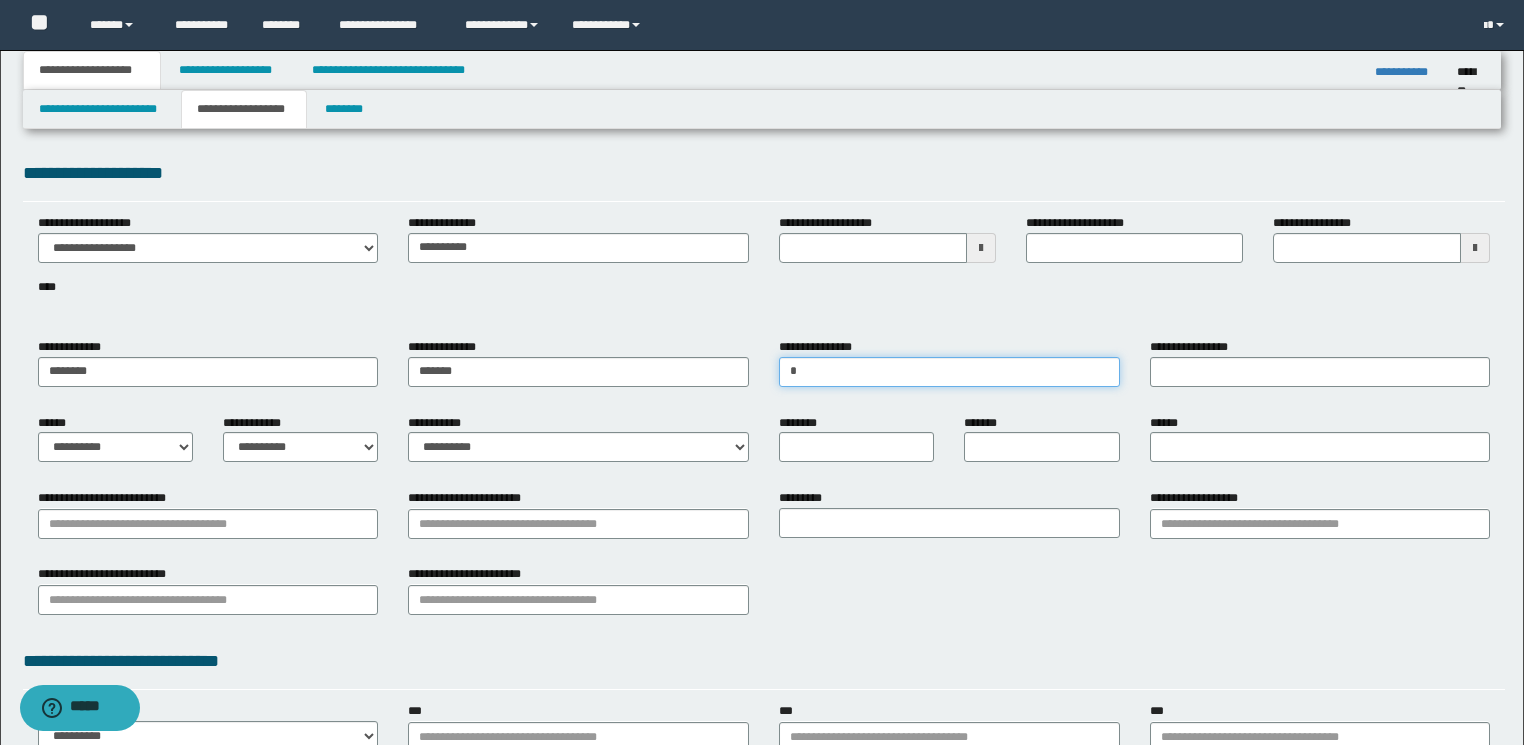 drag, startPoint x: 804, startPoint y: 370, endPoint x: 780, endPoint y: 371, distance: 24.020824 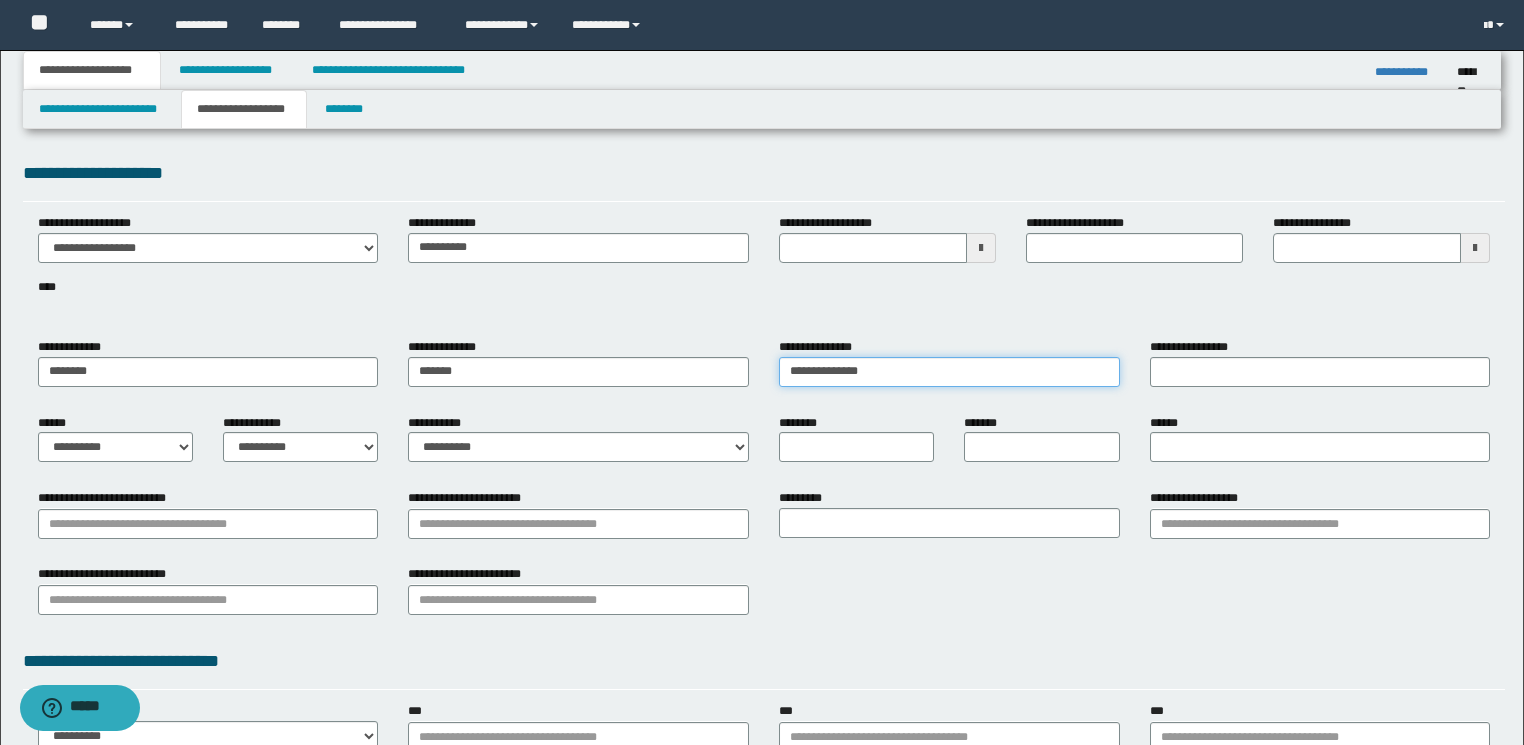 drag, startPoint x: 853, startPoint y: 368, endPoint x: 943, endPoint y: 372, distance: 90.088844 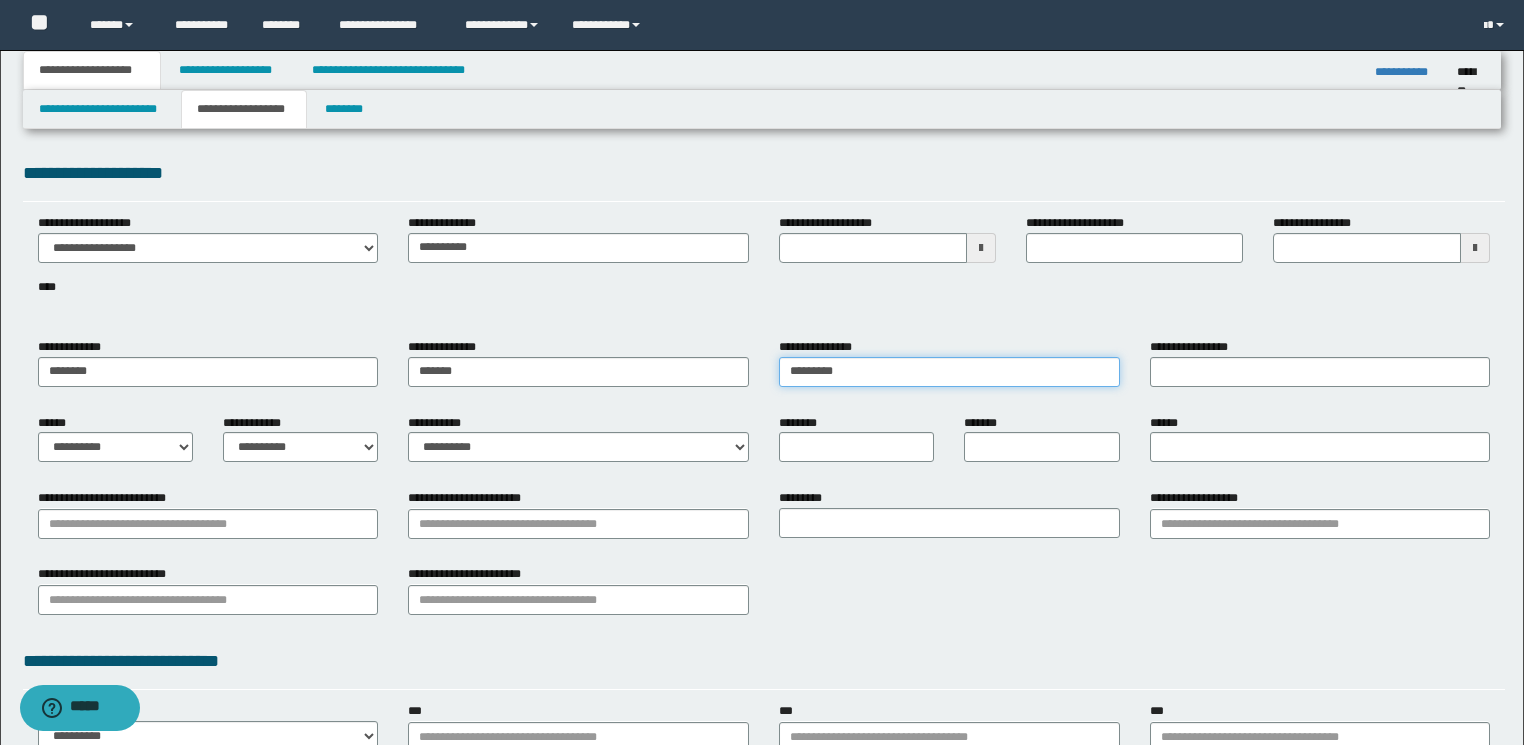type on "********" 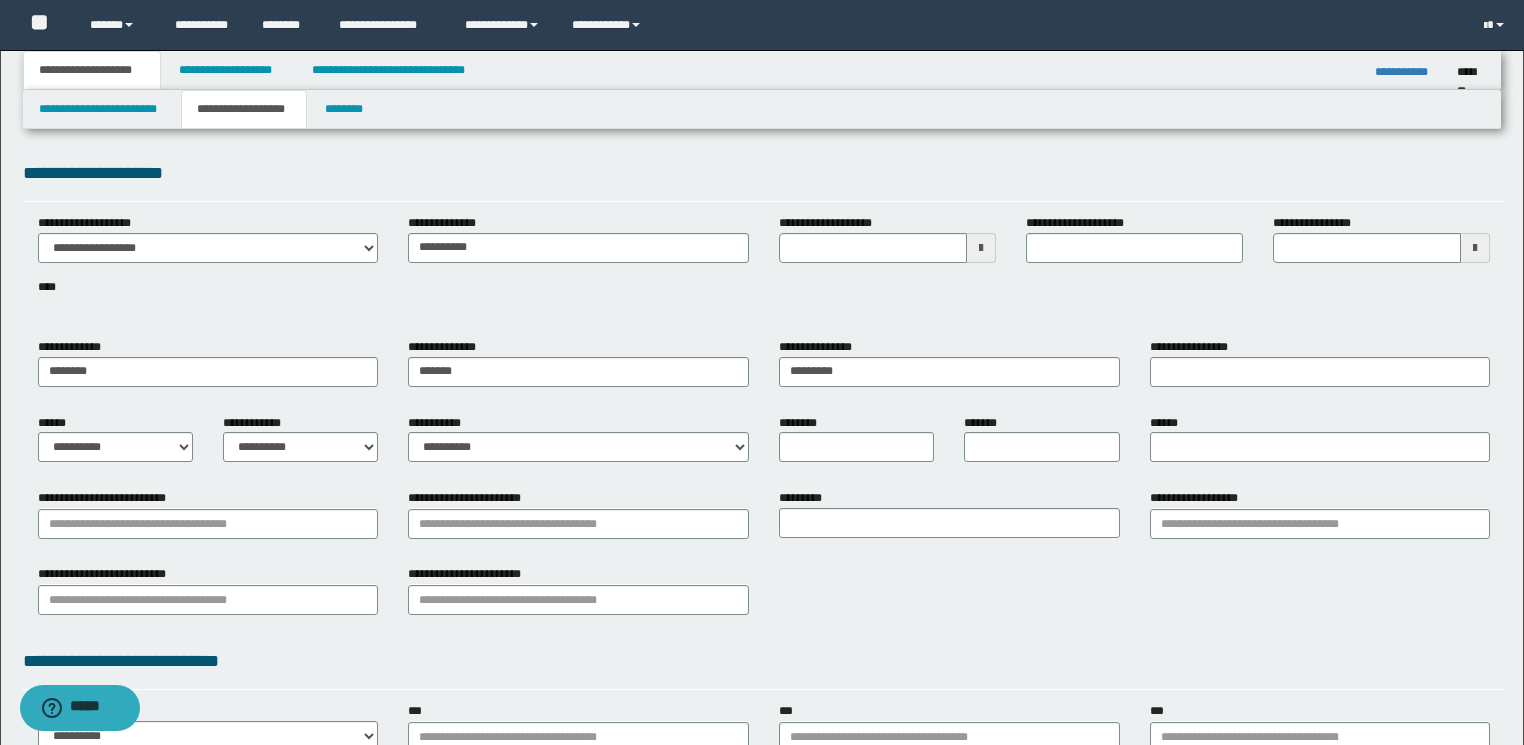 click on "**********" at bounding box center (949, 370) 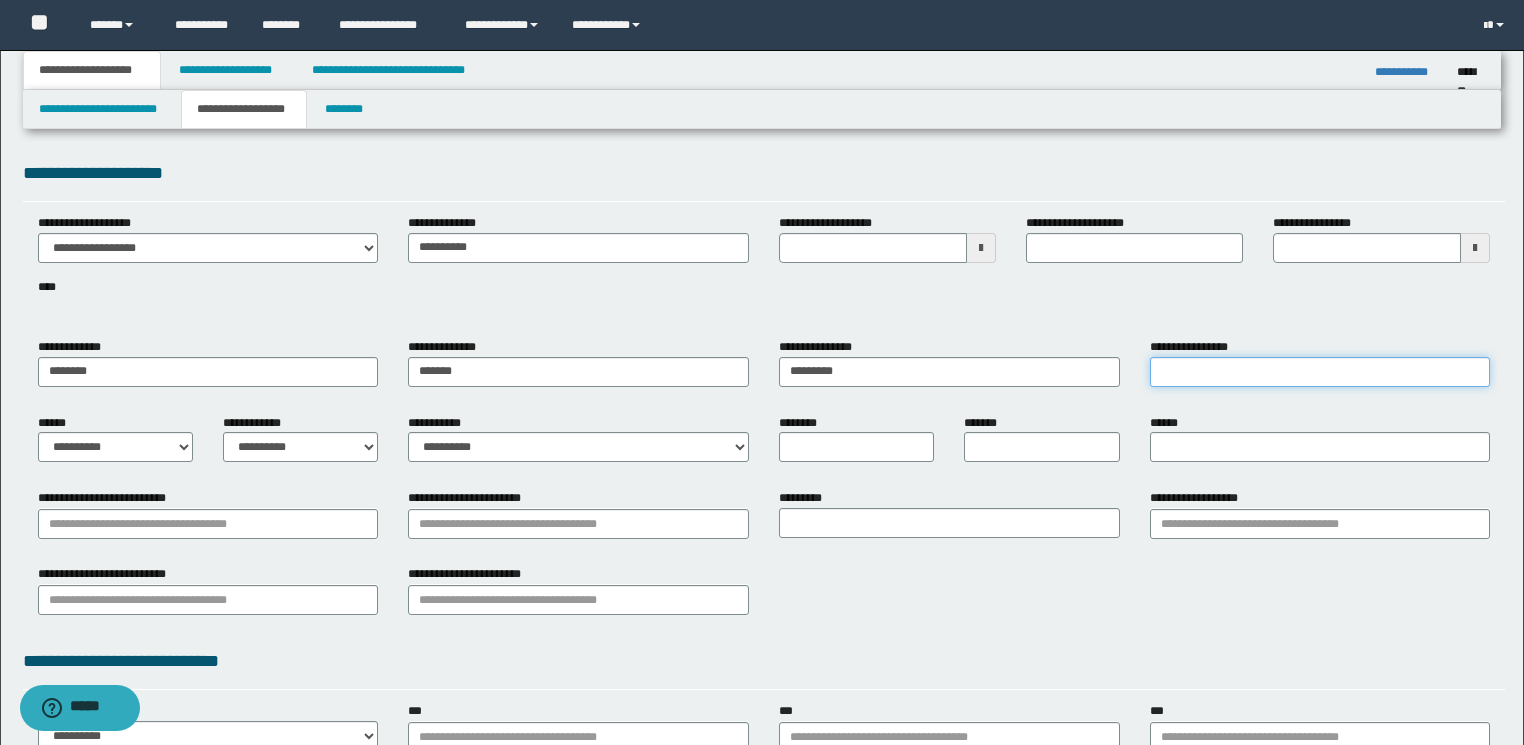 click on "**********" at bounding box center [1320, 372] 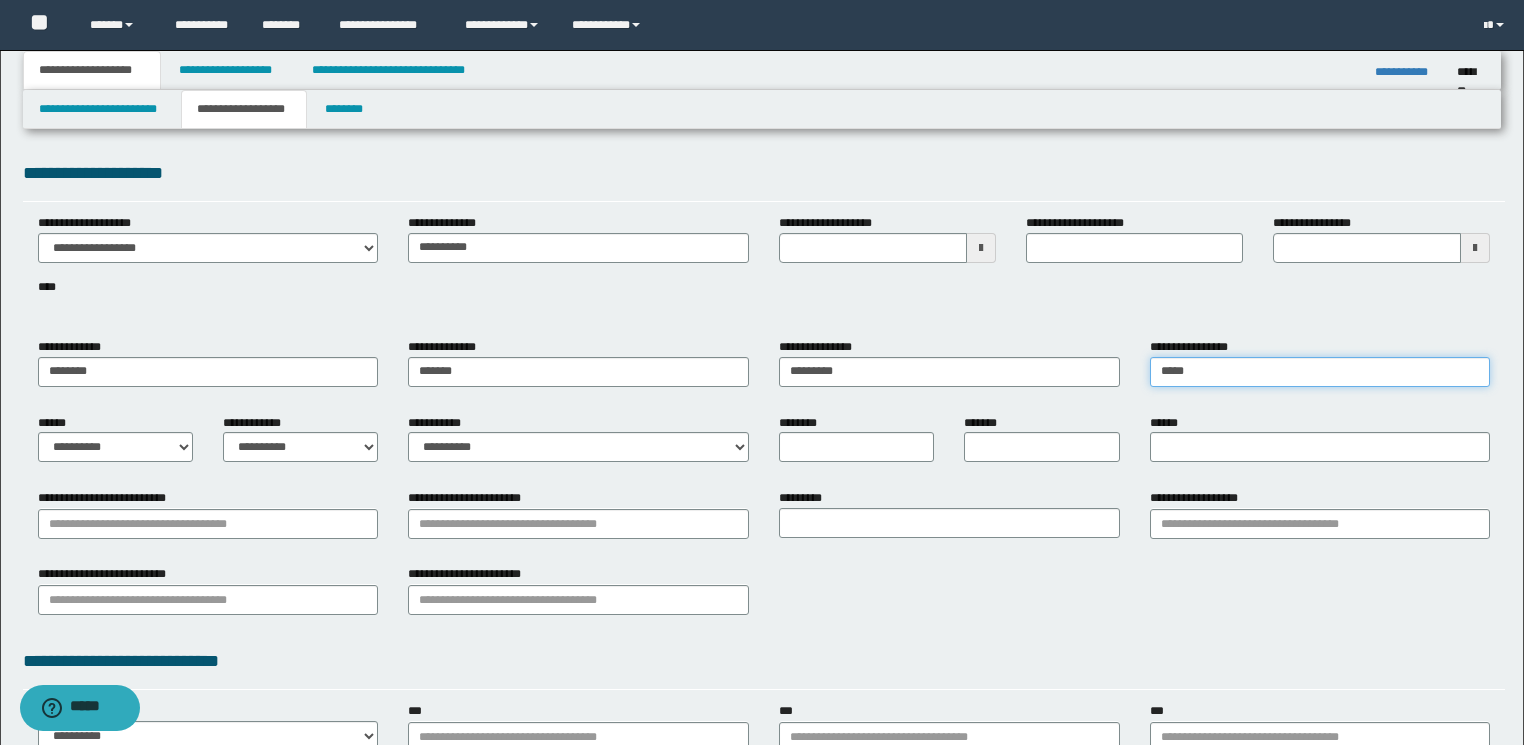 type on "*****" 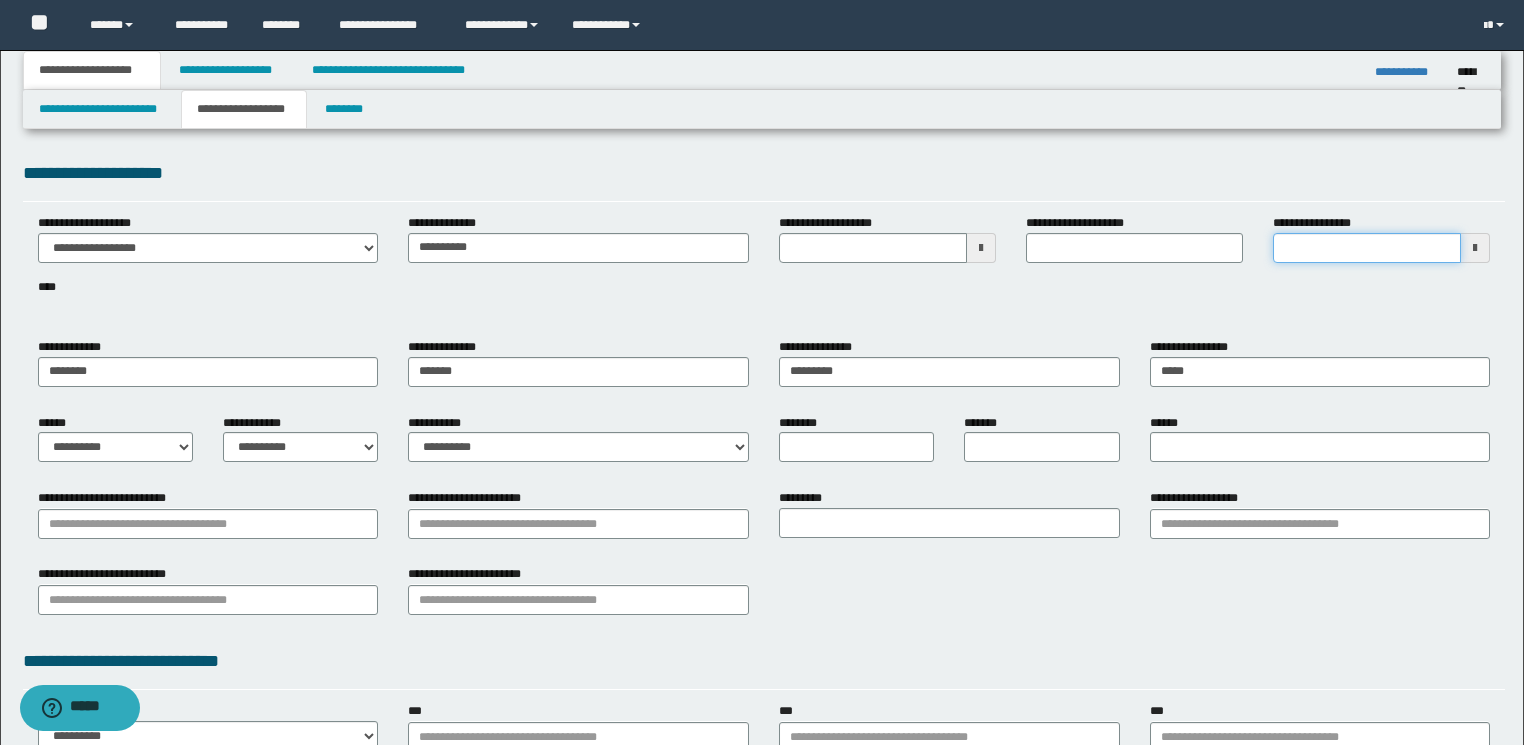 click on "**********" at bounding box center (1367, 248) 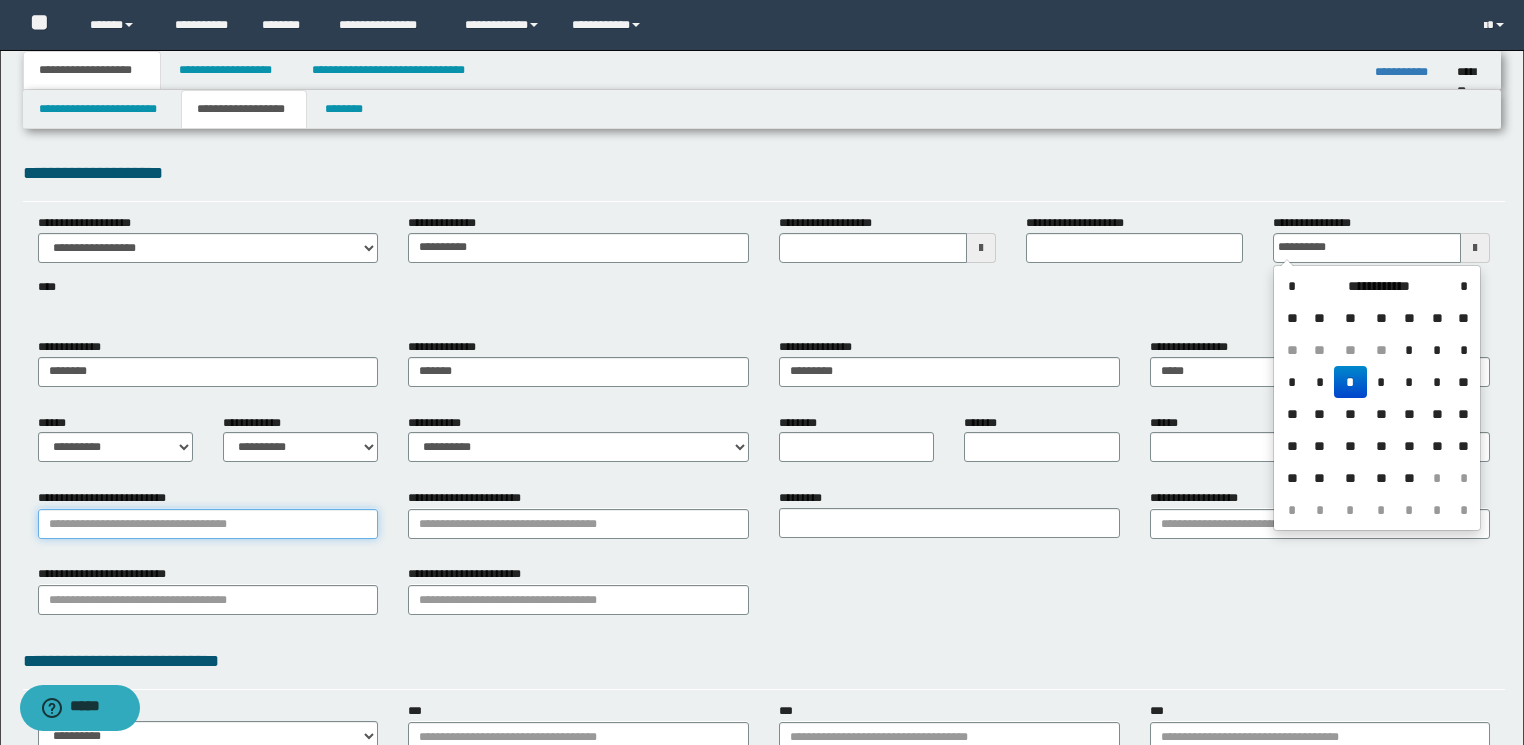 type on "**********" 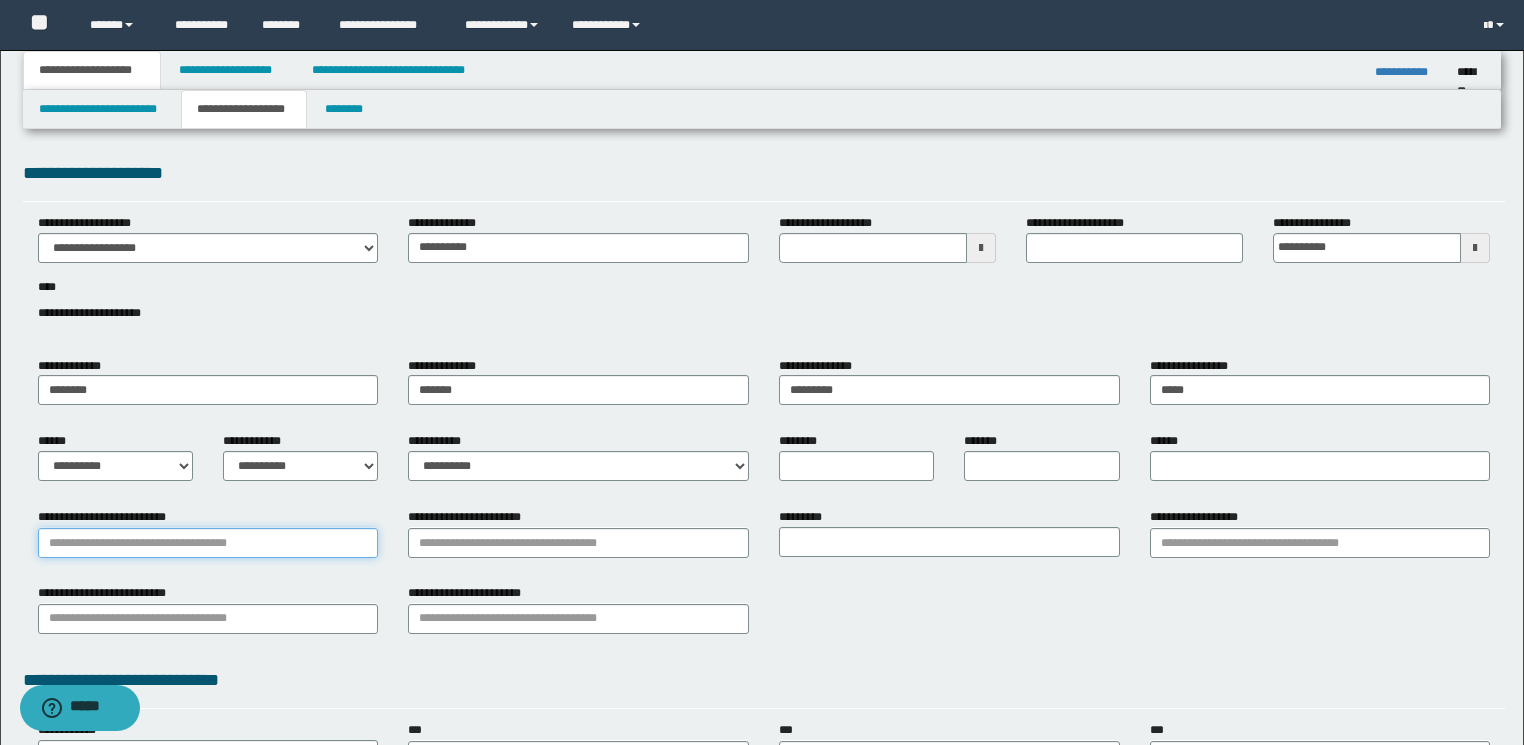 click on "**********" at bounding box center (208, 543) 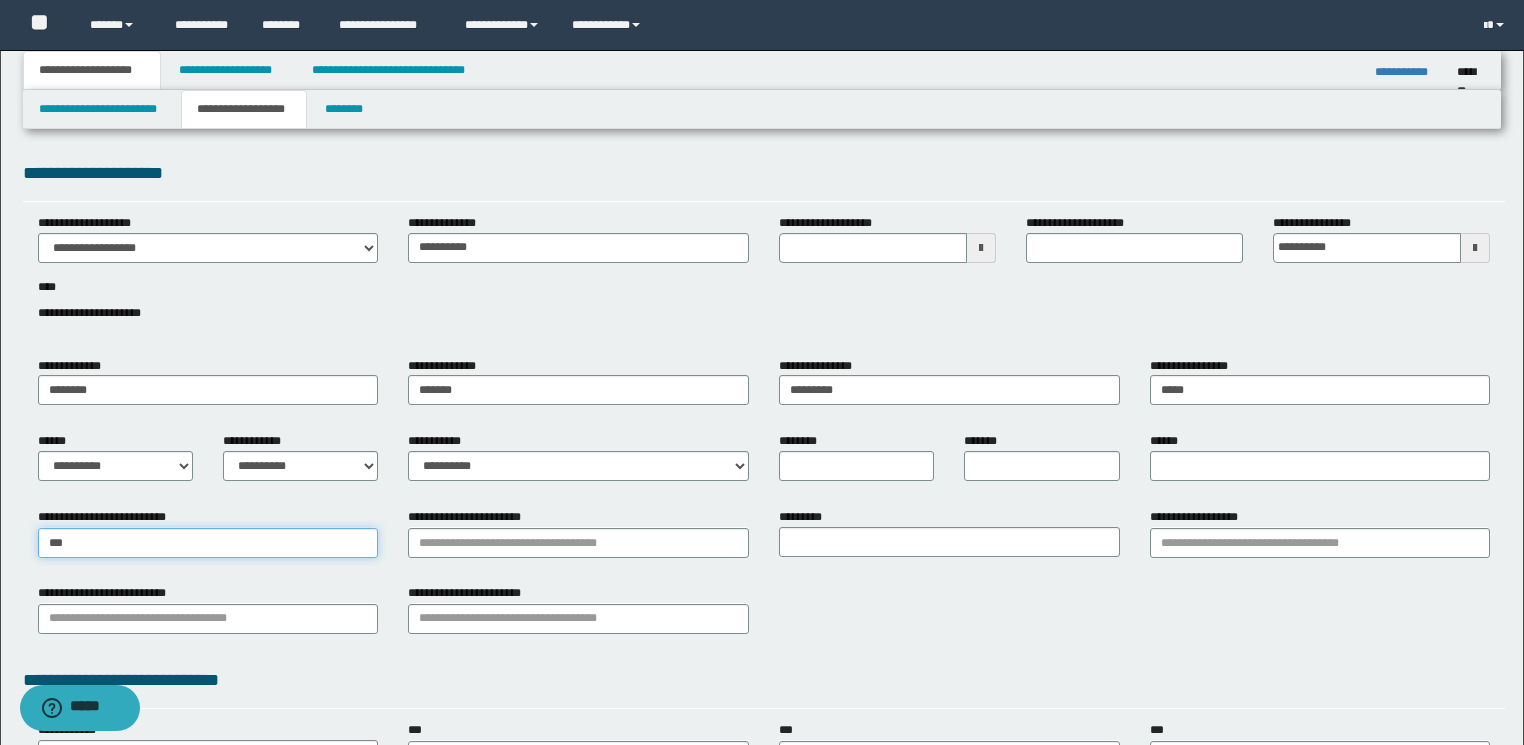 type on "****" 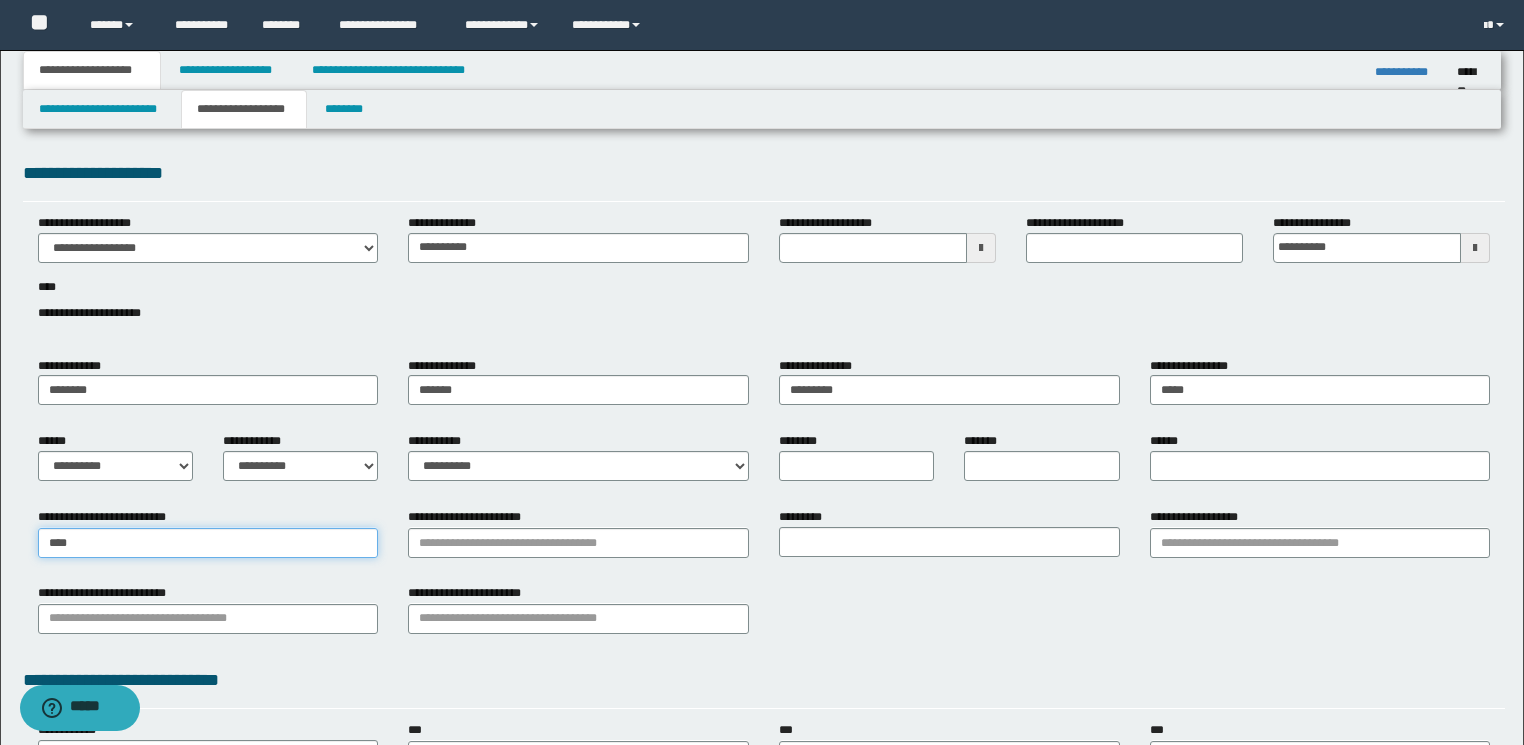 type on "**********" 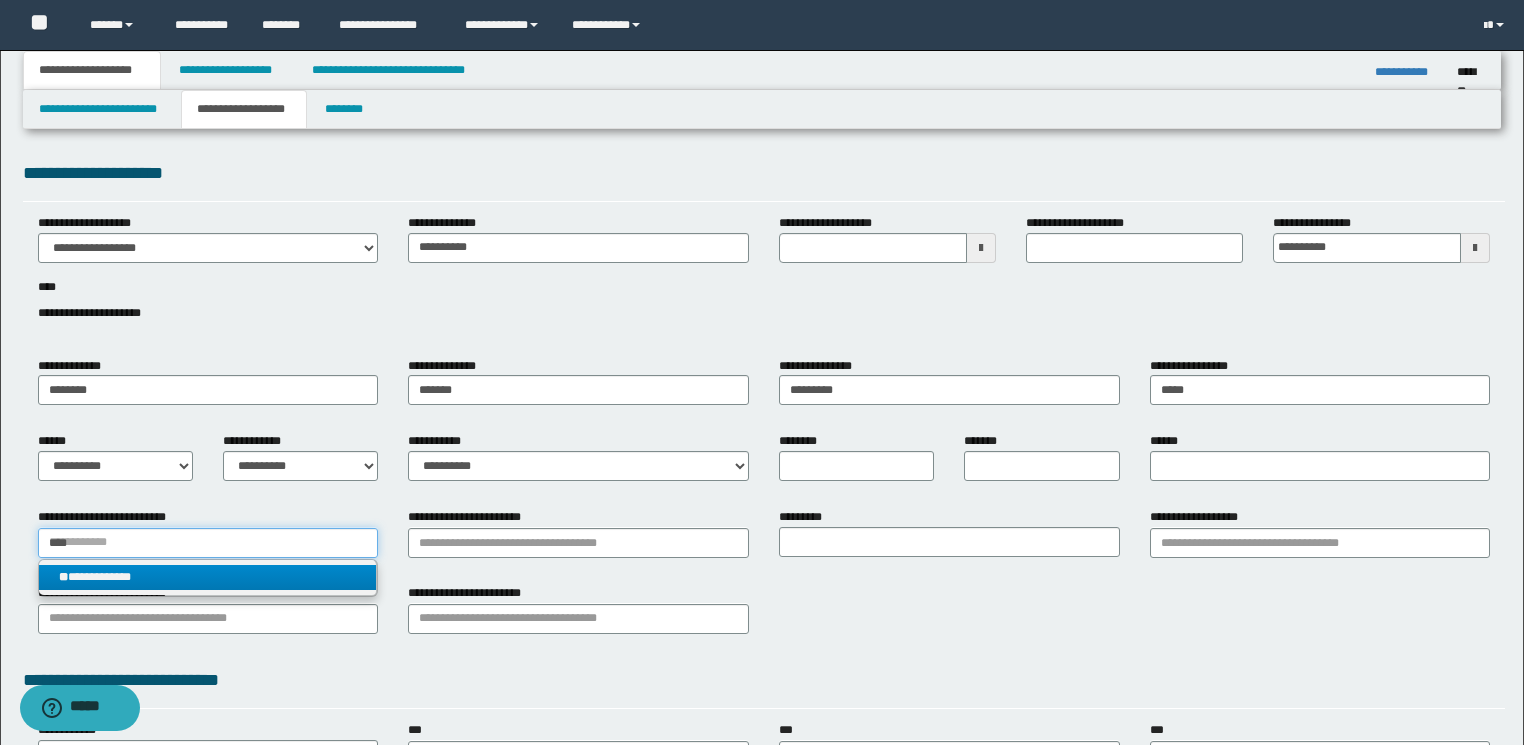 type on "****" 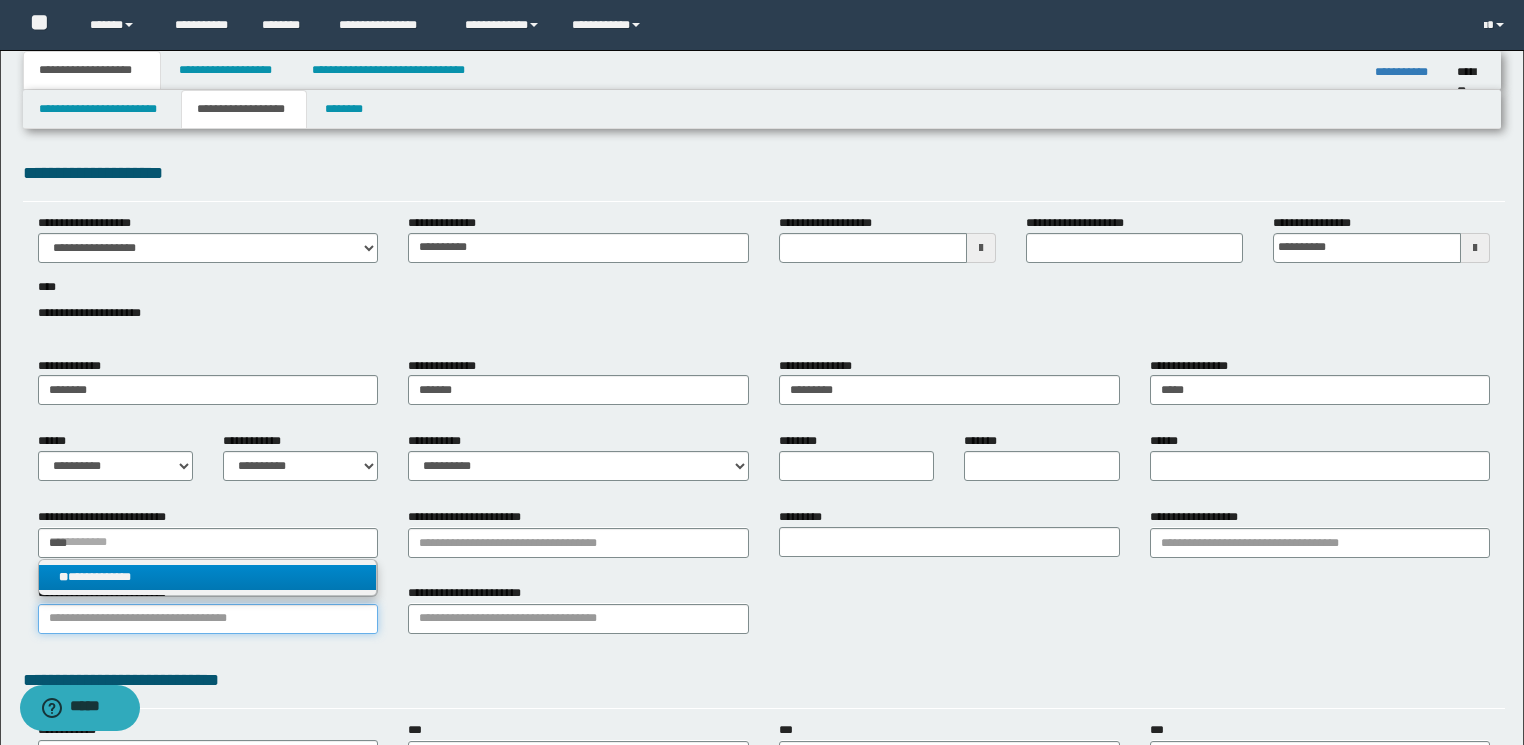 type 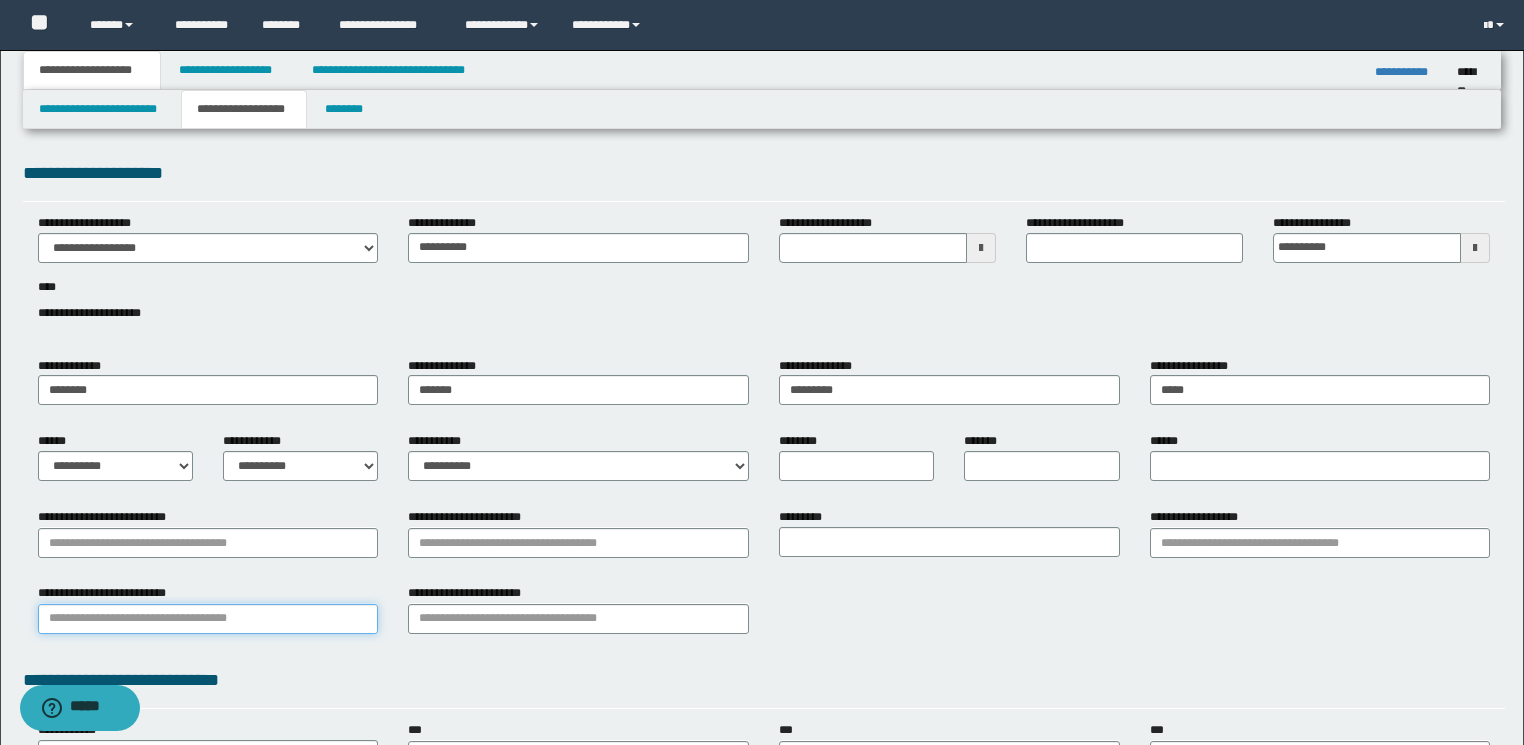 click on "**********" at bounding box center (208, 619) 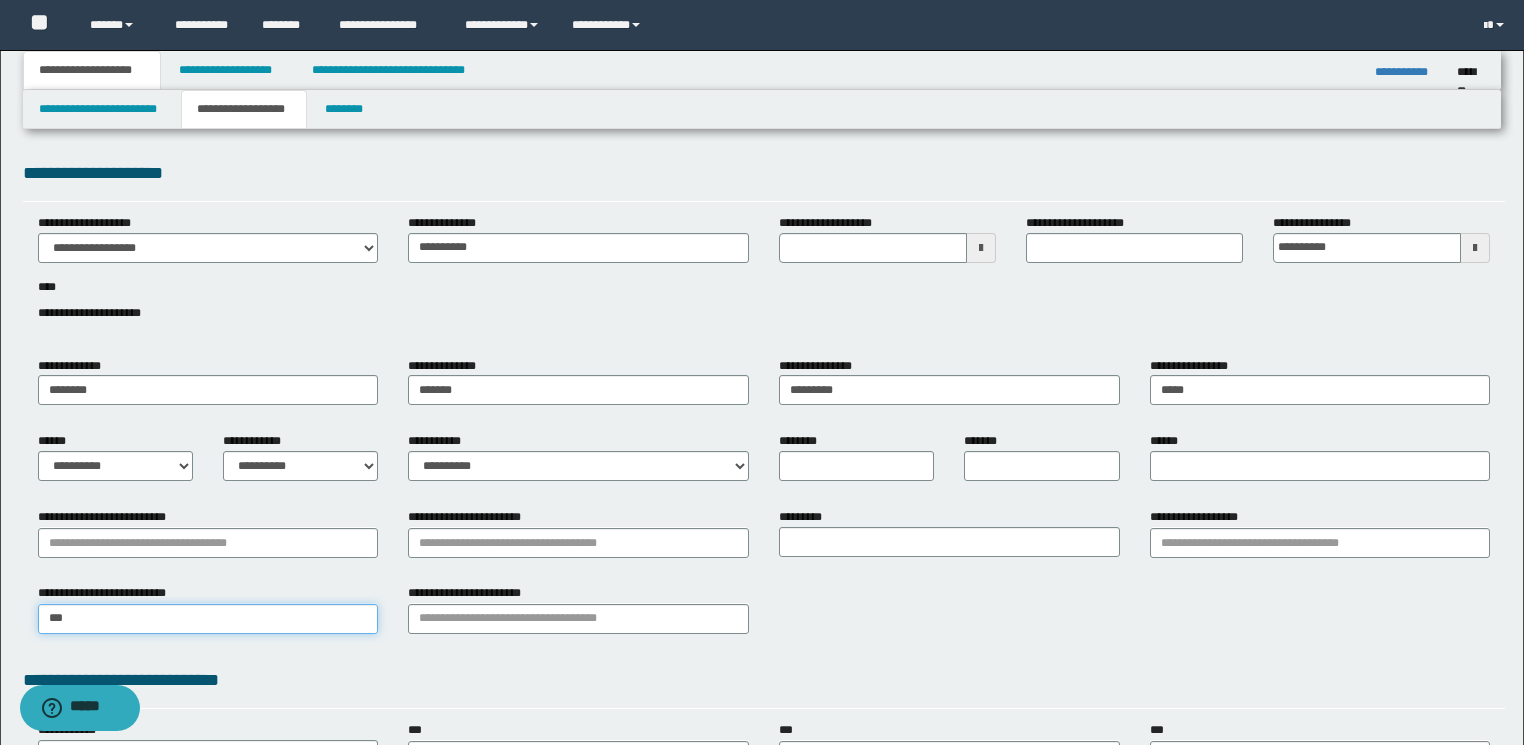 type on "****" 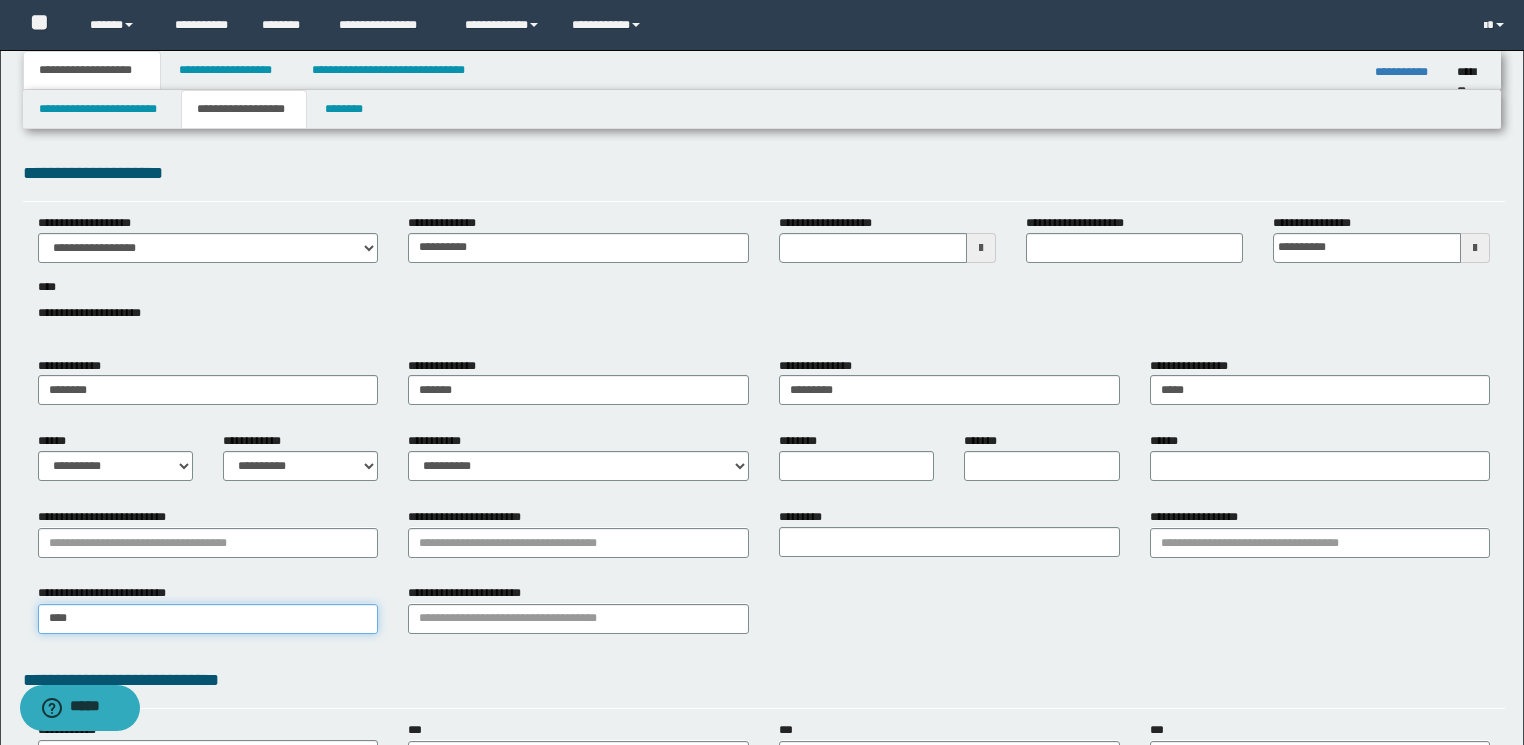 type on "**********" 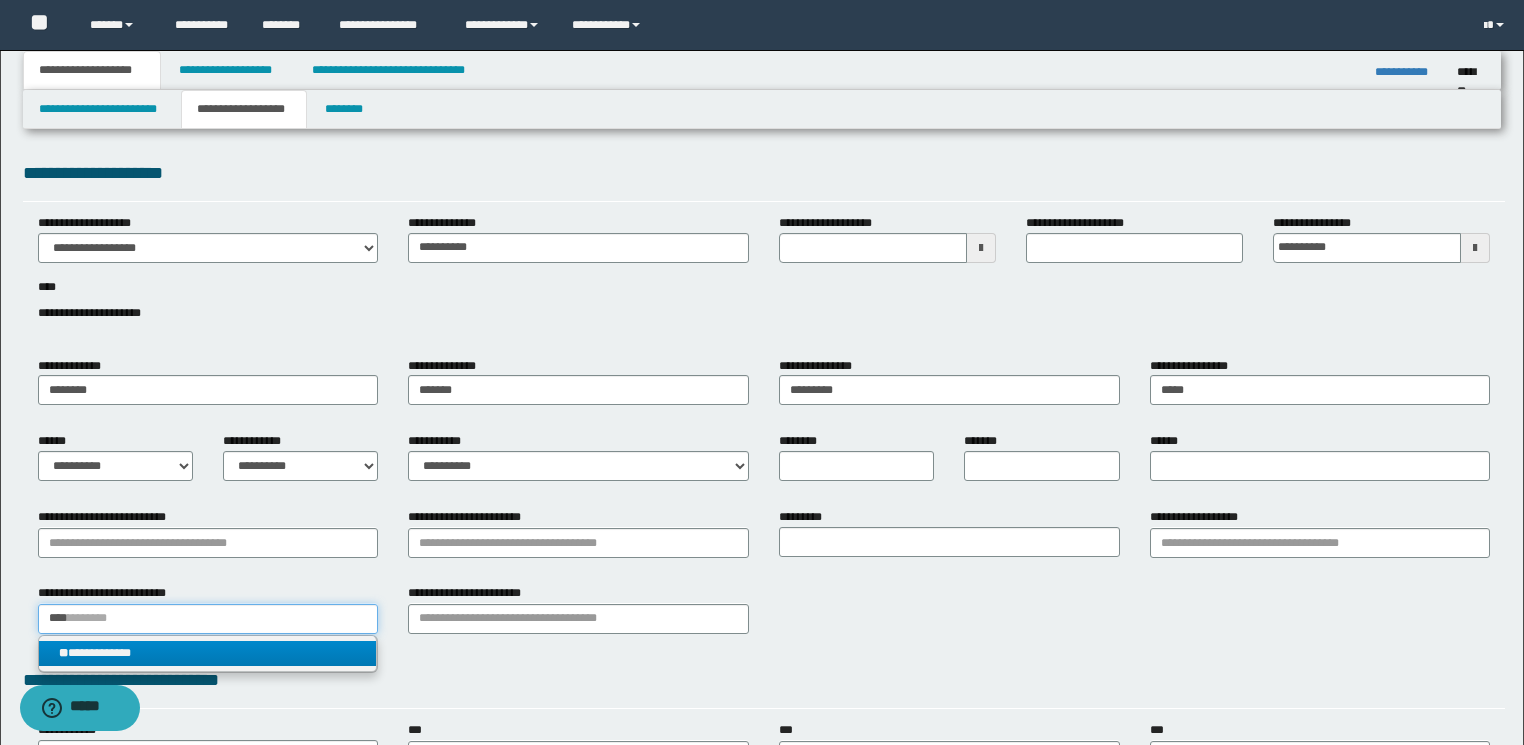 type on "****" 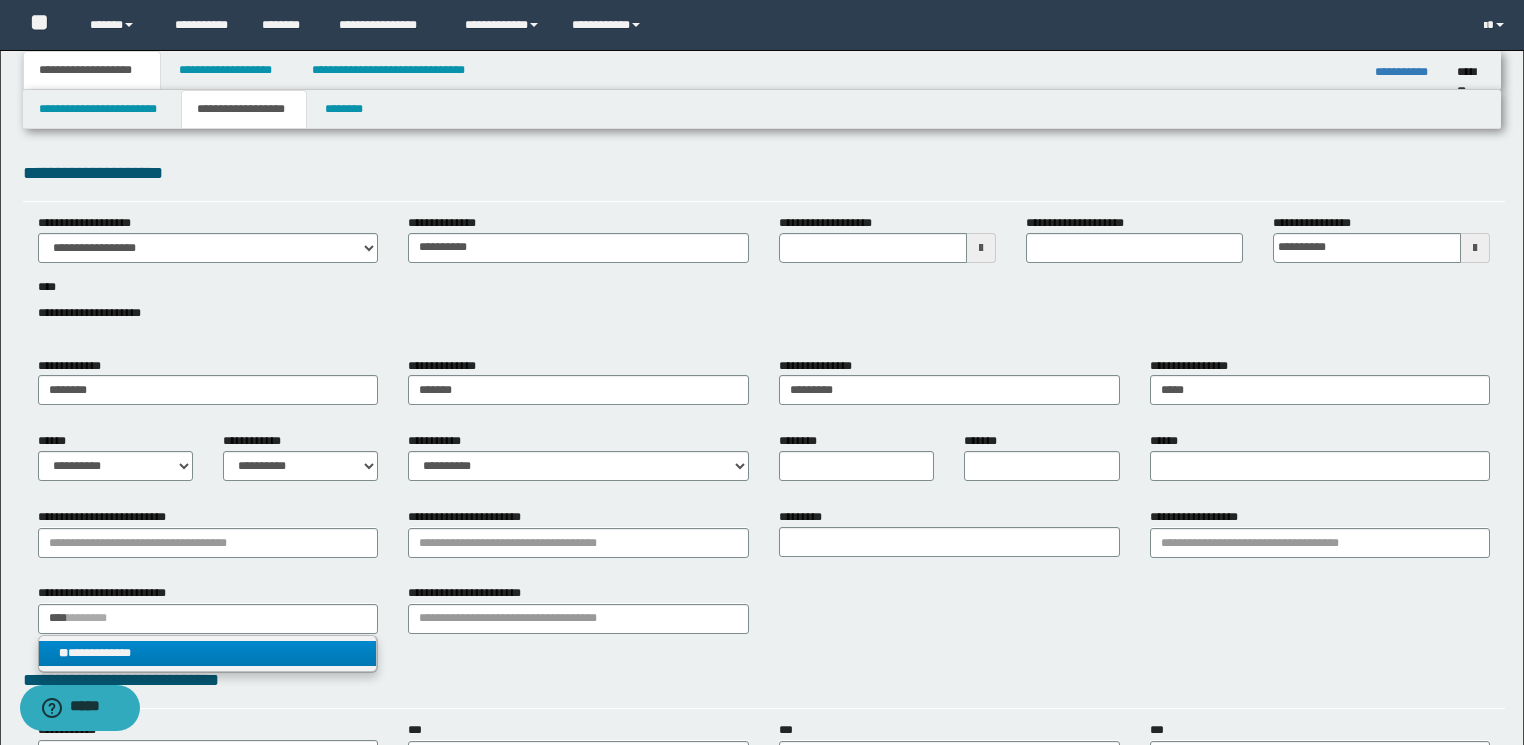 type 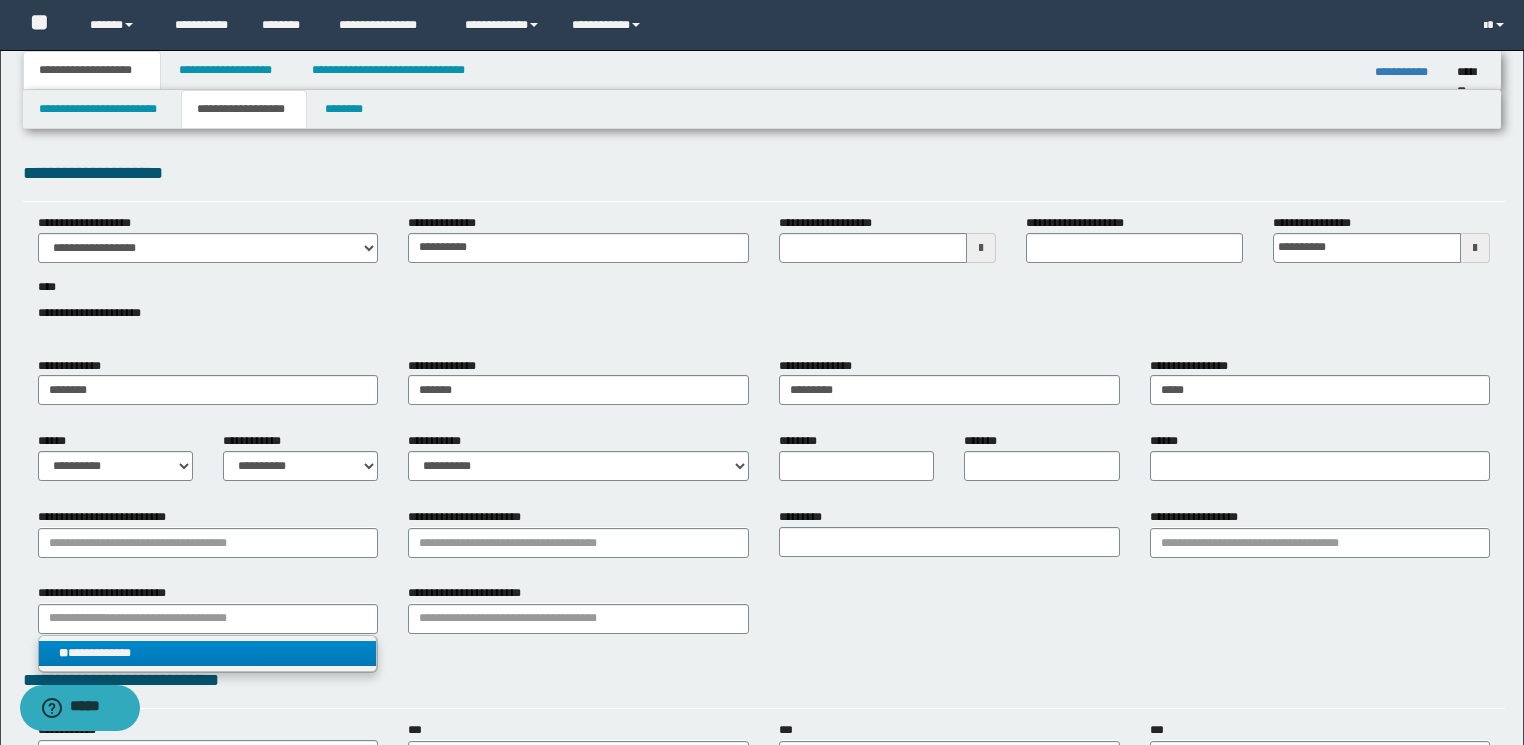 click on "**********" at bounding box center [208, 653] 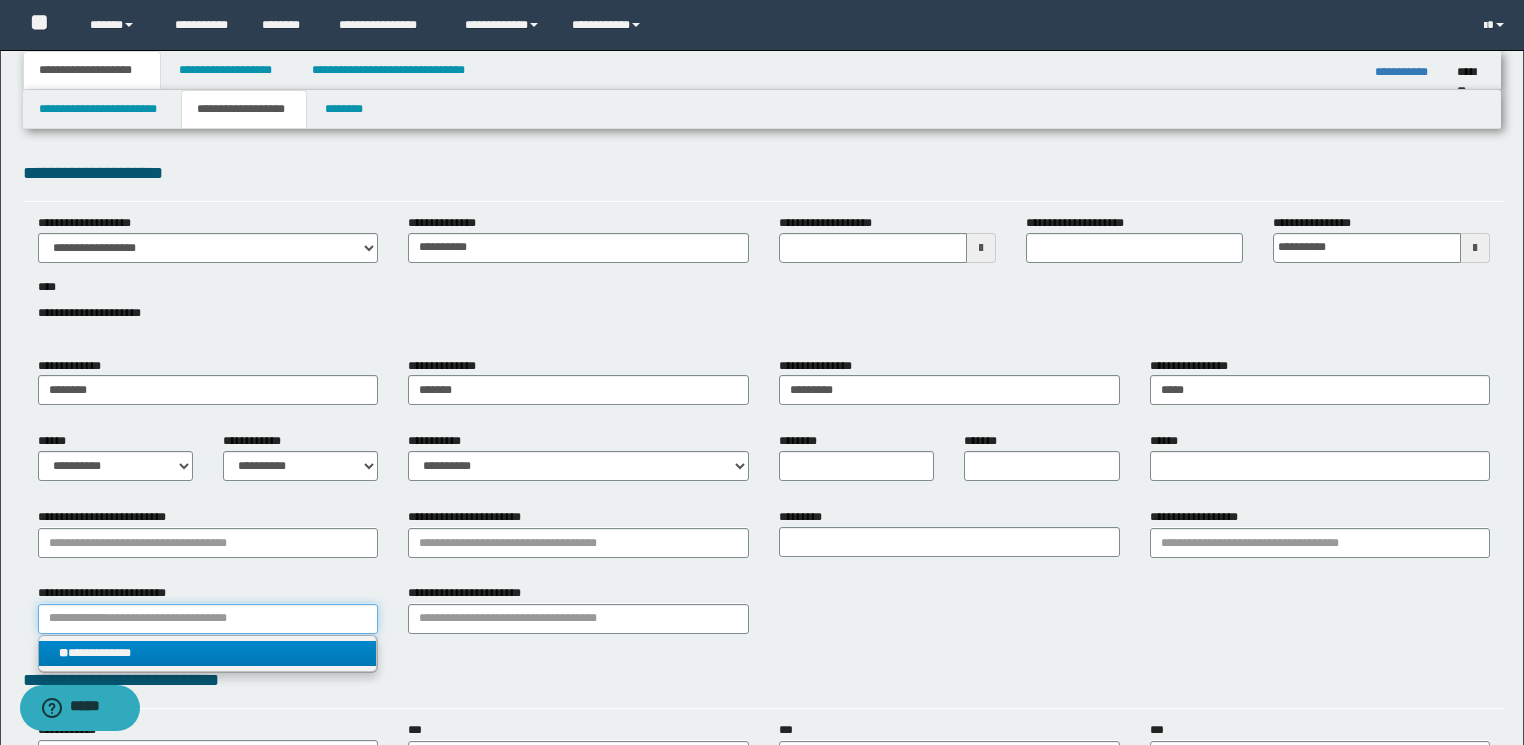 type 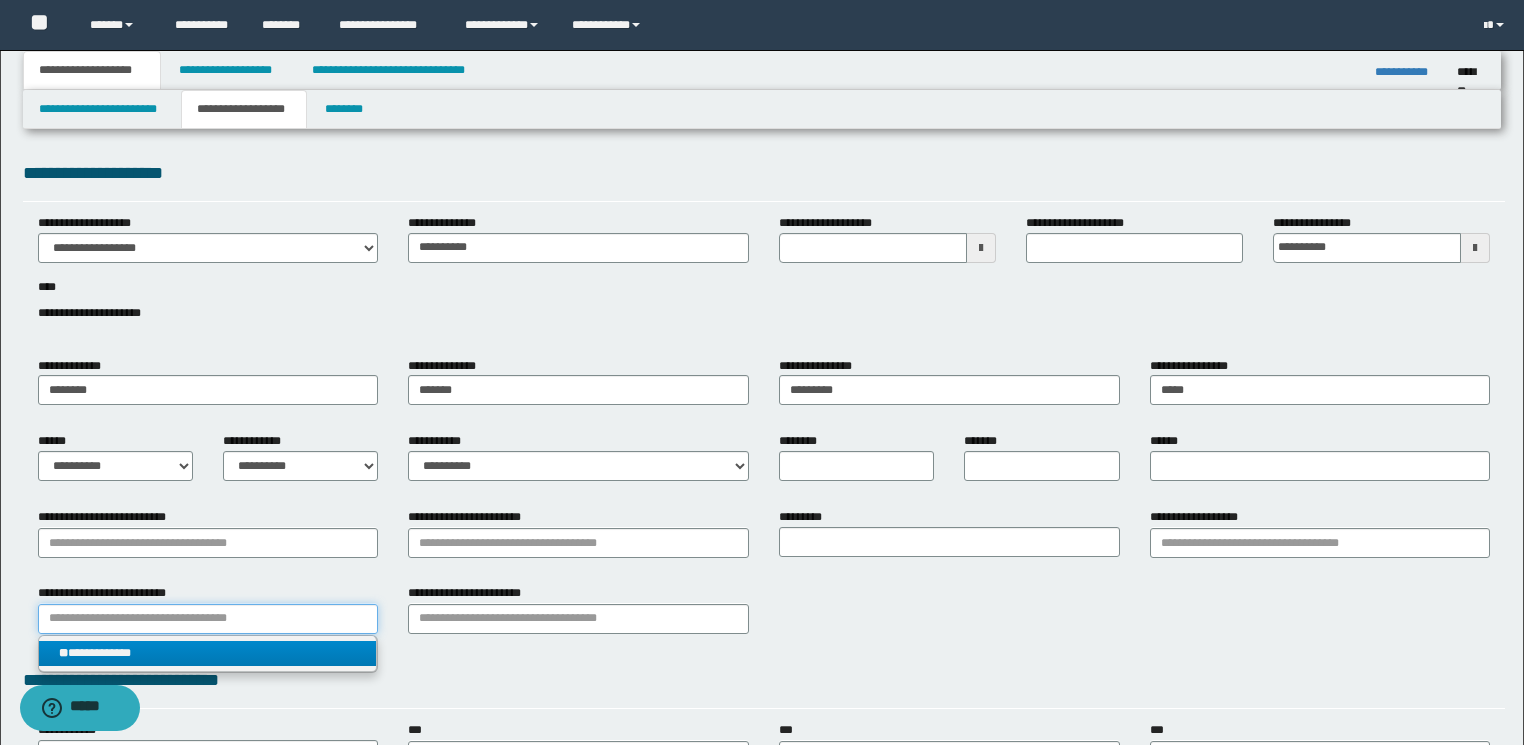 type on "**********" 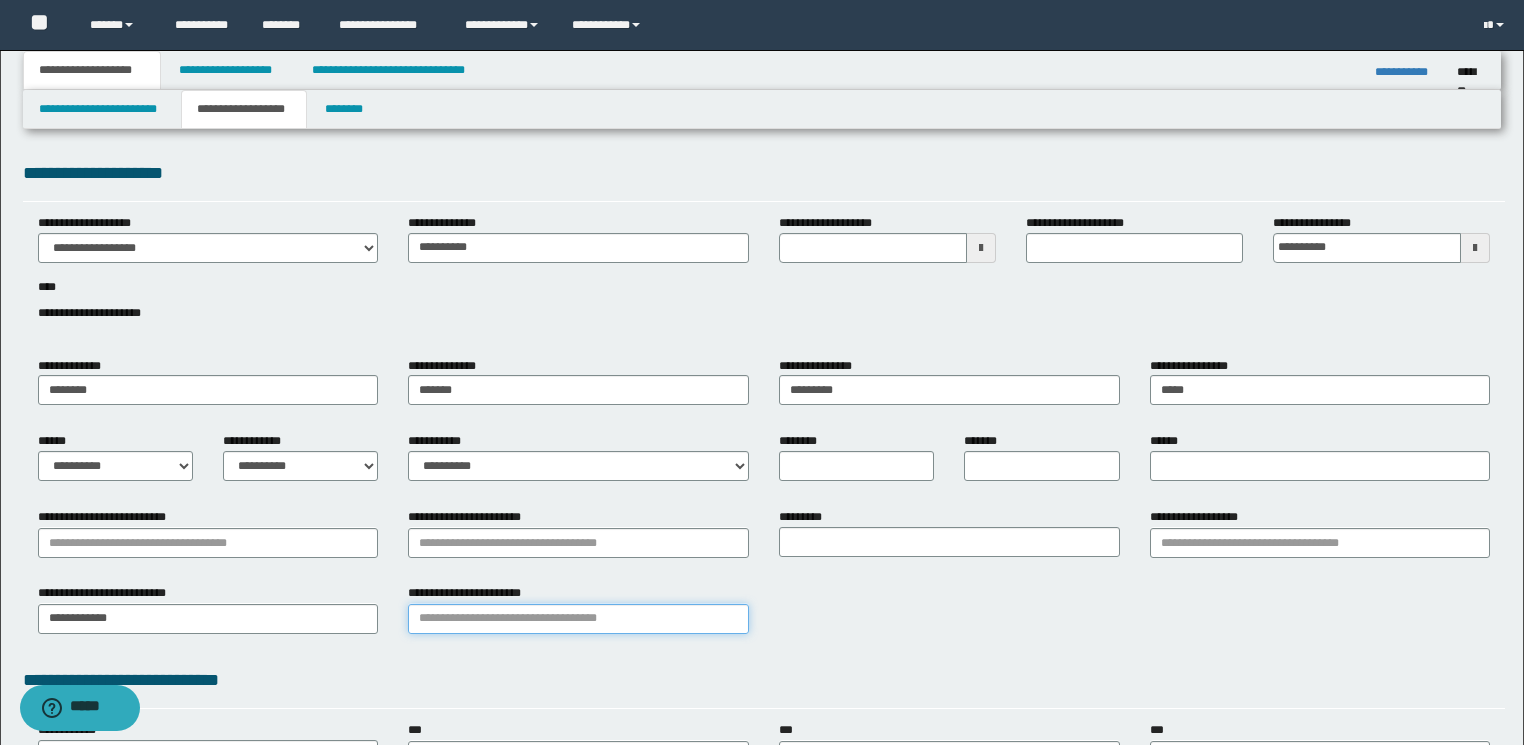click on "**********" at bounding box center [578, 619] 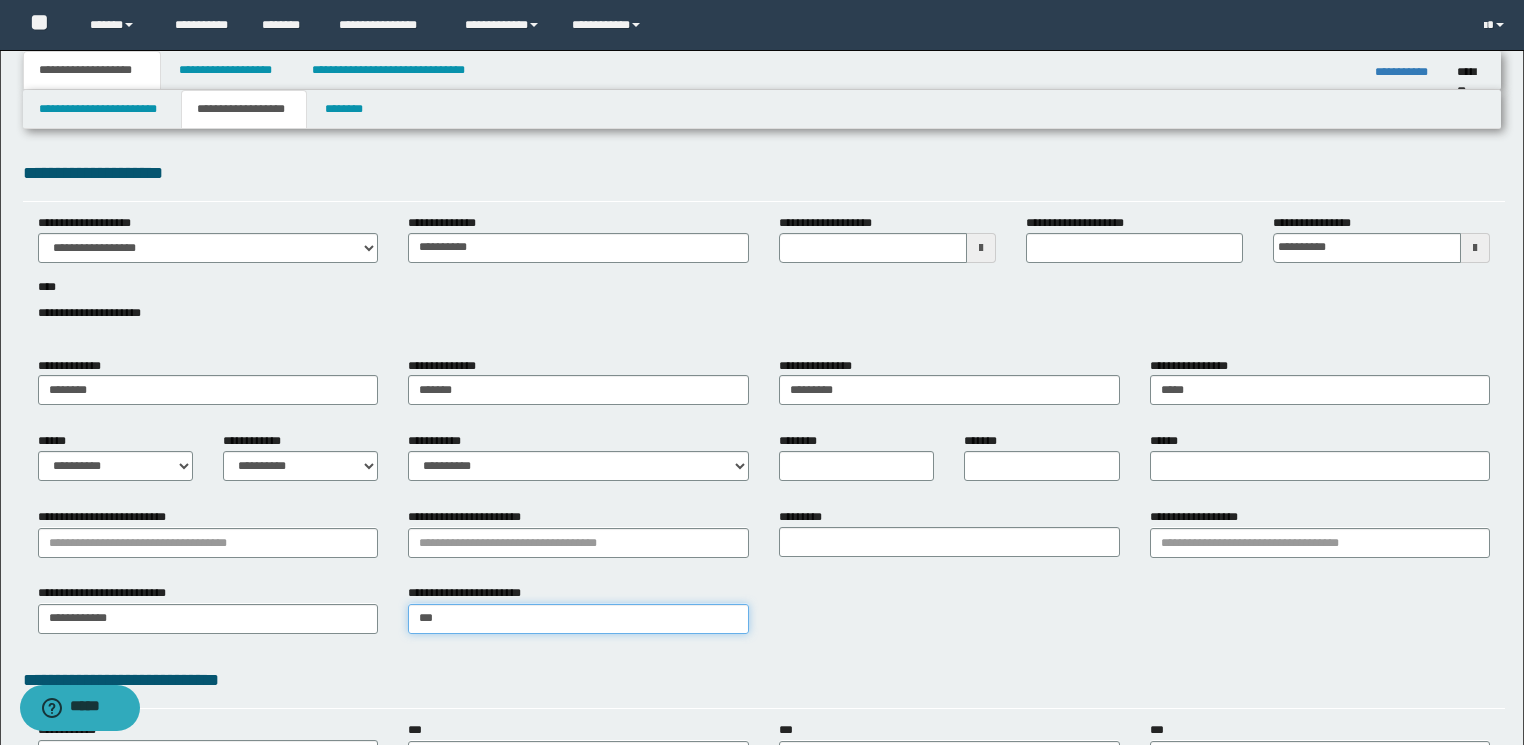 type on "****" 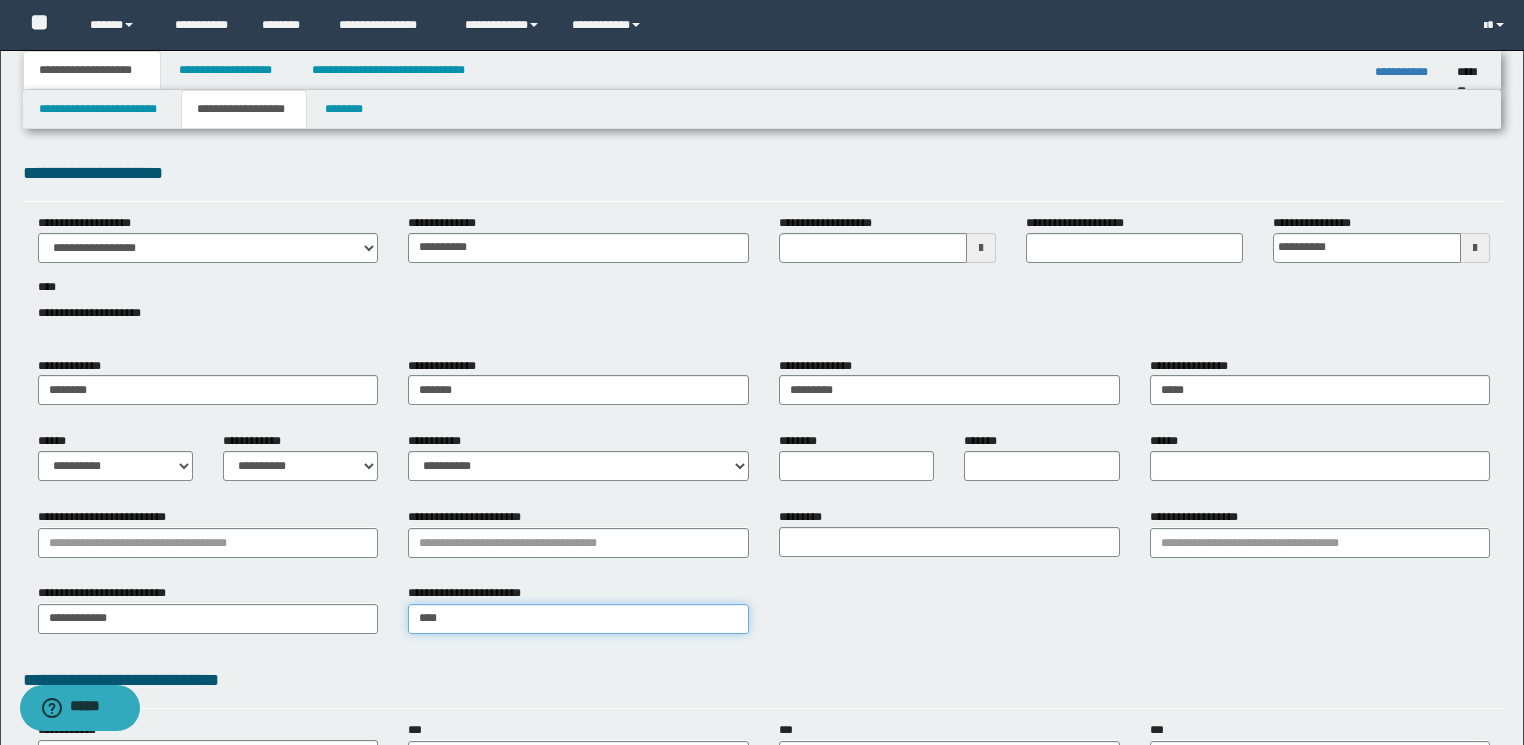 type on "**********" 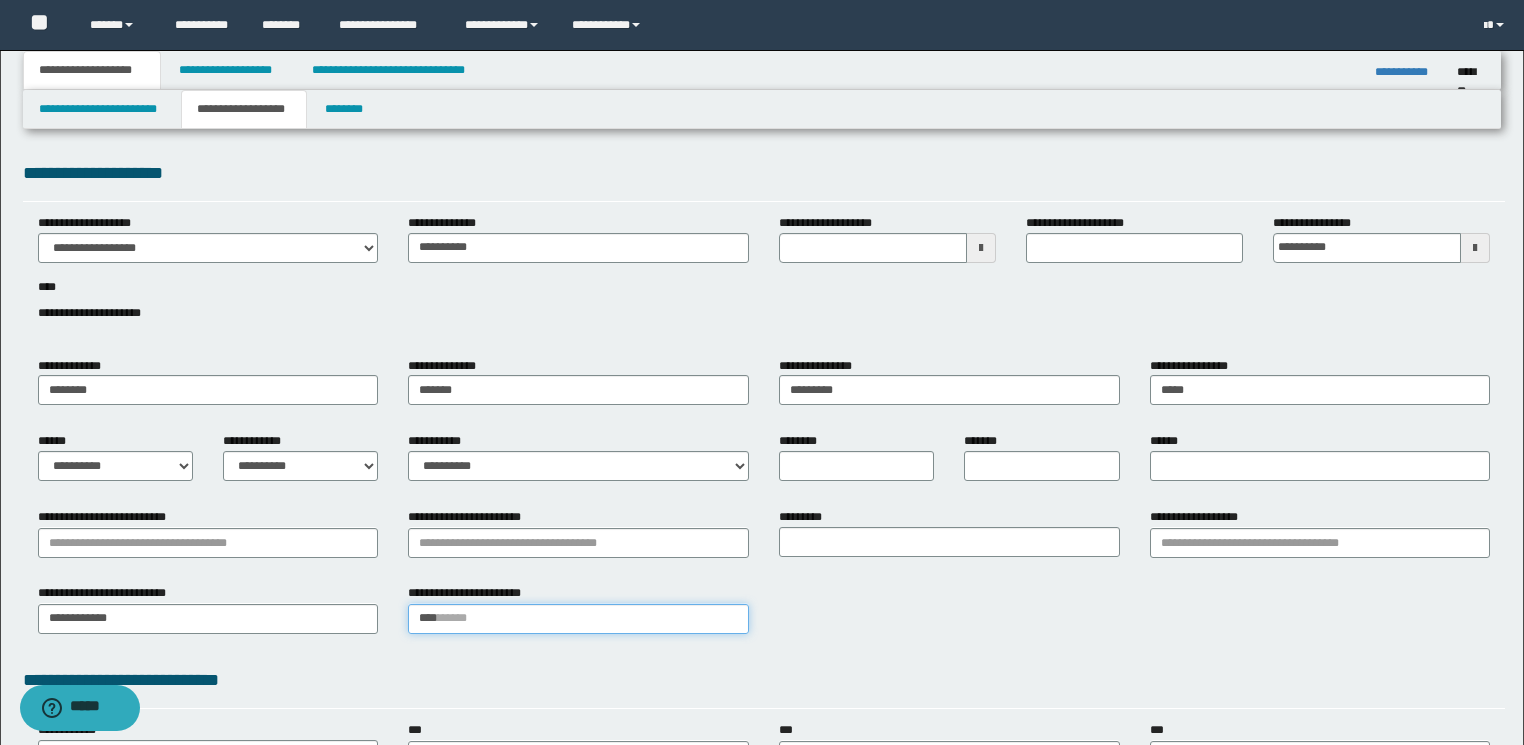 type 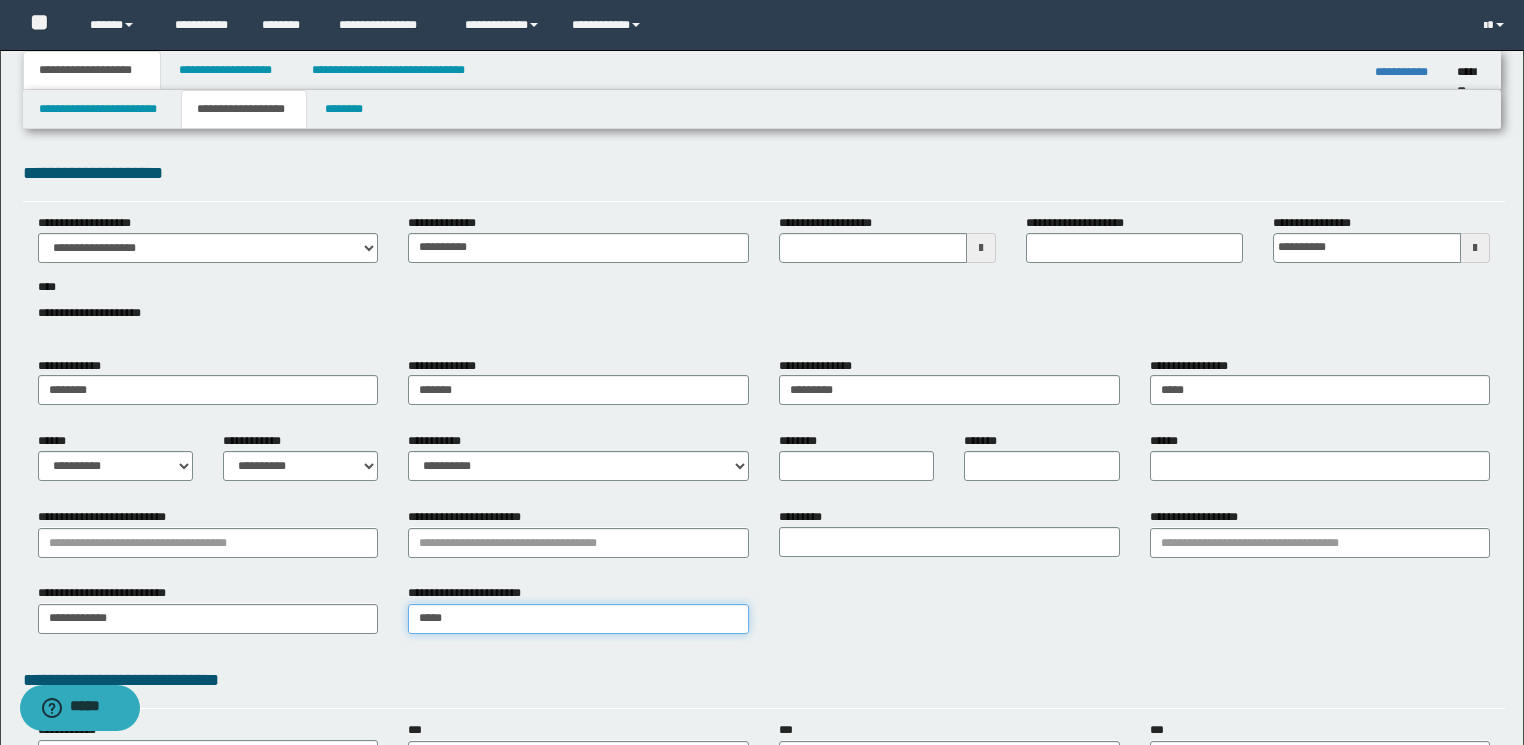 type on "**********" 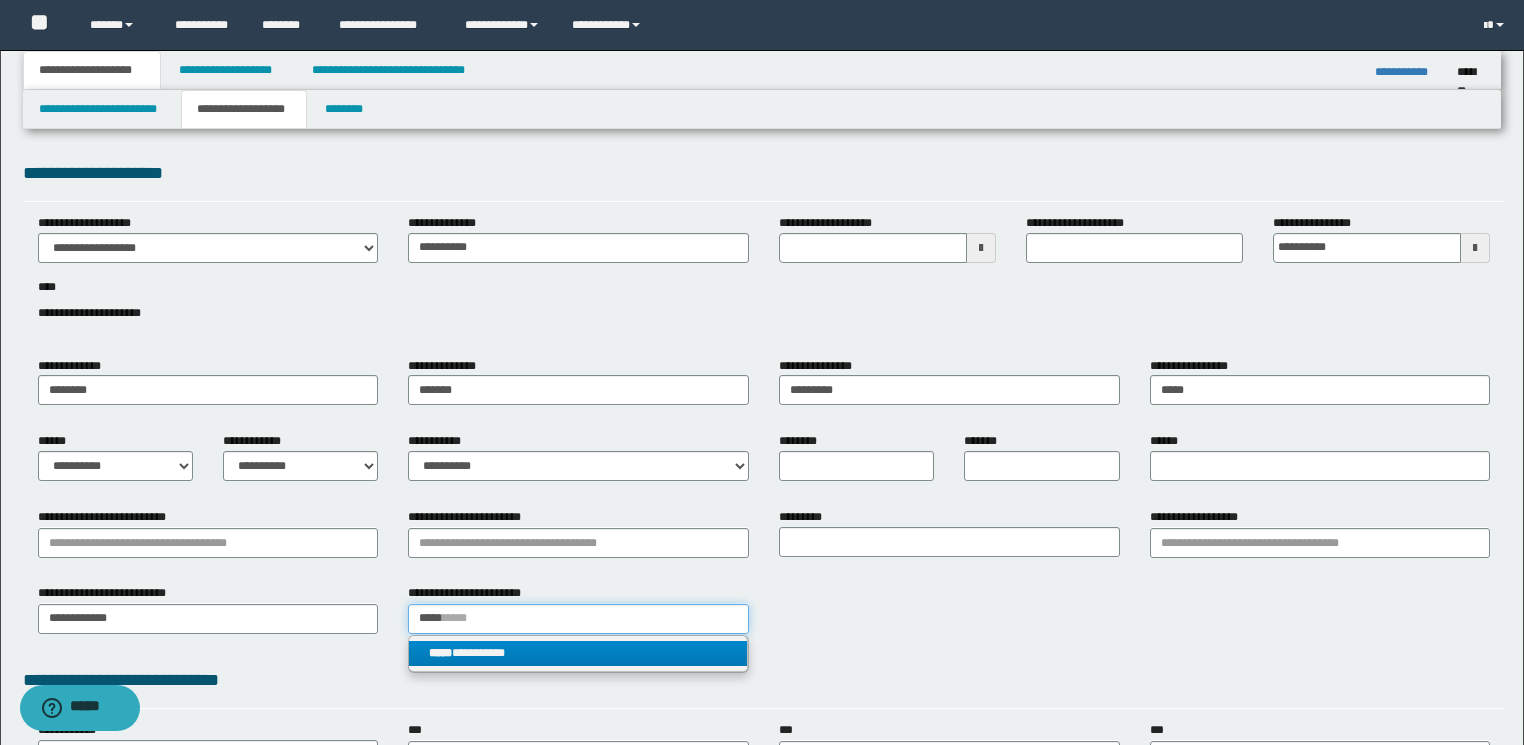type on "*****" 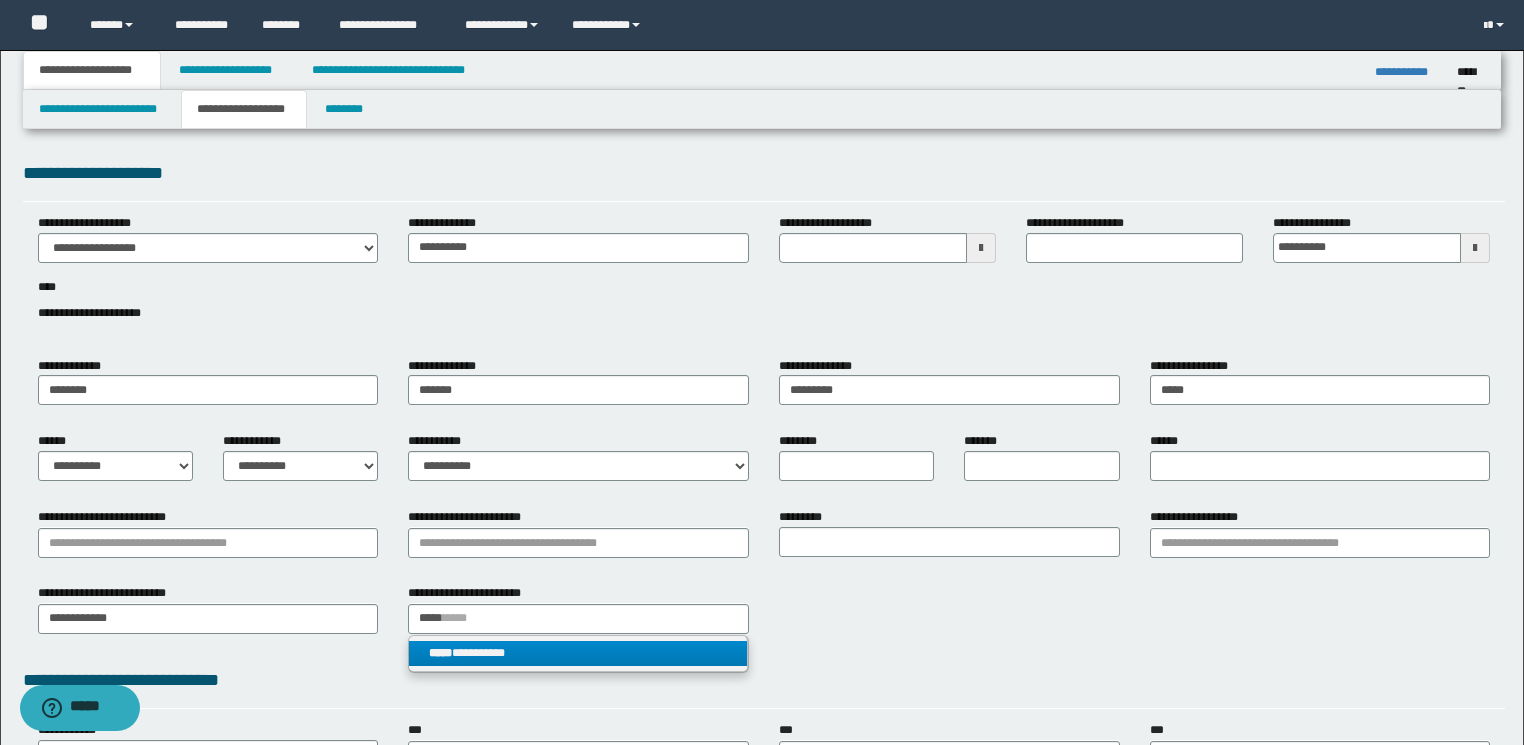 type 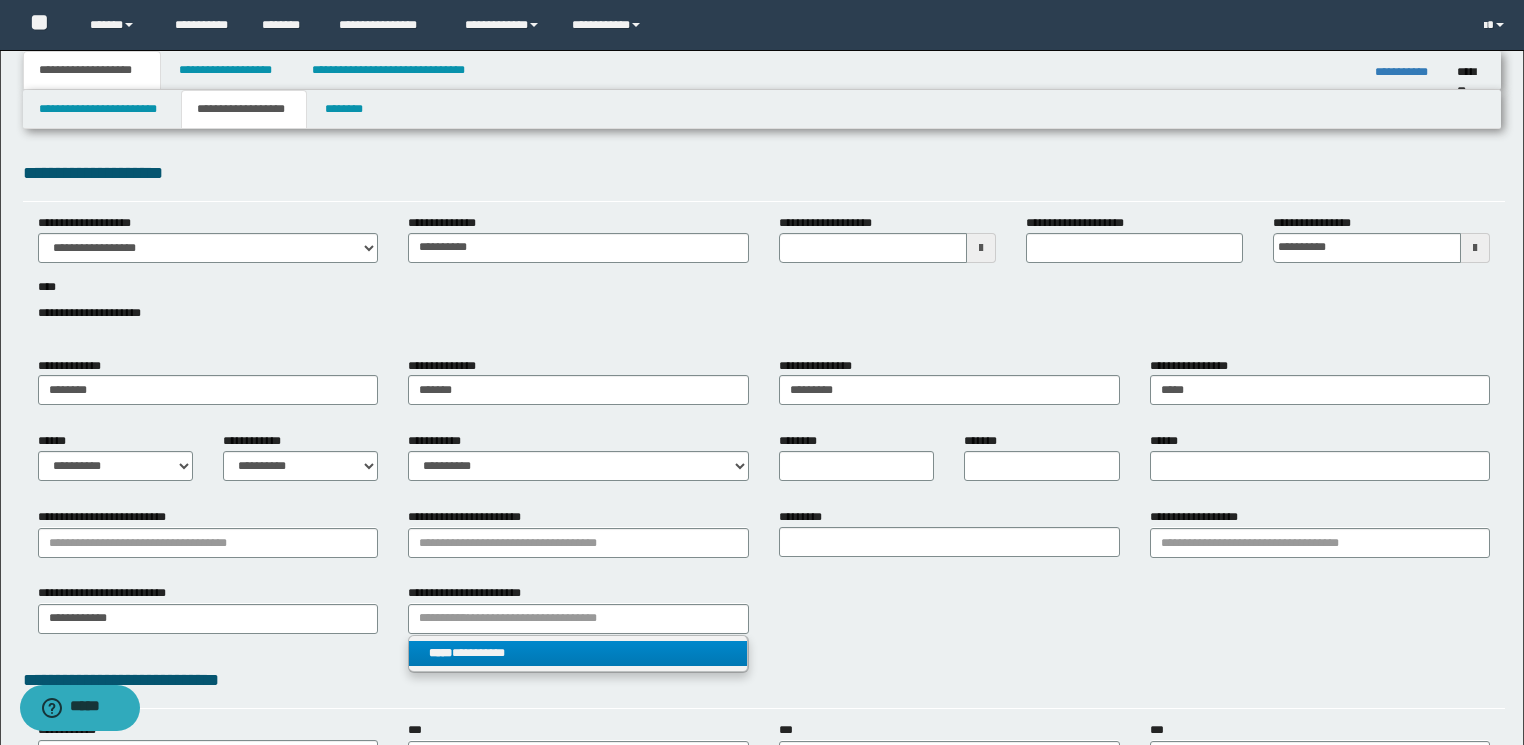 click on "**********" at bounding box center [578, 653] 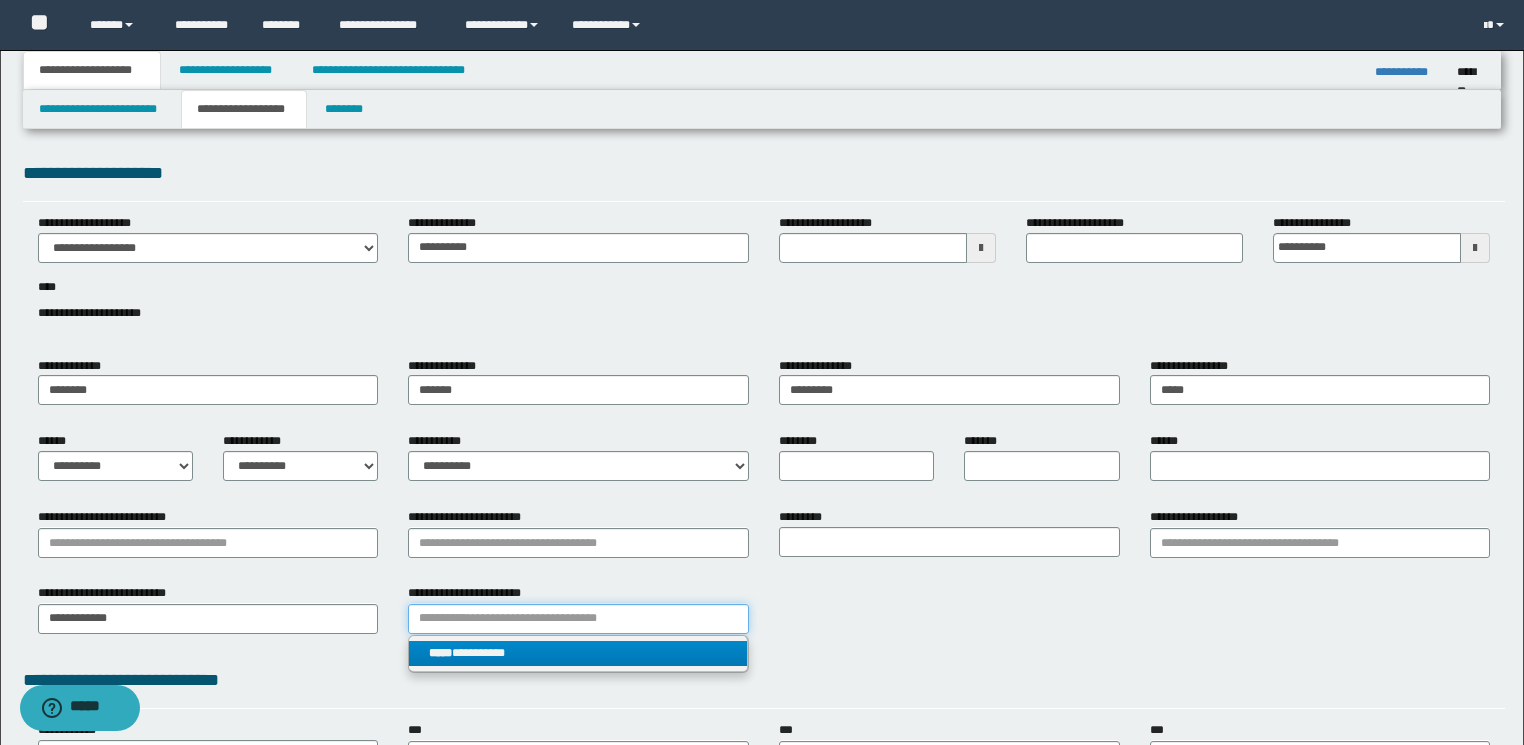 type 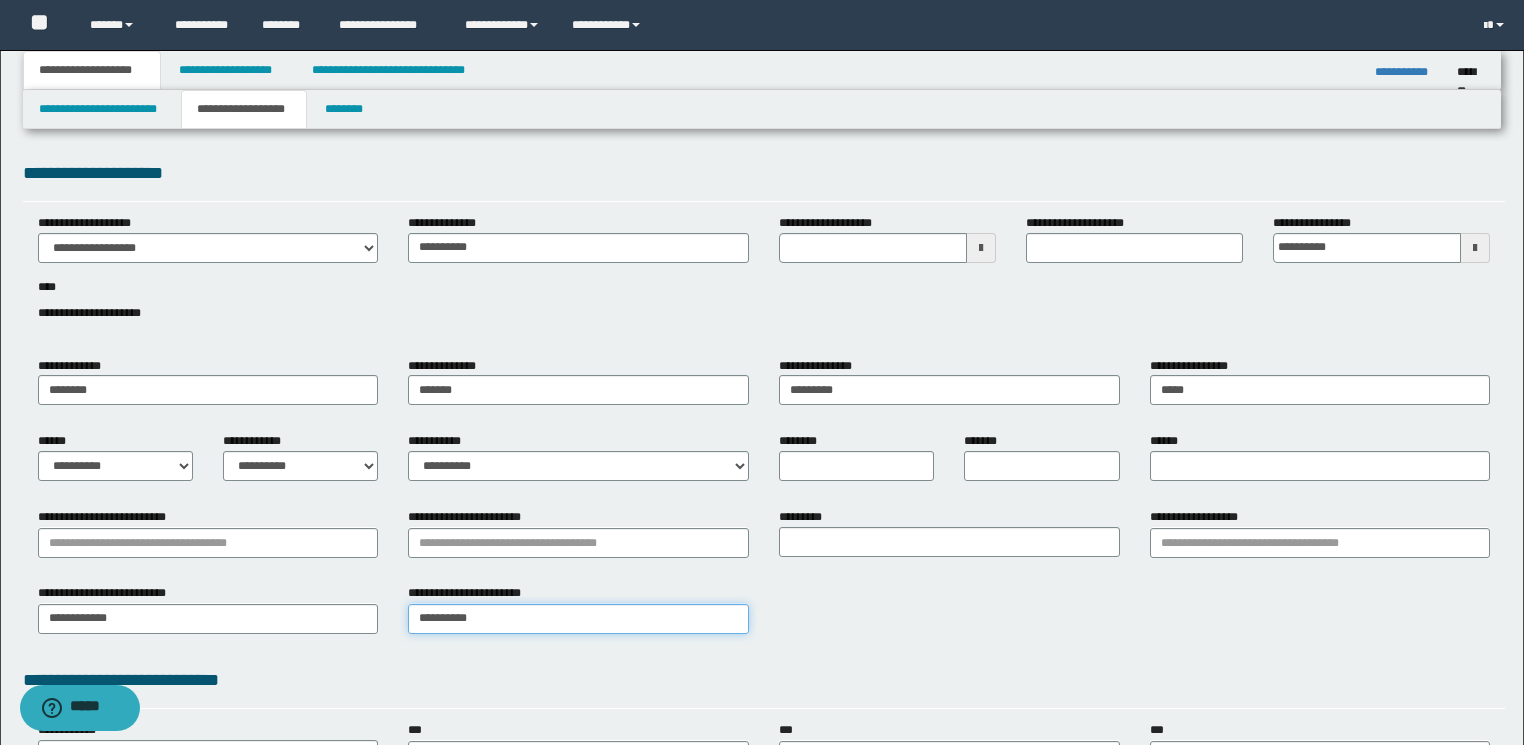 type on "**********" 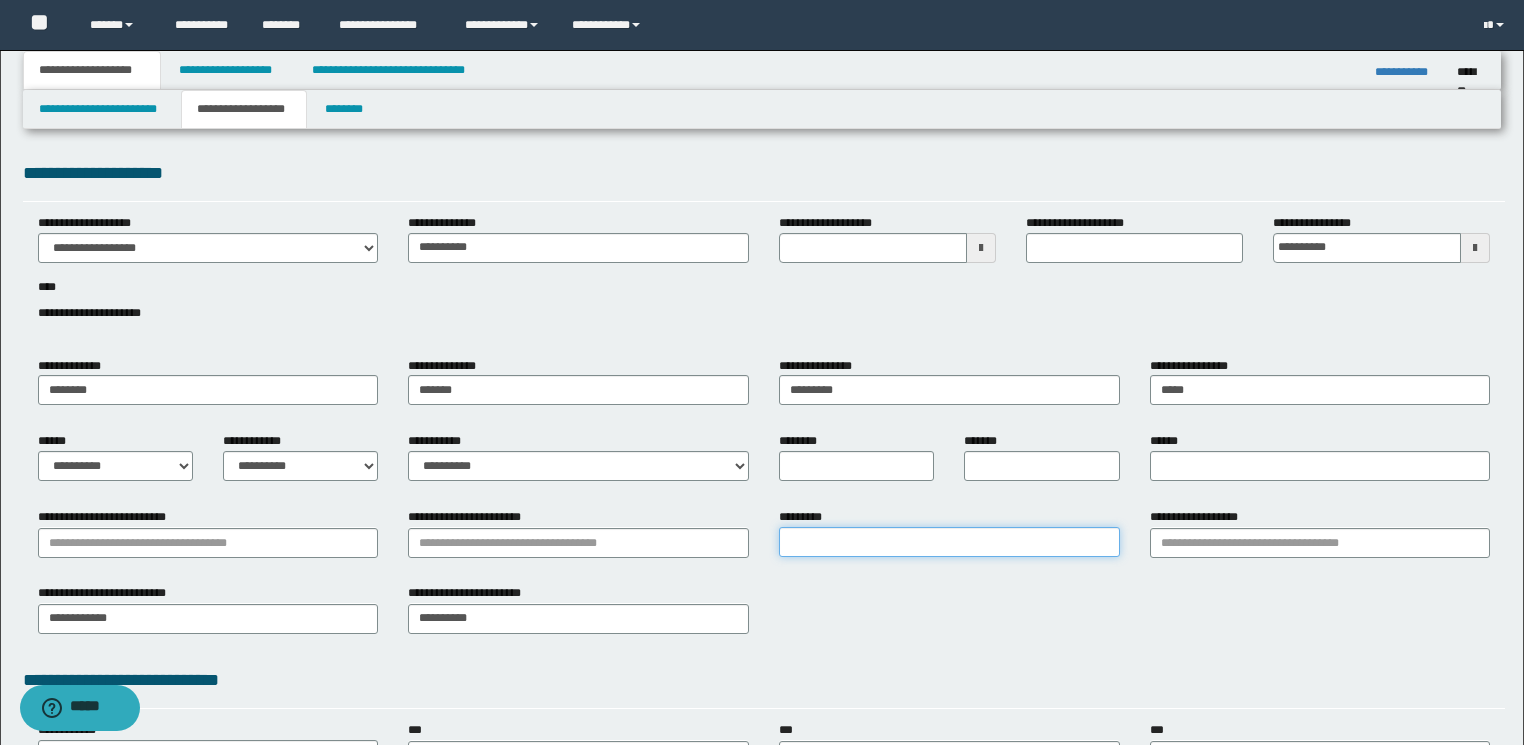 type 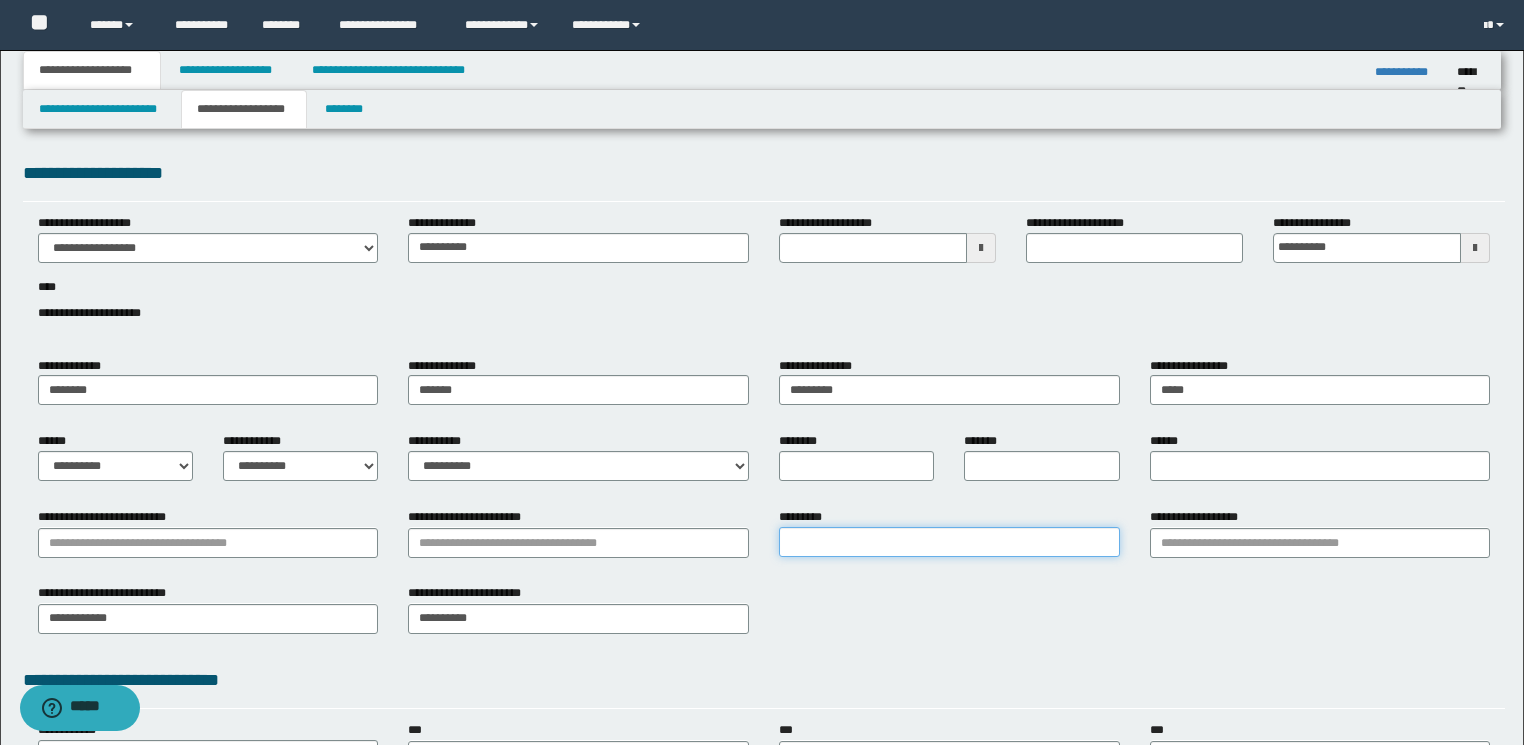 click on "*********" at bounding box center [949, 542] 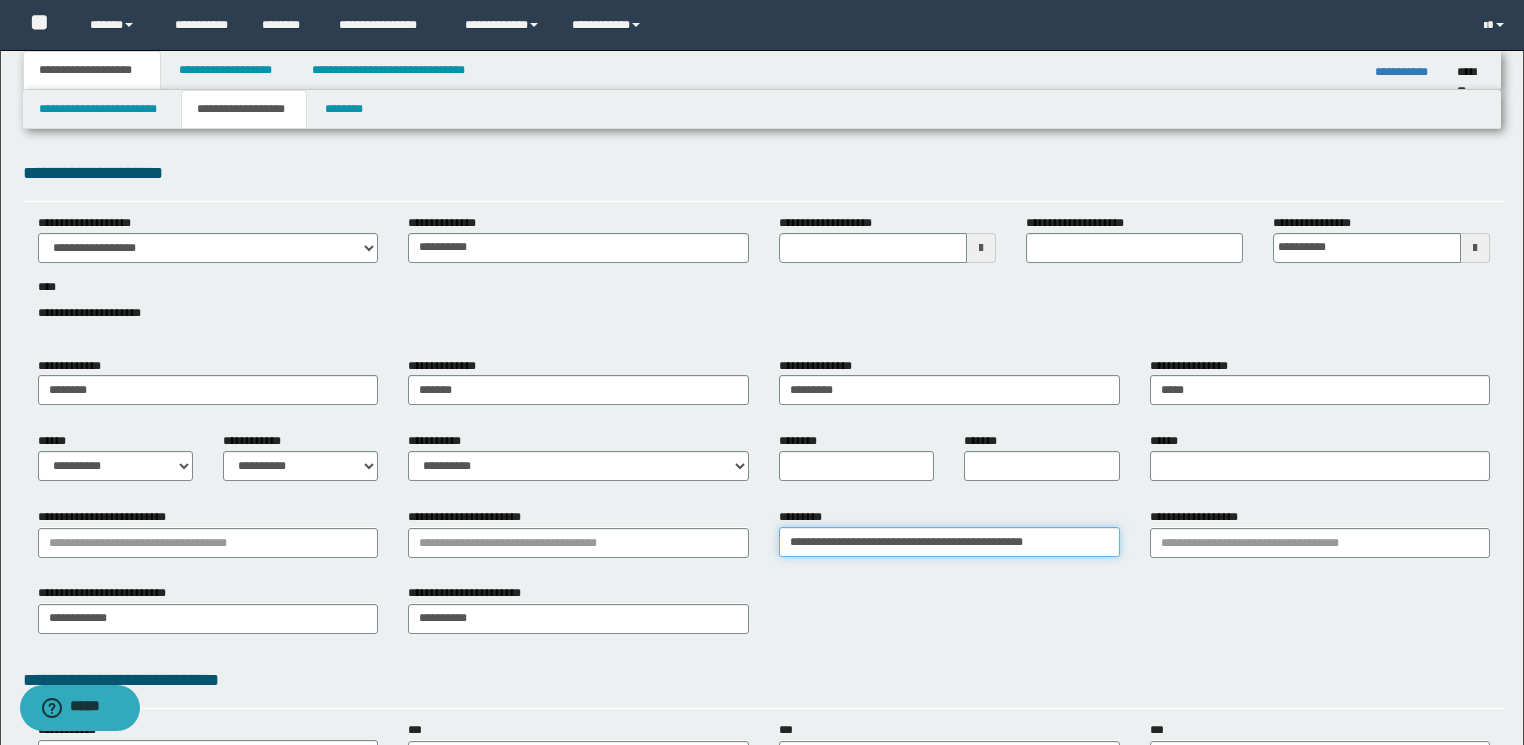 type on "**********" 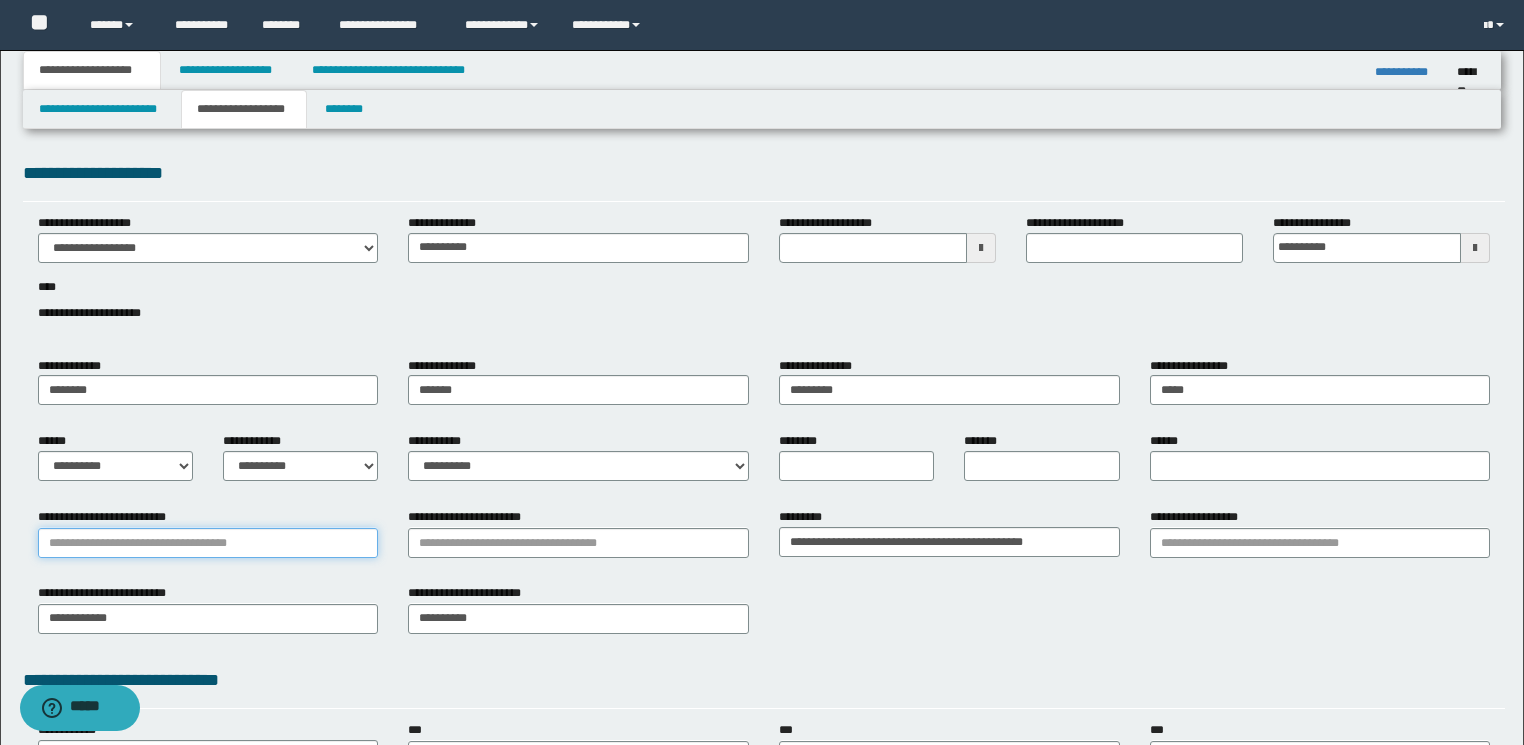 type on "**********" 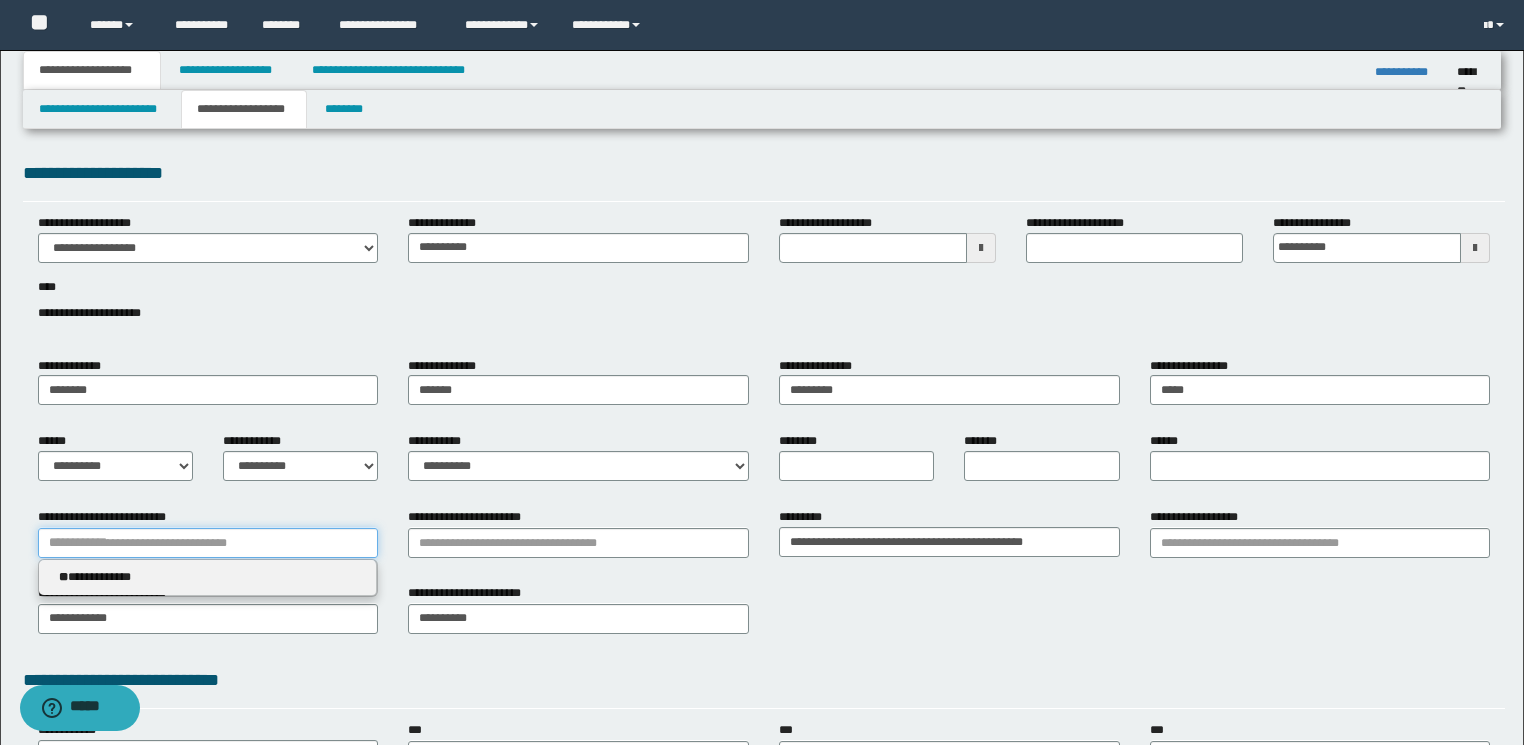 click on "**********" at bounding box center [208, 543] 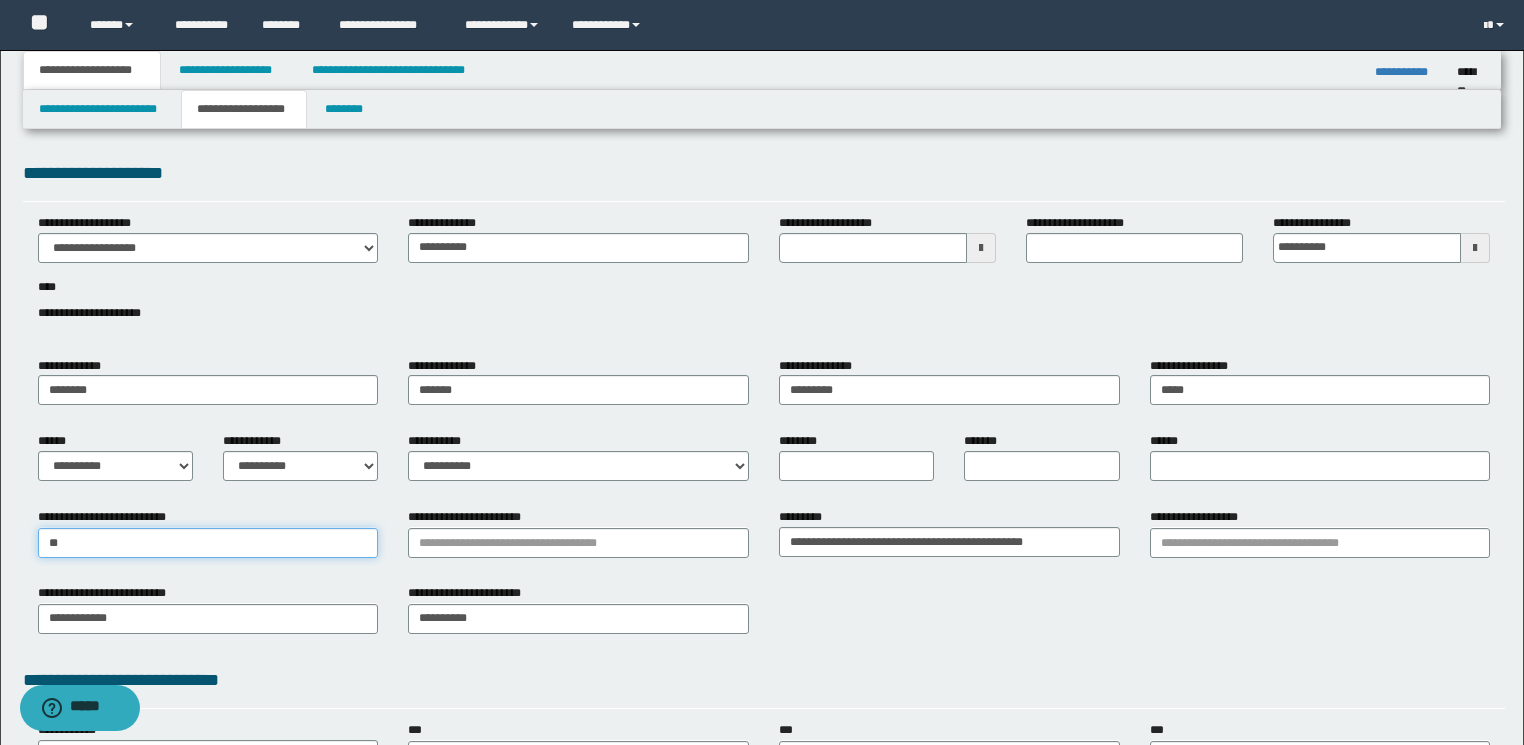 type on "***" 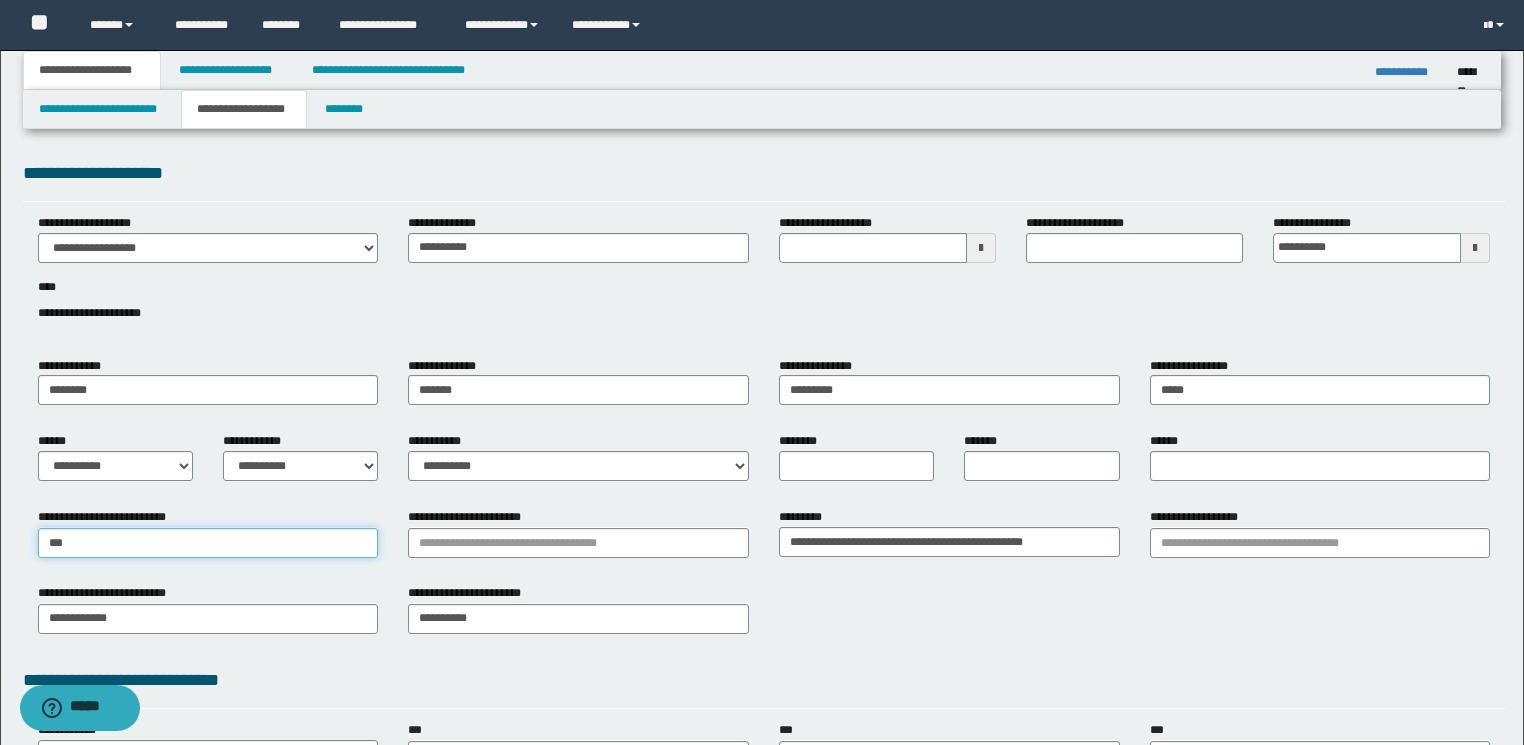 type on "**********" 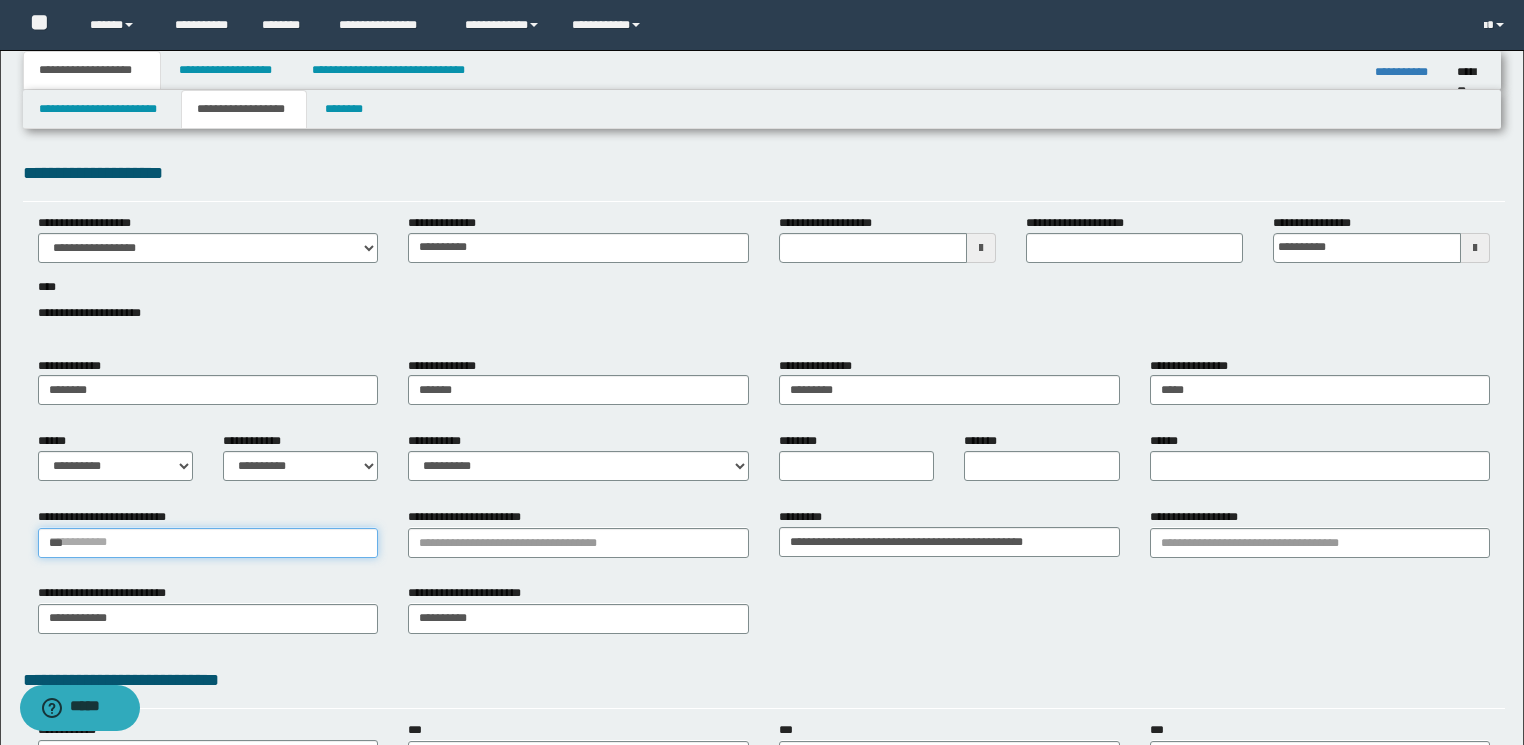 type 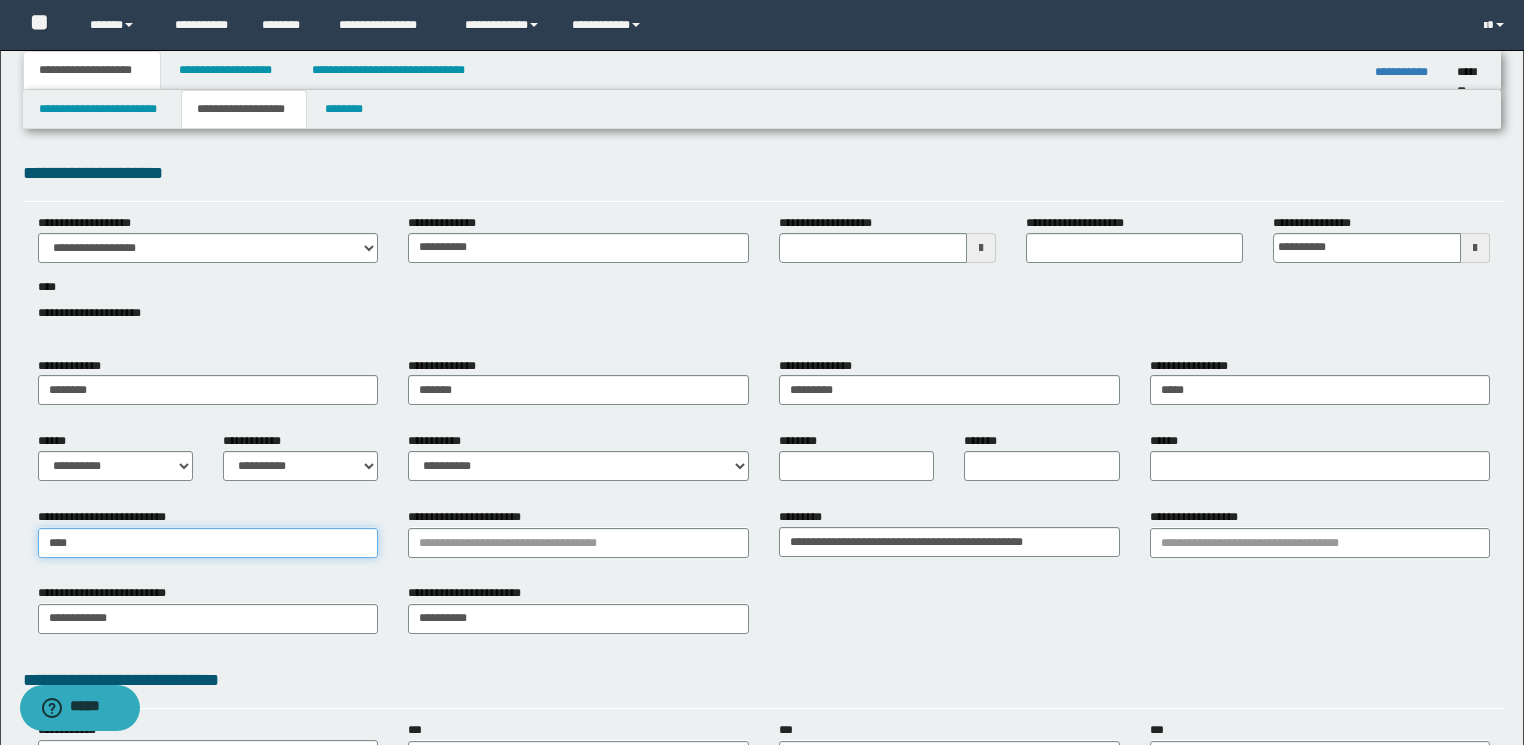 type on "**********" 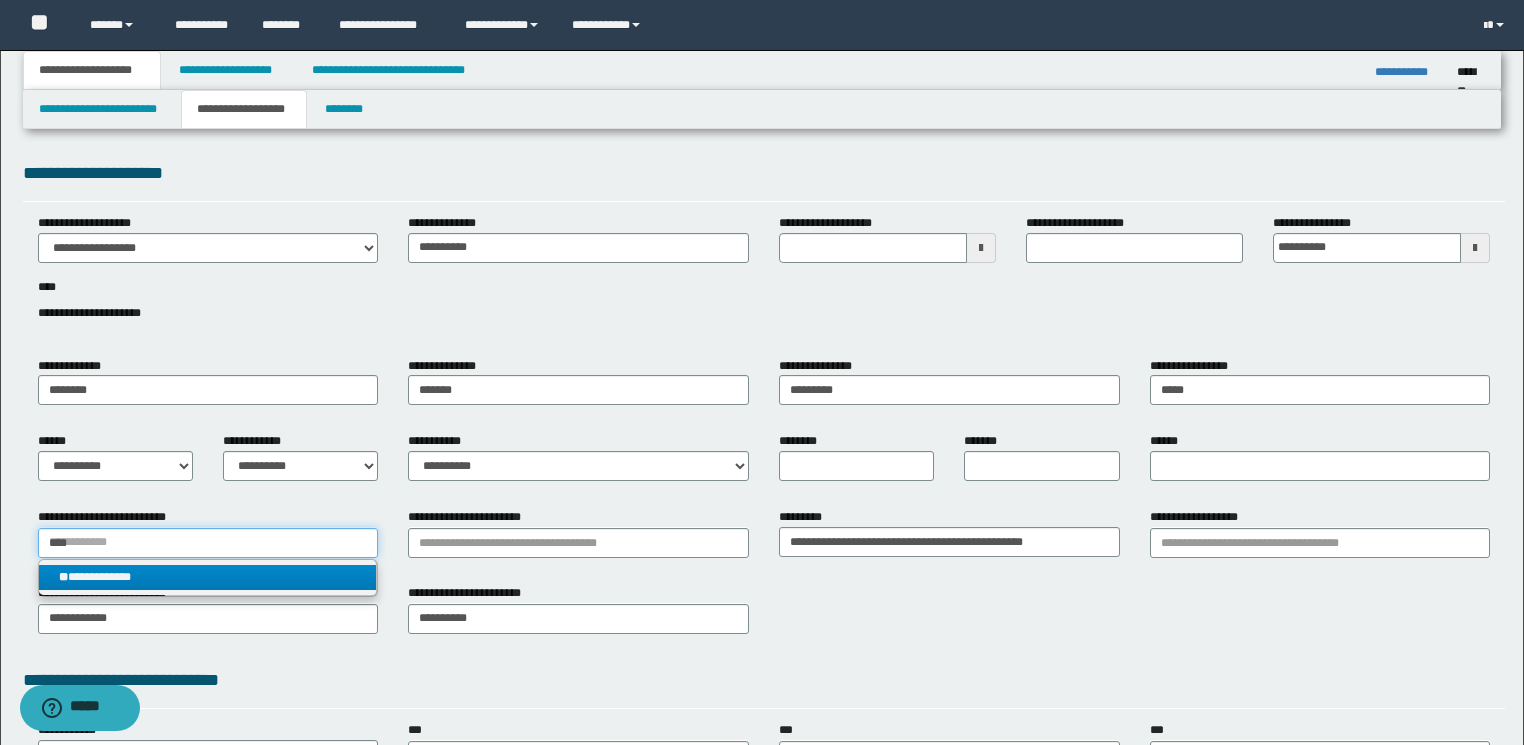 type on "****" 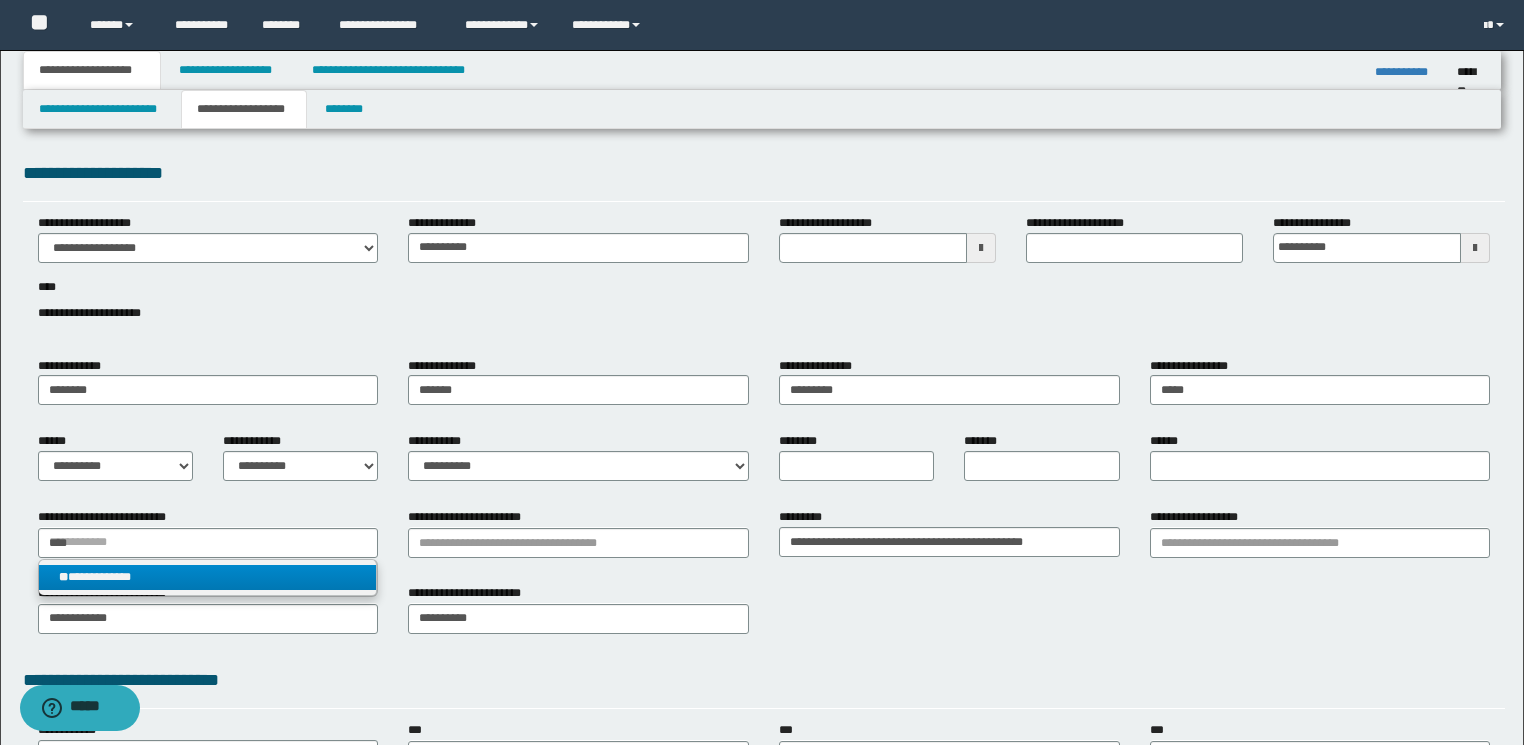 type 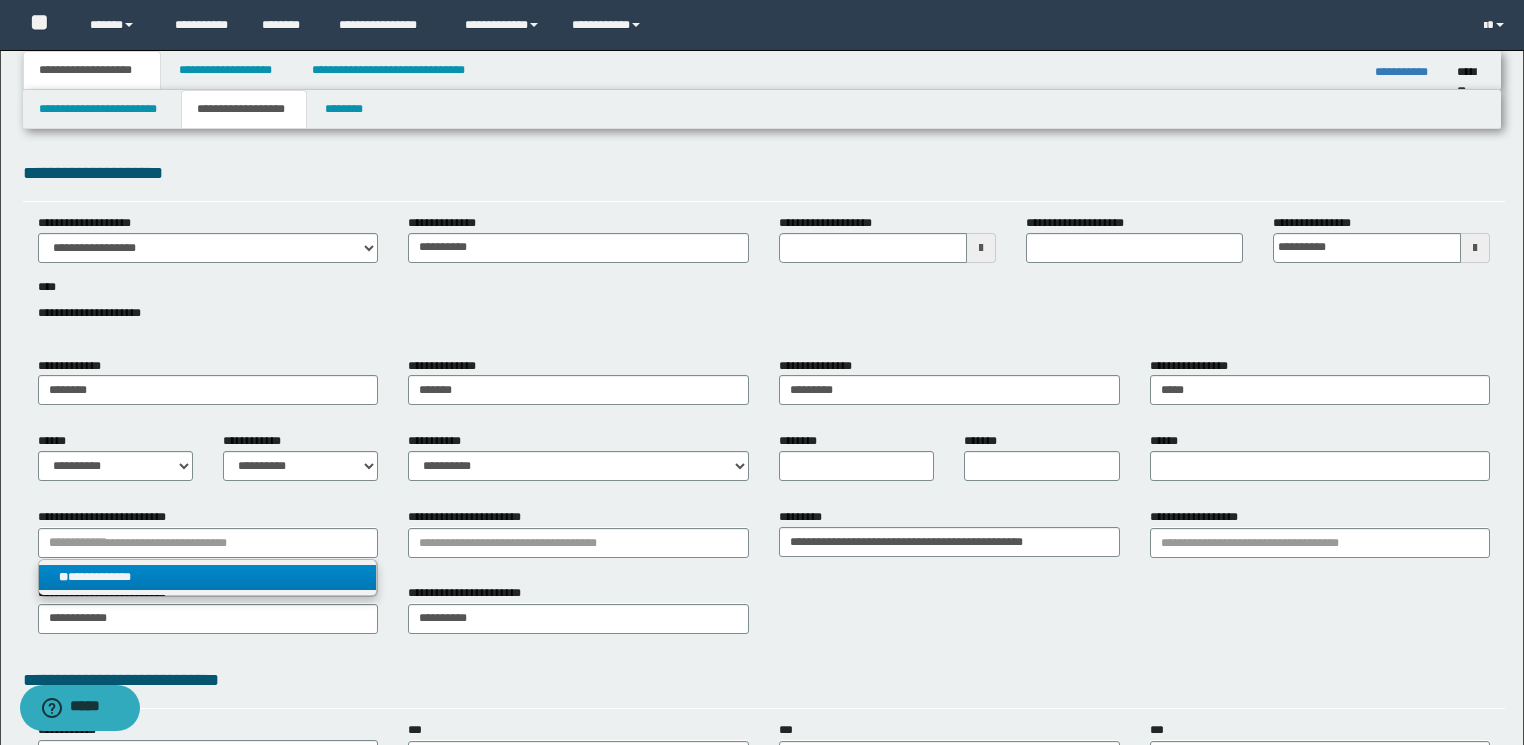 click on "**********" at bounding box center (208, 577) 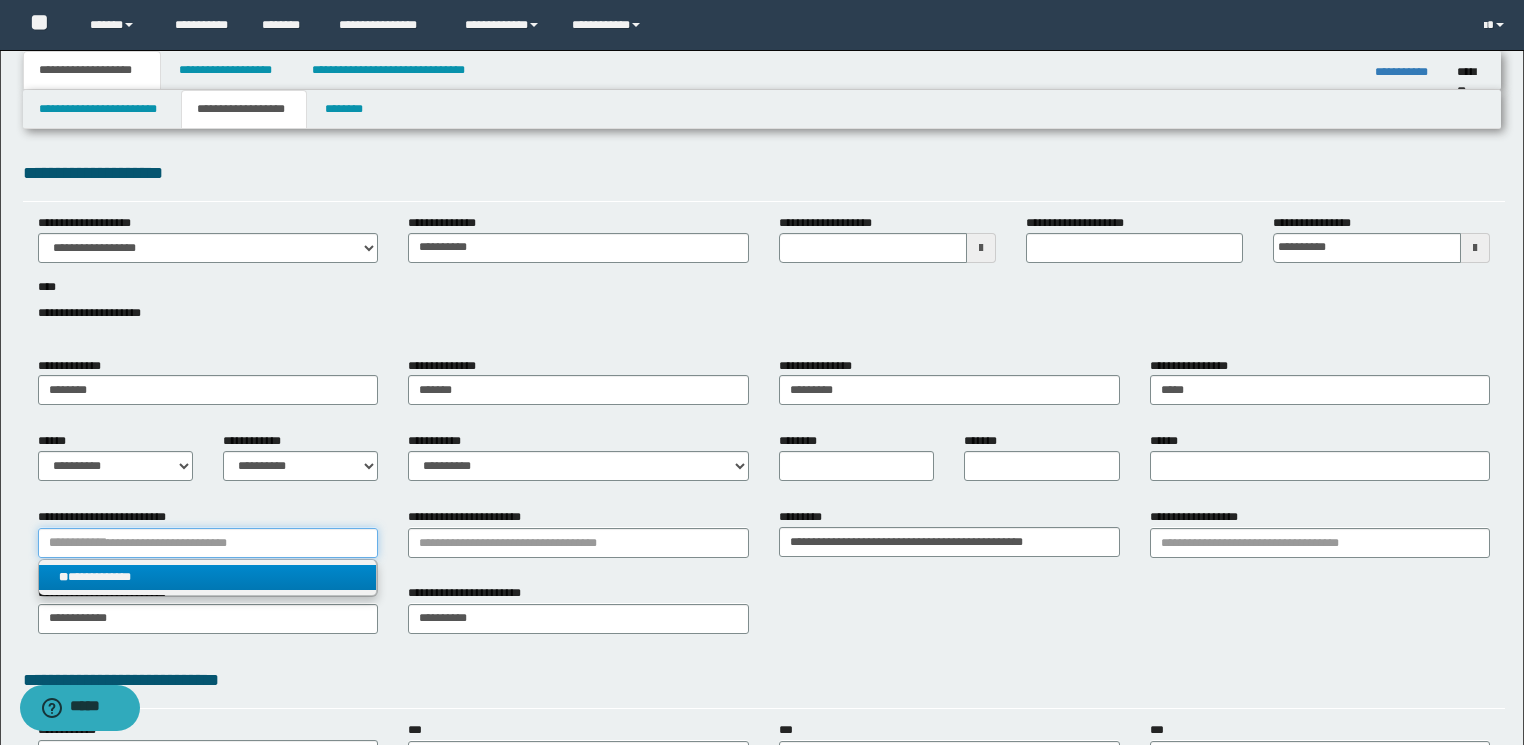 type 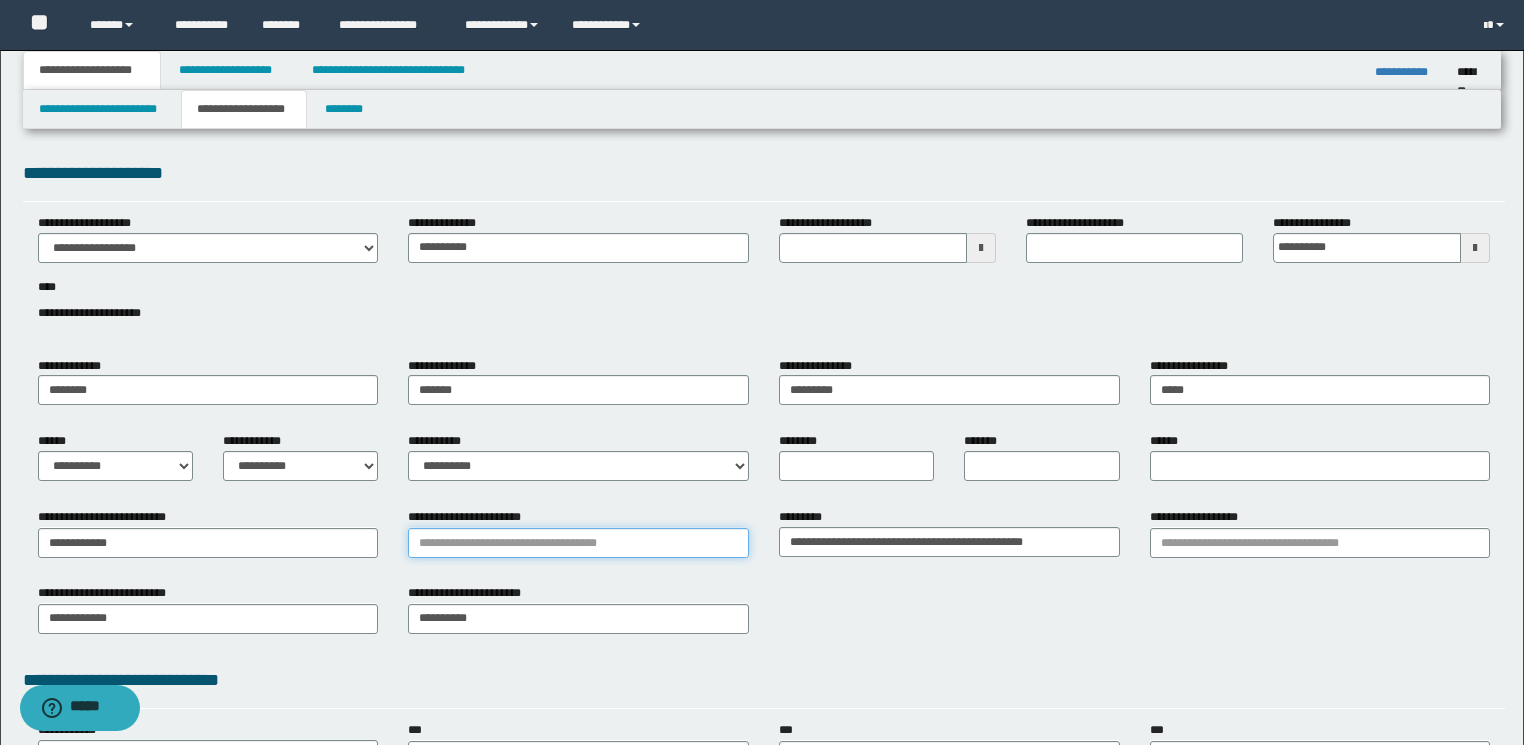click on "**********" at bounding box center [578, 543] 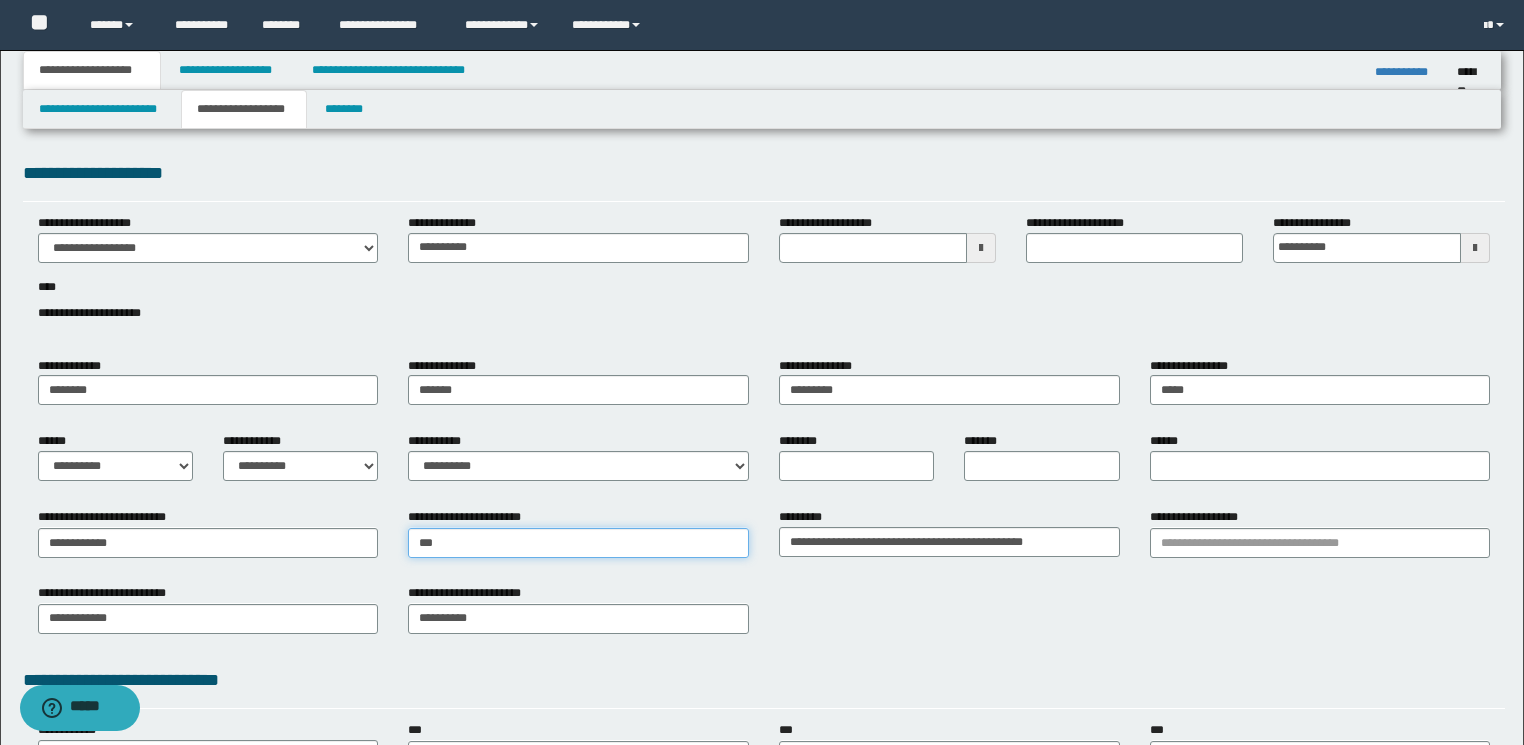 type on "****" 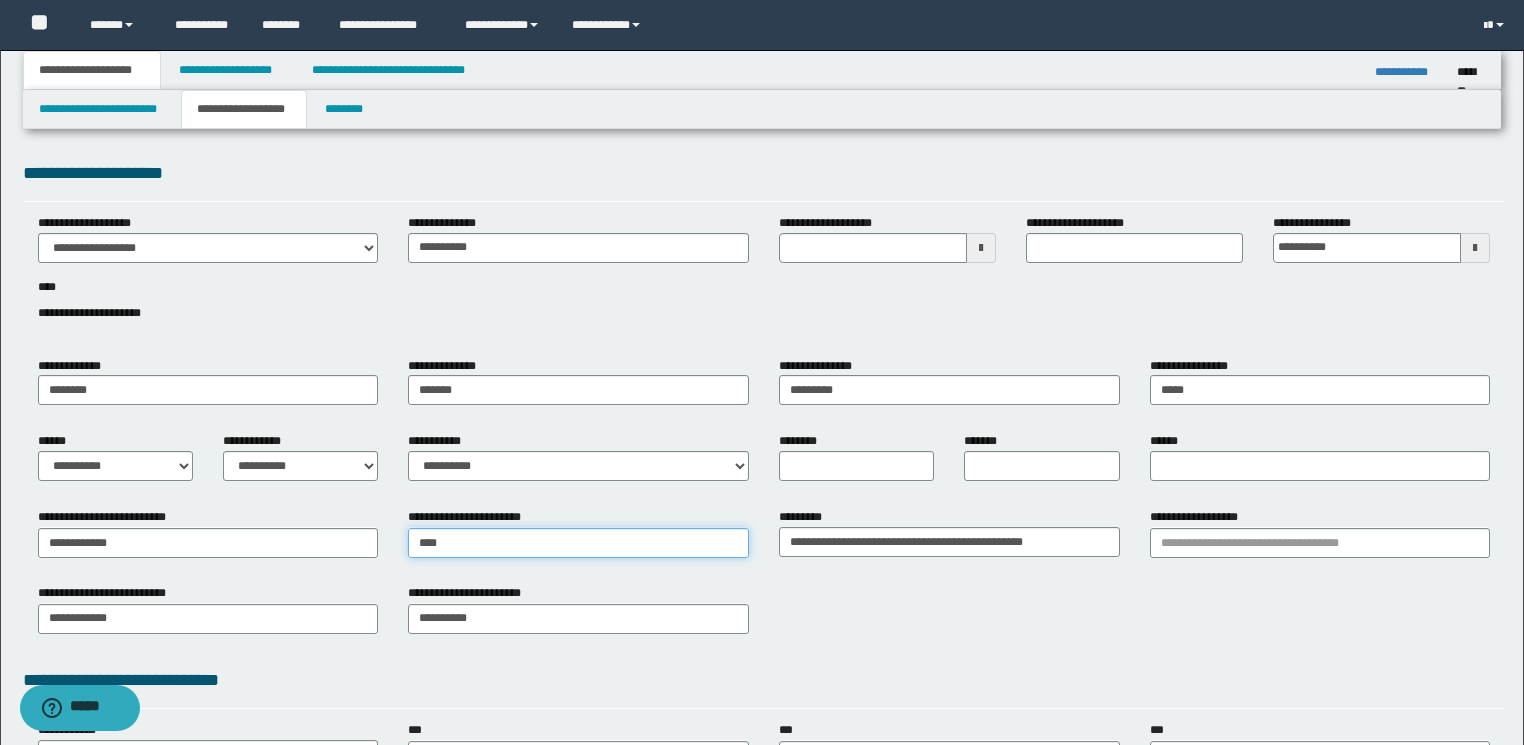 type on "**********" 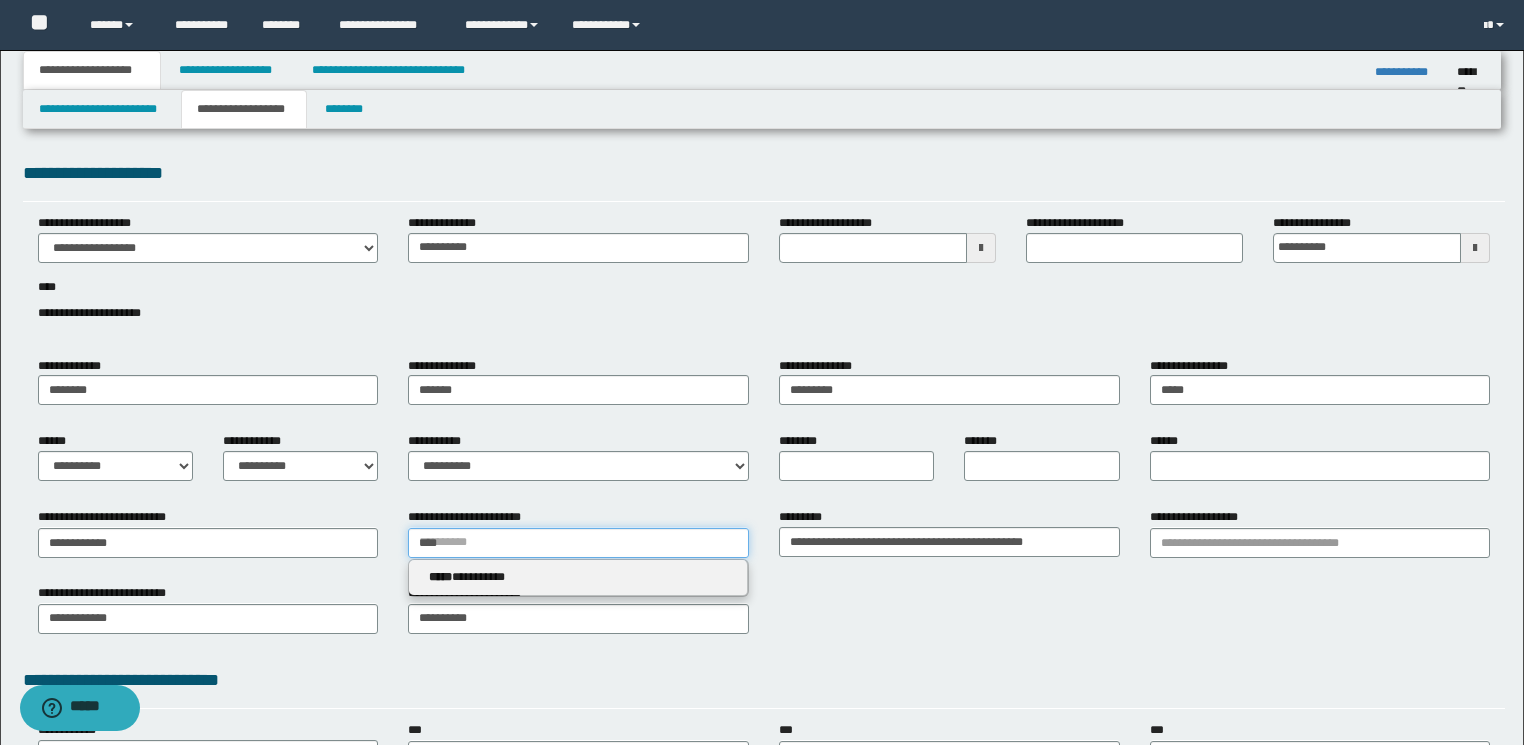 type 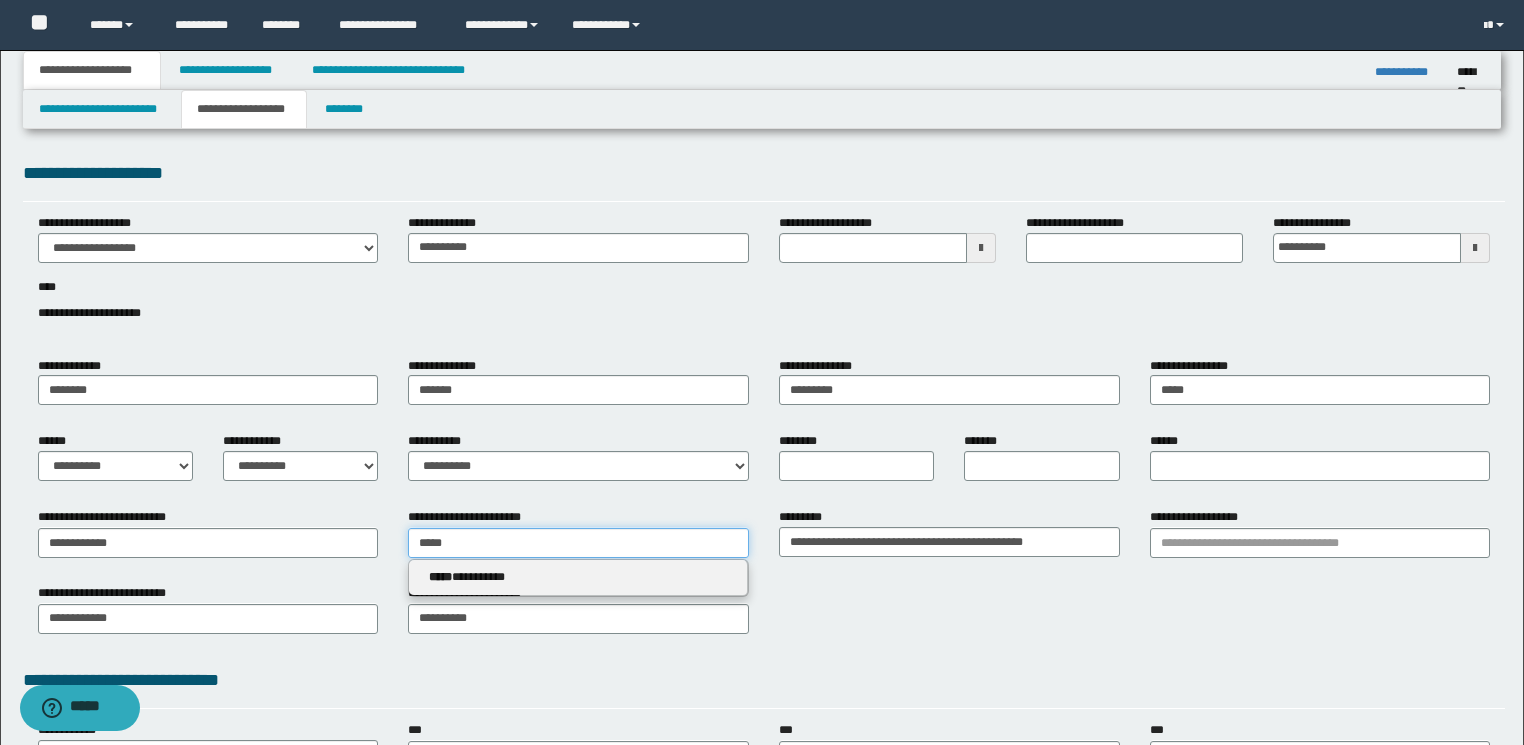 type on "**********" 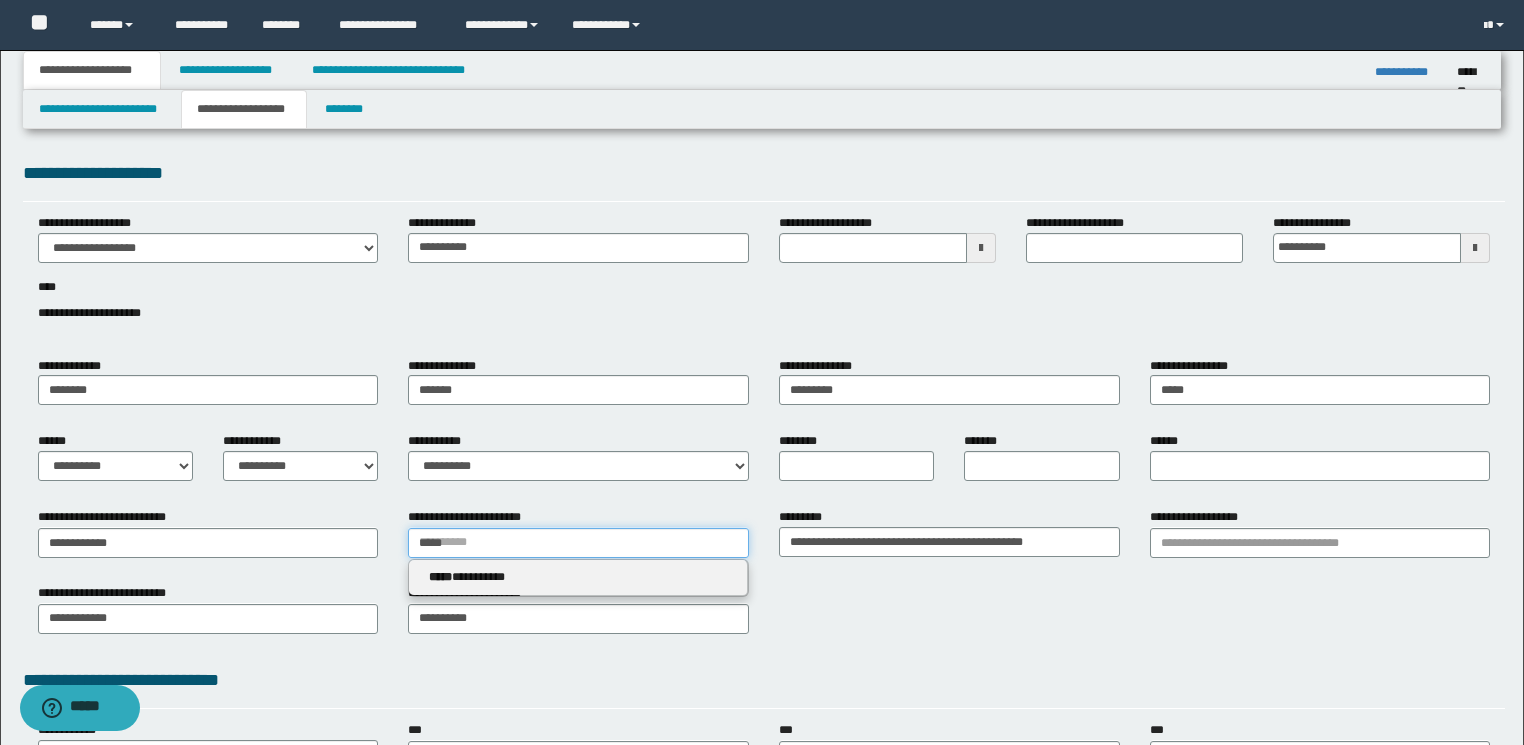 type 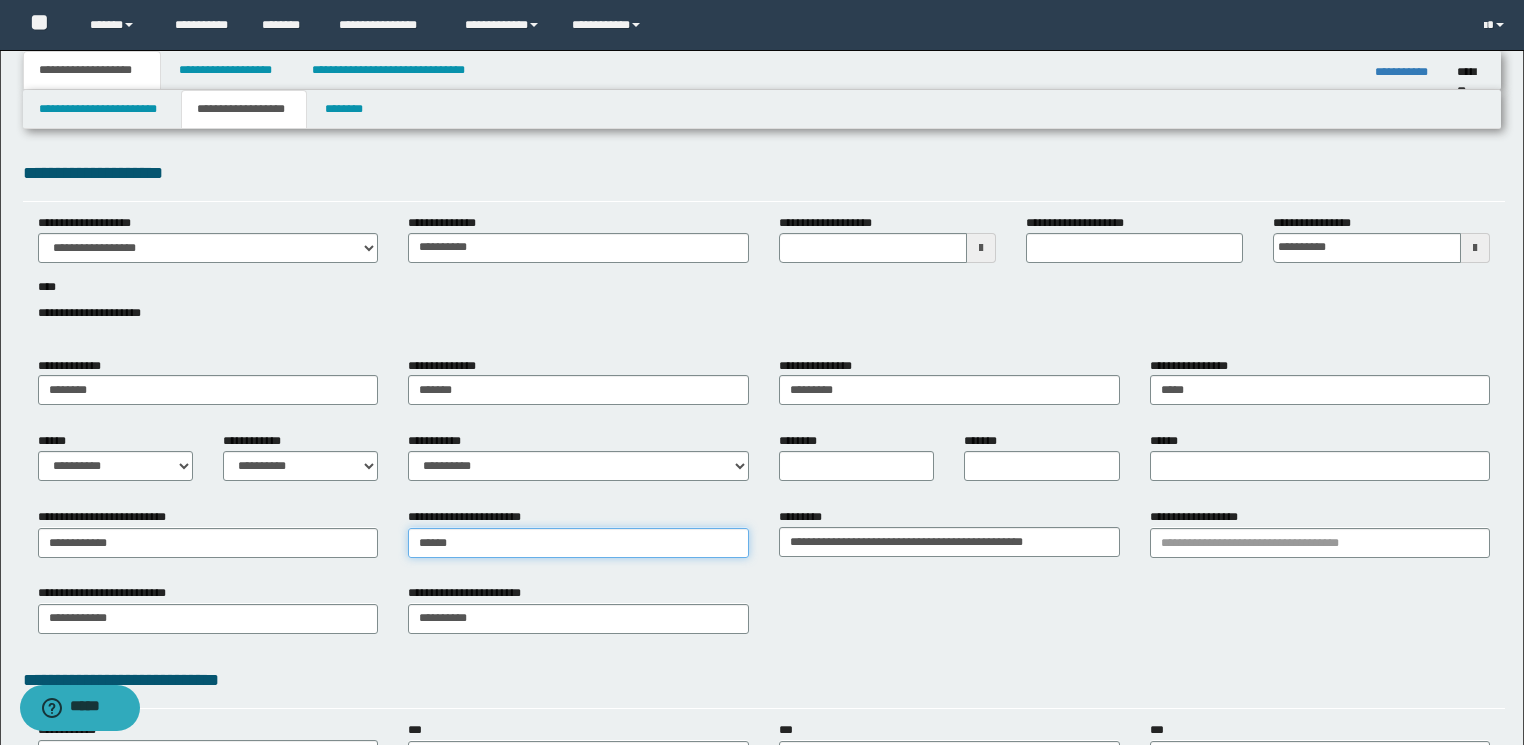 type on "*******" 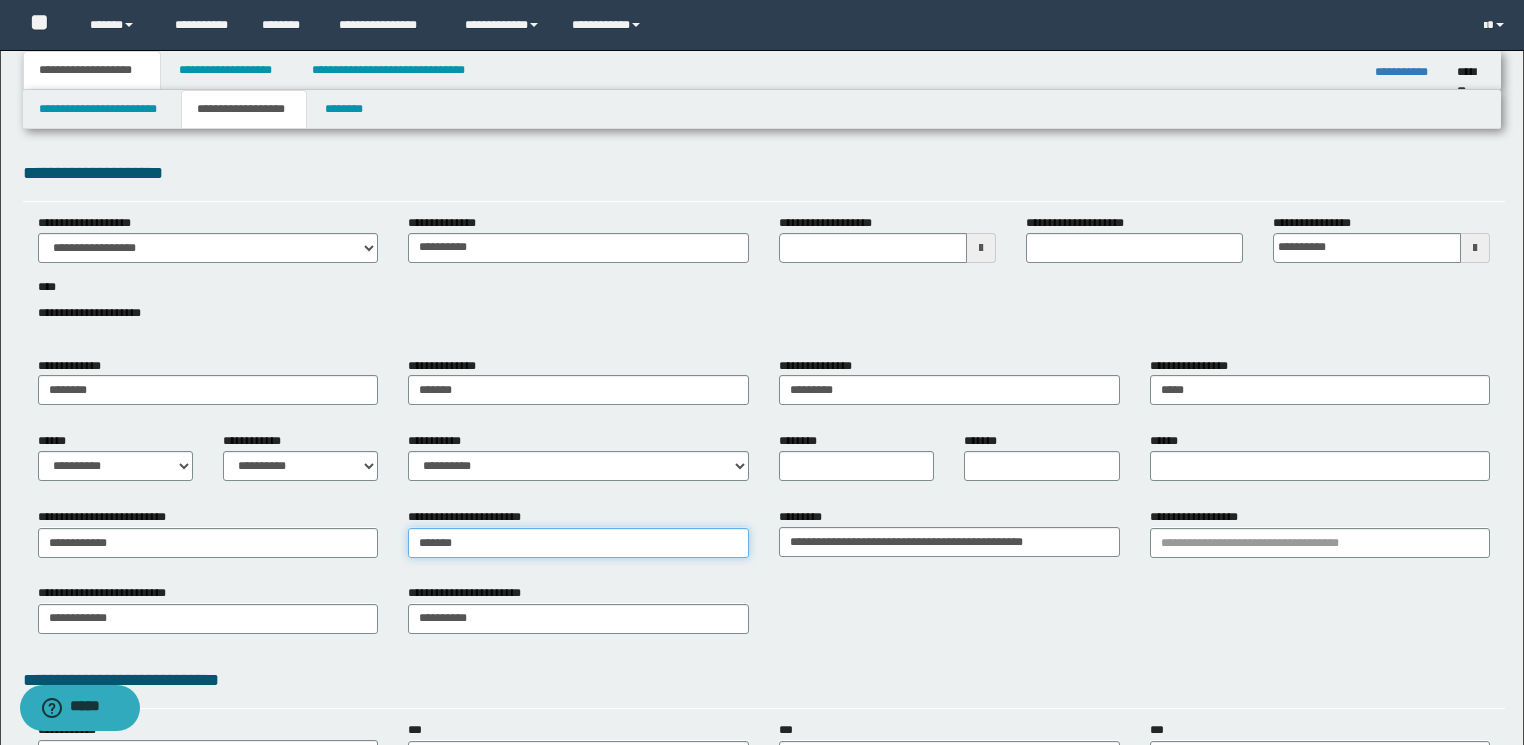 type on "**********" 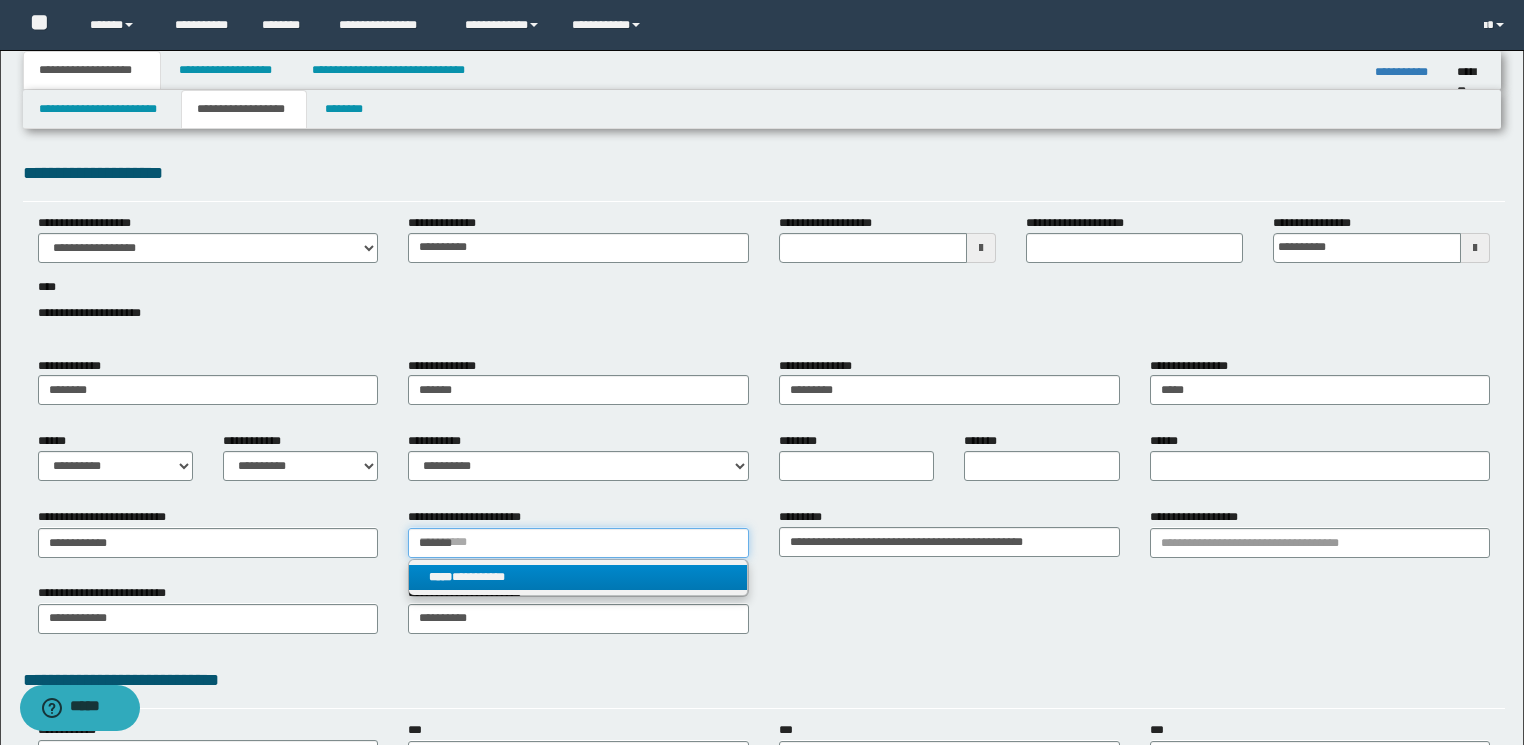type on "*******" 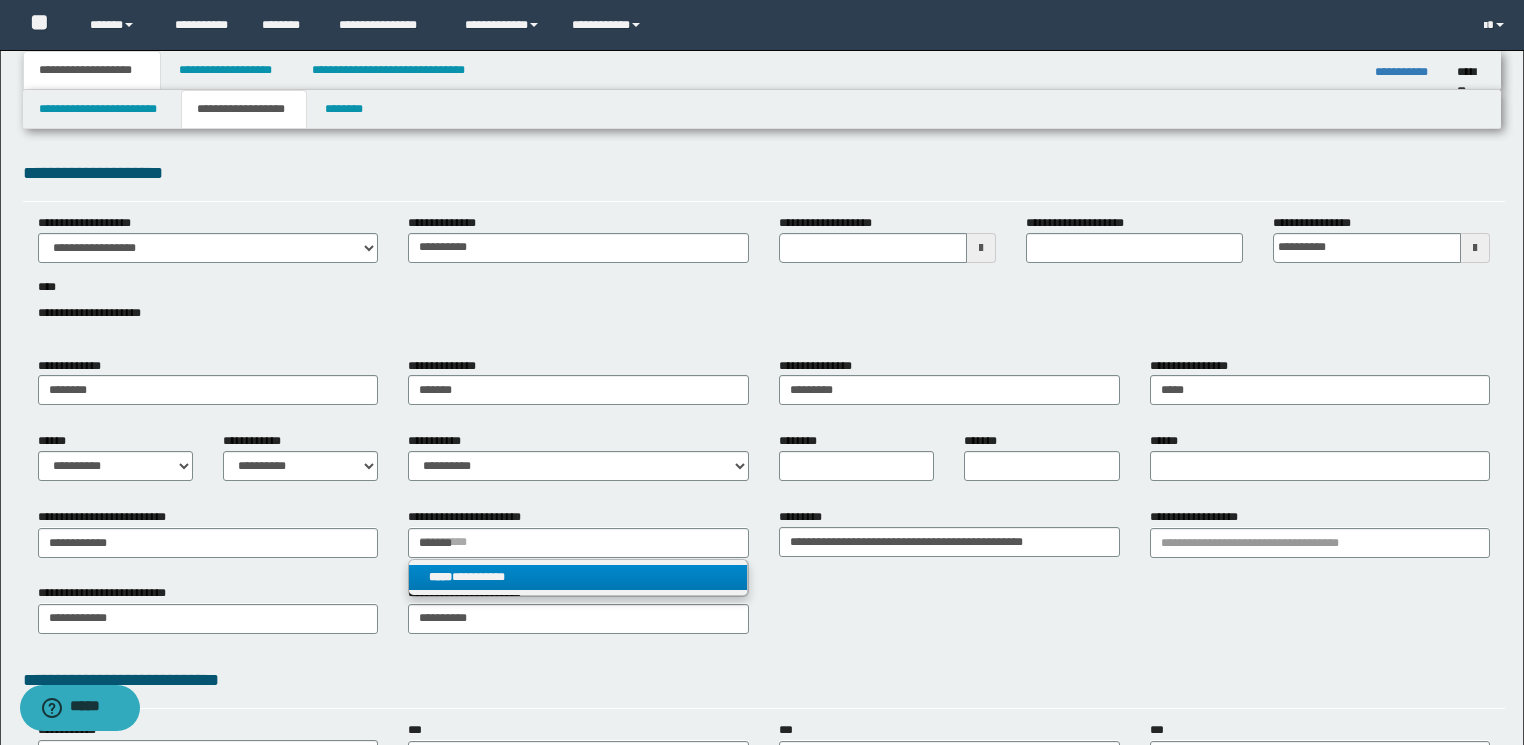 type 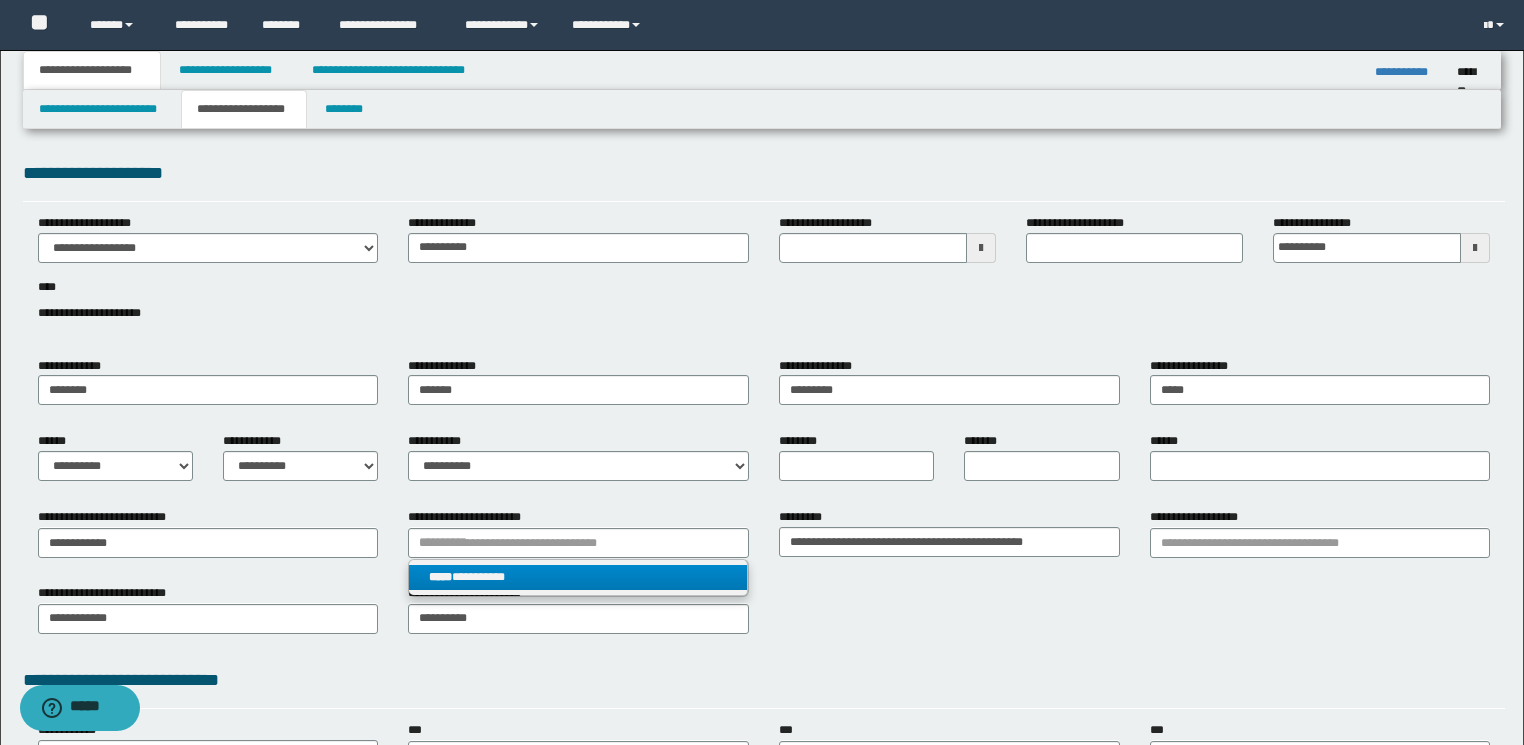 click on "**********" at bounding box center [578, 577] 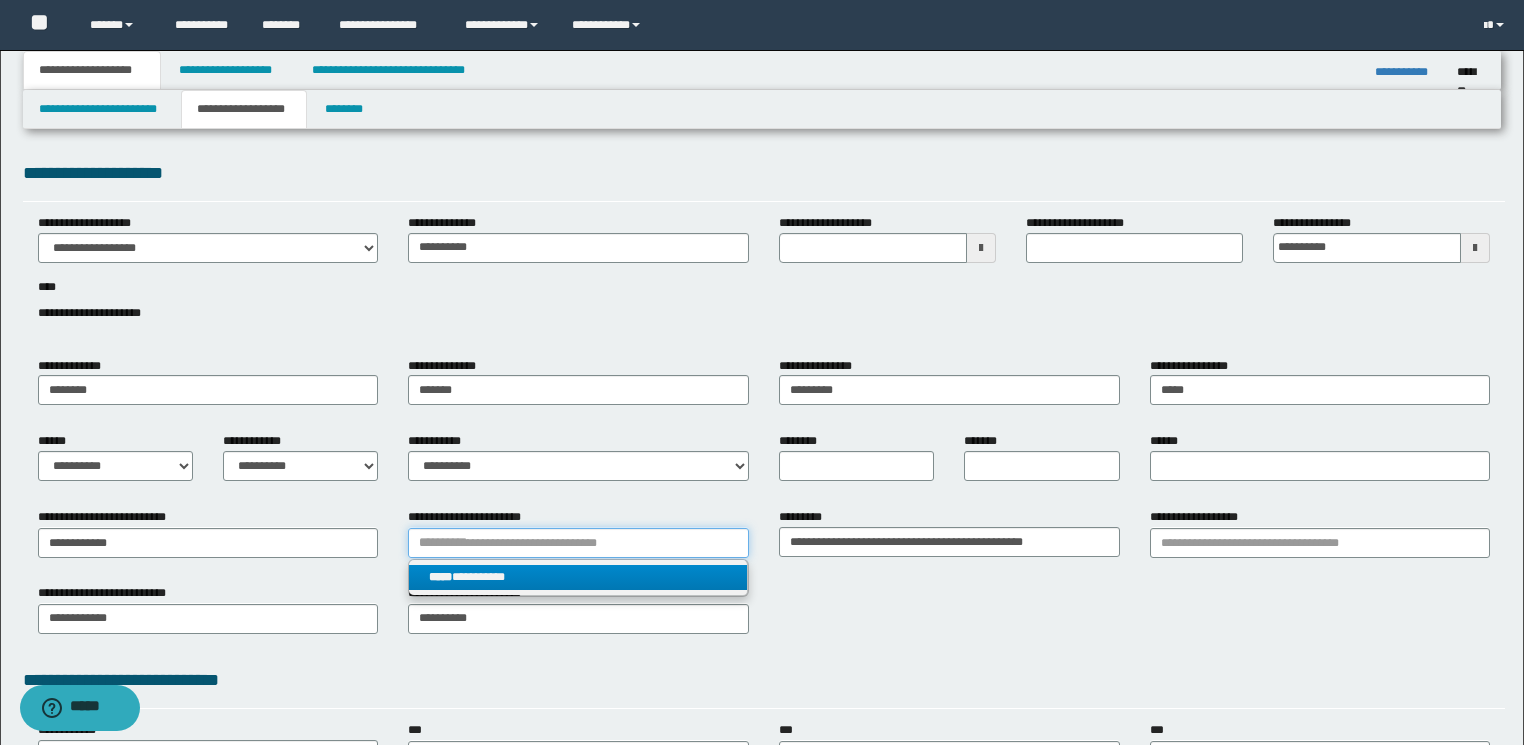 type 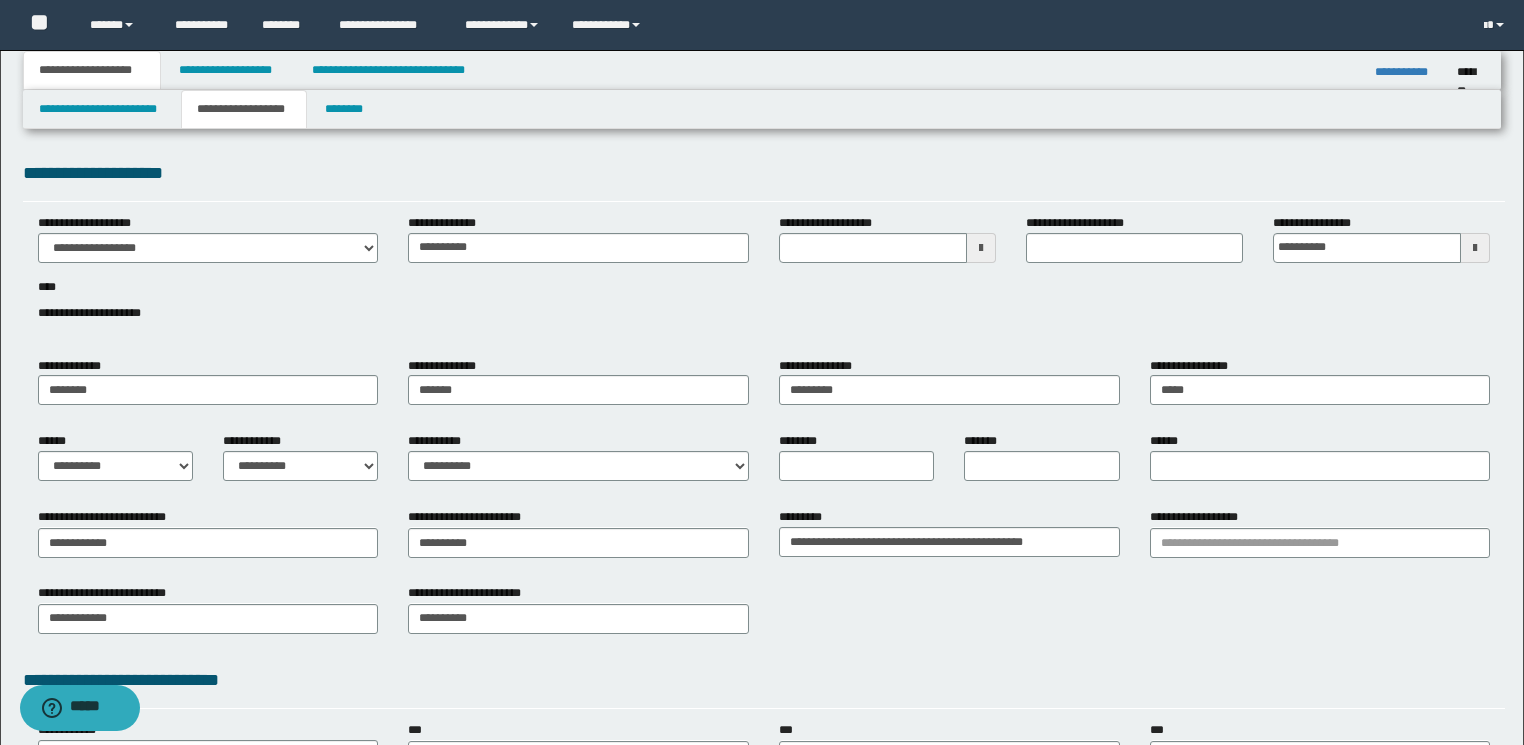 click on "**********" at bounding box center [764, 680] 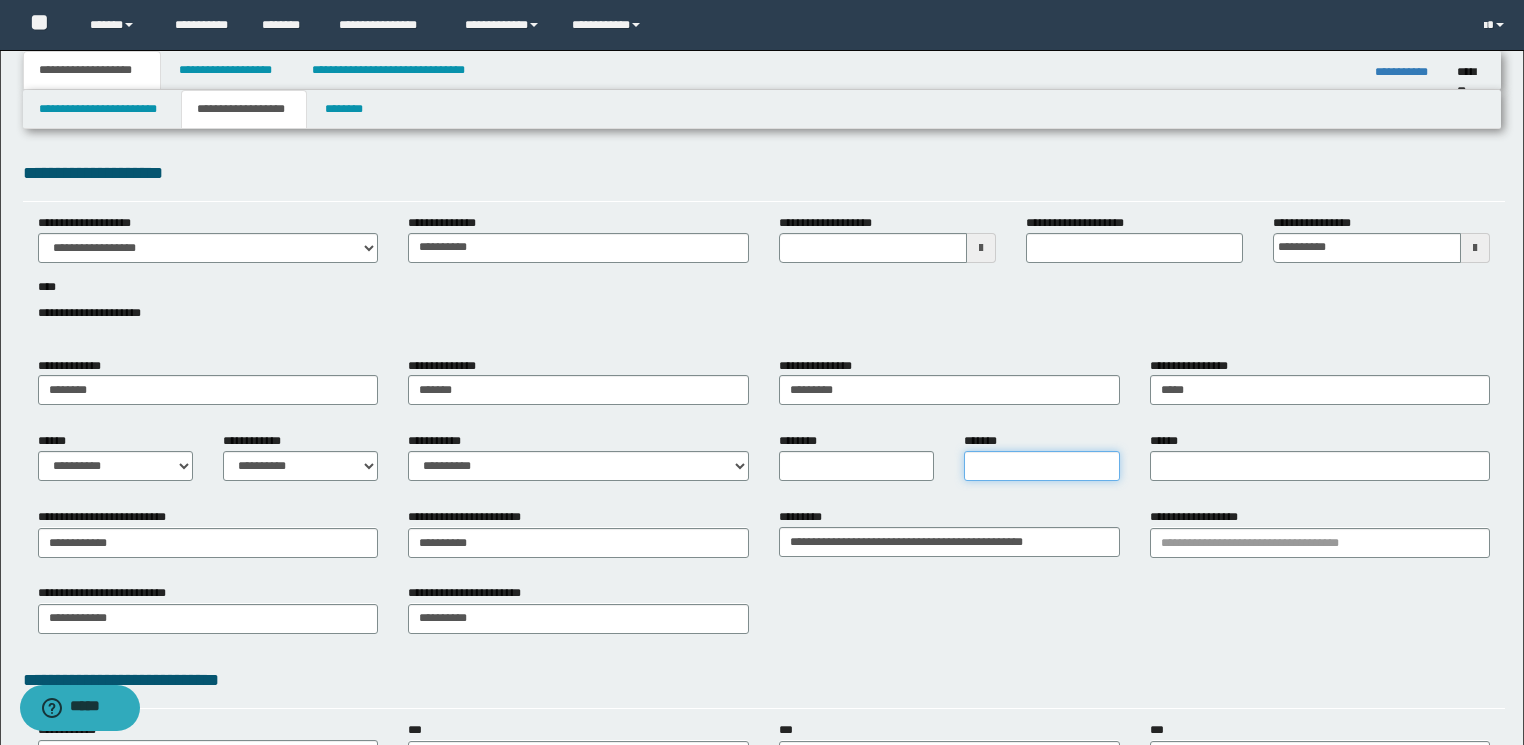 click on "*******" at bounding box center [1041, 466] 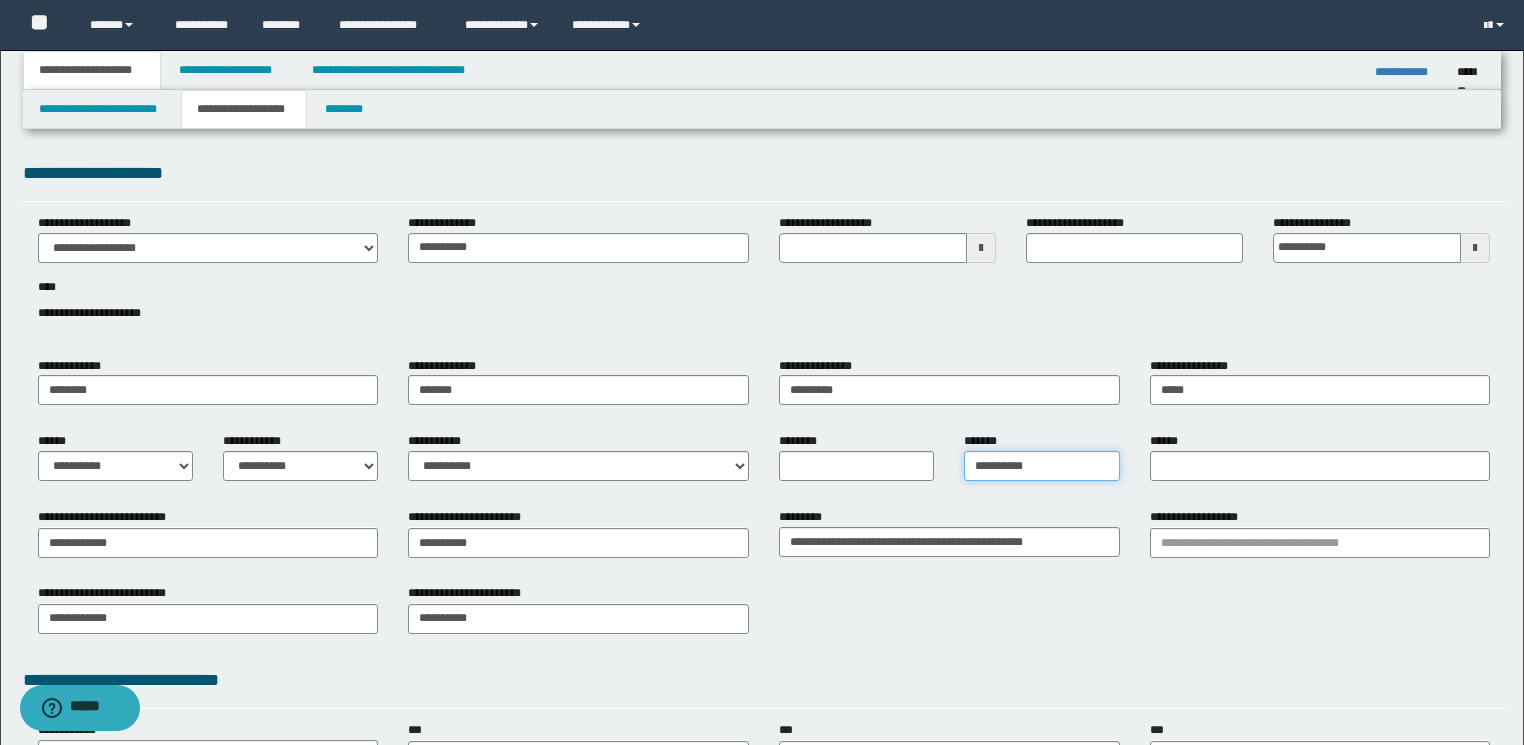 type on "**********" 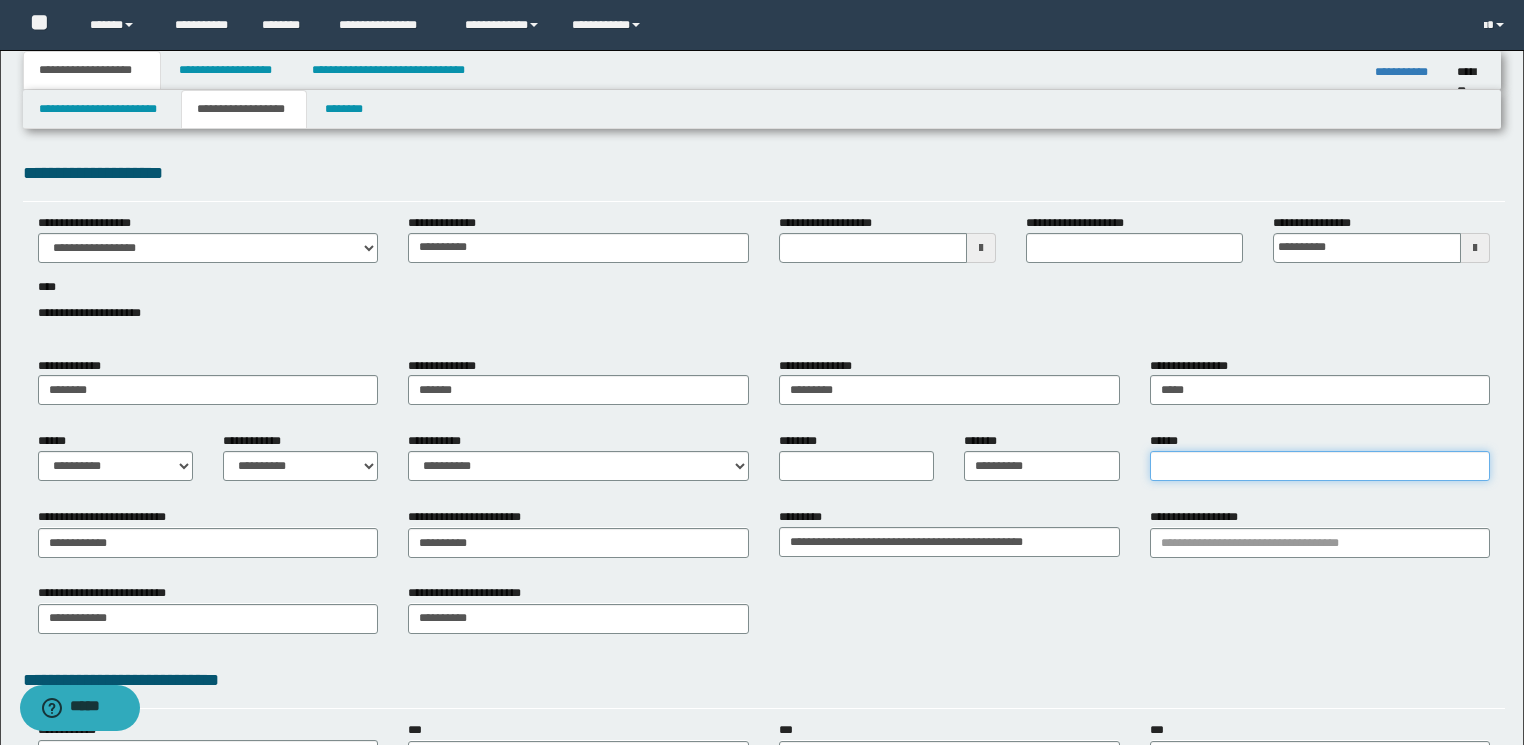 click on "******" at bounding box center [1320, 466] 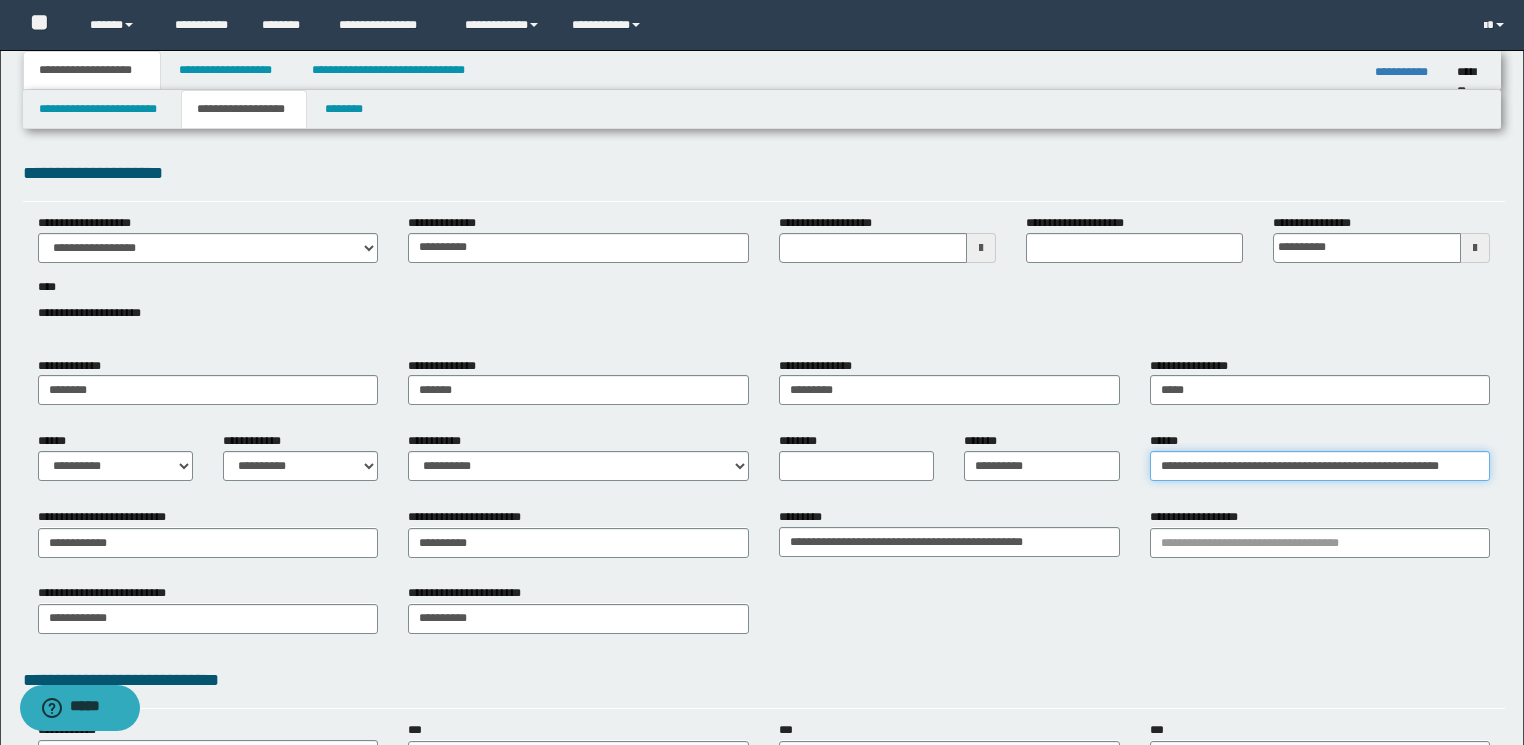 type on "**********" 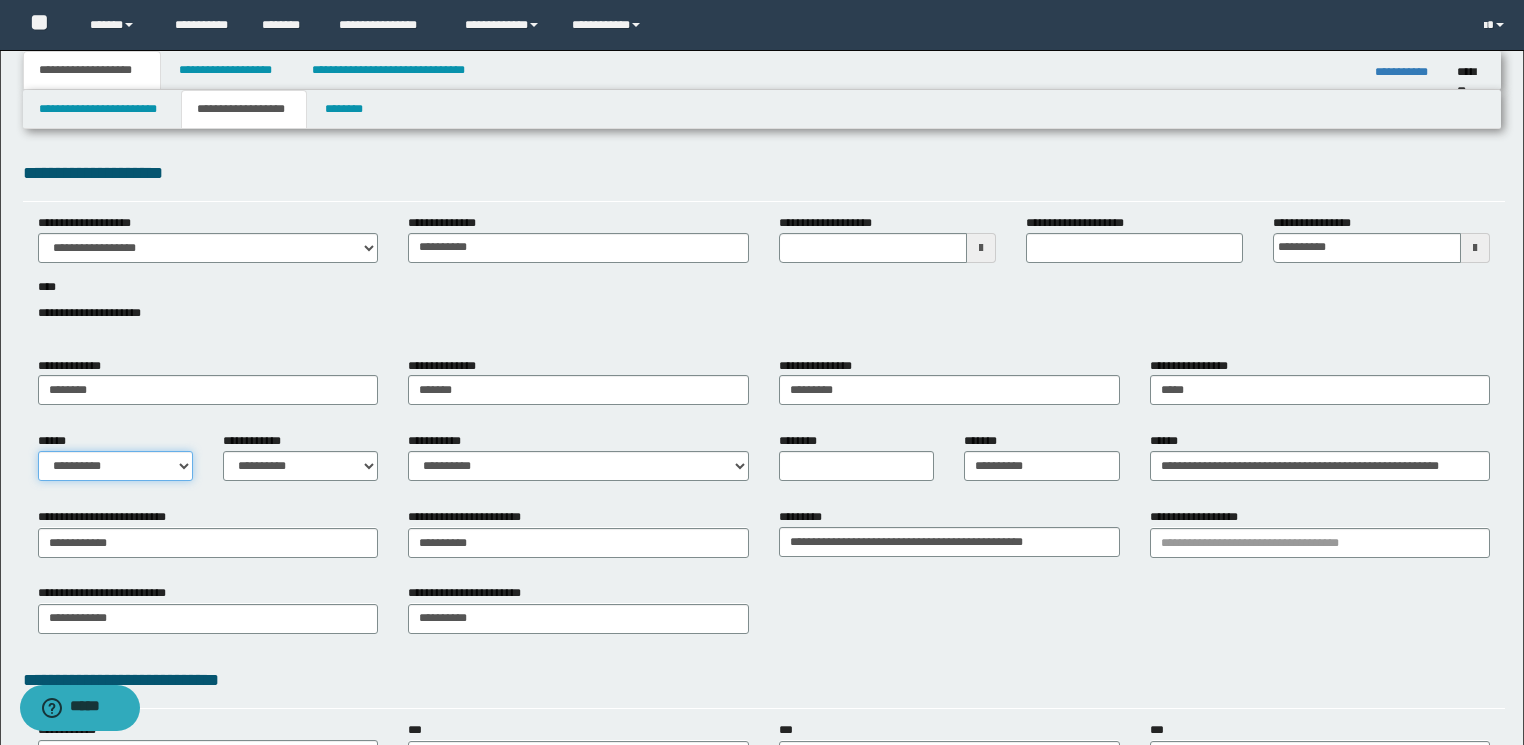 click on "**********" at bounding box center [115, 466] 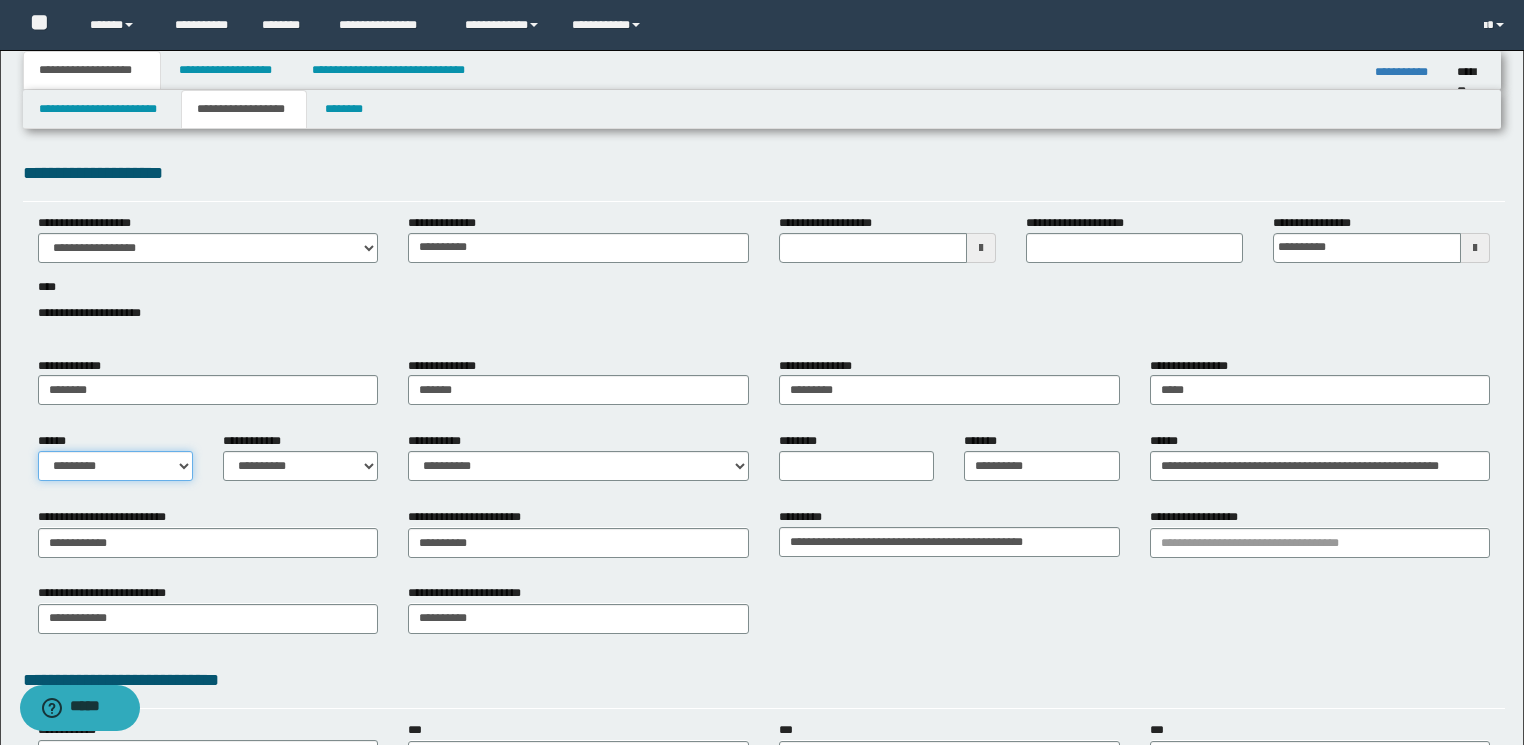 click on "**********" at bounding box center (115, 466) 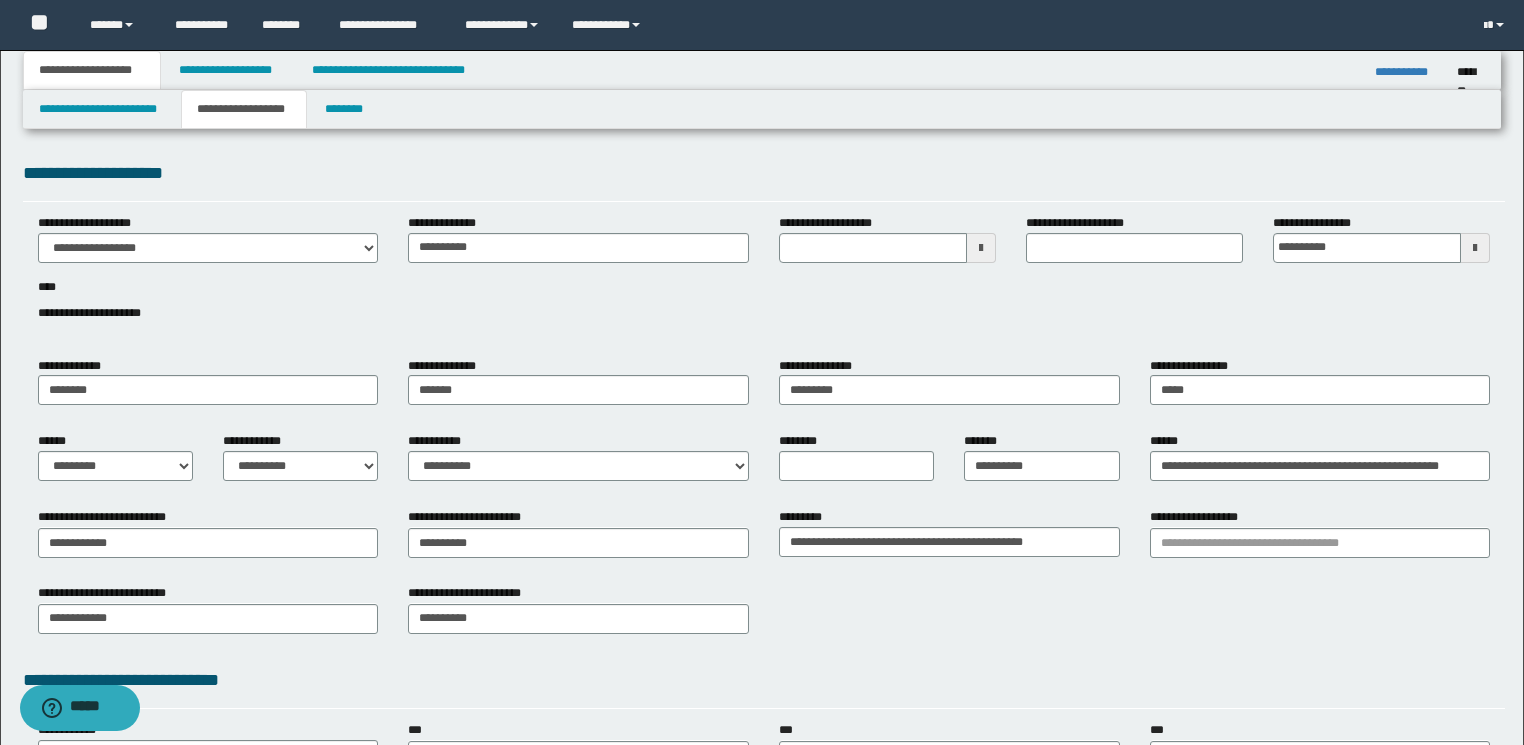 click on "**********" at bounding box center [764, 616] 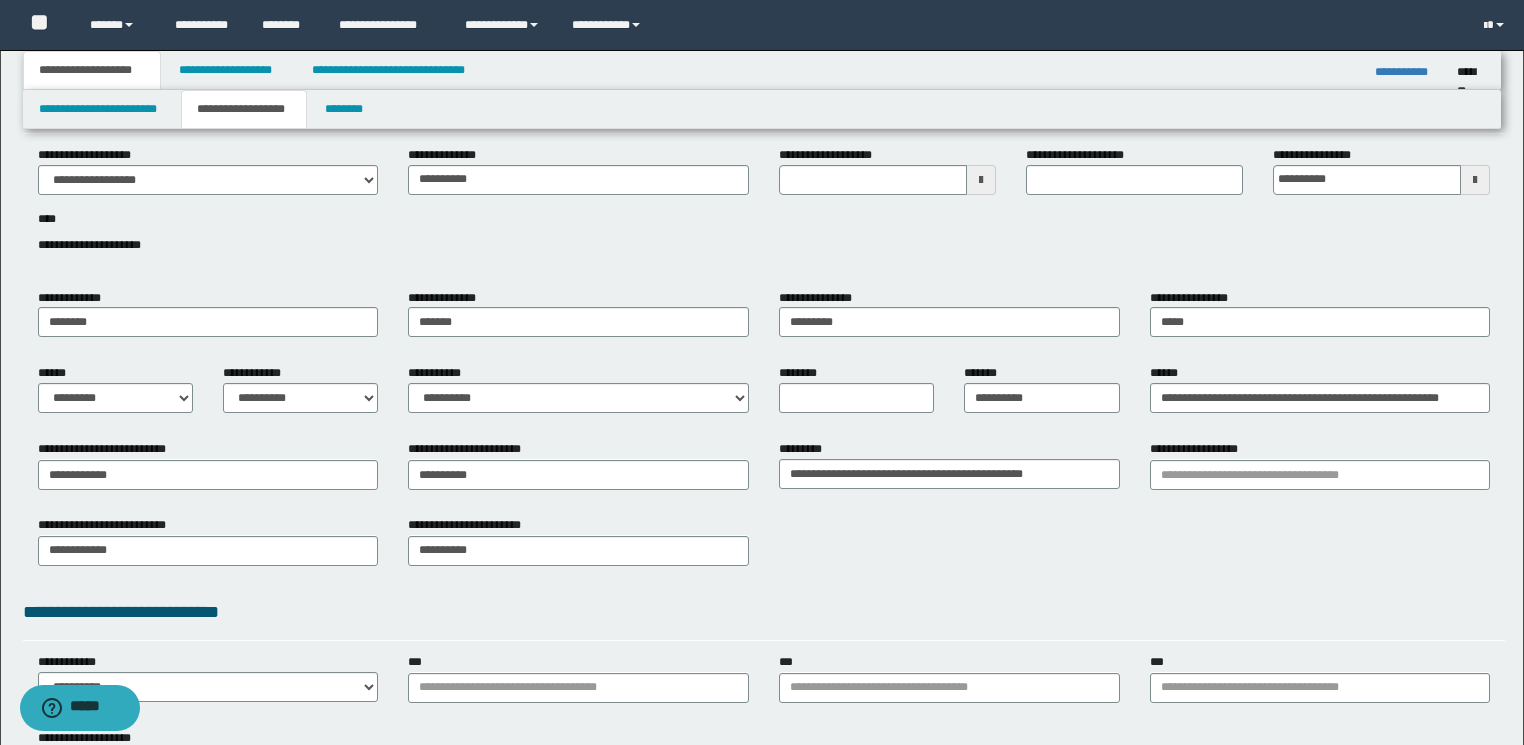 scroll, scrollTop: 160, scrollLeft: 0, axis: vertical 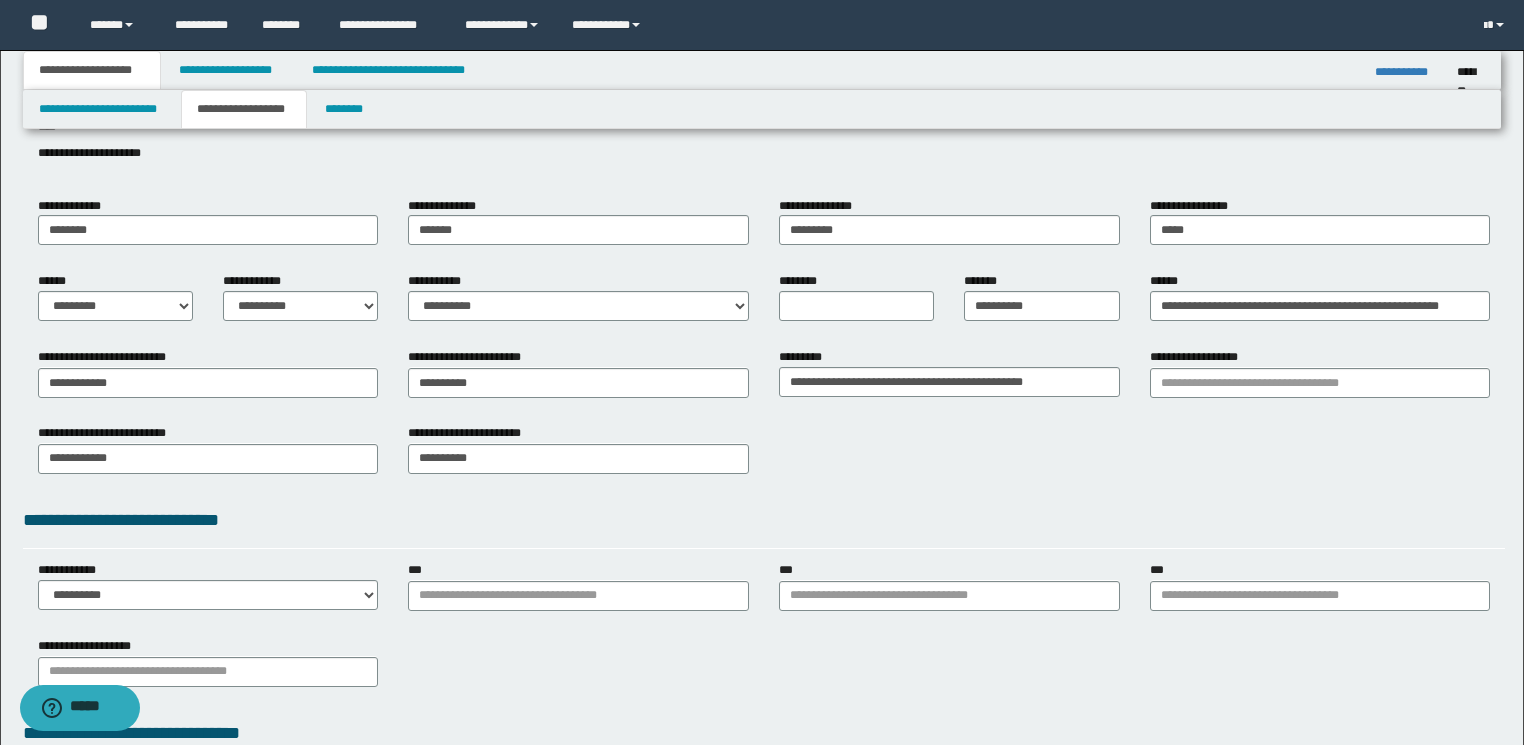 drag, startPoint x: 886, startPoint y: 667, endPoint x: 580, endPoint y: 649, distance: 306.52896 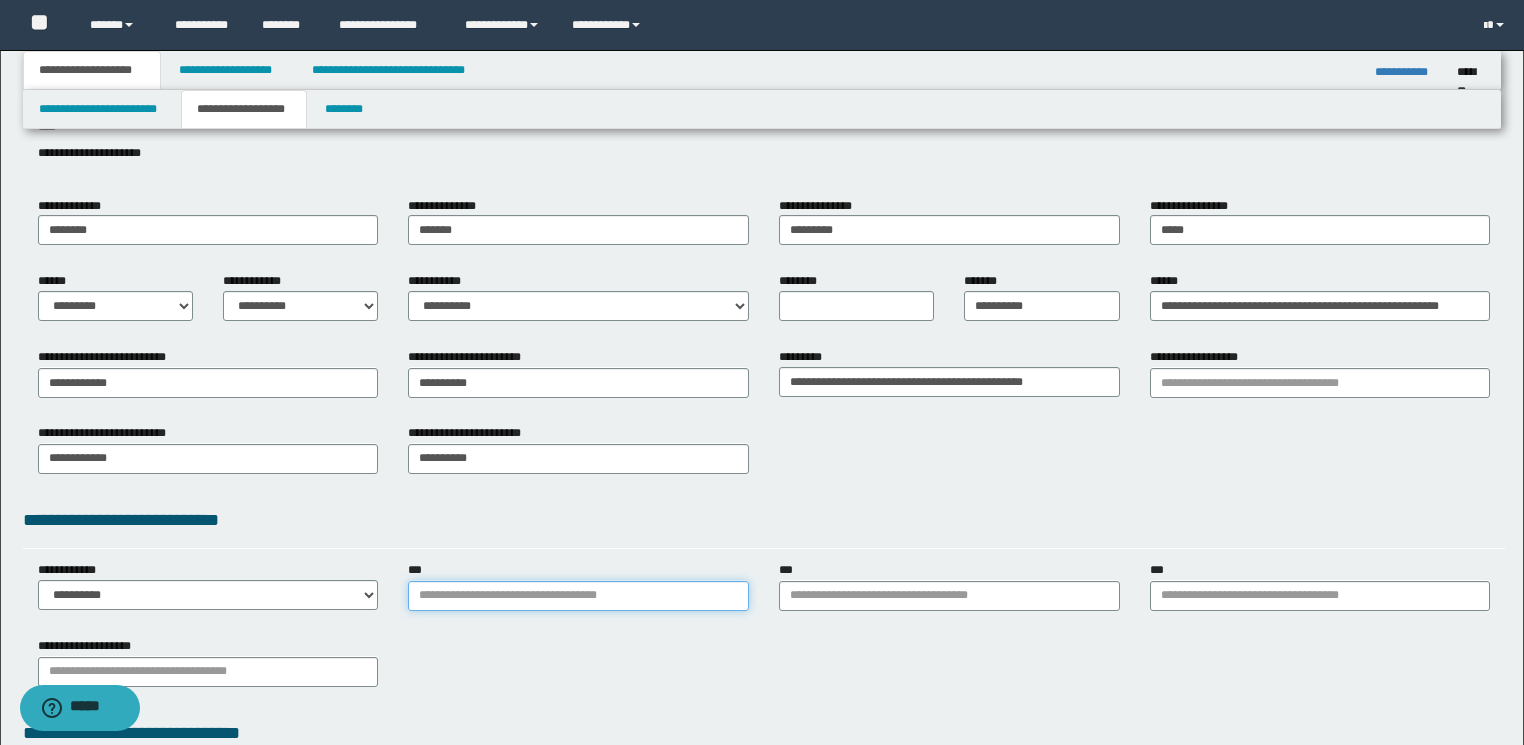 click on "***" at bounding box center [578, 596] 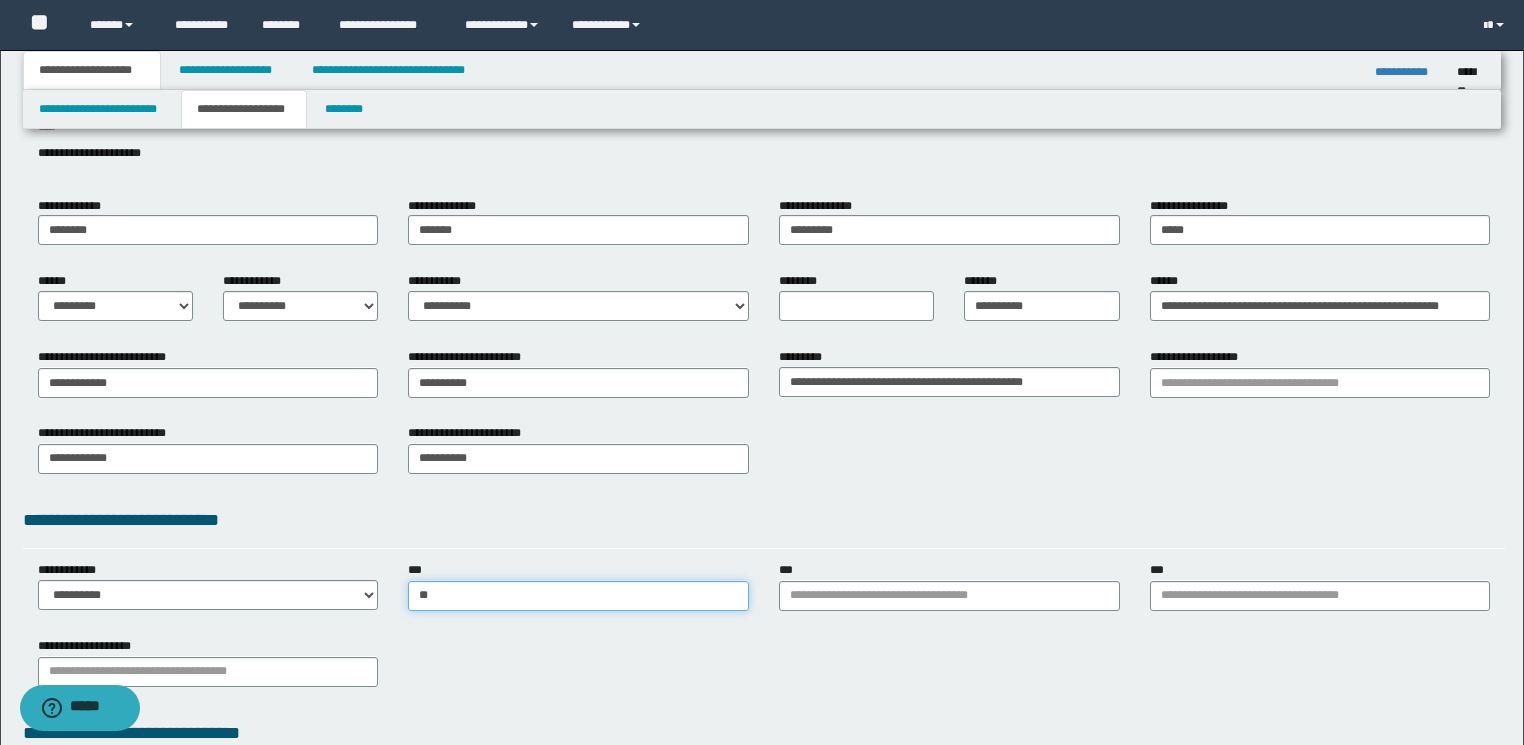 type on "***" 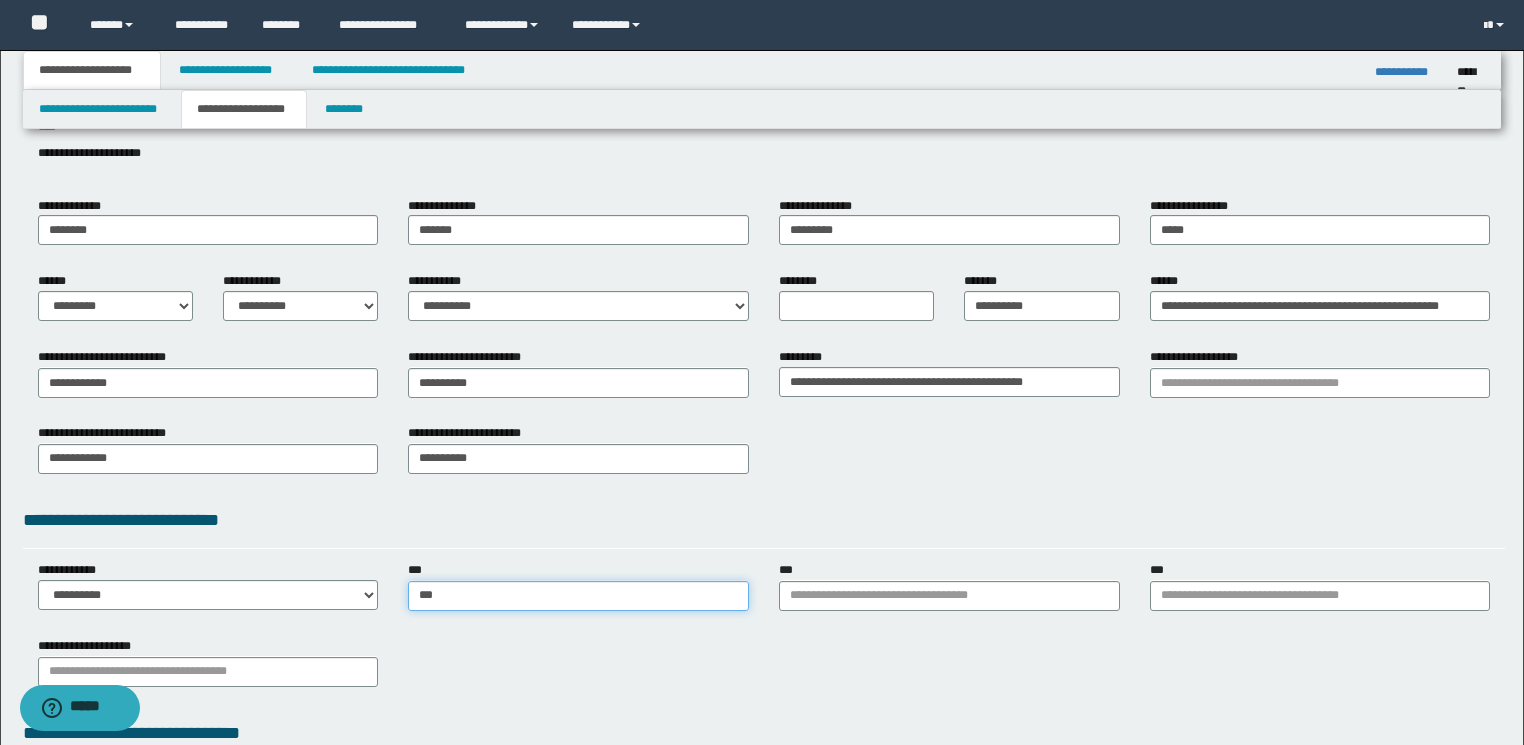 type on "***" 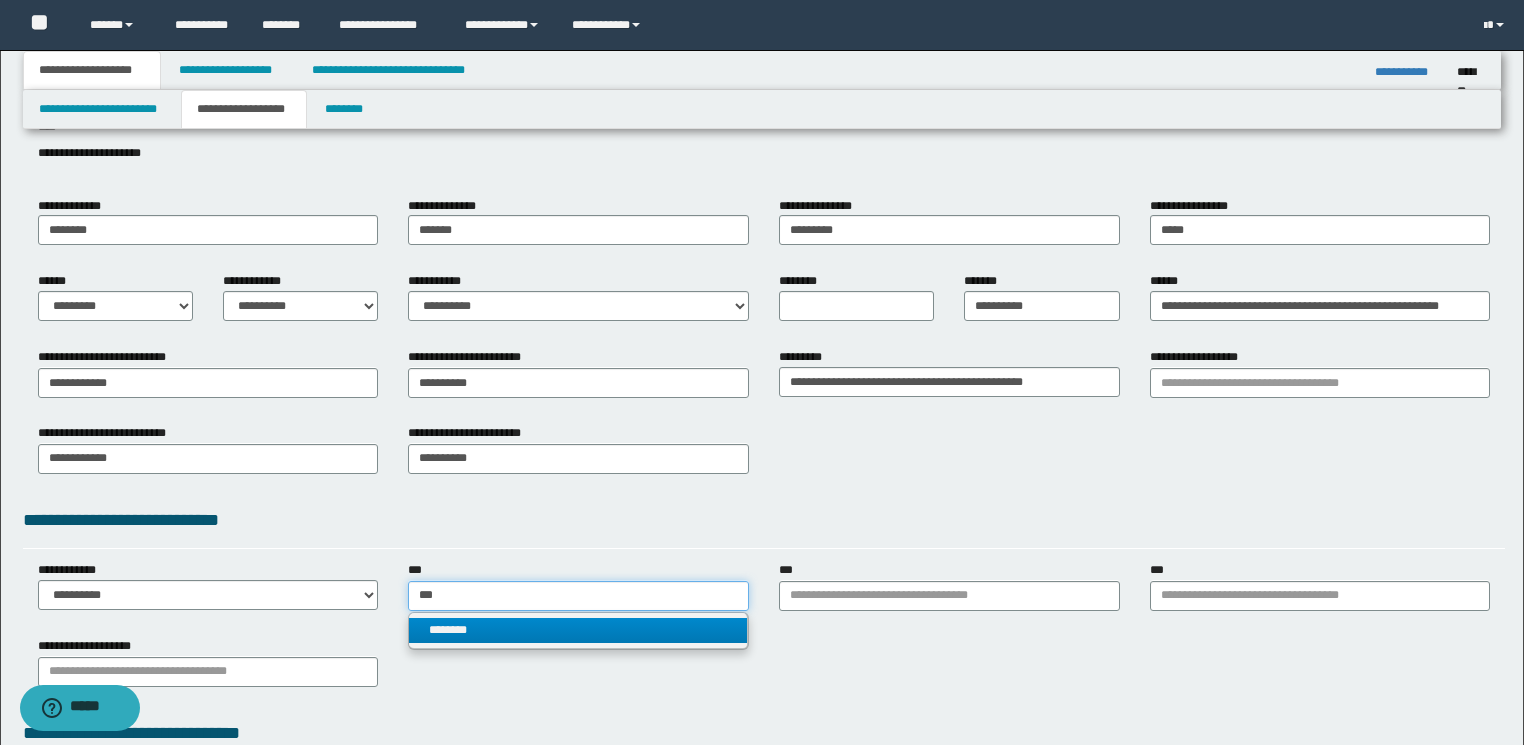 type on "***" 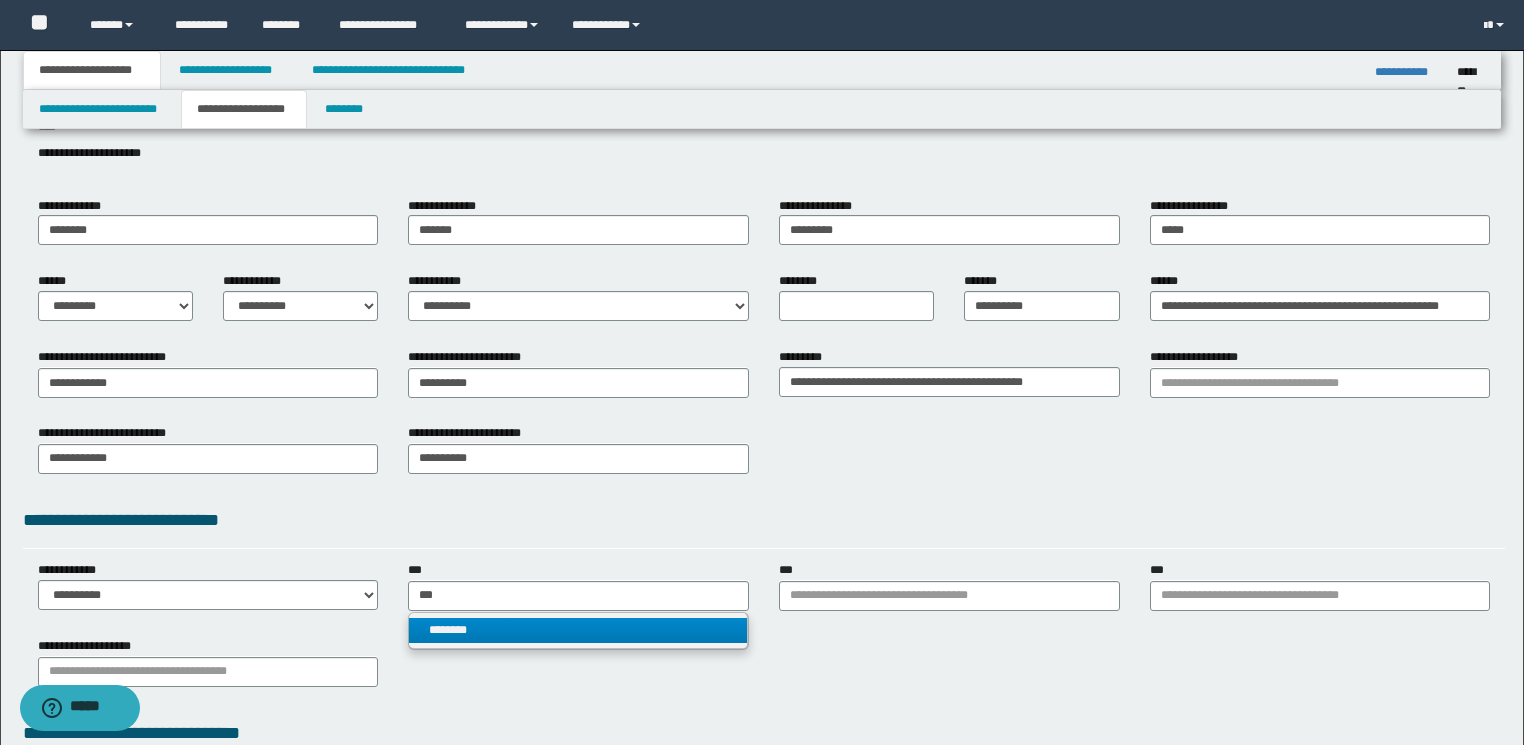type 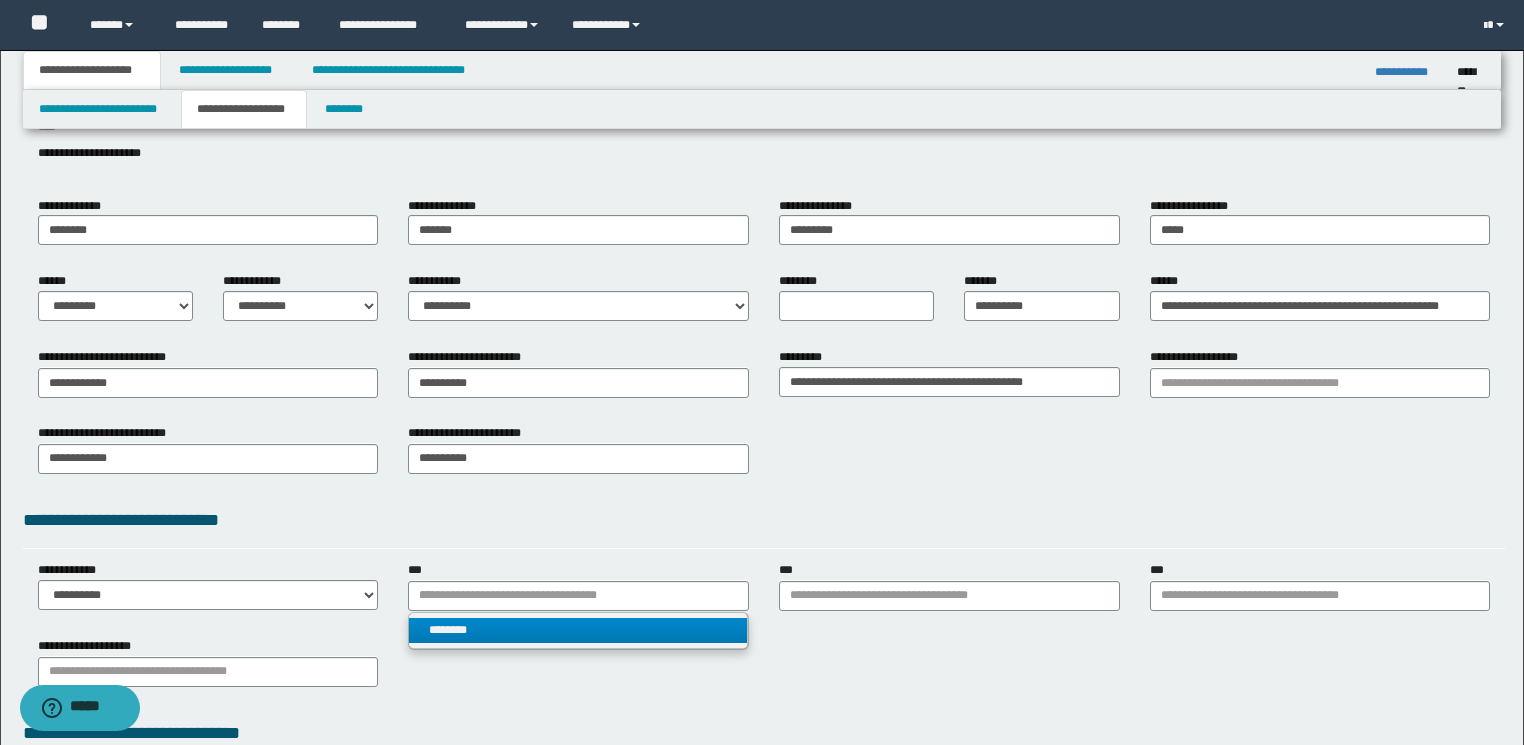 drag, startPoint x: 468, startPoint y: 615, endPoint x: 656, endPoint y: 632, distance: 188.76706 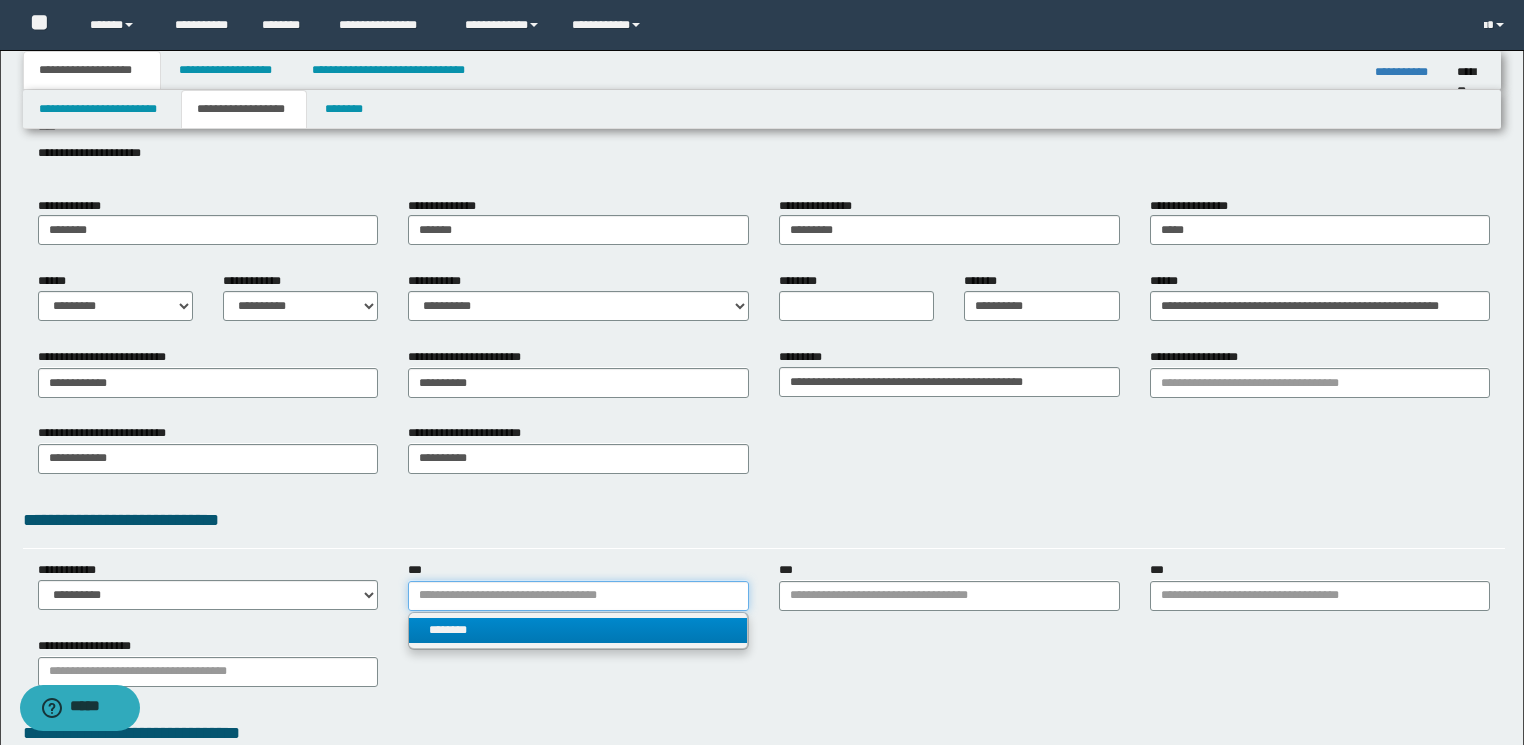 type 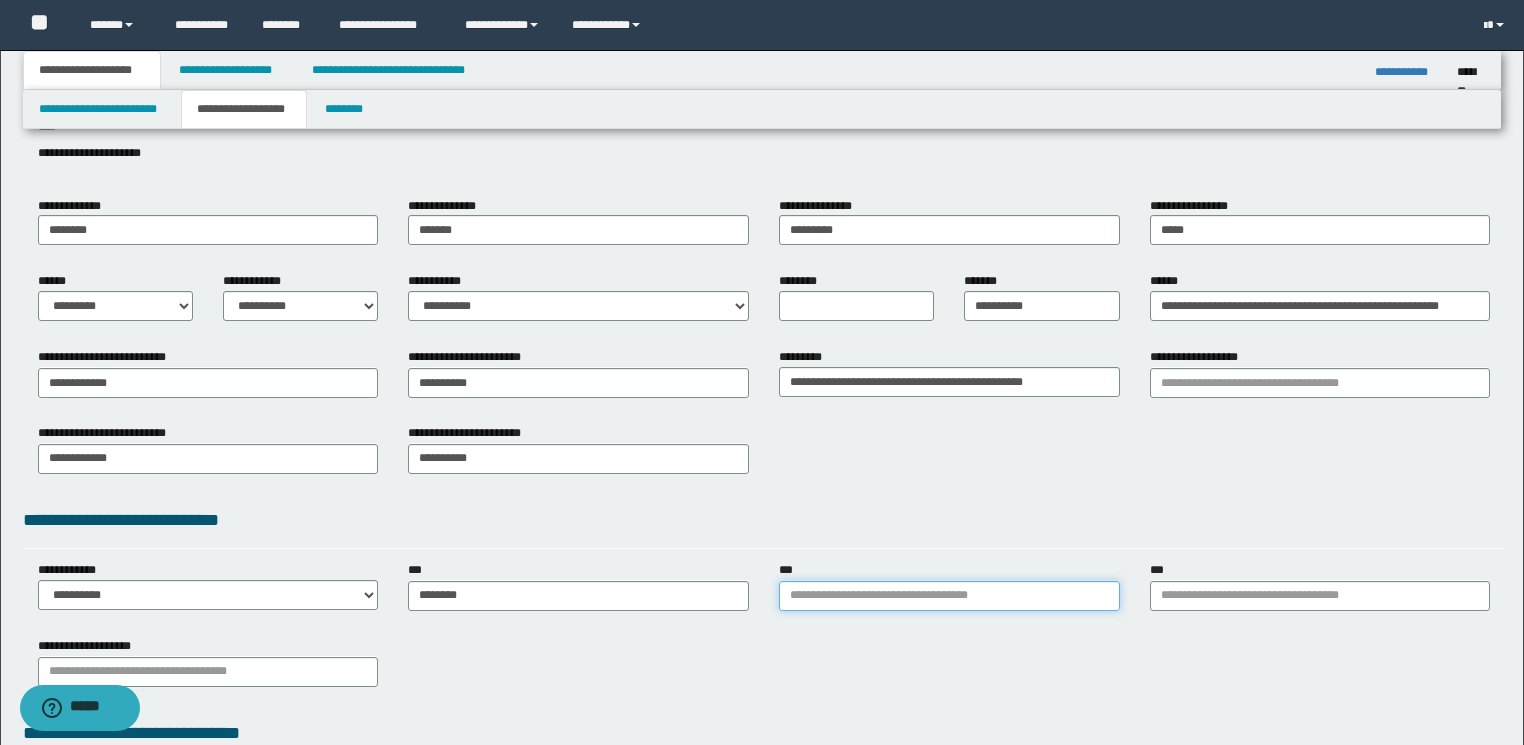 click on "***" at bounding box center [949, 596] 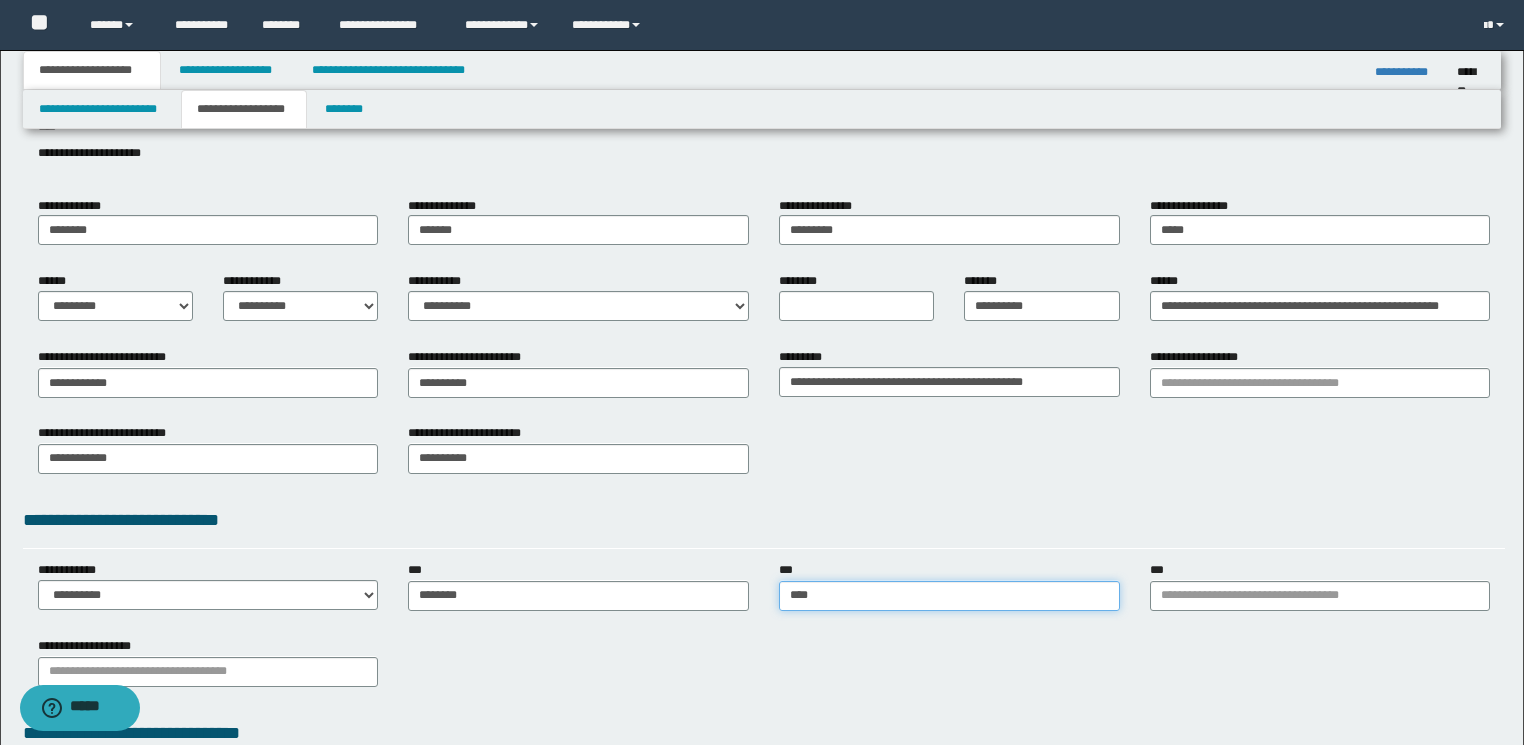 type on "*****" 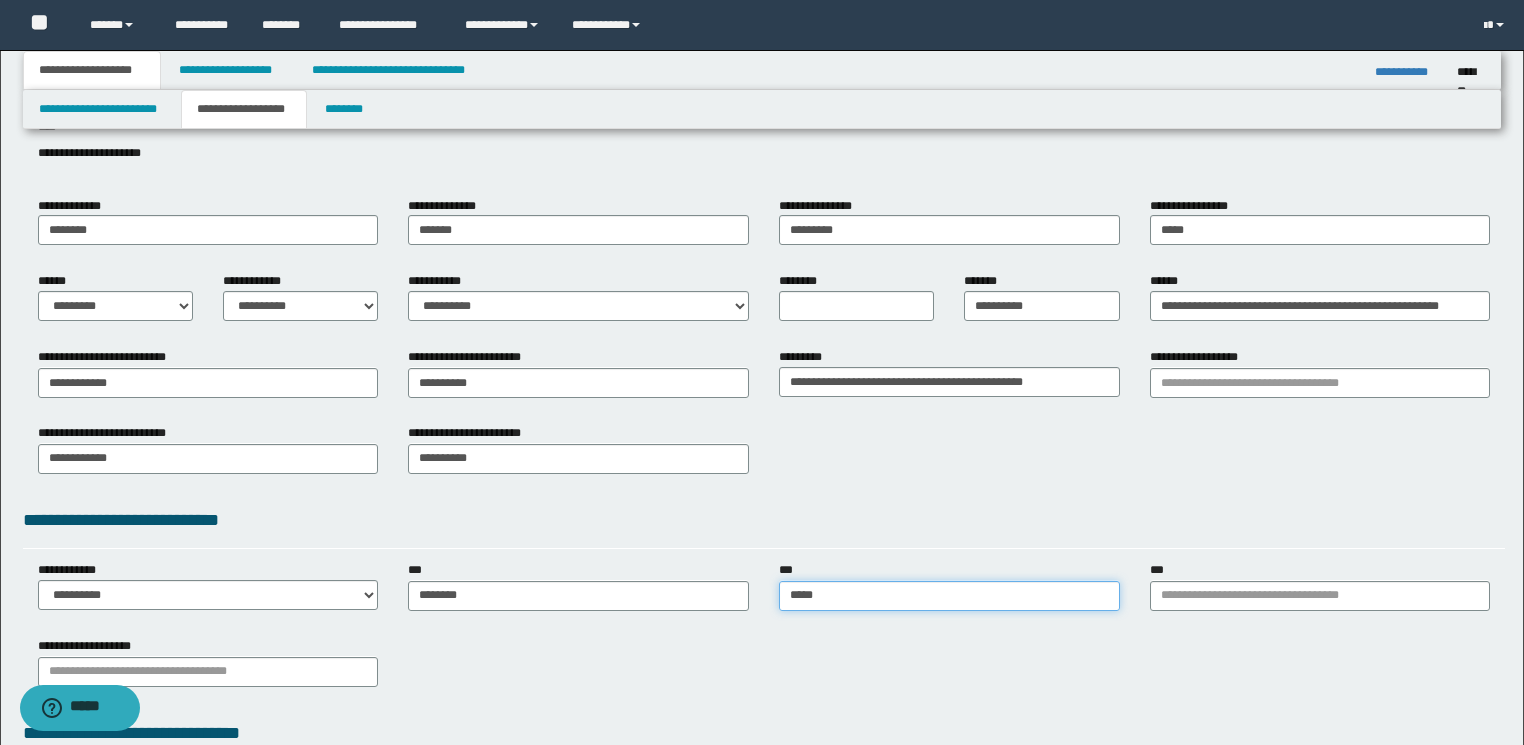 type on "**********" 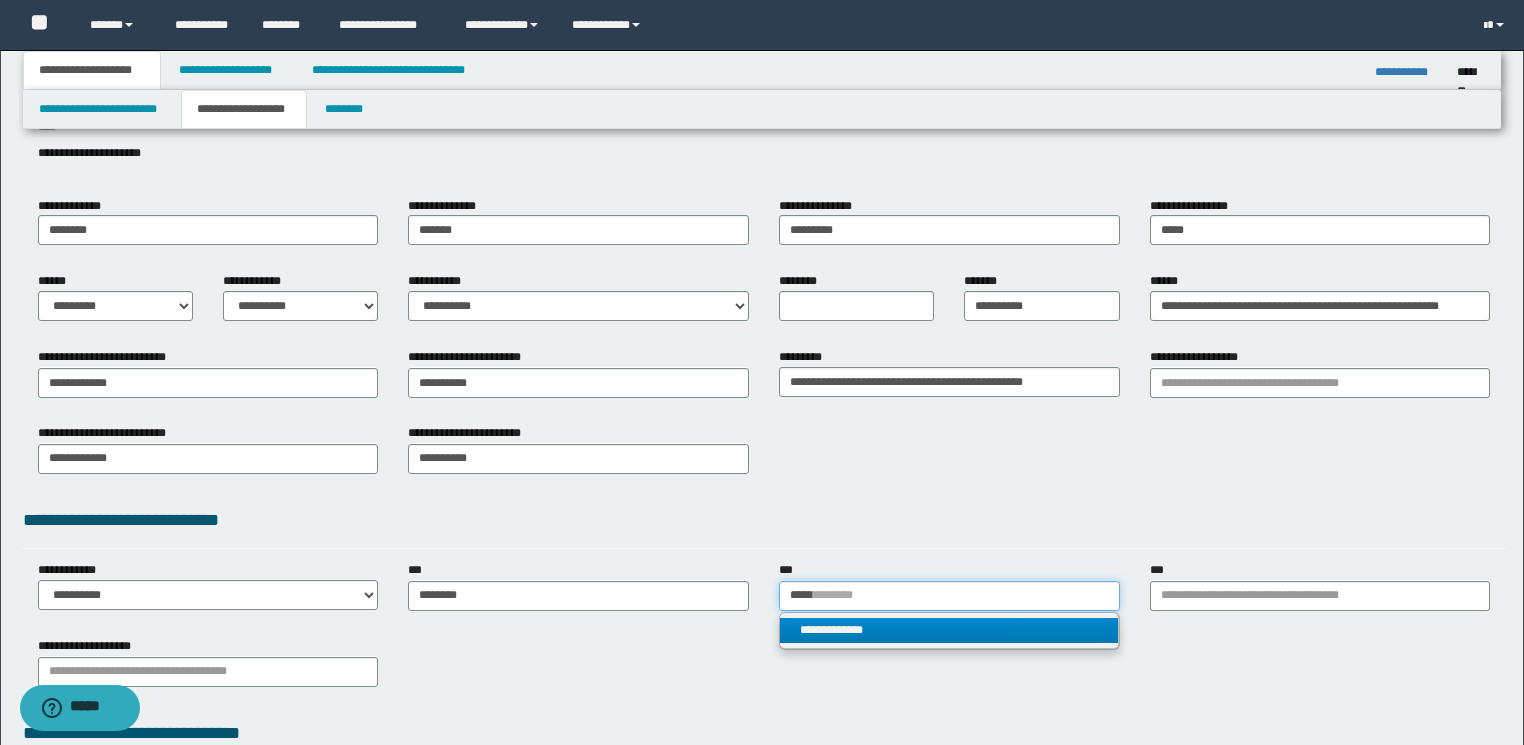 type on "*****" 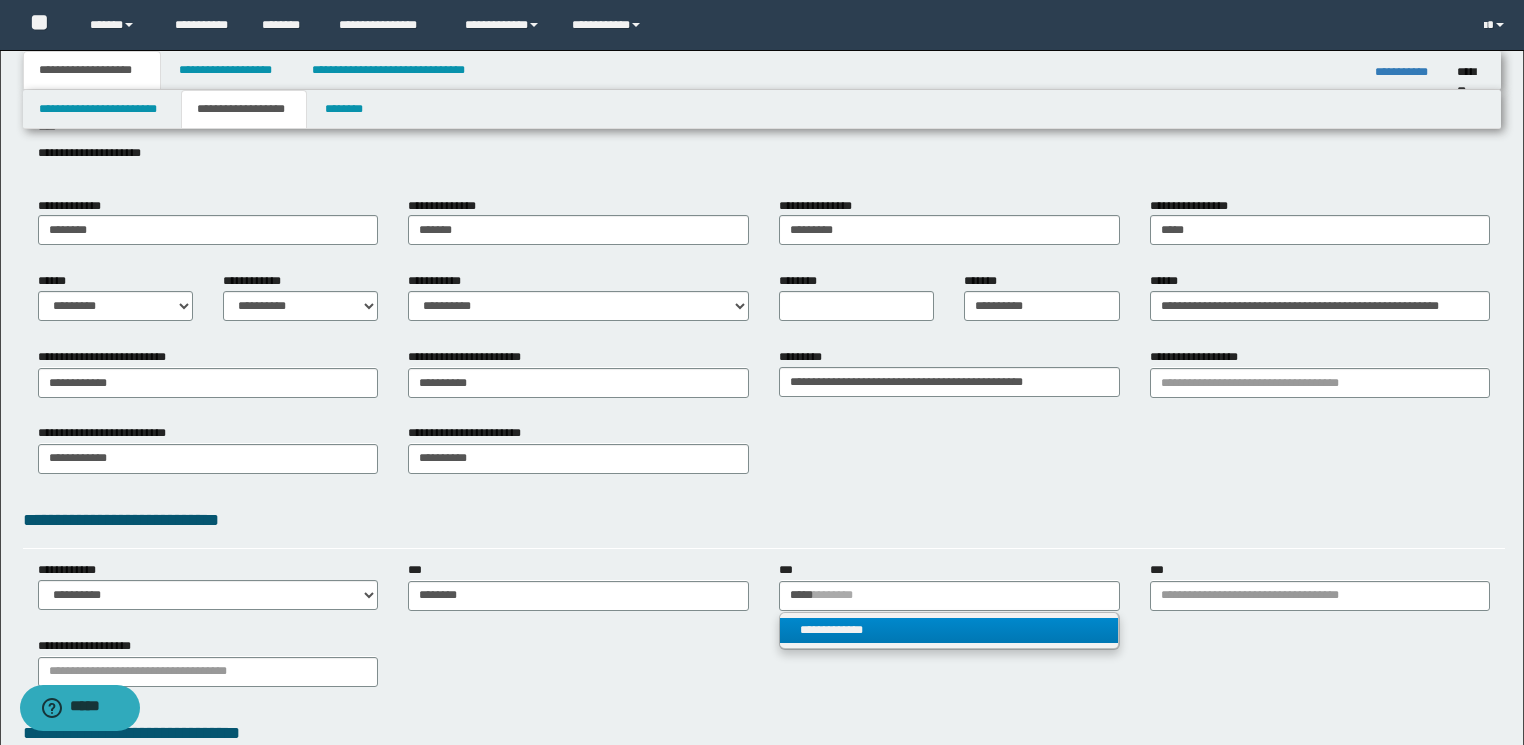 type 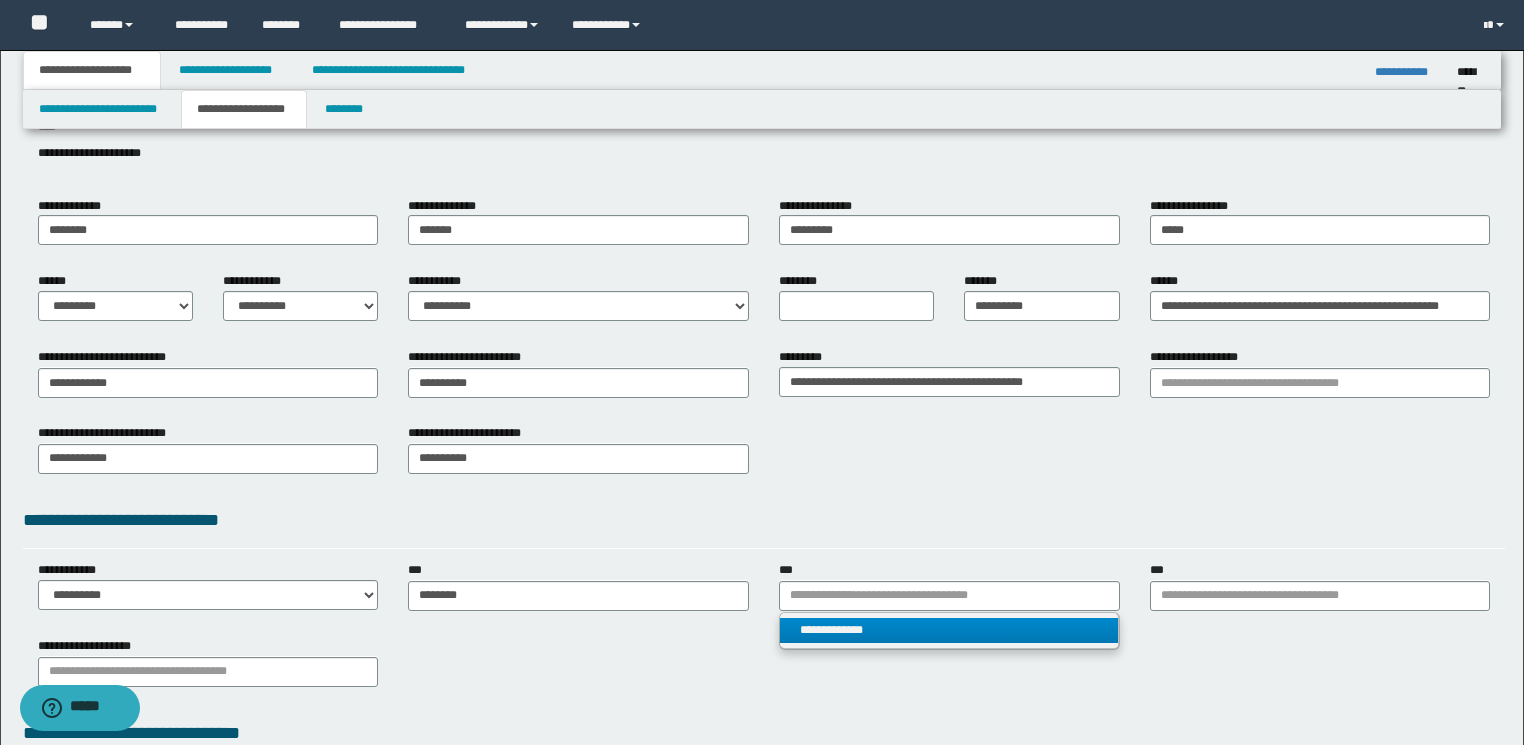 click on "**********" at bounding box center (949, 630) 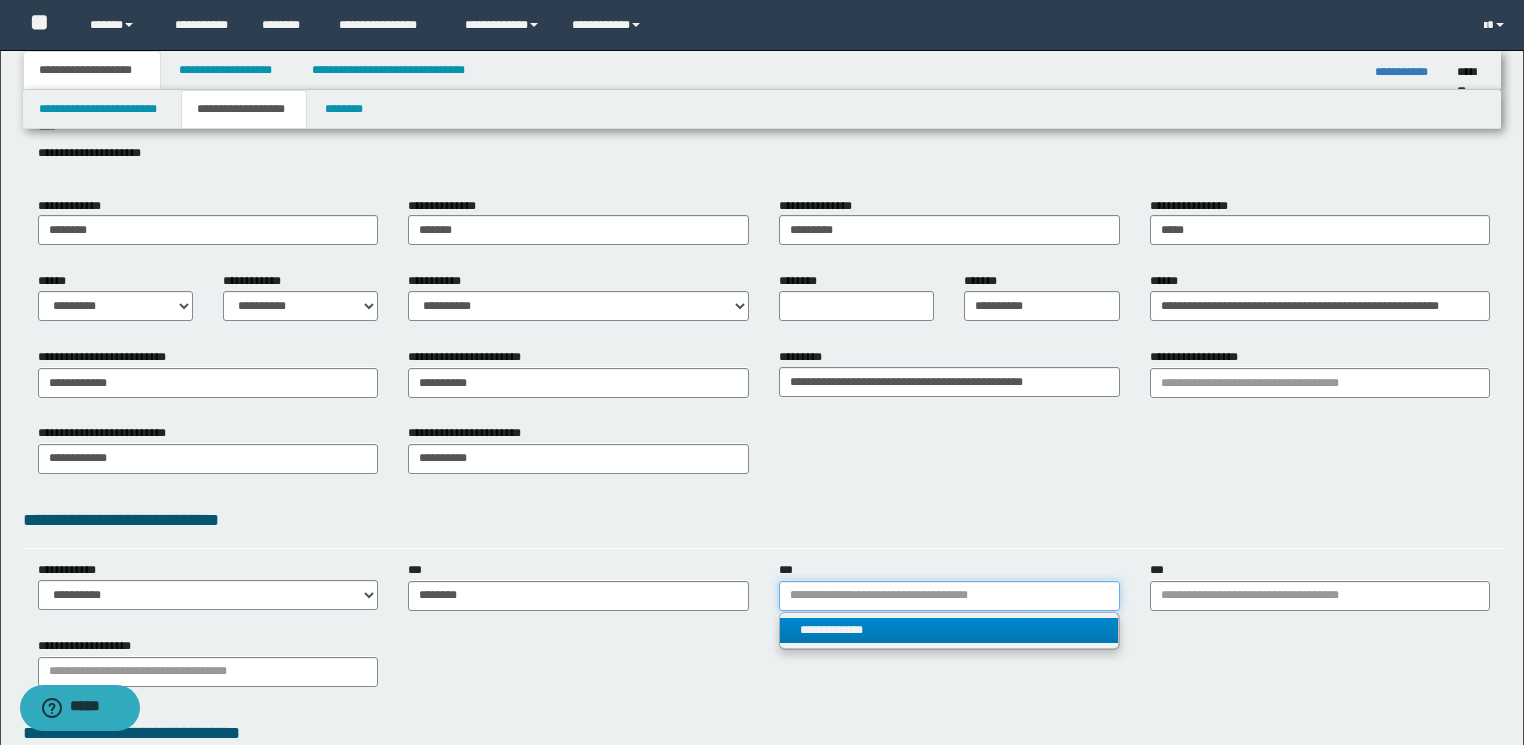 type 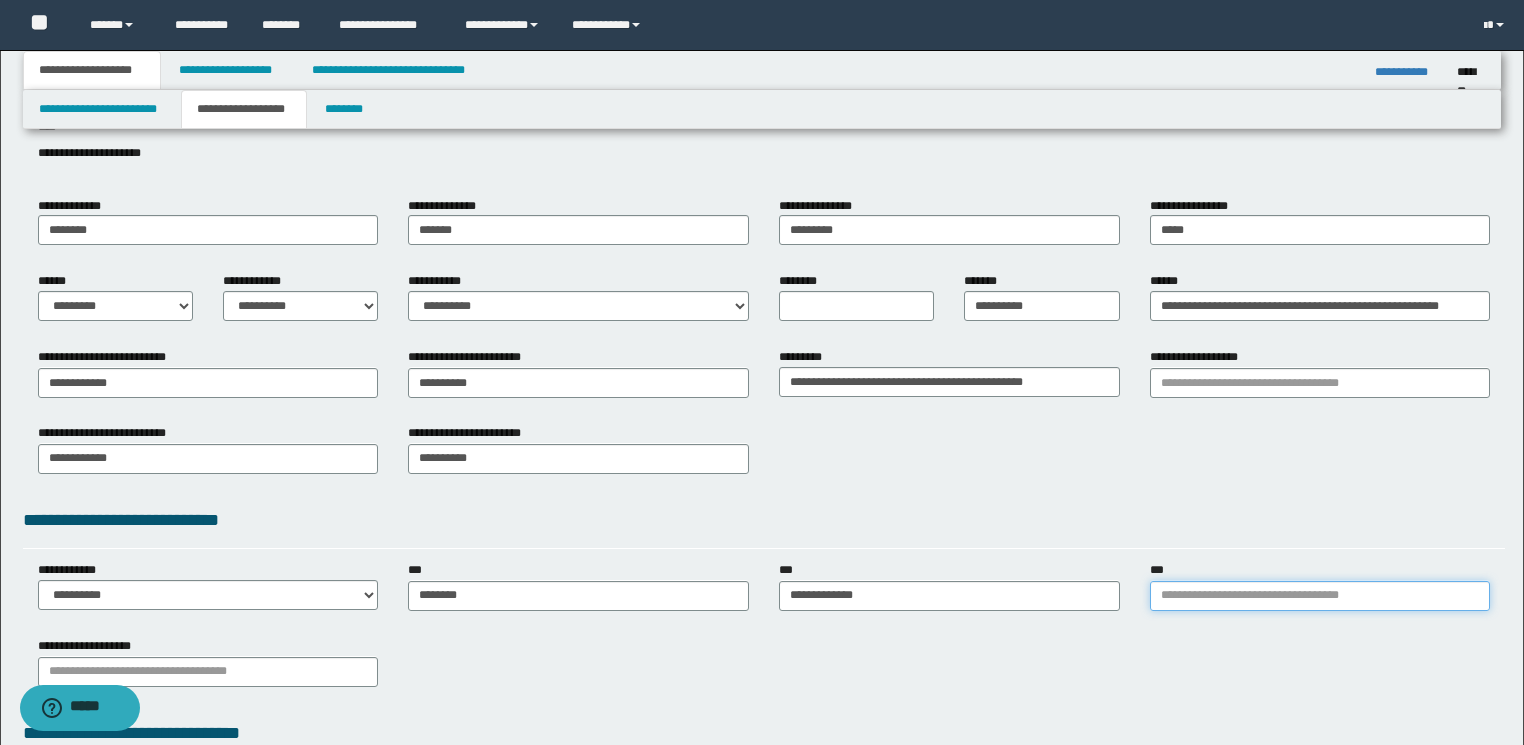 type 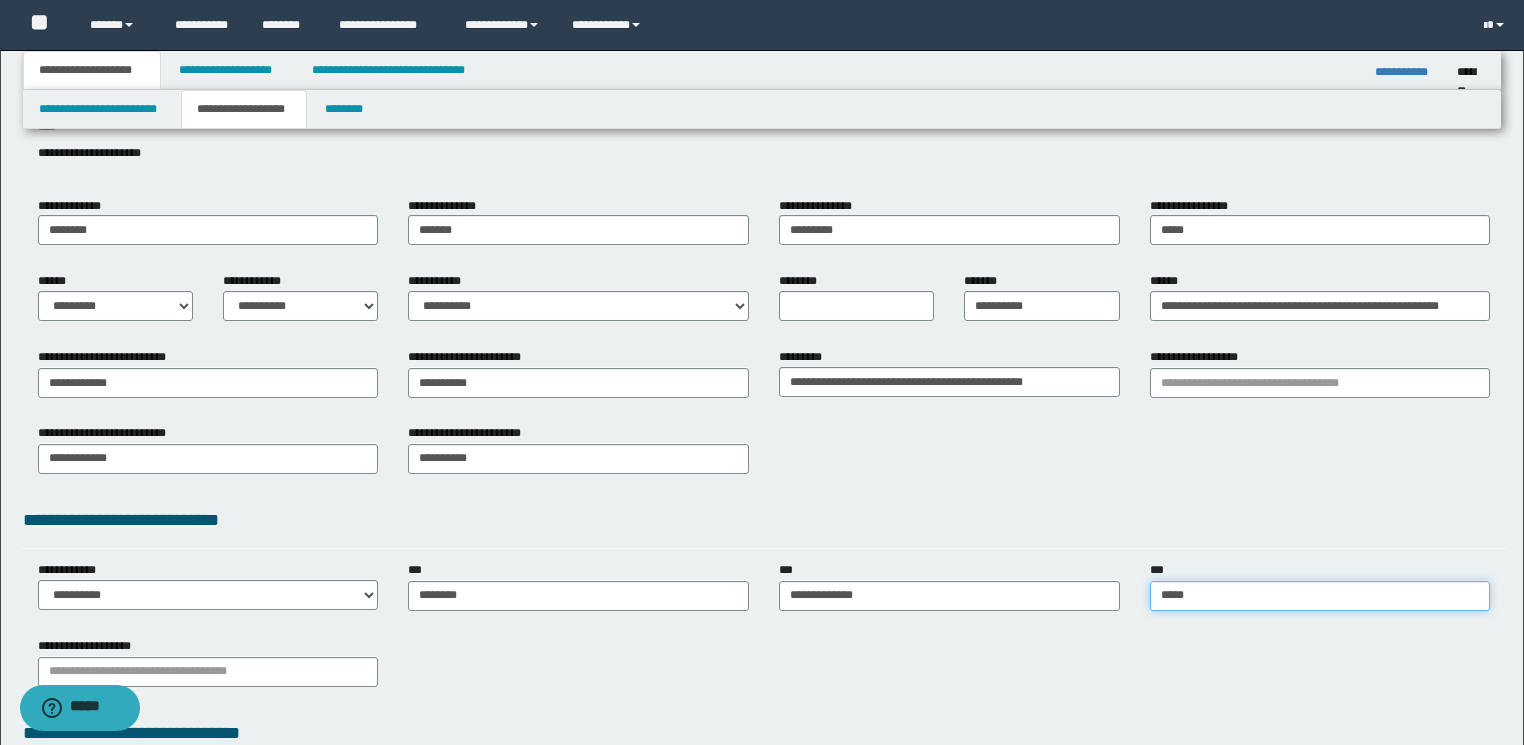 type on "******" 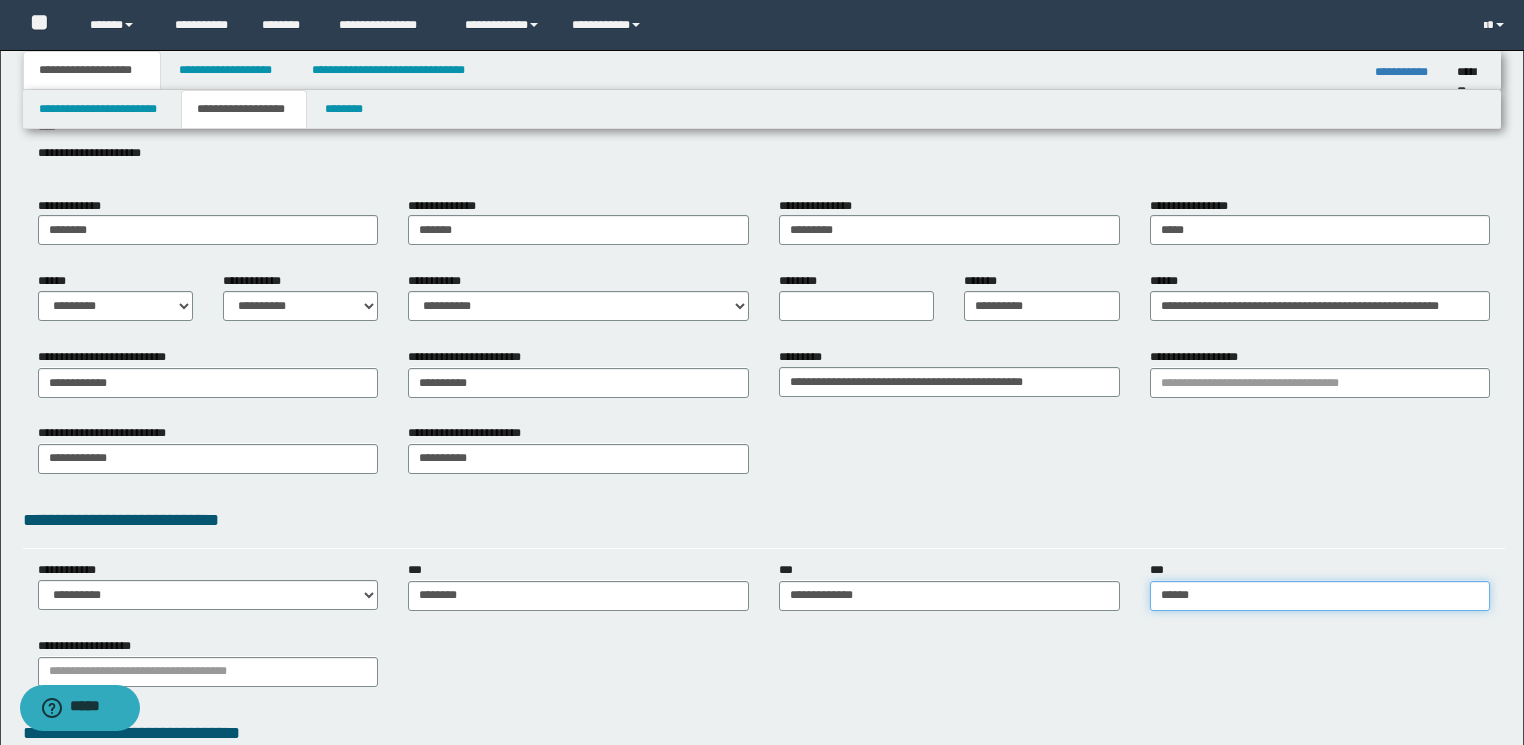 type on "**********" 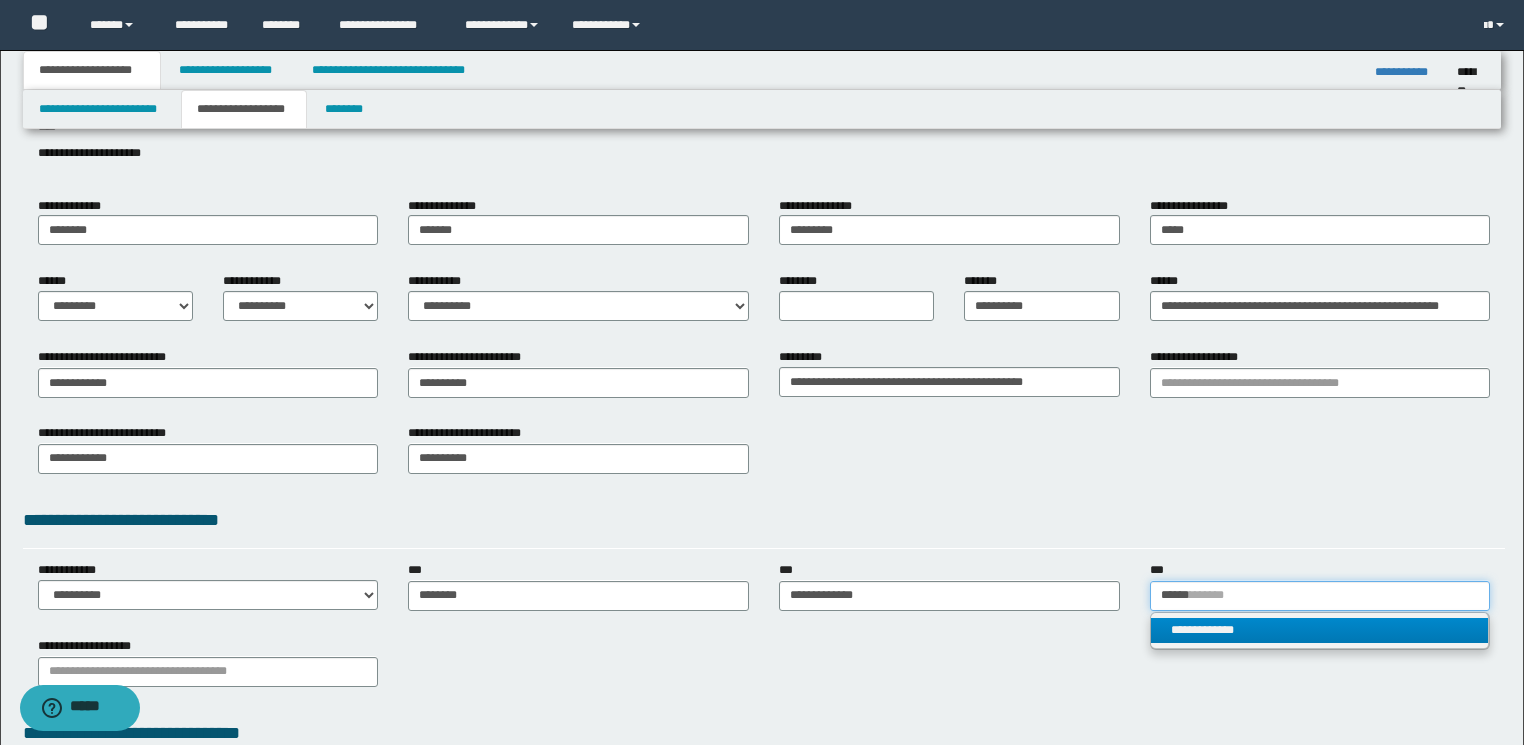 type on "******" 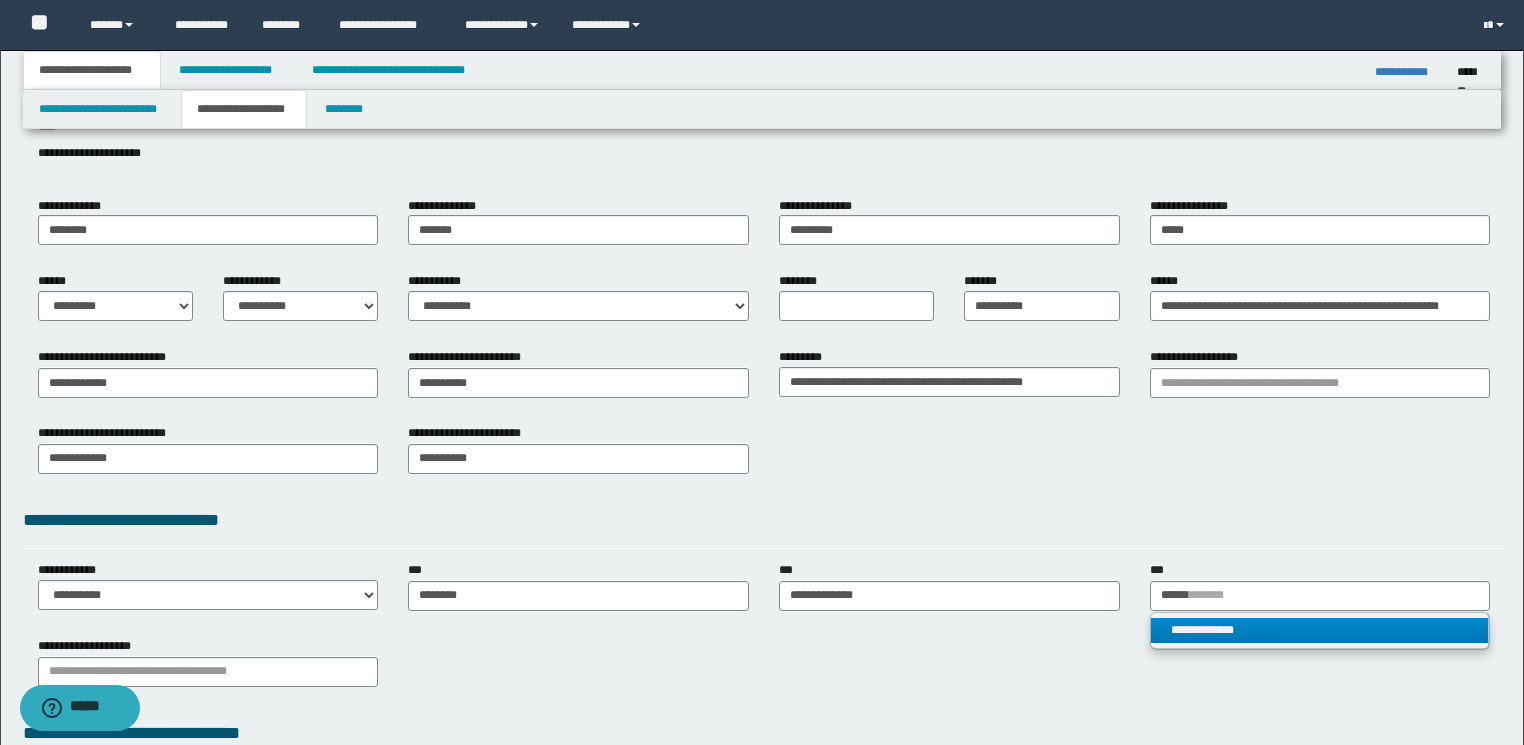 type 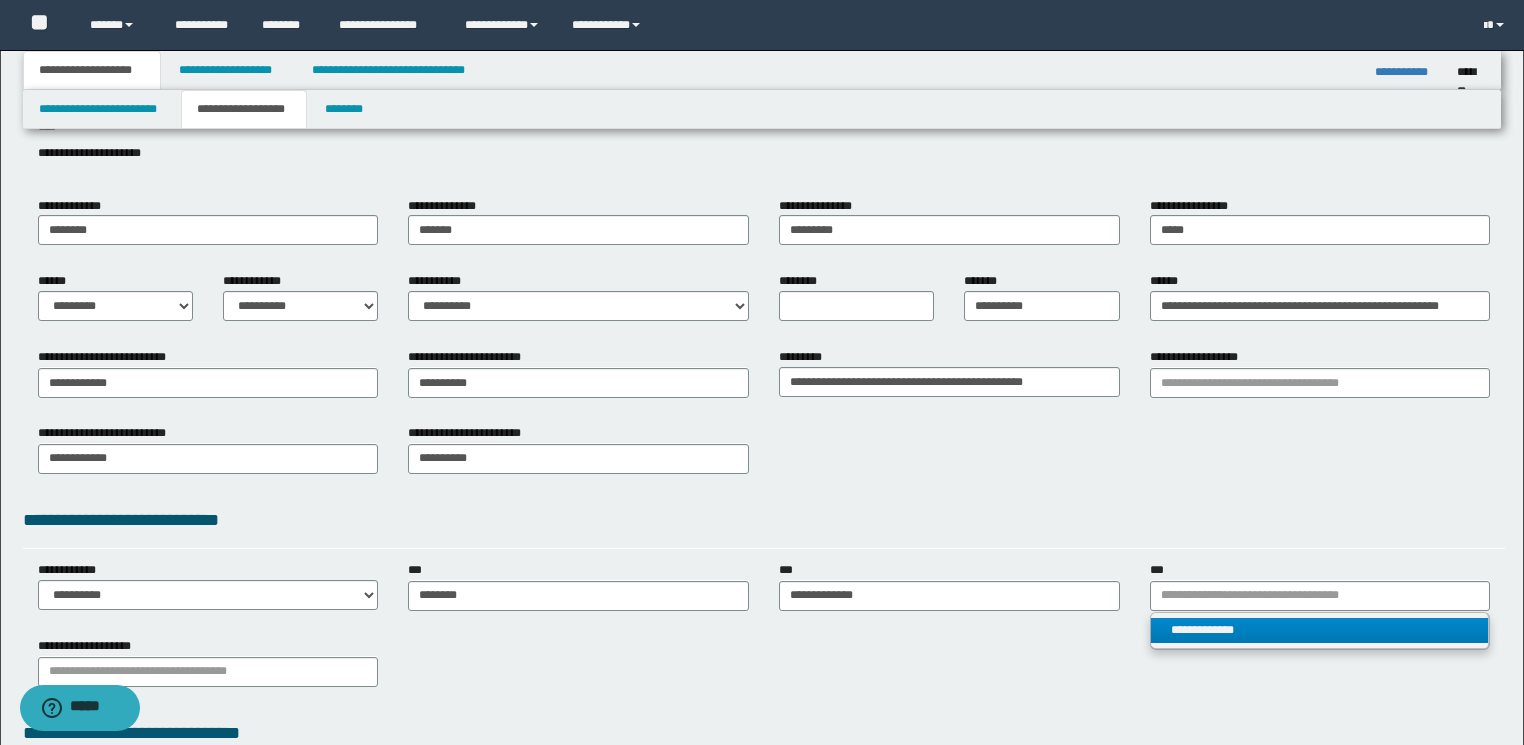 click on "**********" at bounding box center (1320, 630) 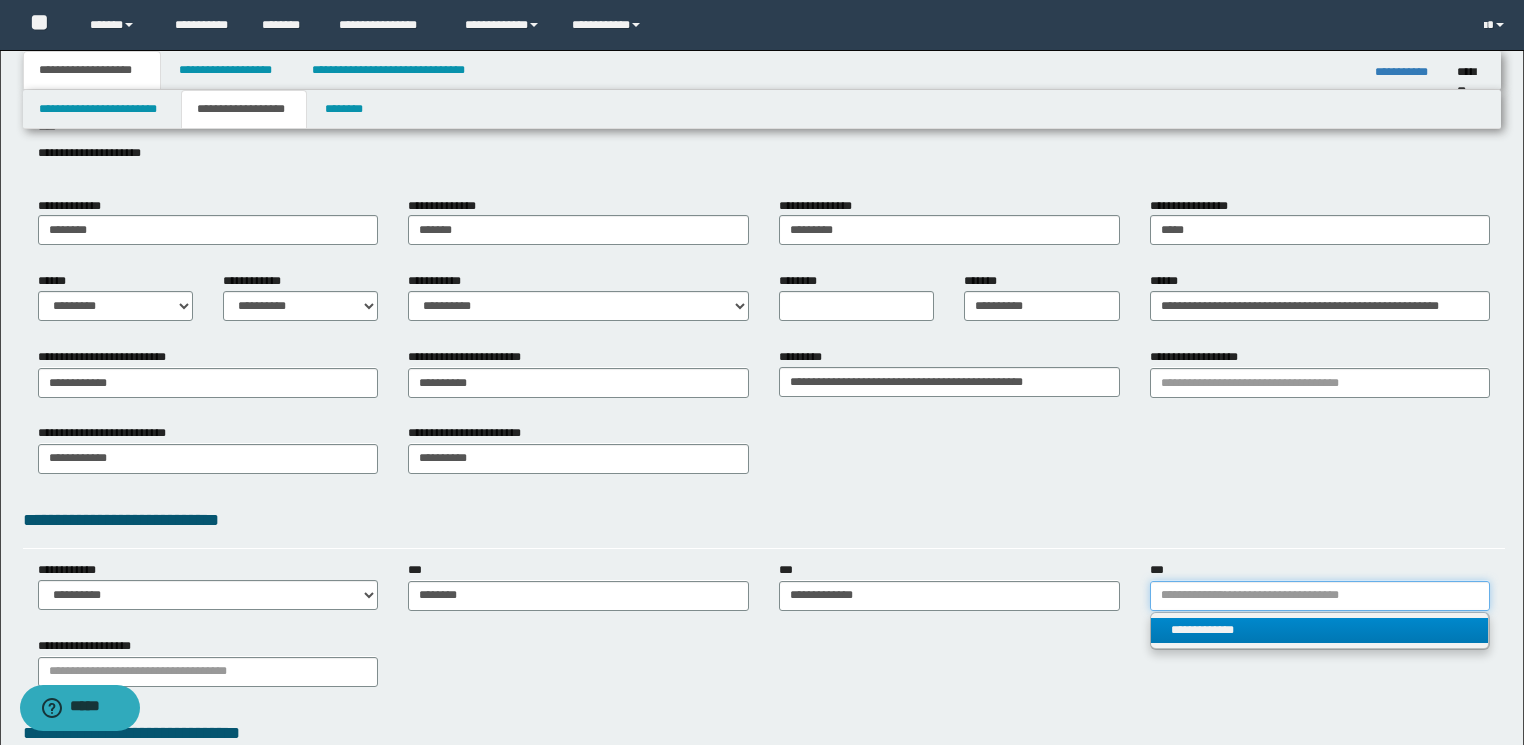 type 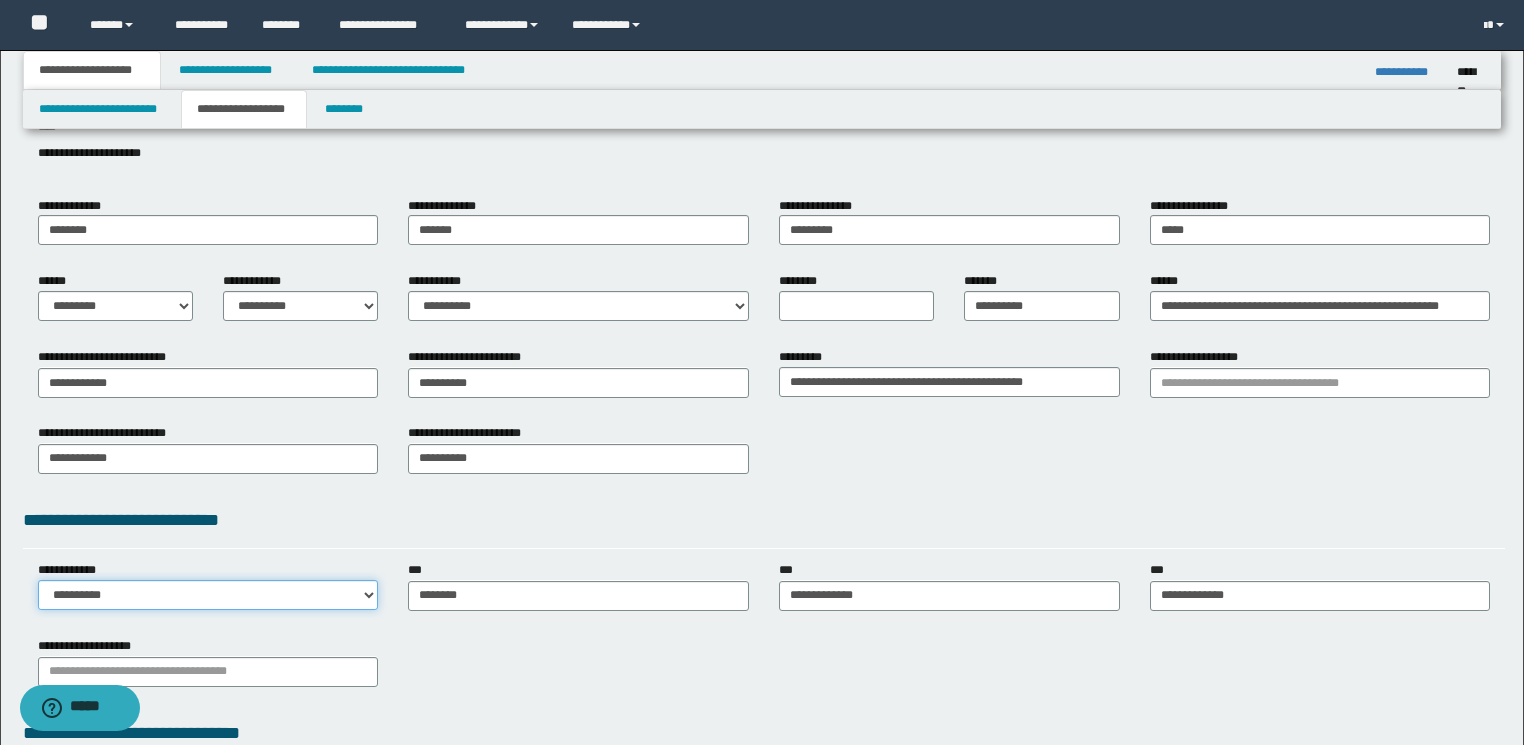 click on "**********" at bounding box center [208, 595] 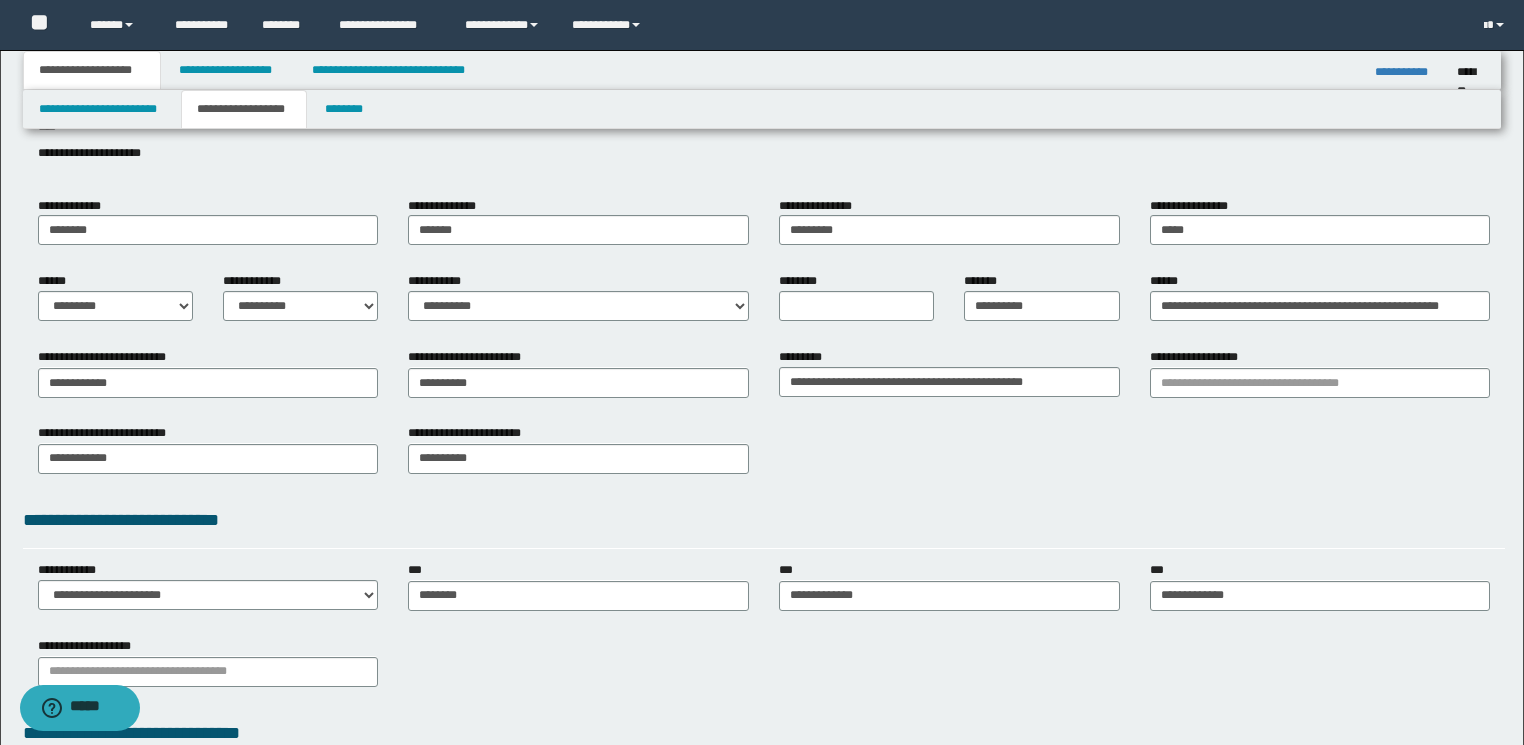 click on "**********" at bounding box center (764, 418) 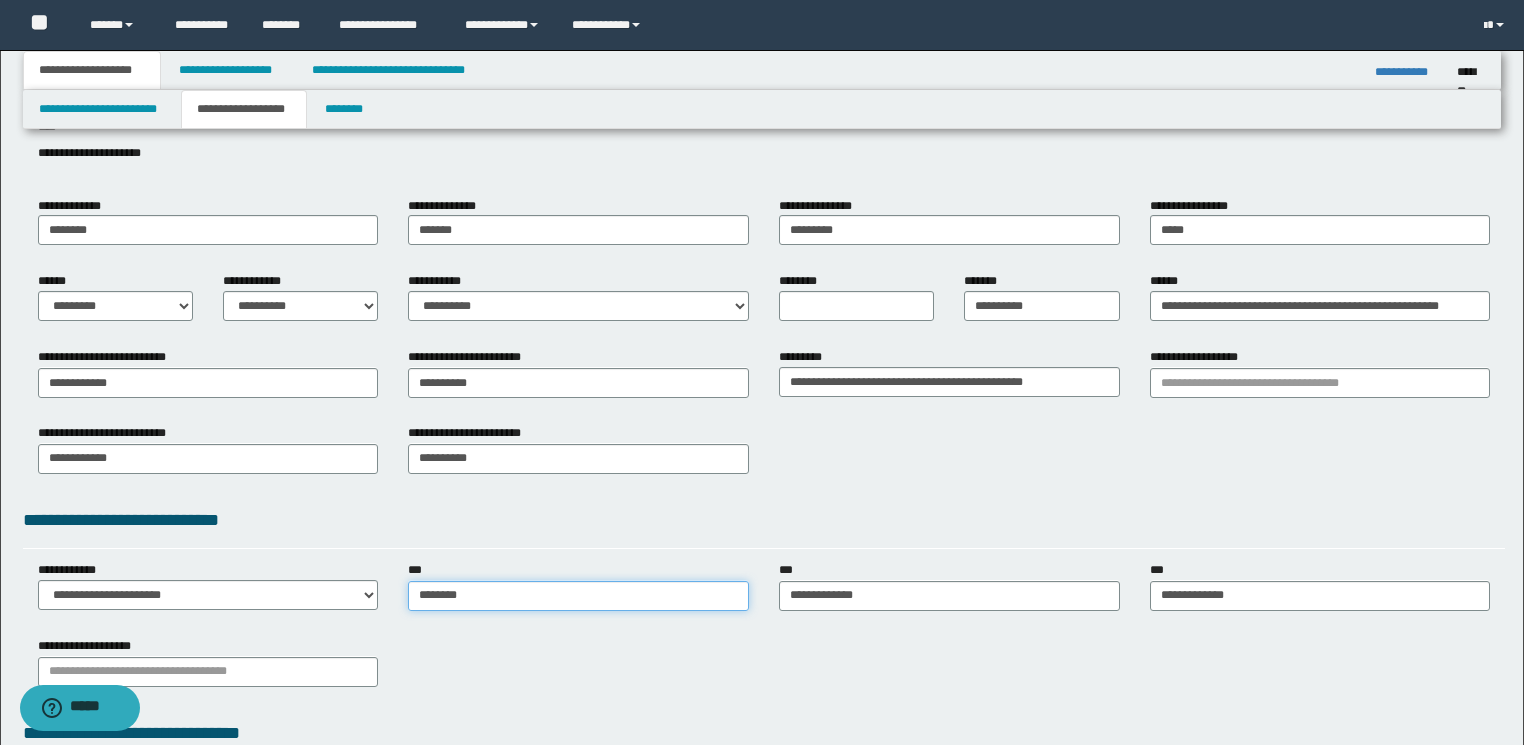 type on "********" 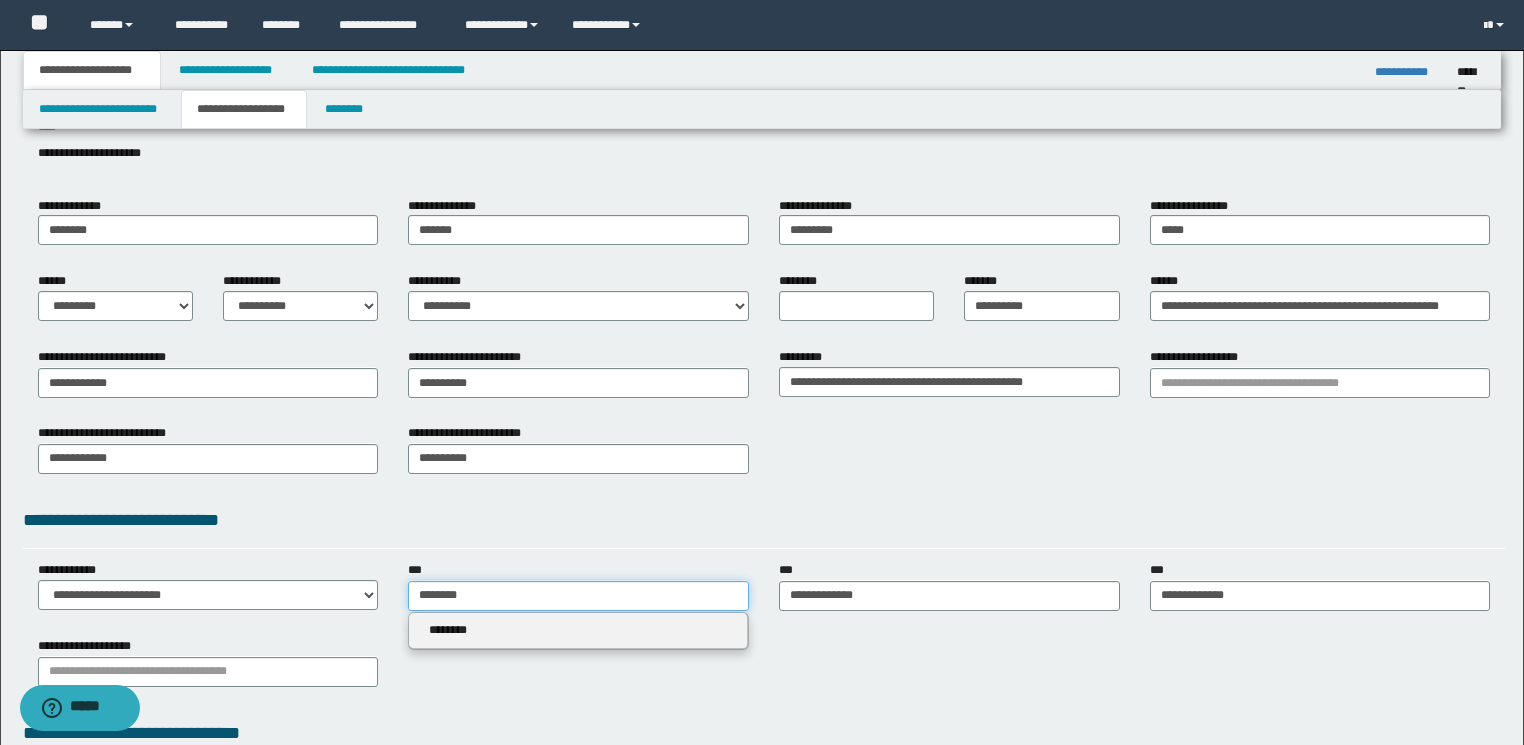 click on "********" at bounding box center (578, 596) 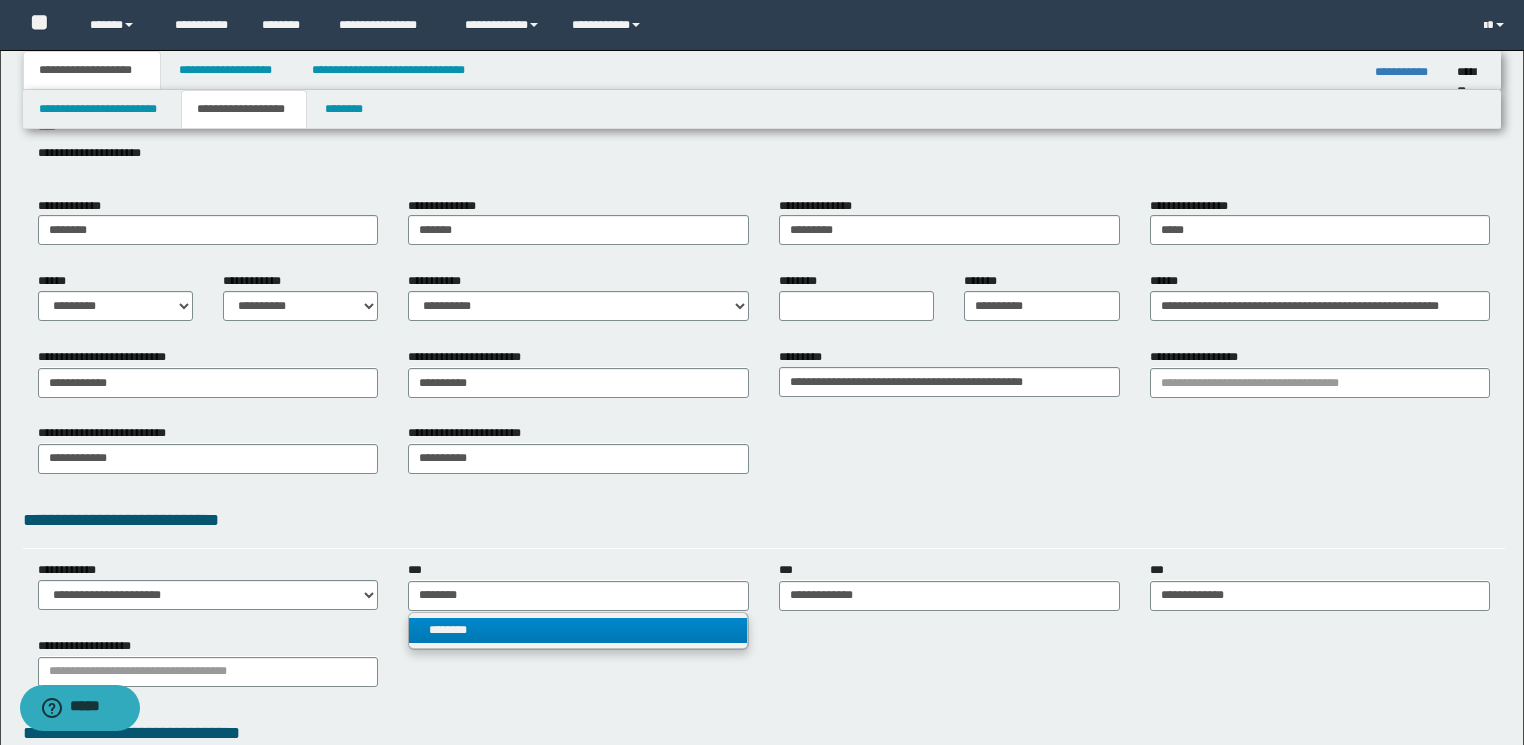 type 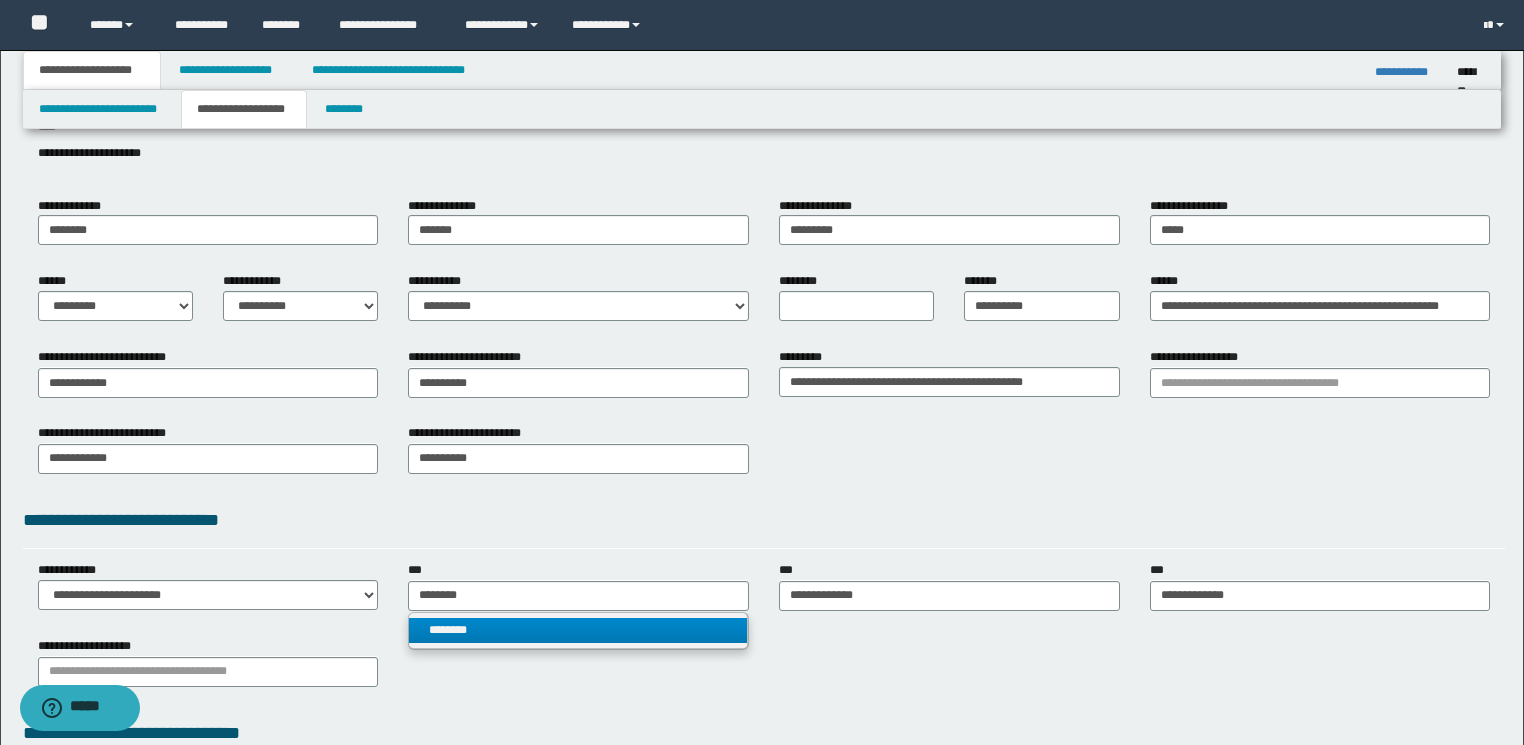 click on "**********" at bounding box center [764, 669] 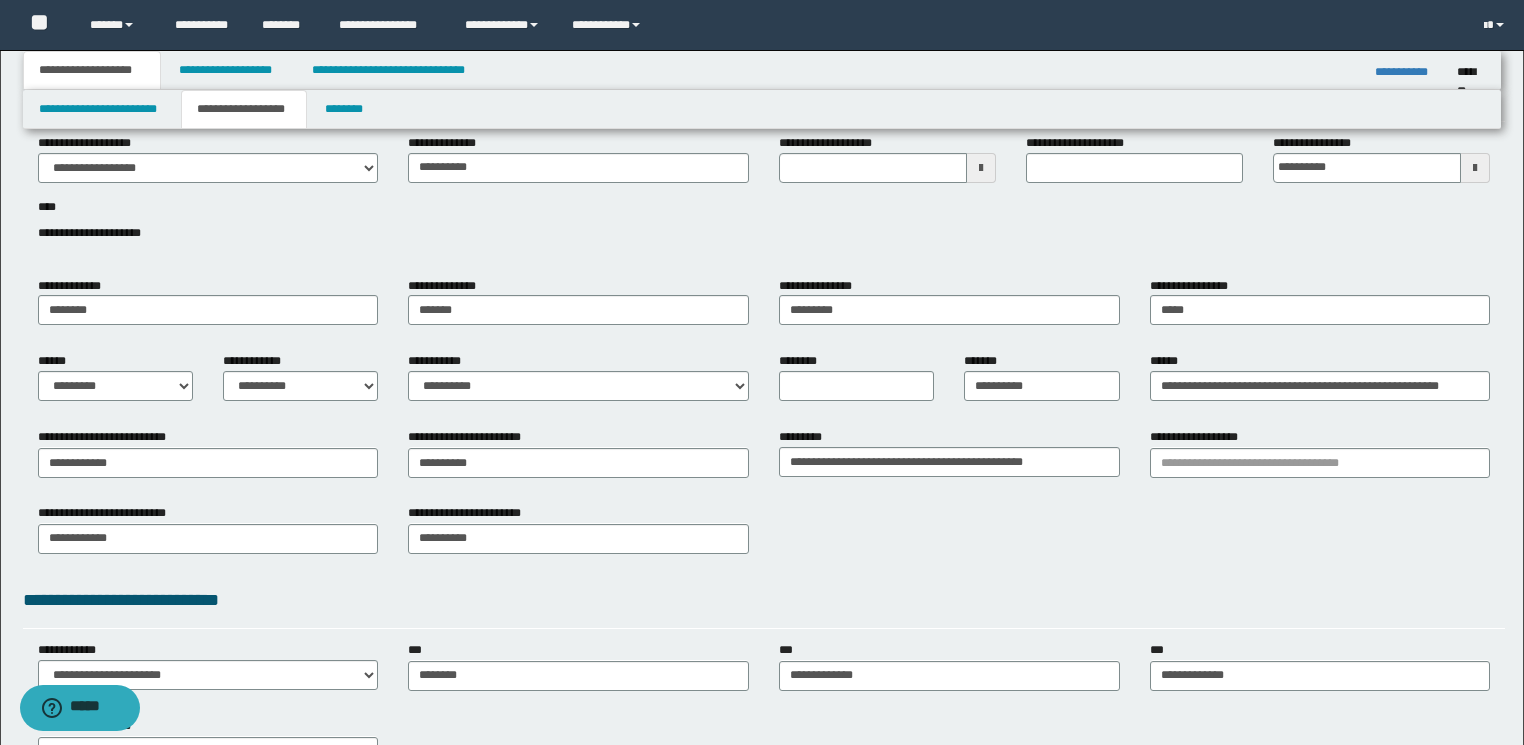 scroll, scrollTop: 160, scrollLeft: 0, axis: vertical 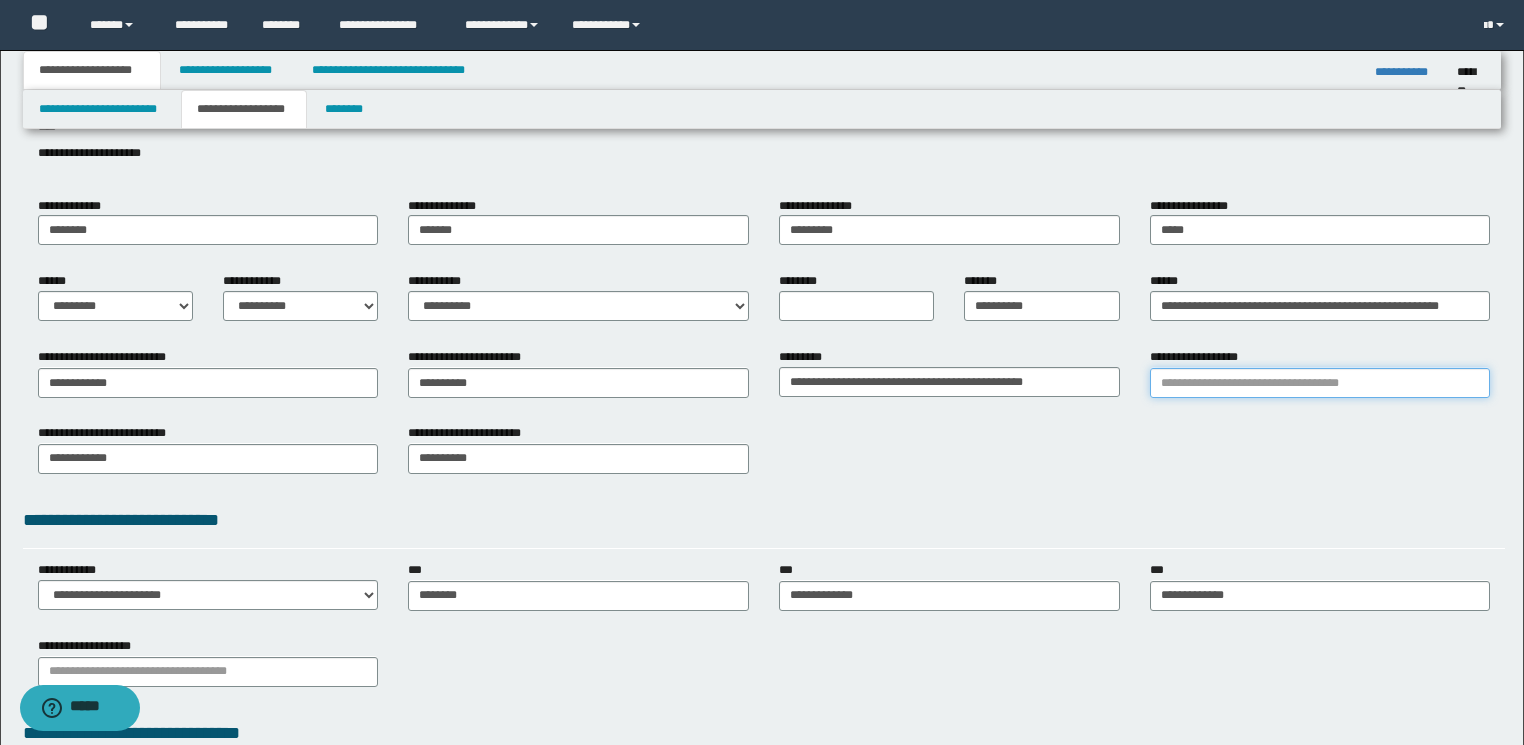 click on "**********" at bounding box center (1320, 383) 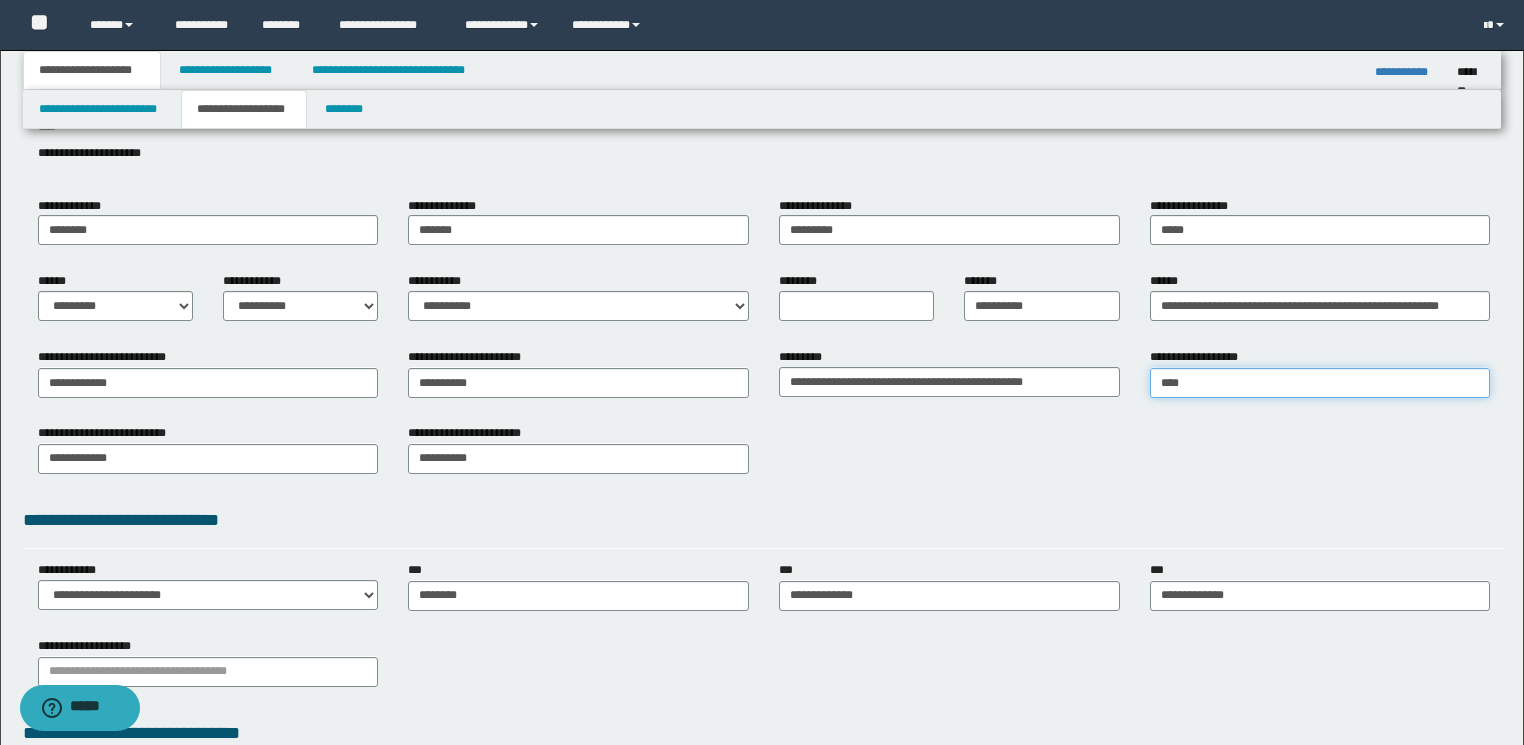 type on "*****" 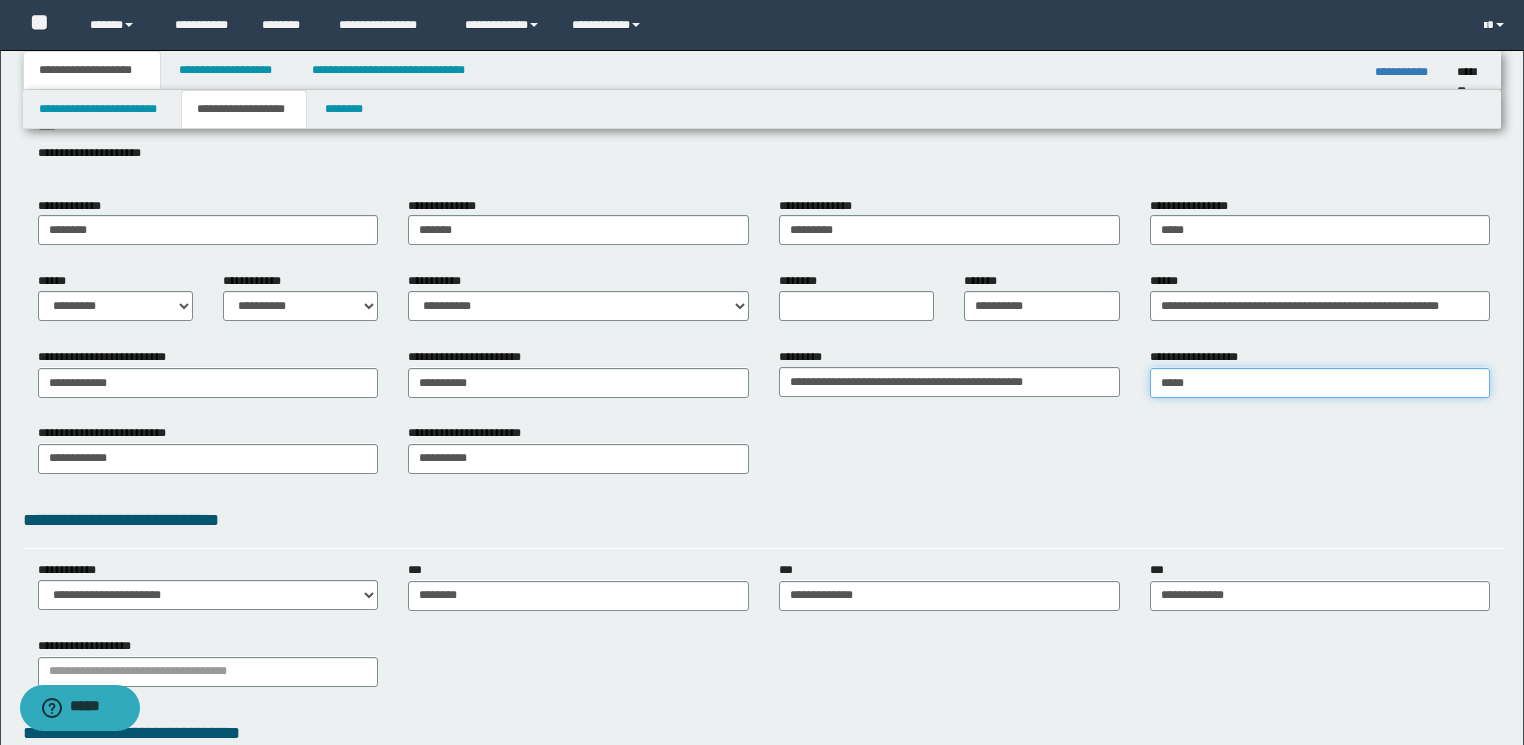 type on "********" 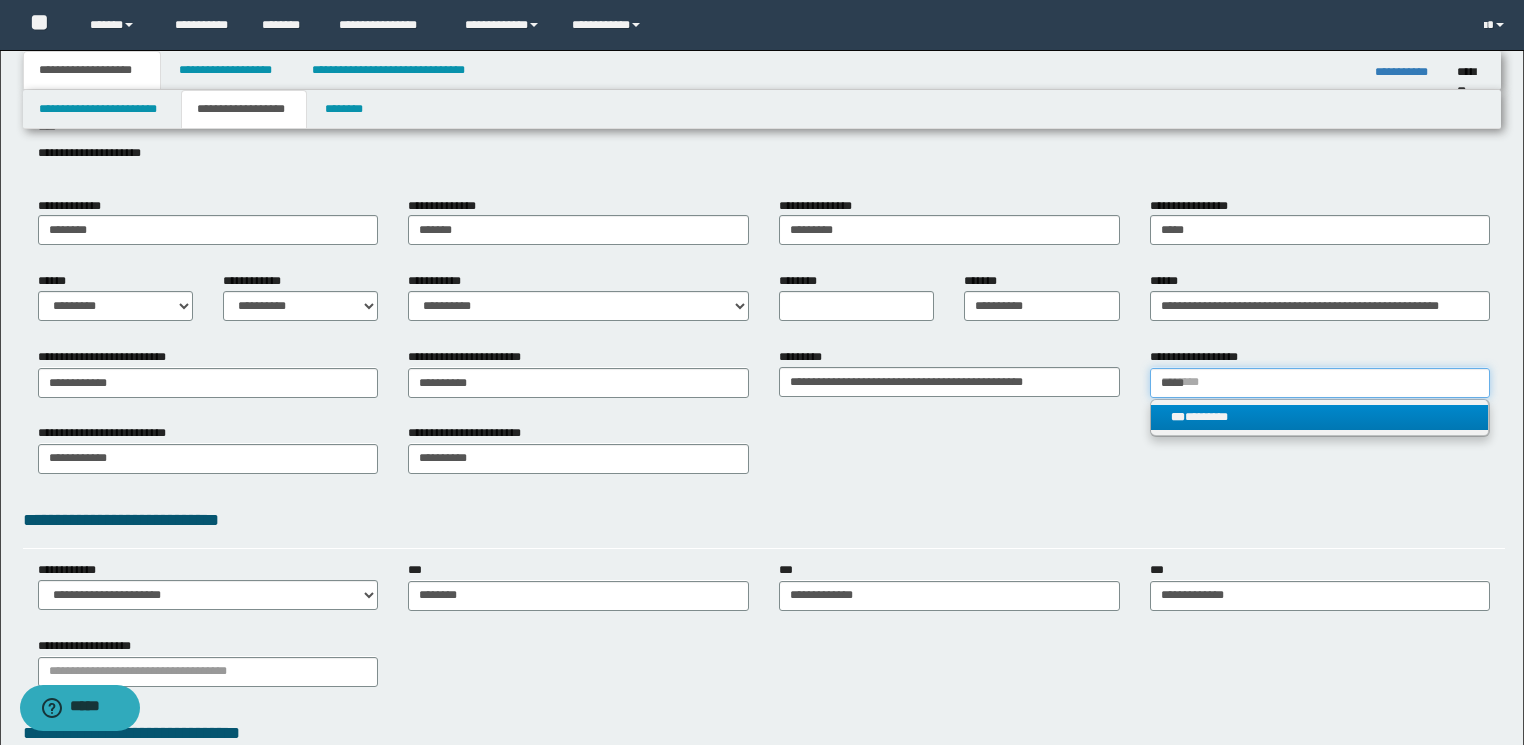 type on "*****" 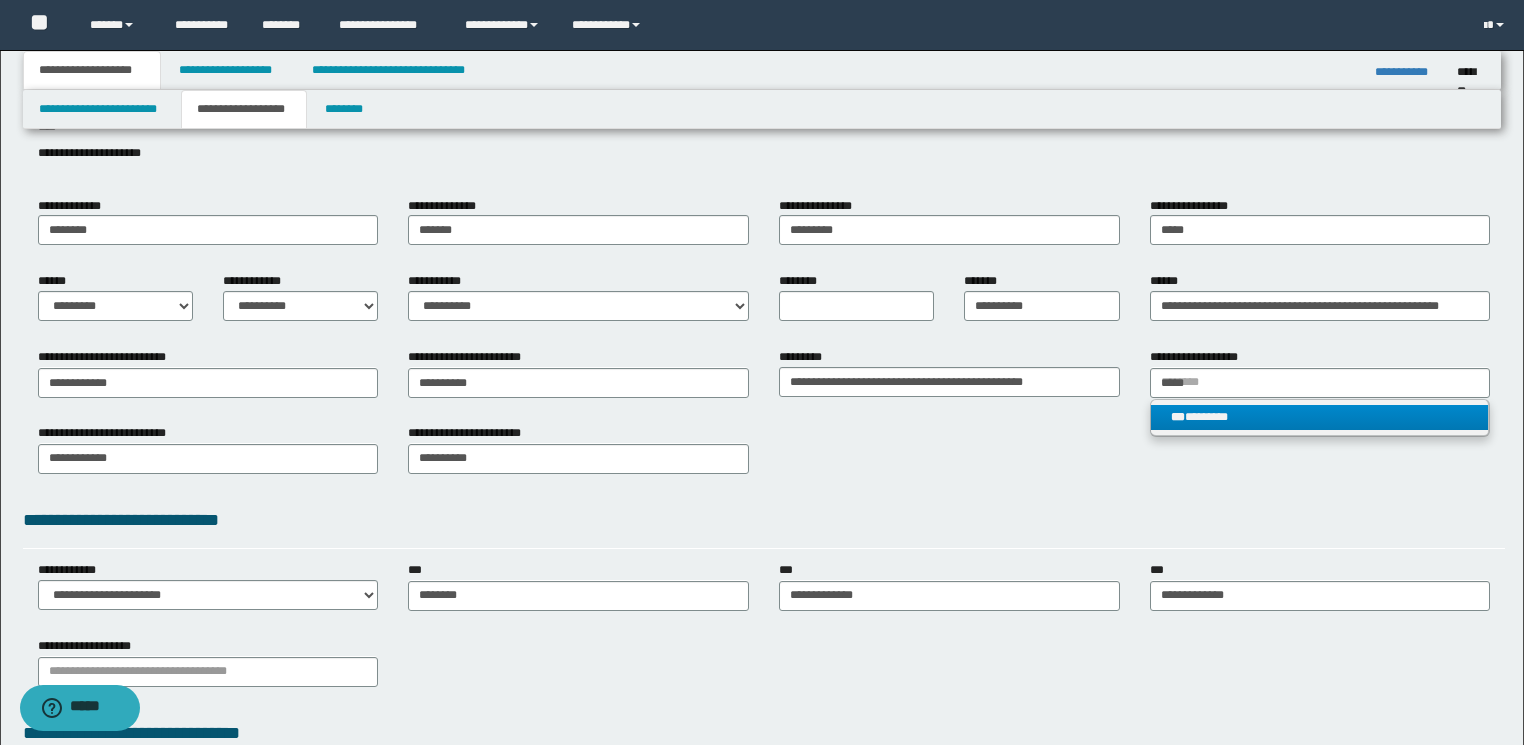 type 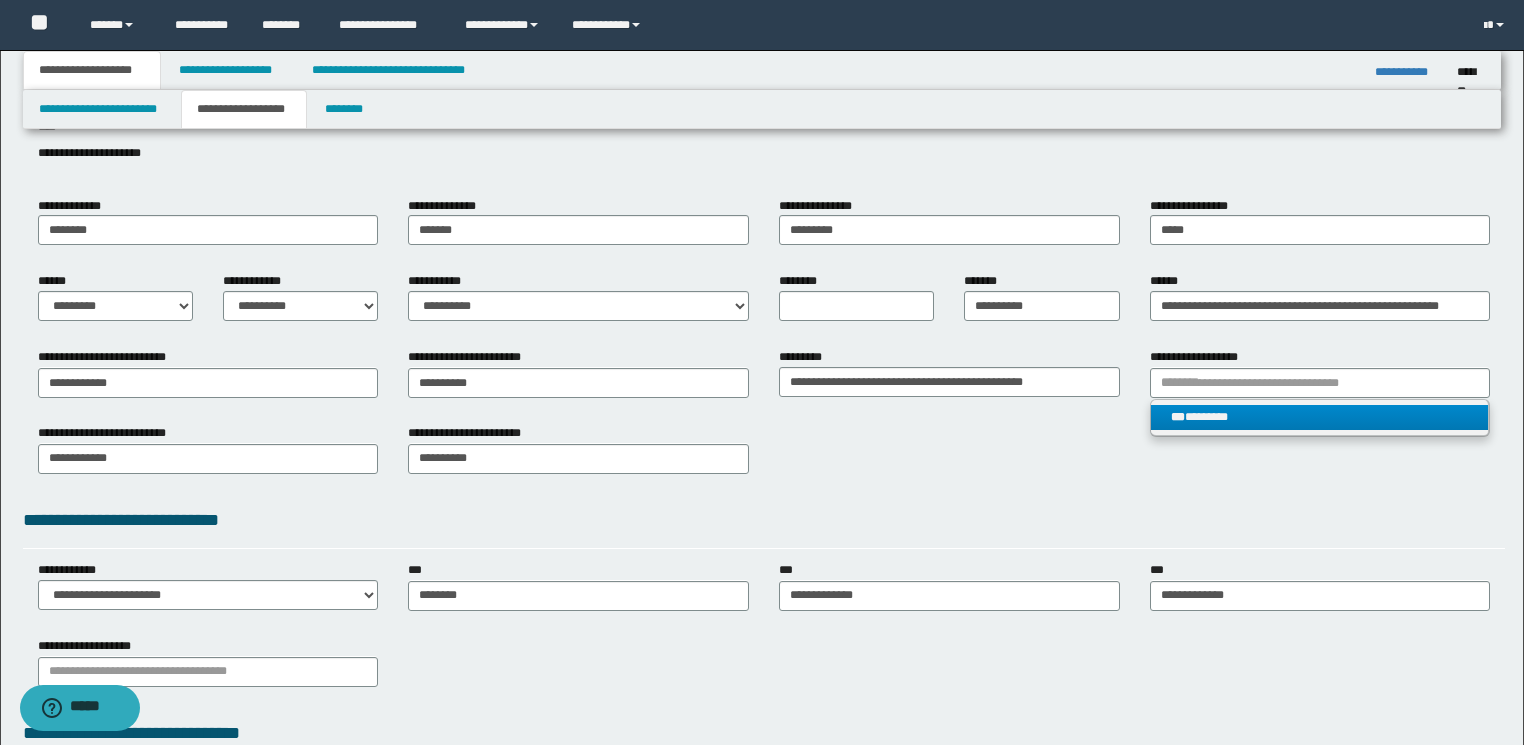 click on "*** ********" at bounding box center (1320, 417) 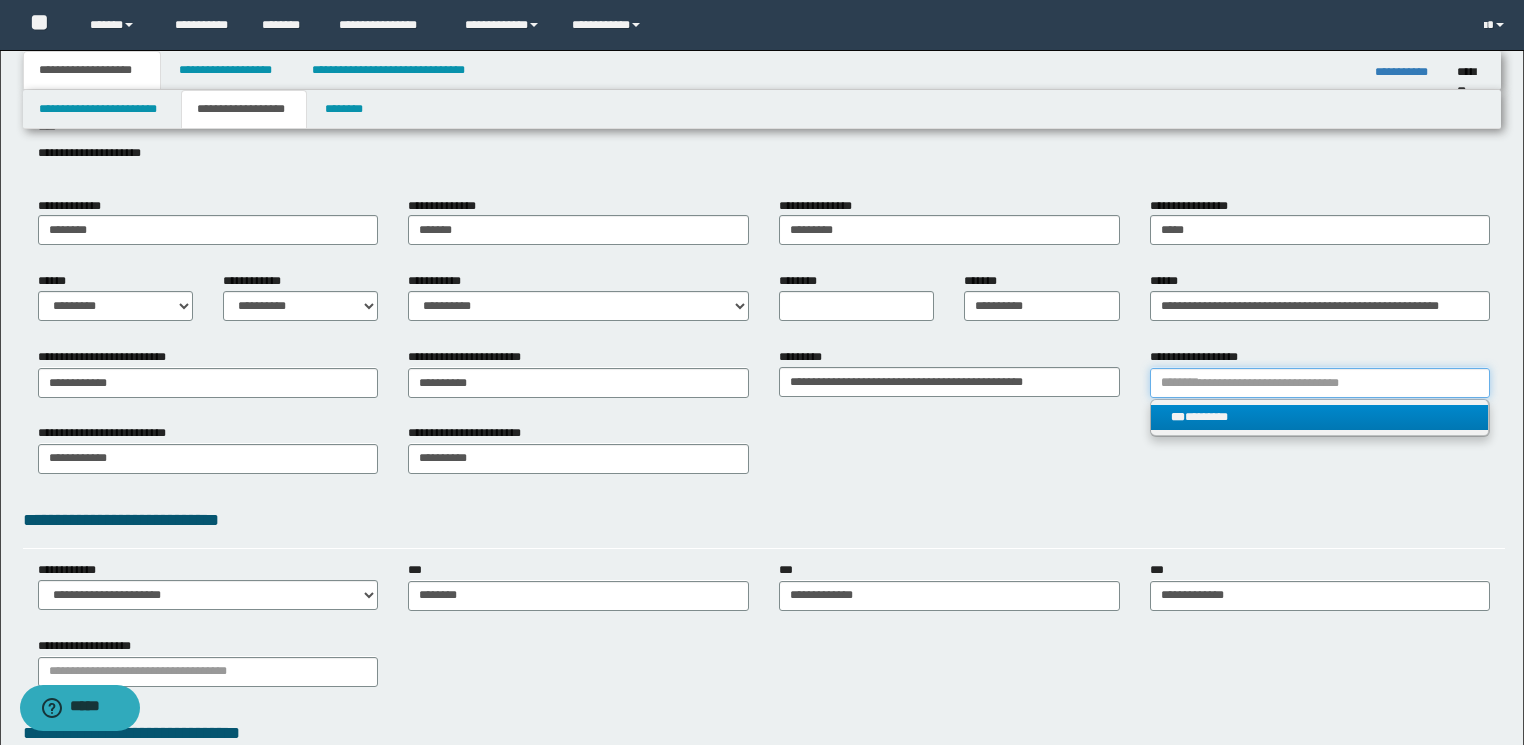 type 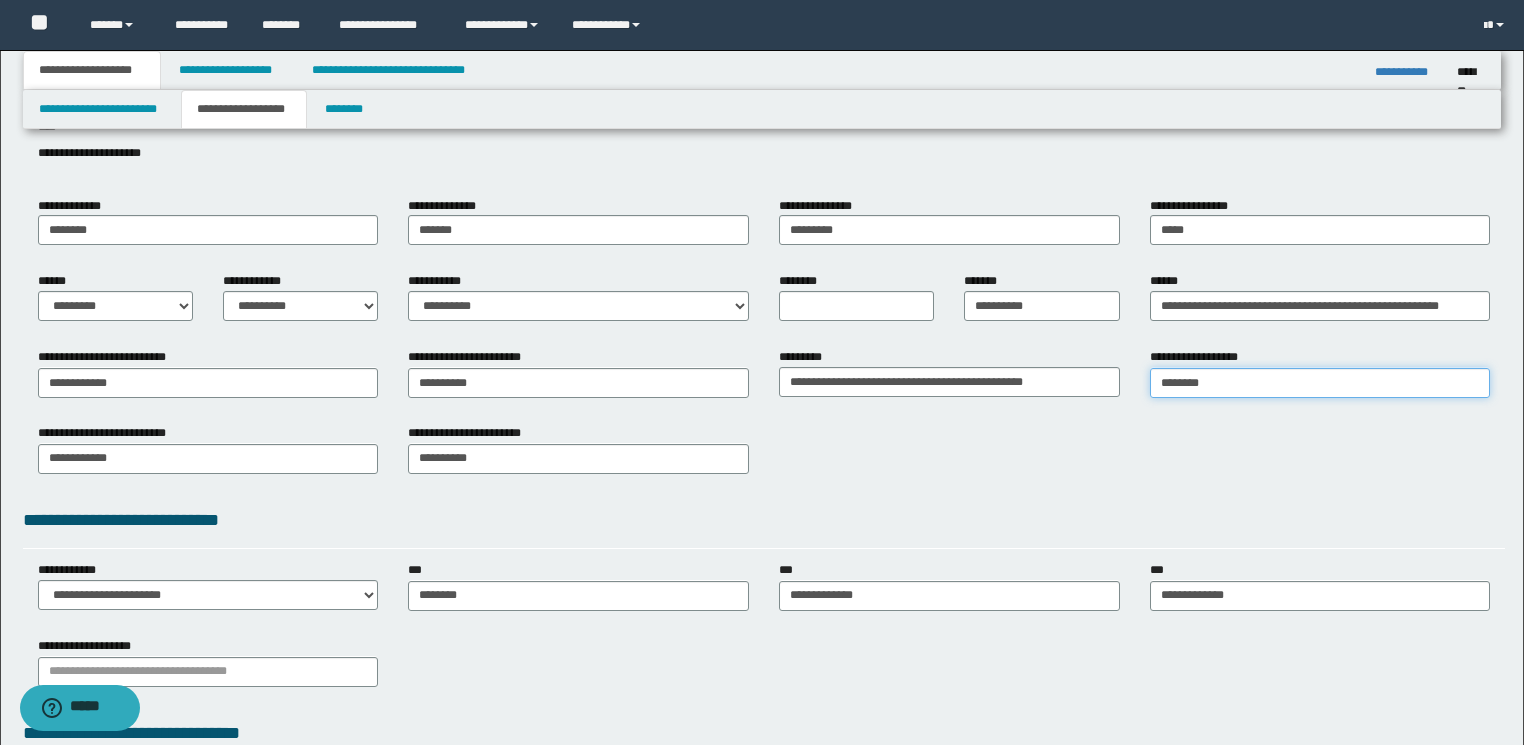 scroll, scrollTop: 0, scrollLeft: 0, axis: both 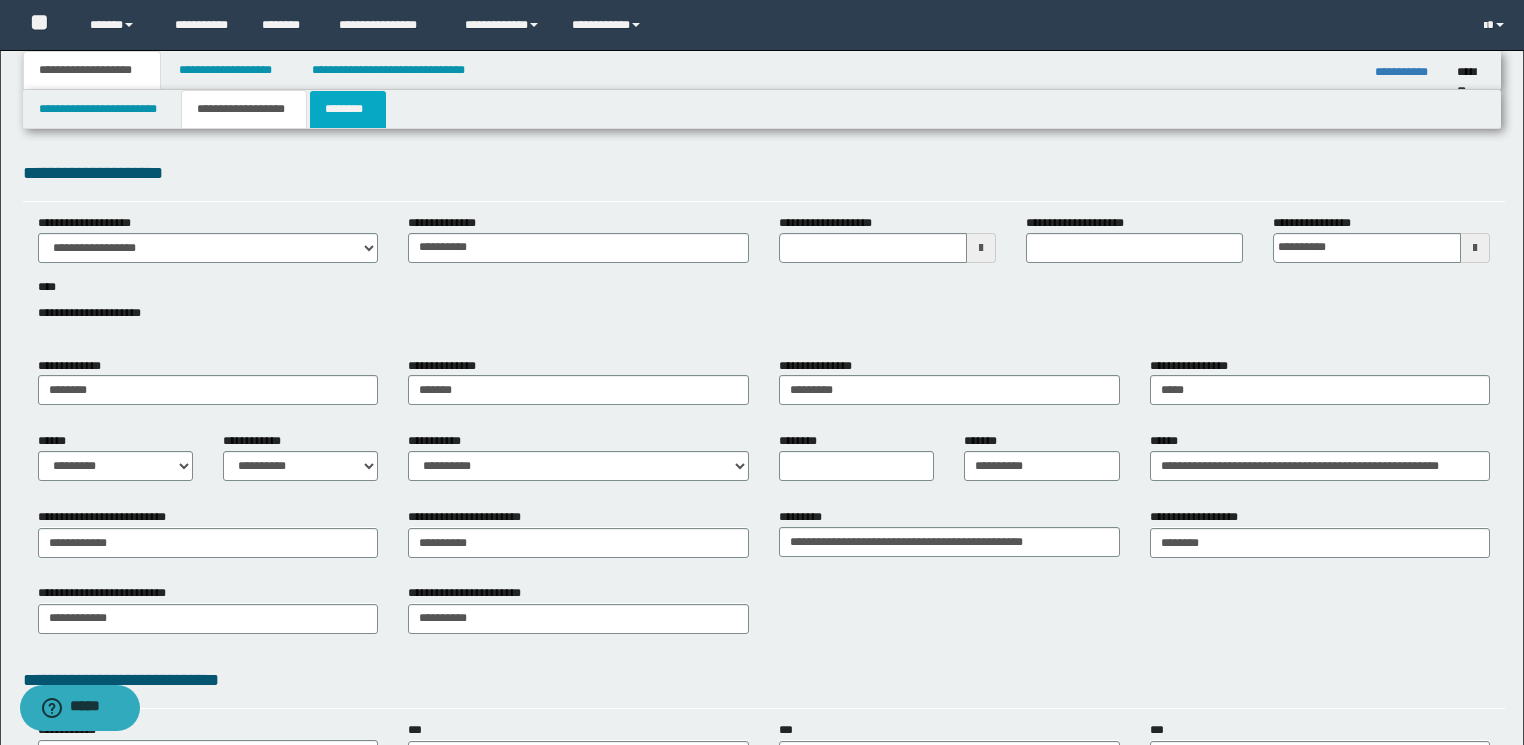 click on "********" at bounding box center (348, 109) 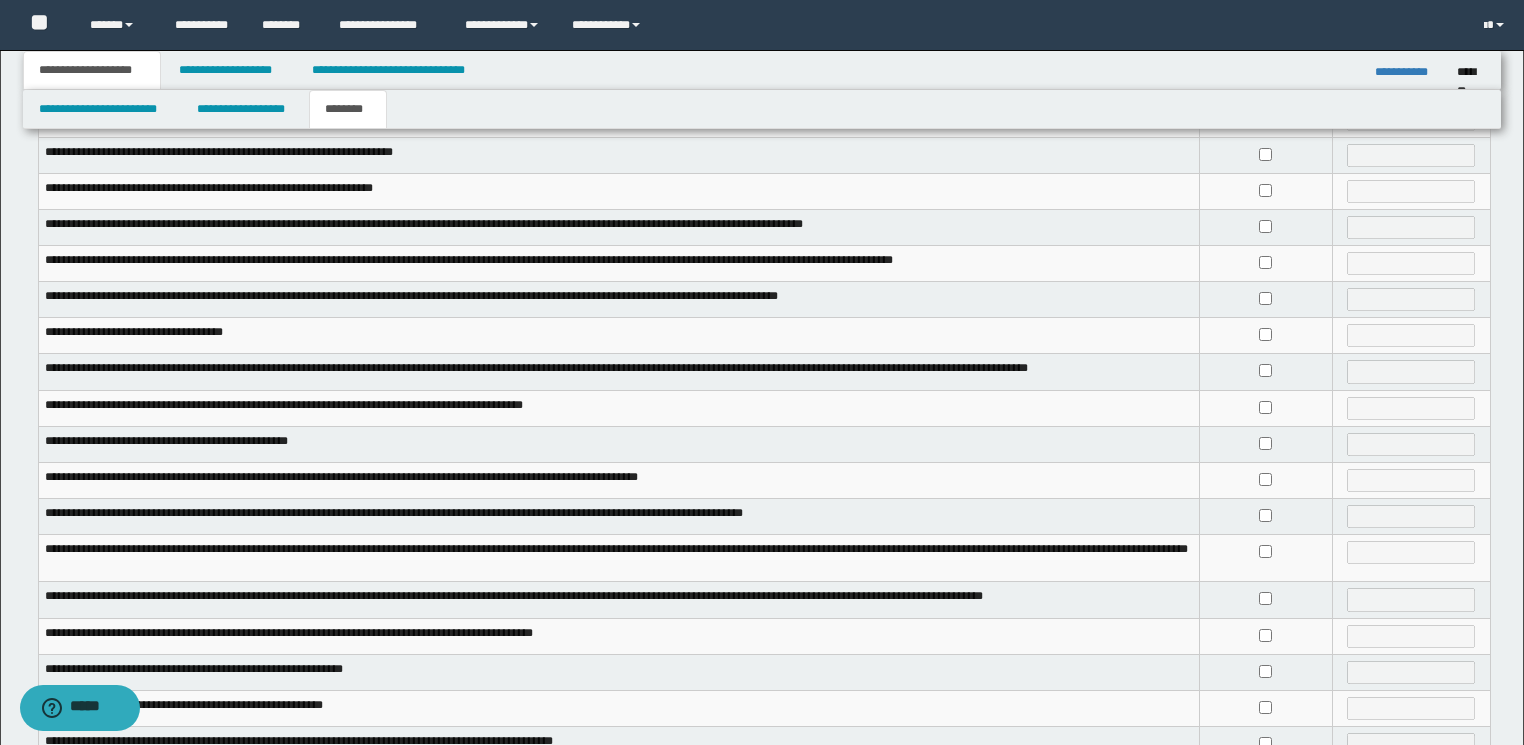 scroll, scrollTop: 240, scrollLeft: 0, axis: vertical 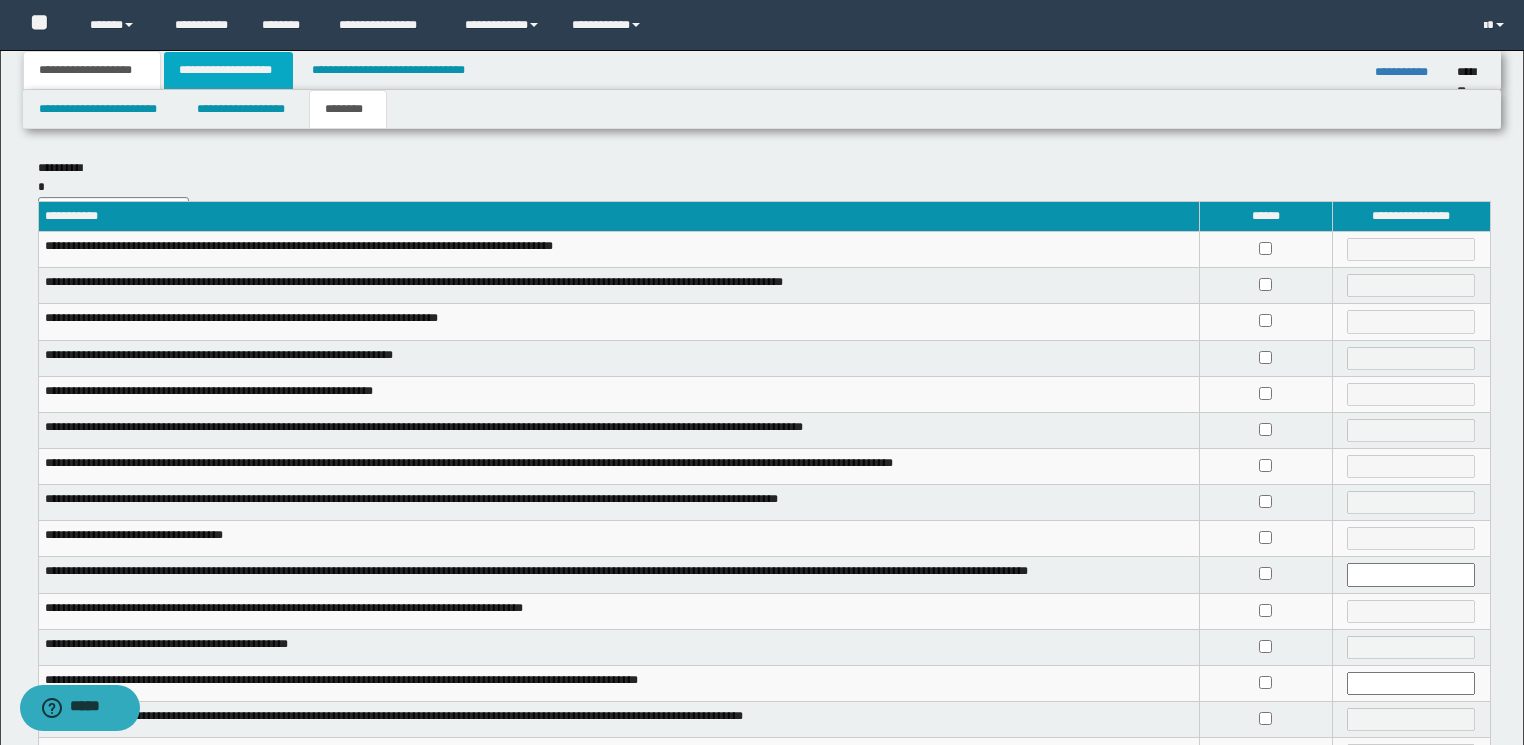 click on "**********" at bounding box center [228, 70] 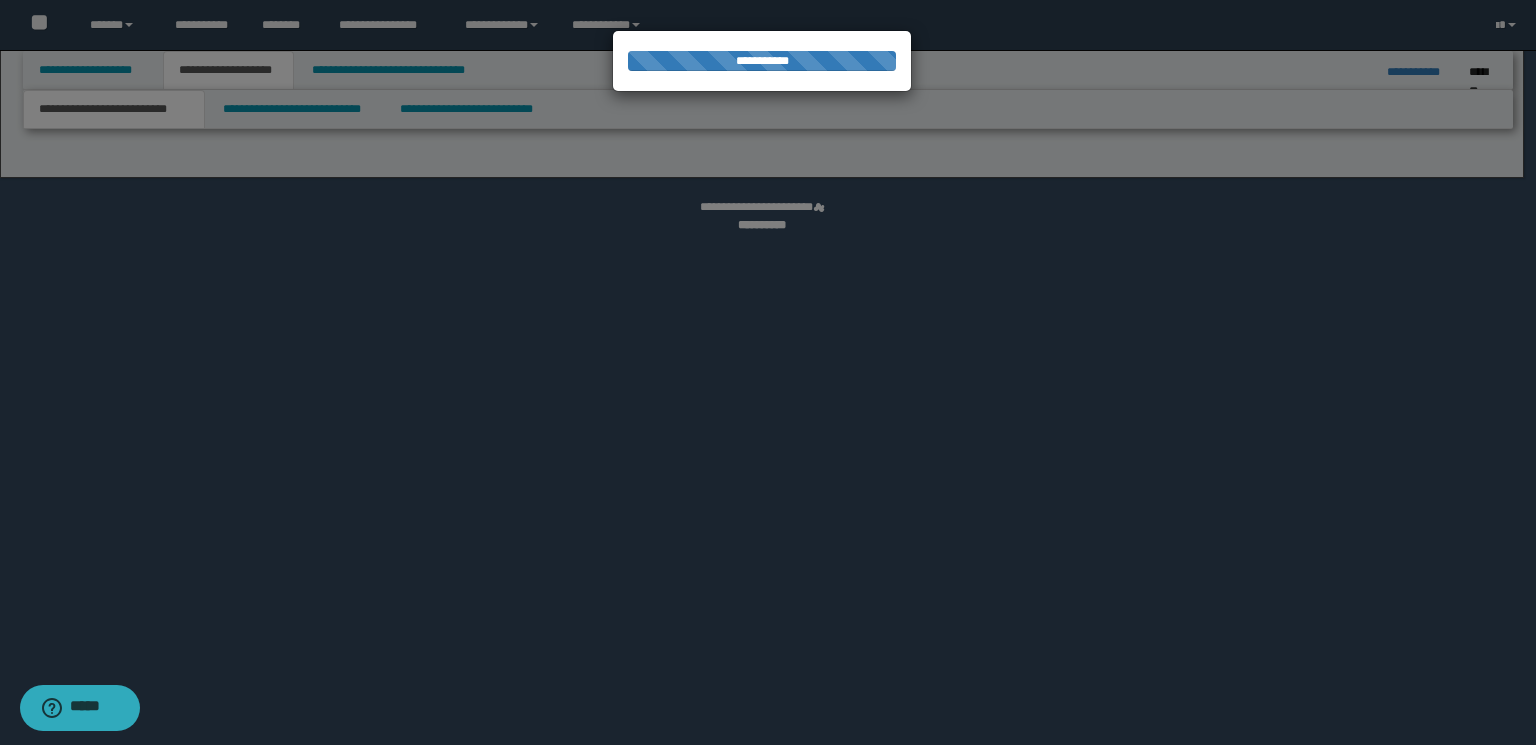 select on "*" 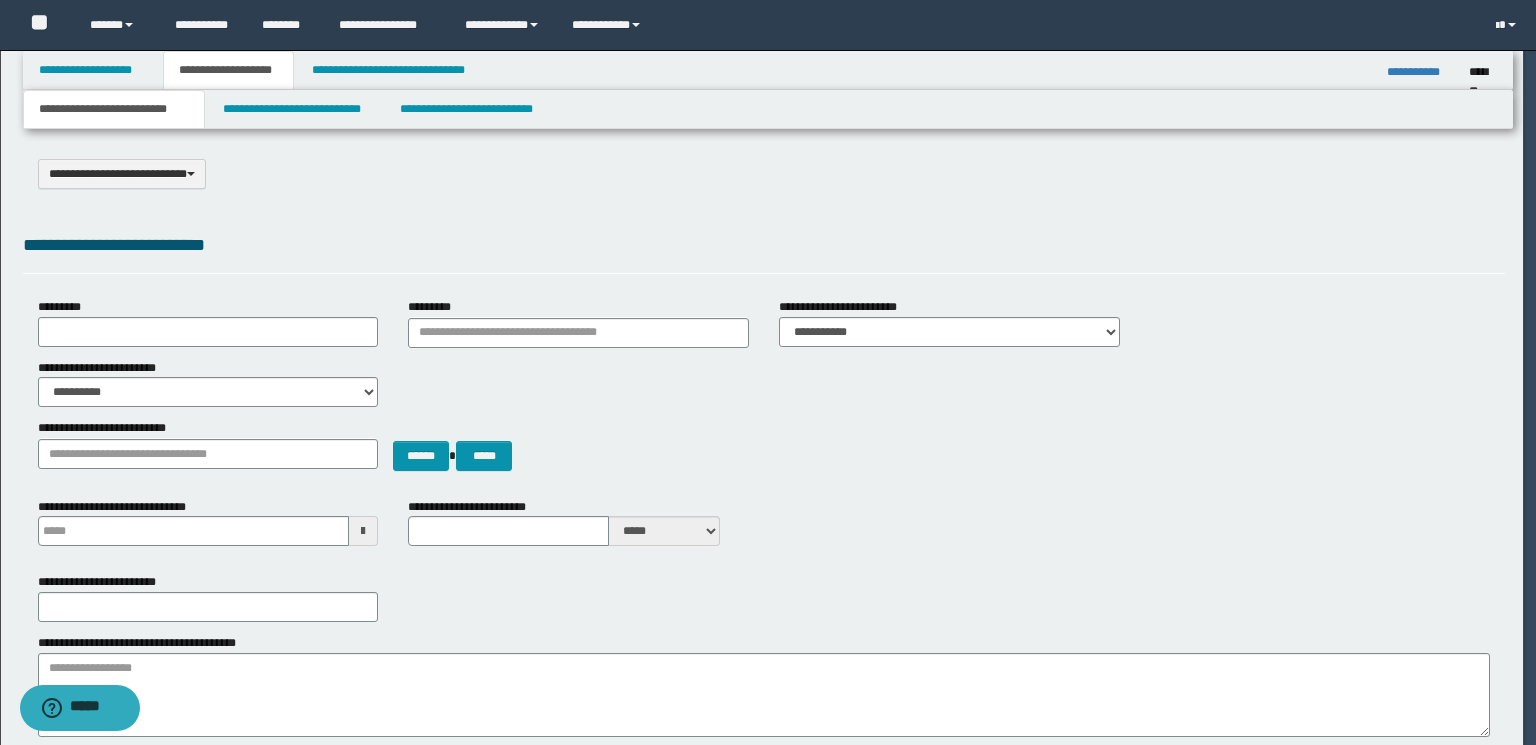 scroll, scrollTop: 0, scrollLeft: 0, axis: both 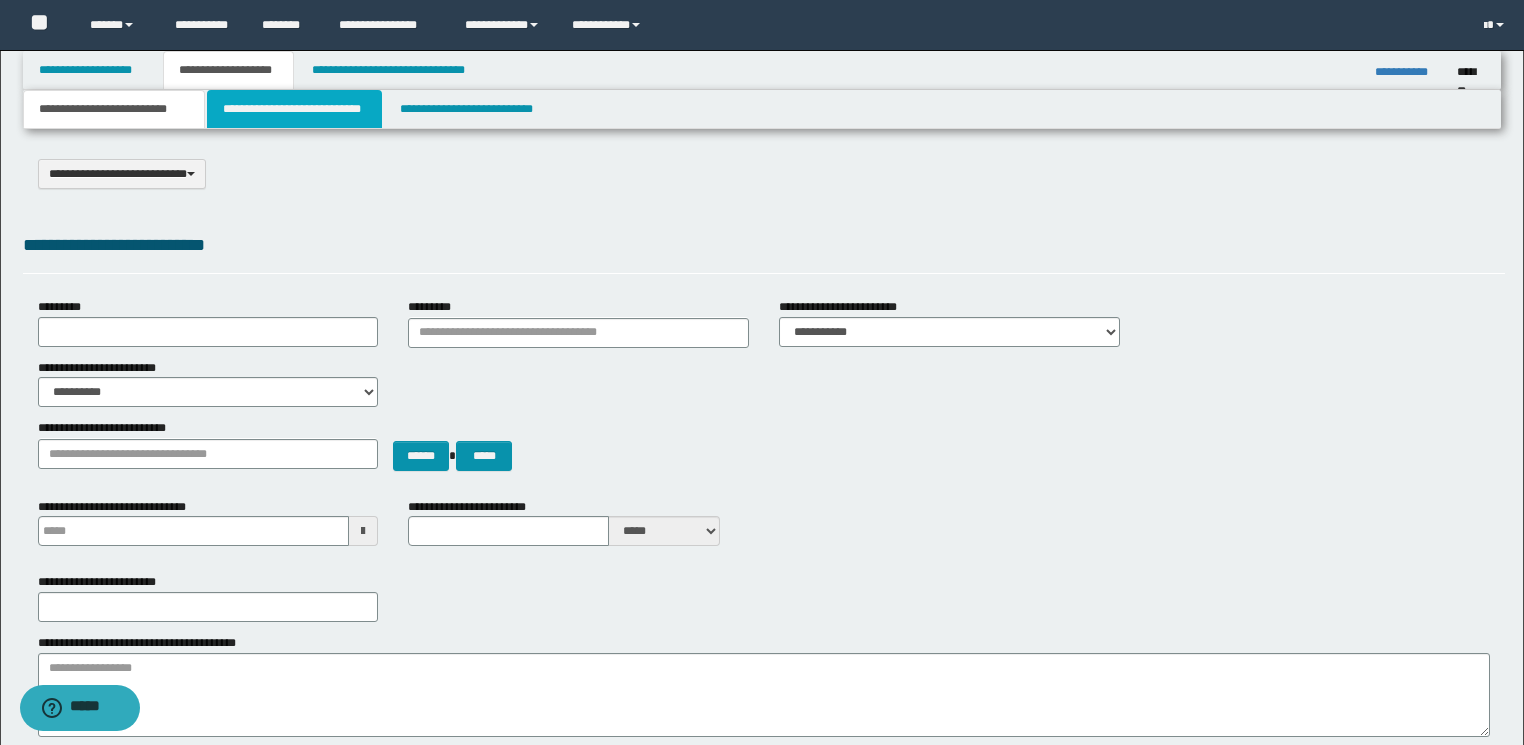 click on "**********" at bounding box center [294, 109] 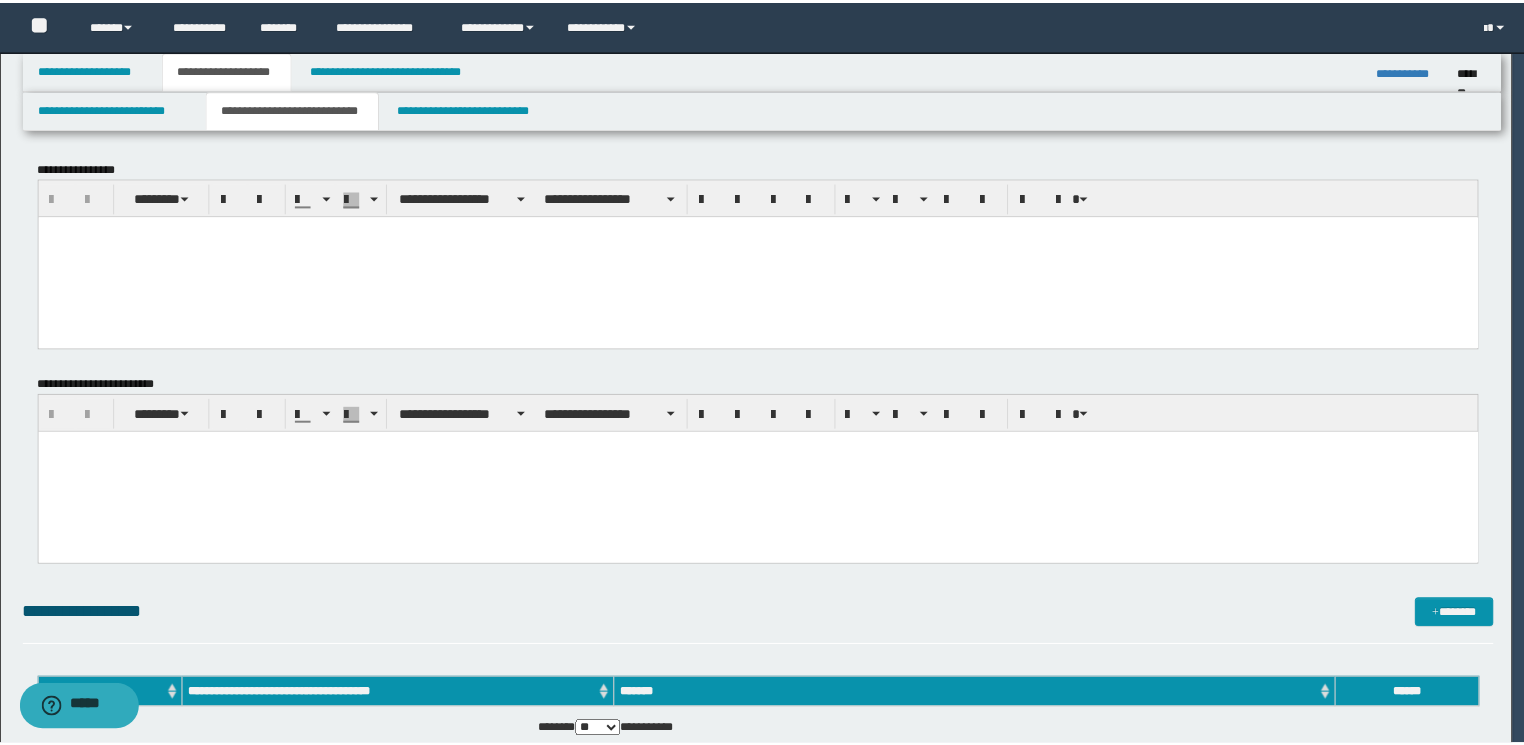 scroll, scrollTop: 0, scrollLeft: 0, axis: both 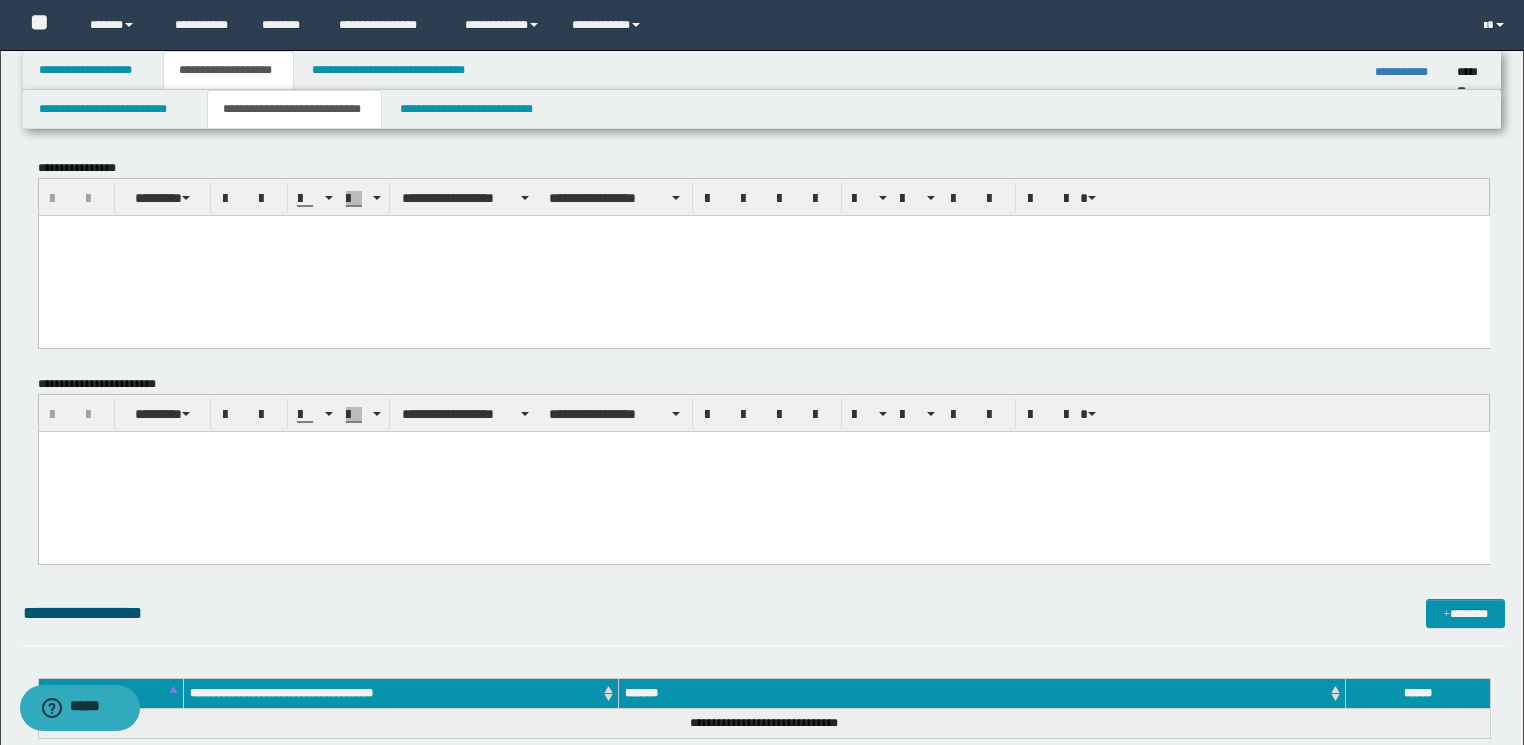 click at bounding box center [763, 255] 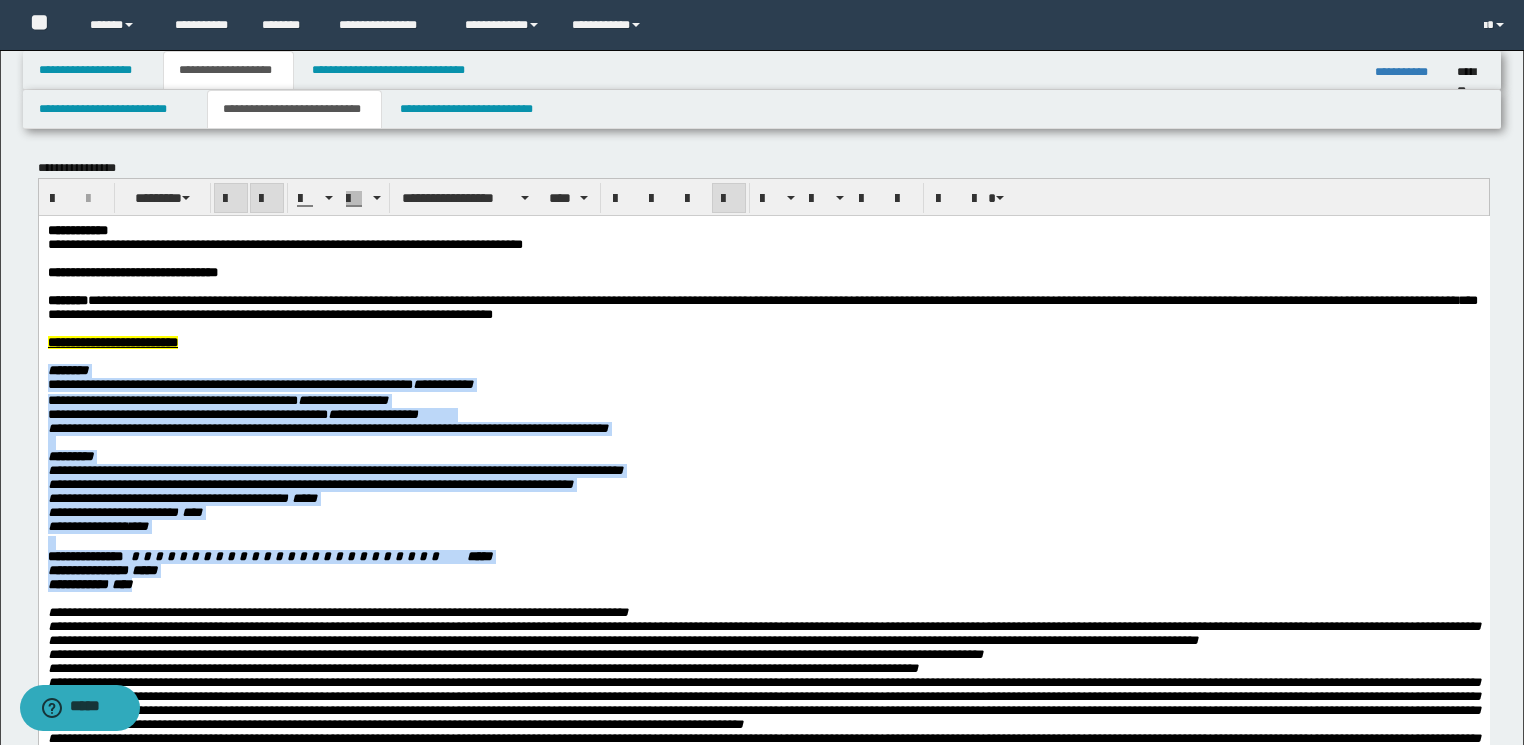 drag, startPoint x: 537, startPoint y: 635, endPoint x: 68, endPoint y: 603, distance: 470.09042 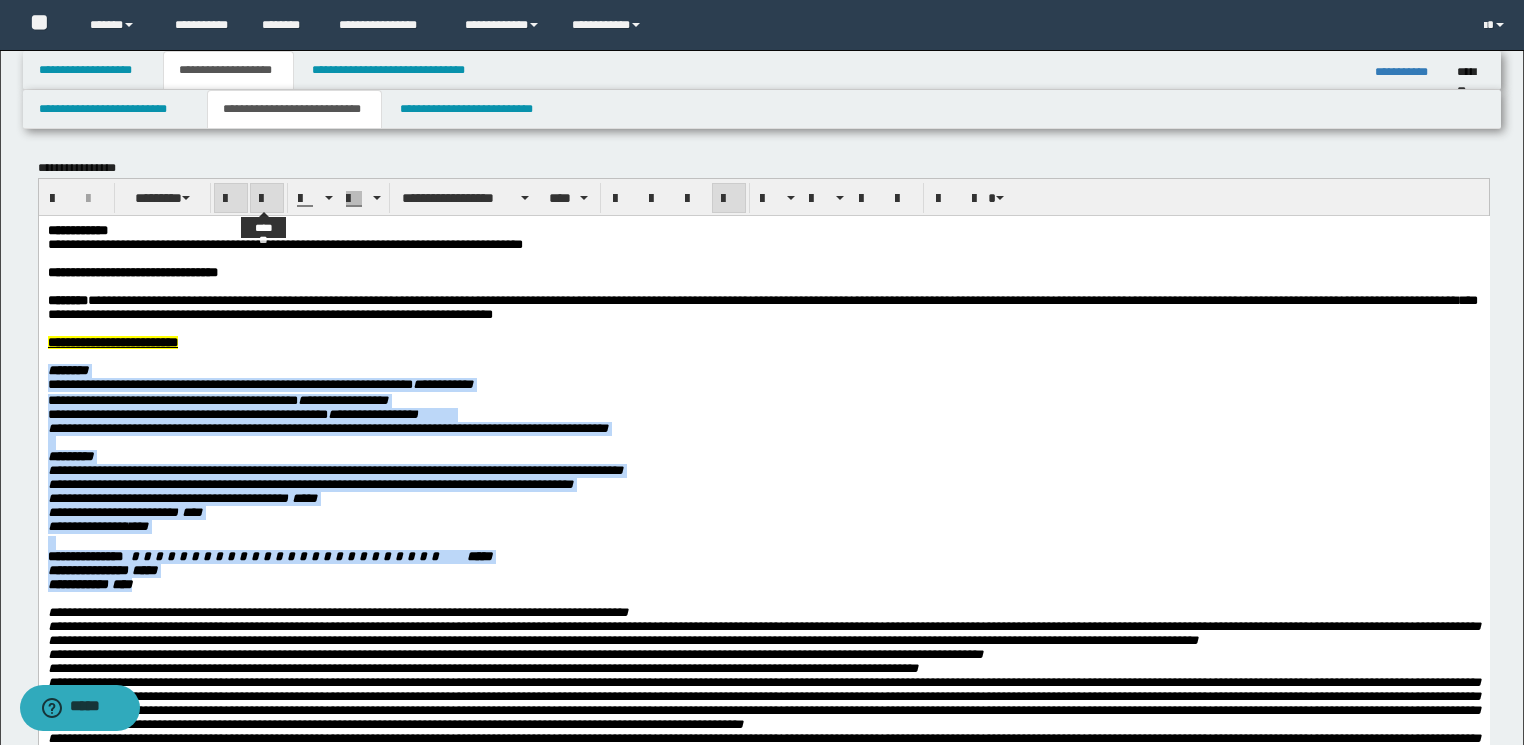 click at bounding box center [267, 198] 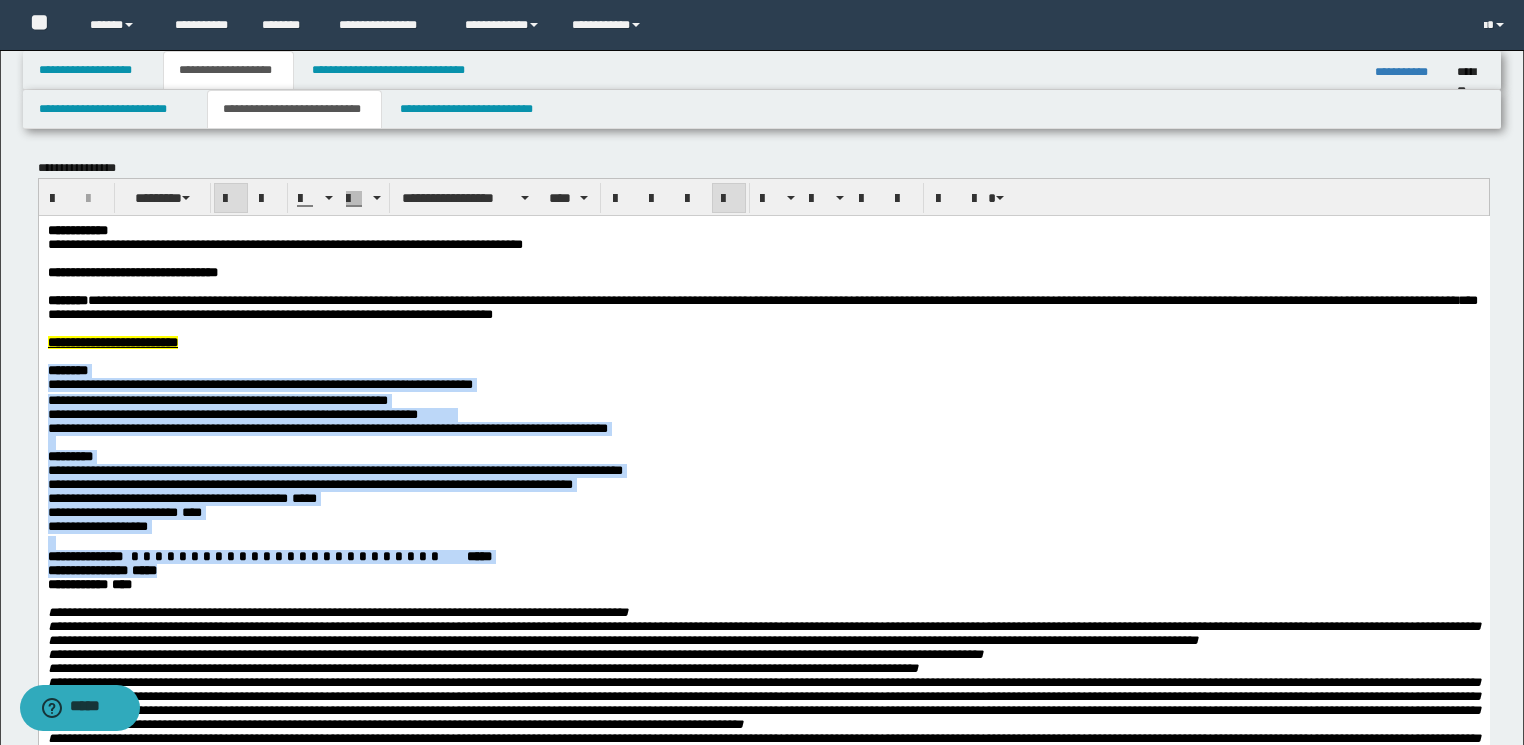 click on "**********" at bounding box center (763, 385) 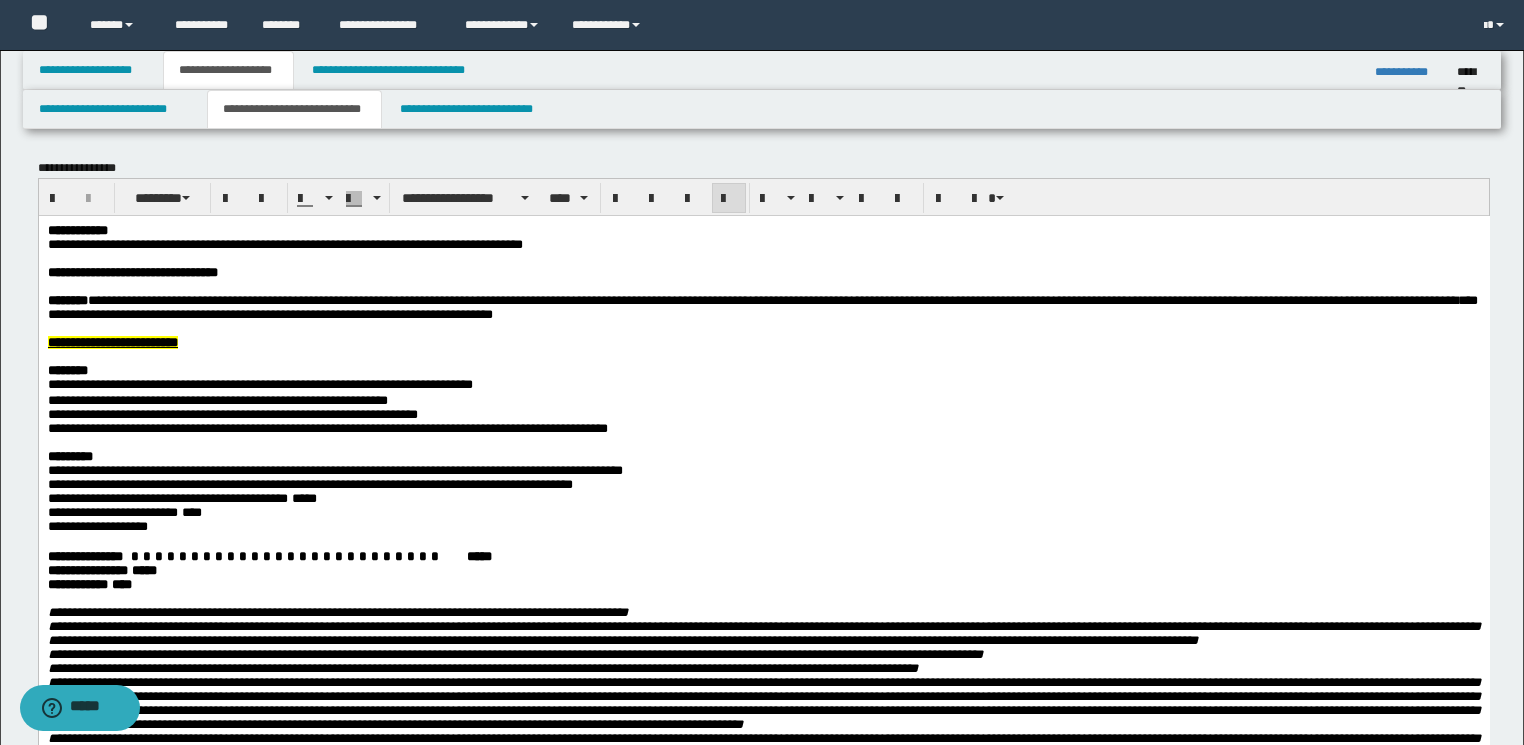 click on "****" at bounding box center [137, 525] 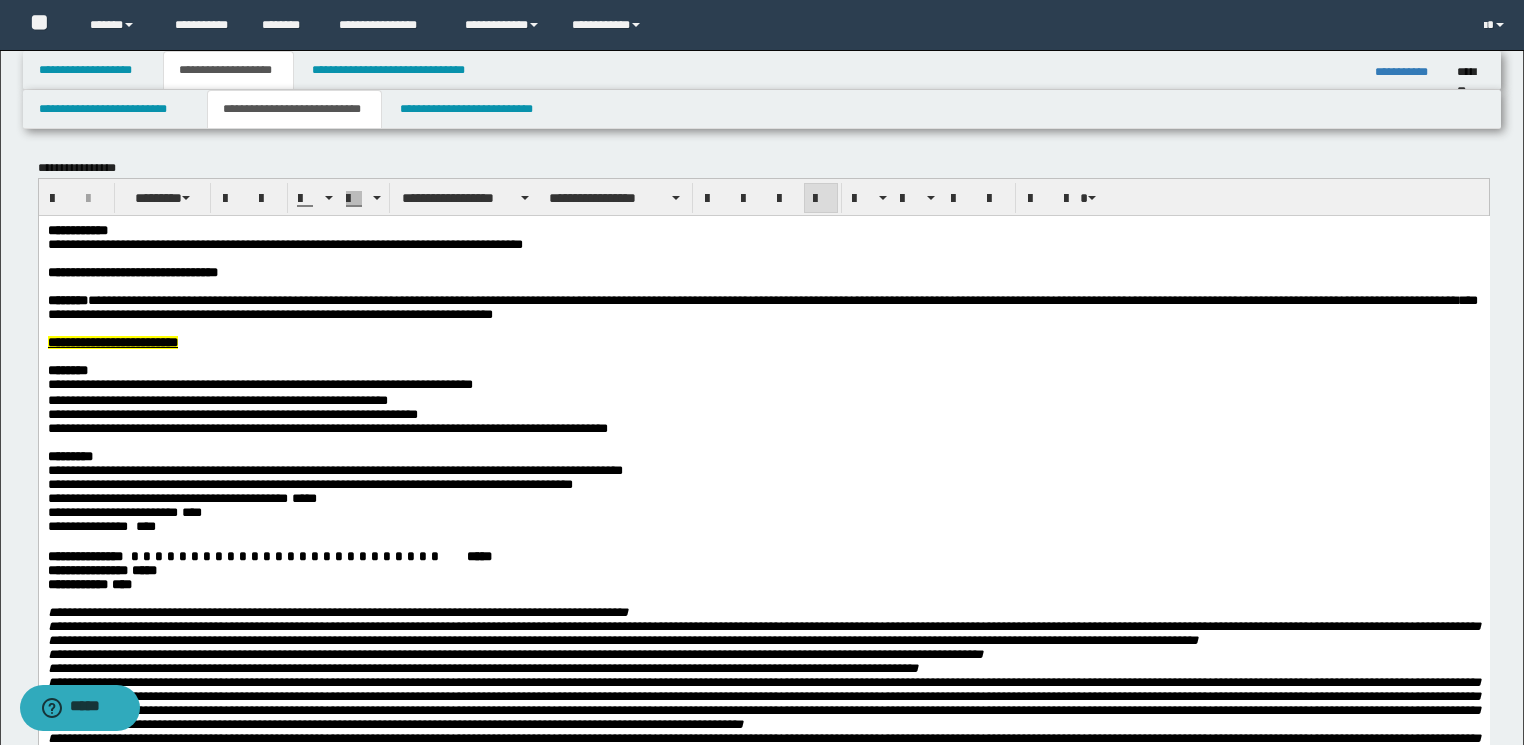 click on "****" at bounding box center [143, 569] 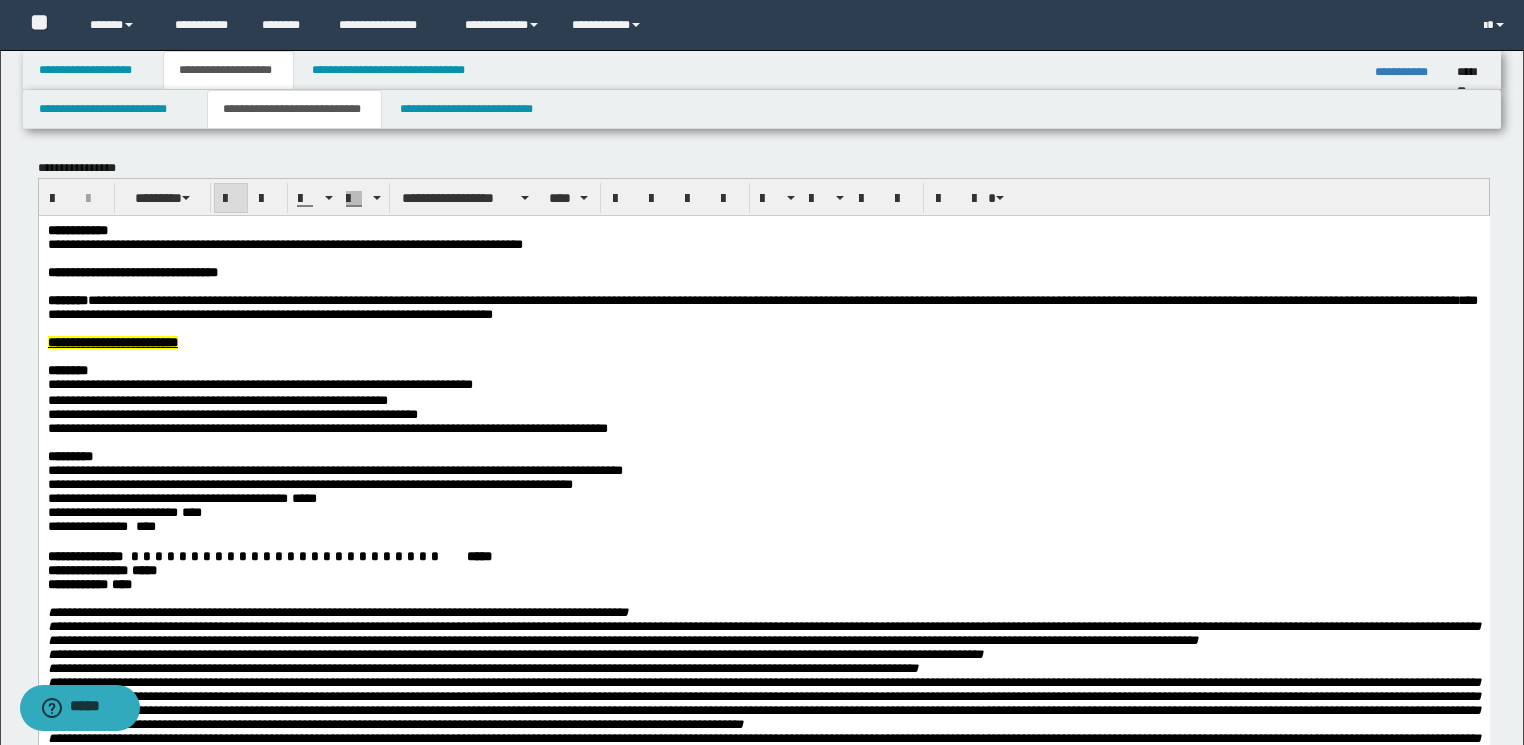 click at bounding box center (109, 583) 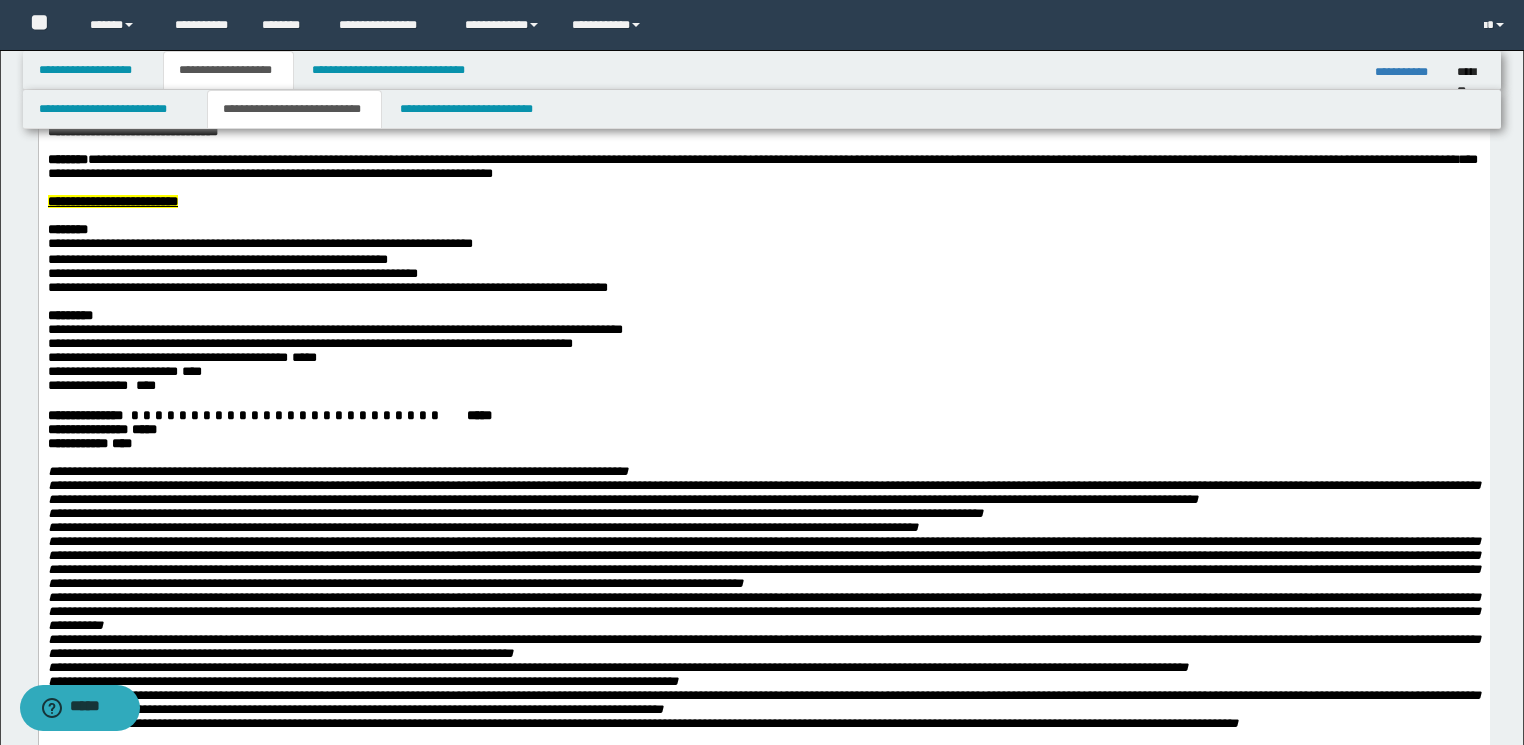 scroll, scrollTop: 320, scrollLeft: 0, axis: vertical 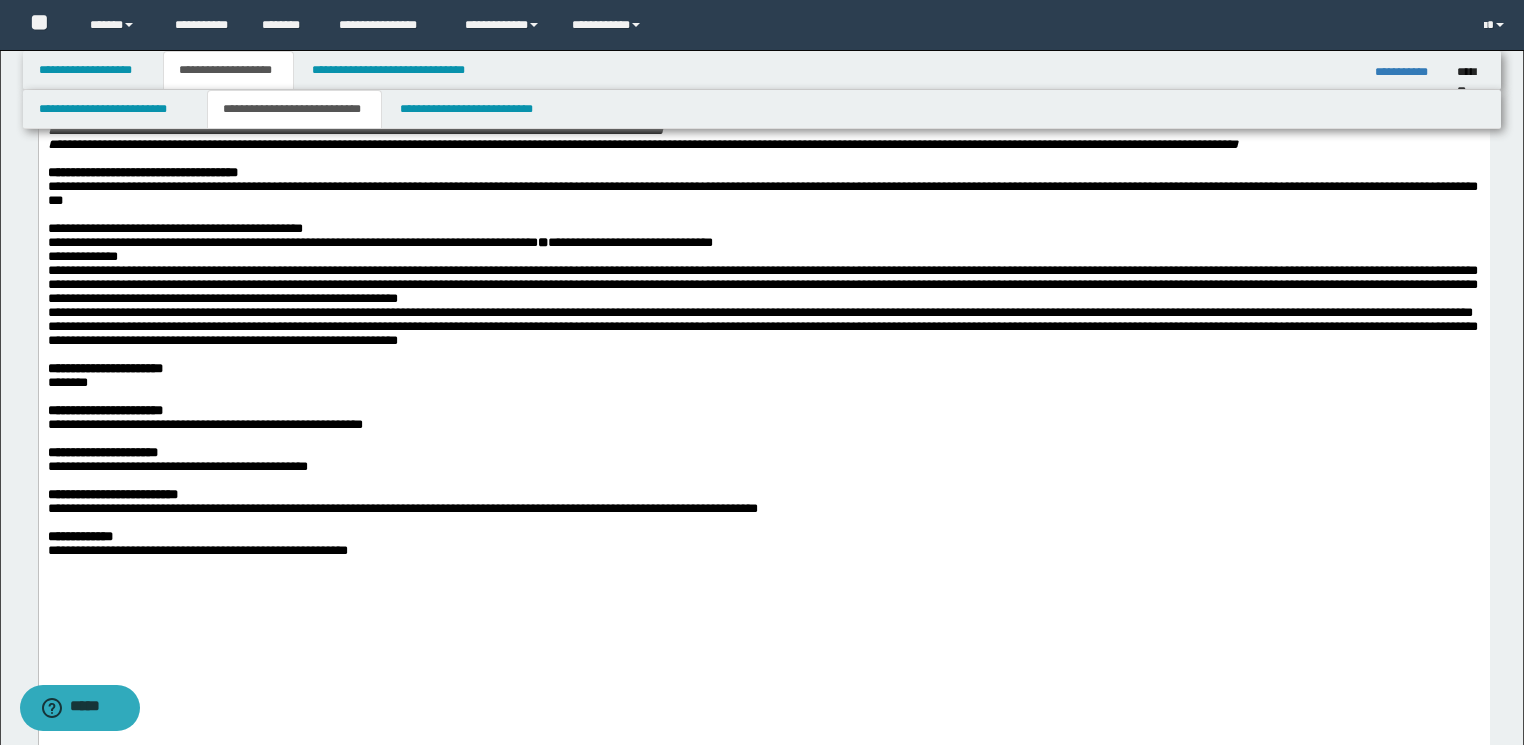 click on "**********" at bounding box center [762, 369] 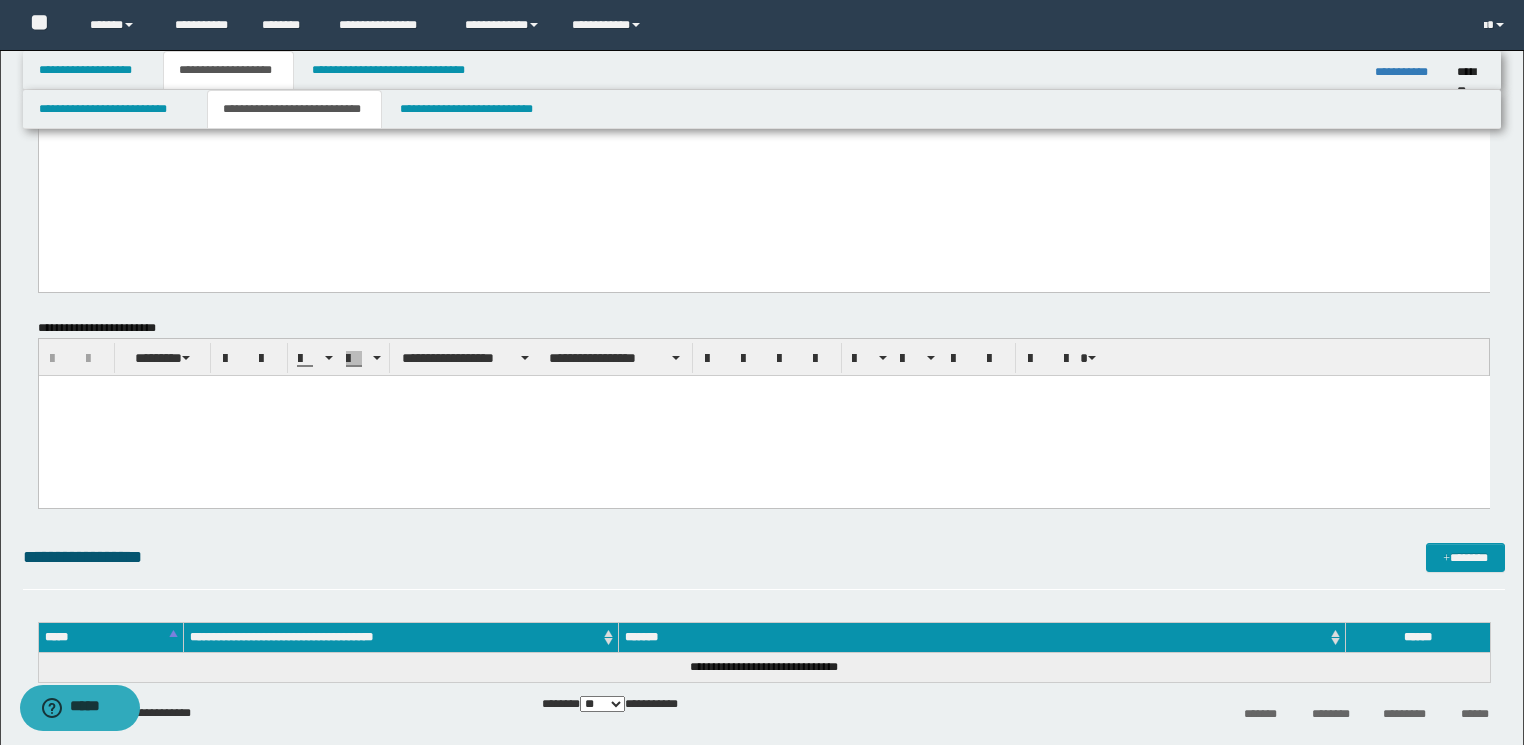 scroll, scrollTop: 1280, scrollLeft: 0, axis: vertical 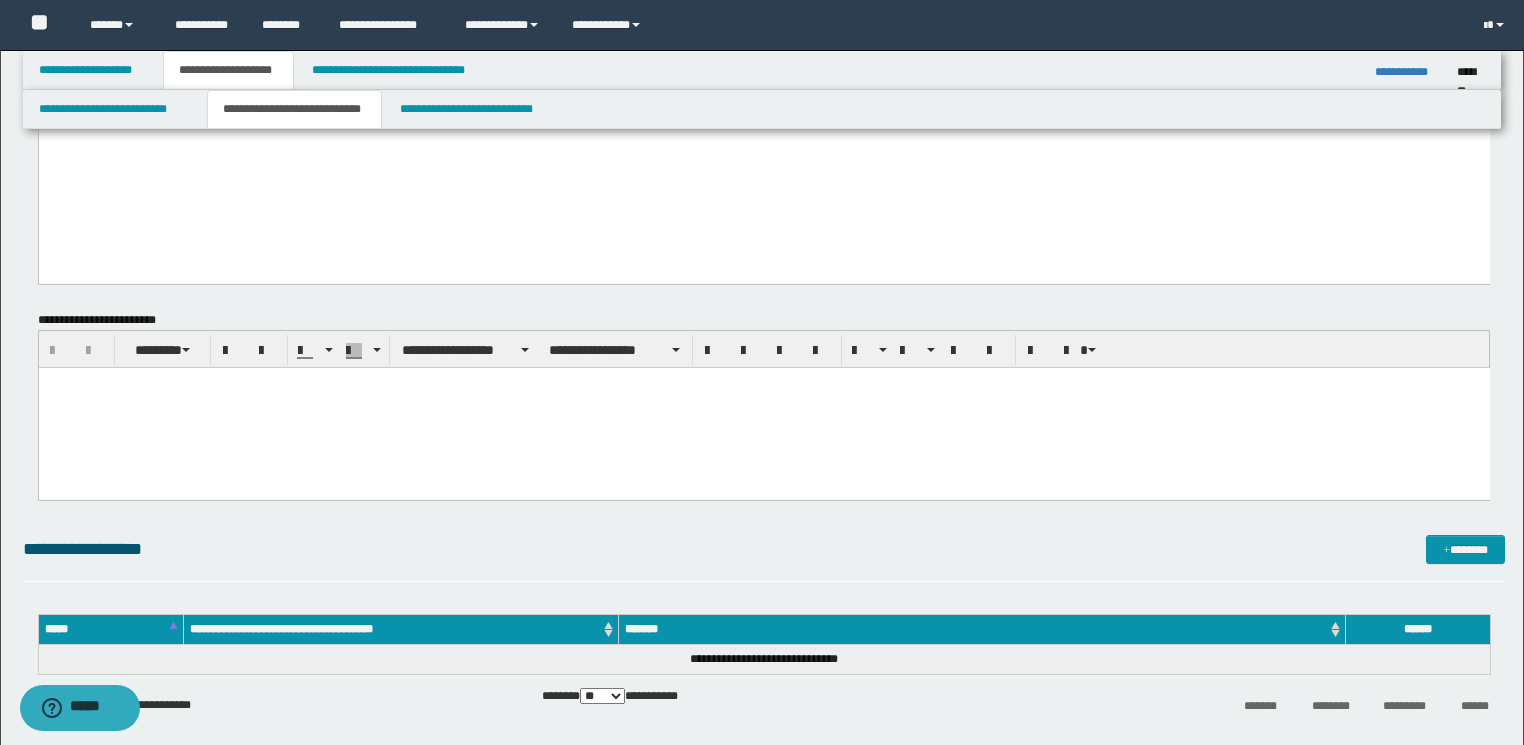 click at bounding box center [763, 407] 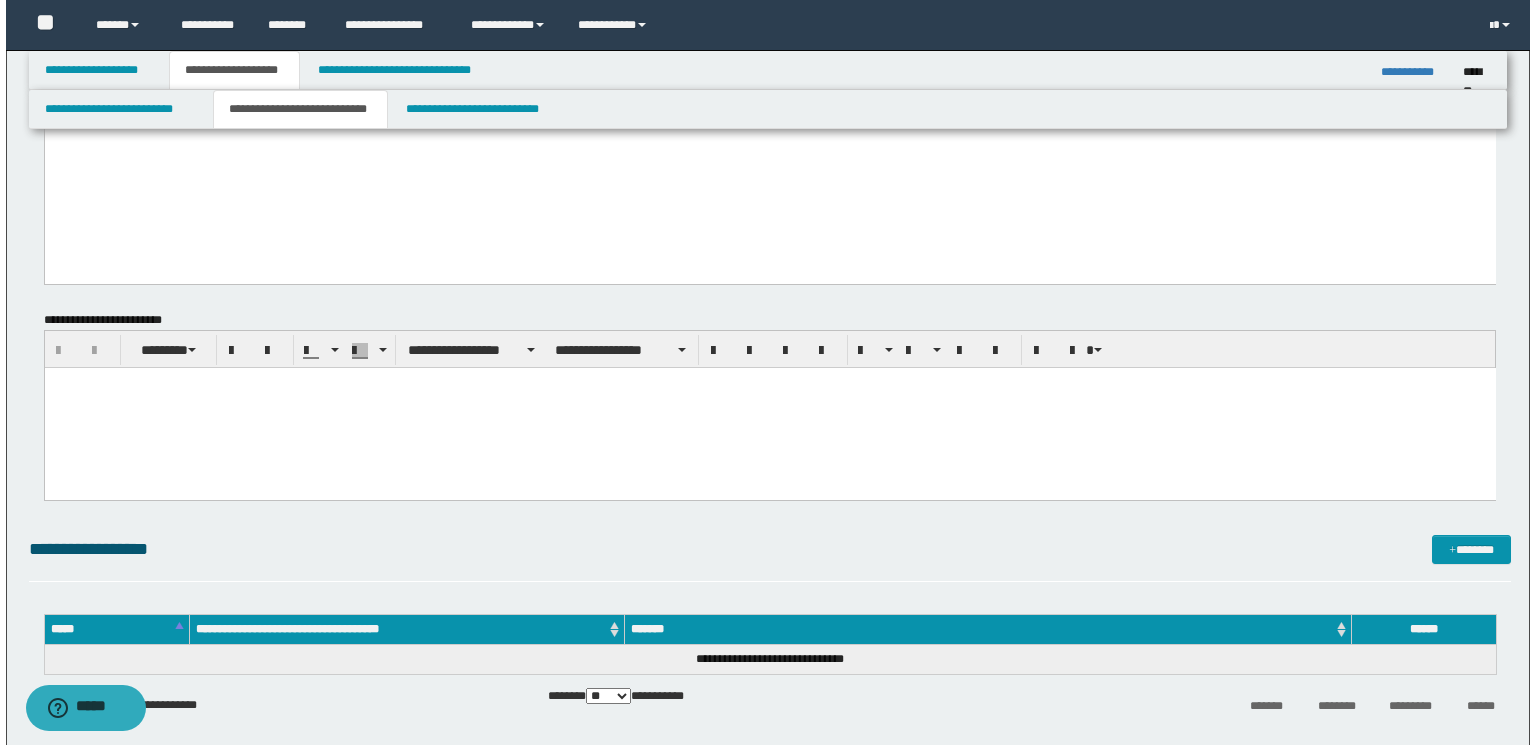 scroll, scrollTop: 1520, scrollLeft: 0, axis: vertical 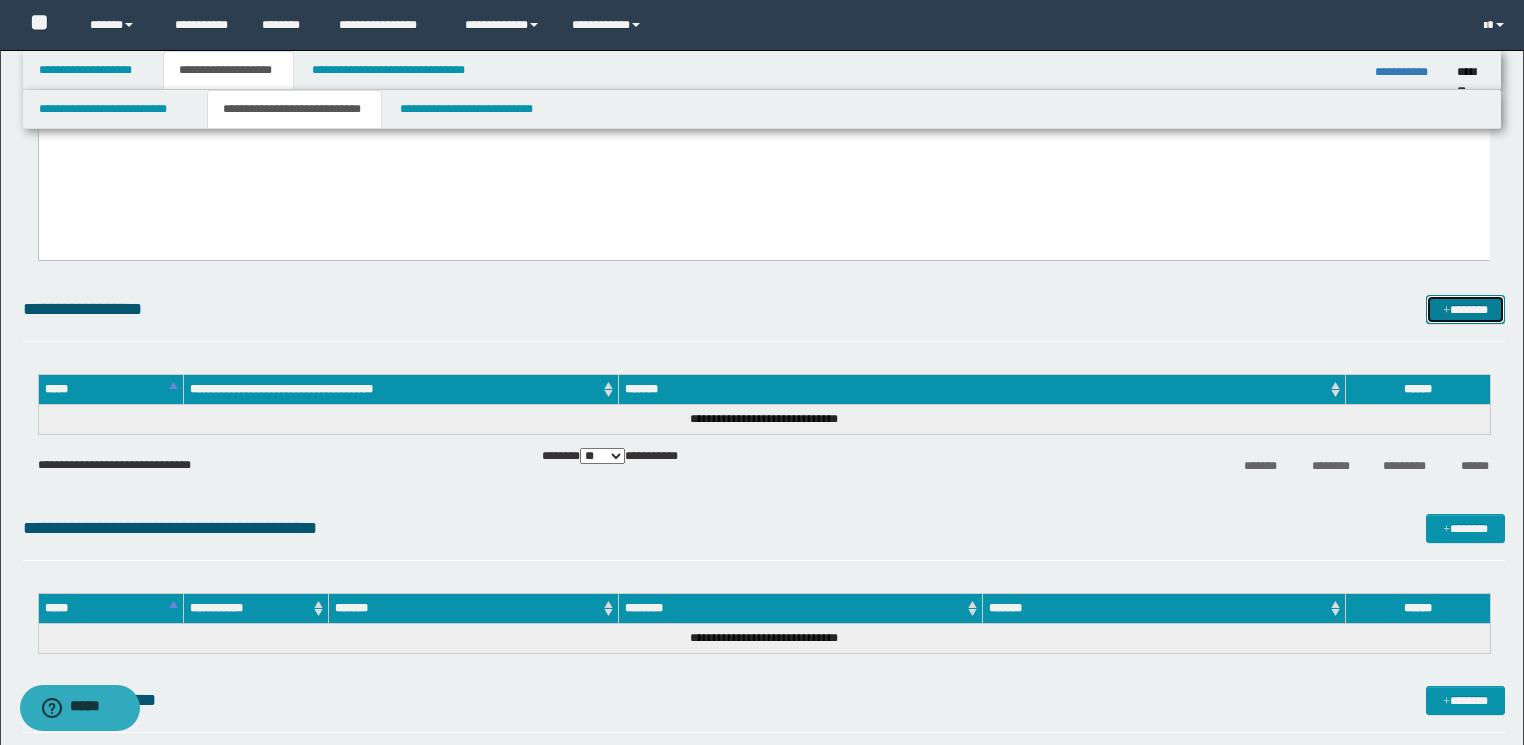 click on "*******" at bounding box center (1465, 310) 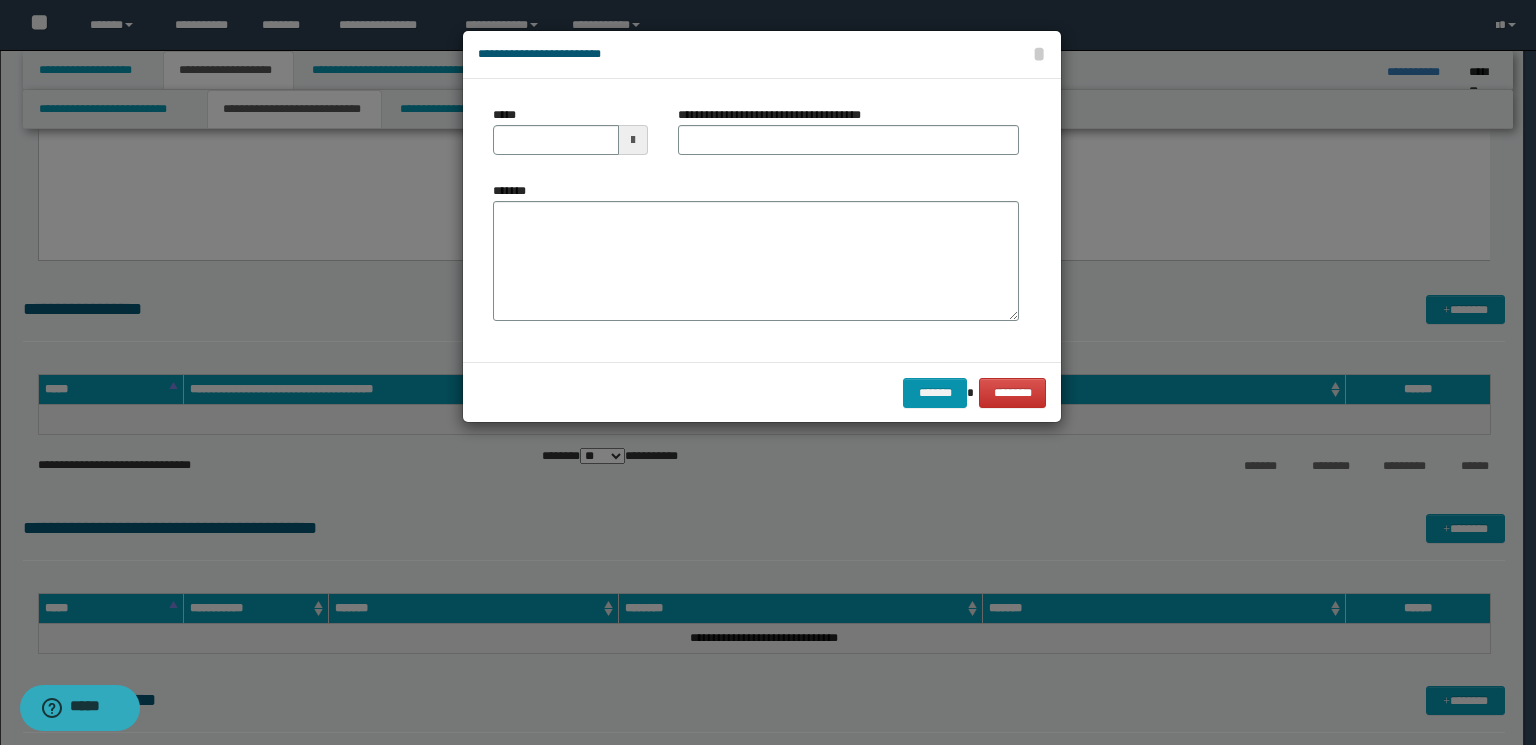 click on "*******" at bounding box center [756, 261] 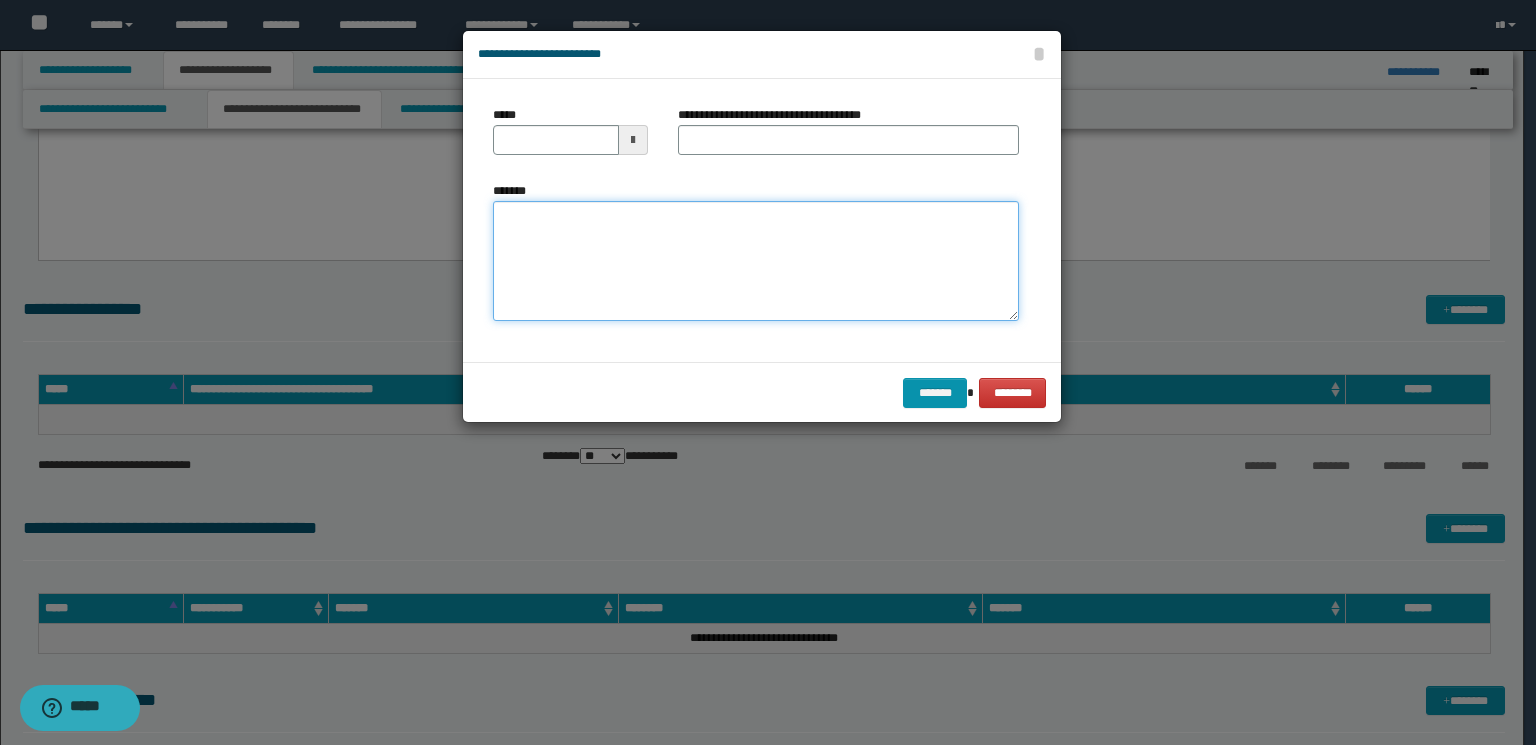 click on "*******" at bounding box center (756, 261) 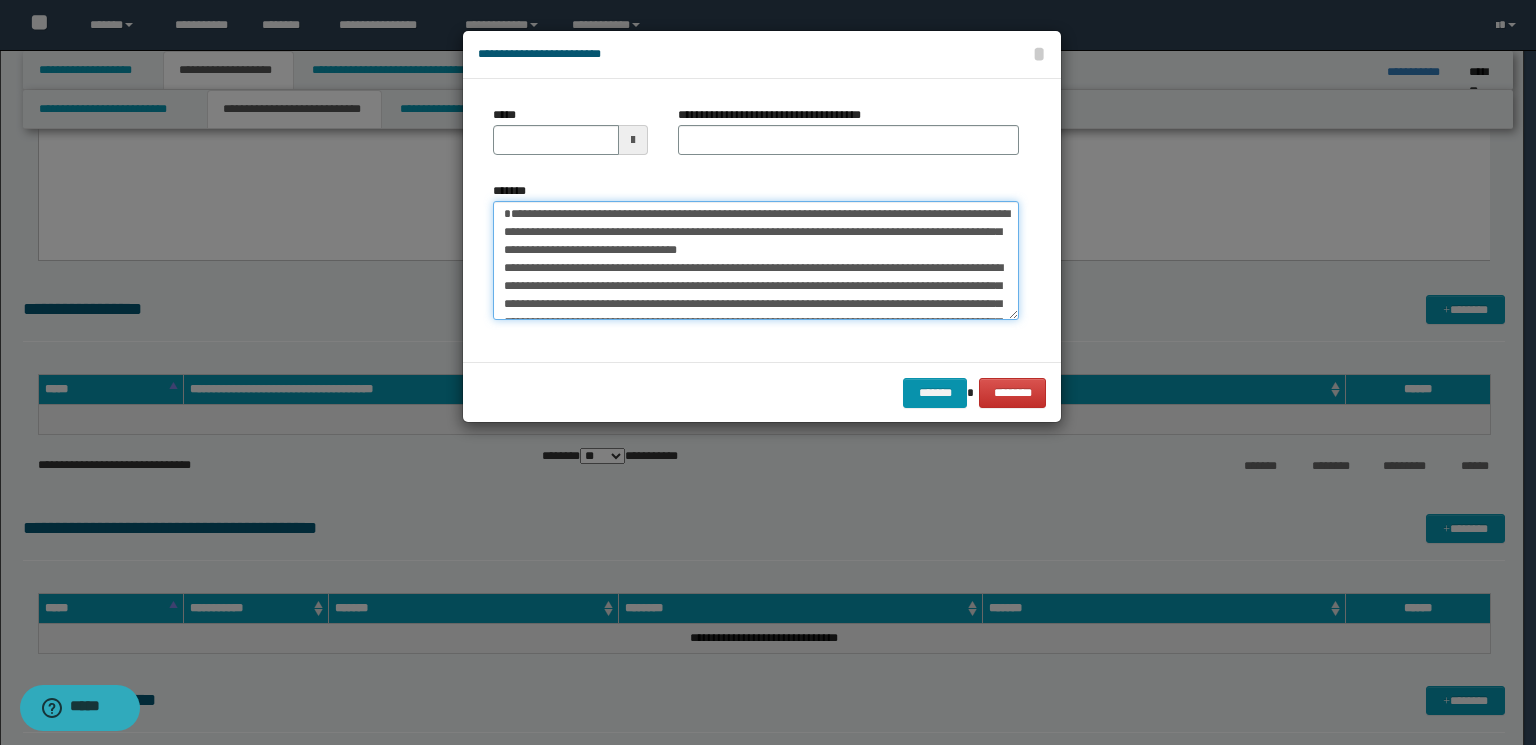 scroll, scrollTop: 0, scrollLeft: 0, axis: both 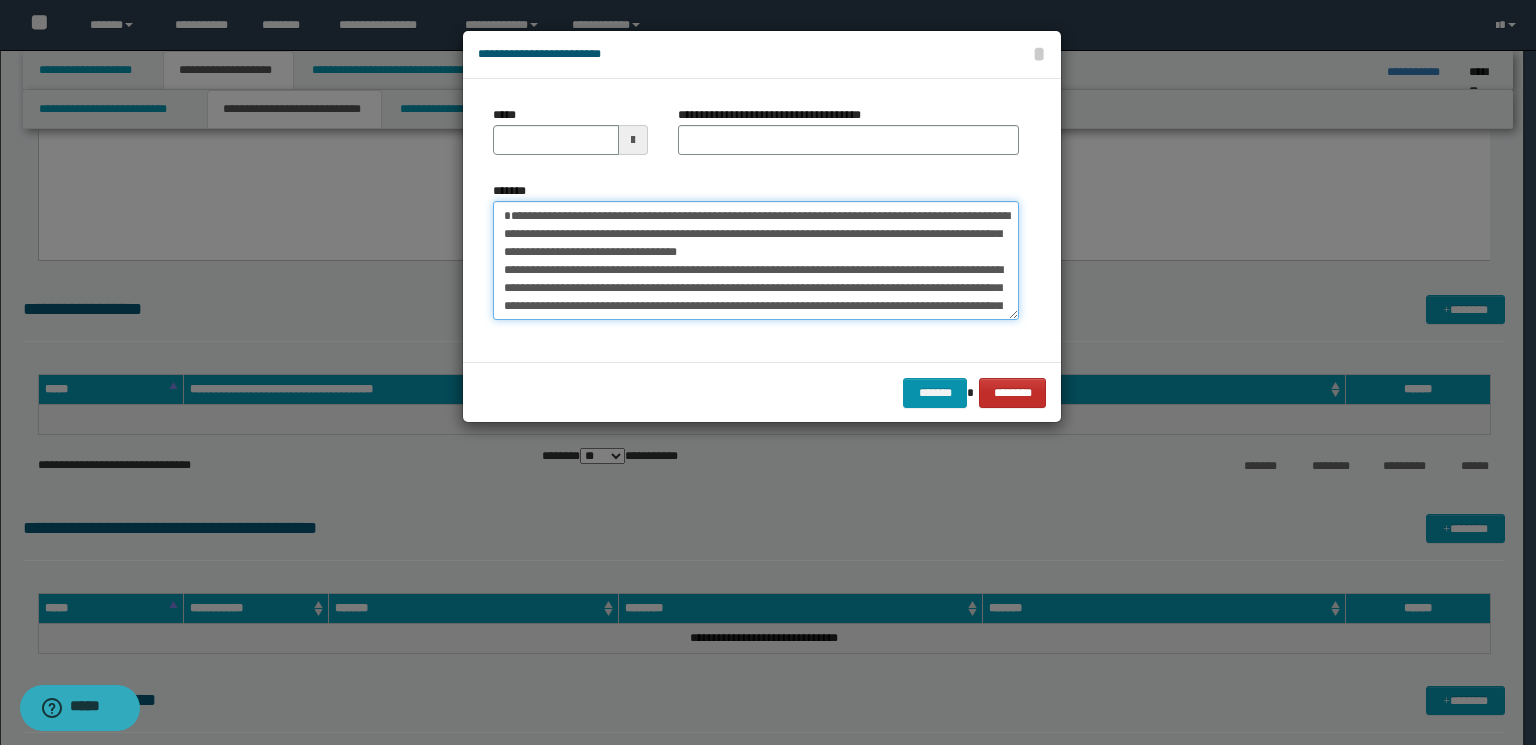 type on "**********" 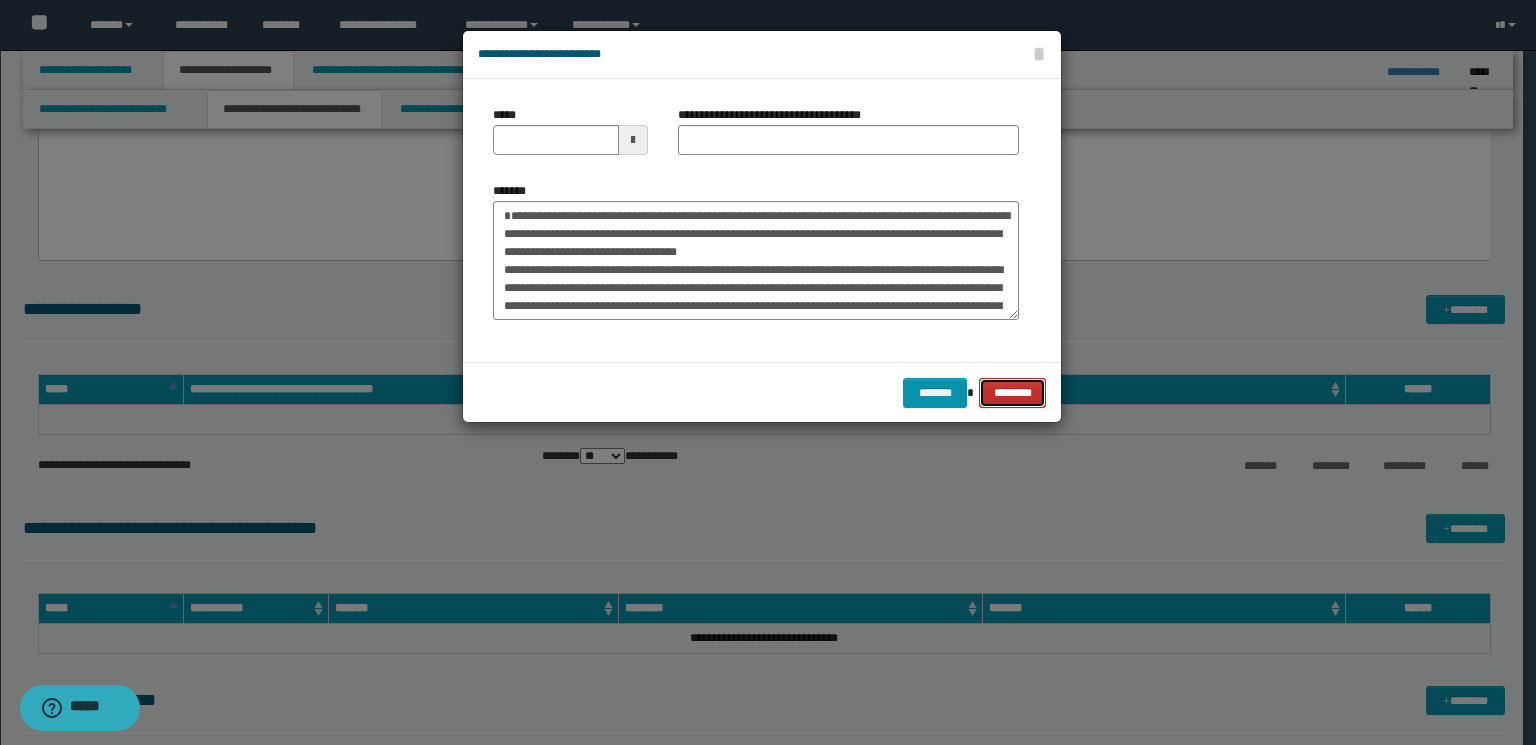 click on "********" at bounding box center [1012, 393] 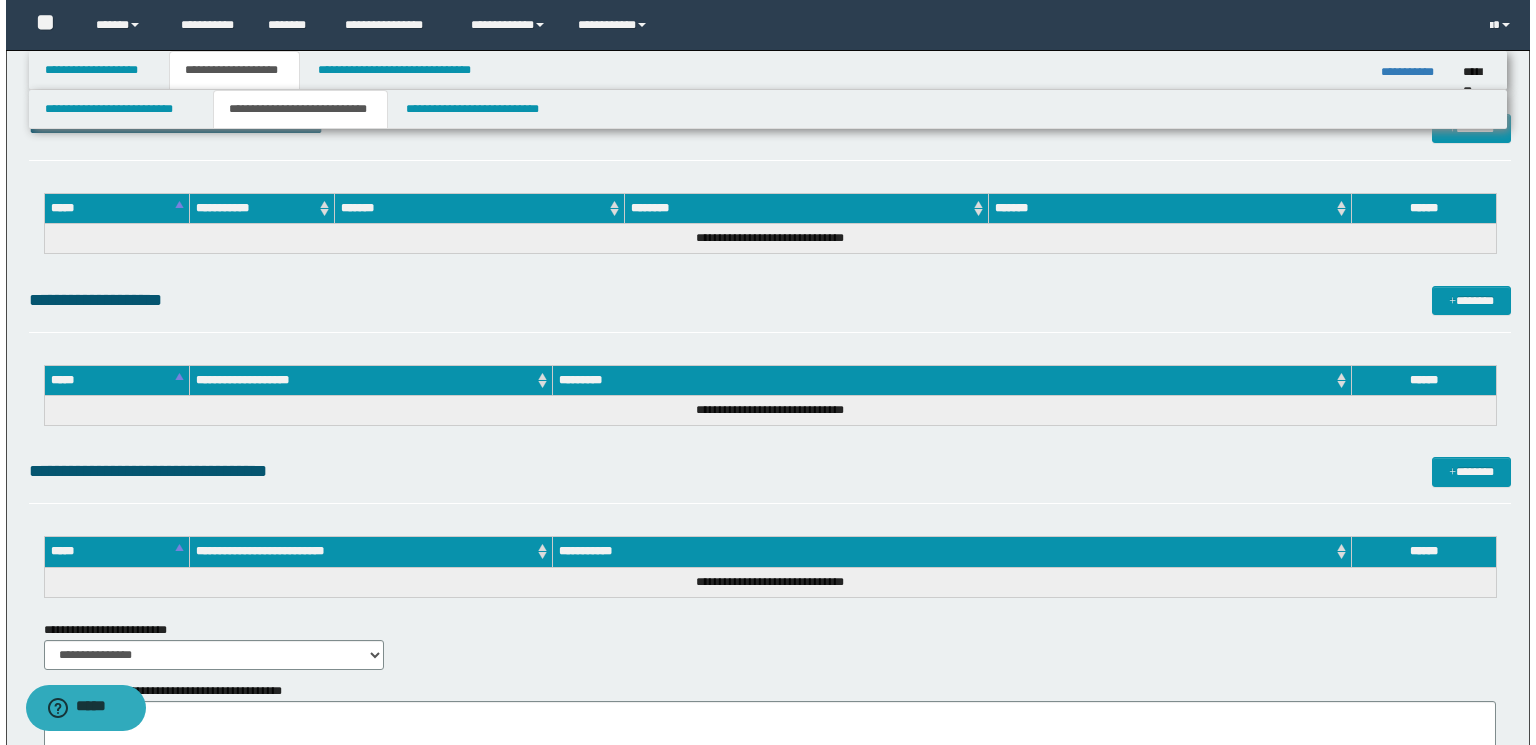 scroll, scrollTop: 2000, scrollLeft: 0, axis: vertical 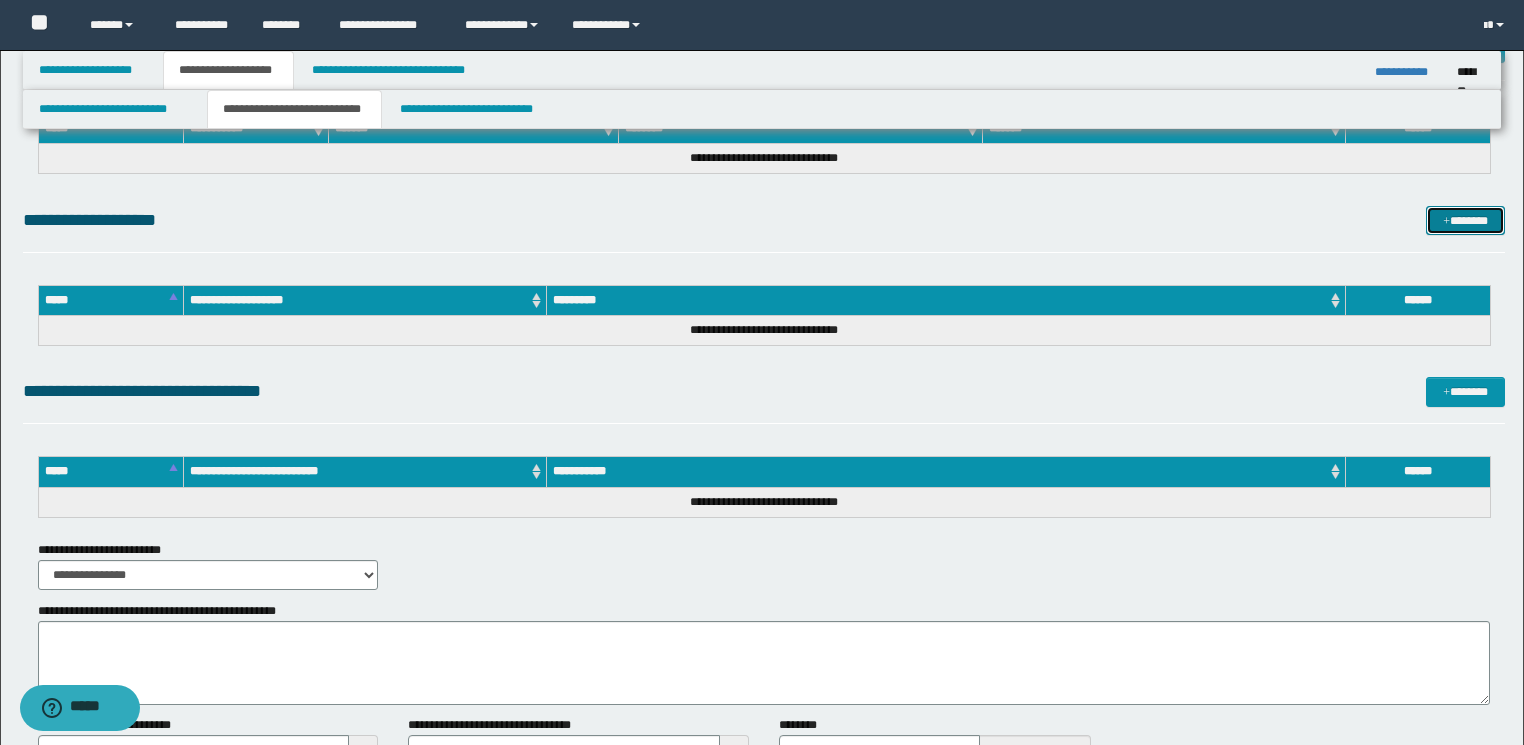 click on "*******" at bounding box center [1465, 221] 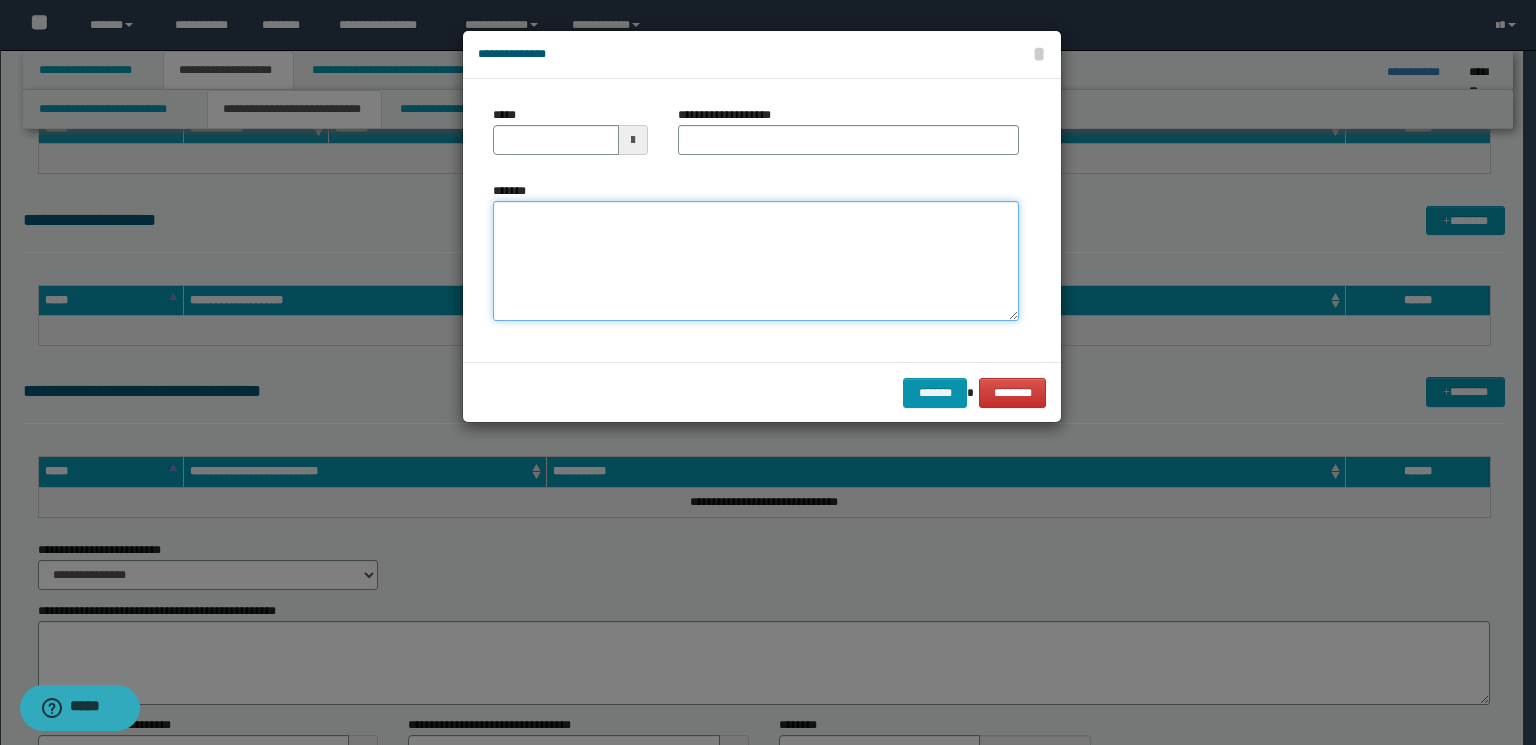 click on "*******" at bounding box center [756, 261] 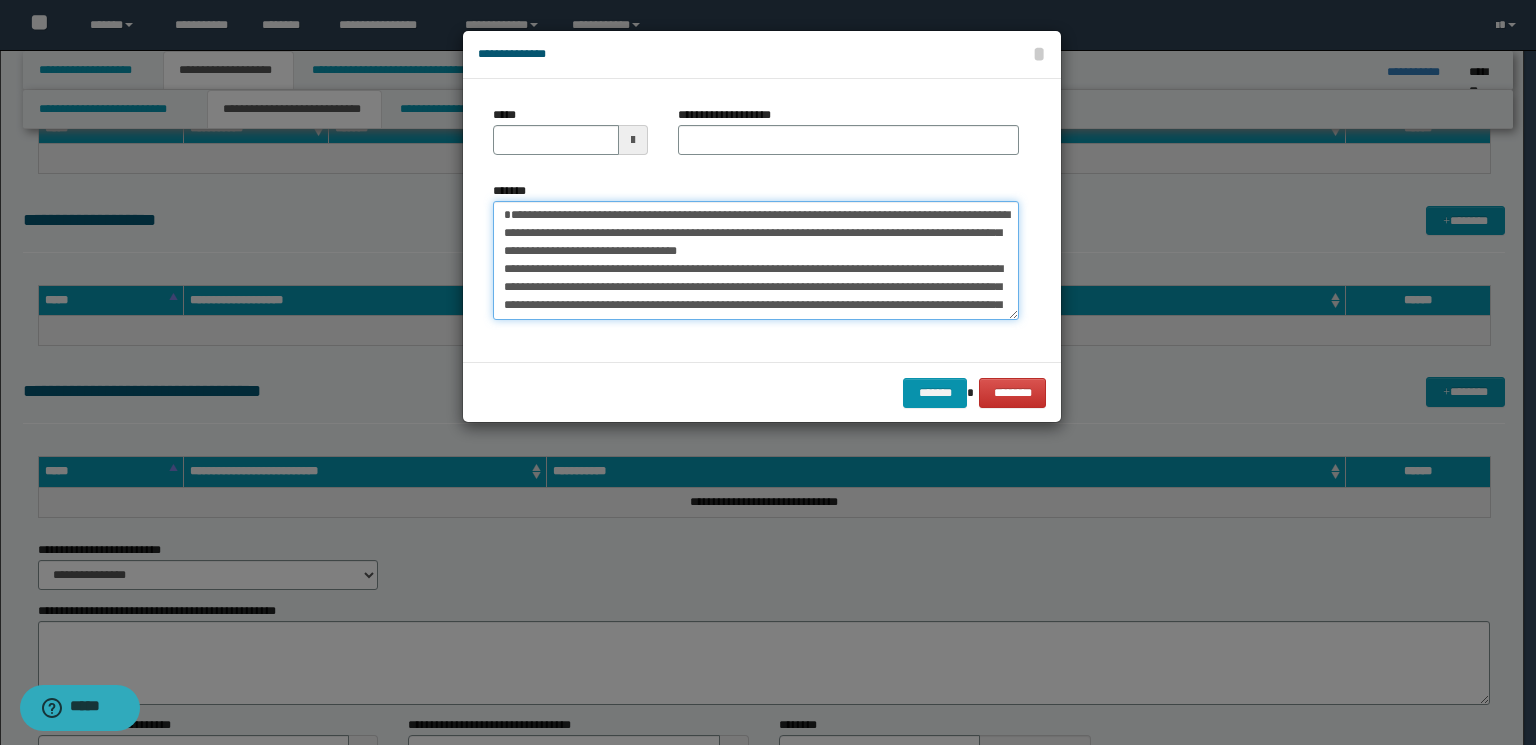 scroll, scrollTop: 0, scrollLeft: 0, axis: both 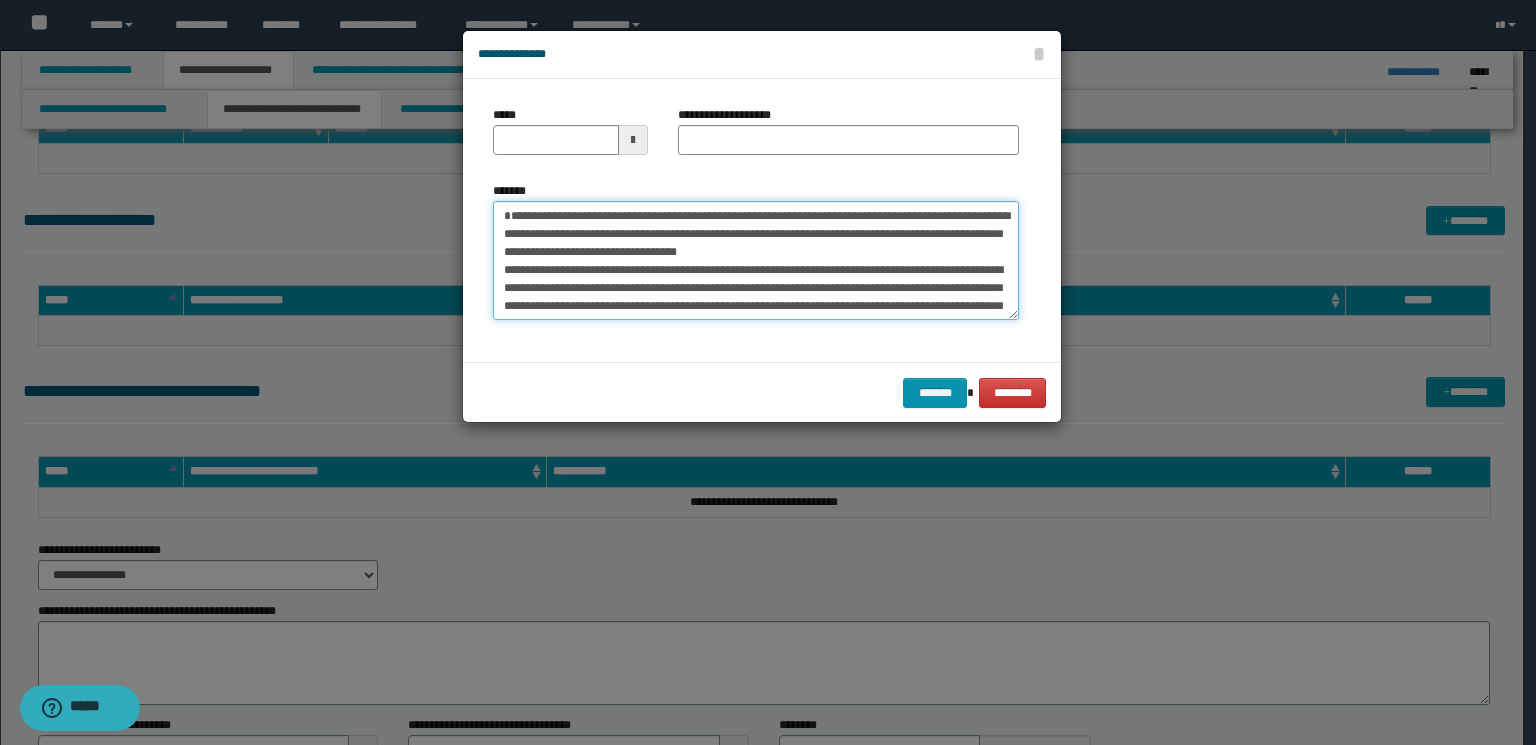 drag, startPoint x: 716, startPoint y: 236, endPoint x: 458, endPoint y: 226, distance: 258.19373 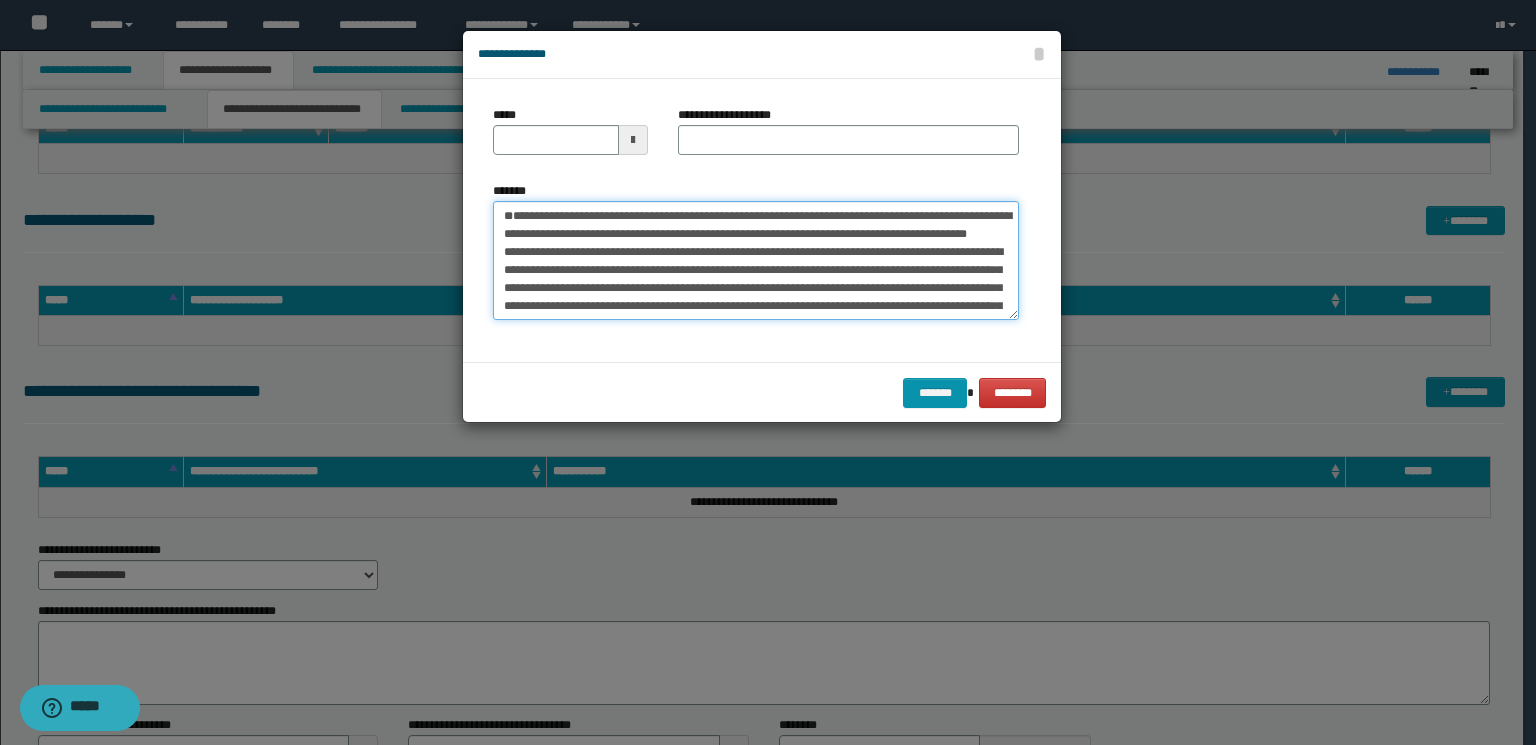 type on "**********" 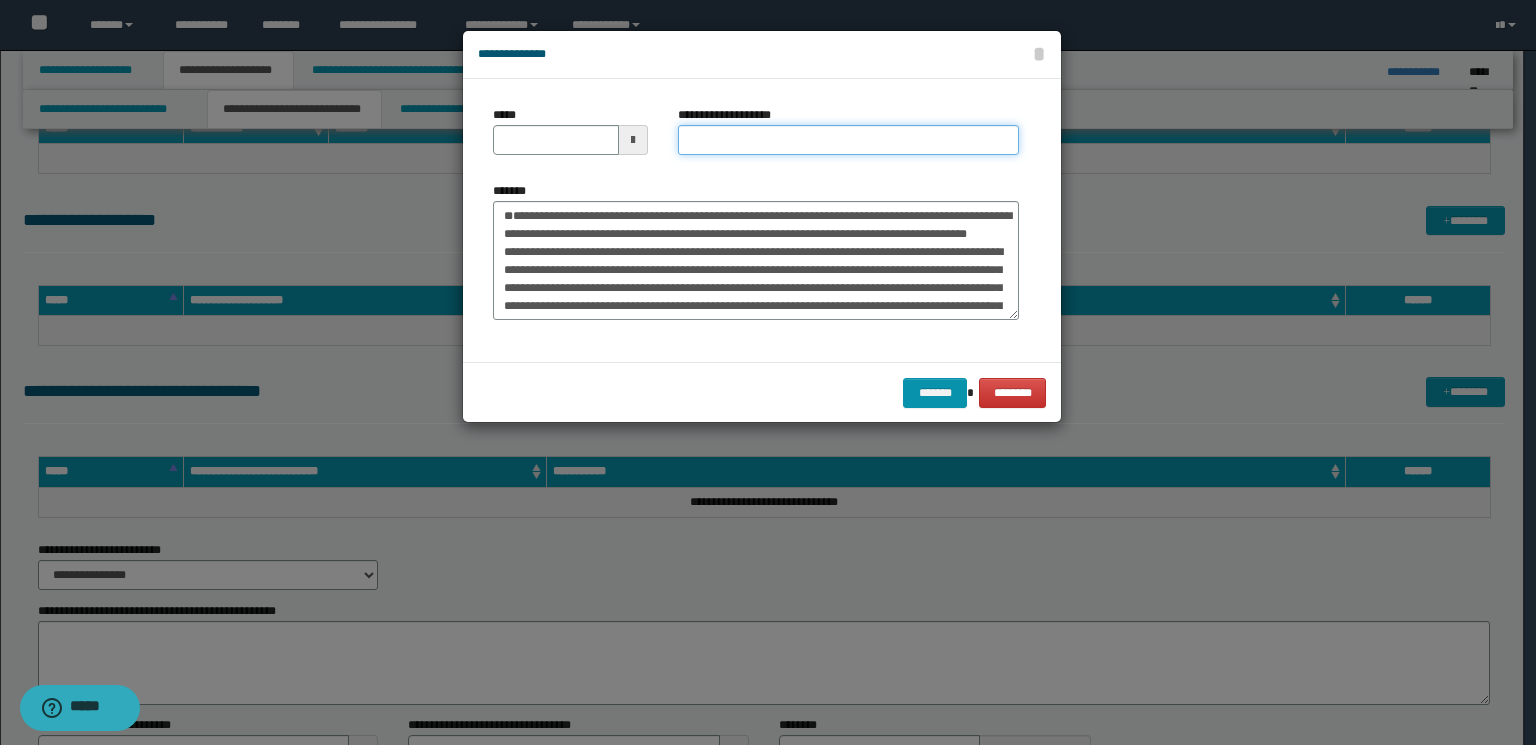 click on "**********" at bounding box center [848, 140] 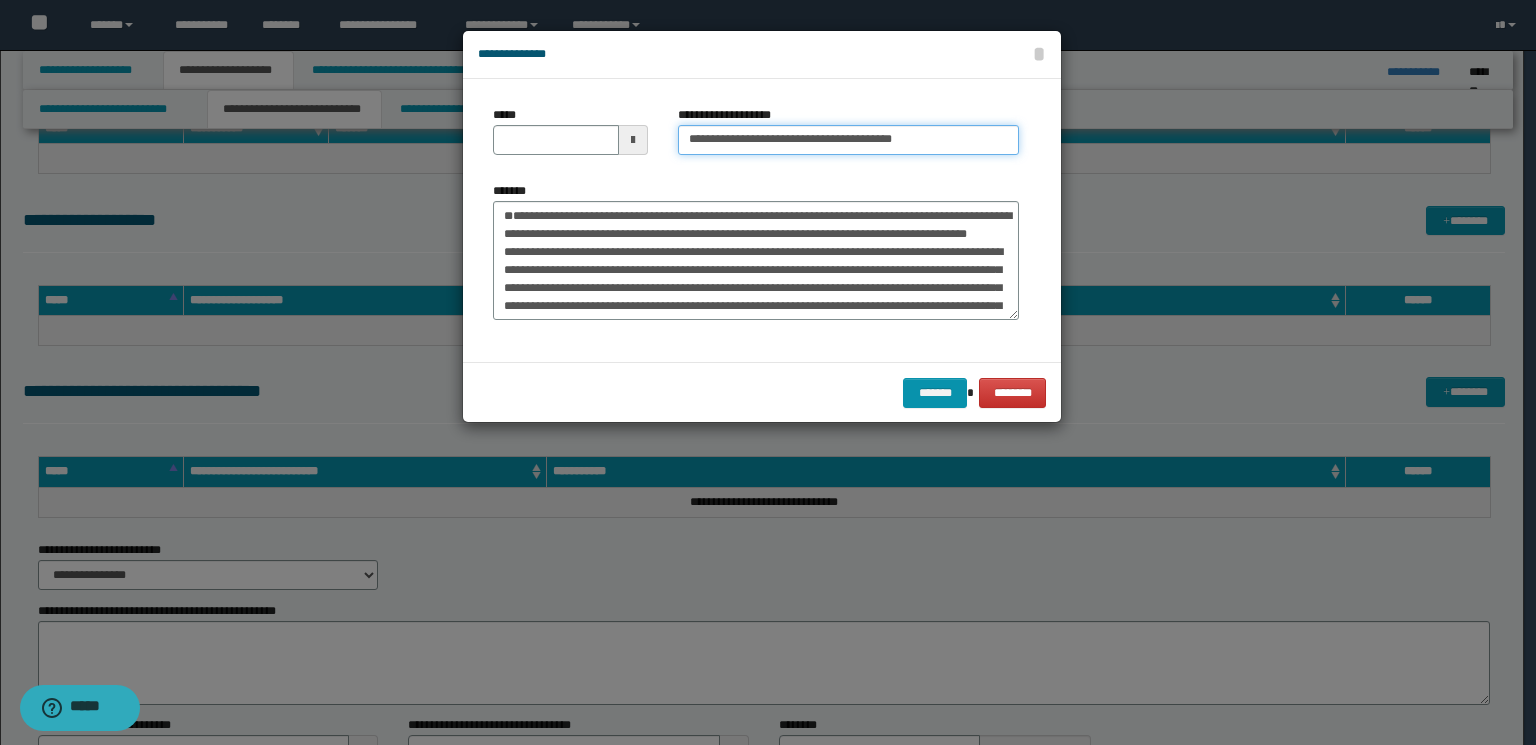 drag, startPoint x: 931, startPoint y: 140, endPoint x: 832, endPoint y: 137, distance: 99.04544 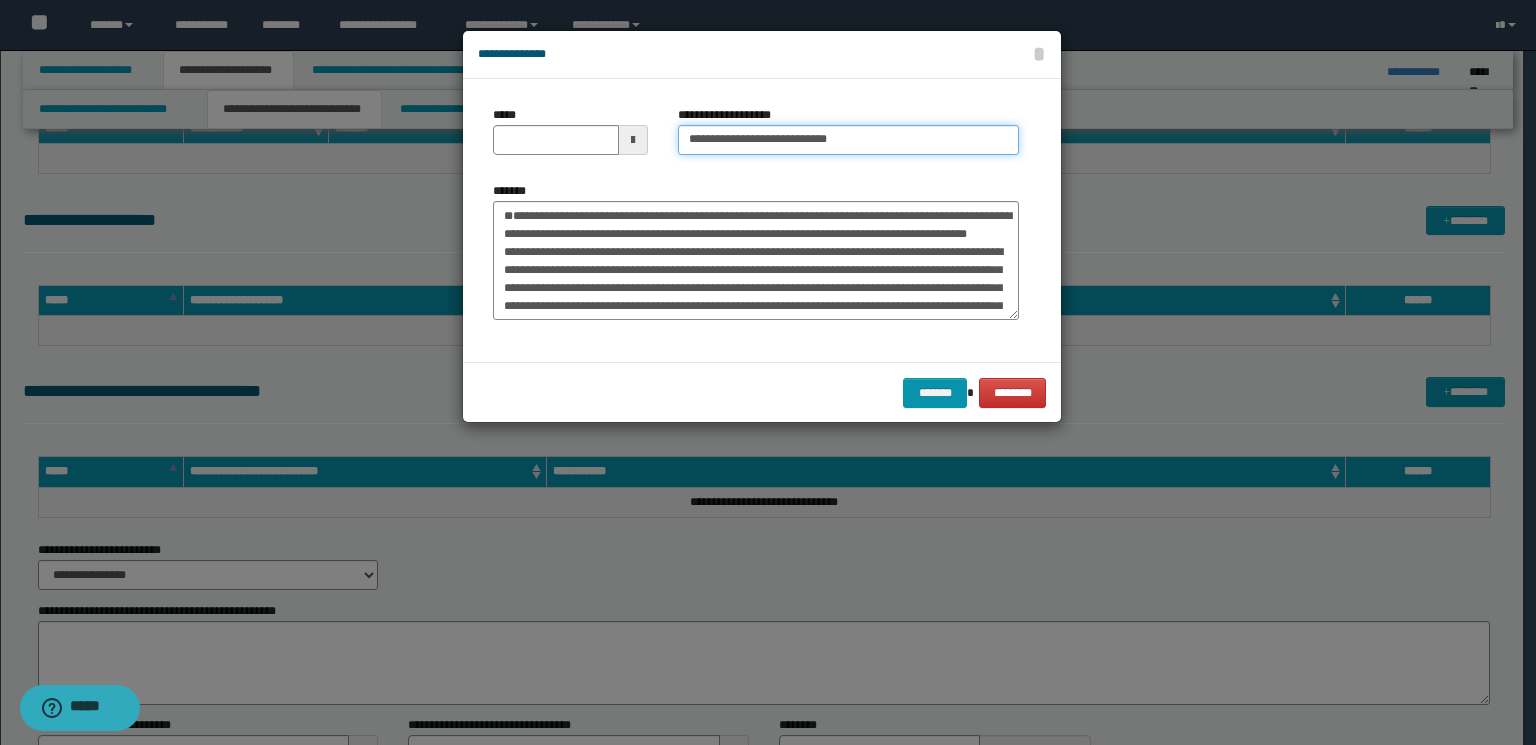 type 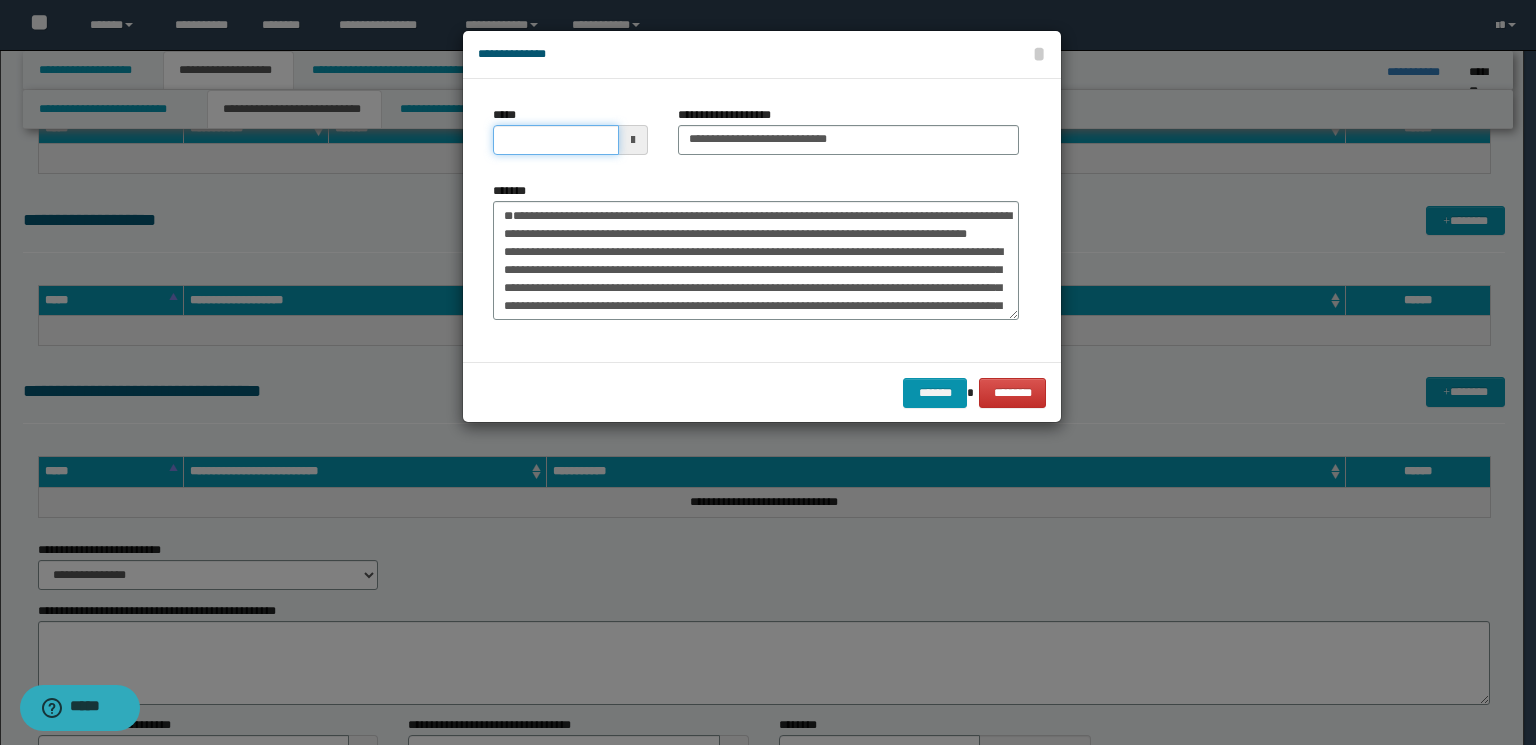 click on "*****" at bounding box center (556, 140) 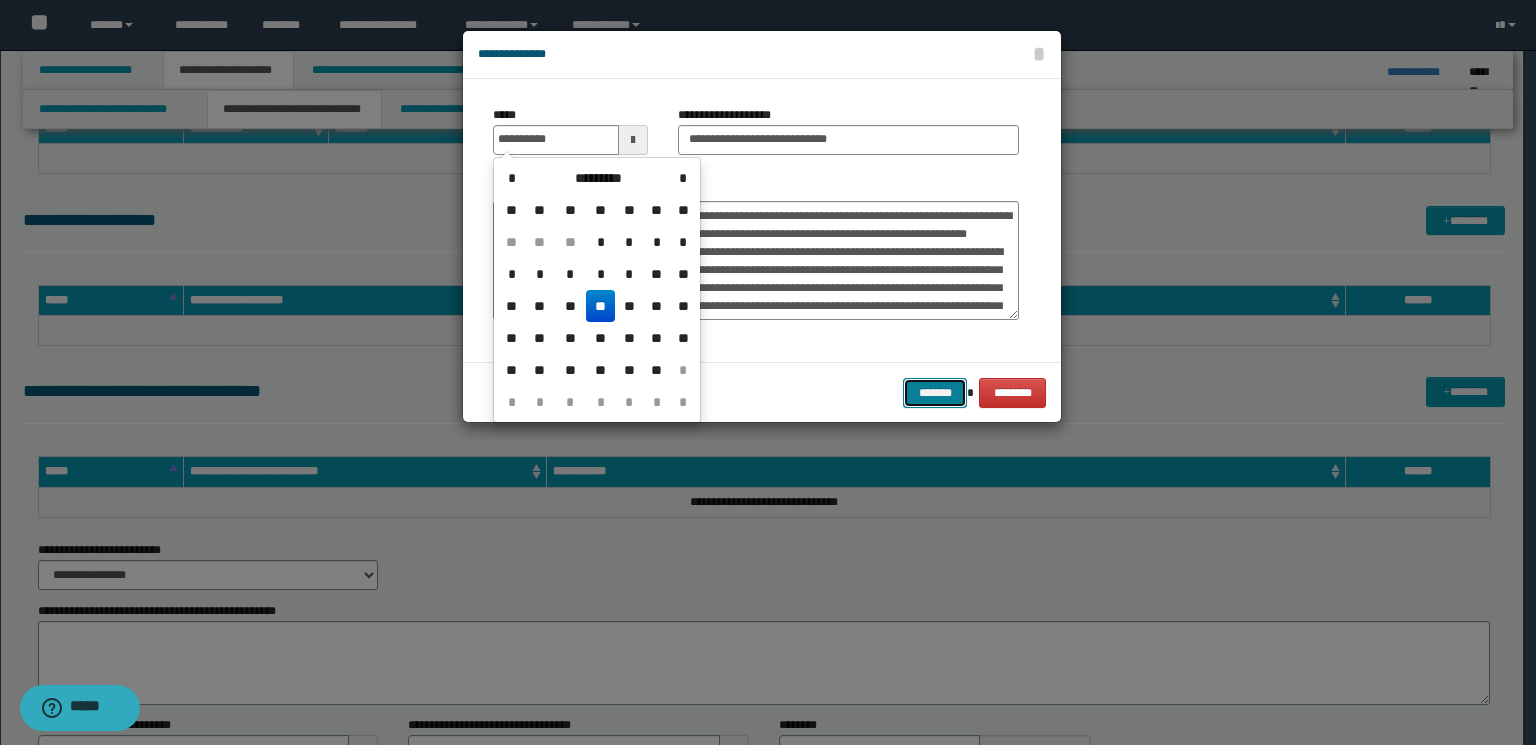 type on "**********" 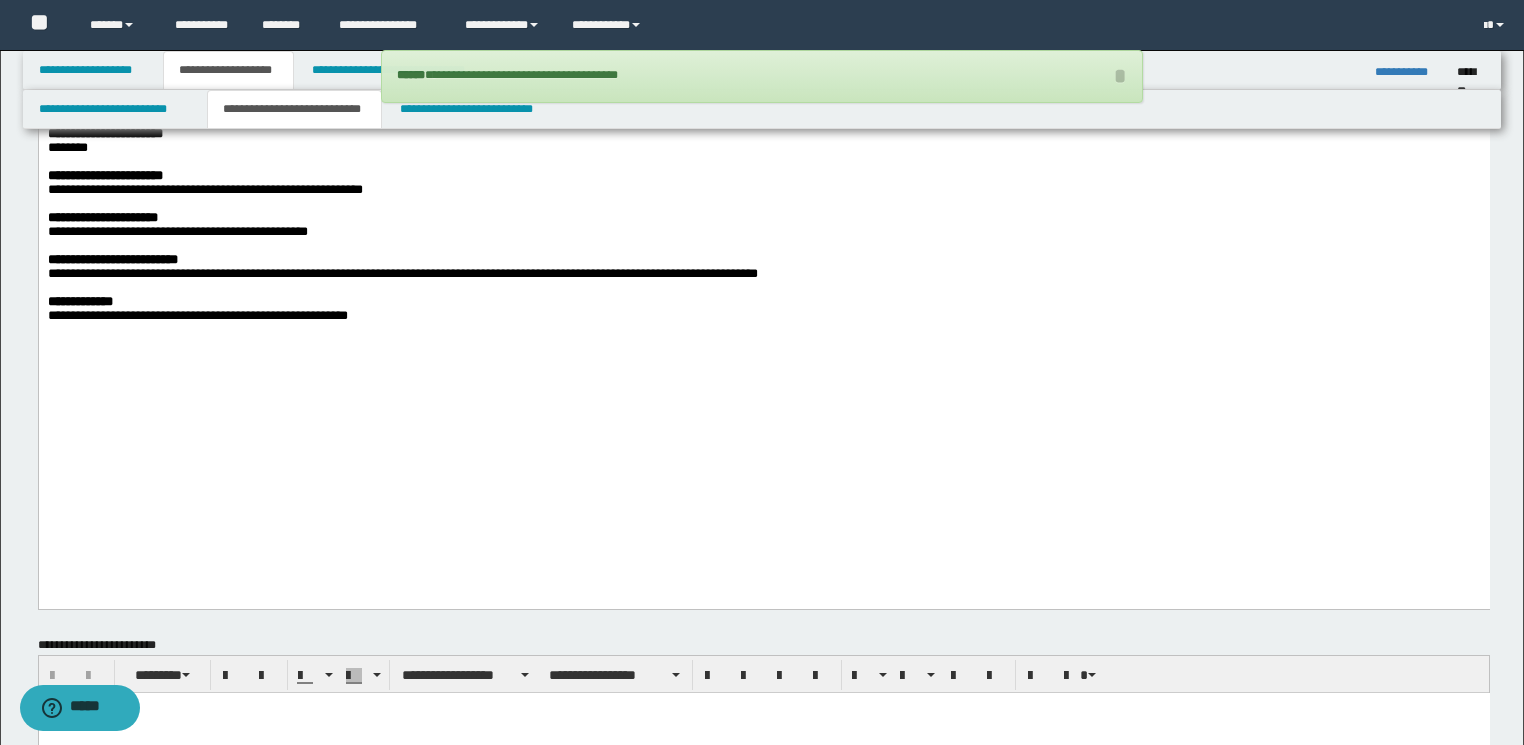 scroll, scrollTop: 880, scrollLeft: 0, axis: vertical 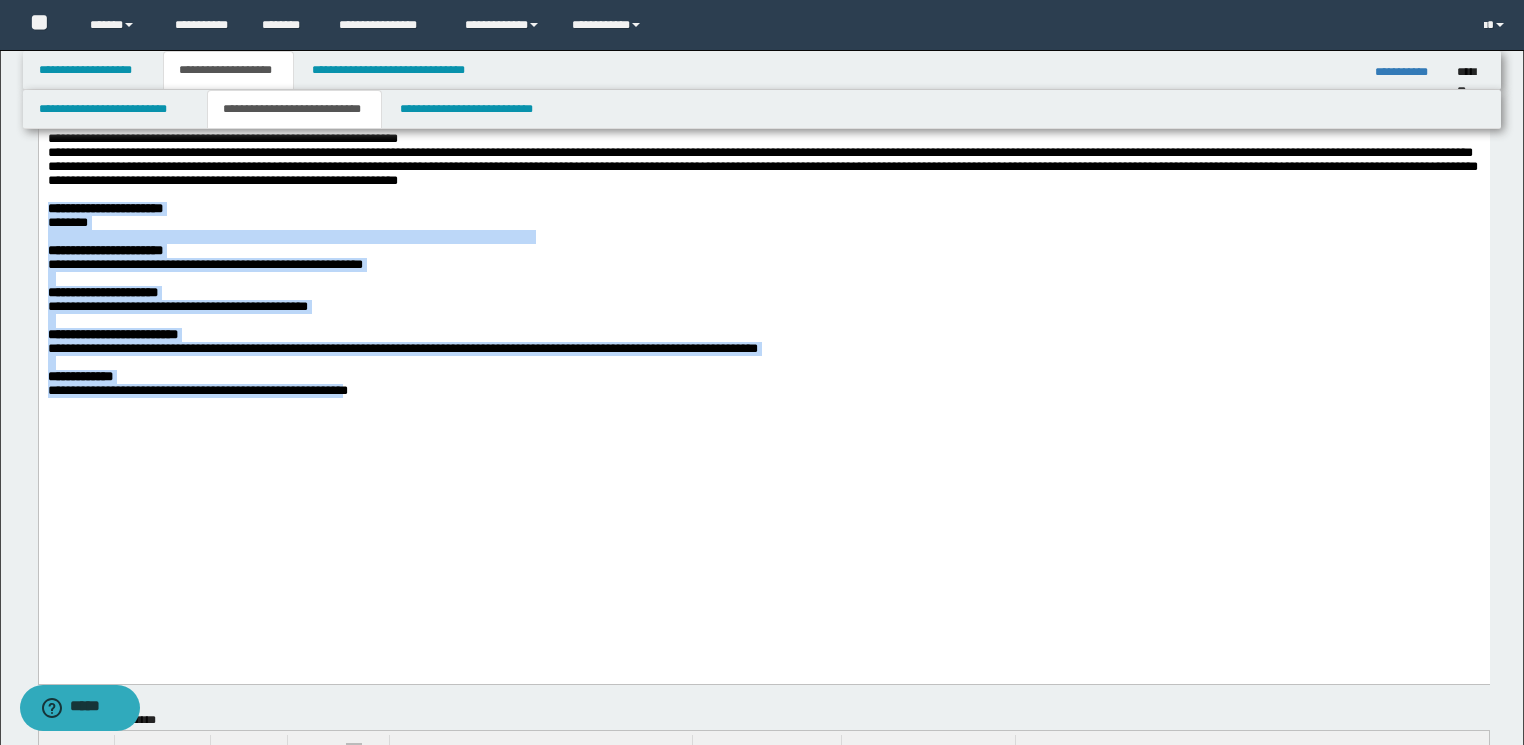 drag, startPoint x: 358, startPoint y: 569, endPoint x: 46, endPoint y: 361, distance: 374.97733 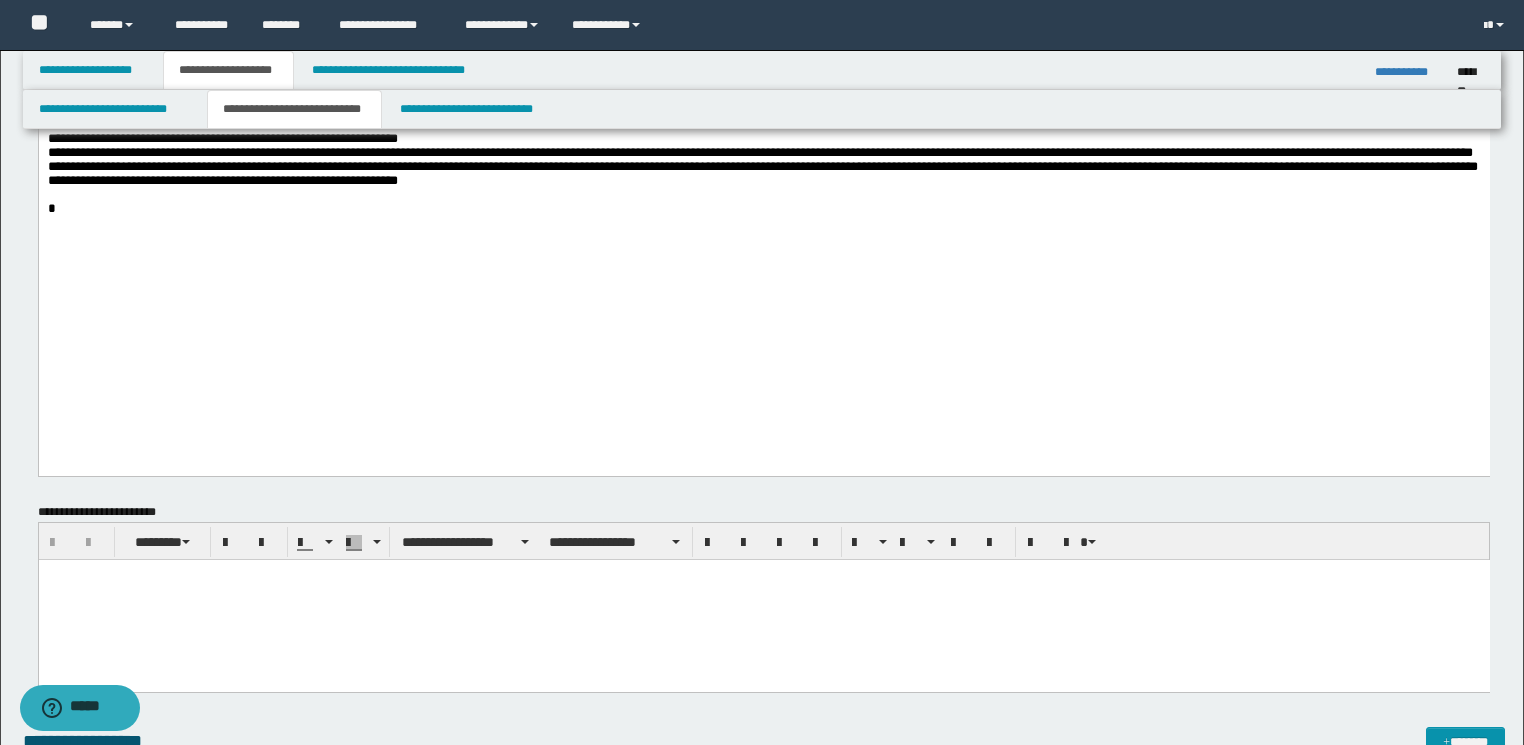 click at bounding box center [763, 599] 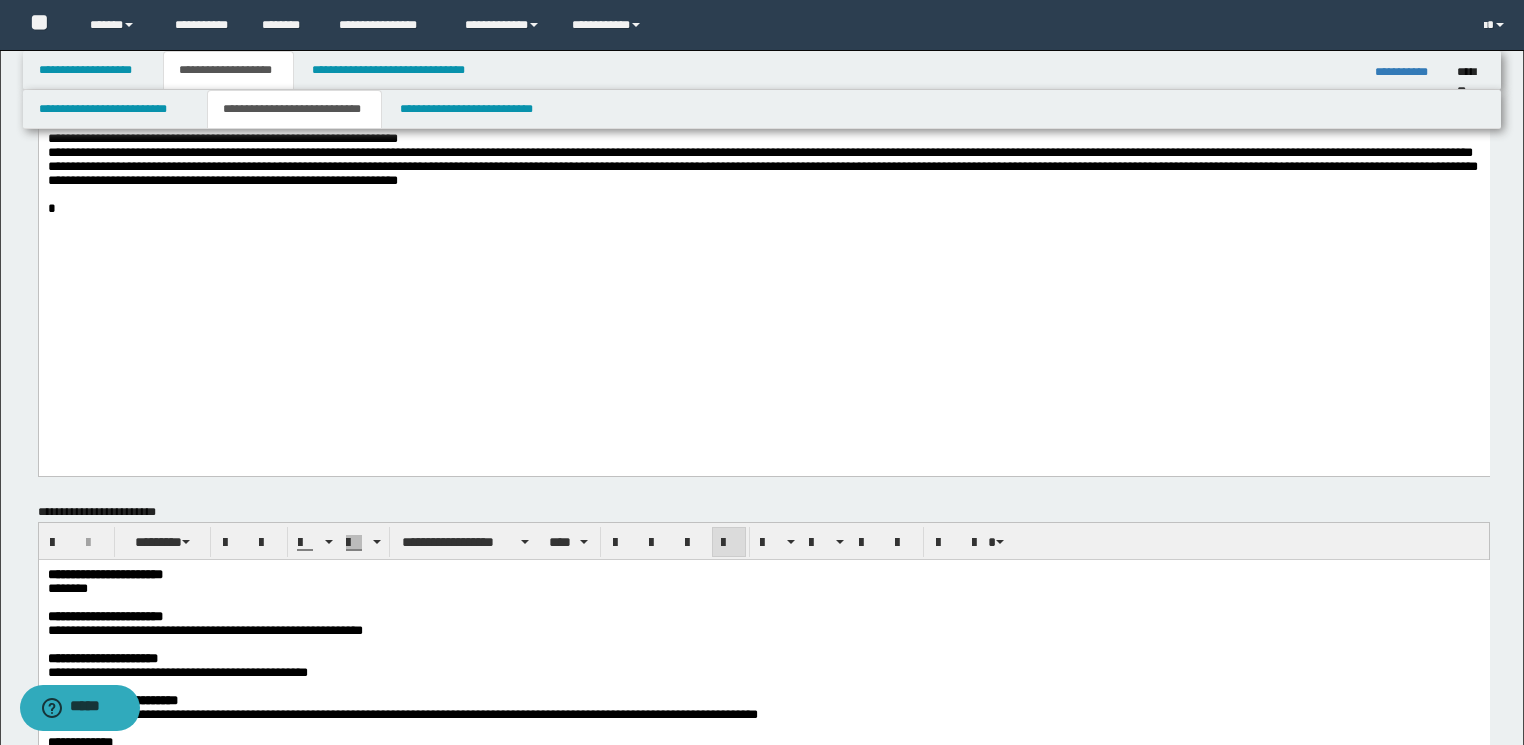 click on "**********" at bounding box center [762, 174] 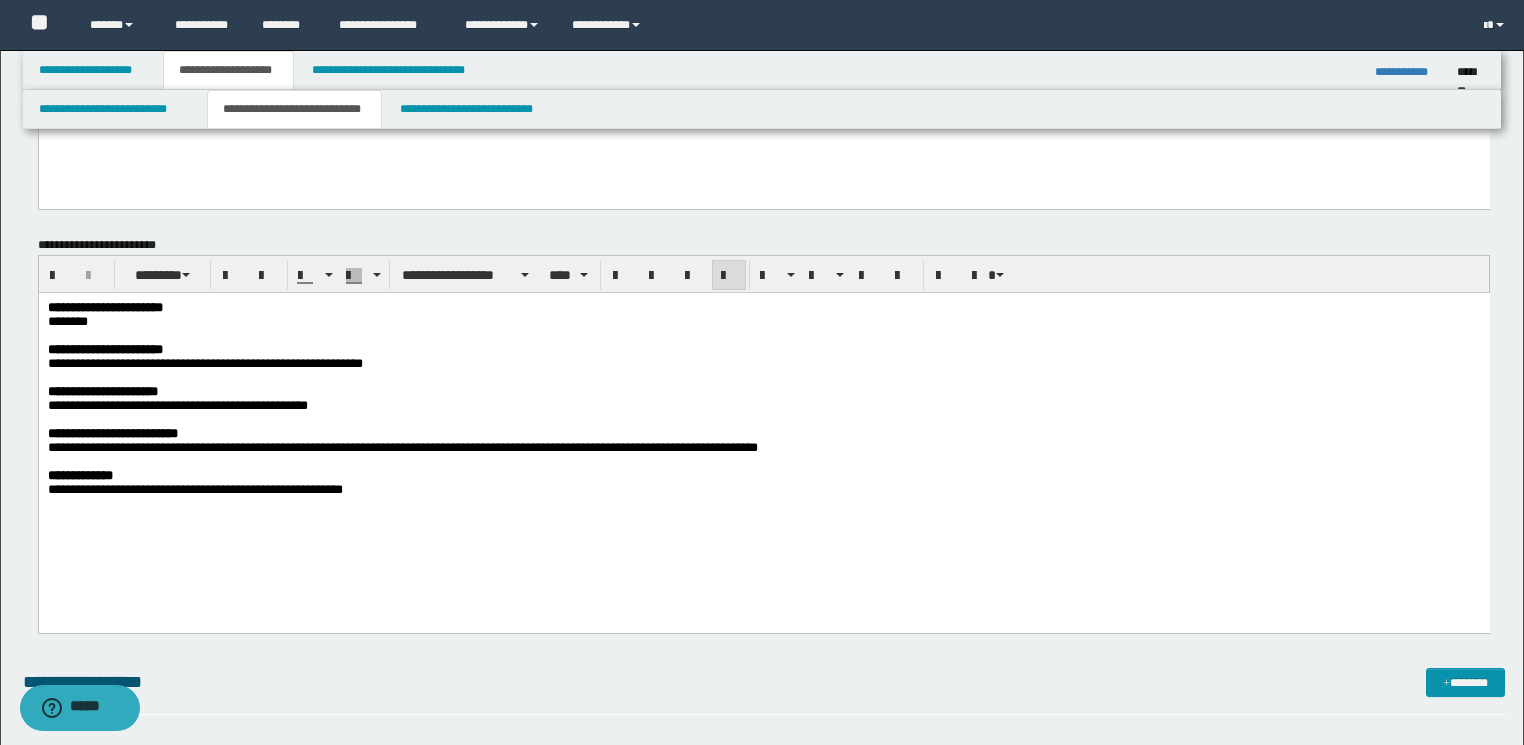 scroll, scrollTop: 1120, scrollLeft: 0, axis: vertical 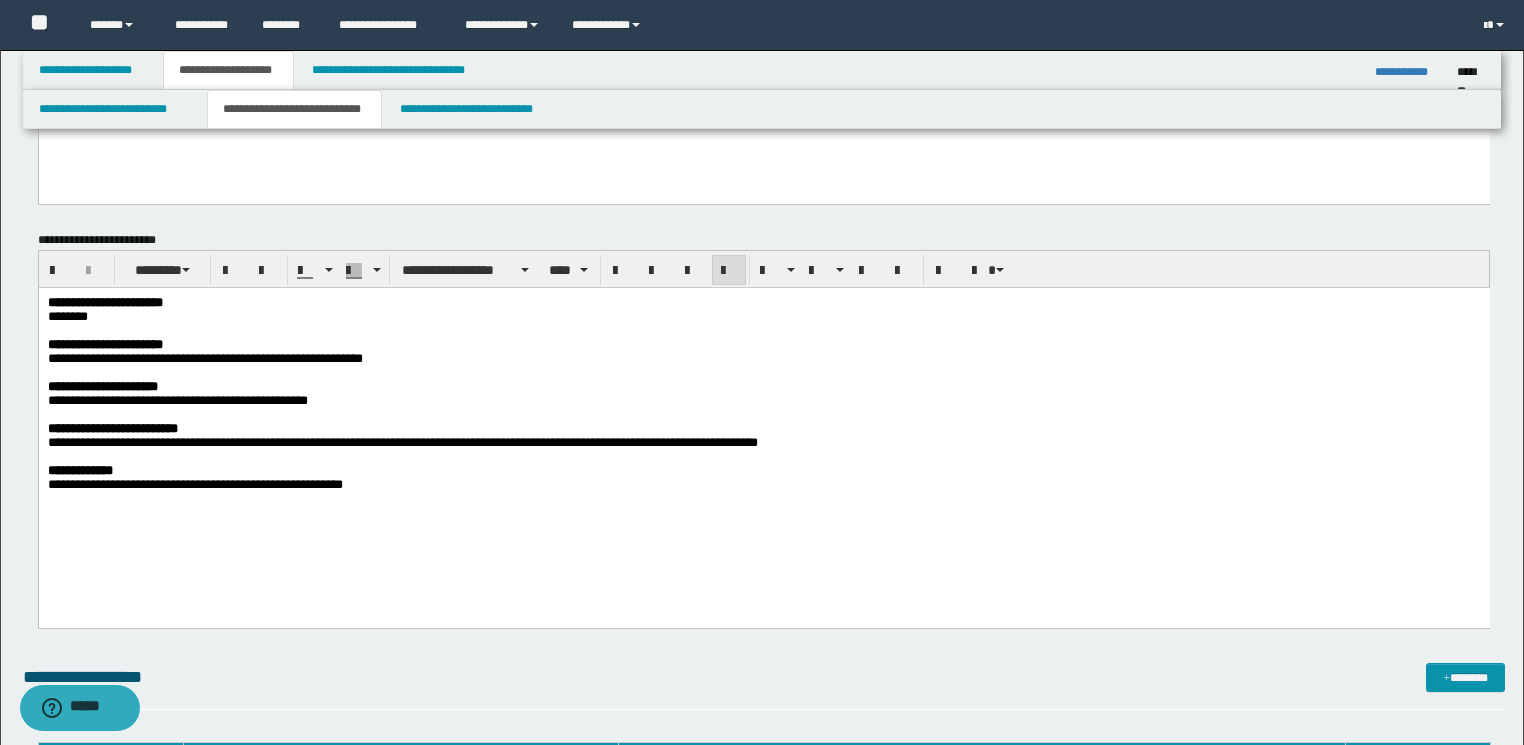 click on "**********" at bounding box center (764, 677) 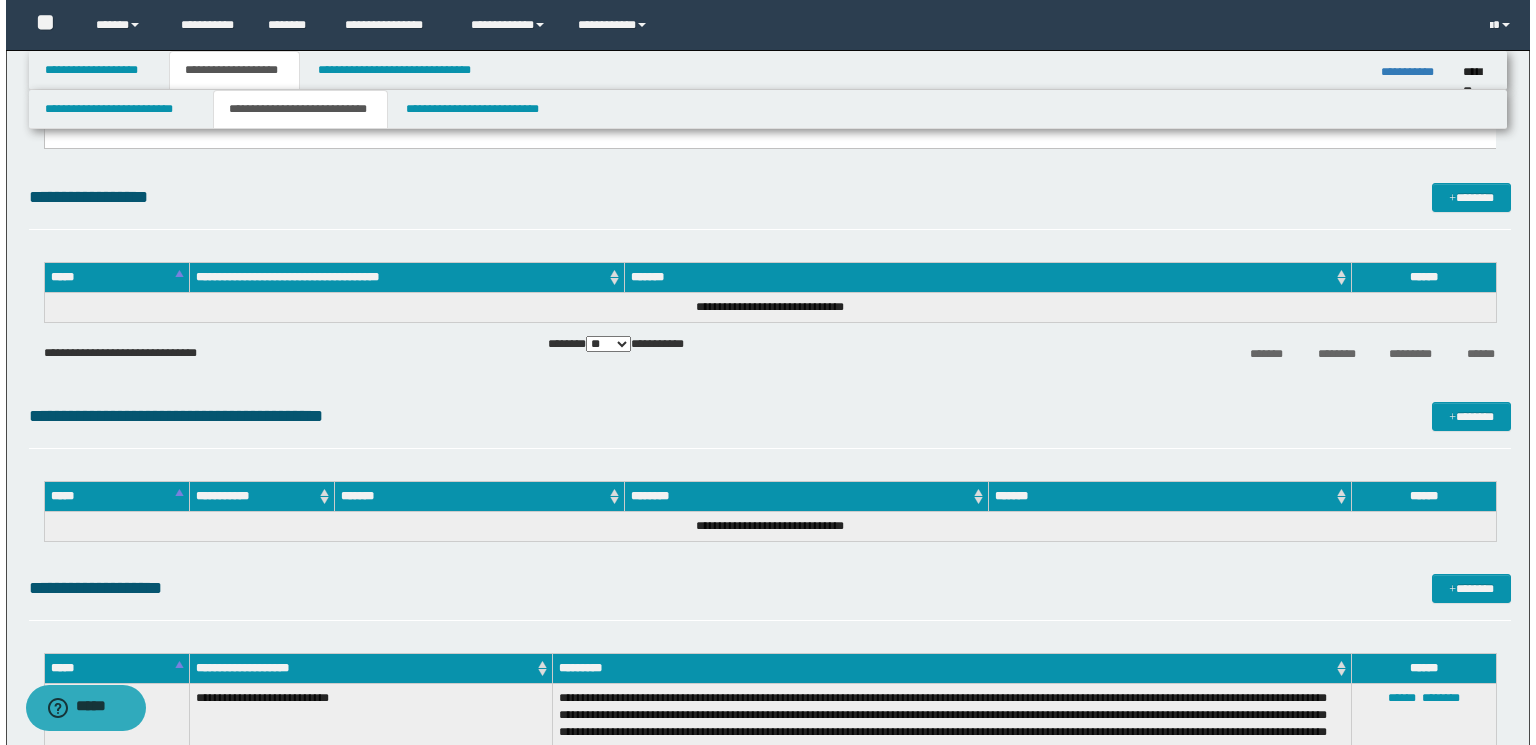 scroll, scrollTop: 1520, scrollLeft: 0, axis: vertical 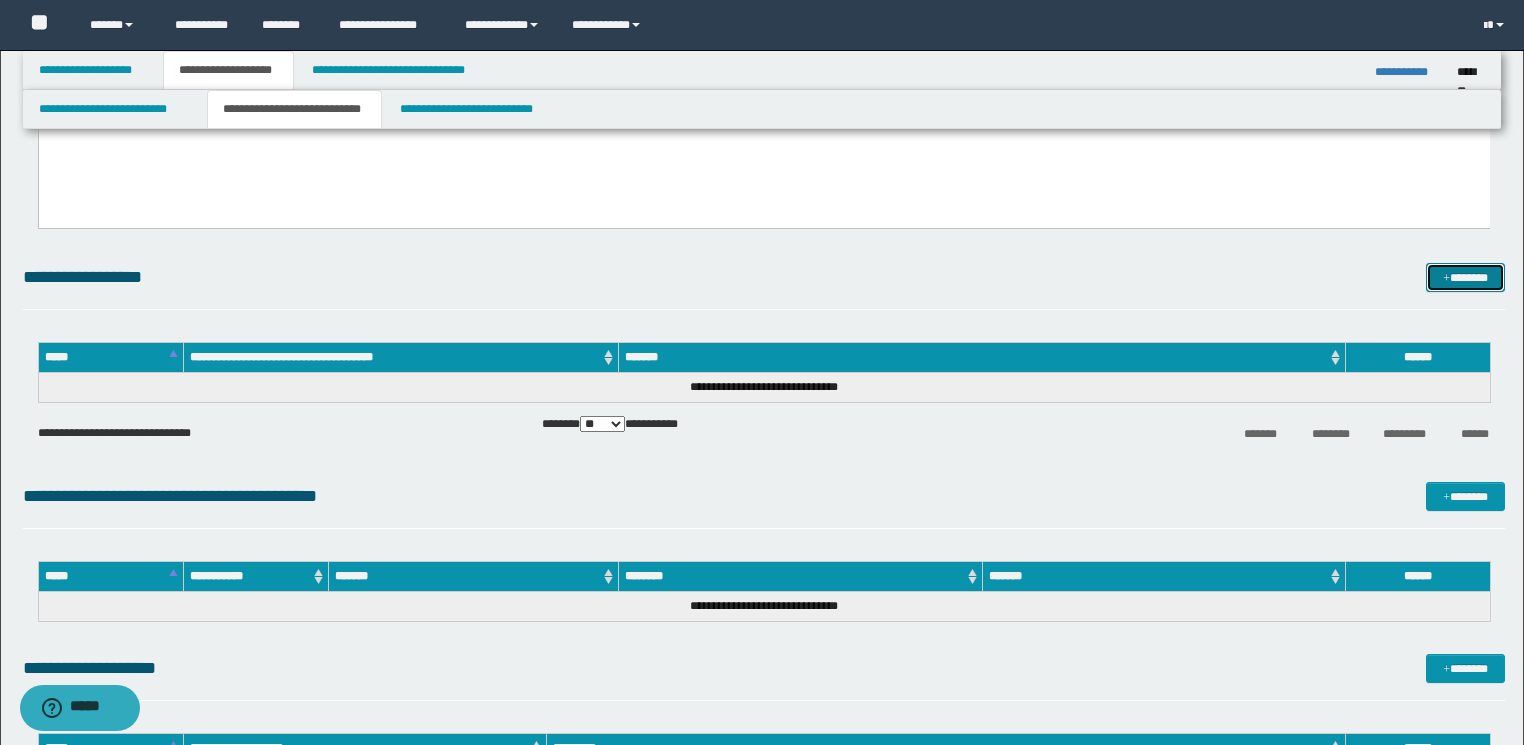click on "*******" at bounding box center (1465, 278) 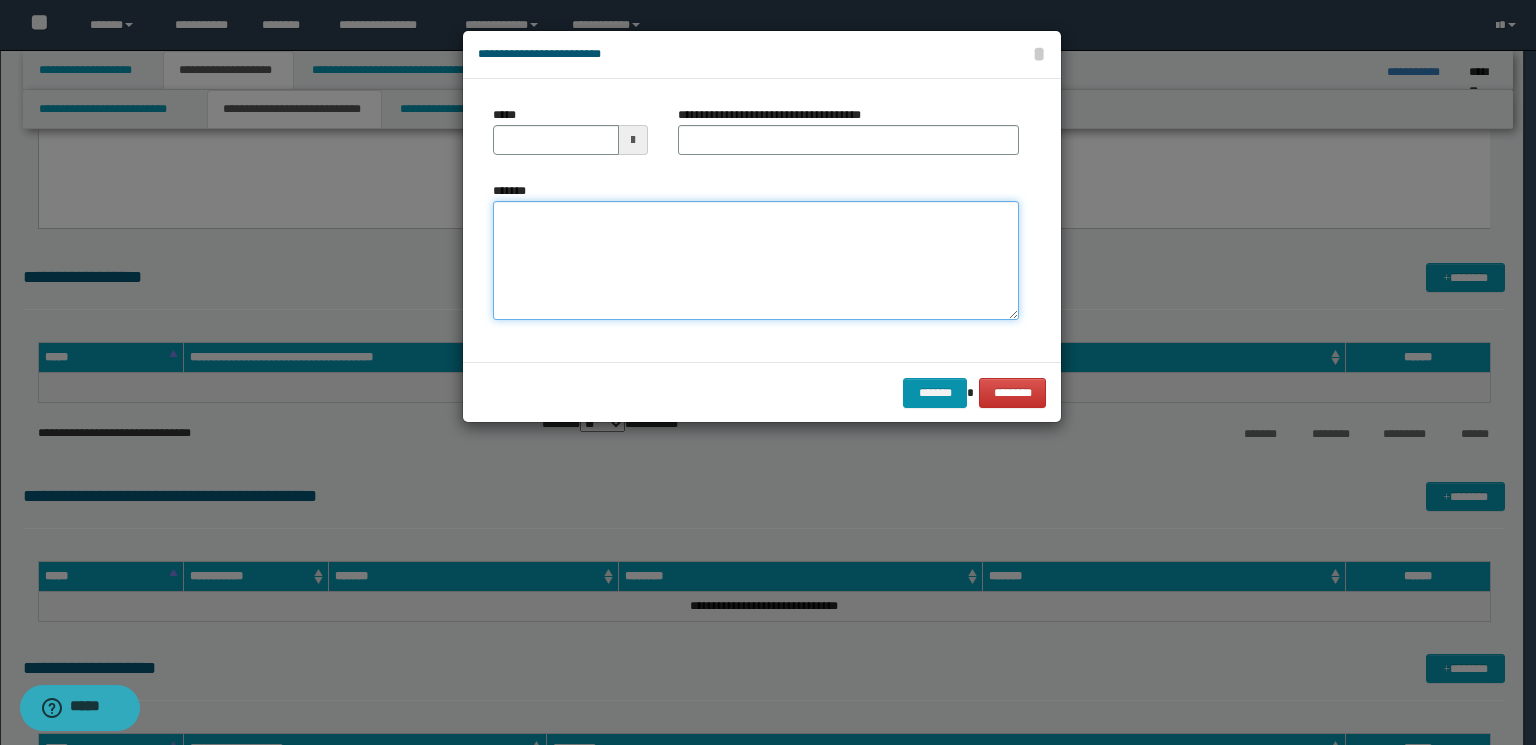 click on "*******" at bounding box center (756, 261) 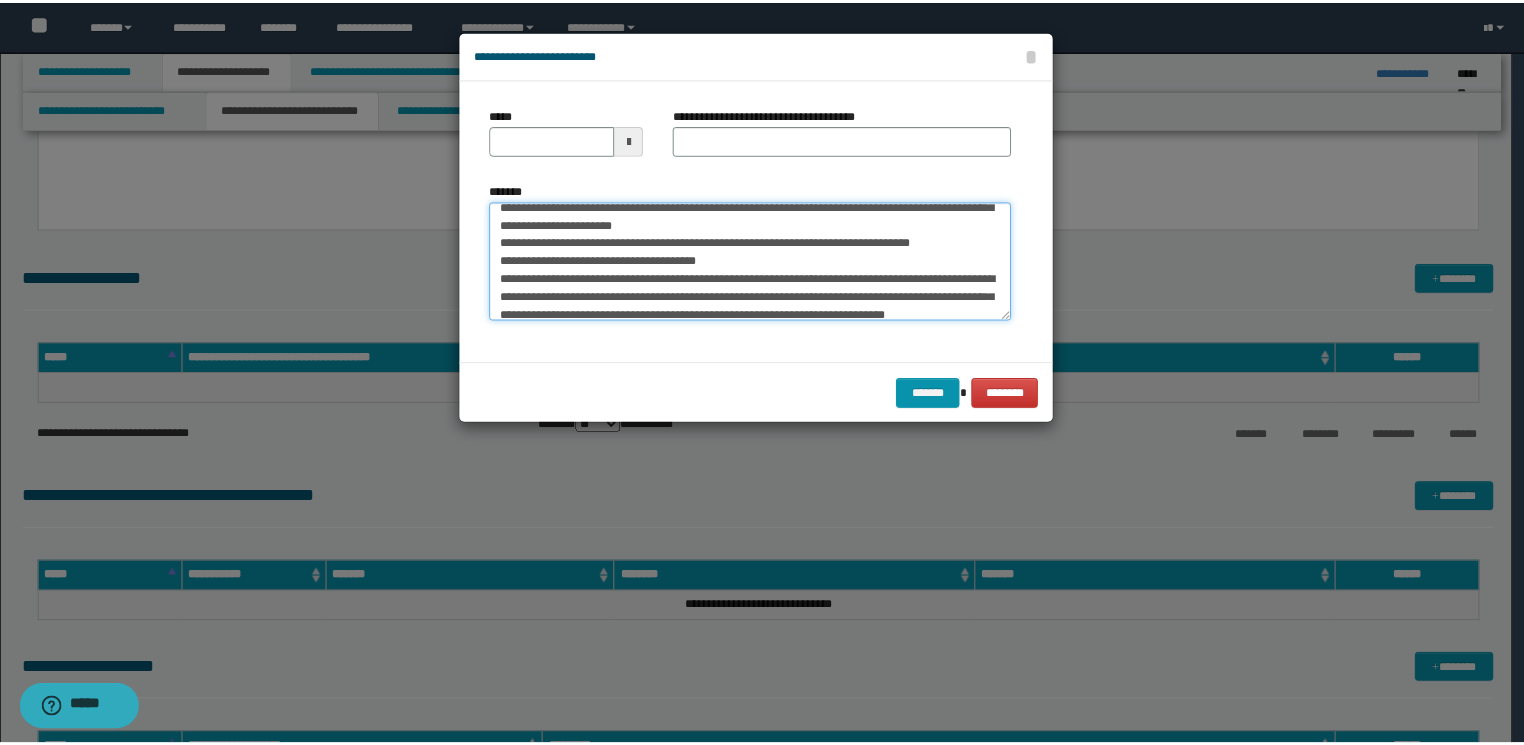 scroll, scrollTop: 0, scrollLeft: 0, axis: both 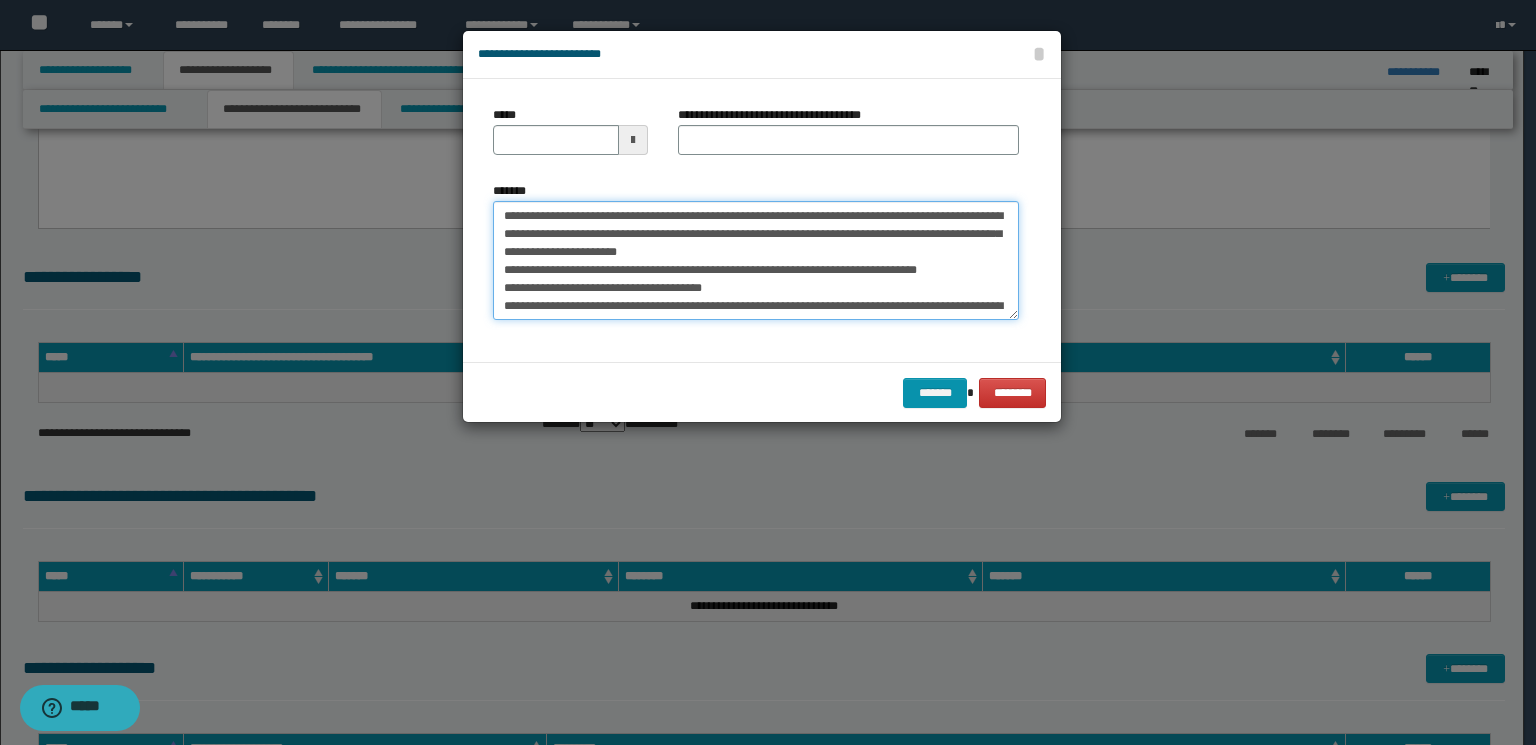 drag, startPoint x: 822, startPoint y: 215, endPoint x: 312, endPoint y: 215, distance: 510 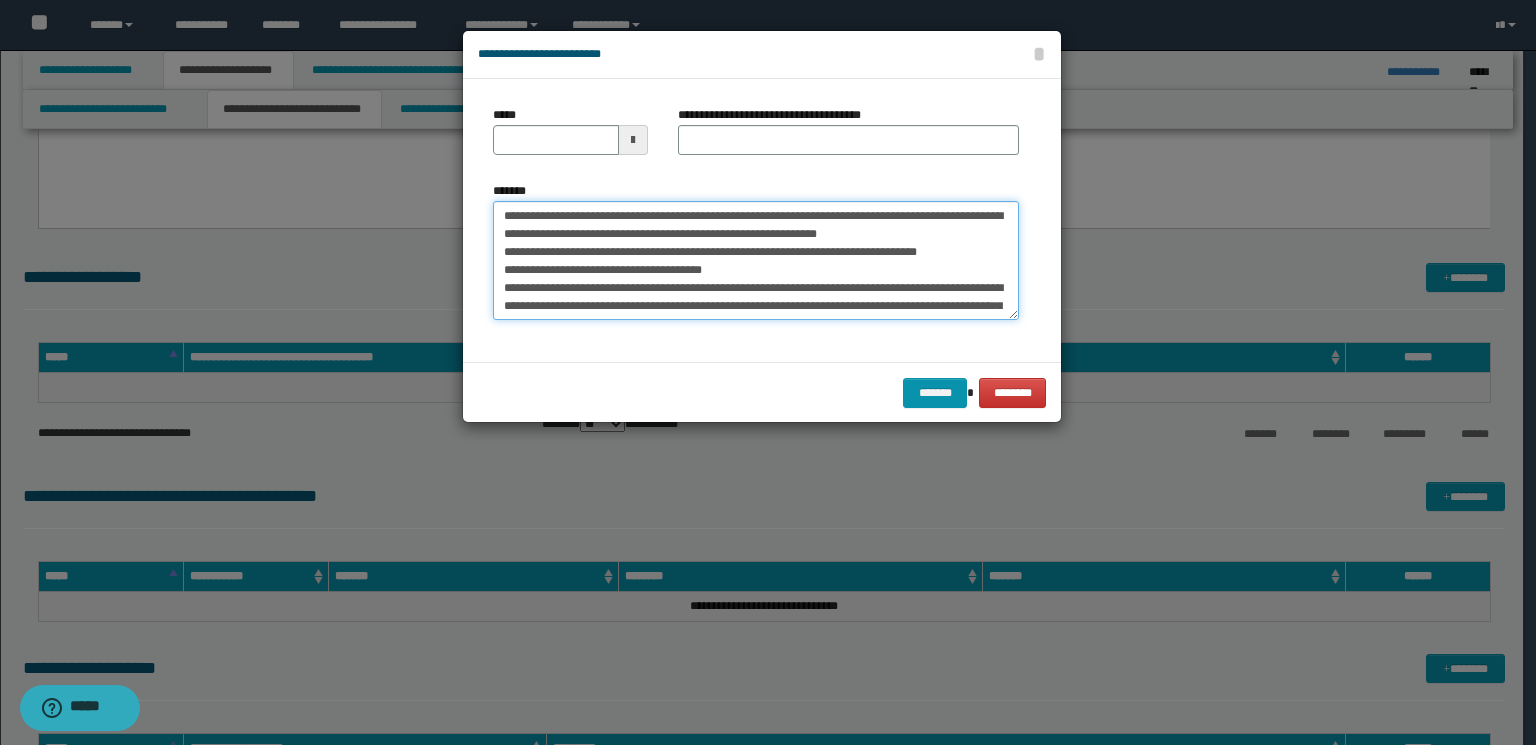 type on "**********" 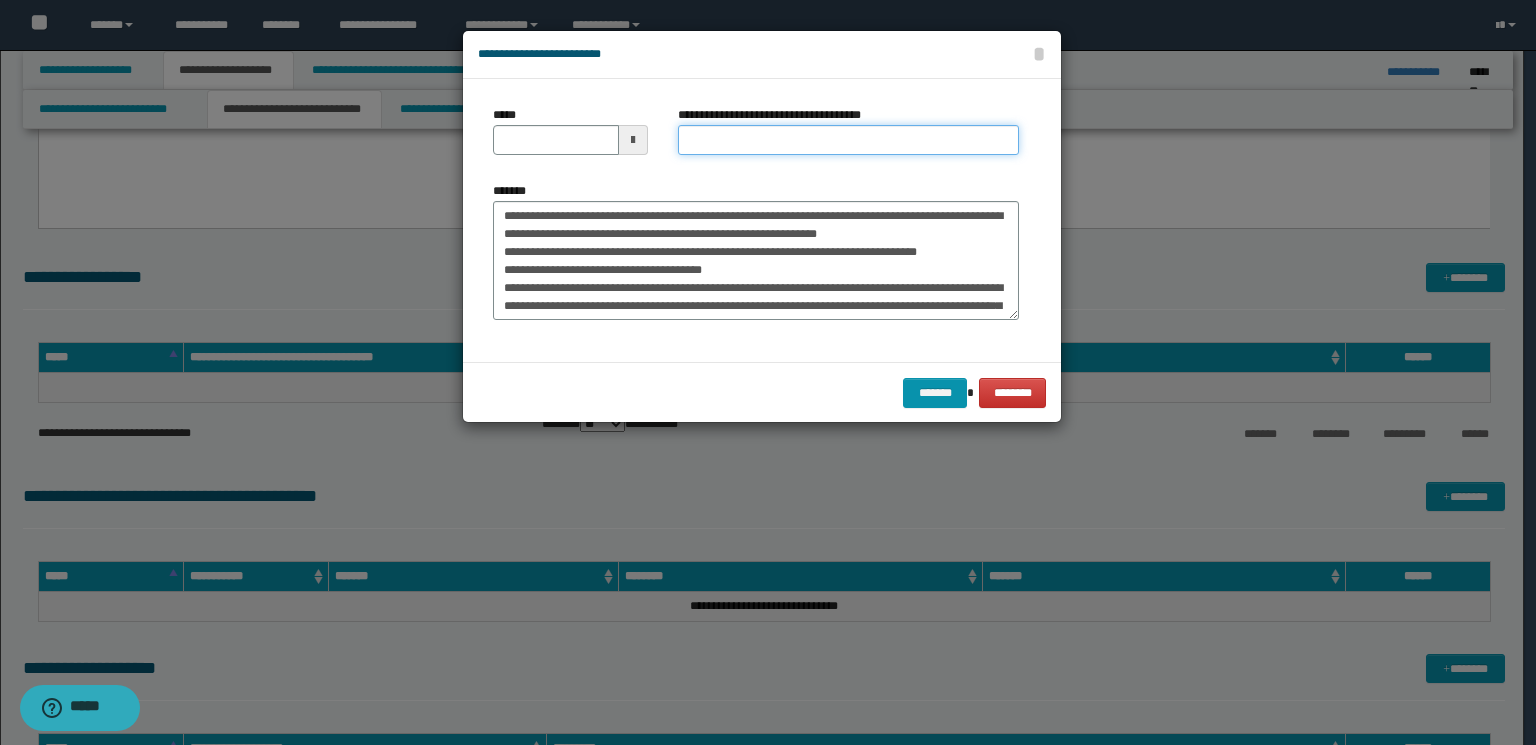 click on "**********" at bounding box center [848, 140] 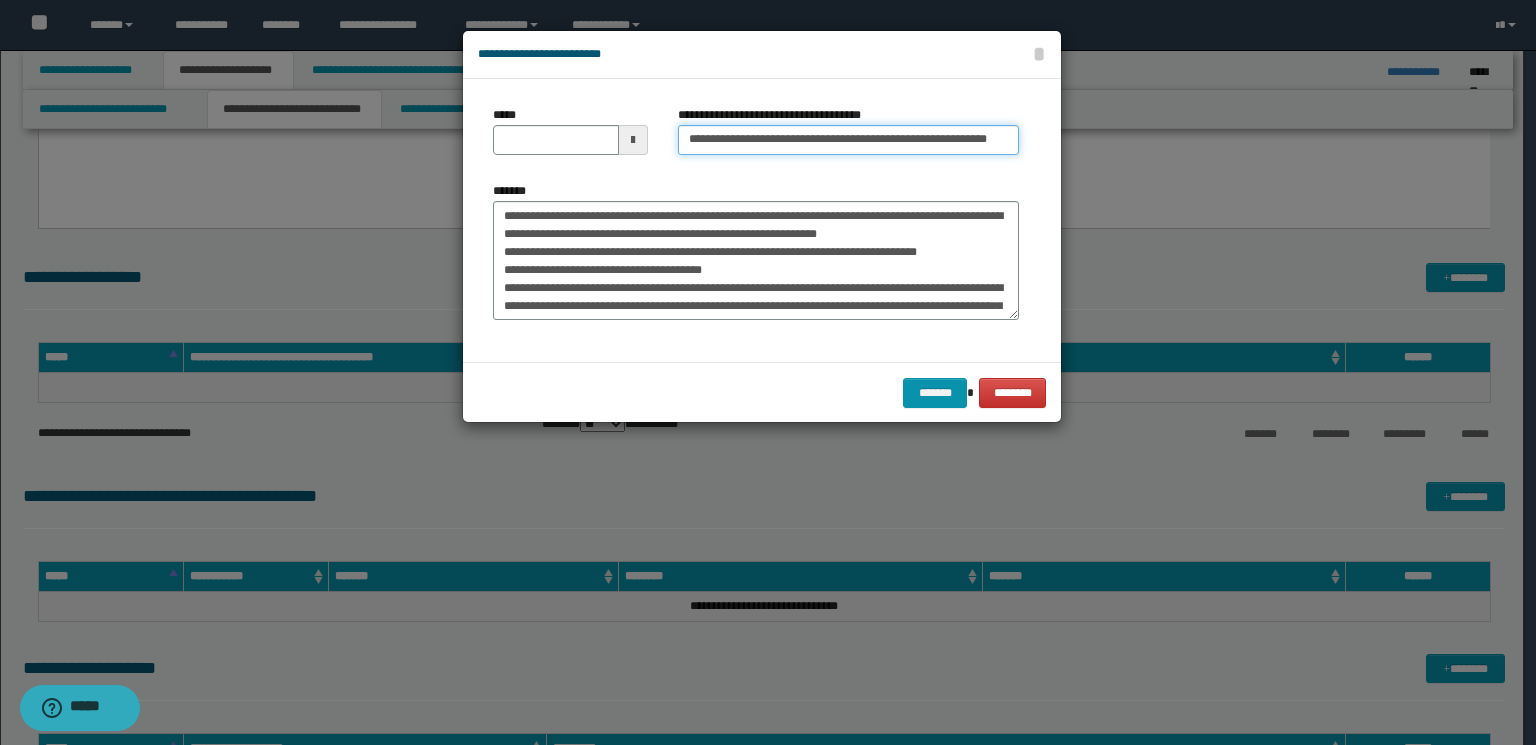 drag, startPoint x: 931, startPoint y: 139, endPoint x: 1029, endPoint y: 148, distance: 98.4124 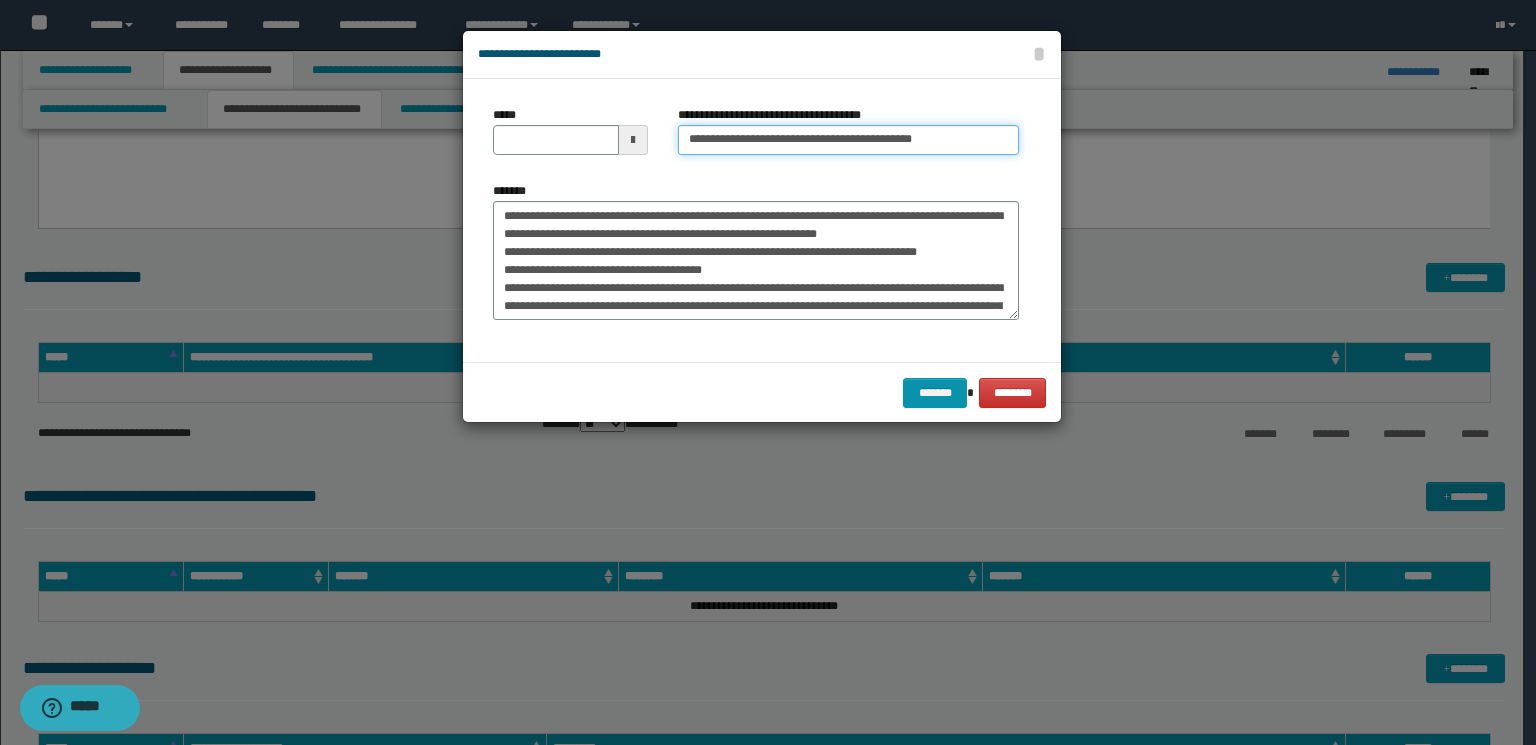 type 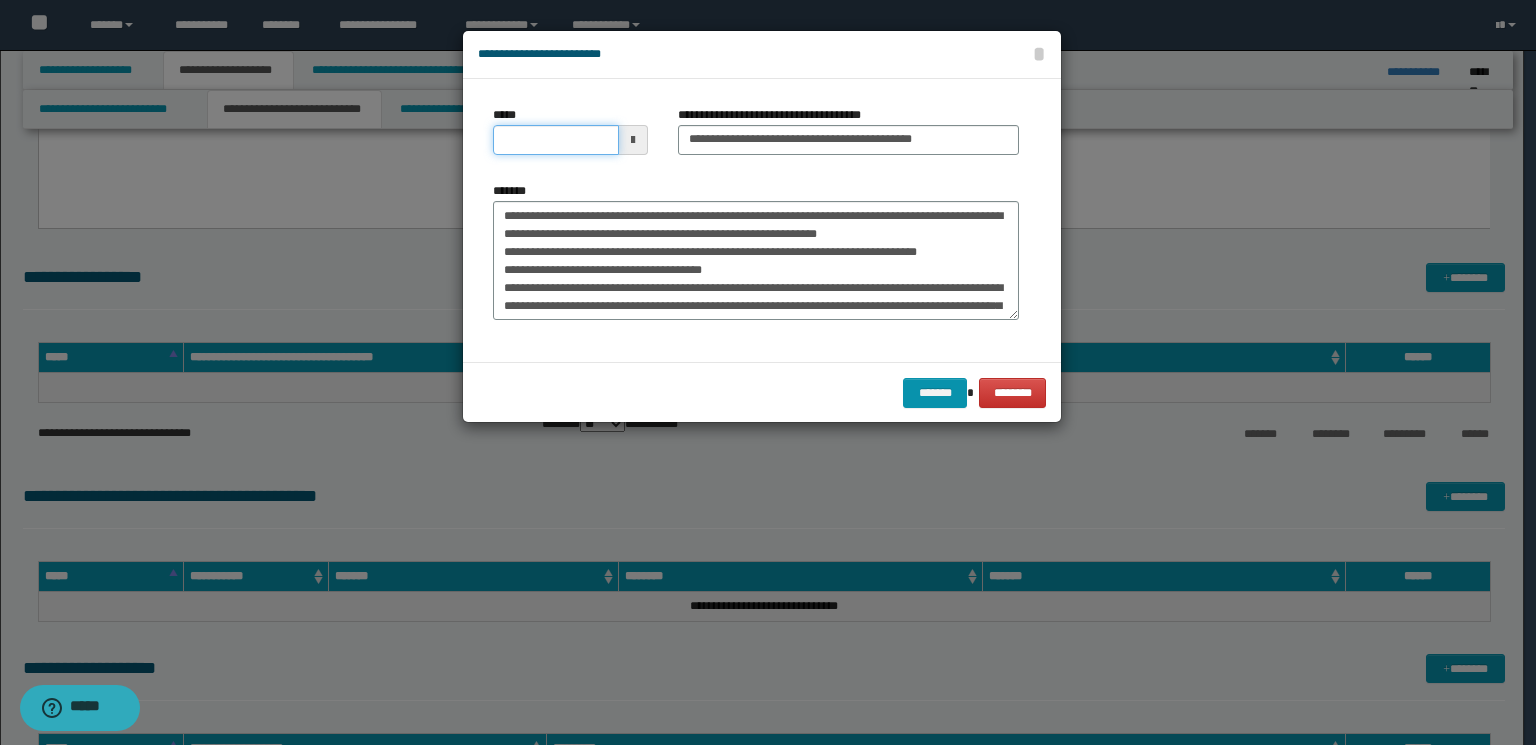 click on "*****" at bounding box center [556, 140] 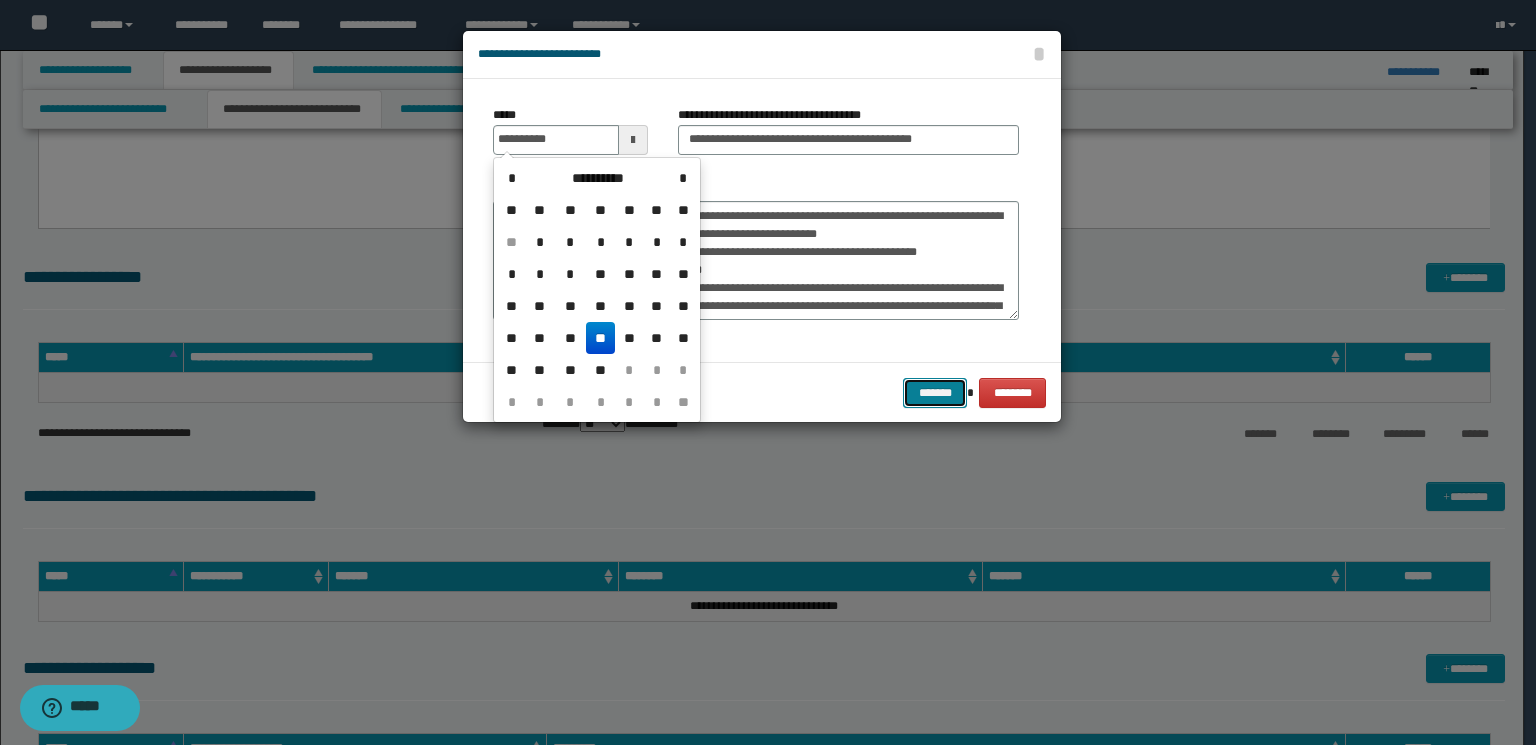 type on "**********" 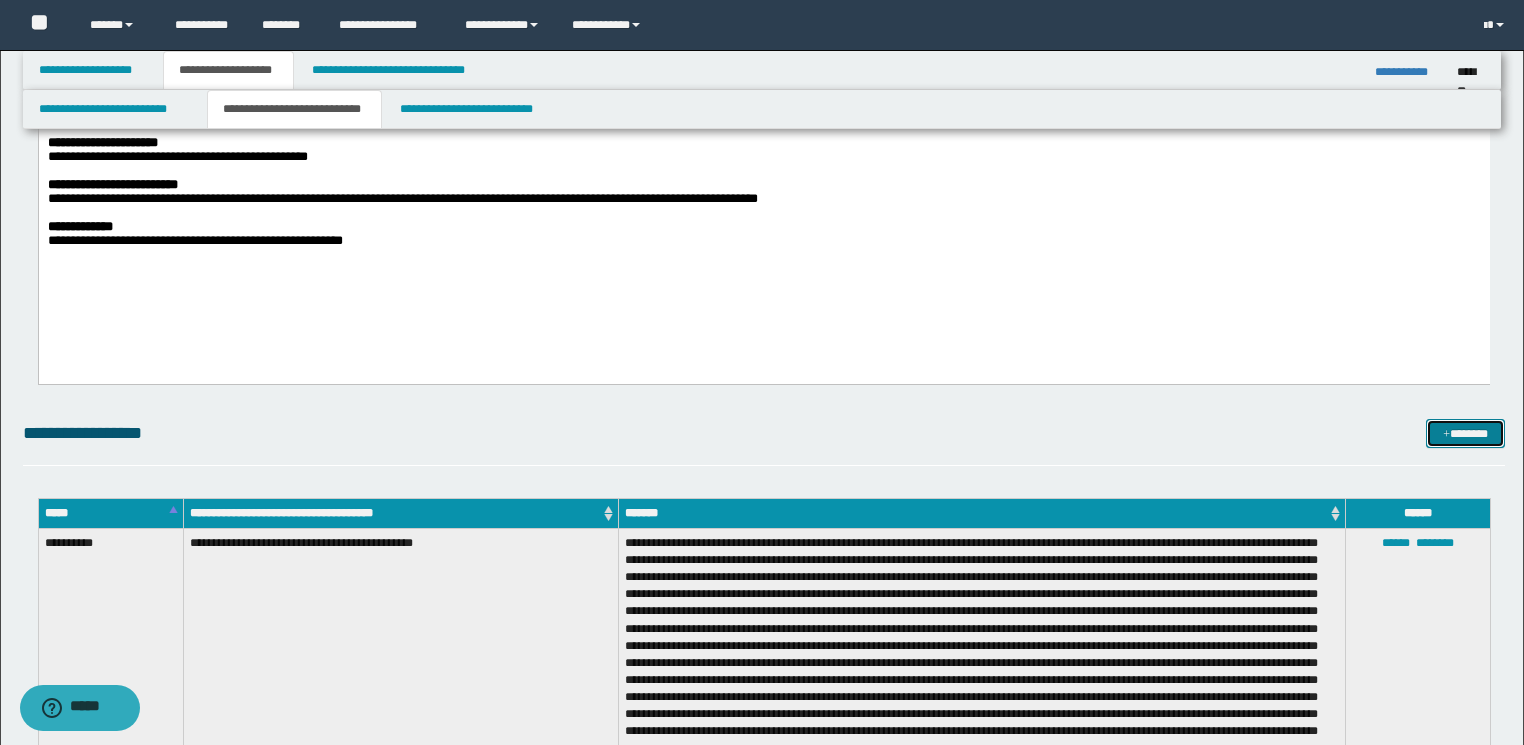 scroll, scrollTop: 1520, scrollLeft: 0, axis: vertical 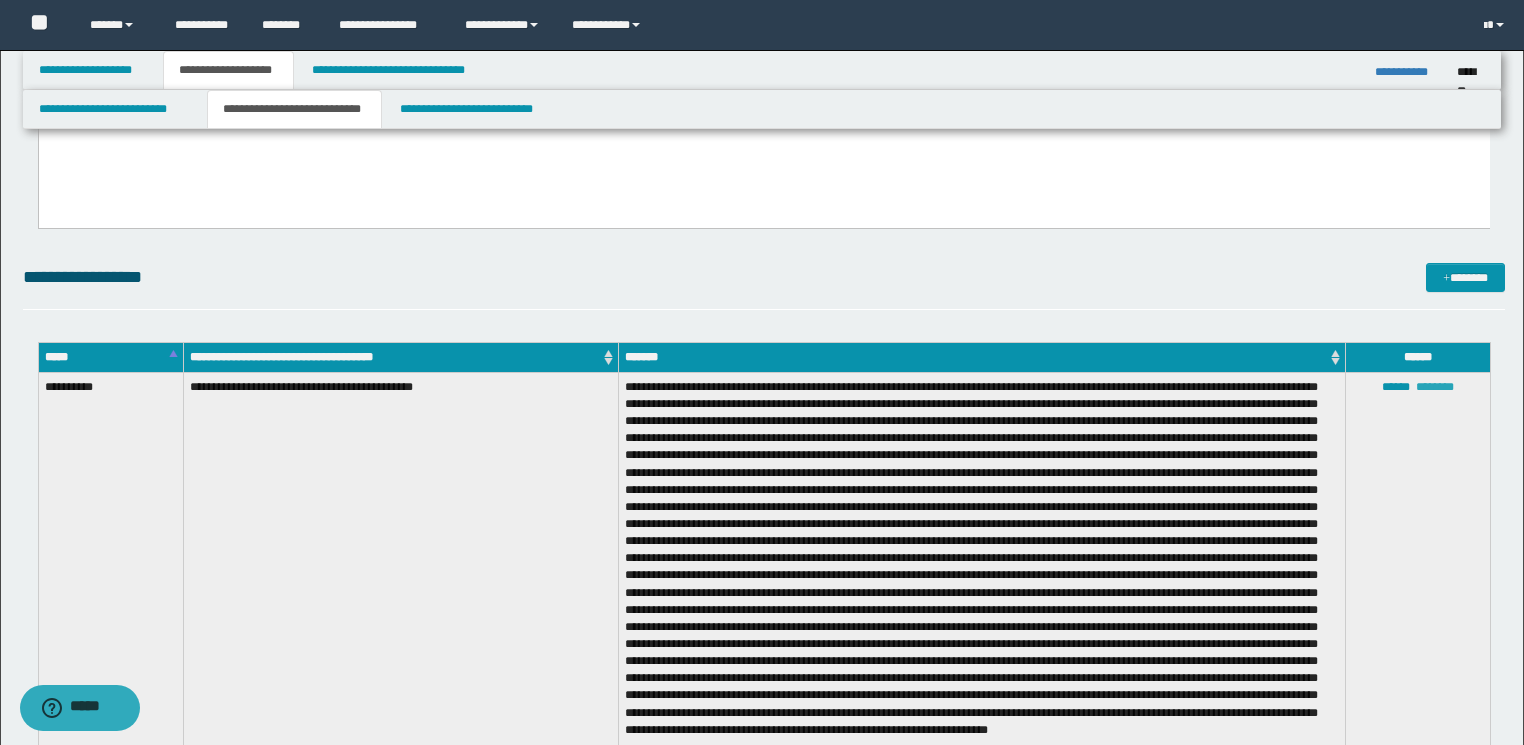 click on "********" at bounding box center (1435, 387) 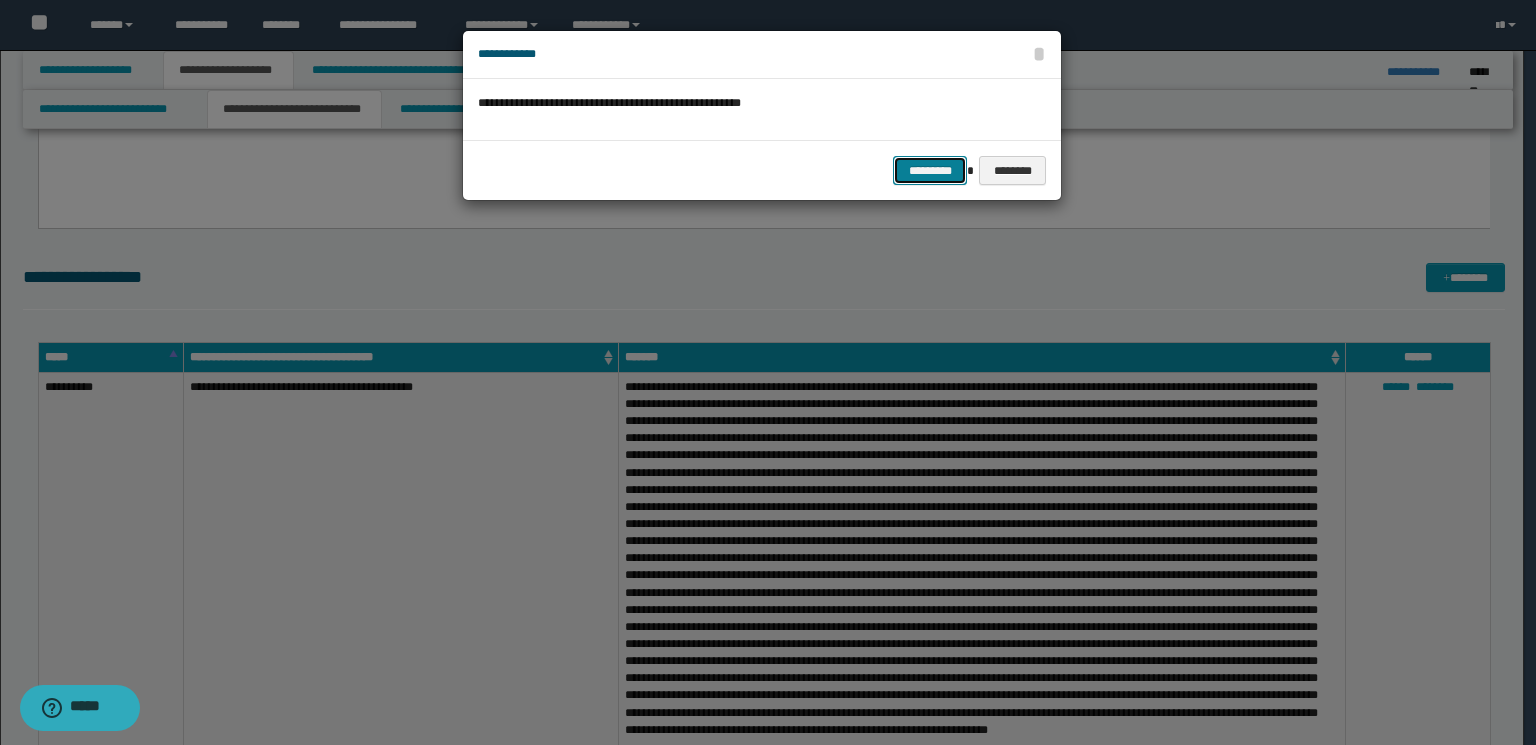 click on "*********" at bounding box center [930, 171] 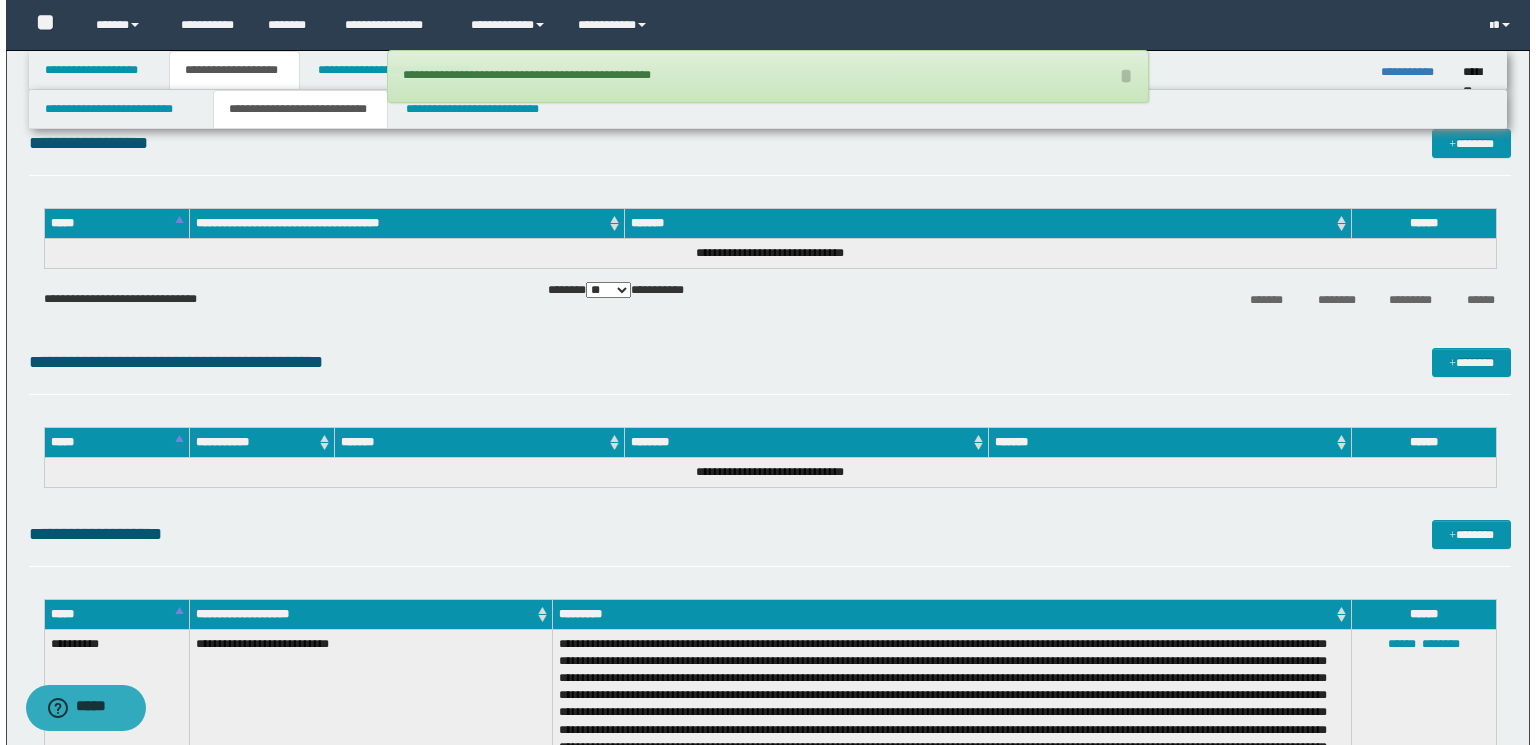 scroll, scrollTop: 1760, scrollLeft: 0, axis: vertical 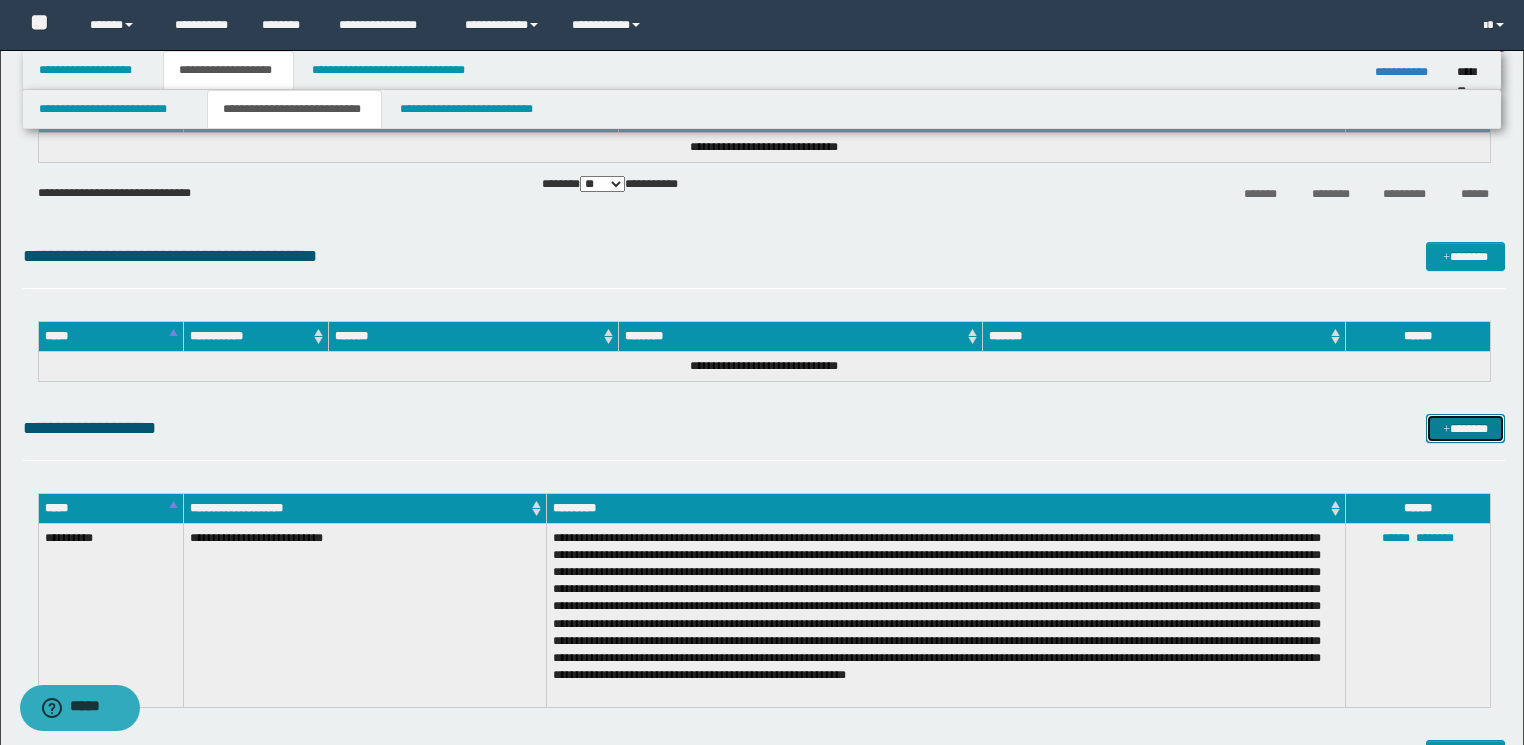 click on "*******" at bounding box center [1465, 429] 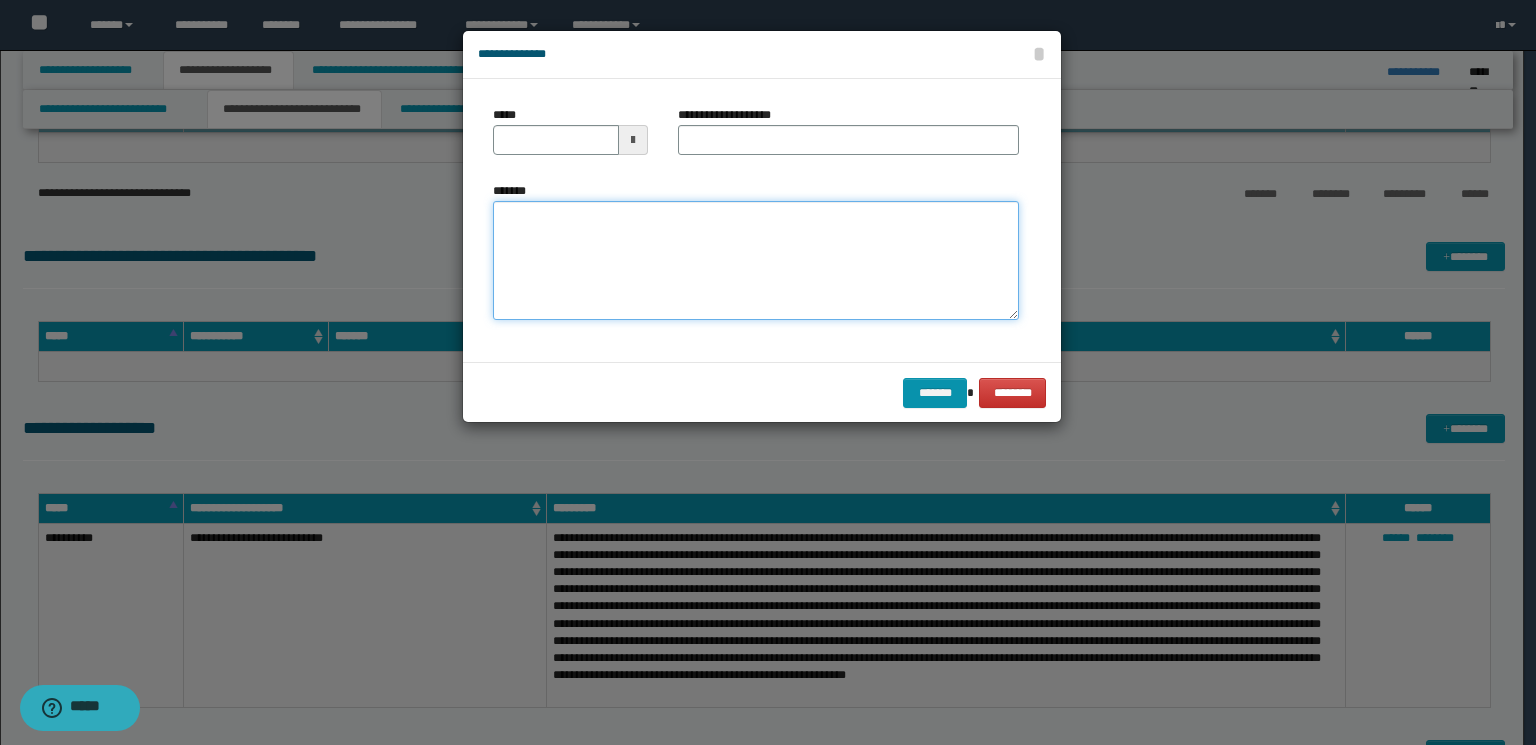 click on "*******" at bounding box center [756, 261] 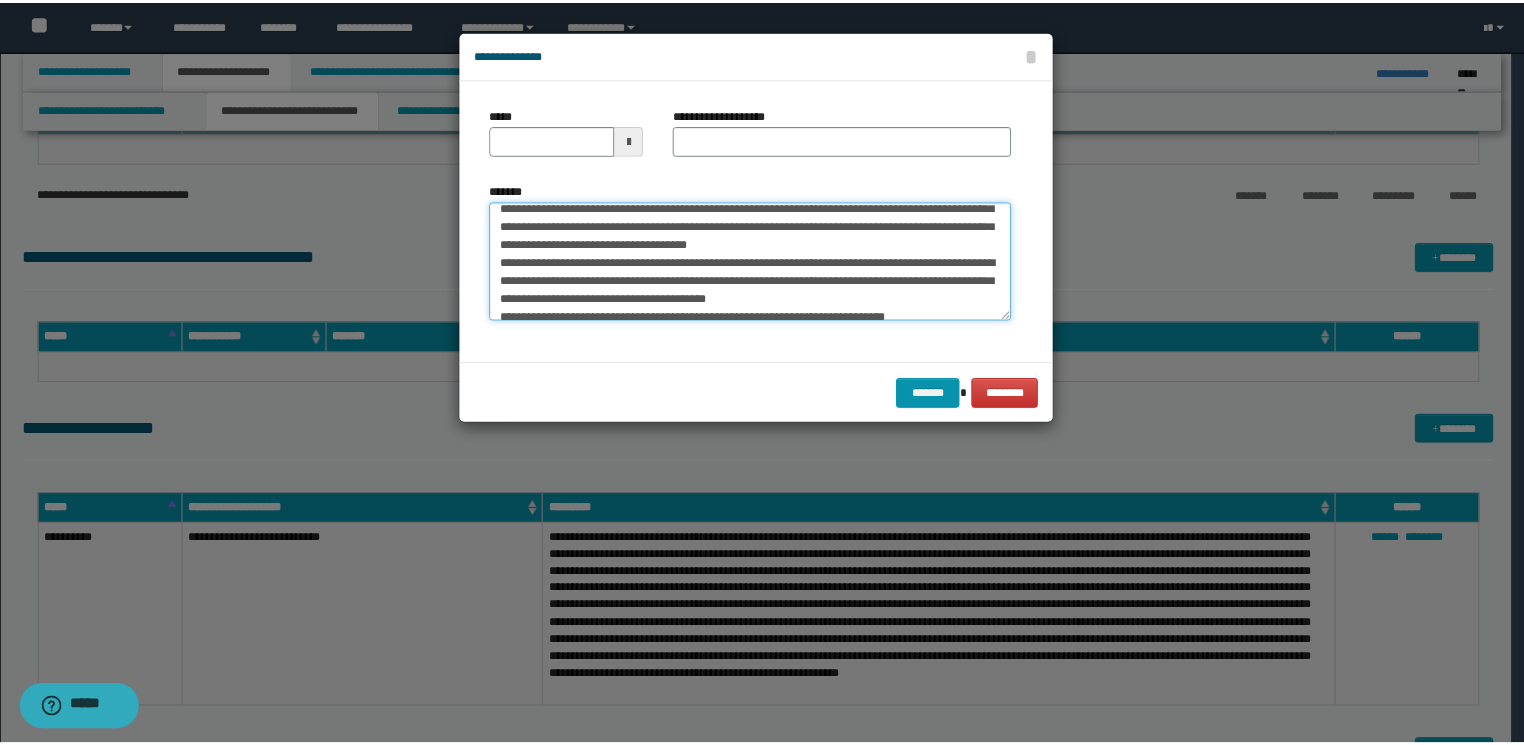 scroll, scrollTop: 0, scrollLeft: 0, axis: both 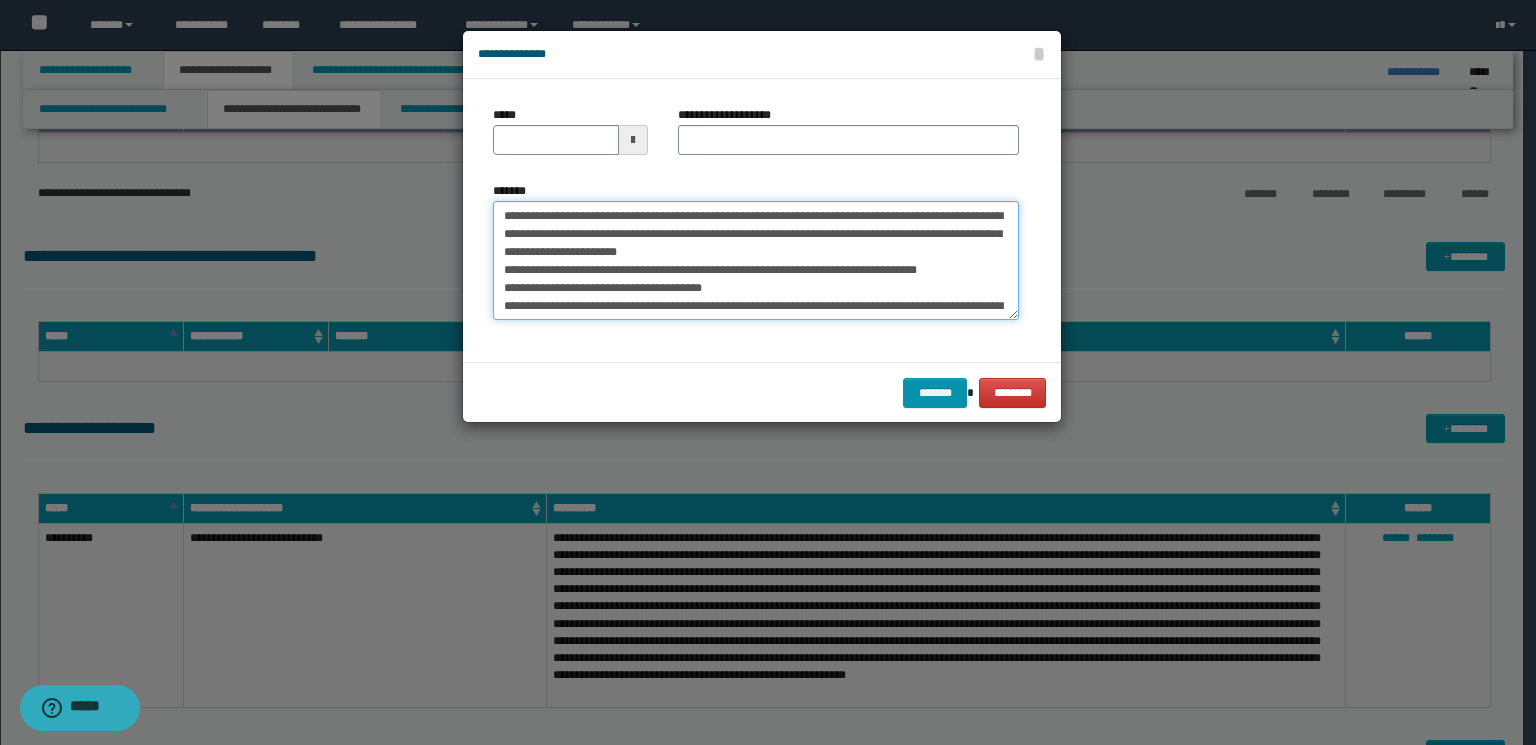 drag, startPoint x: 822, startPoint y: 211, endPoint x: 354, endPoint y: 211, distance: 468 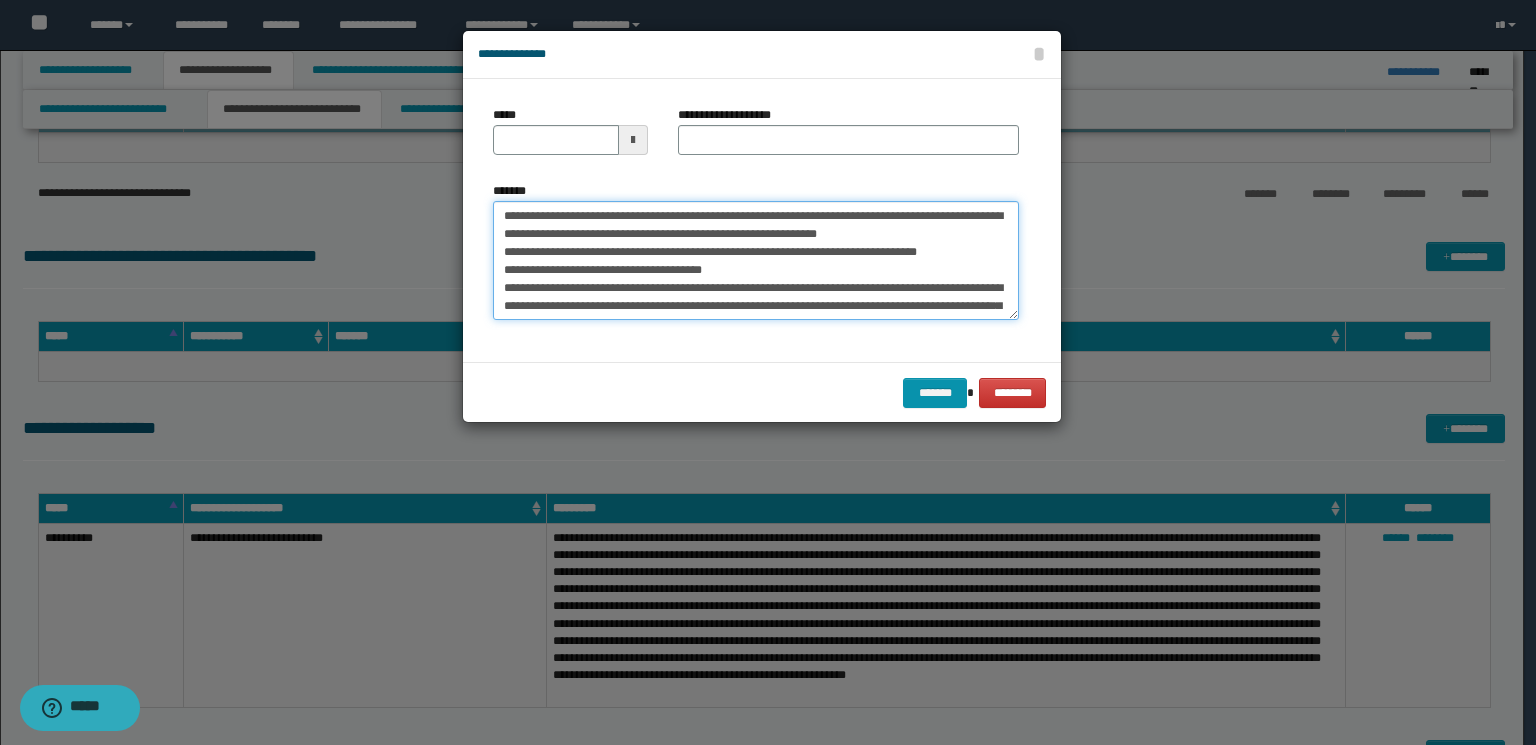 type on "**********" 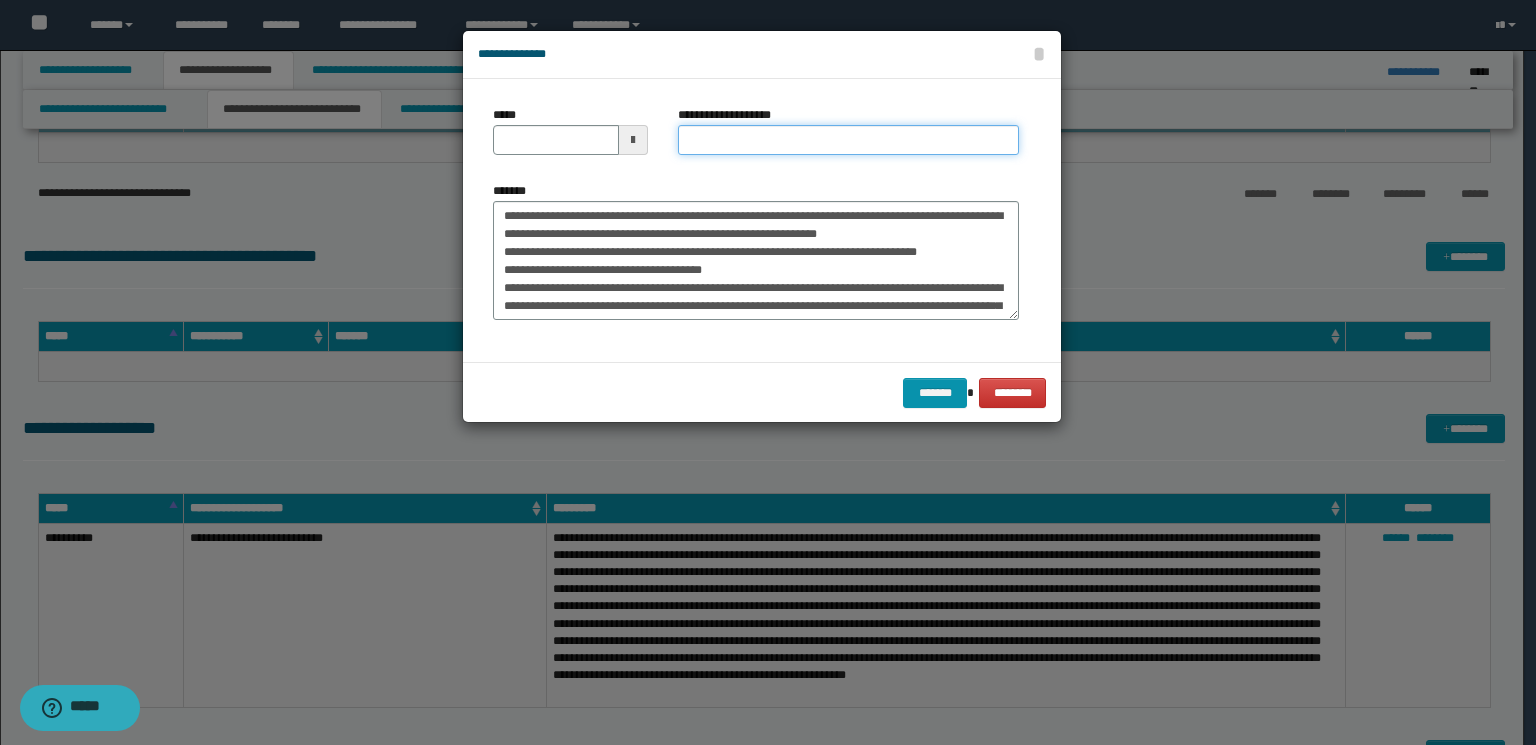 click on "**********" at bounding box center (848, 140) 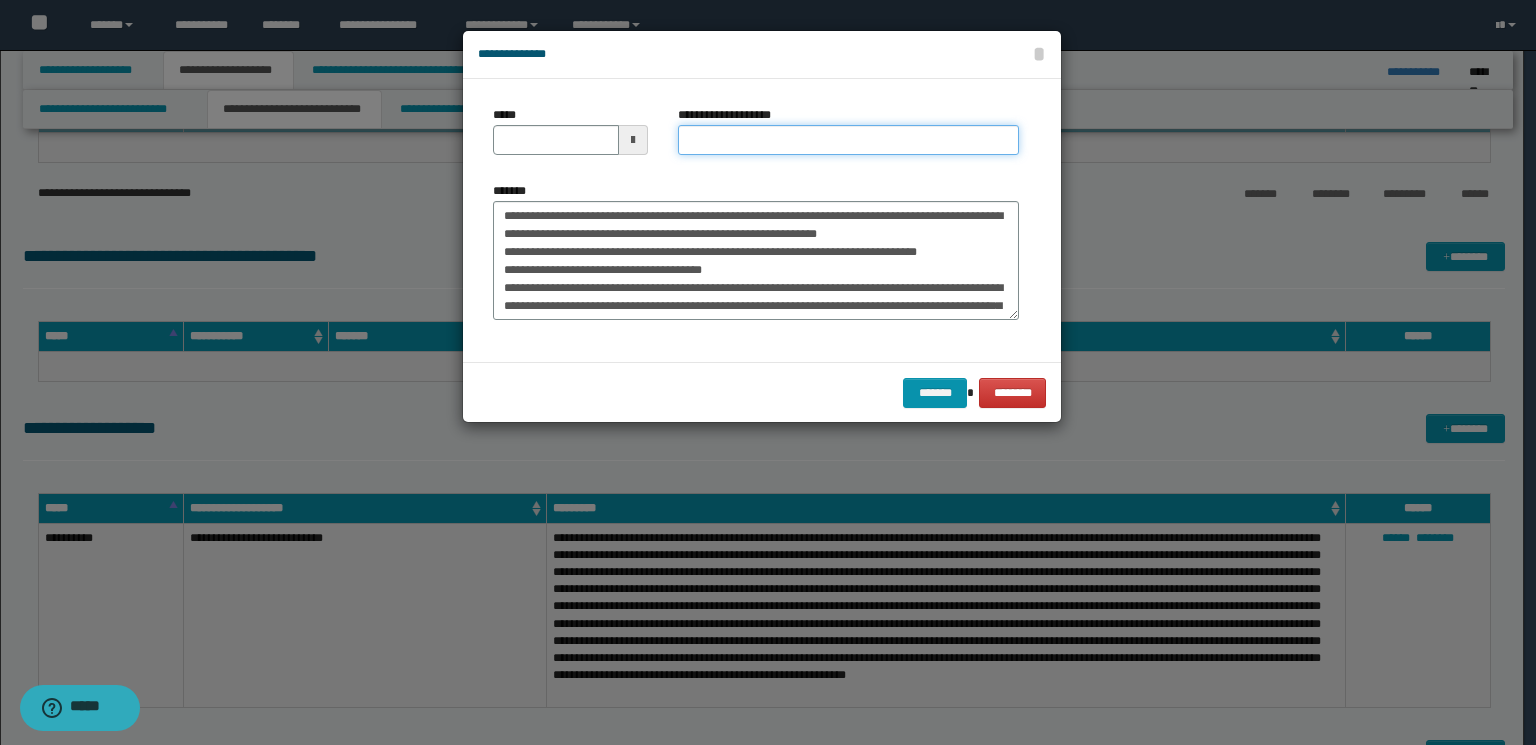 paste on "**********" 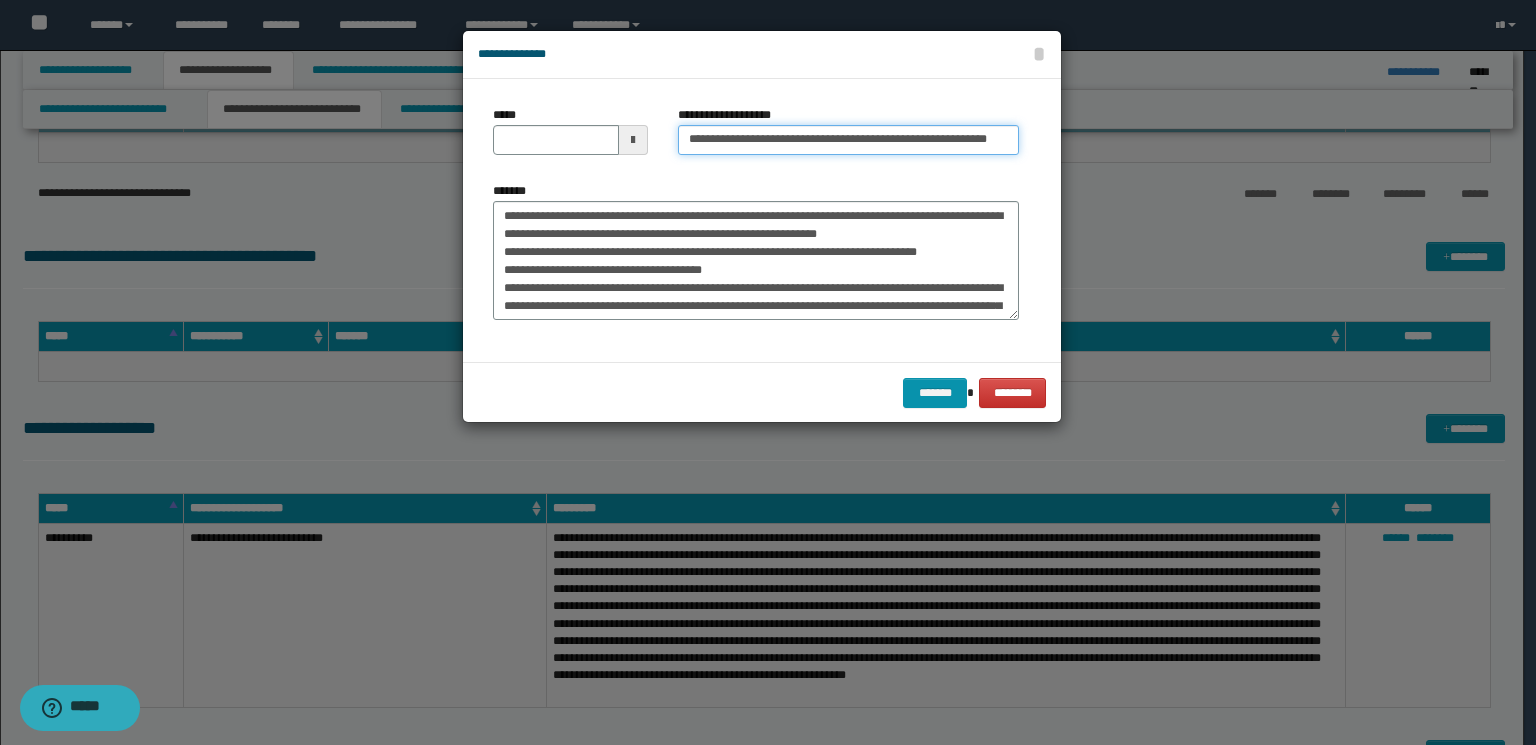 drag, startPoint x: 930, startPoint y: 135, endPoint x: 1008, endPoint y: 145, distance: 78.63841 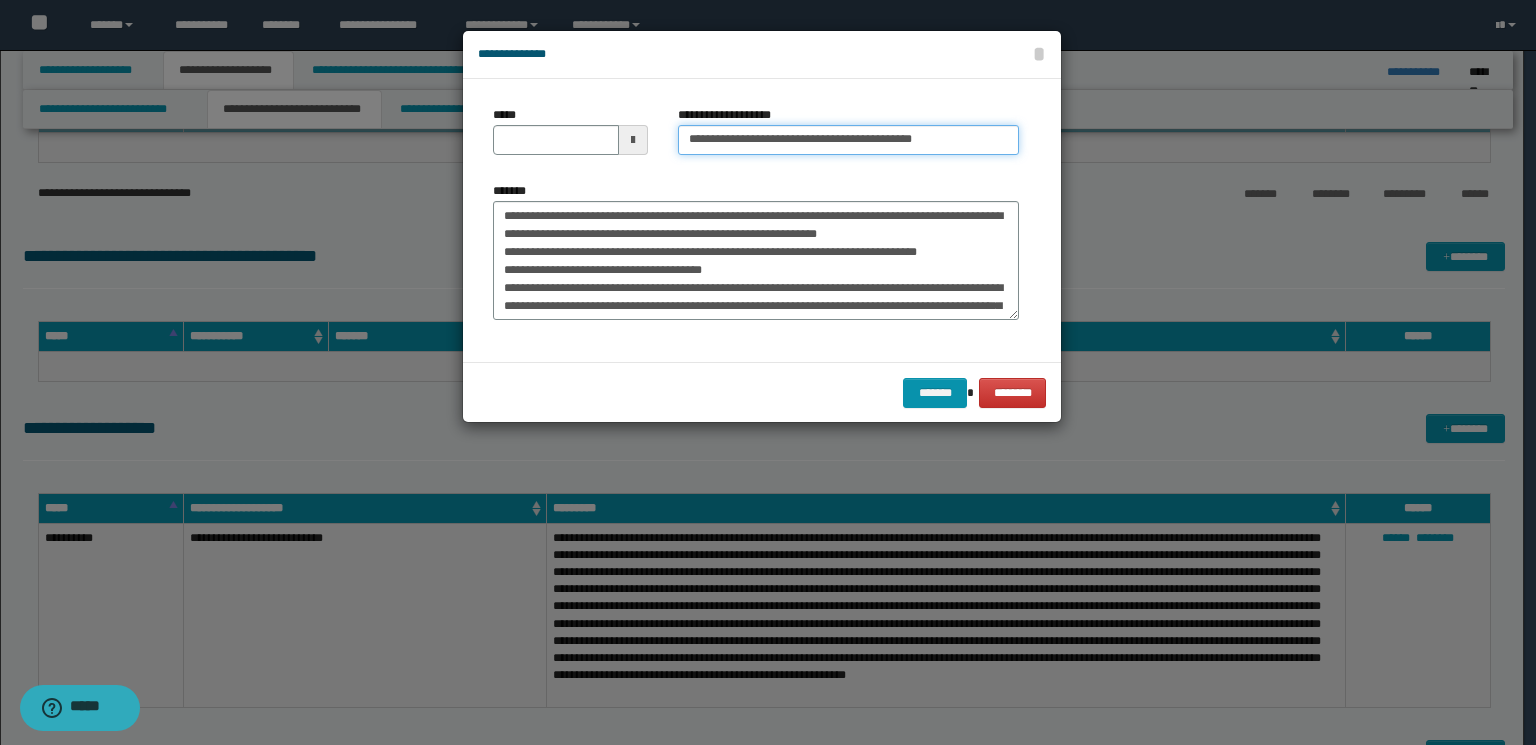 type 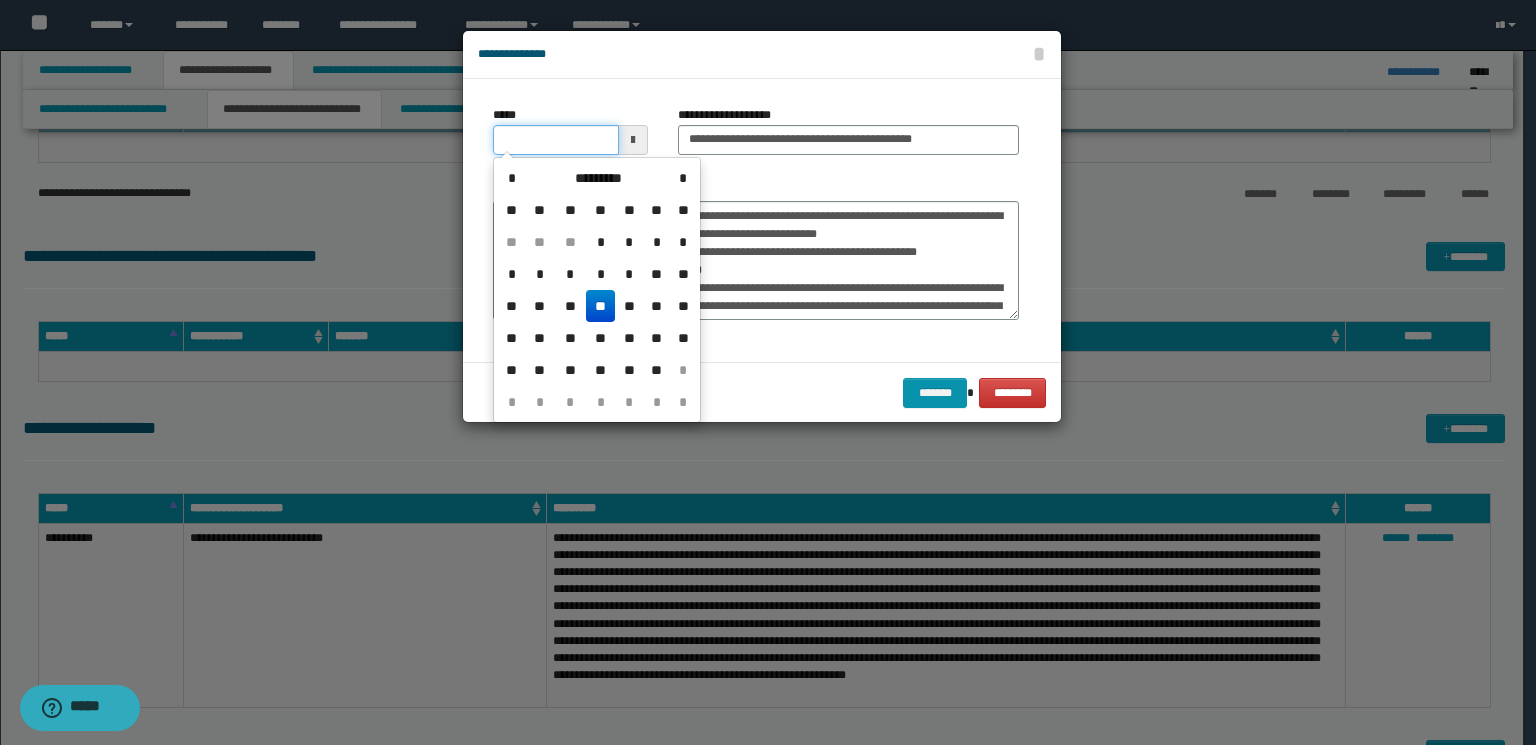click on "*****" at bounding box center [556, 140] 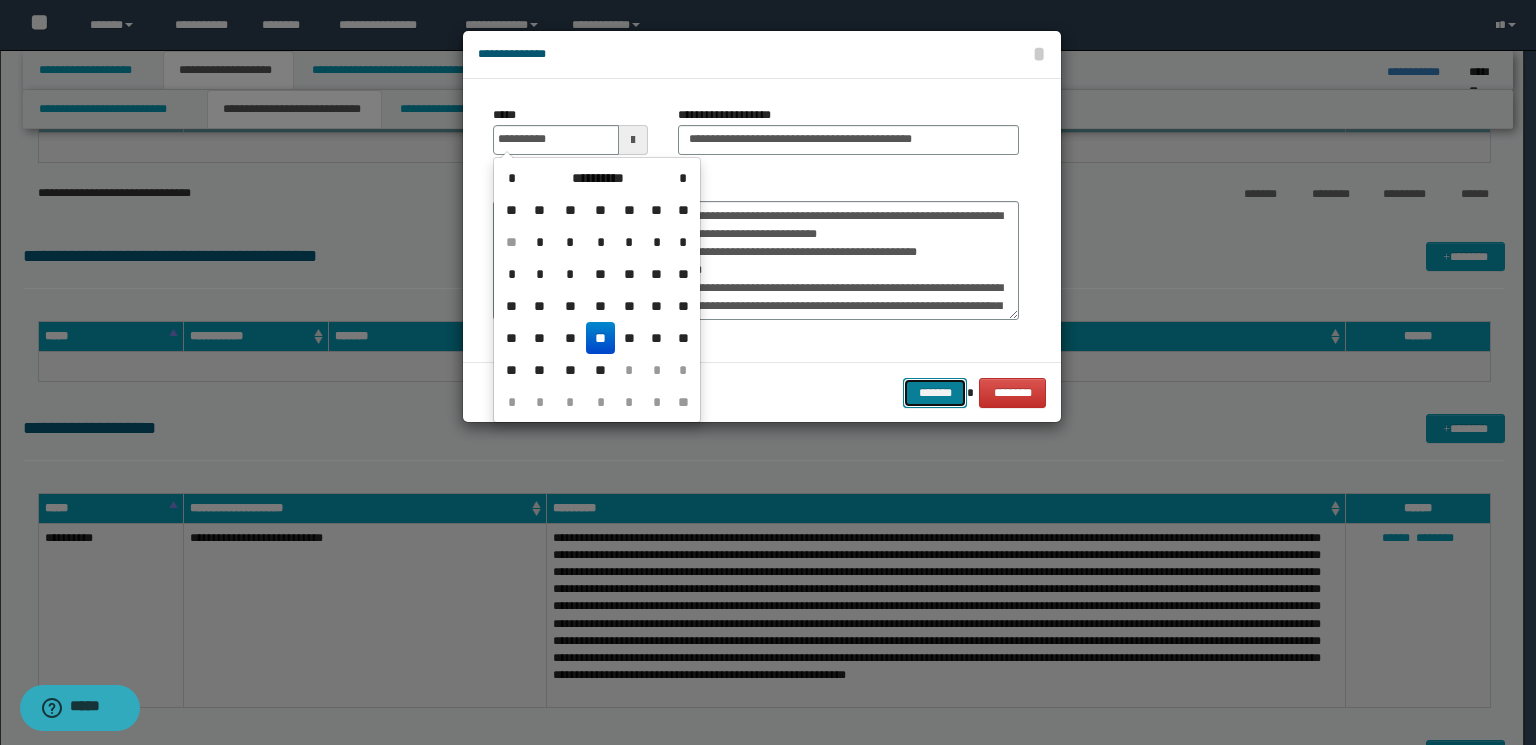 type on "**********" 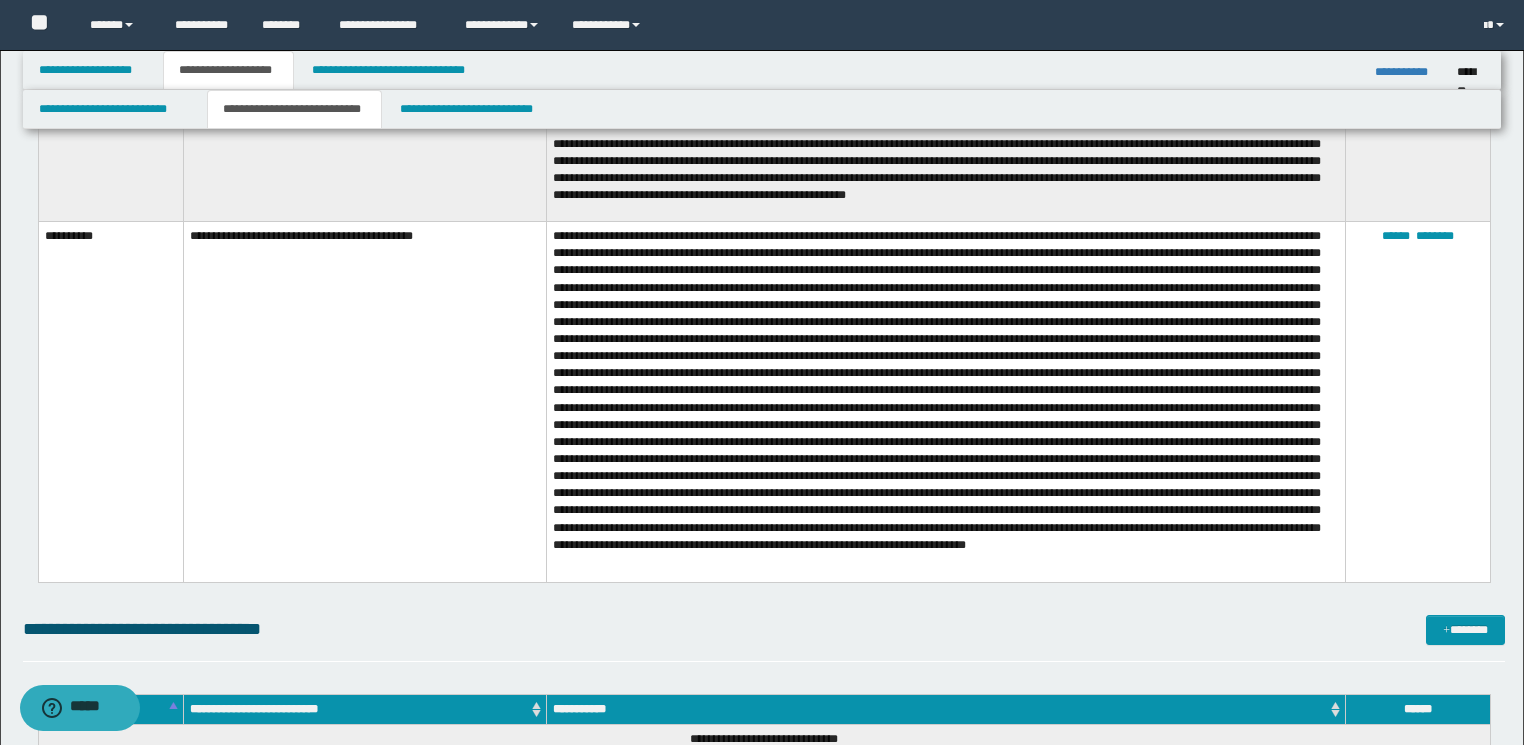 scroll, scrollTop: 2560, scrollLeft: 0, axis: vertical 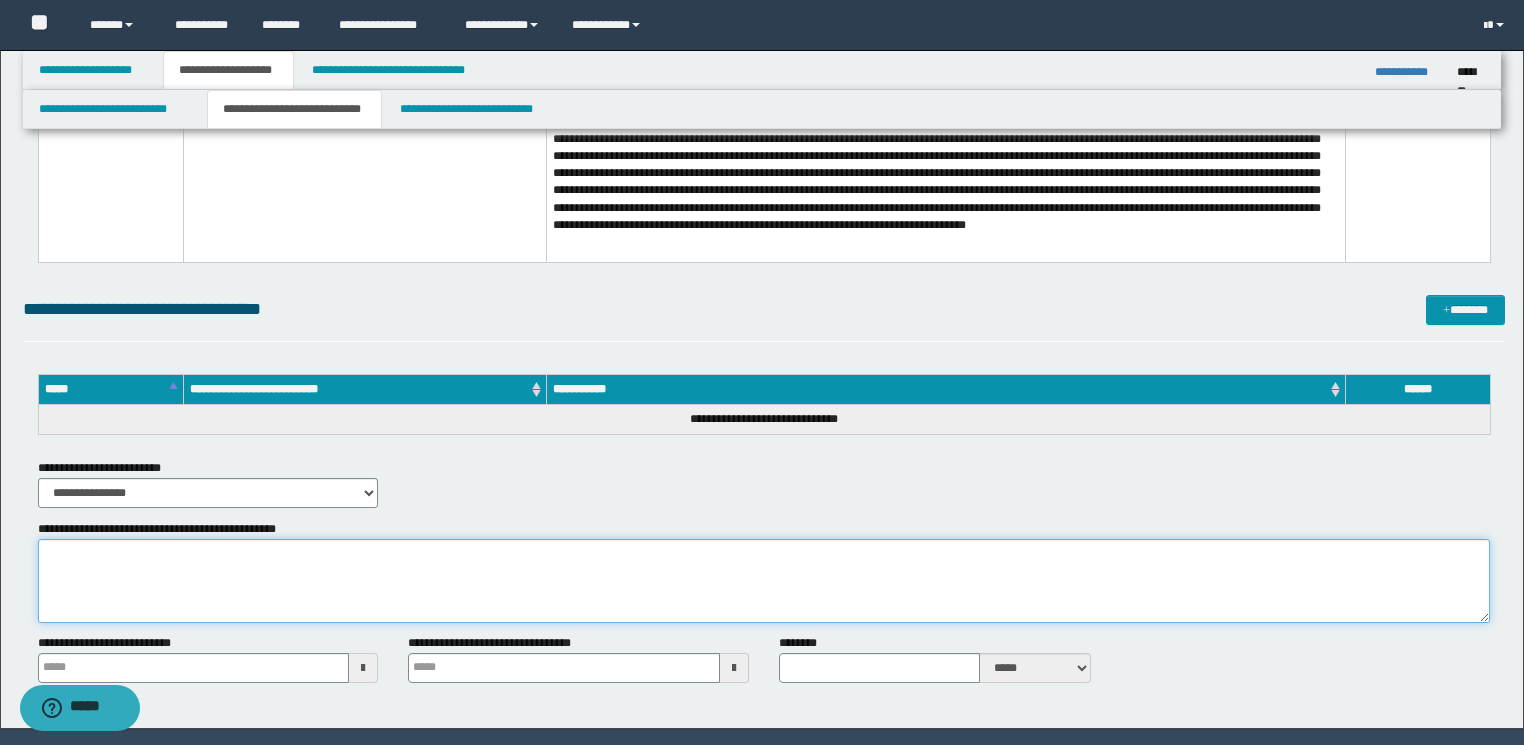 click on "**********" at bounding box center [764, 581] 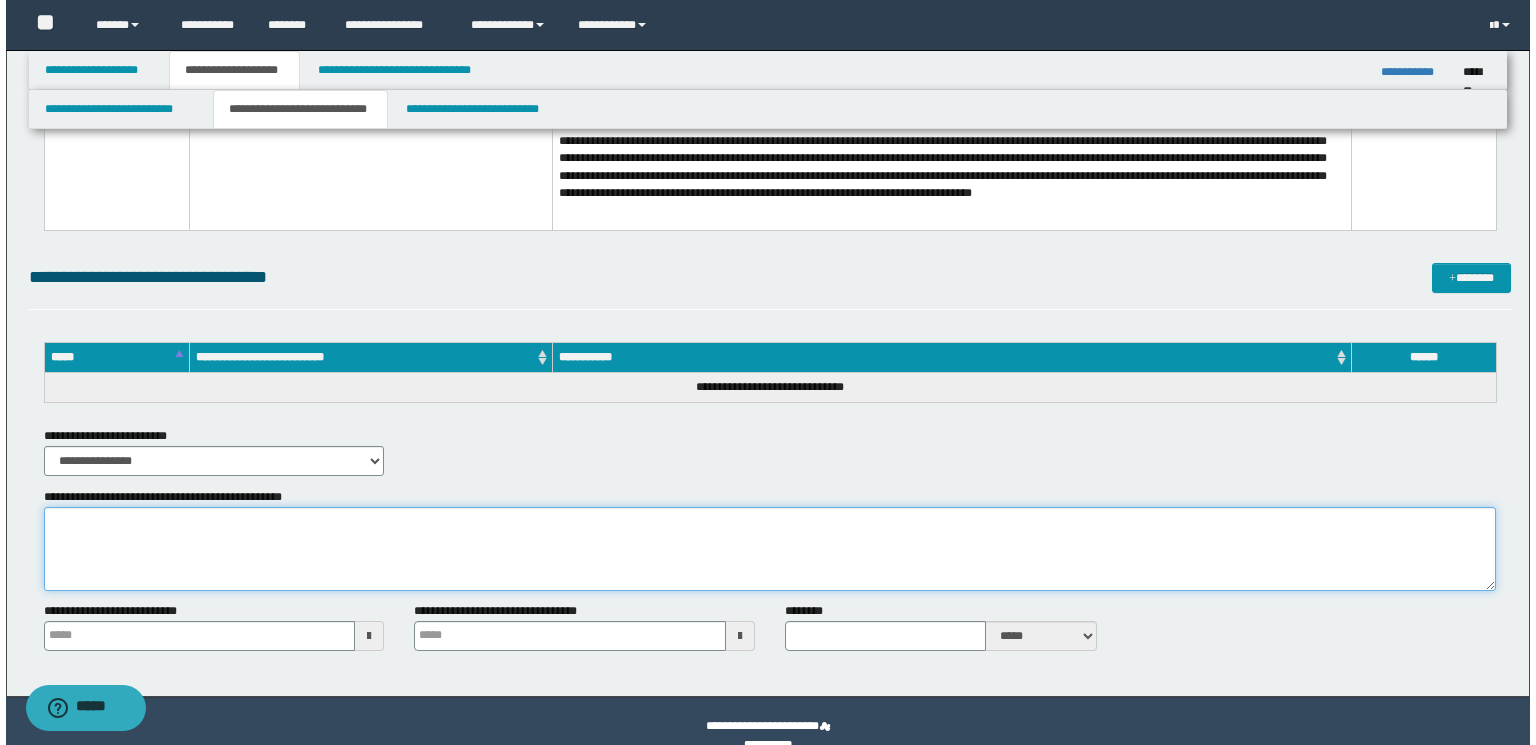 scroll, scrollTop: 2621, scrollLeft: 0, axis: vertical 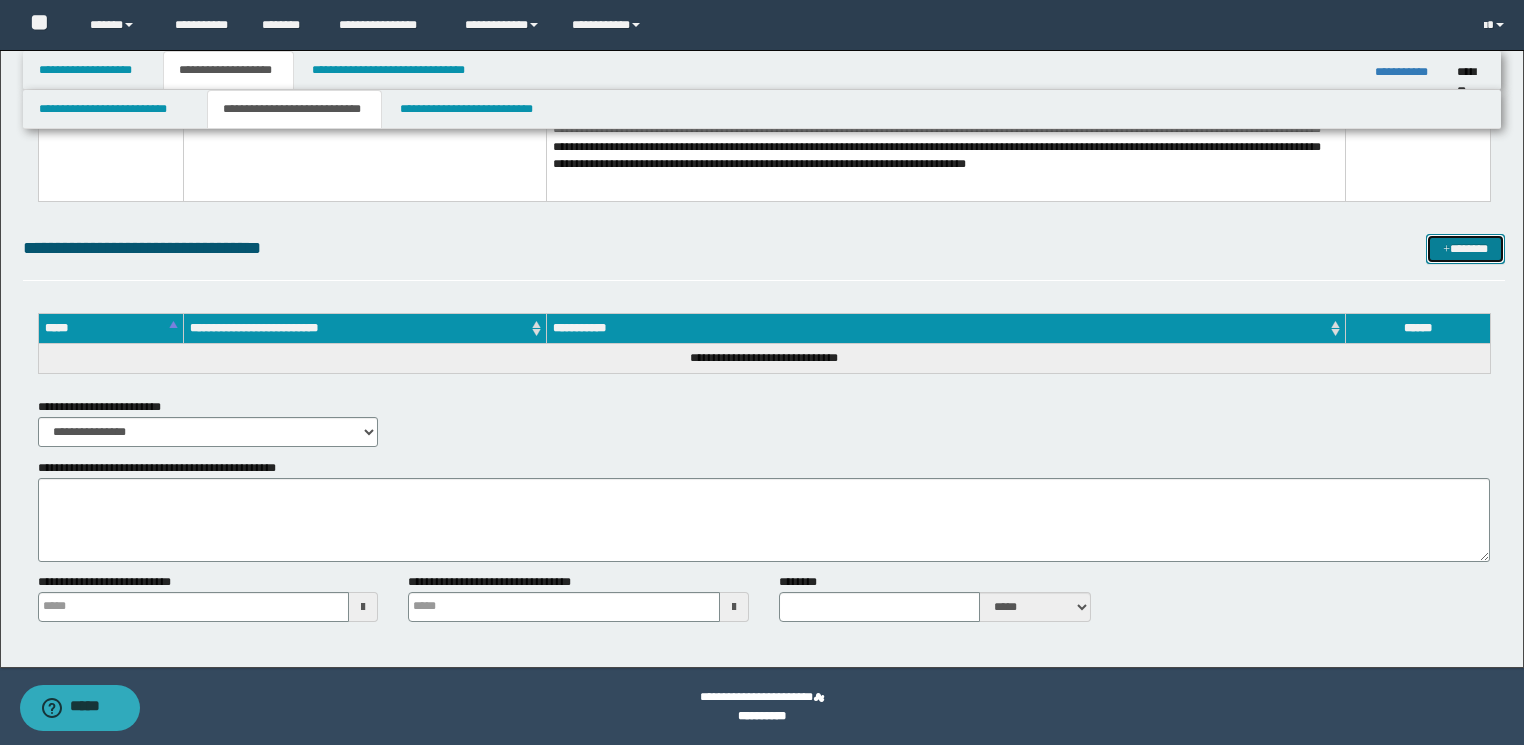 click on "*******" at bounding box center (1465, 249) 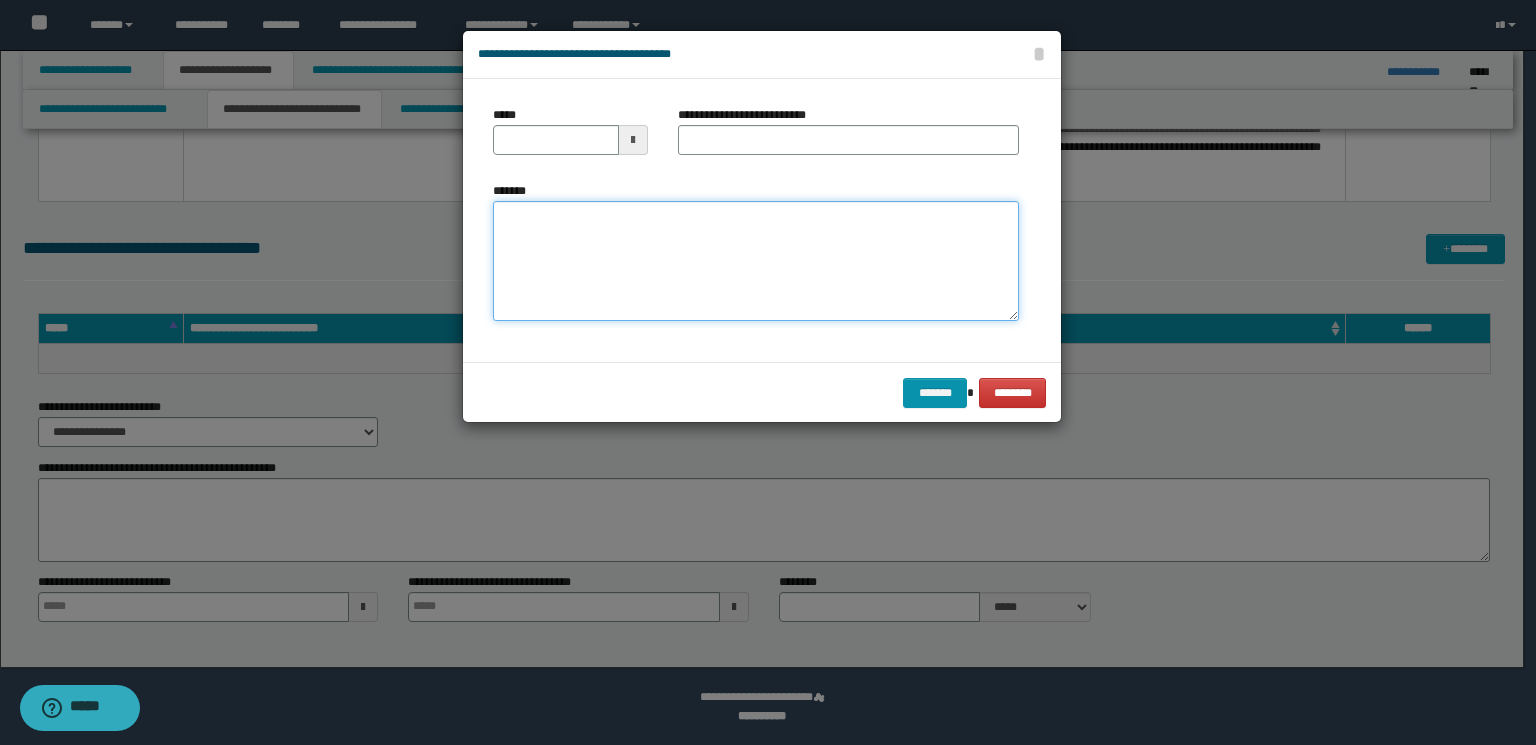 click on "*******" at bounding box center [756, 261] 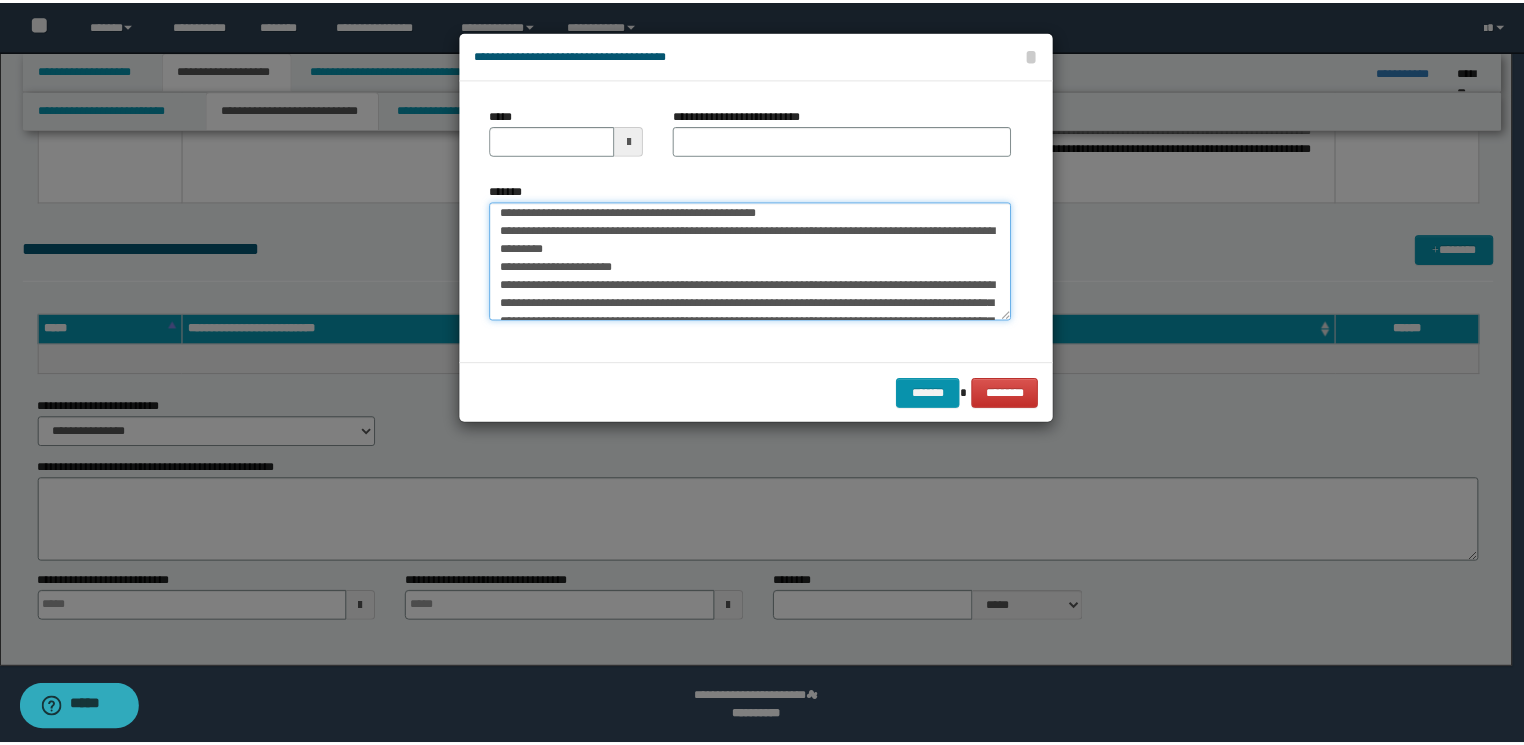 scroll, scrollTop: 0, scrollLeft: 0, axis: both 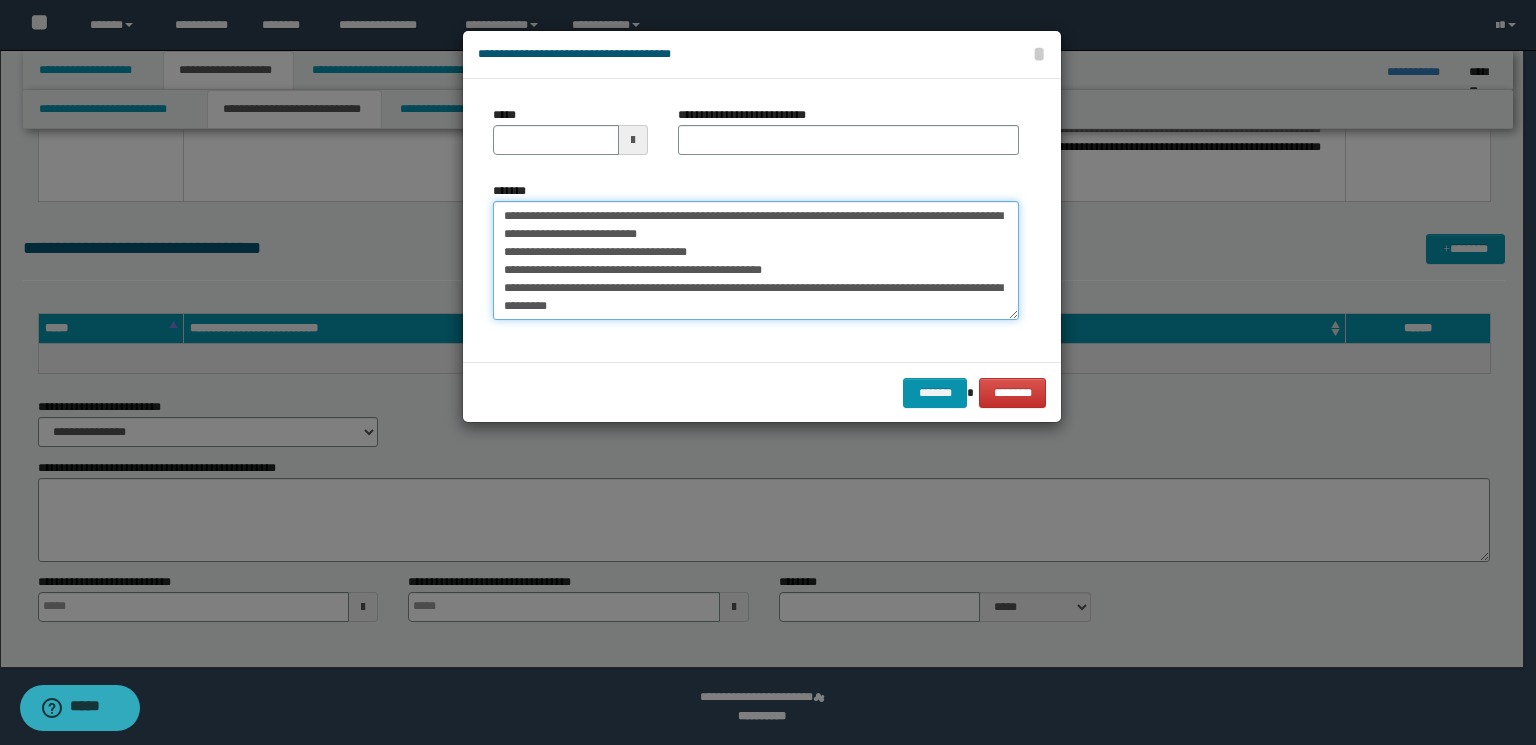 drag, startPoint x: 752, startPoint y: 216, endPoint x: 379, endPoint y: 215, distance: 373.00134 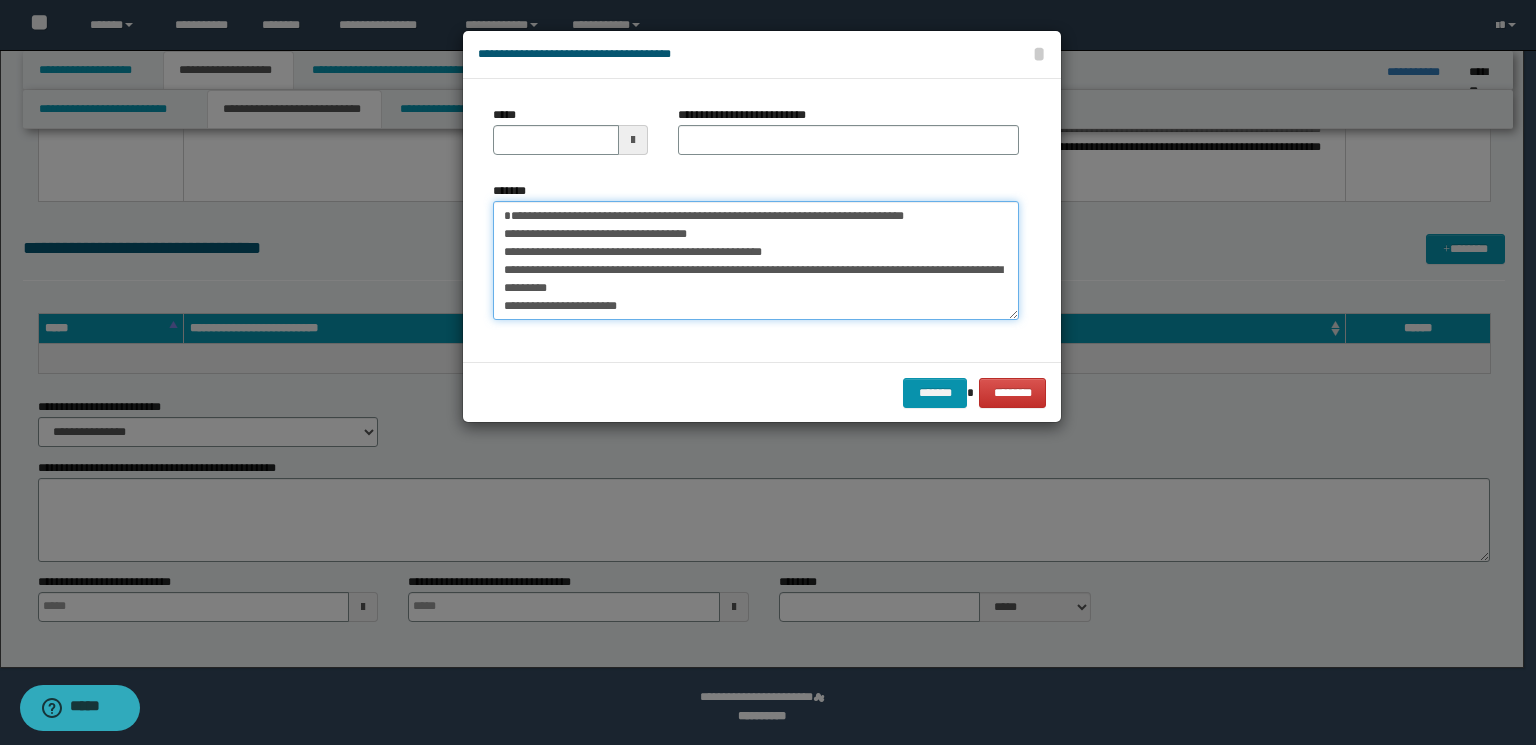 type on "**********" 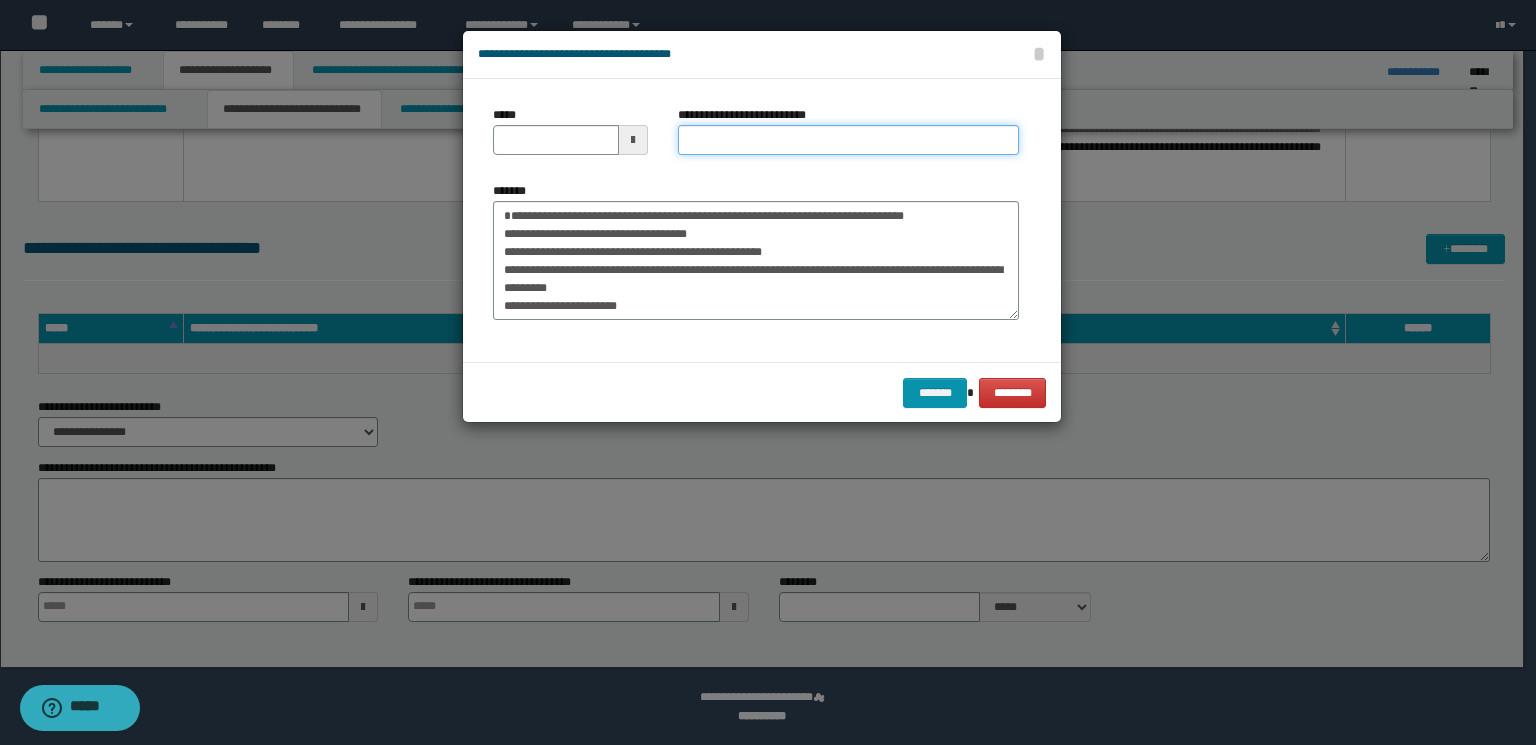click on "**********" at bounding box center (848, 140) 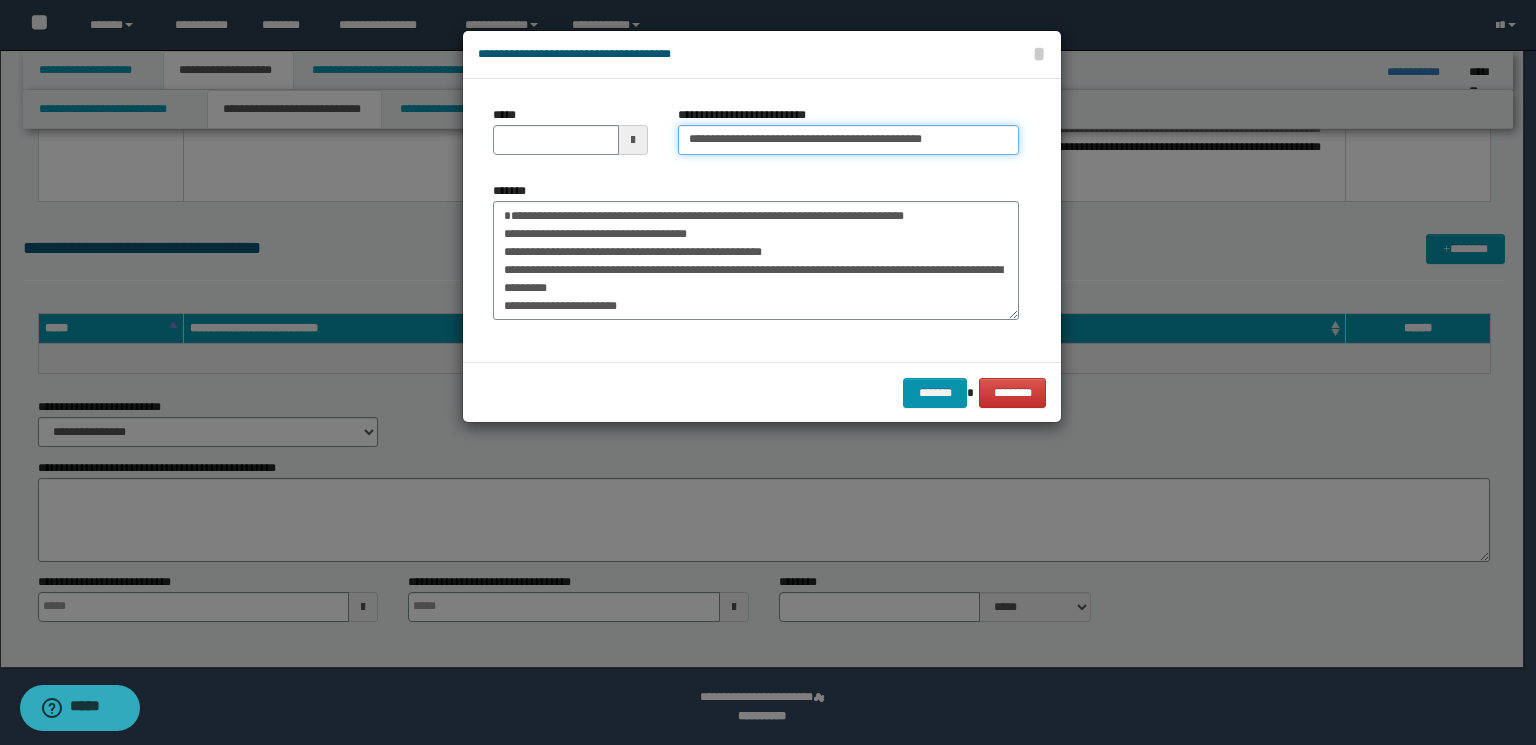 drag, startPoint x: 955, startPoint y: 140, endPoint x: 864, endPoint y: 142, distance: 91.02197 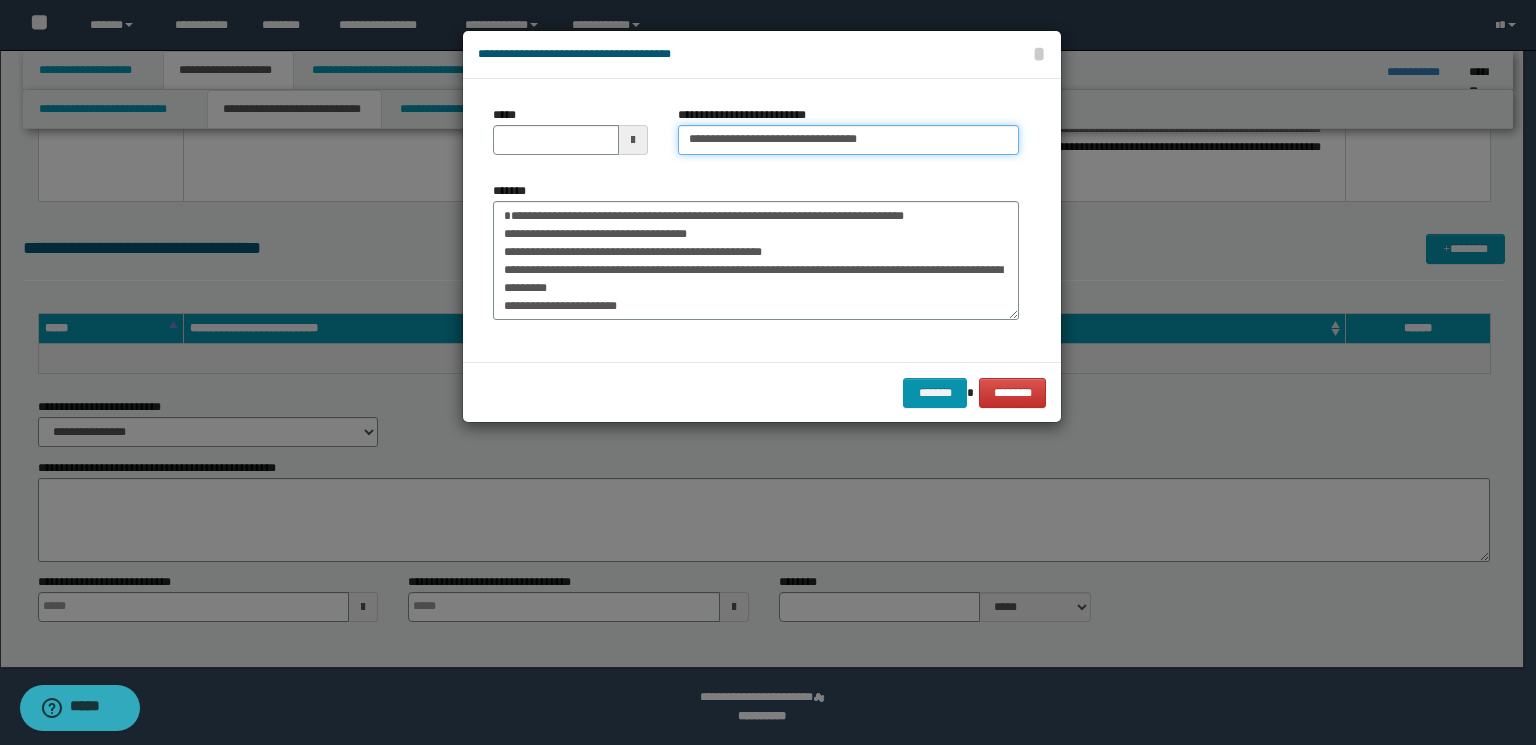 type 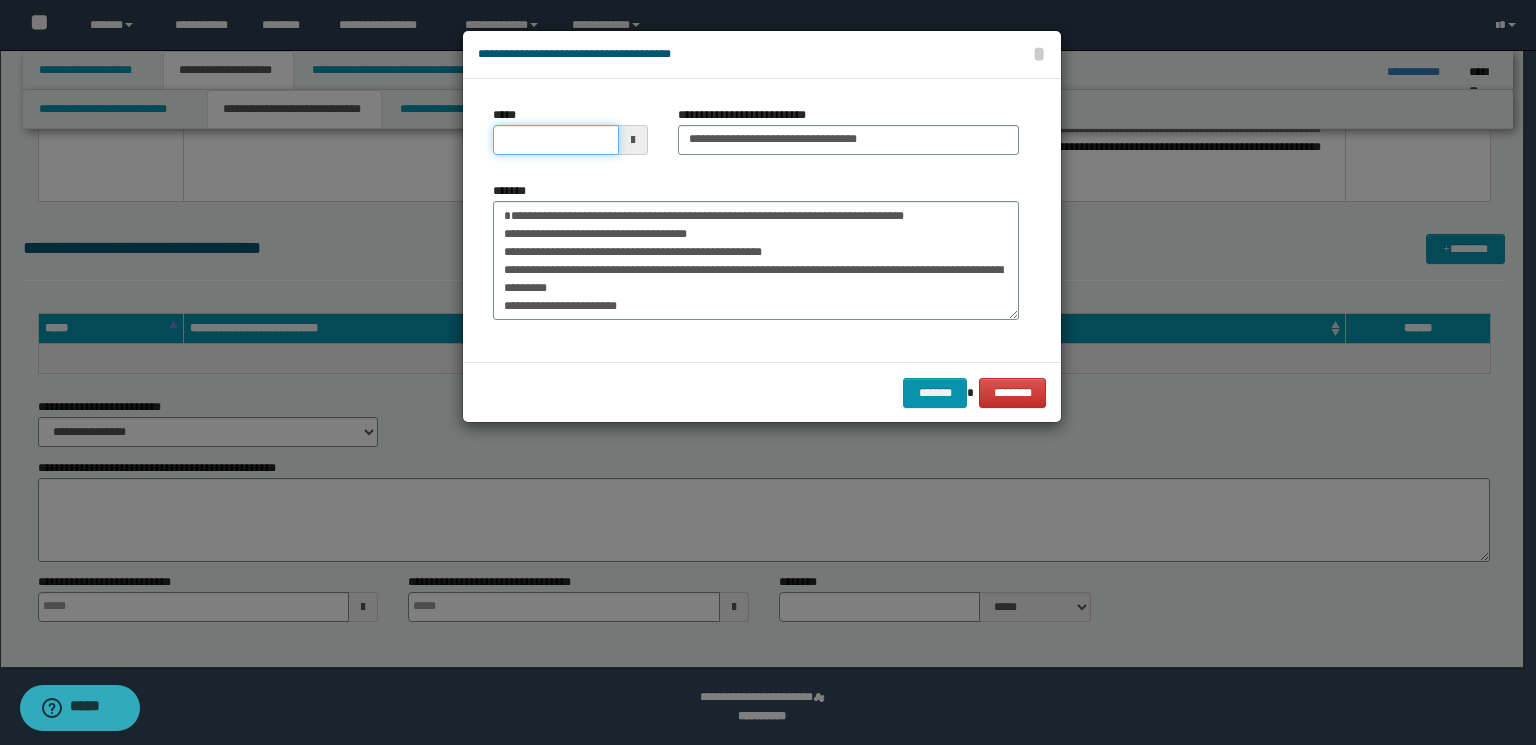 click on "*****" at bounding box center (556, 140) 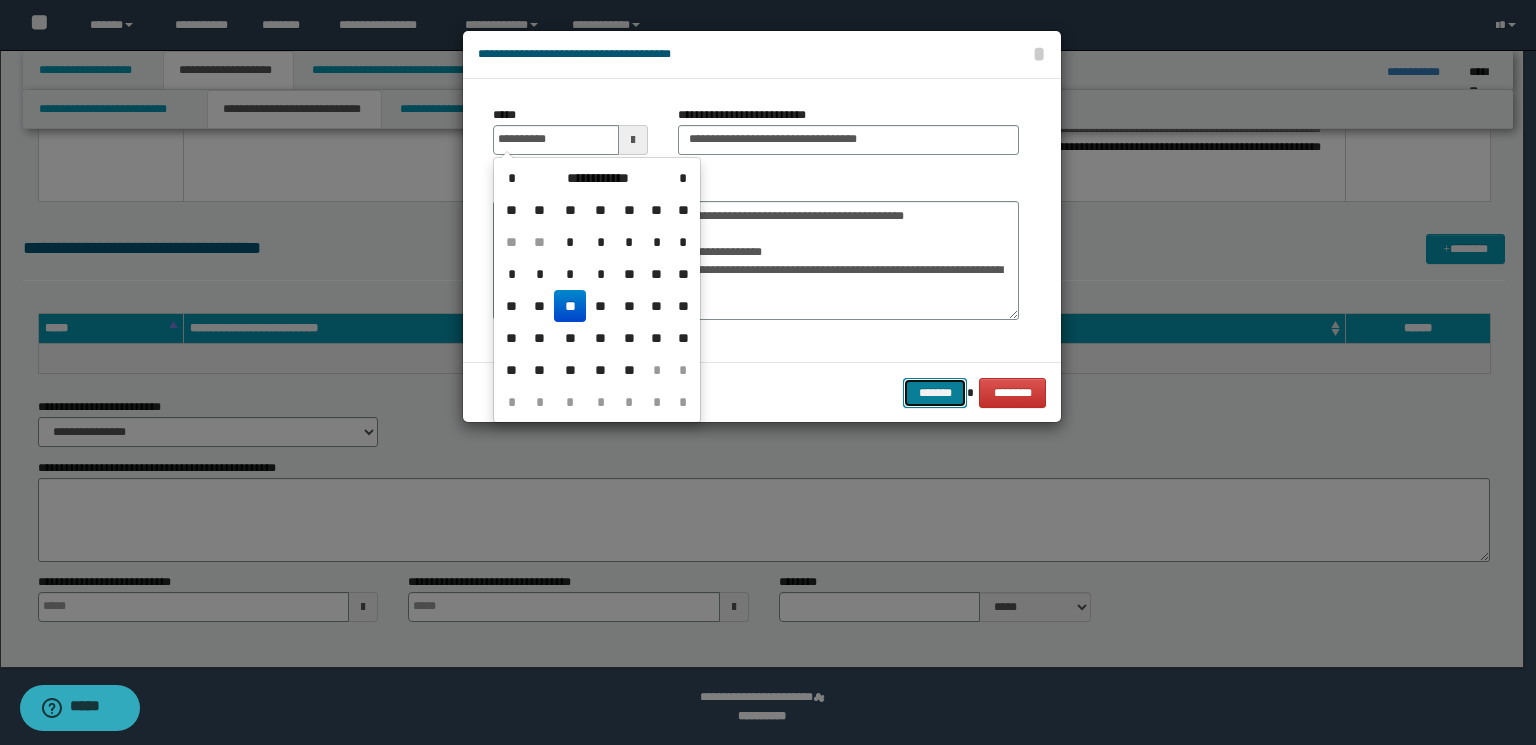 type on "**********" 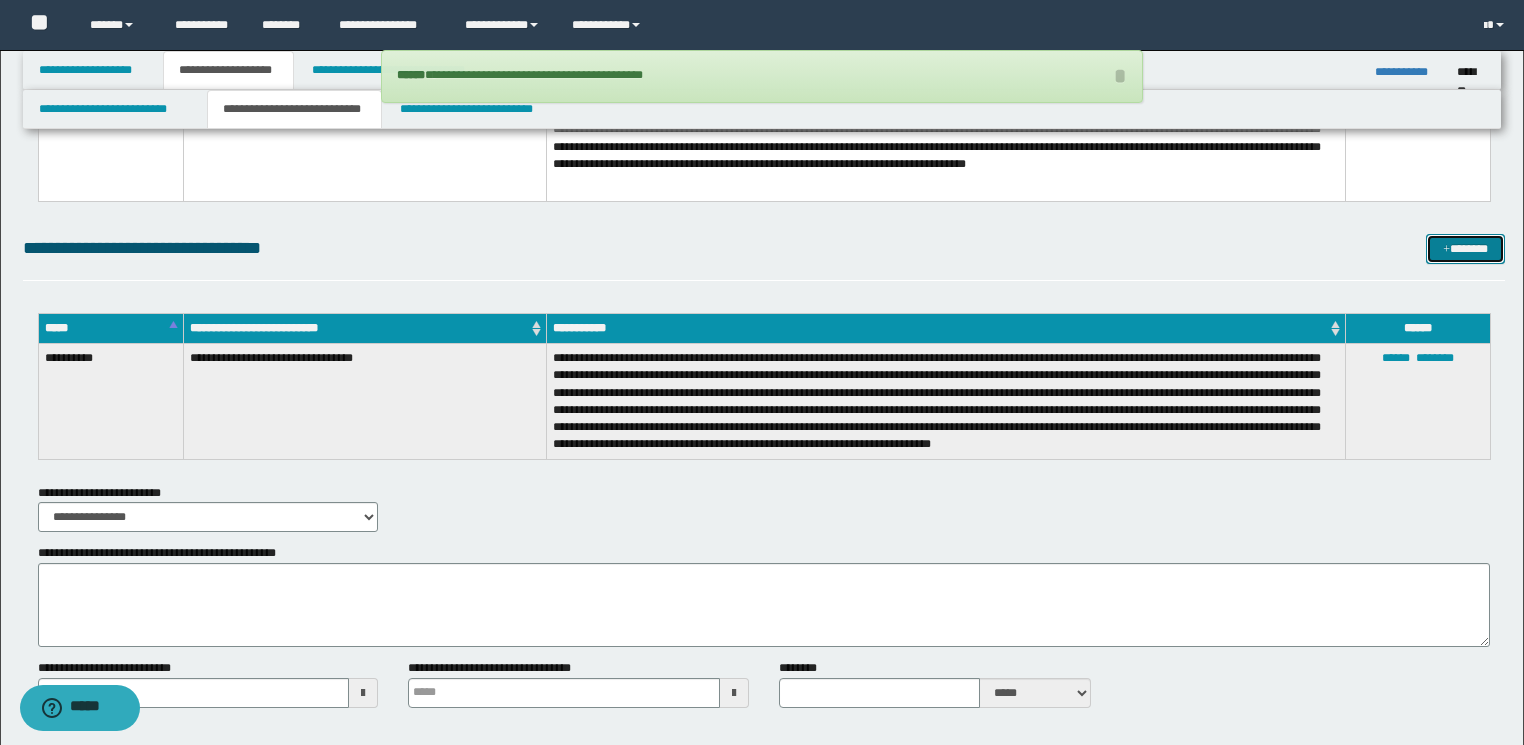 type 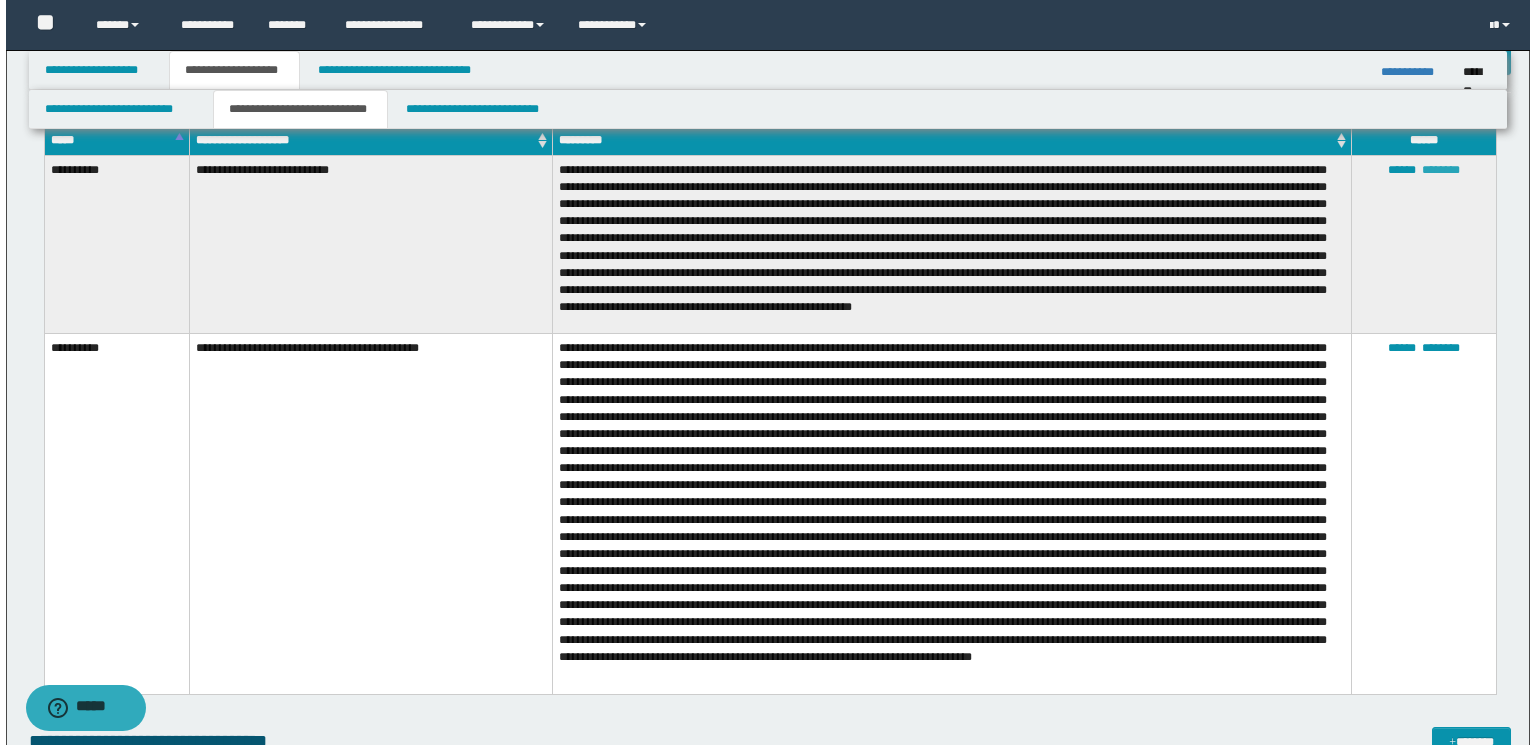 scroll, scrollTop: 1981, scrollLeft: 0, axis: vertical 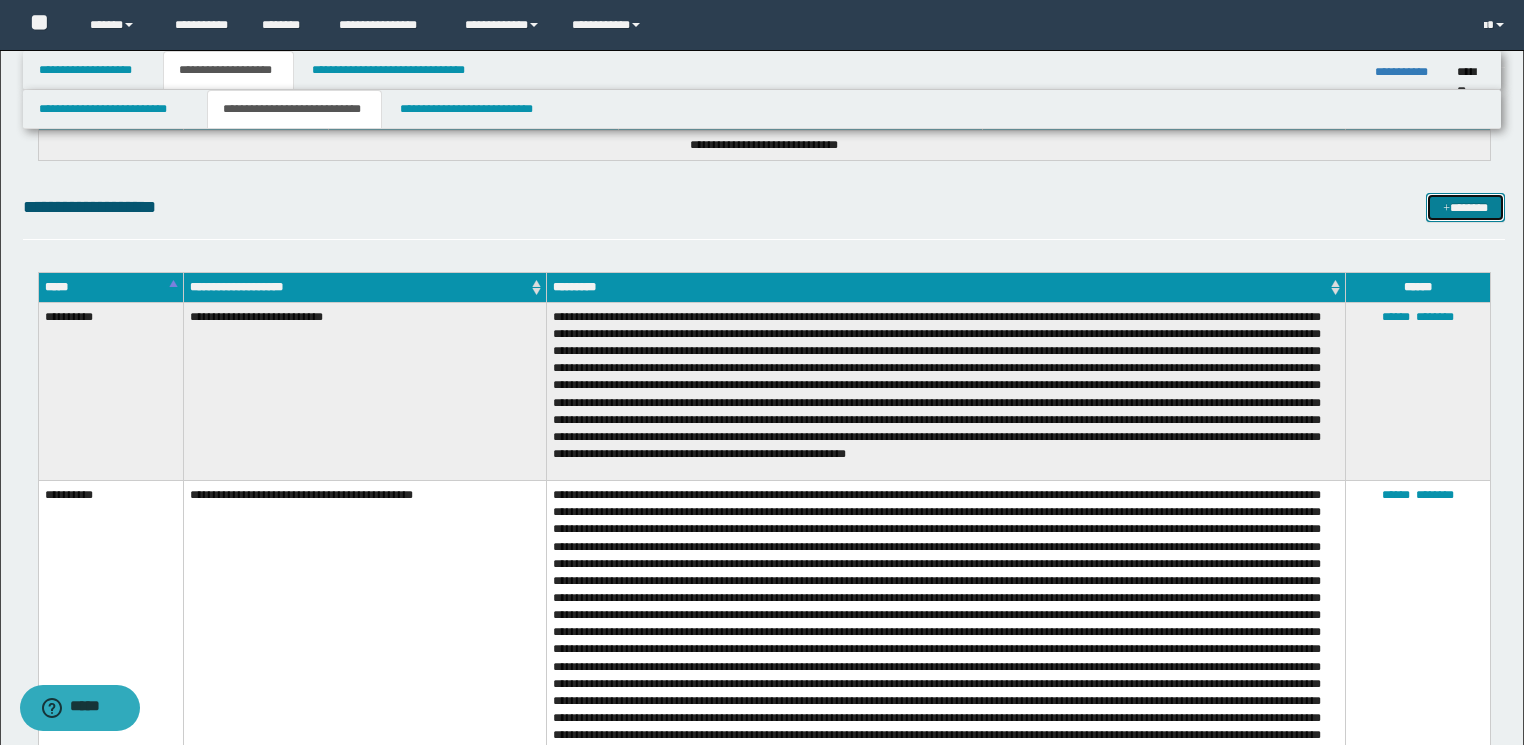 click on "*******" at bounding box center [1465, 208] 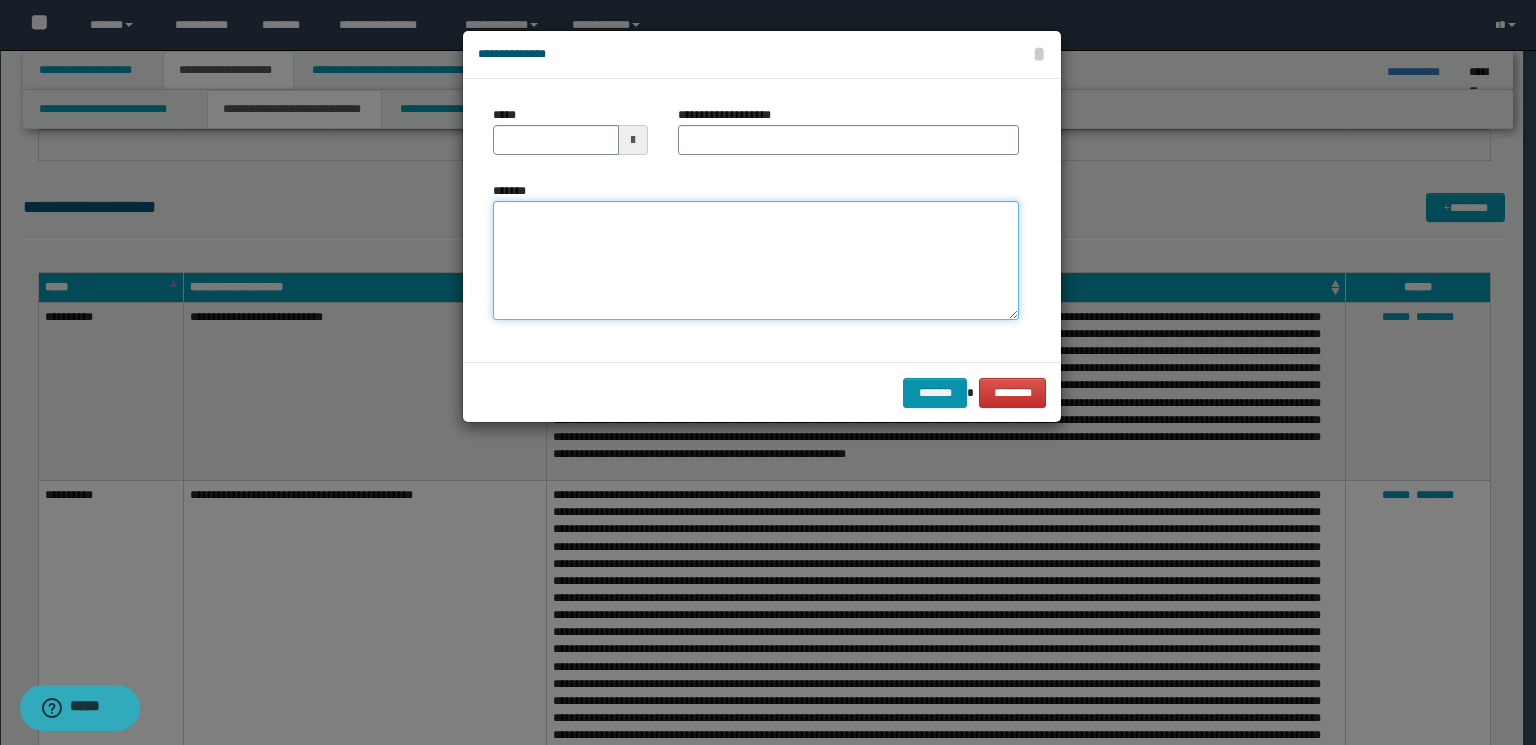 click on "*******" at bounding box center [756, 261] 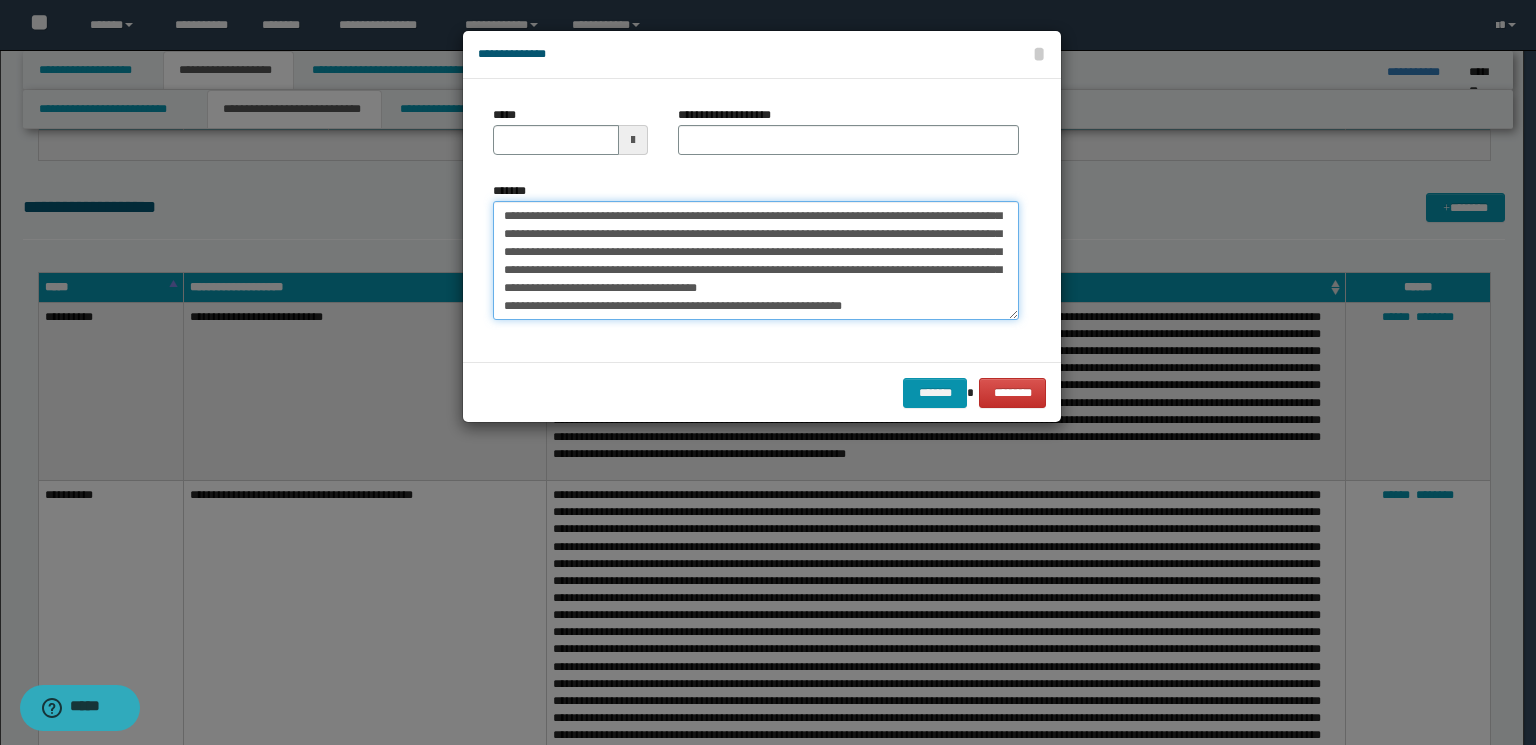 scroll, scrollTop: 0, scrollLeft: 0, axis: both 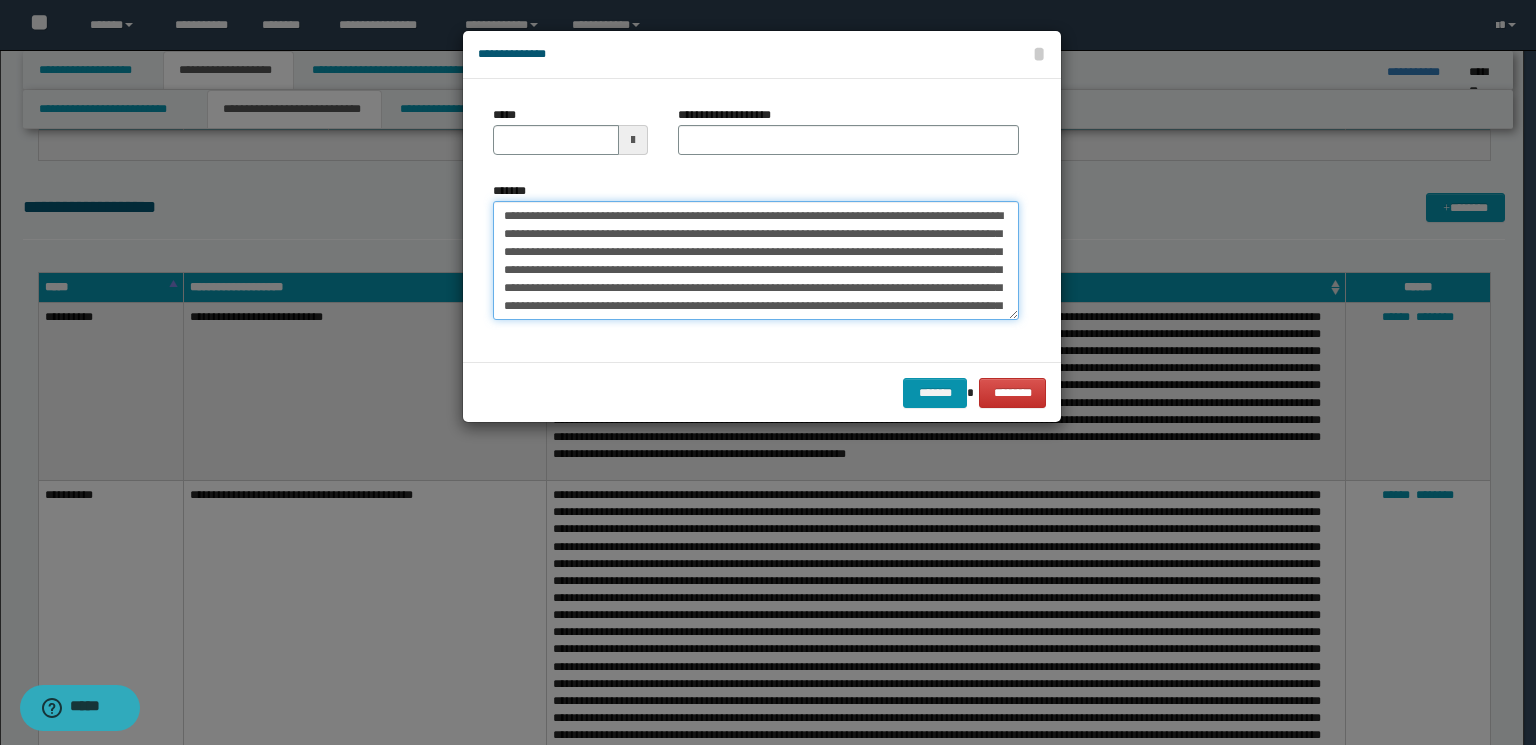 drag, startPoint x: 688, startPoint y: 216, endPoint x: 231, endPoint y: 216, distance: 457 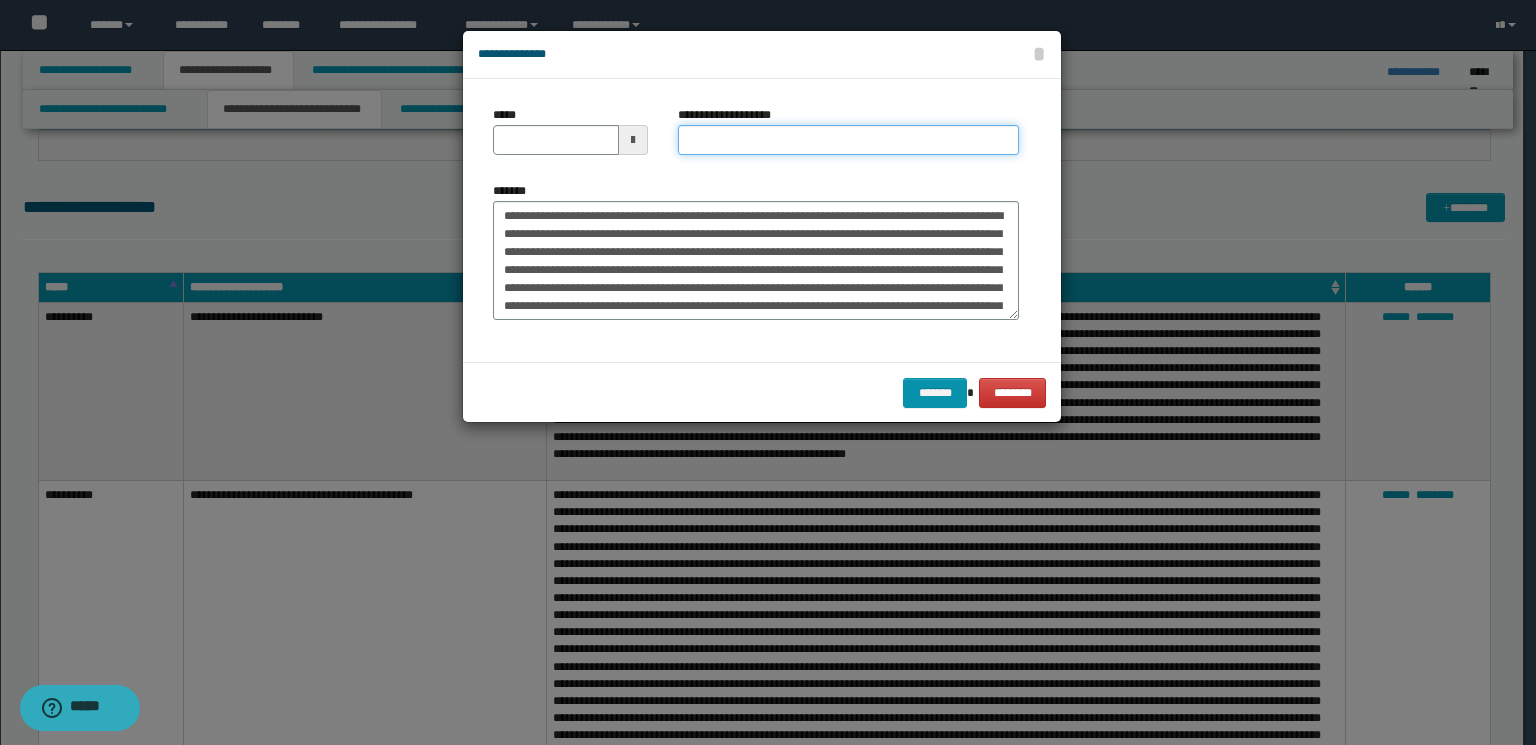 drag, startPoint x: 733, startPoint y: 142, endPoint x: 760, endPoint y: 137, distance: 27.45906 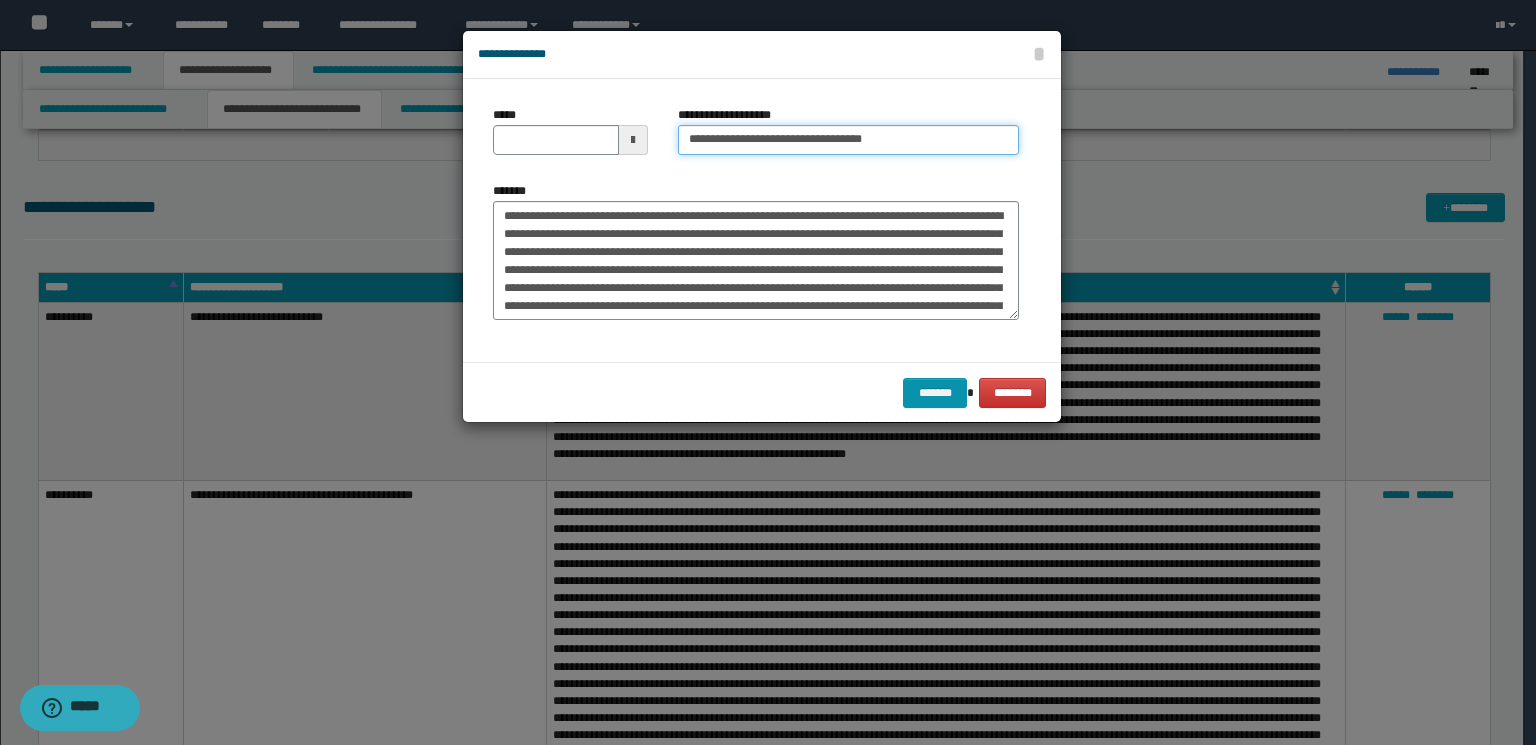 drag, startPoint x: 886, startPoint y: 137, endPoint x: 799, endPoint y: 137, distance: 87 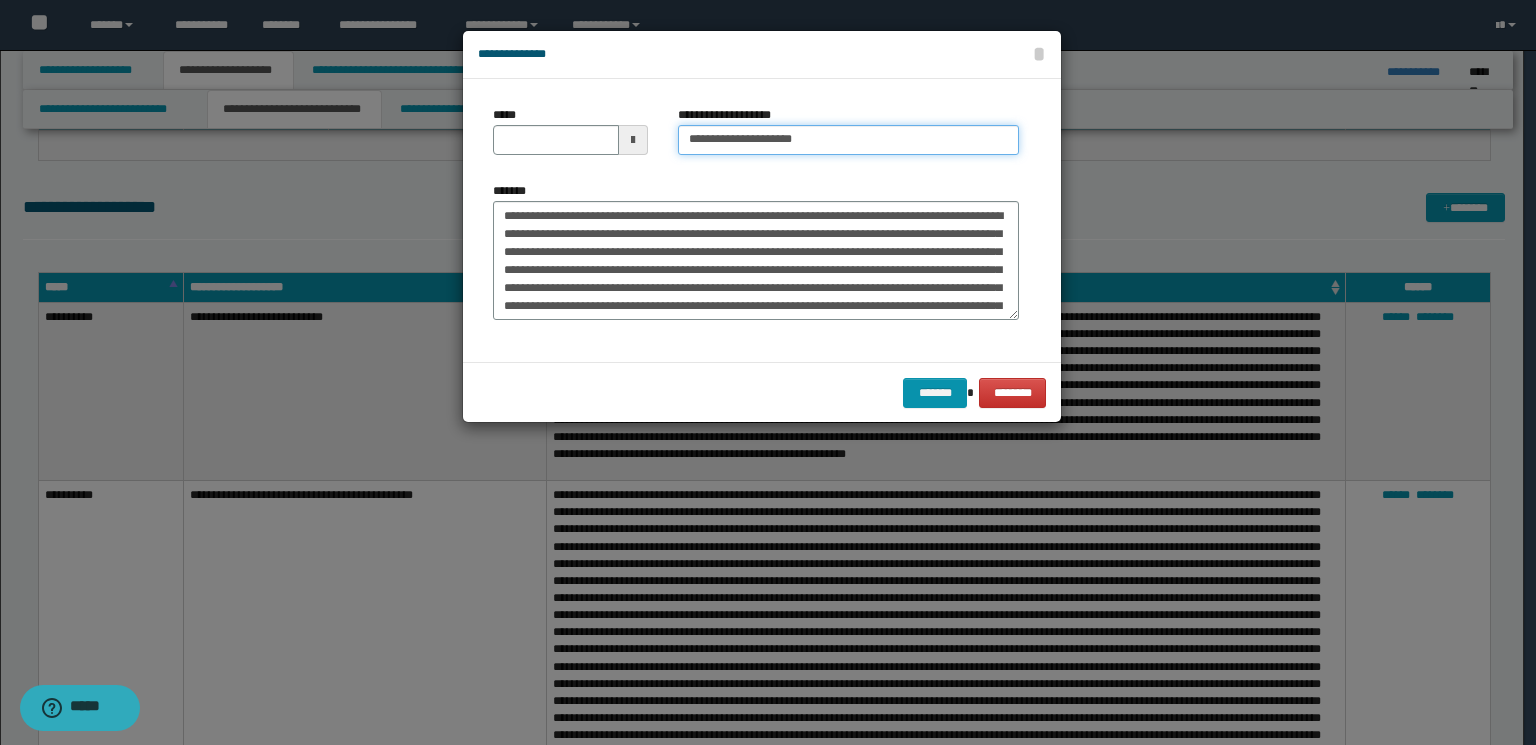 type 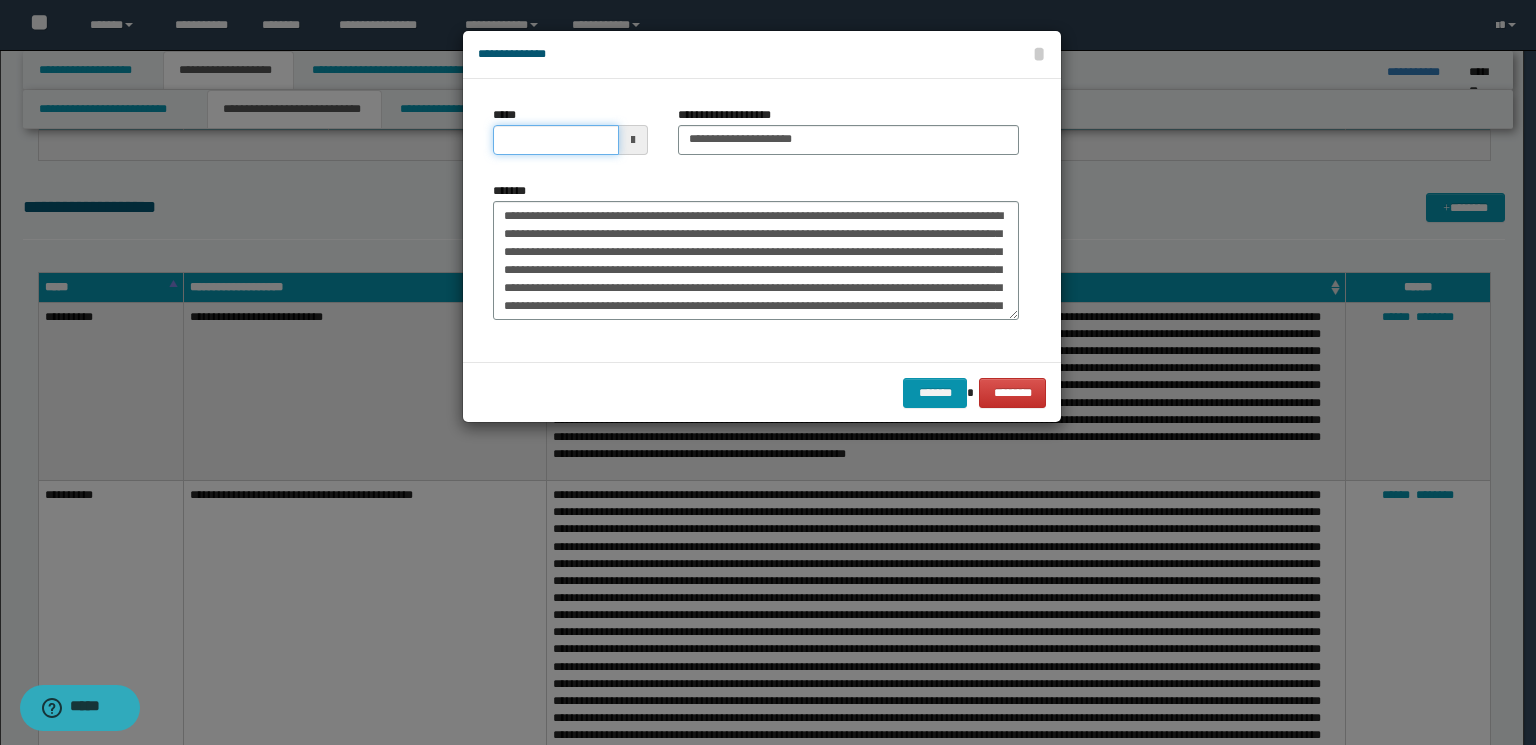 click on "*****" at bounding box center (556, 140) 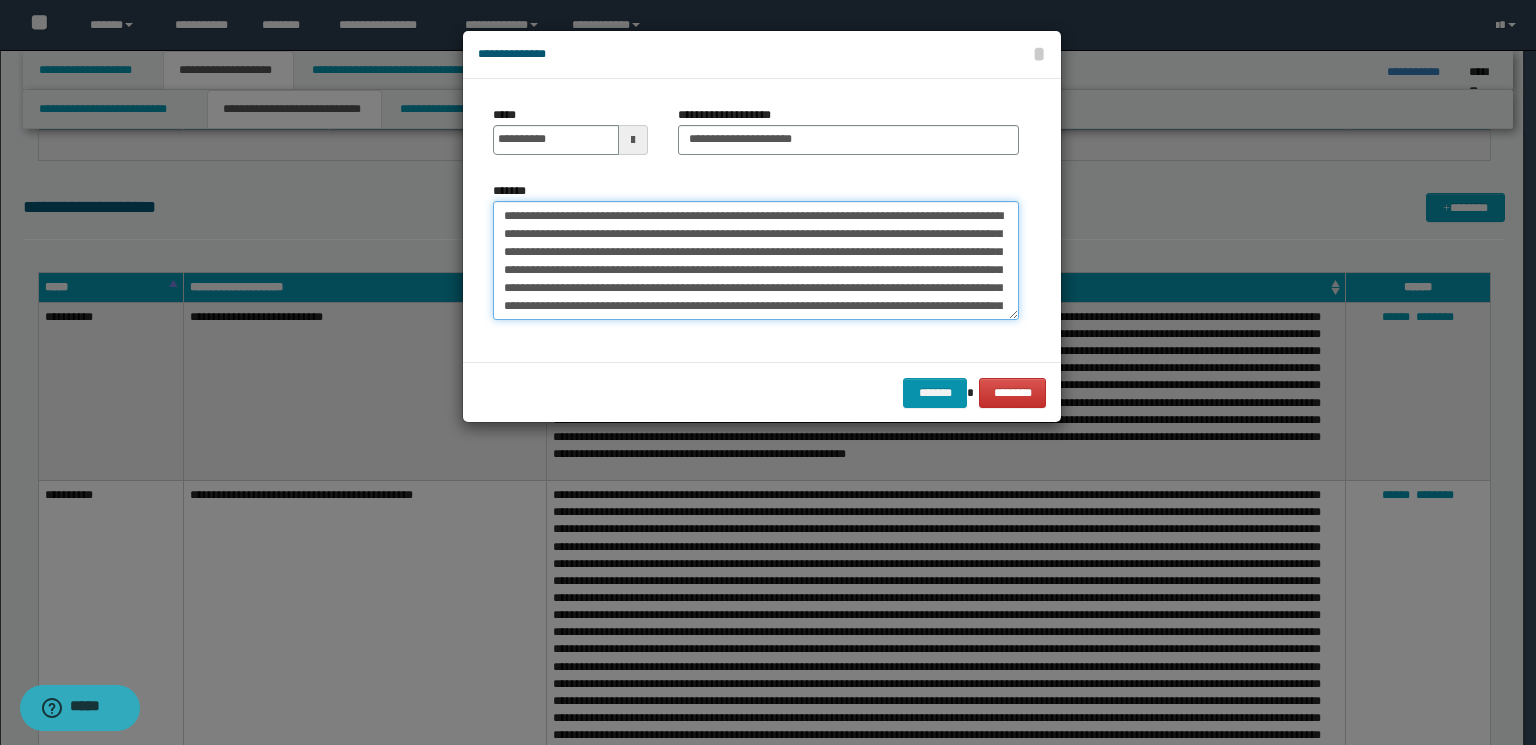 click on "**********" at bounding box center (756, 261) 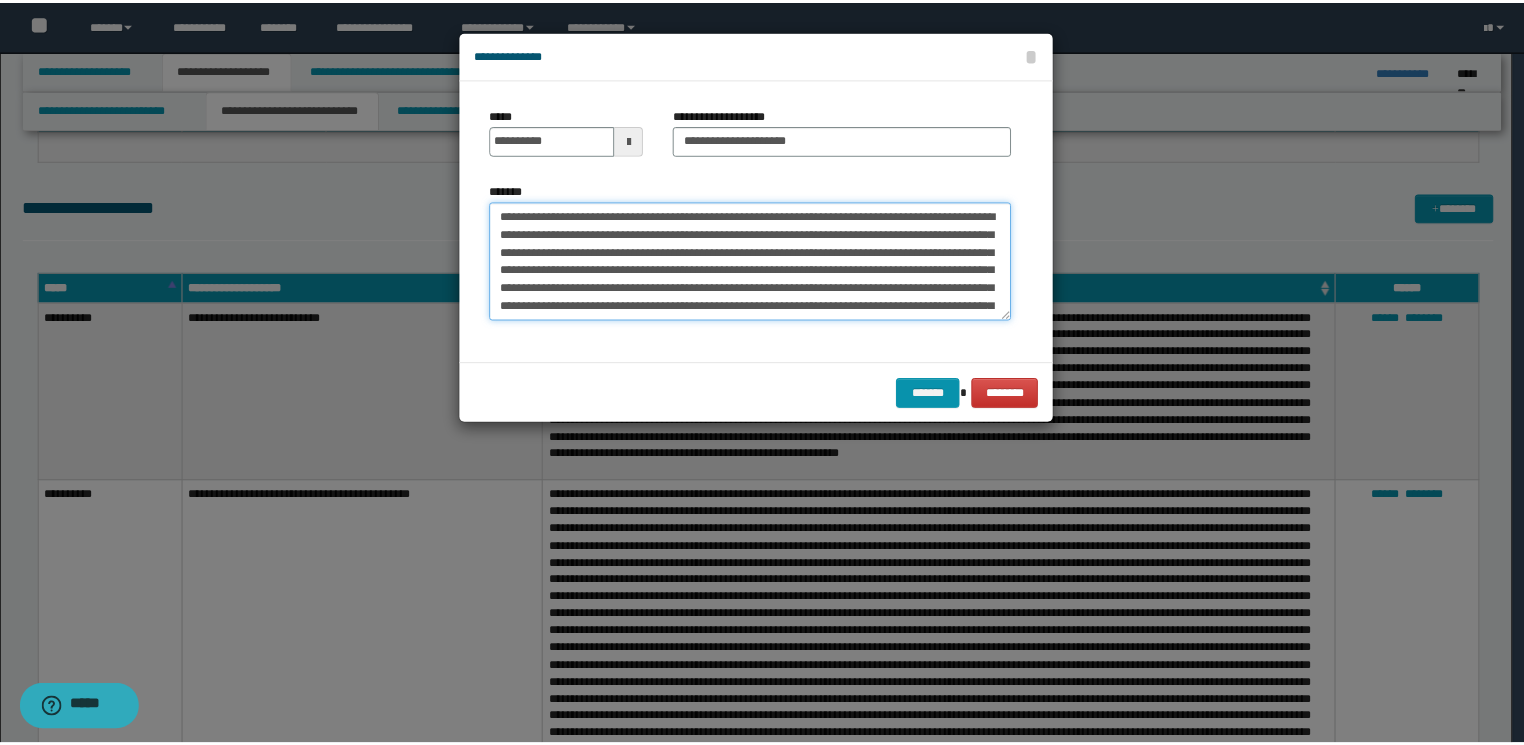 scroll, scrollTop: 72, scrollLeft: 0, axis: vertical 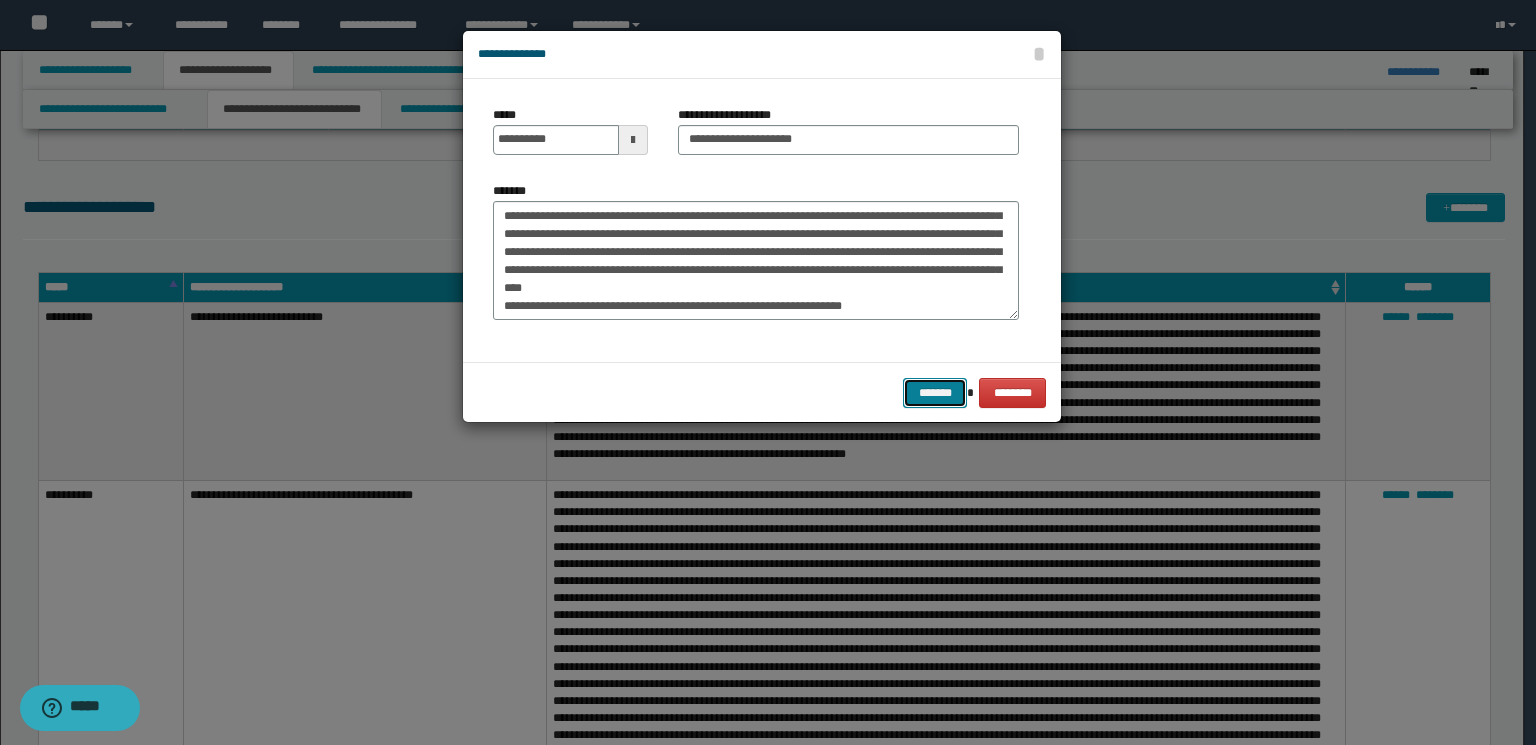 click on "*******" at bounding box center [935, 393] 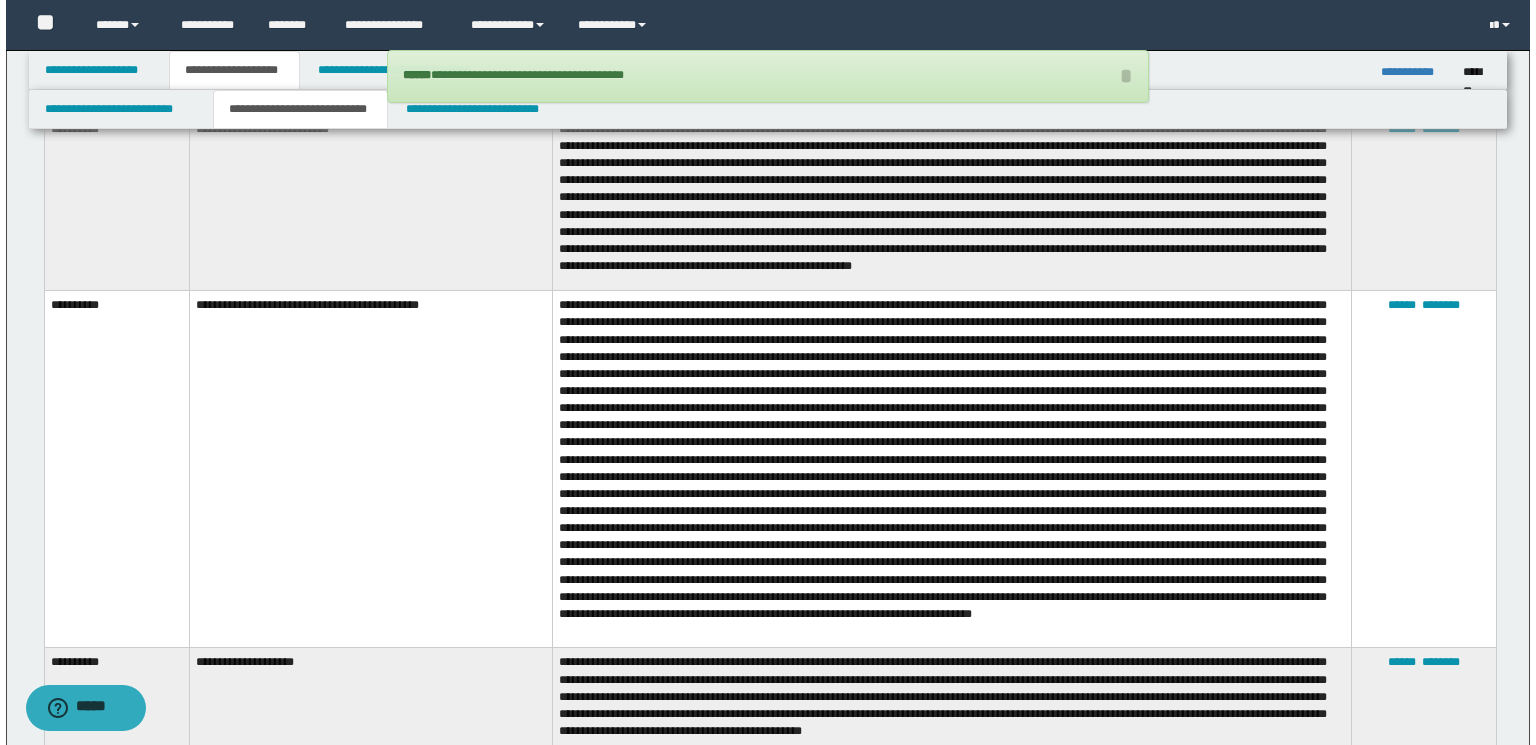 scroll, scrollTop: 2141, scrollLeft: 0, axis: vertical 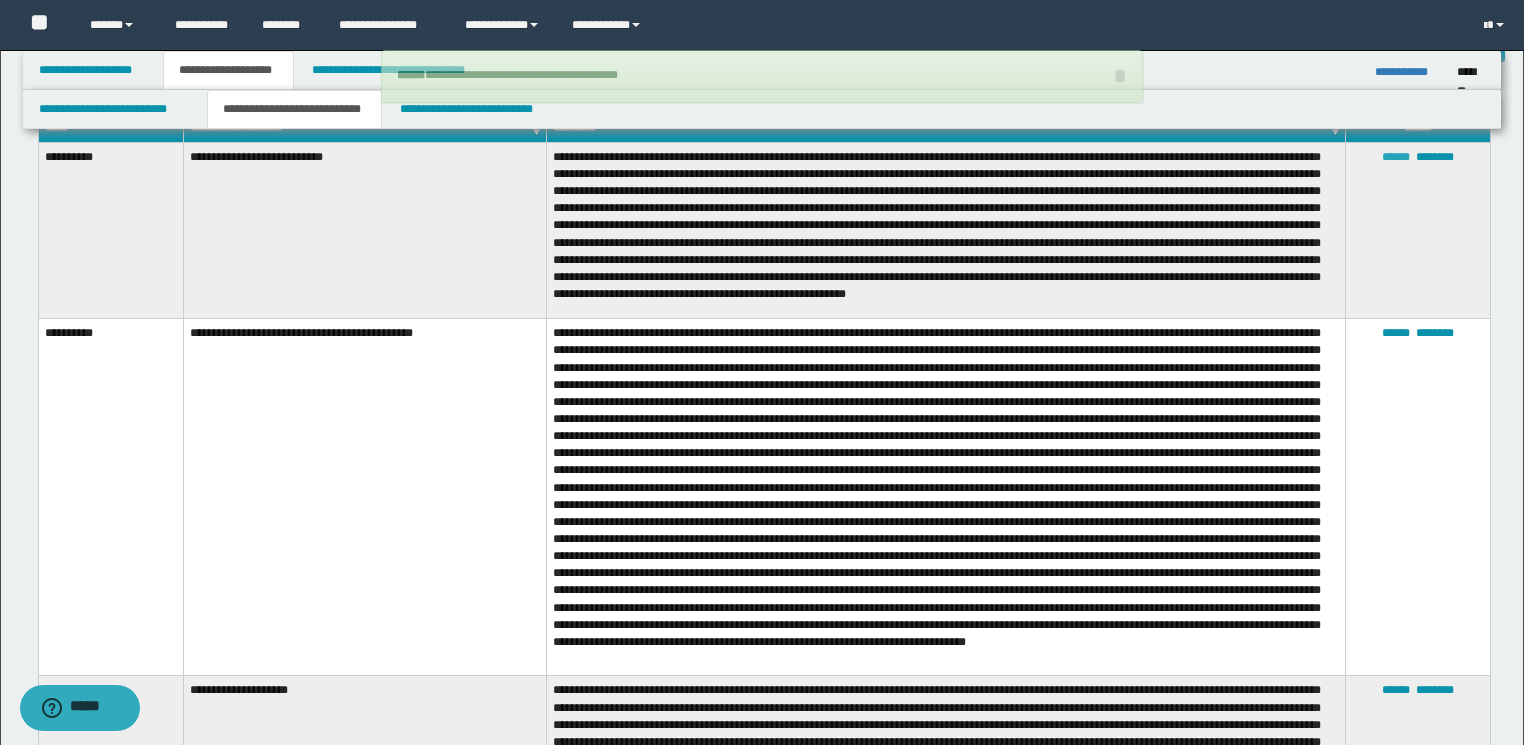 click on "******" at bounding box center [1396, 157] 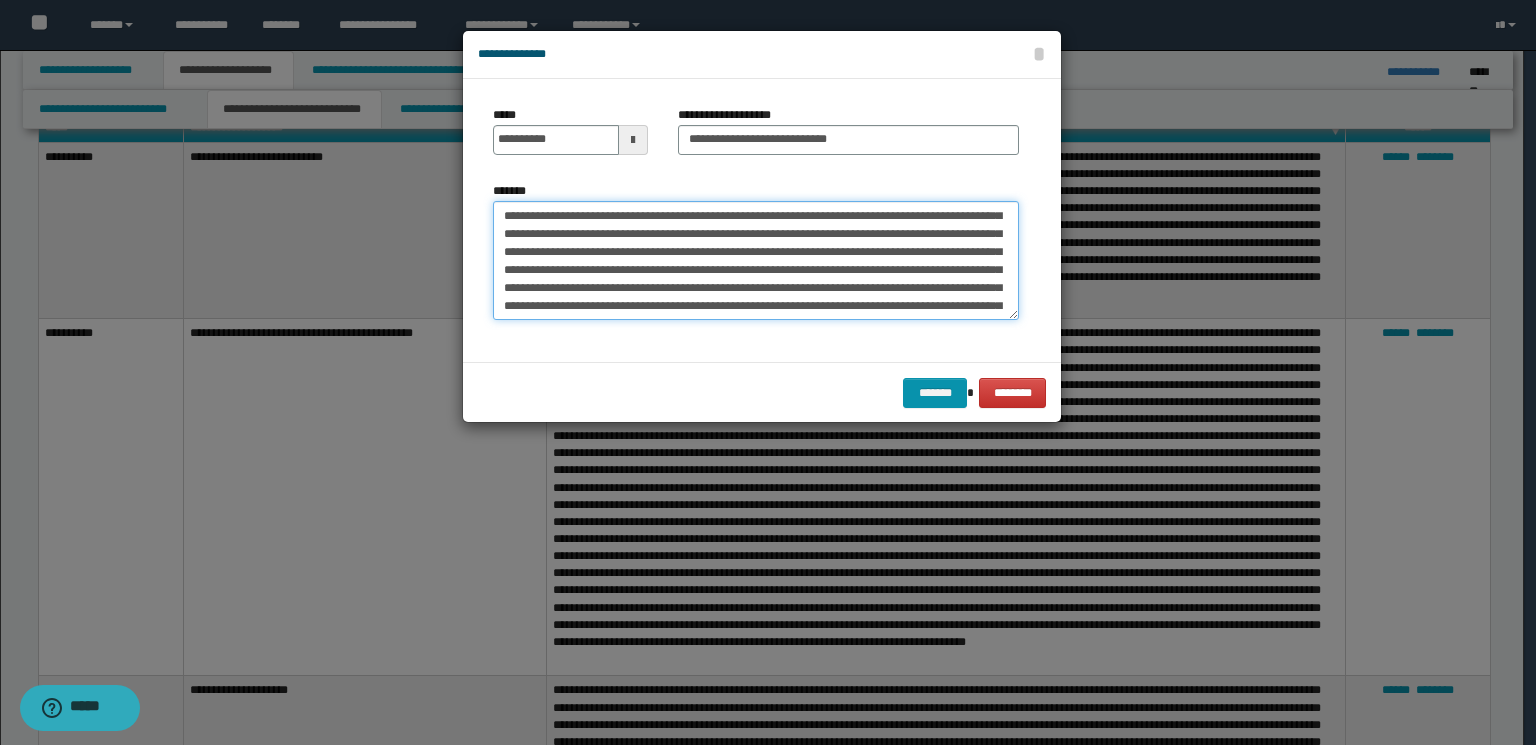 click on "*******" at bounding box center [756, 261] 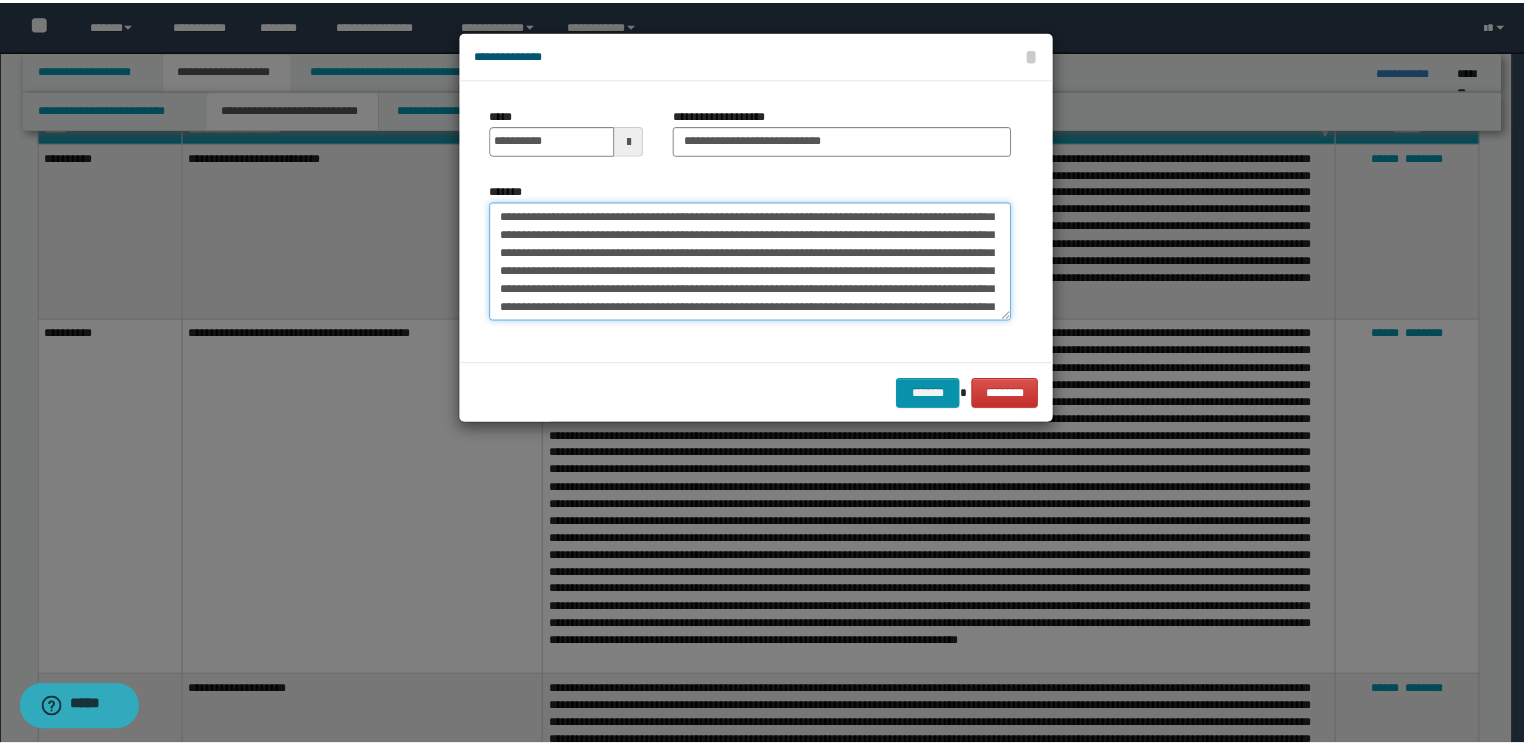 scroll, scrollTop: 161, scrollLeft: 0, axis: vertical 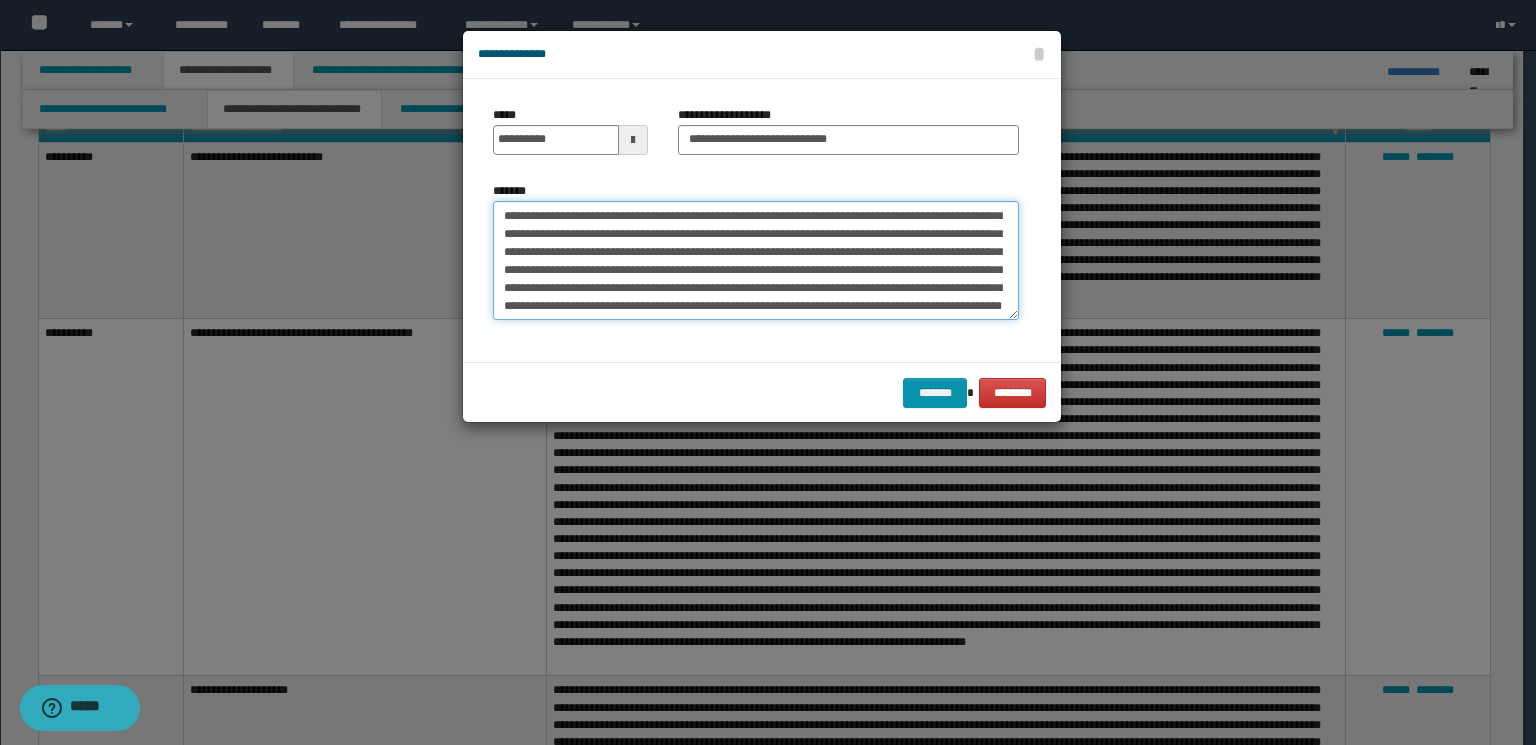 click on "*******" at bounding box center [756, 261] 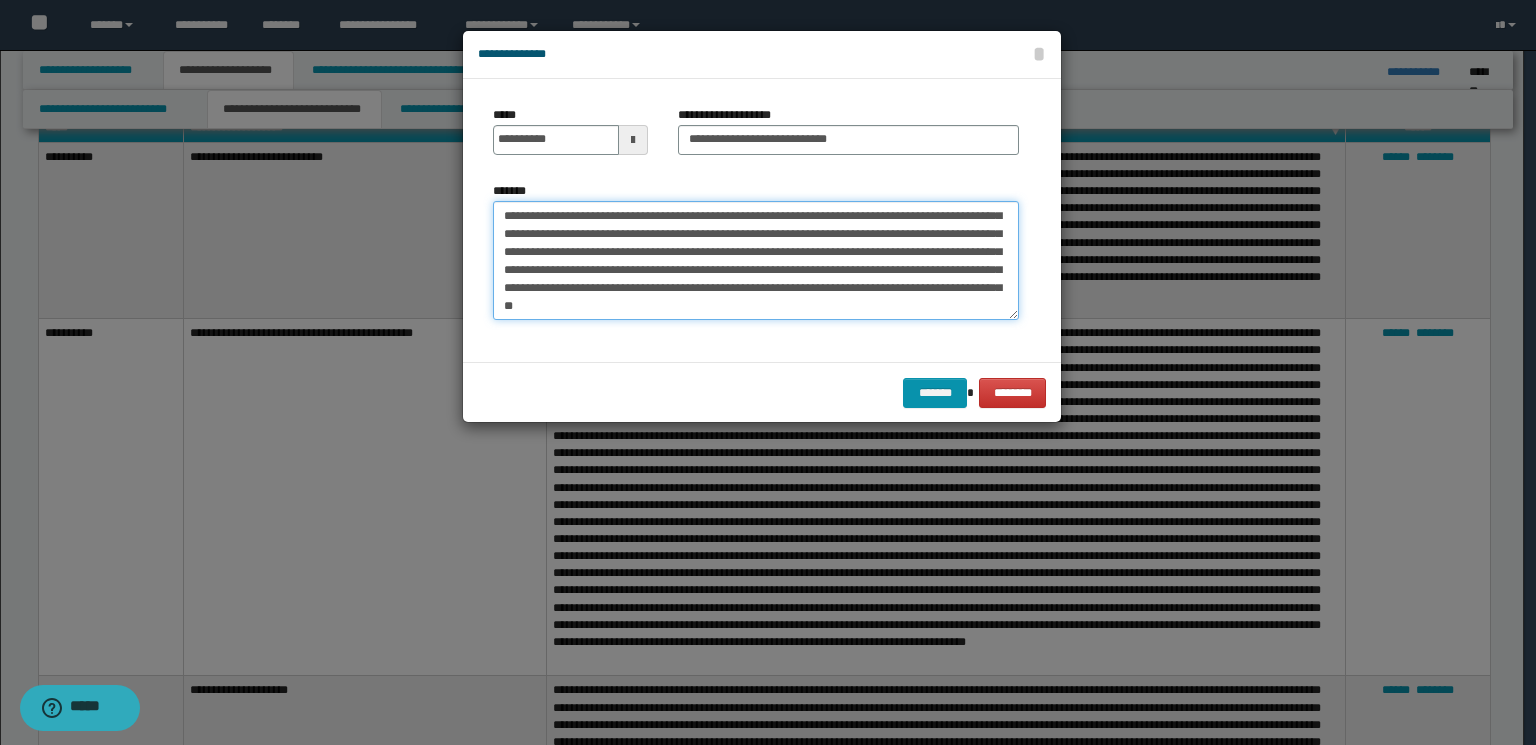 click on "*******" at bounding box center (756, 261) 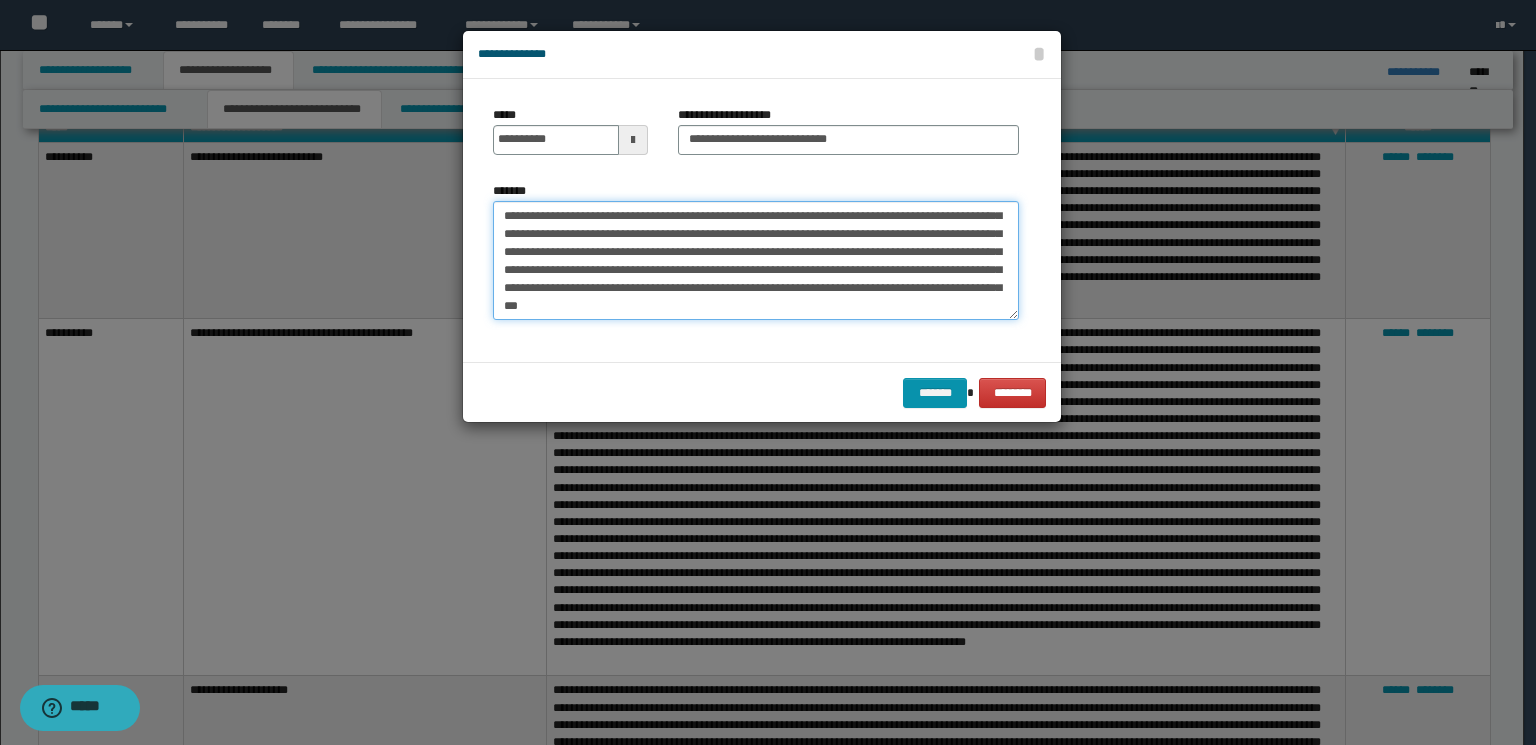 click on "*******" at bounding box center [756, 261] 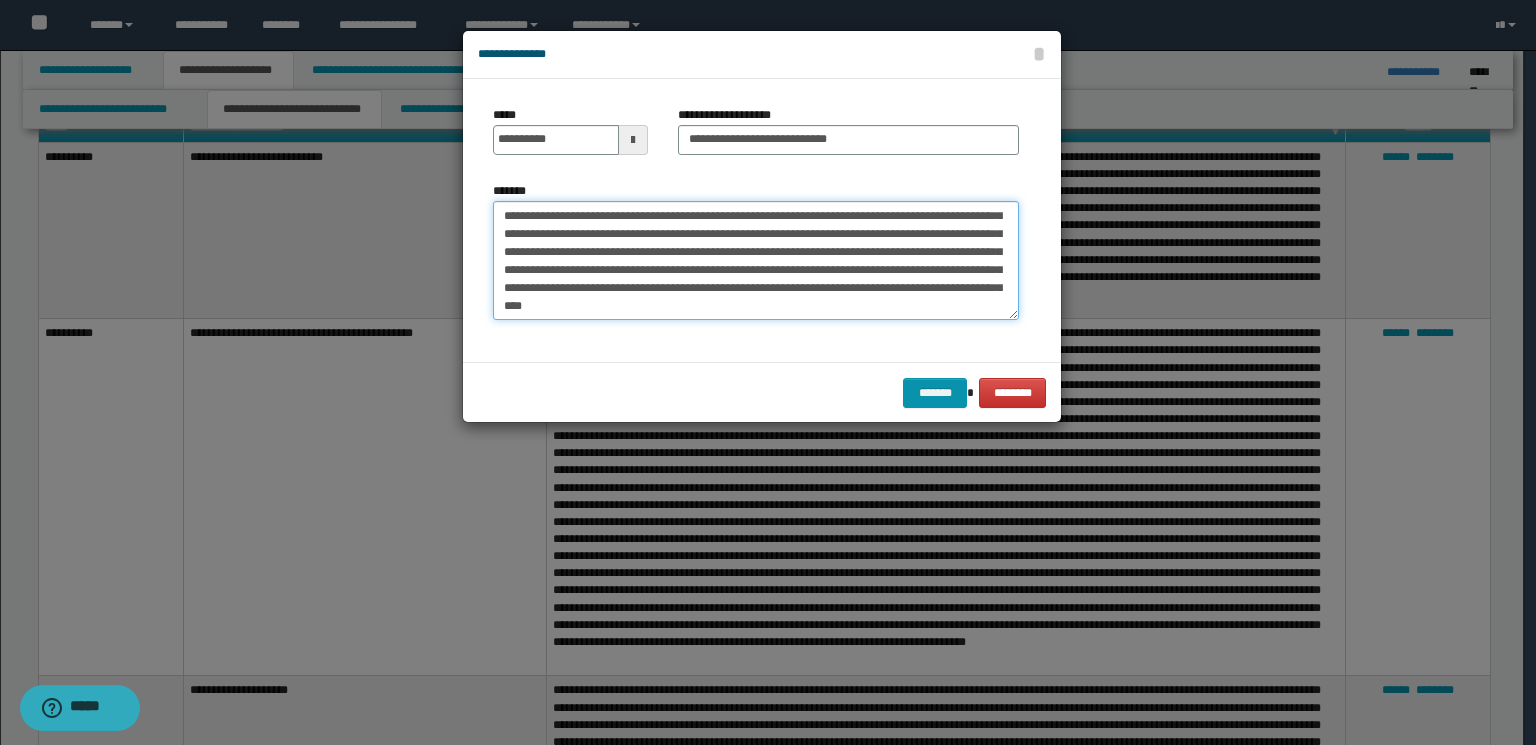 click on "*******" at bounding box center (756, 261) 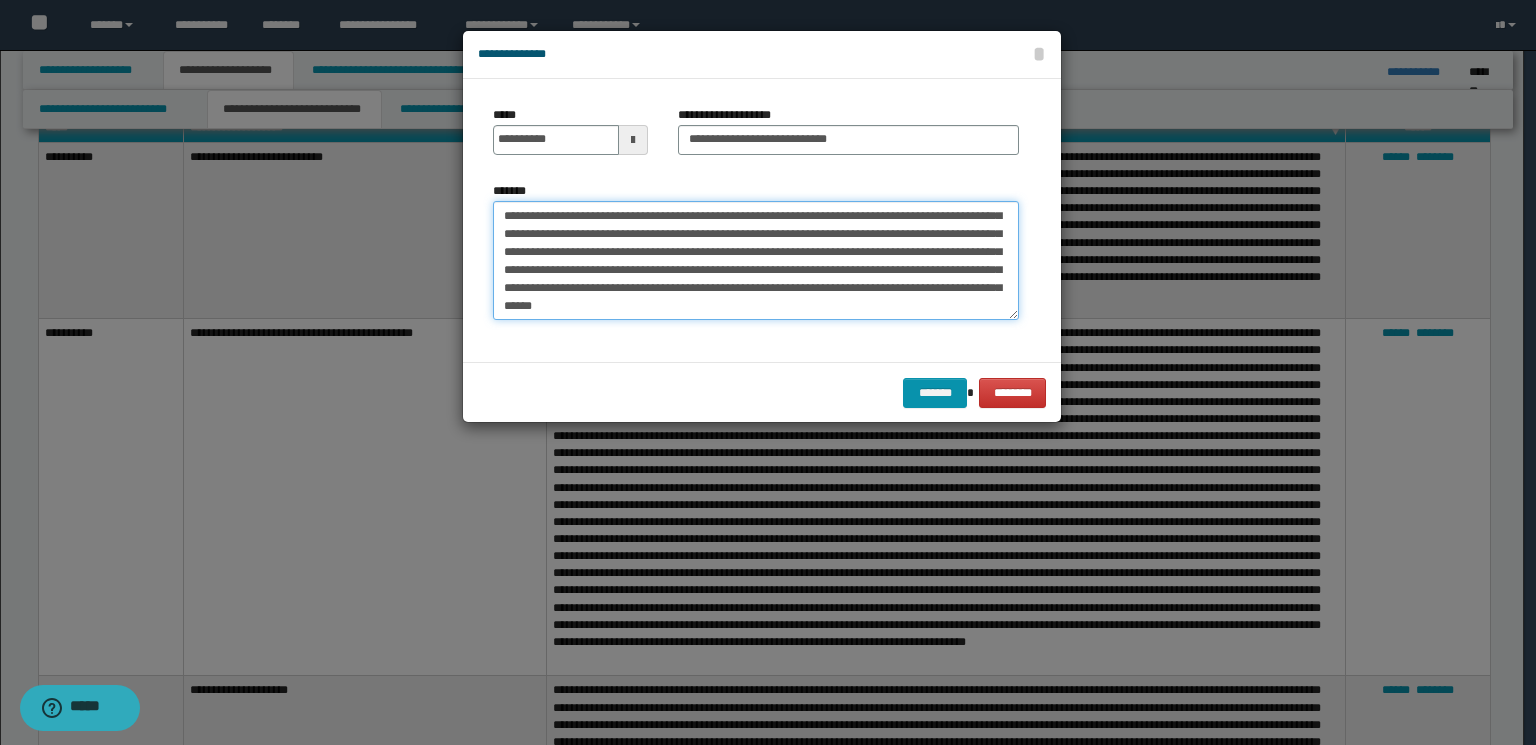 type on "**********" 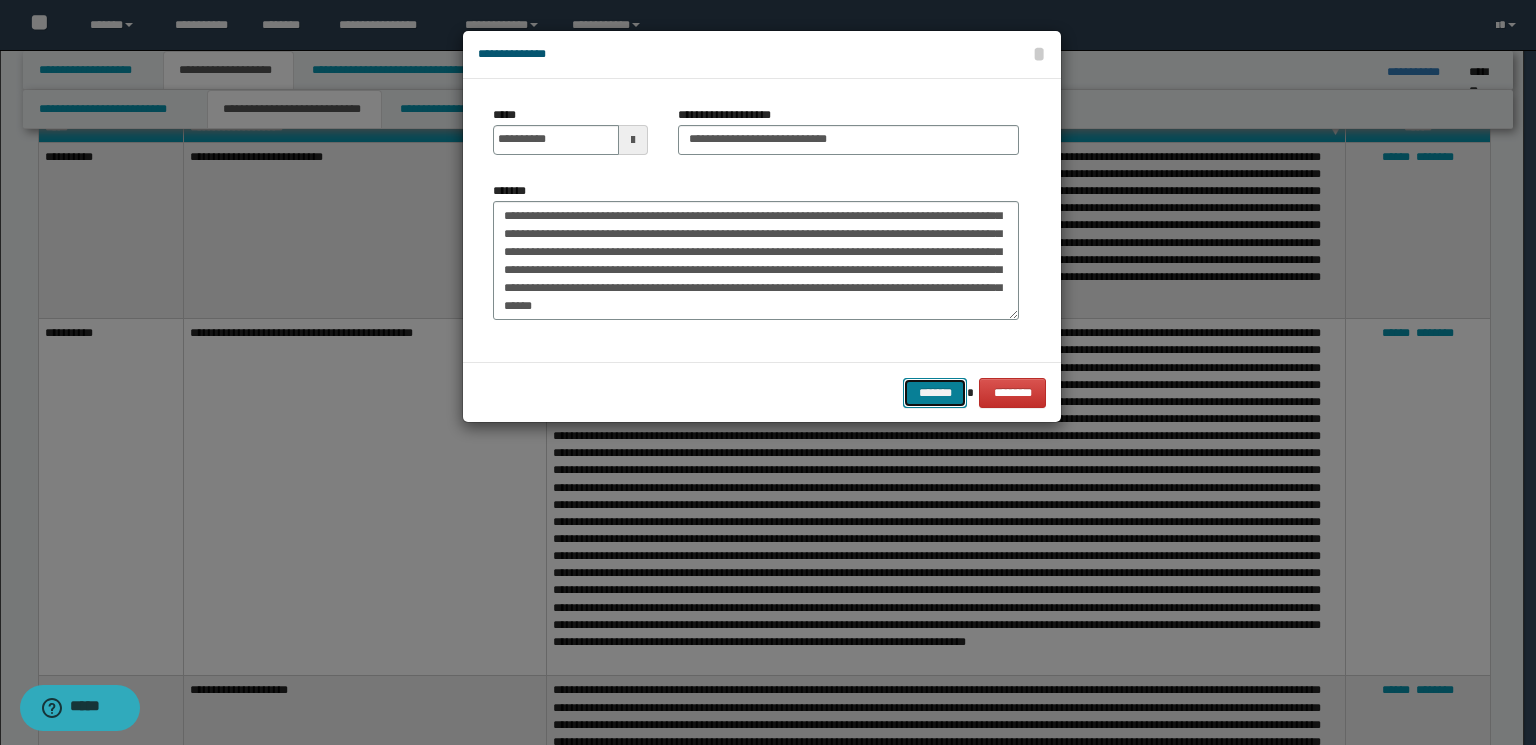 click on "*******" at bounding box center [935, 393] 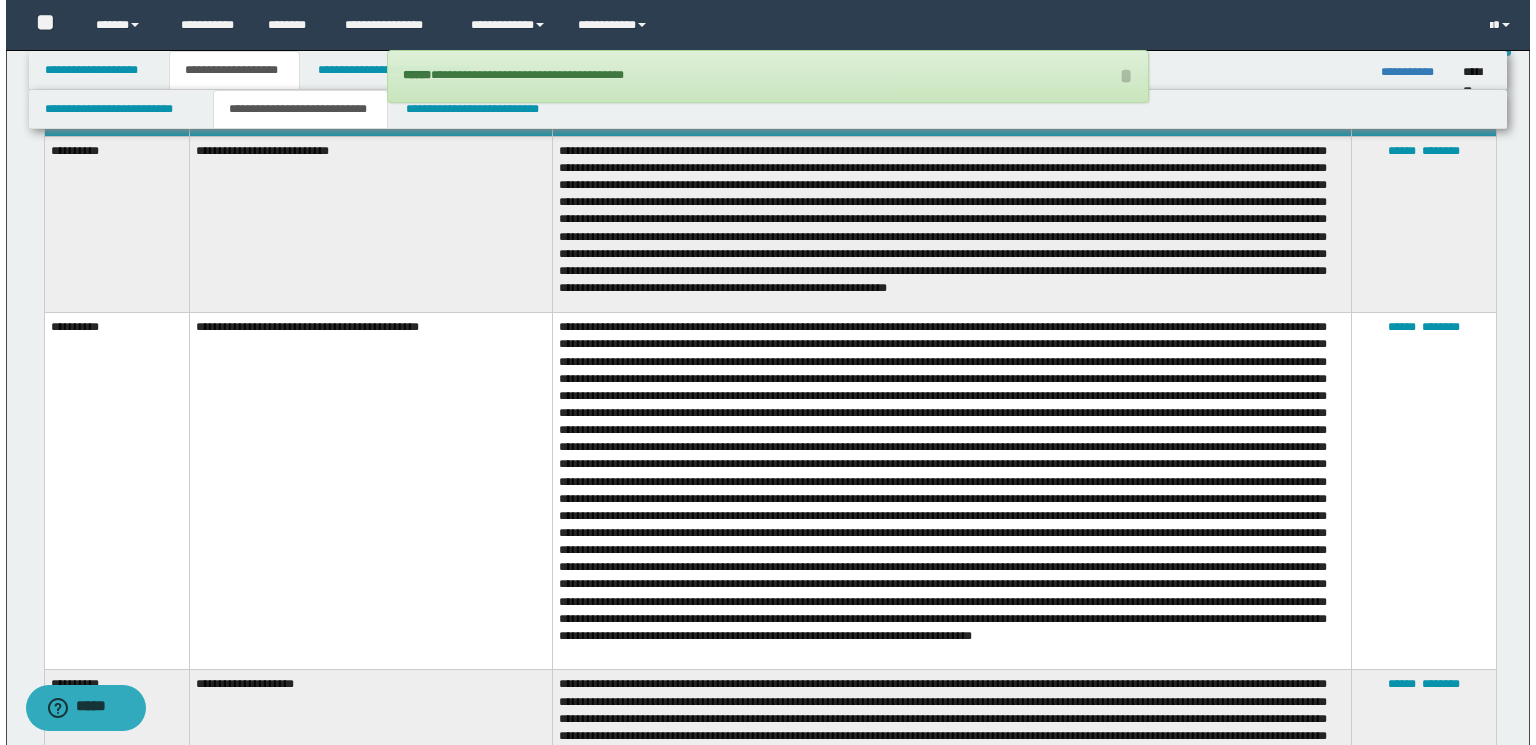 scroll, scrollTop: 2141, scrollLeft: 0, axis: vertical 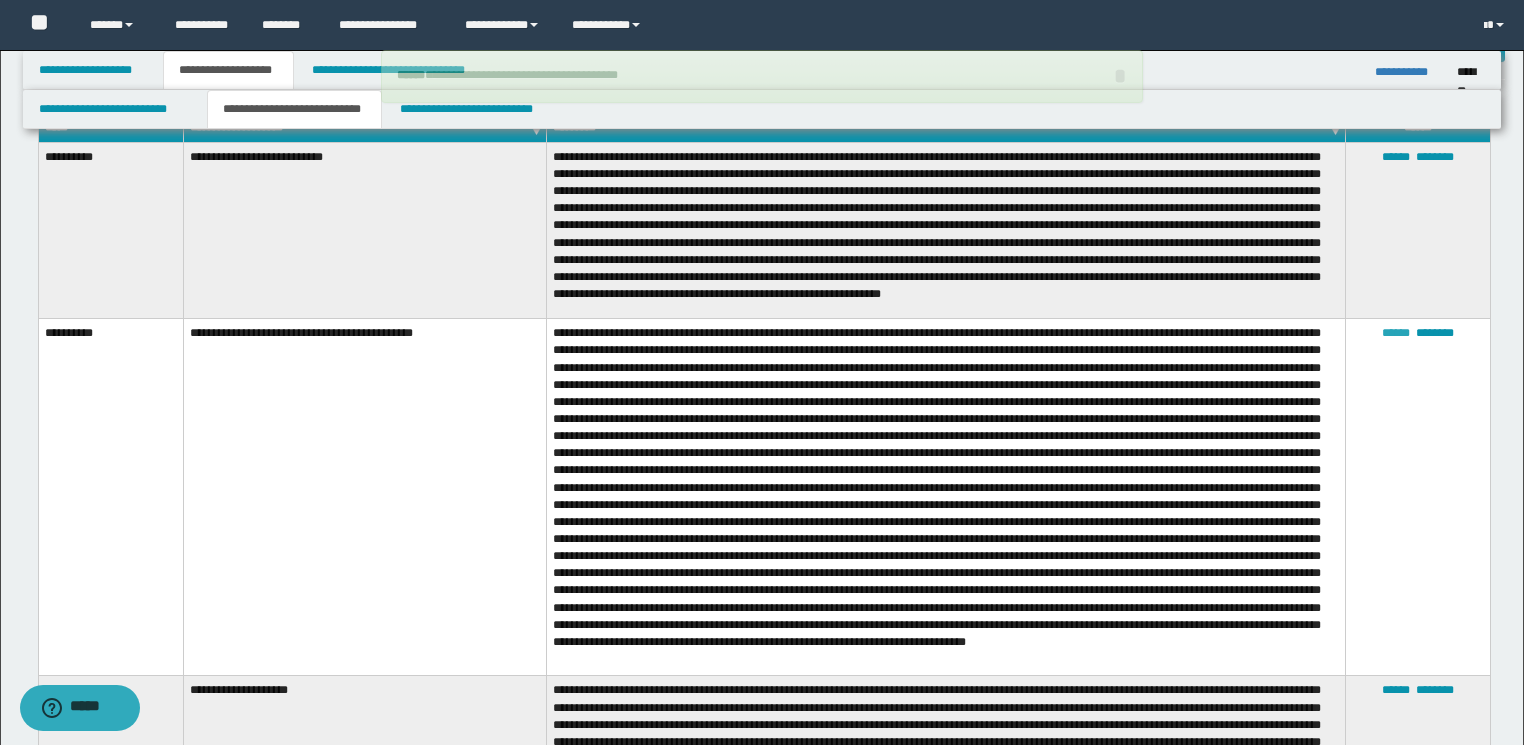 click on "******" at bounding box center [1396, 333] 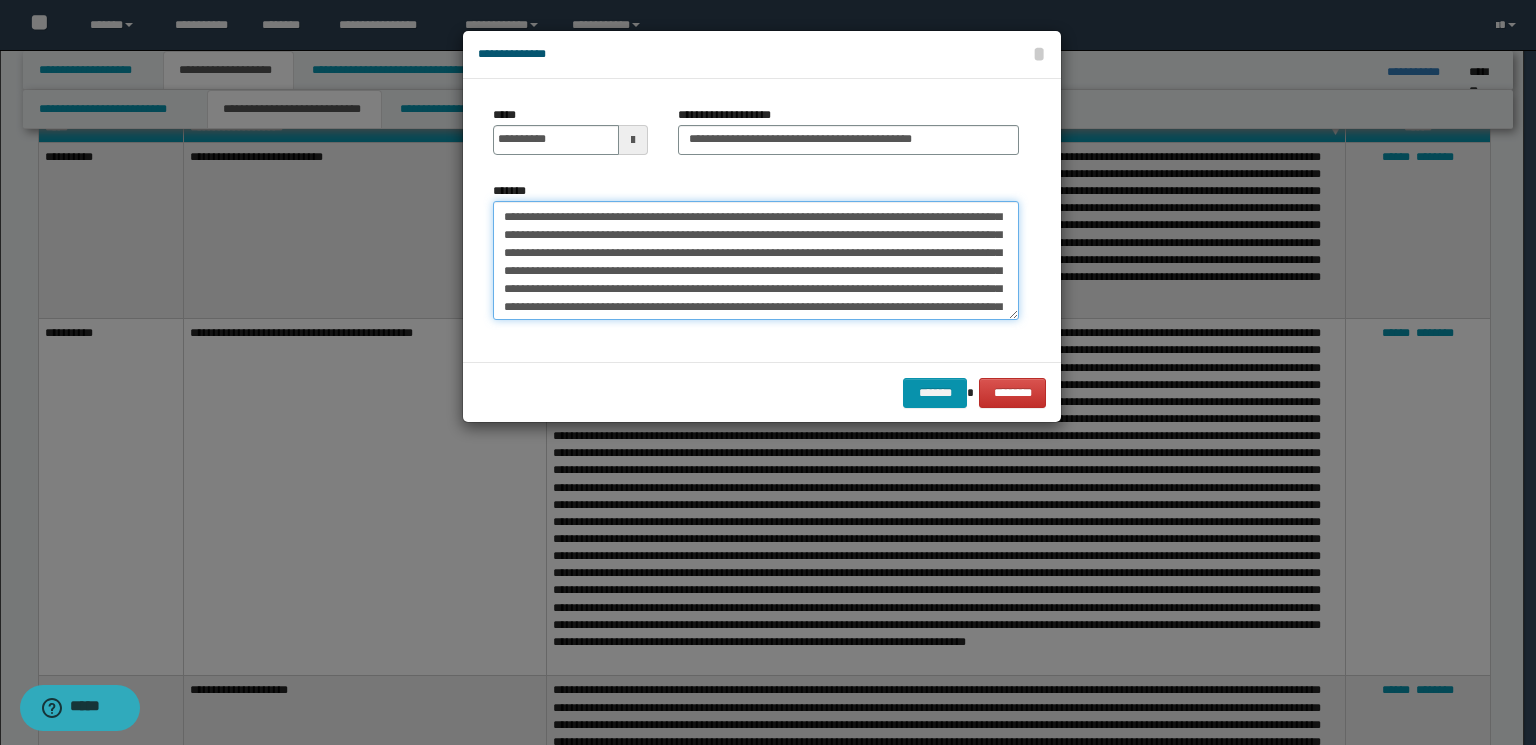 click on "*******" at bounding box center (756, 261) 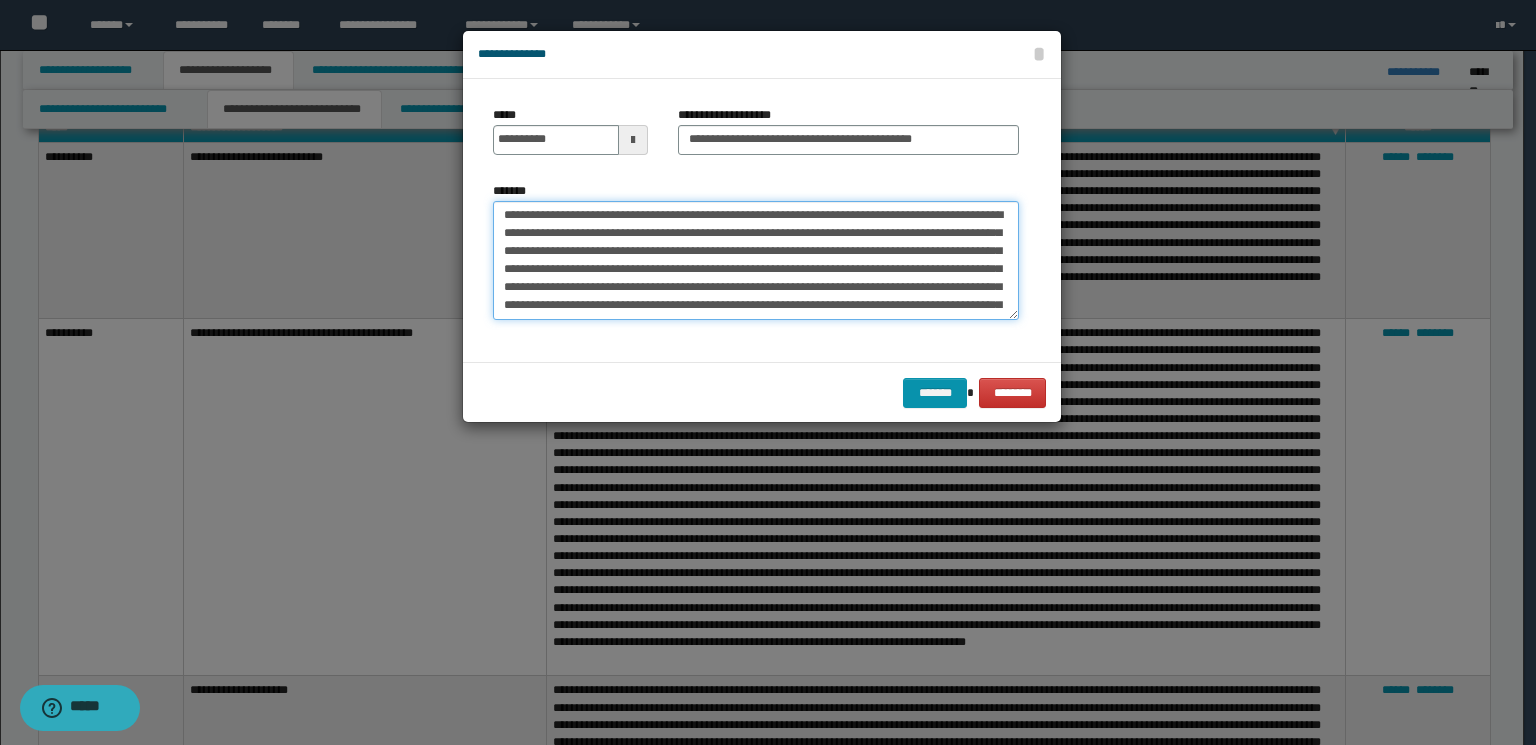 scroll, scrollTop: 0, scrollLeft: 0, axis: both 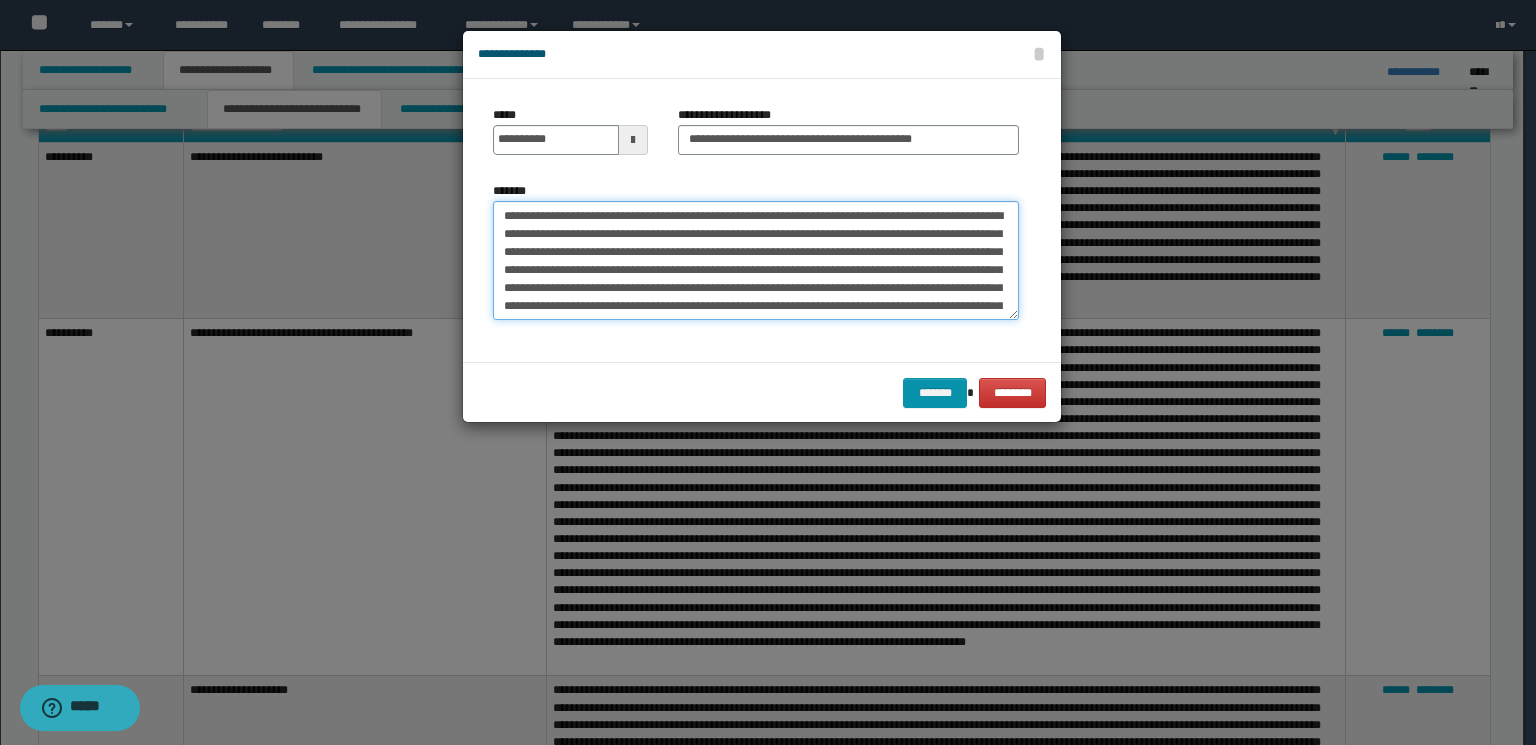 click on "*******" at bounding box center (756, 261) 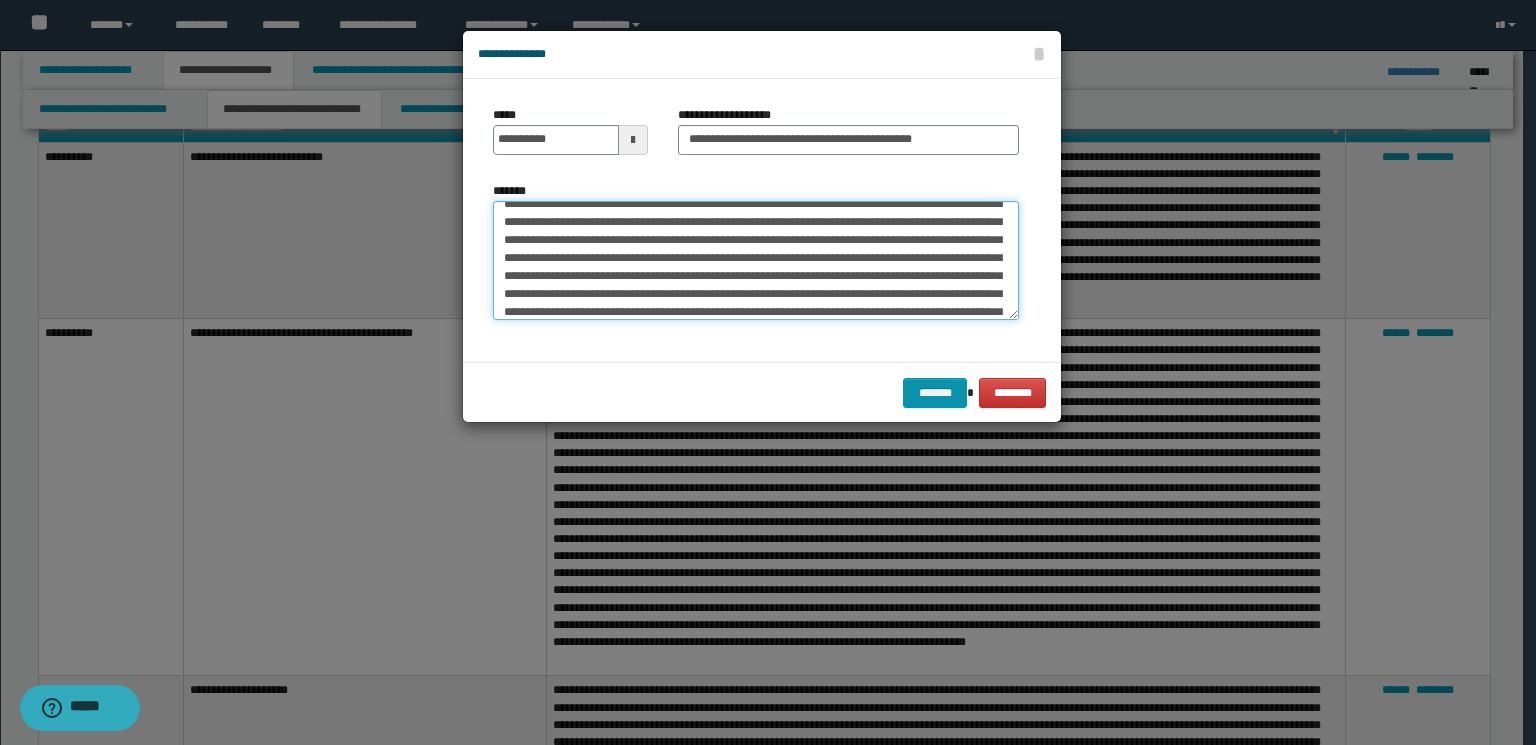 scroll, scrollTop: 240, scrollLeft: 0, axis: vertical 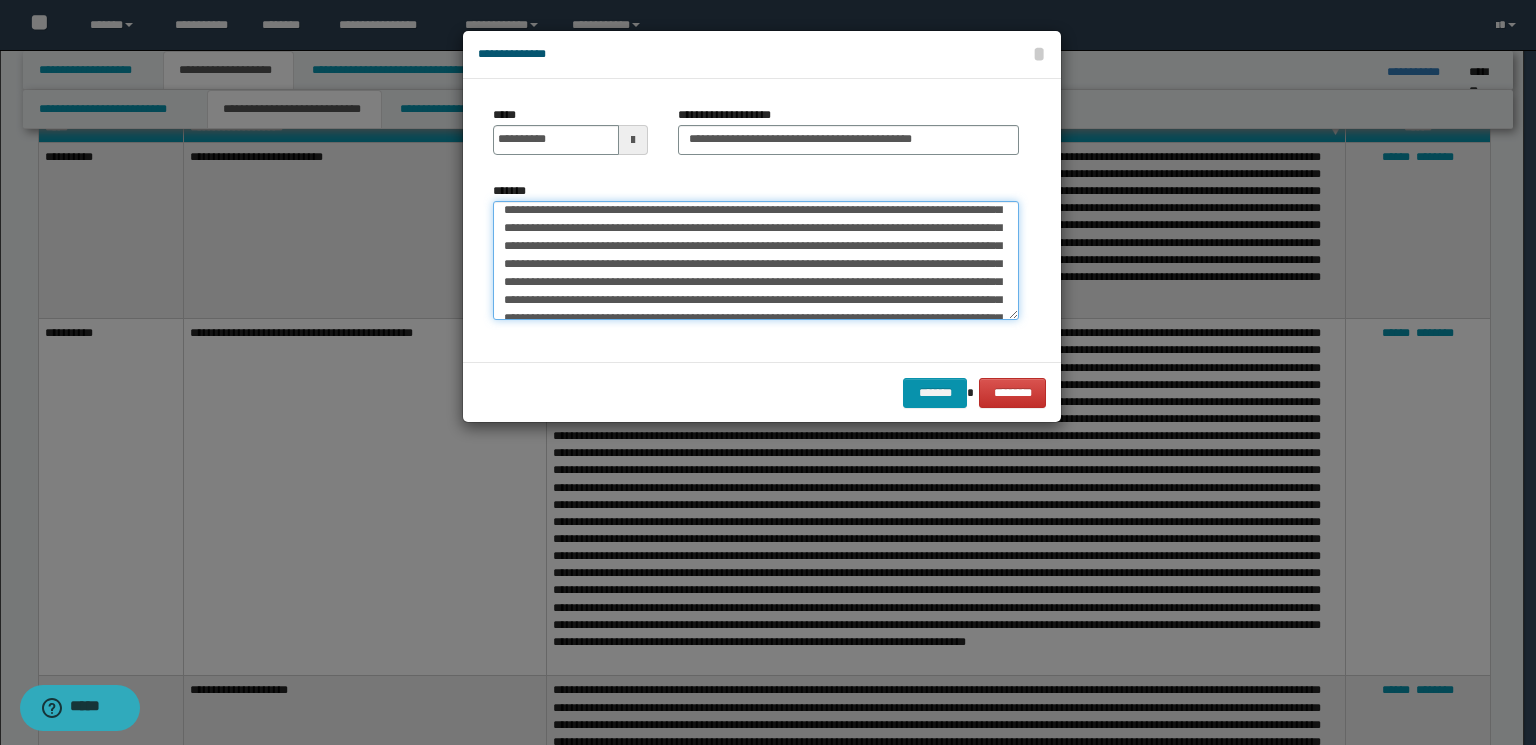 click on "*******" at bounding box center (756, 261) 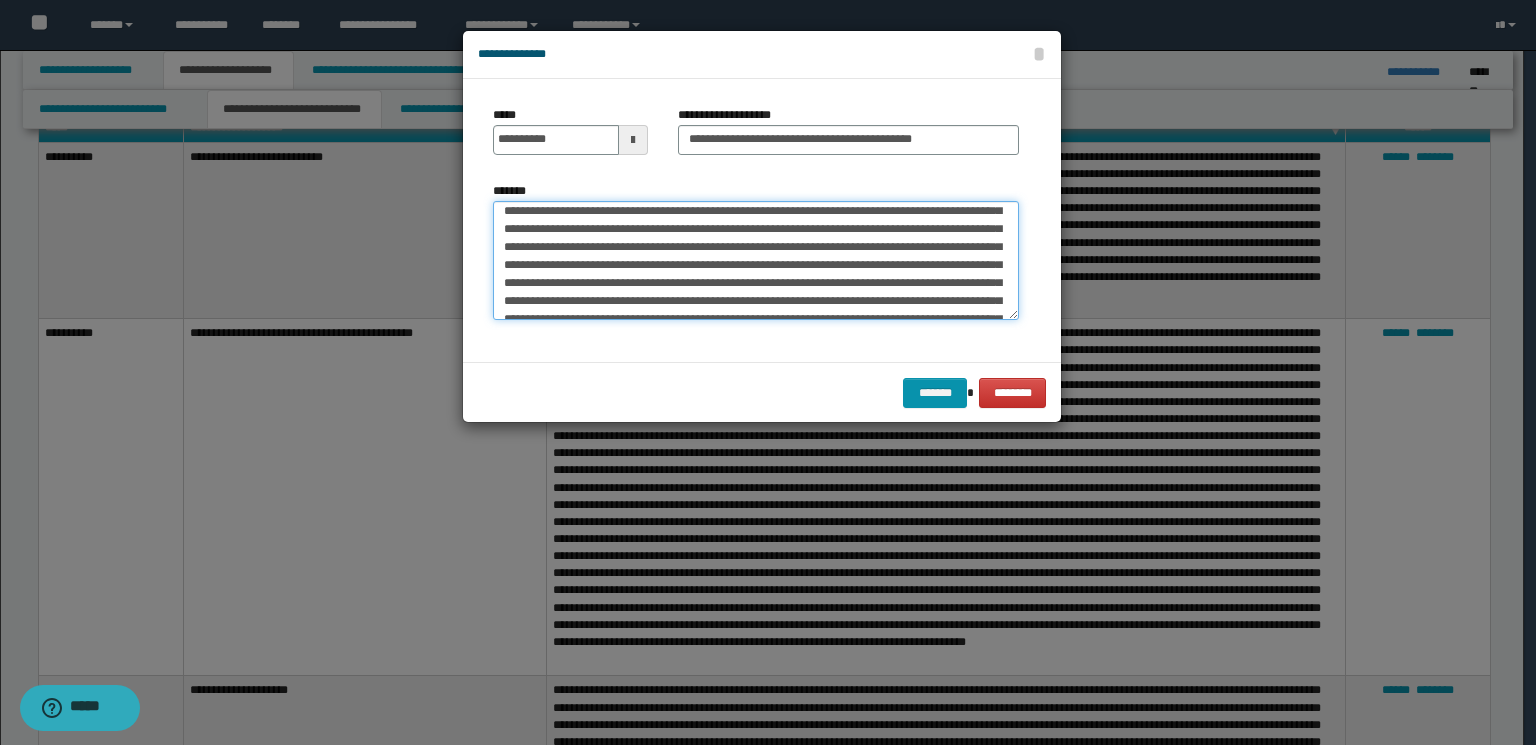 click on "*******" at bounding box center (756, 261) 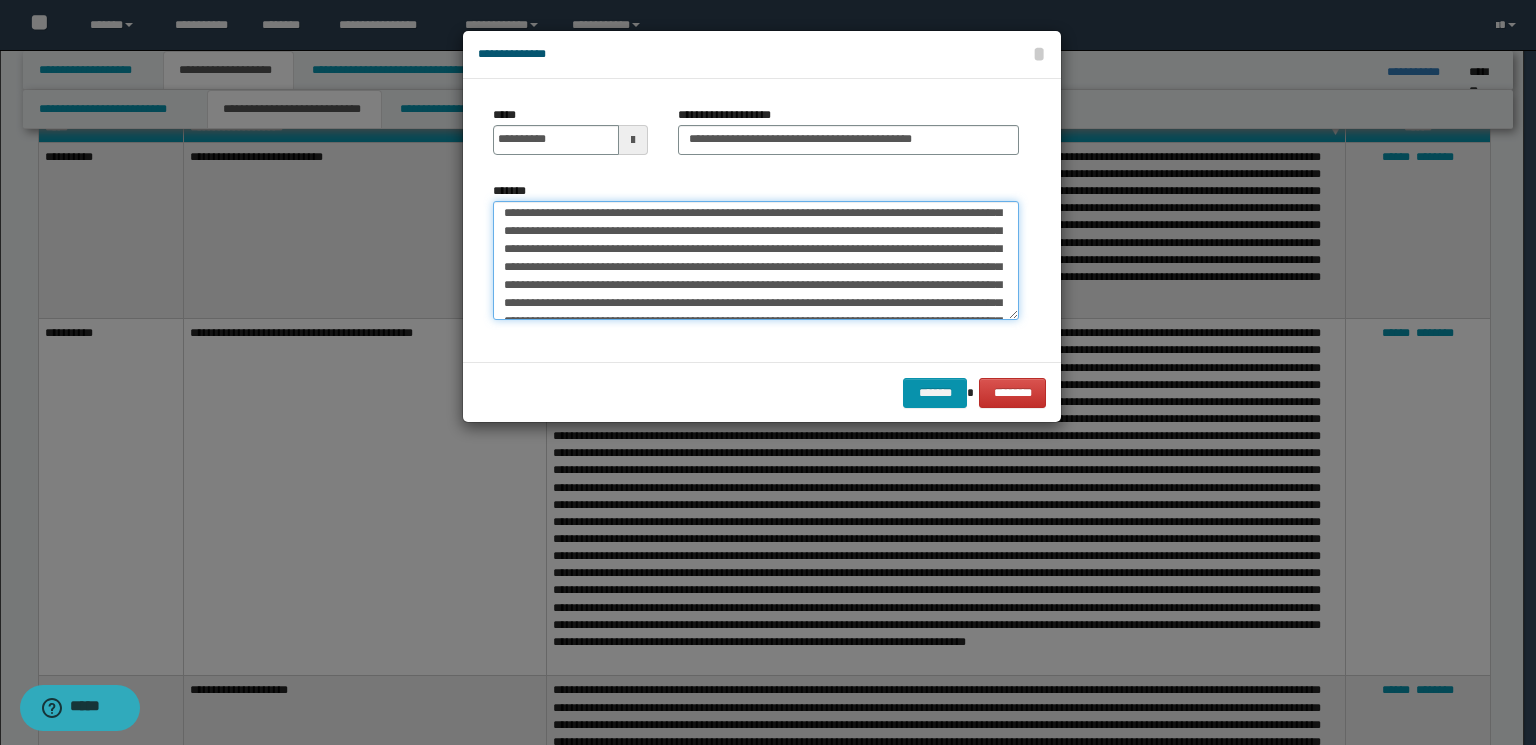 scroll, scrollTop: 399, scrollLeft: 0, axis: vertical 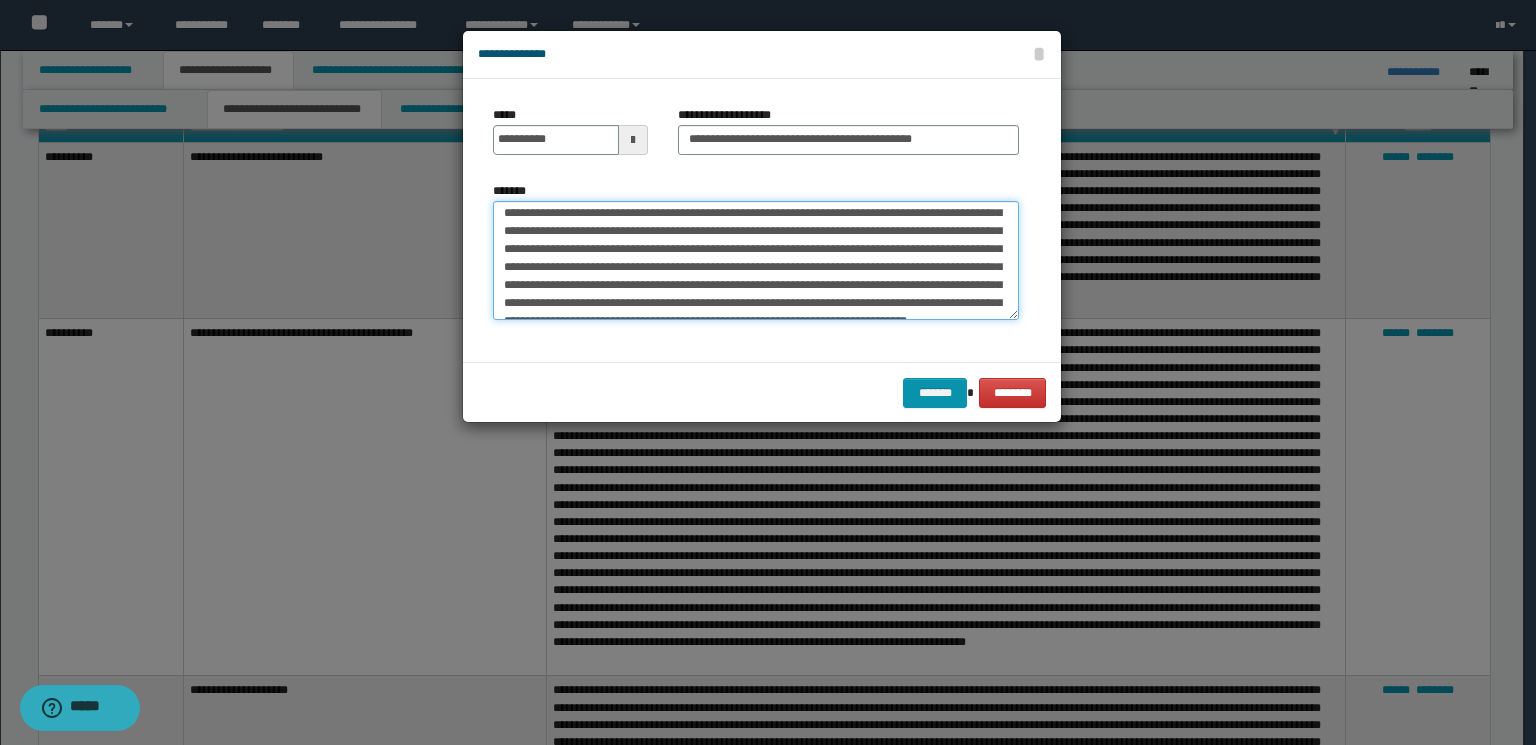 click on "*******" at bounding box center (756, 261) 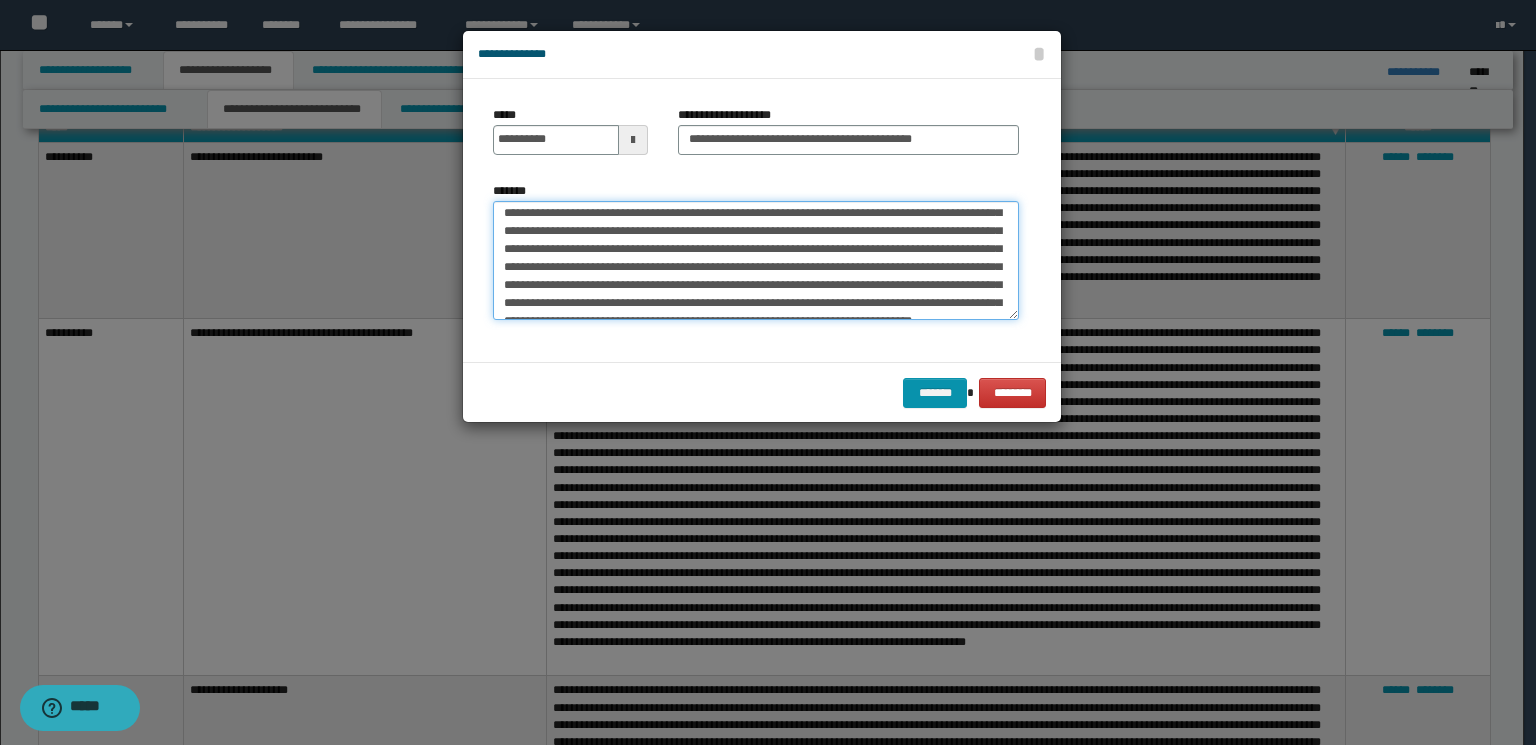 click on "*******" at bounding box center [756, 261] 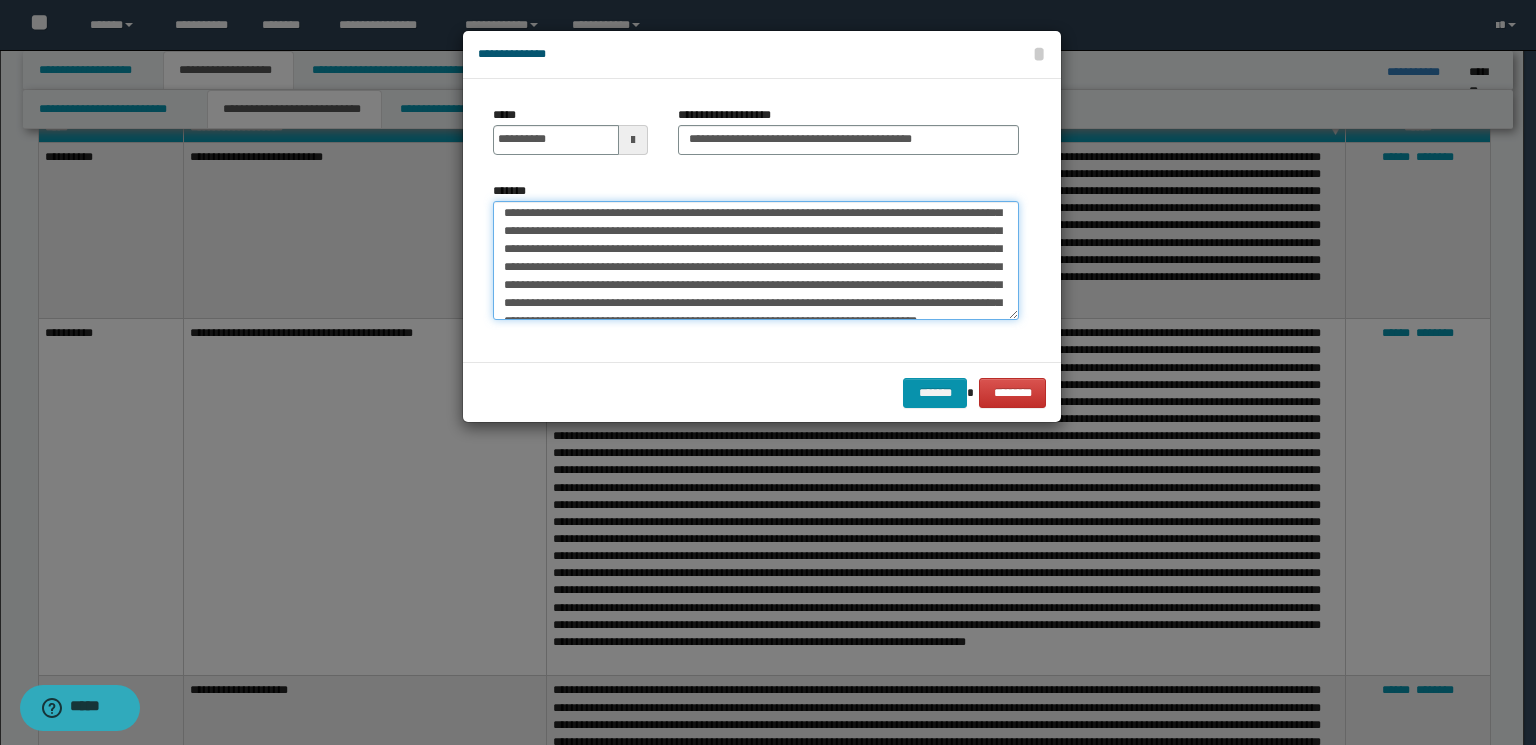click on "*******" at bounding box center (756, 261) 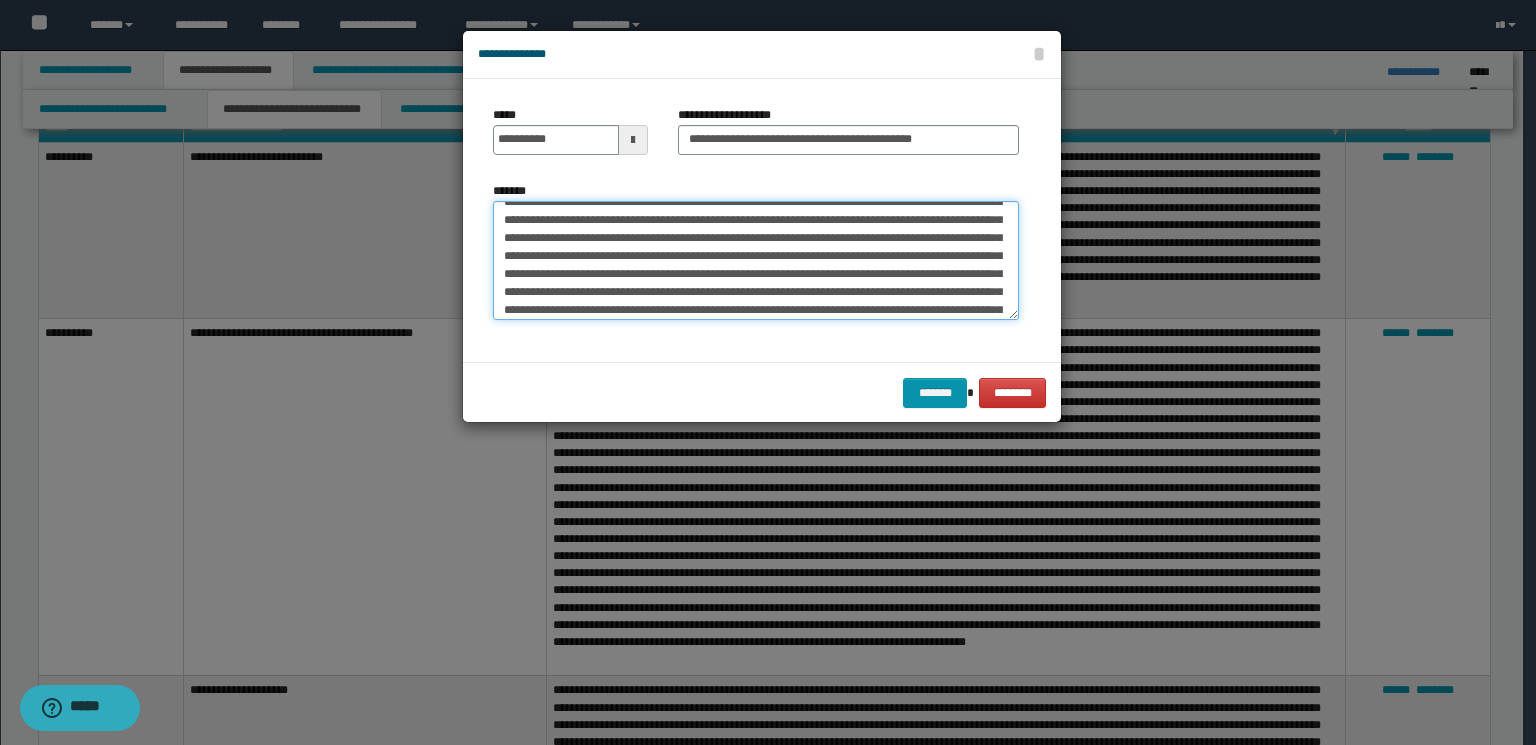 scroll, scrollTop: 319, scrollLeft: 0, axis: vertical 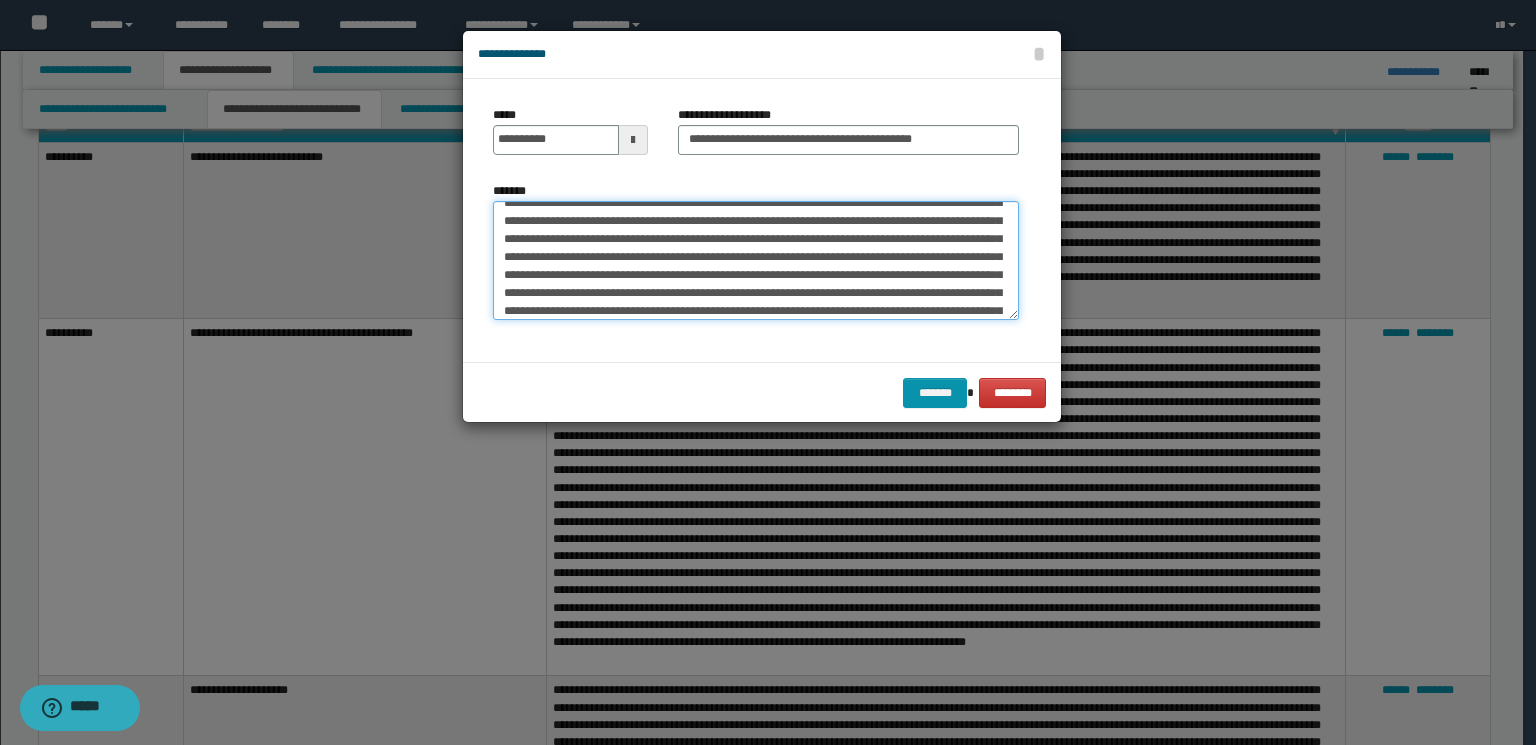 click on "*******" at bounding box center (756, 261) 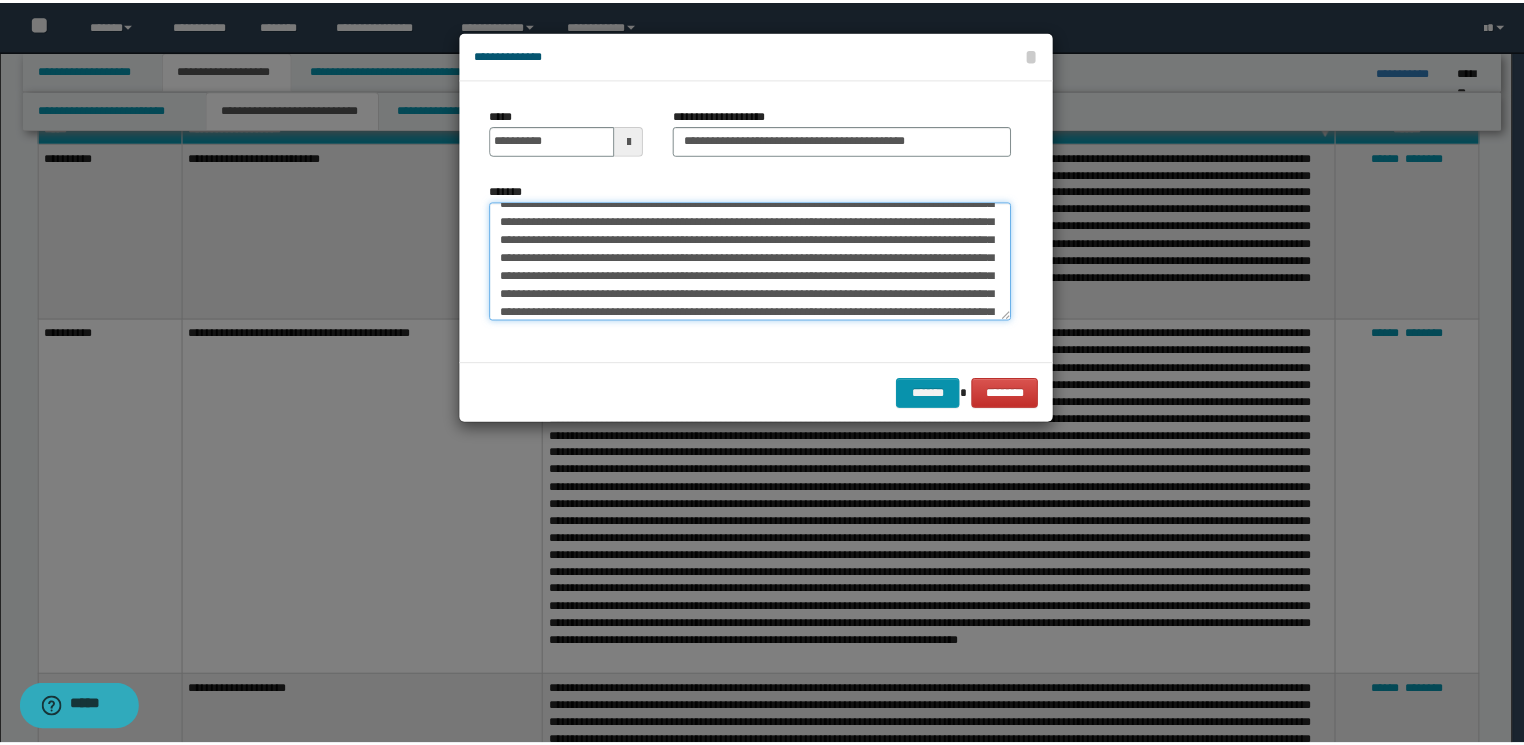 scroll, scrollTop: 468, scrollLeft: 0, axis: vertical 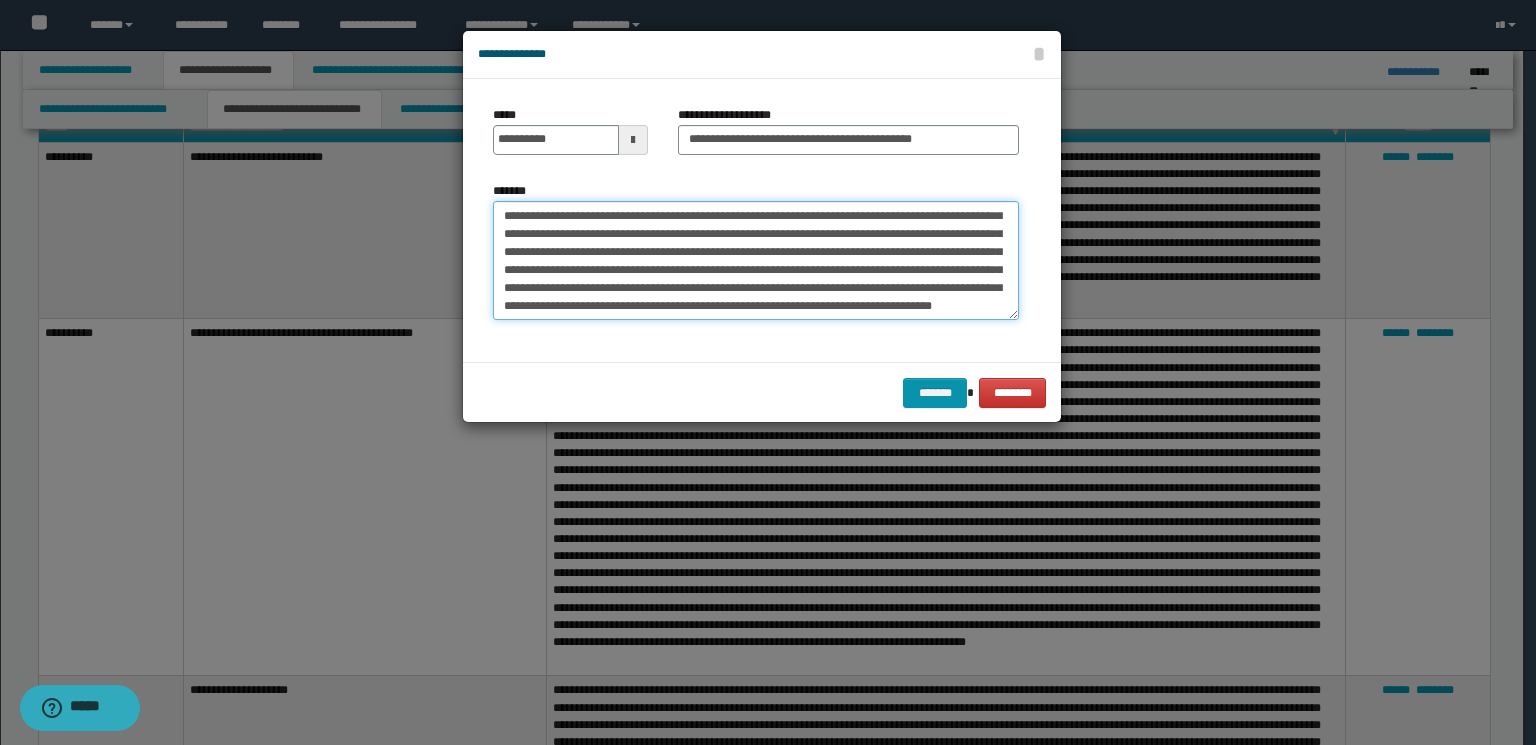 click on "*******" at bounding box center (756, 261) 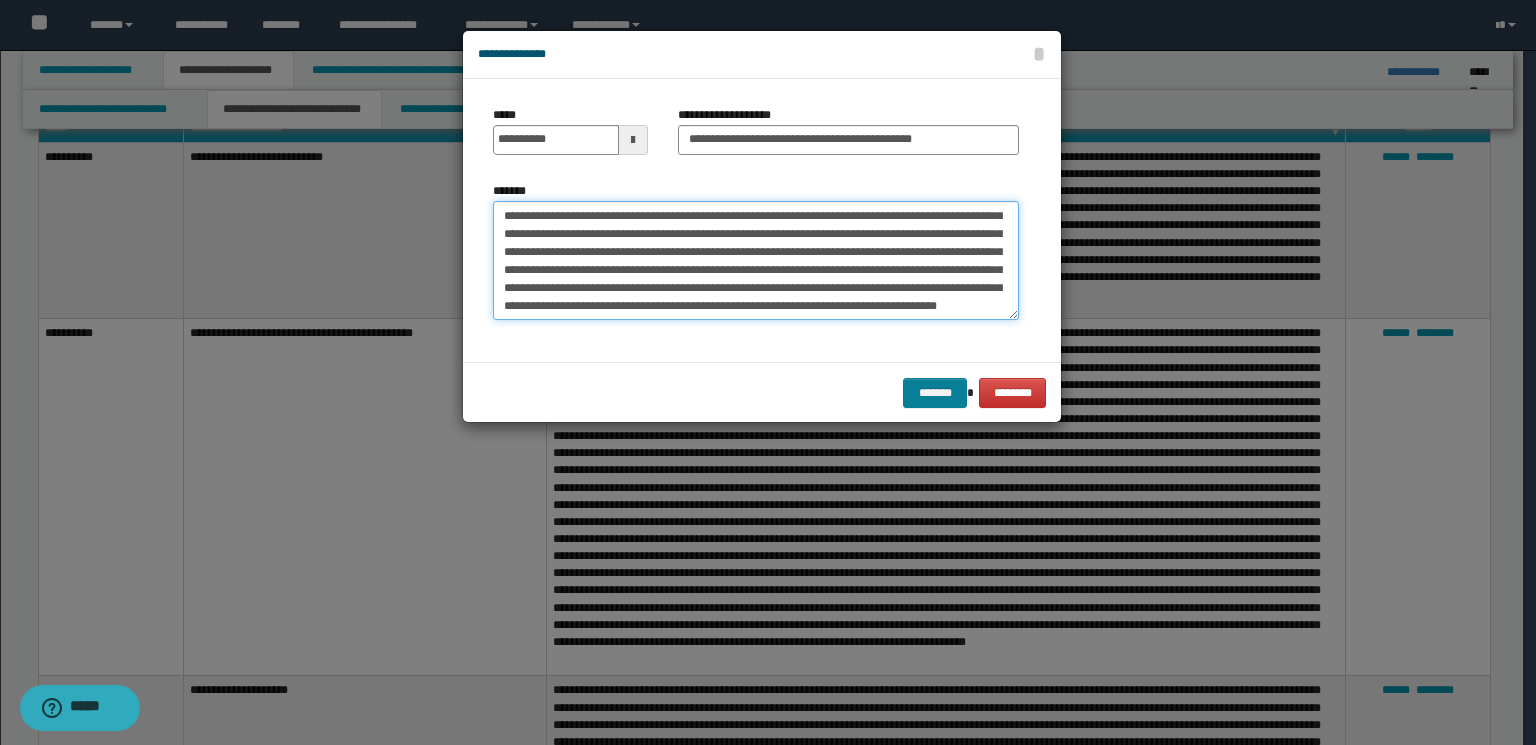 type on "**********" 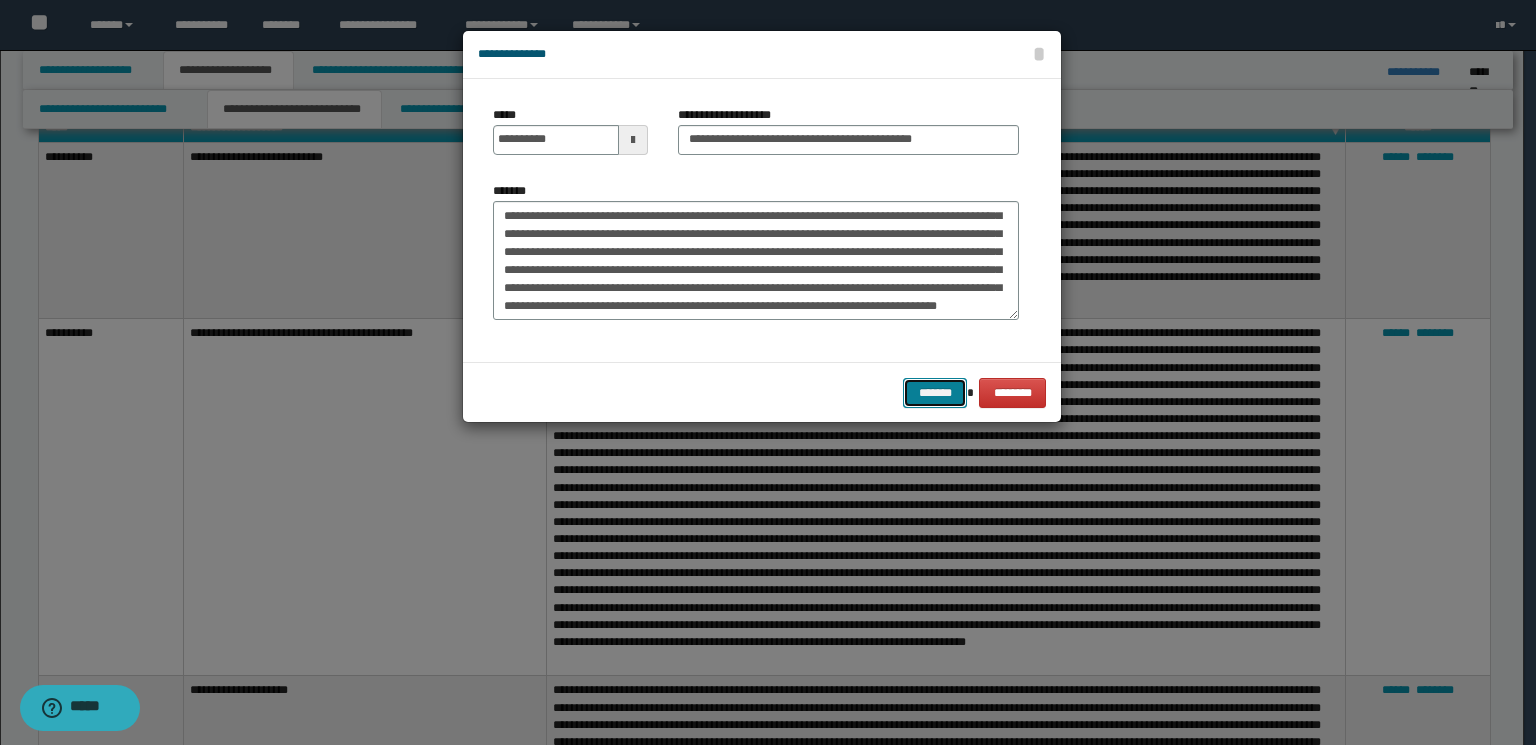 click on "*******" at bounding box center [935, 393] 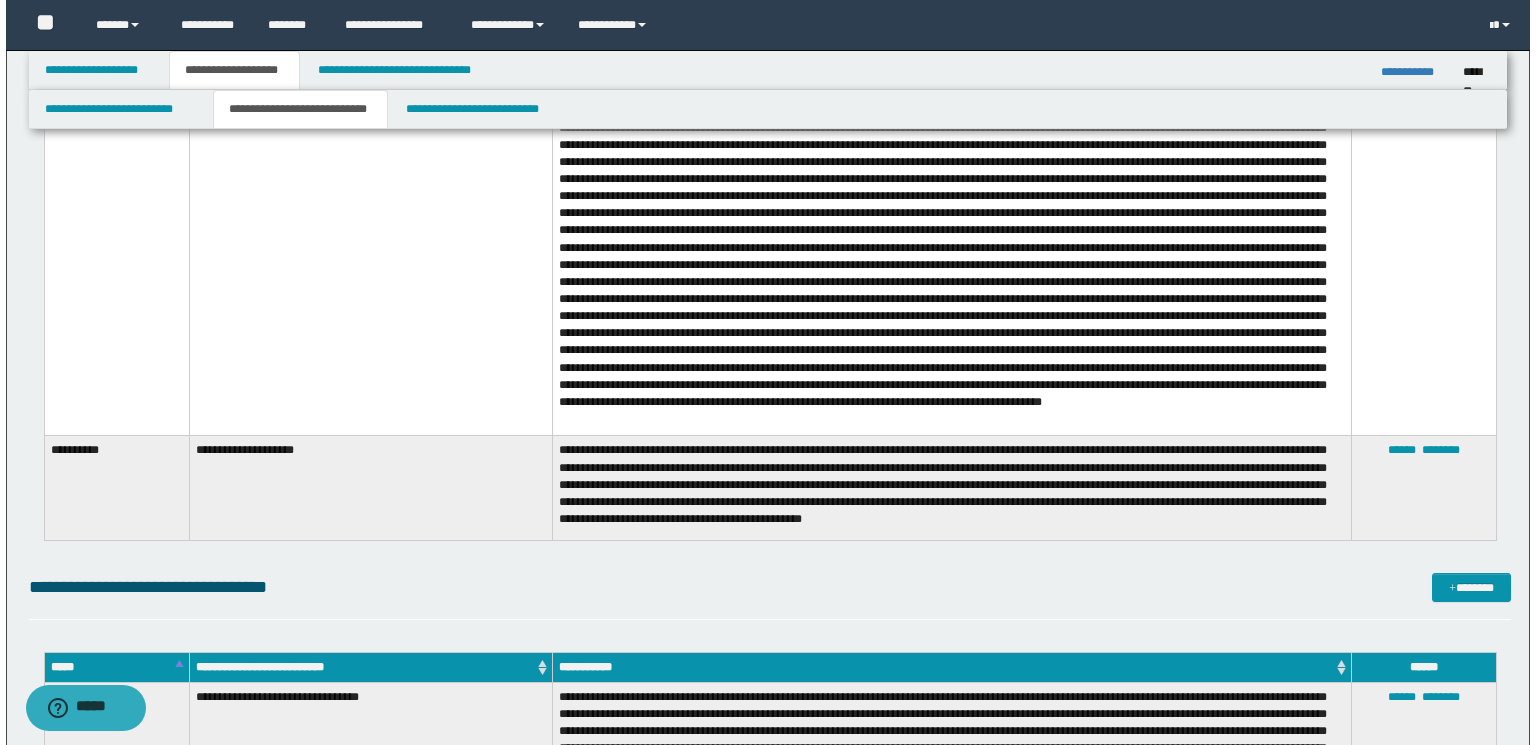 scroll, scrollTop: 2805, scrollLeft: 0, axis: vertical 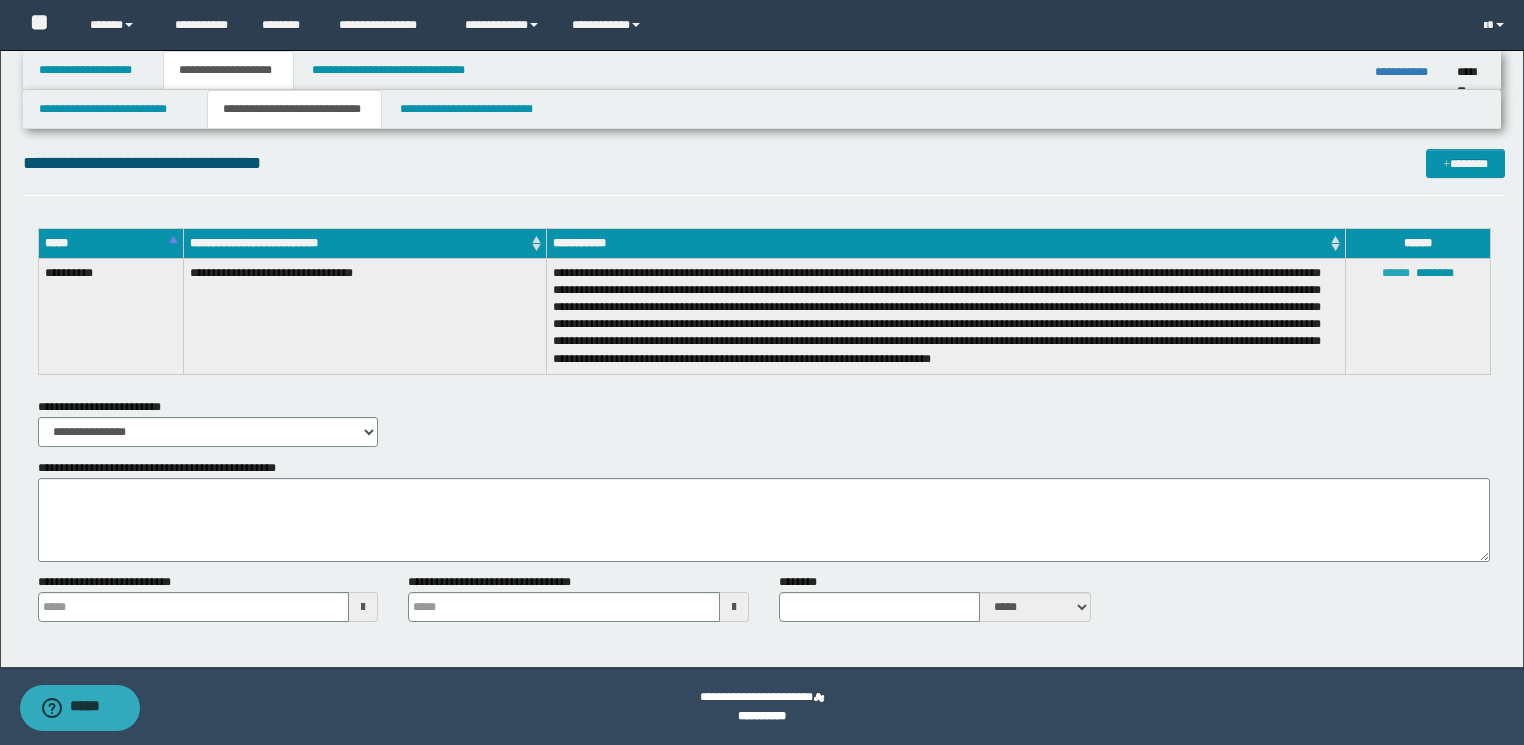 click on "******" at bounding box center (1396, 273) 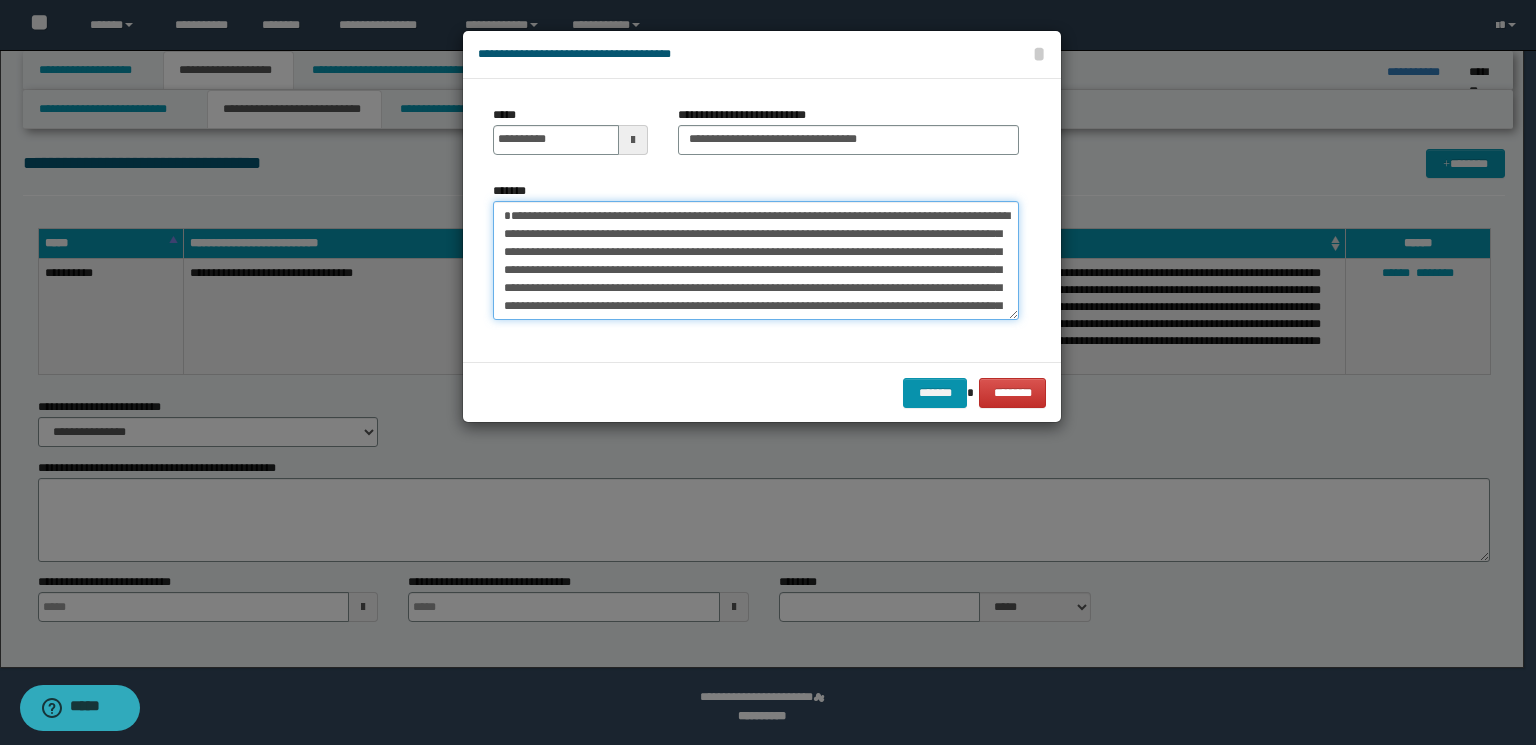 click on "**********" at bounding box center [756, 261] 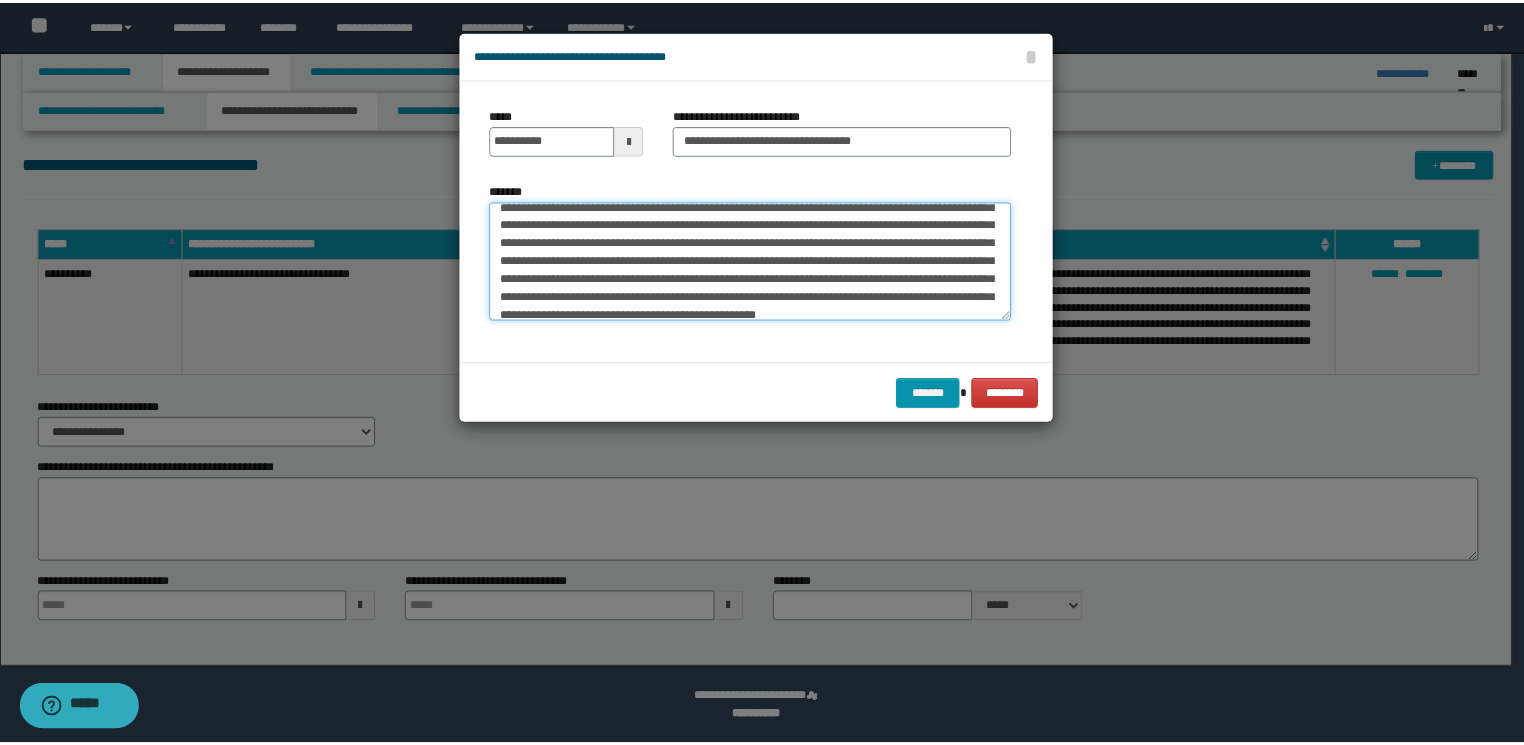 scroll, scrollTop: 72, scrollLeft: 0, axis: vertical 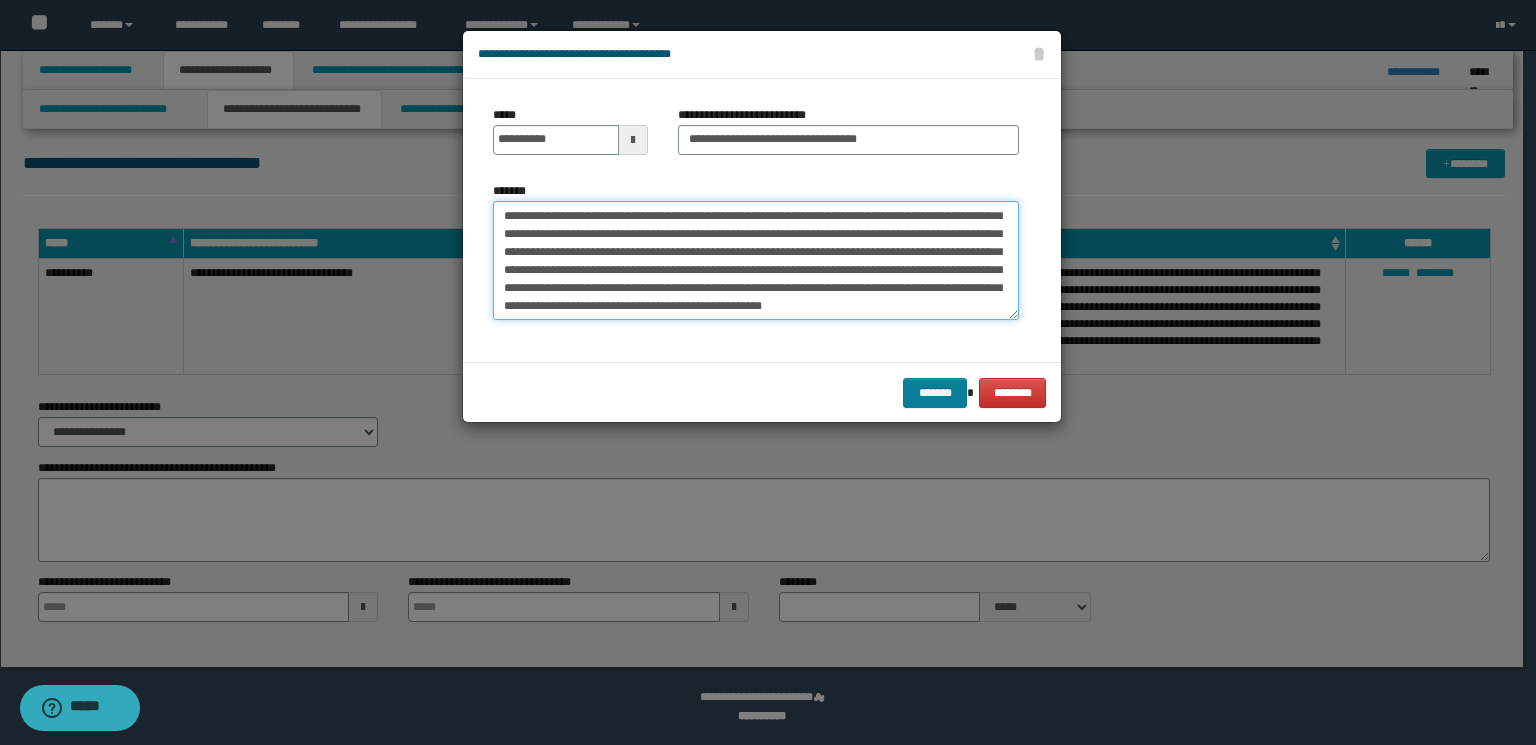 type on "**********" 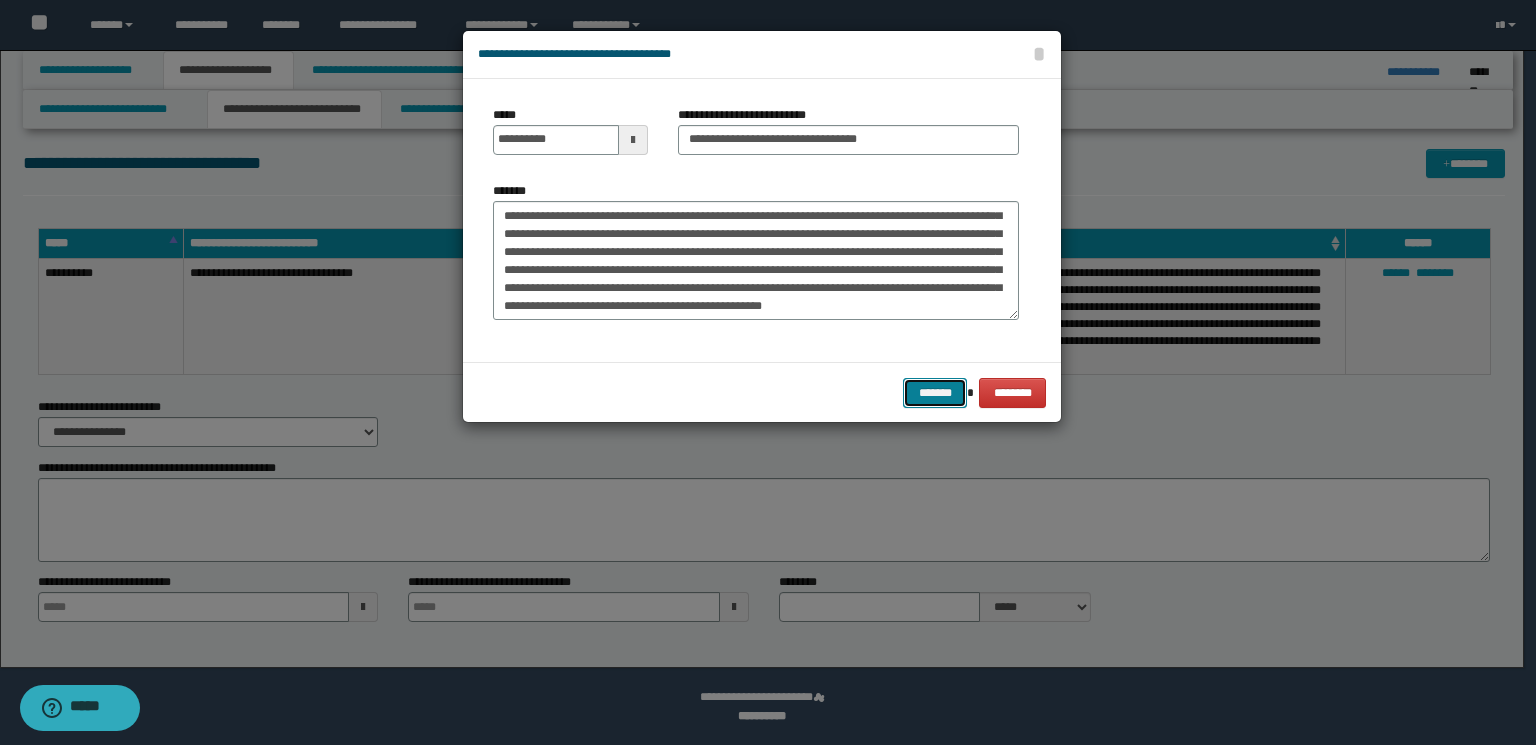 click on "*******" at bounding box center (935, 393) 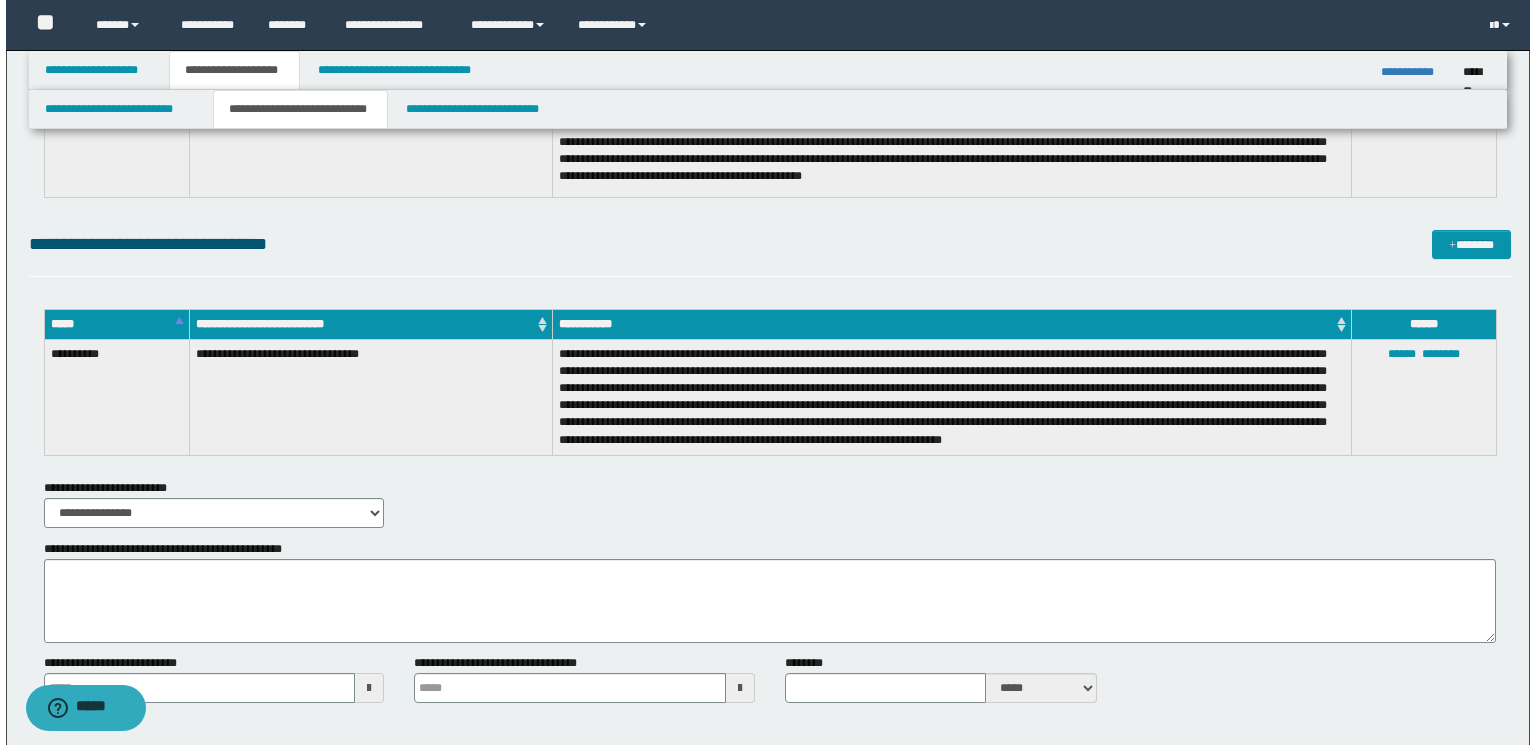 scroll, scrollTop: 2725, scrollLeft: 0, axis: vertical 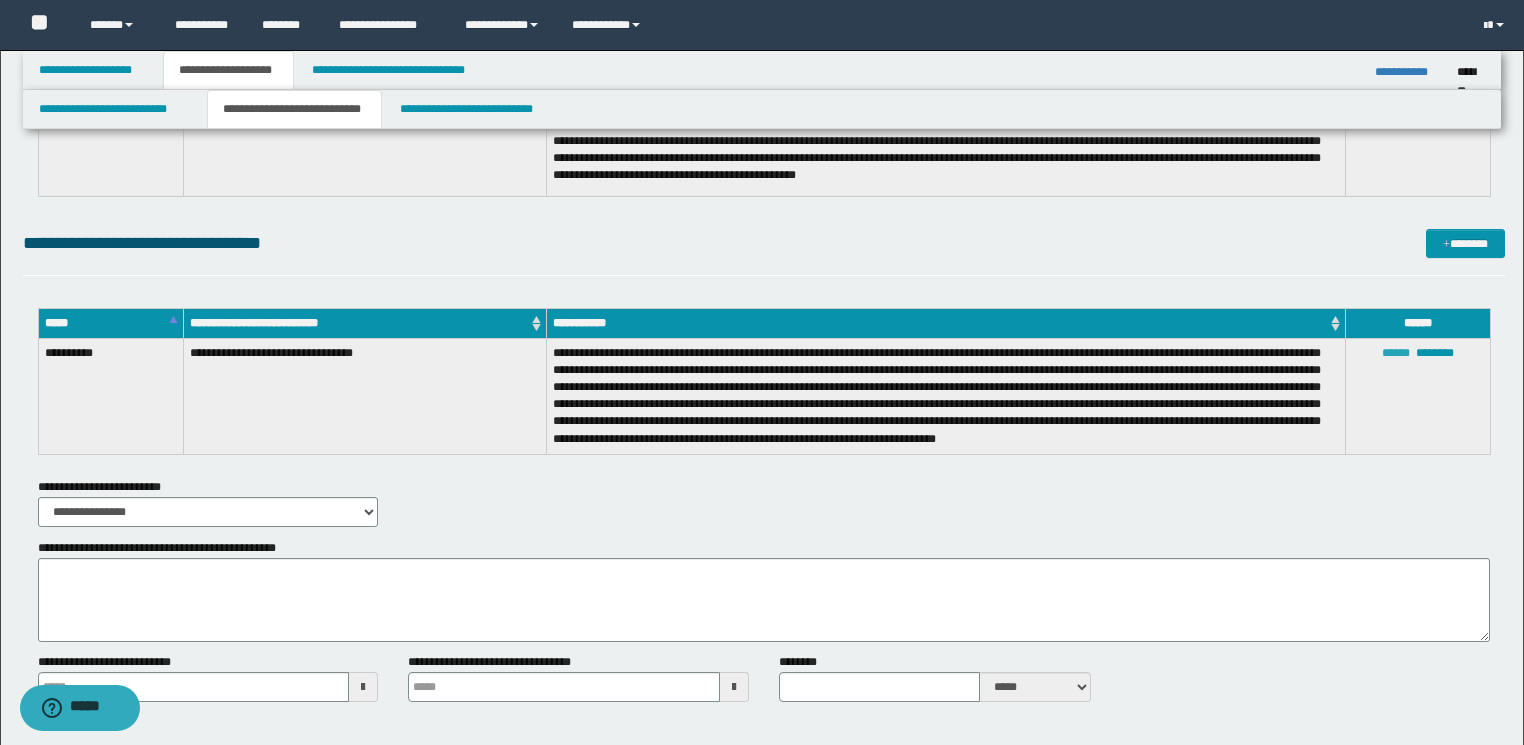click on "******" at bounding box center [1396, 353] 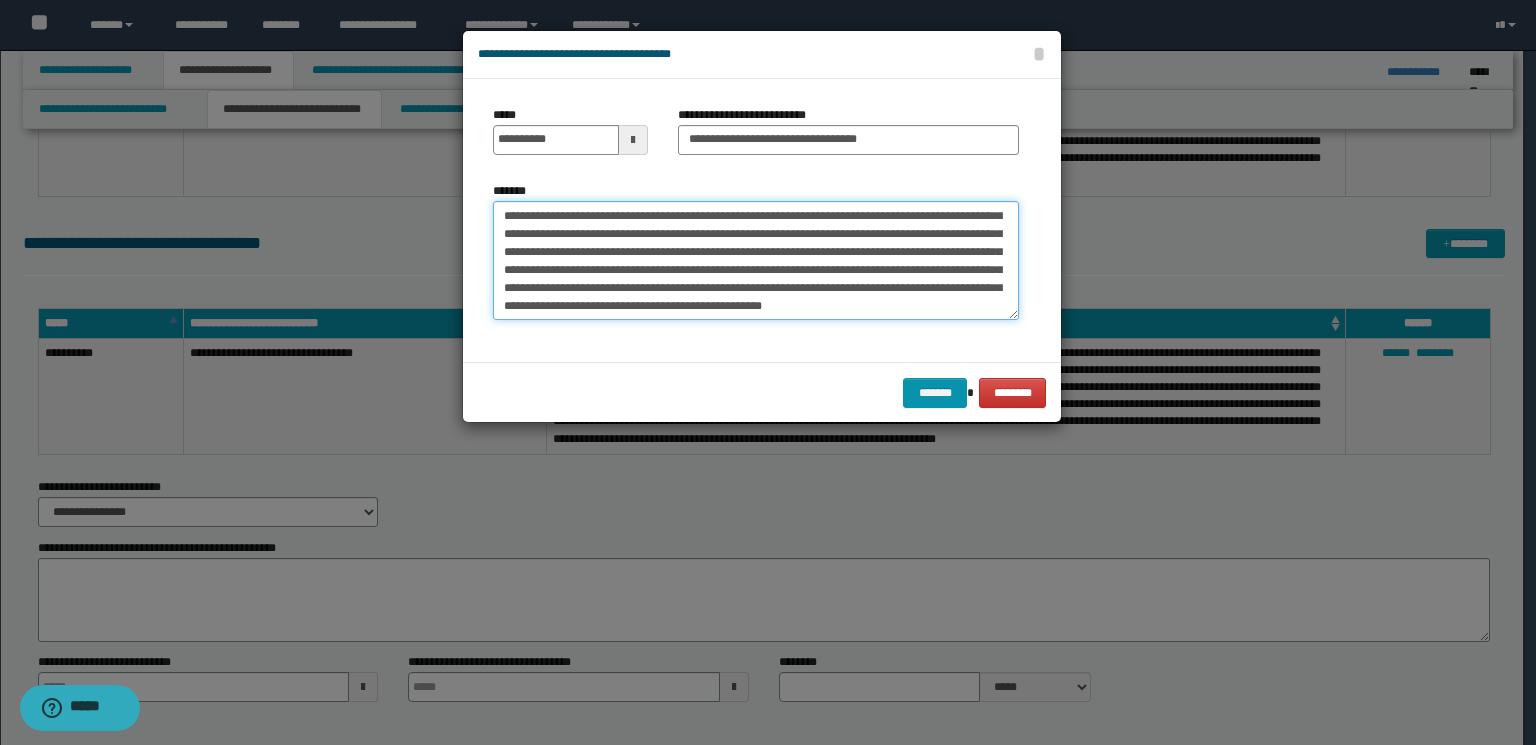 click on "**********" at bounding box center [756, 261] 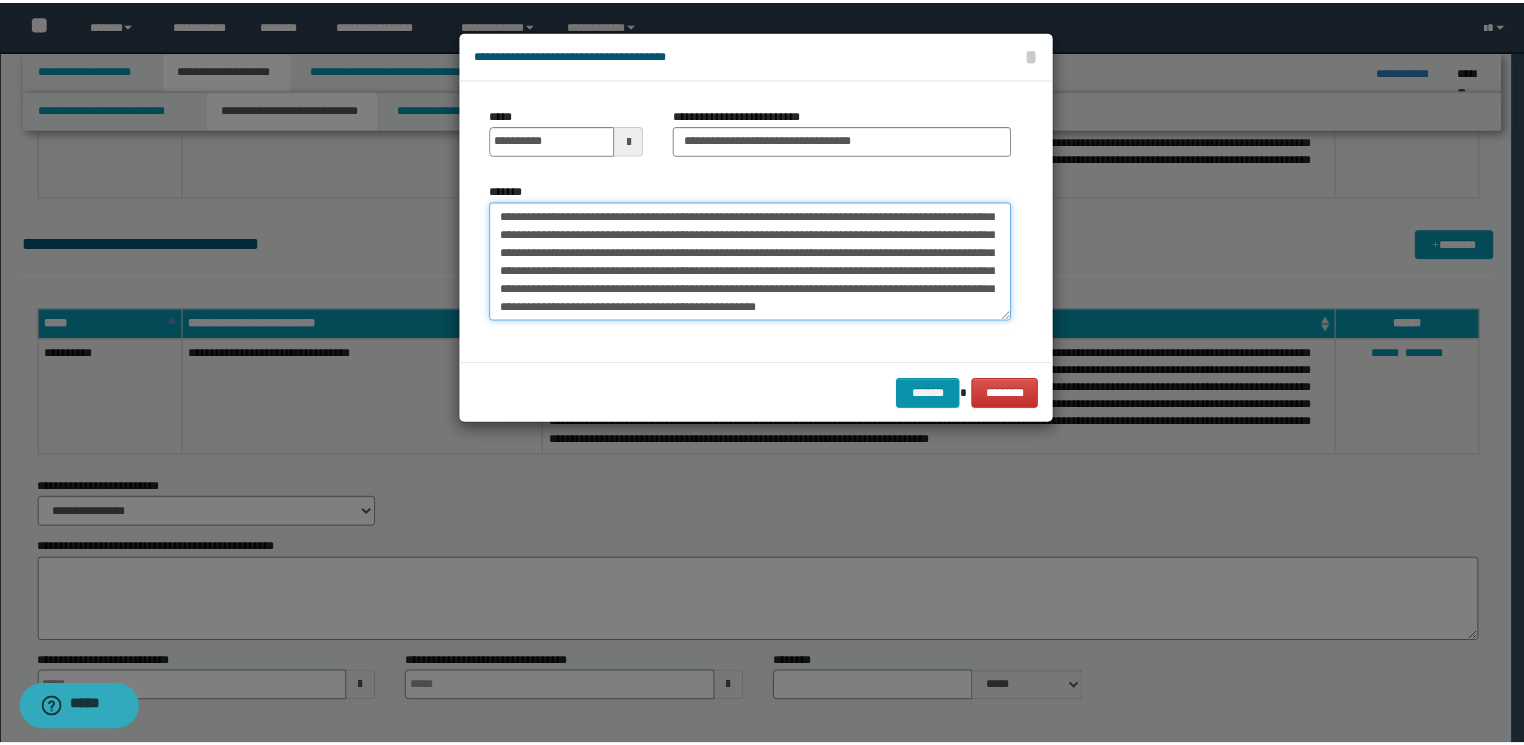 scroll, scrollTop: 0, scrollLeft: 0, axis: both 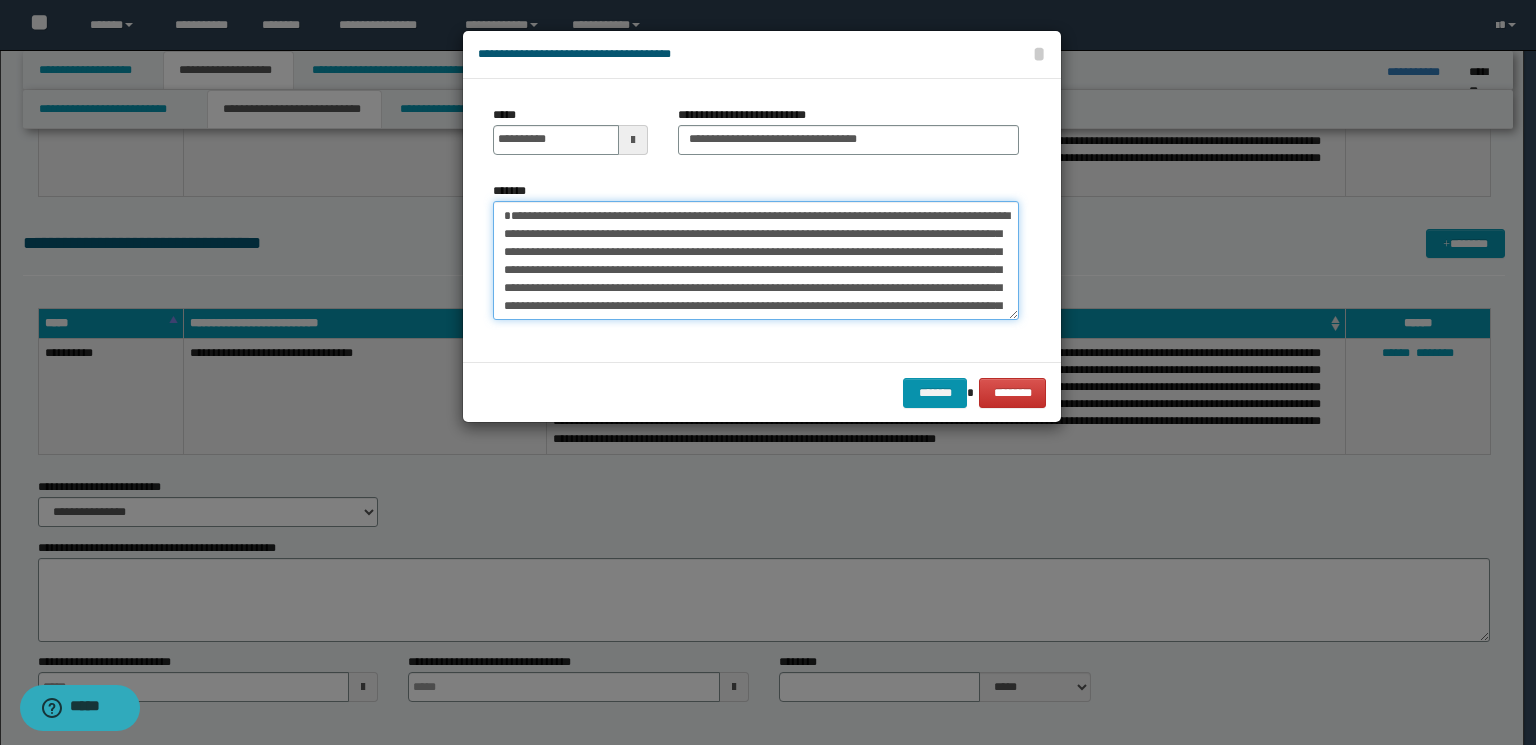 click on "**********" at bounding box center [756, 261] 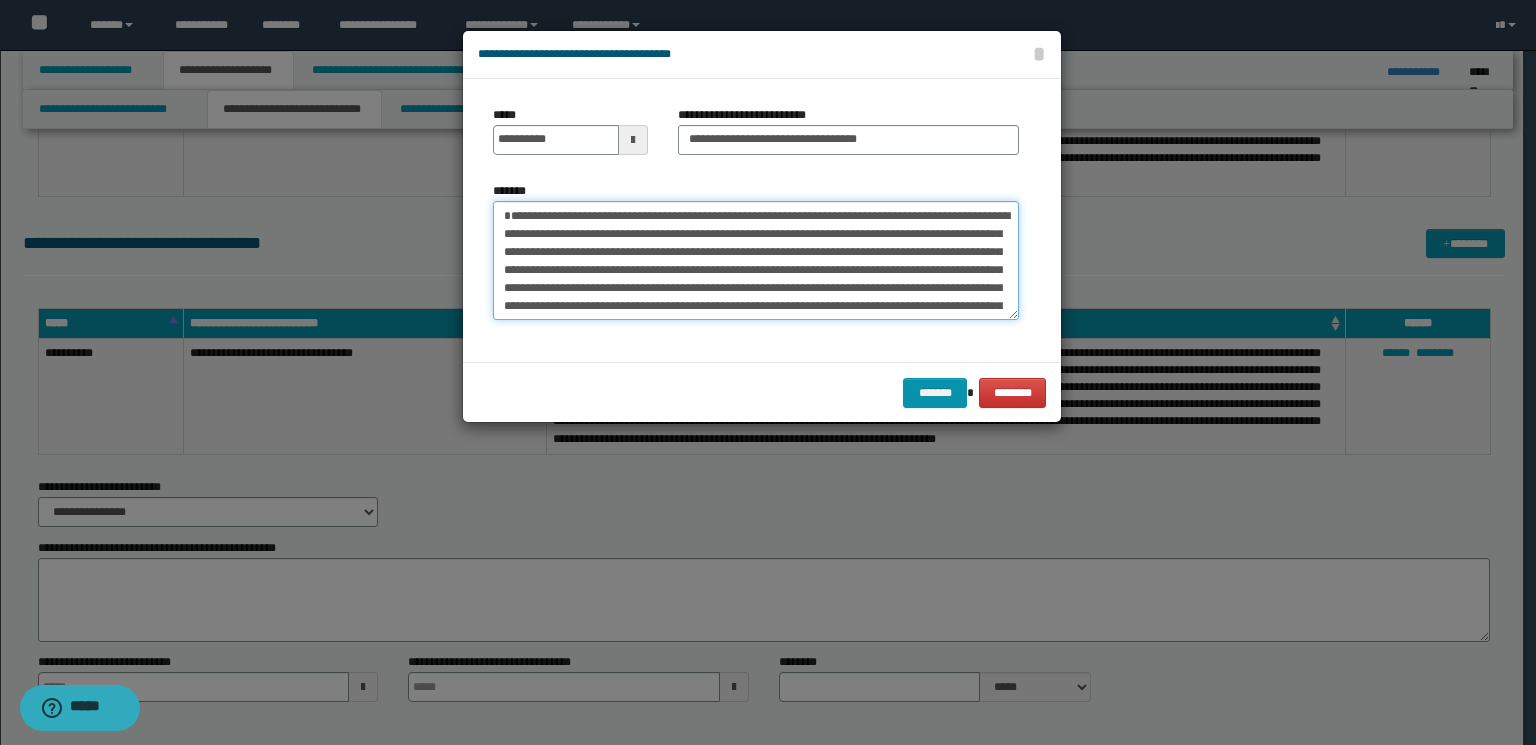 click on "**********" at bounding box center [756, 261] 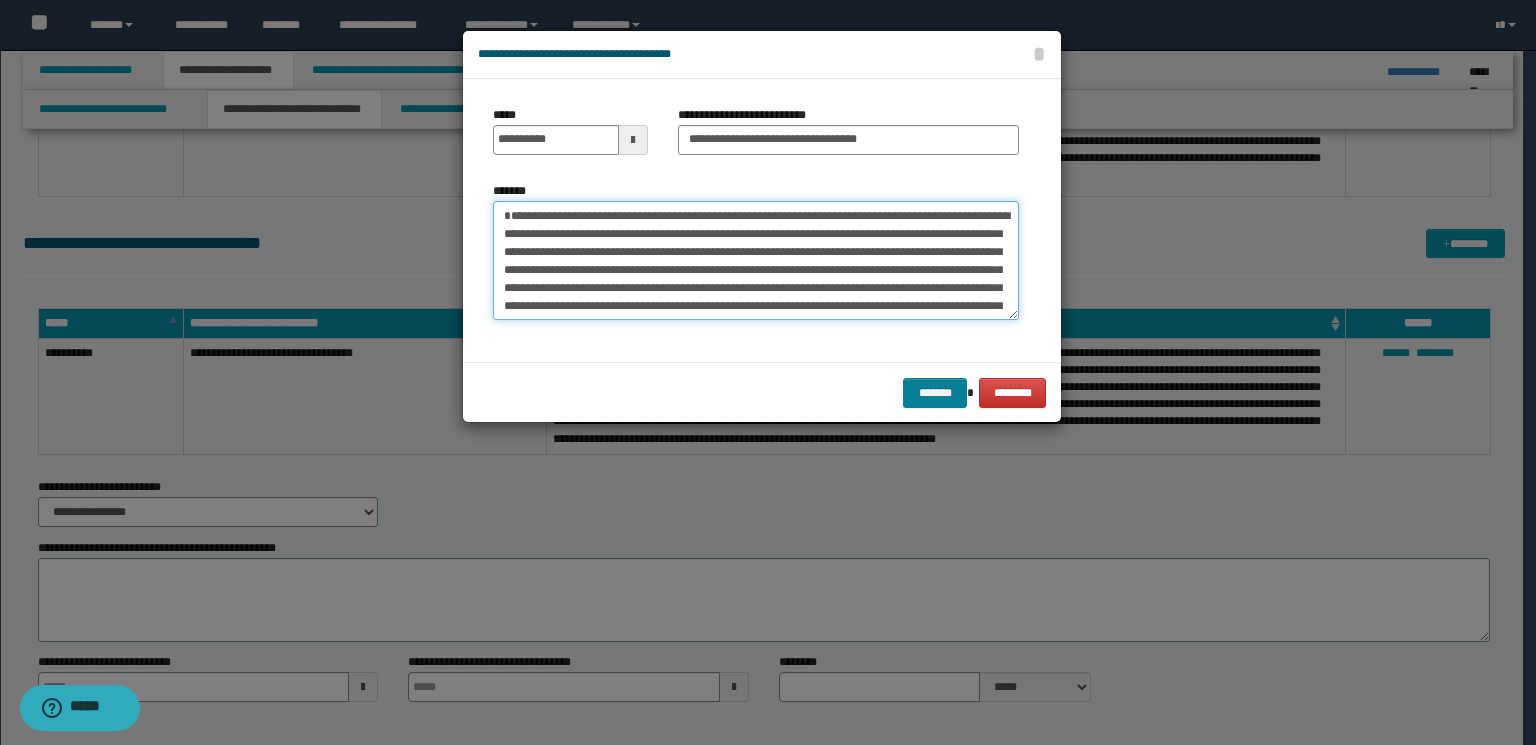 type on "**********" 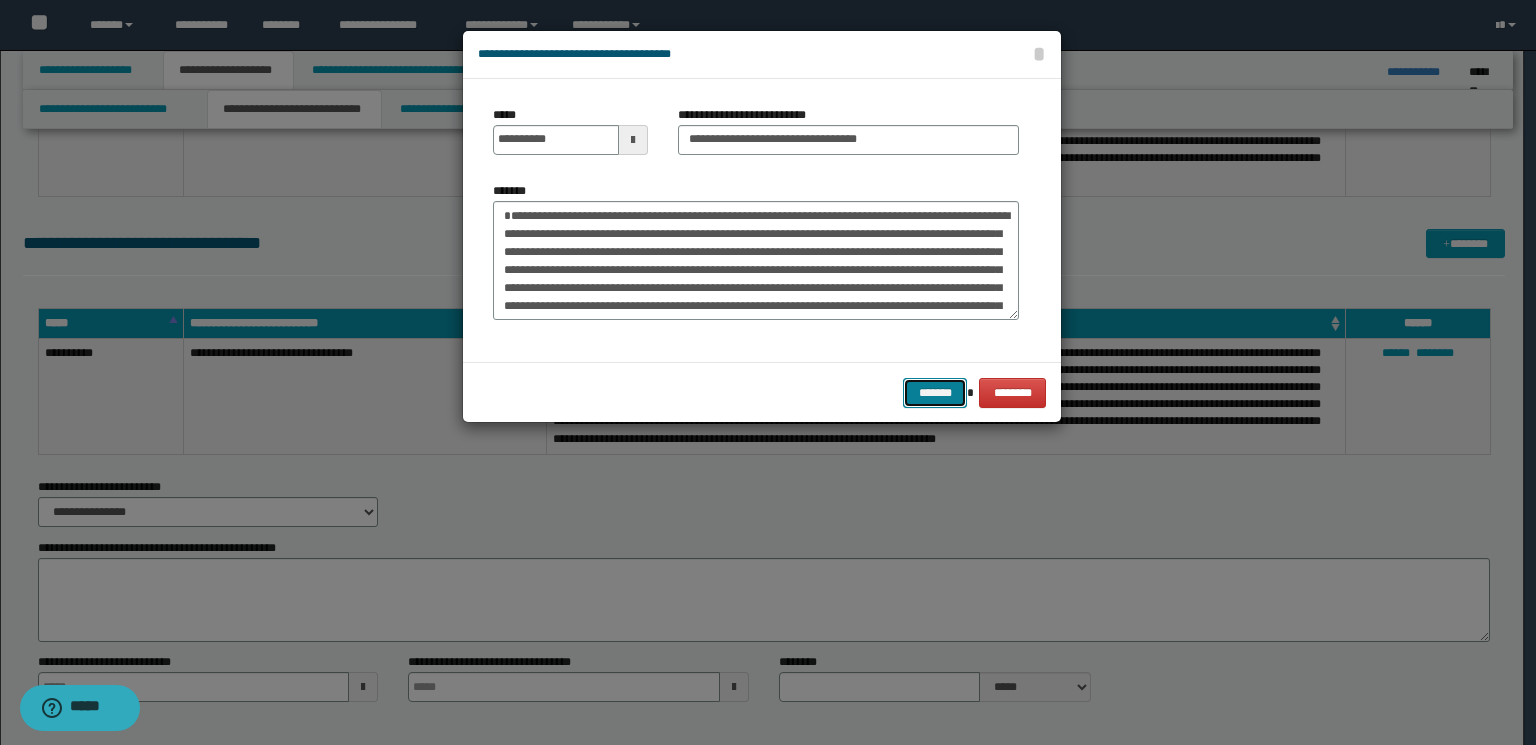click on "*******" at bounding box center (935, 393) 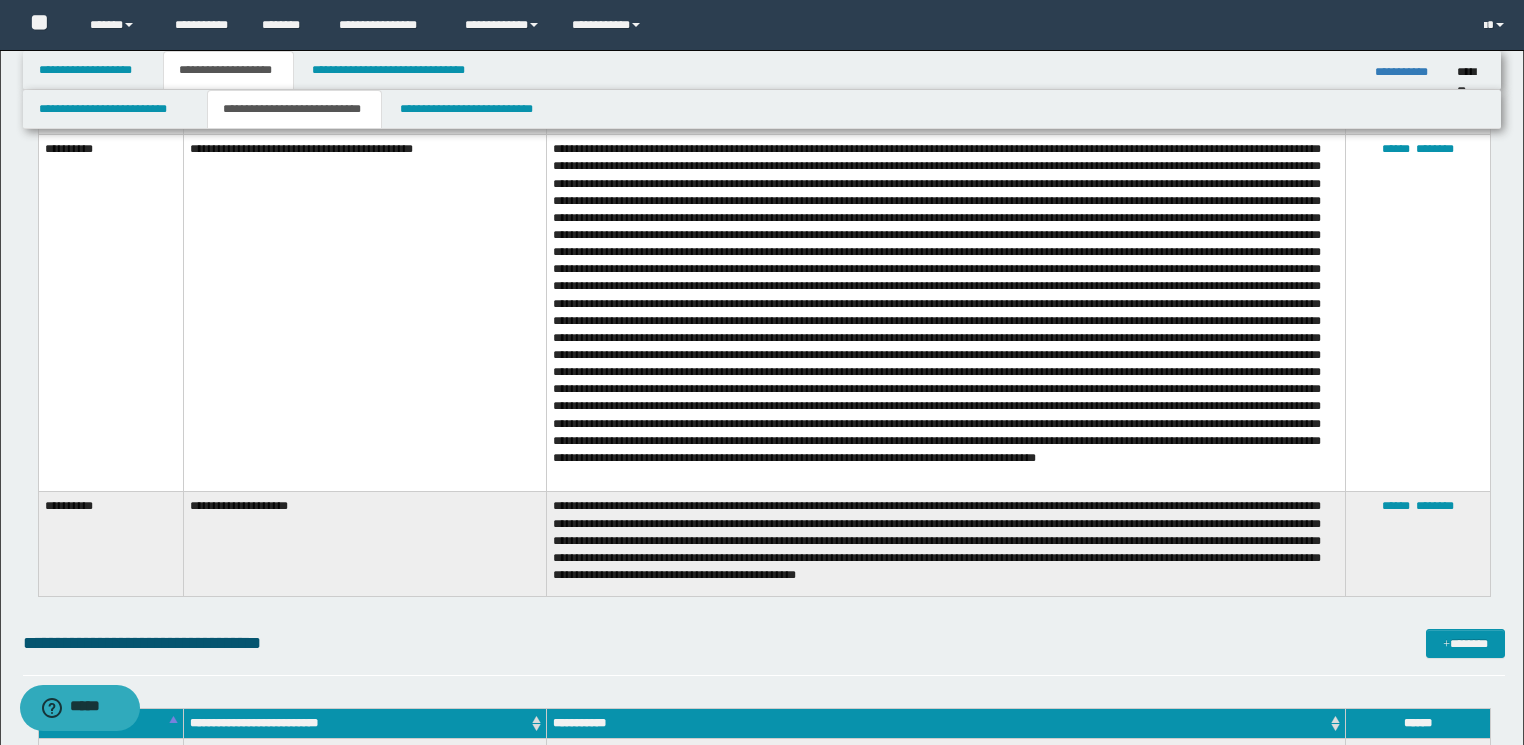 scroll, scrollTop: 2565, scrollLeft: 0, axis: vertical 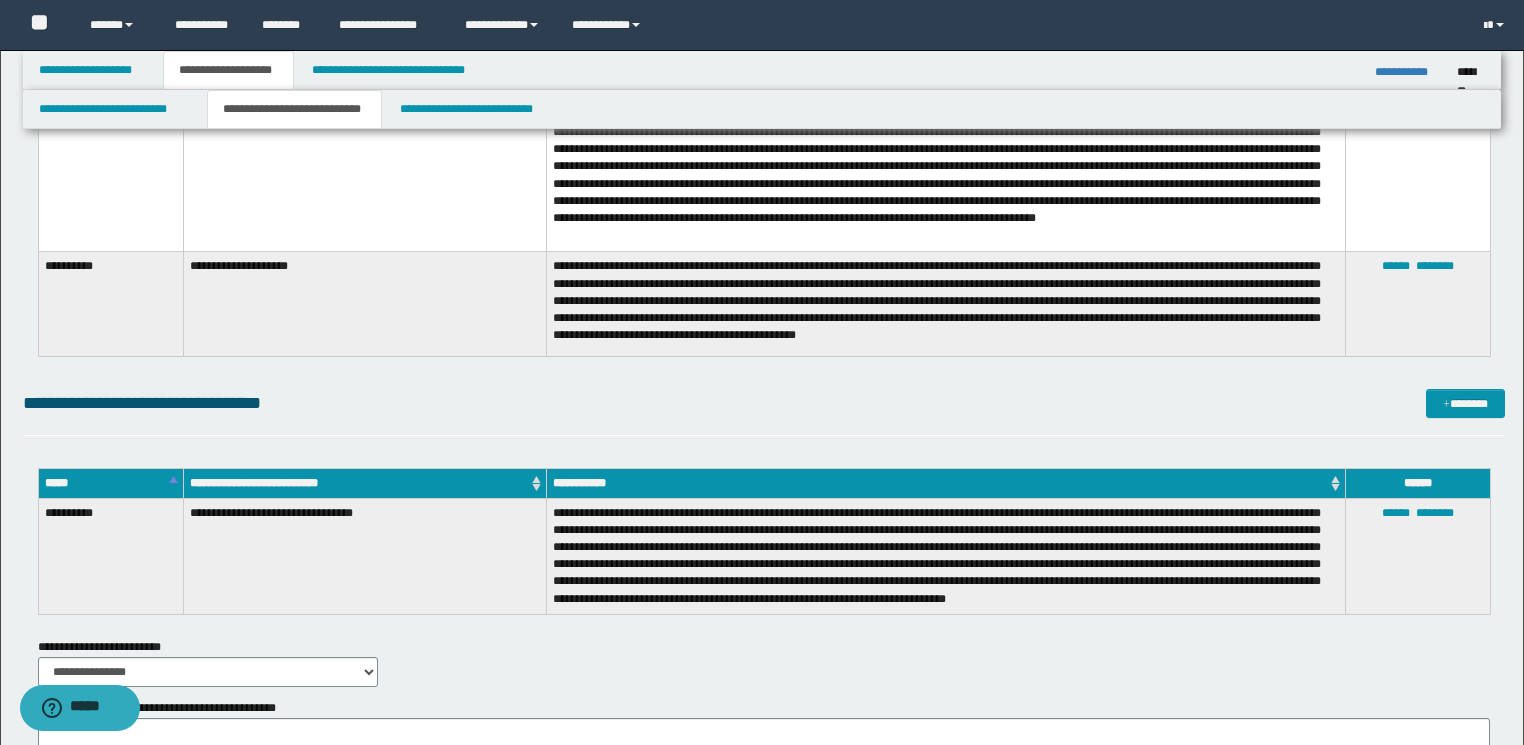 click on "**********" at bounding box center (945, 556) 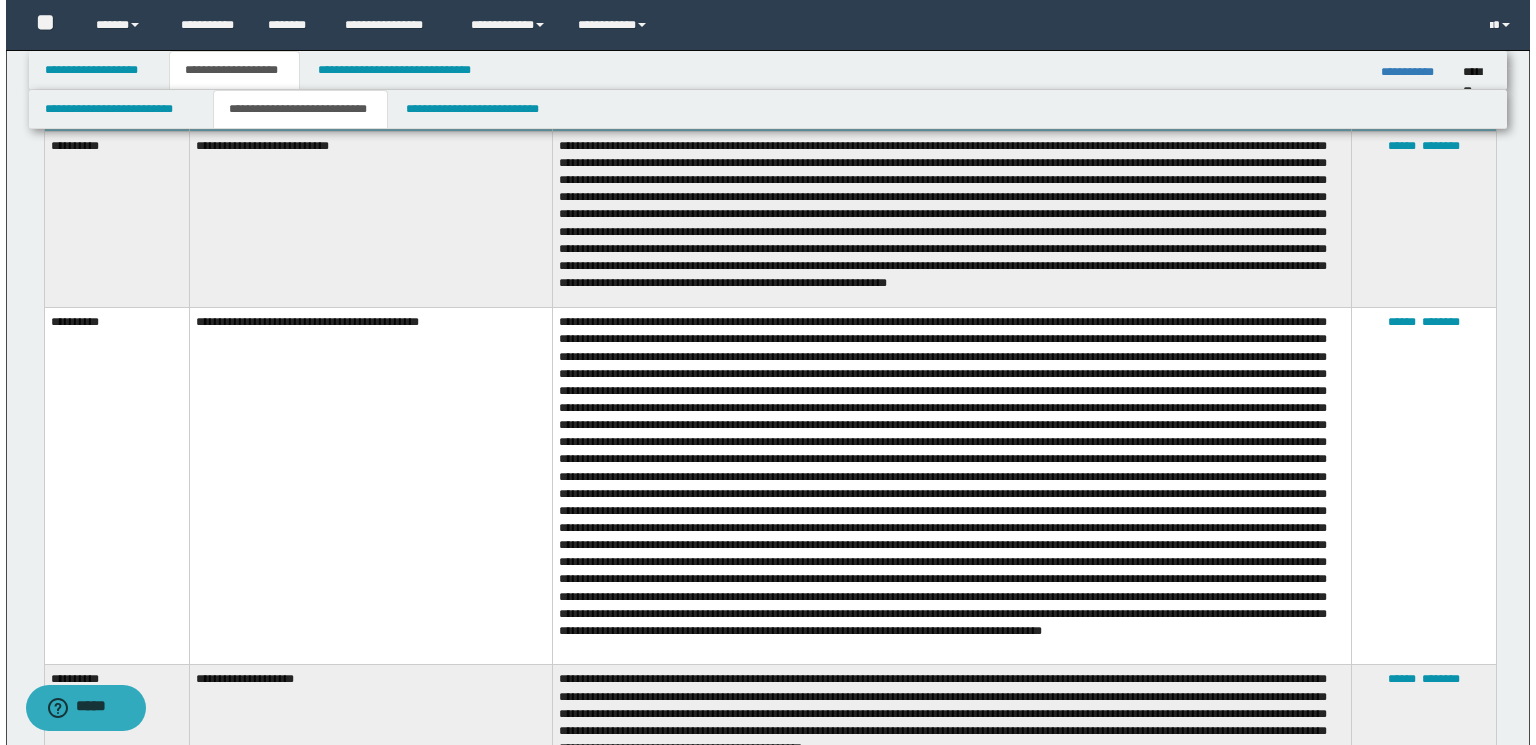 scroll, scrollTop: 2005, scrollLeft: 0, axis: vertical 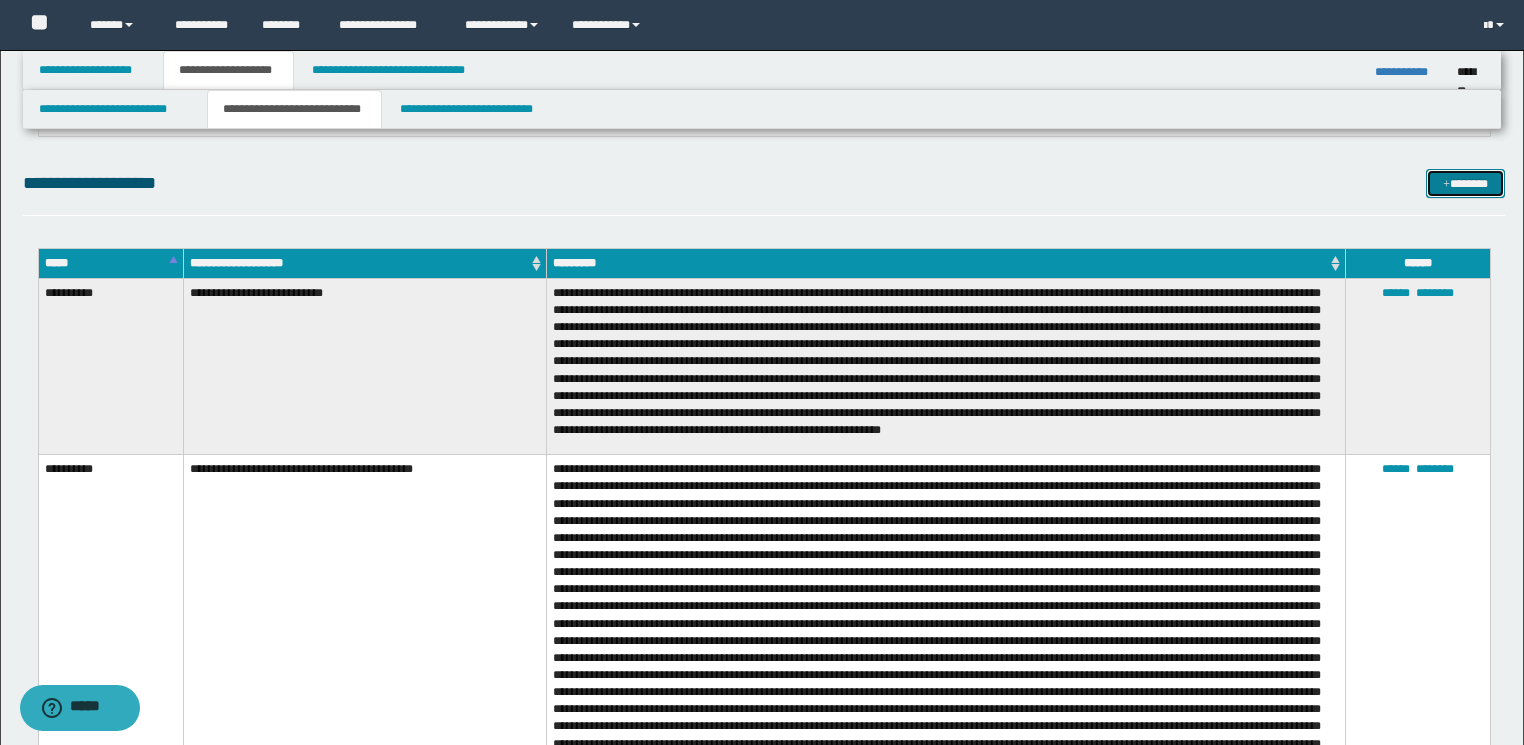 click on "*******" at bounding box center (1465, 184) 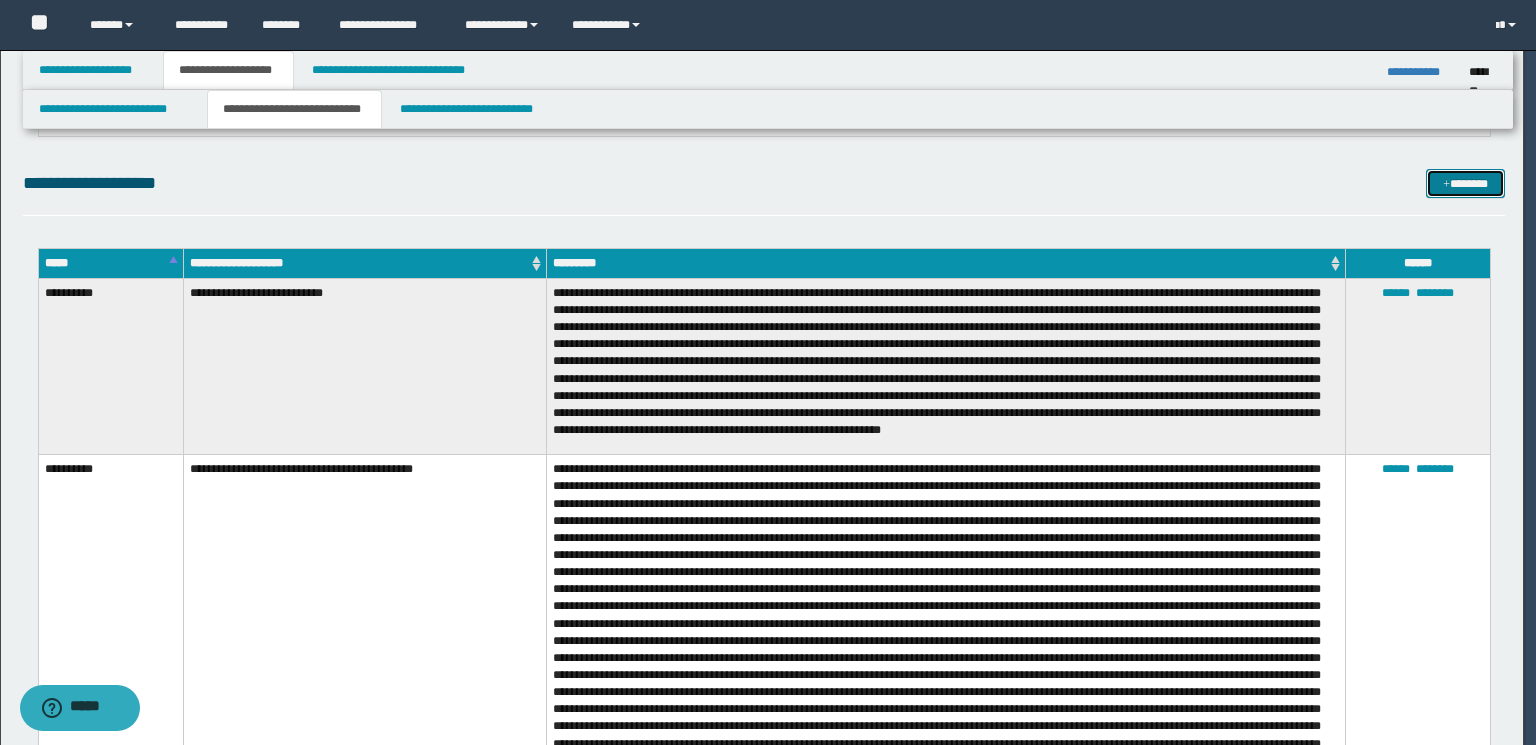 scroll, scrollTop: 0, scrollLeft: 0, axis: both 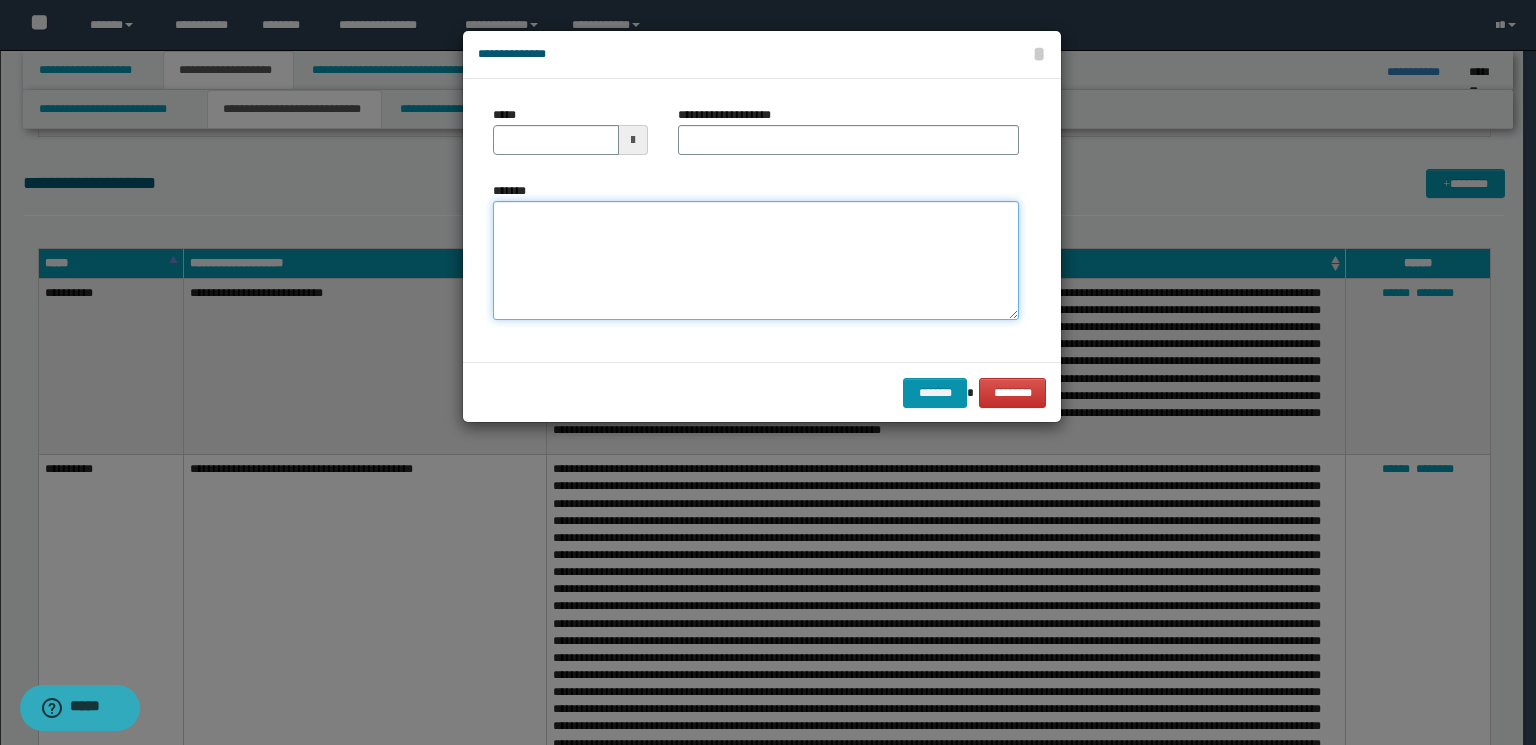 click on "*******" at bounding box center [756, 261] 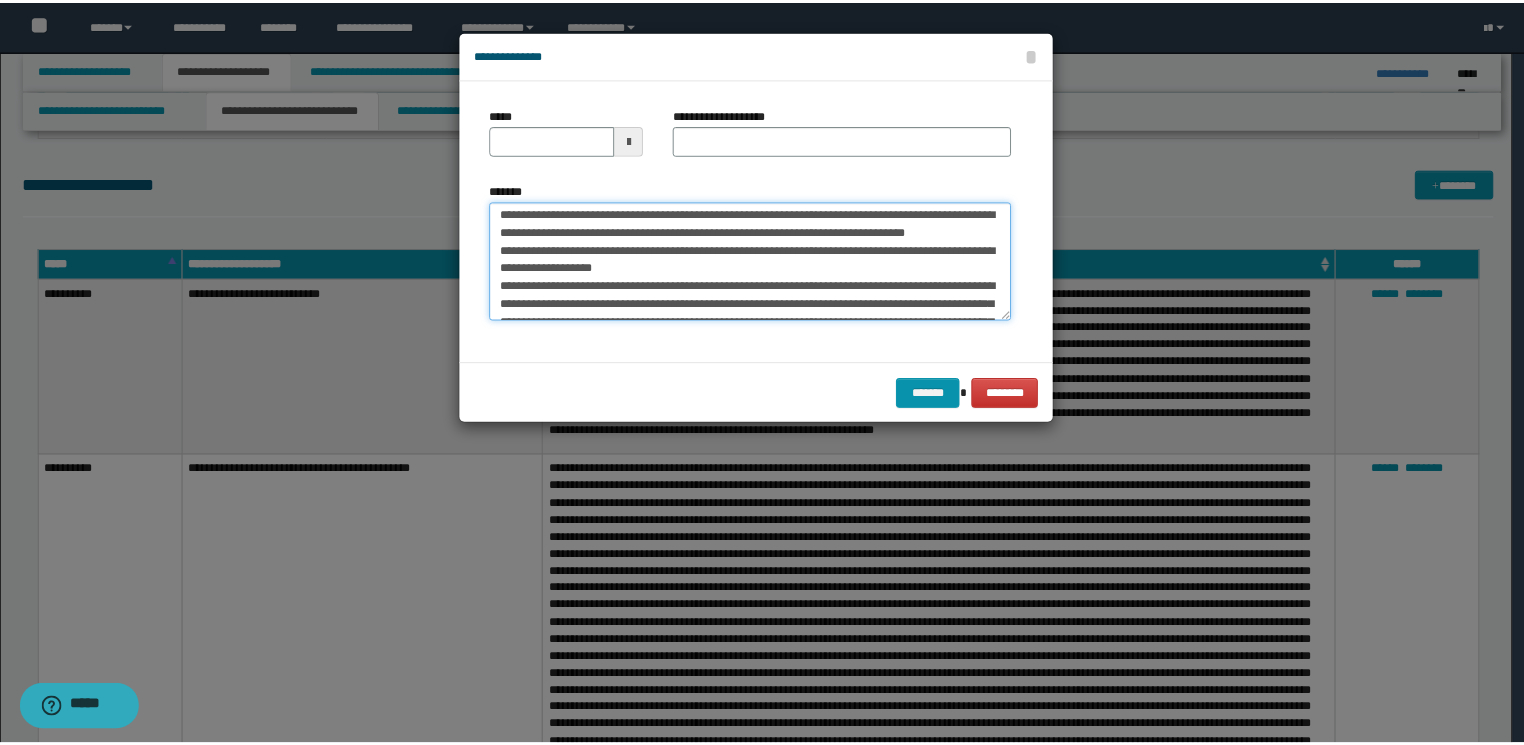 scroll, scrollTop: 0, scrollLeft: 0, axis: both 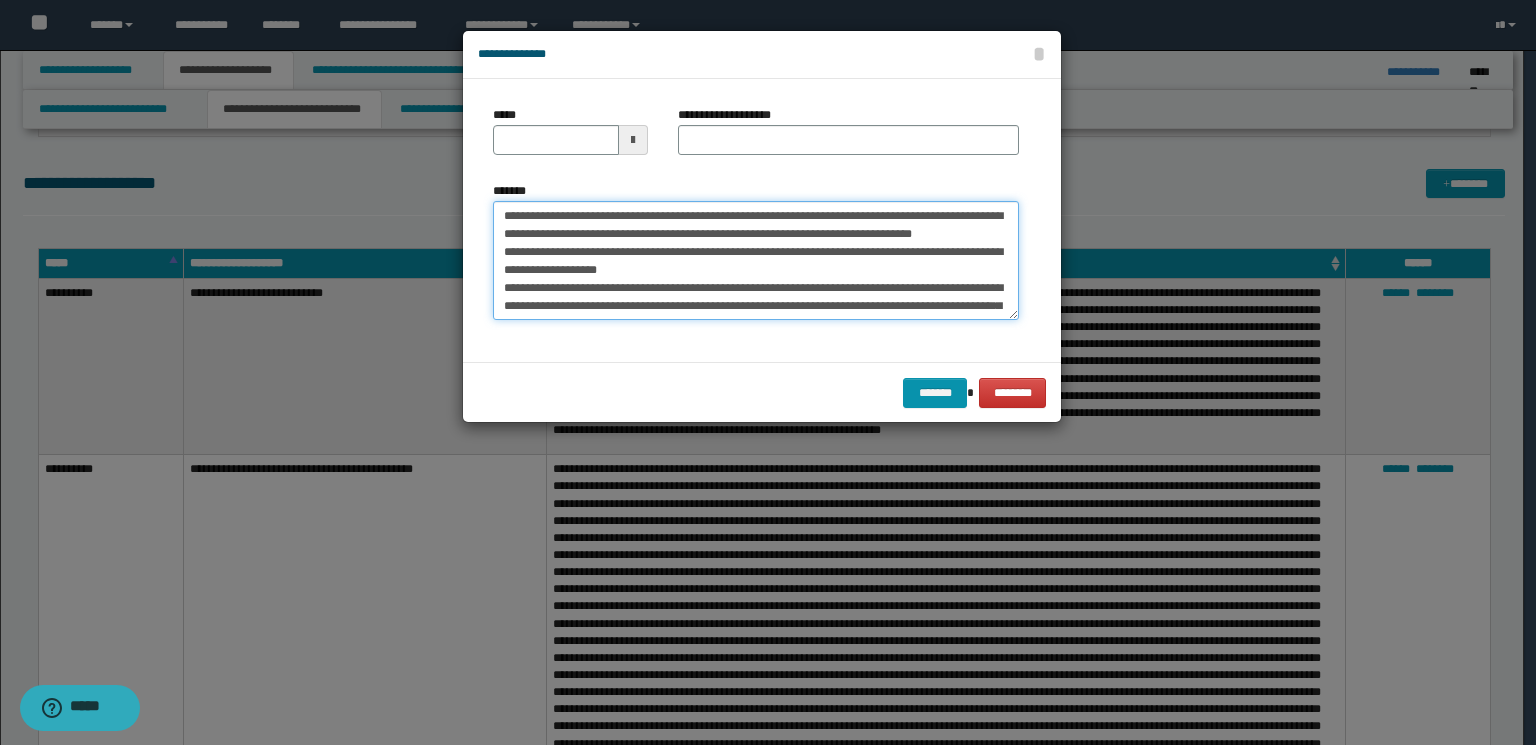 drag, startPoint x: 720, startPoint y: 207, endPoint x: 346, endPoint y: 209, distance: 374.00534 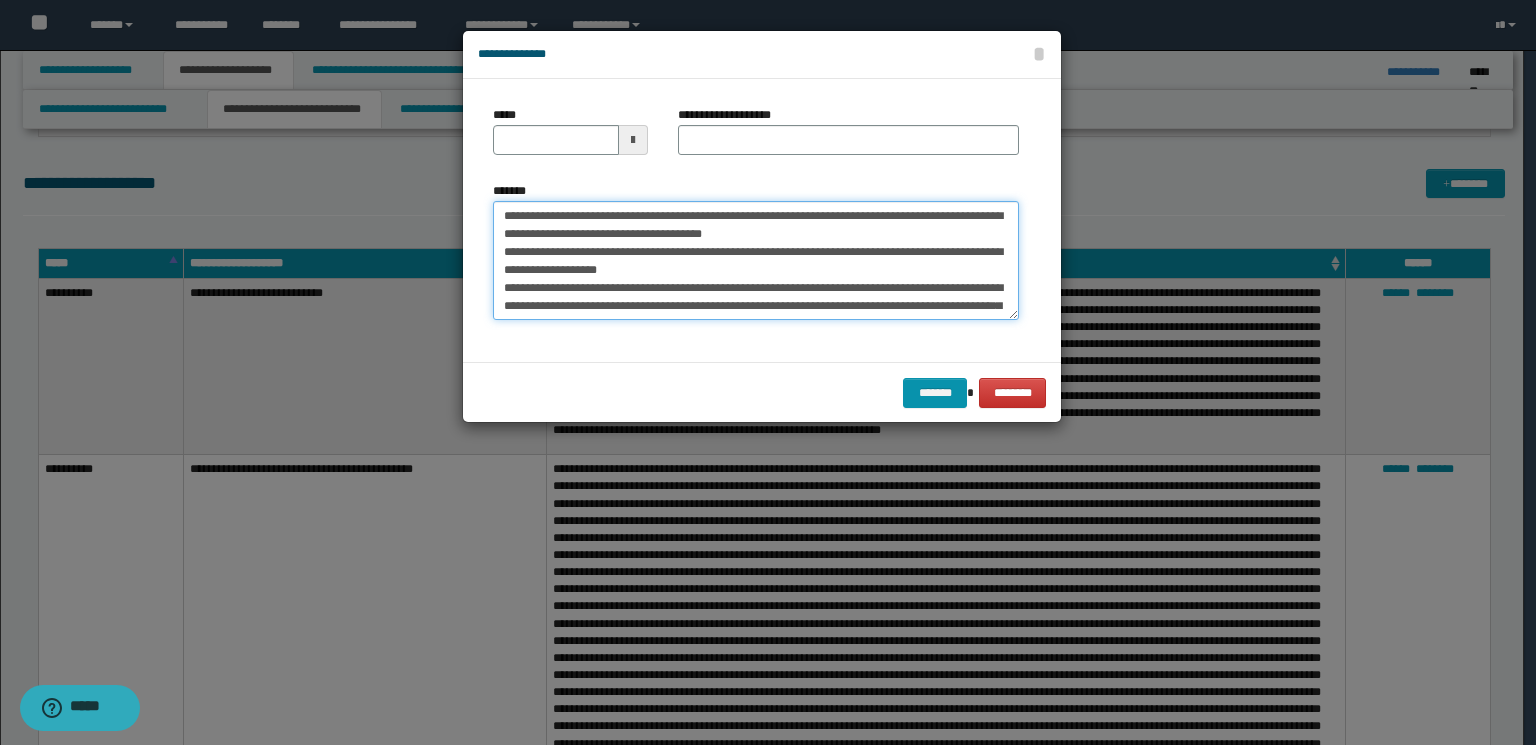 type on "**********" 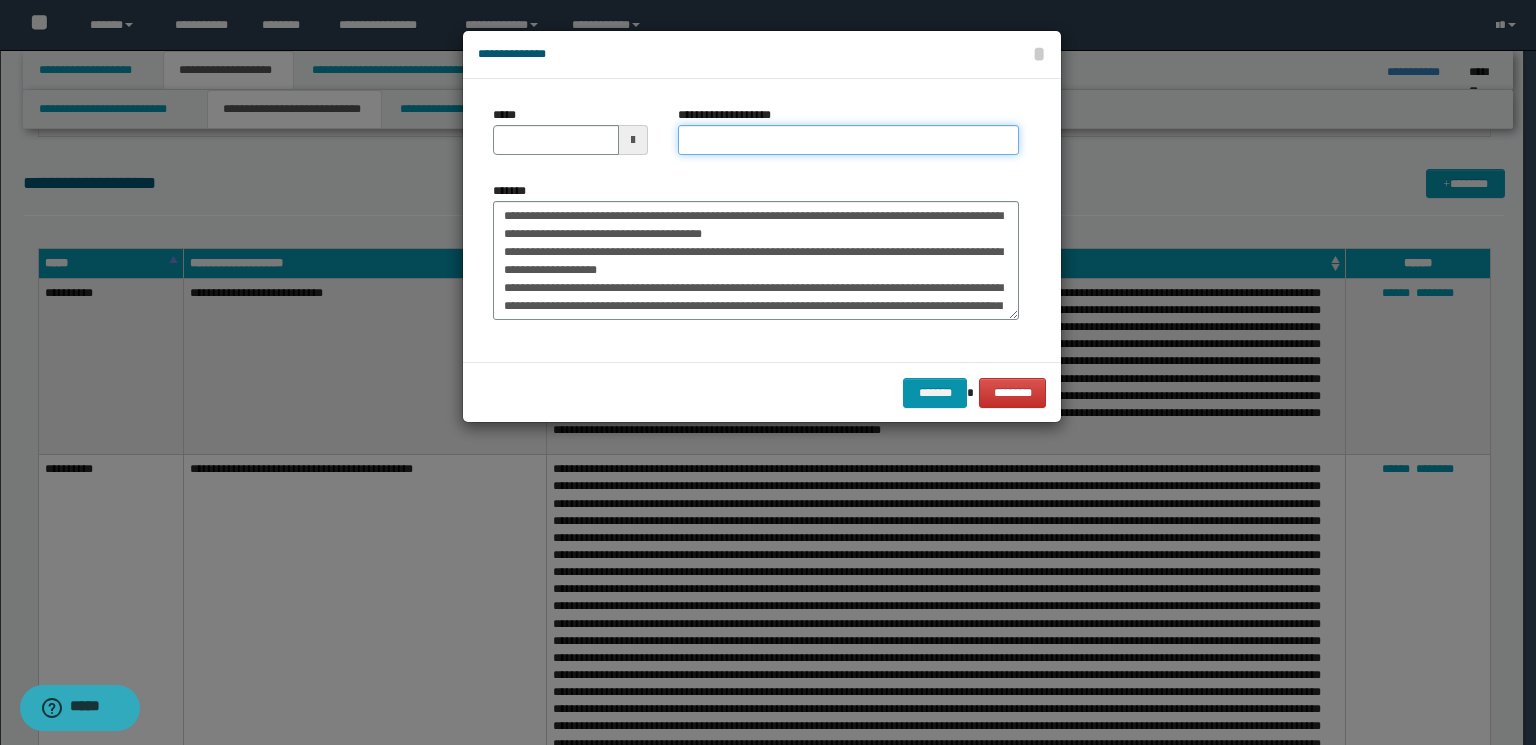 click on "**********" at bounding box center (848, 140) 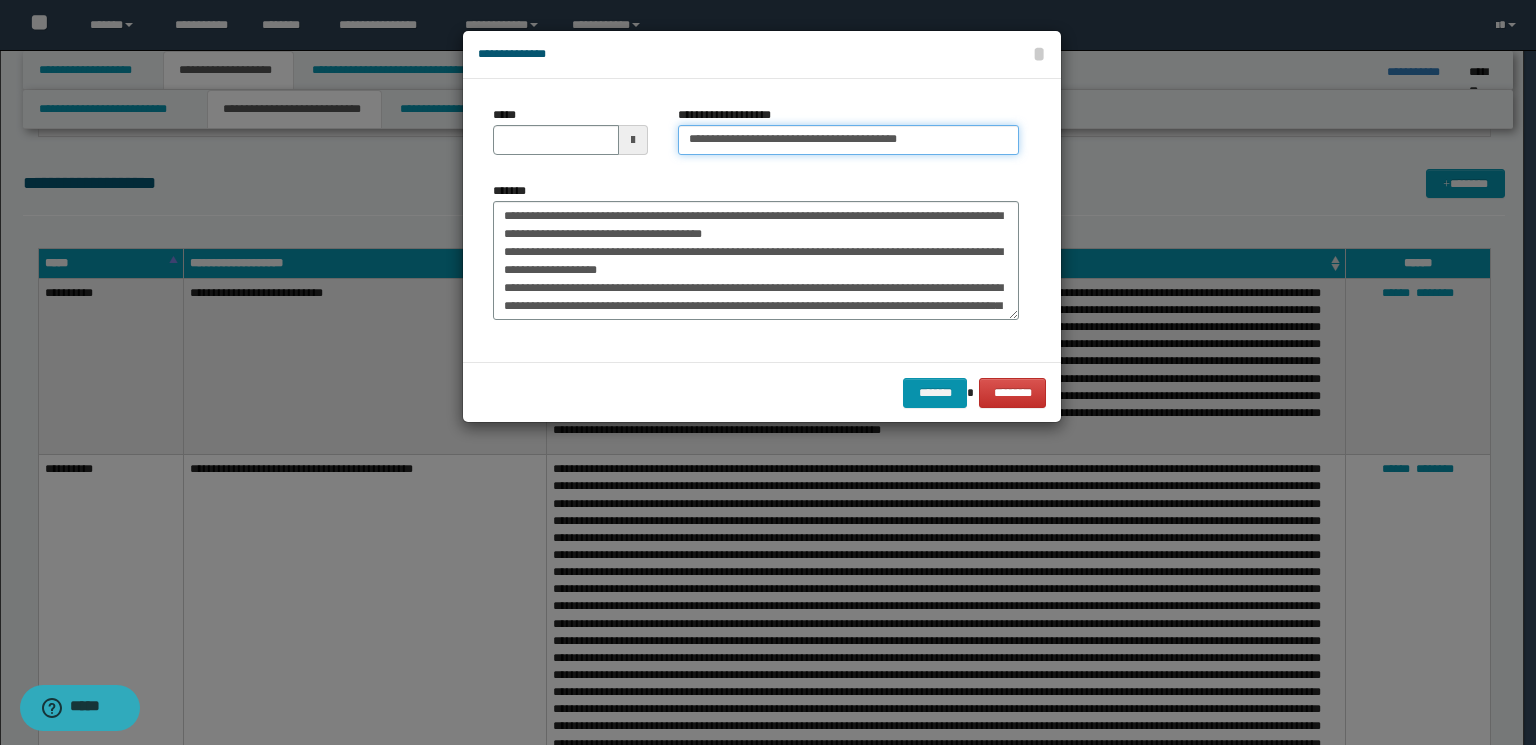 drag, startPoint x: 932, startPoint y: 132, endPoint x: 828, endPoint y: 141, distance: 104.388695 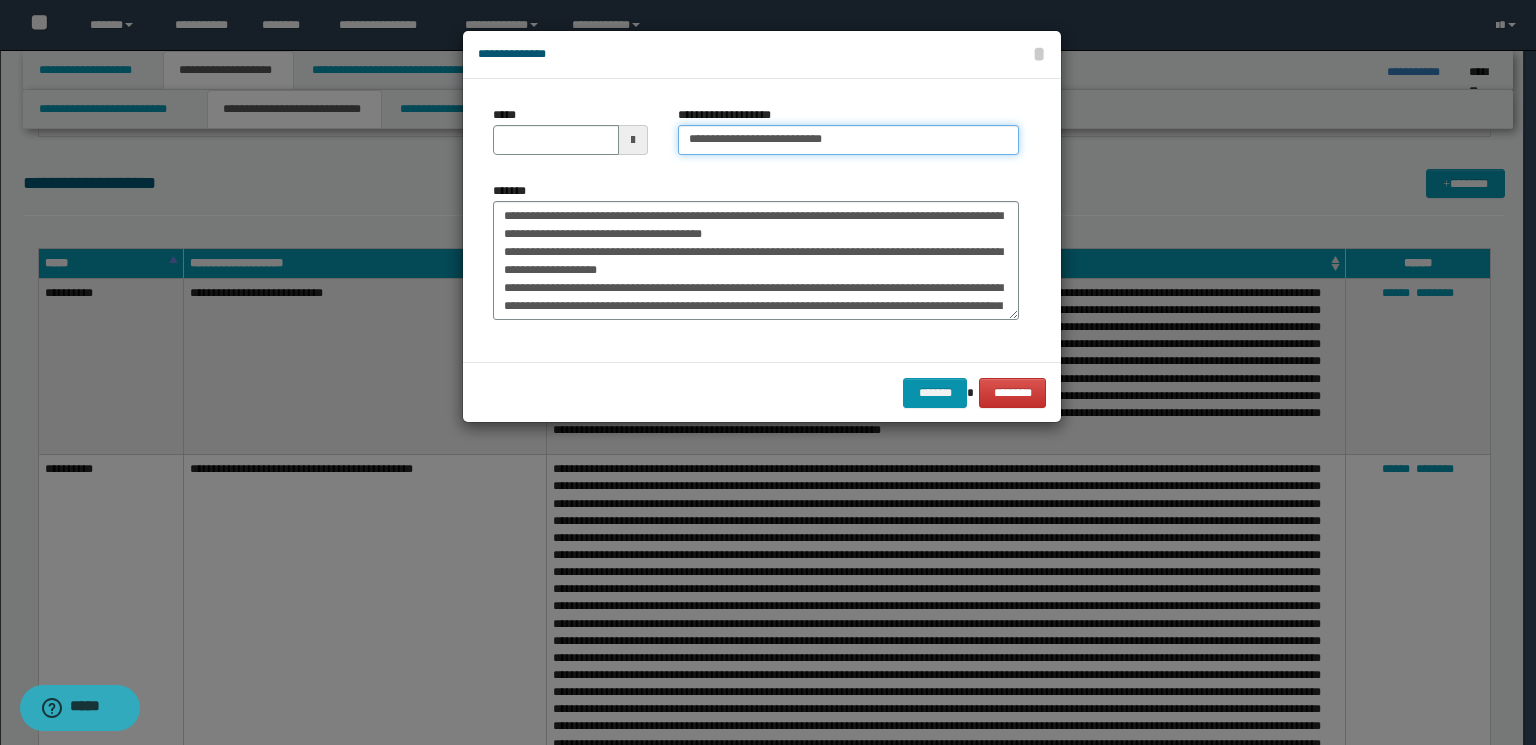 type 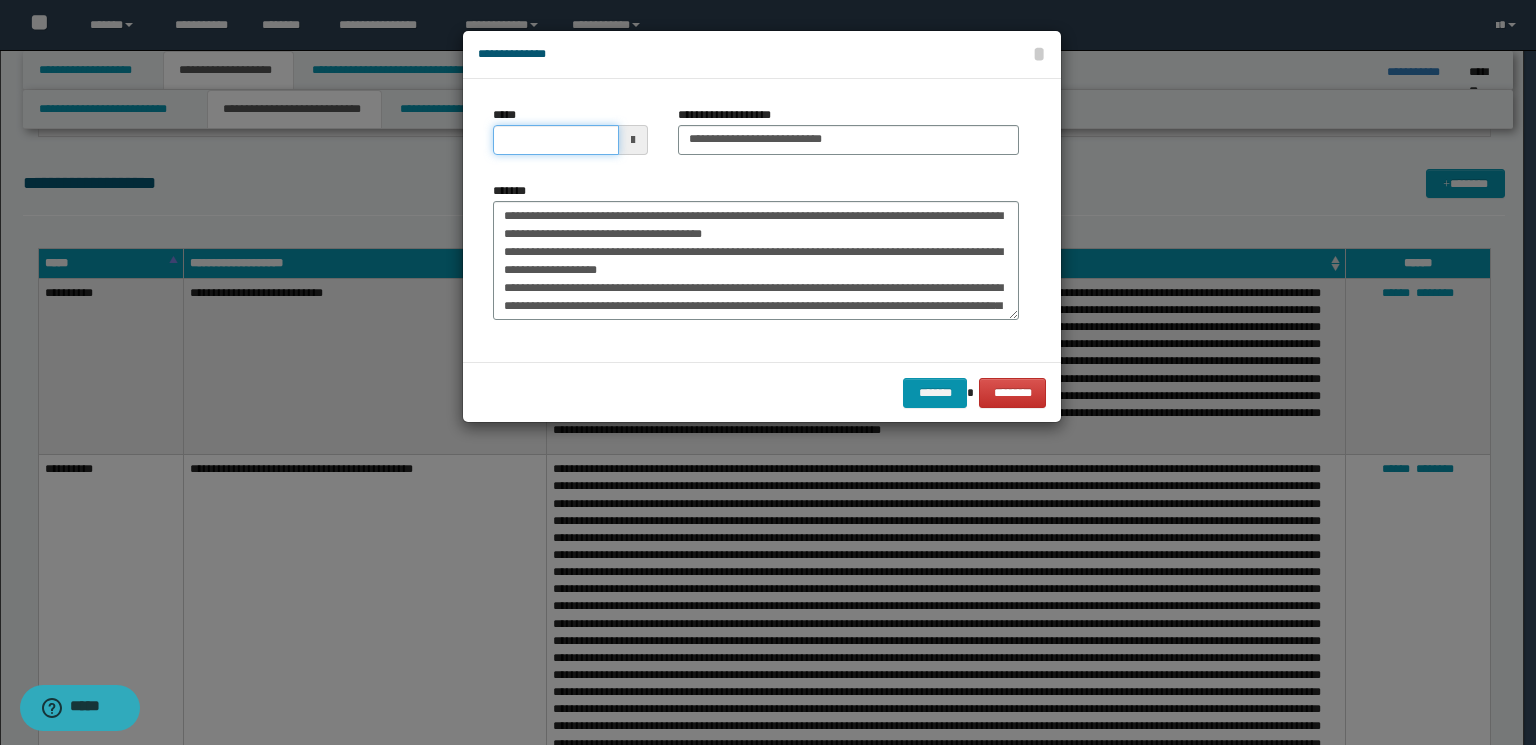click on "*****" at bounding box center [556, 140] 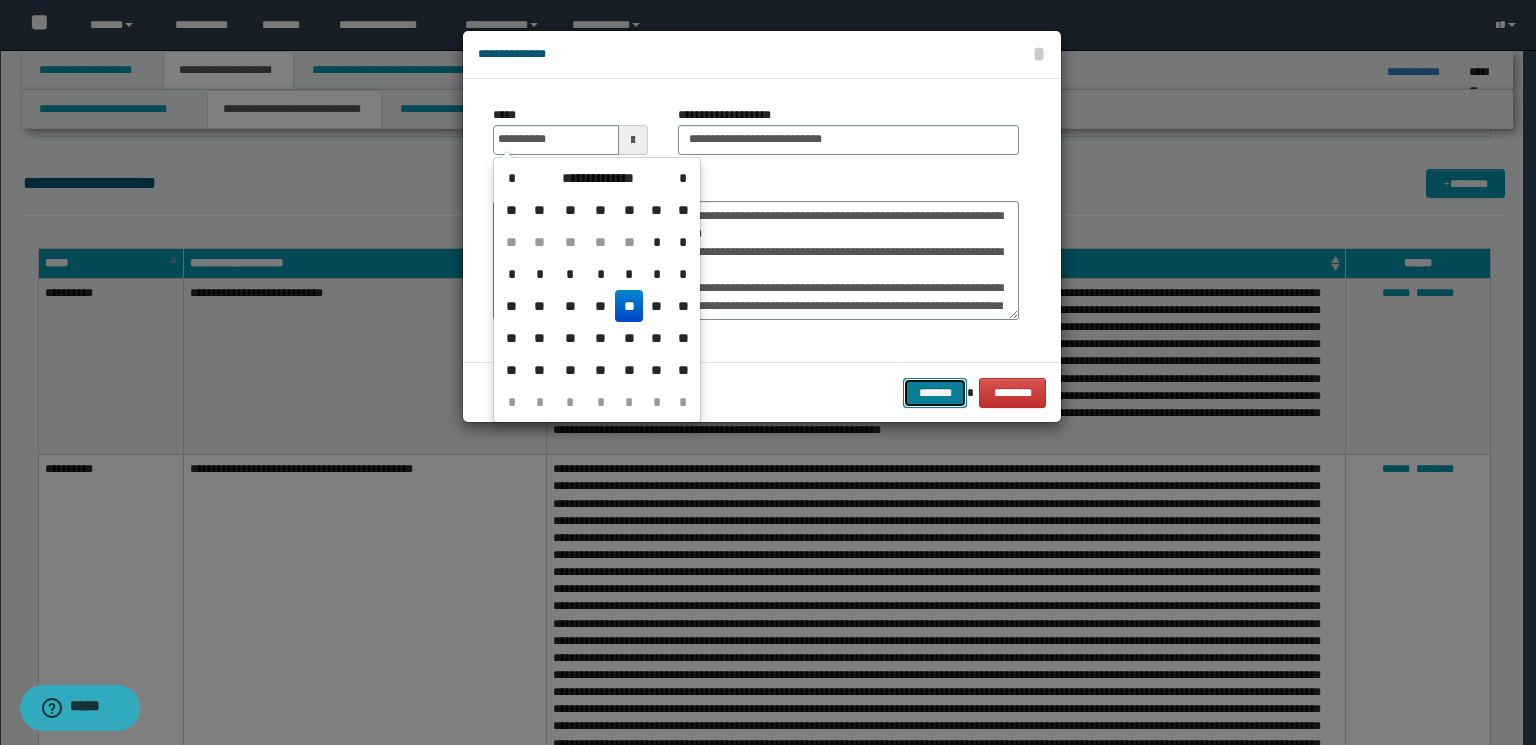 type on "**********" 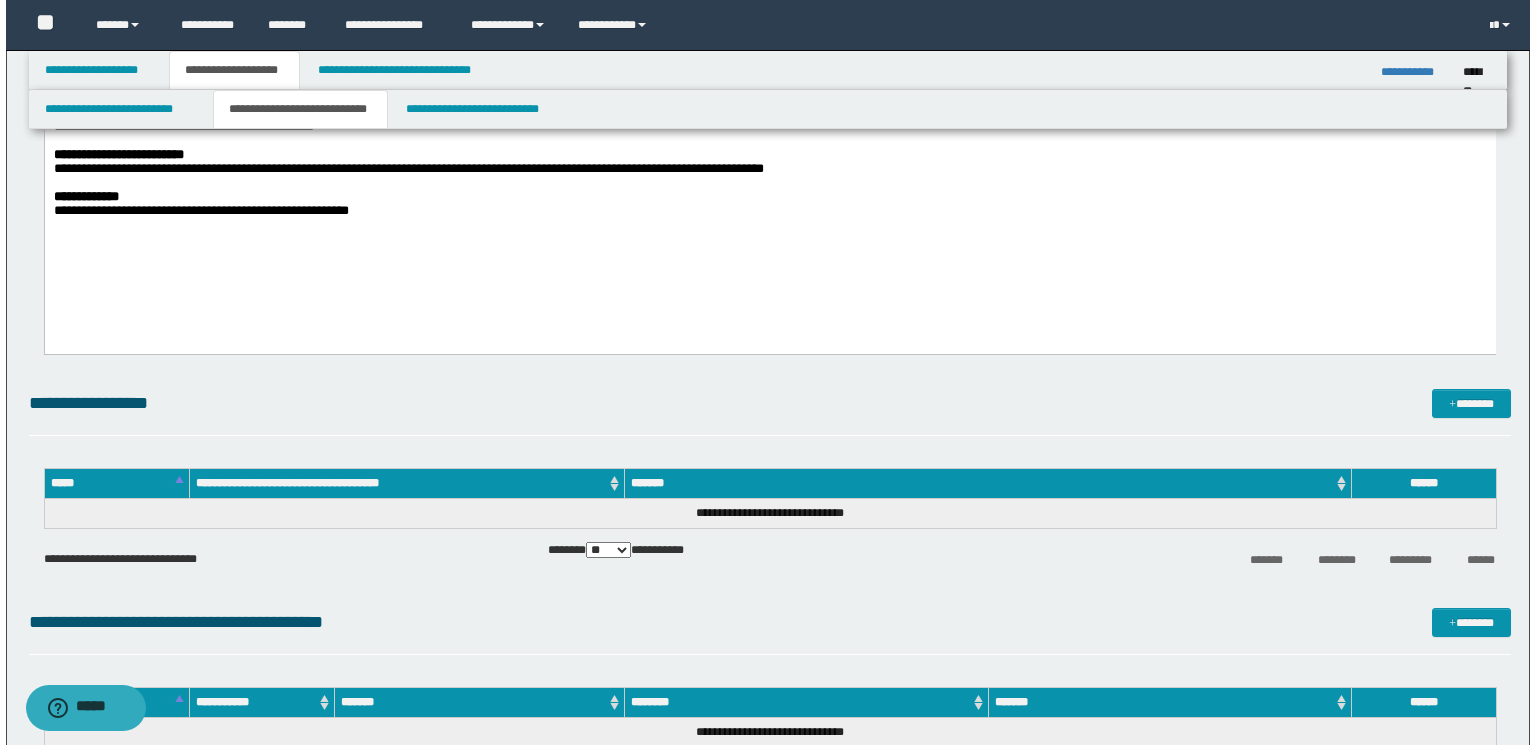 scroll, scrollTop: 1365, scrollLeft: 0, axis: vertical 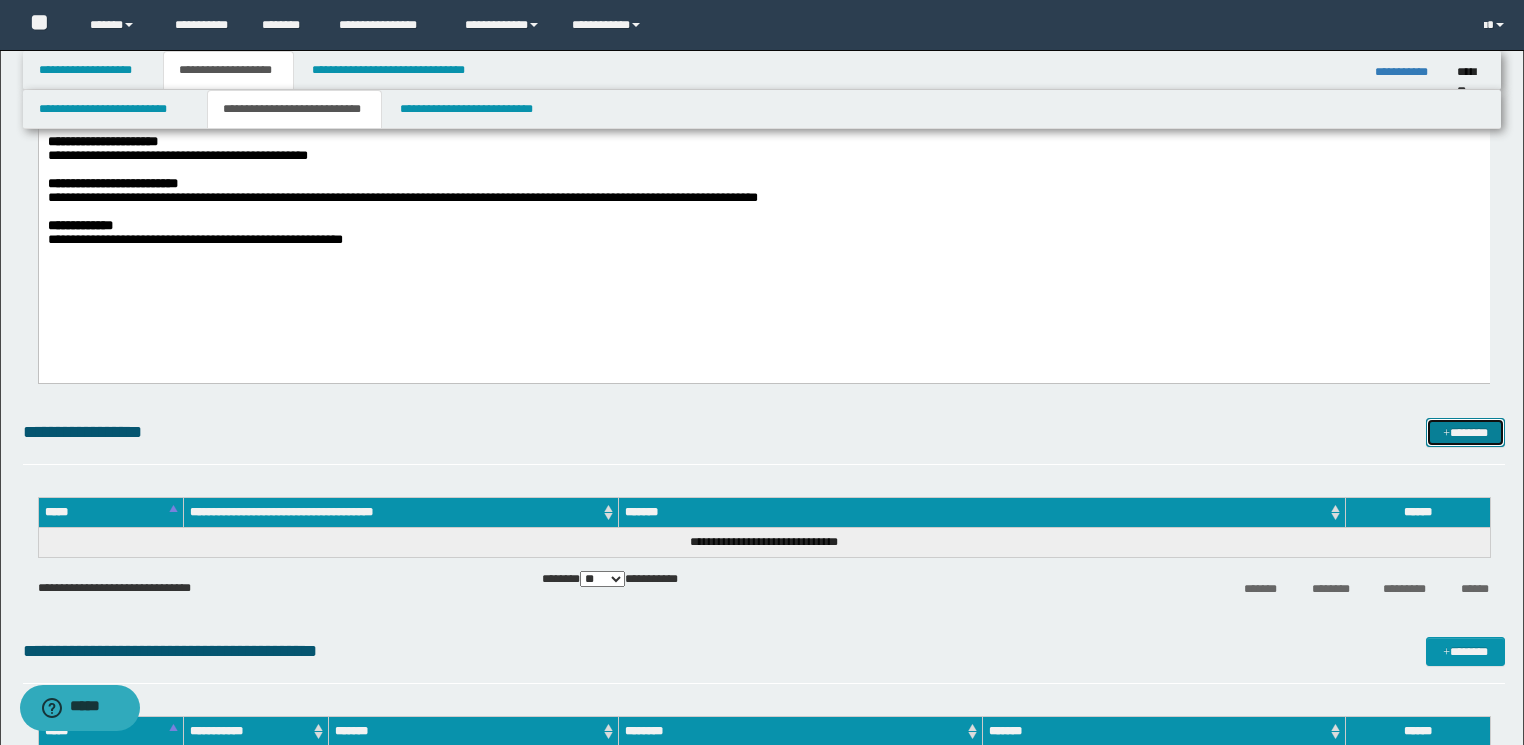 click on "*******" at bounding box center [1465, 433] 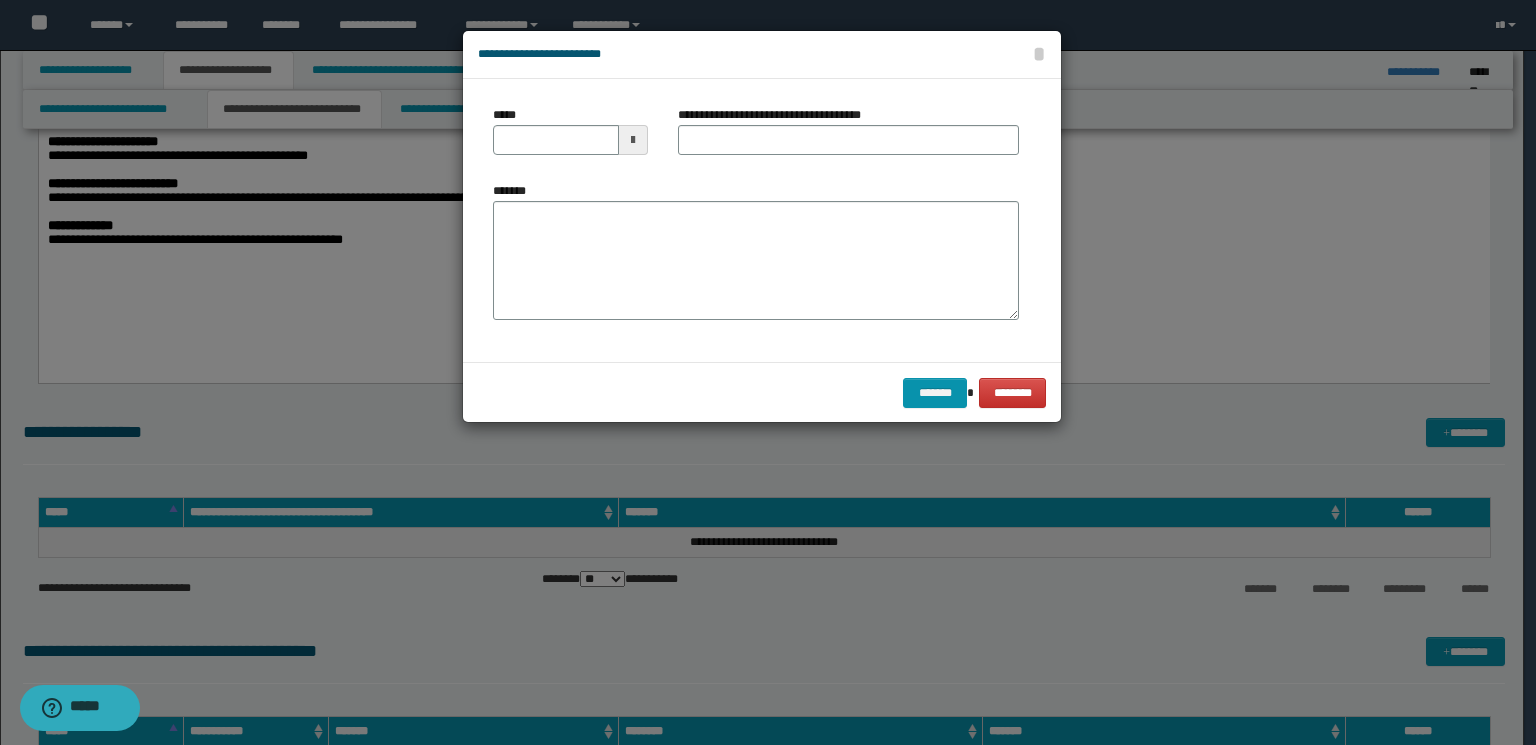 click on "**********" at bounding box center (762, 220) 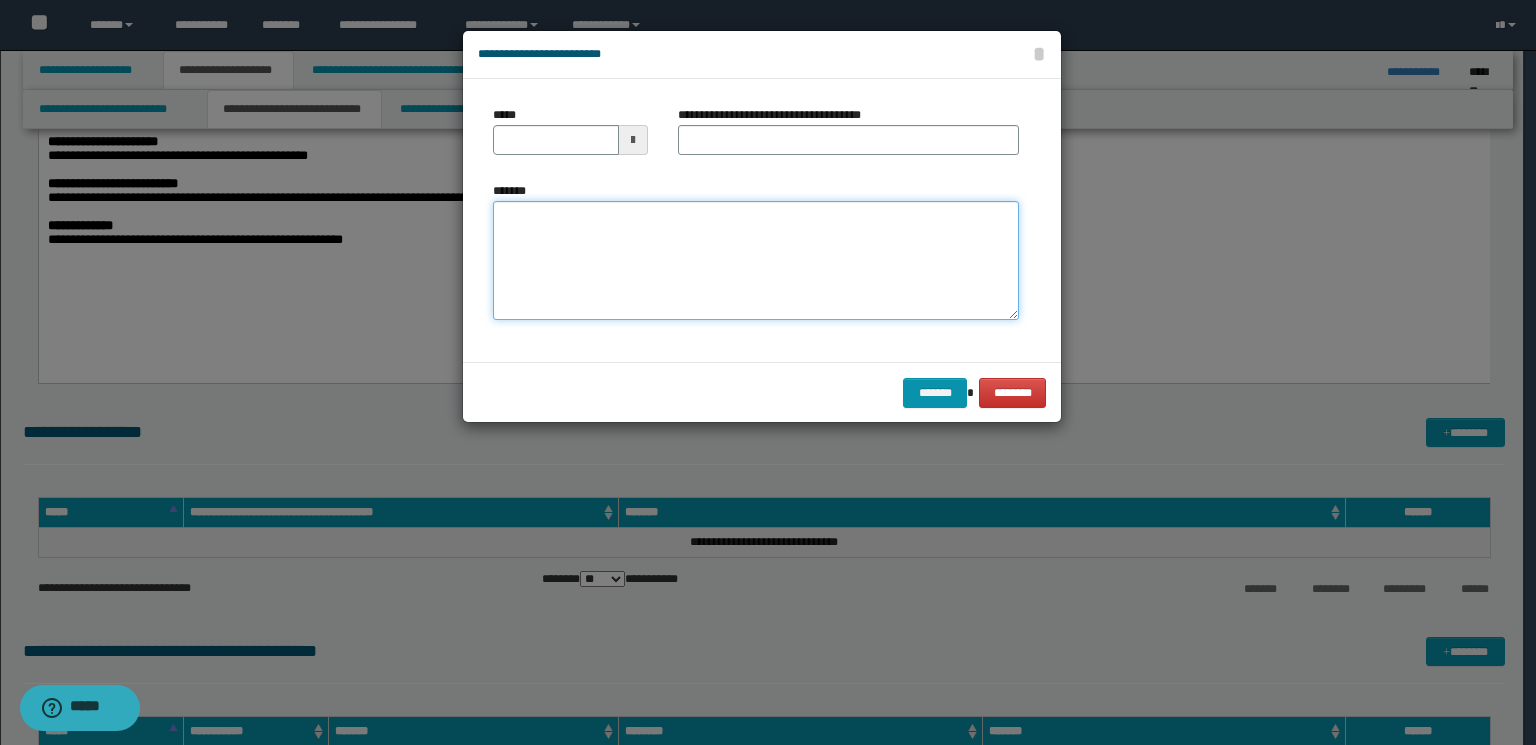 click on "*******" at bounding box center [756, 261] 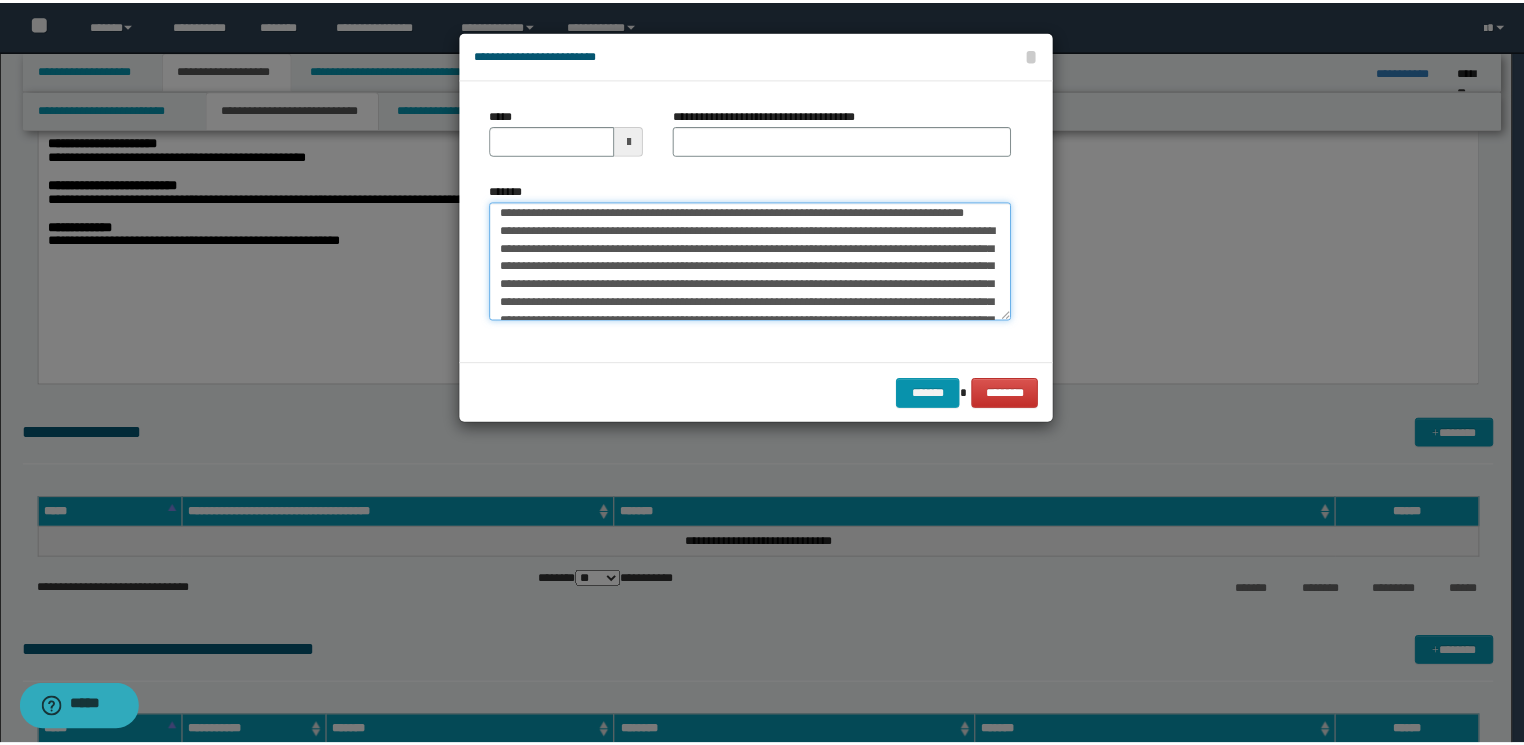 scroll, scrollTop: 0, scrollLeft: 0, axis: both 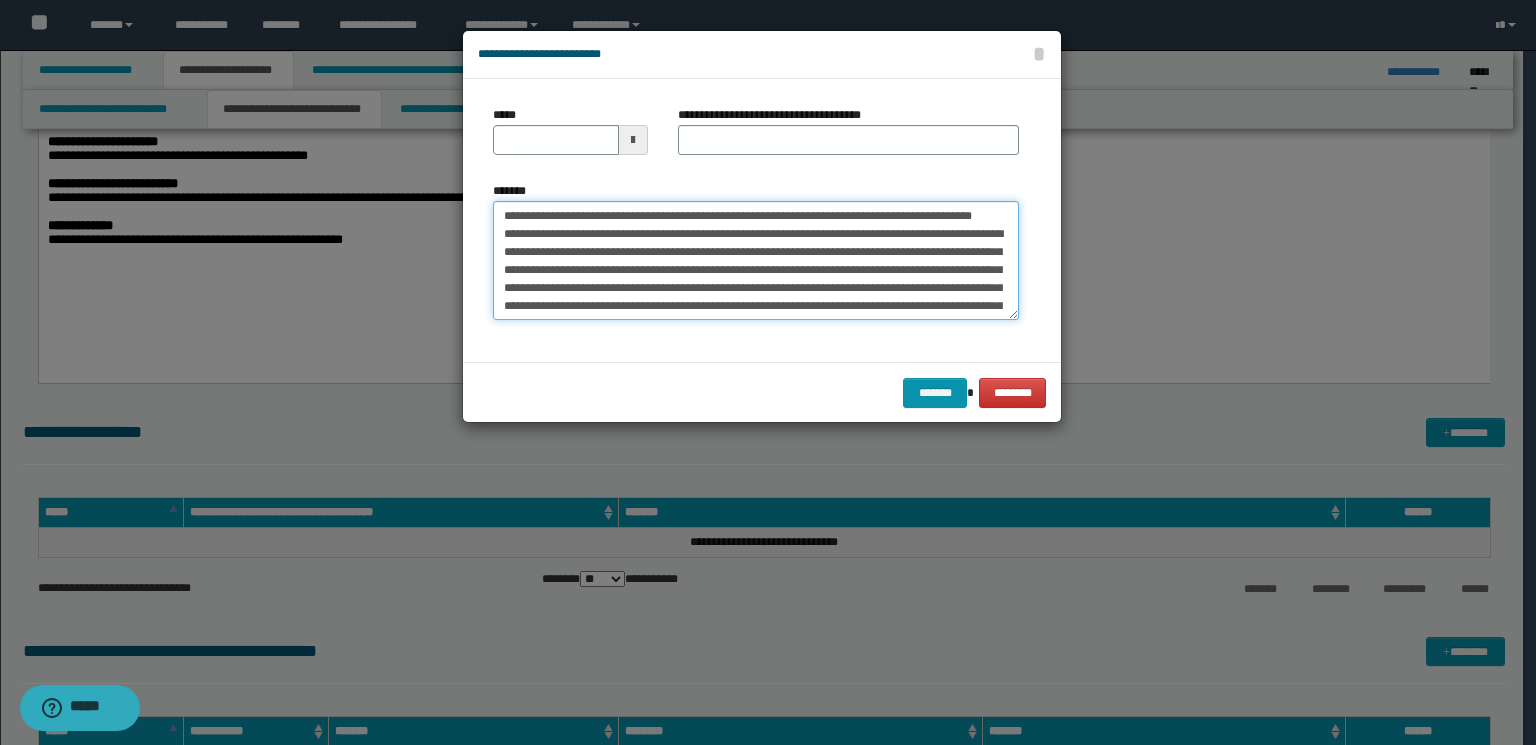 type 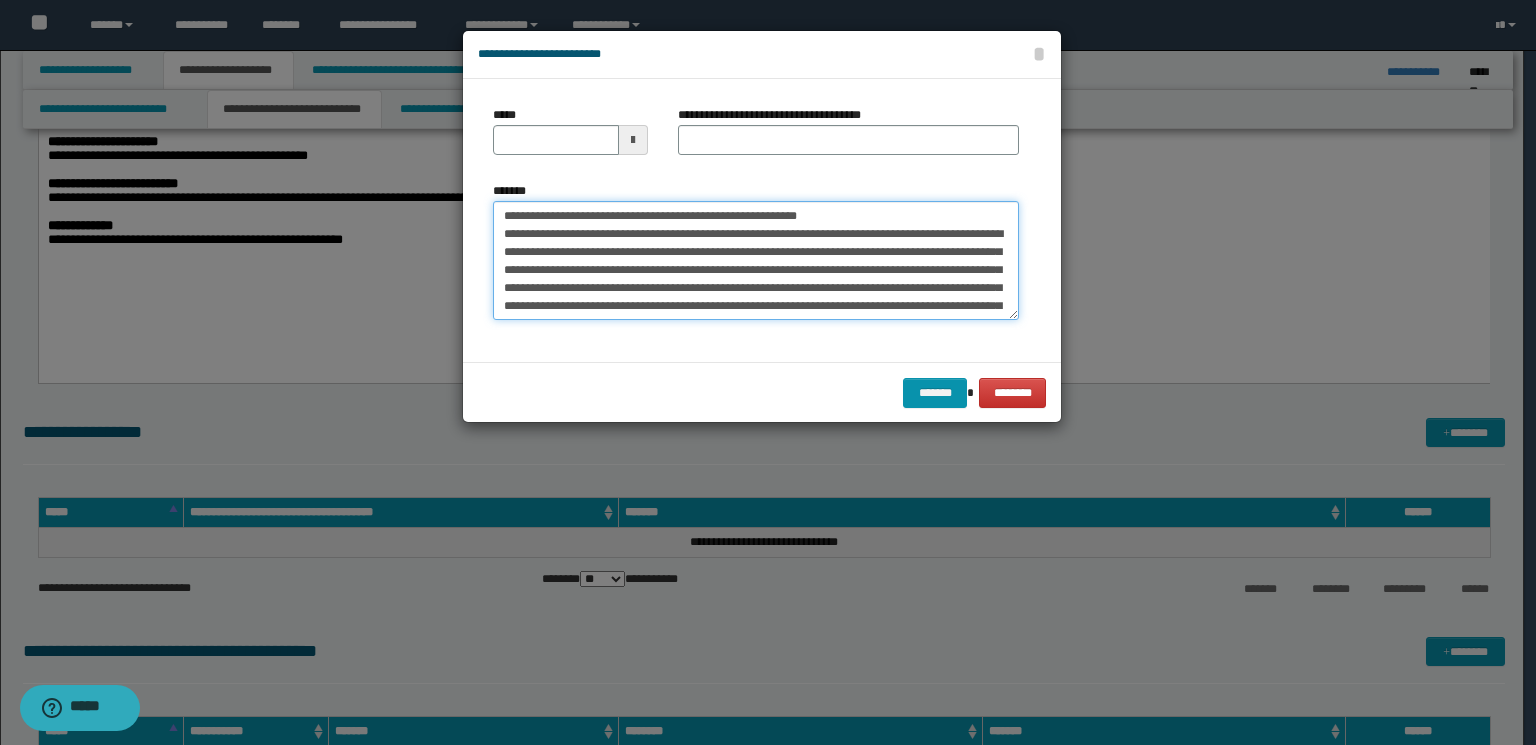 type on "**********" 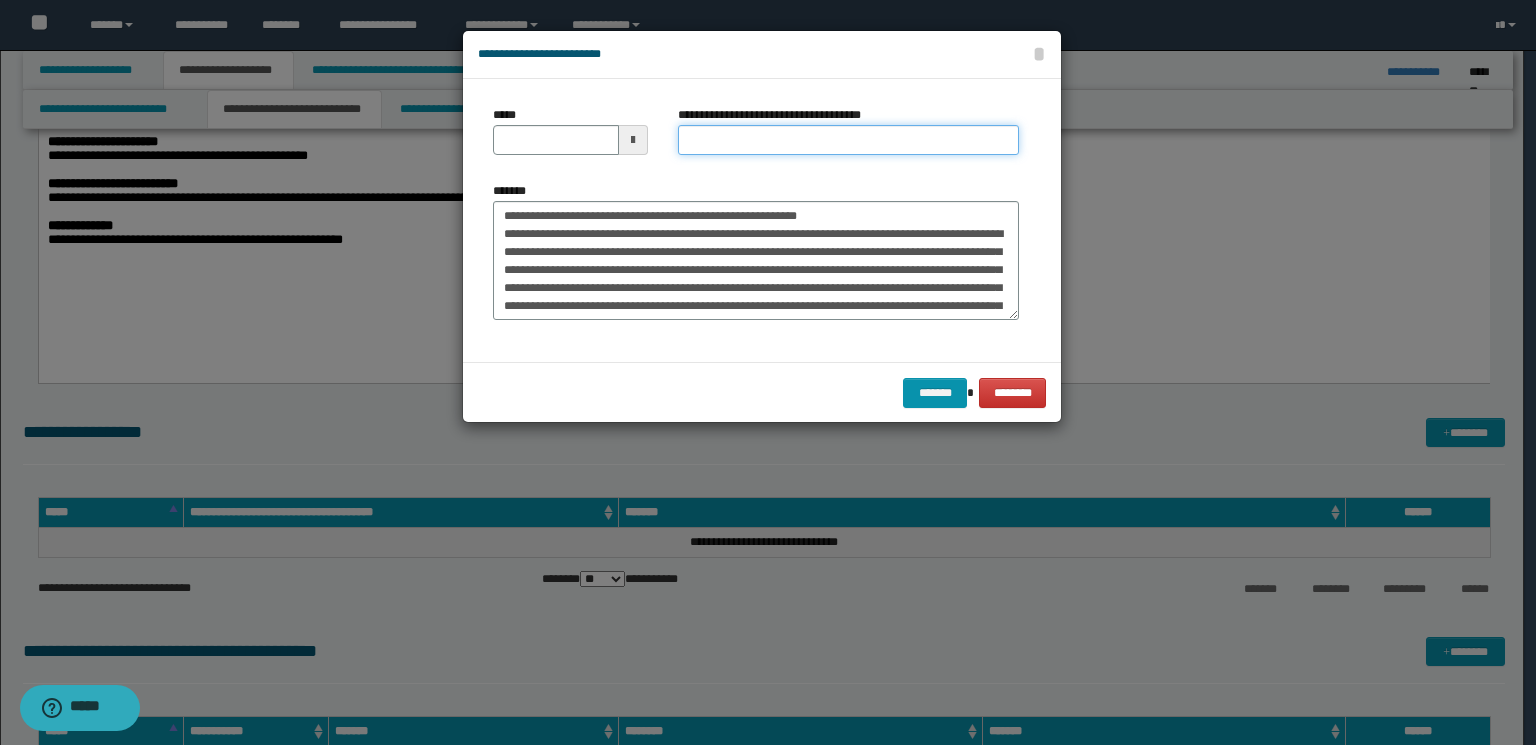 click on "**********" at bounding box center (848, 140) 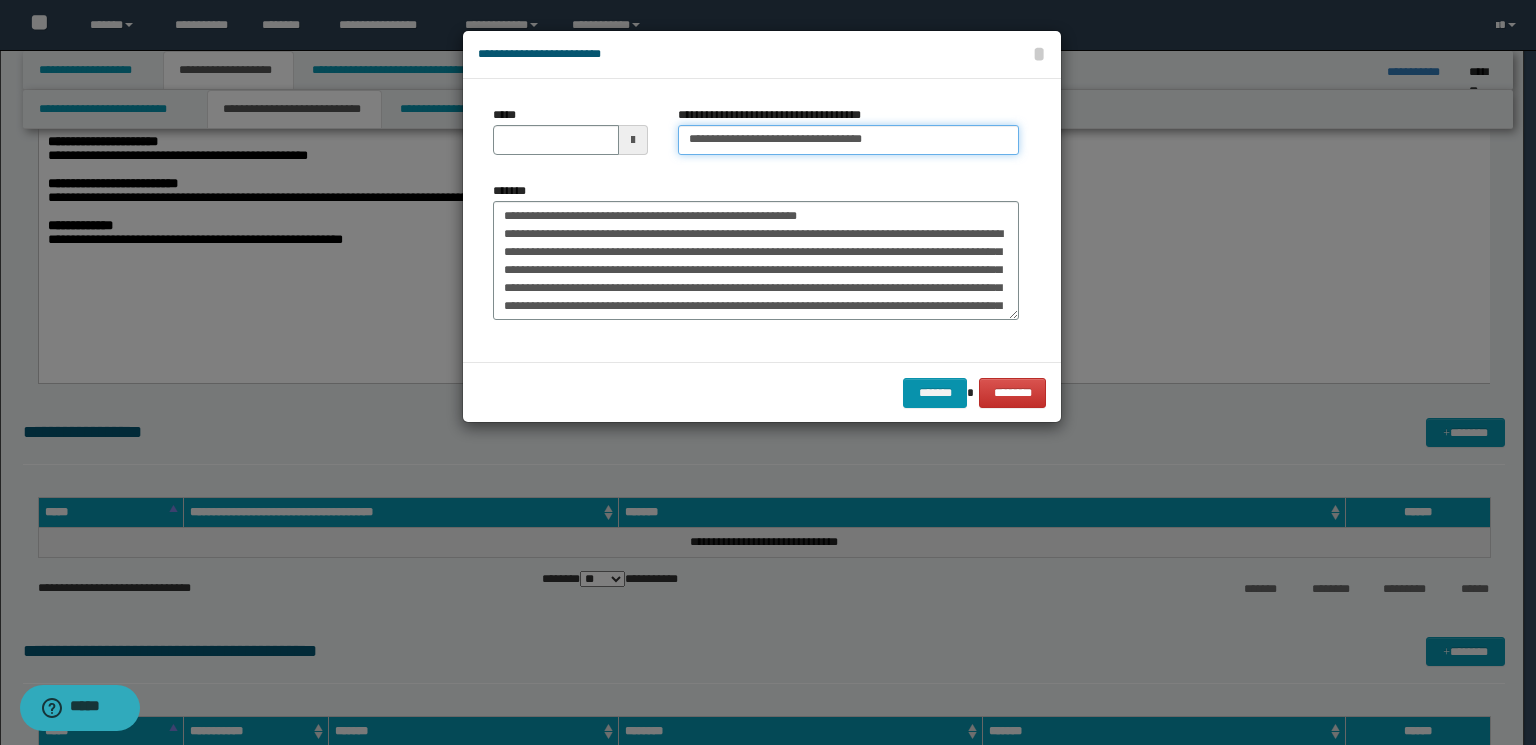 drag, startPoint x: 856, startPoint y: 141, endPoint x: 782, endPoint y: 133, distance: 74.431175 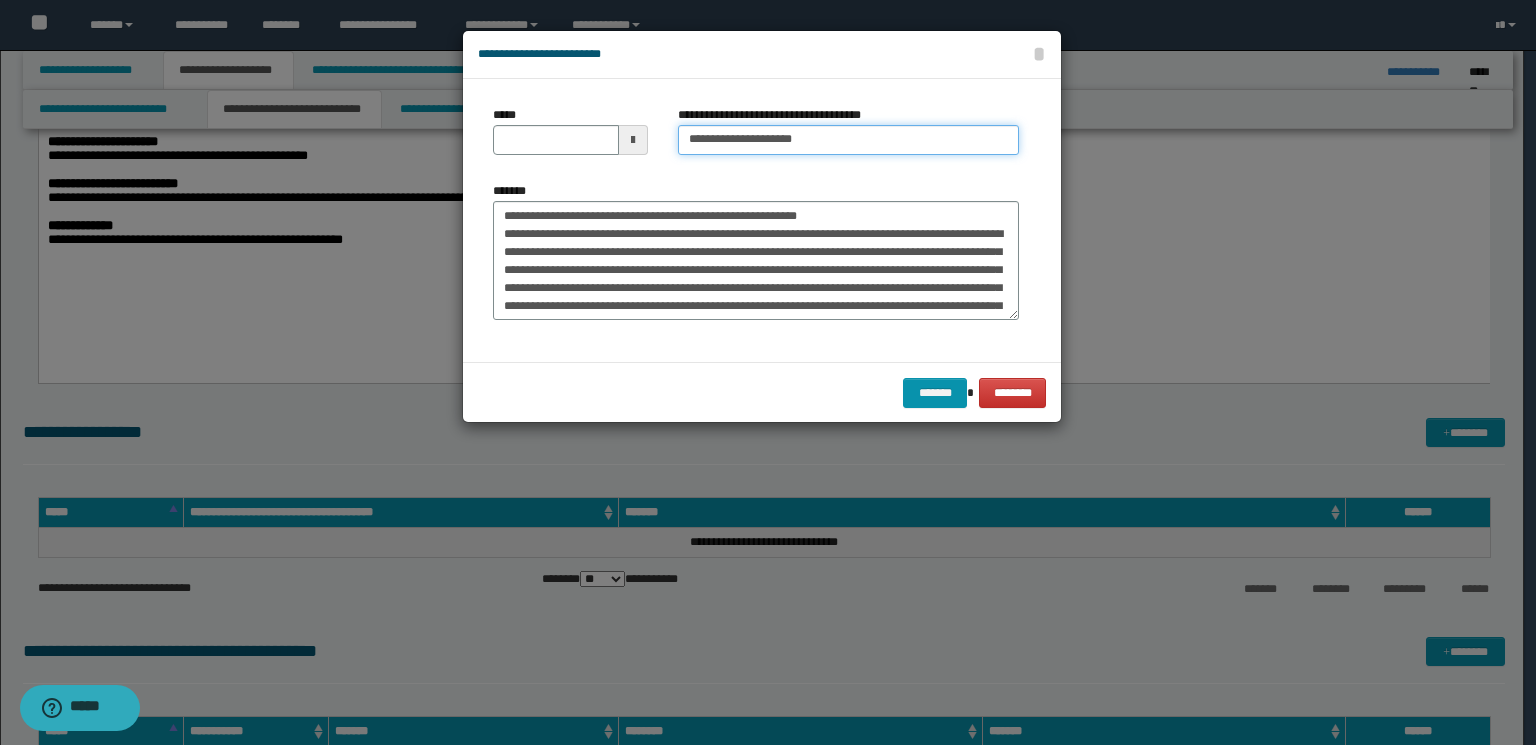 type 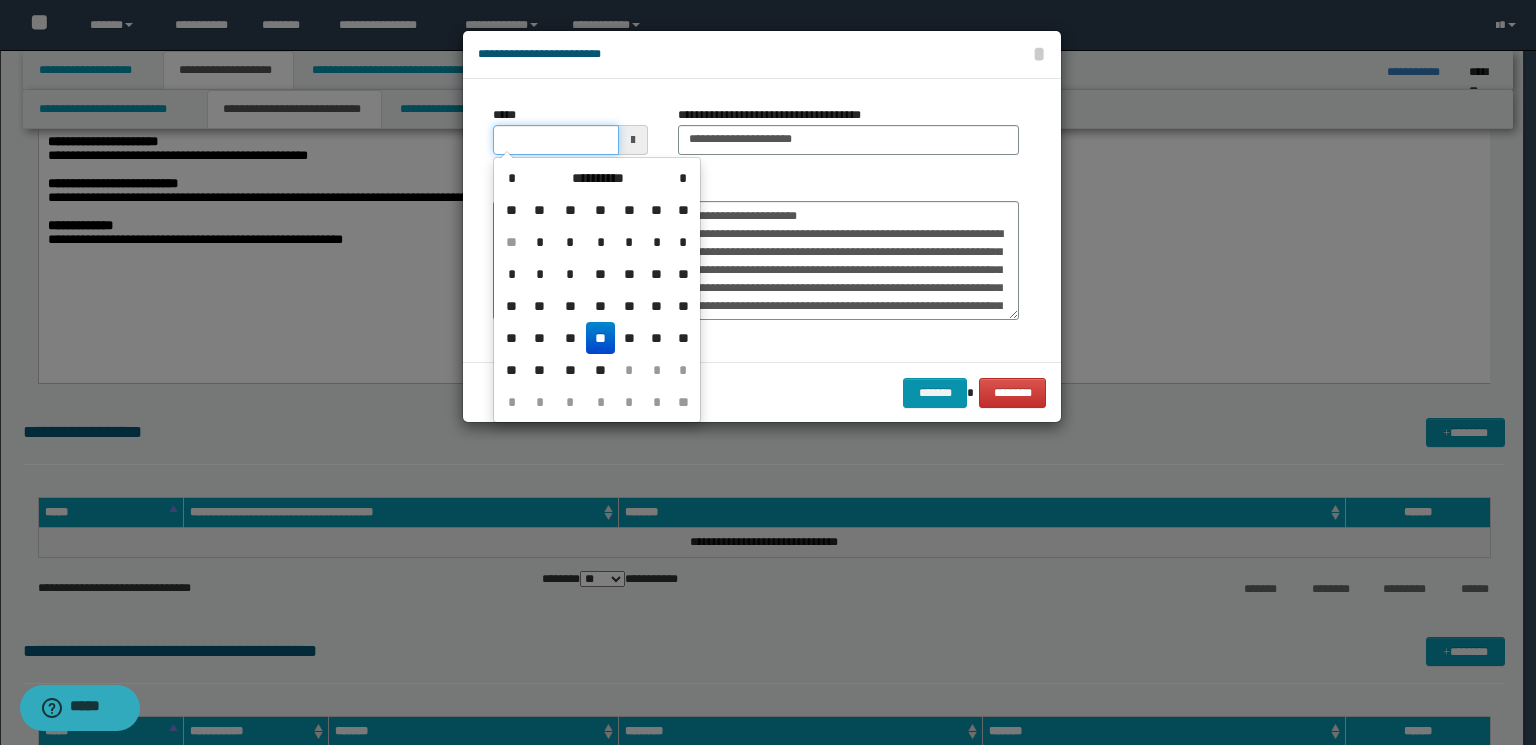 click on "*****" at bounding box center [556, 140] 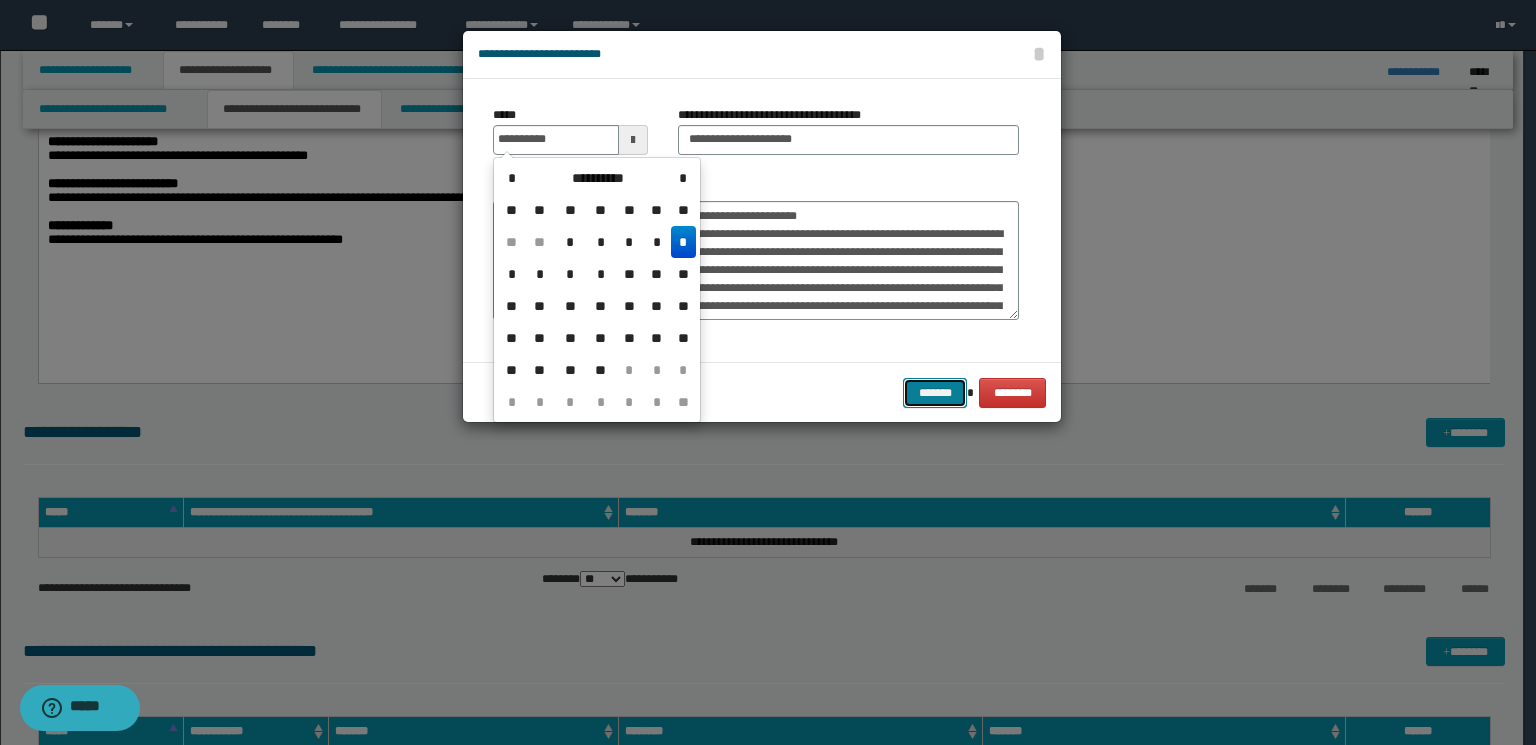 click on "*******" at bounding box center (935, 393) 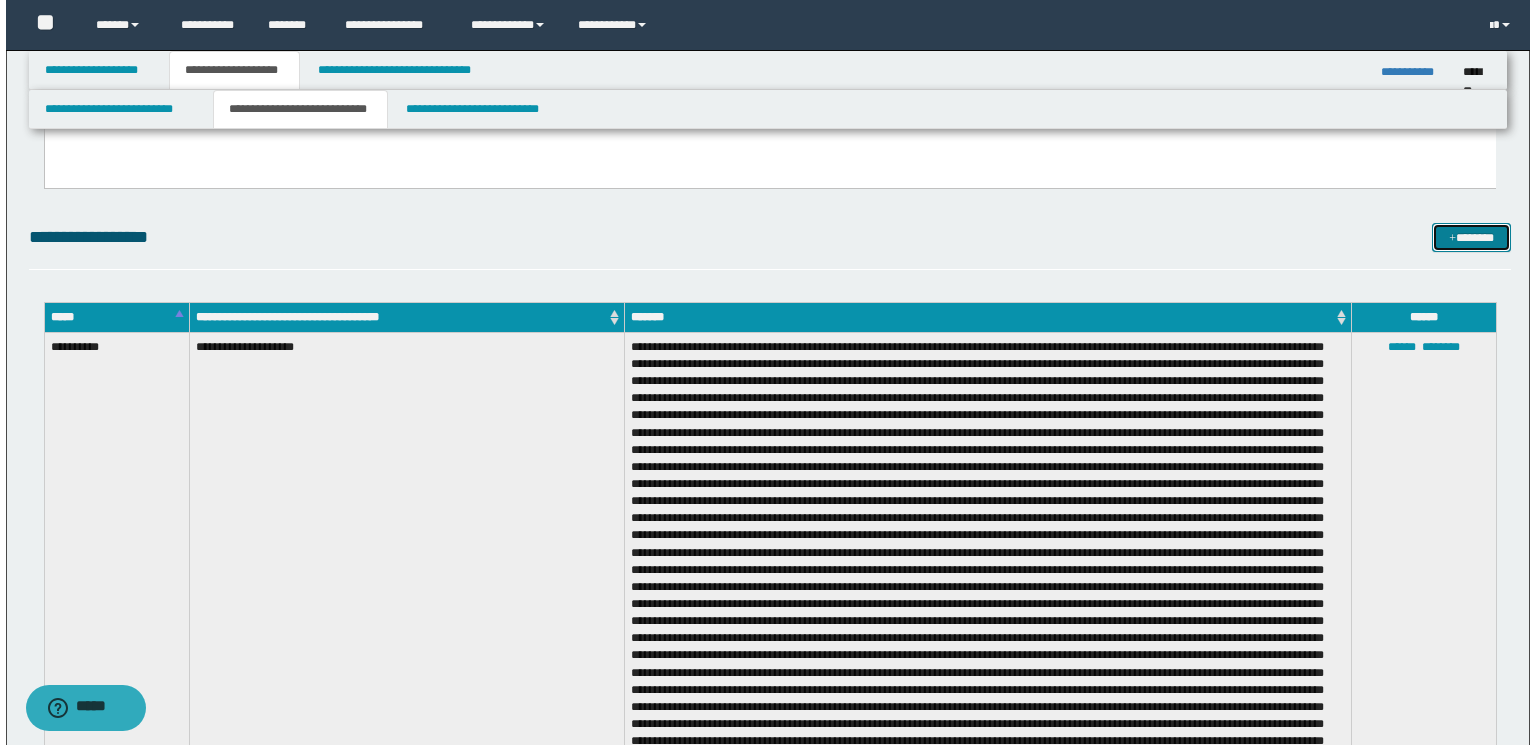scroll, scrollTop: 1605, scrollLeft: 0, axis: vertical 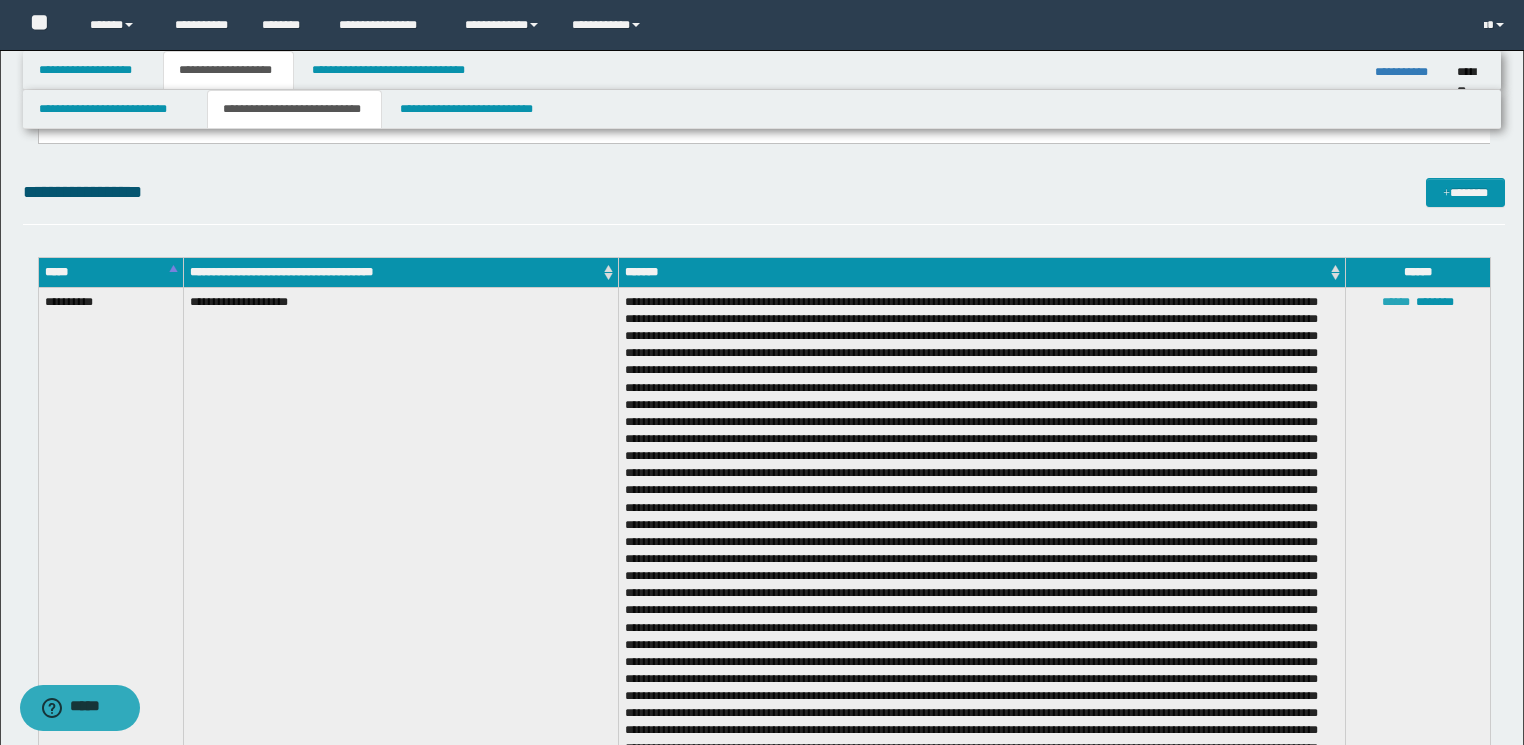 click on "******" at bounding box center [1396, 302] 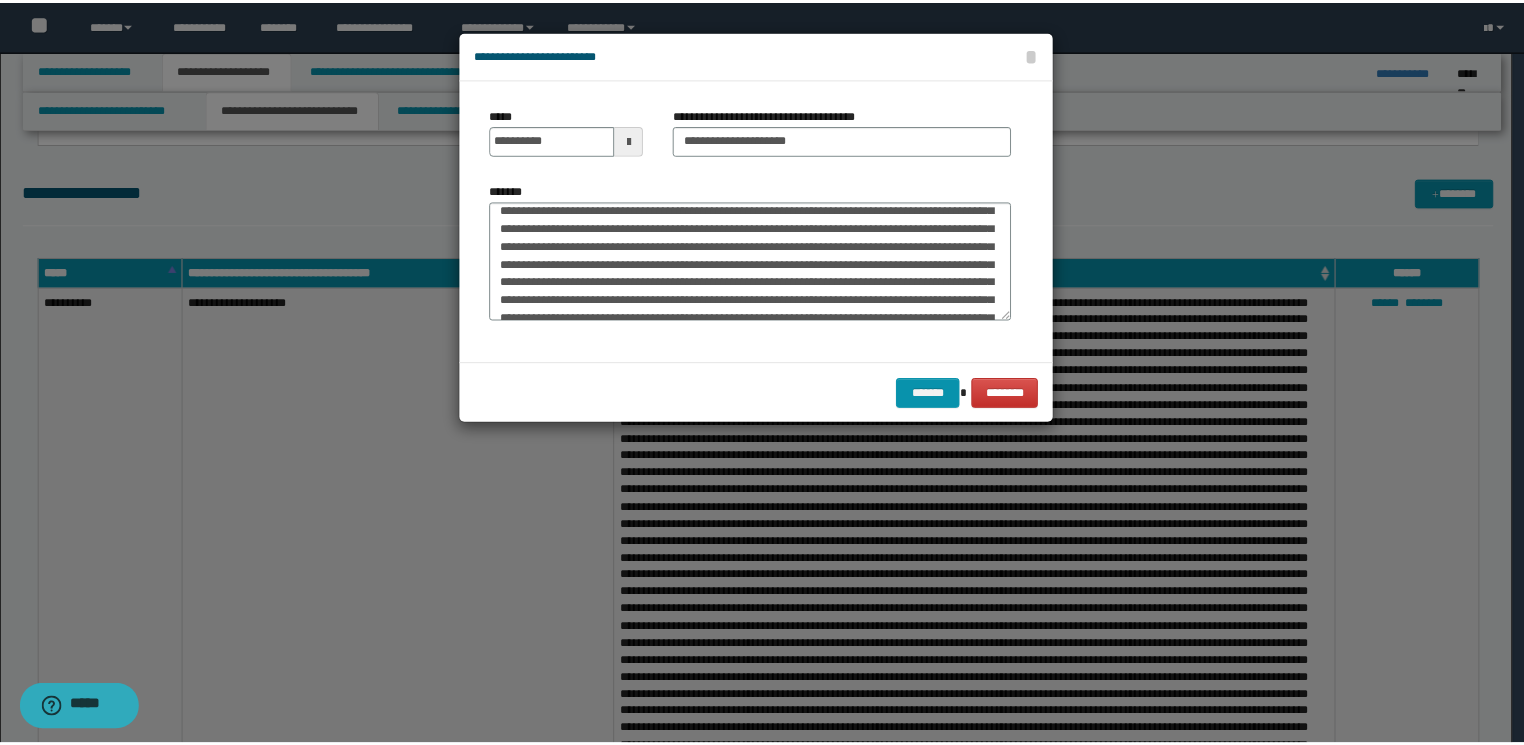 scroll, scrollTop: 792, scrollLeft: 0, axis: vertical 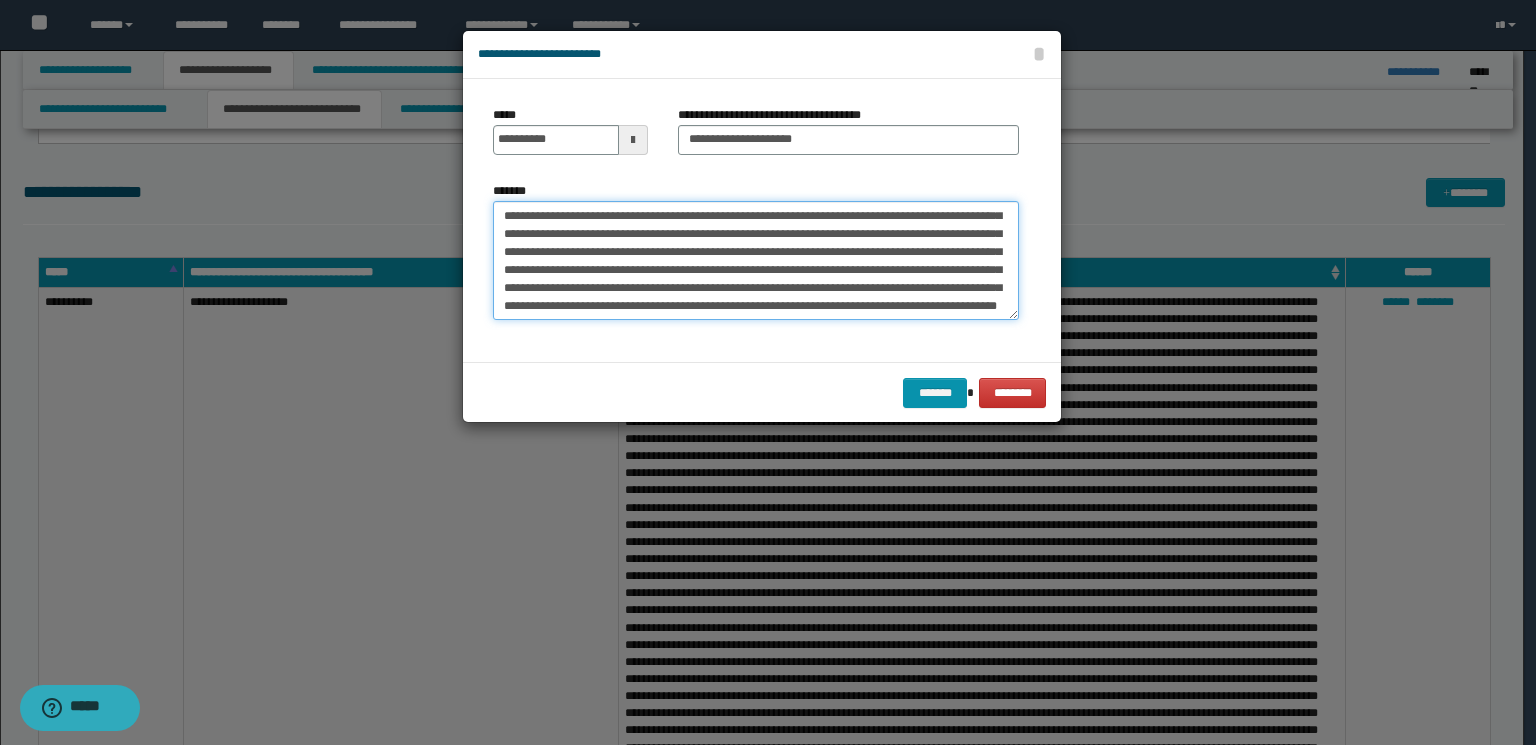 click on "*******" at bounding box center (756, 261) 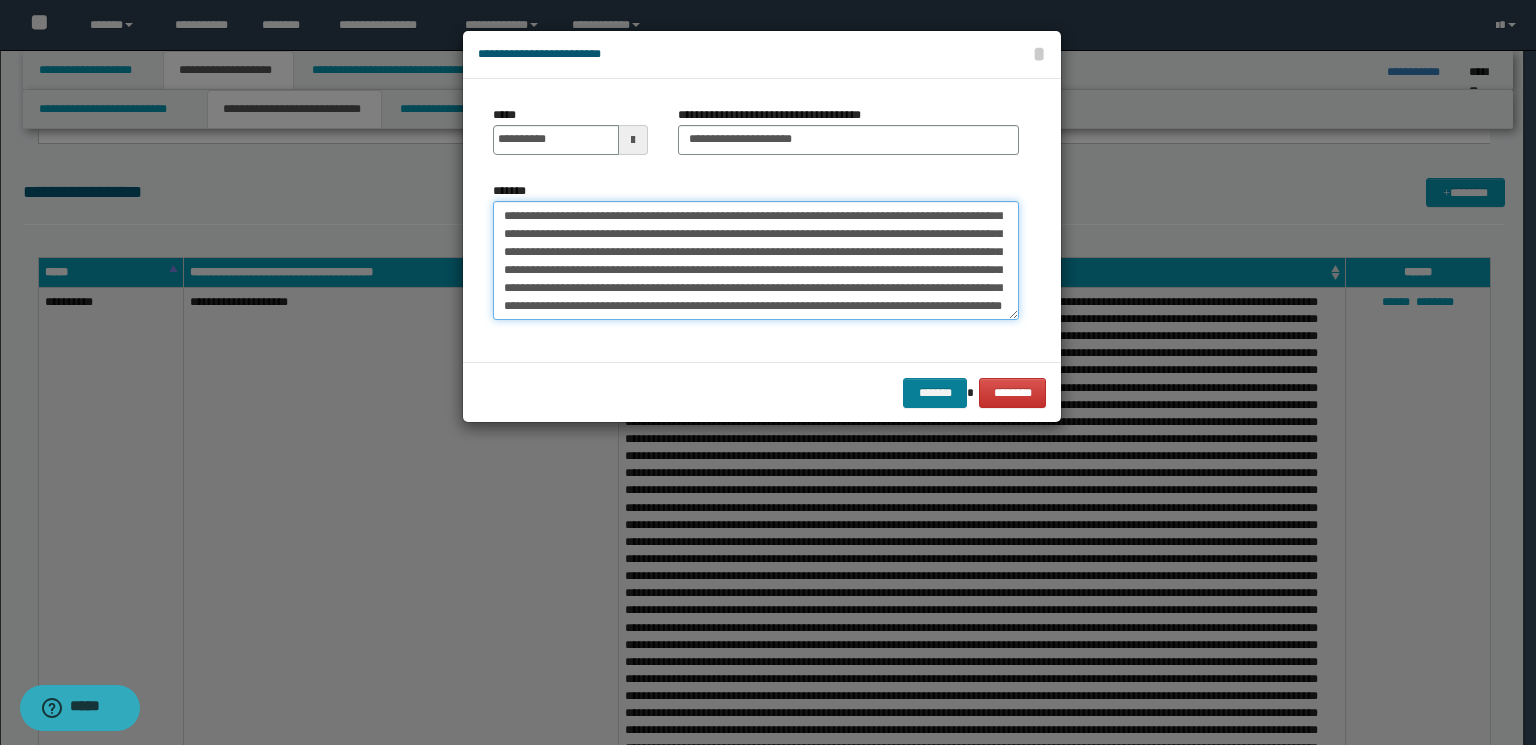 type on "**********" 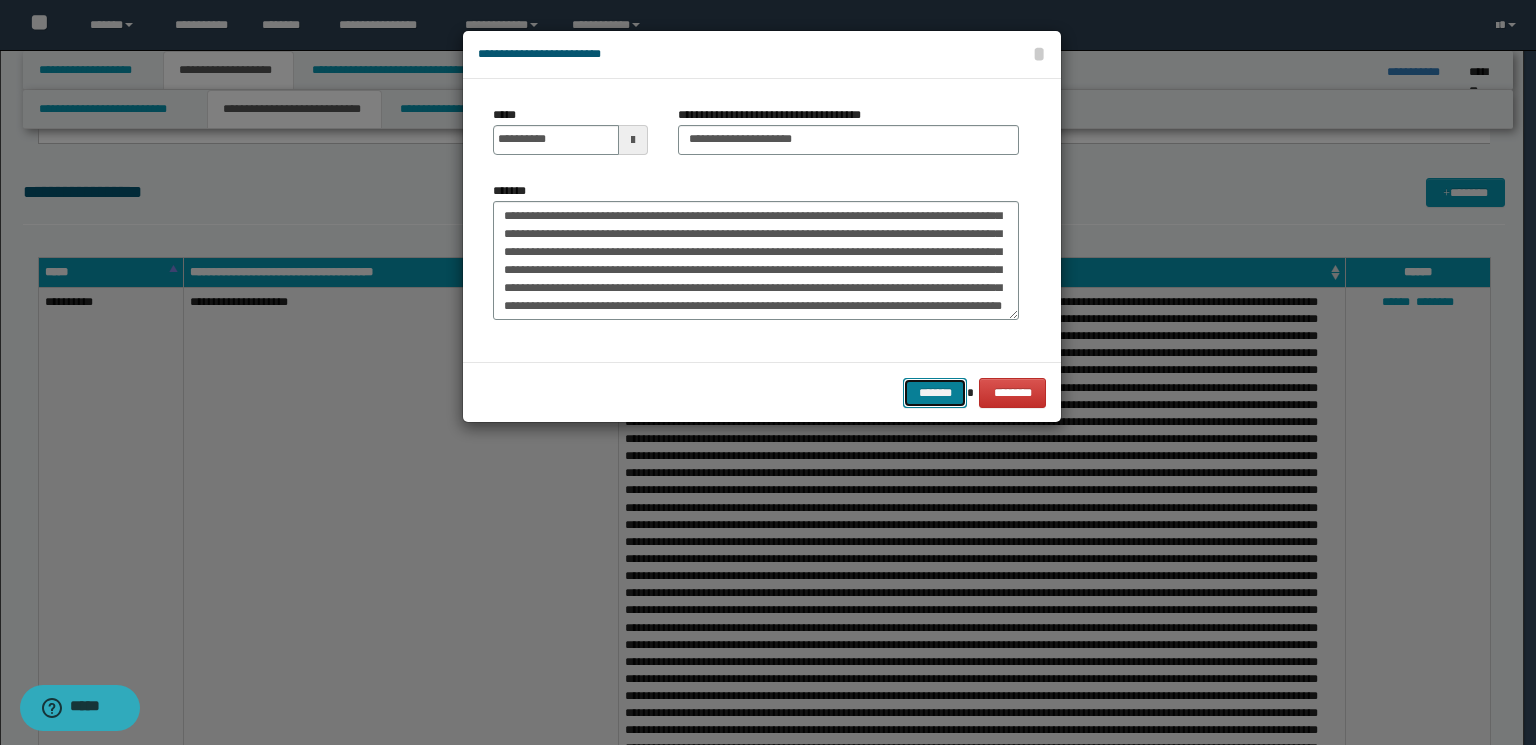 click on "*******" at bounding box center [935, 393] 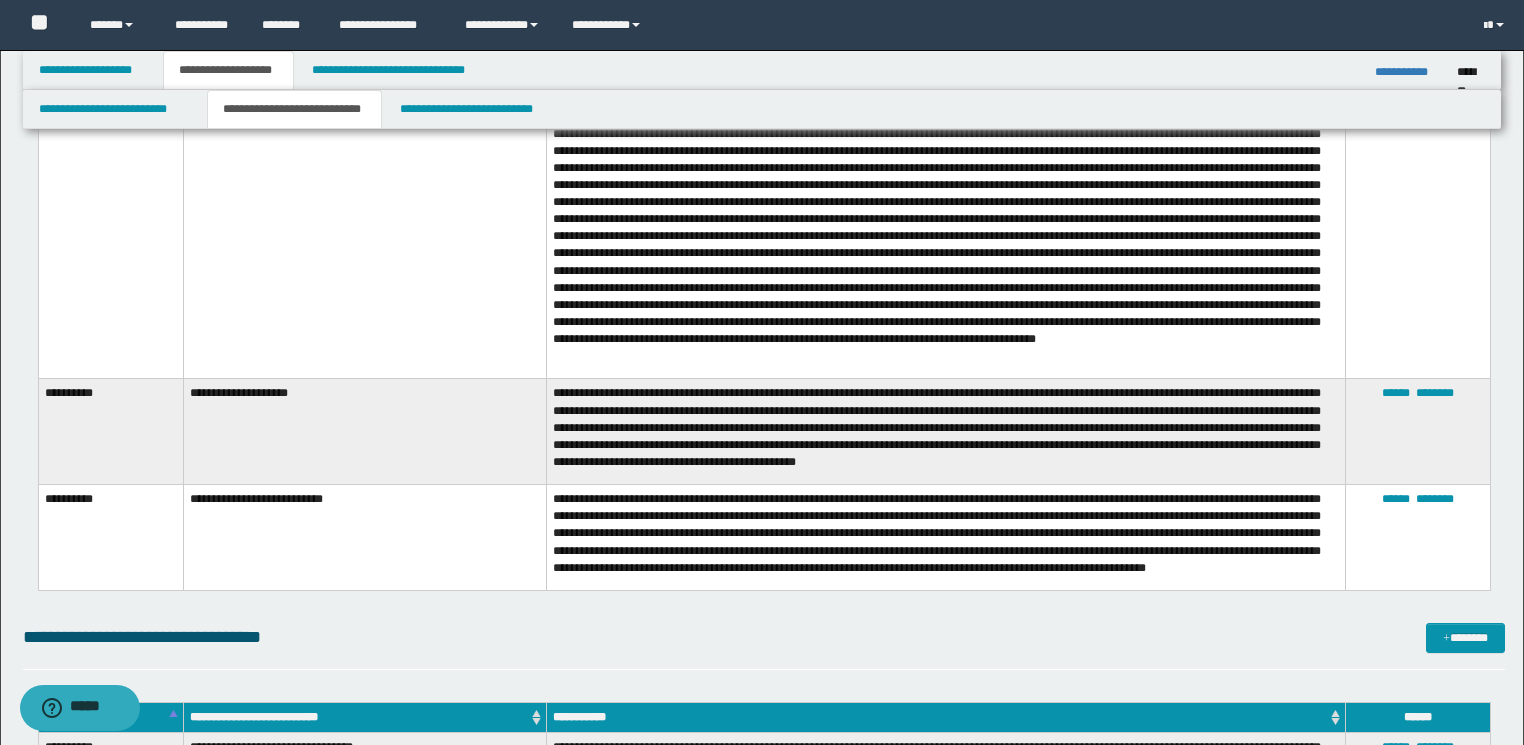 scroll, scrollTop: 3125, scrollLeft: 0, axis: vertical 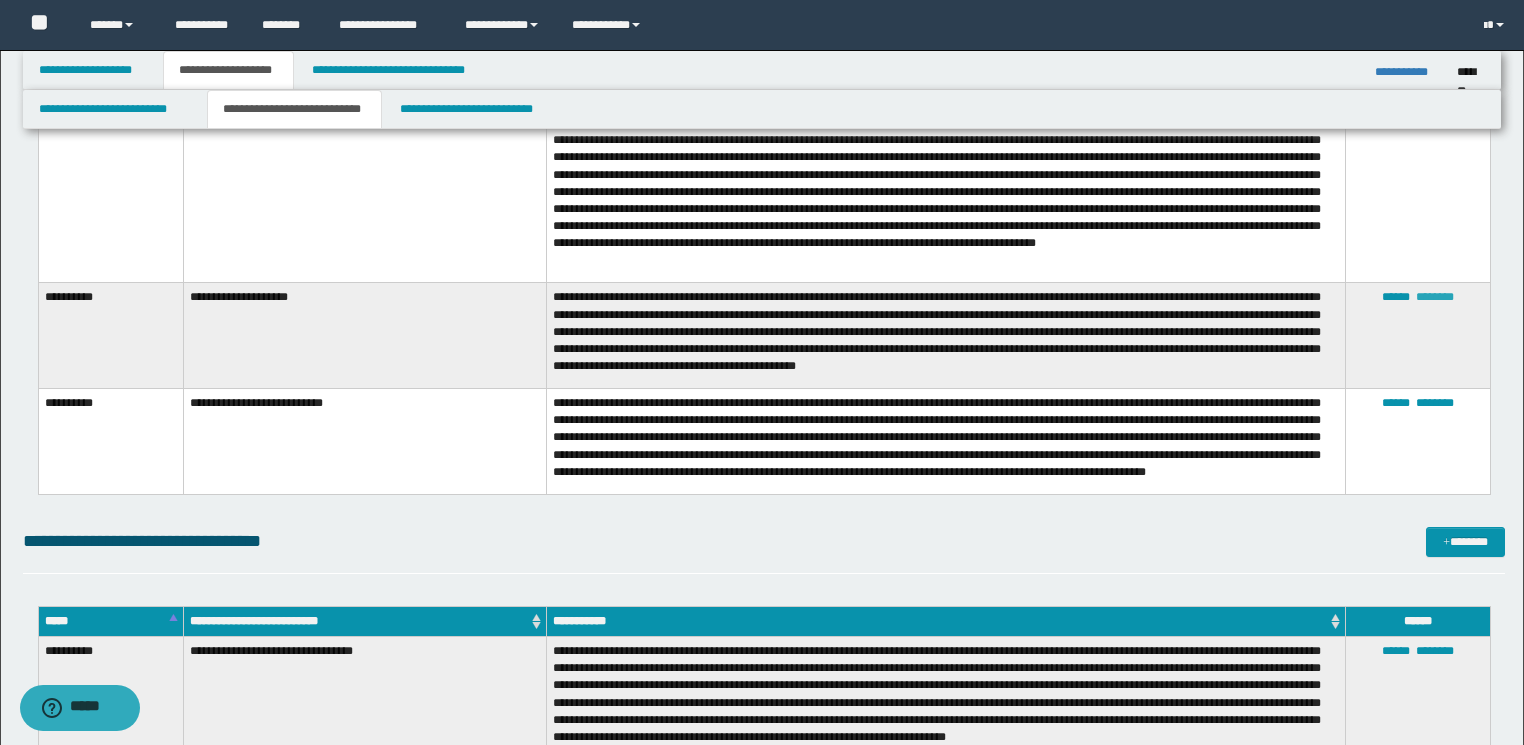click on "********" at bounding box center [1435, 297] 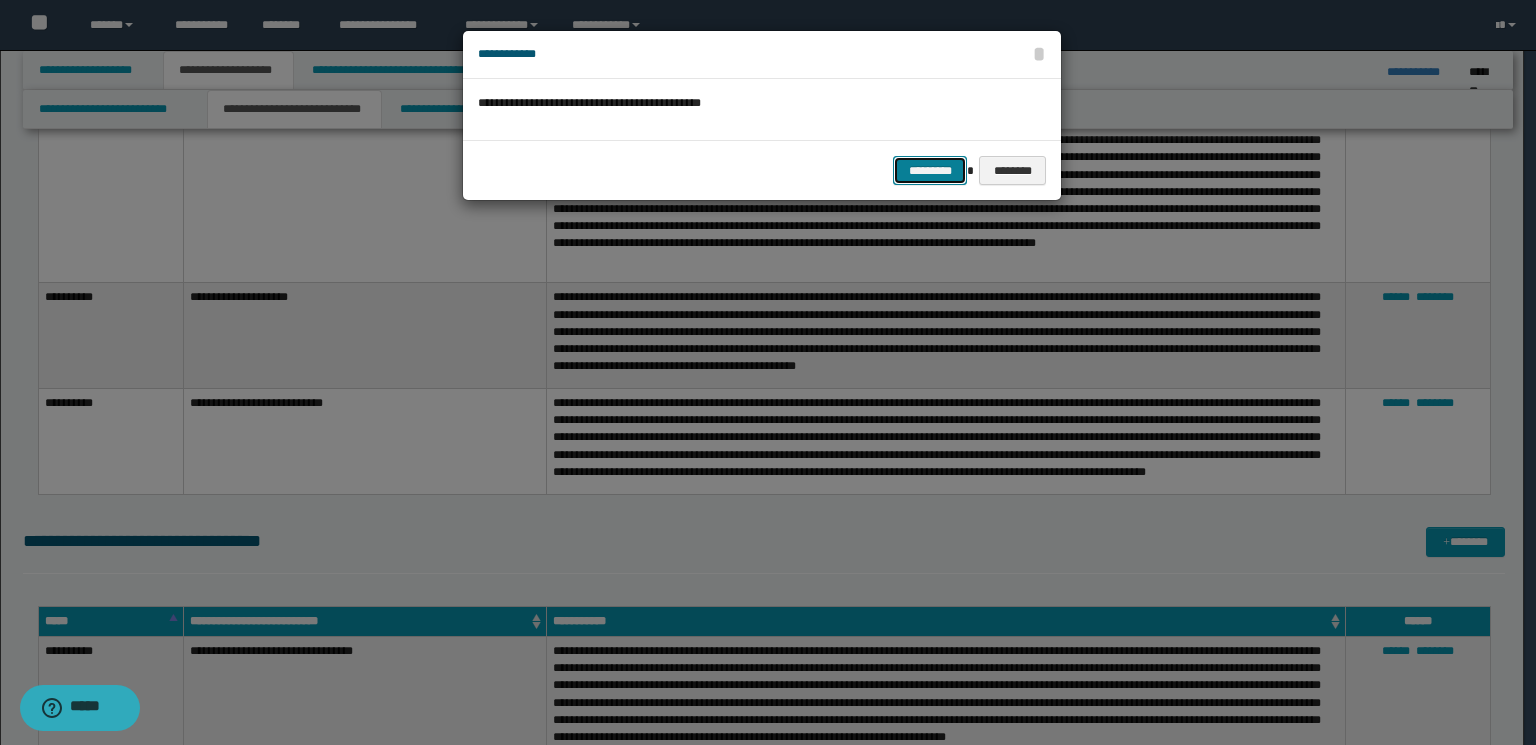 click on "*********" at bounding box center [930, 171] 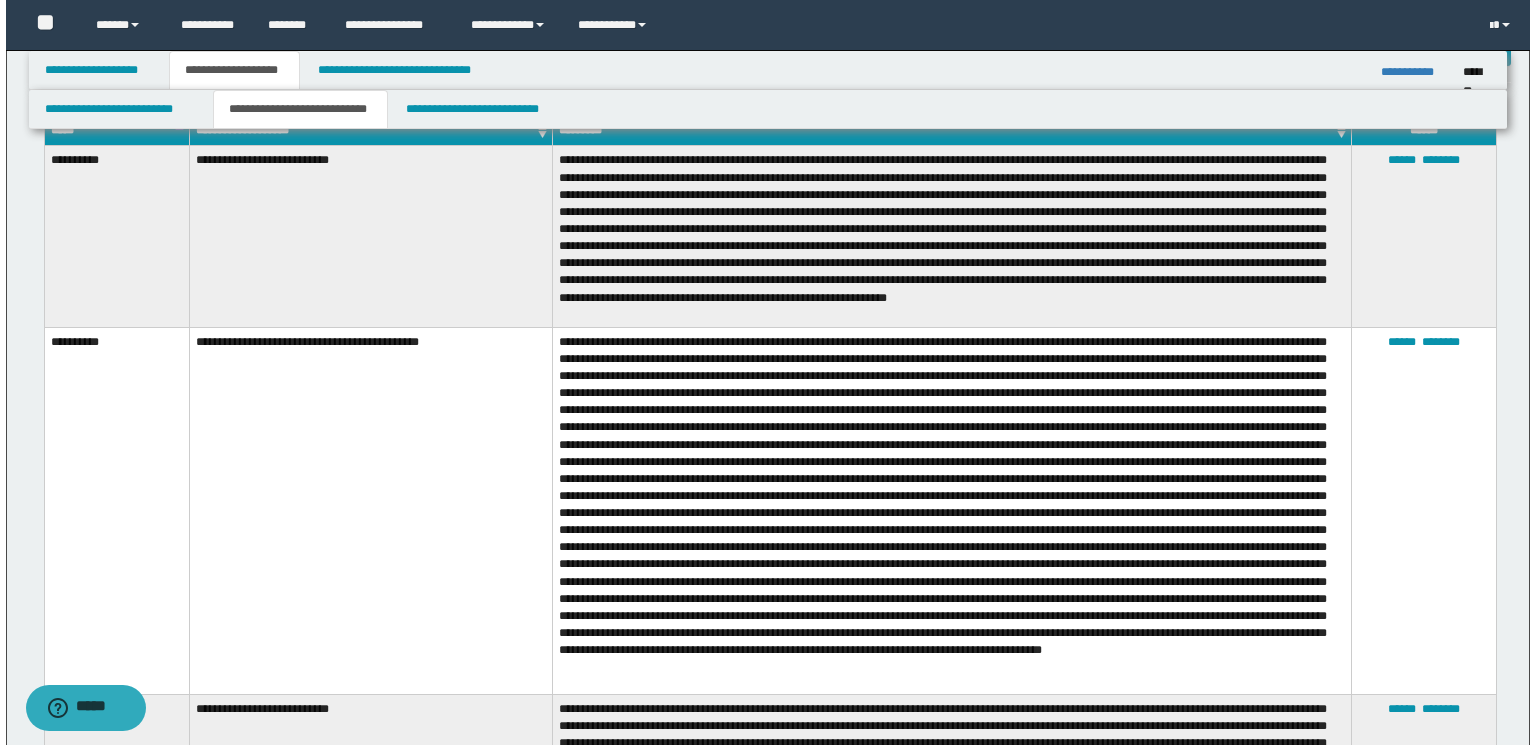 scroll, scrollTop: 2565, scrollLeft: 0, axis: vertical 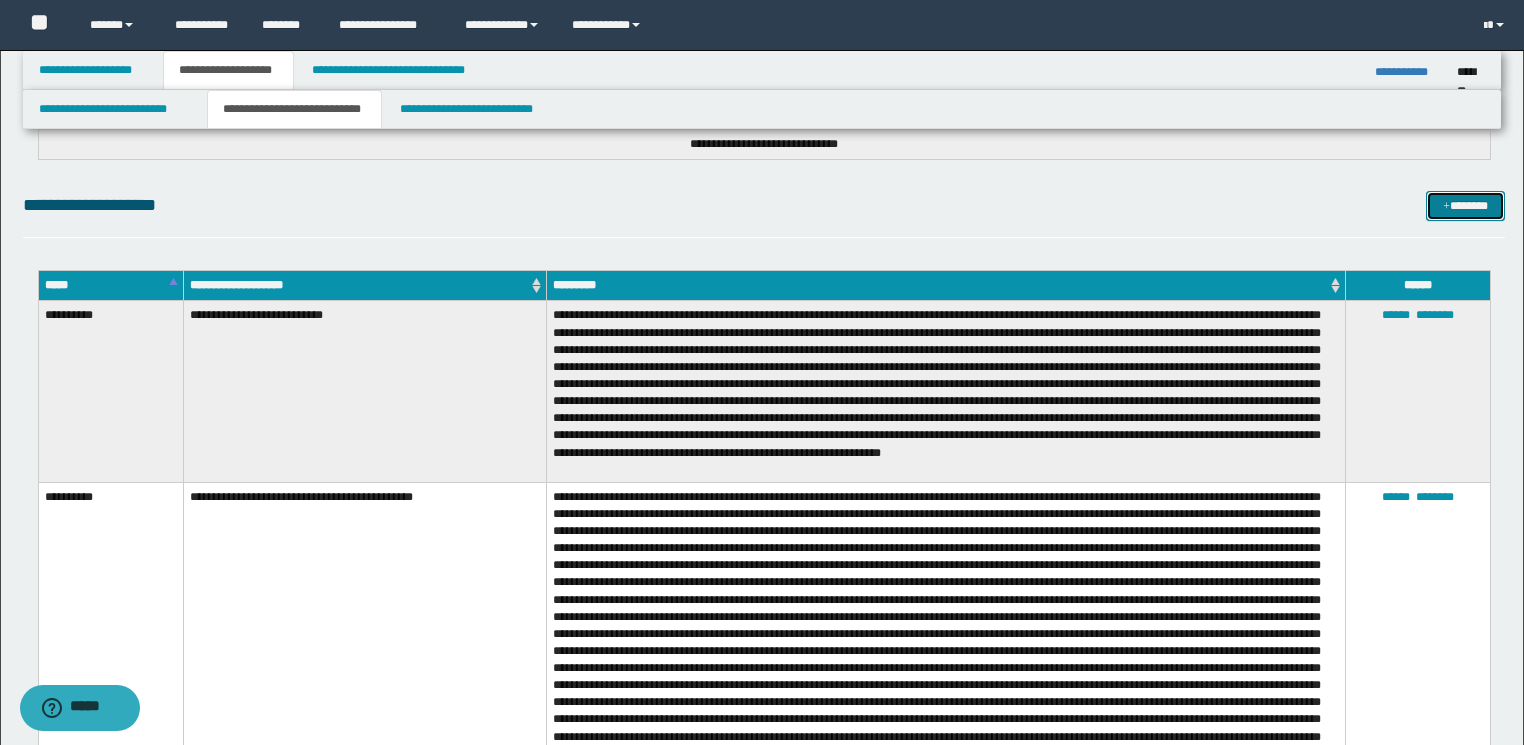 drag, startPoint x: 1464, startPoint y: 206, endPoint x: 1235, endPoint y: 208, distance: 229.00873 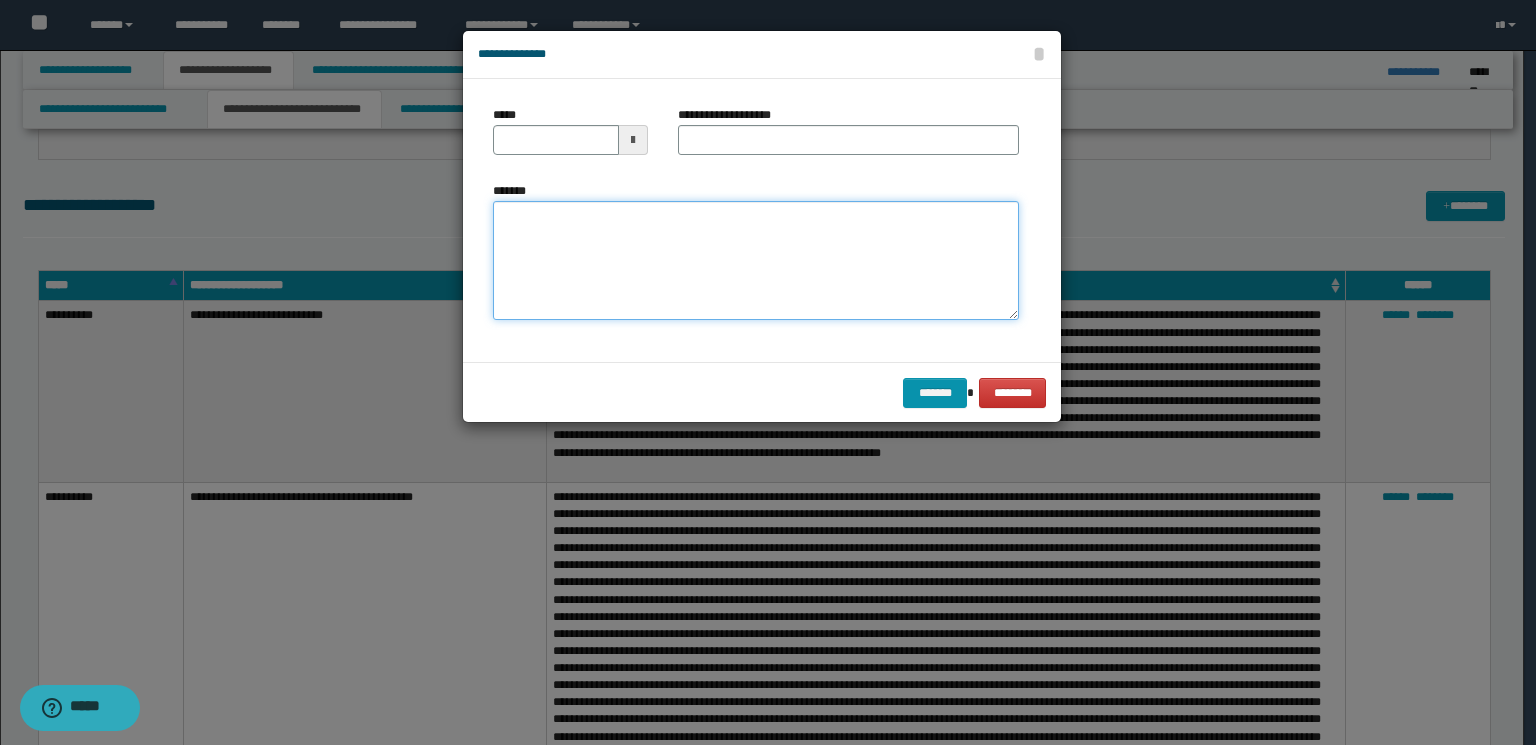 click on "*******" at bounding box center [756, 261] 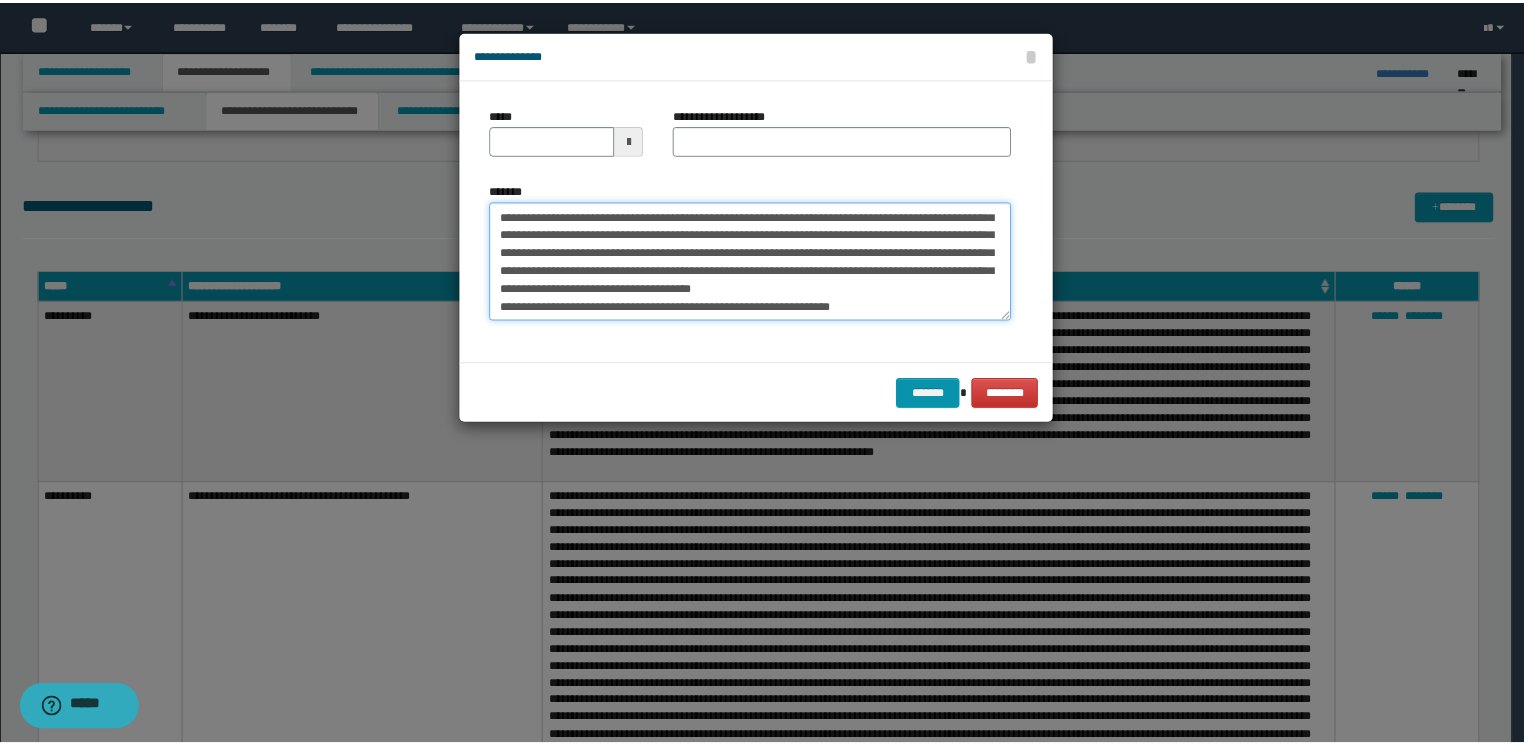 scroll, scrollTop: 0, scrollLeft: 0, axis: both 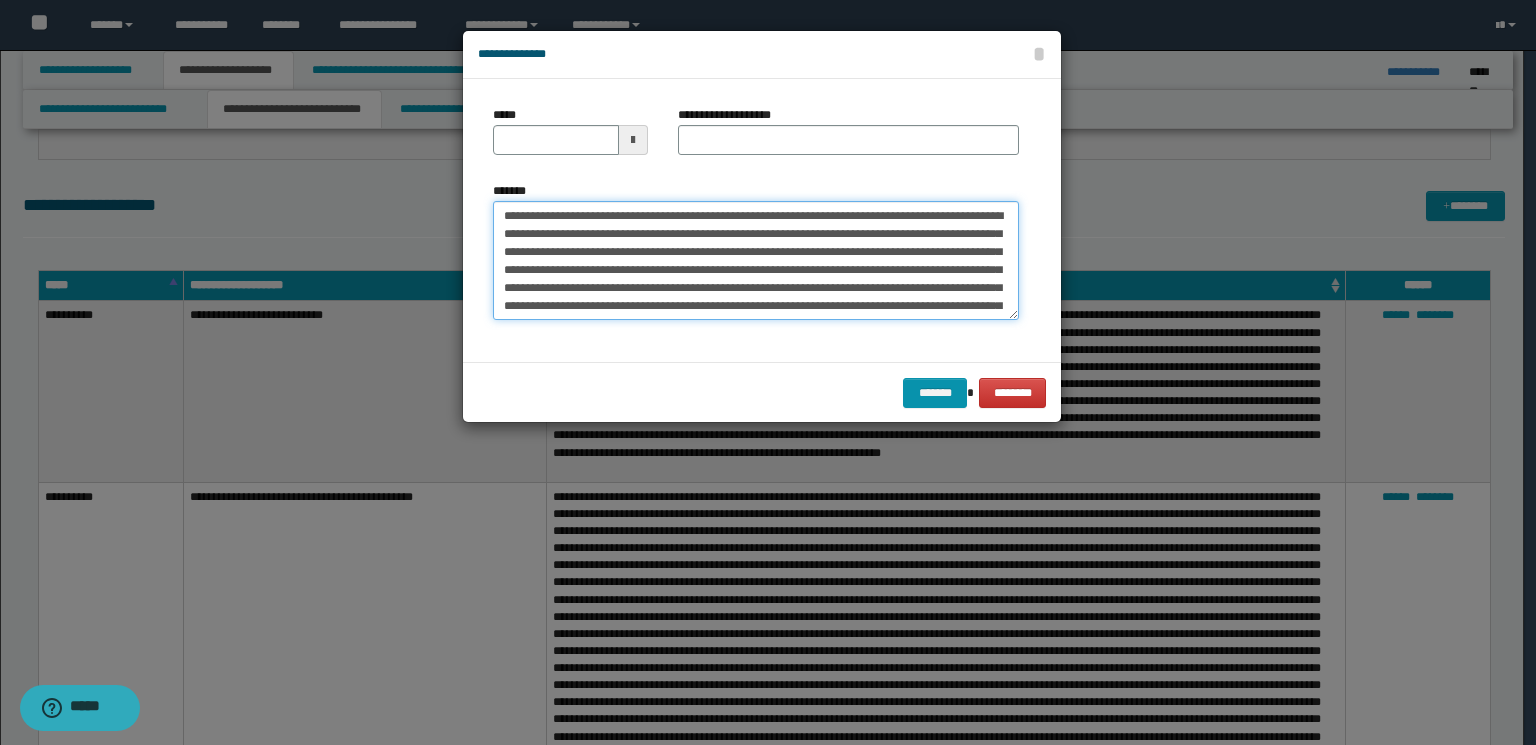 drag, startPoint x: 686, startPoint y: 216, endPoint x: 482, endPoint y: 220, distance: 204.03922 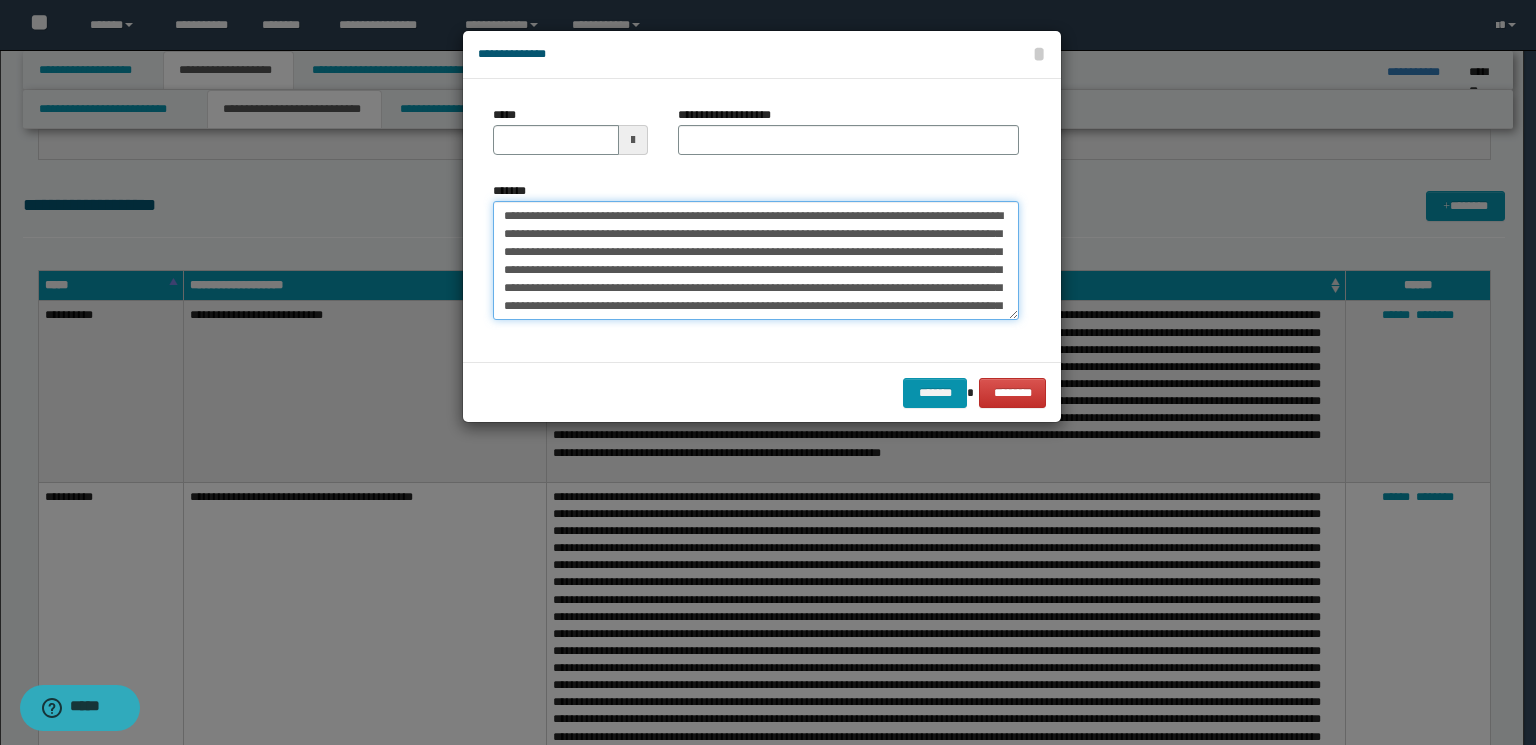 type on "**********" 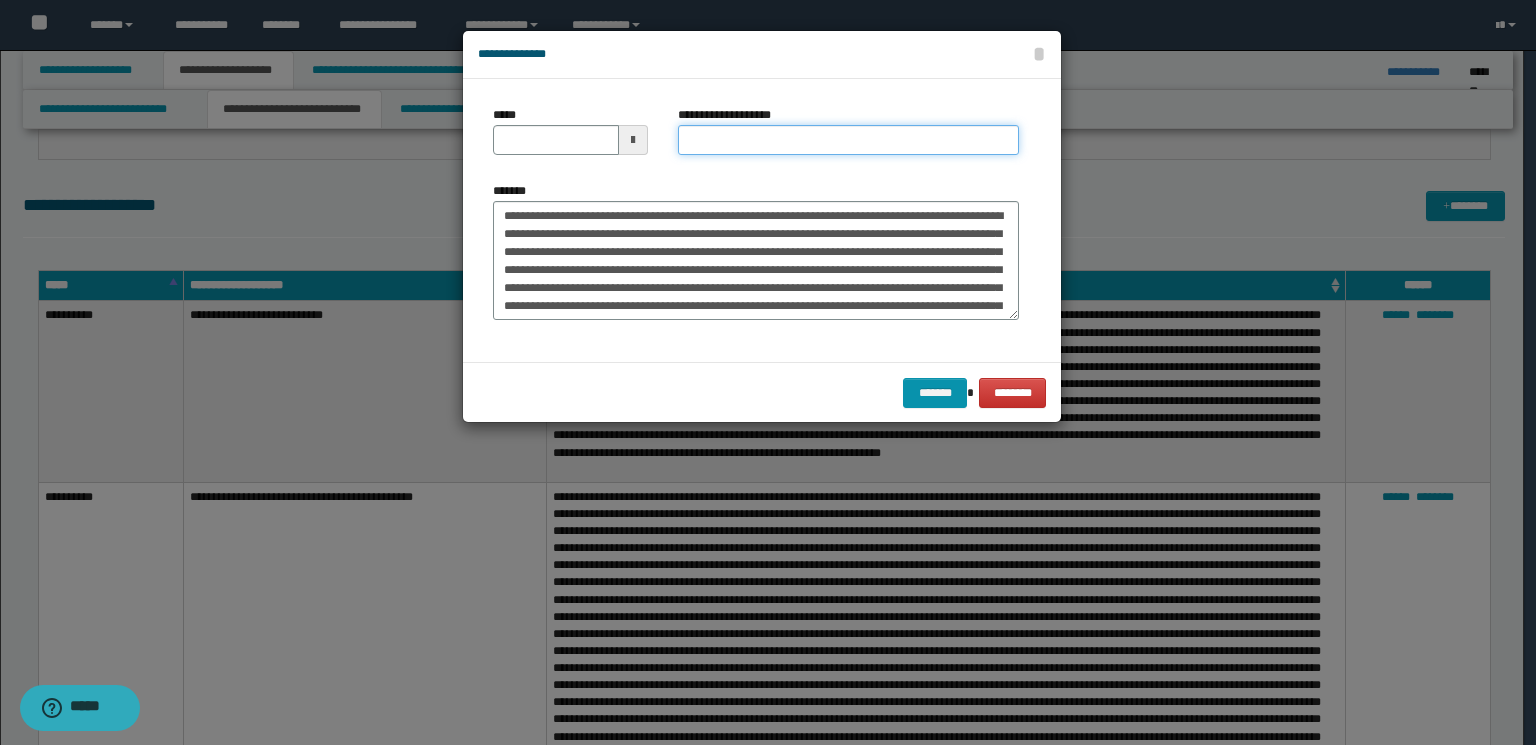 click on "**********" at bounding box center (848, 140) 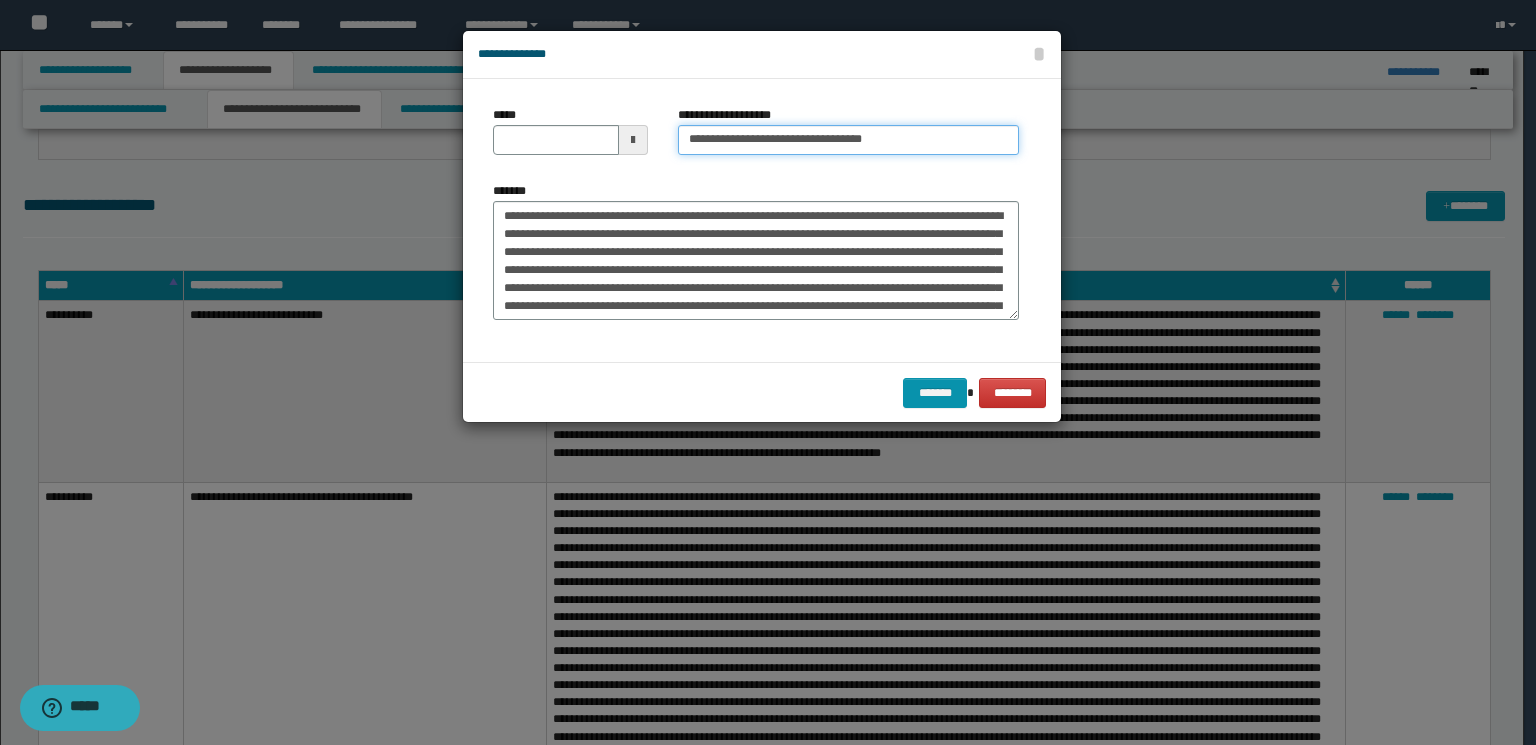 drag, startPoint x: 874, startPoint y: 140, endPoint x: 796, endPoint y: 139, distance: 78.00641 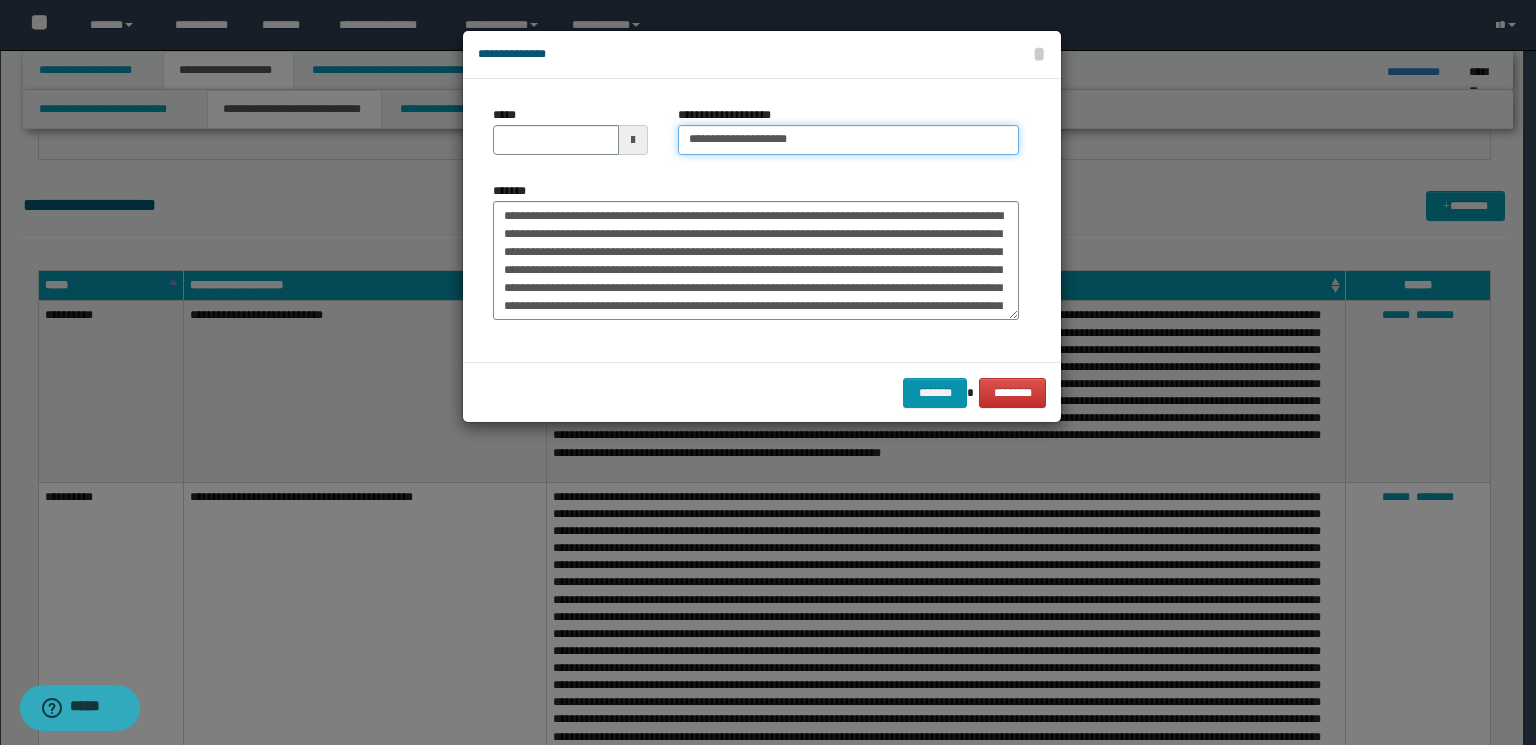 type 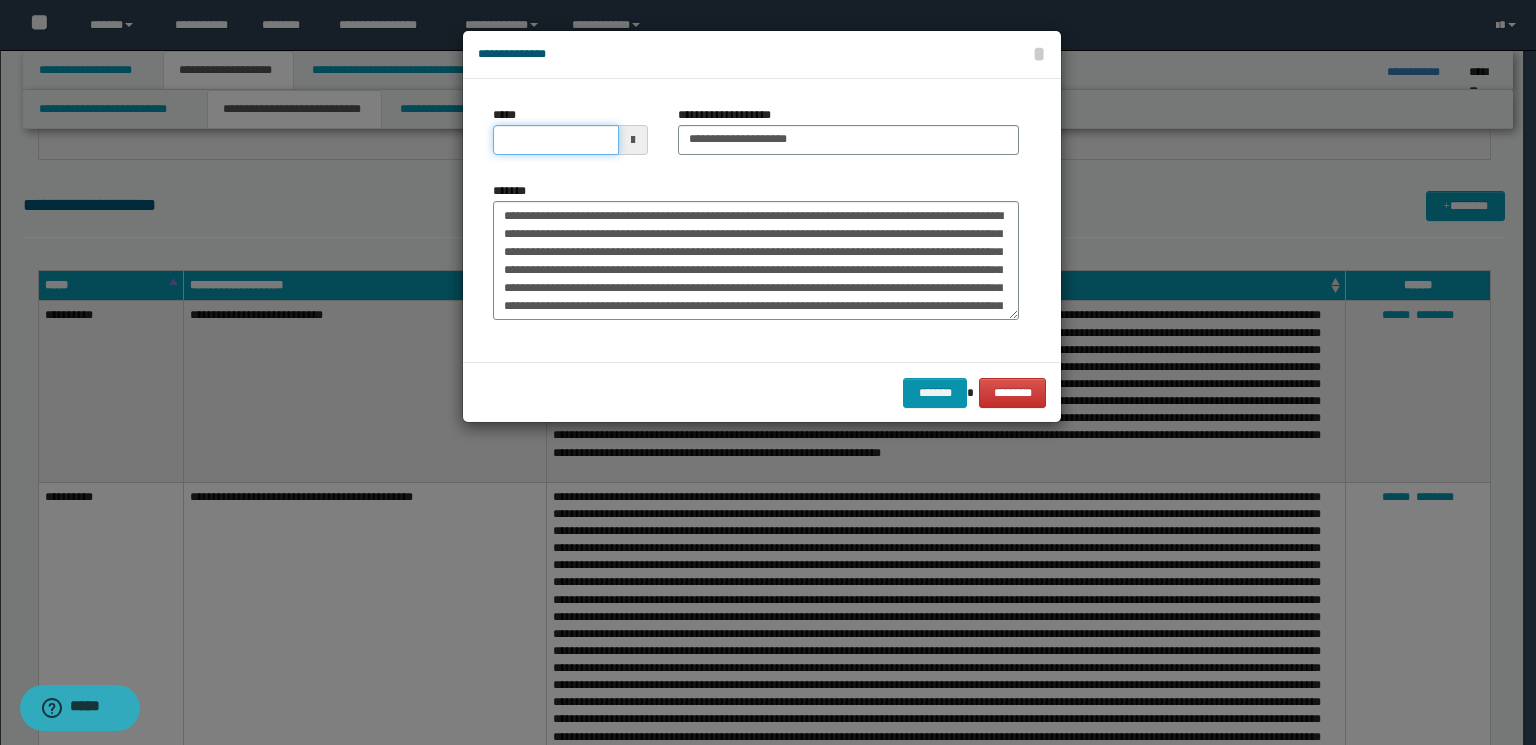 click on "*****" at bounding box center (556, 140) 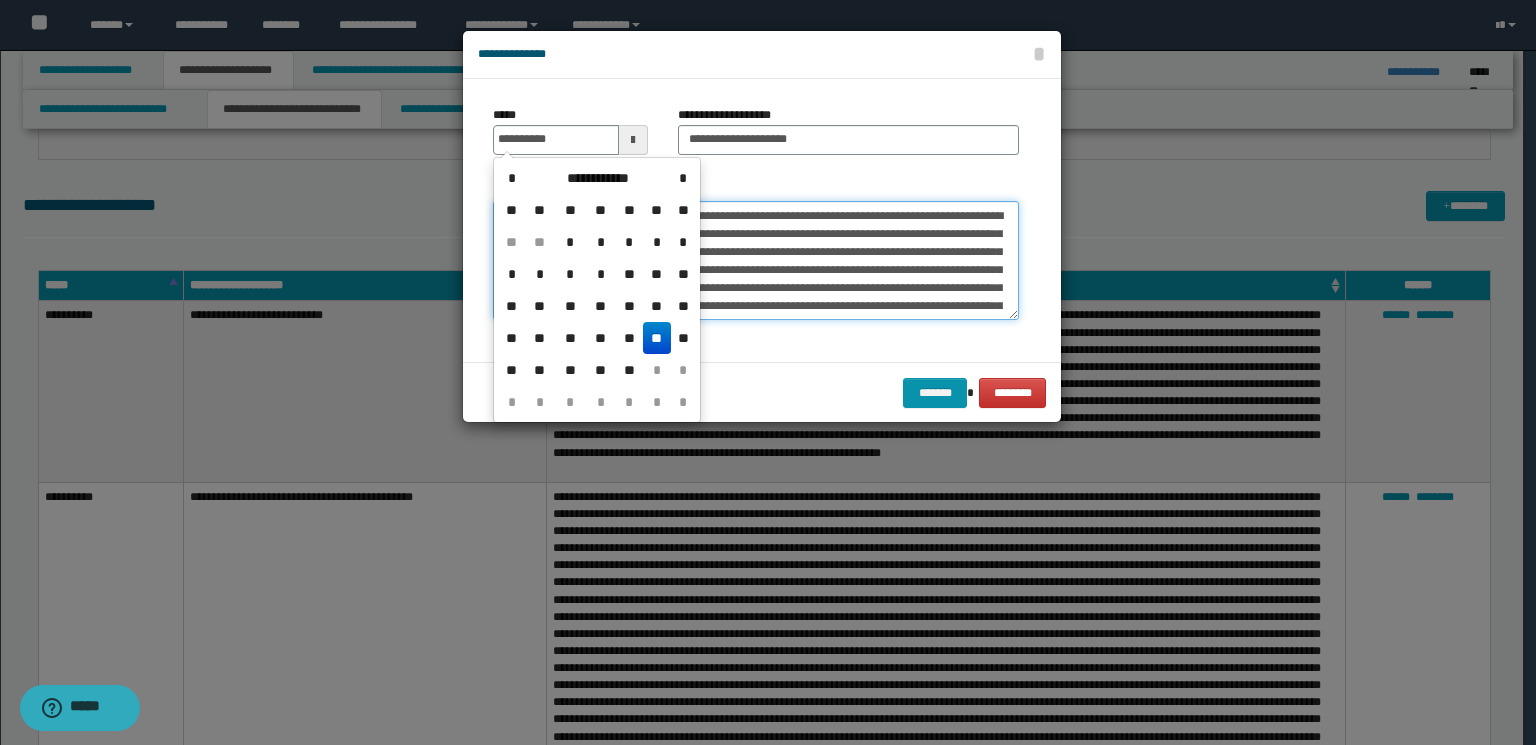 type on "**********" 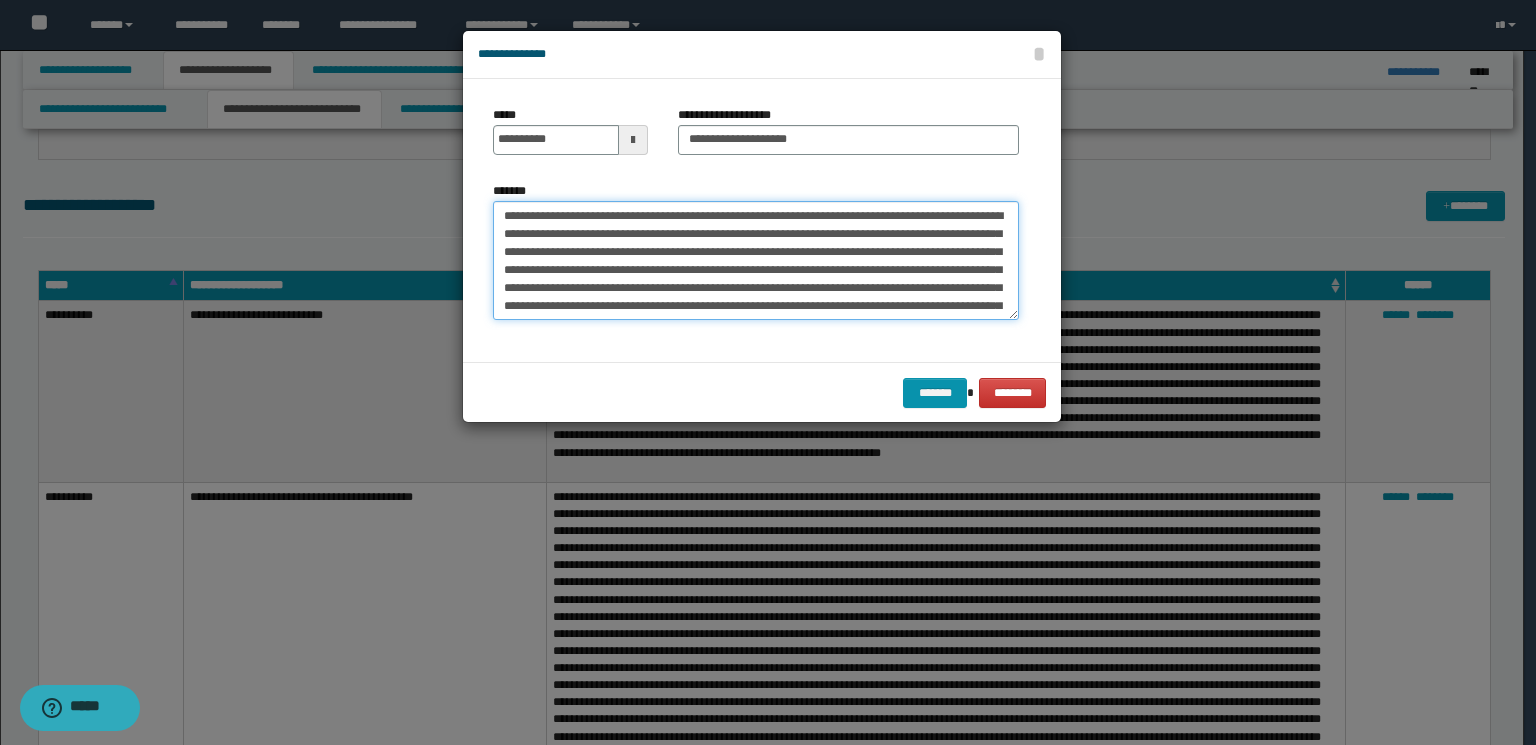 click on "**********" at bounding box center [756, 261] 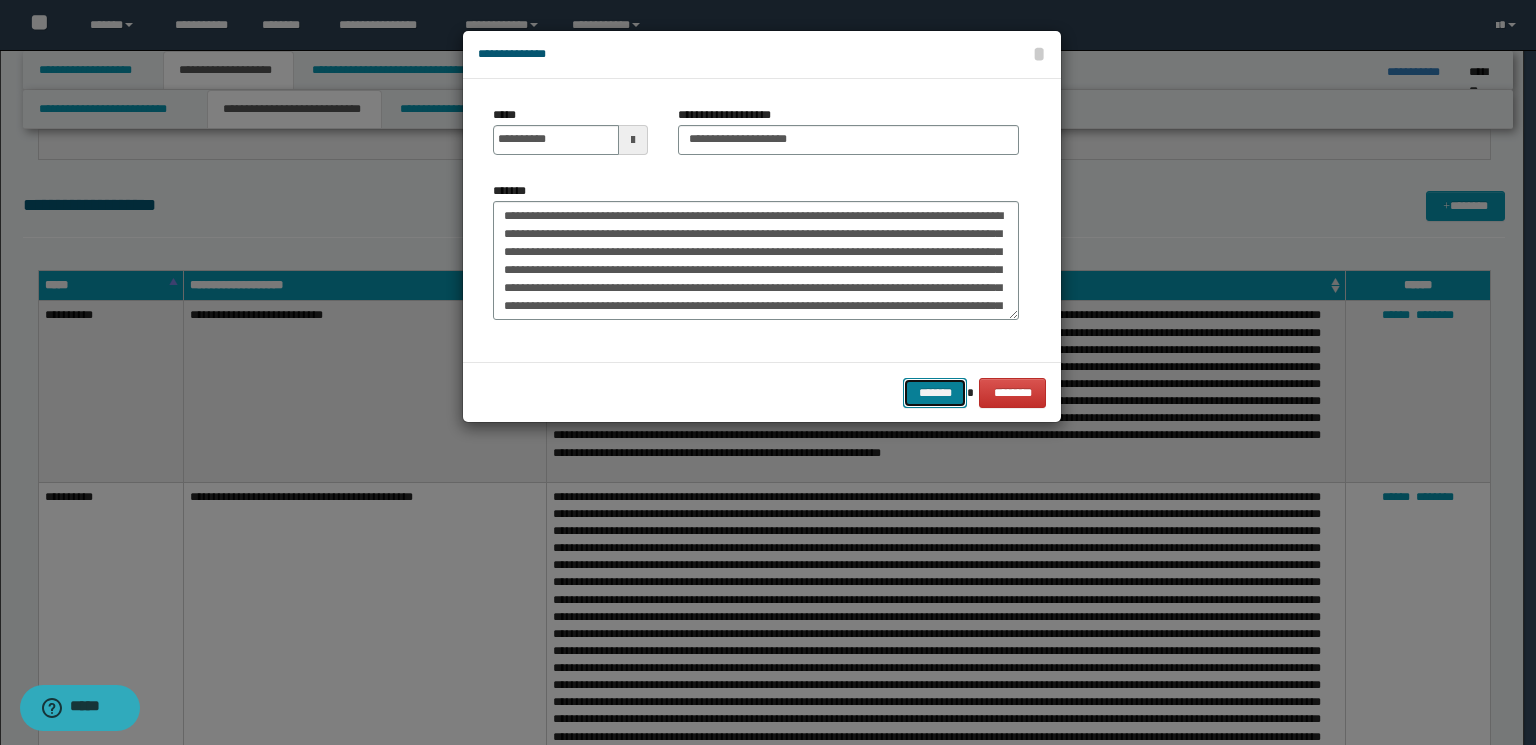 click on "*******" at bounding box center [935, 393] 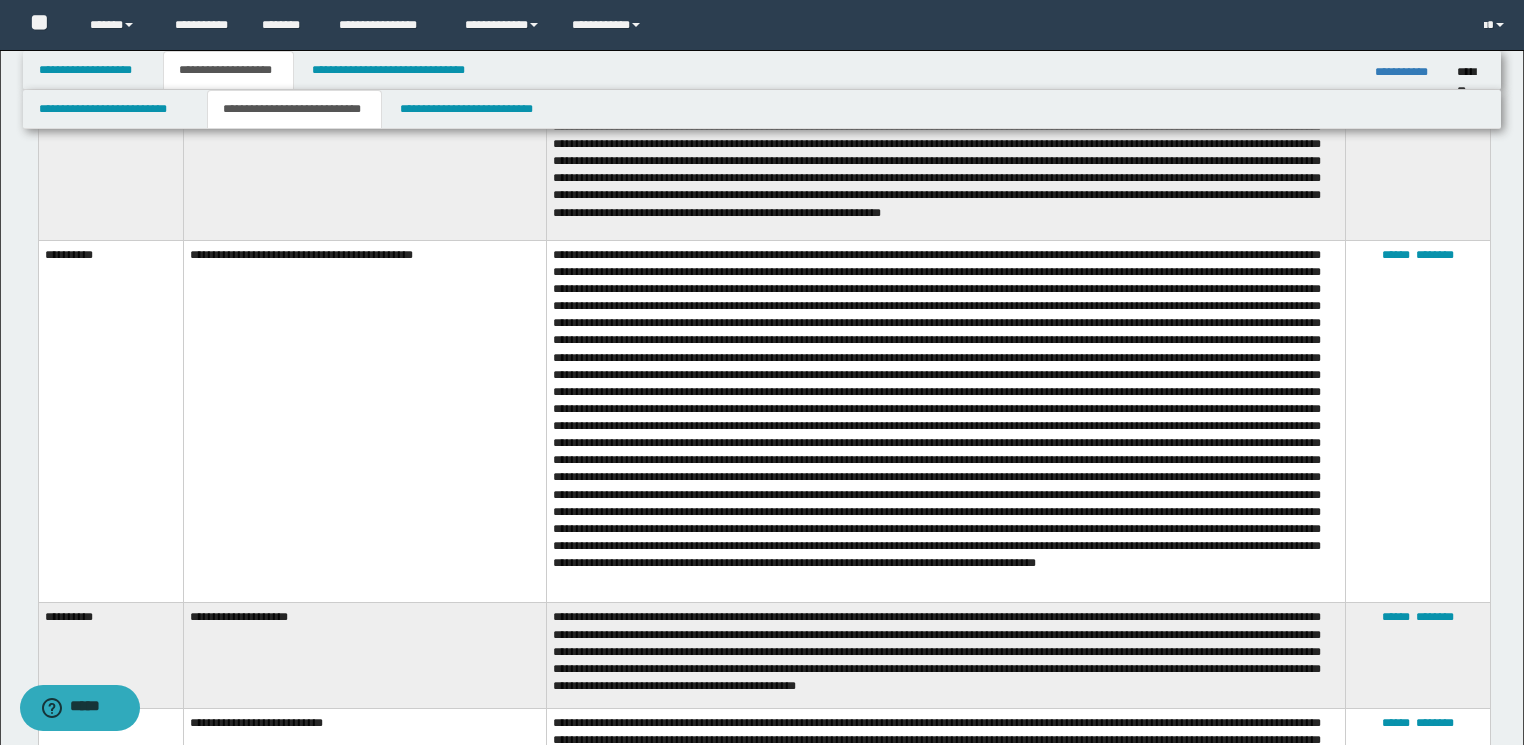 scroll, scrollTop: 2965, scrollLeft: 0, axis: vertical 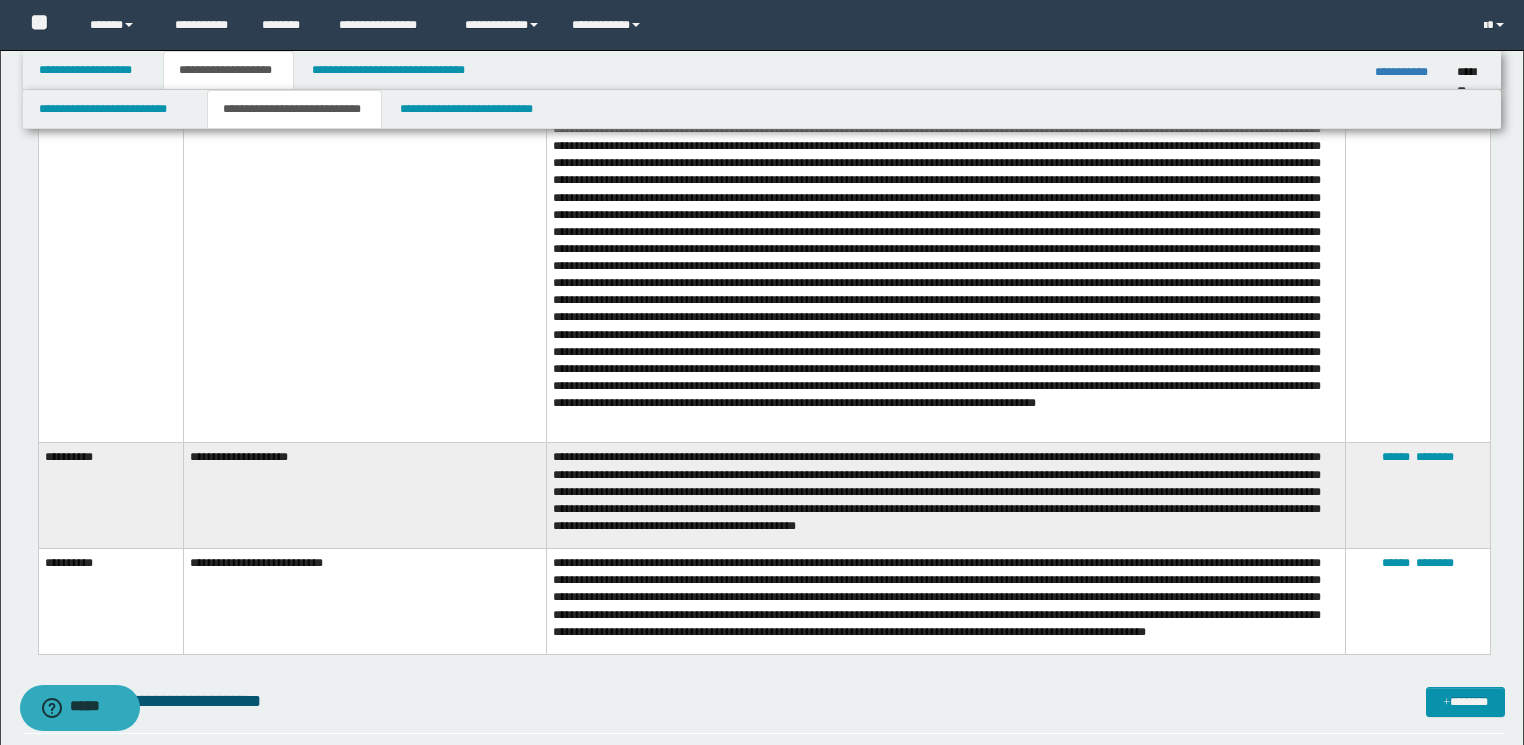 click on "**********" at bounding box center [945, 602] 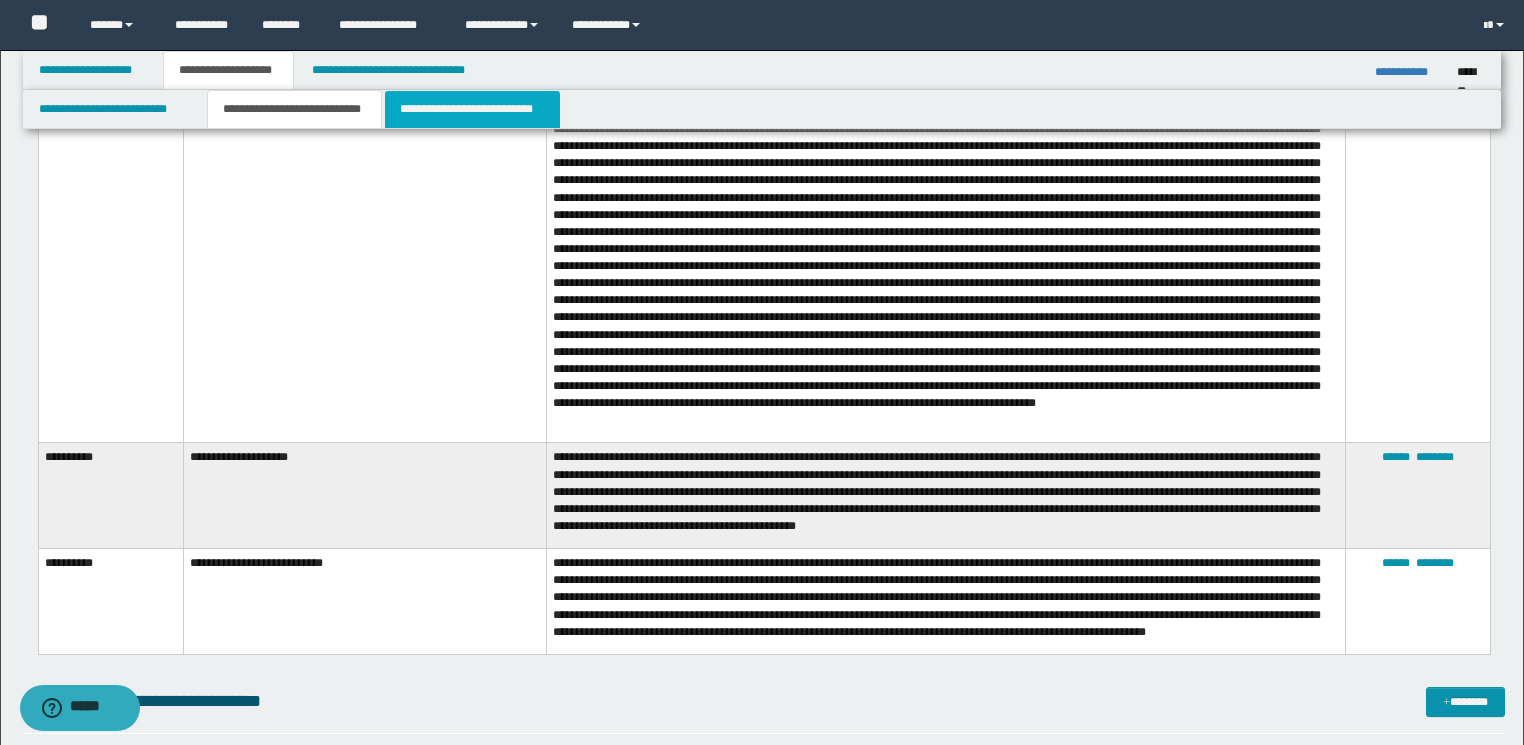 click on "**********" at bounding box center (472, 109) 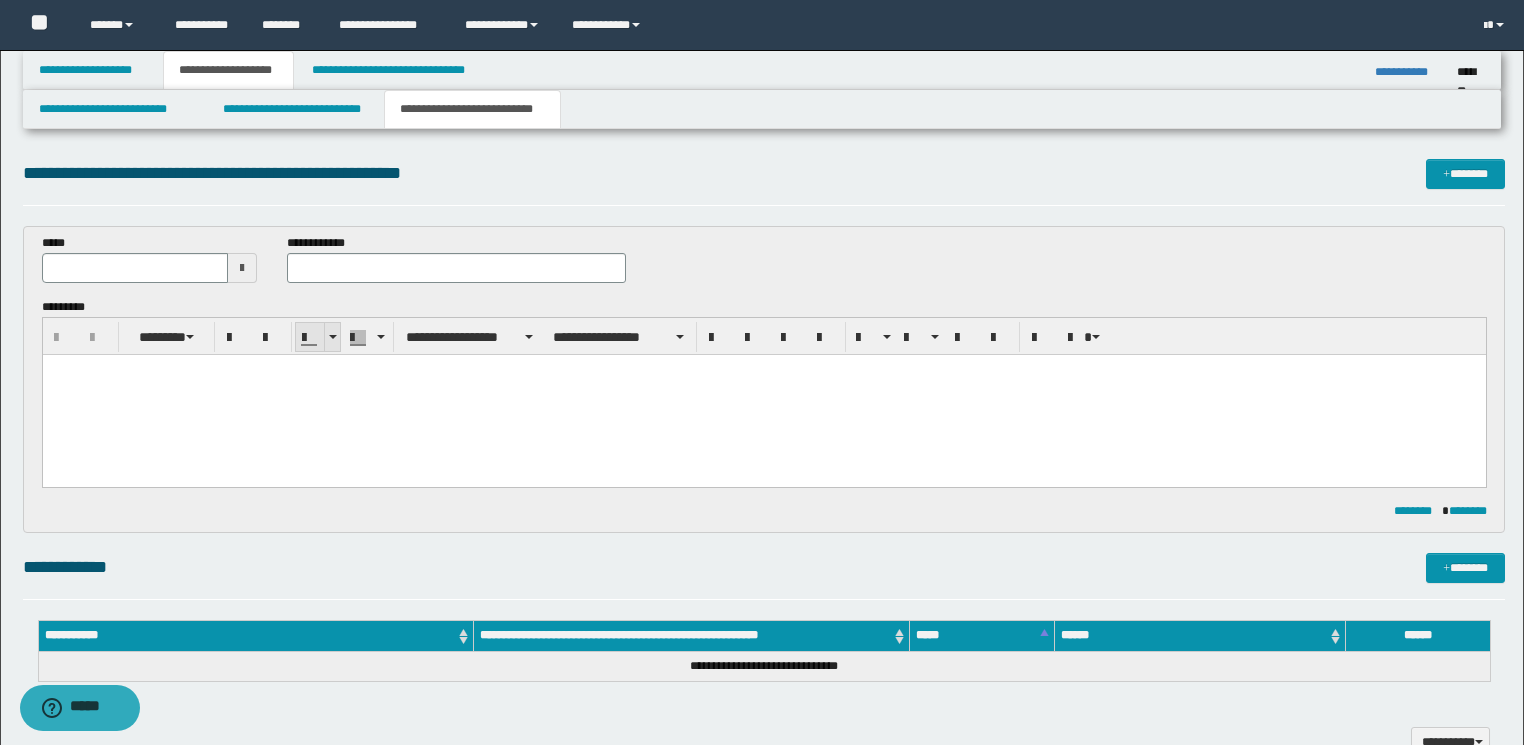 scroll, scrollTop: 0, scrollLeft: 0, axis: both 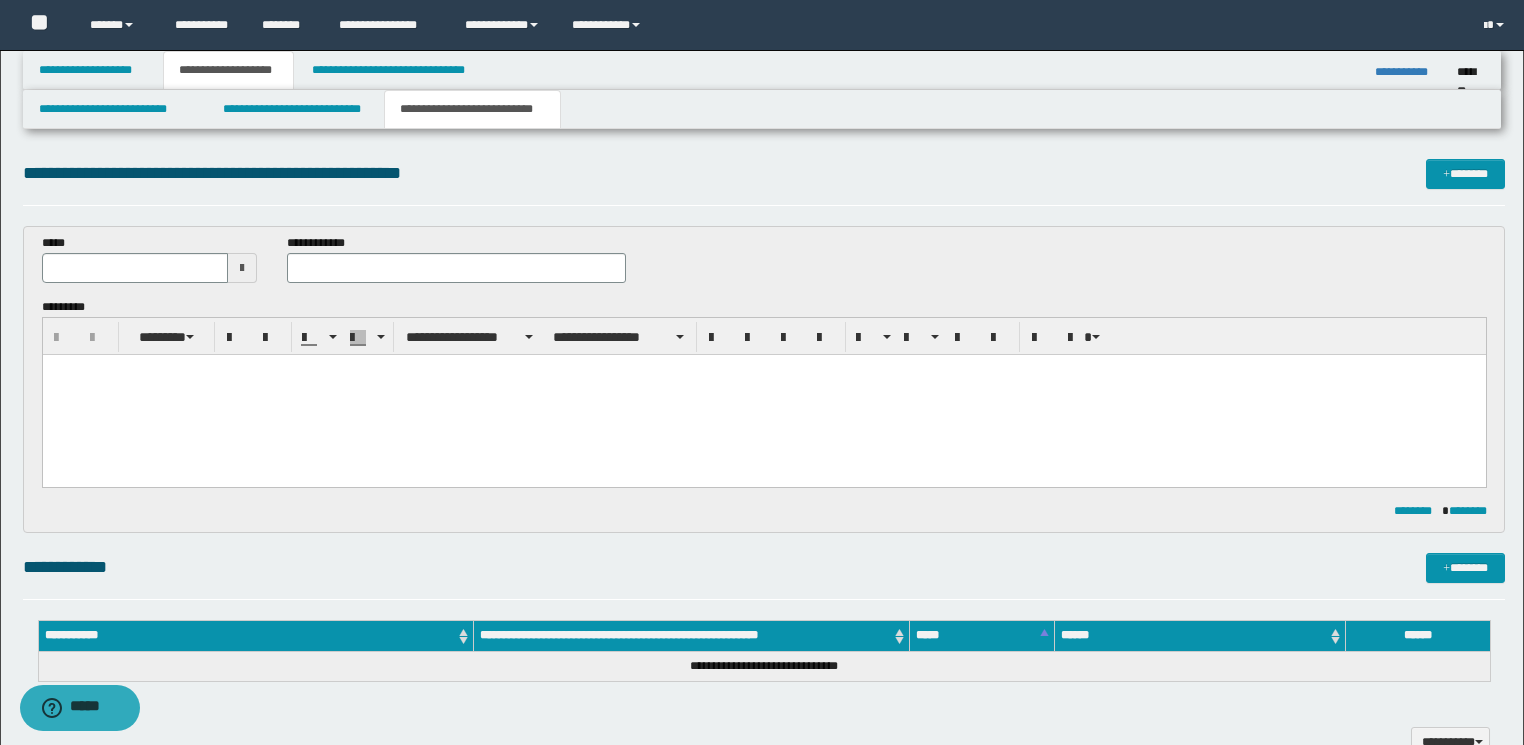 click at bounding box center [763, 394] 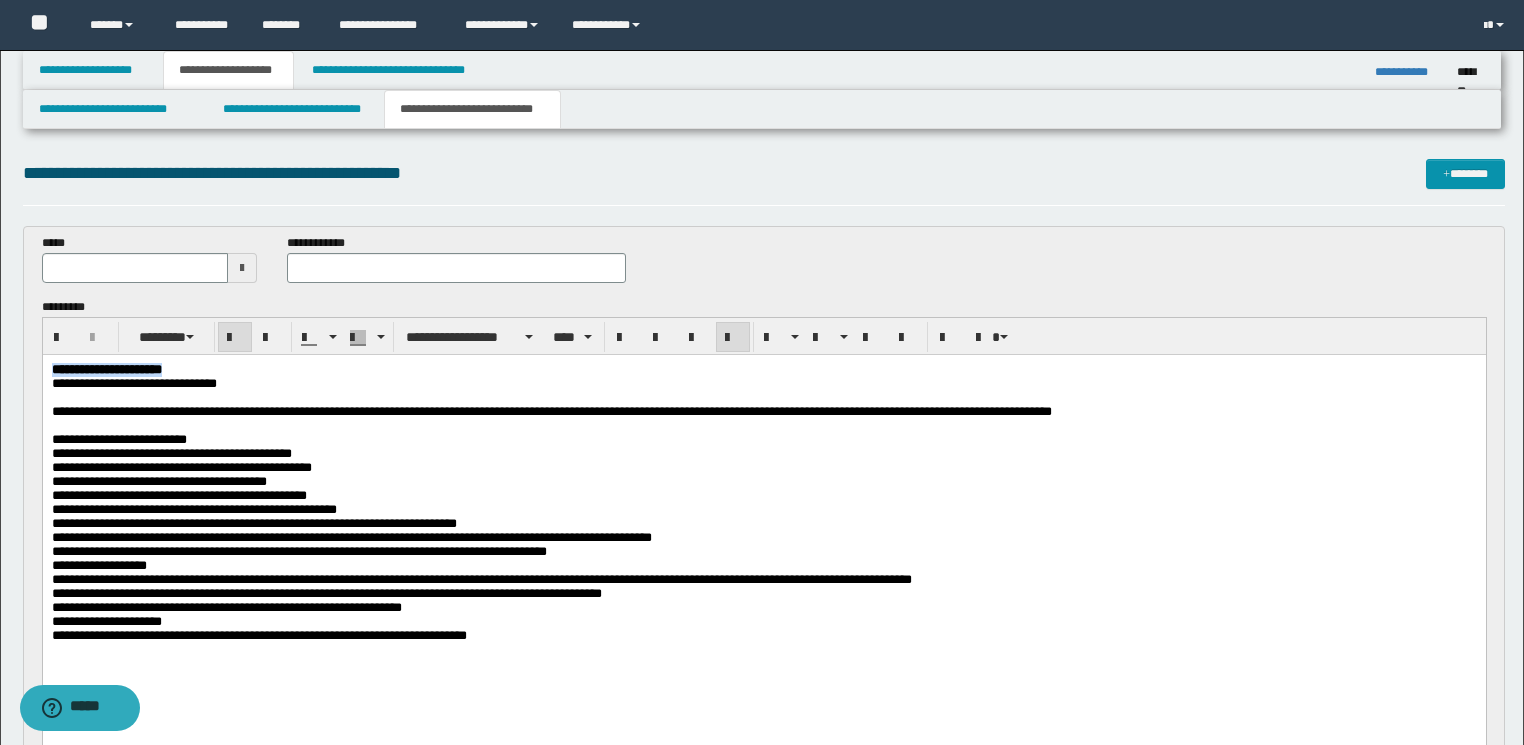 drag, startPoint x: 240, startPoint y: 372, endPoint x: 42, endPoint y: 726, distance: 405.61066 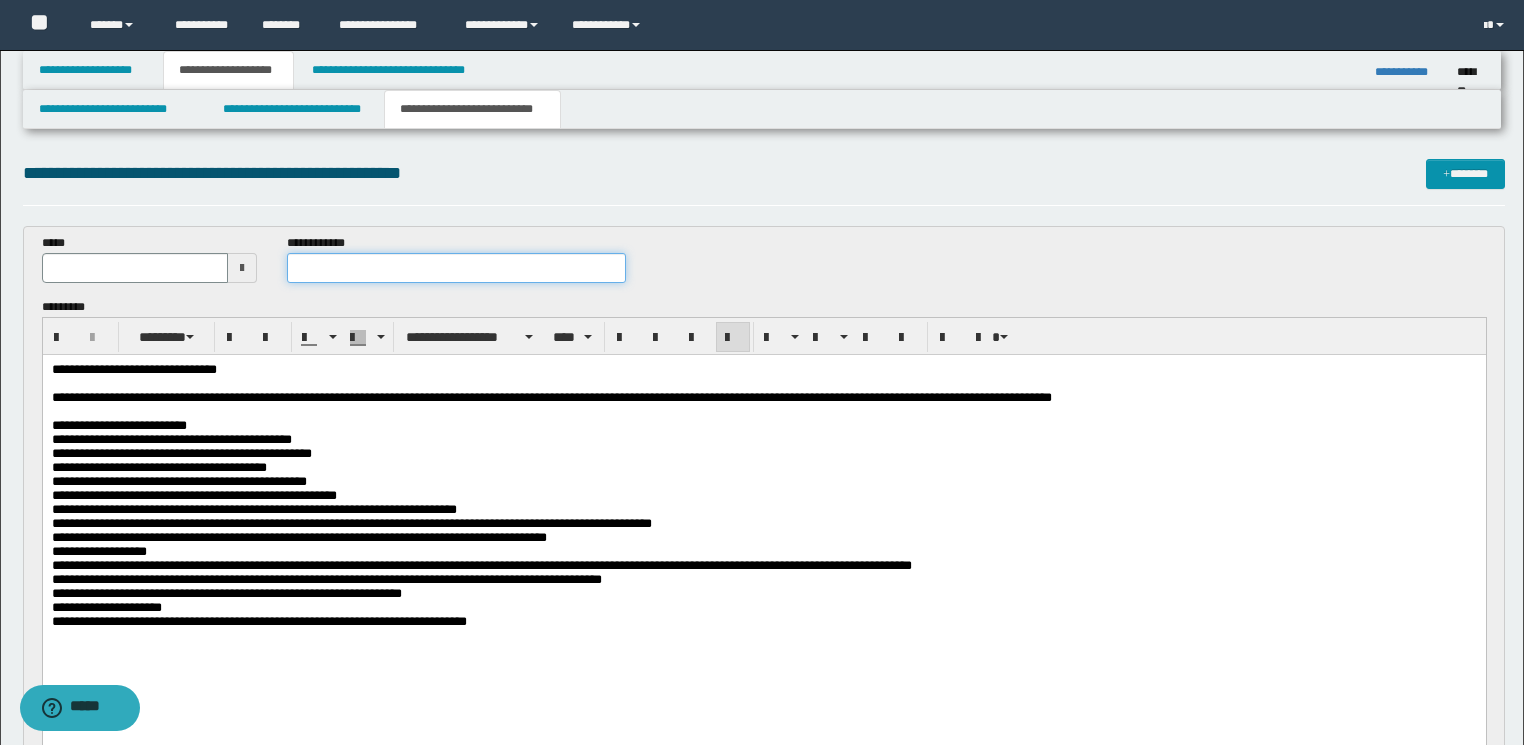 click at bounding box center [456, 268] 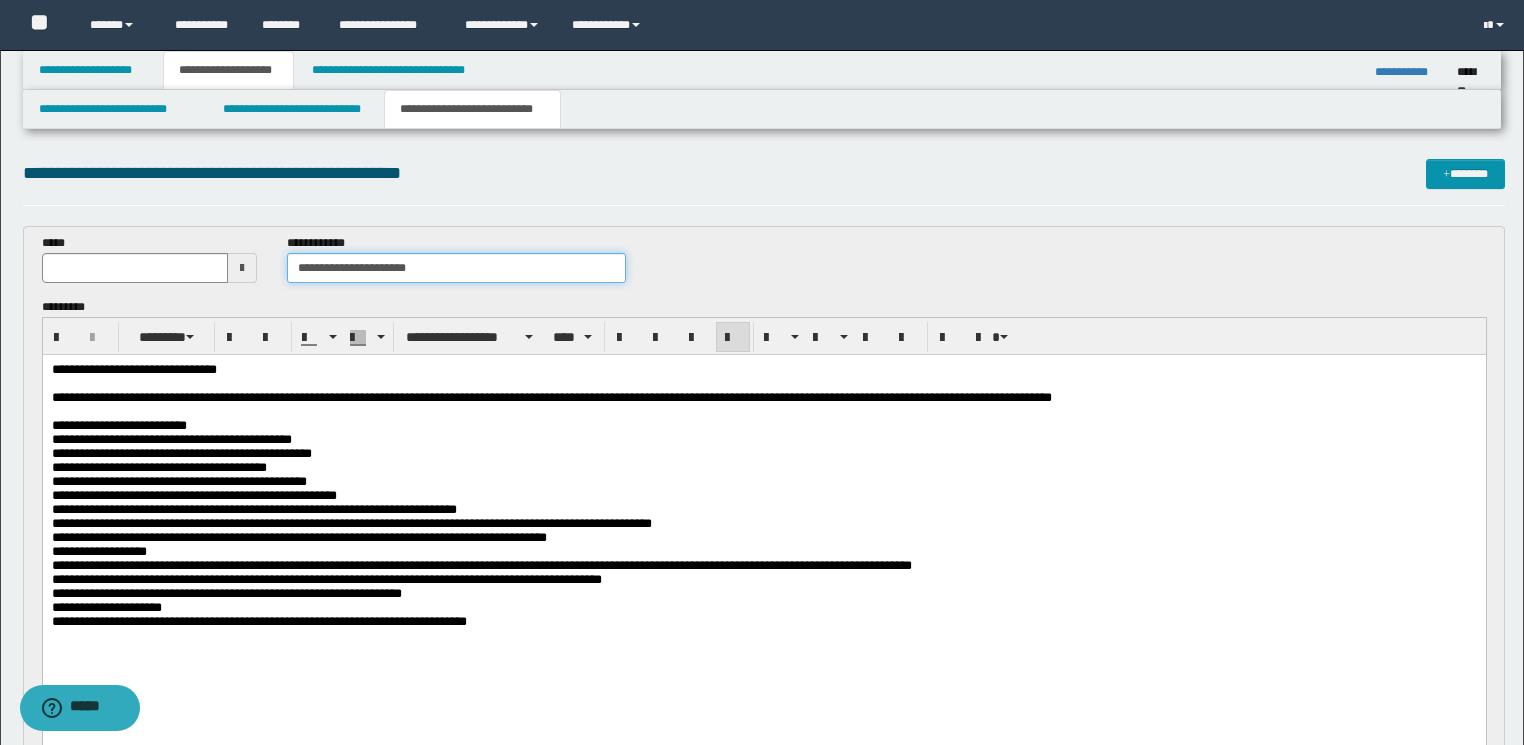 type 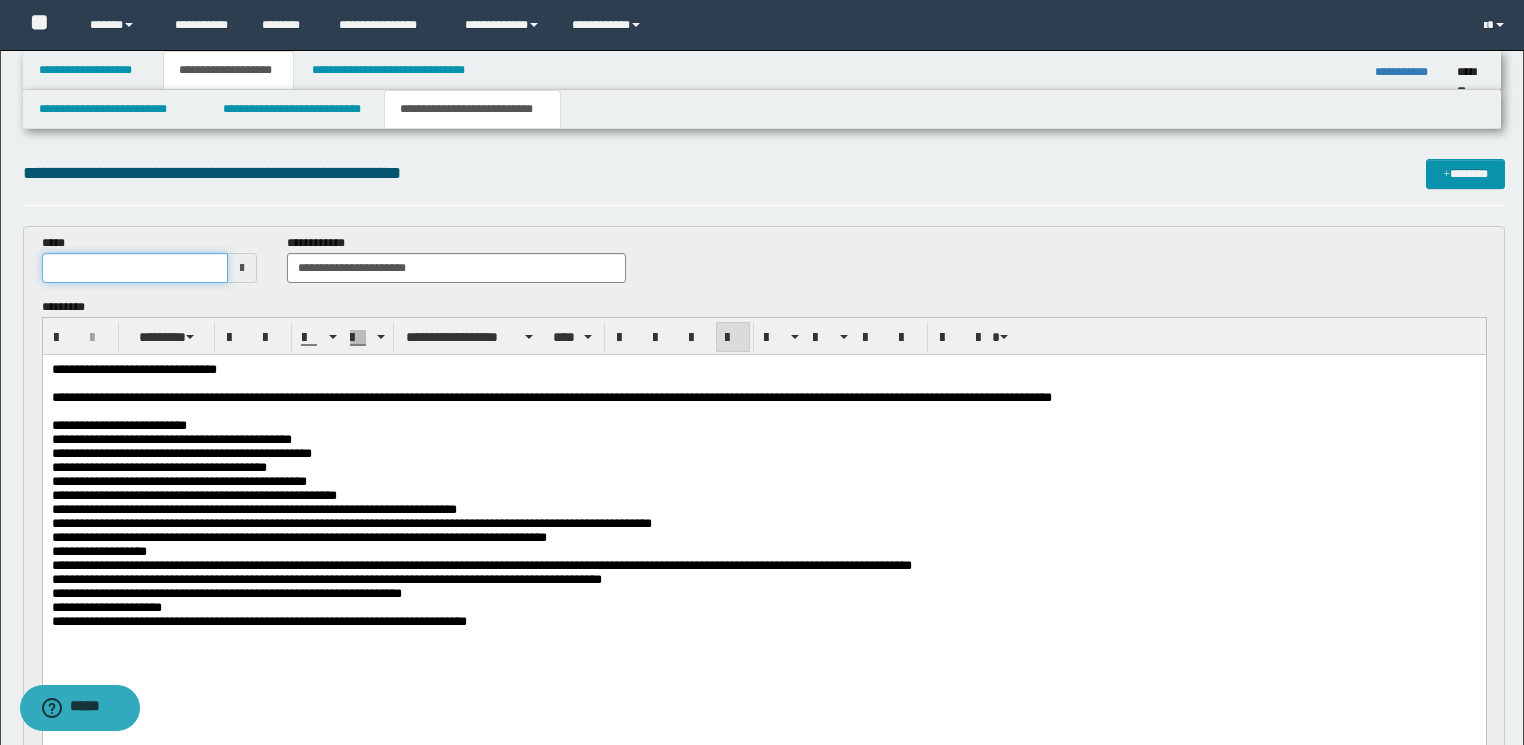click at bounding box center (135, 268) 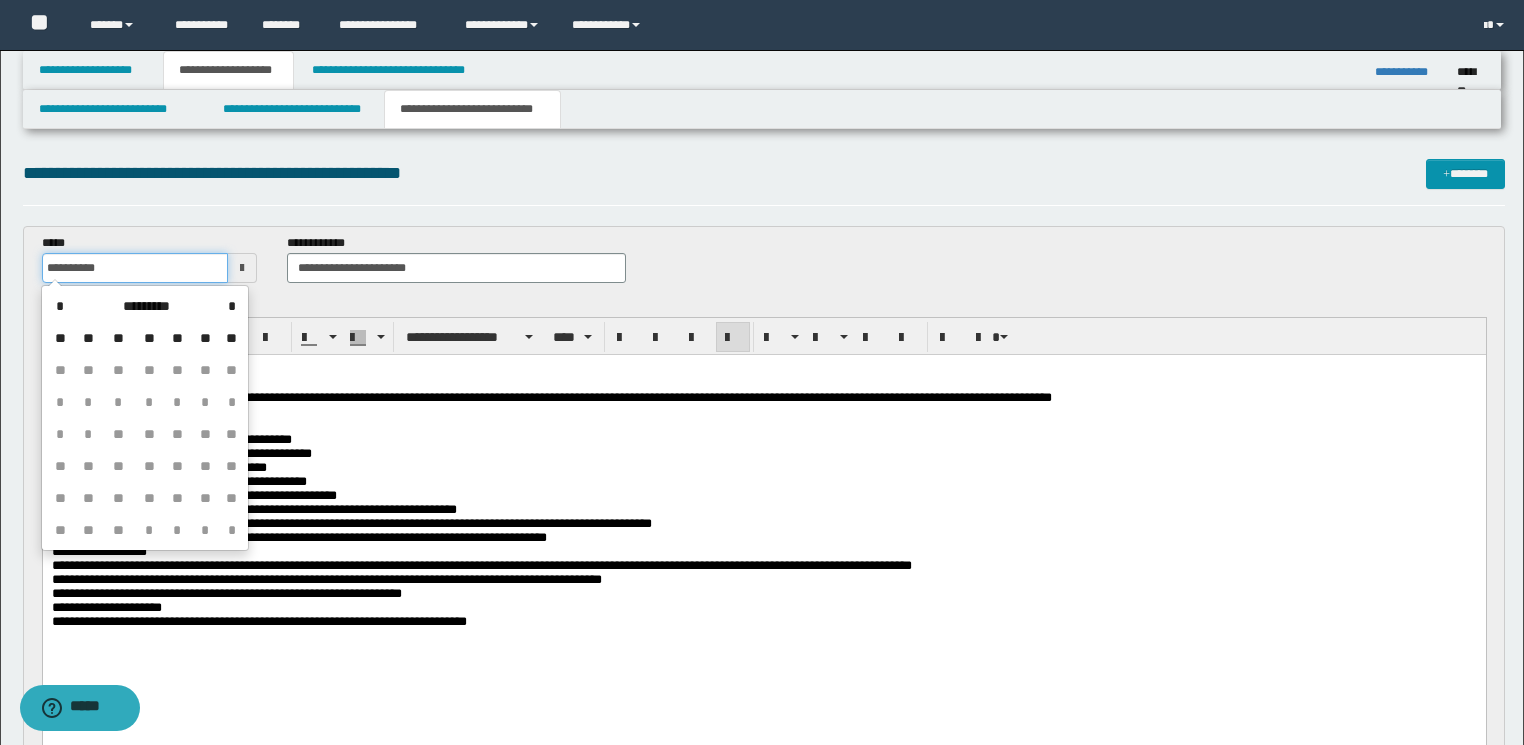 type on "**********" 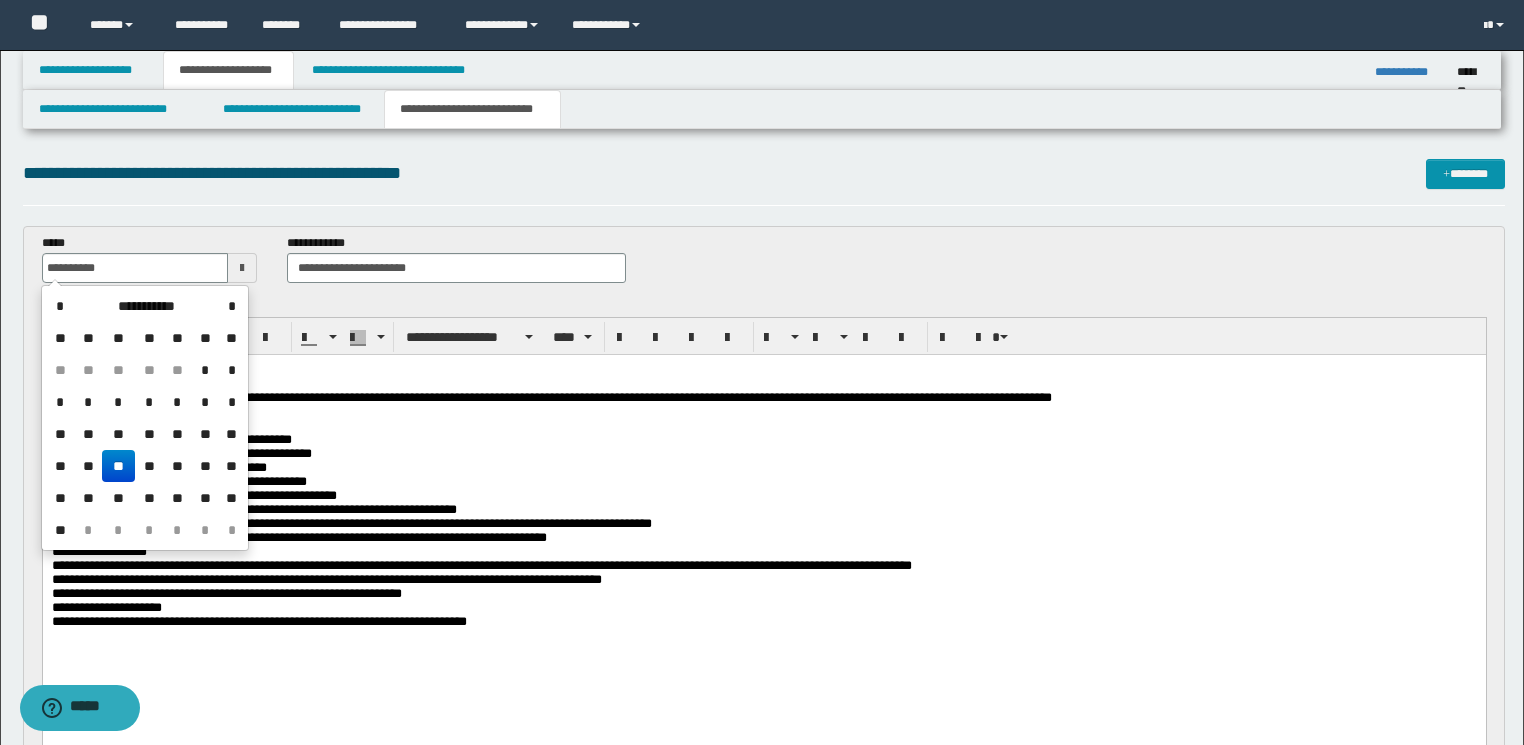click on "**********" at bounding box center [763, 495] 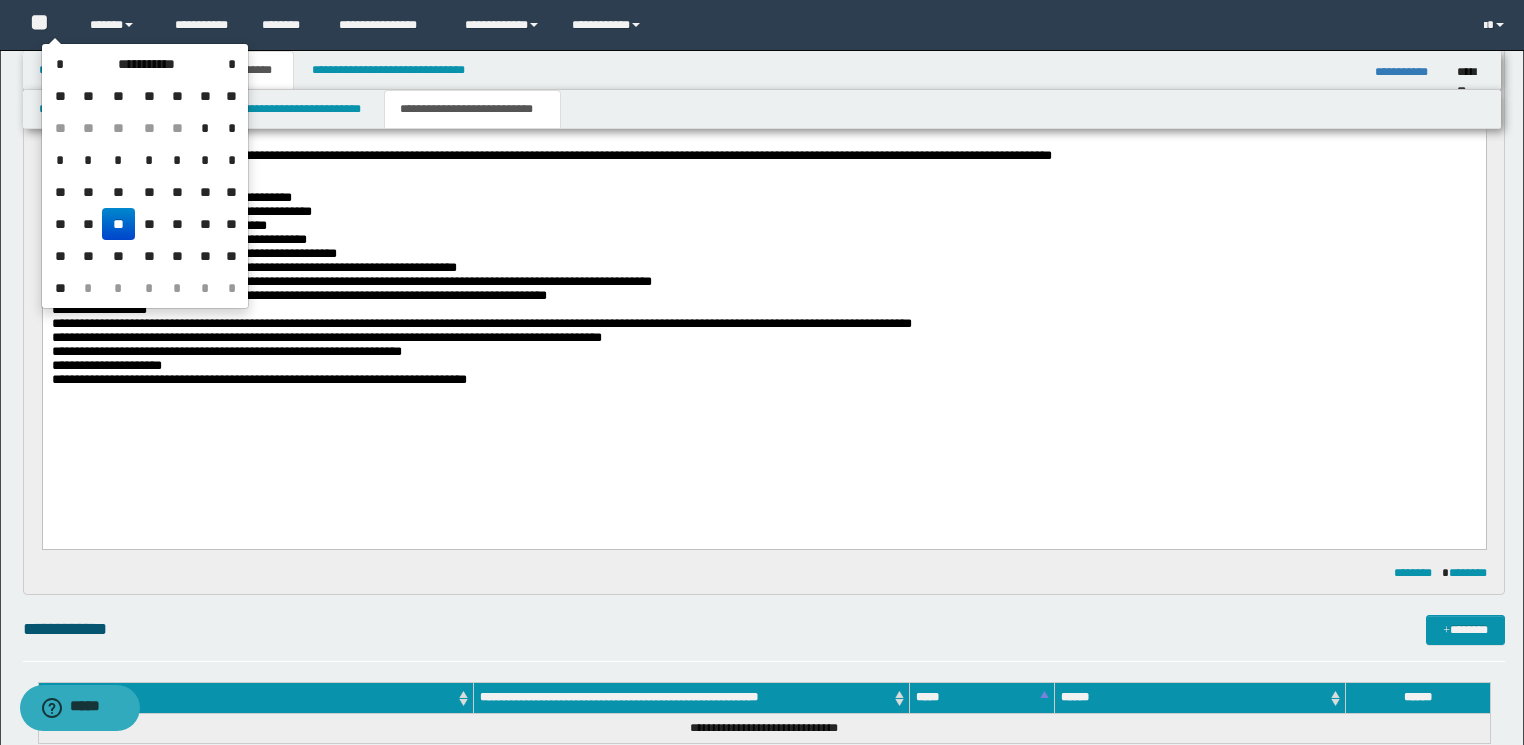 scroll, scrollTop: 400, scrollLeft: 0, axis: vertical 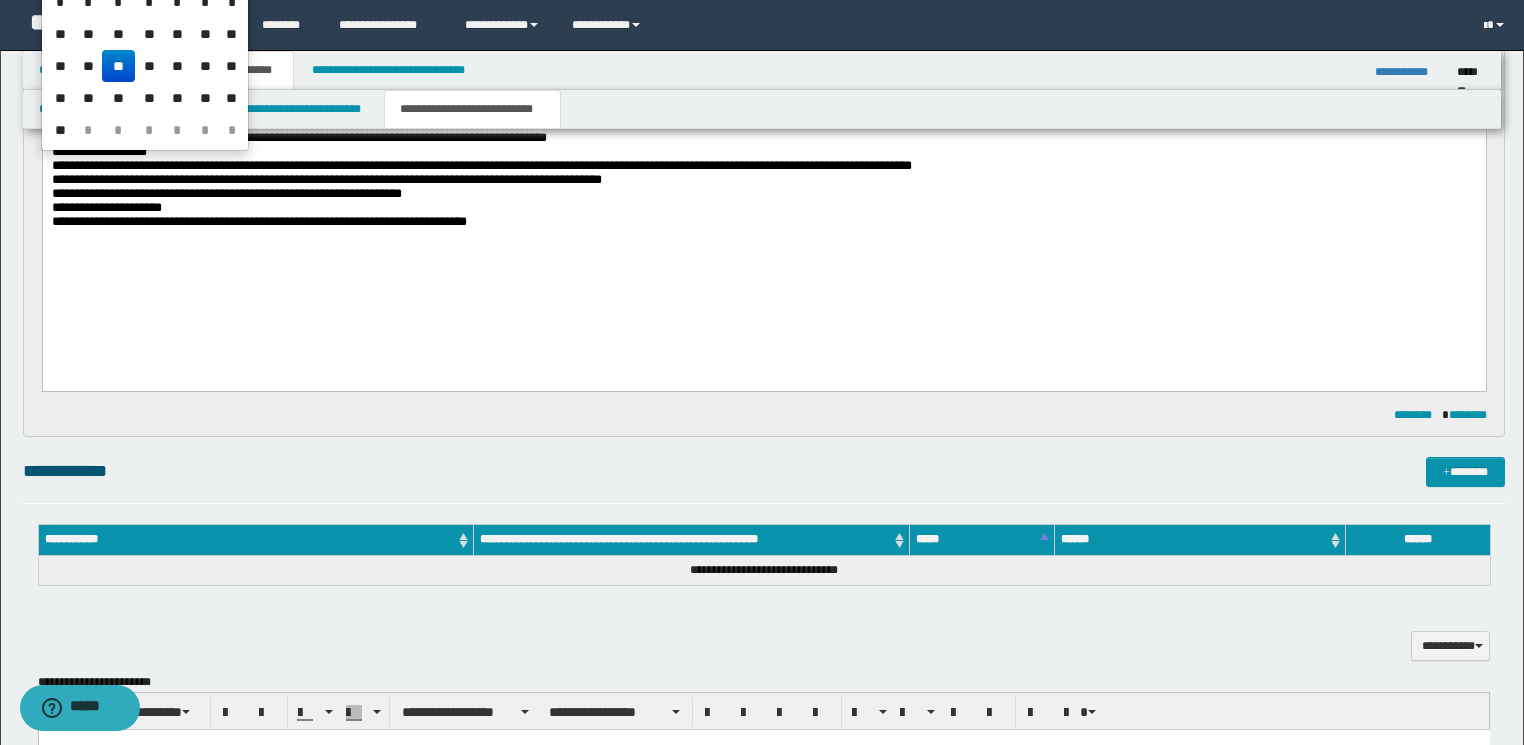 click on "**********" at bounding box center [763, 208] 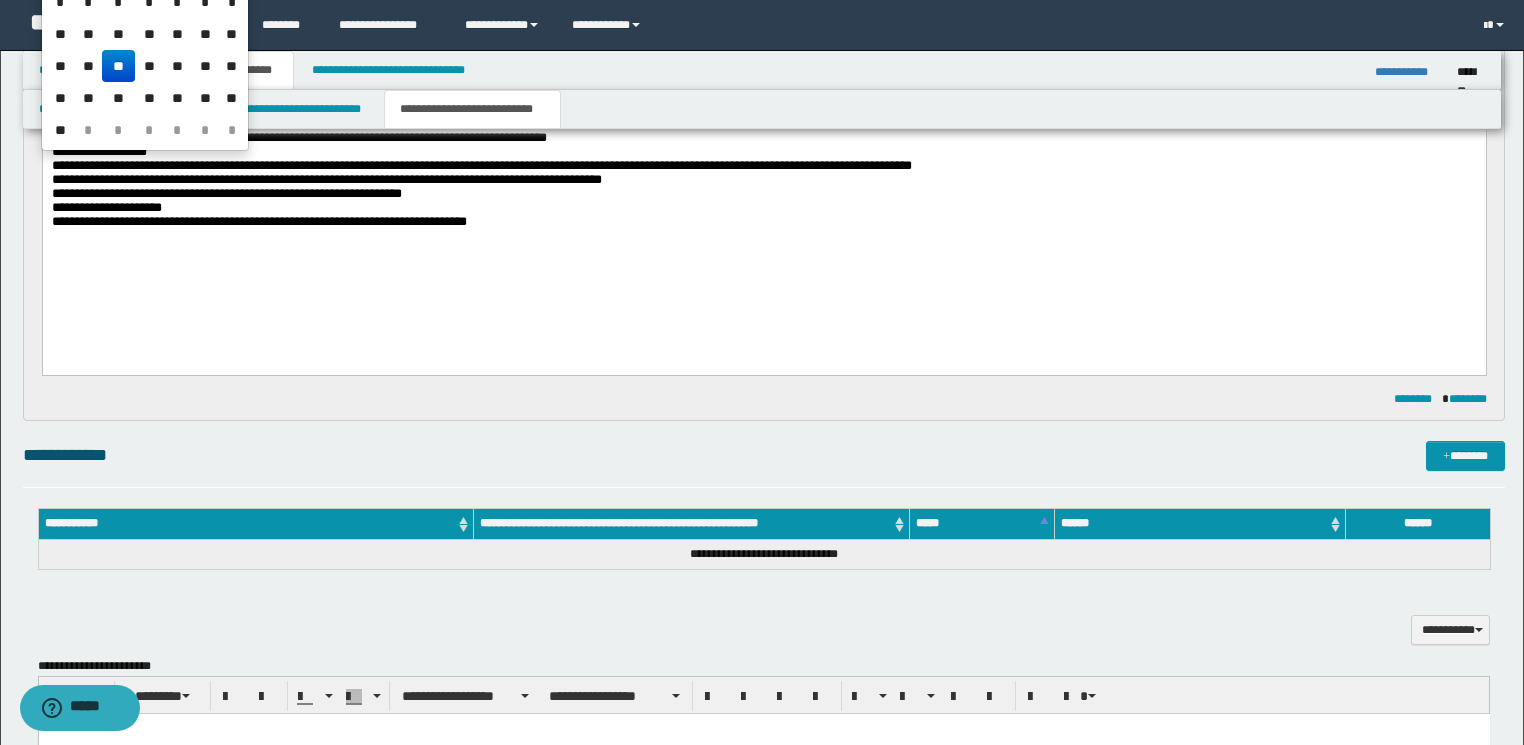 scroll, scrollTop: 640, scrollLeft: 0, axis: vertical 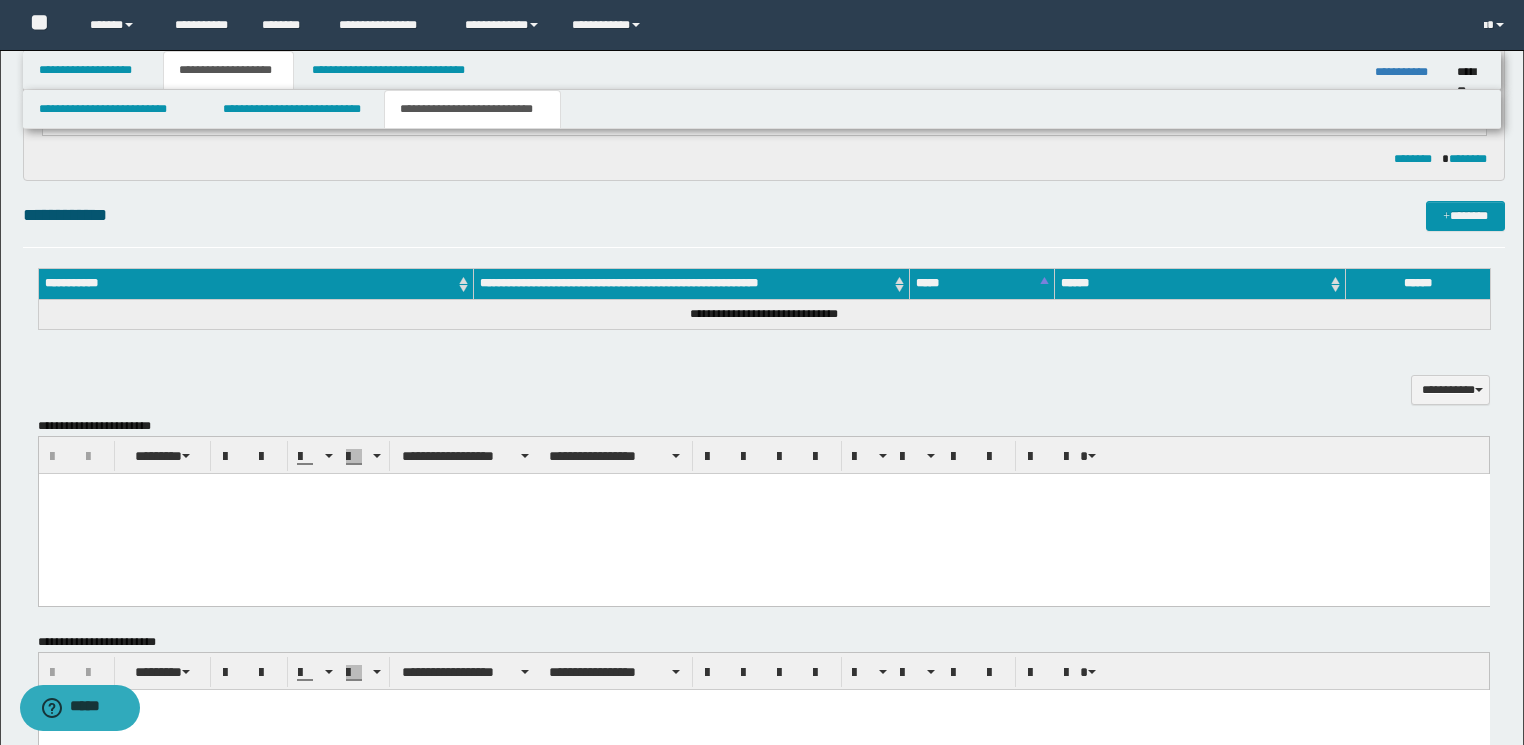 click at bounding box center [763, 513] 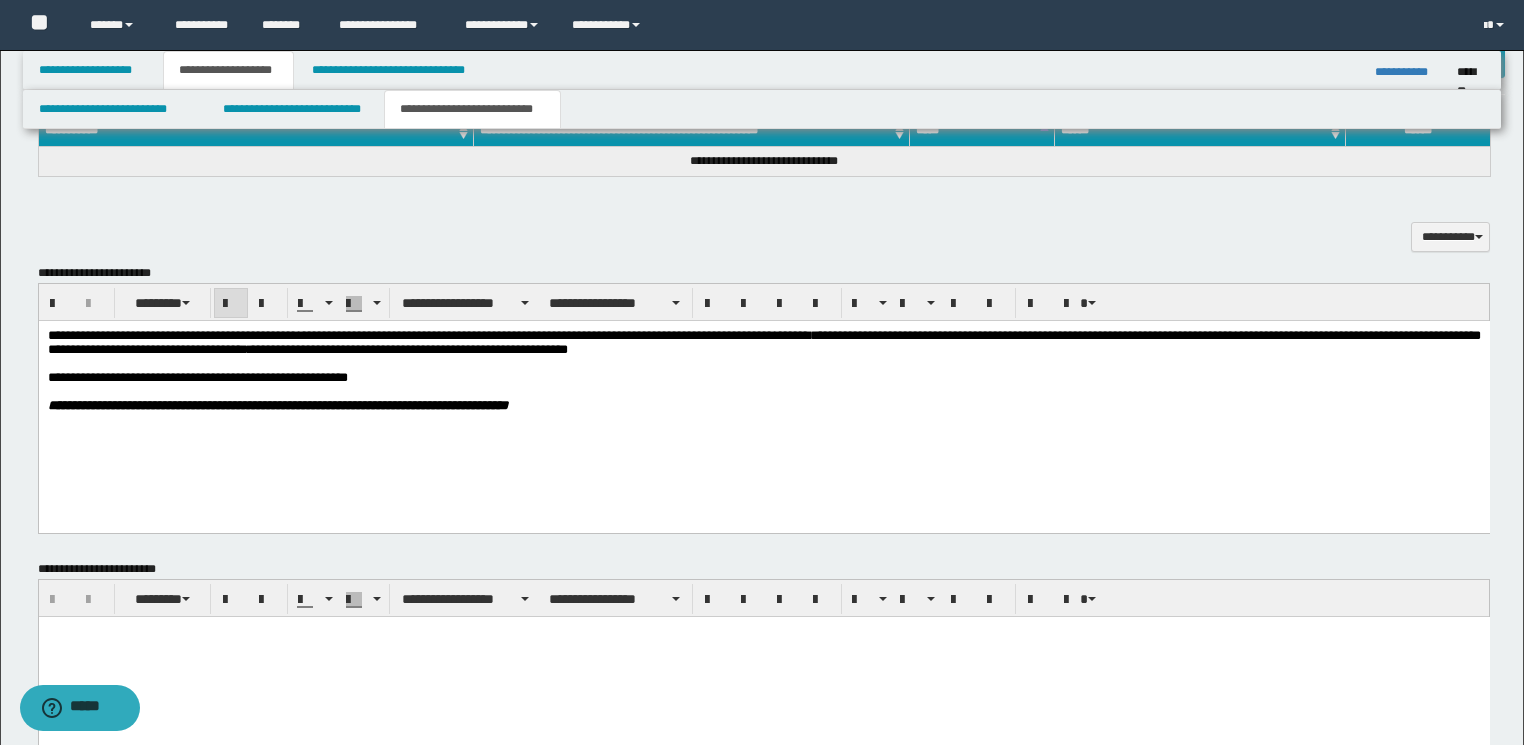 scroll, scrollTop: 800, scrollLeft: 0, axis: vertical 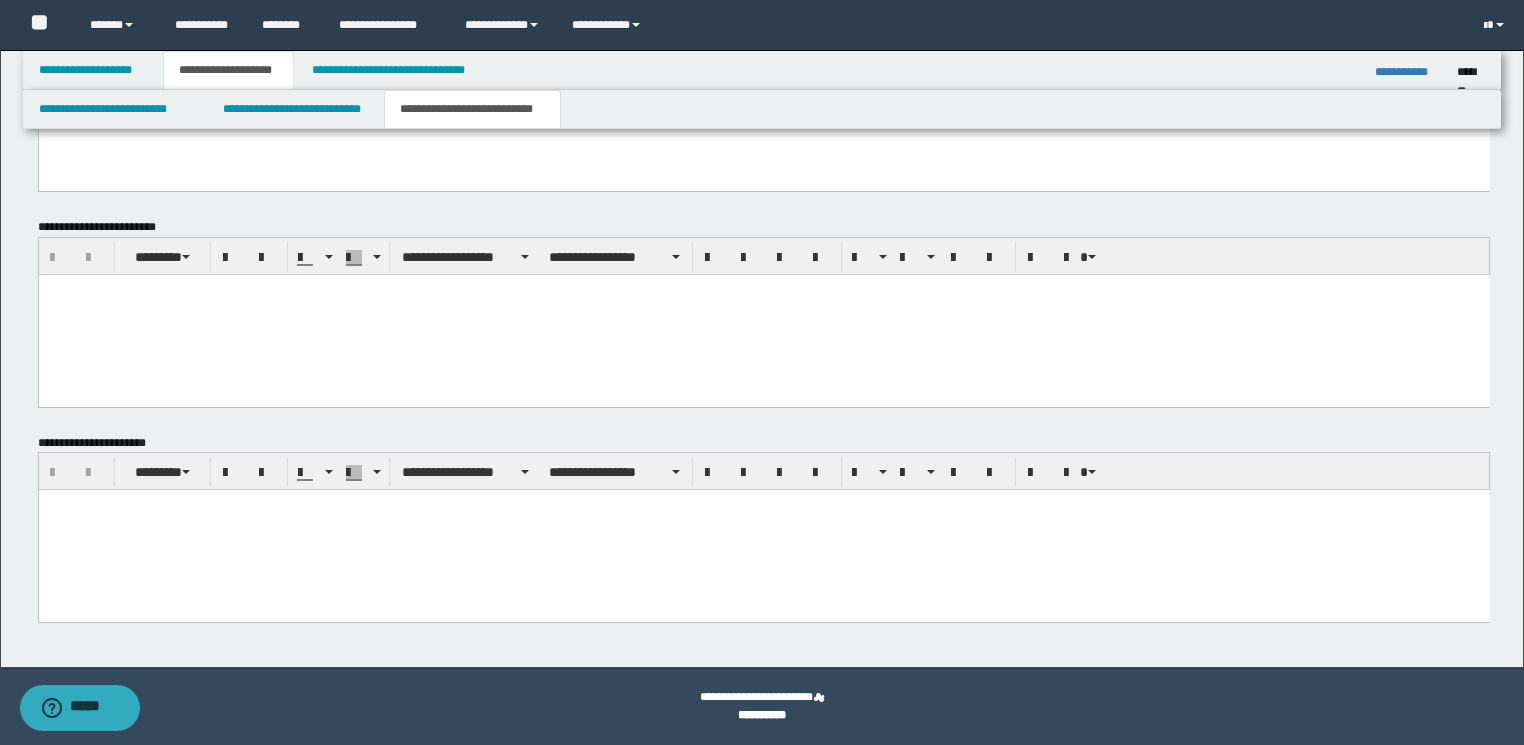 click at bounding box center (763, 530) 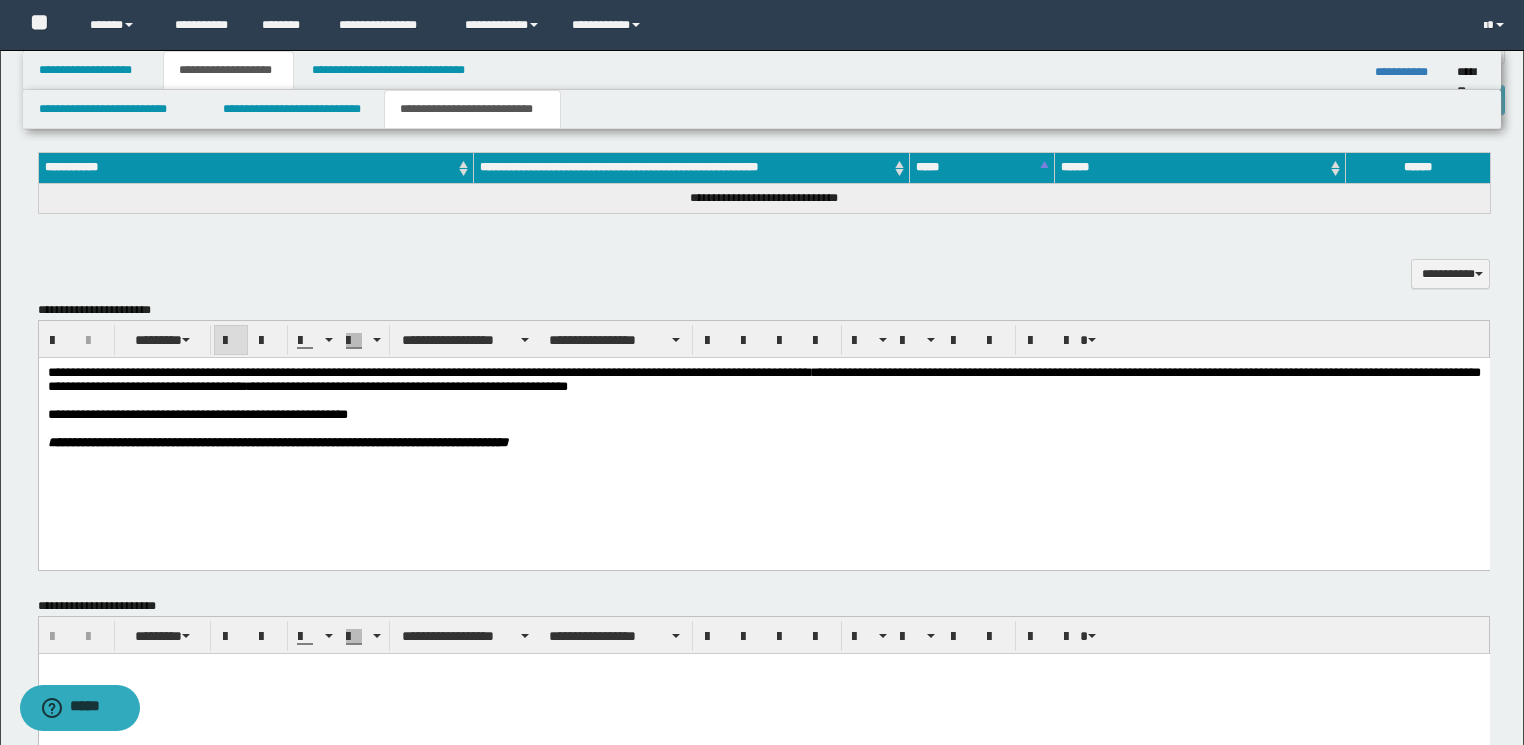 scroll, scrollTop: 735, scrollLeft: 0, axis: vertical 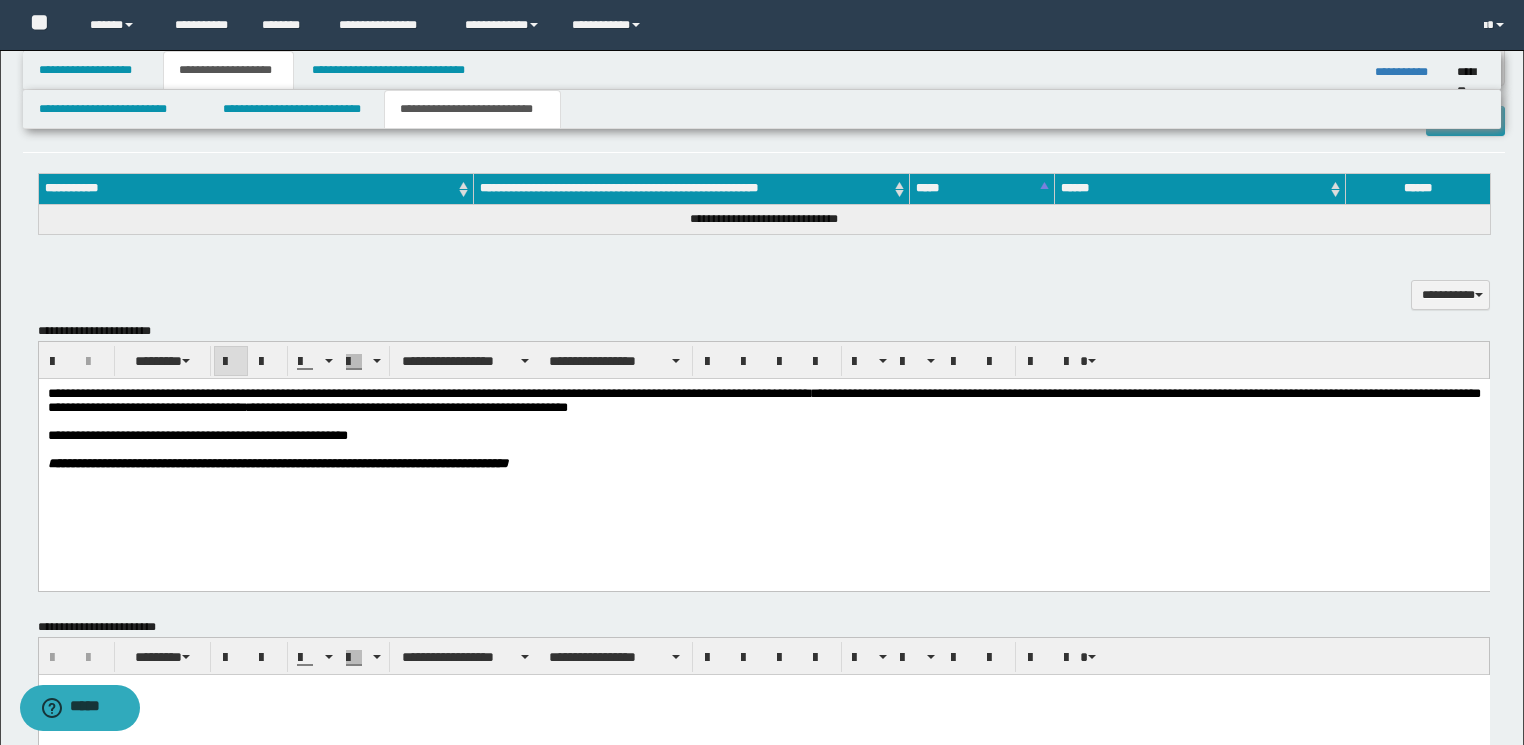 type on "**********" 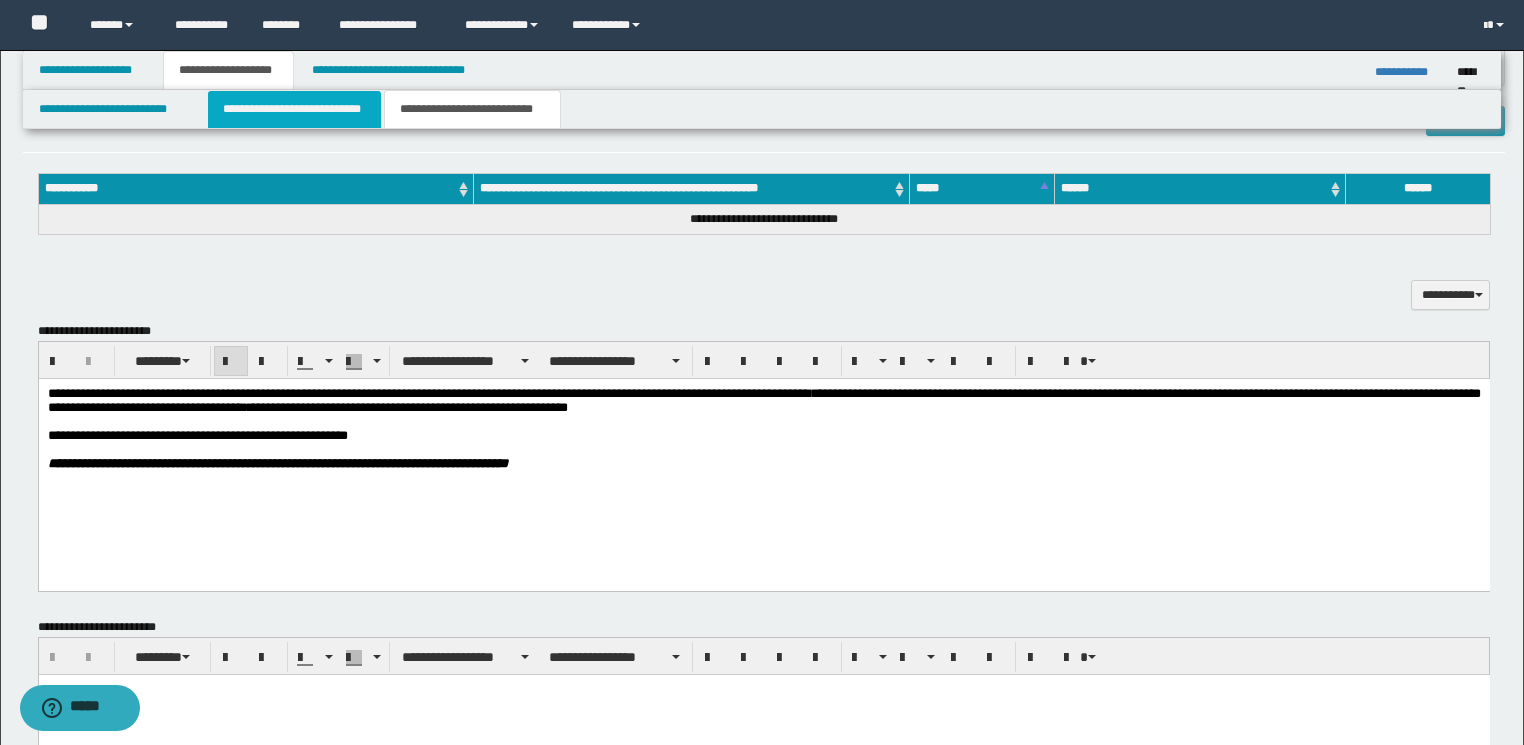 click on "**********" at bounding box center [294, 109] 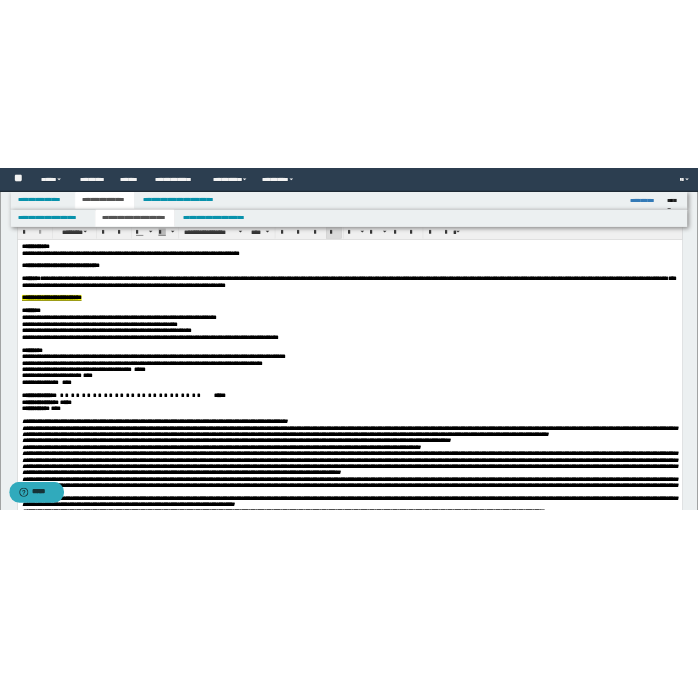 scroll, scrollTop: 15, scrollLeft: 0, axis: vertical 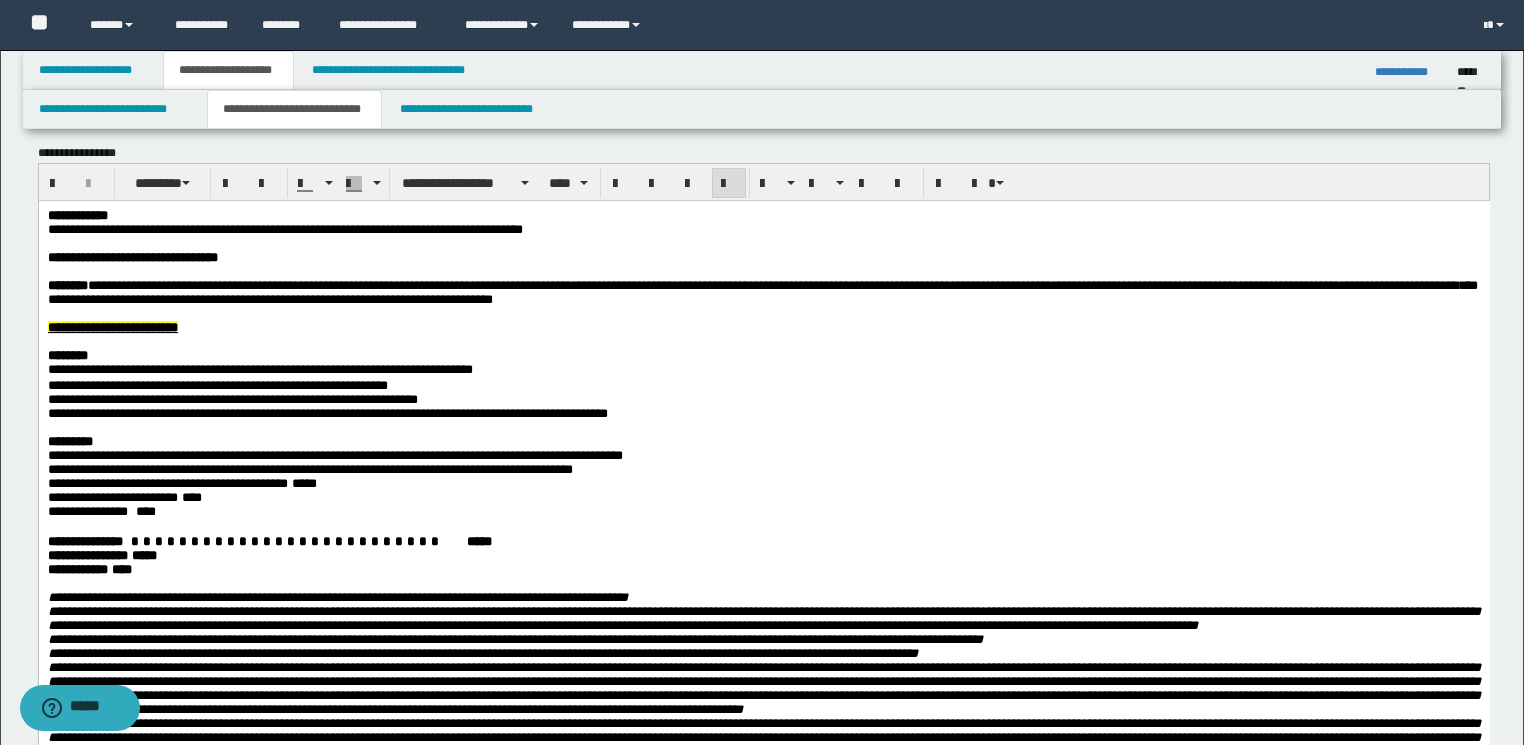 click at bounding box center [762, 243] 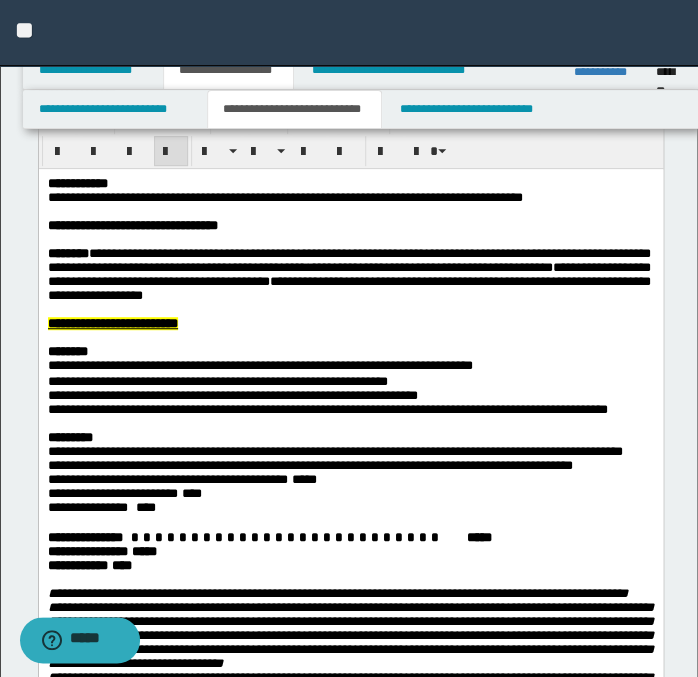 scroll, scrollTop: 80, scrollLeft: 0, axis: vertical 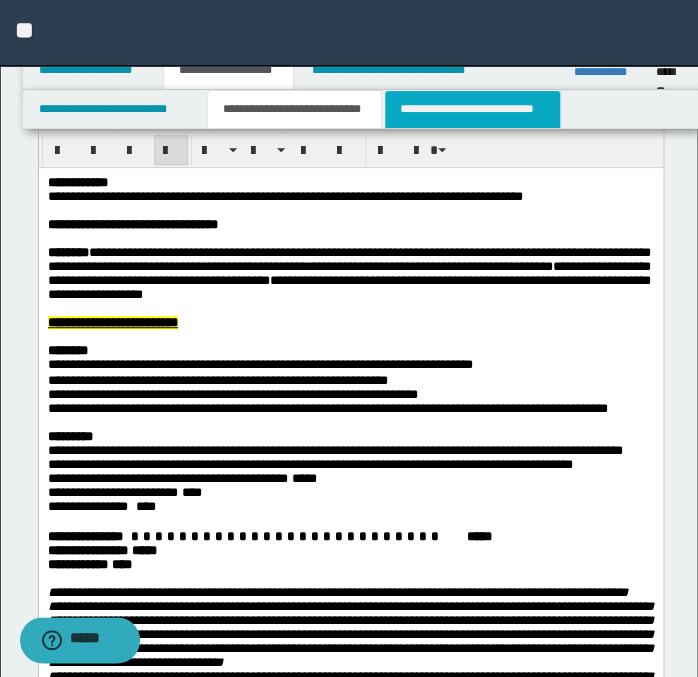 click on "**********" at bounding box center [472, 109] 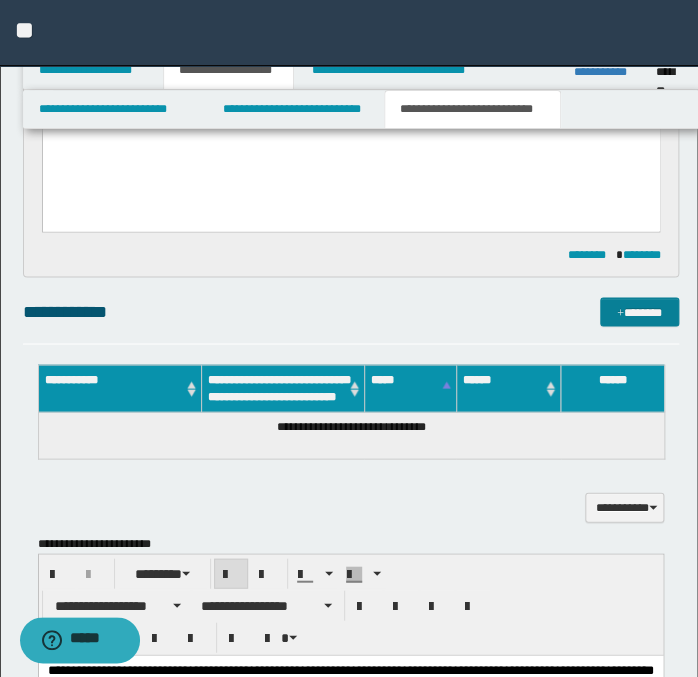 scroll, scrollTop: 640, scrollLeft: 0, axis: vertical 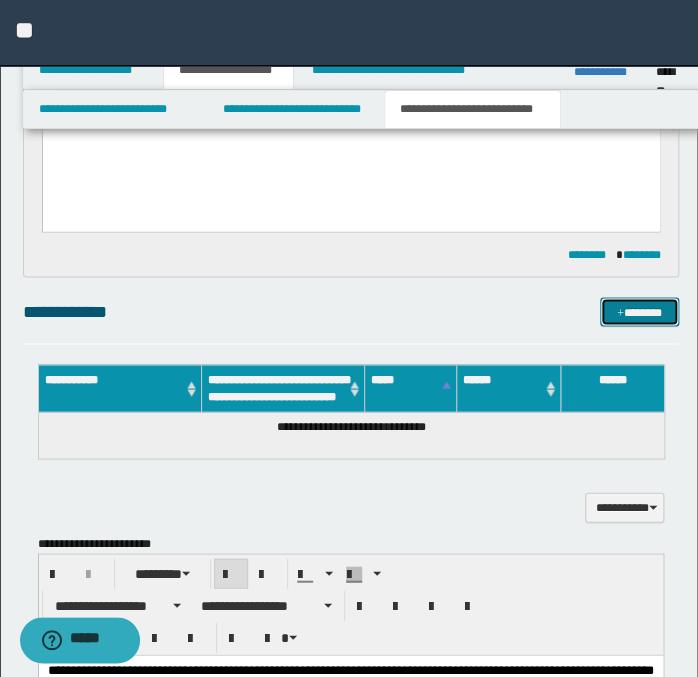click on "*******" at bounding box center (639, 312) 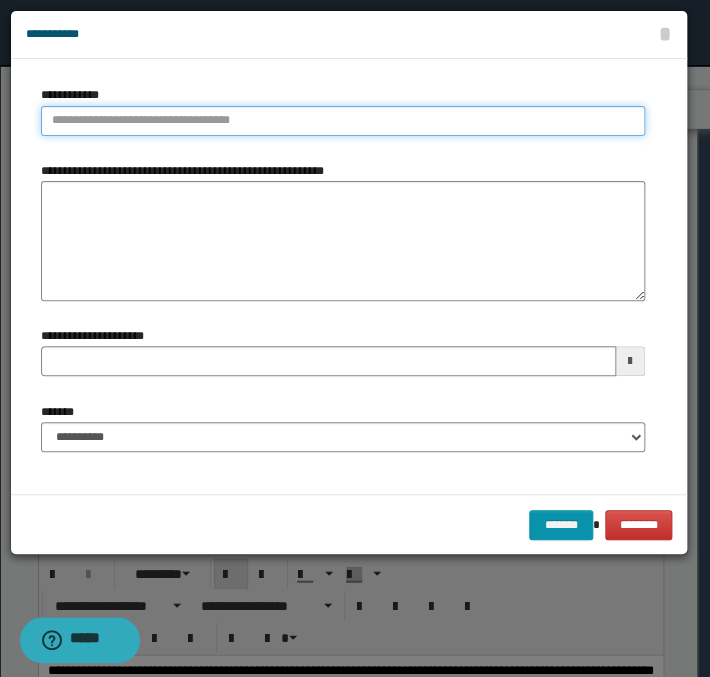 click on "**********" at bounding box center [343, 121] 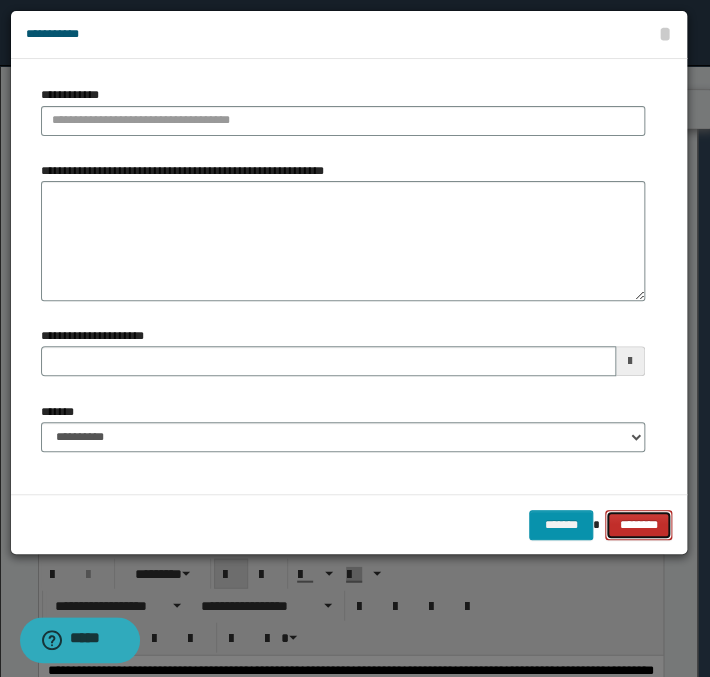 click on "********" at bounding box center [638, 525] 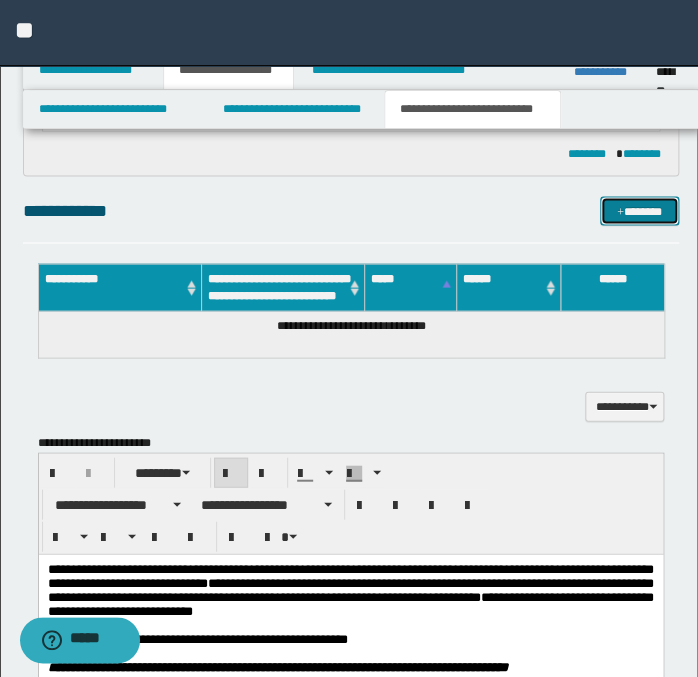 scroll, scrollTop: 880, scrollLeft: 0, axis: vertical 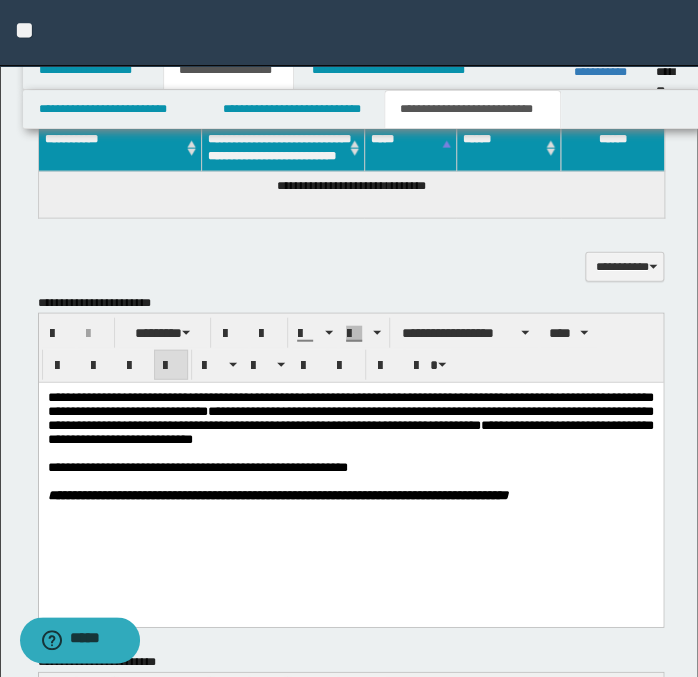 click on "**********" at bounding box center (350, 472) 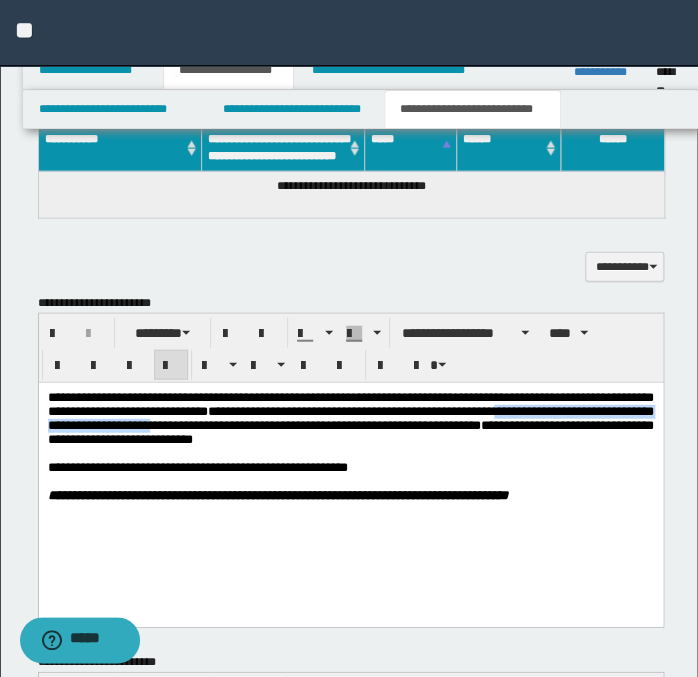 drag, startPoint x: 215, startPoint y: 431, endPoint x: 538, endPoint y: 411, distance: 323.6186 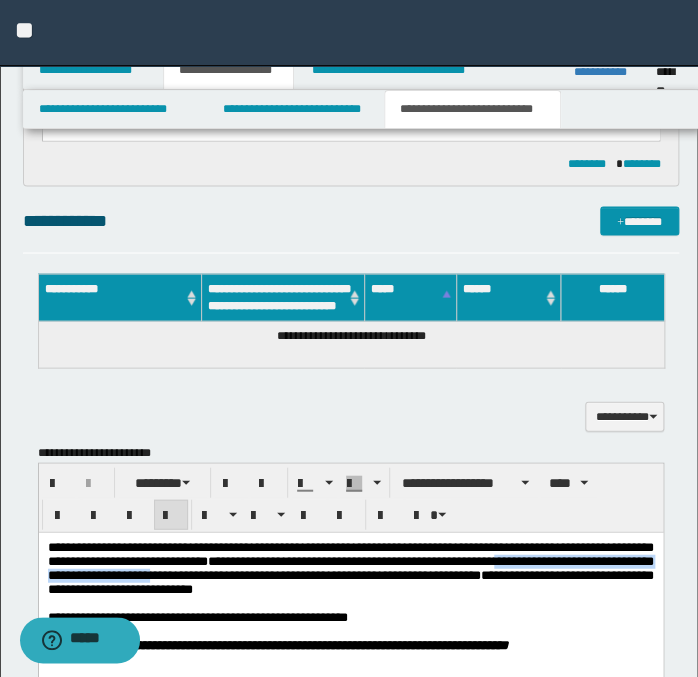 scroll, scrollTop: 720, scrollLeft: 0, axis: vertical 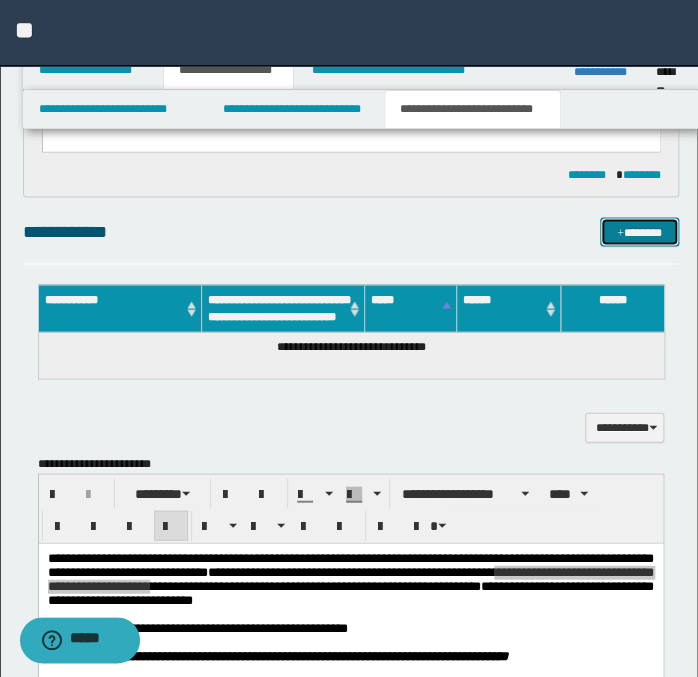 click on "*******" at bounding box center [639, 232] 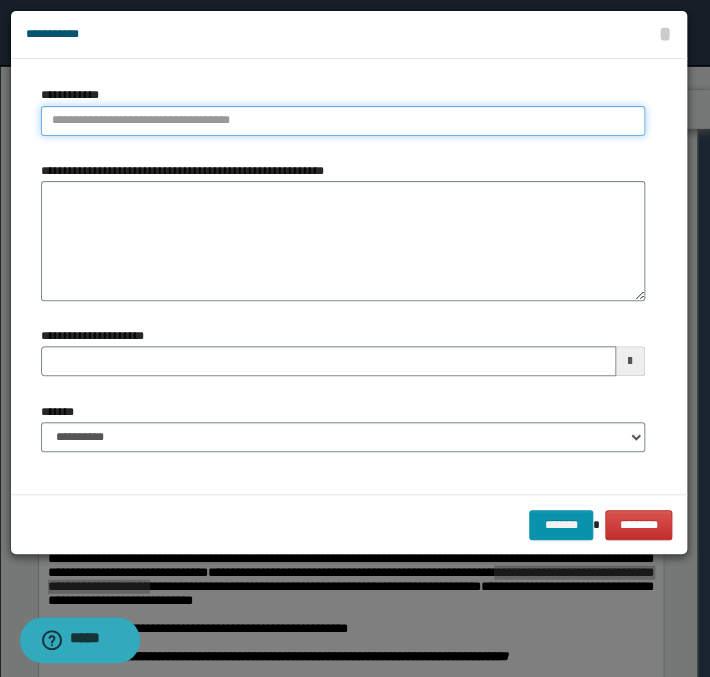 click on "**********" at bounding box center [343, 121] 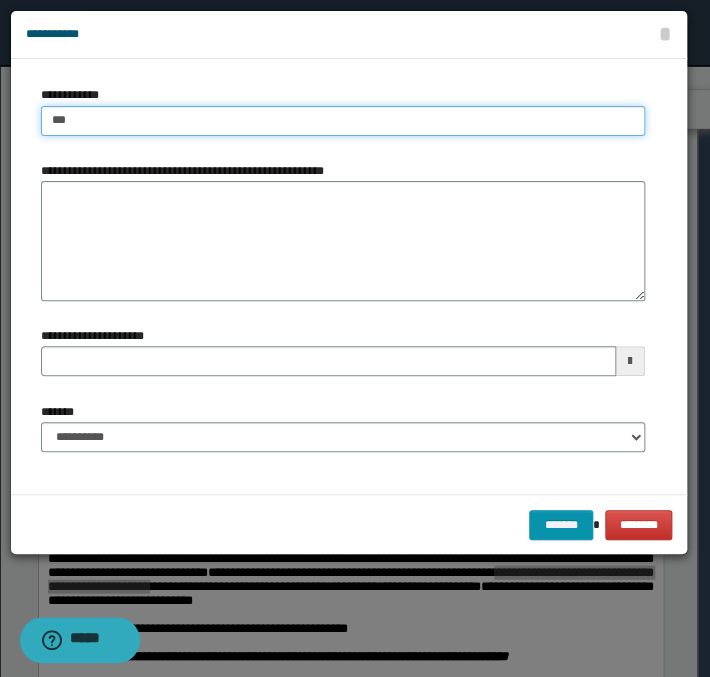 type on "****" 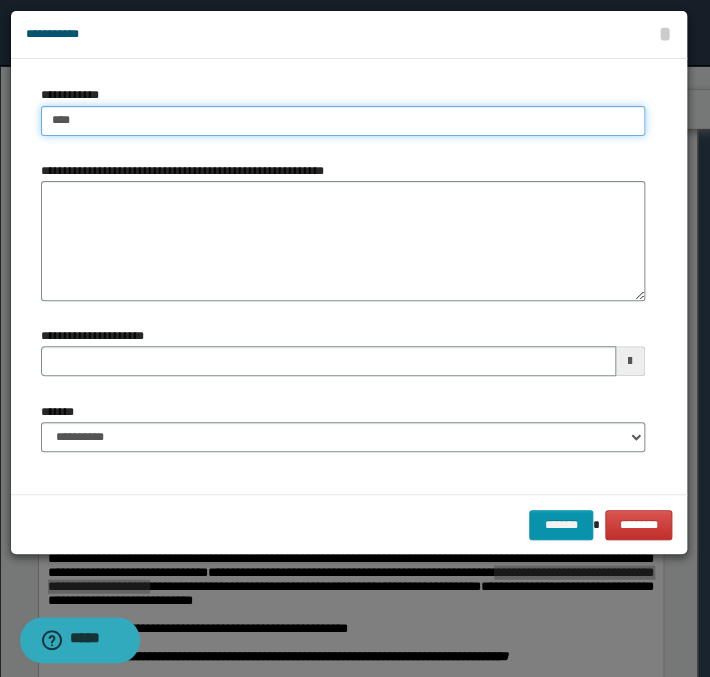 type on "****" 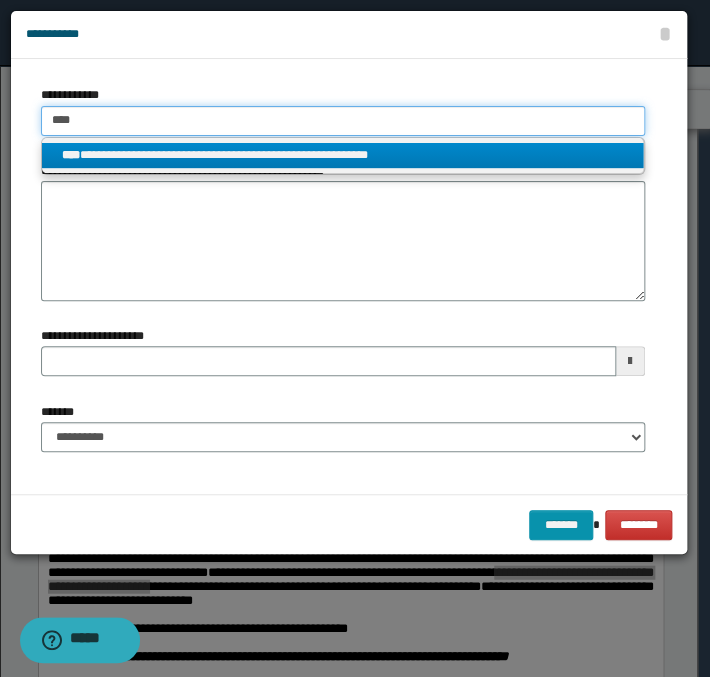 type on "****" 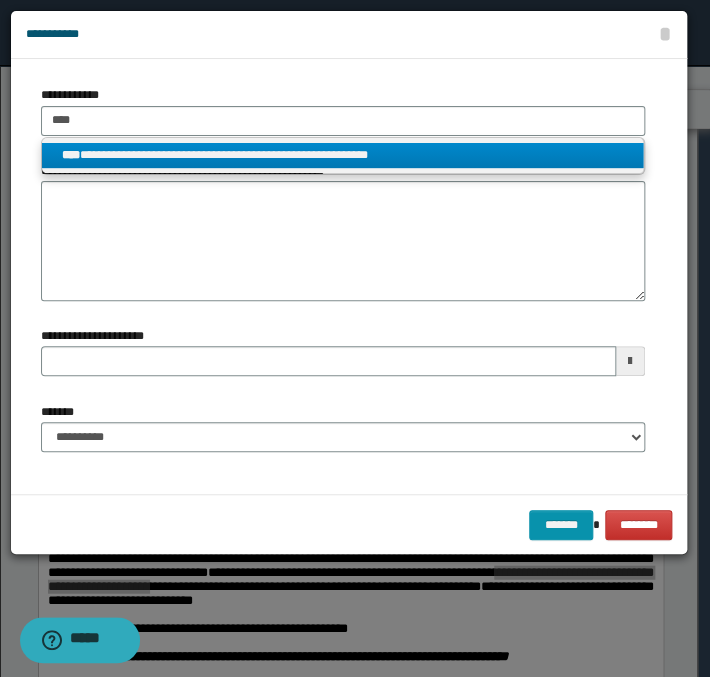 click on "**********" at bounding box center (343, 155) 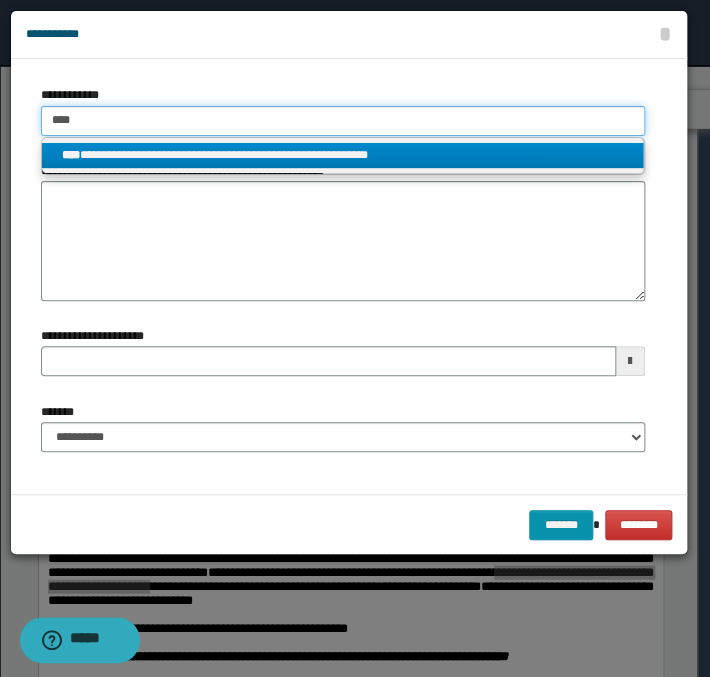 type 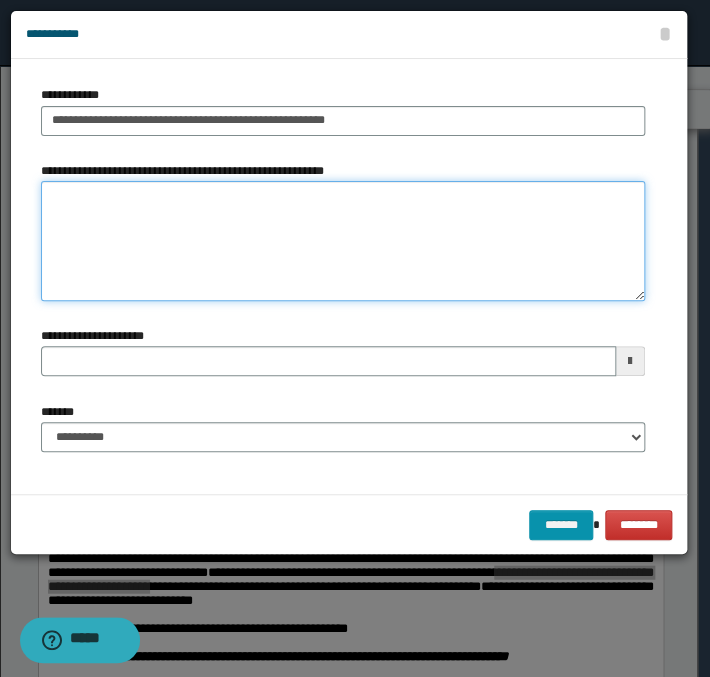 click on "**********" at bounding box center [343, 241] 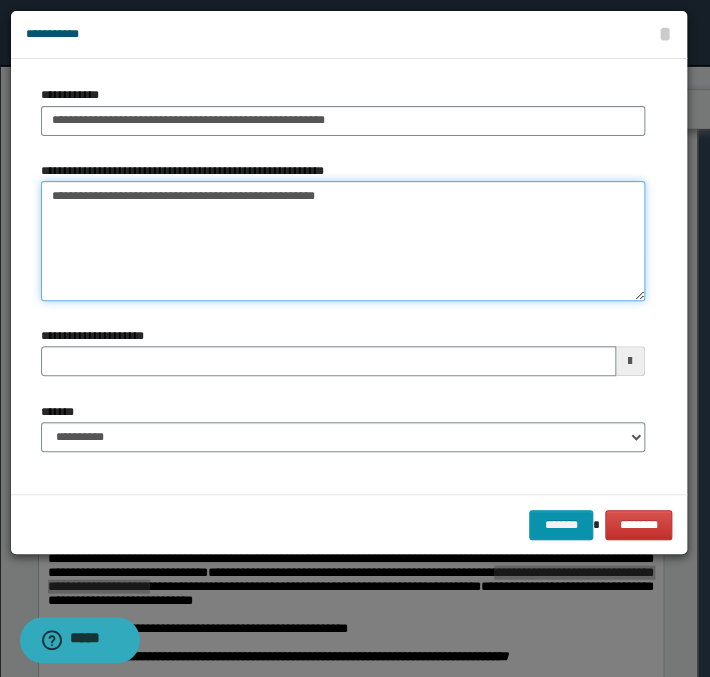 type 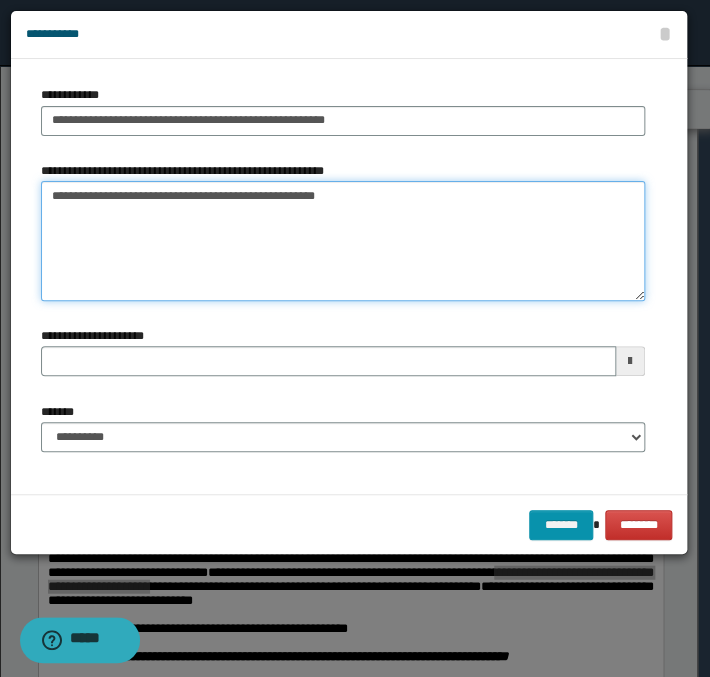 type on "**********" 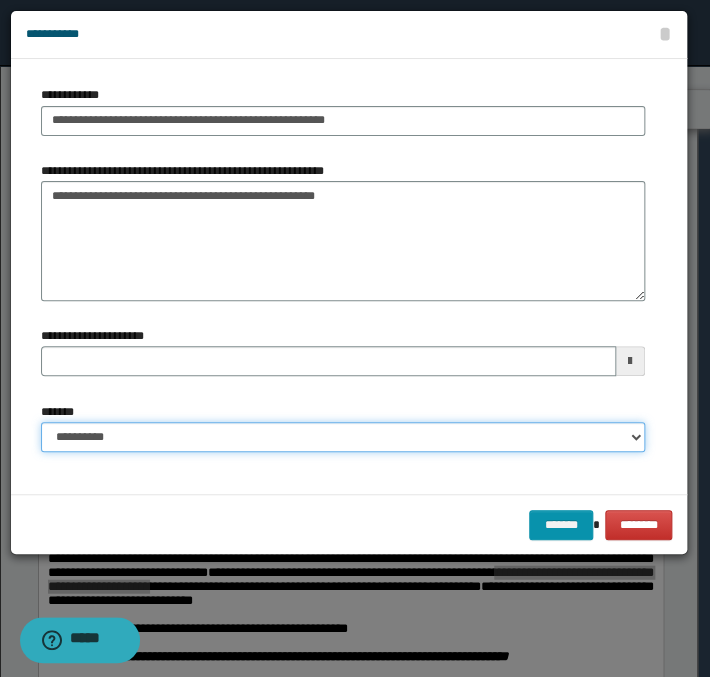 click on "**********" at bounding box center [343, 437] 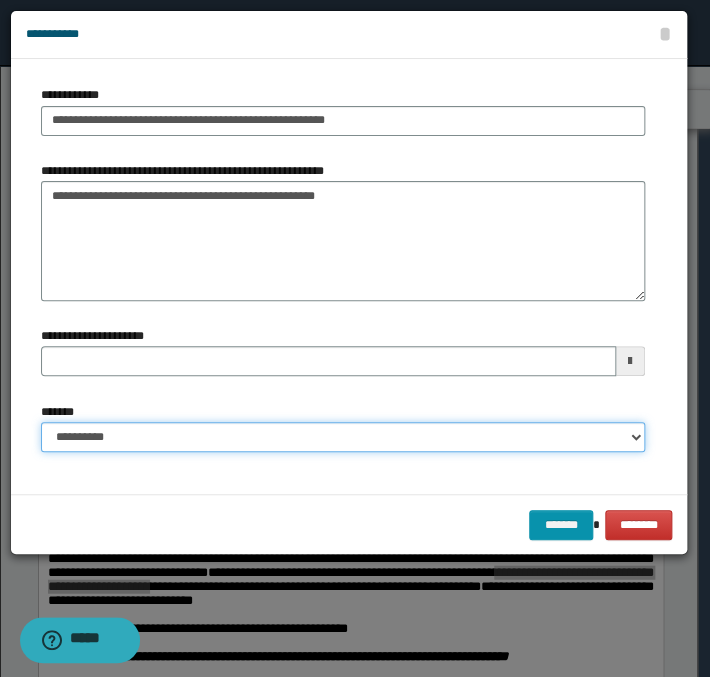 select on "*" 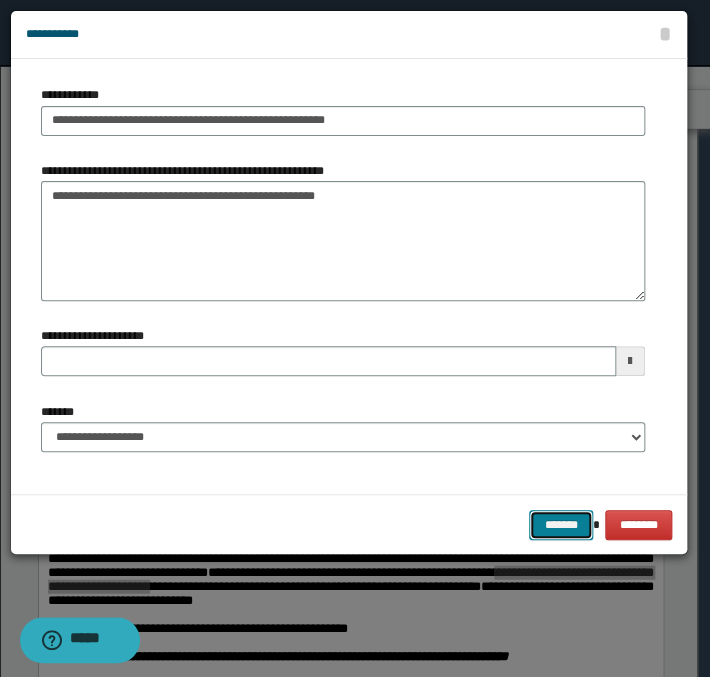 click on "*******" at bounding box center [561, 525] 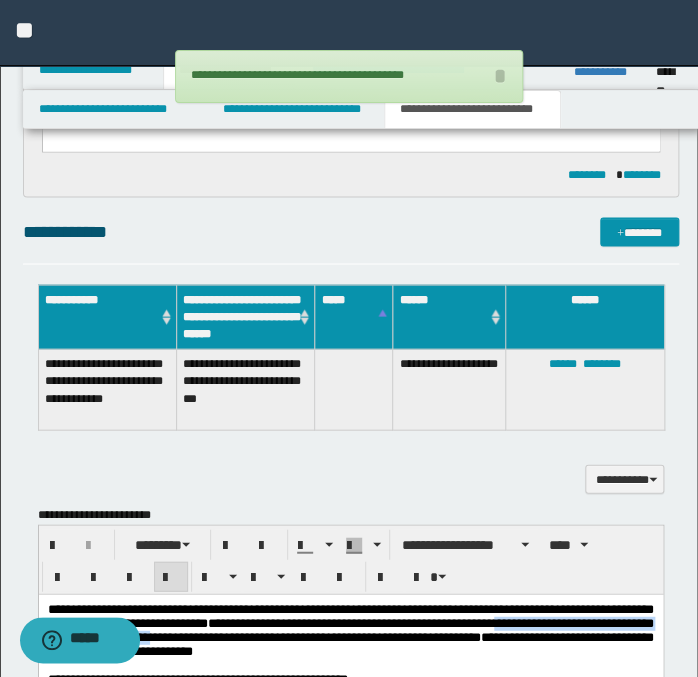 click on "**********" at bounding box center [350, 615] 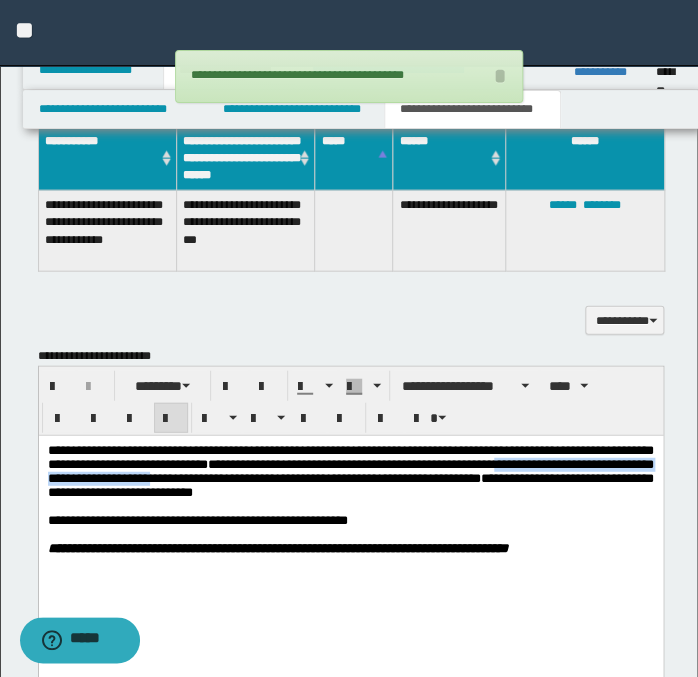 scroll, scrollTop: 880, scrollLeft: 0, axis: vertical 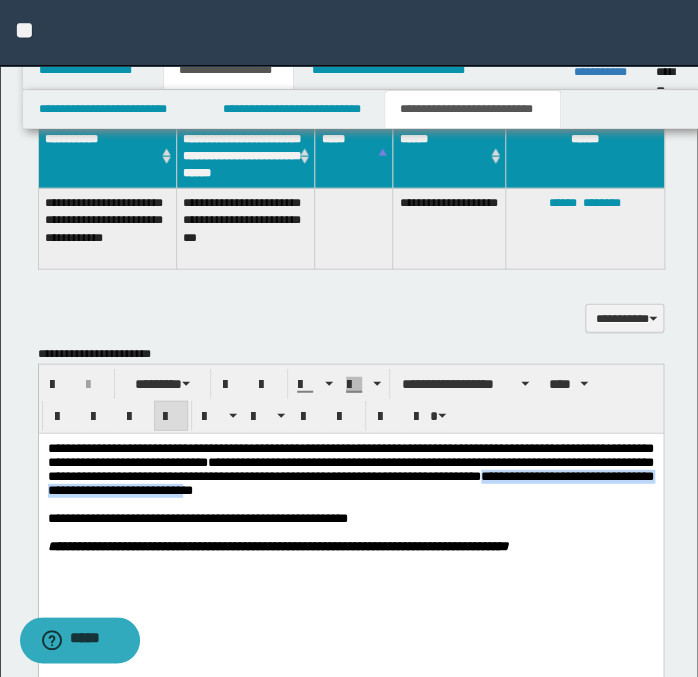 drag, startPoint x: 301, startPoint y: 495, endPoint x: 579, endPoint y: 477, distance: 278.58212 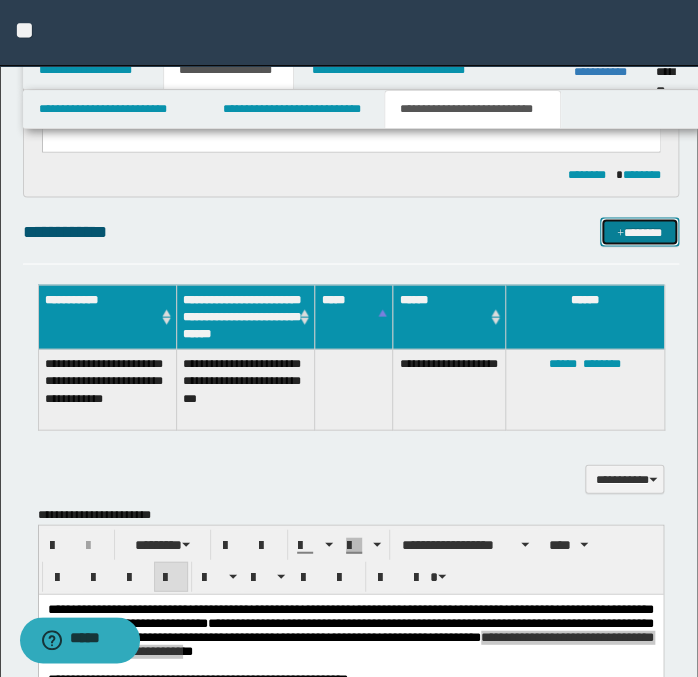click on "*******" at bounding box center [639, 232] 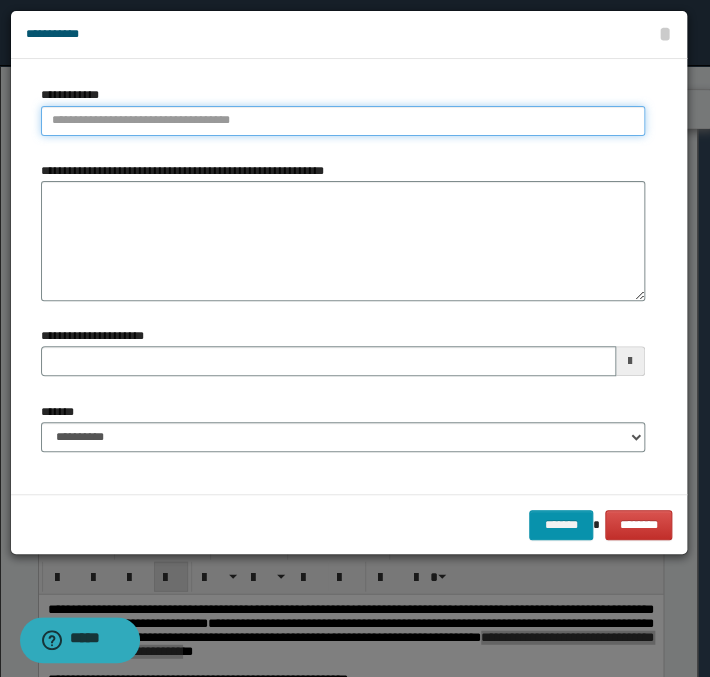 type on "**********" 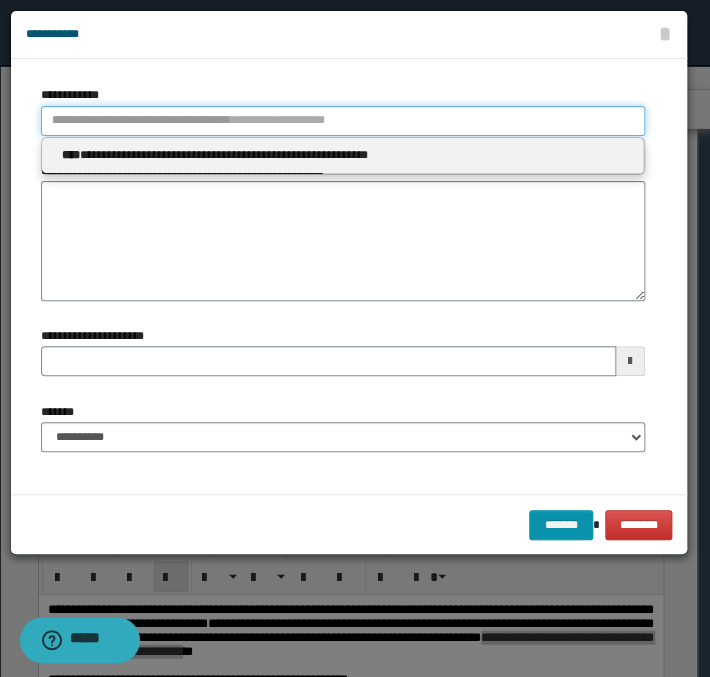 click on "**********" at bounding box center (343, 121) 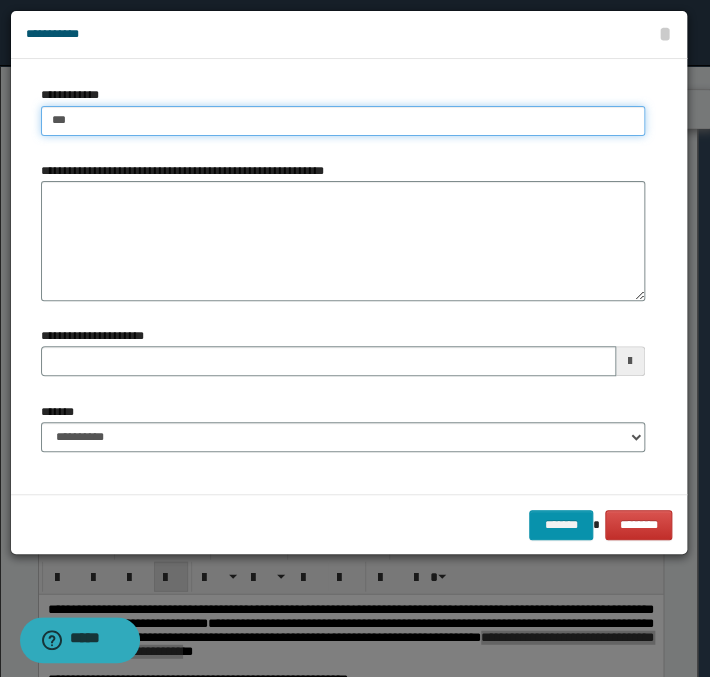 type on "****" 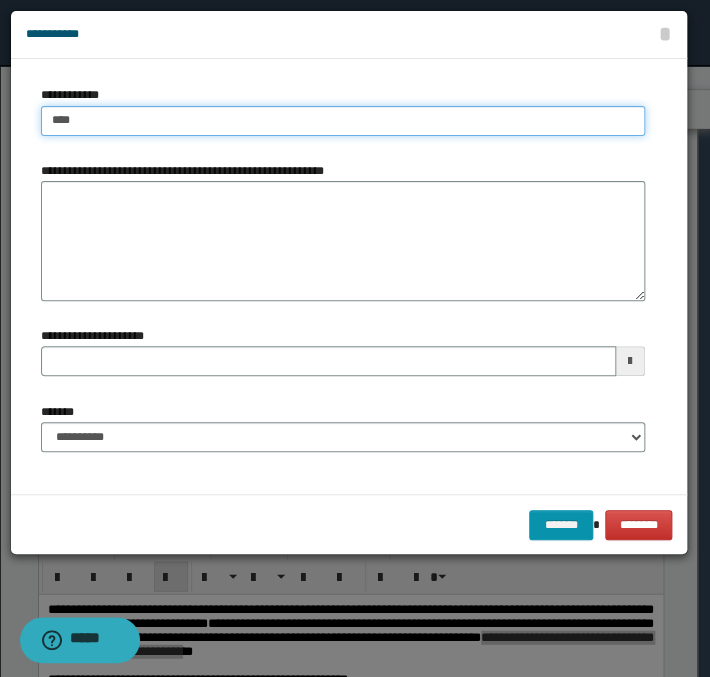 type 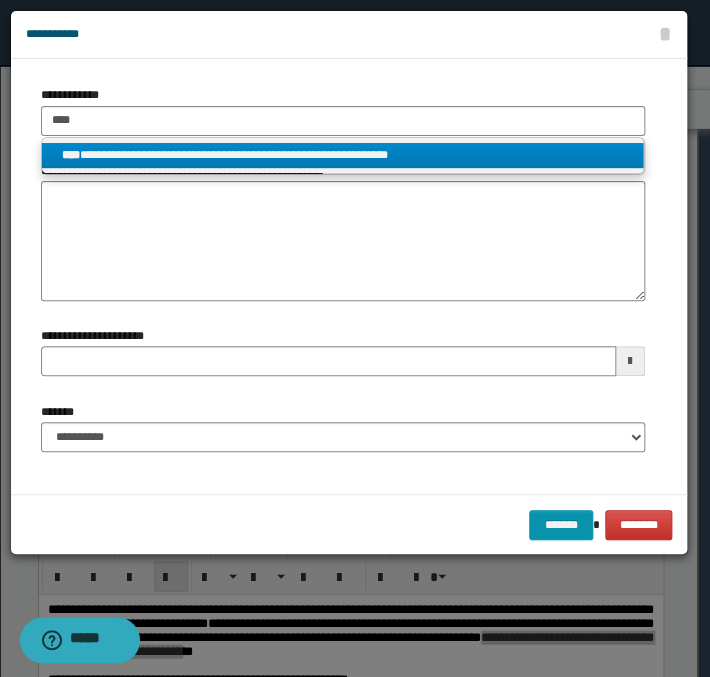 click on "**********" at bounding box center [343, 155] 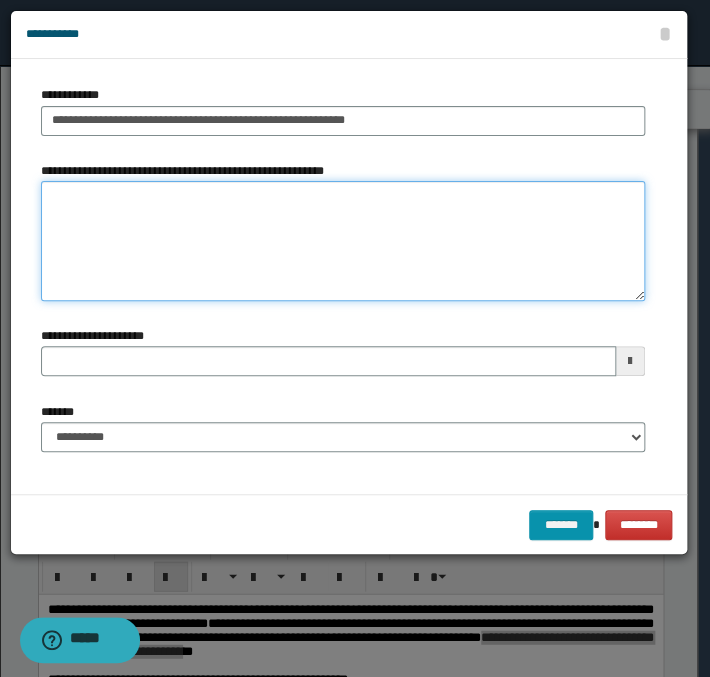 click on "**********" at bounding box center [343, 241] 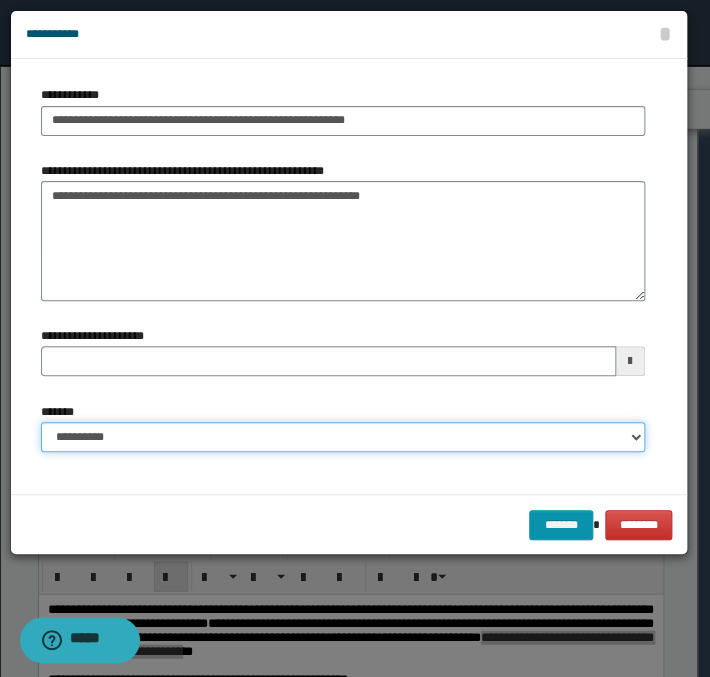 click on "**********" at bounding box center (343, 437) 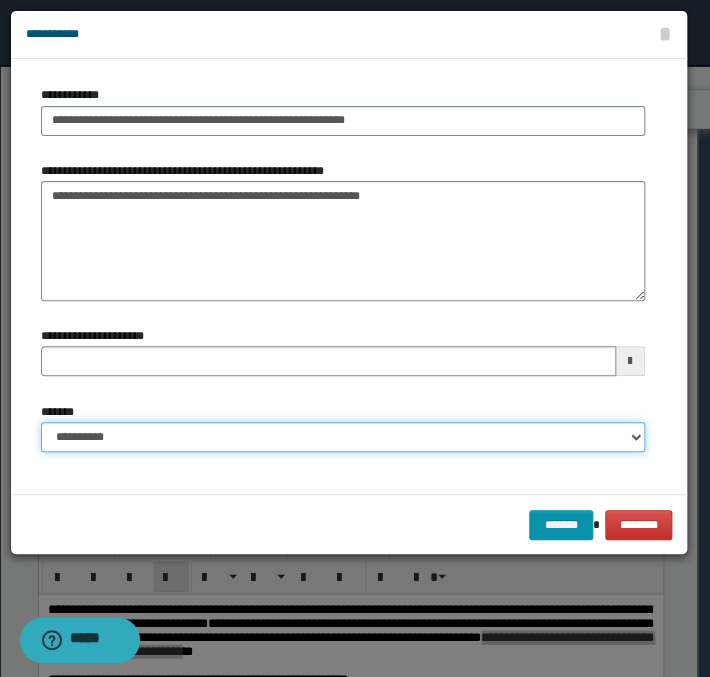 click on "**********" at bounding box center [343, 437] 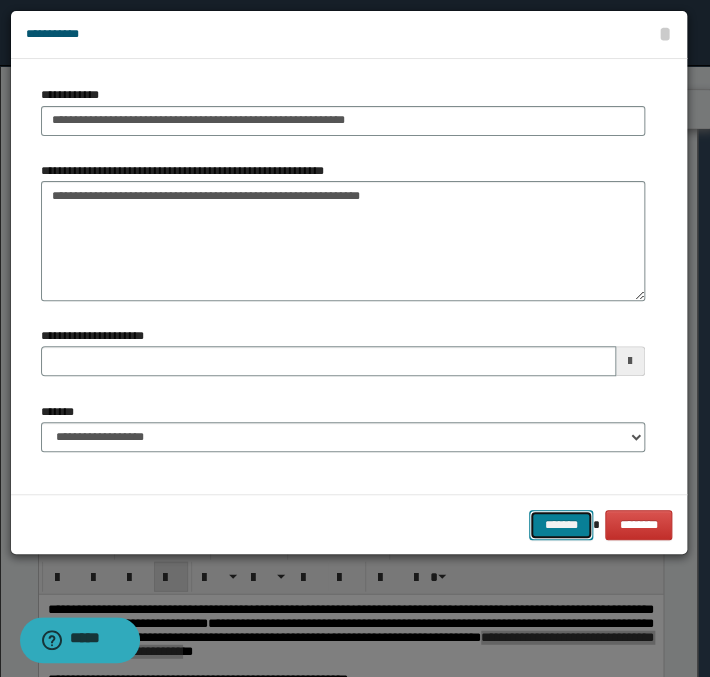 click on "*******" at bounding box center [561, 525] 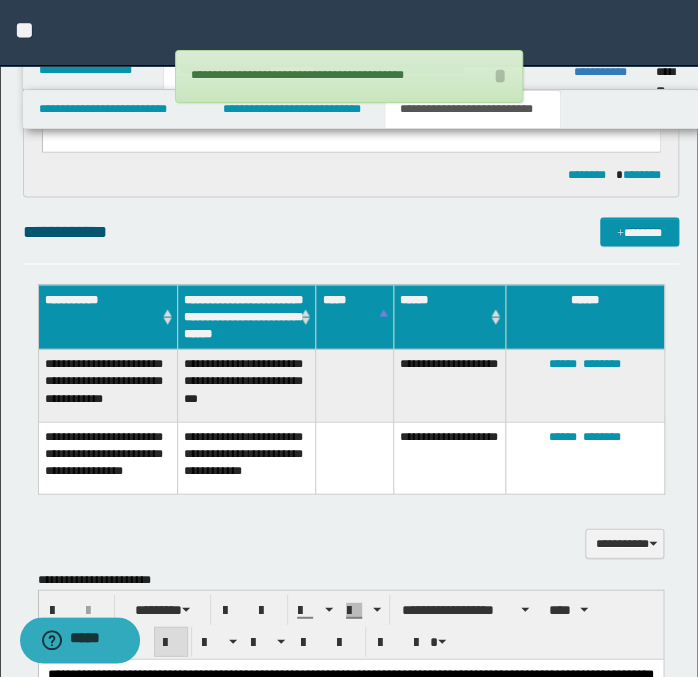 click on "**********" at bounding box center [351, 231] 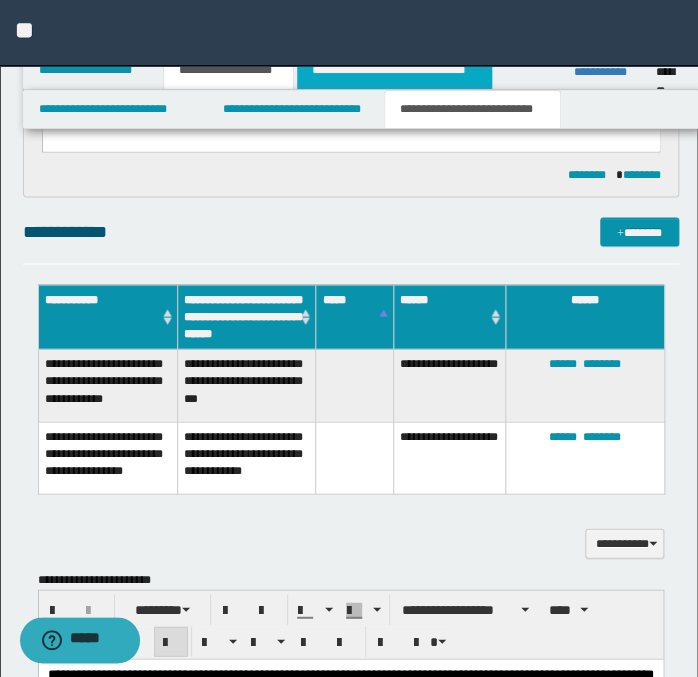 click on "**********" at bounding box center [394, 70] 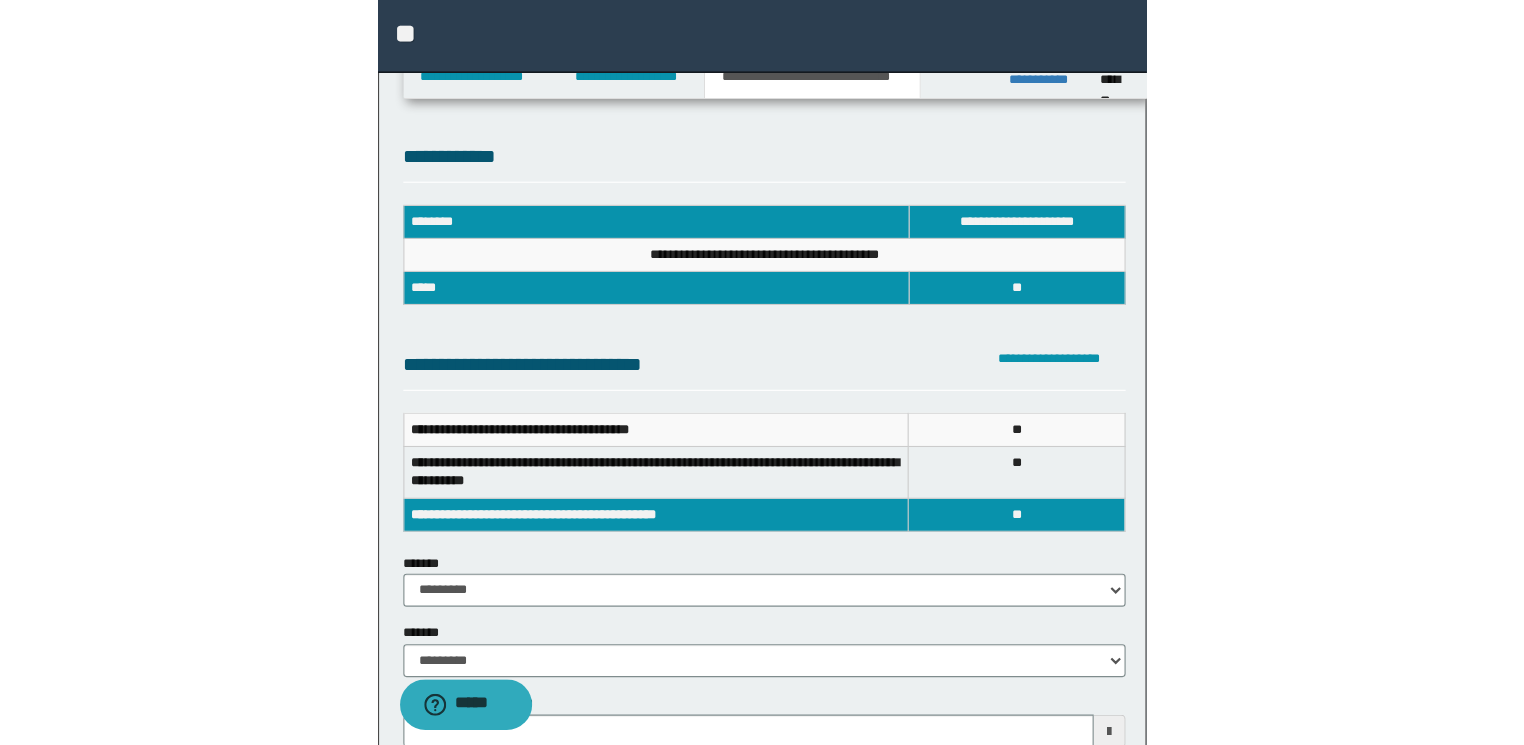 scroll, scrollTop: 240, scrollLeft: 0, axis: vertical 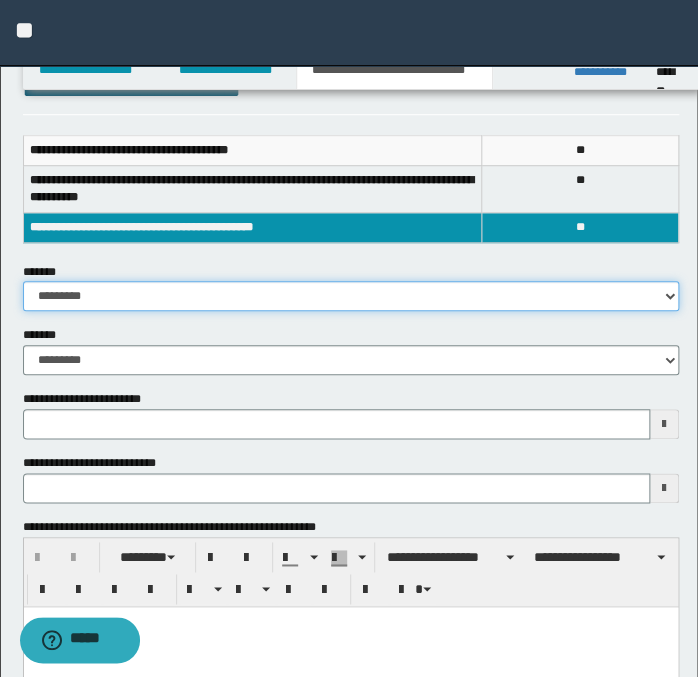 click on "**********" at bounding box center [351, 296] 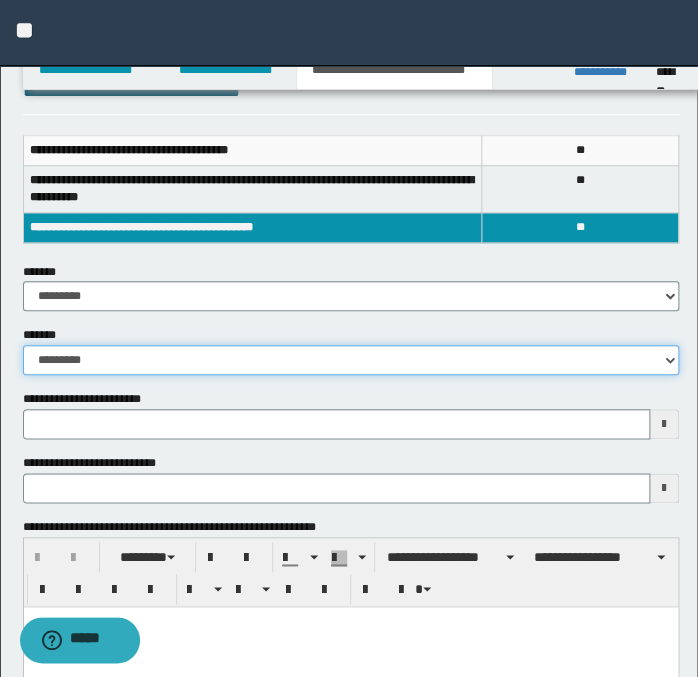 click on "**********" at bounding box center [351, 360] 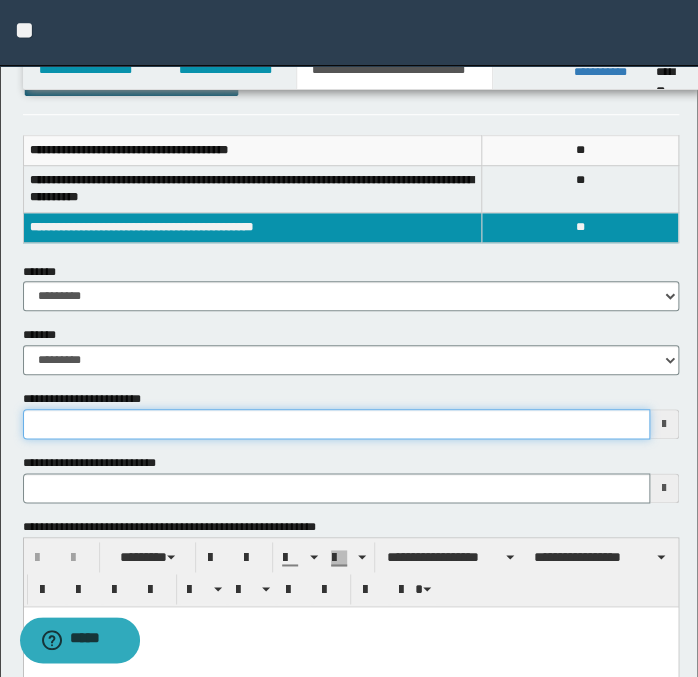 click on "**********" at bounding box center [336, 424] 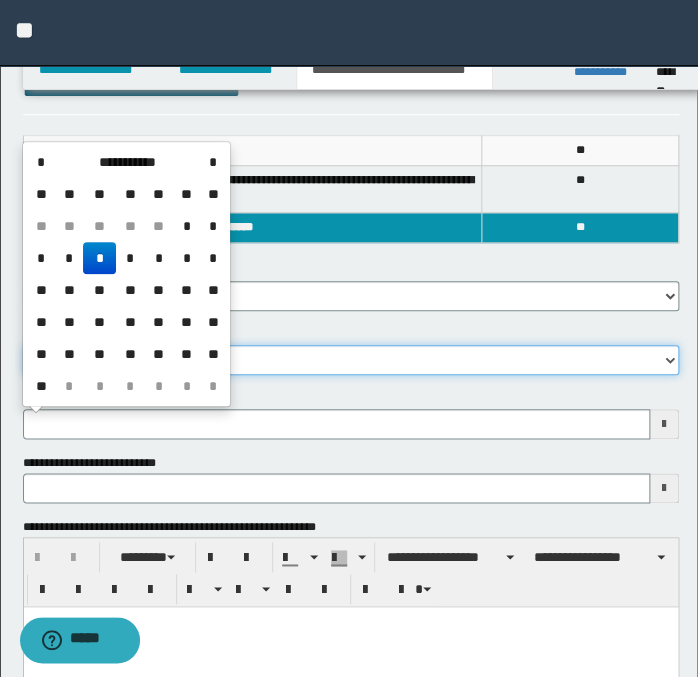 click on "**********" at bounding box center (351, 360) 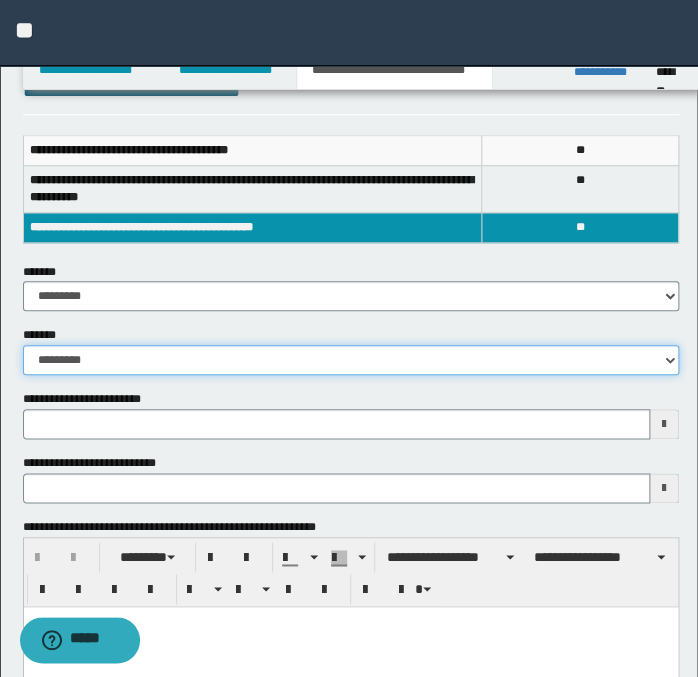 click on "**********" at bounding box center [351, 360] 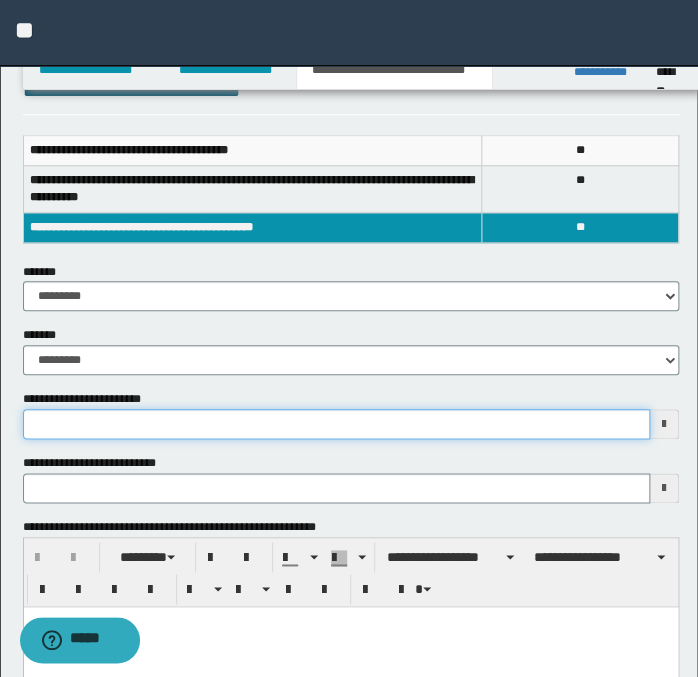 click on "**********" at bounding box center [336, 424] 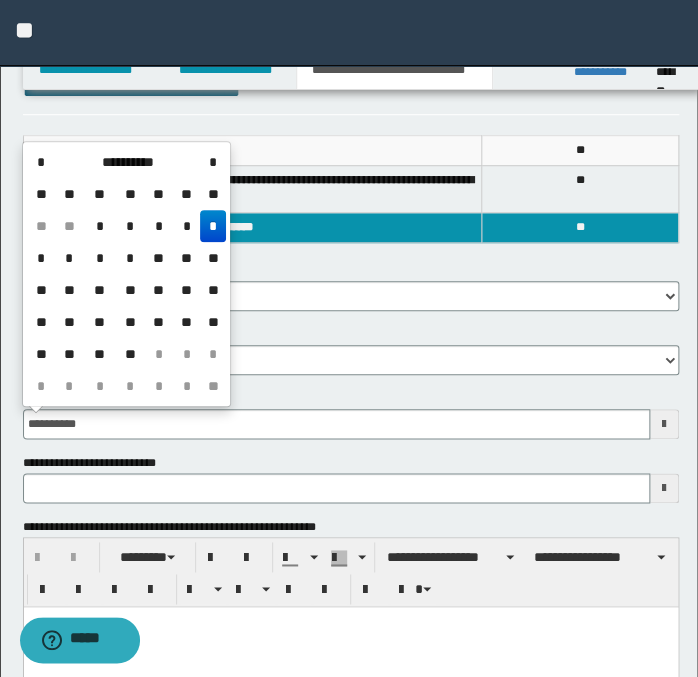 click at bounding box center (350, 622) 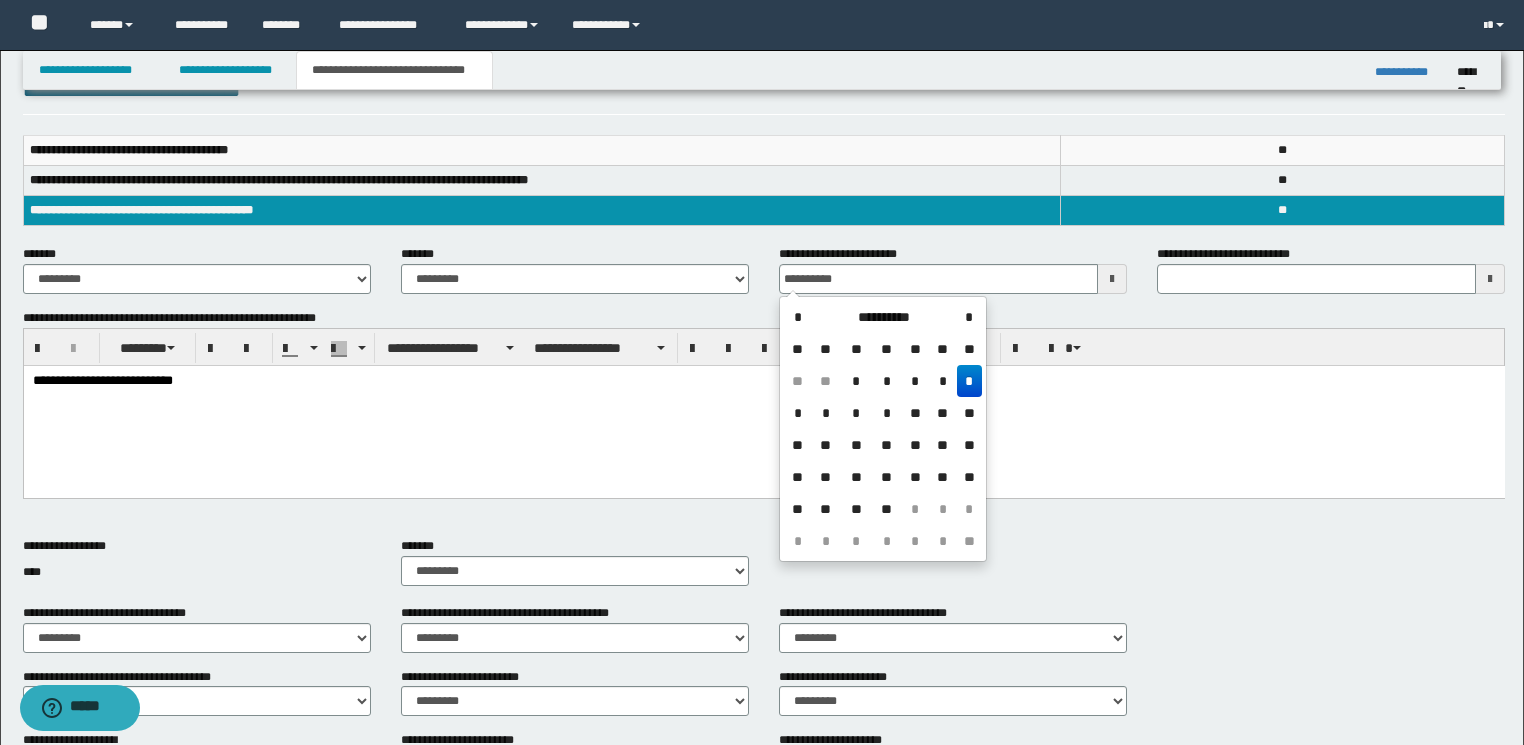 click on "**********" at bounding box center (763, 407) 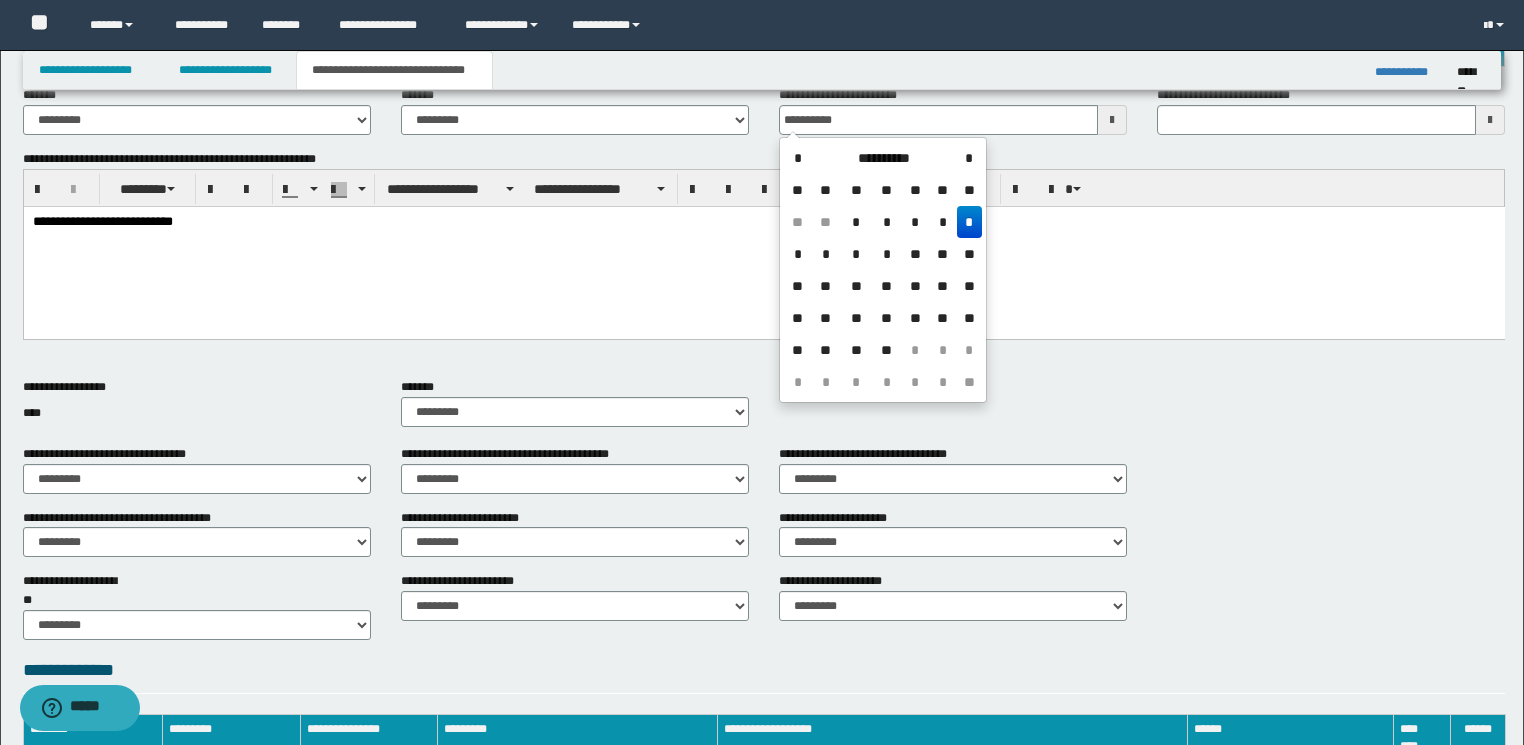 scroll, scrollTop: 400, scrollLeft: 0, axis: vertical 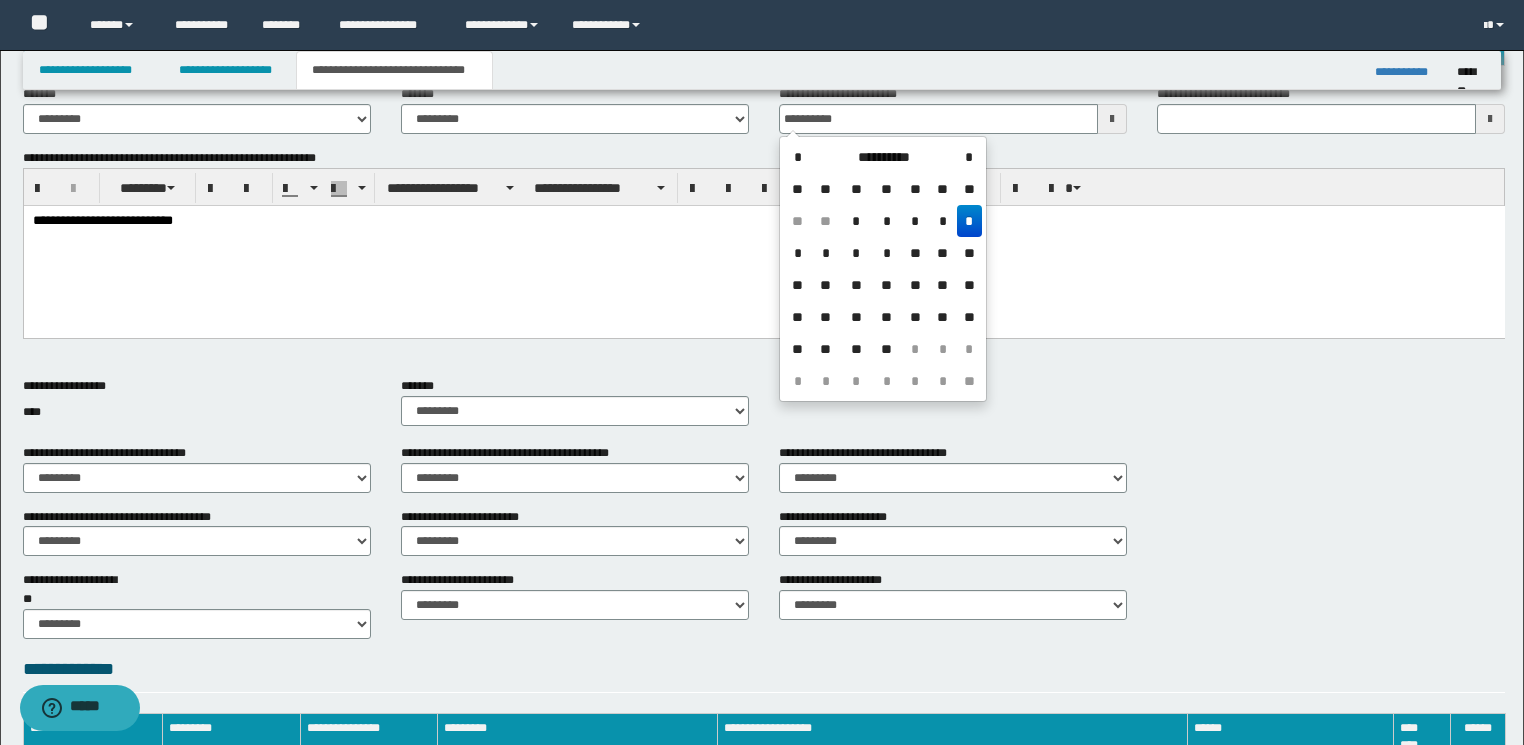 click on "**********" at bounding box center [763, 247] 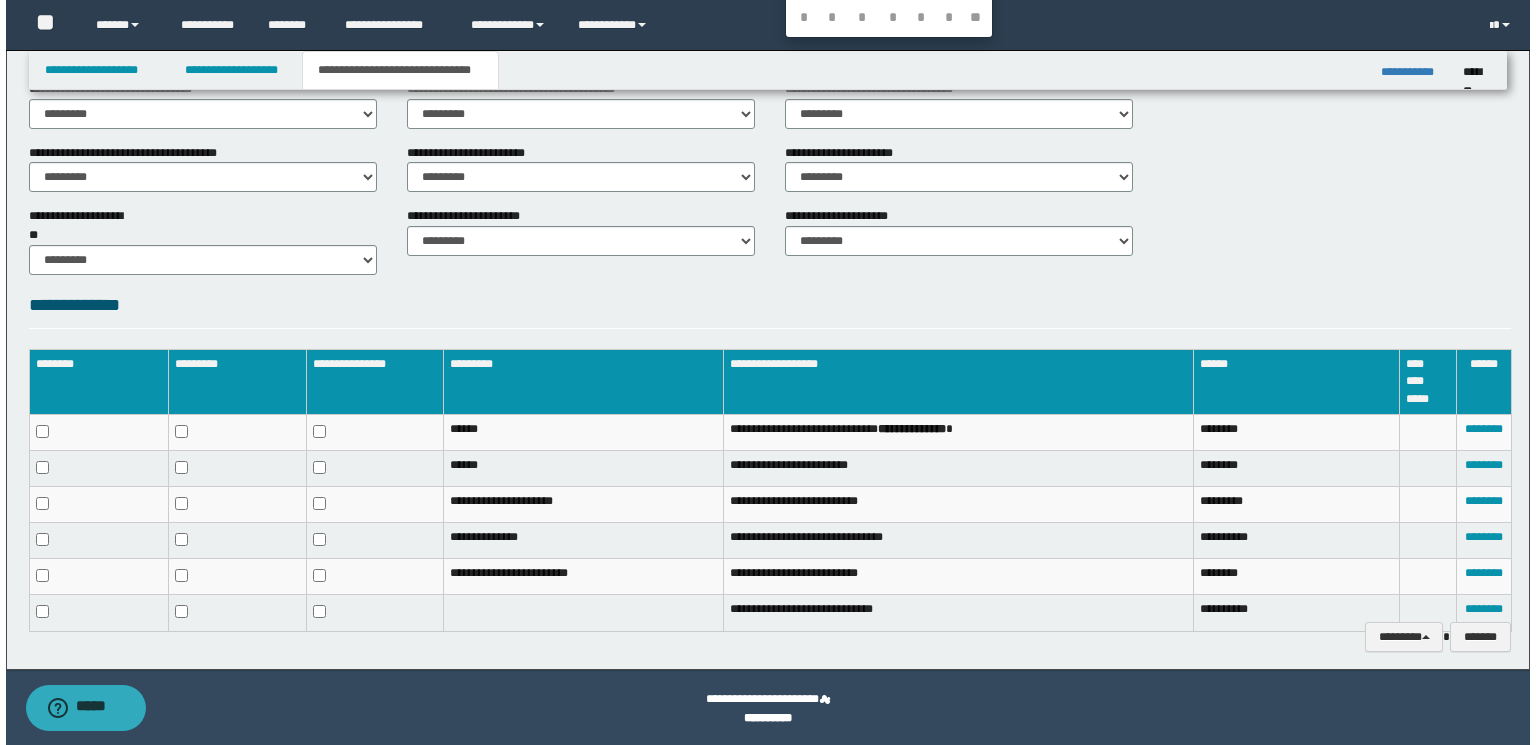 scroll, scrollTop: 767, scrollLeft: 0, axis: vertical 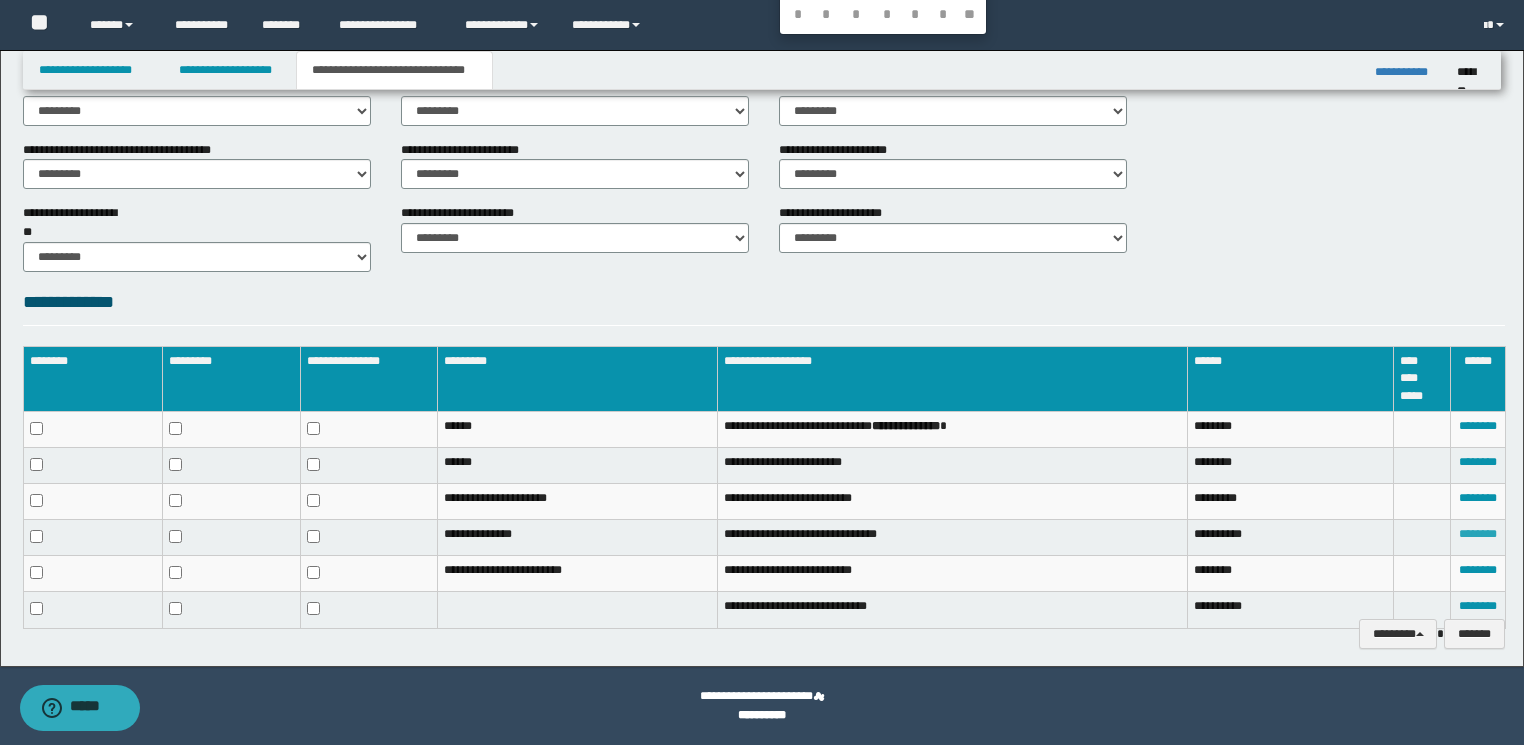 click on "********" at bounding box center (1478, 534) 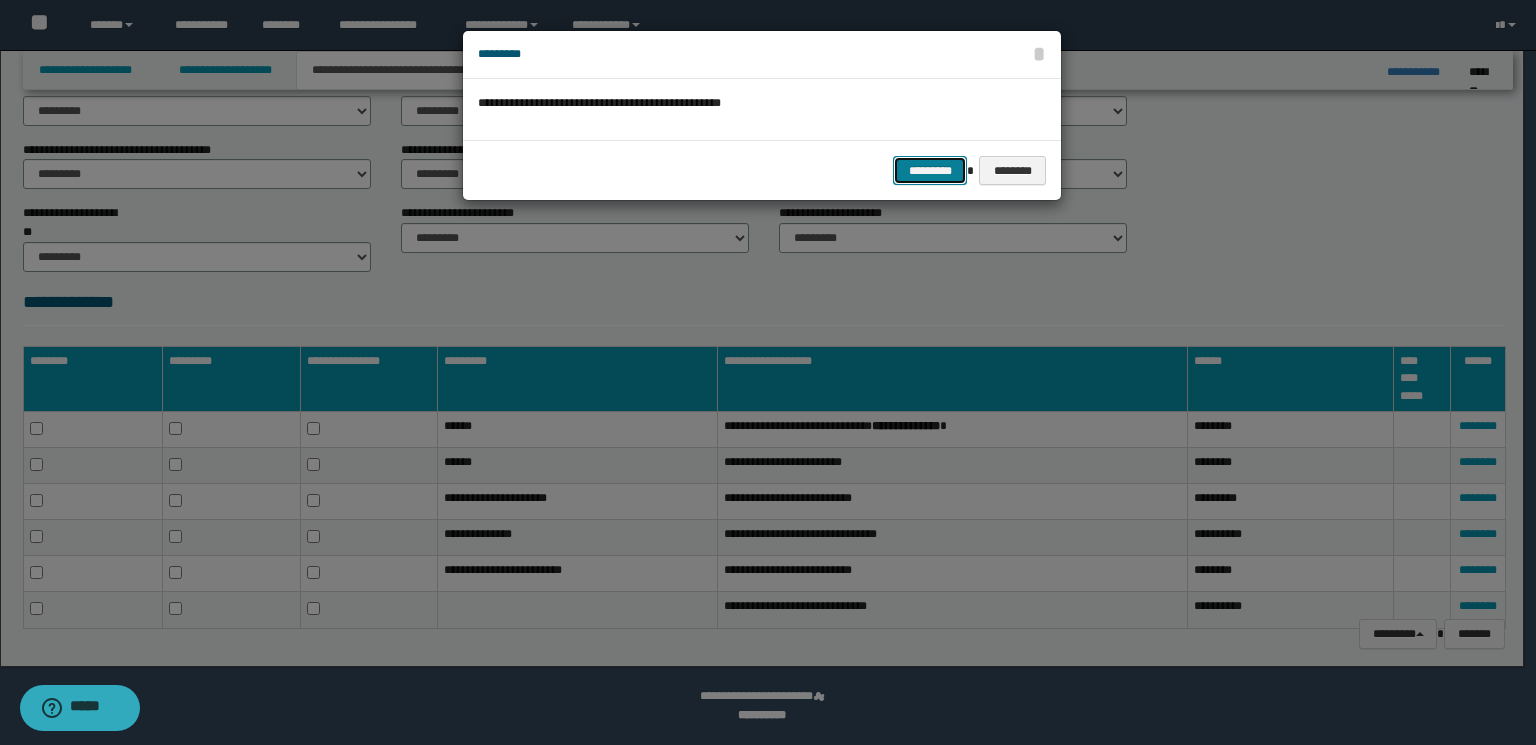 click on "*********" at bounding box center (930, 171) 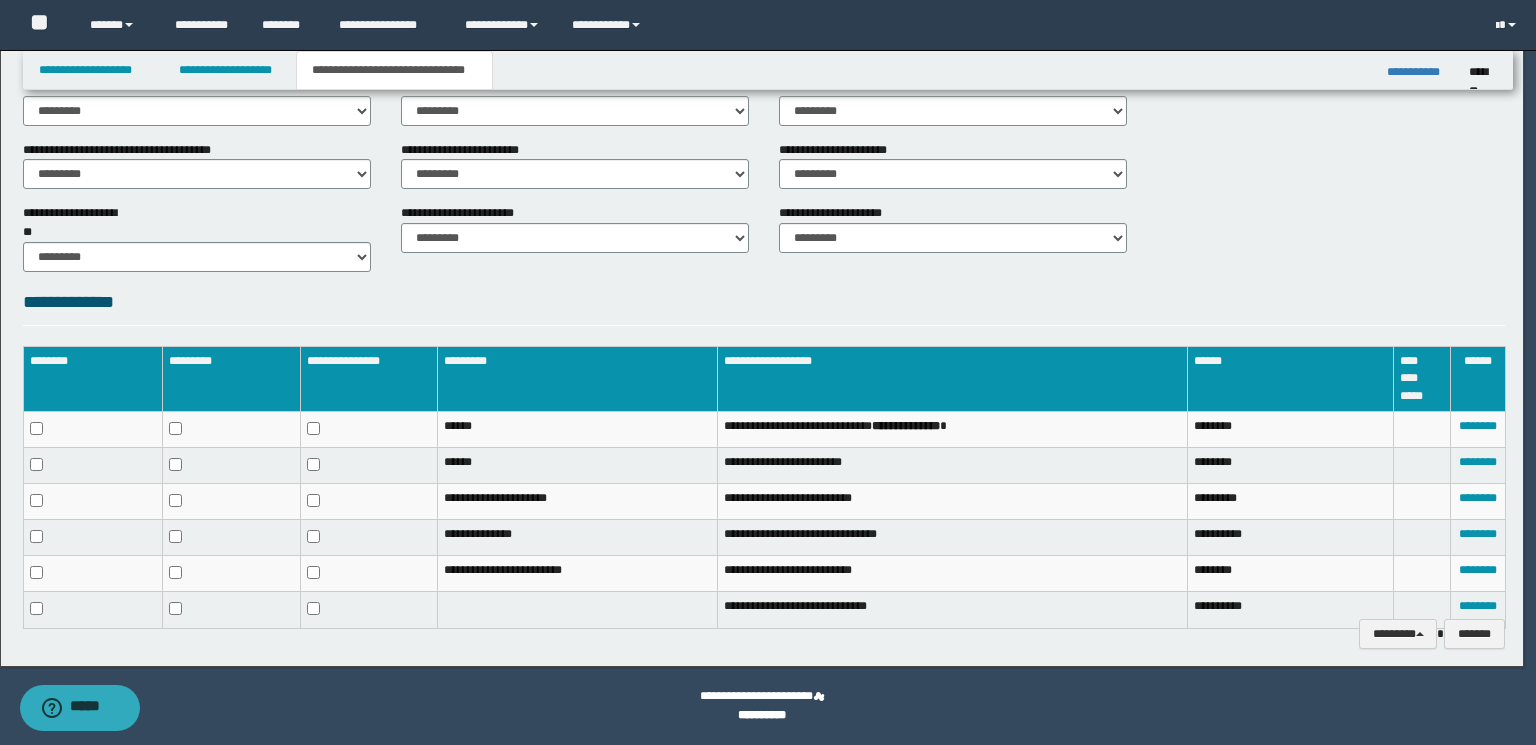 scroll, scrollTop: 752, scrollLeft: 0, axis: vertical 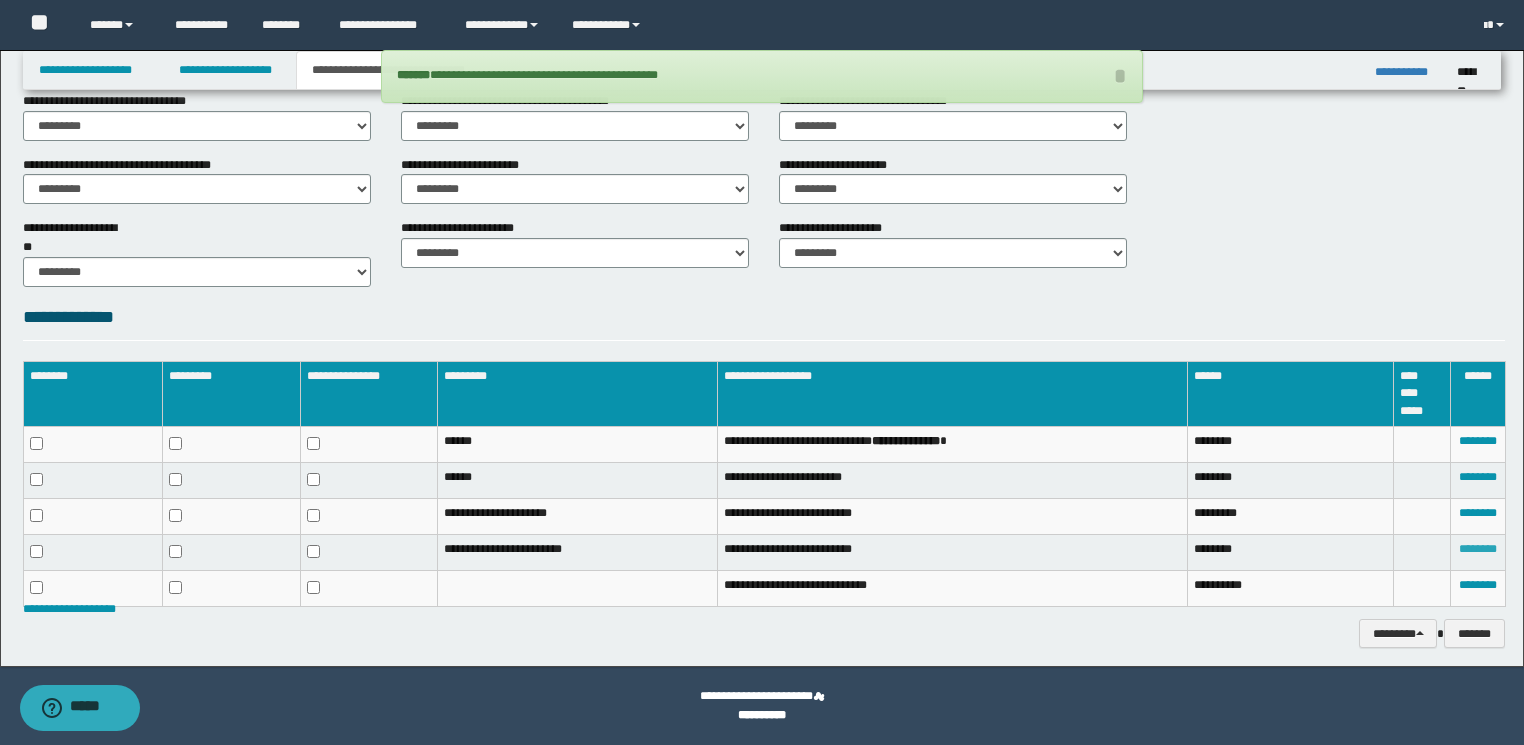 click on "********" at bounding box center (1478, 549) 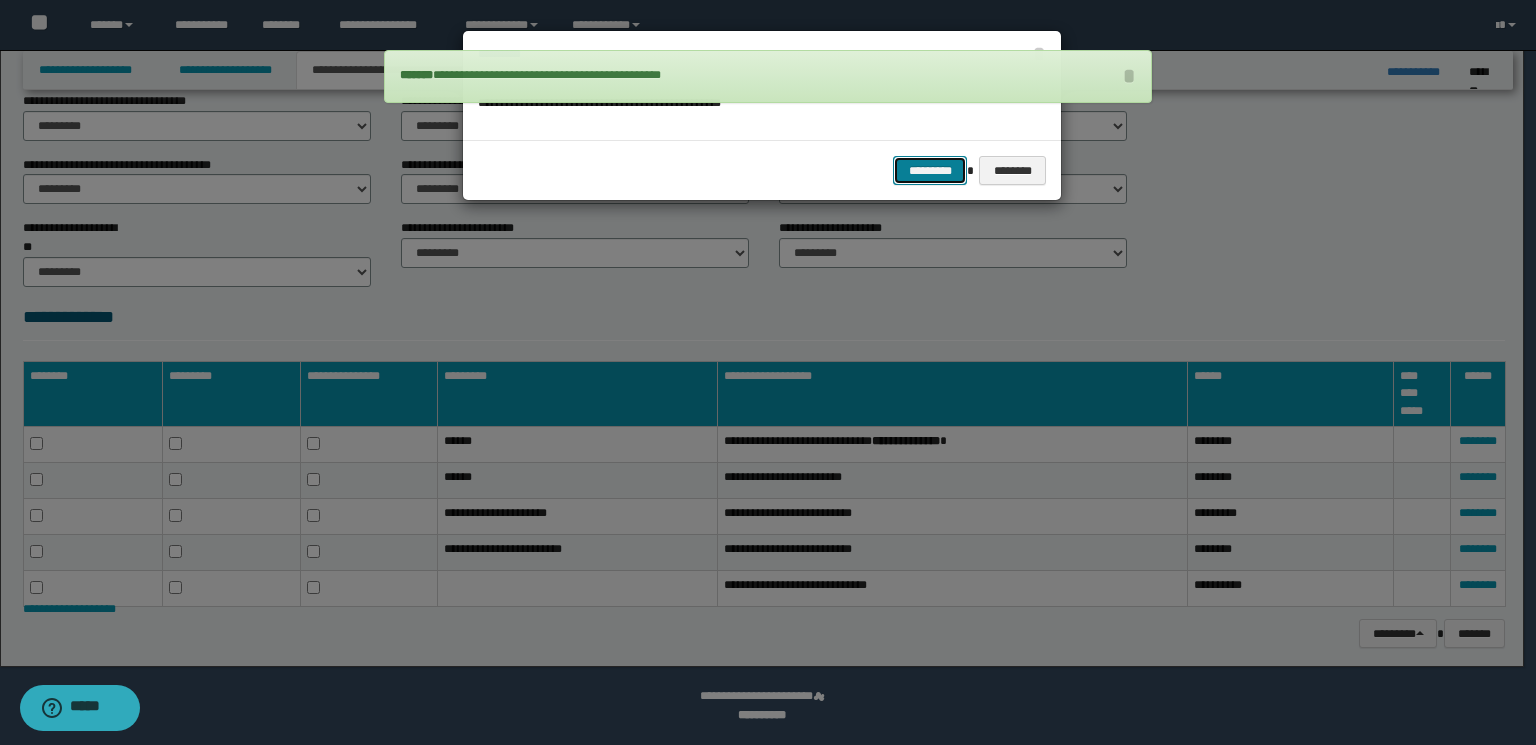 click on "*********" at bounding box center [930, 171] 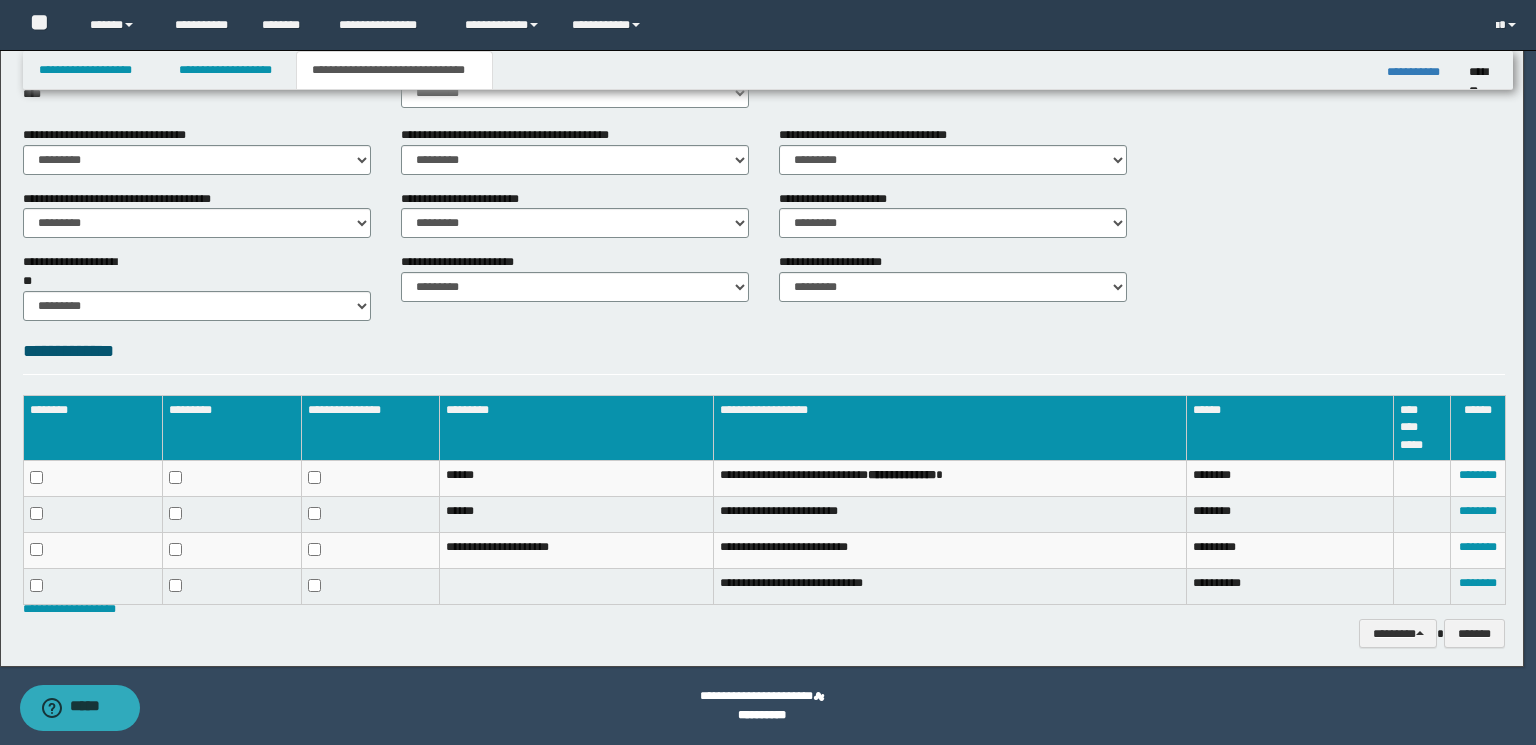 scroll, scrollTop: 717, scrollLeft: 0, axis: vertical 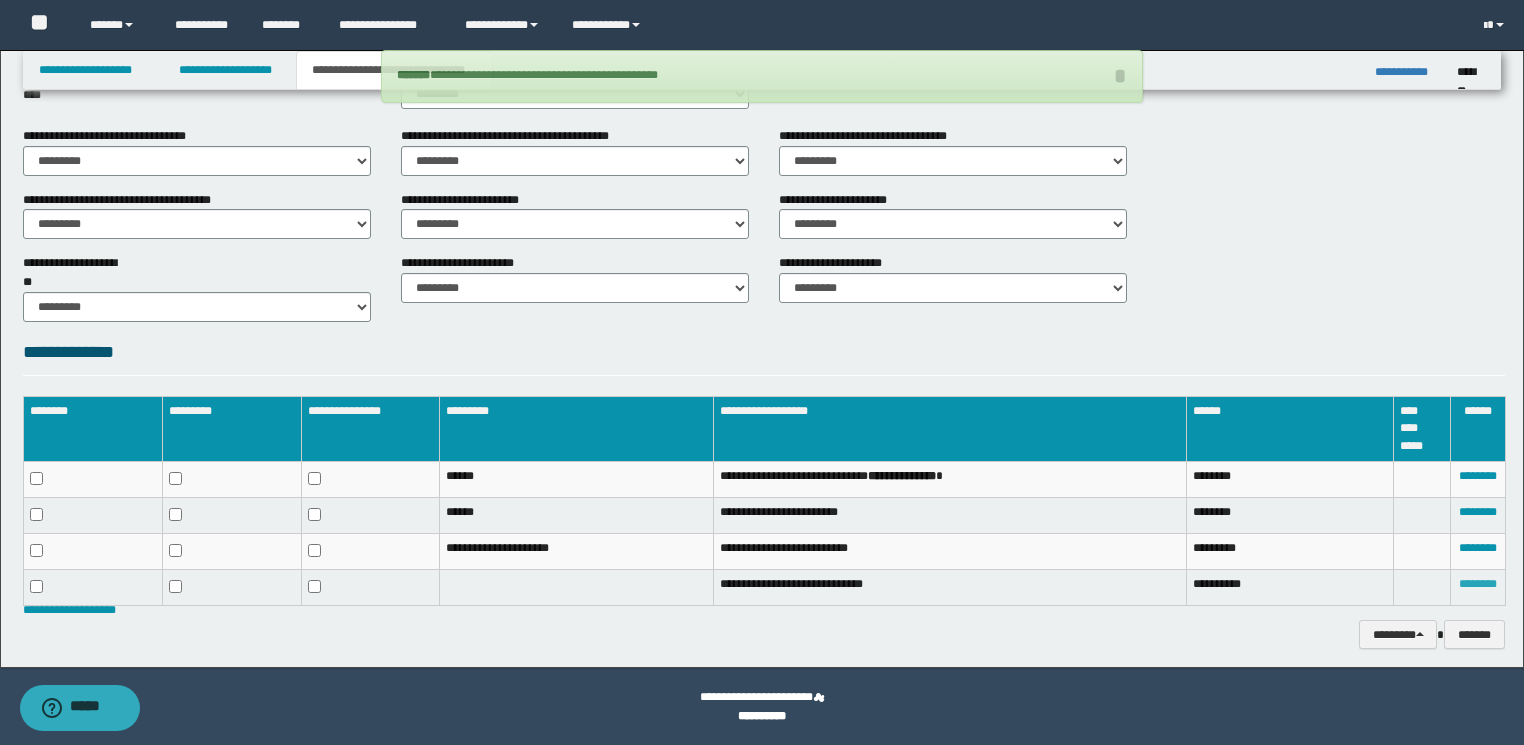 click on "********" at bounding box center (1478, 584) 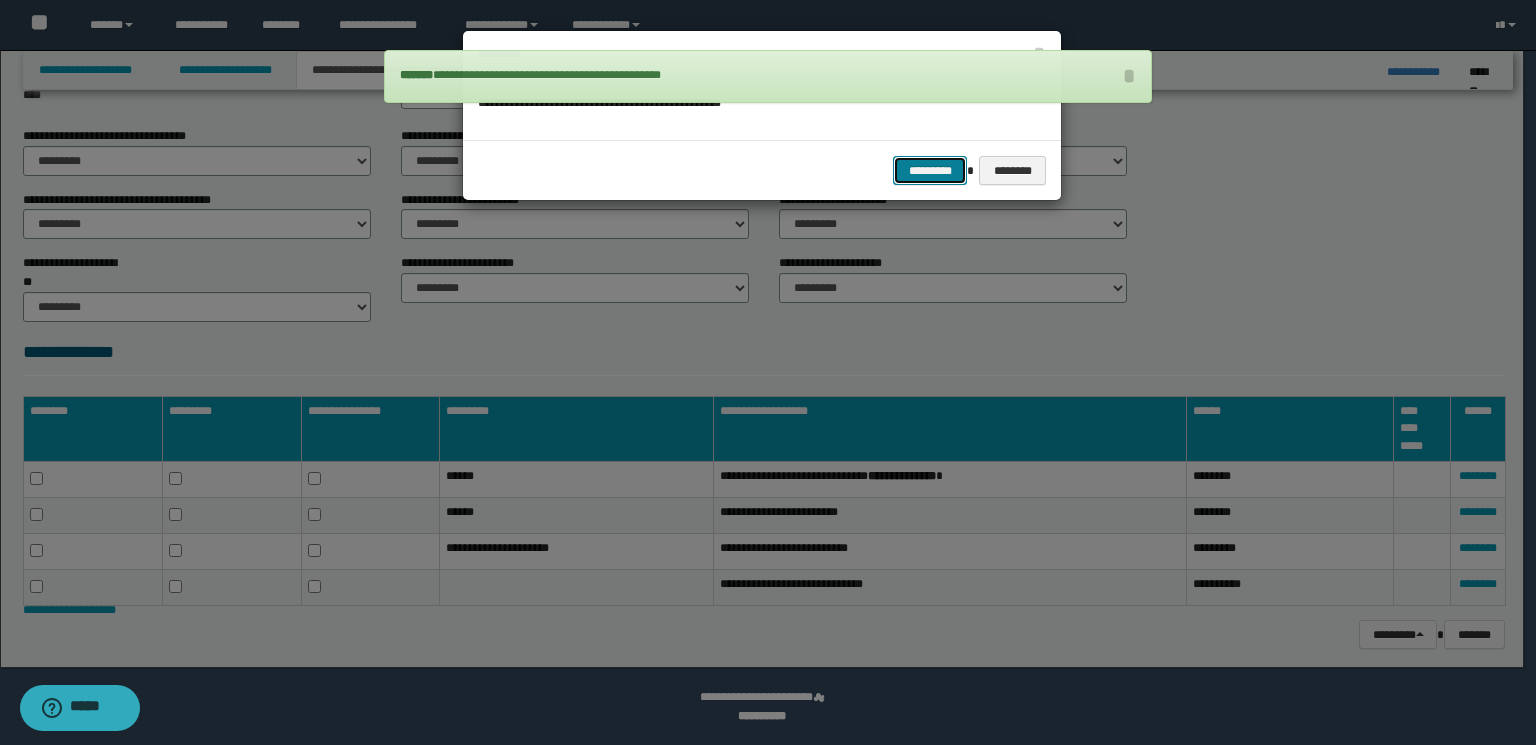 click on "*********" at bounding box center (930, 171) 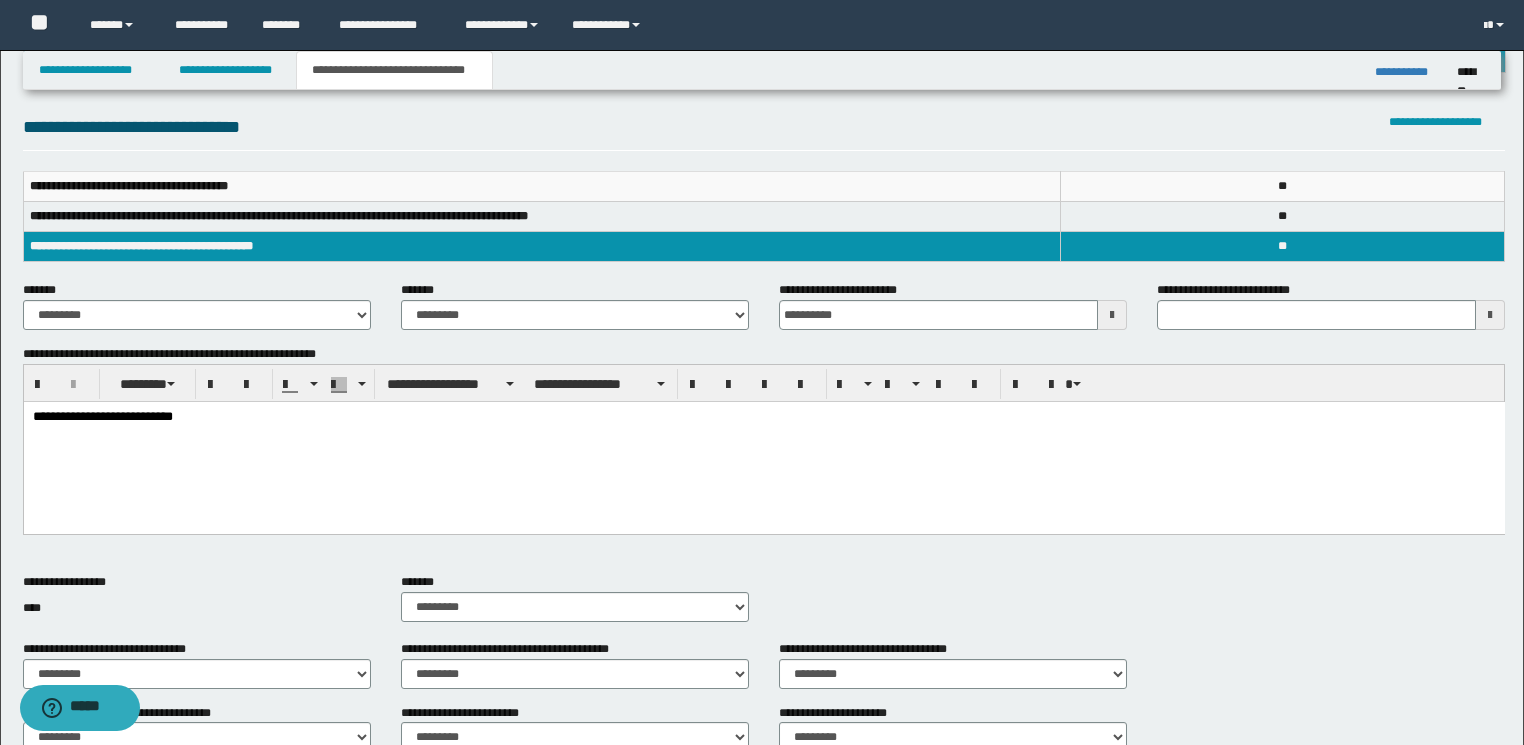 scroll, scrollTop: 204, scrollLeft: 0, axis: vertical 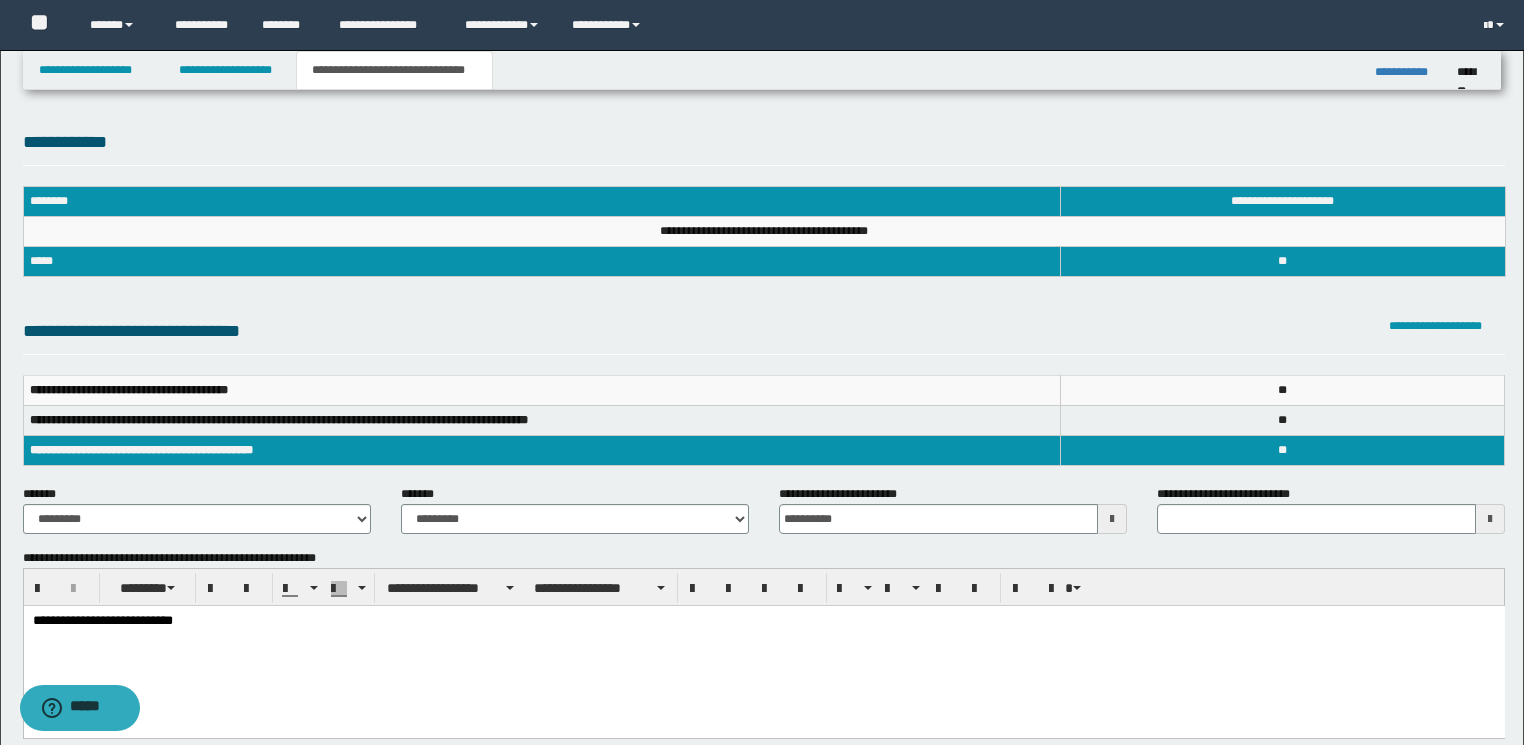 click on "**********" at bounding box center [762, 700] 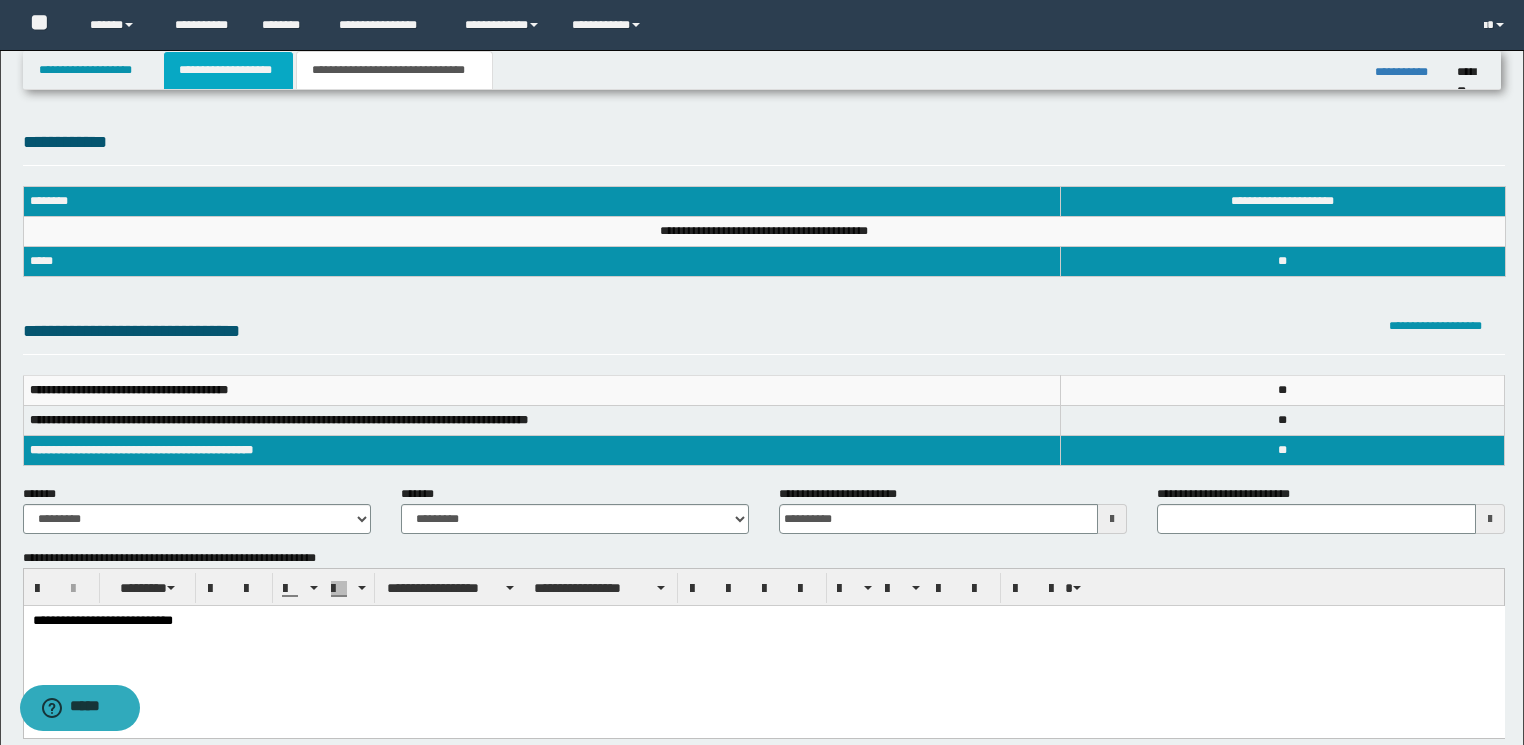 click on "**********" at bounding box center [228, 70] 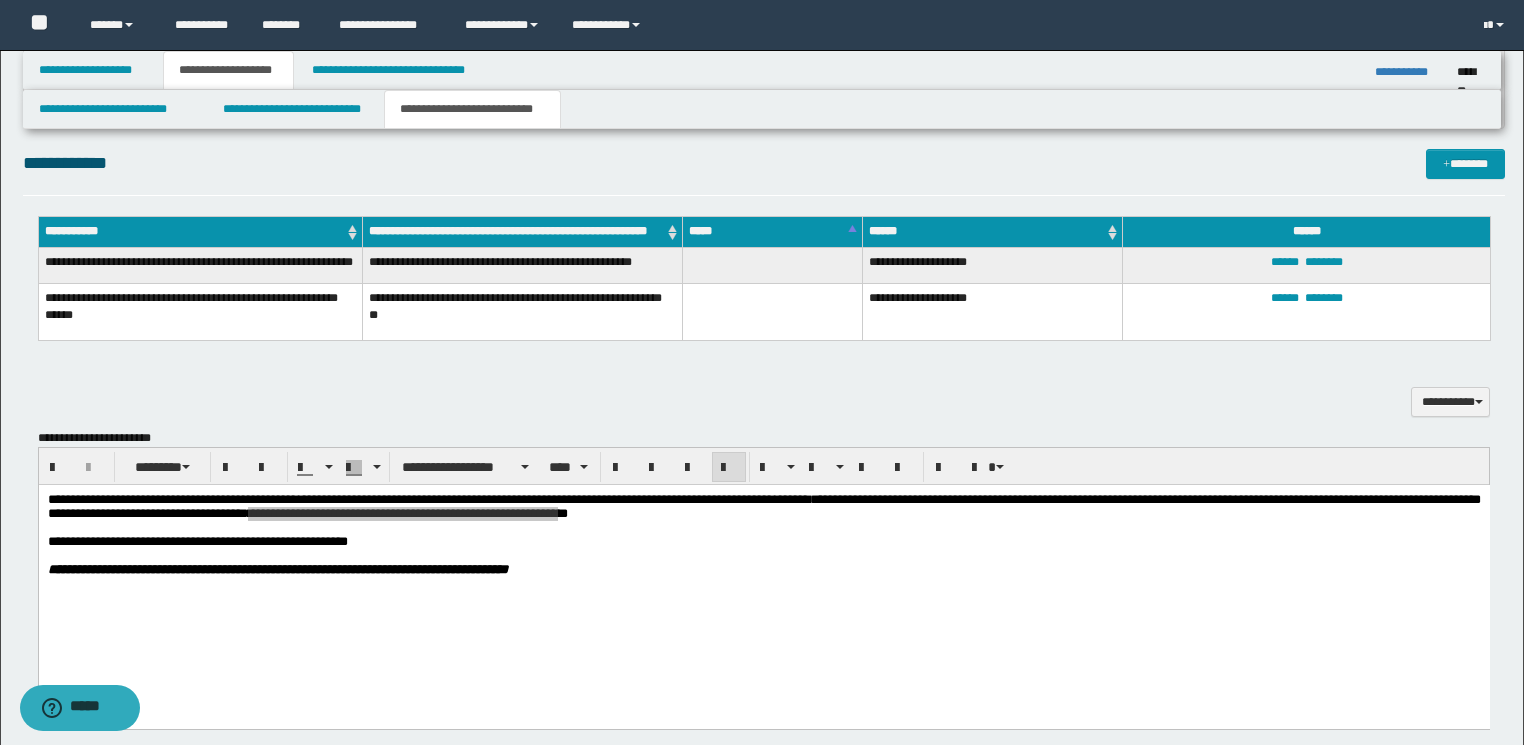 scroll, scrollTop: 640, scrollLeft: 0, axis: vertical 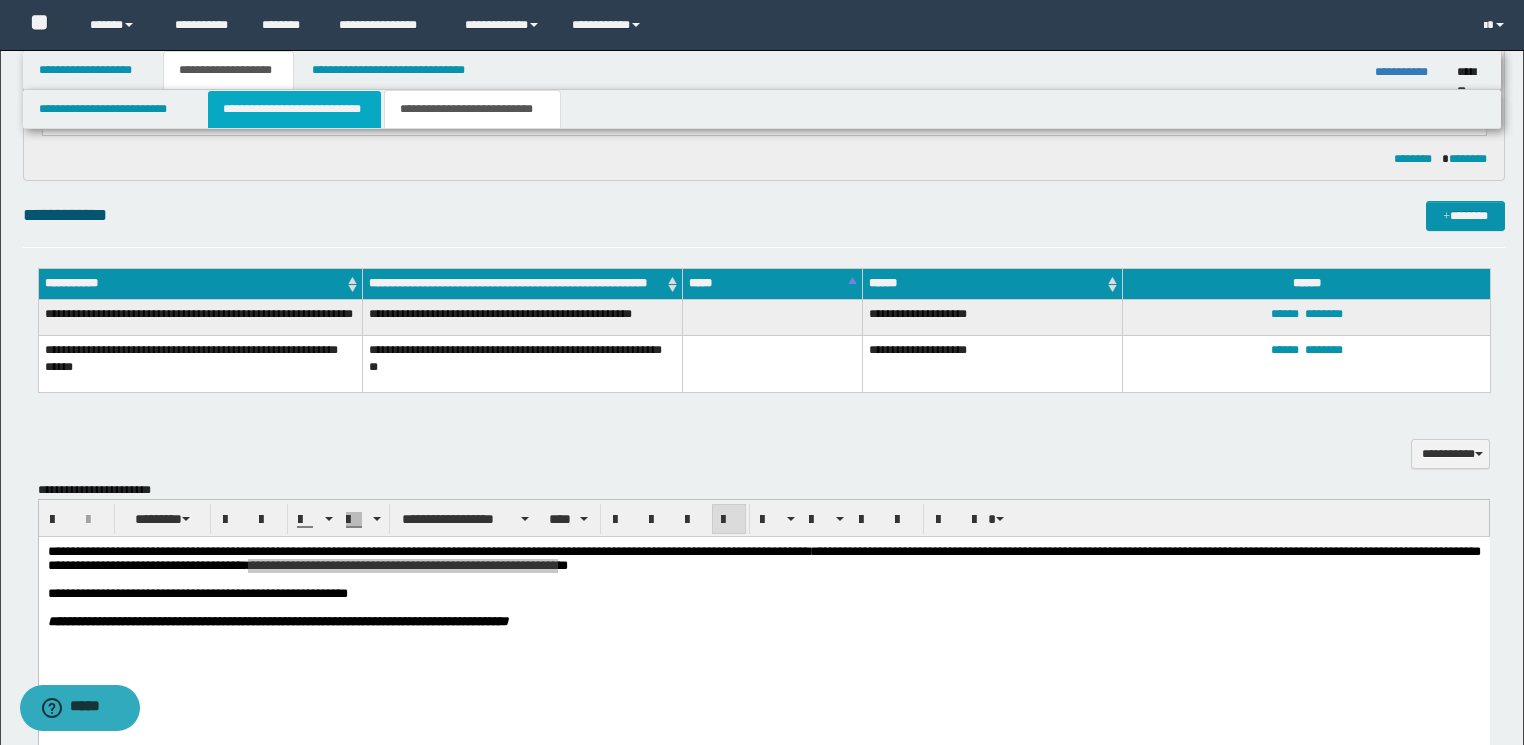 click on "**********" at bounding box center [294, 109] 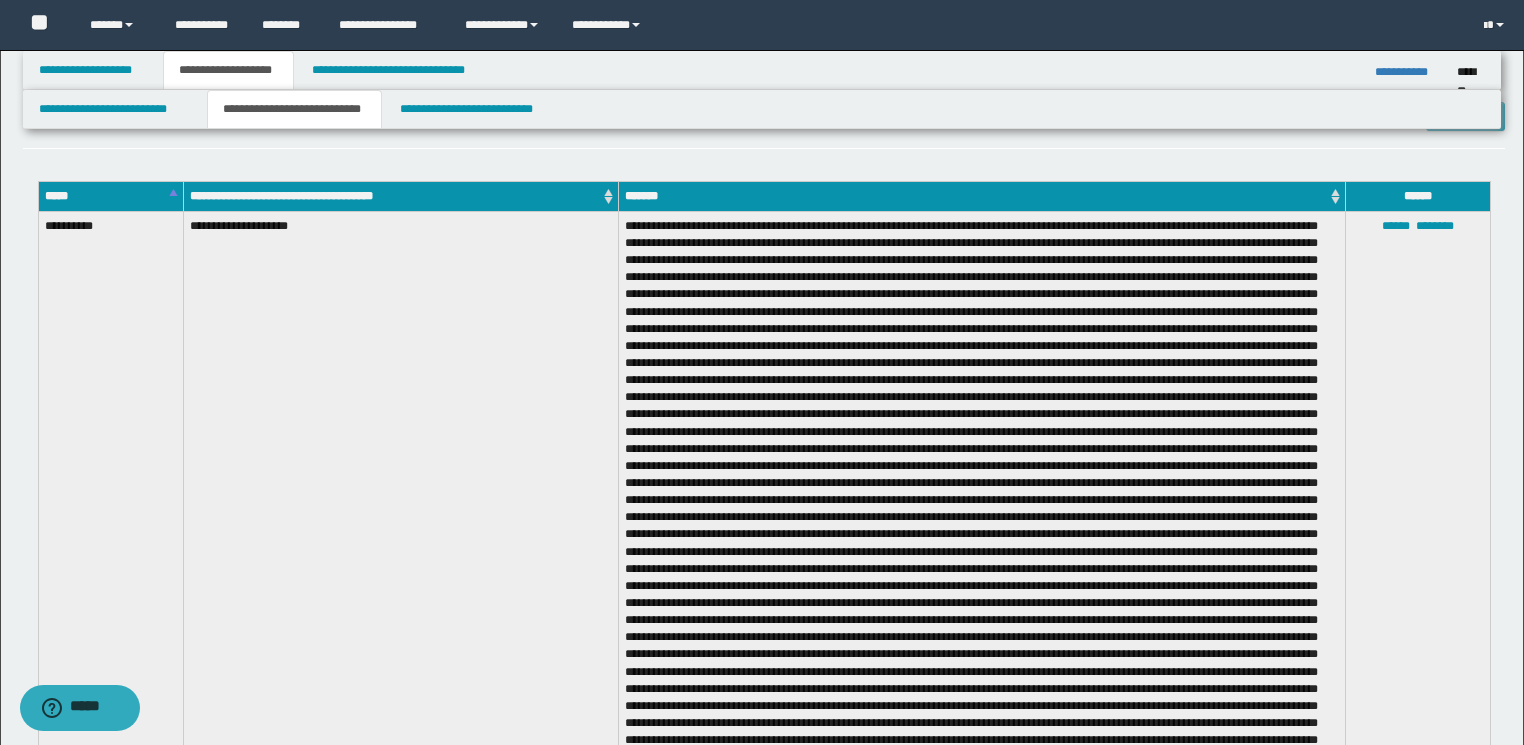 scroll, scrollTop: 1680, scrollLeft: 0, axis: vertical 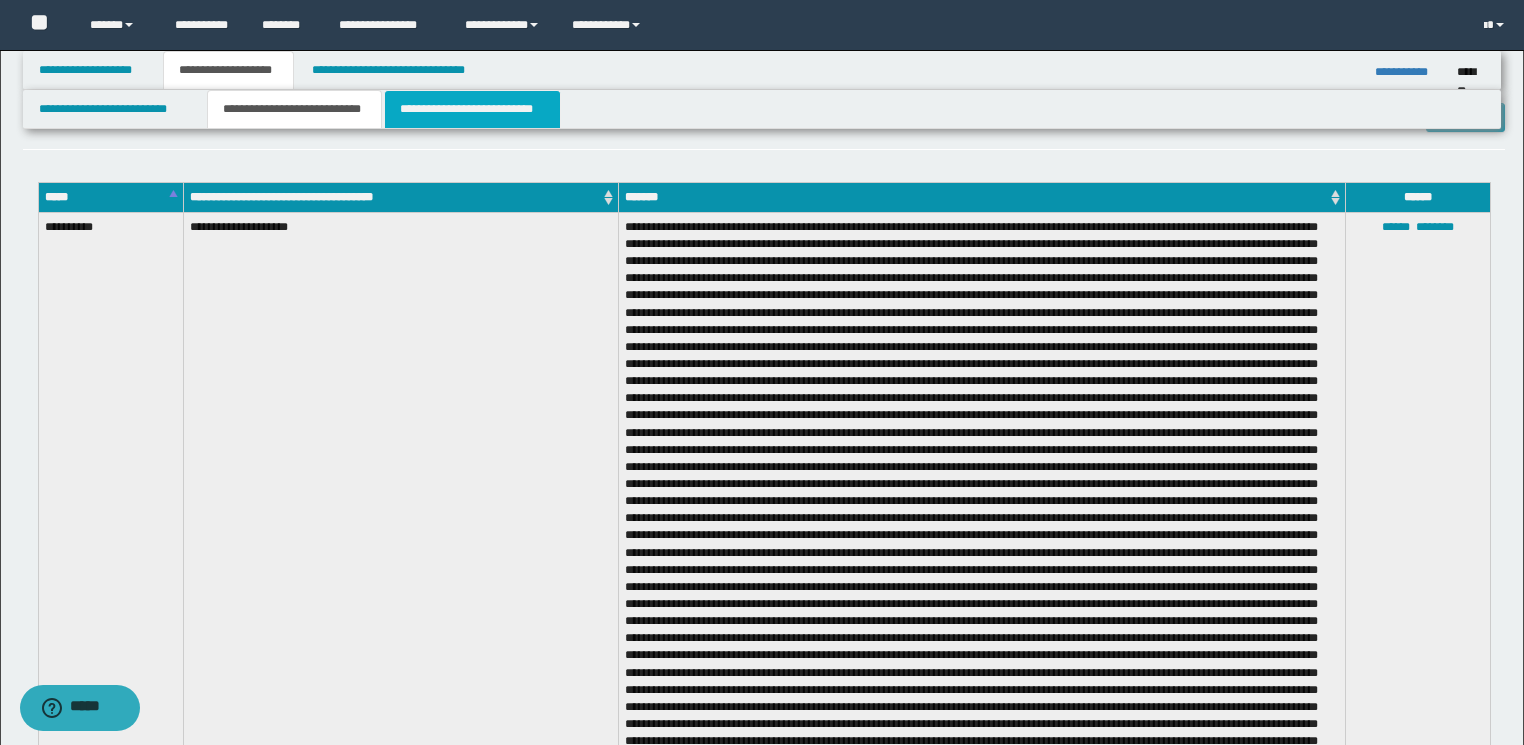 click on "**********" at bounding box center (472, 109) 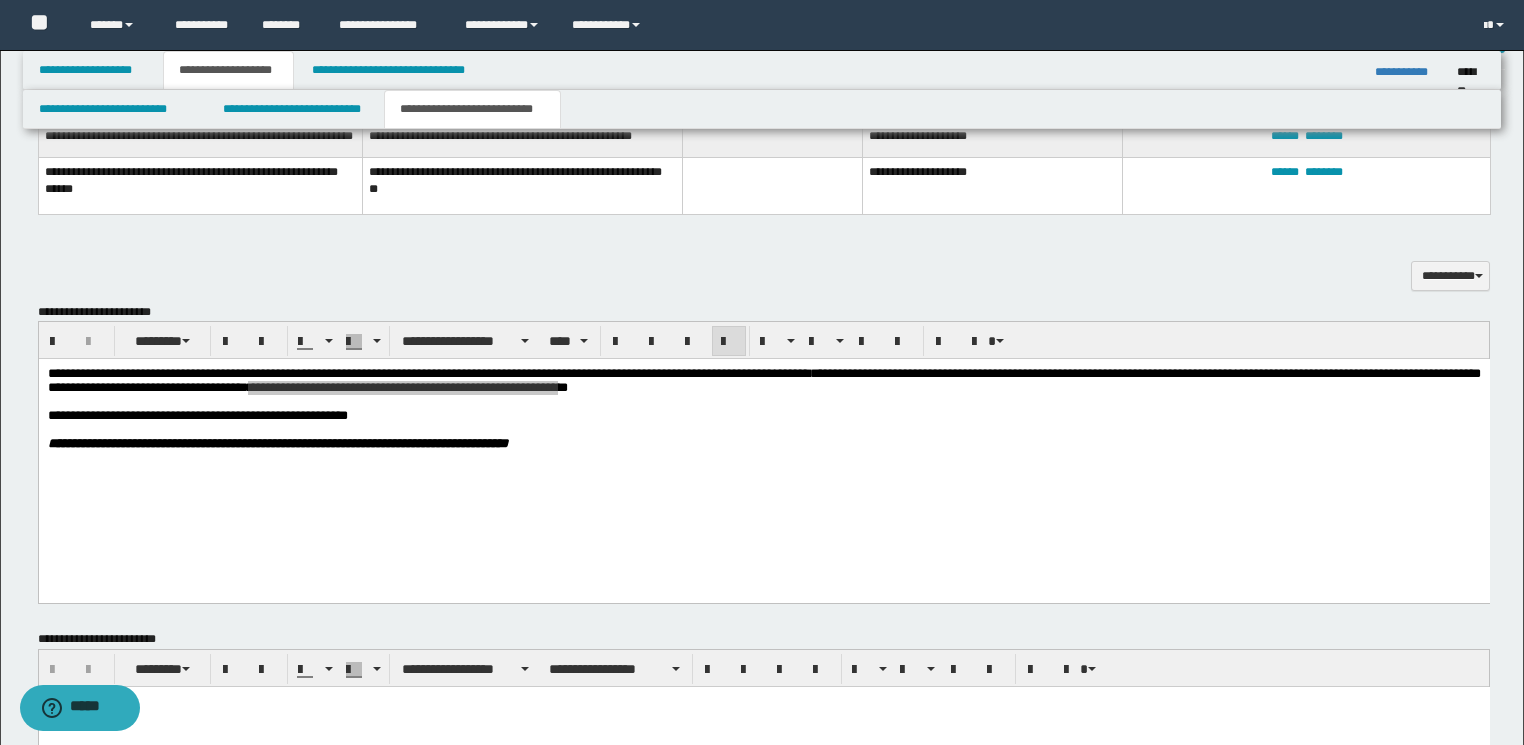 scroll, scrollTop: 784, scrollLeft: 0, axis: vertical 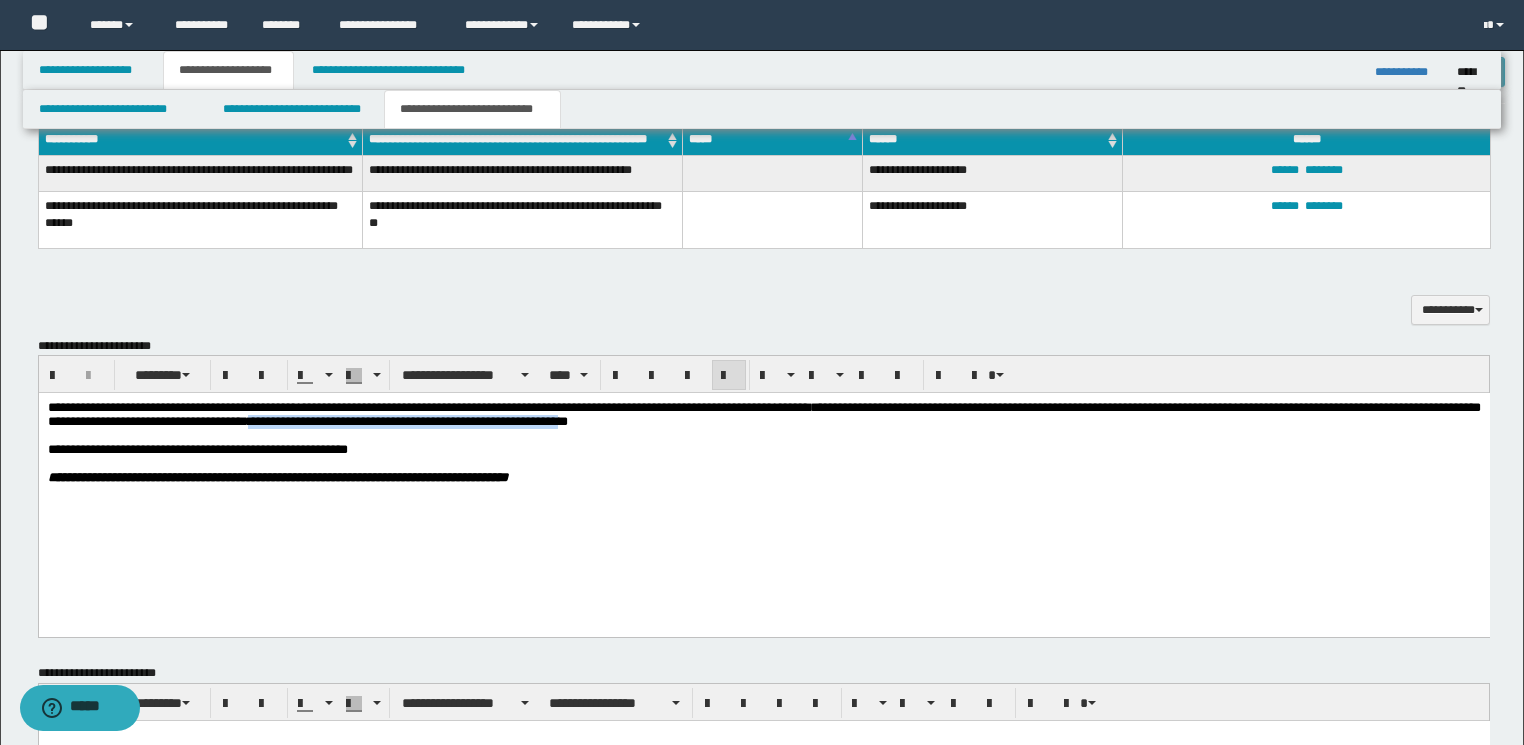 click on "**********" at bounding box center (763, 468) 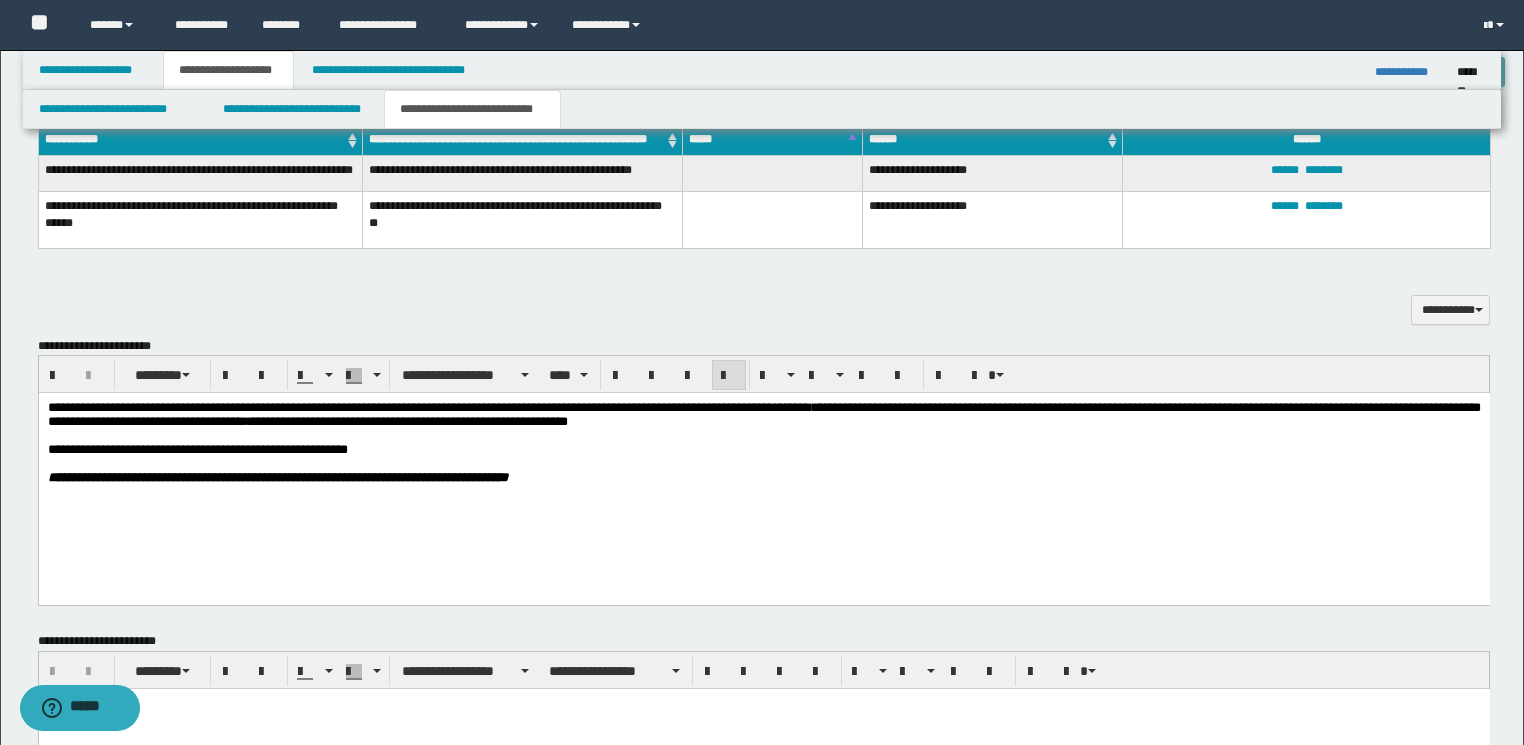 click on "**********" at bounding box center [763, 468] 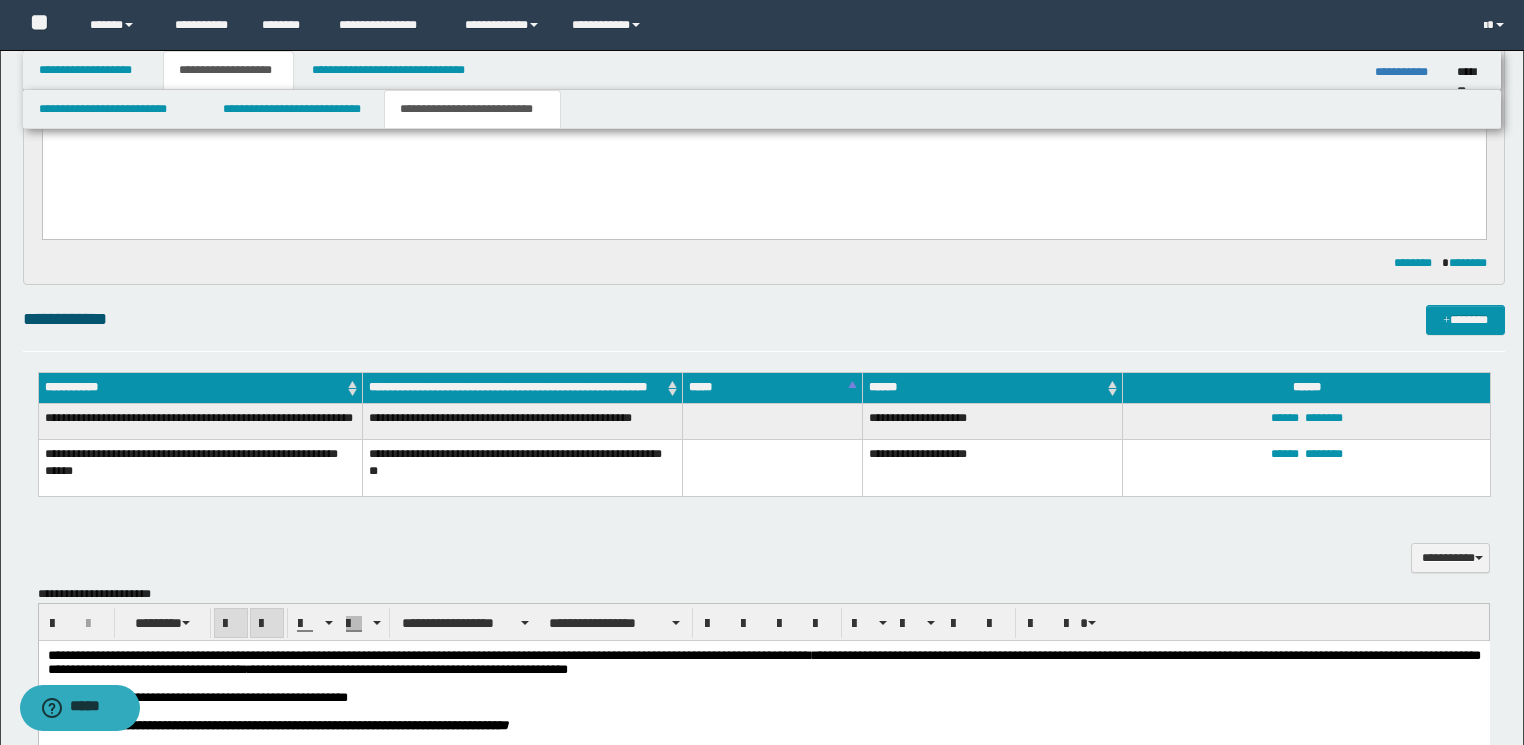 scroll, scrollTop: 384, scrollLeft: 0, axis: vertical 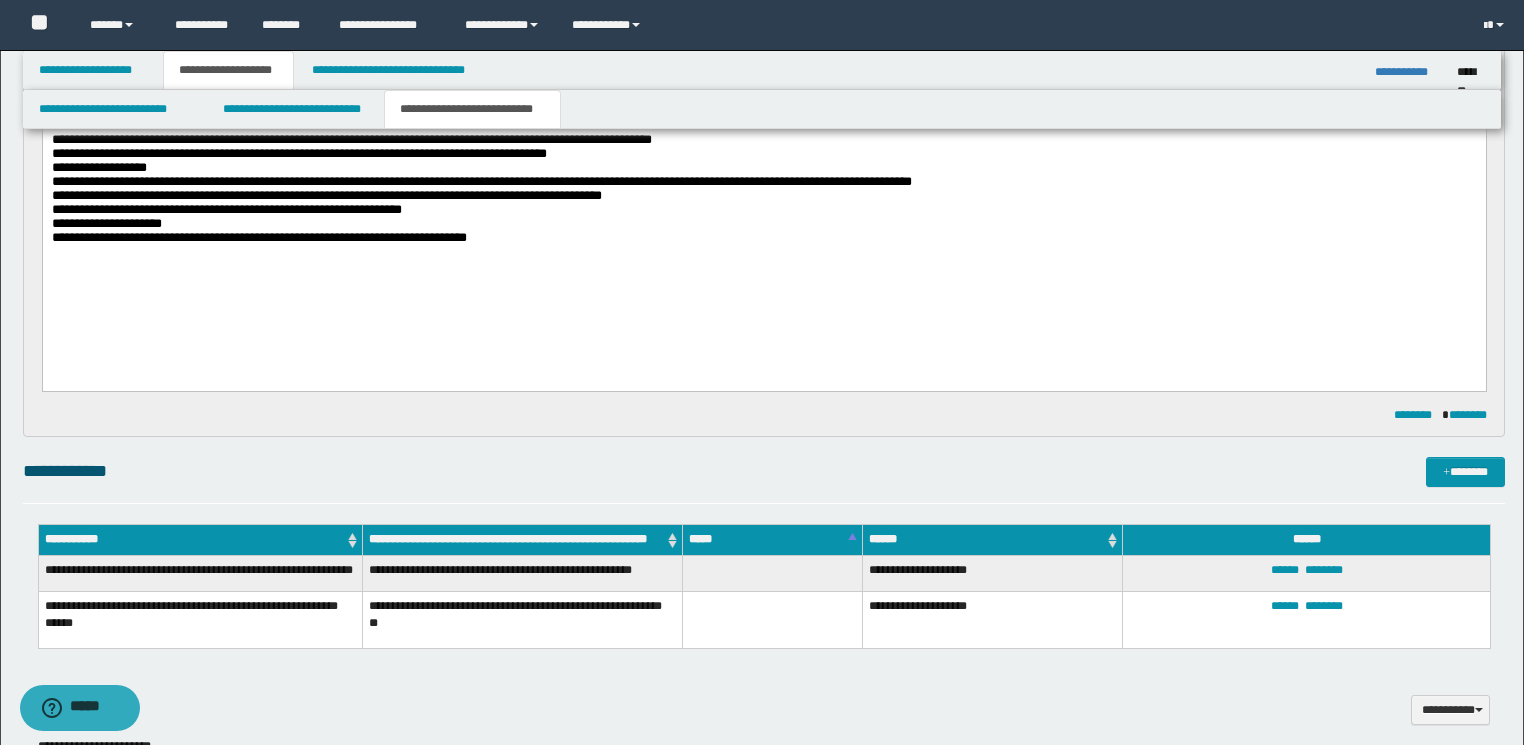 click on "**********" at bounding box center (763, 238) 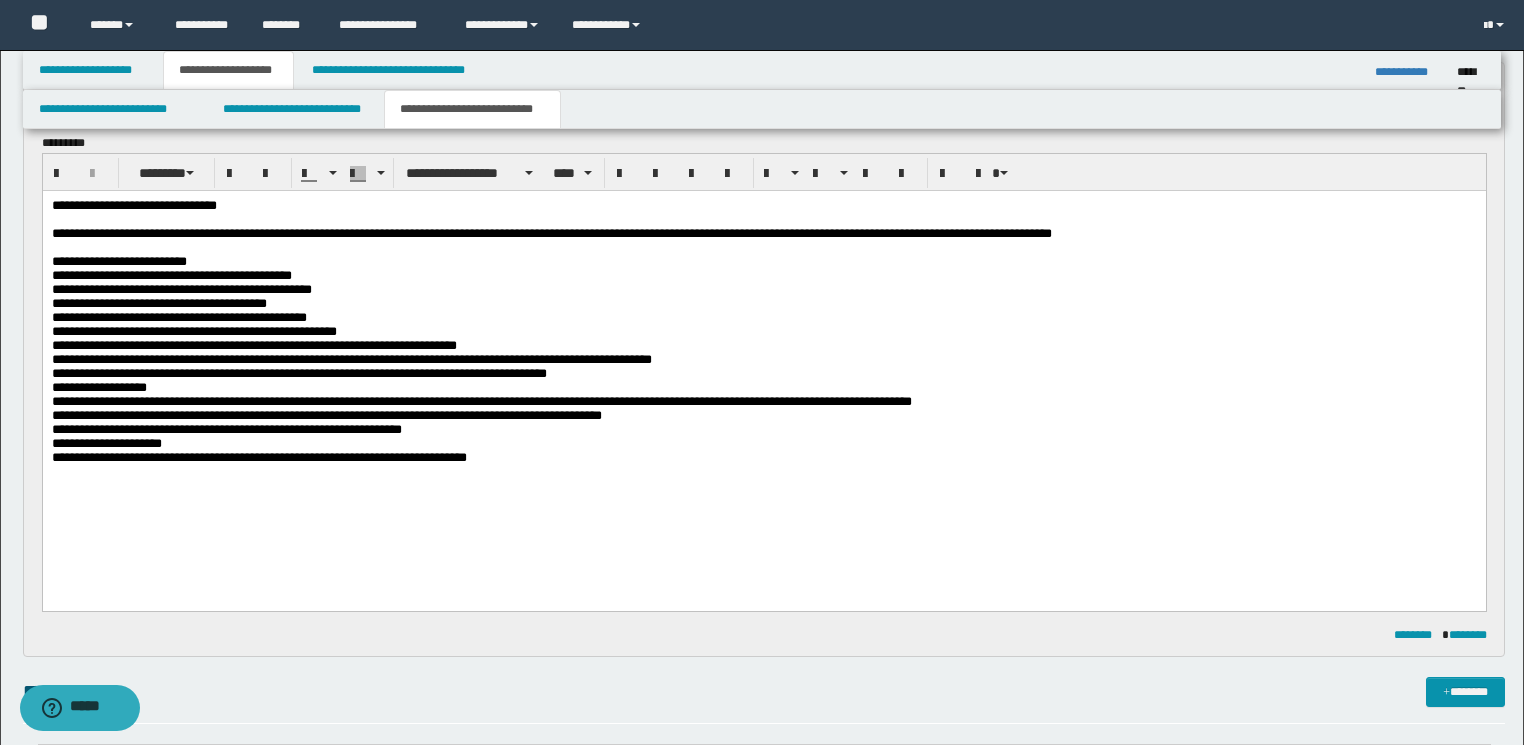 scroll, scrollTop: 144, scrollLeft: 0, axis: vertical 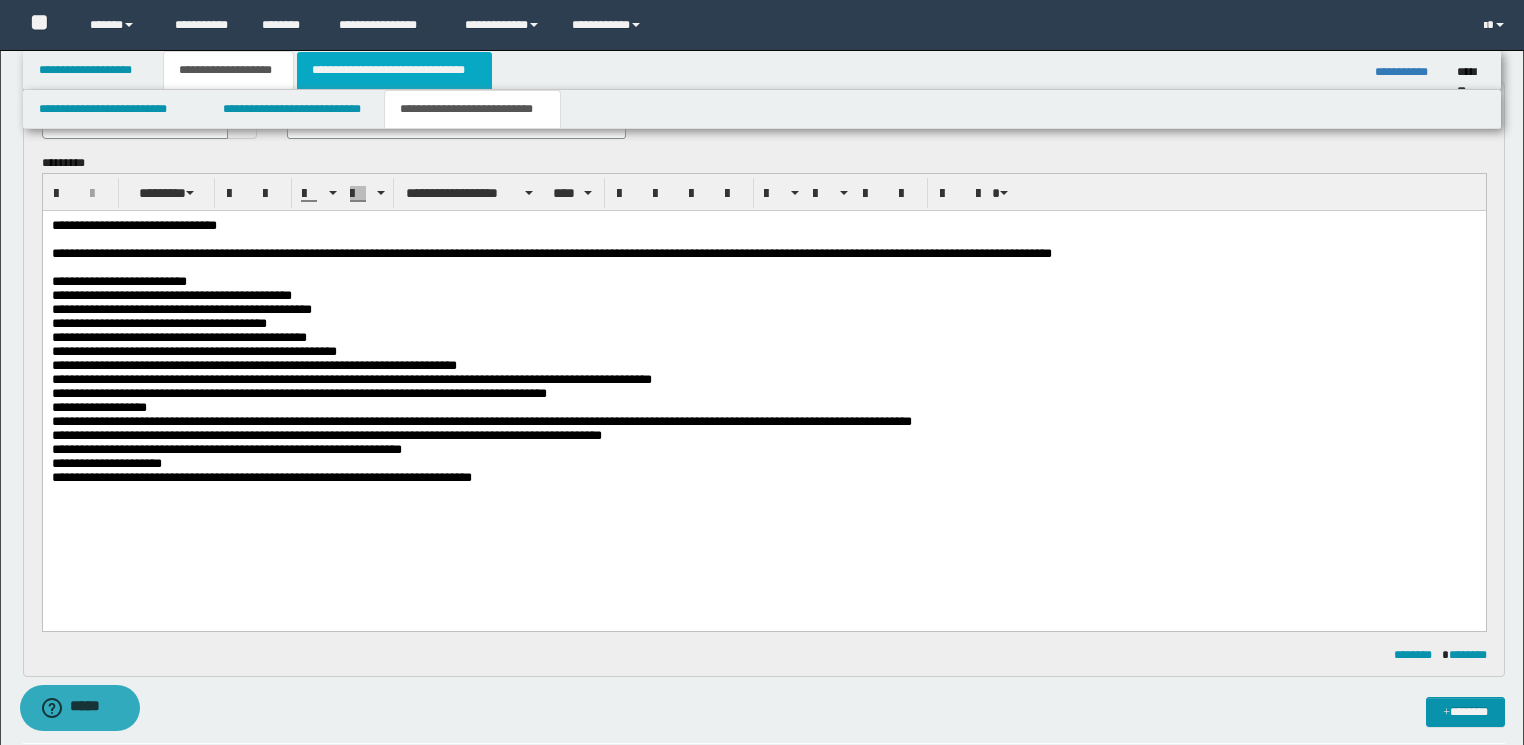 click on "**********" at bounding box center [394, 70] 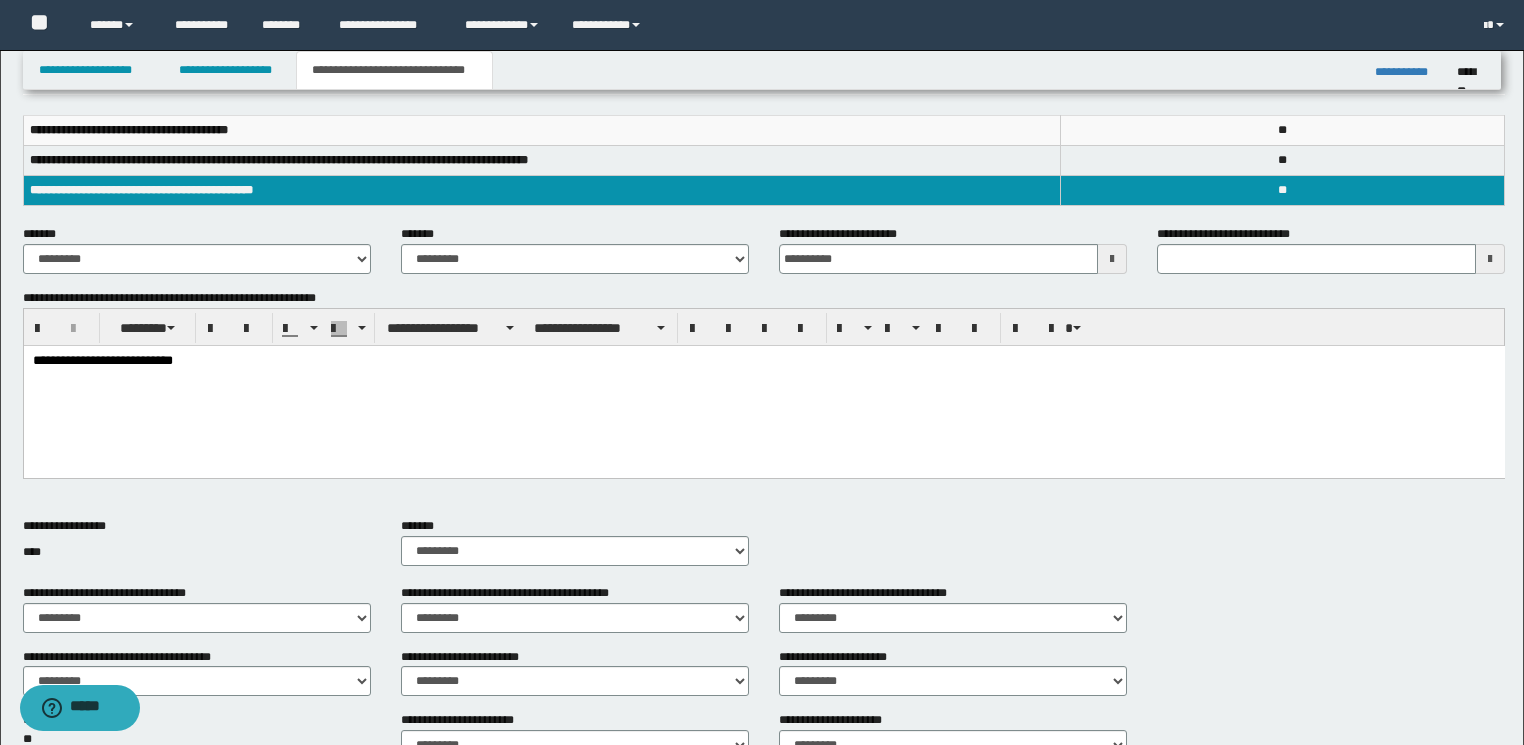 scroll, scrollTop: 124, scrollLeft: 0, axis: vertical 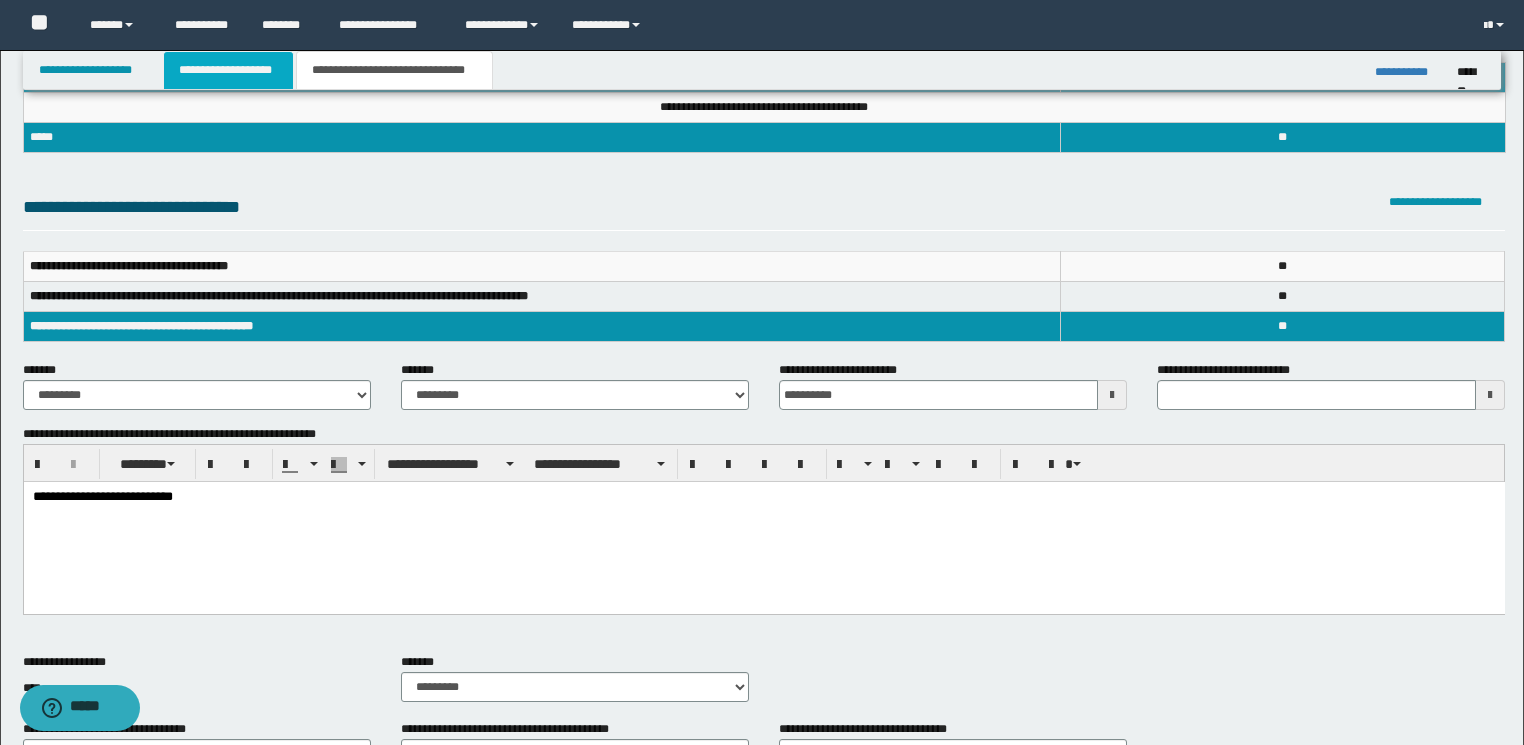 click on "**********" at bounding box center [228, 70] 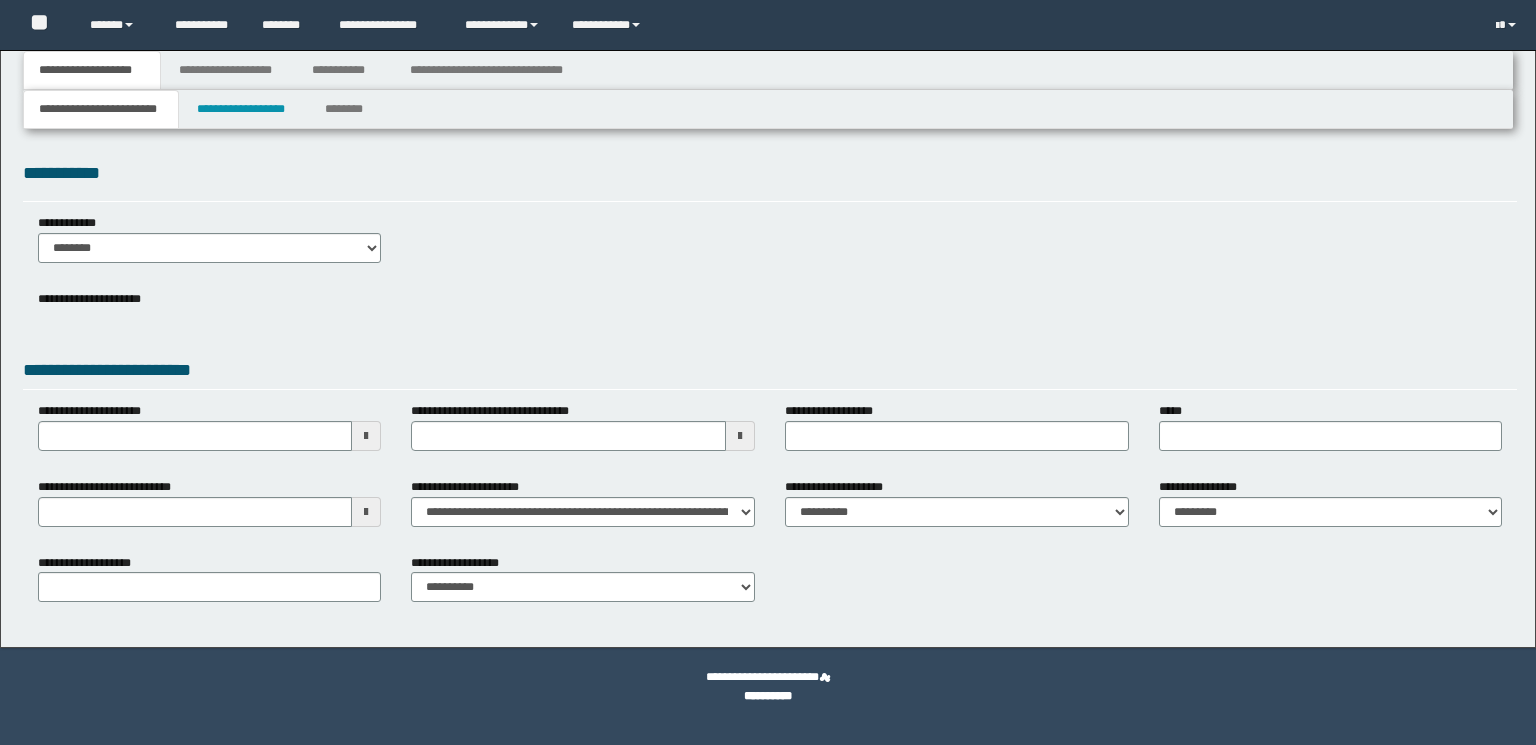 scroll, scrollTop: 0, scrollLeft: 0, axis: both 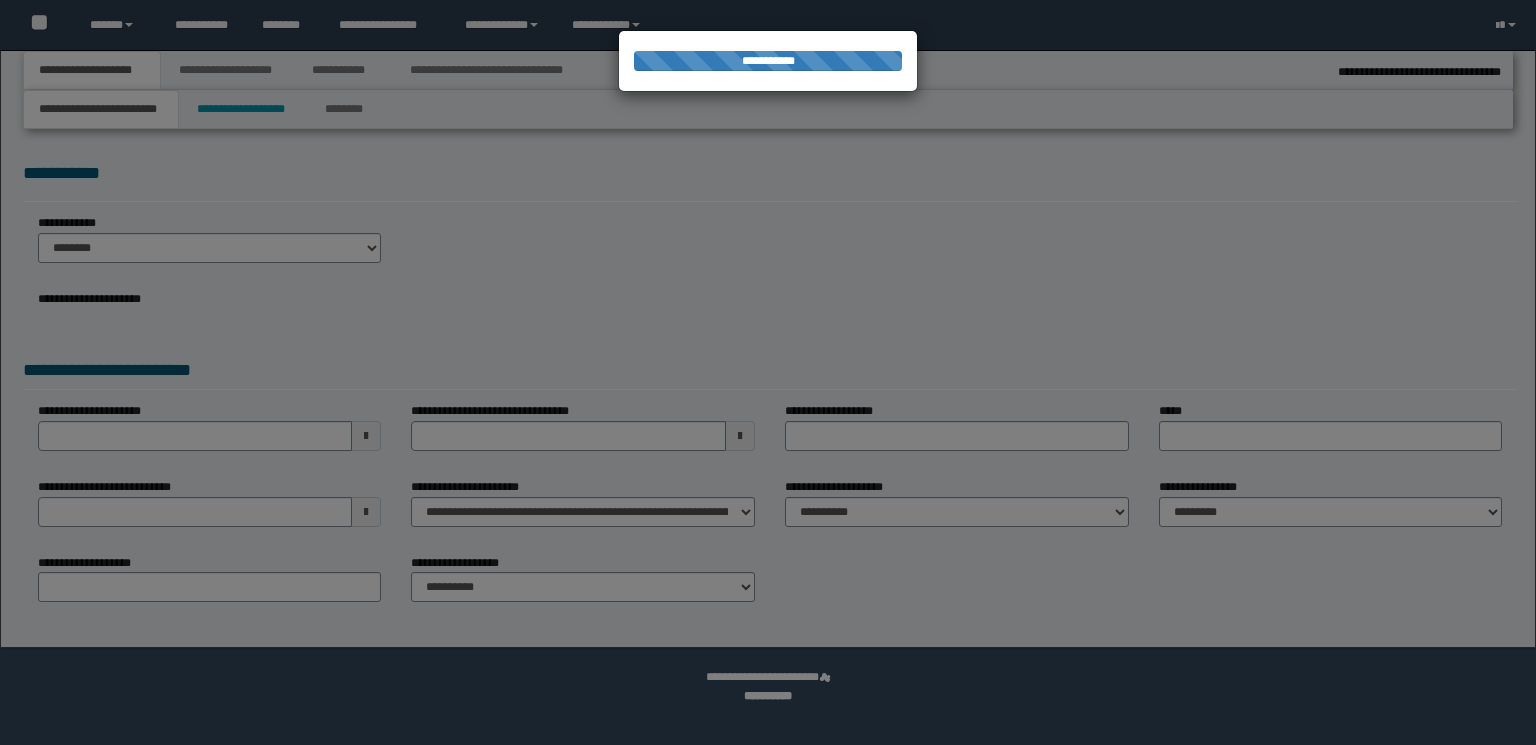 type on "********" 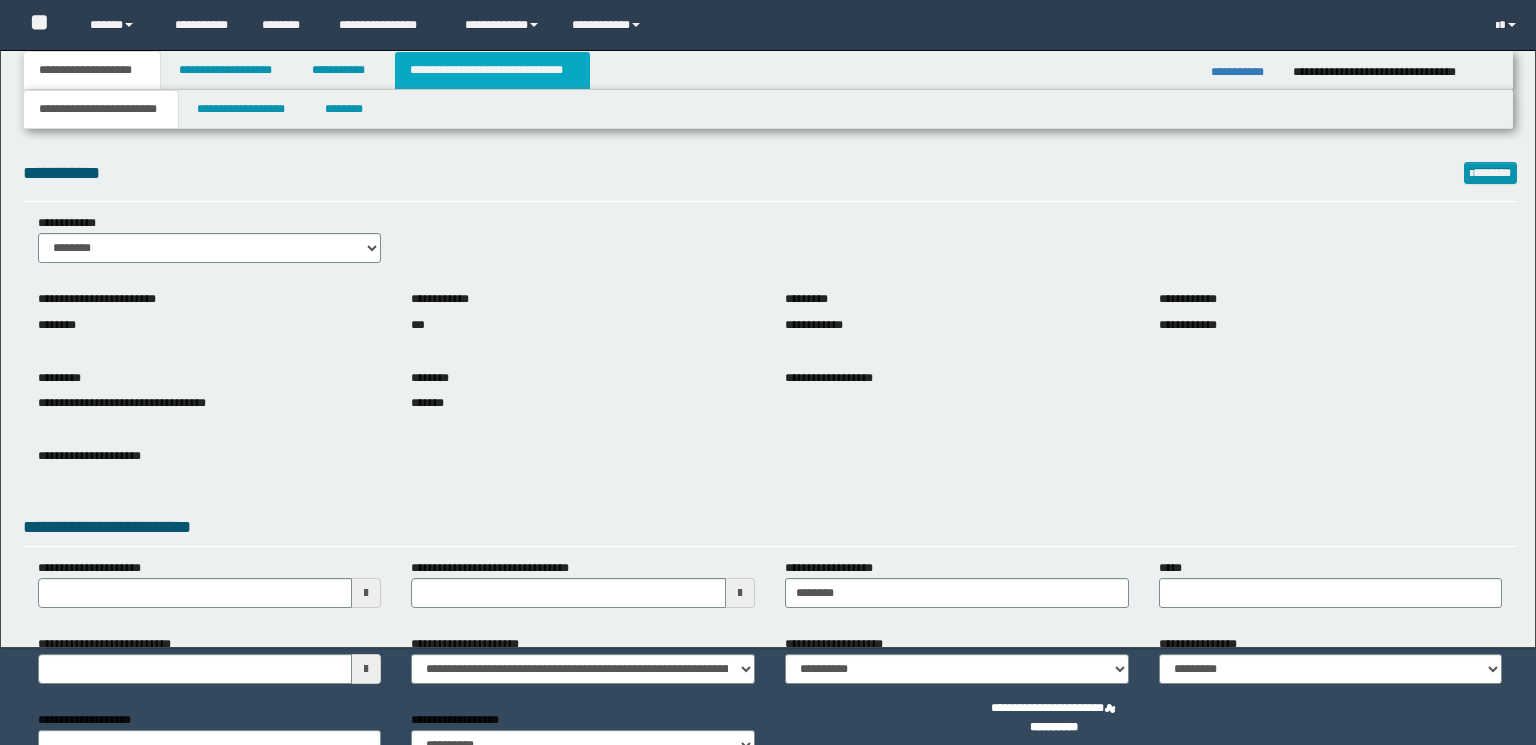 scroll, scrollTop: 0, scrollLeft: 0, axis: both 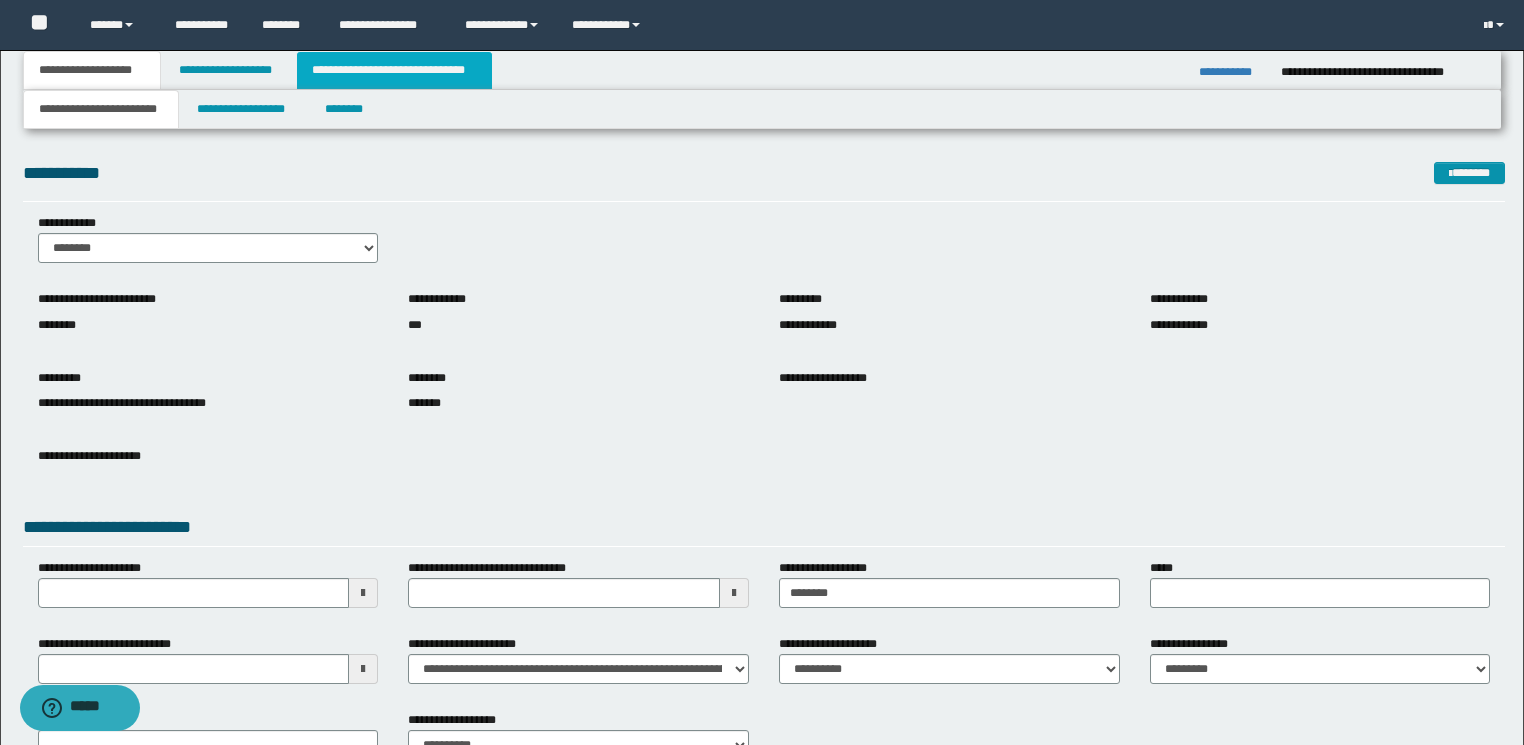 click on "**********" at bounding box center (394, 70) 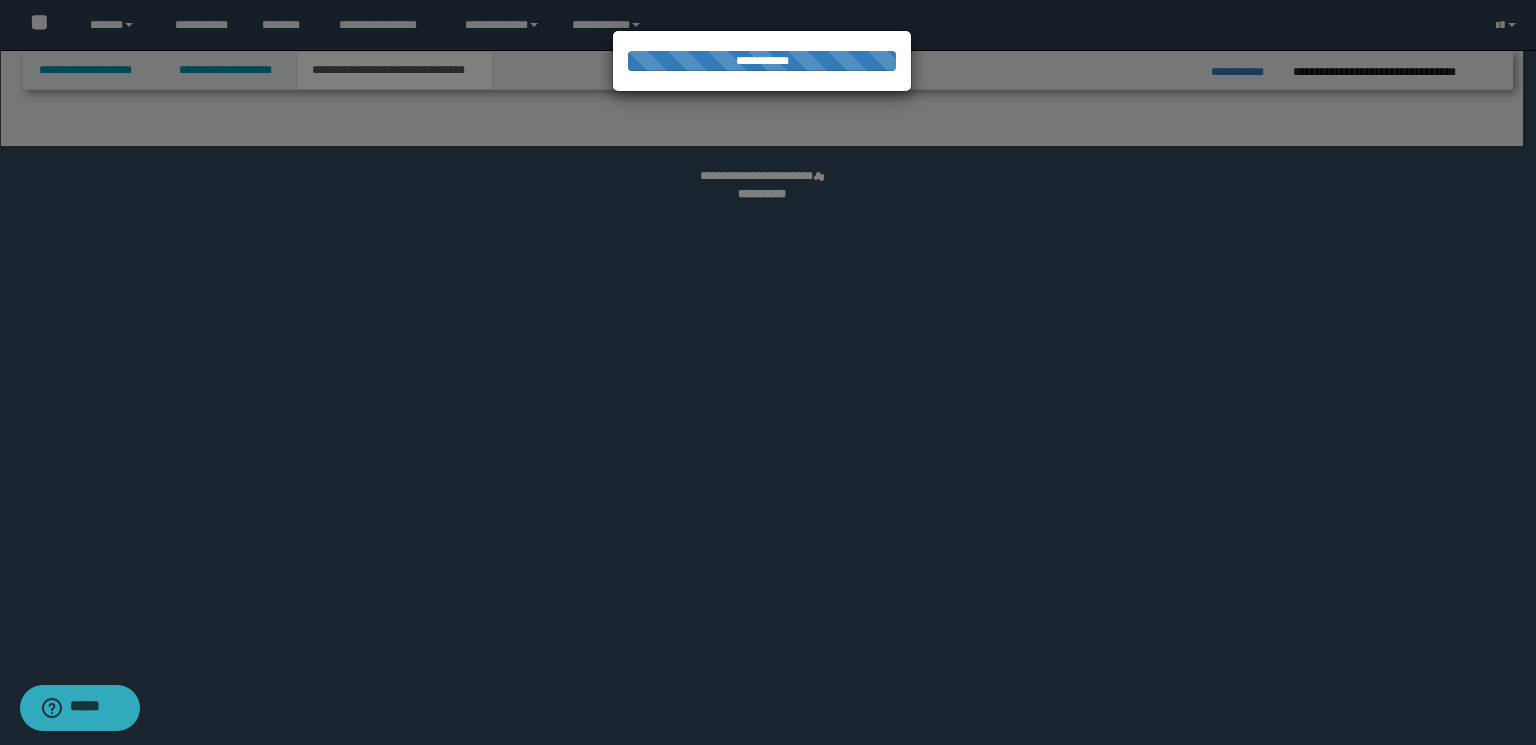 select on "*" 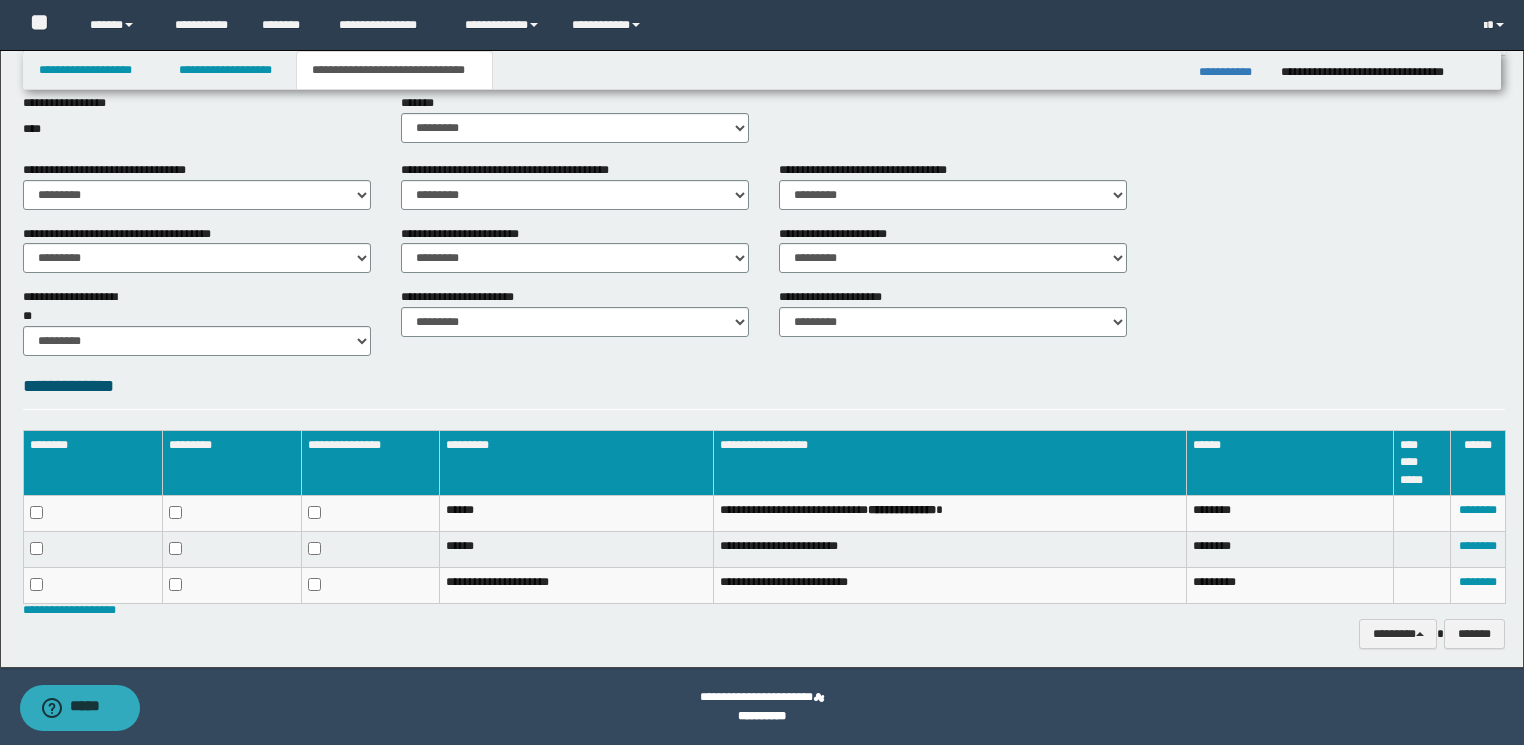 scroll, scrollTop: 684, scrollLeft: 0, axis: vertical 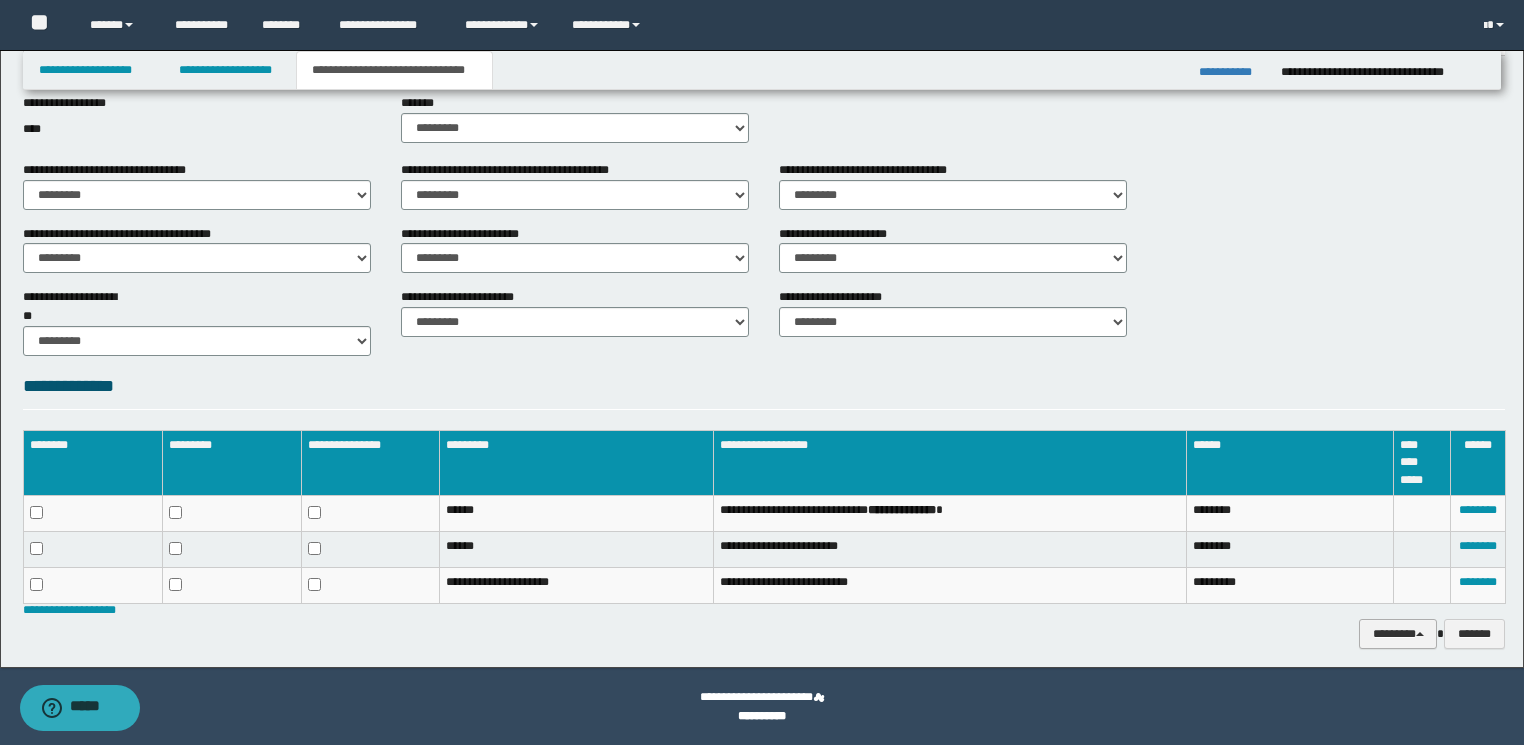 click on "********" at bounding box center [1398, 634] 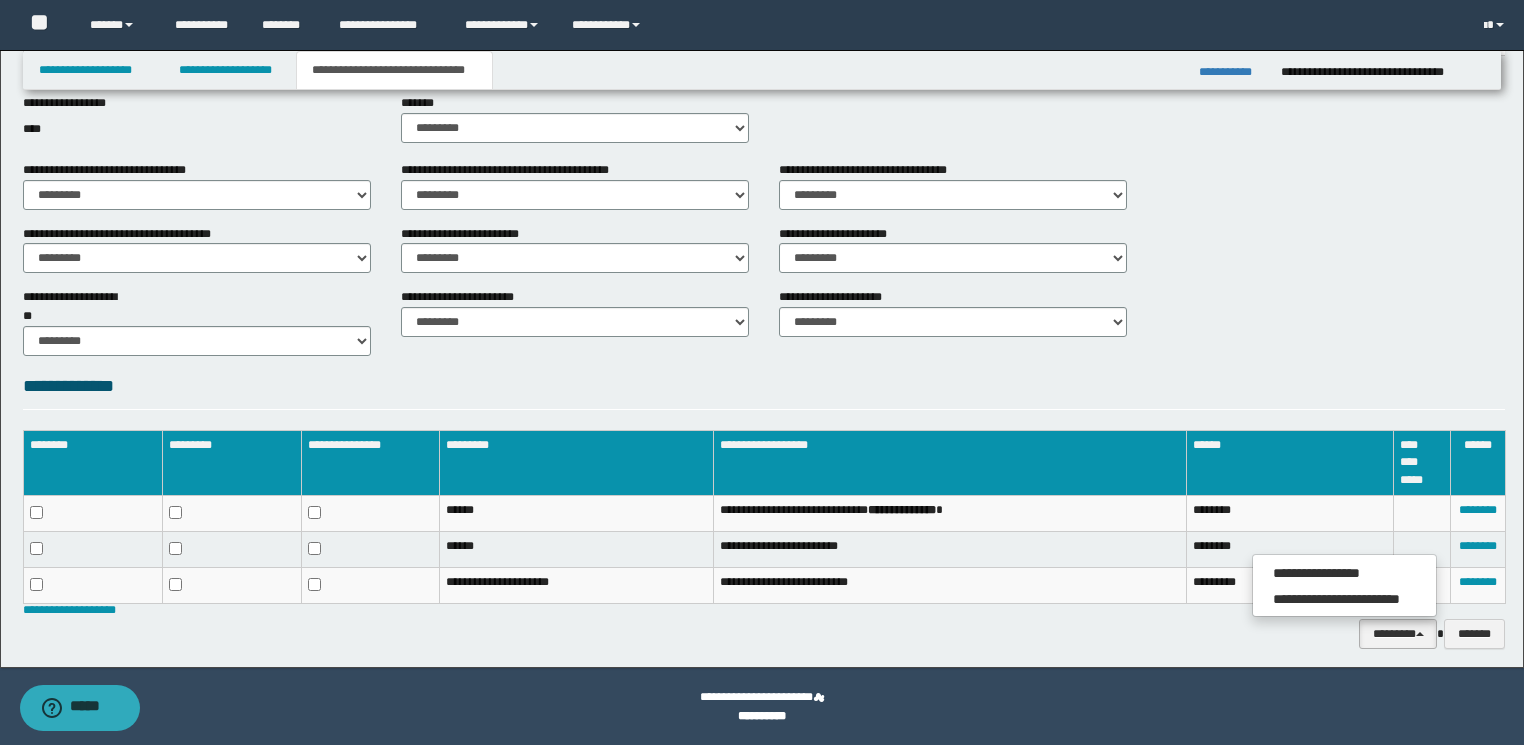 click on "**********" at bounding box center (764, 634) 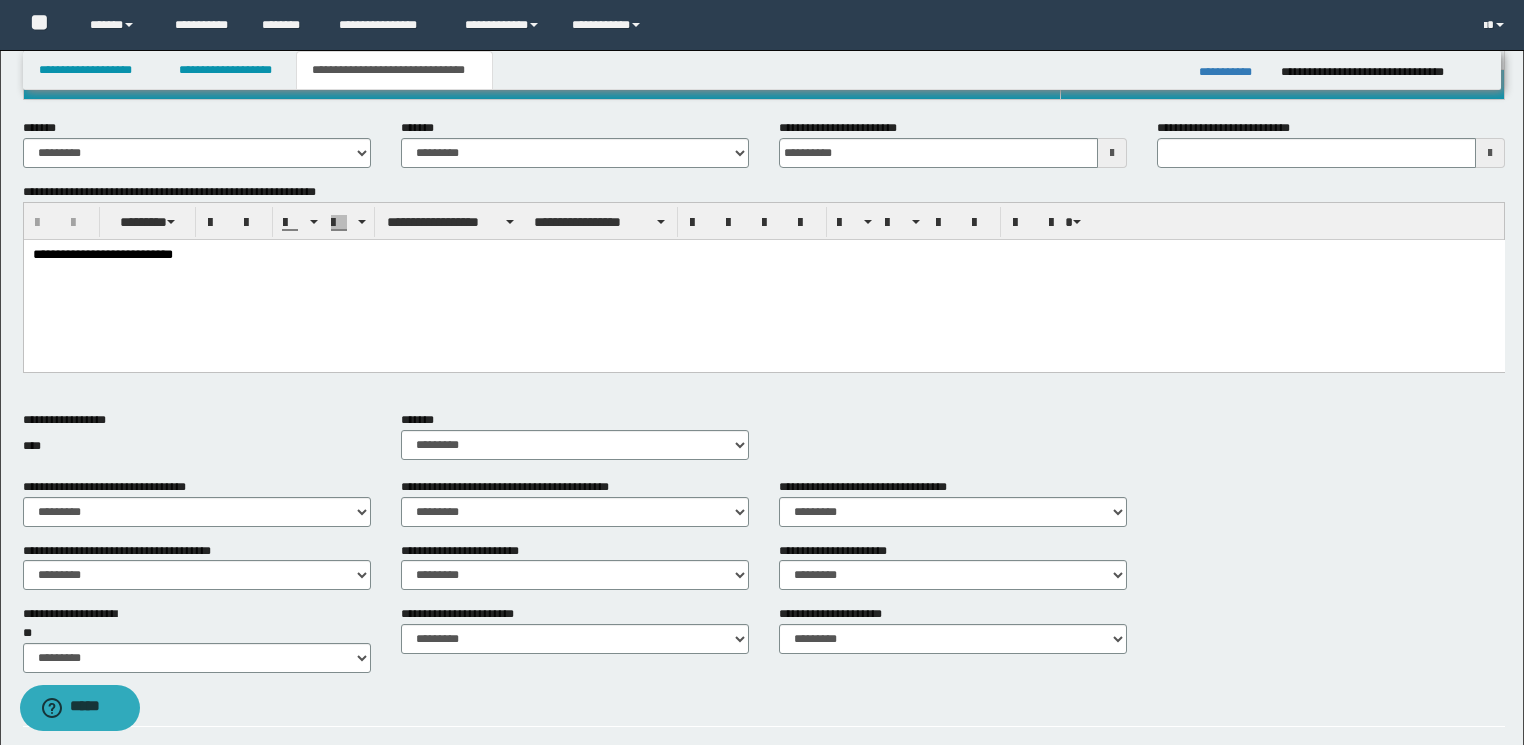 scroll, scrollTop: 364, scrollLeft: 0, axis: vertical 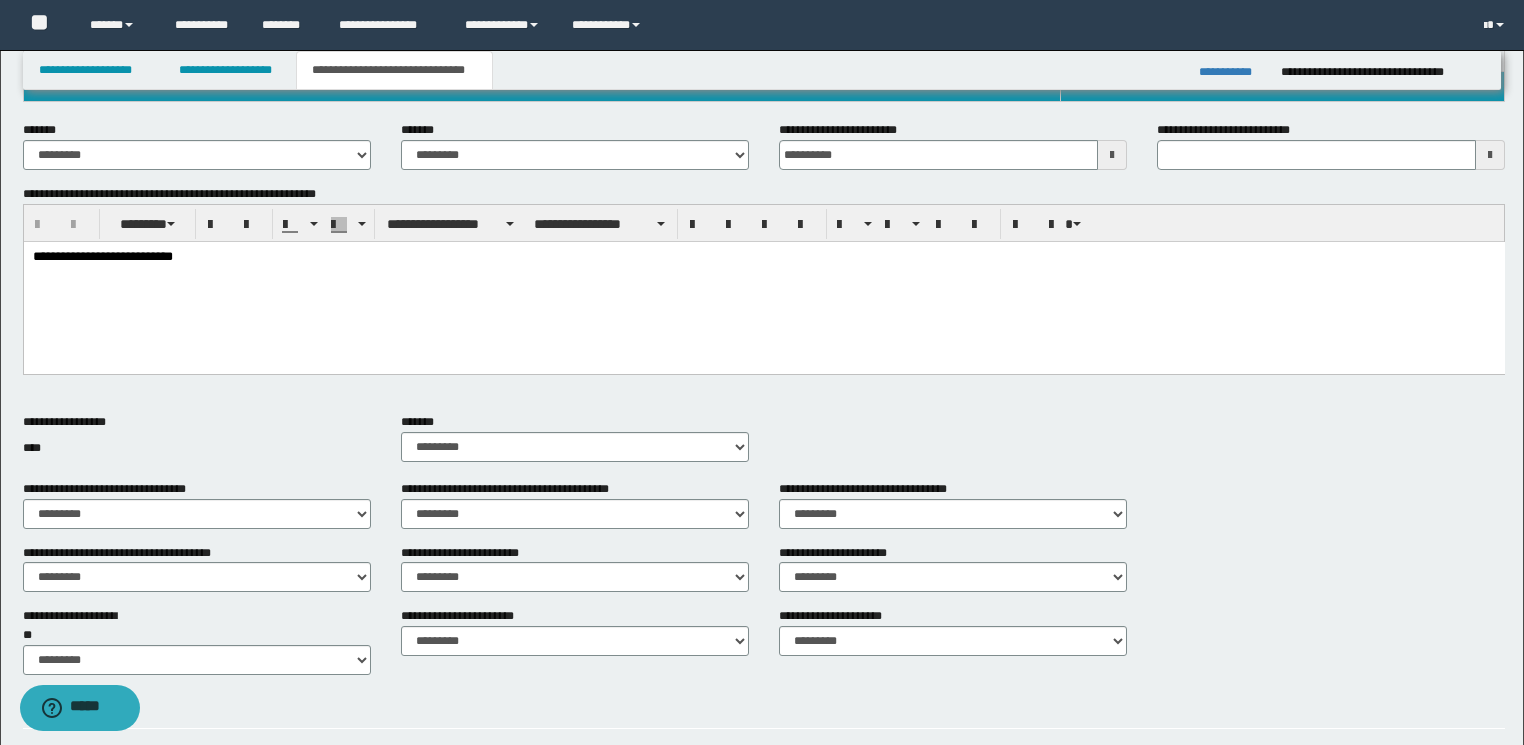 type 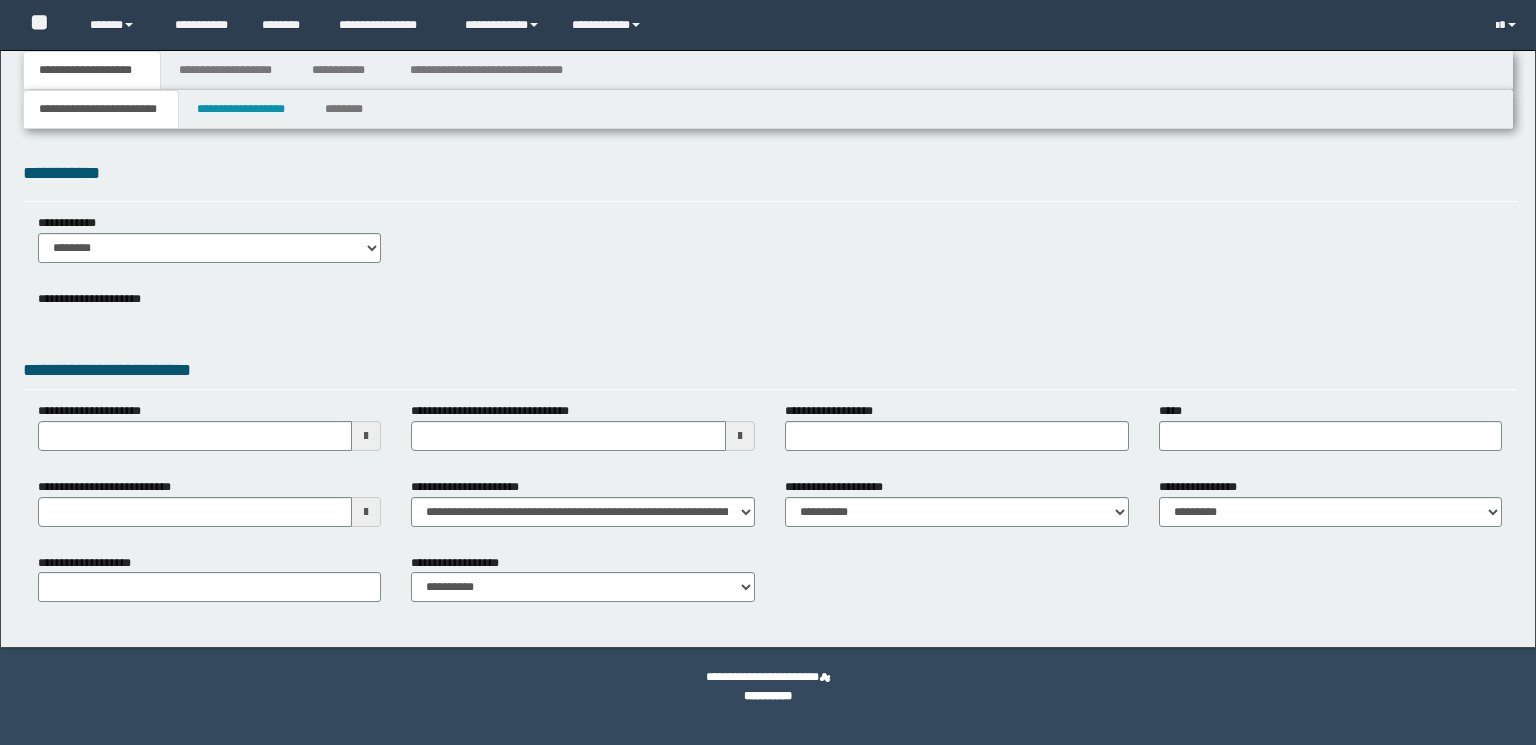 scroll, scrollTop: 0, scrollLeft: 0, axis: both 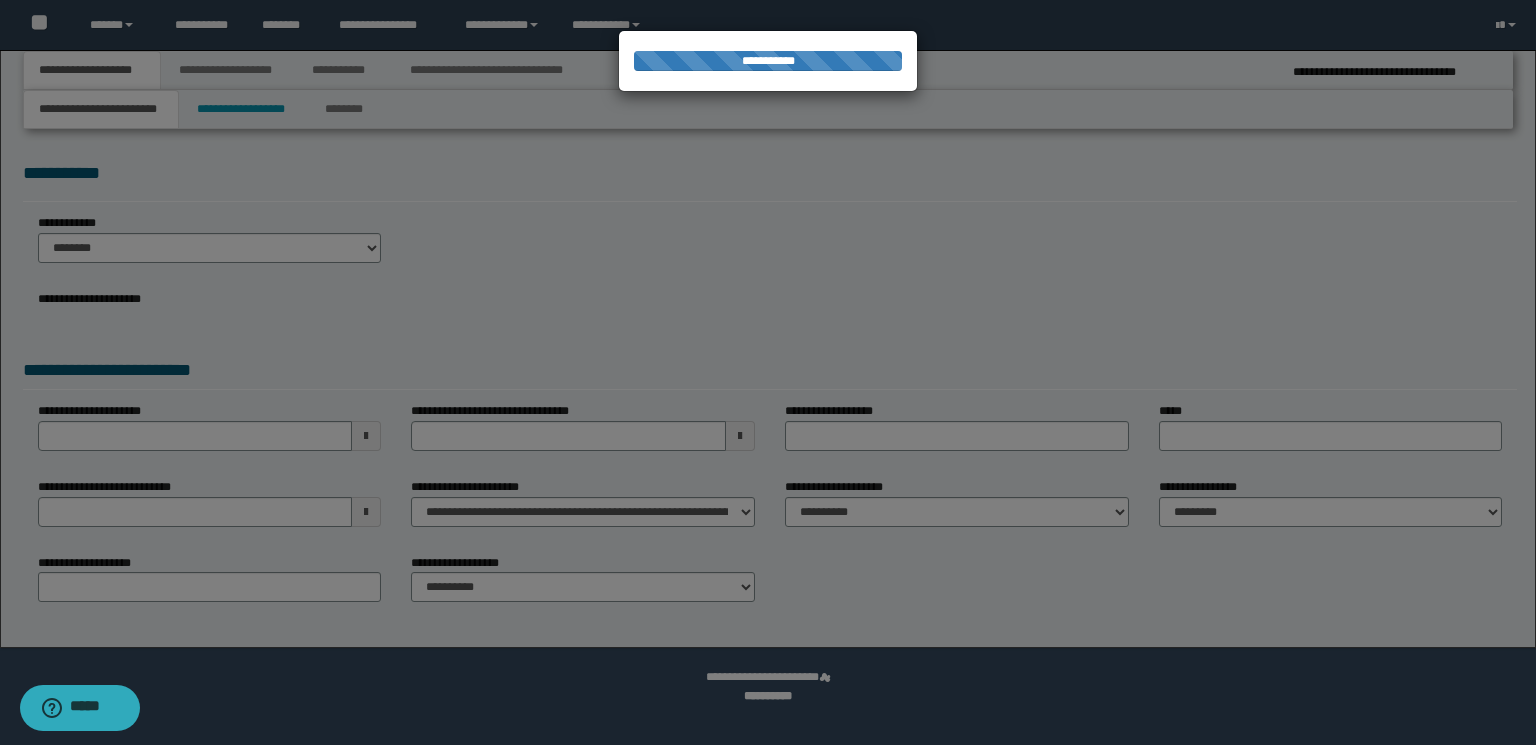 type on "********" 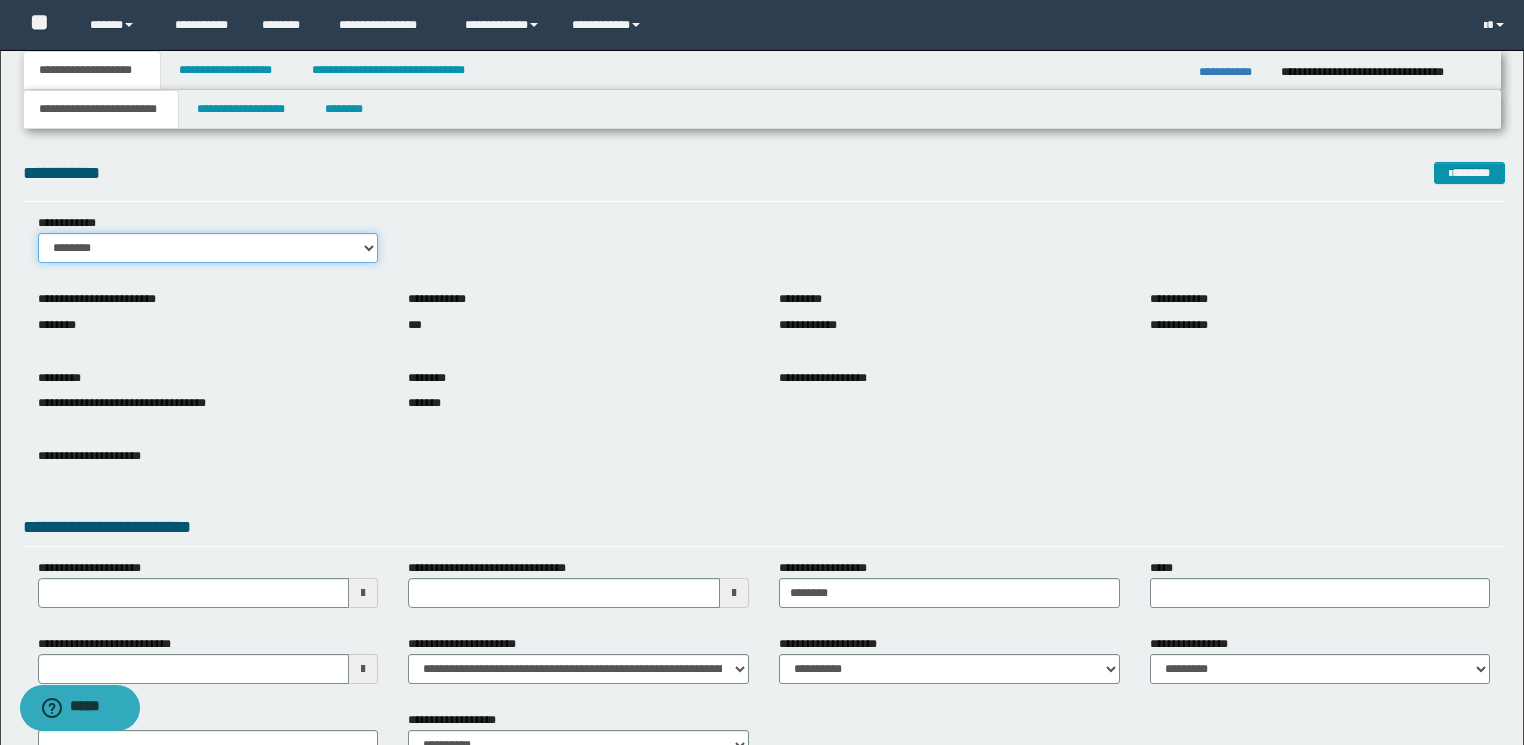 click on "********
*******" at bounding box center [208, 248] 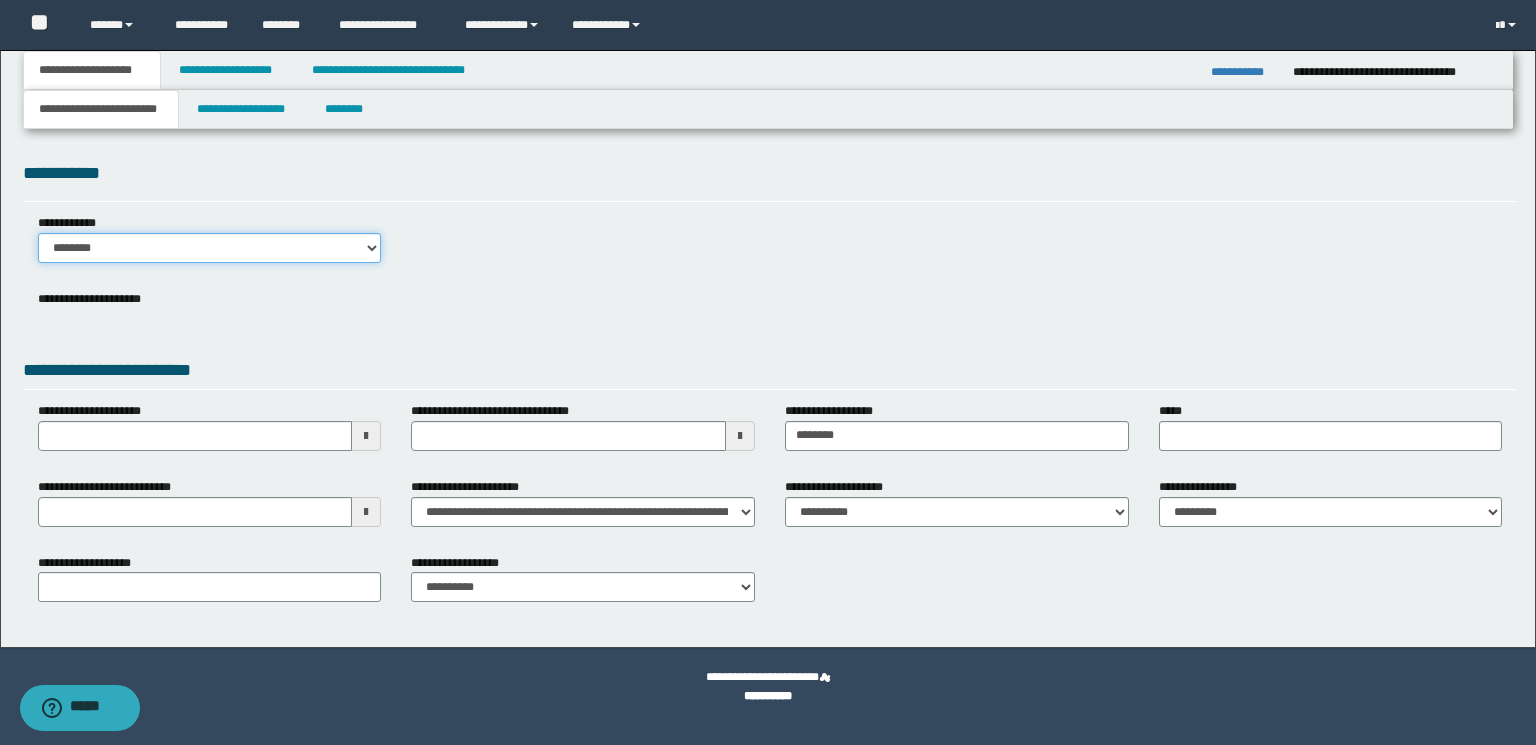 click on "********
*******" at bounding box center (210, 248) 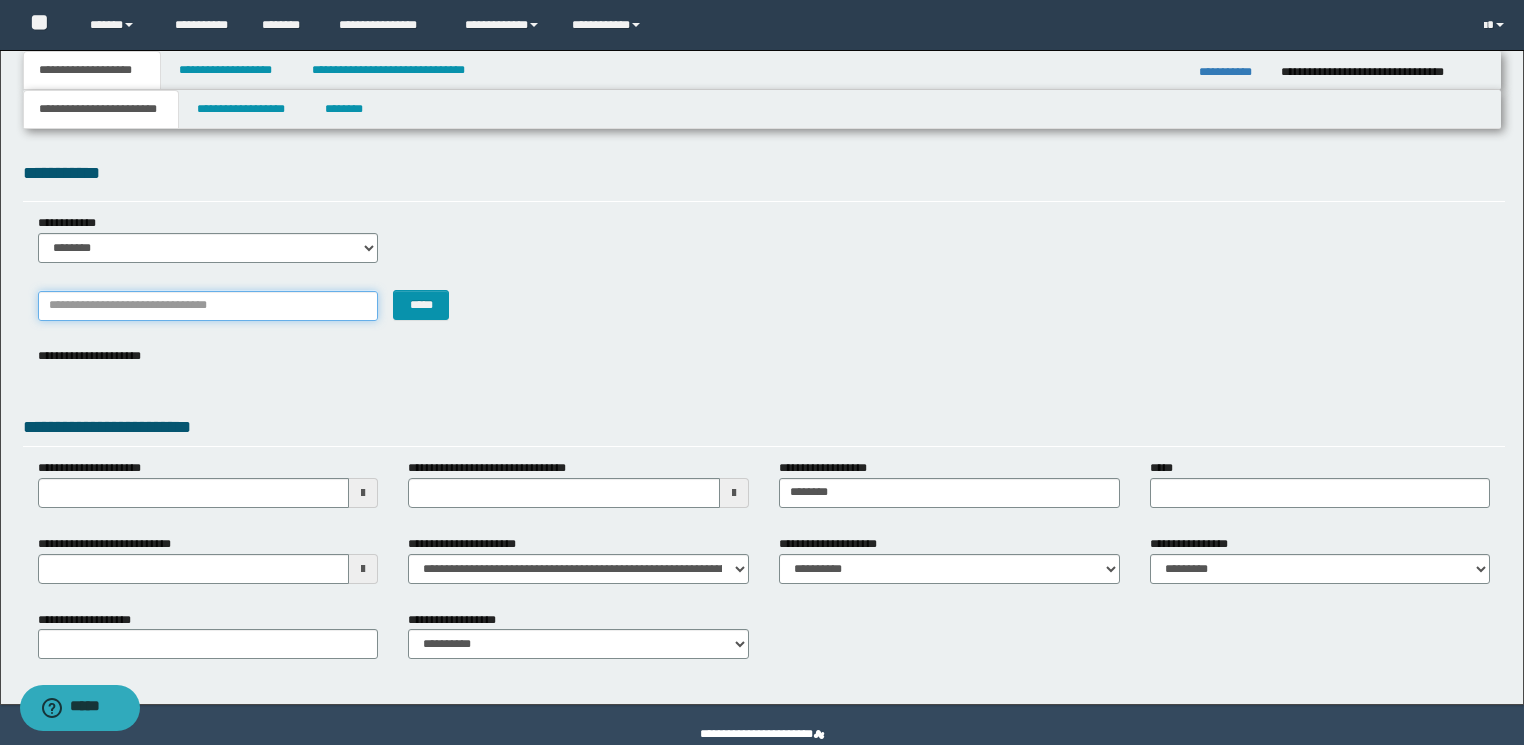 click on "*******" at bounding box center (208, 306) 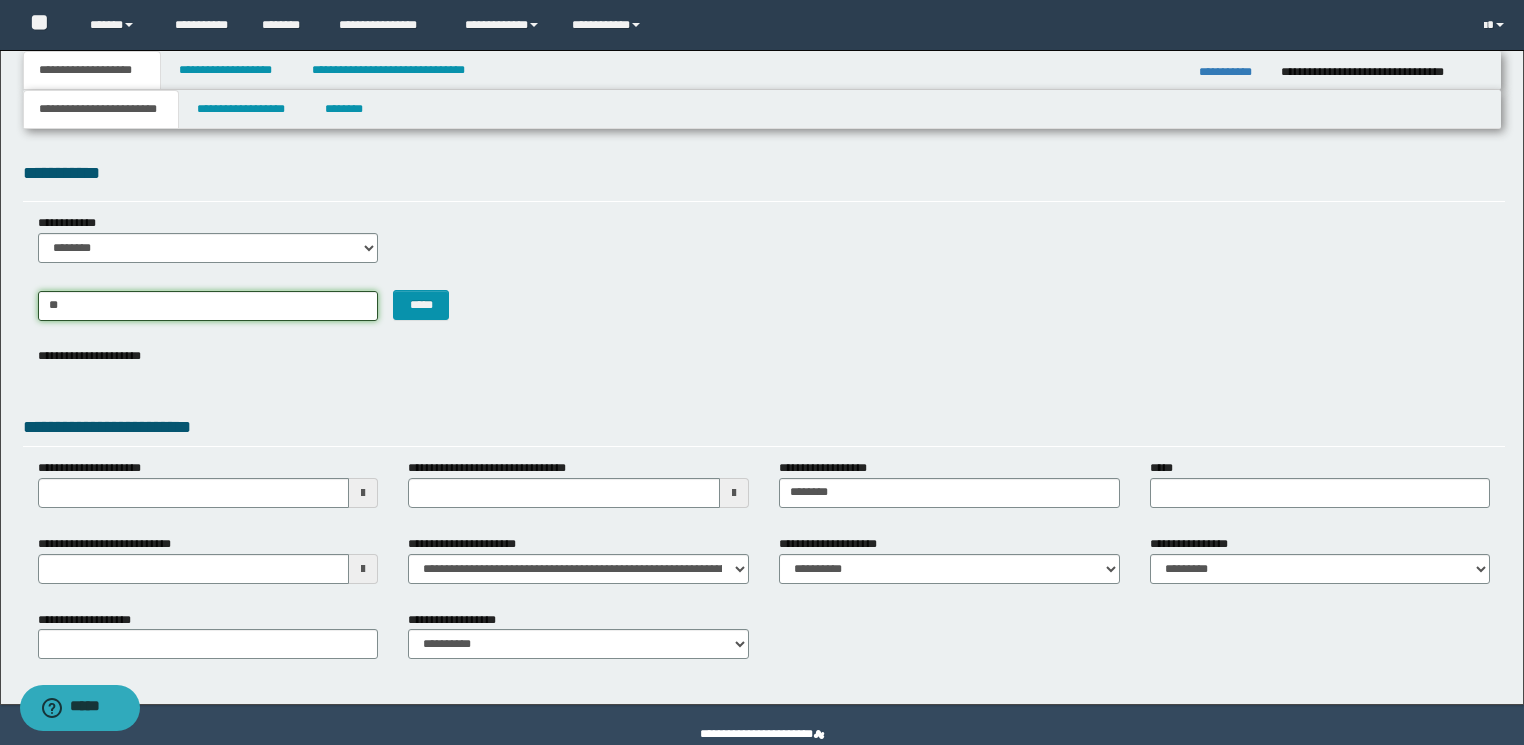 type on "***" 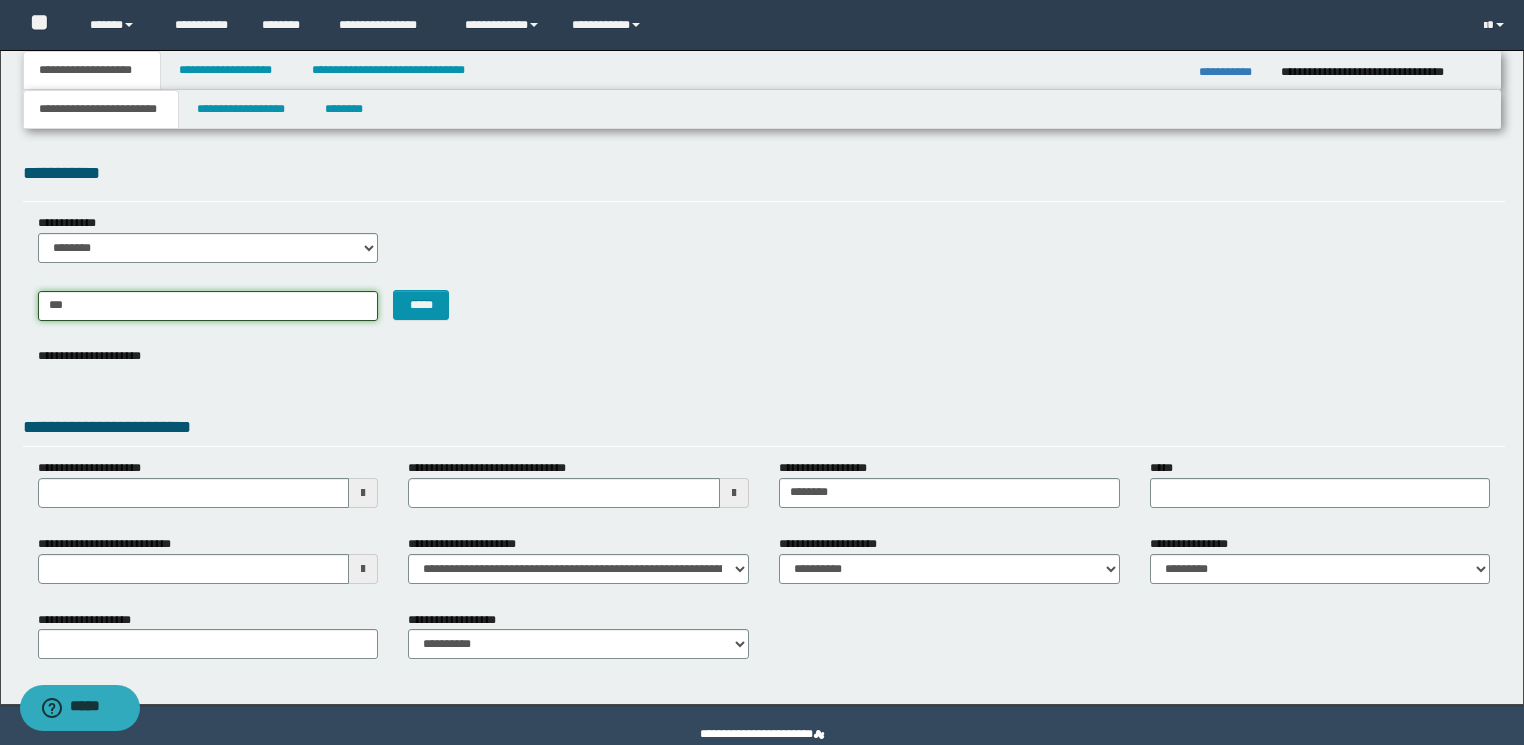 type on "**********" 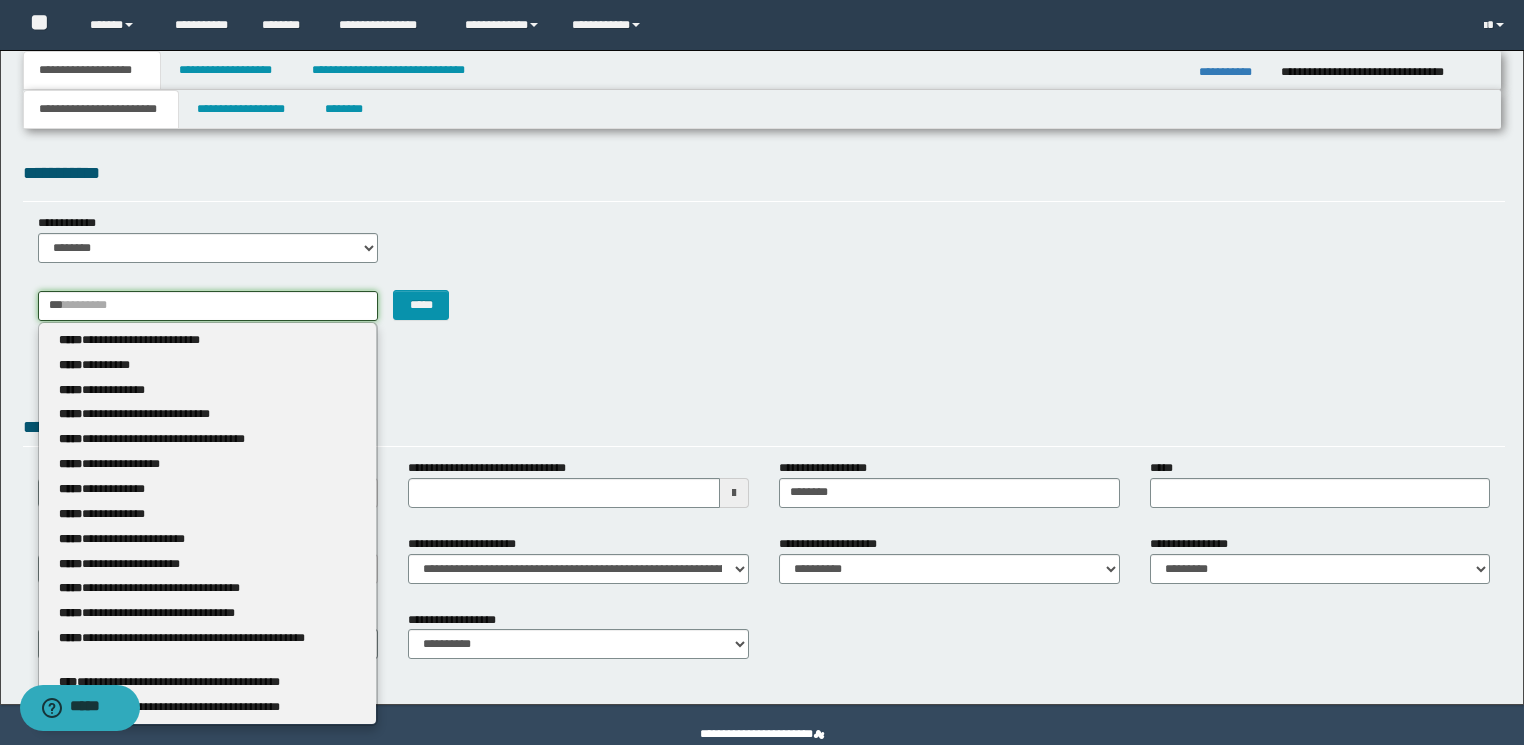 type 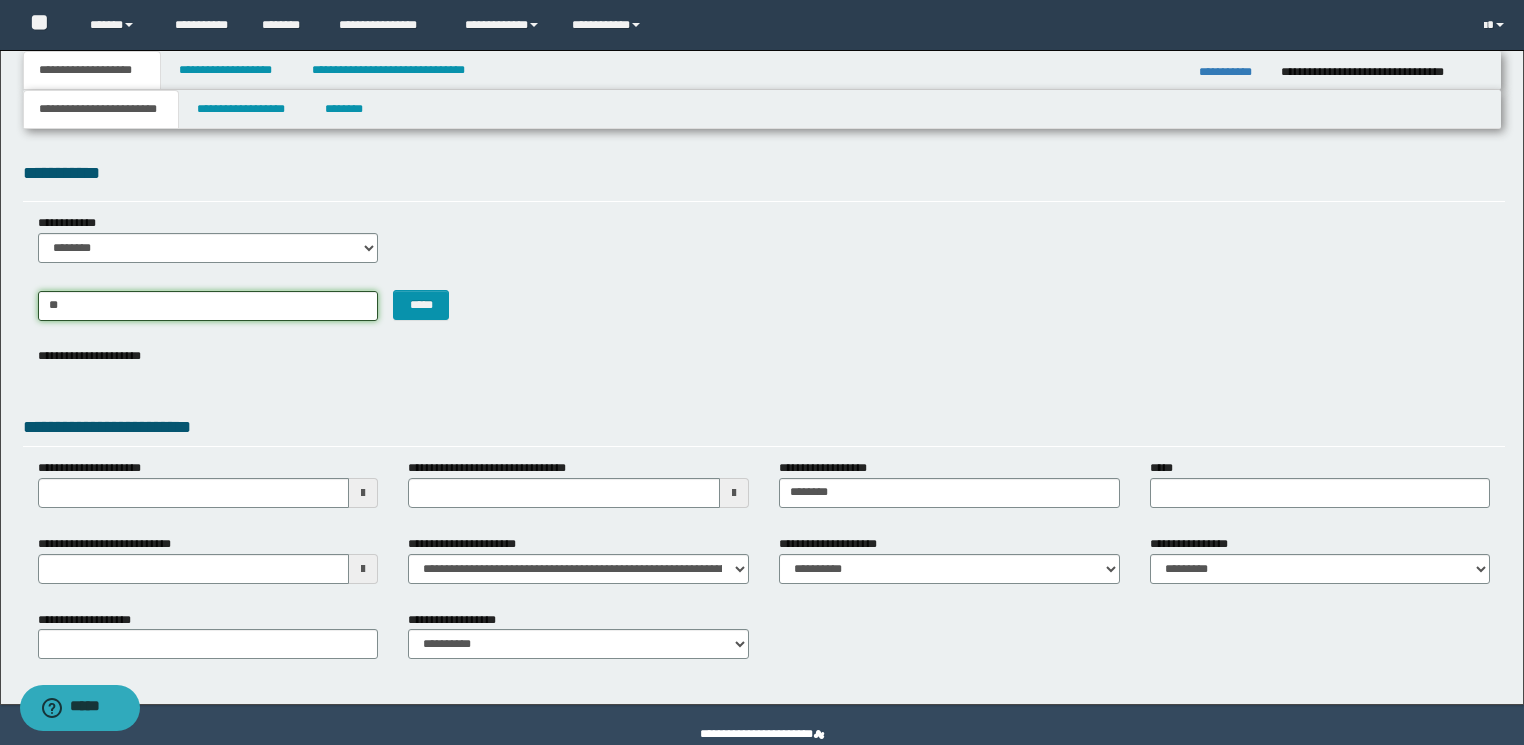 type on "*" 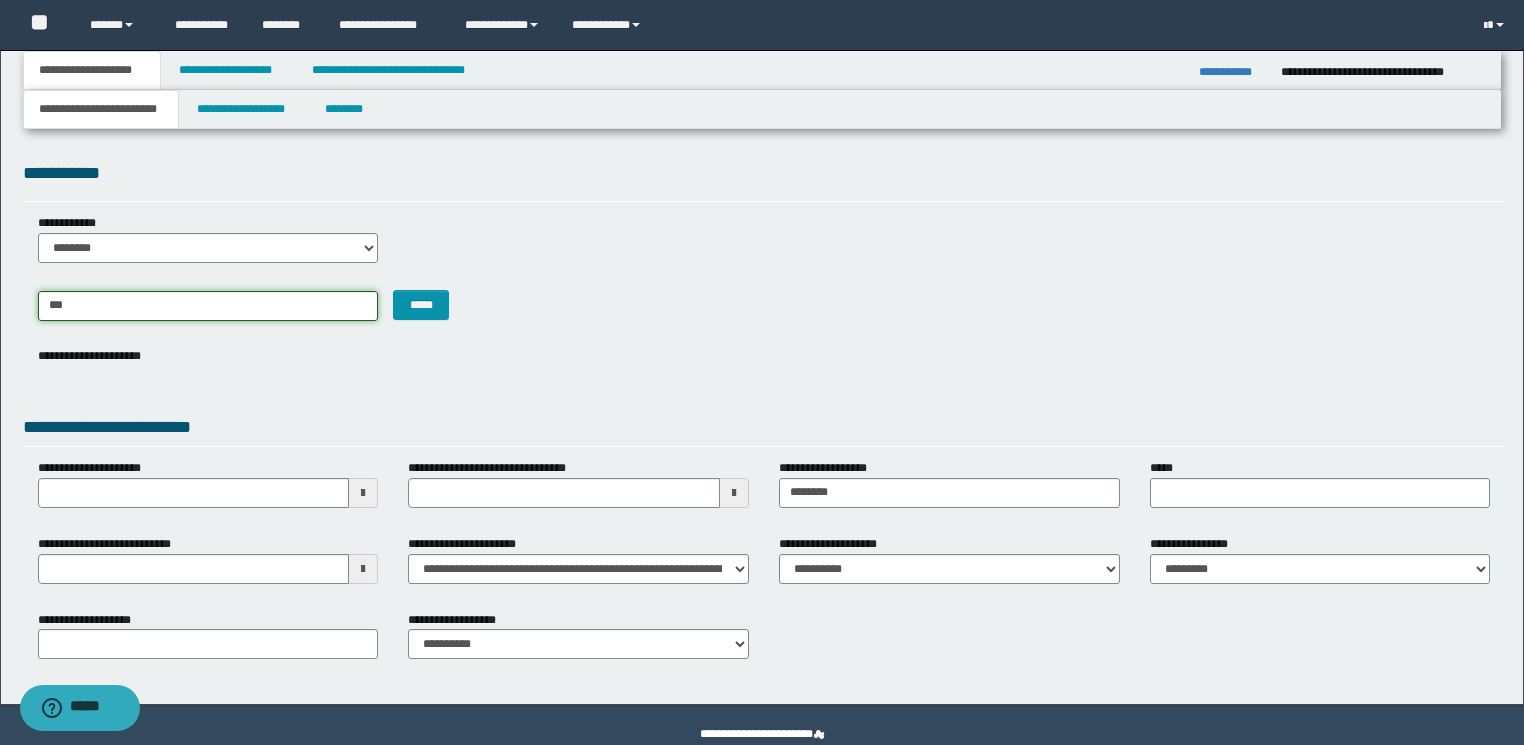 type on "****" 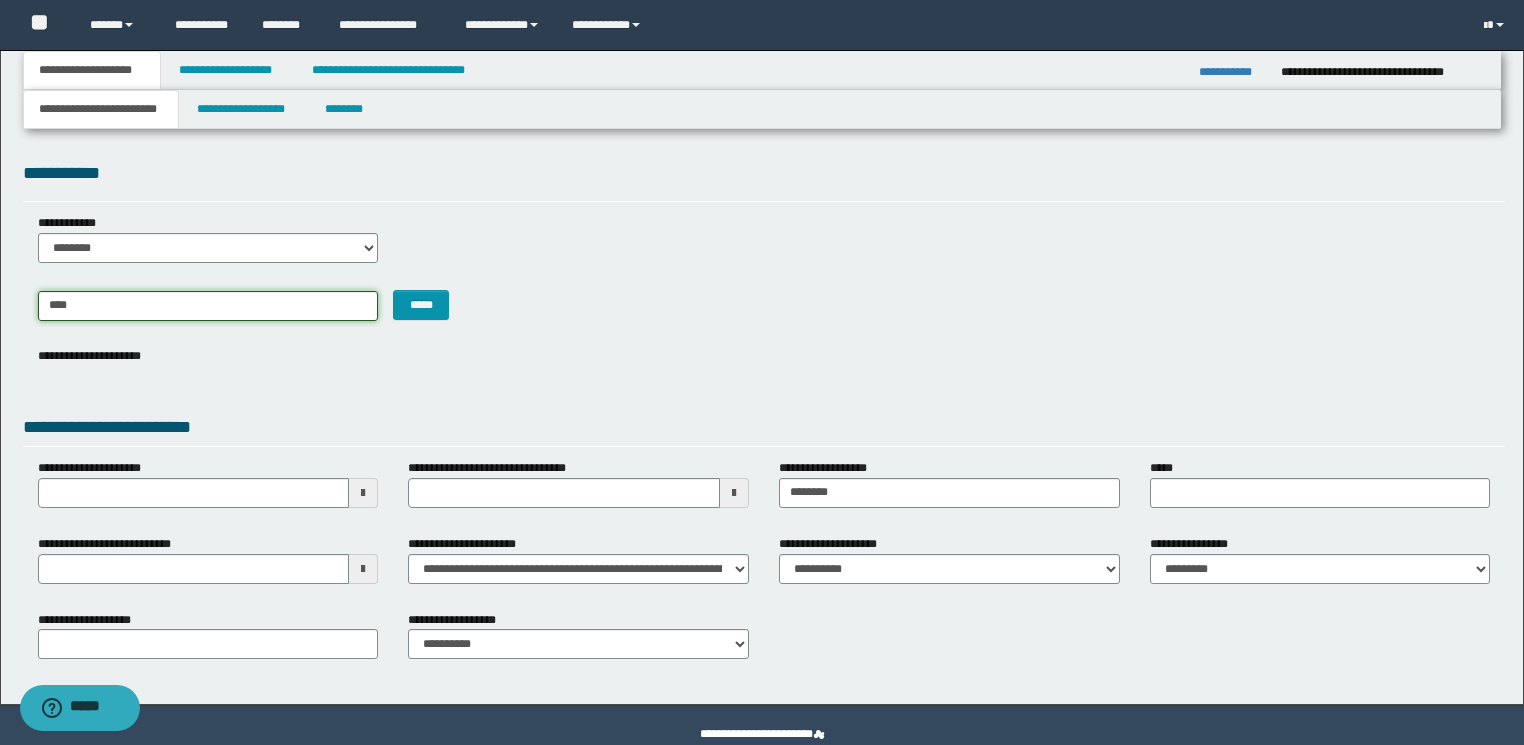 type on "********" 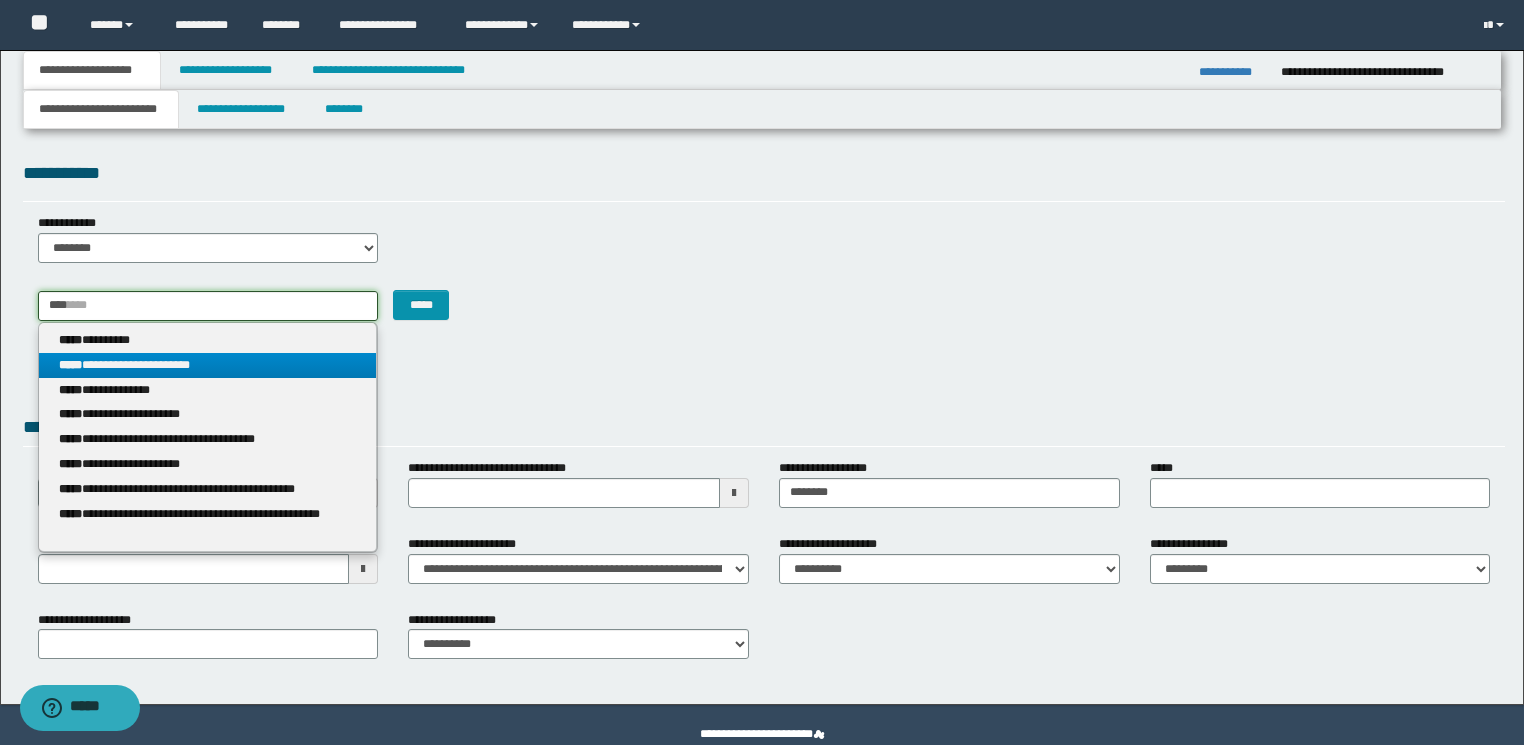 type on "****" 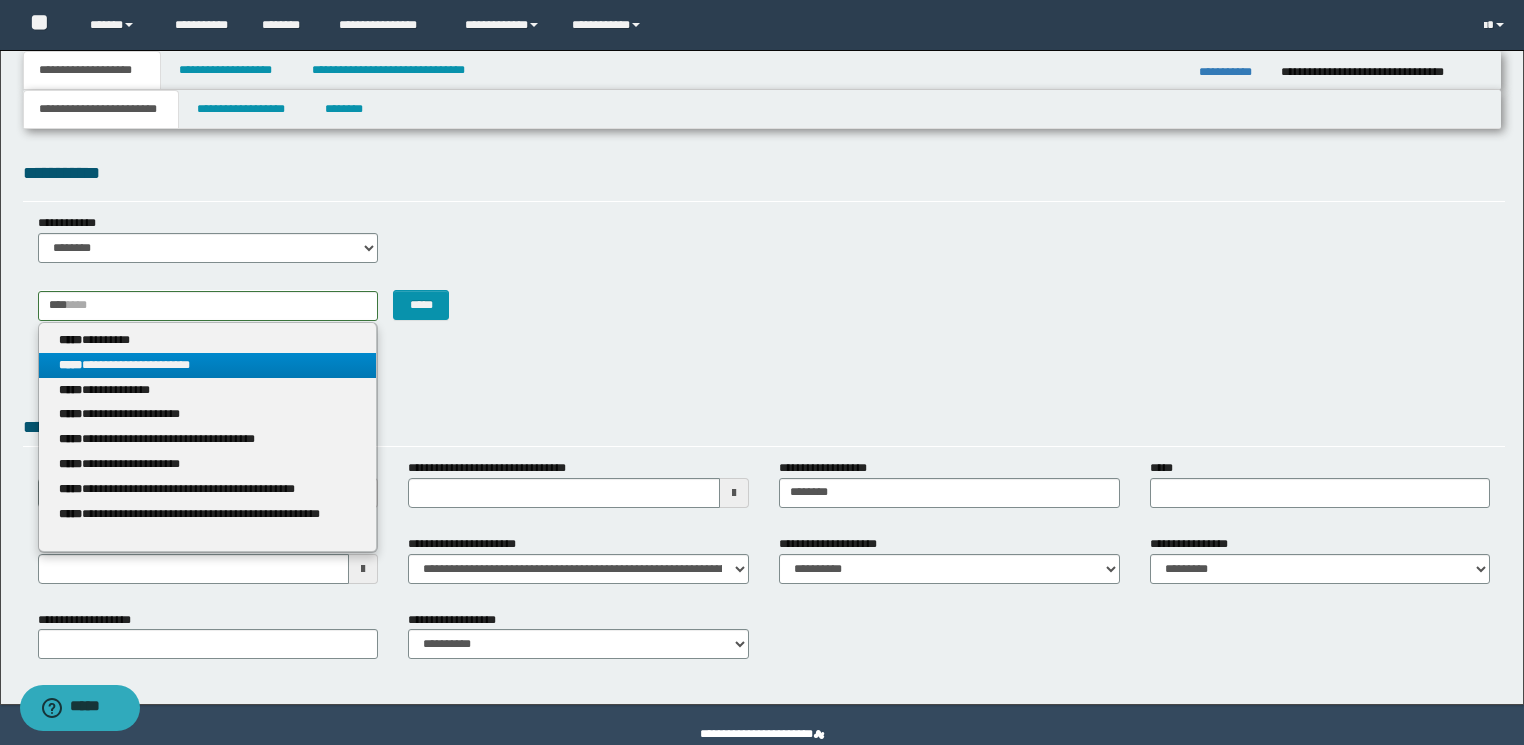 click on "**********" at bounding box center [208, 365] 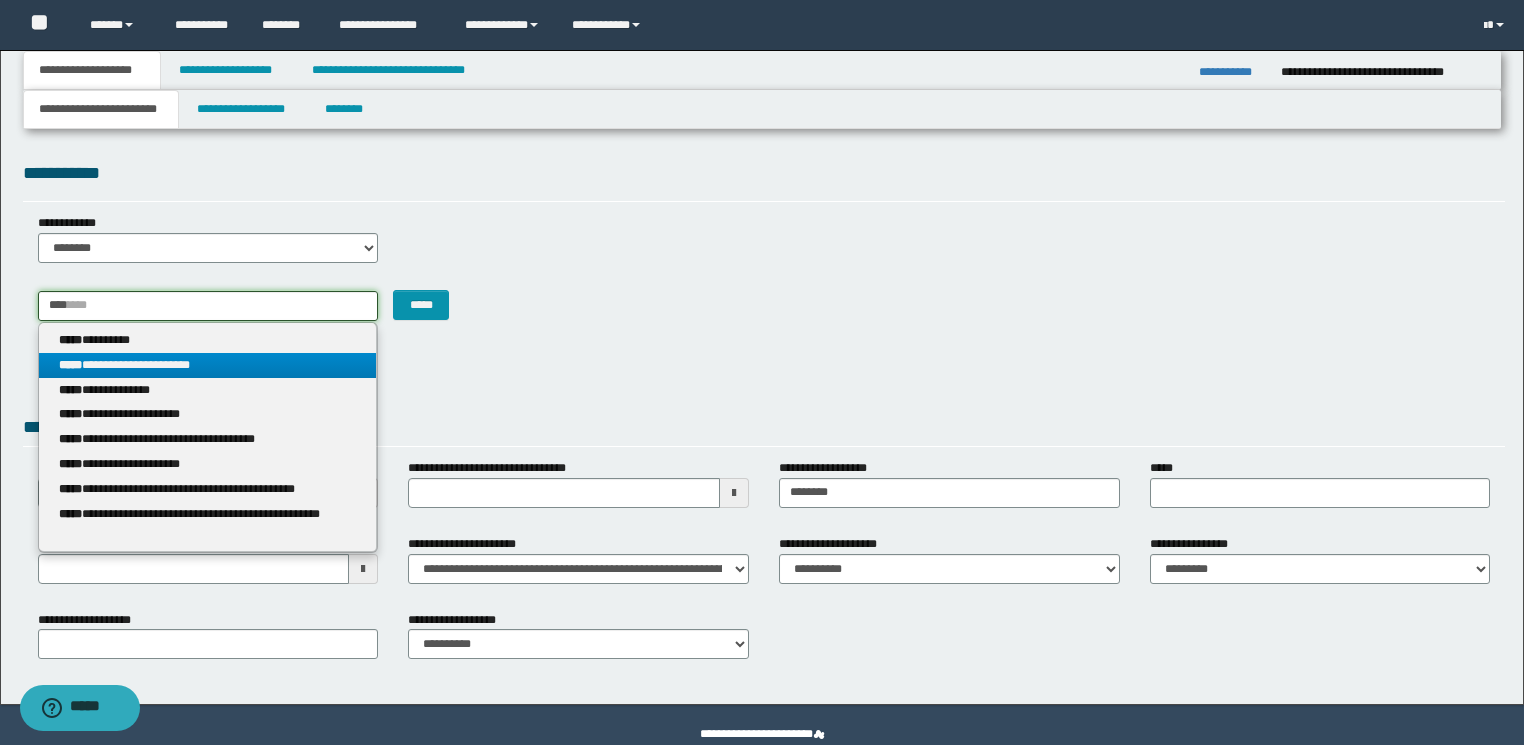 type 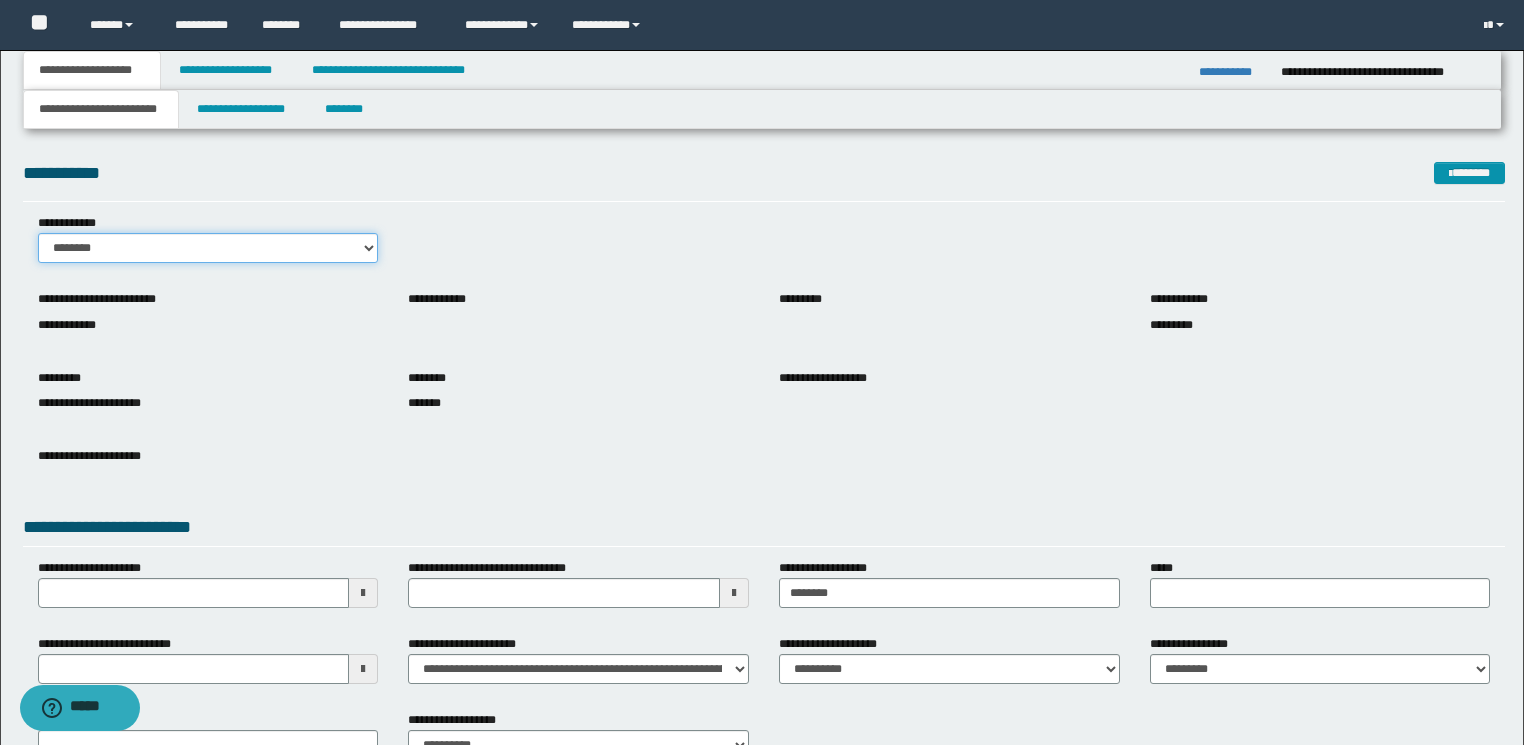 click on "********
*******" at bounding box center (208, 248) 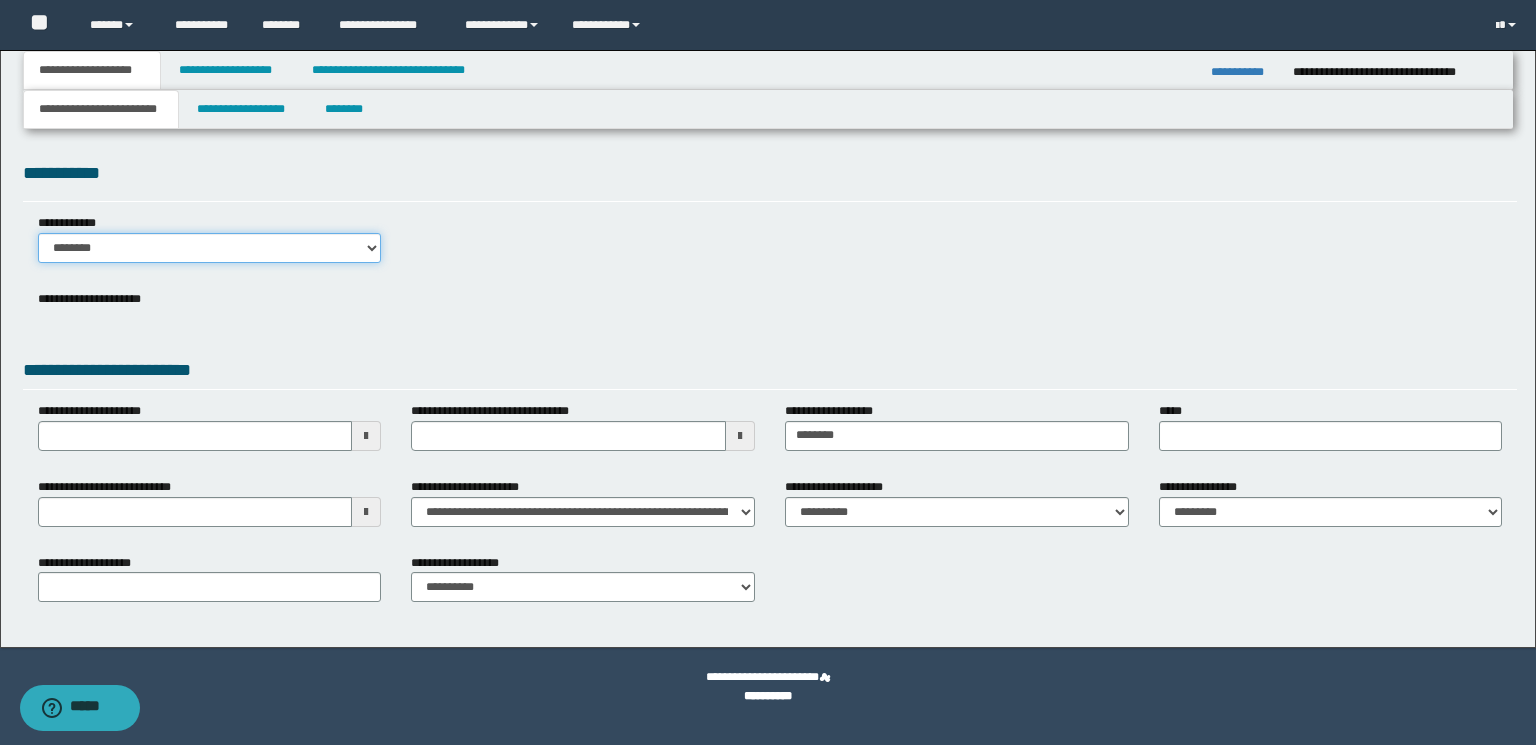 click on "********
*******" at bounding box center (210, 248) 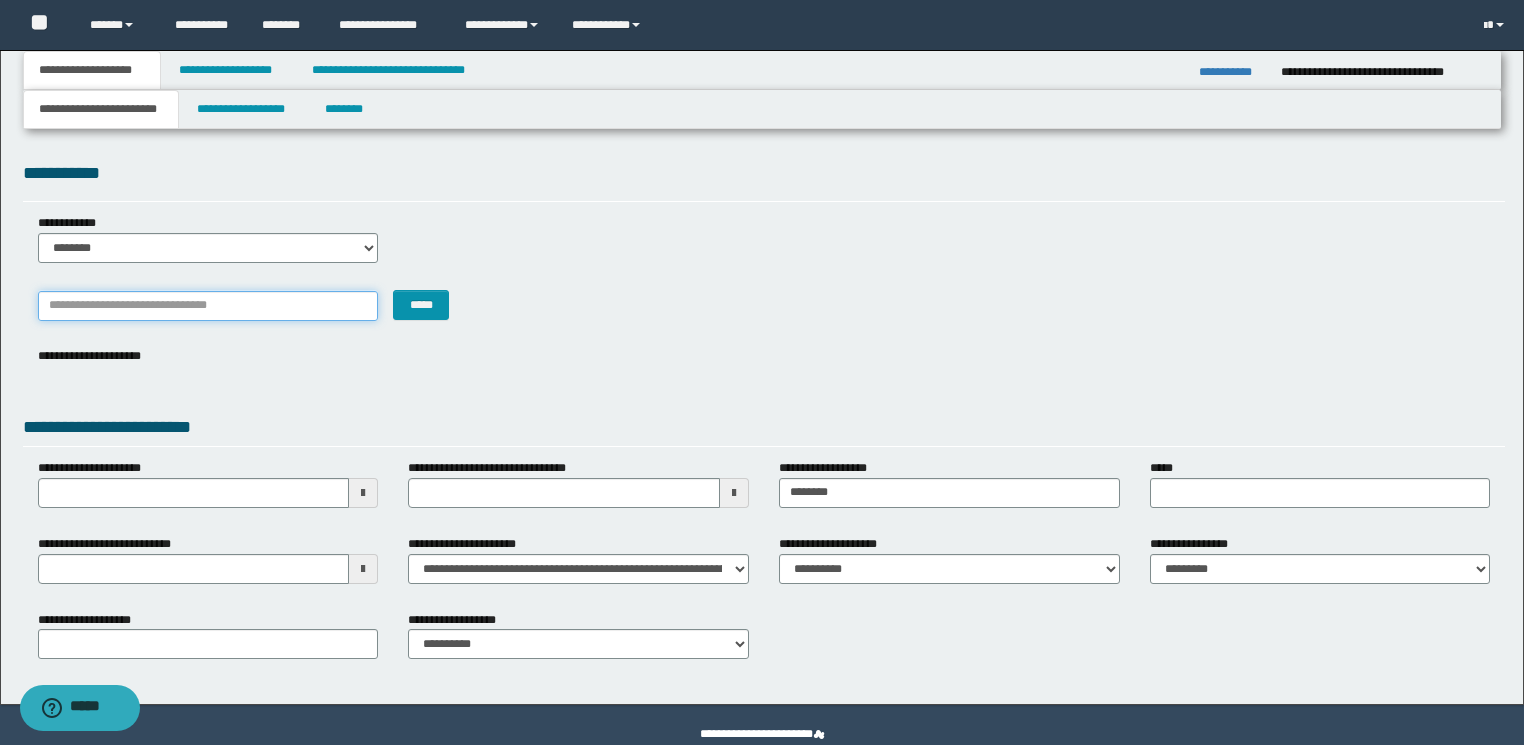 click on "*******" at bounding box center (208, 306) 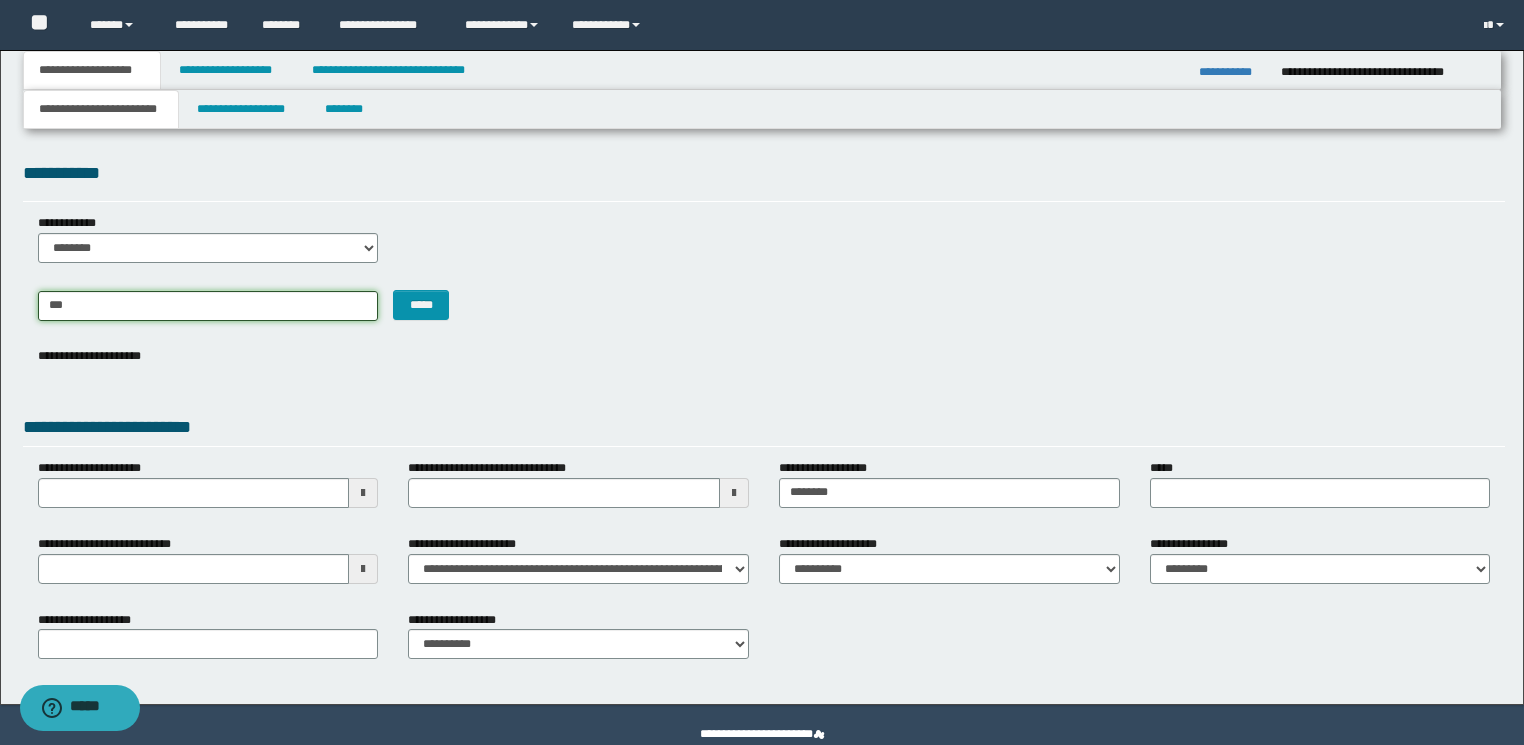 type on "****" 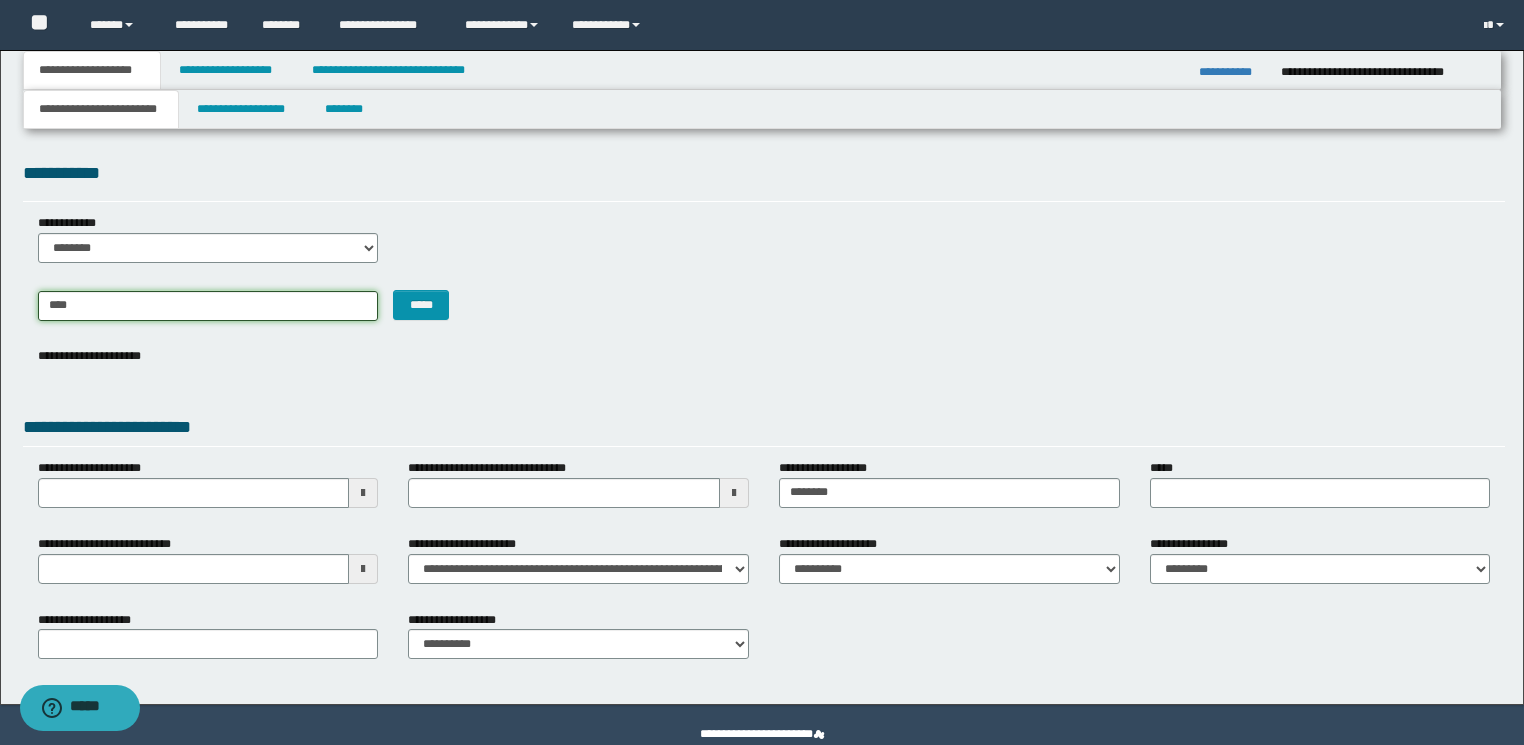 type on "********" 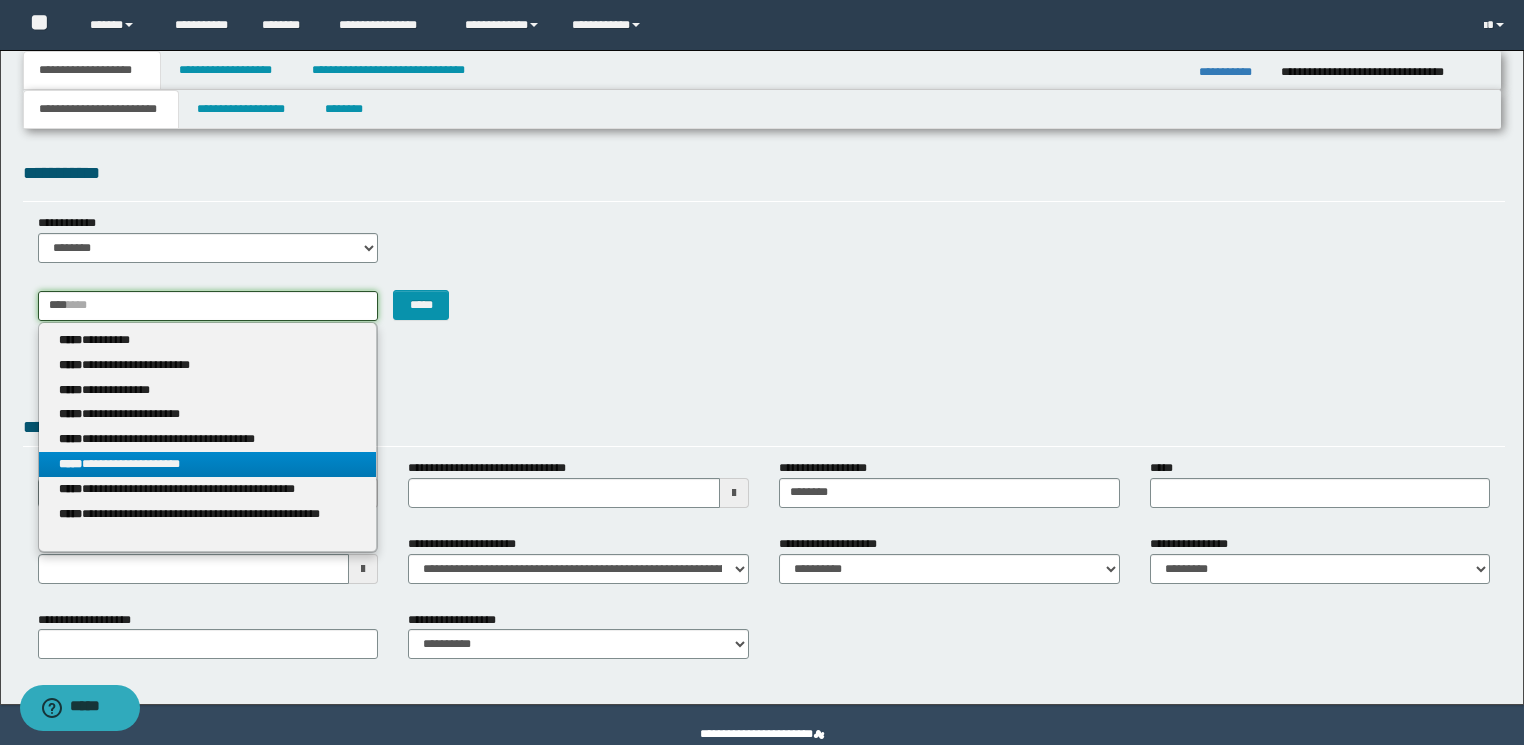 type on "****" 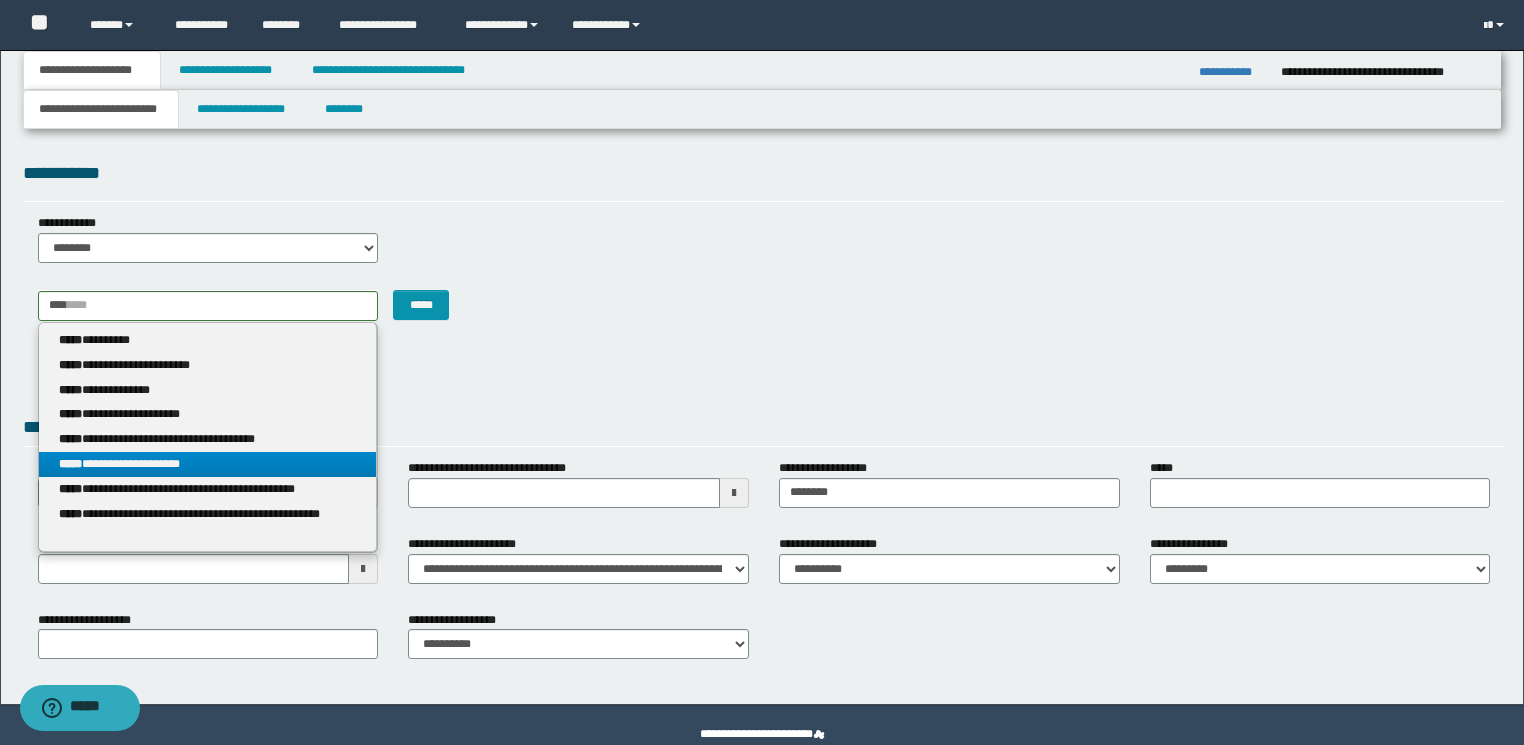 click on "**********" at bounding box center (208, 464) 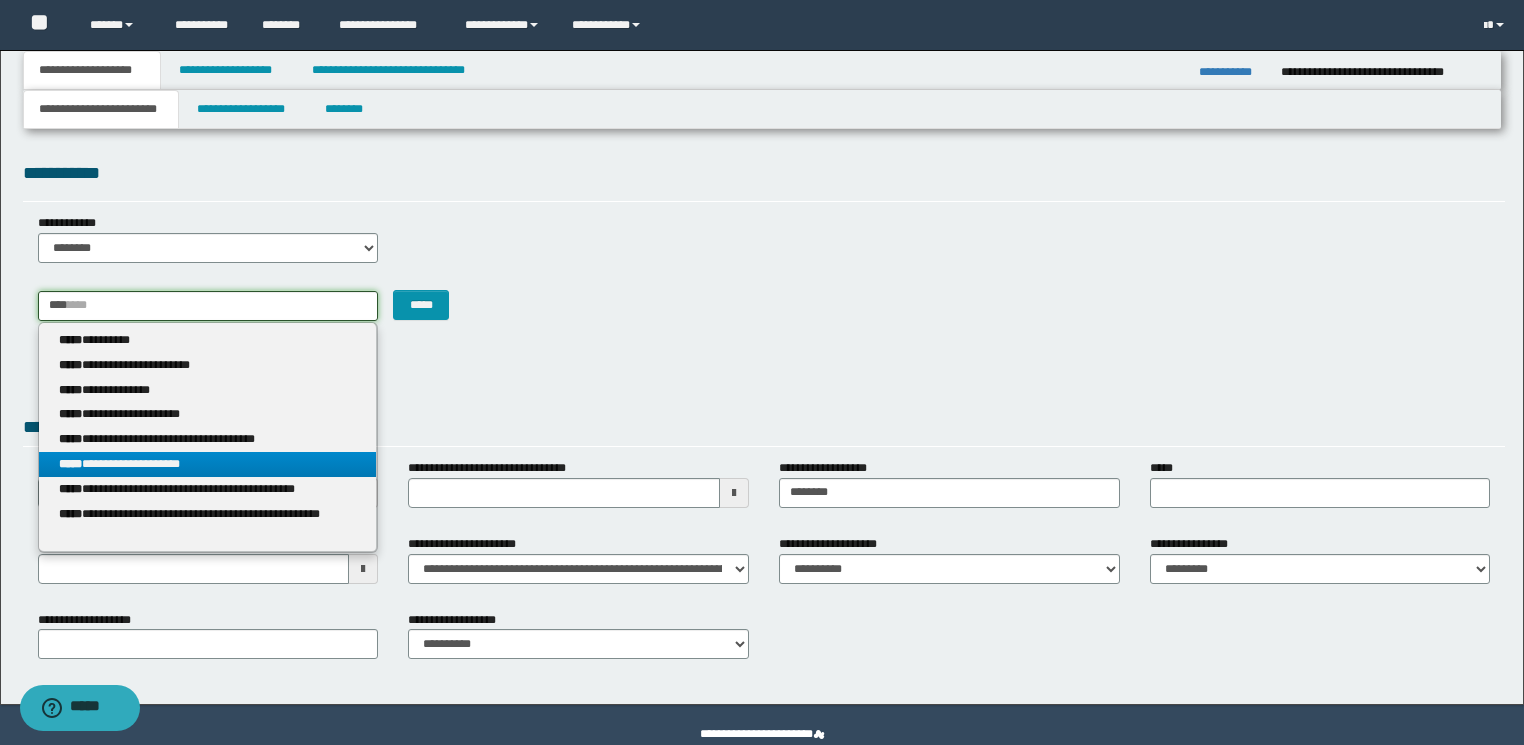 type 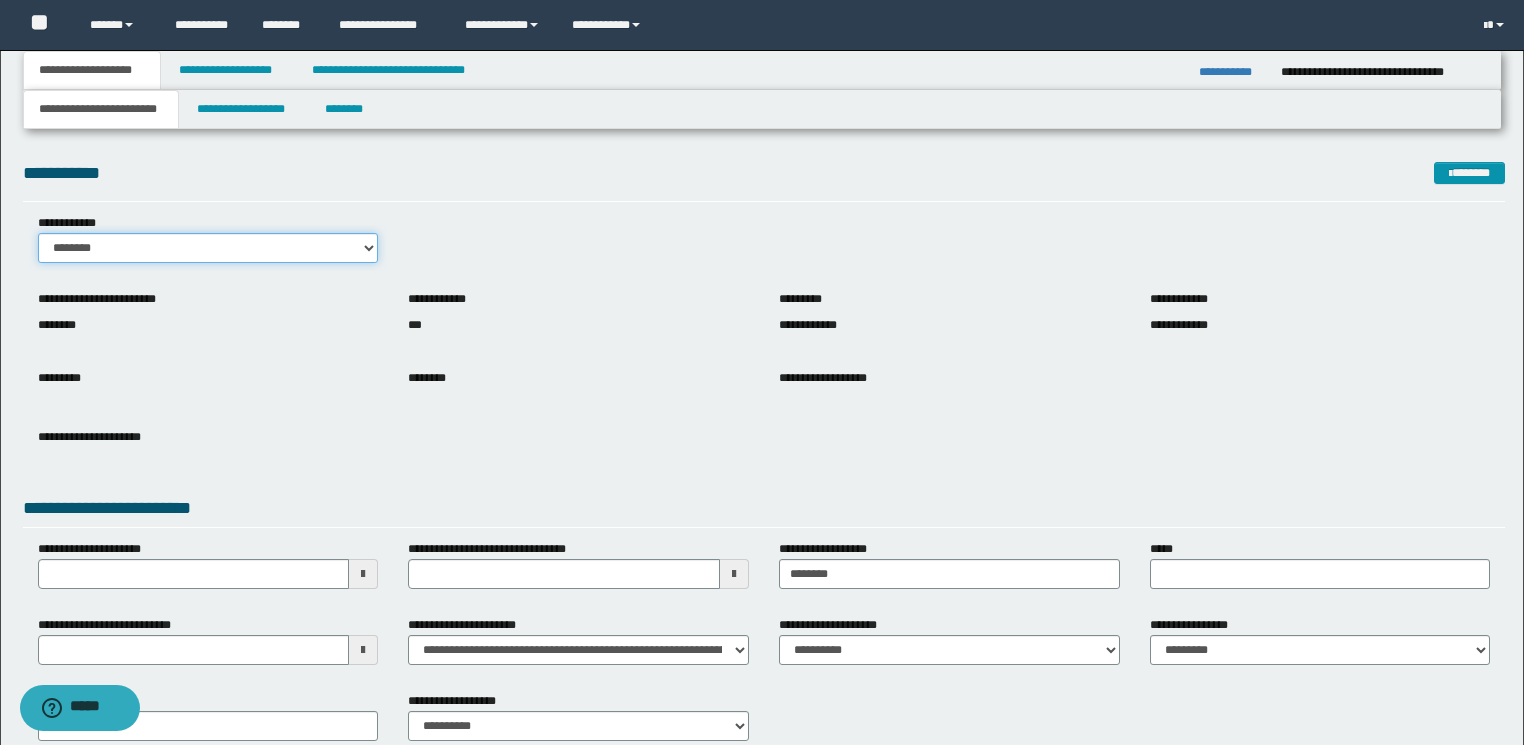 click on "********
*******" at bounding box center [208, 248] 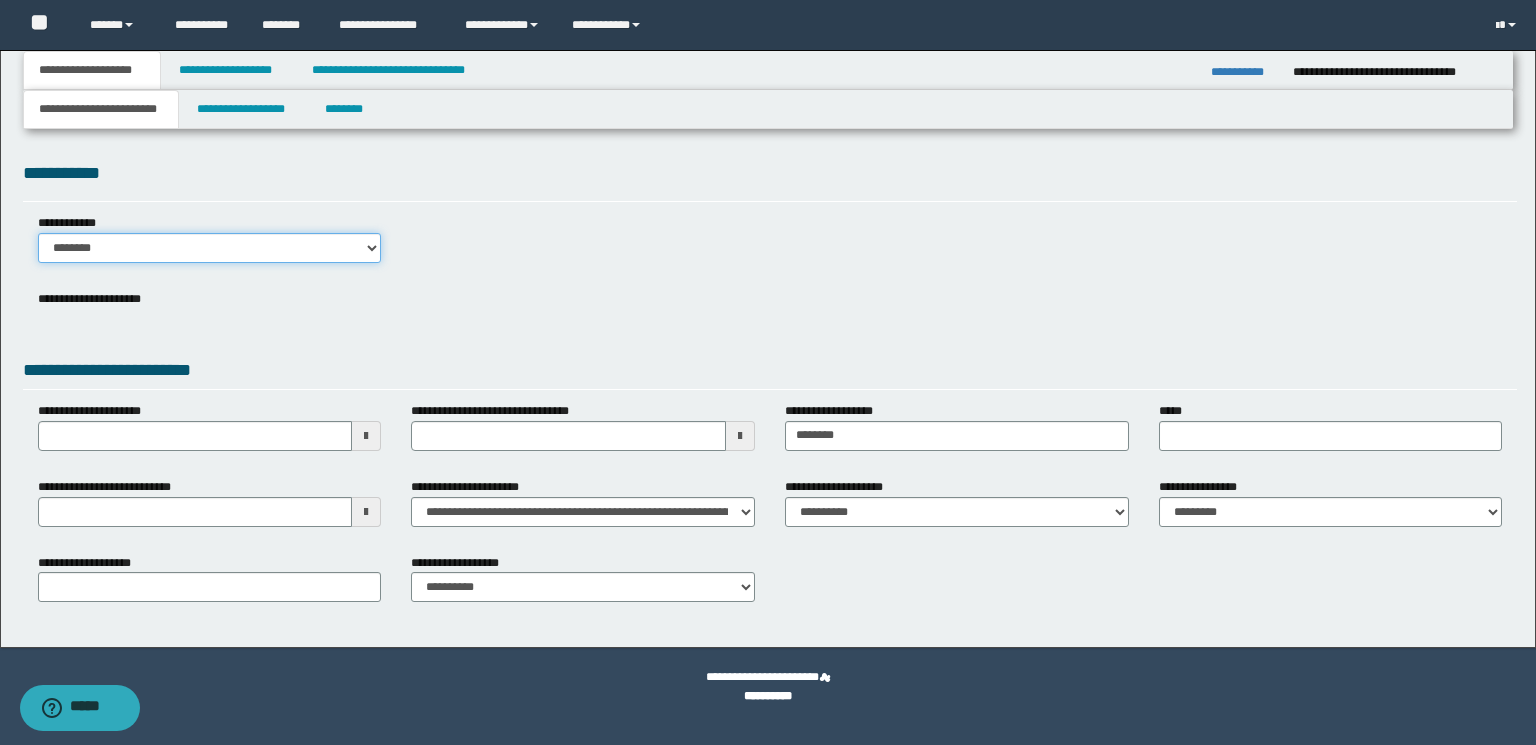 click on "********
*******" at bounding box center [210, 248] 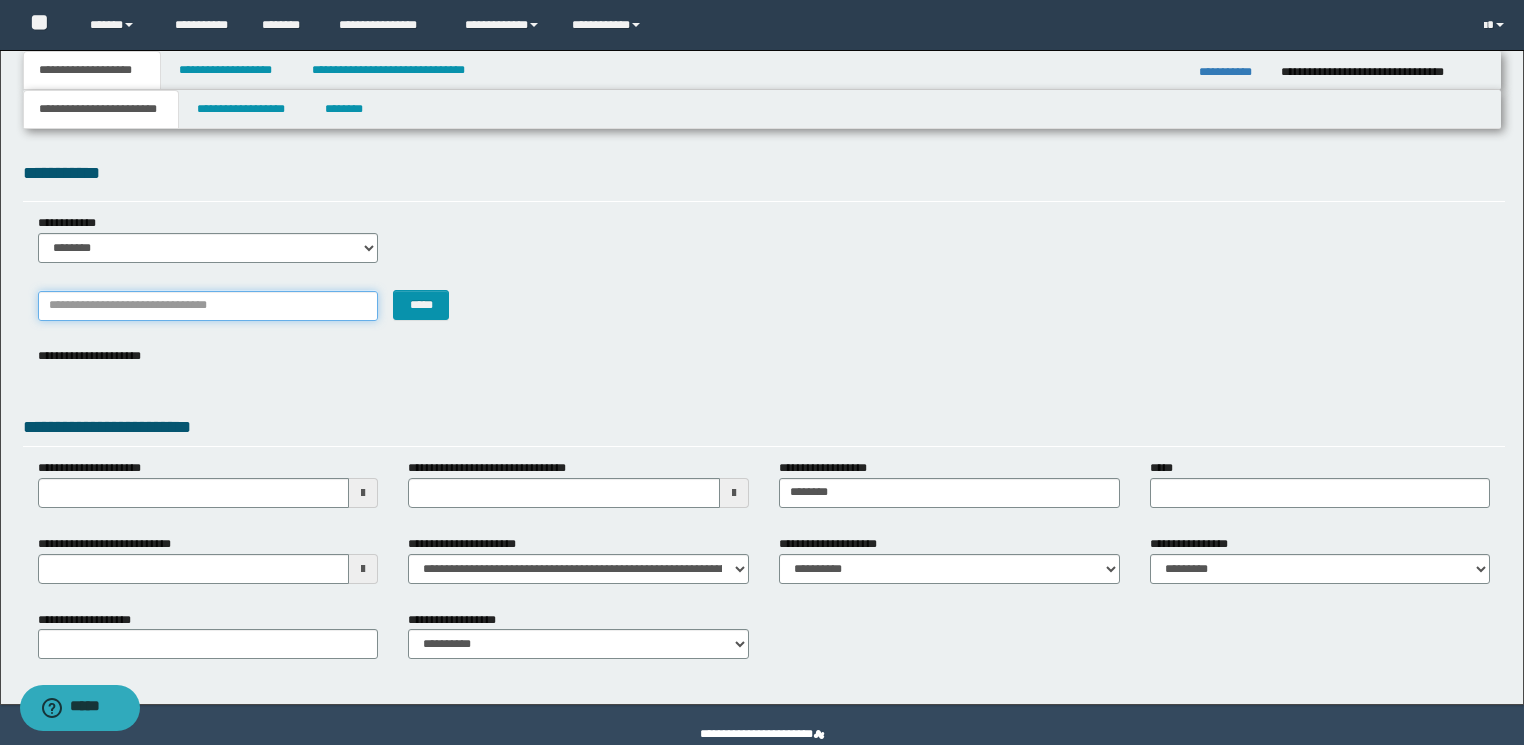 click on "*******" at bounding box center [208, 306] 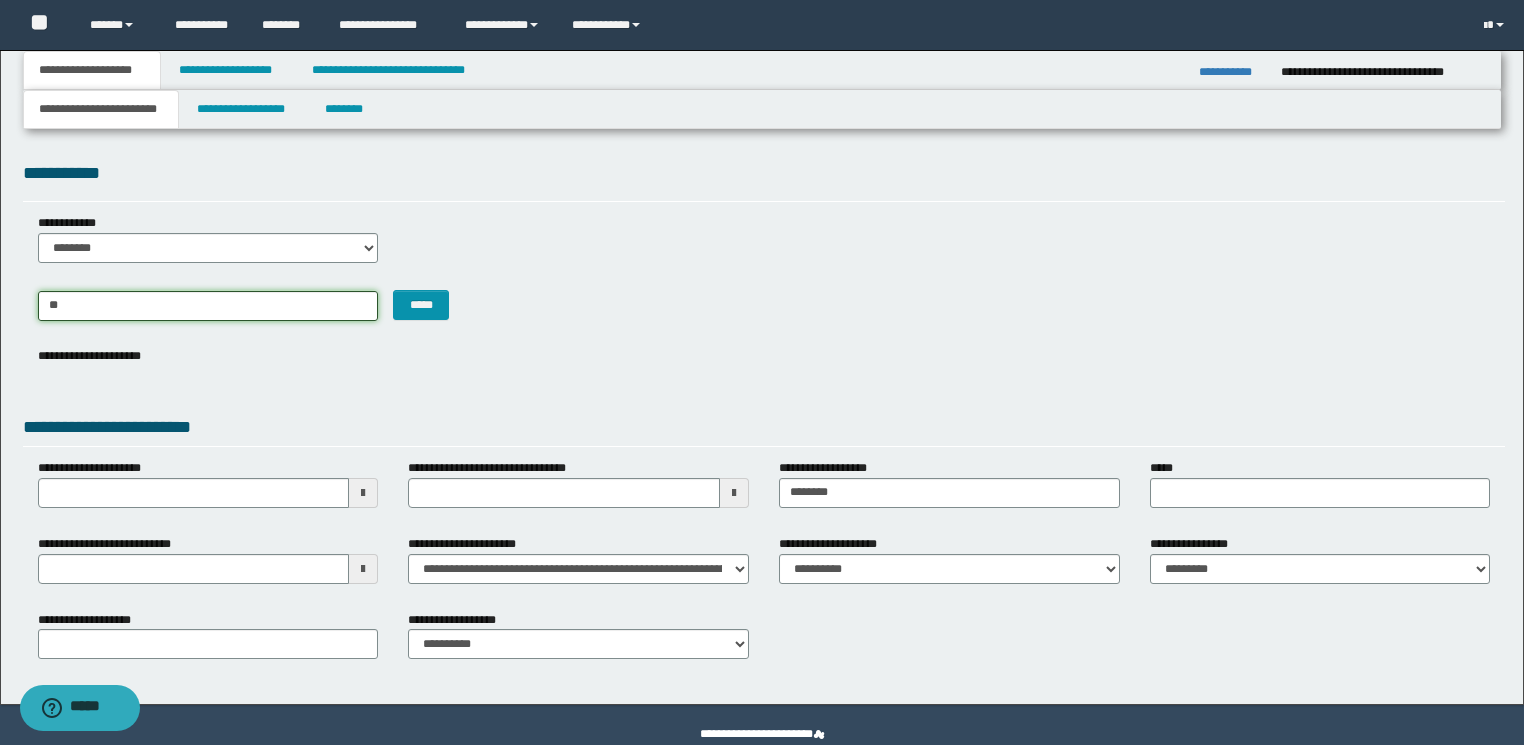 type on "***" 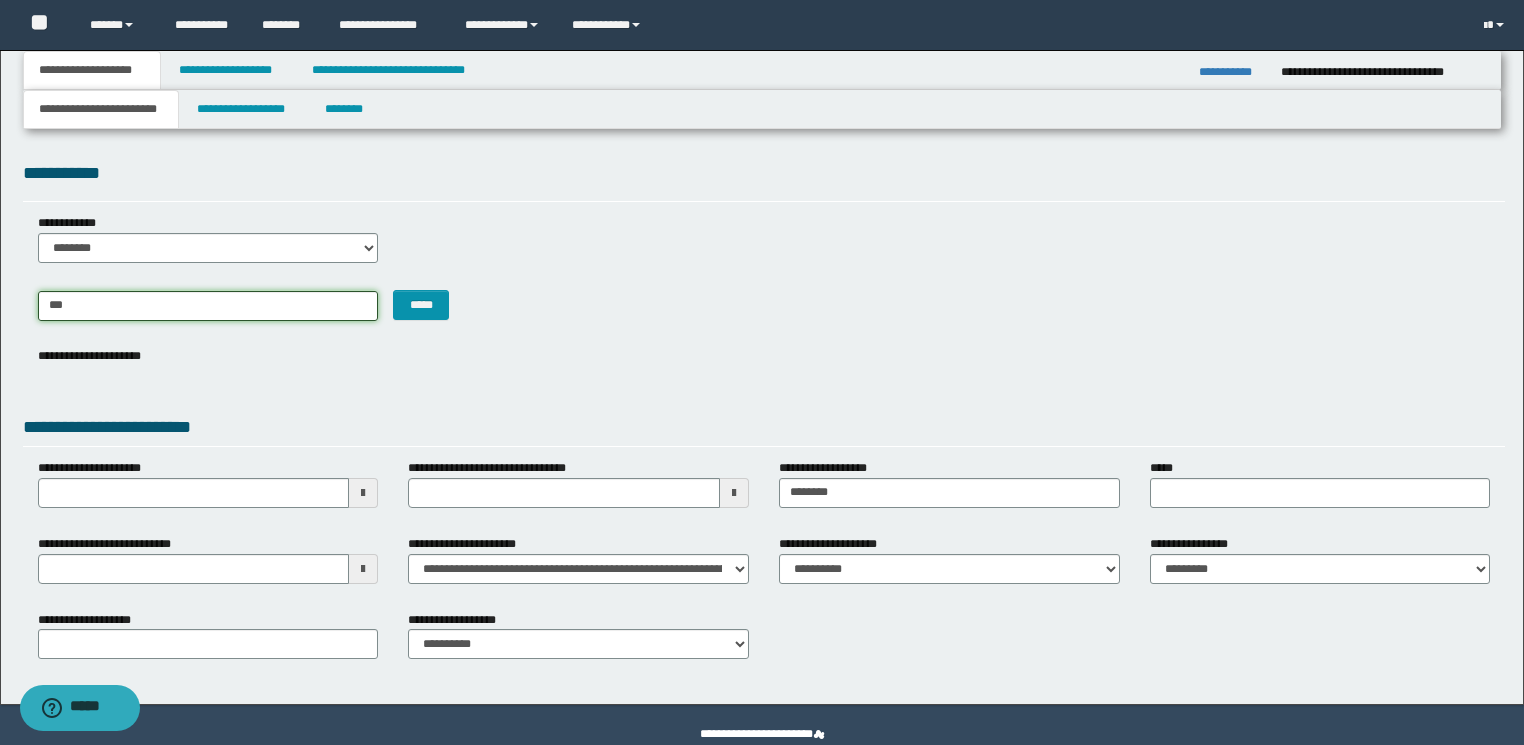 type on "********" 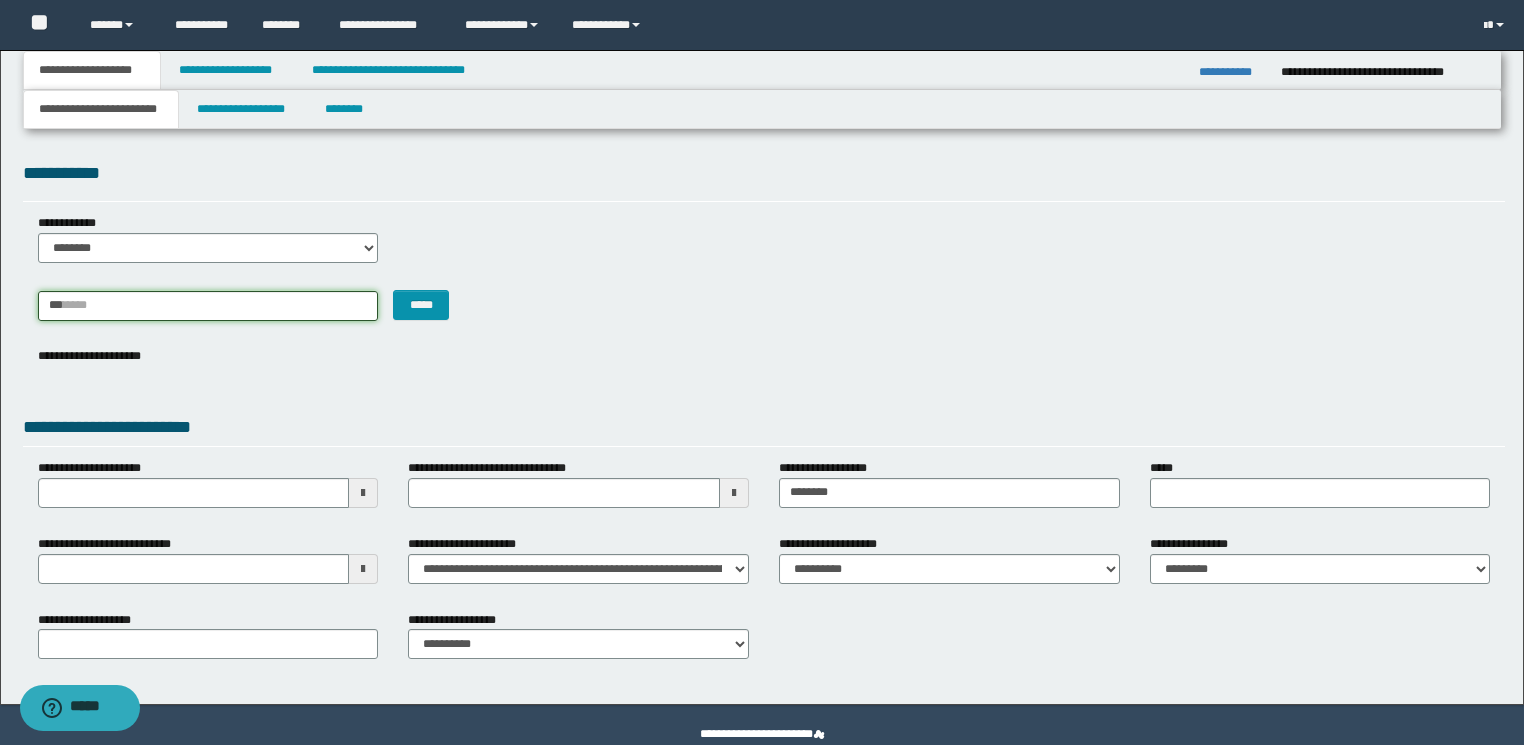 type 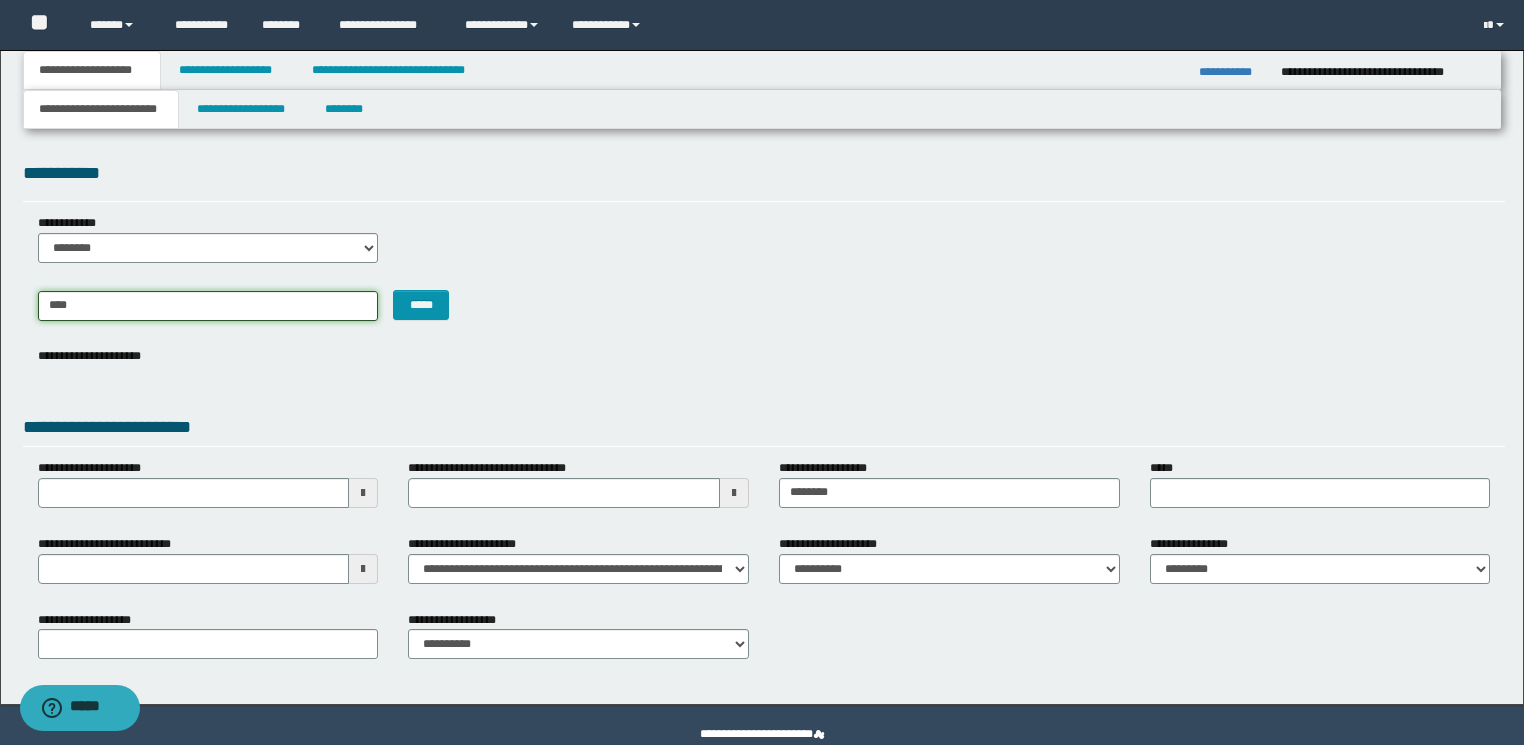 type on "********" 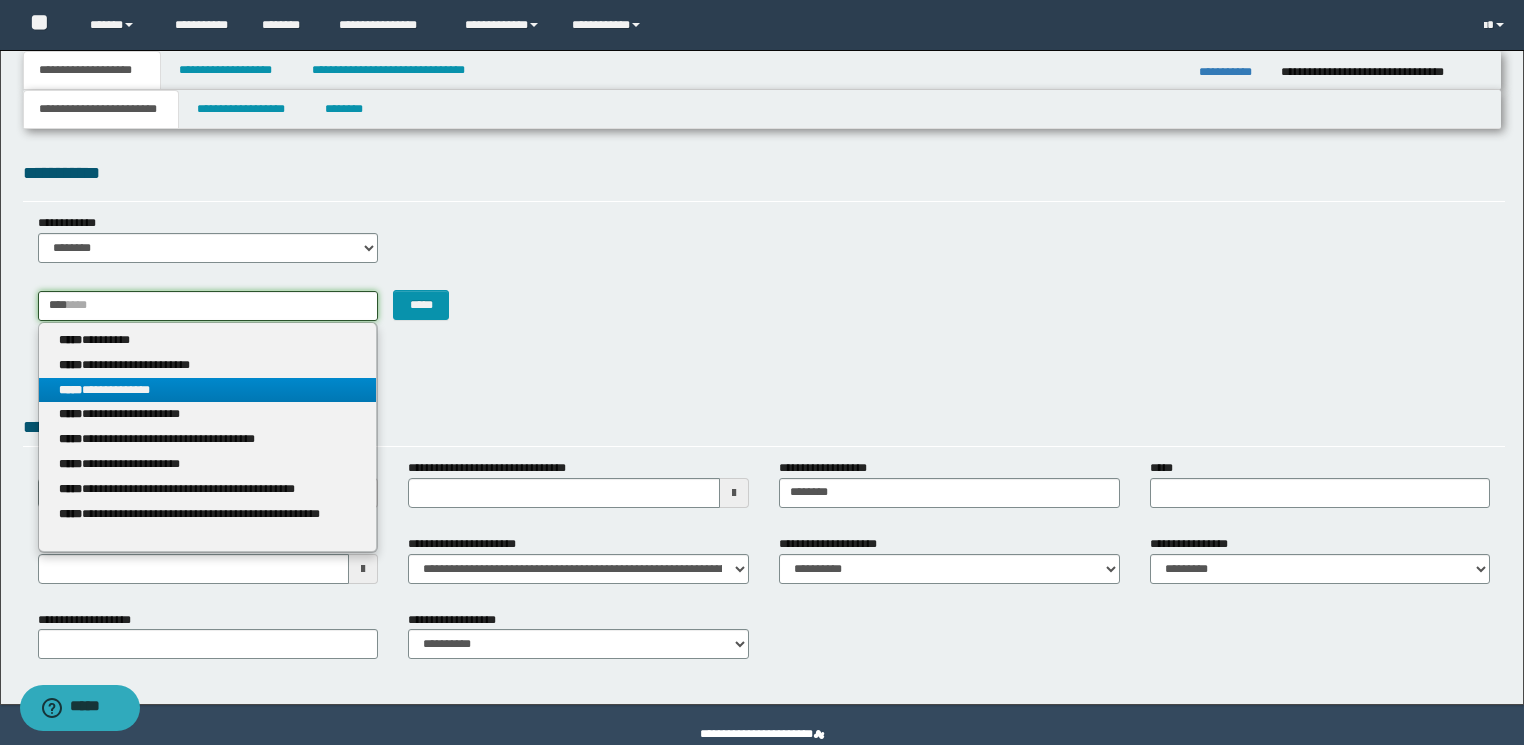 type on "****" 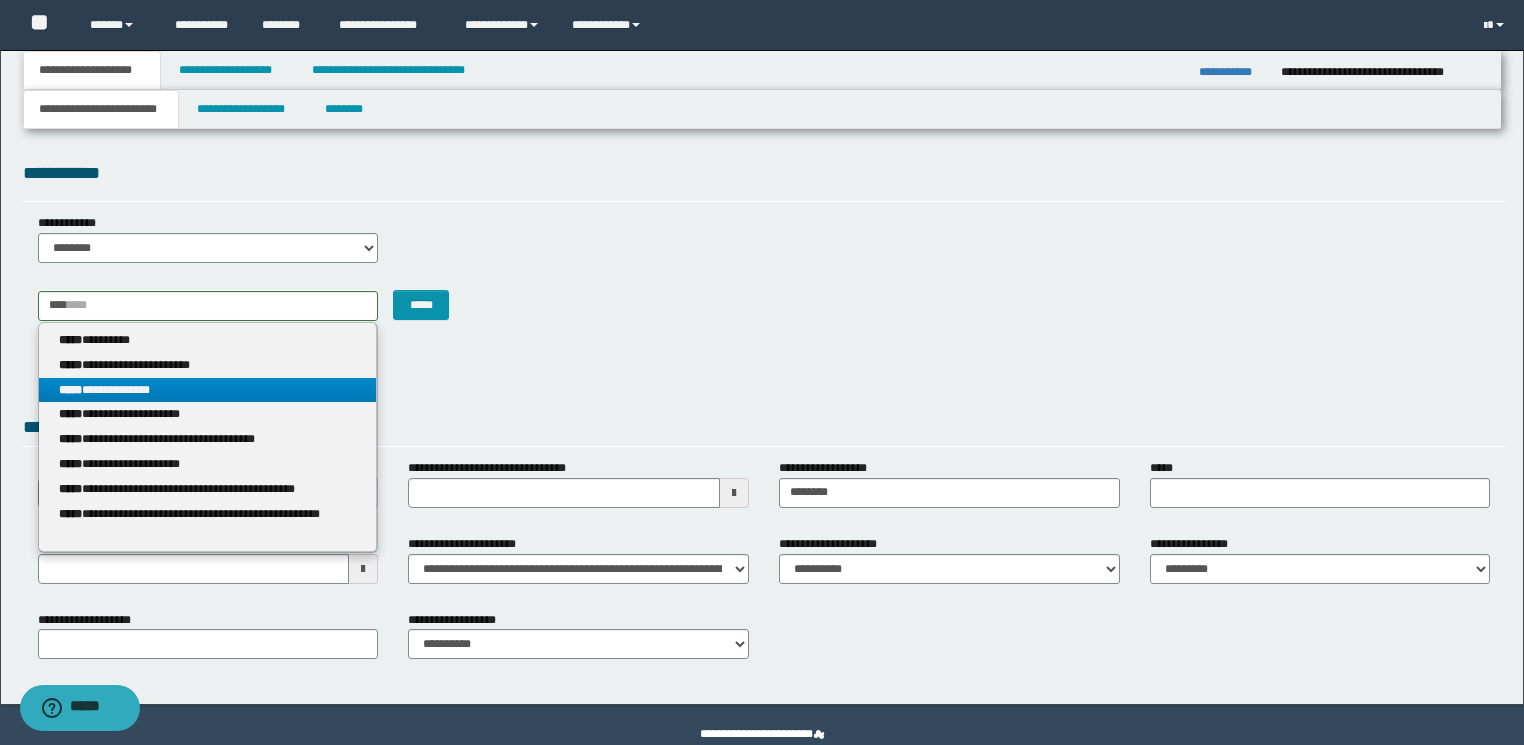 click on "**********" at bounding box center [208, 390] 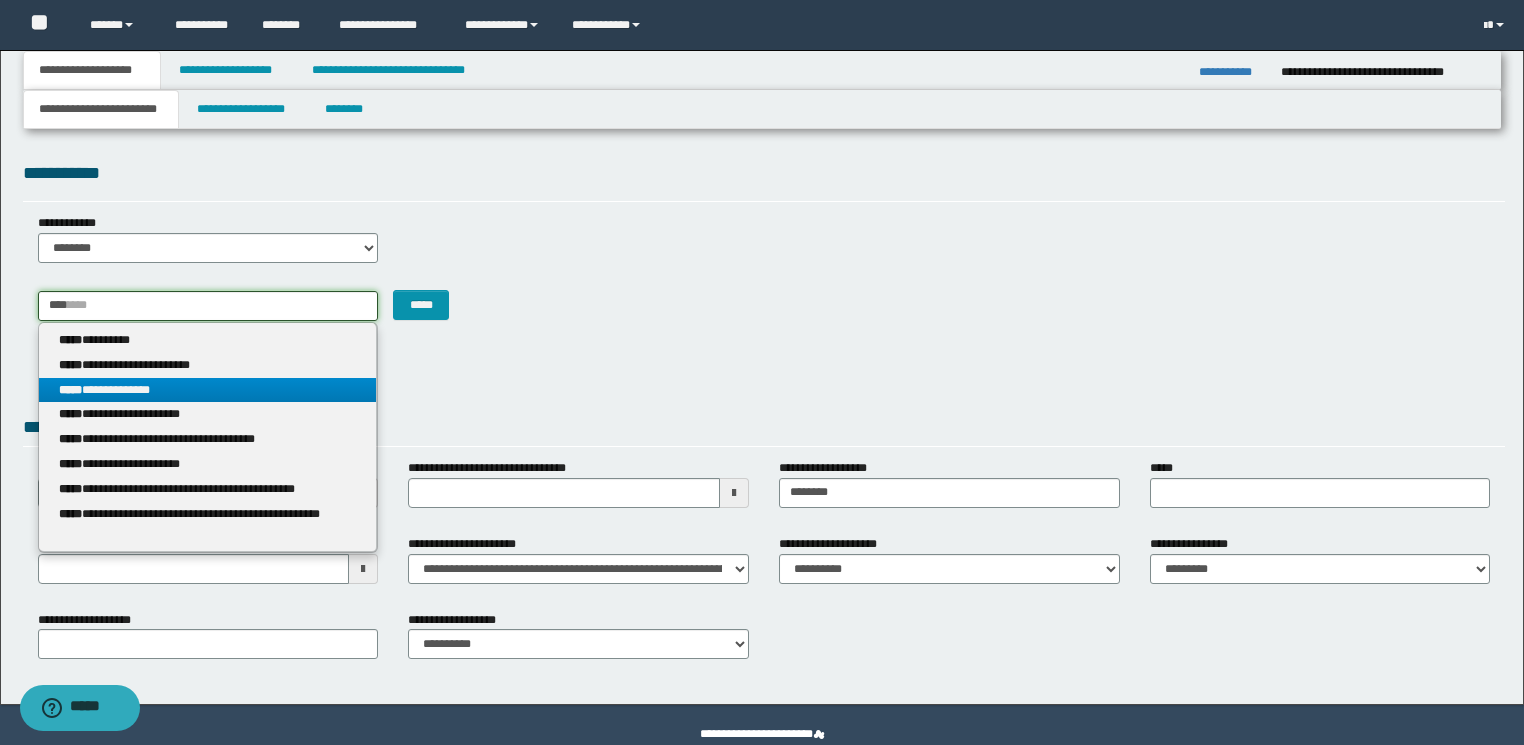 type 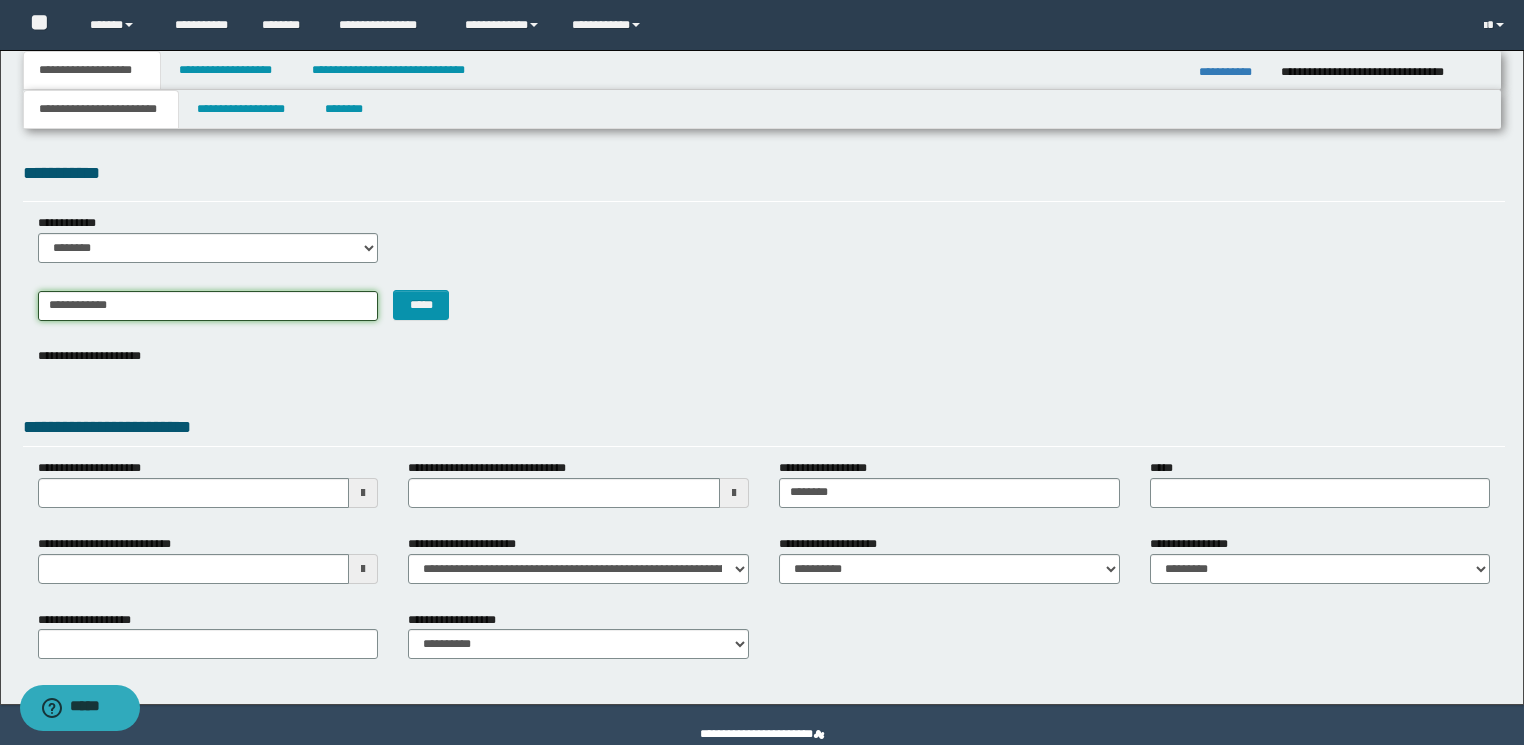 type 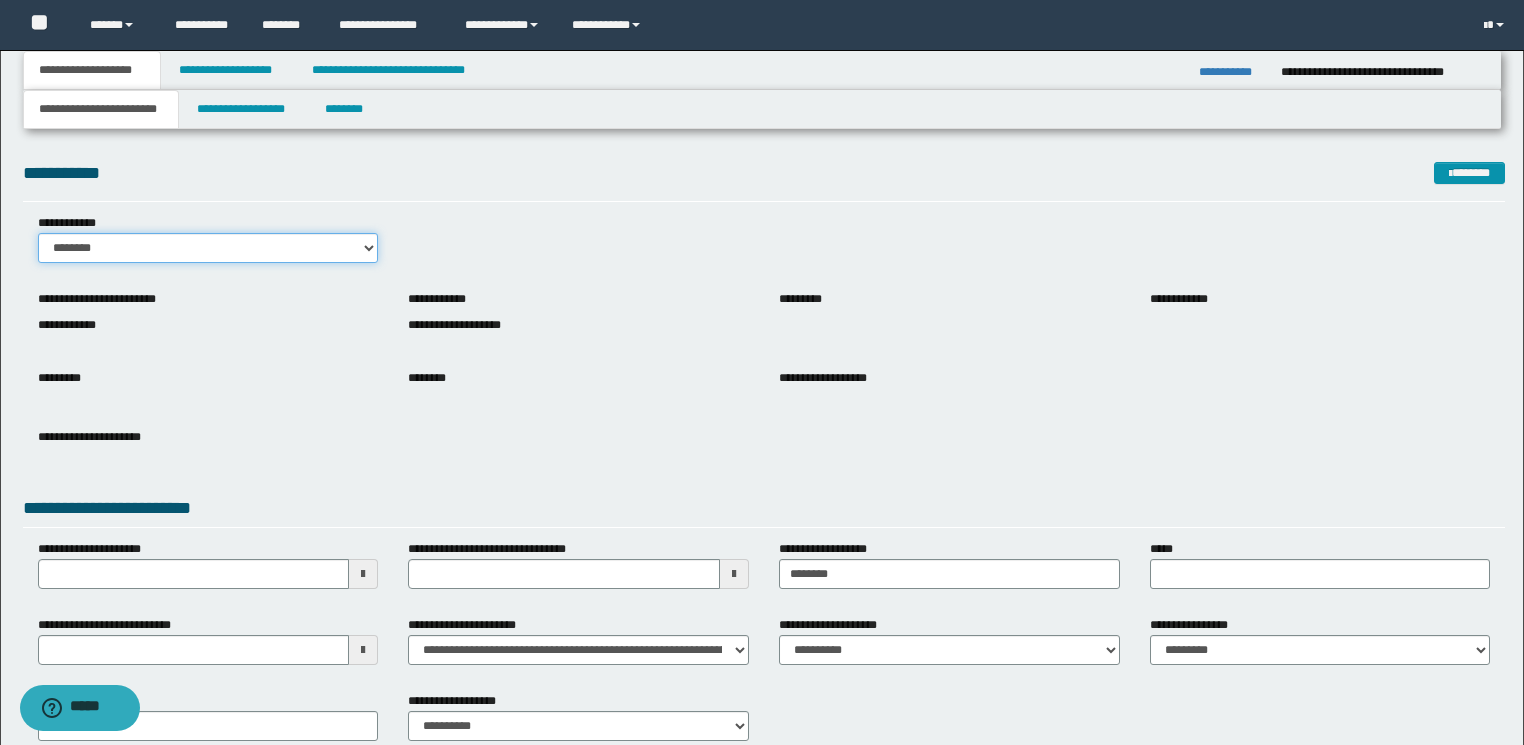 drag, startPoint x: 180, startPoint y: 238, endPoint x: 177, endPoint y: 258, distance: 20.22375 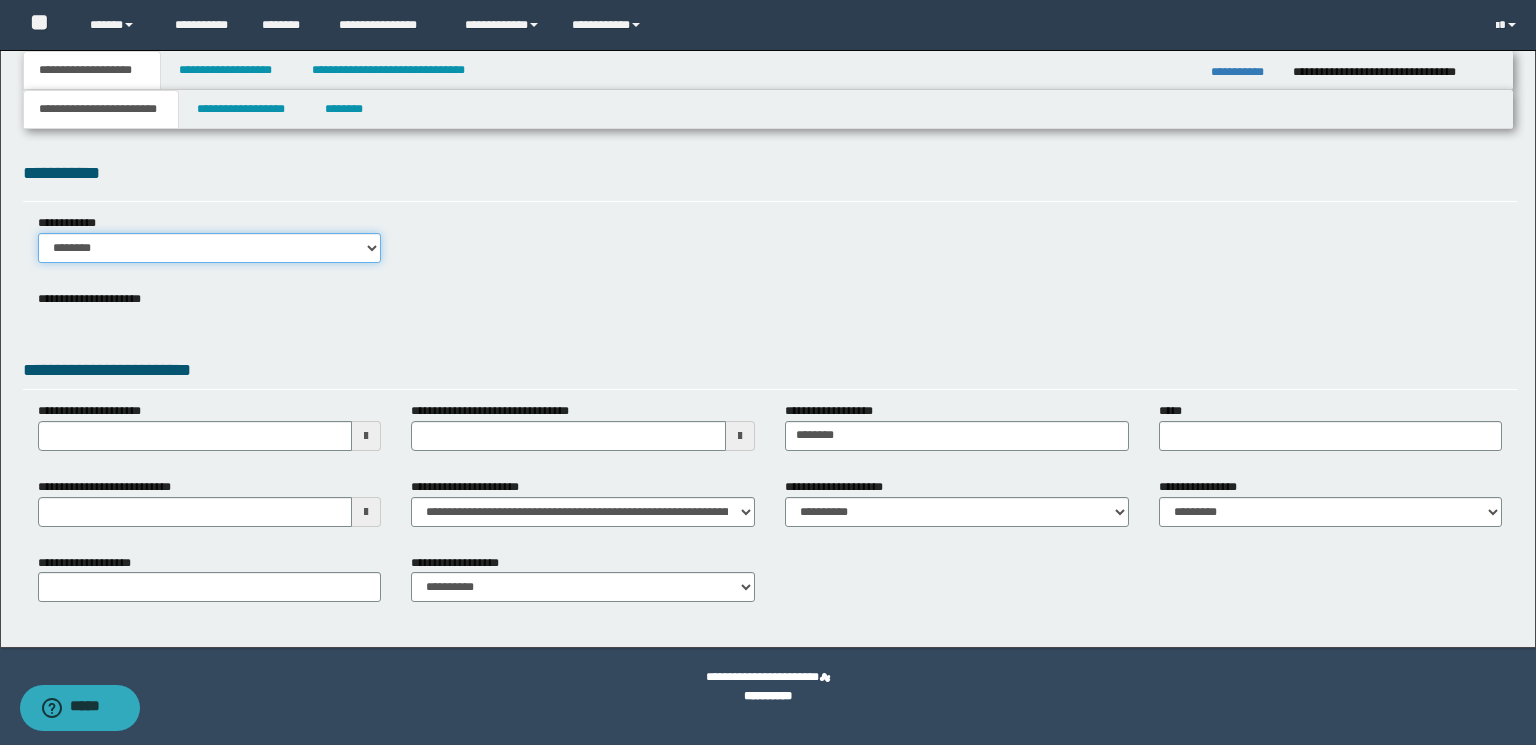 click on "********
*******" at bounding box center [210, 248] 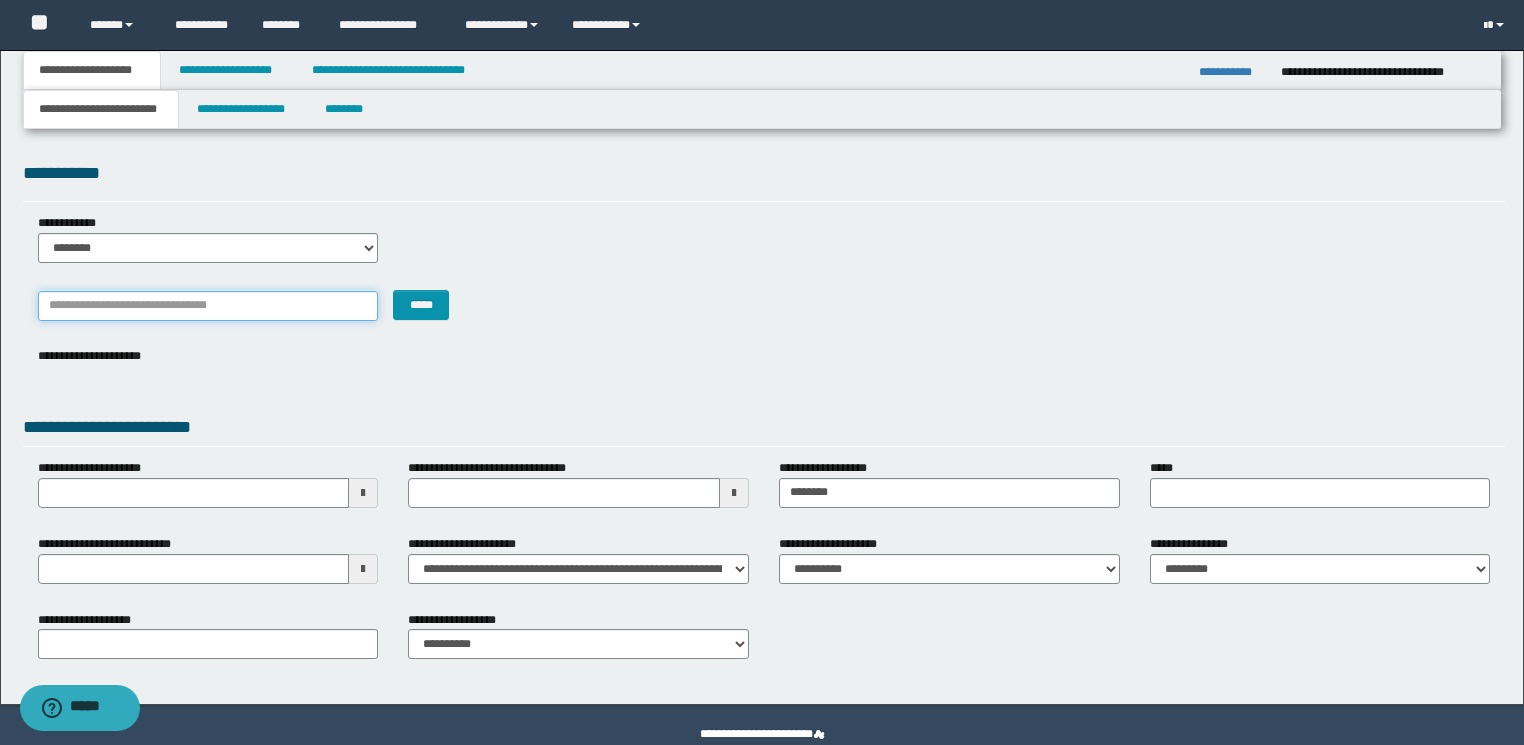 click on "*******" at bounding box center [208, 306] 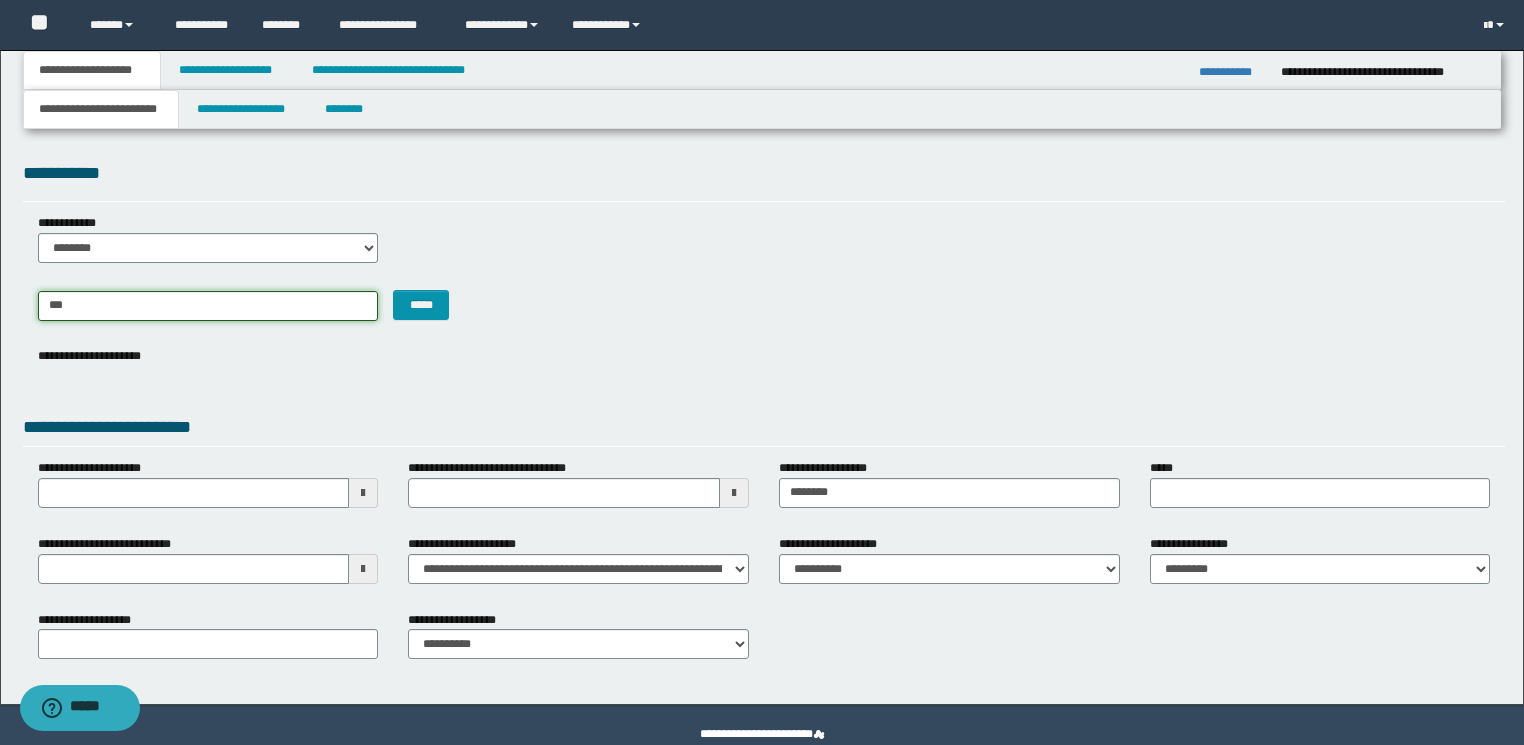 type on "***" 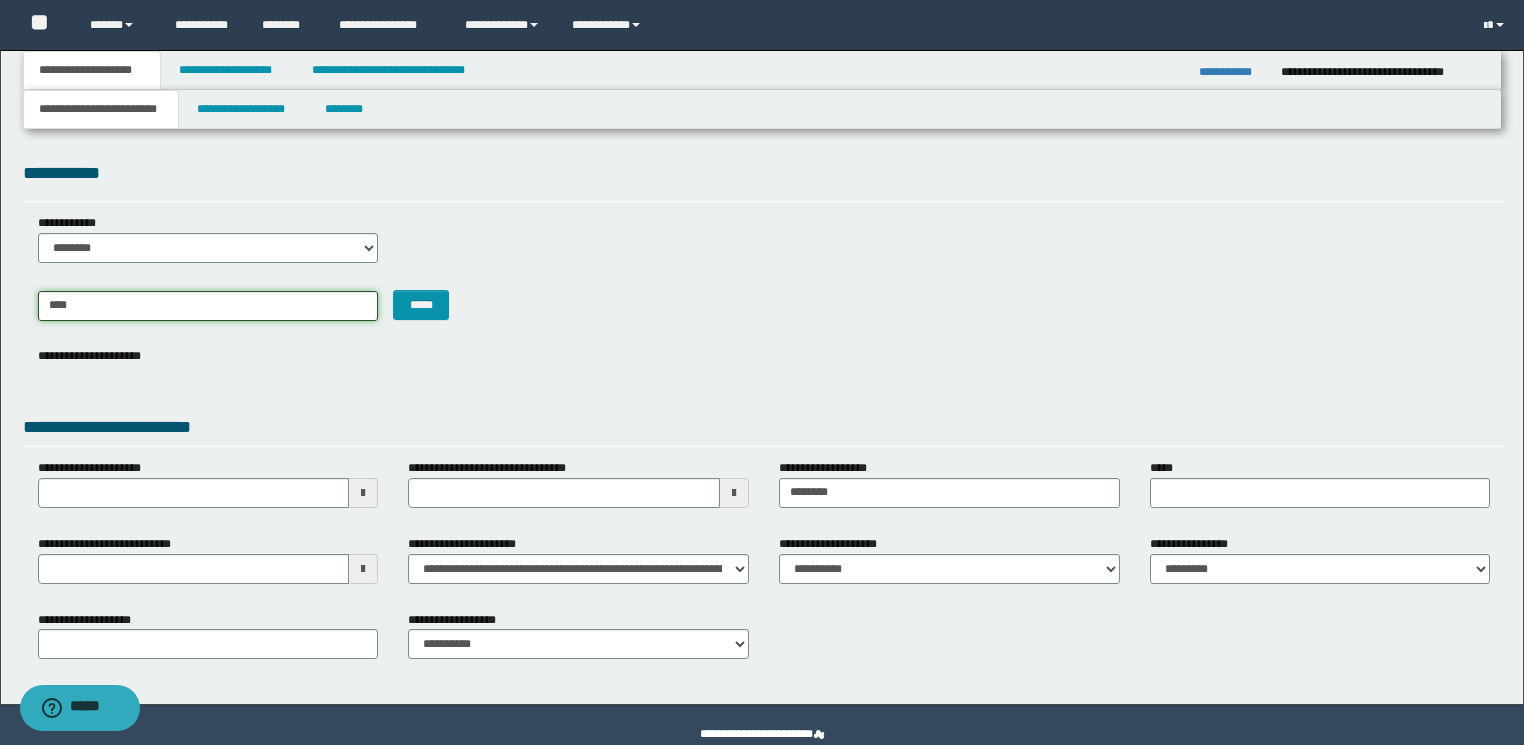 type on "***" 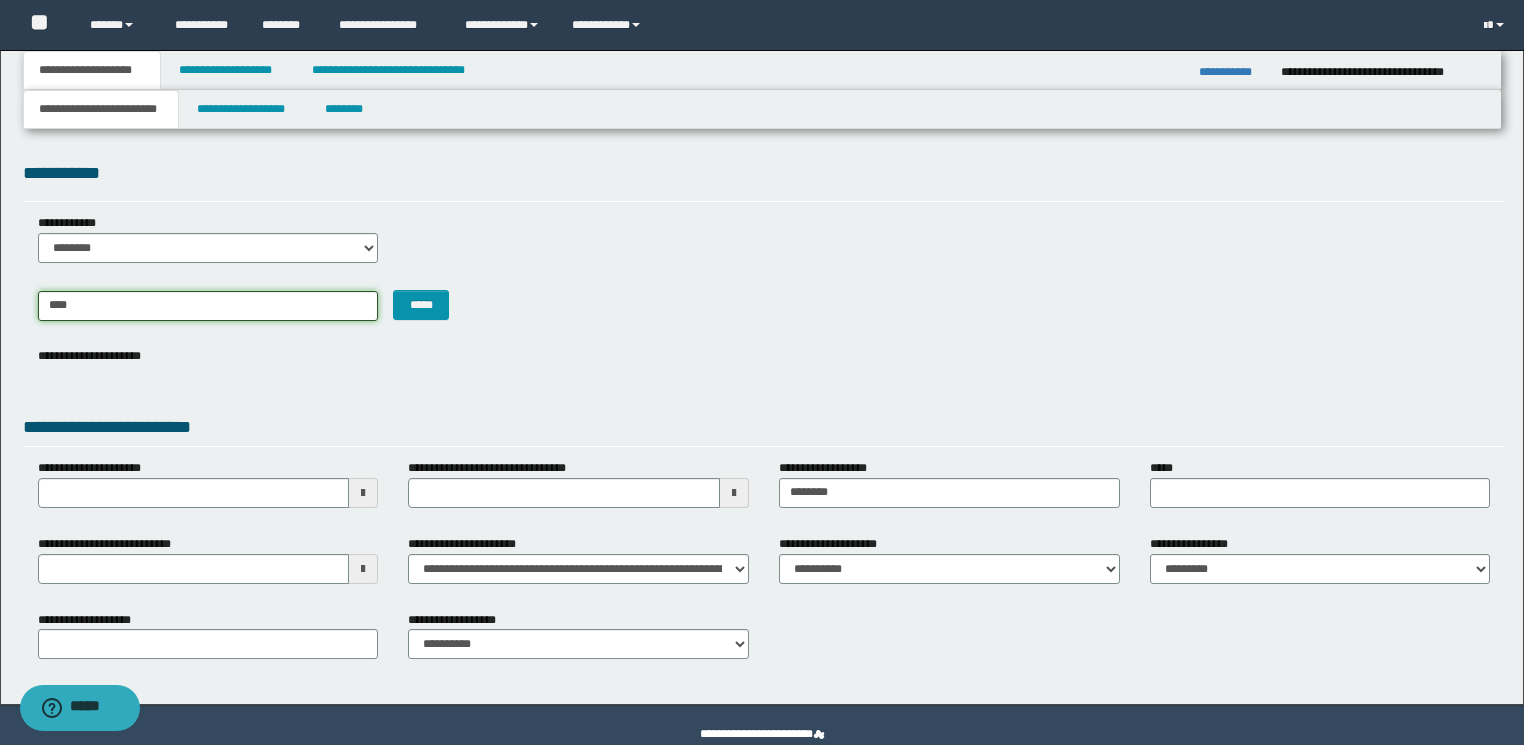 type 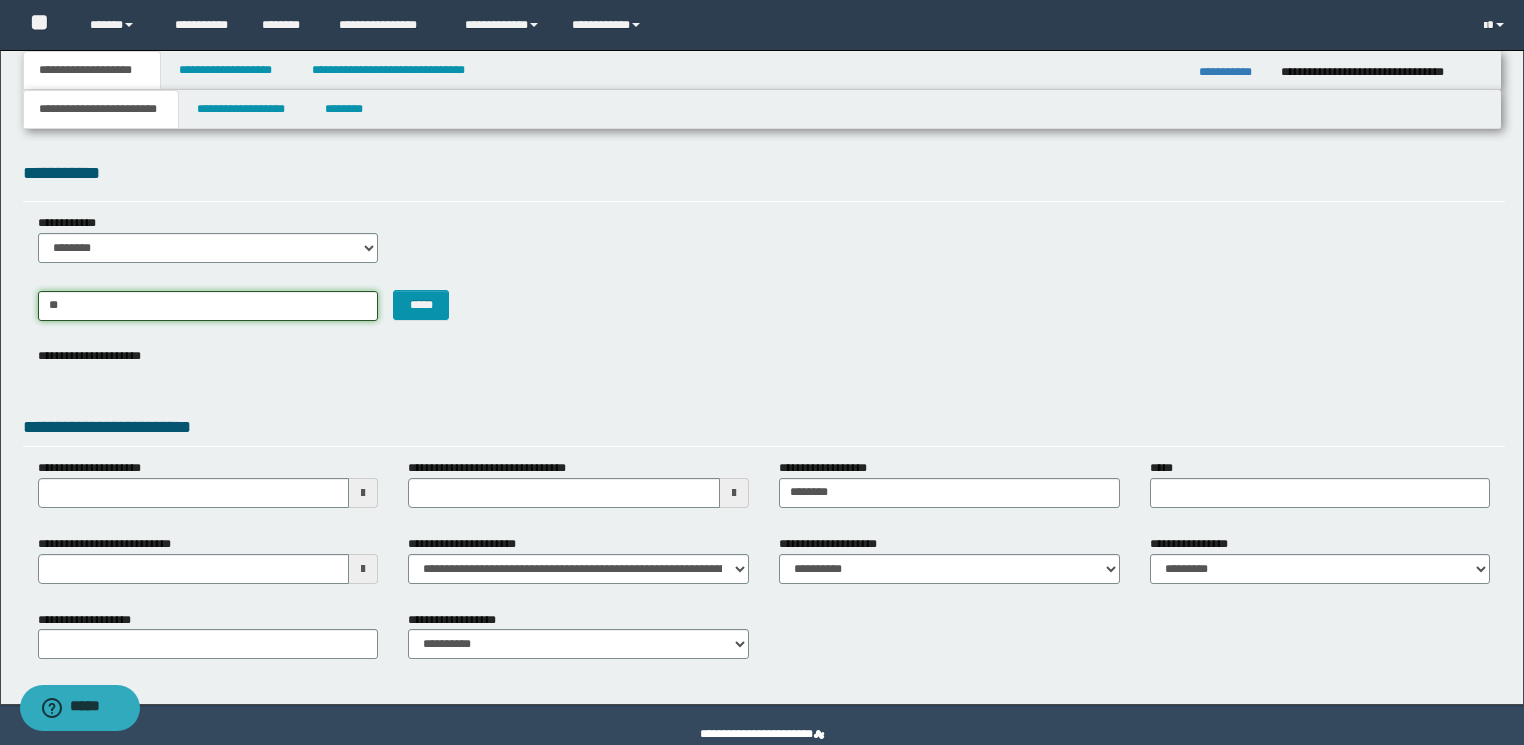type on "***" 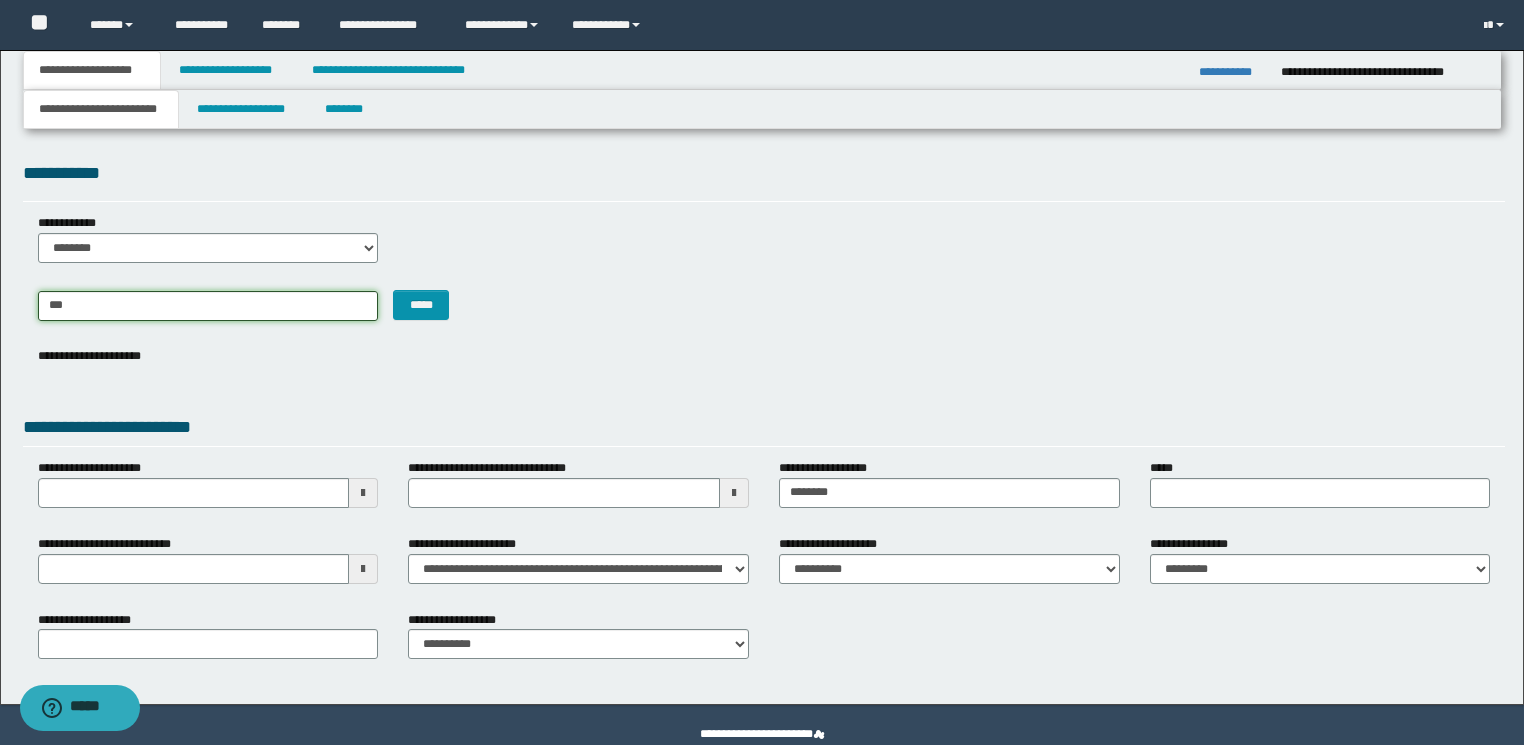 type on "**********" 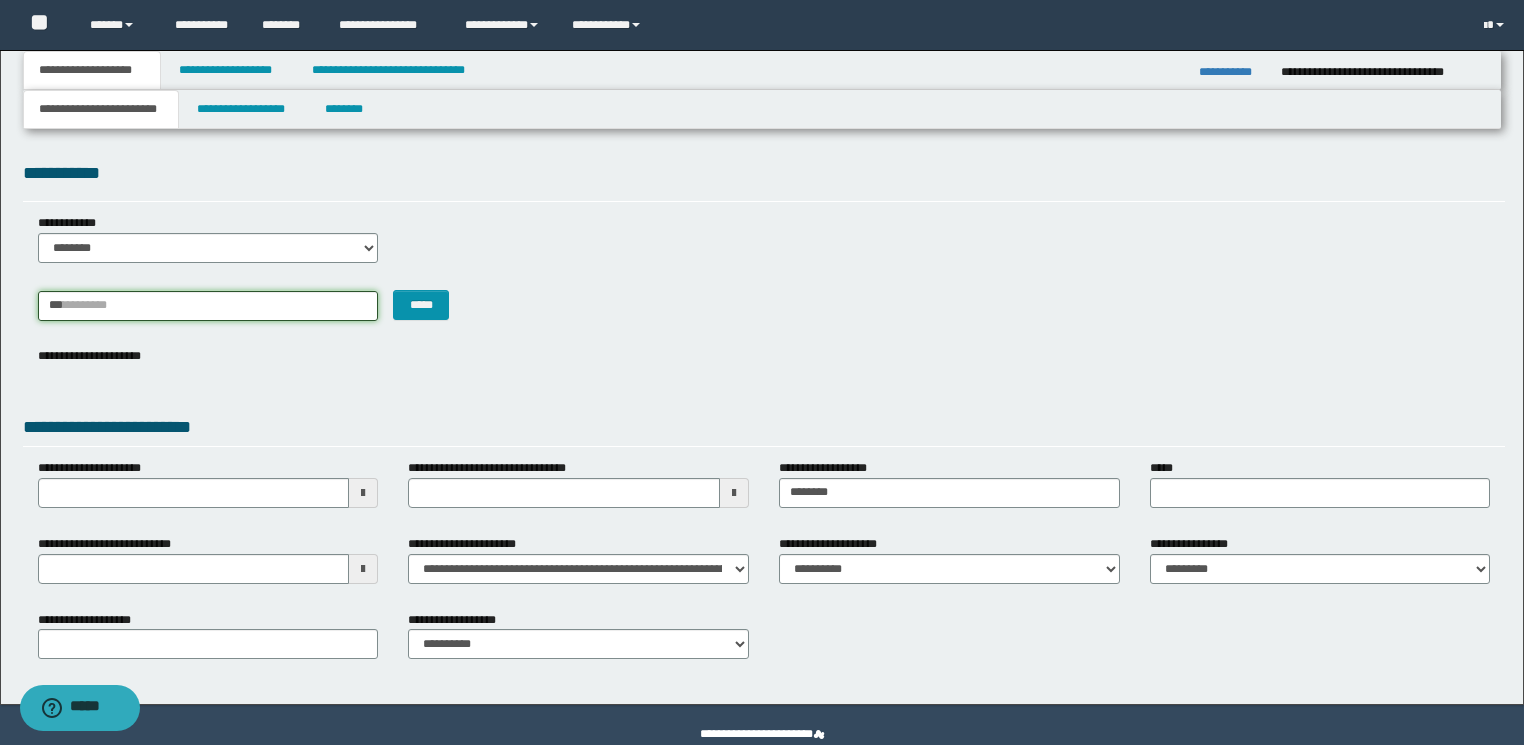 type 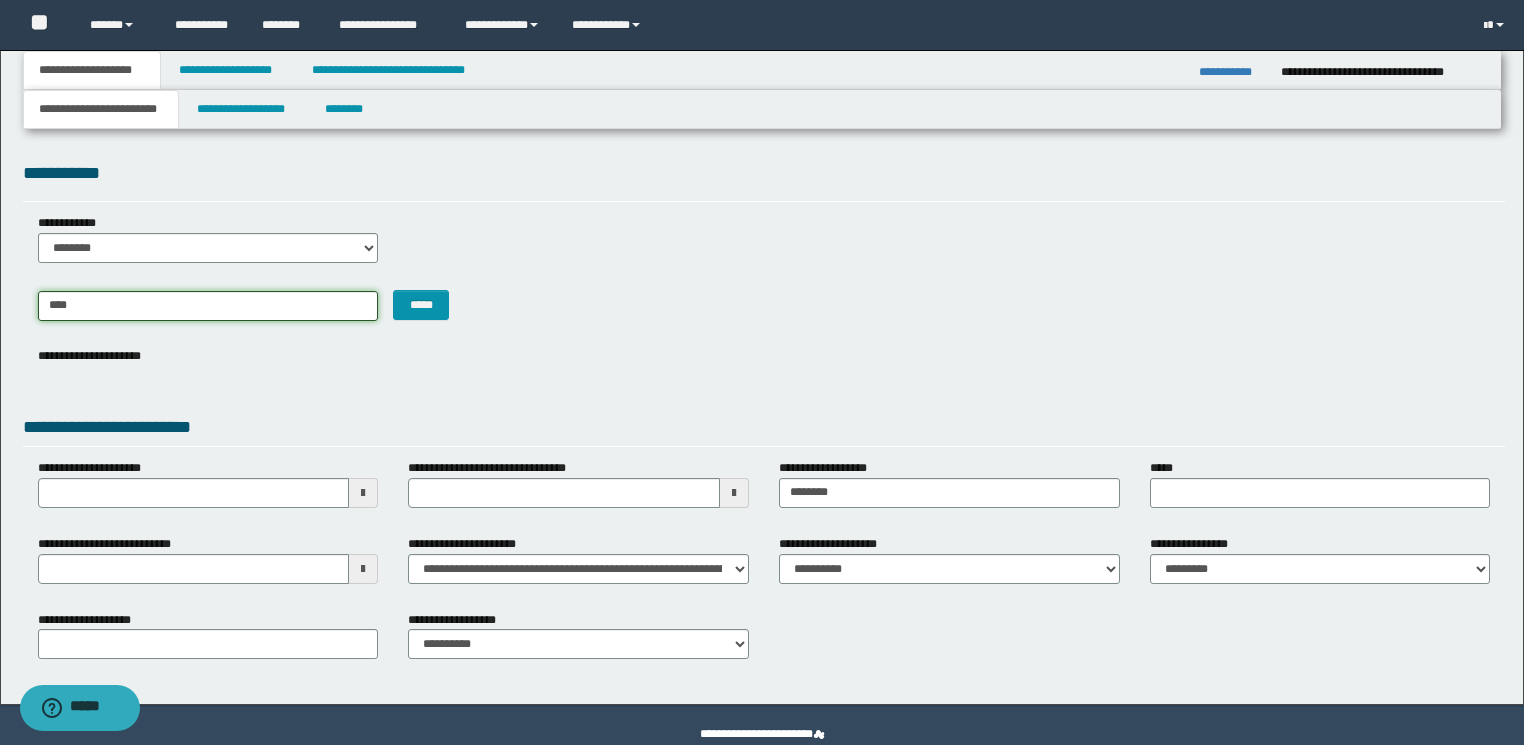 type on "*****" 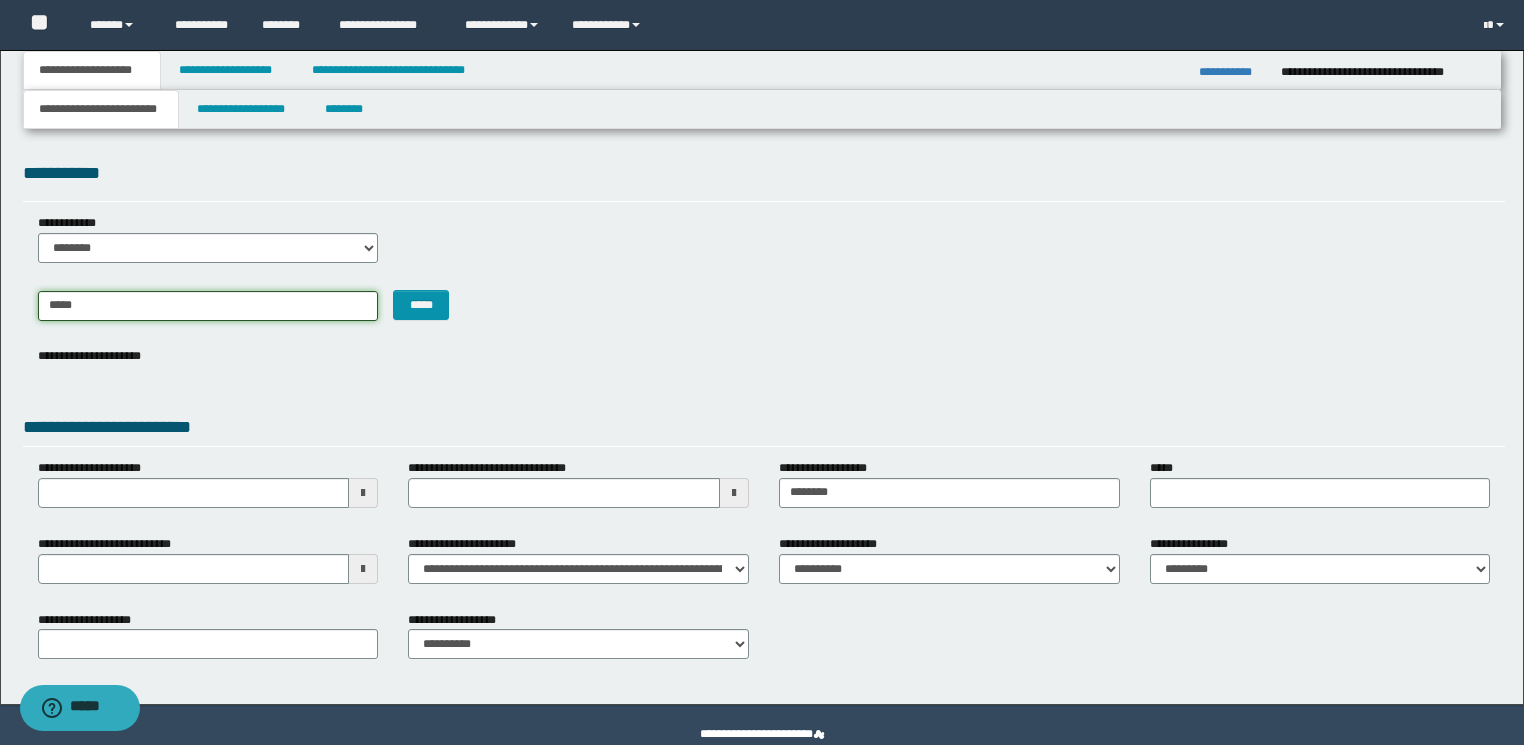 type on "**********" 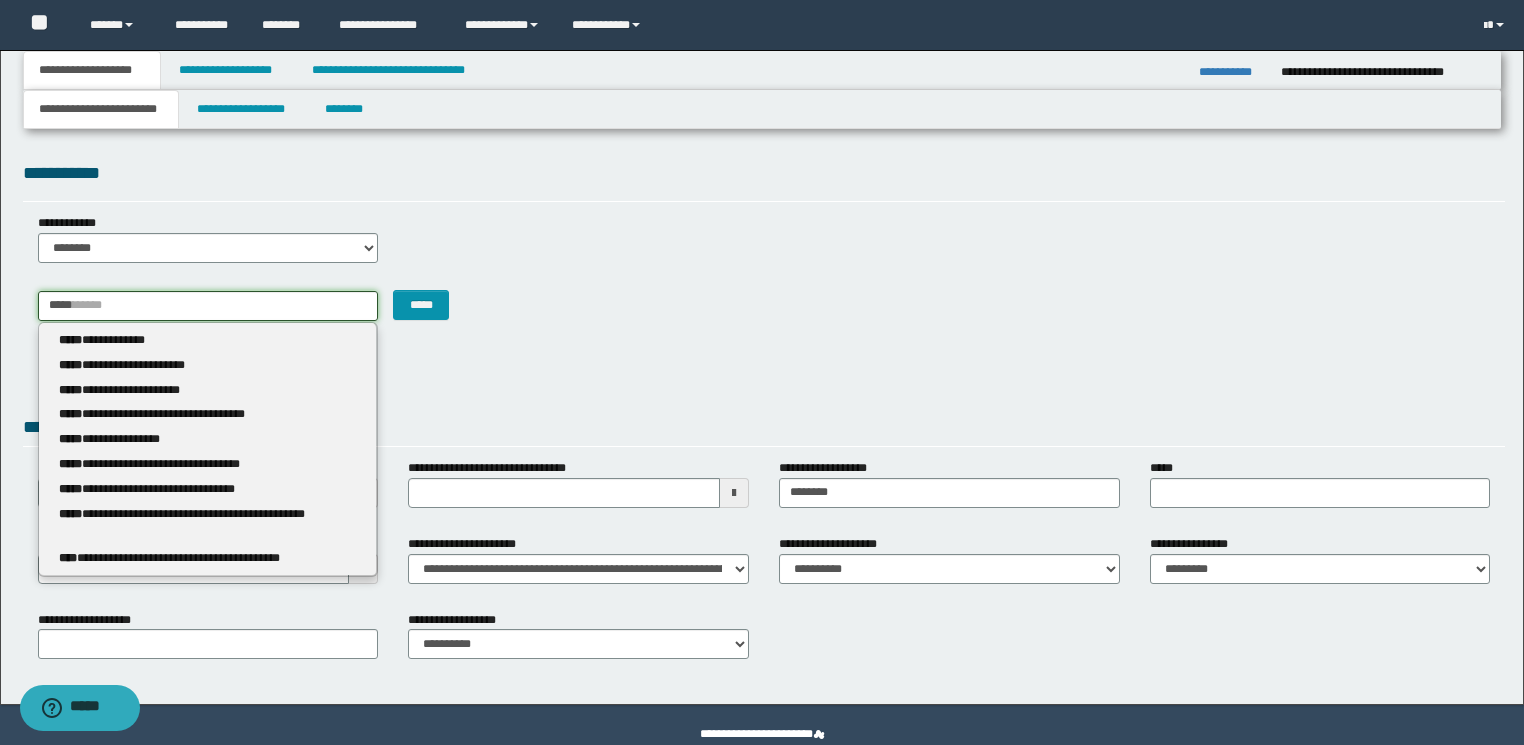 type 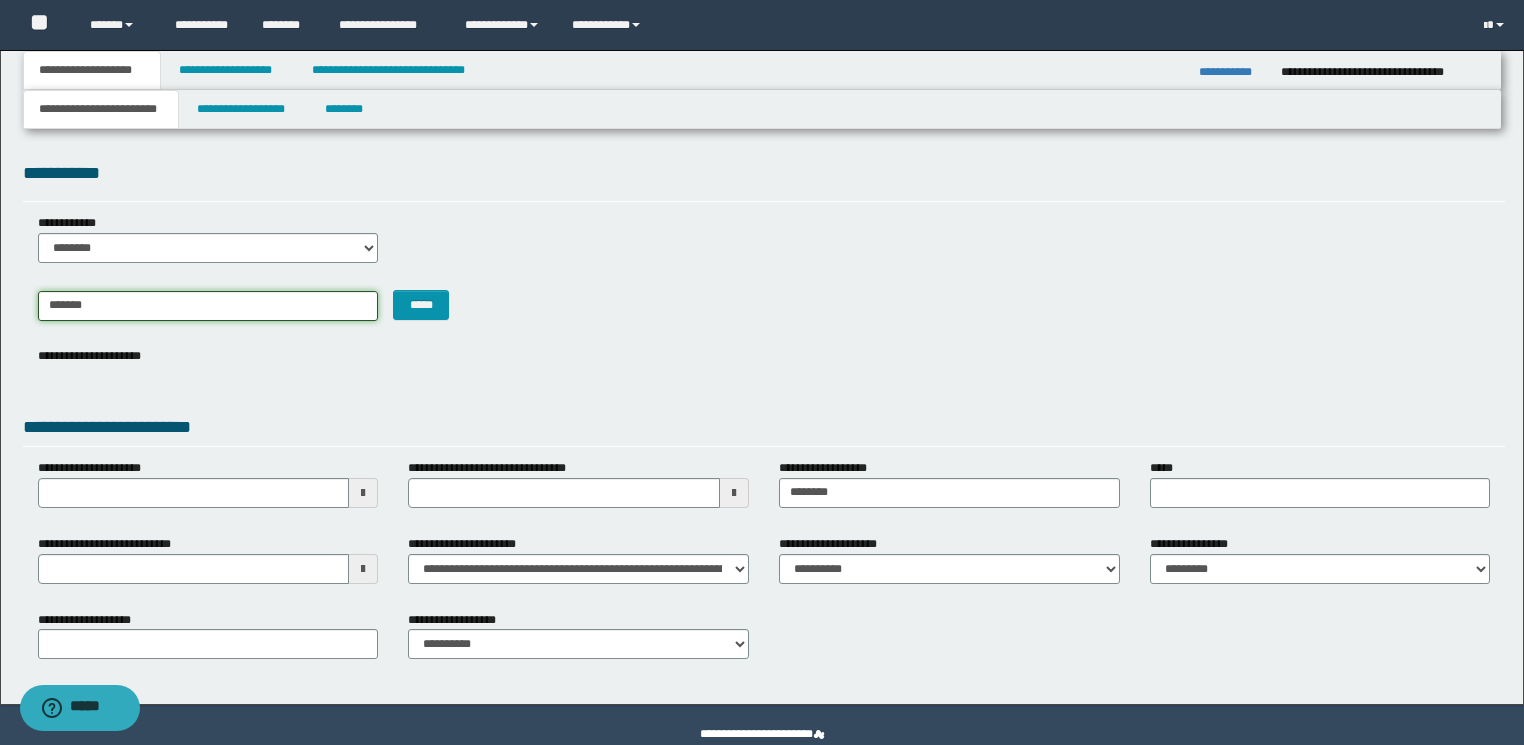 type on "********" 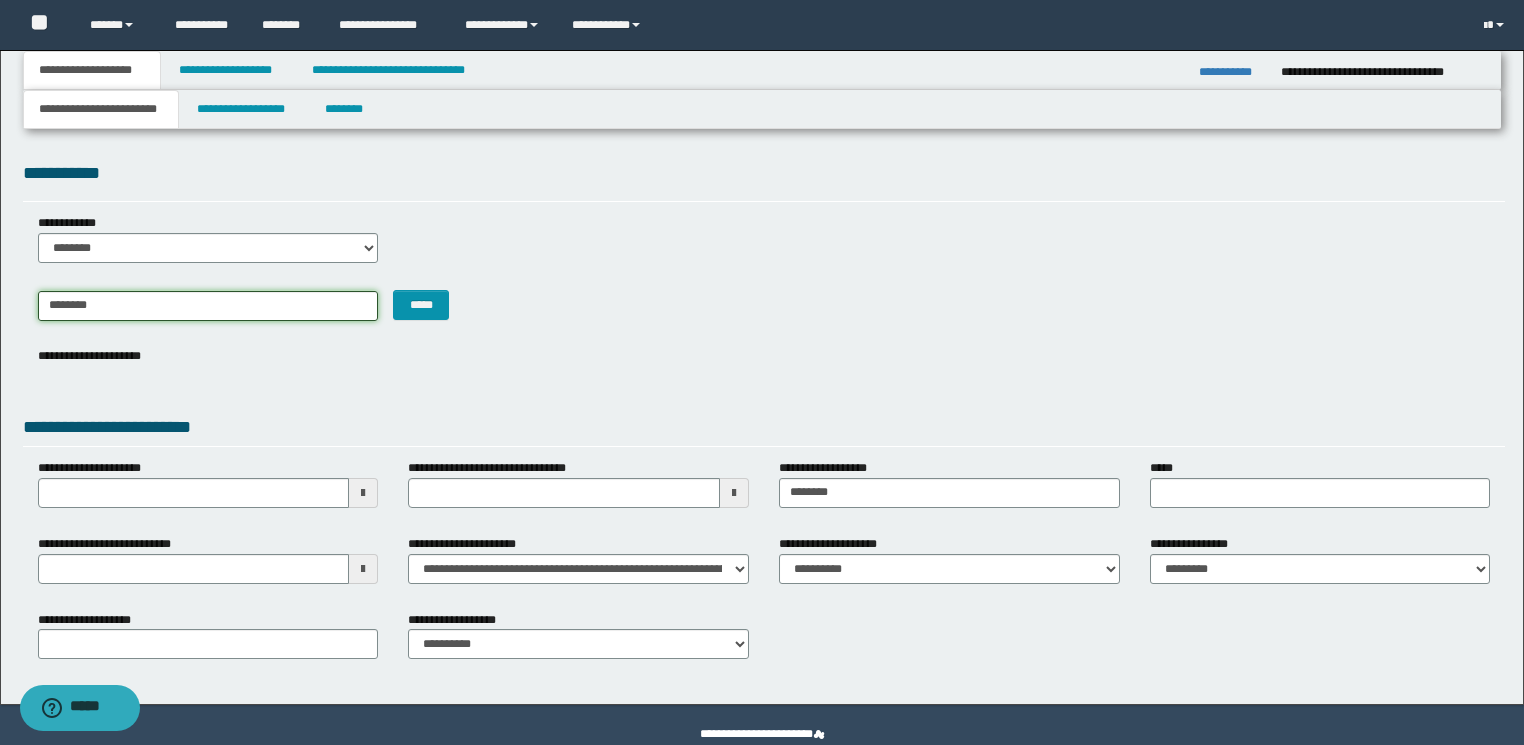 type on "********" 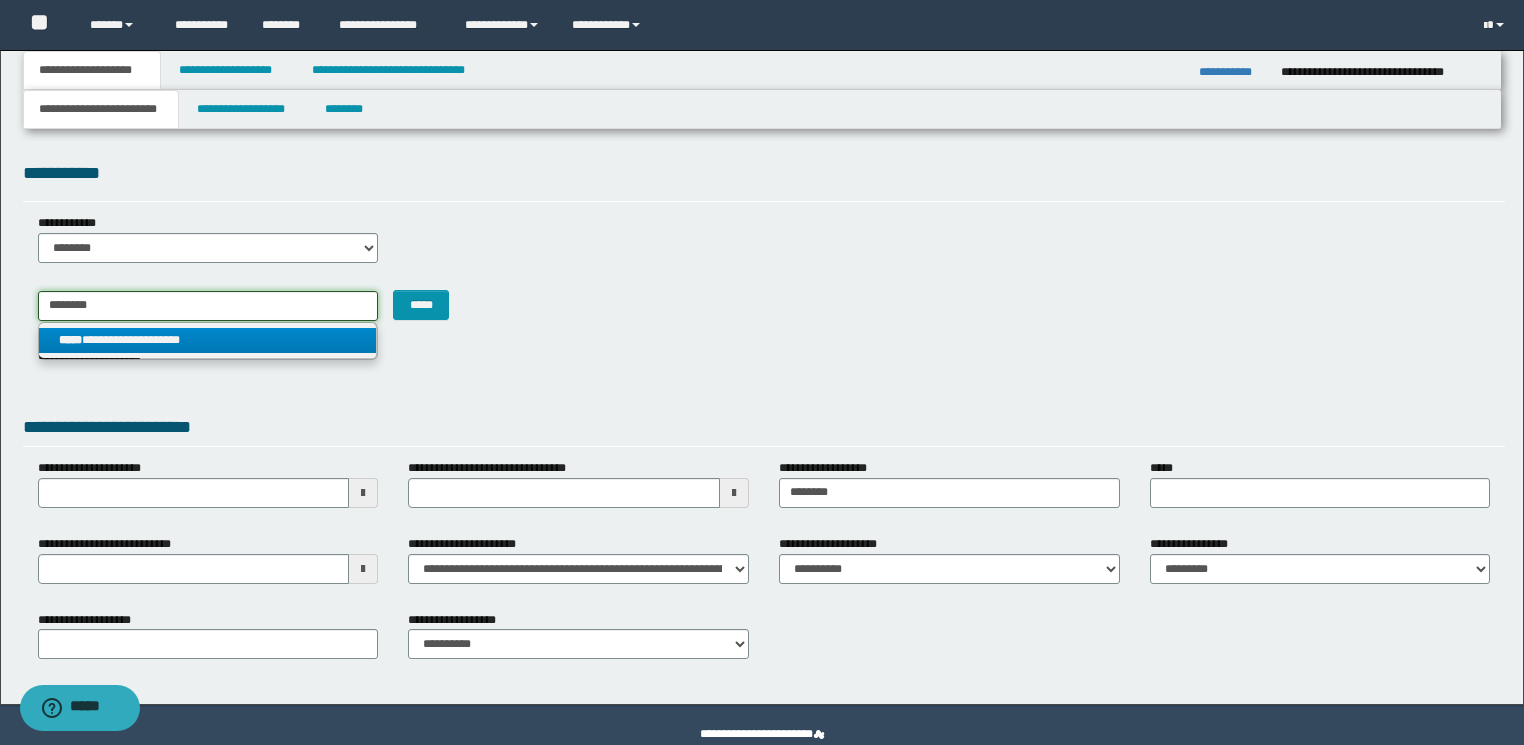 type on "********" 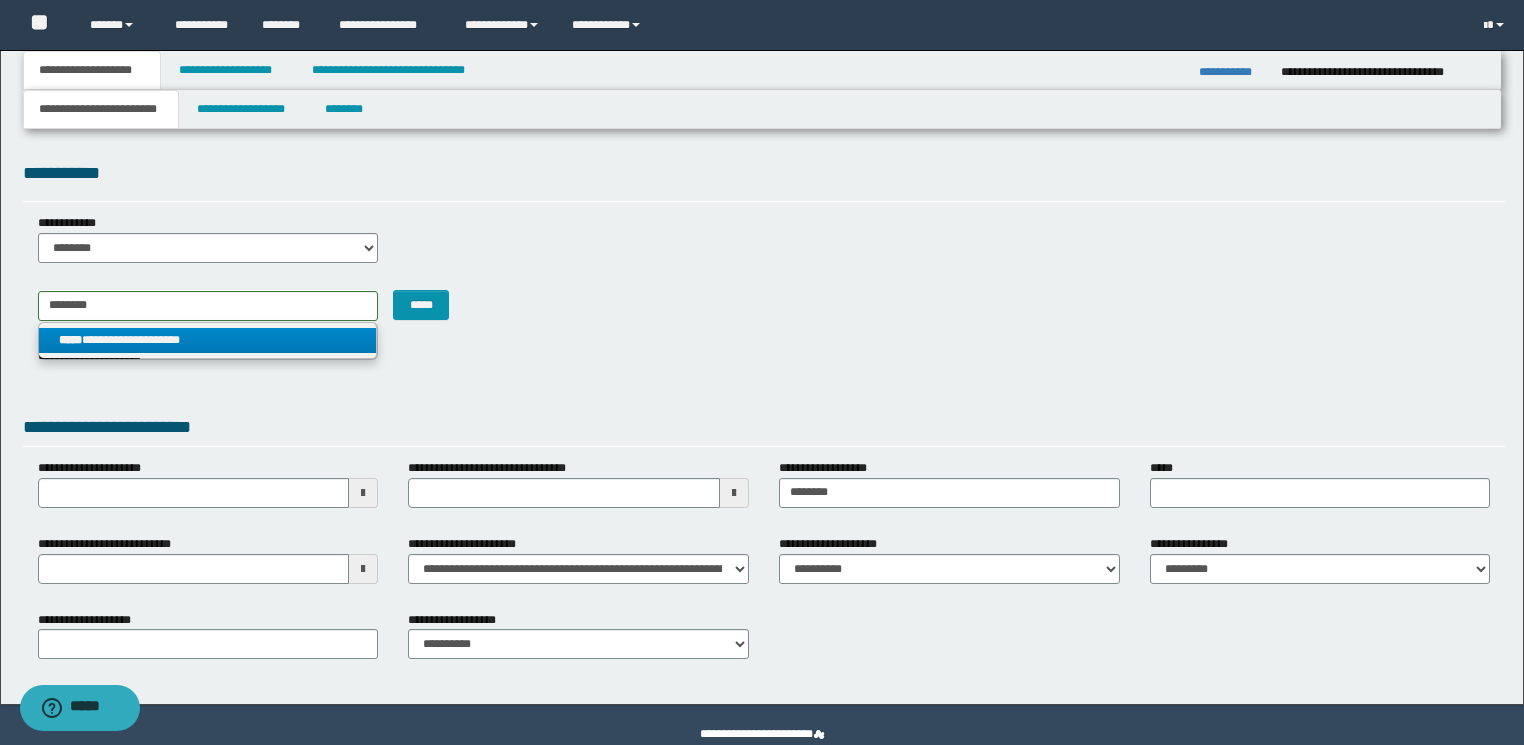 click on "**********" at bounding box center (208, 340) 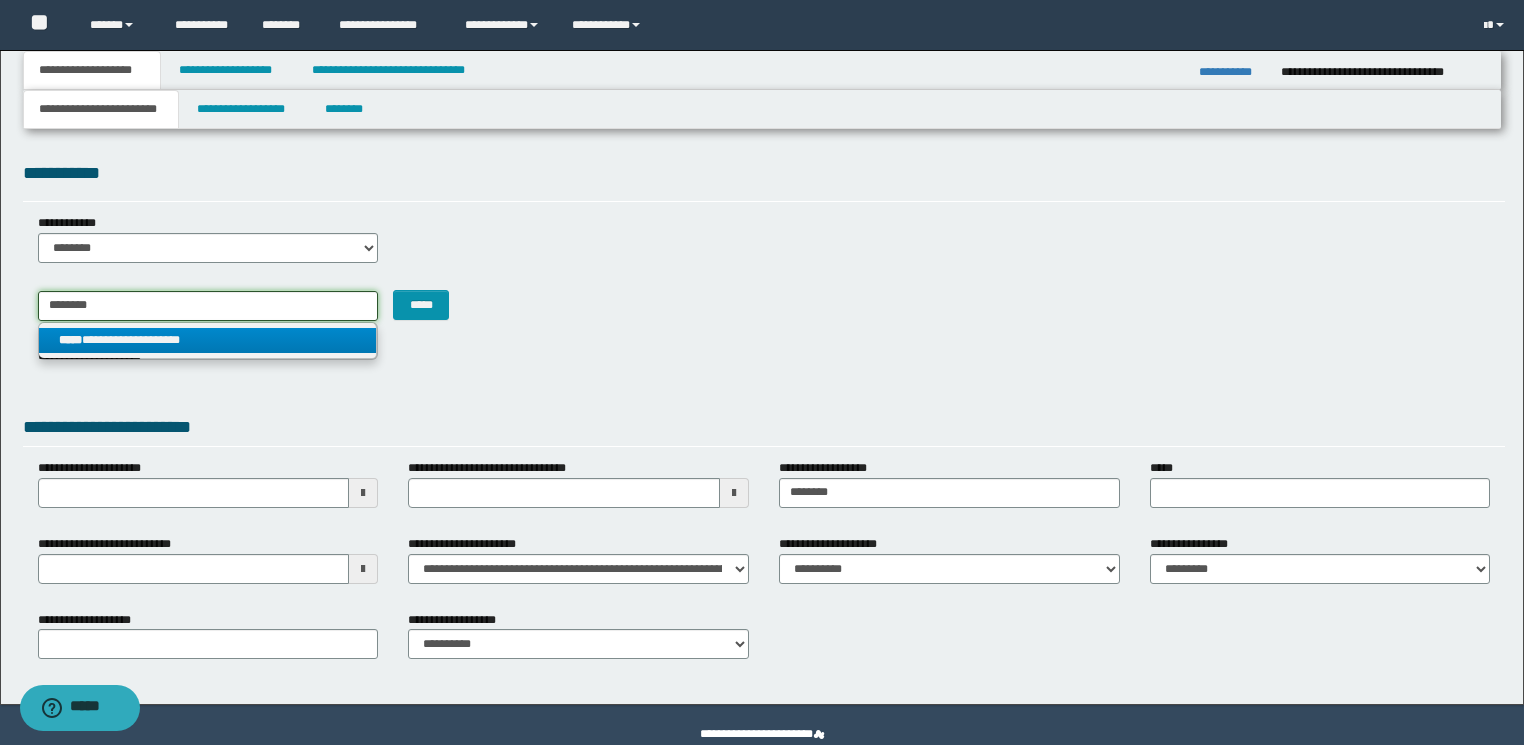 type 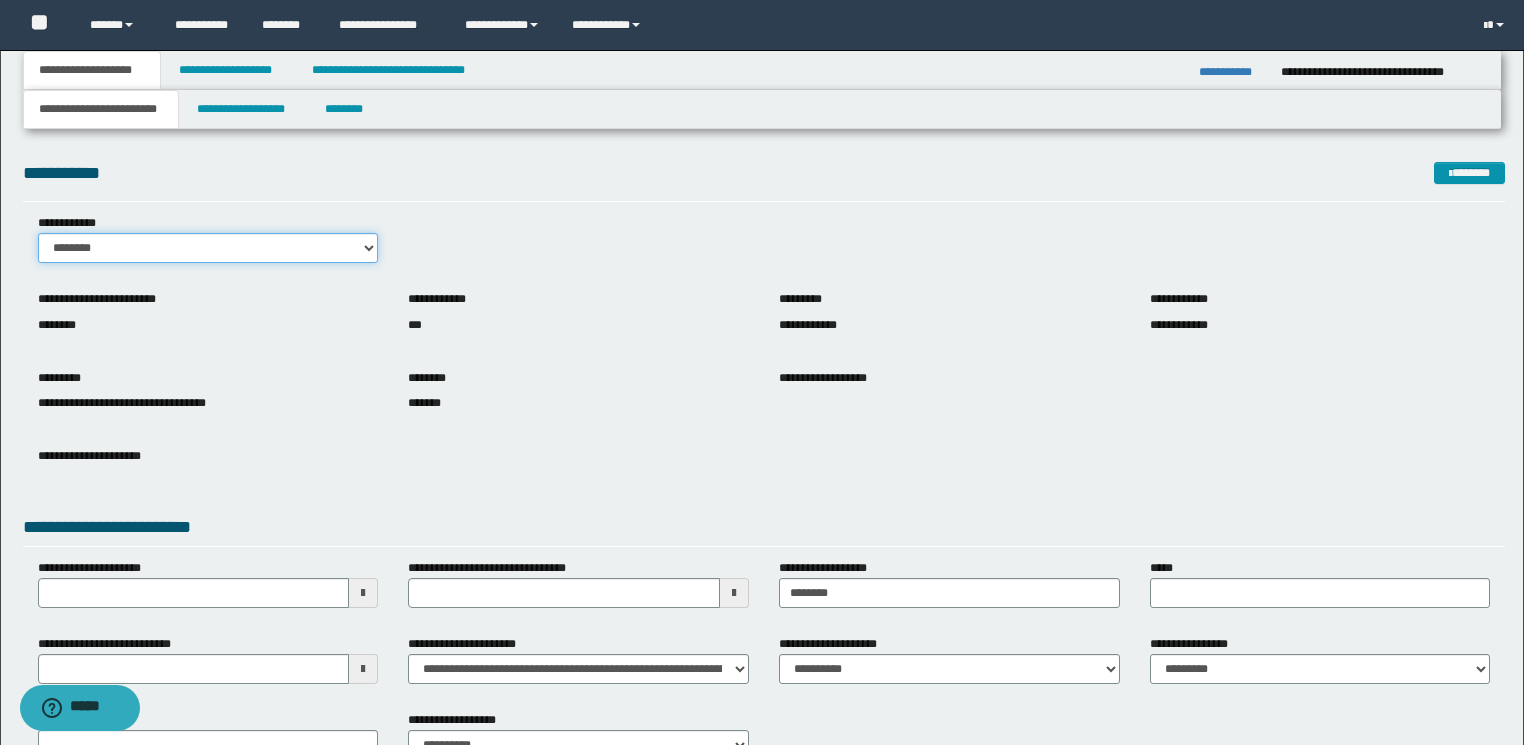 click on "********
*******" at bounding box center [208, 248] 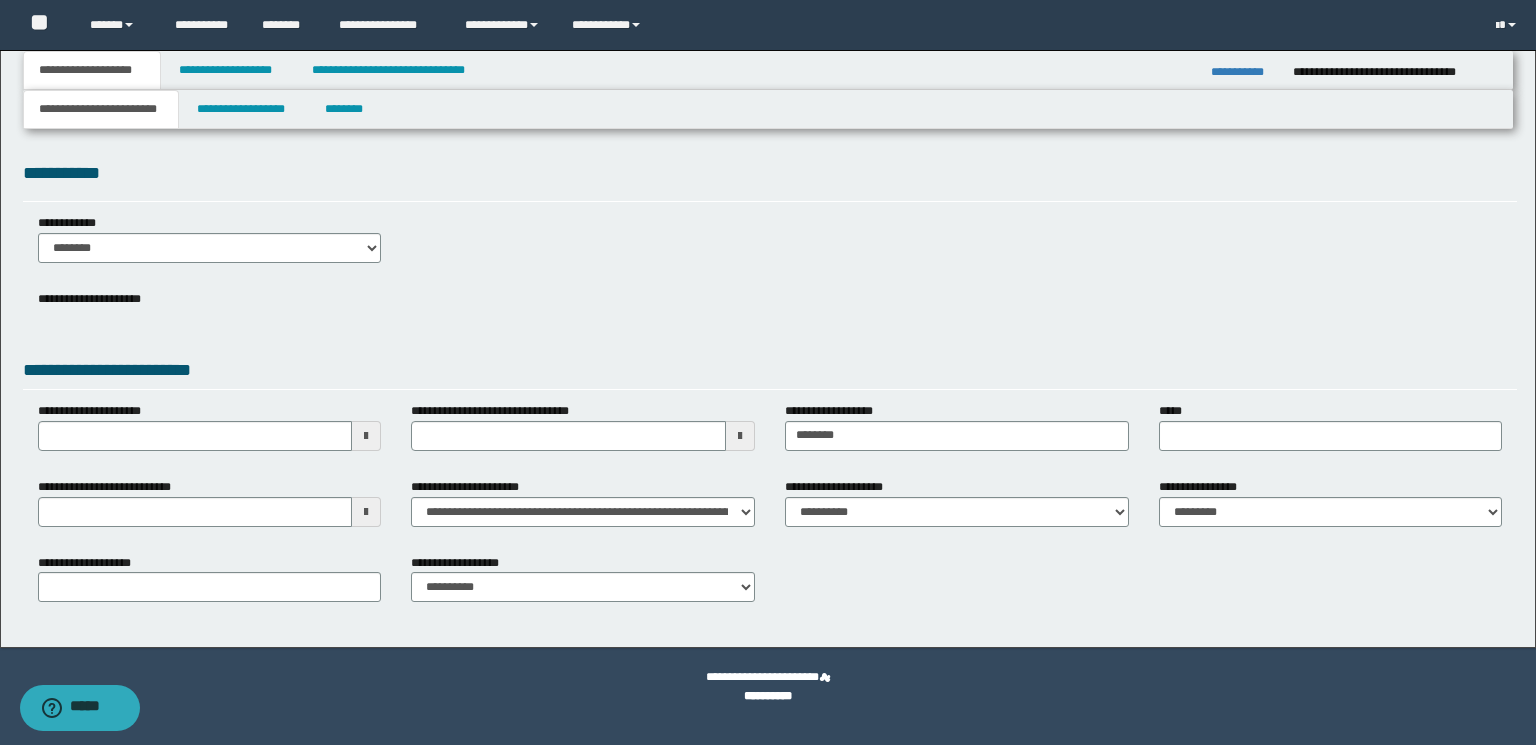 click on "**********" at bounding box center (210, 246) 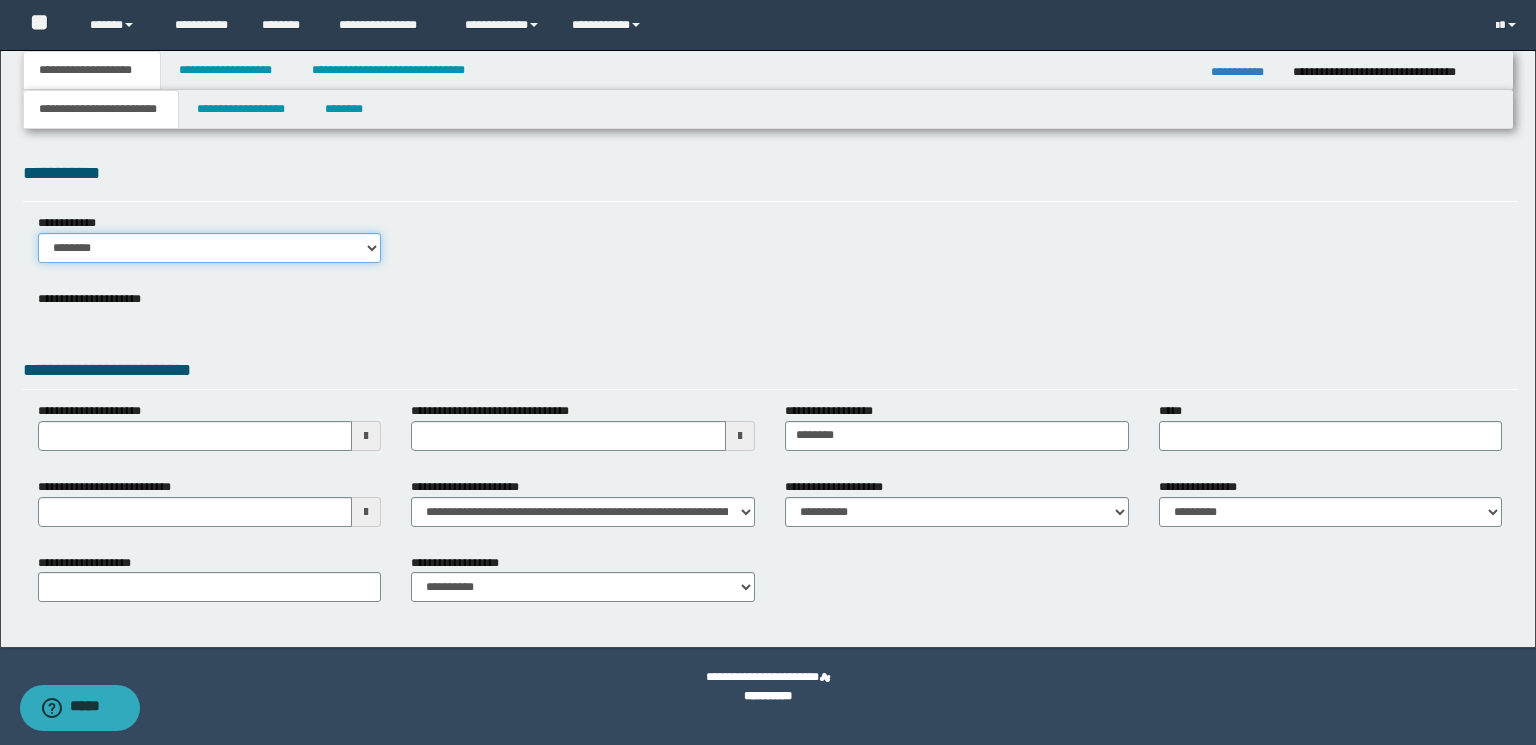 click on "********
*******" at bounding box center [210, 248] 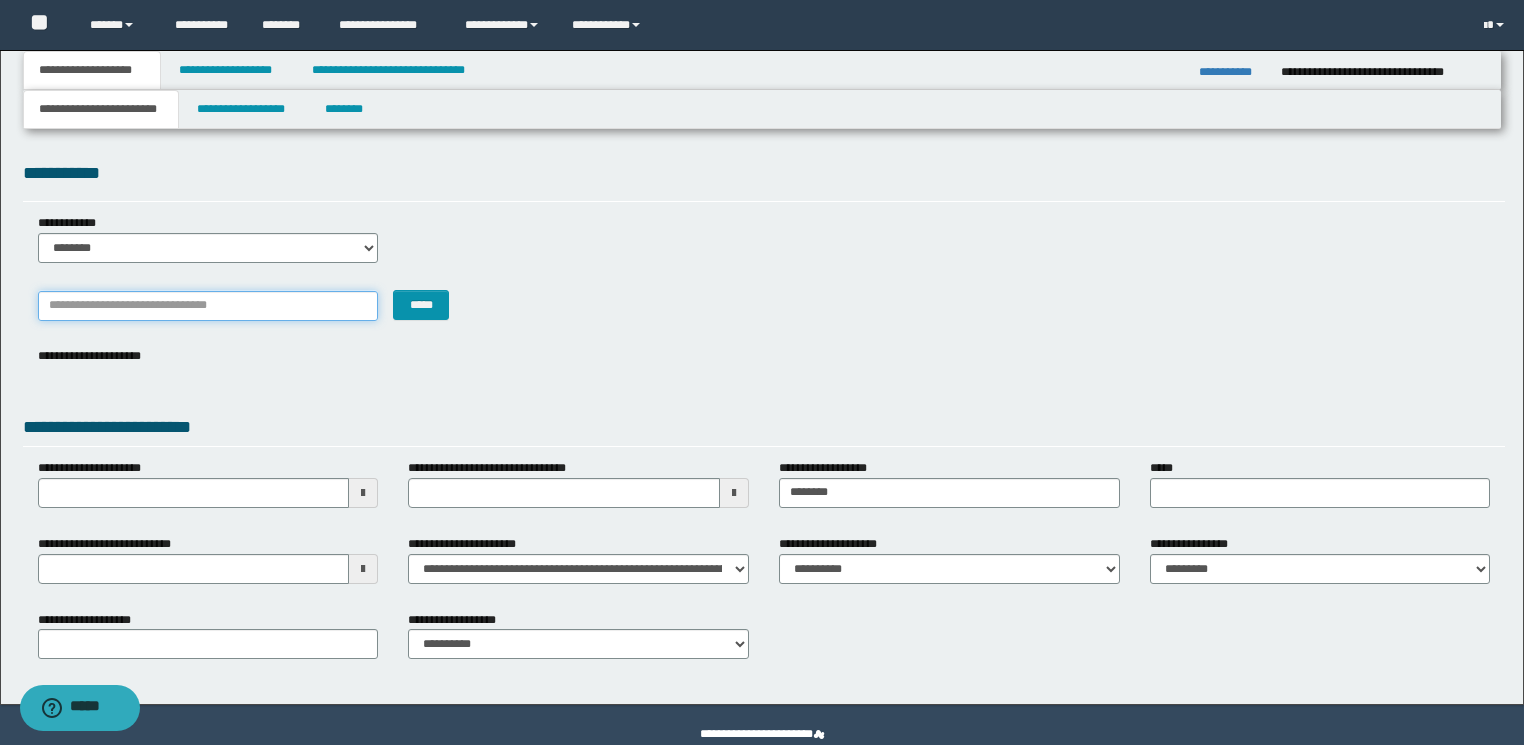 click on "*******" at bounding box center (208, 306) 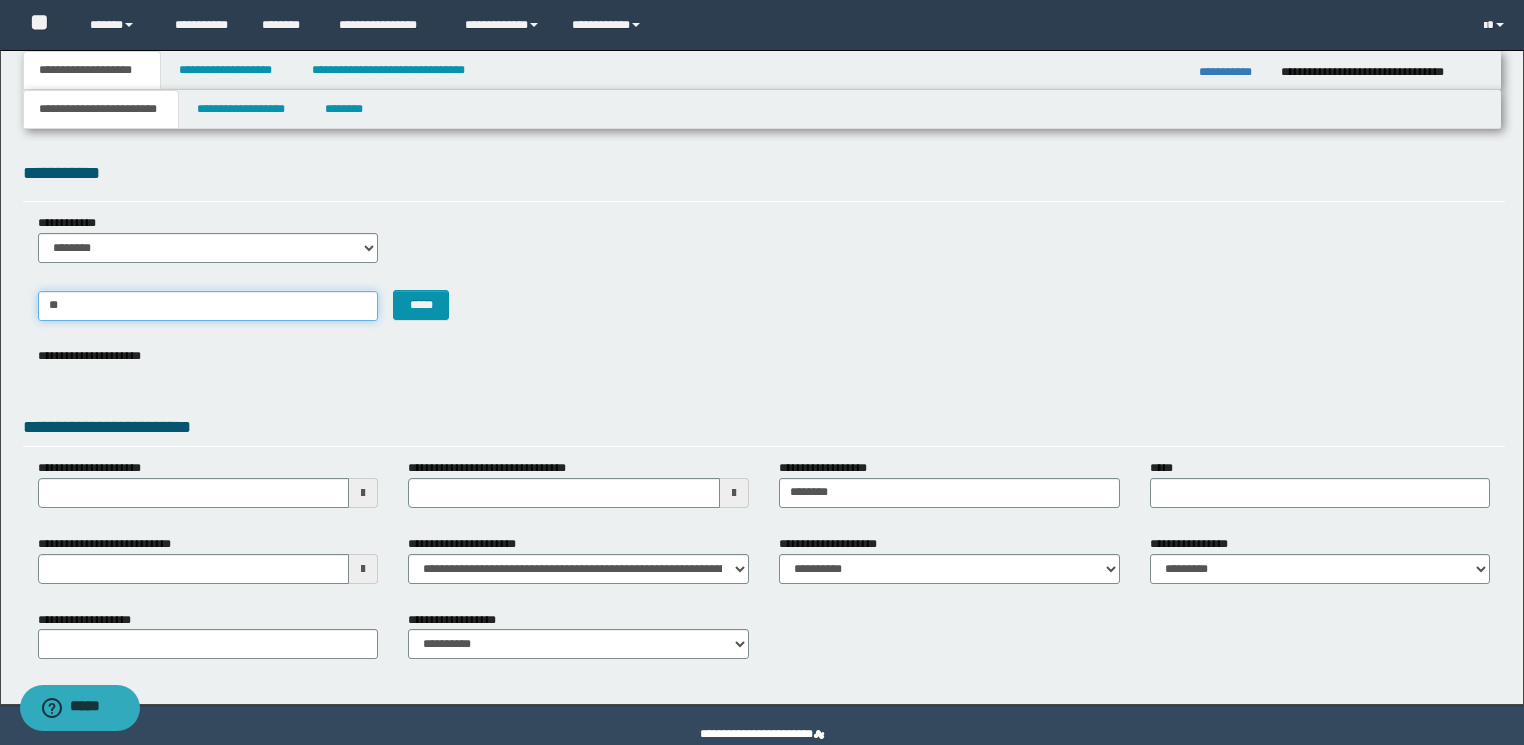 type on "***" 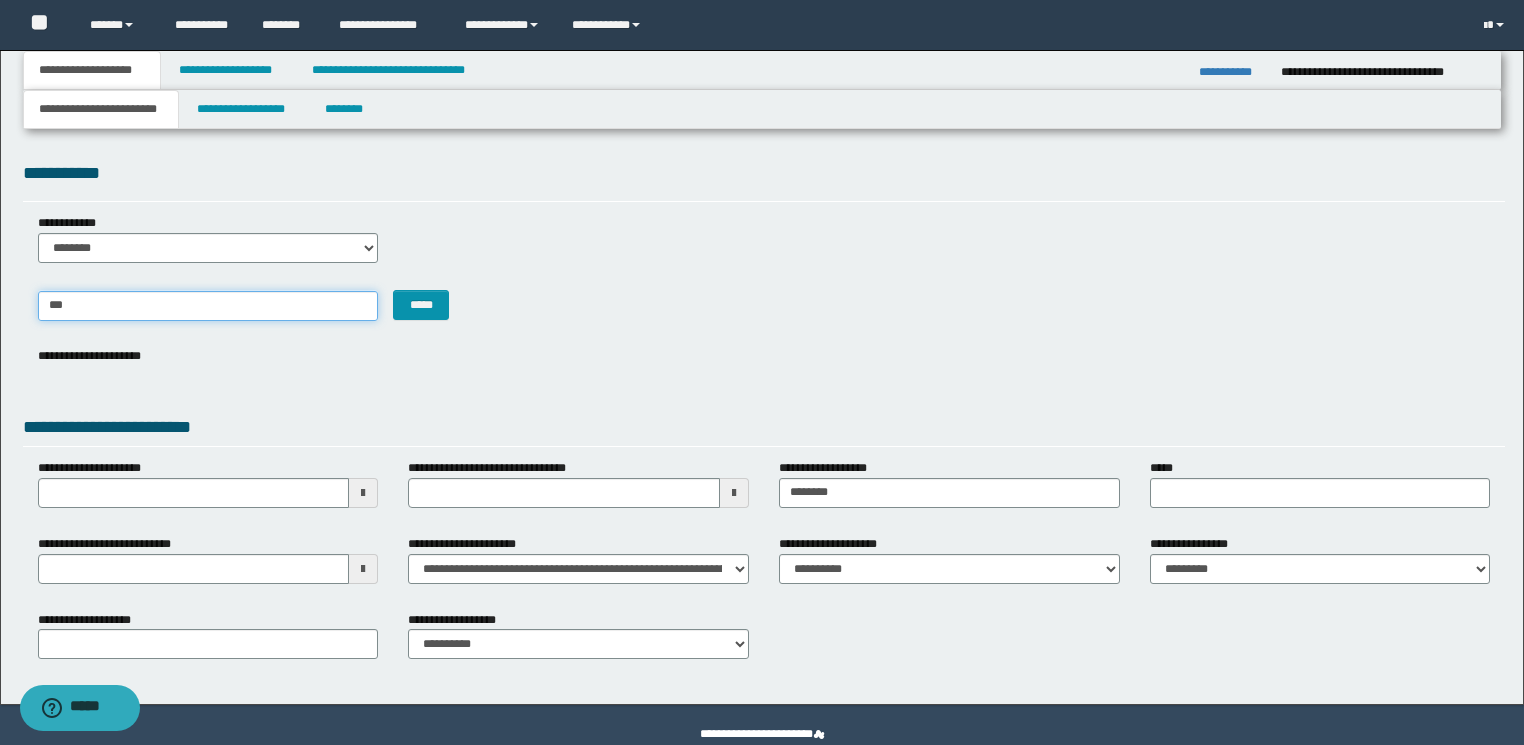 type on "********" 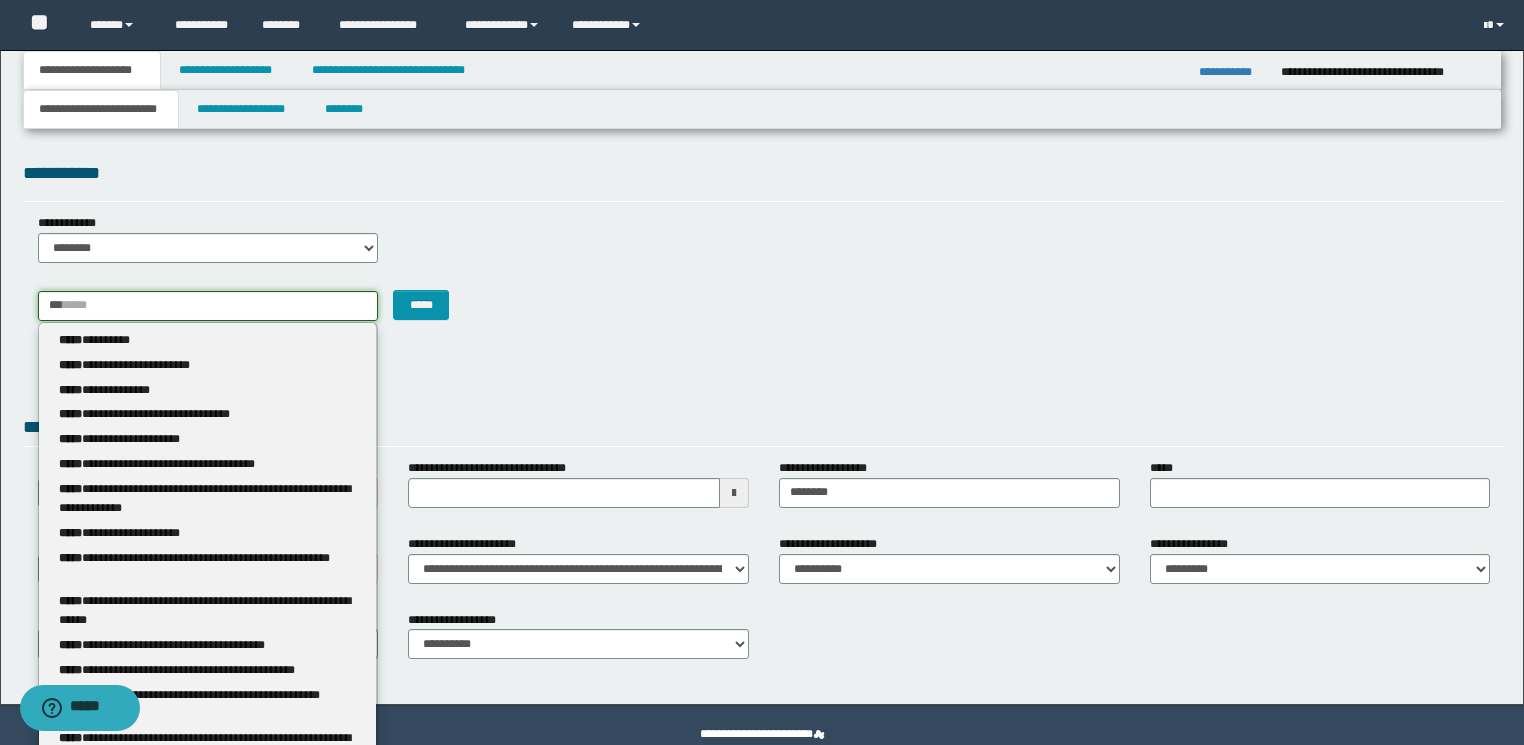 type 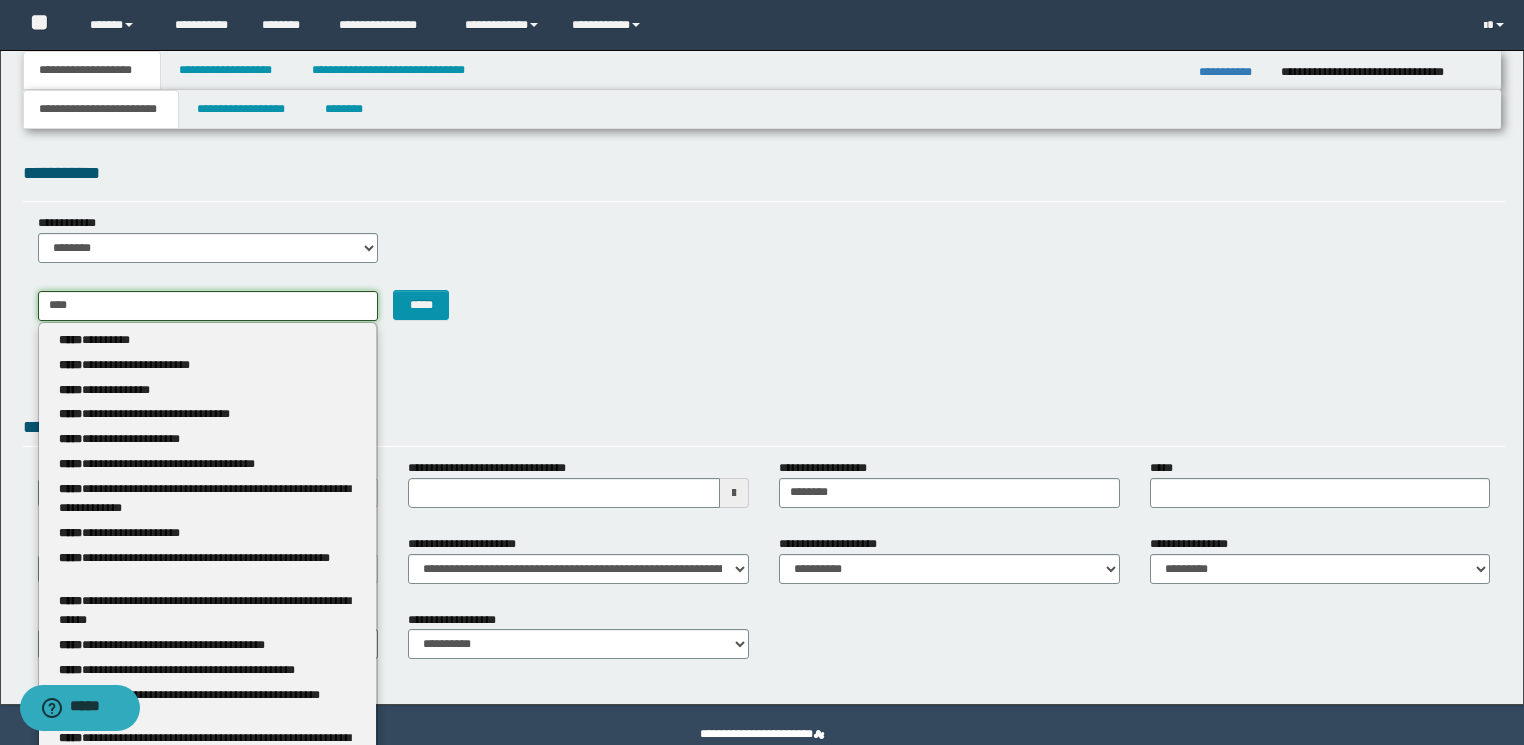 type on "********" 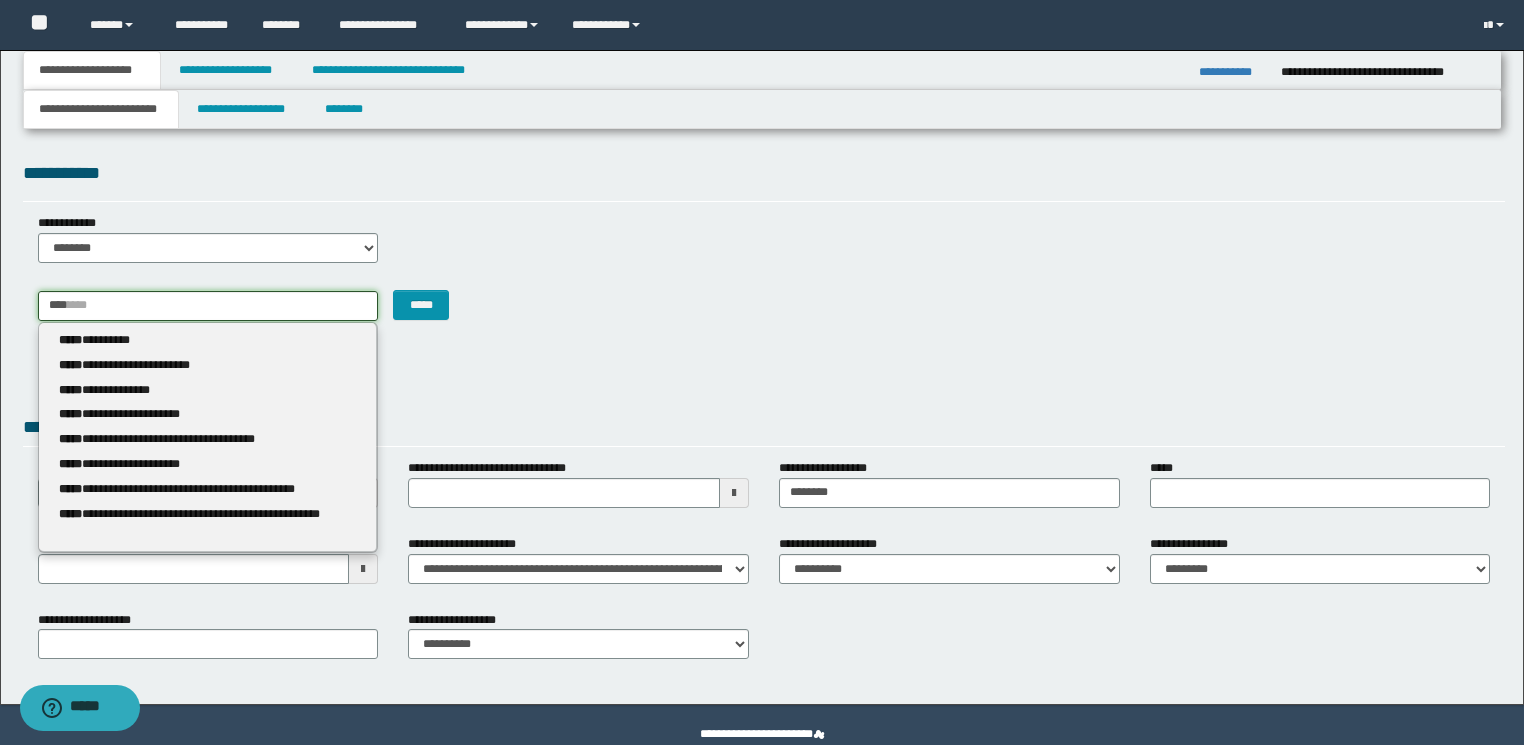 type 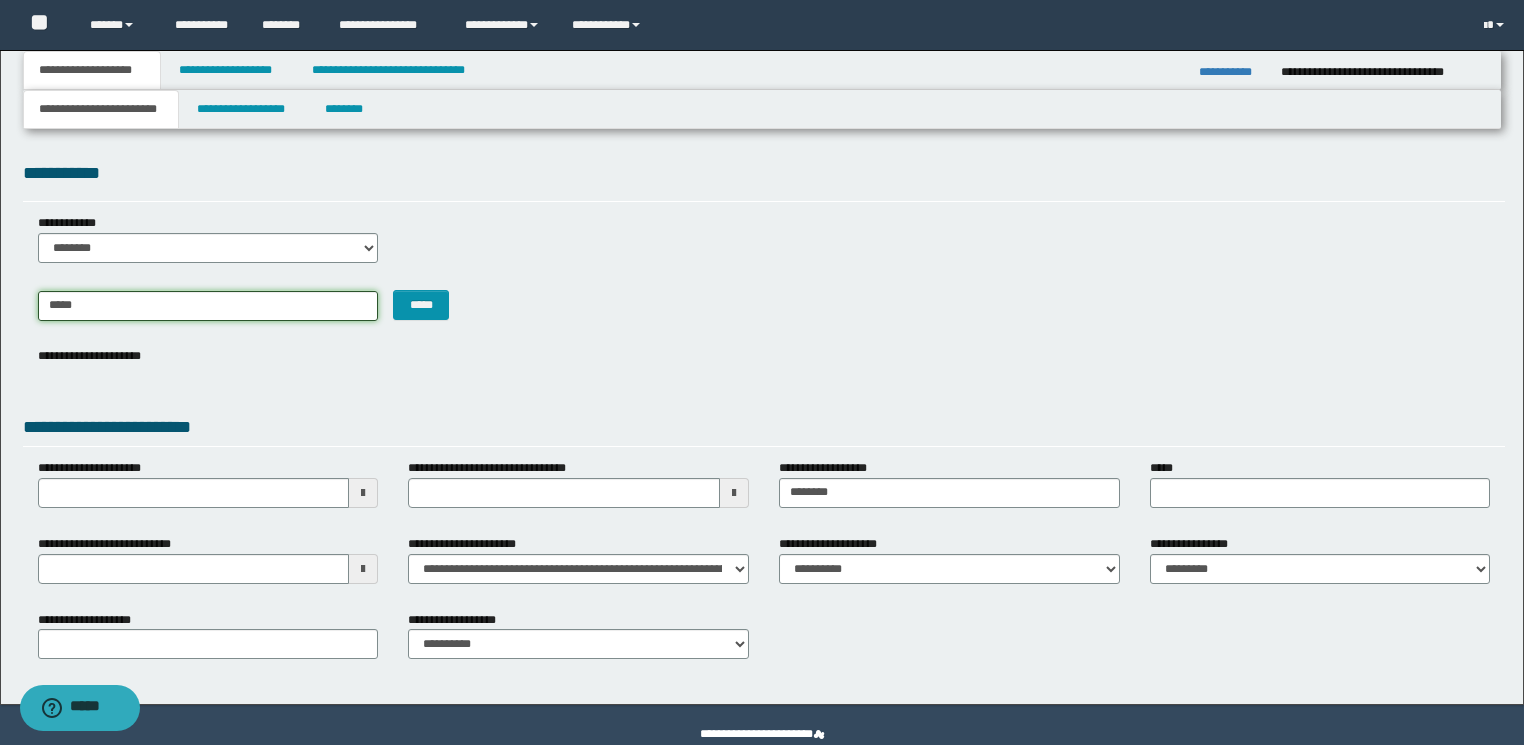 type on "********" 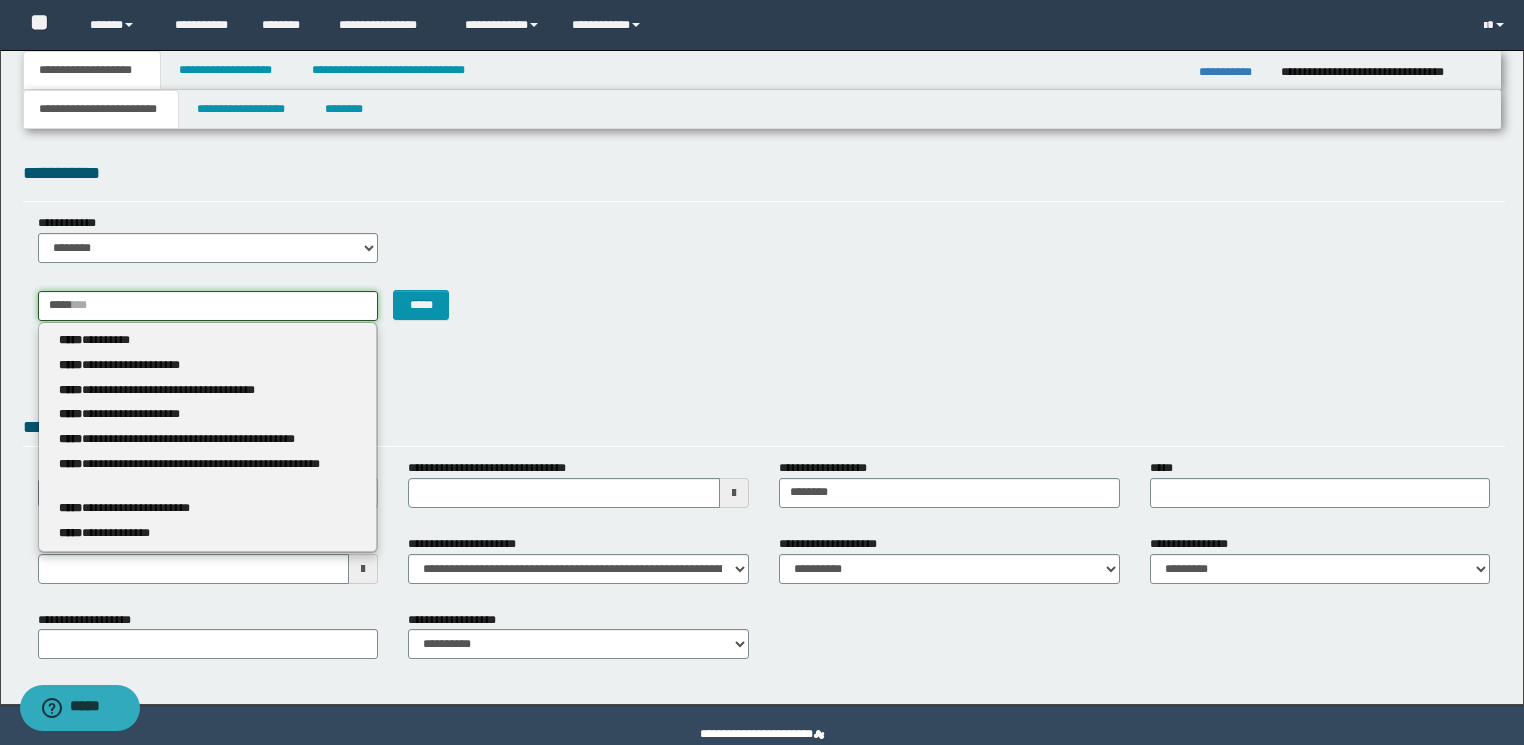 type 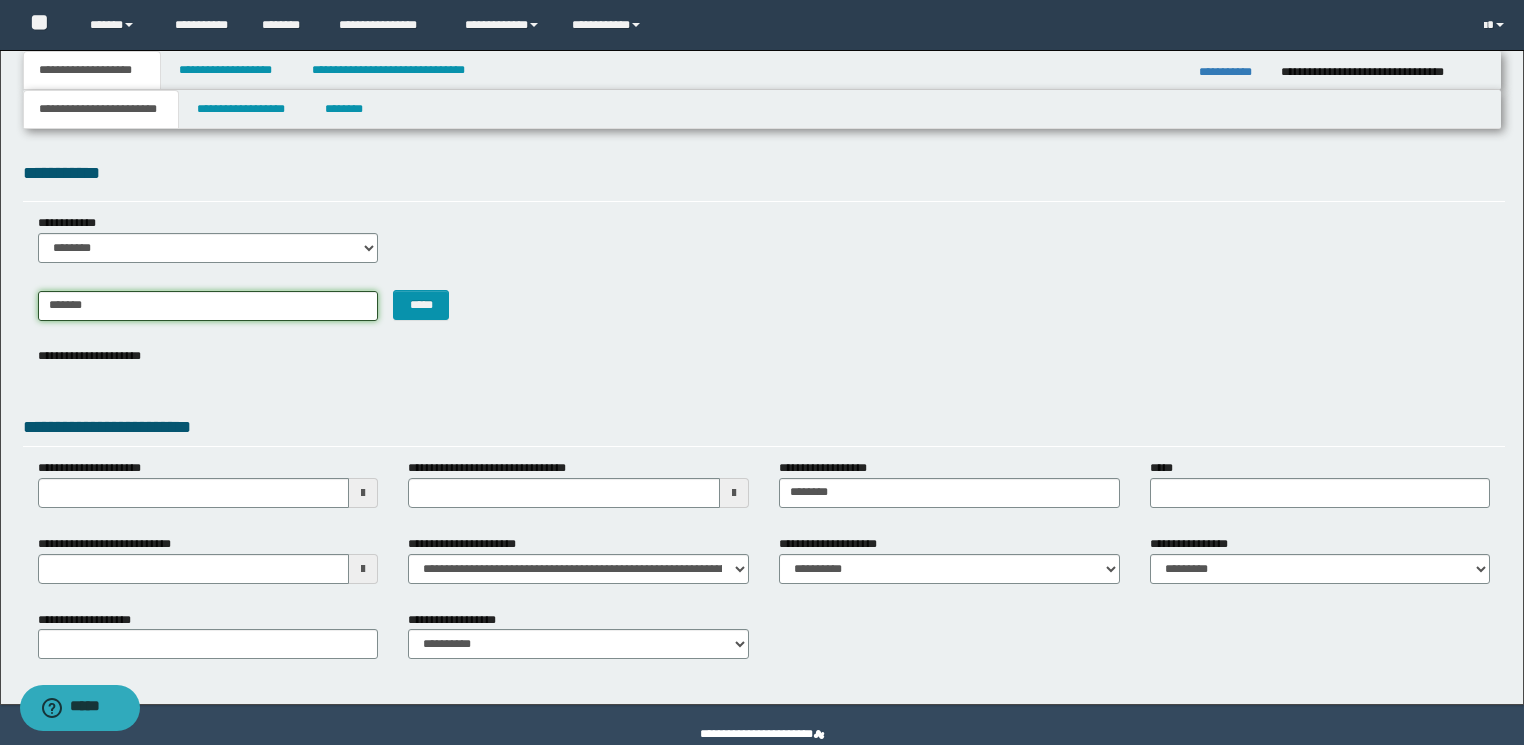 type on "********" 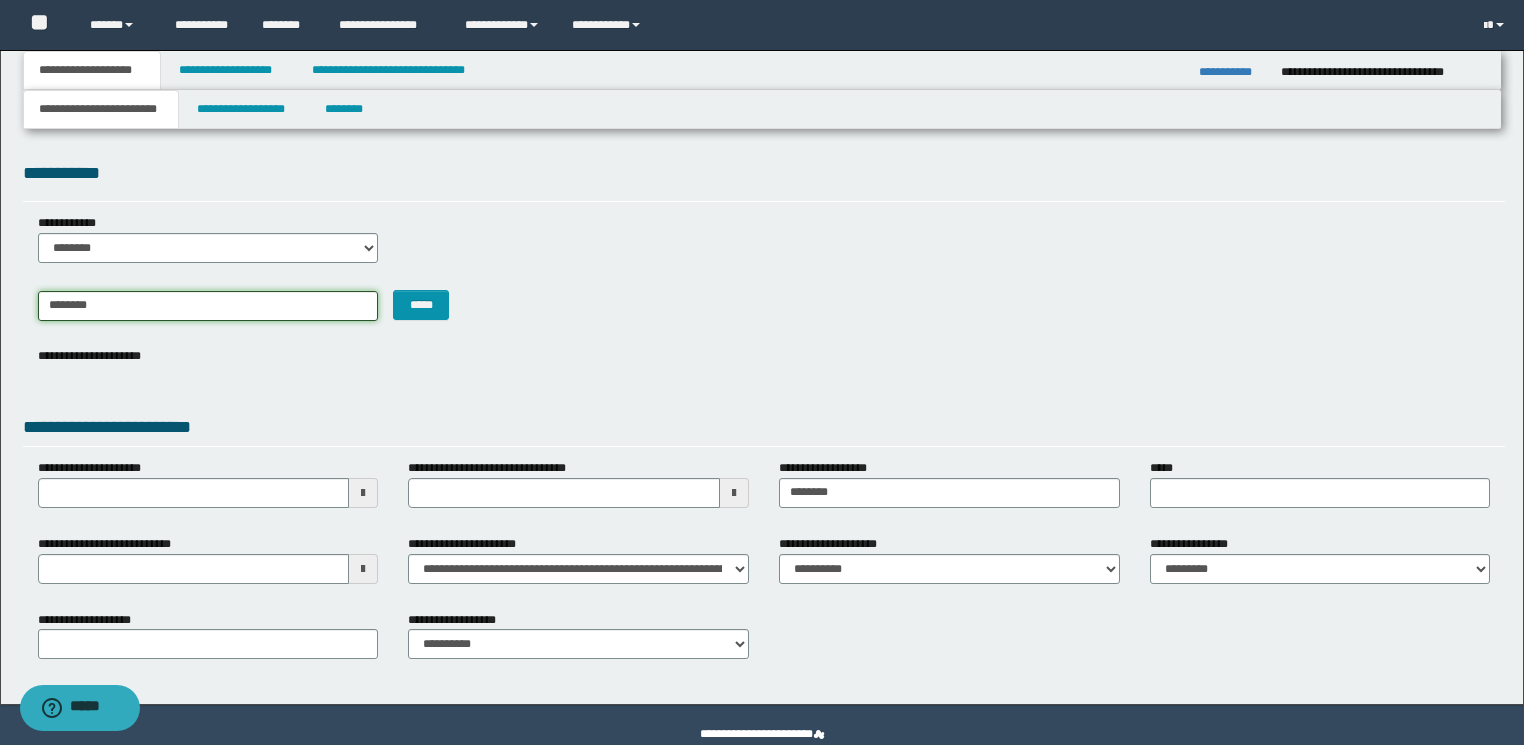 type on "********" 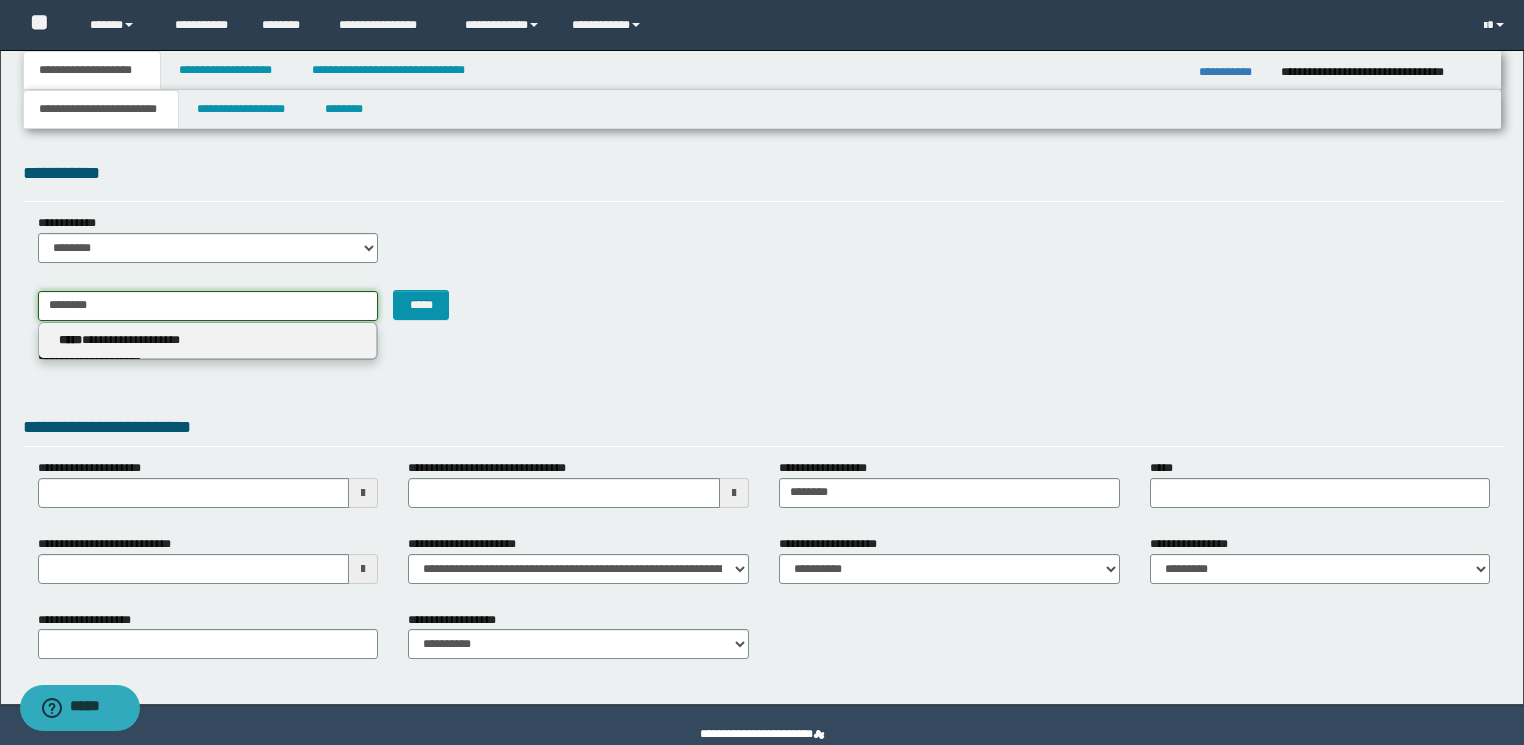type on "********" 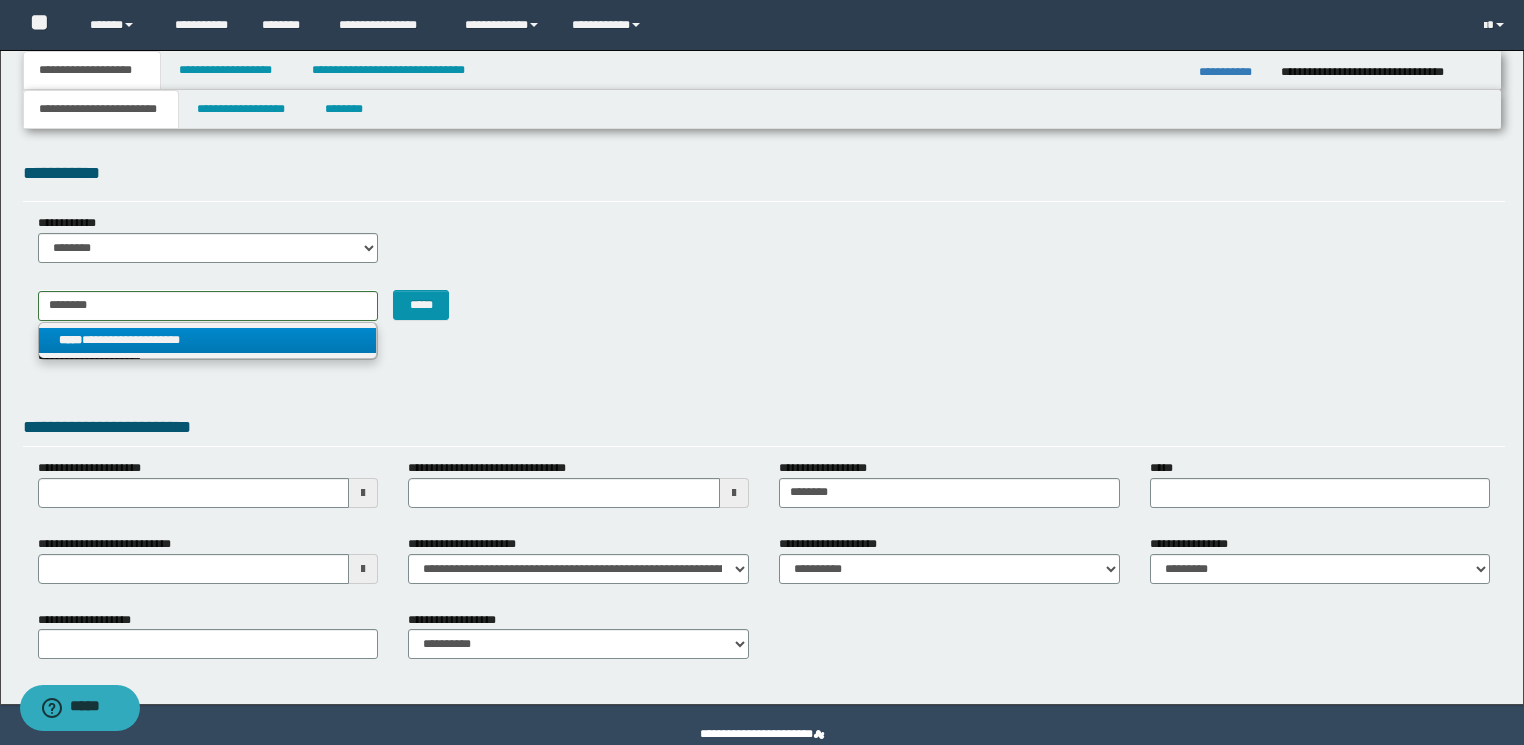 click on "**********" at bounding box center (208, 340) 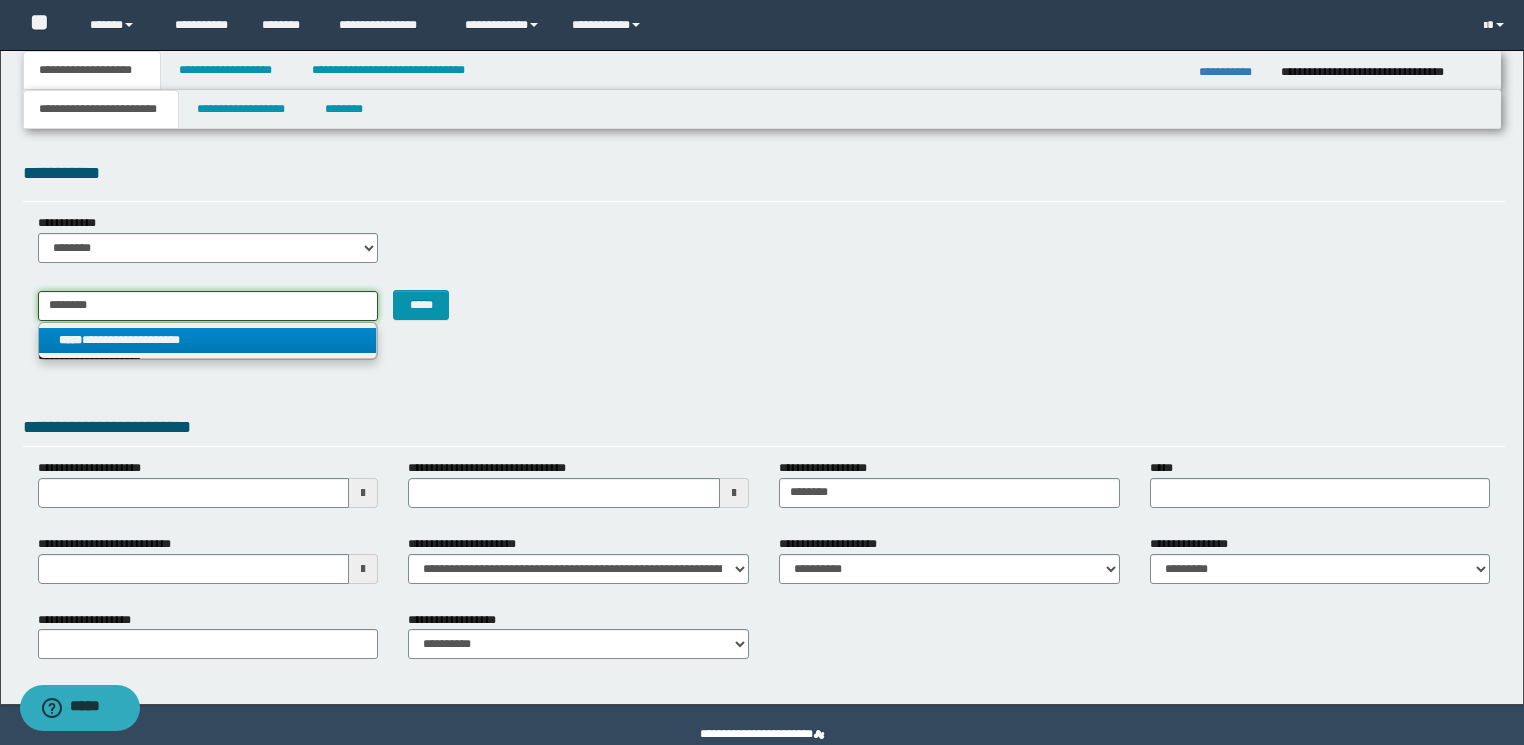 type 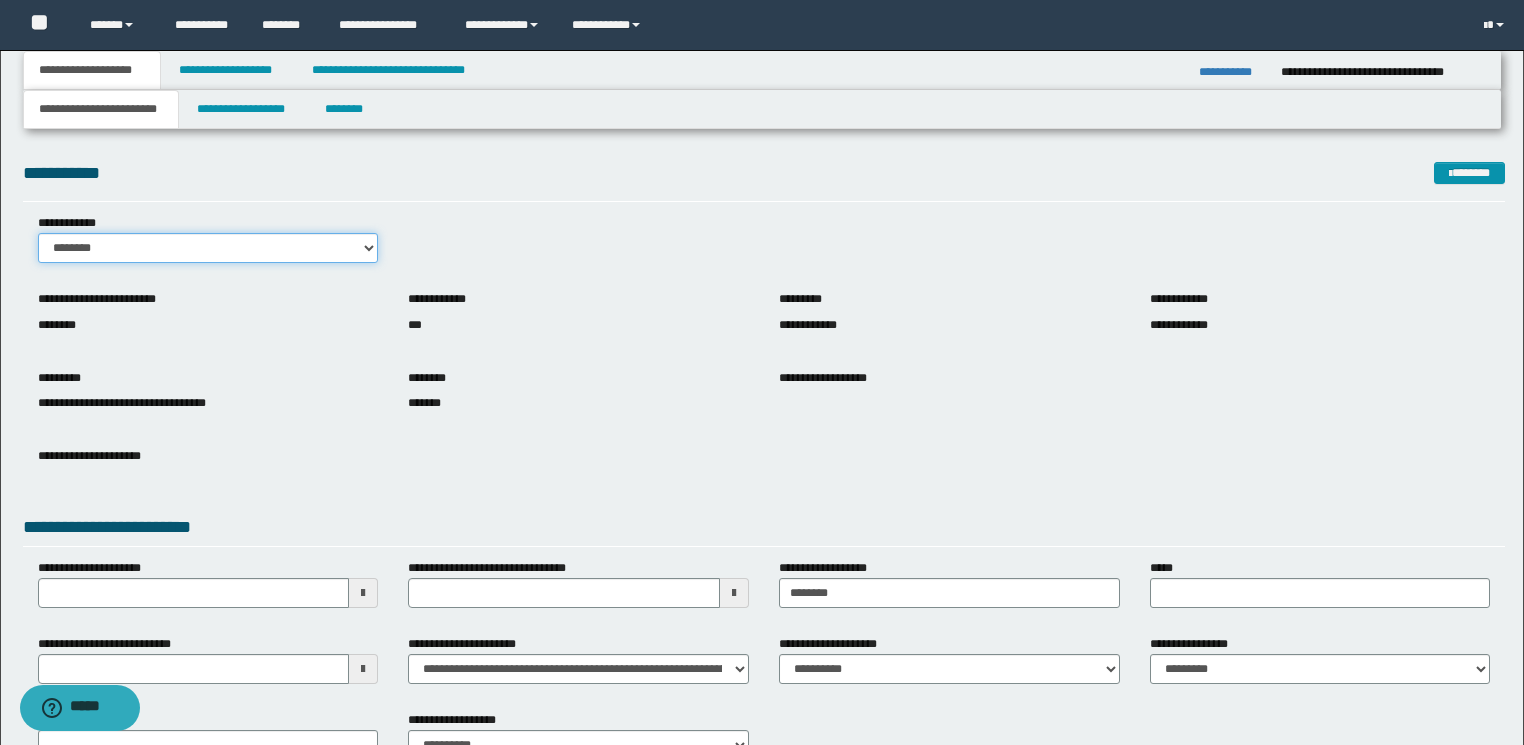 click on "********
*******" at bounding box center (208, 248) 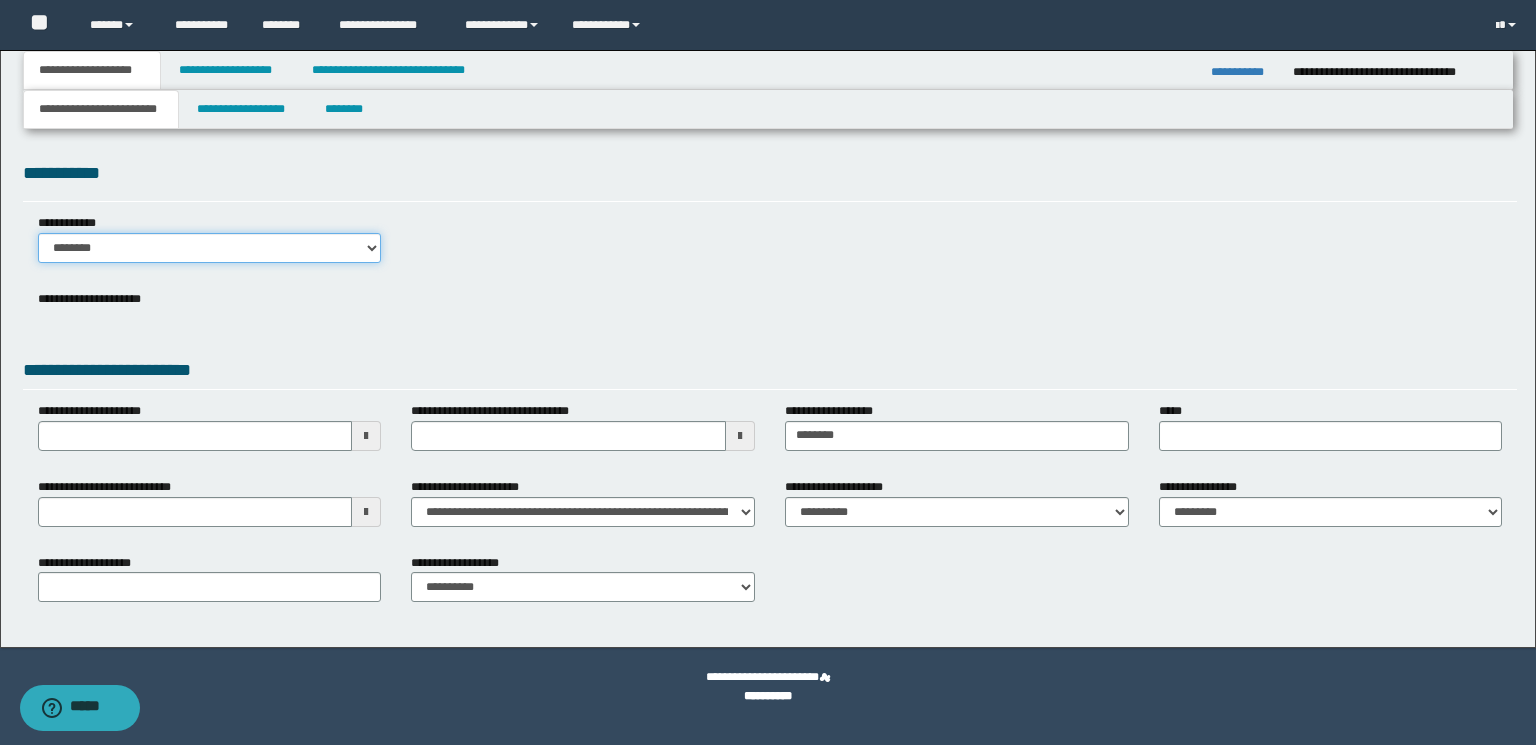 click on "********
*******" at bounding box center (210, 248) 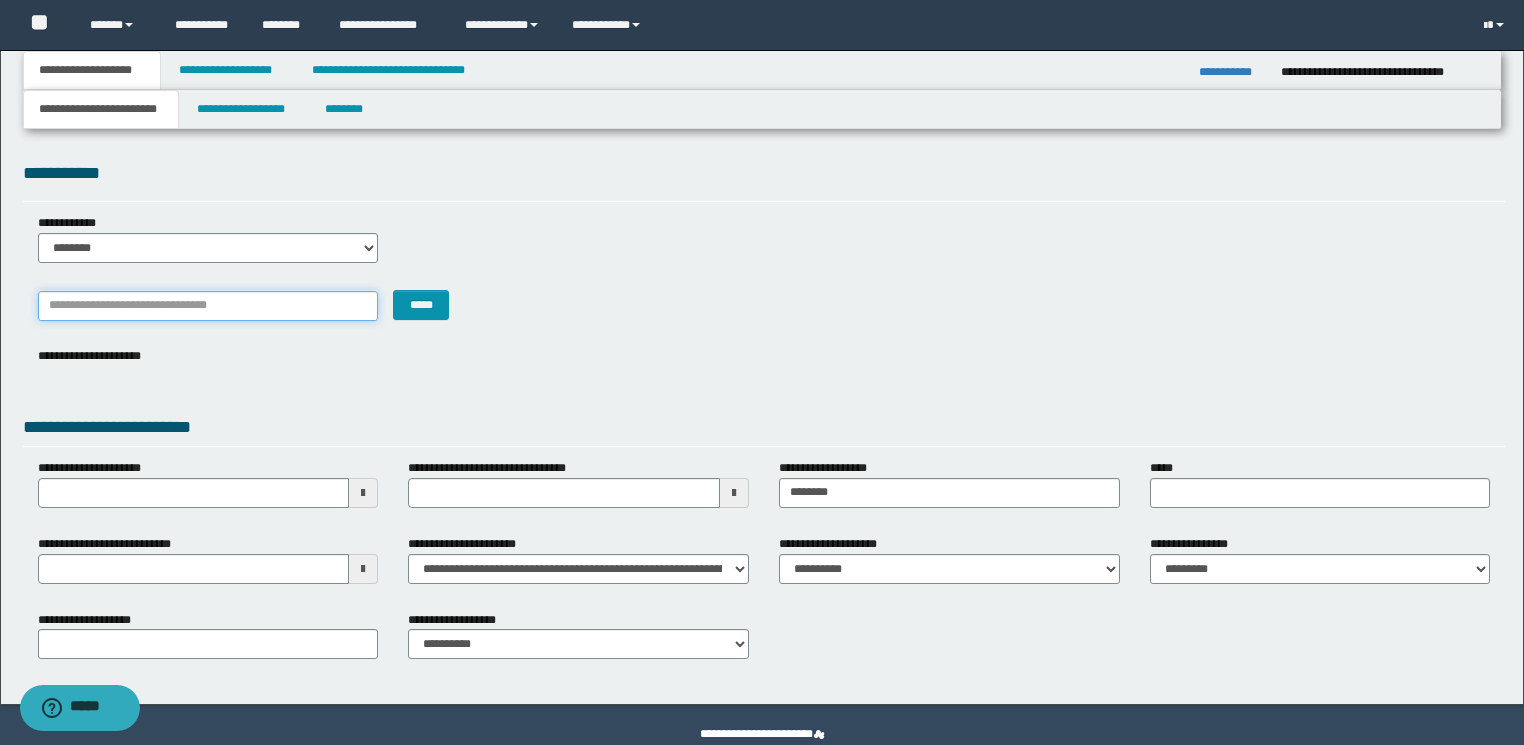 click on "*******" at bounding box center [208, 306] 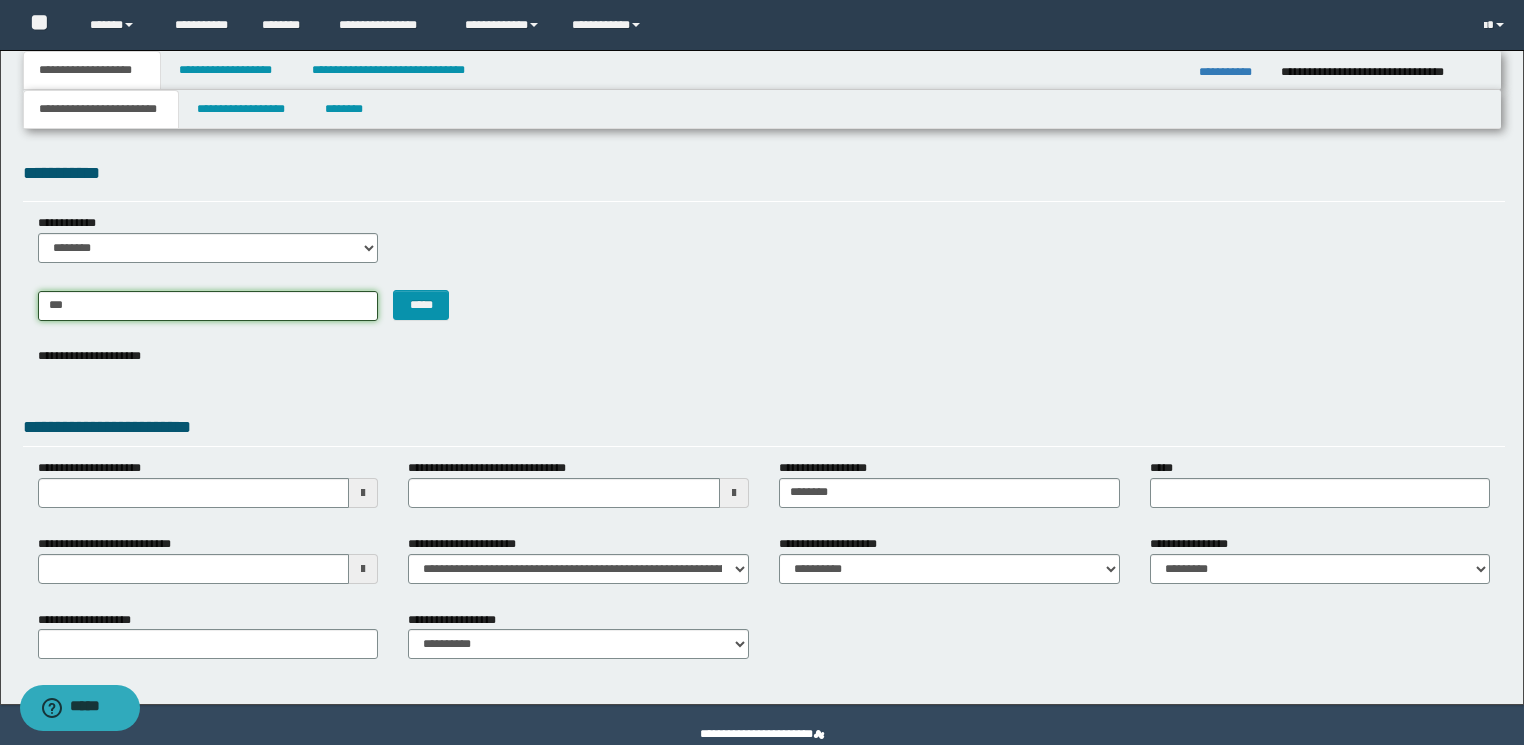 type on "***" 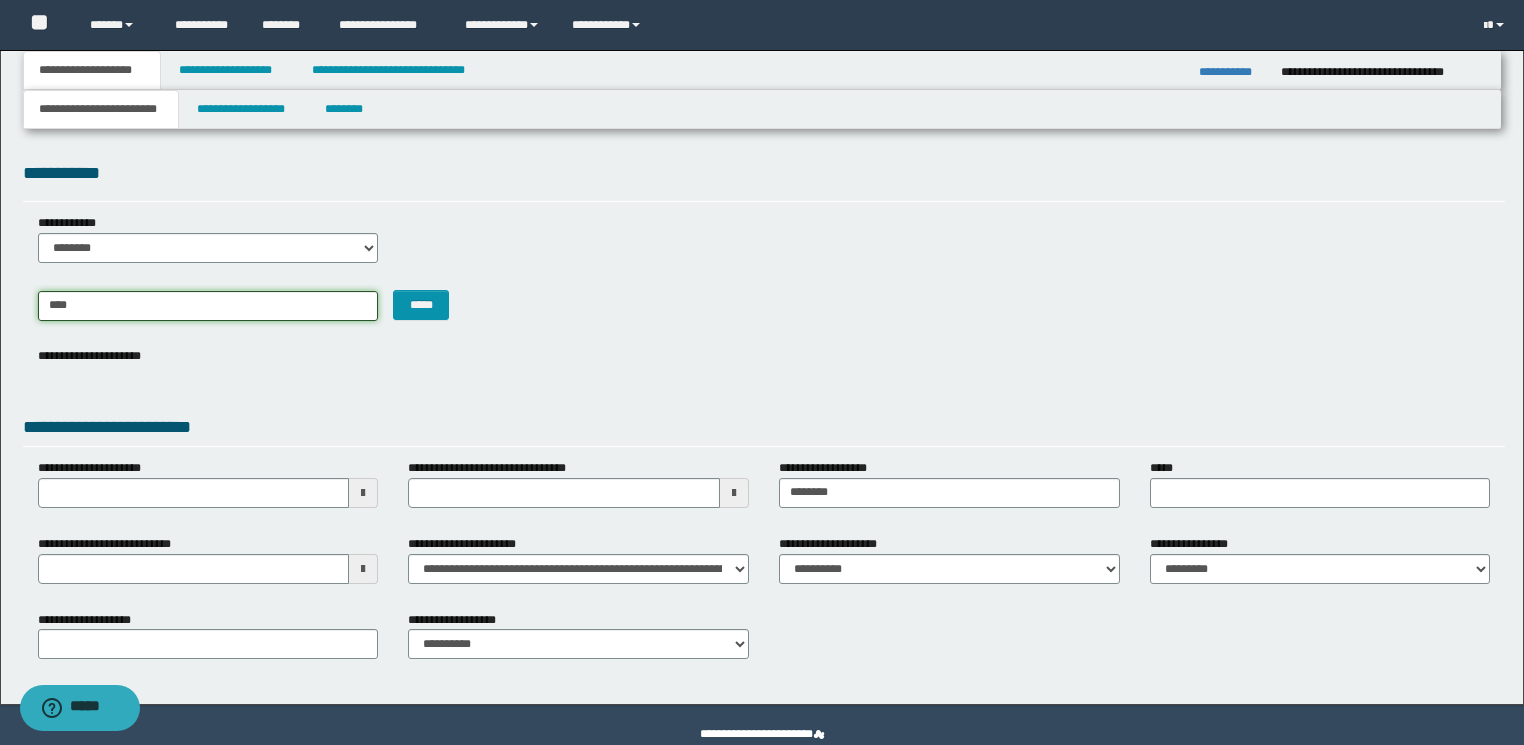 type on "**********" 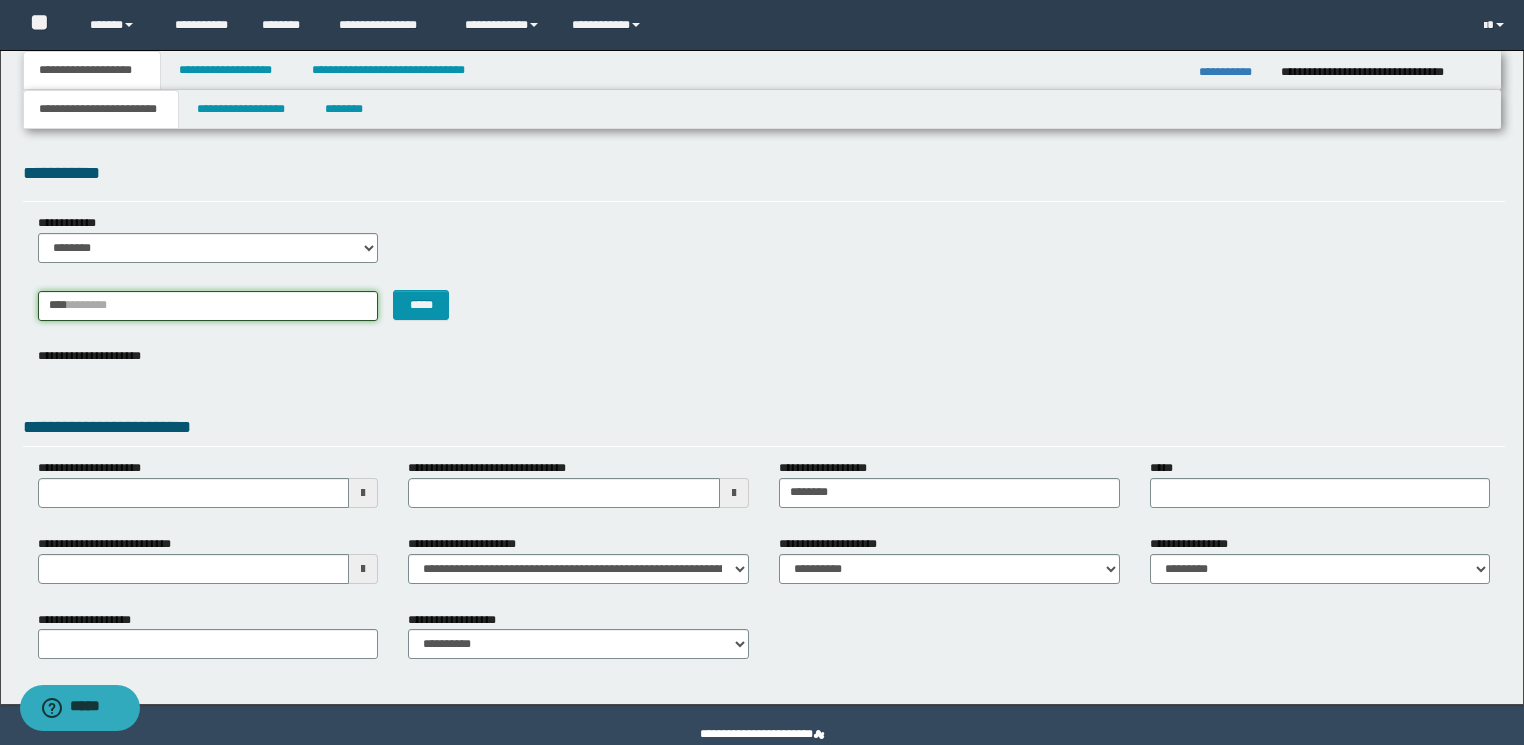 type 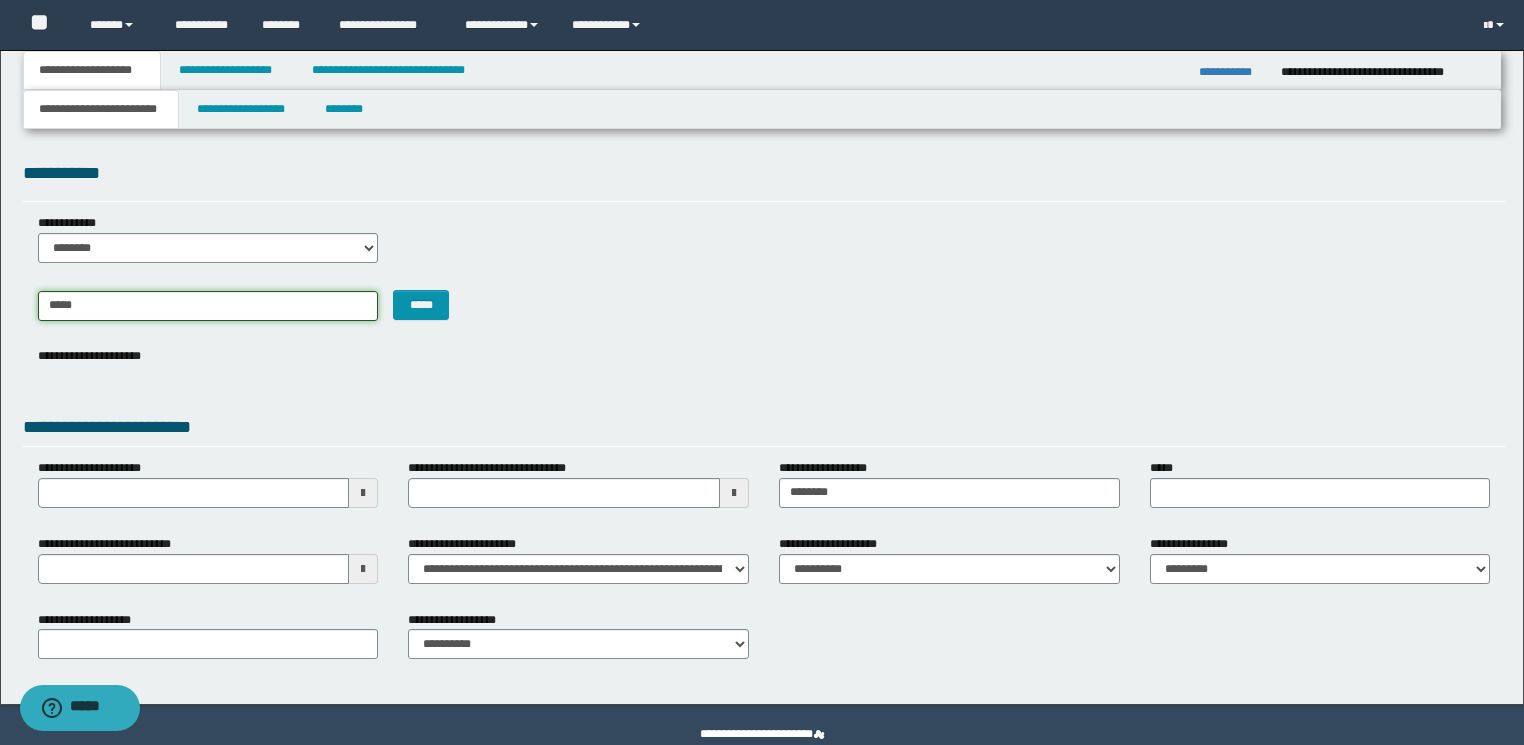 type on "**********" 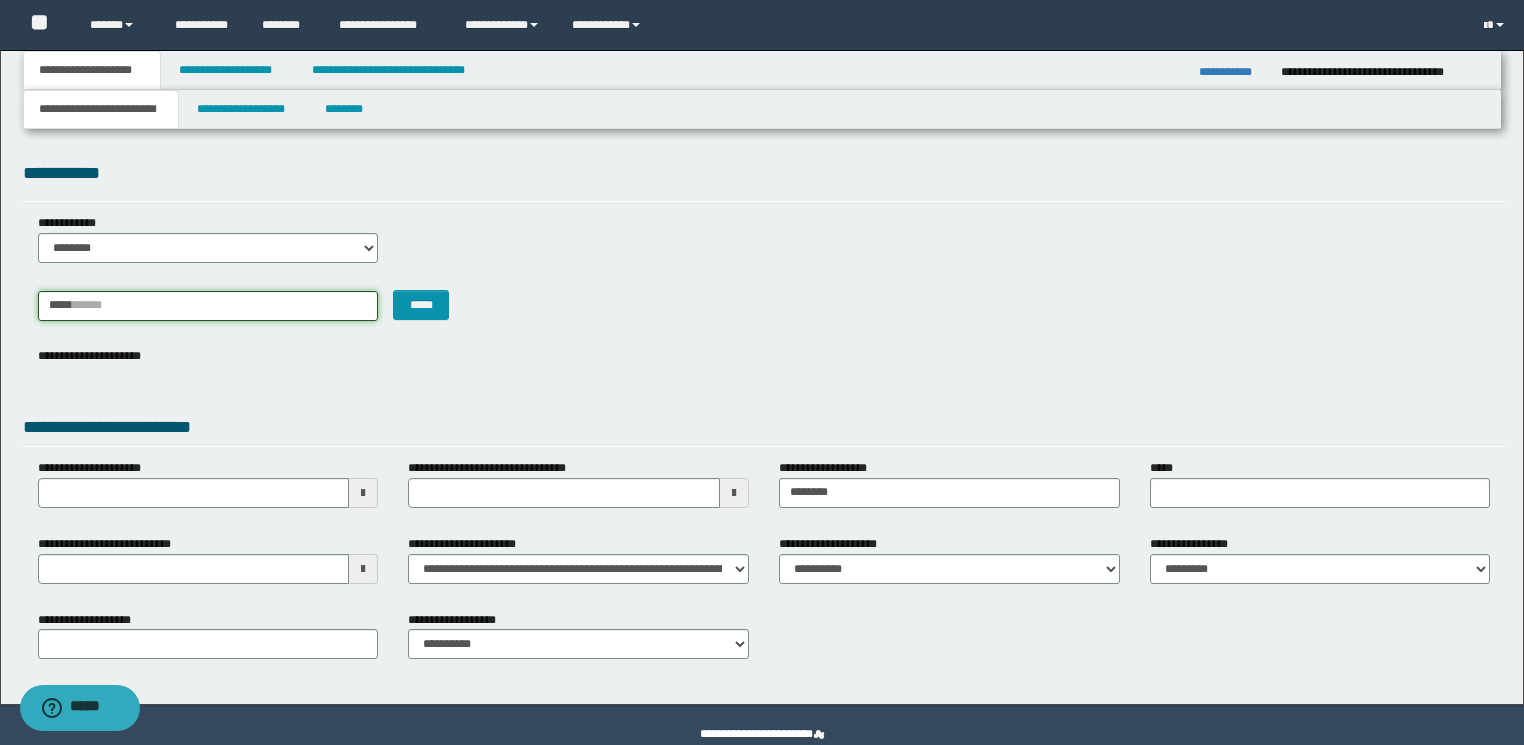 type 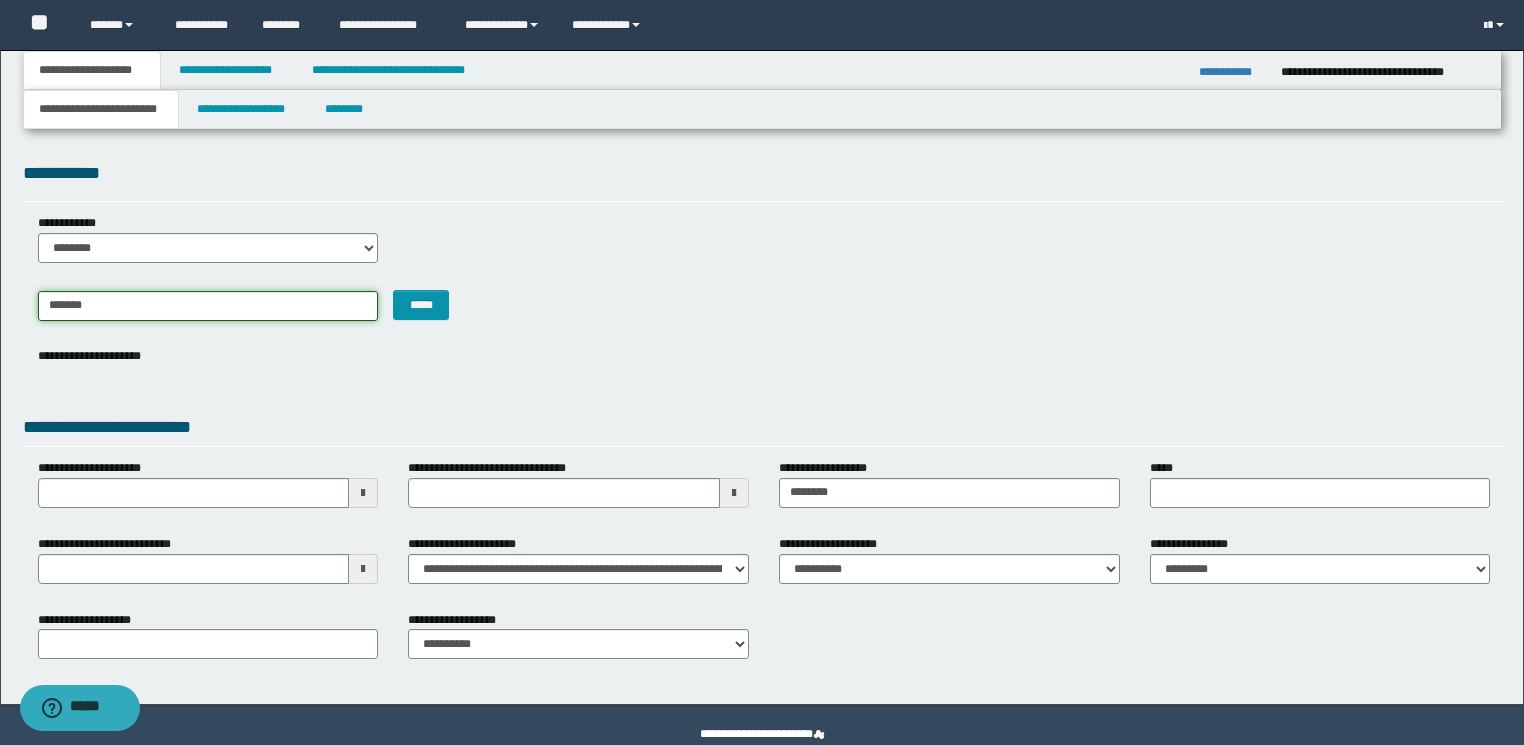 type on "********" 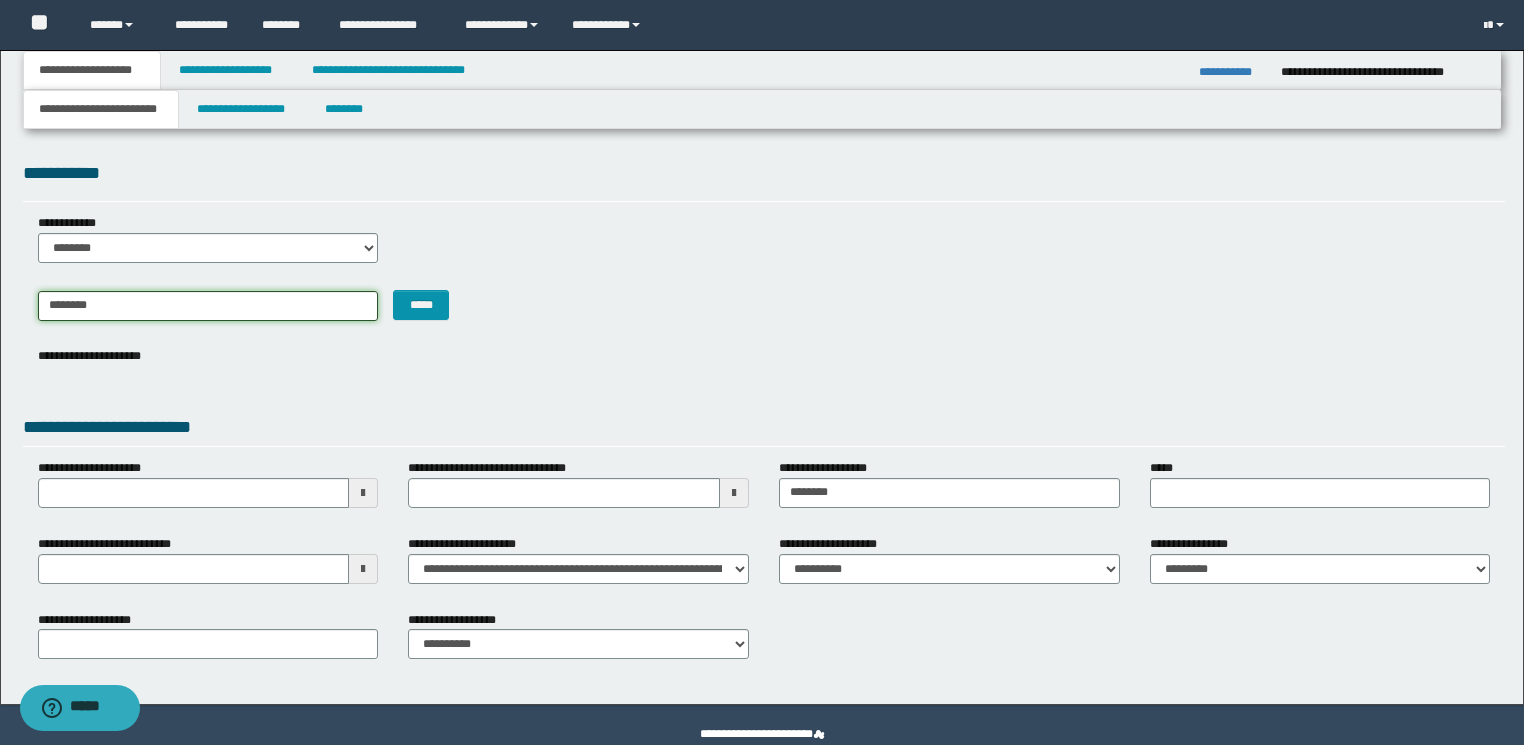 type on "********" 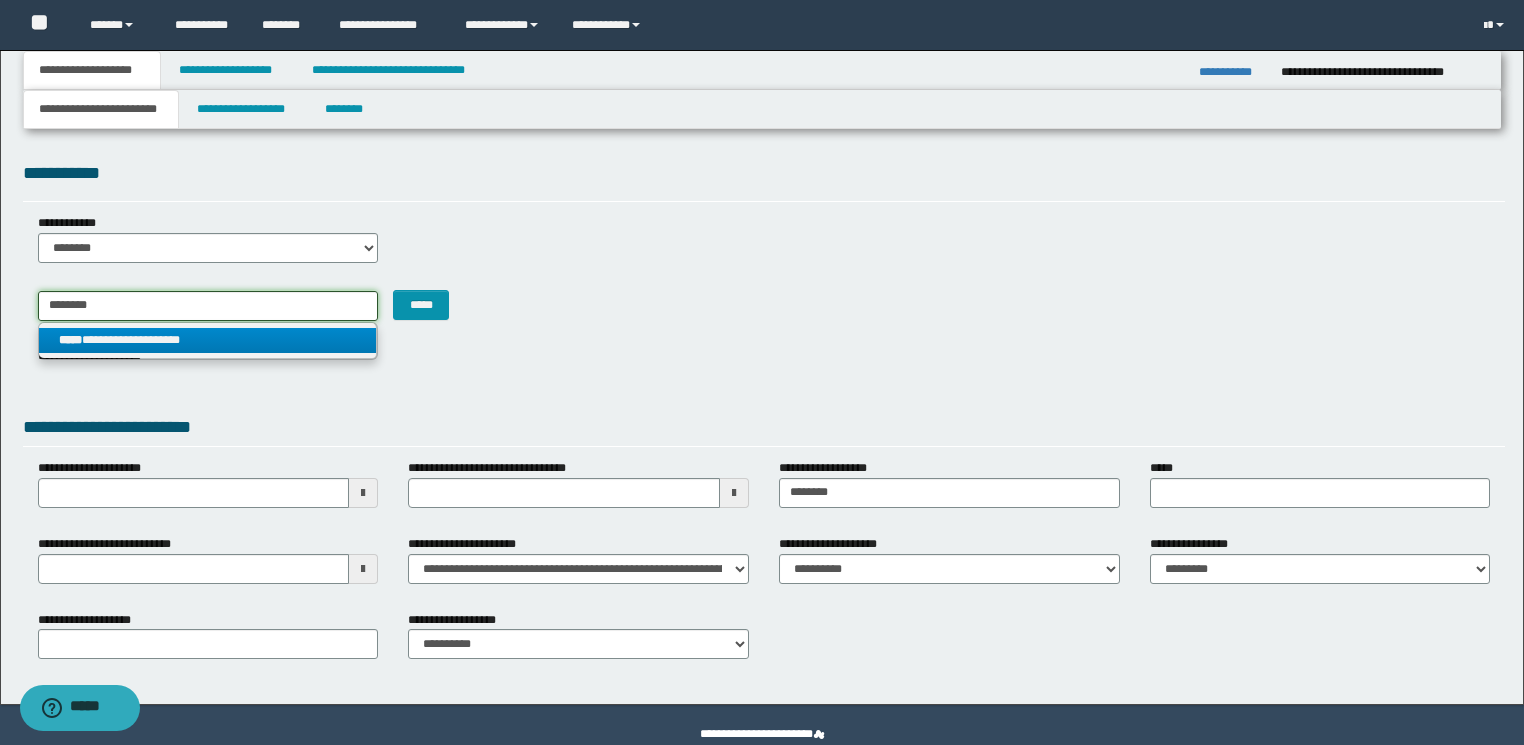 type on "********" 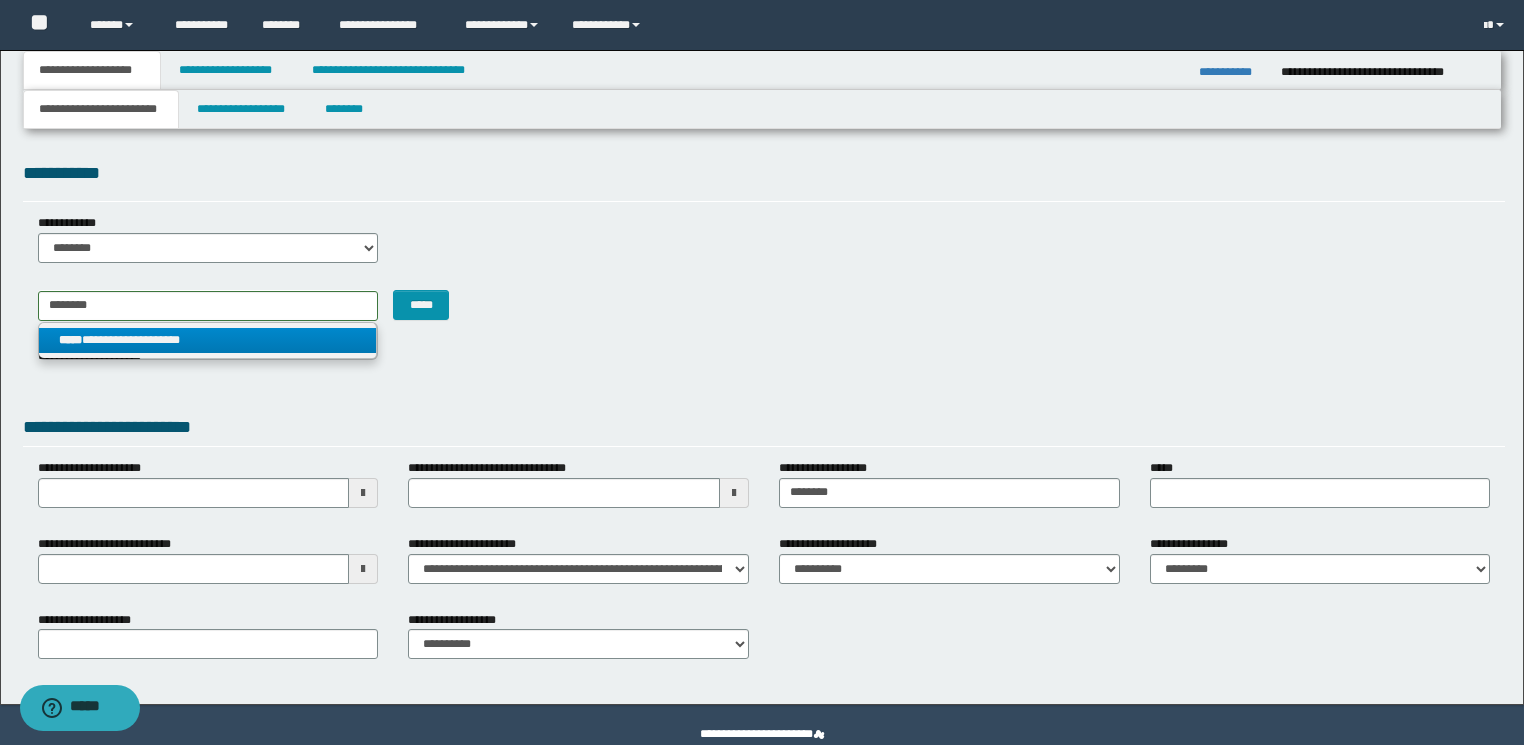 click on "**********" at bounding box center [208, 340] 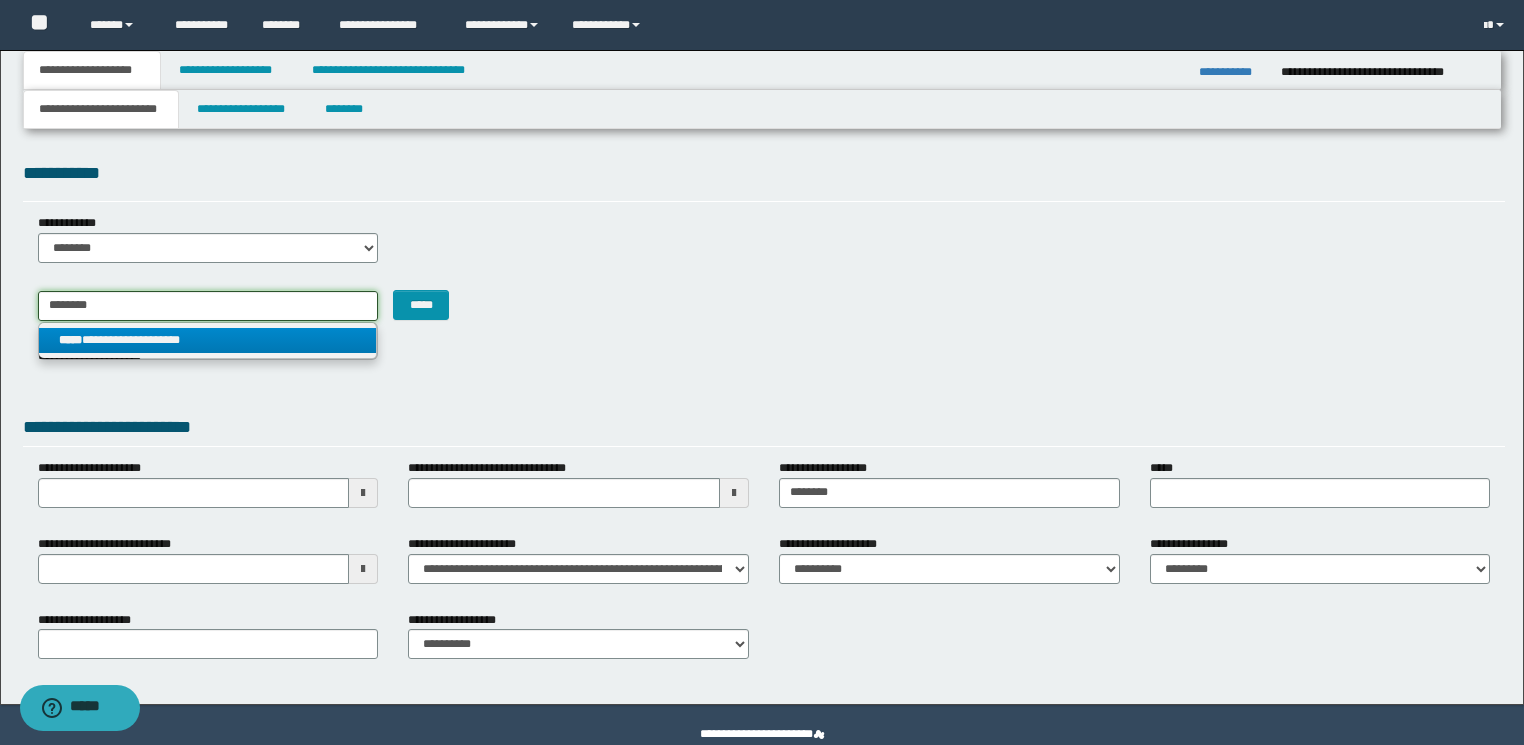 type 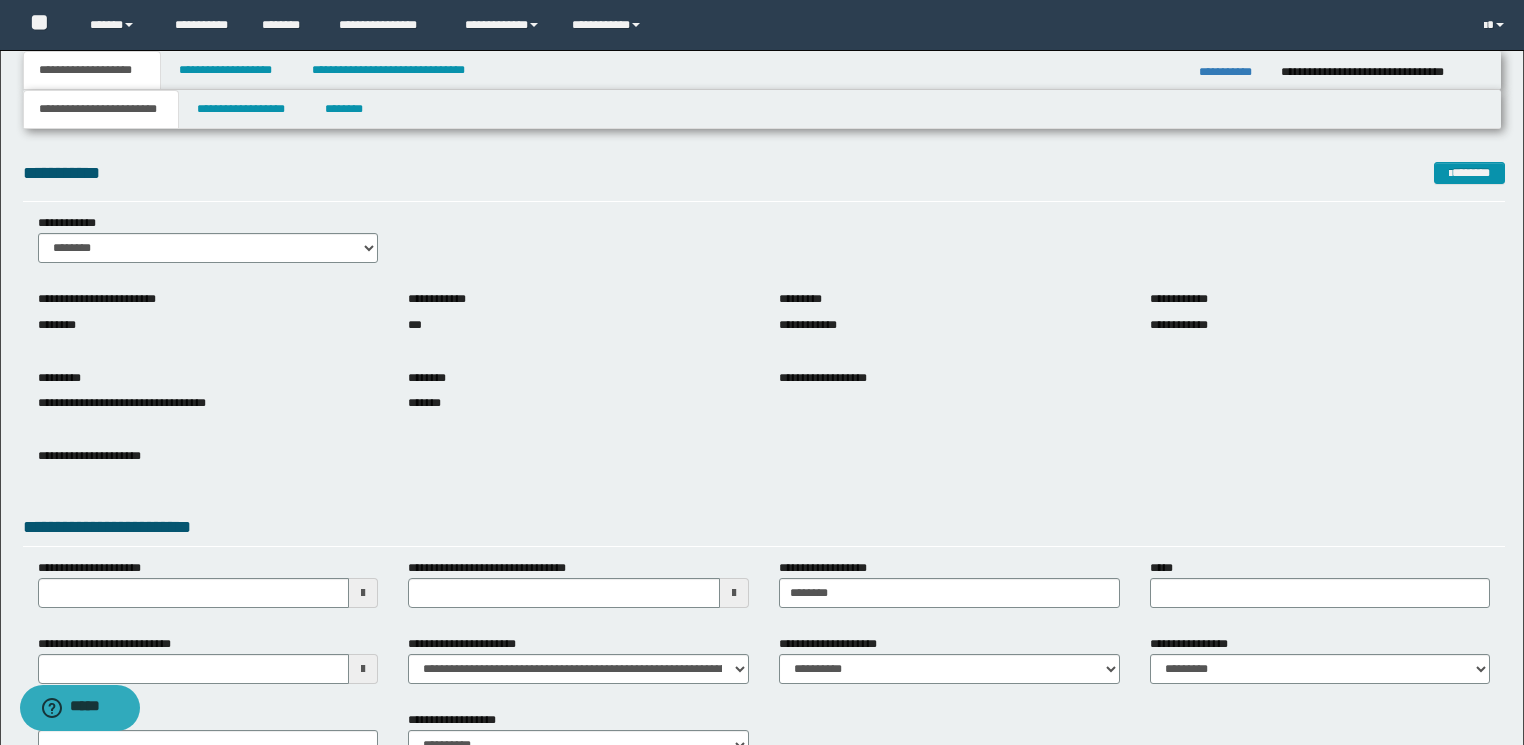 click on "**********" at bounding box center (764, 471) 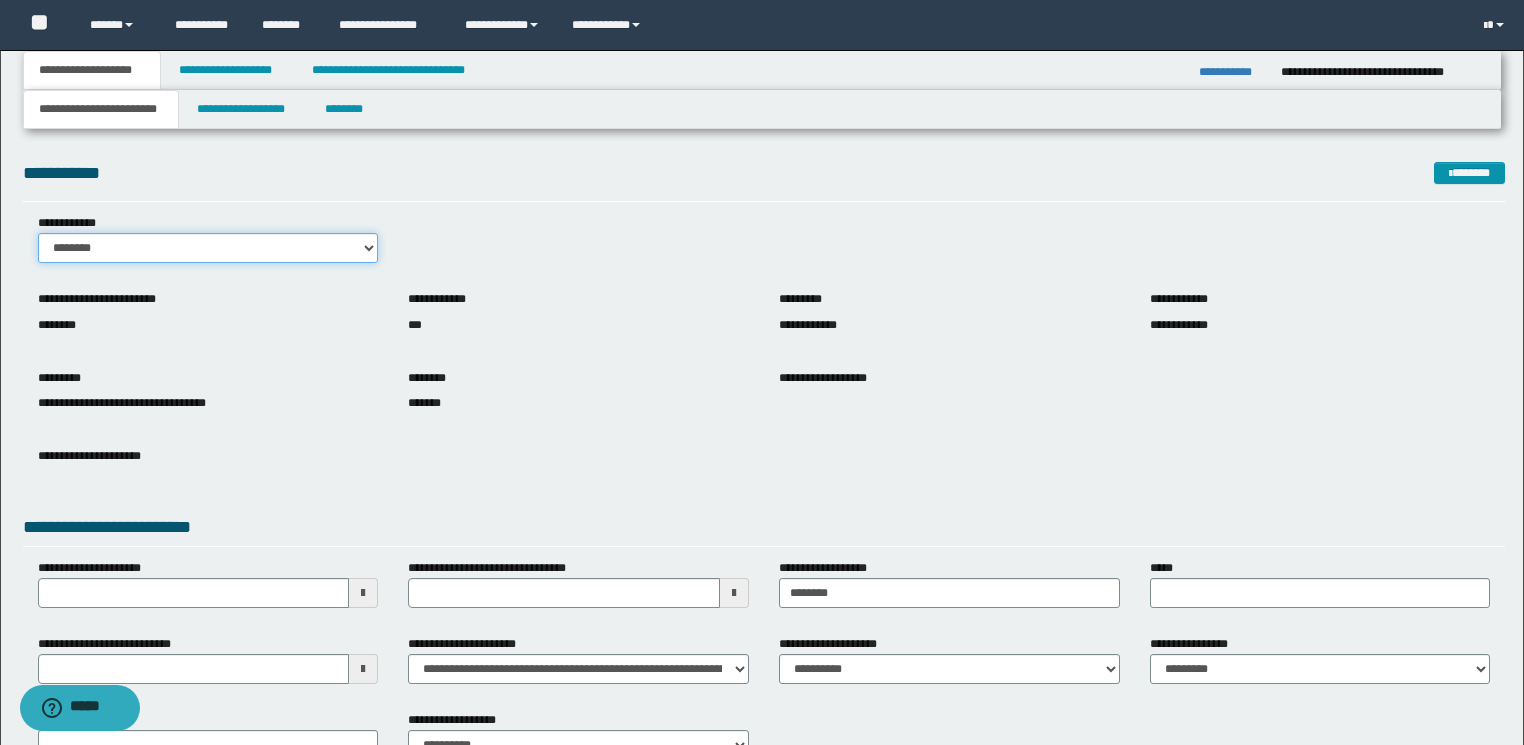 click on "********
*******" at bounding box center [208, 248] 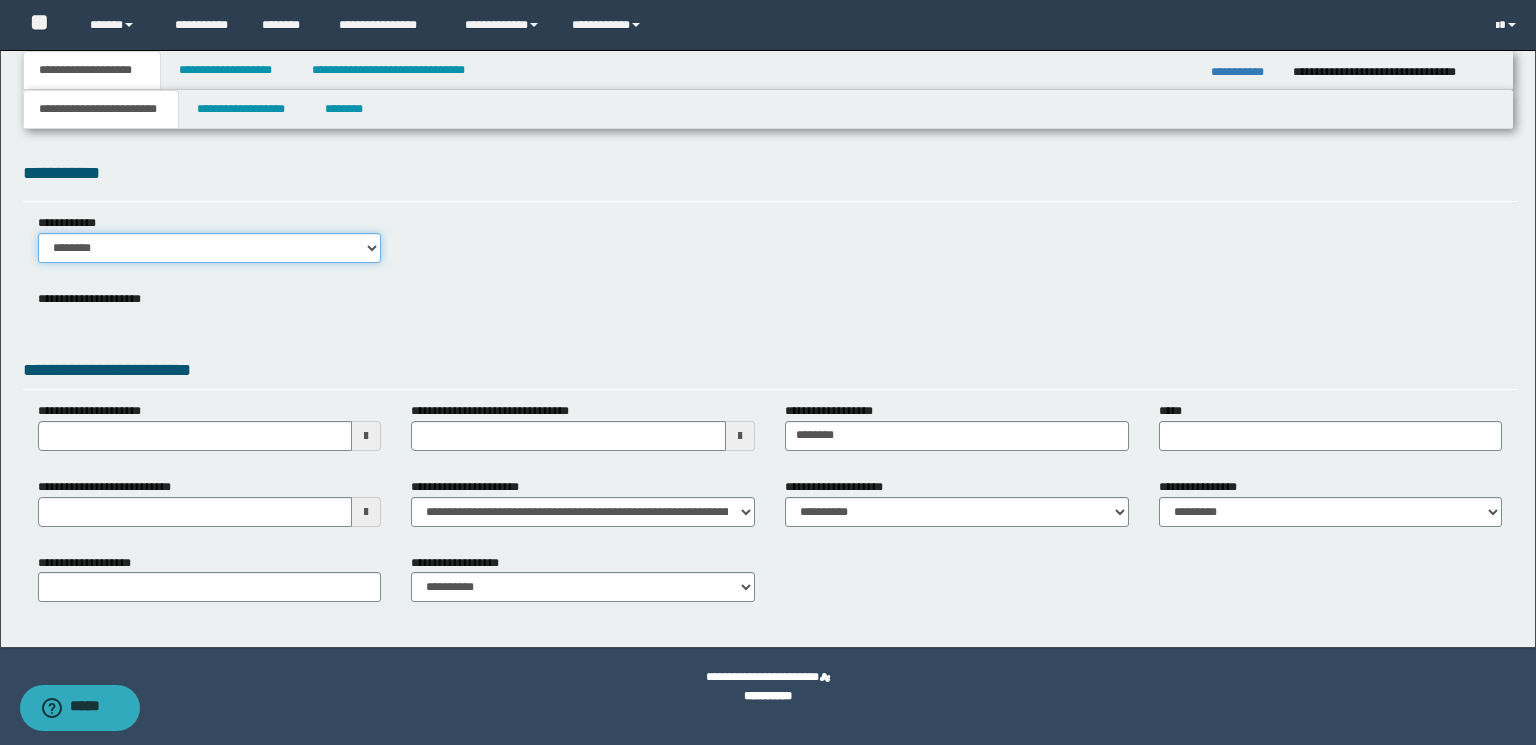 click on "********
*******" at bounding box center (210, 248) 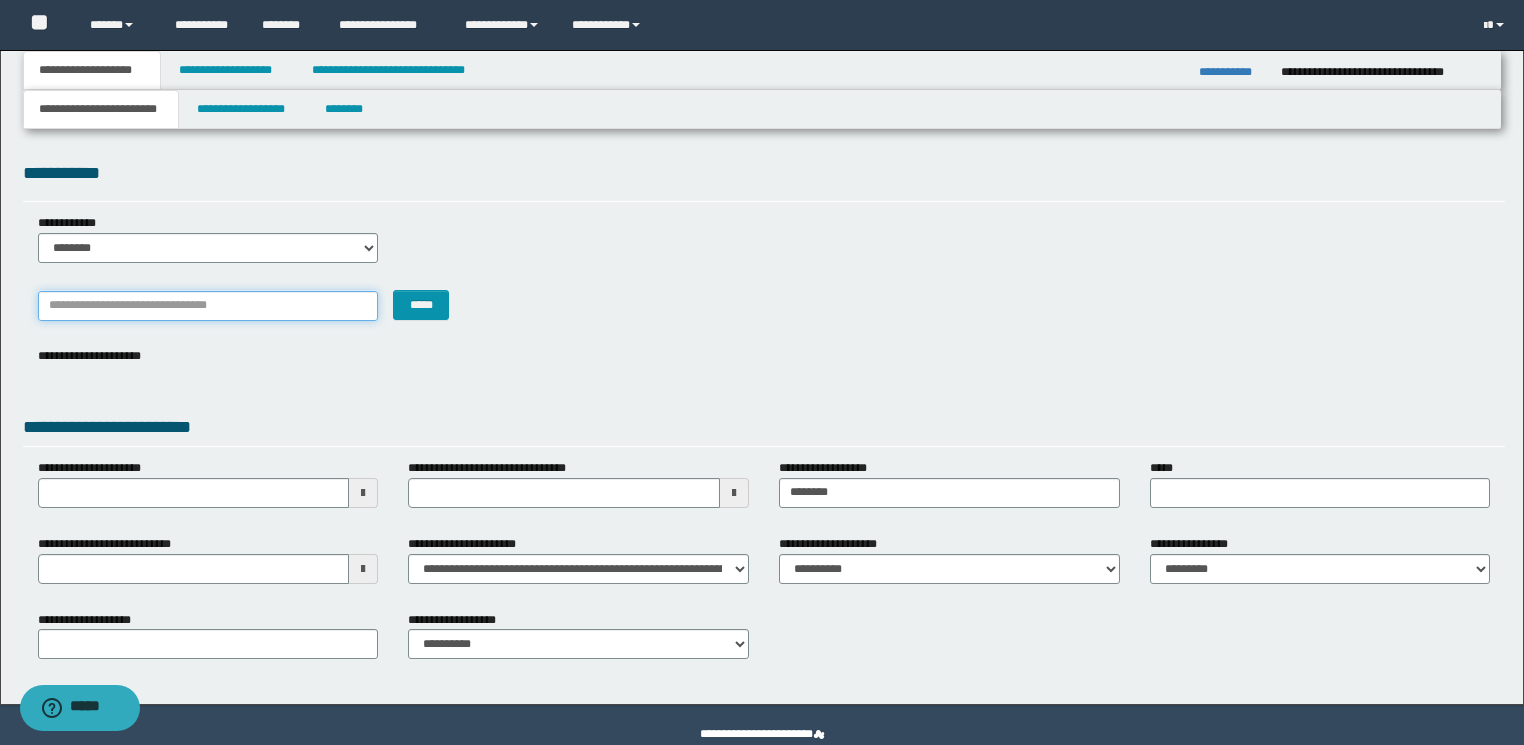 click on "*******" at bounding box center [208, 306] 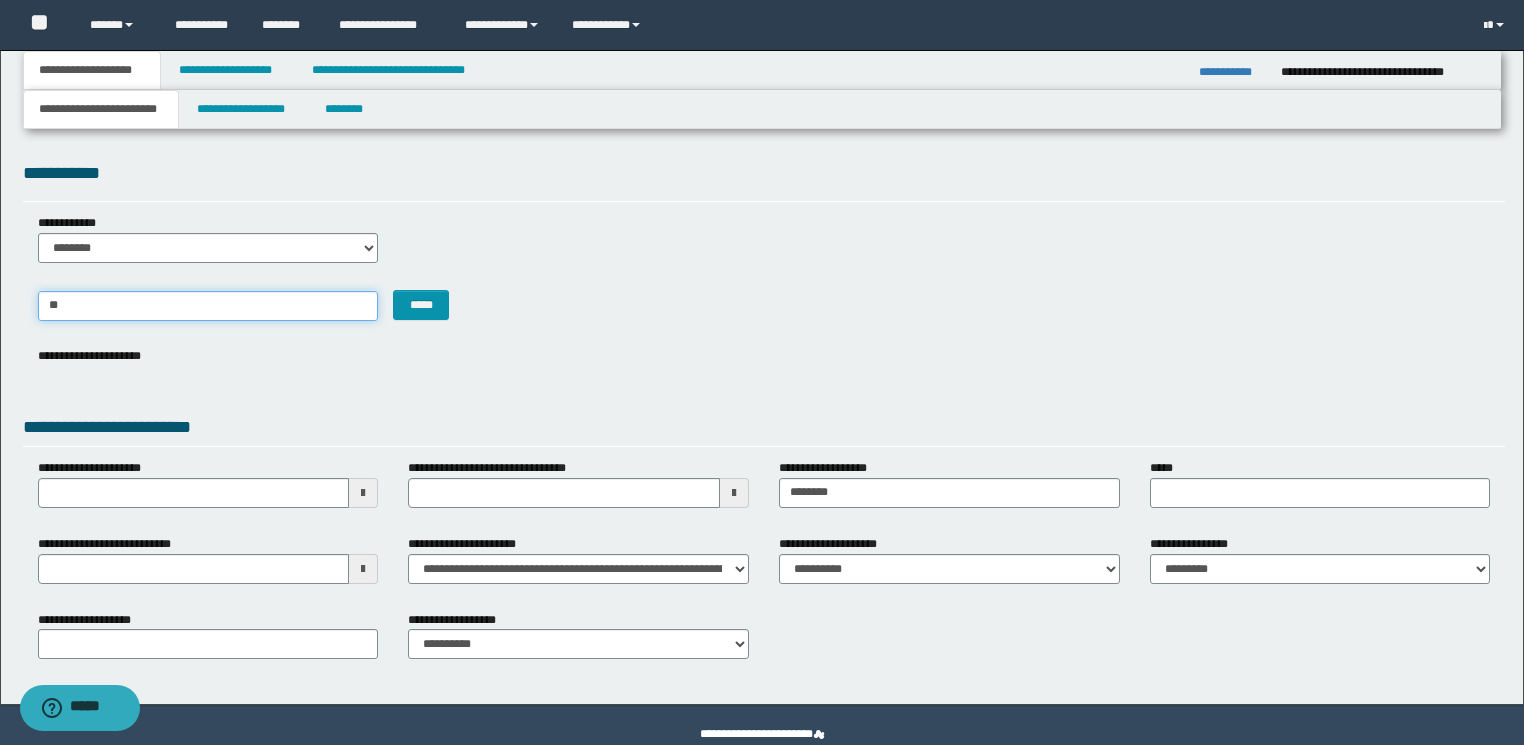 type on "***" 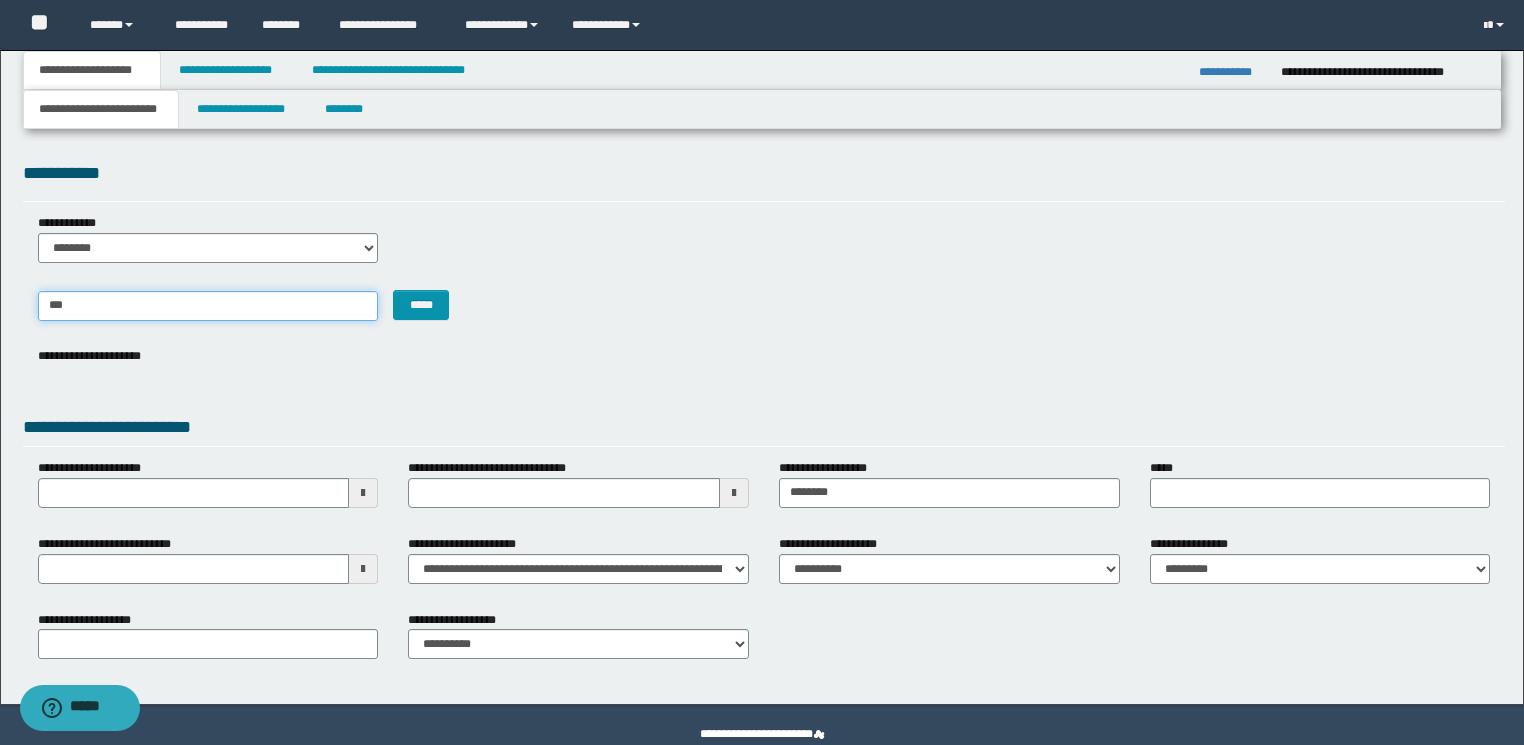 type on "**********" 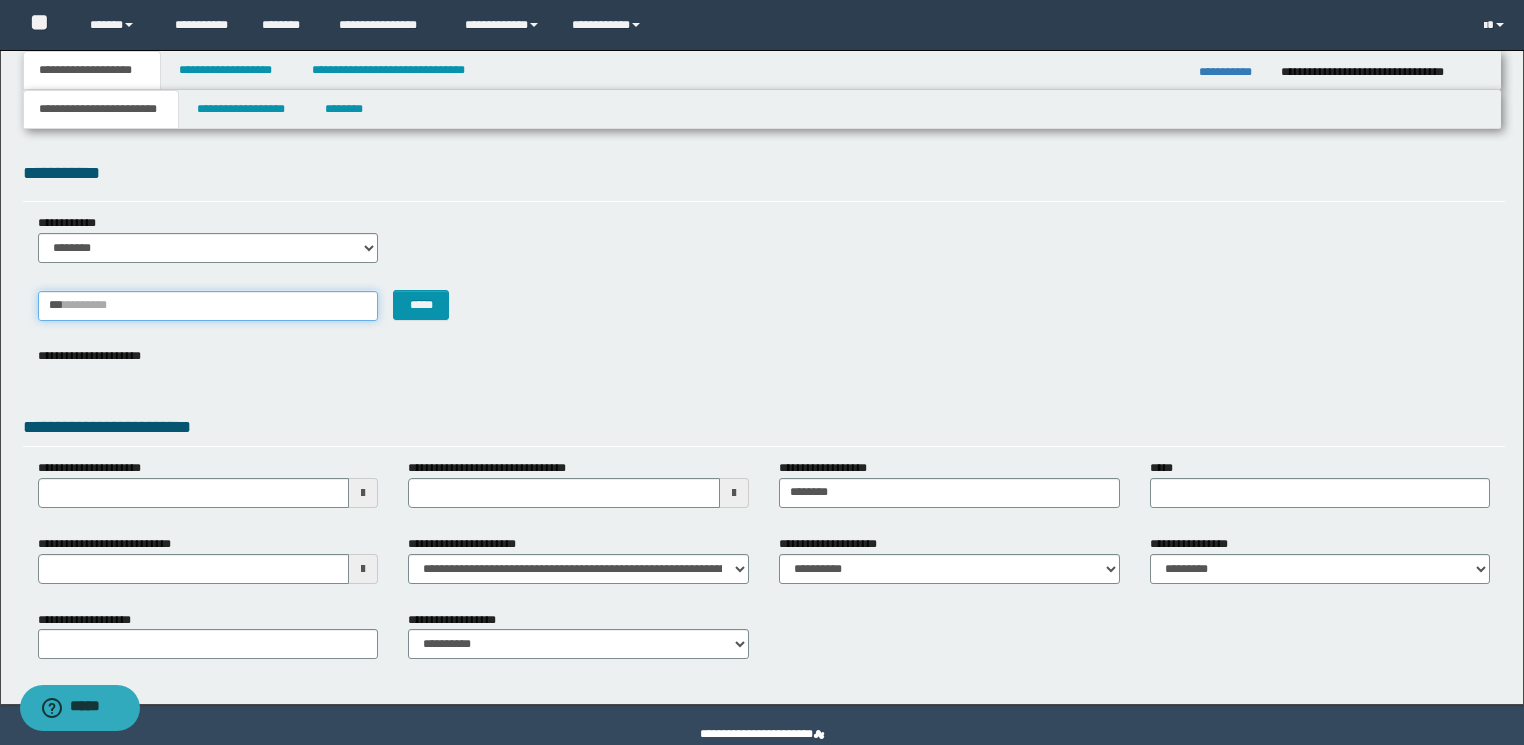 type 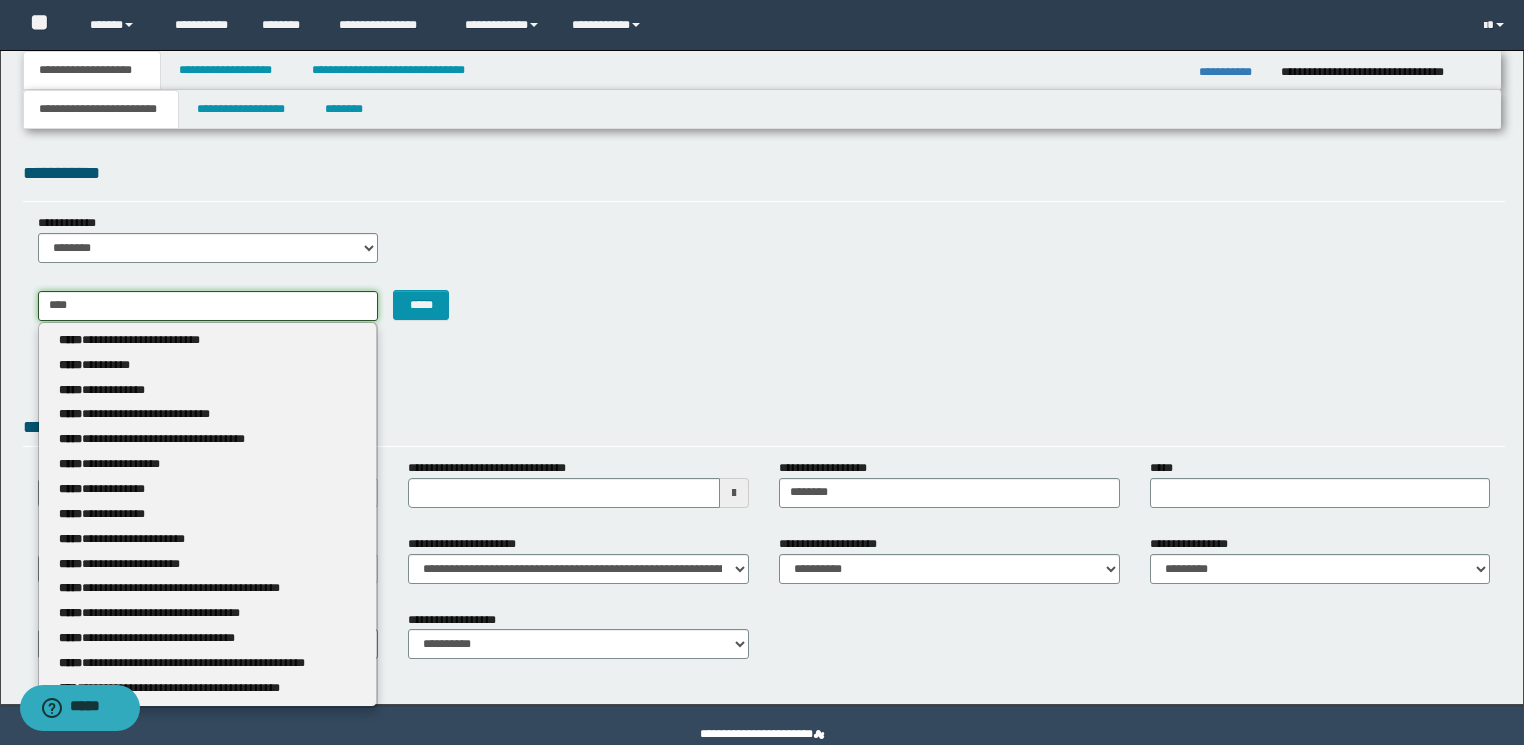 type on "**********" 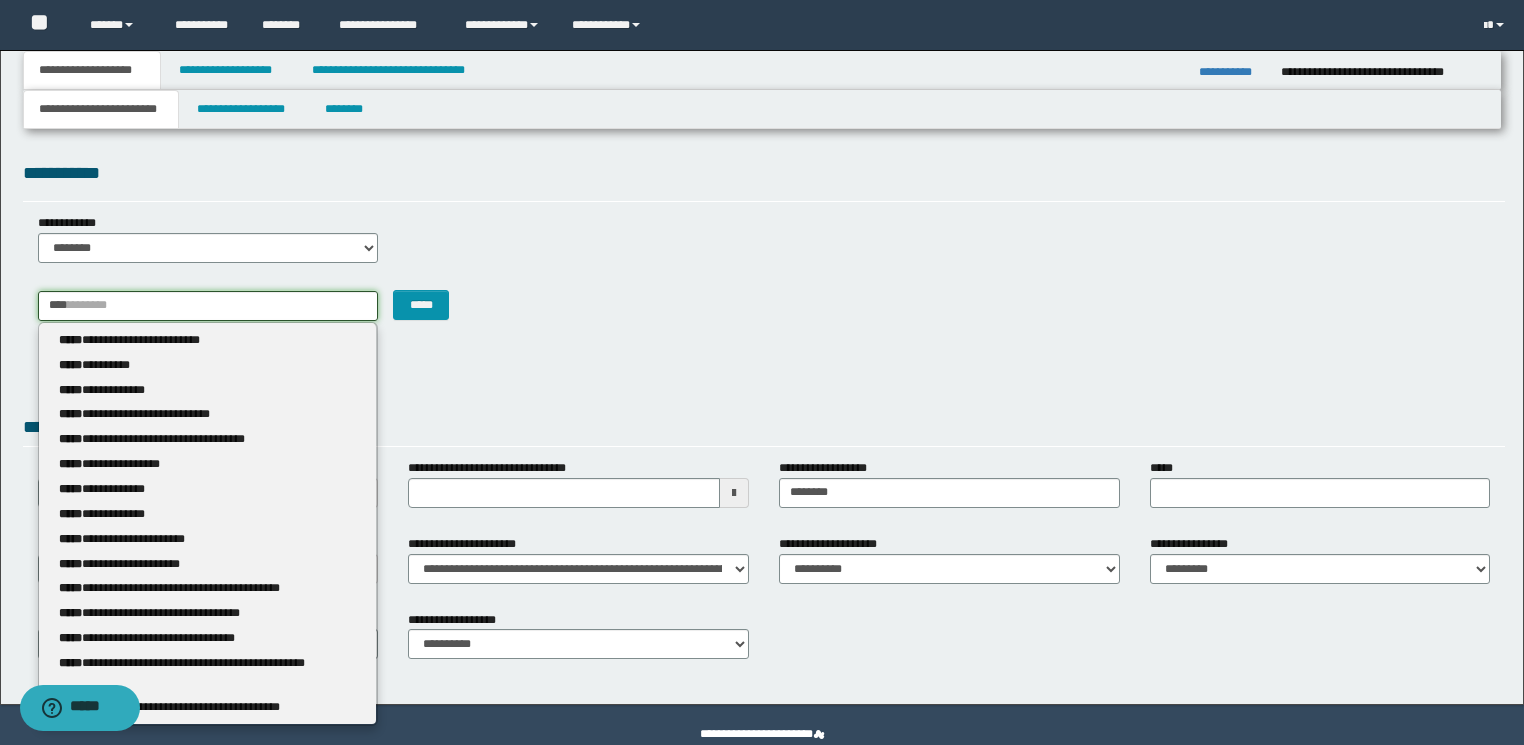 type 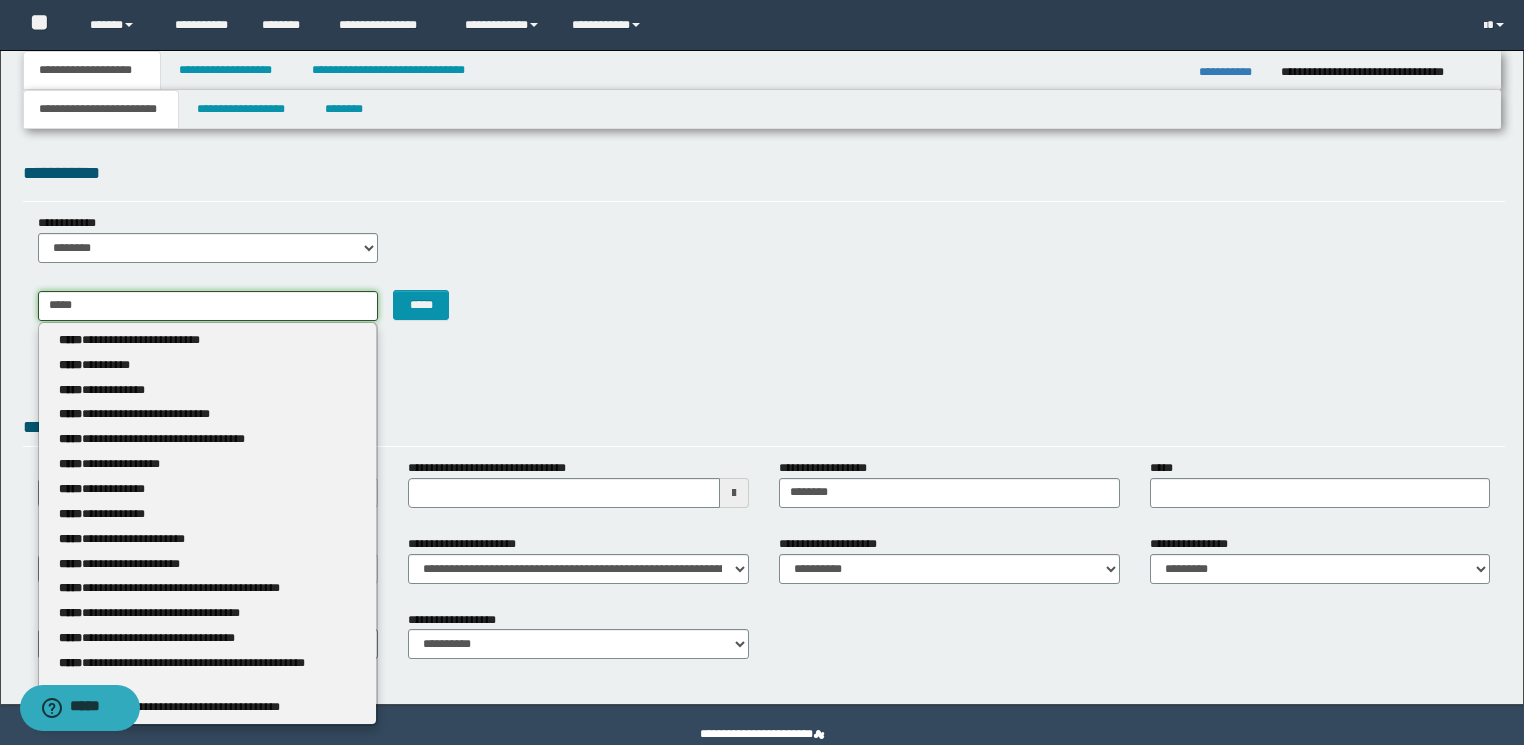 type on "**********" 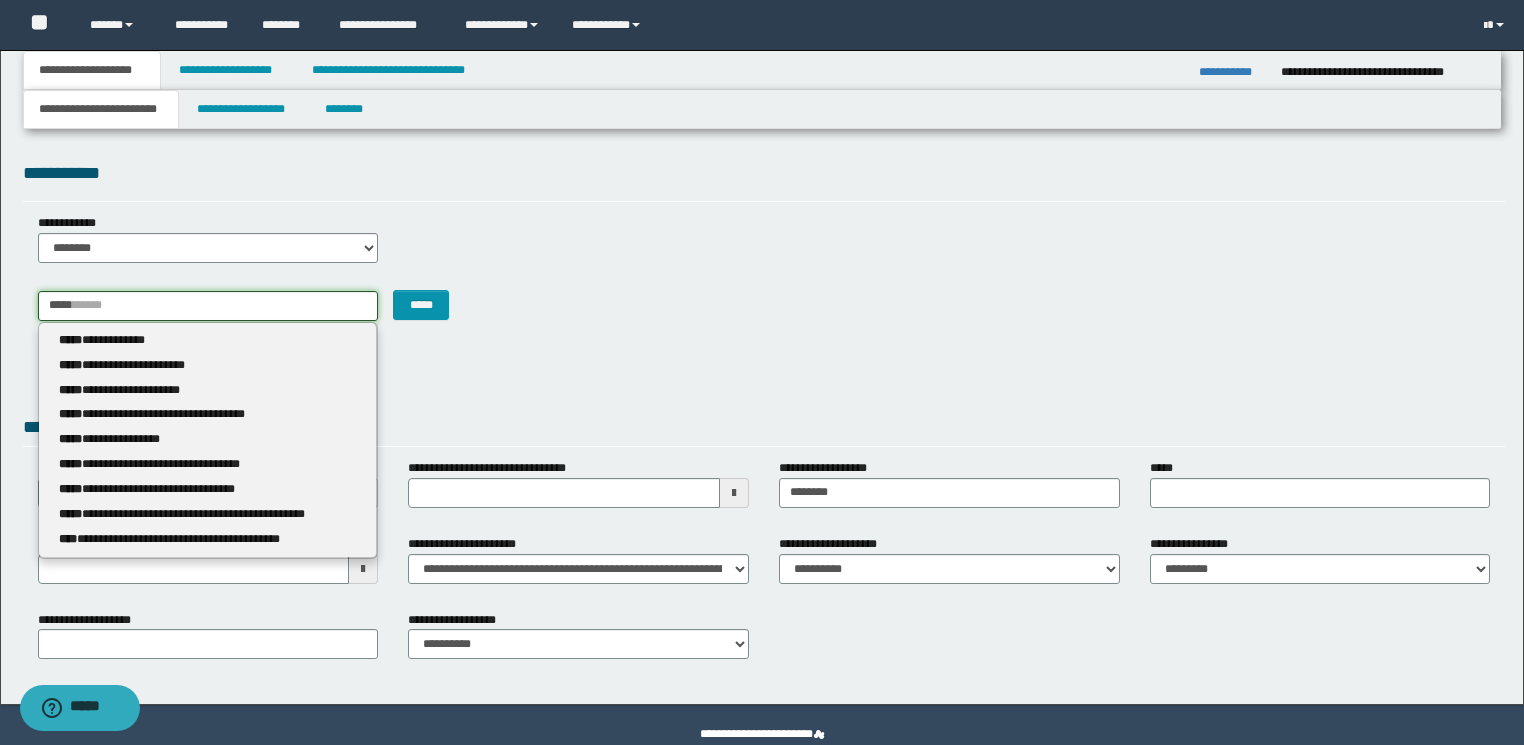 type 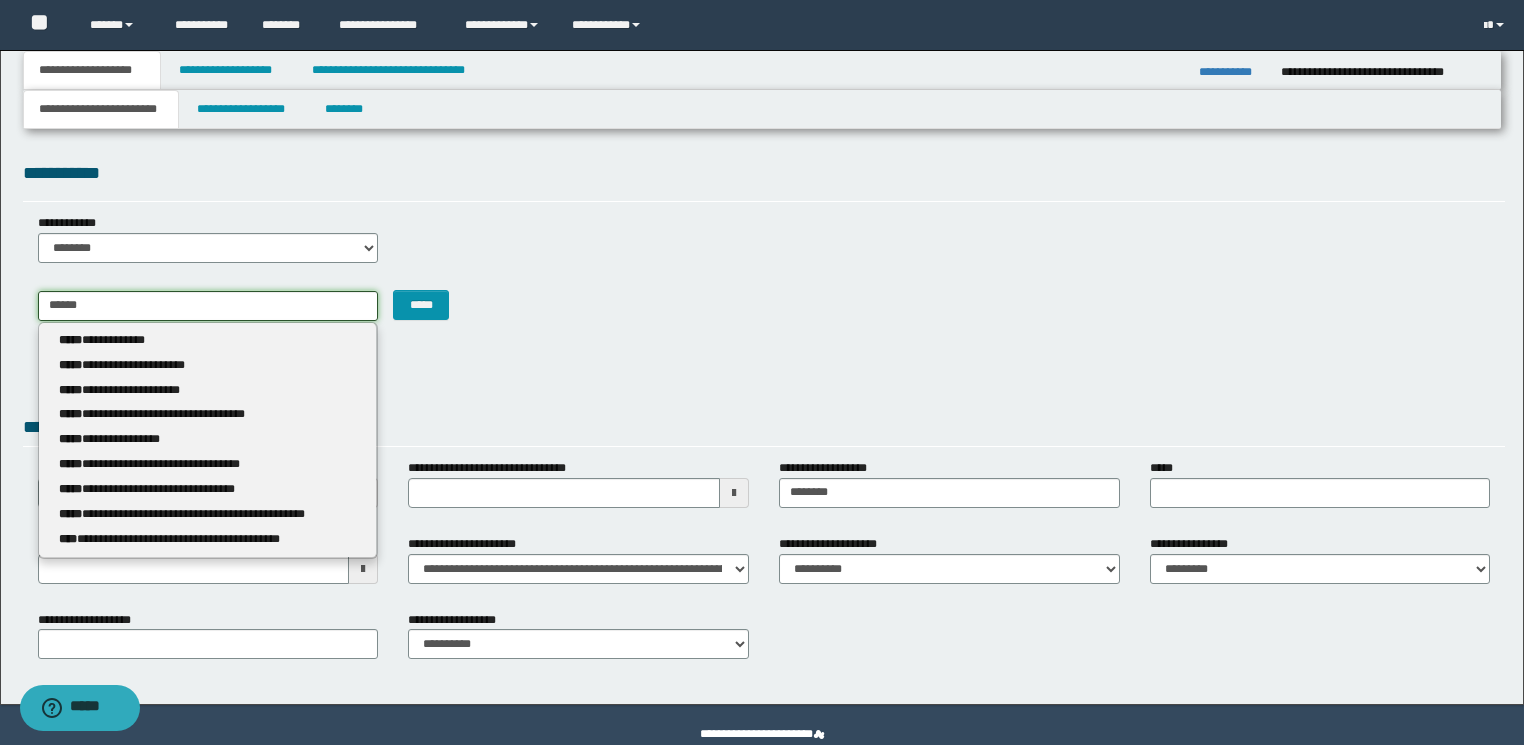 type on "*******" 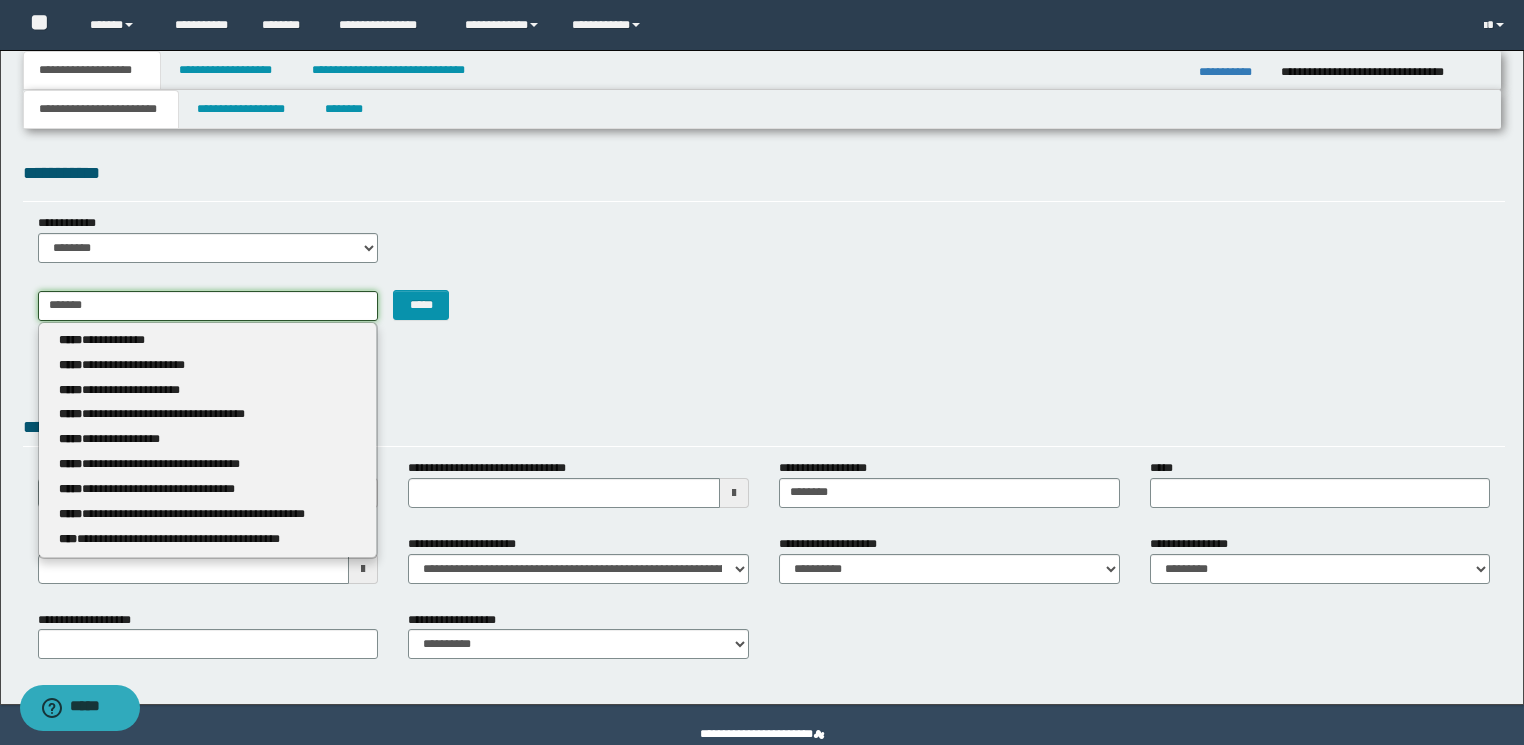 type on "********" 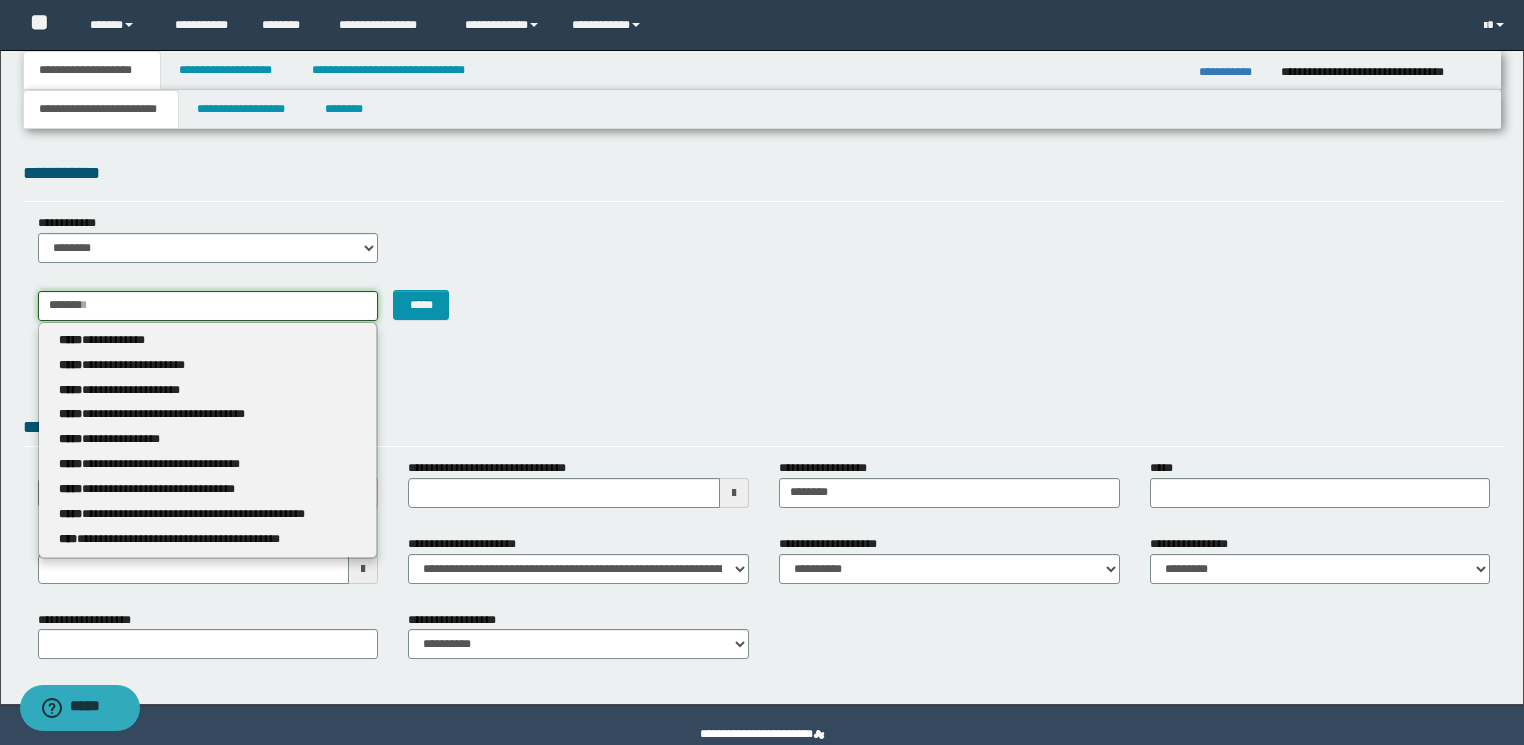type 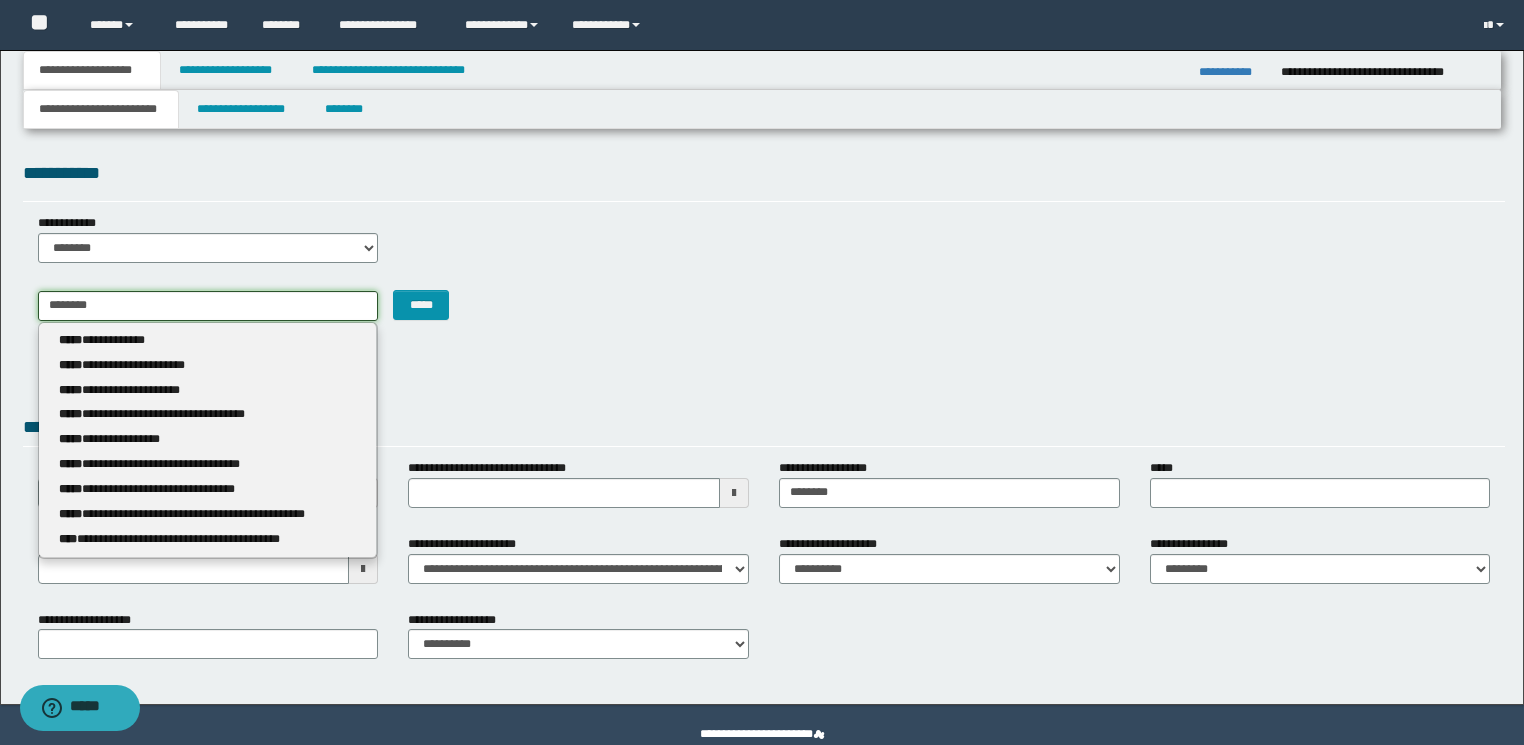 type on "********" 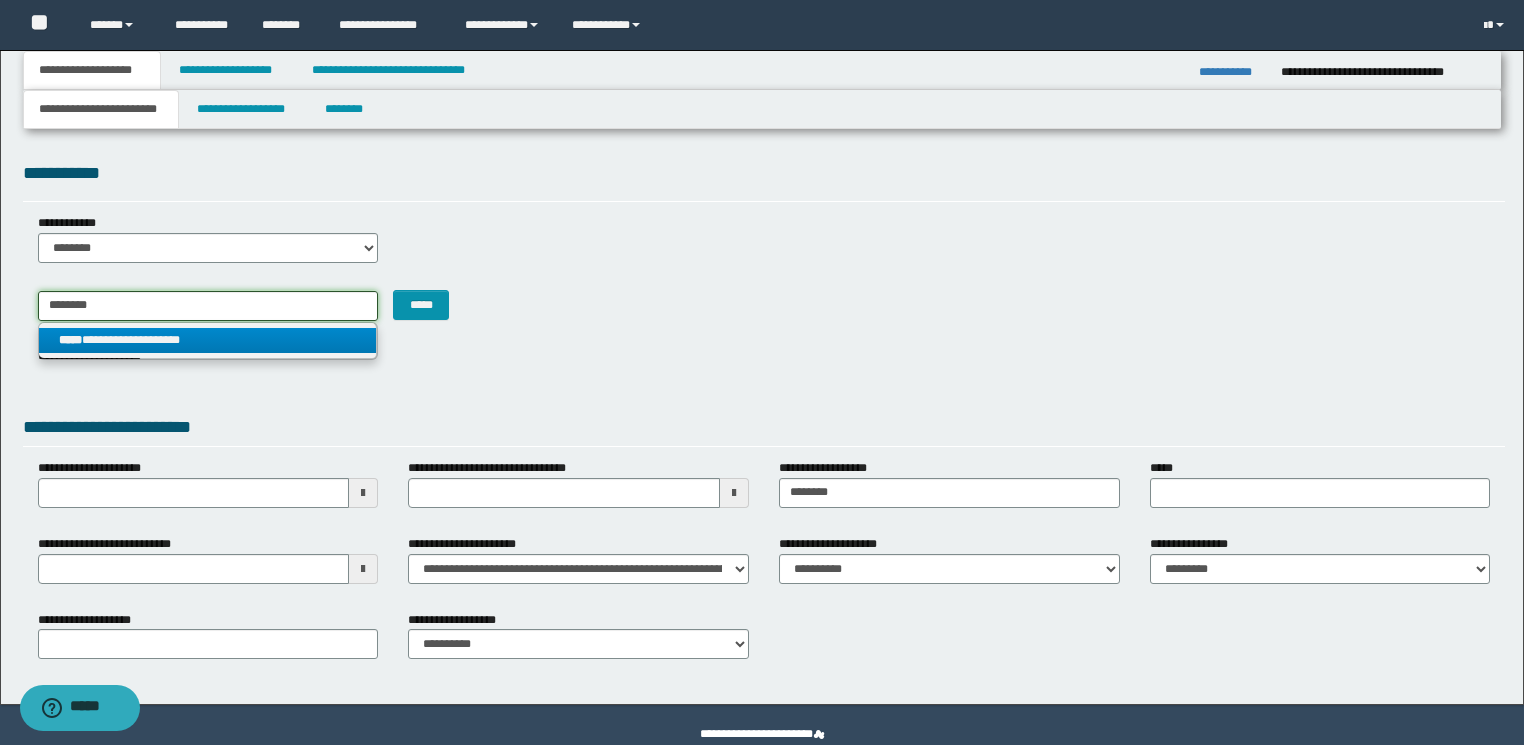 drag, startPoint x: 197, startPoint y: 316, endPoint x: 0, endPoint y: 334, distance: 197.82063 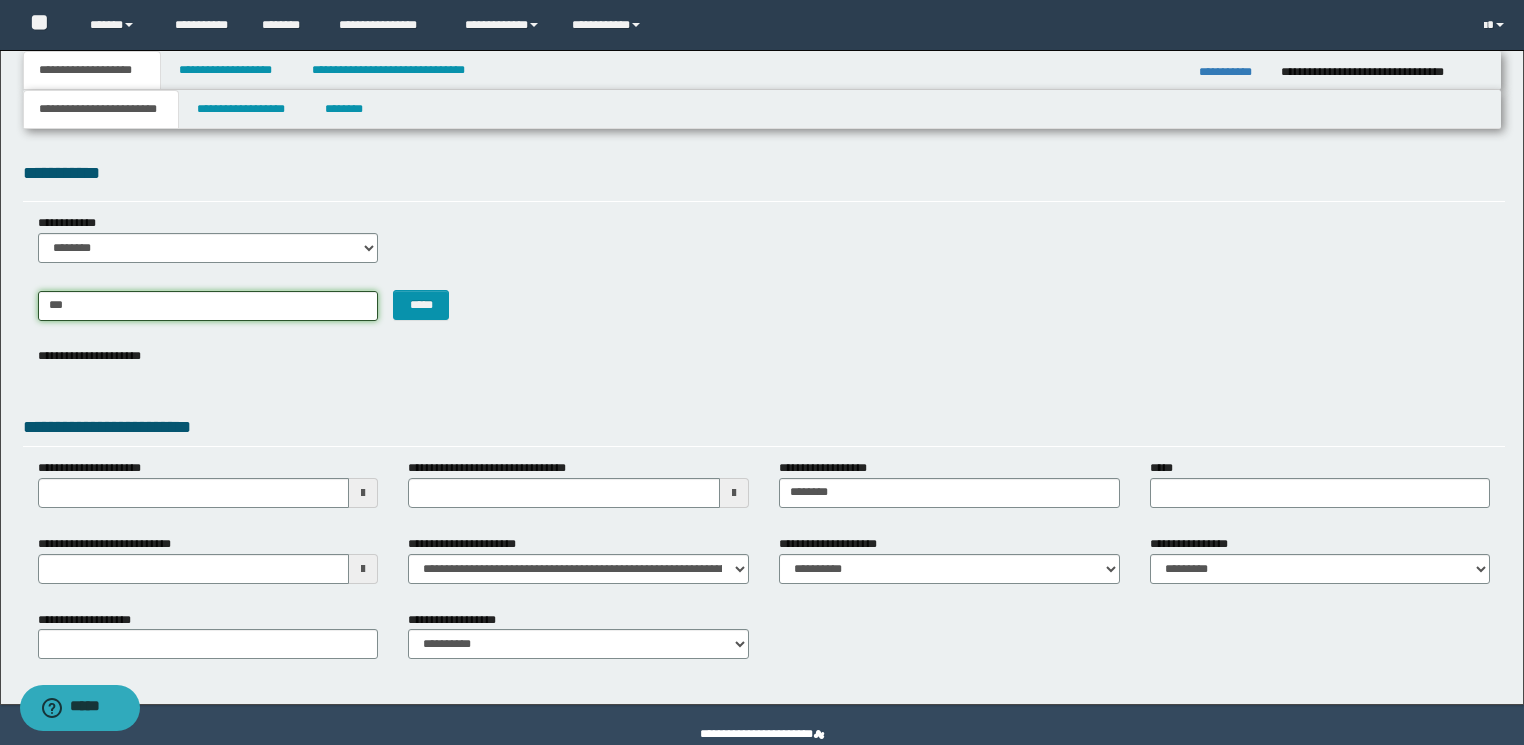 type on "****" 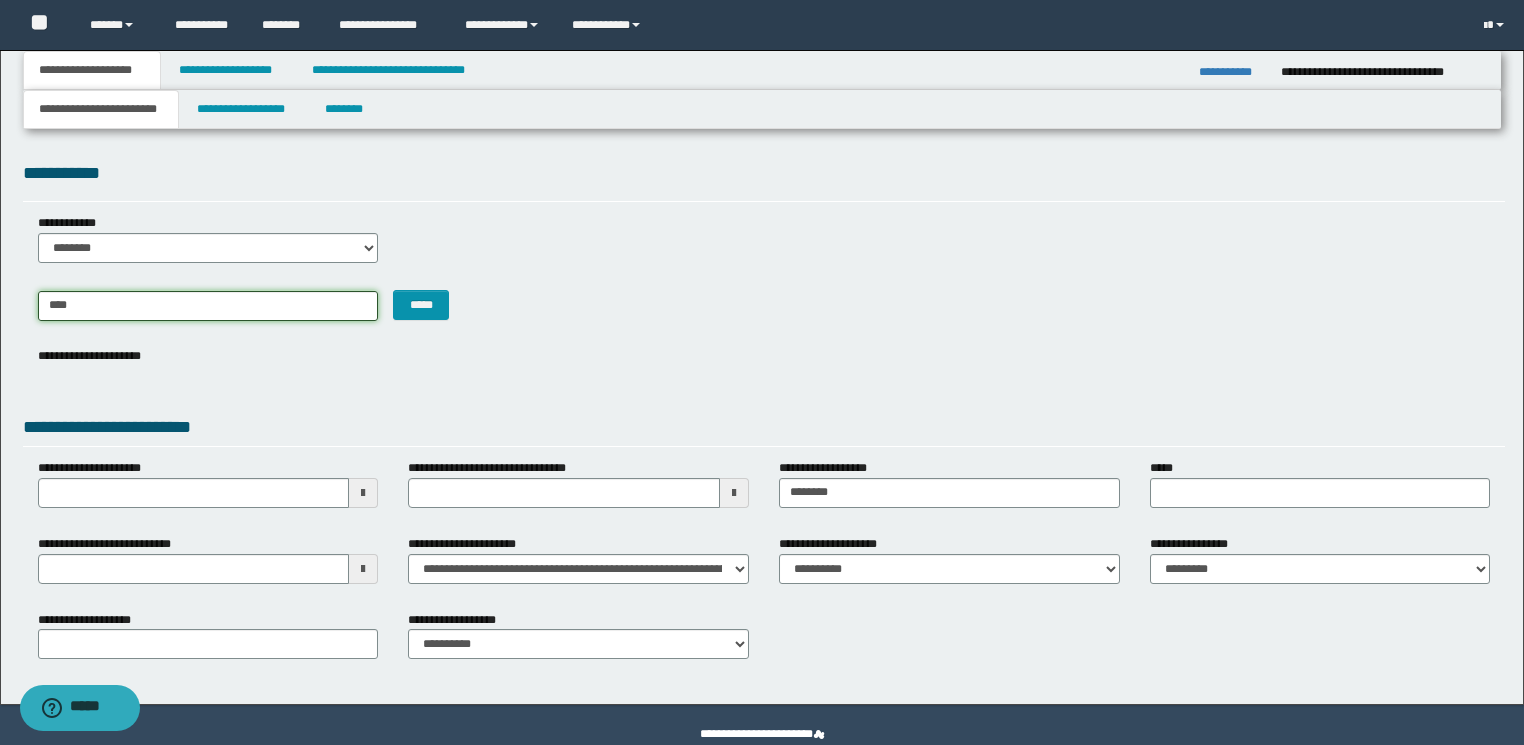 type on "********" 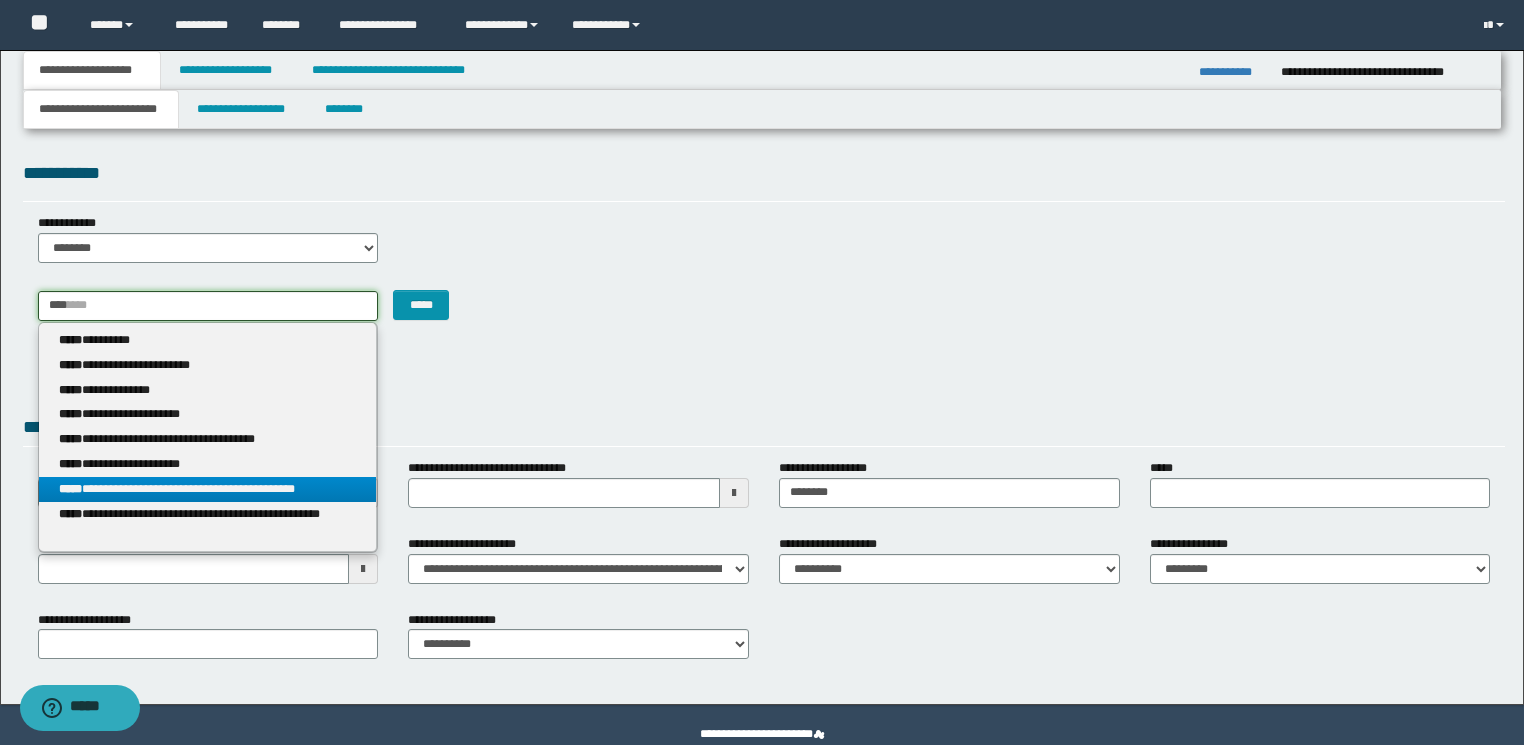 type on "****" 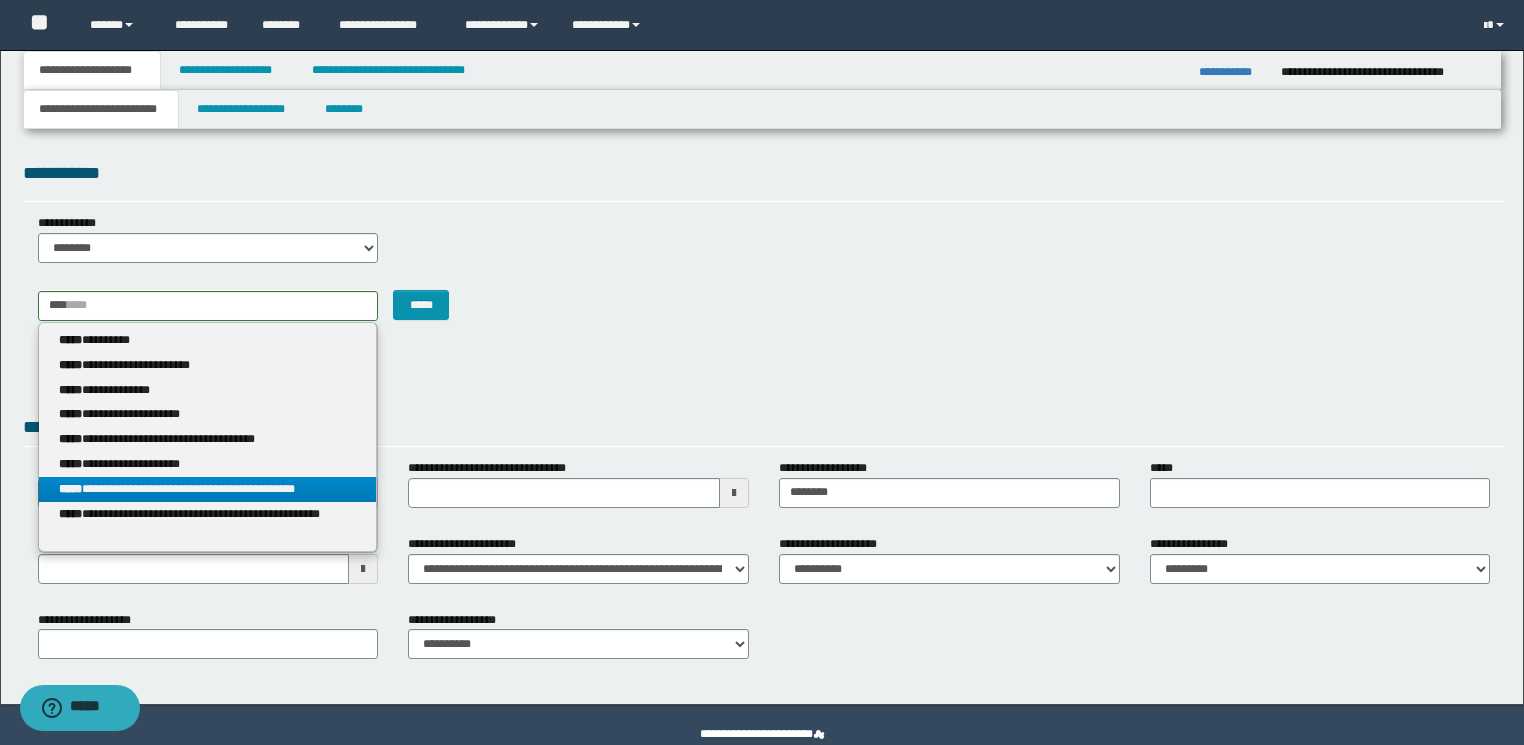 click on "**********" at bounding box center (208, 489) 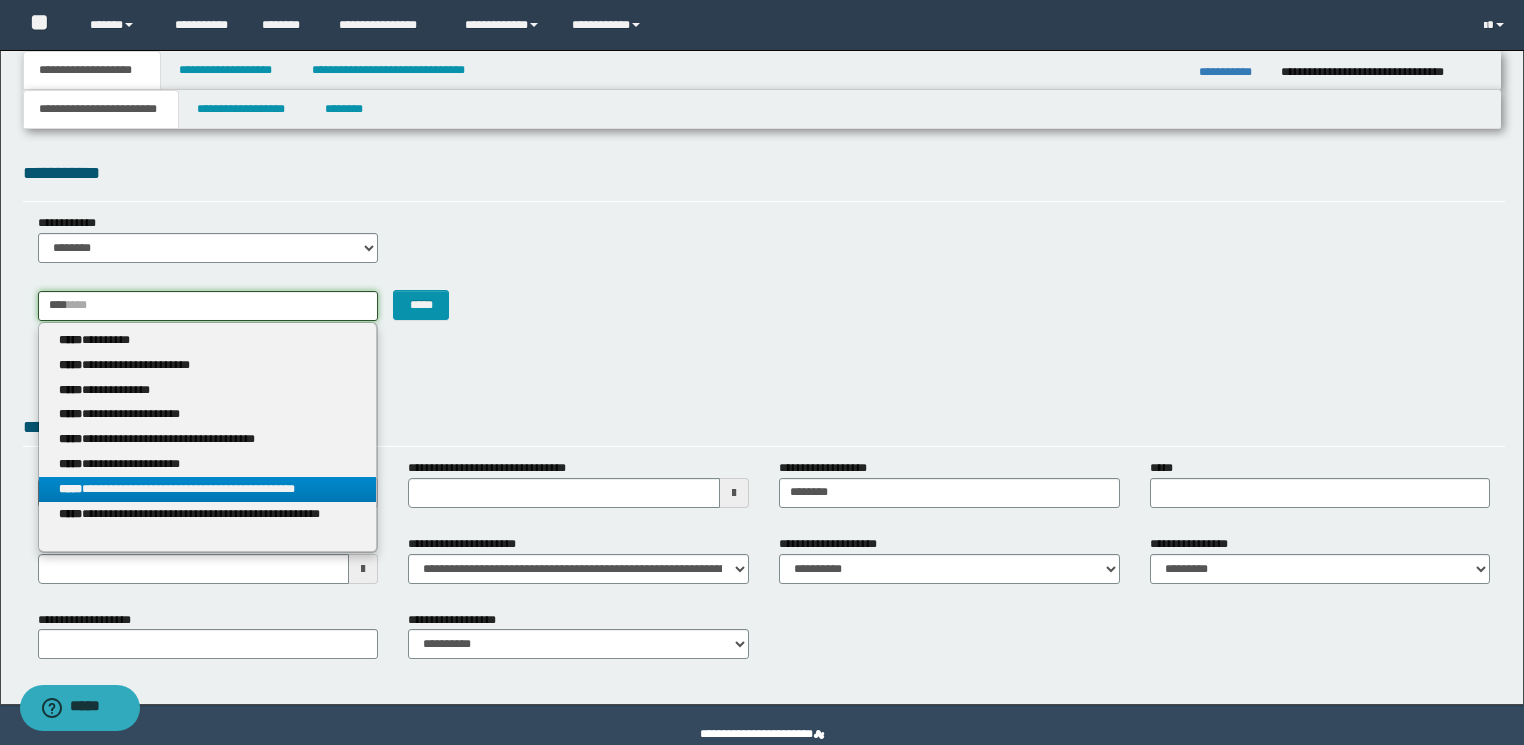 type 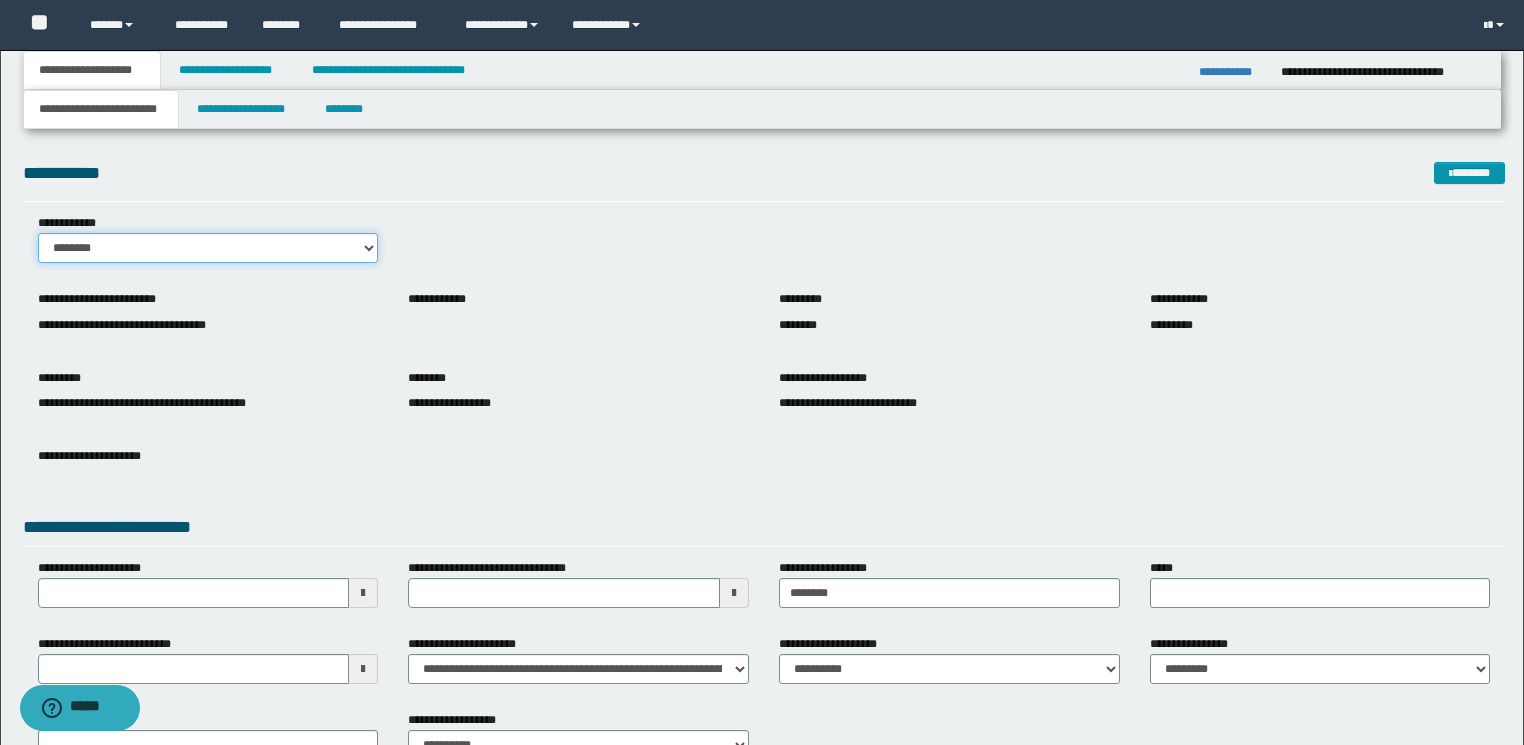 click on "********
*******" at bounding box center (208, 248) 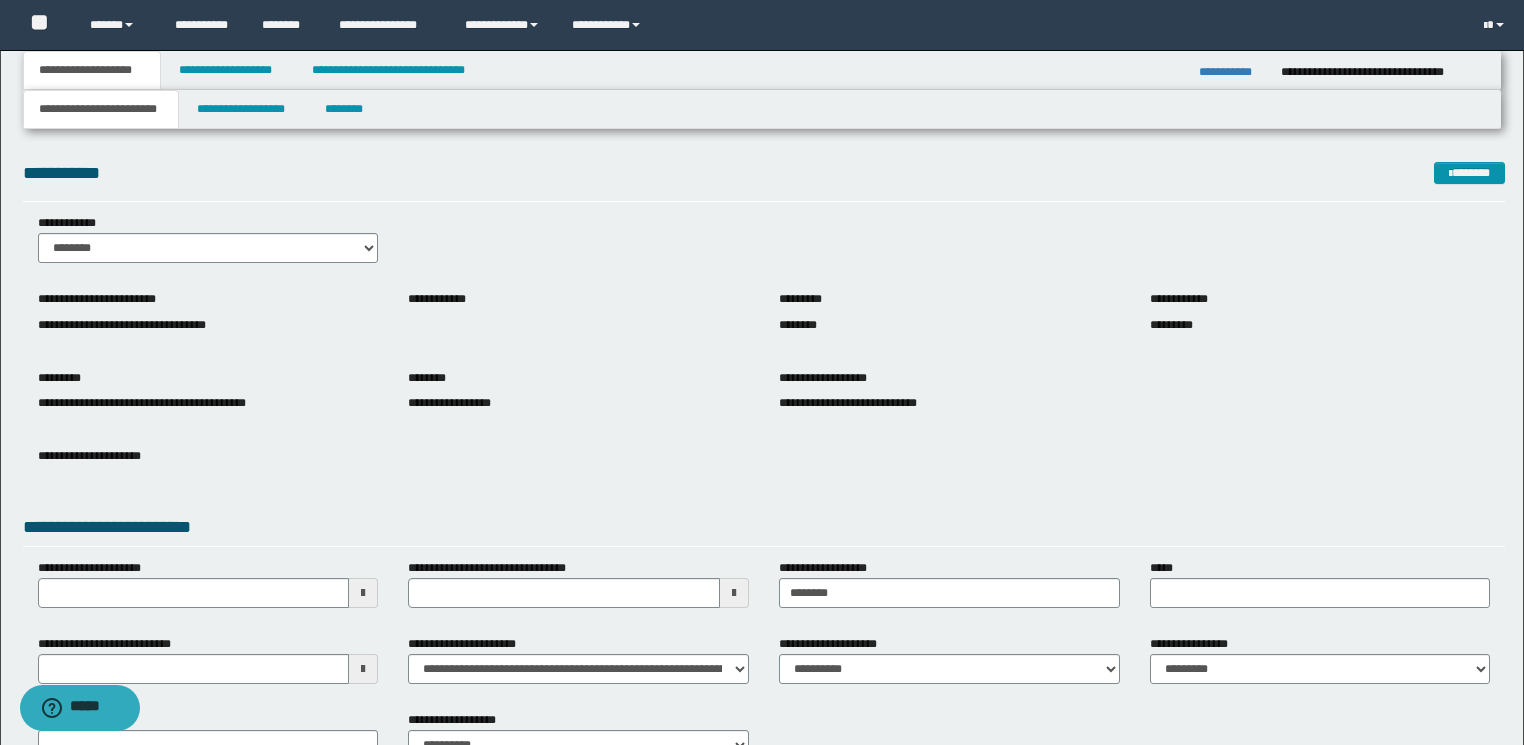 click on "**********" at bounding box center (208, 325) 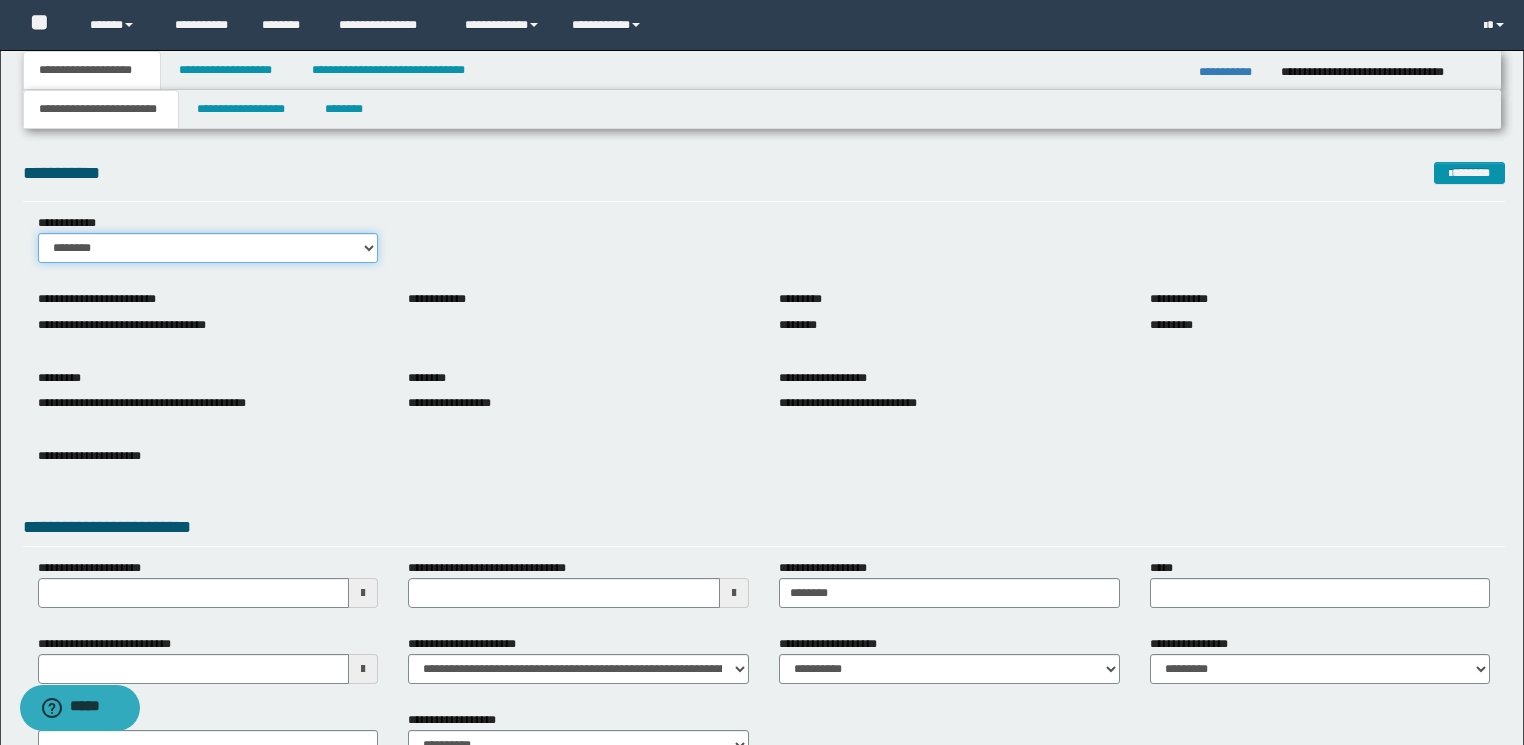 click on "********
*******" at bounding box center [208, 248] 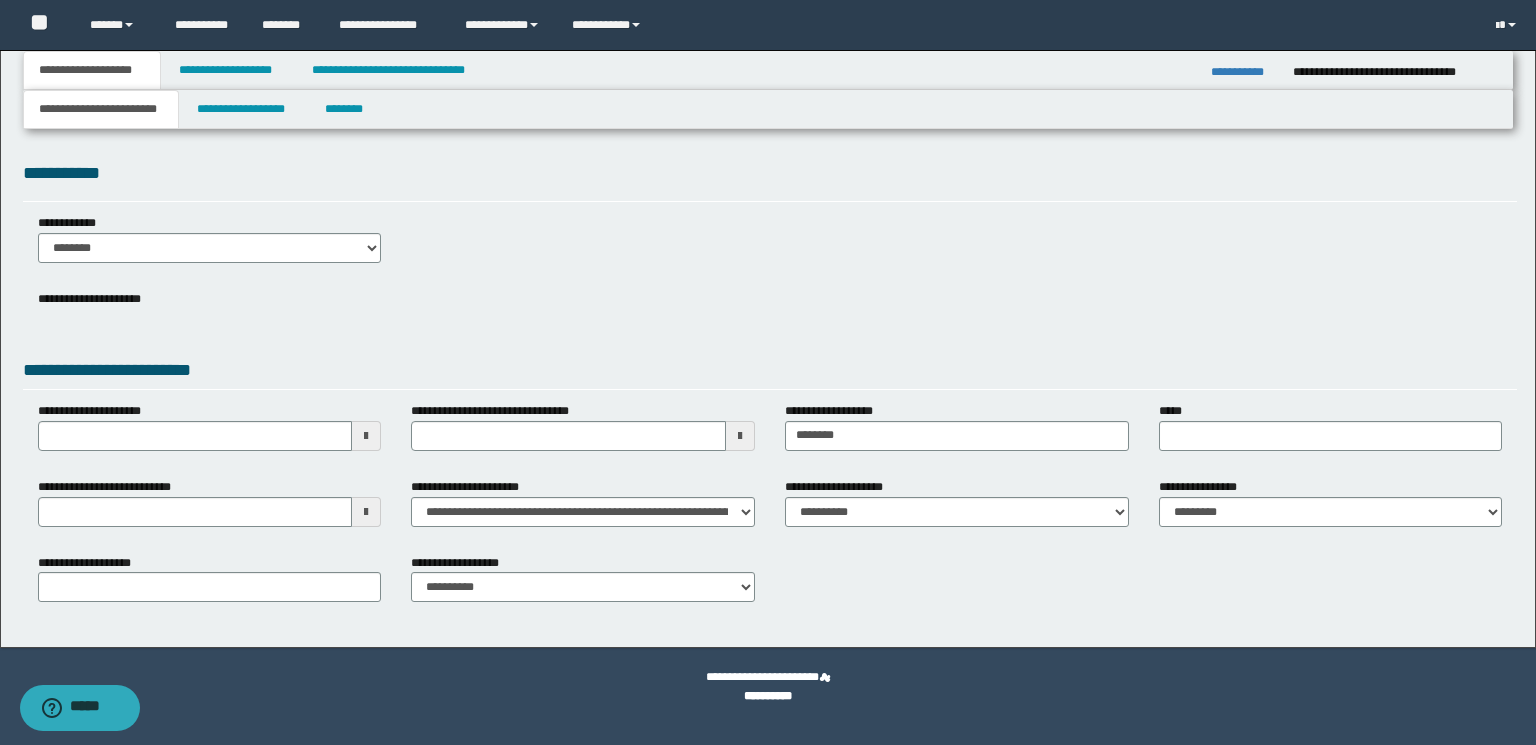 click on "**********" at bounding box center [770, 314] 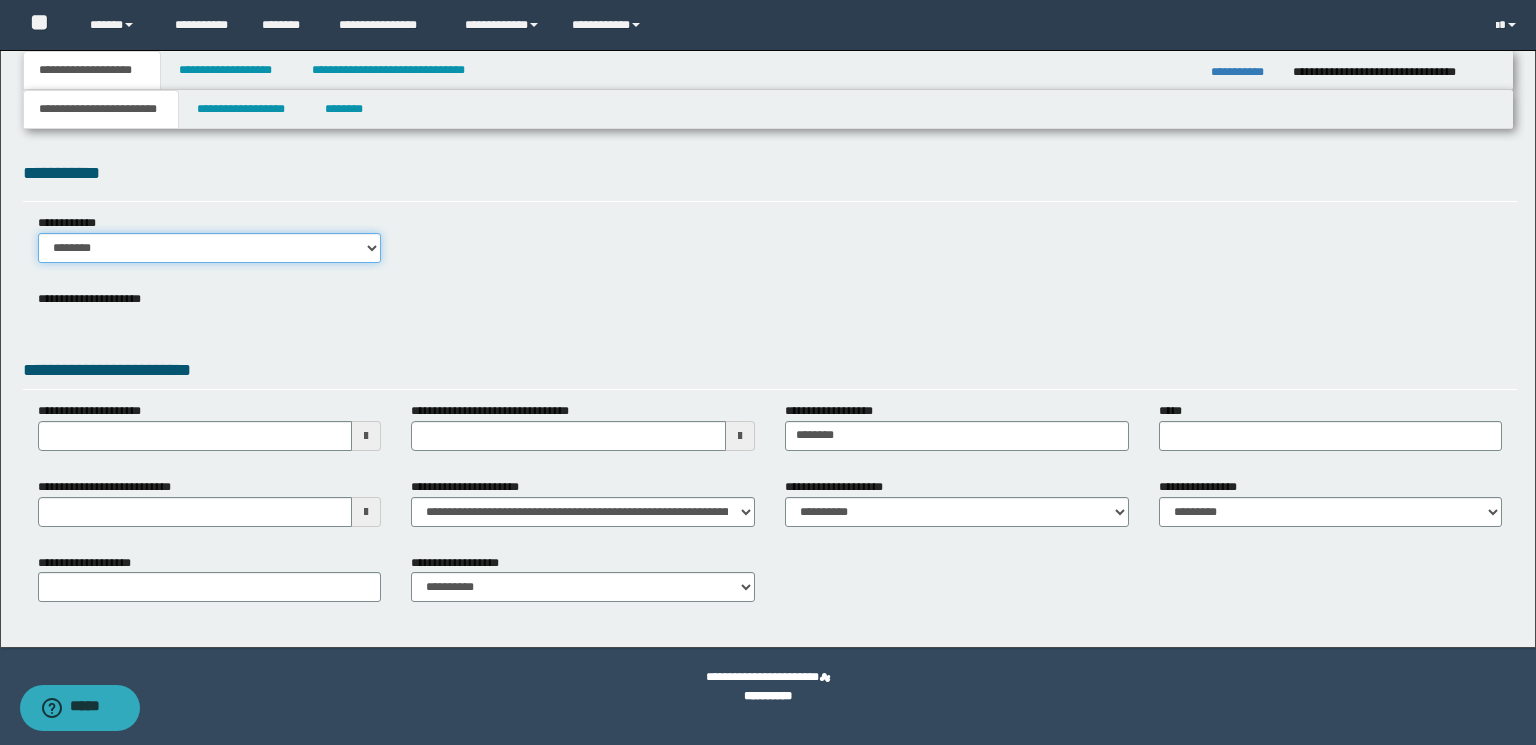 click on "********
*******" at bounding box center (210, 248) 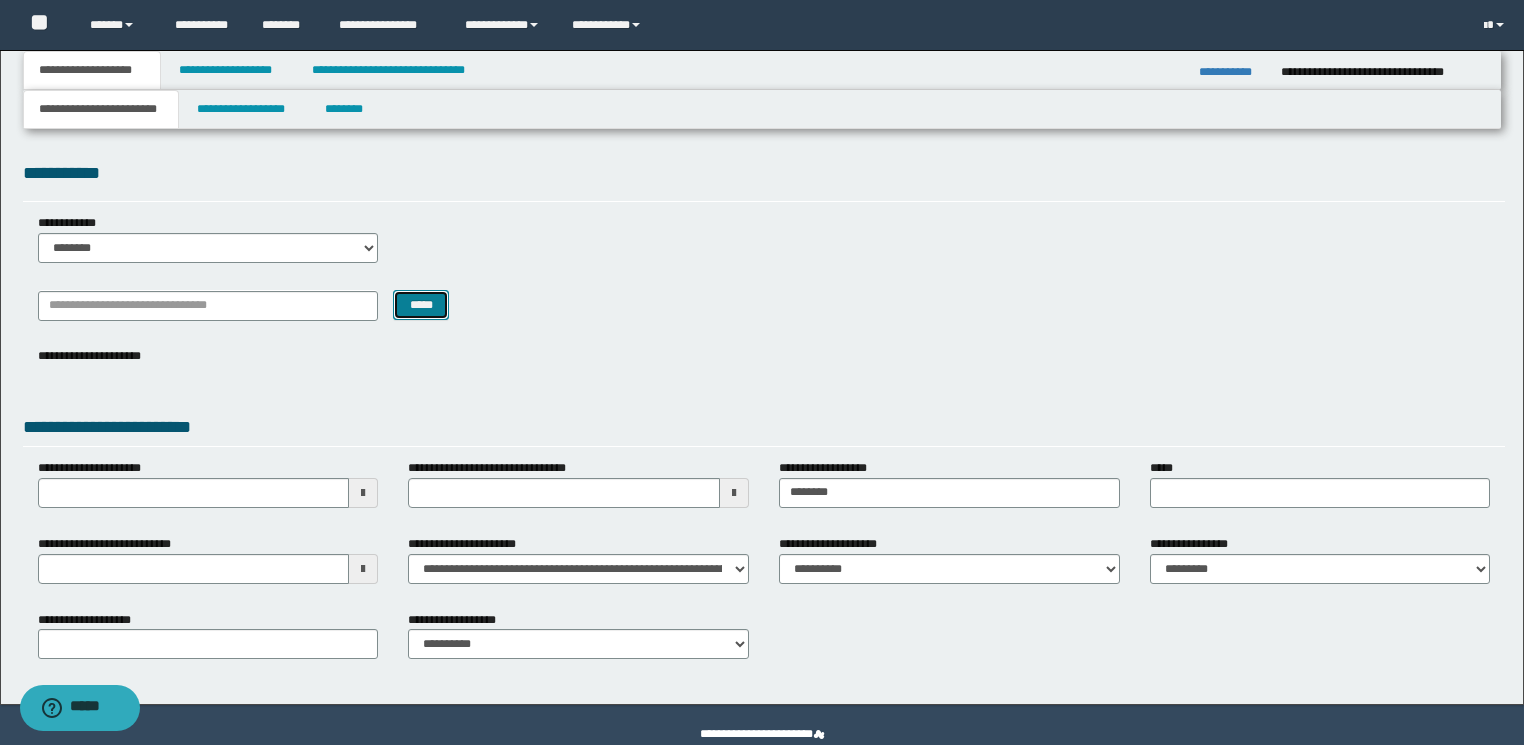 click on "*****" at bounding box center (421, 305) 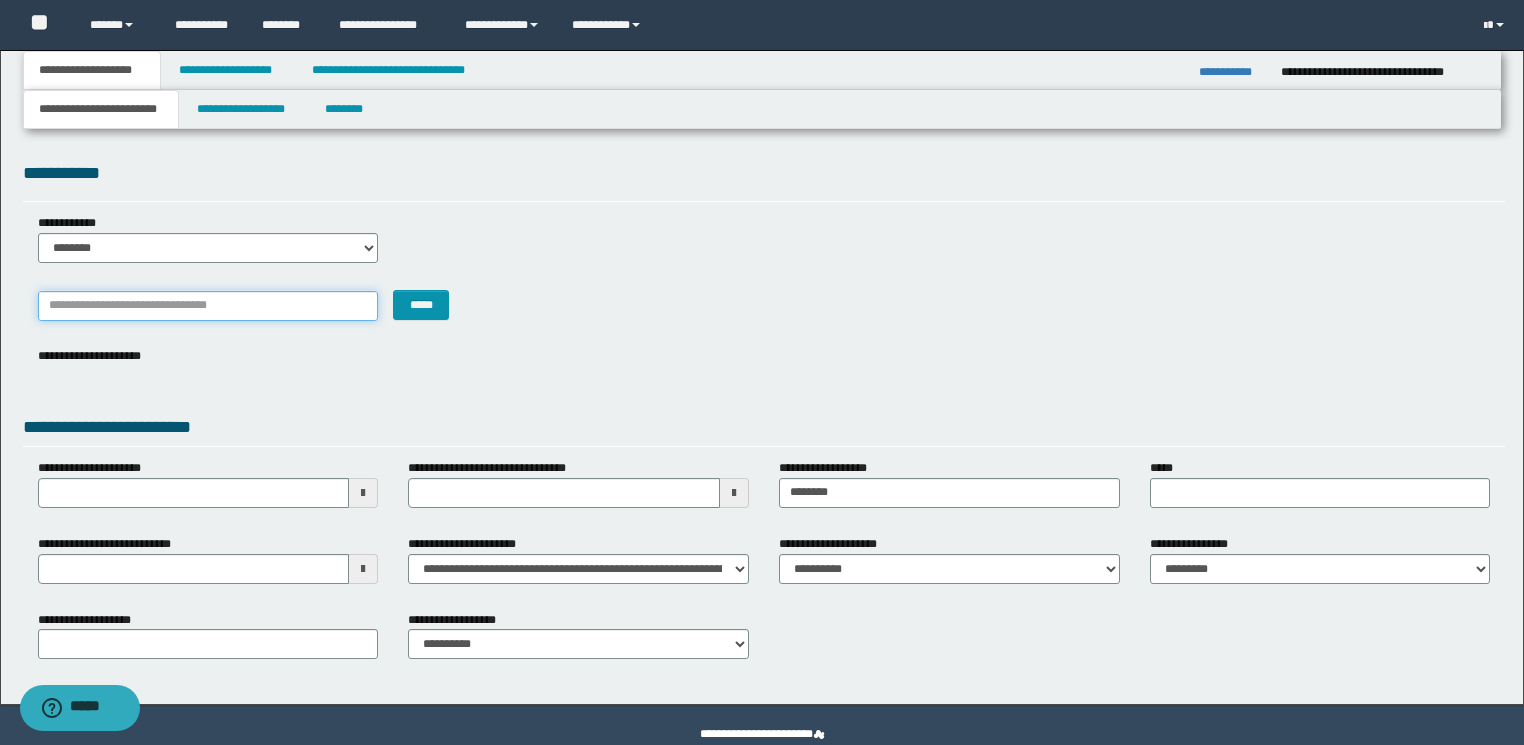 click on "*******" at bounding box center [208, 306] 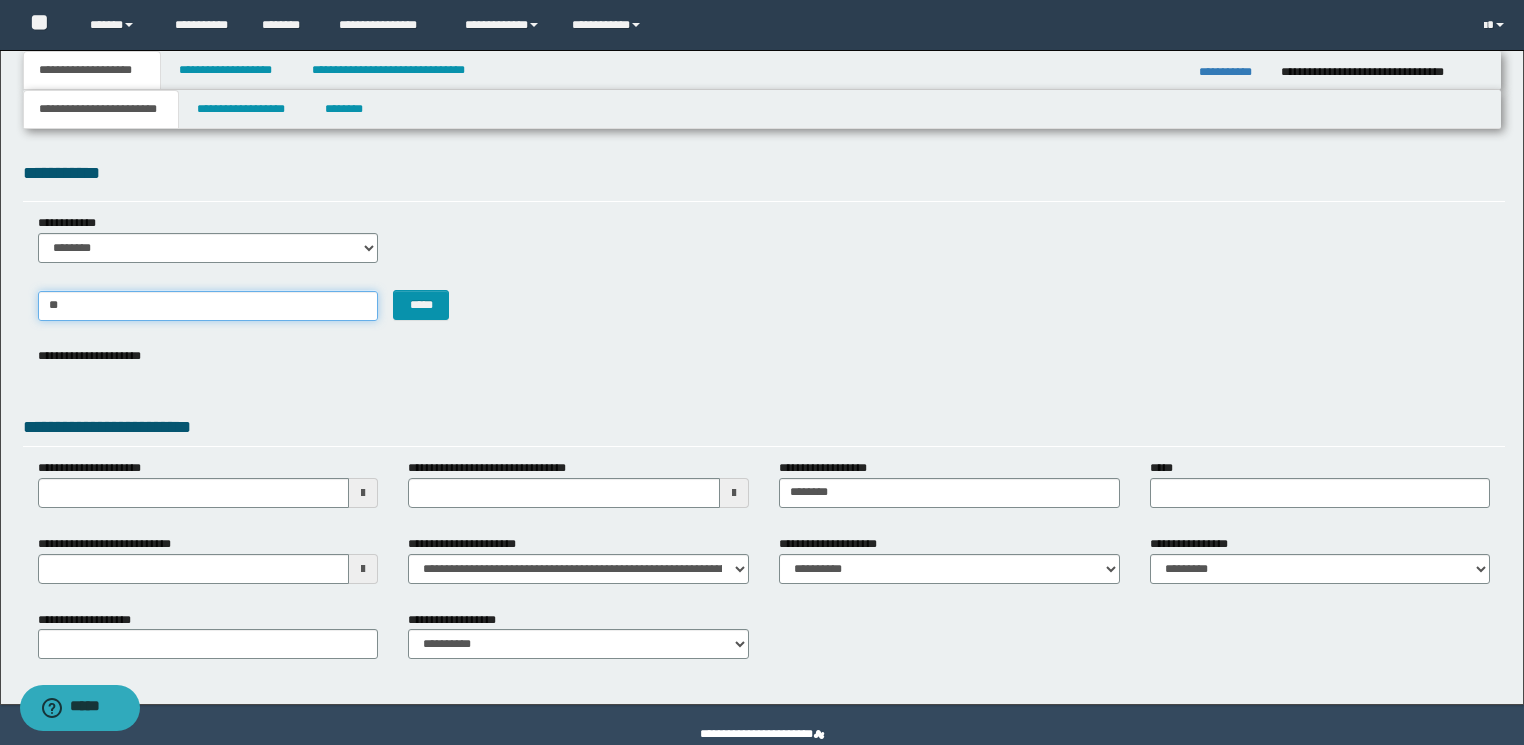 type on "***" 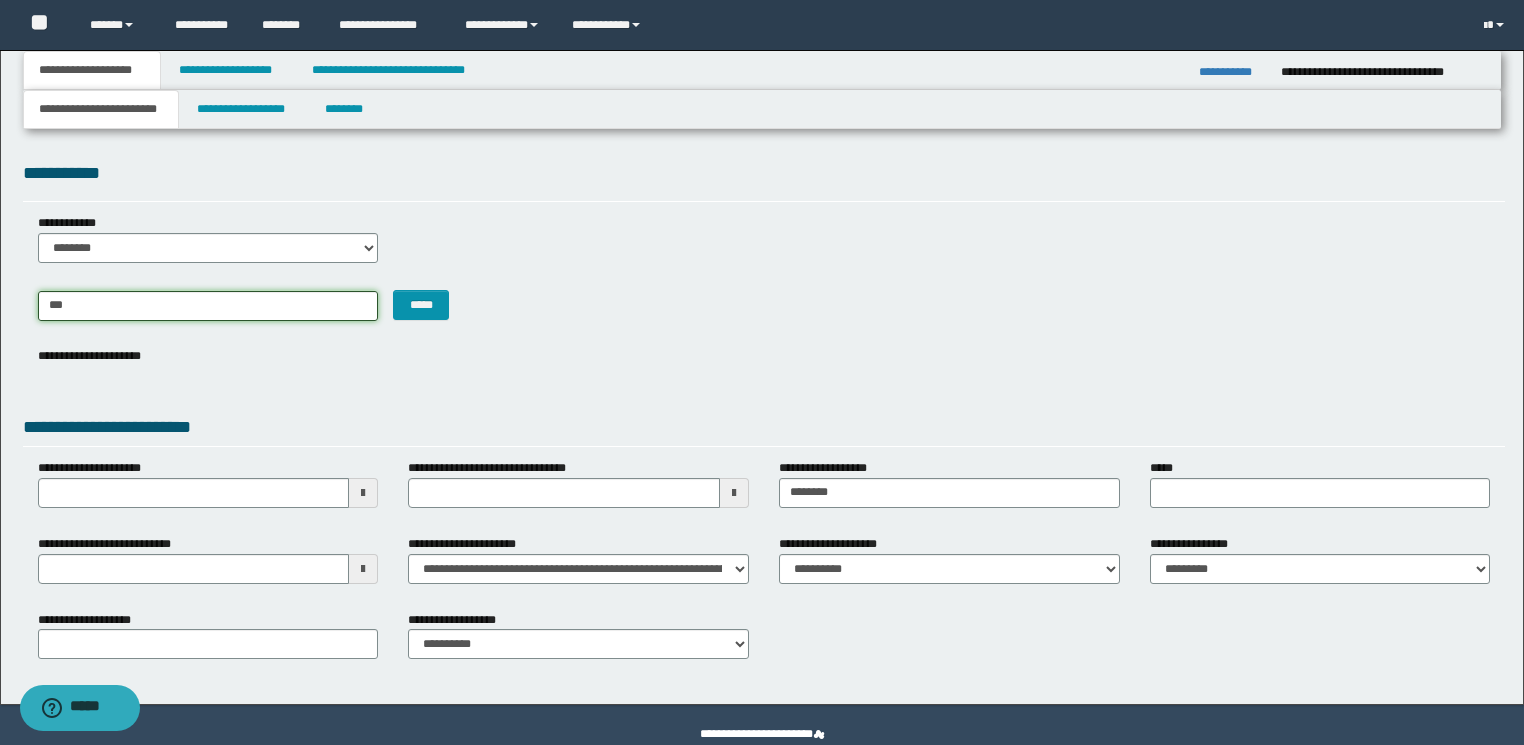 type on "********" 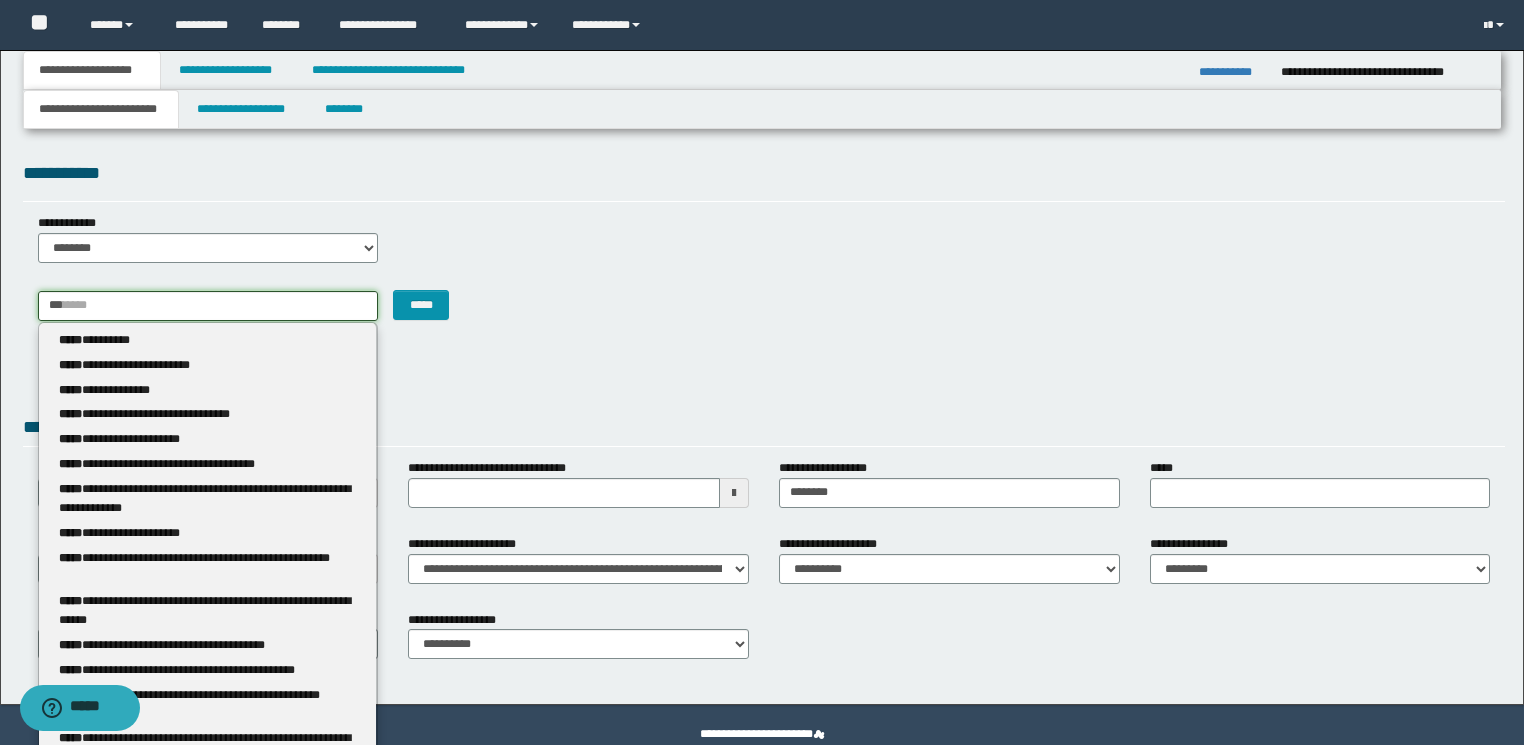 type 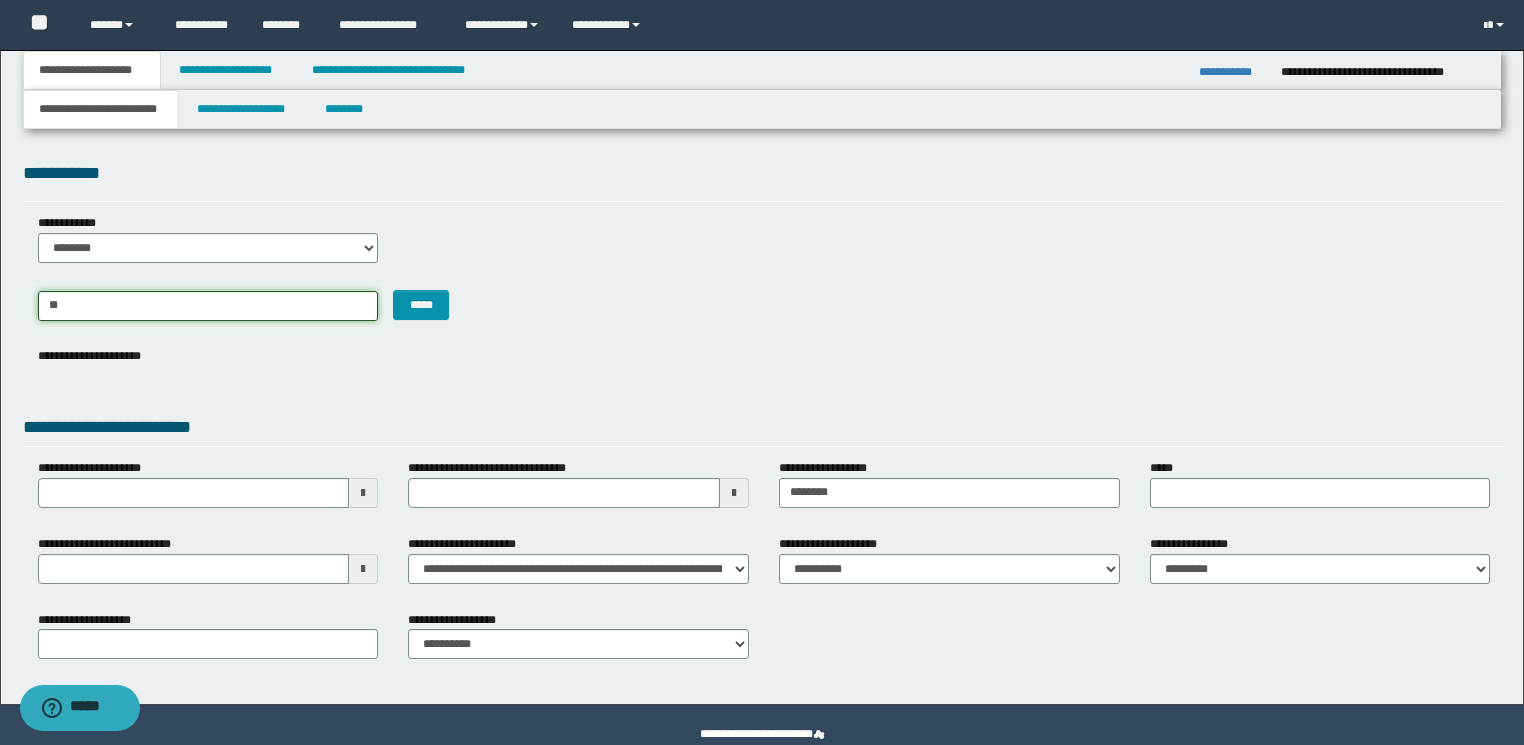 type on "*" 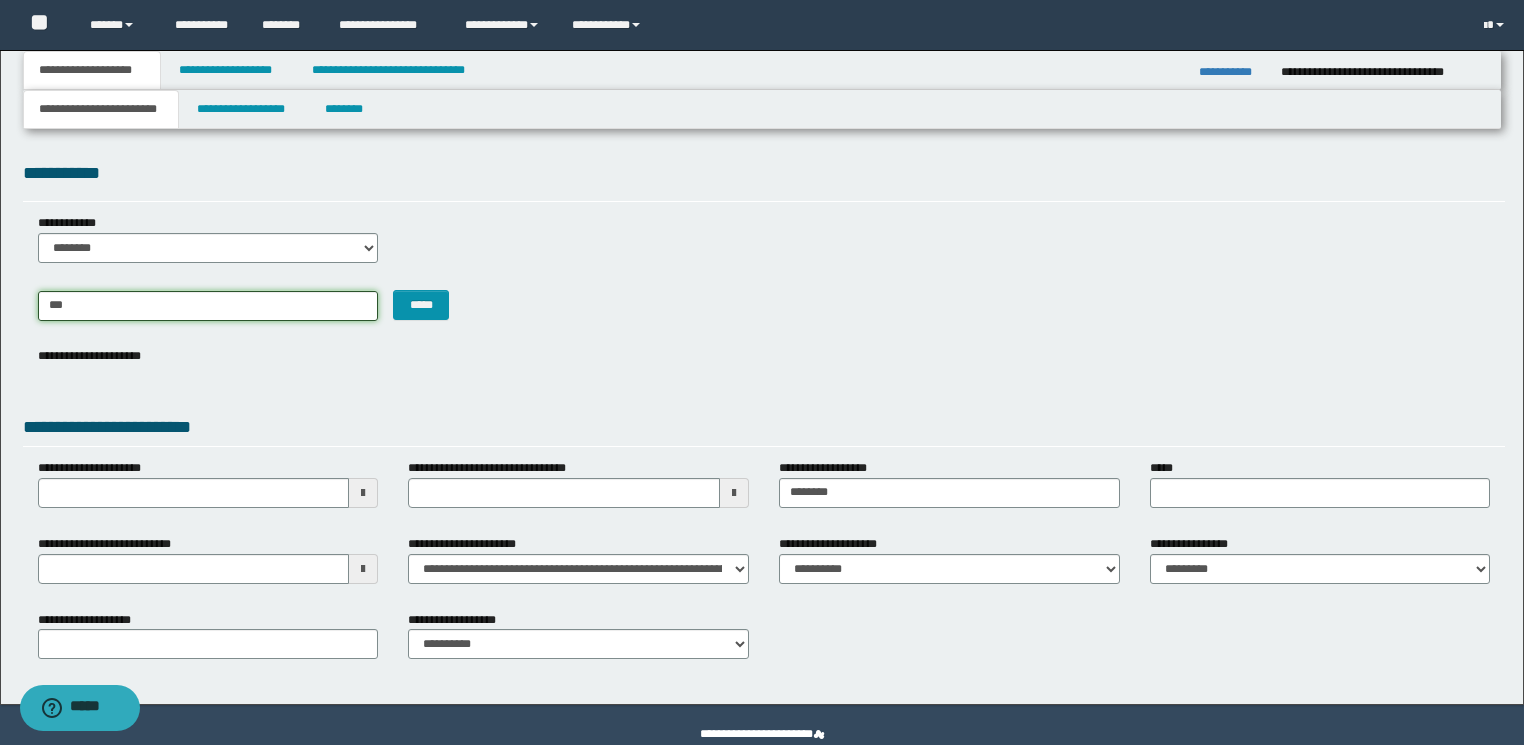 type on "**********" 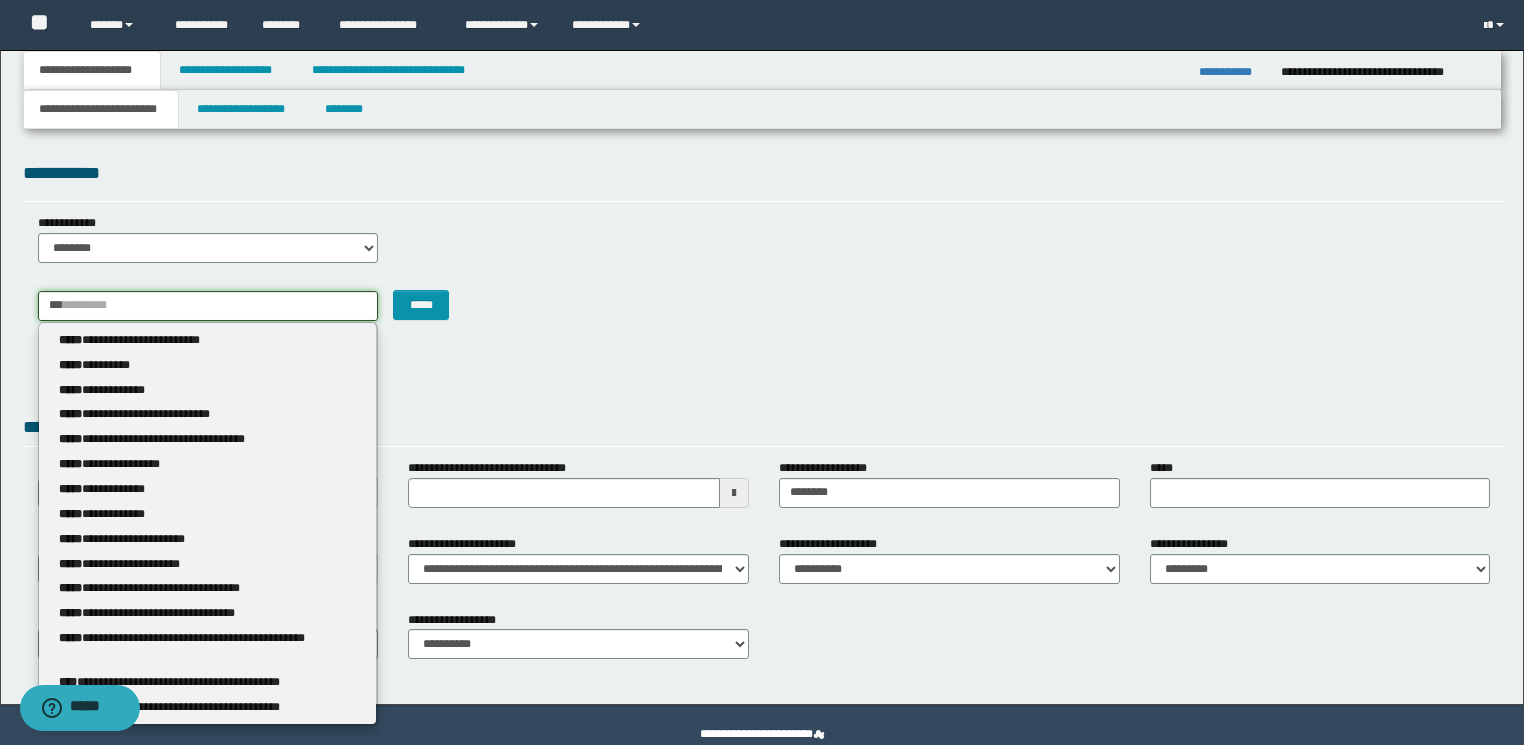 type 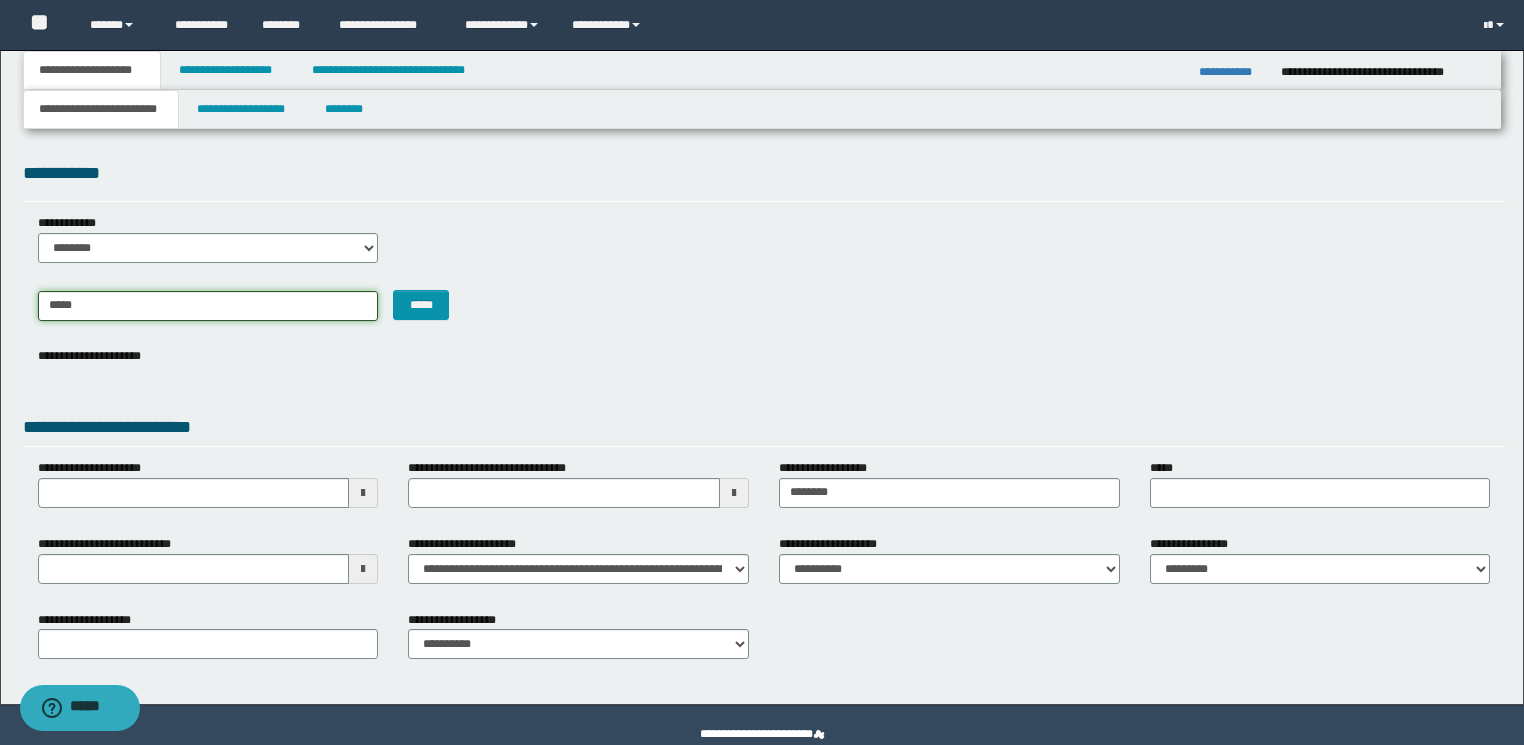 type on "******" 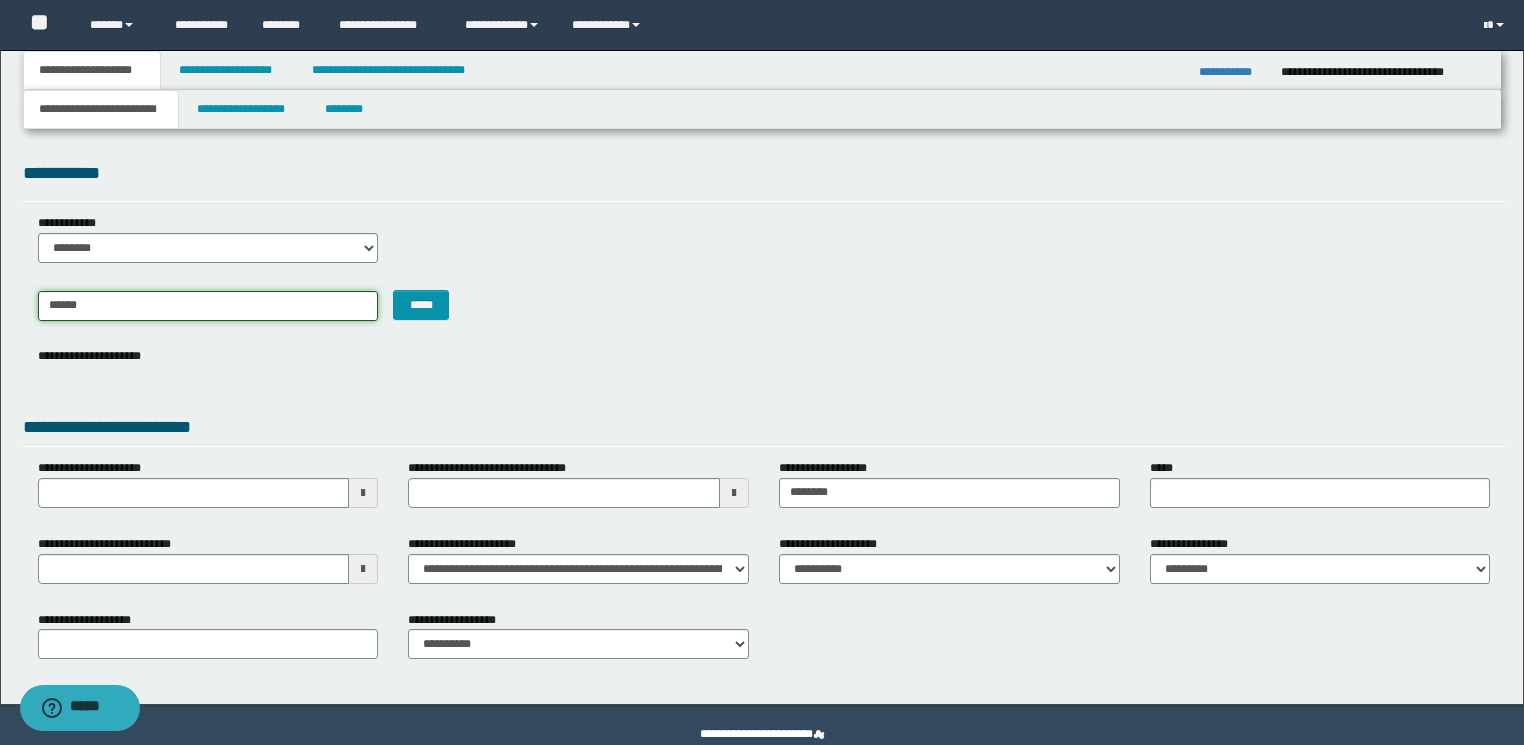 type on "********" 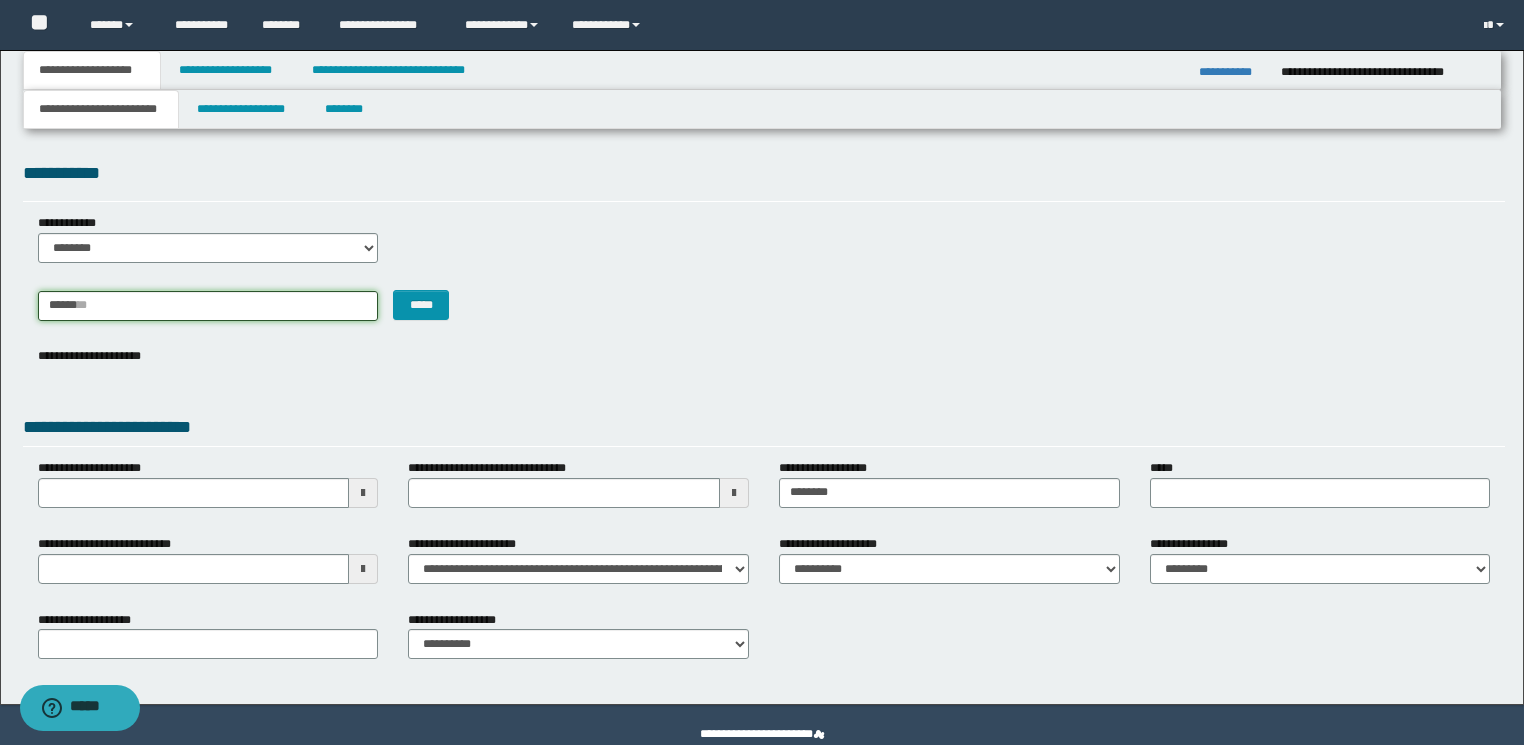 type 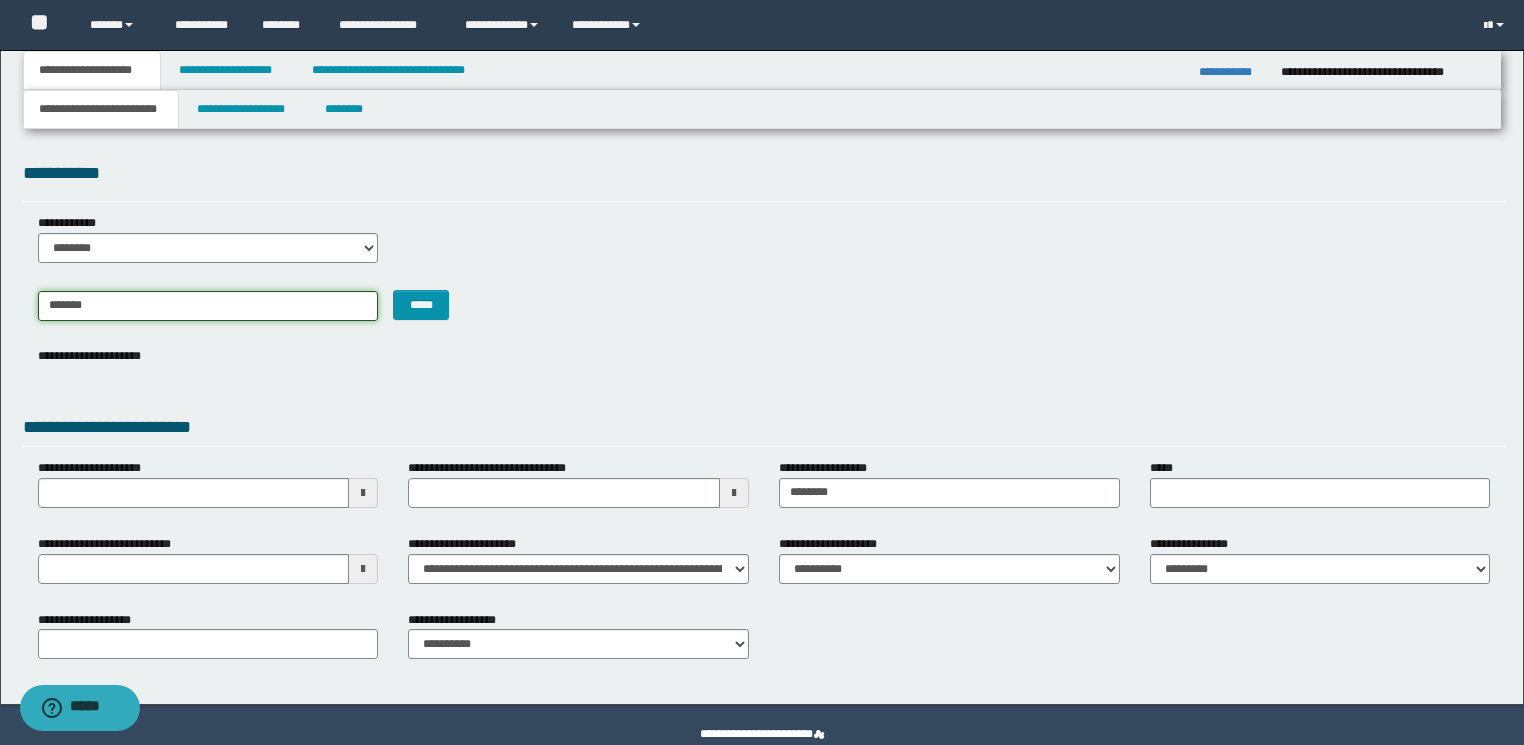 type on "********" 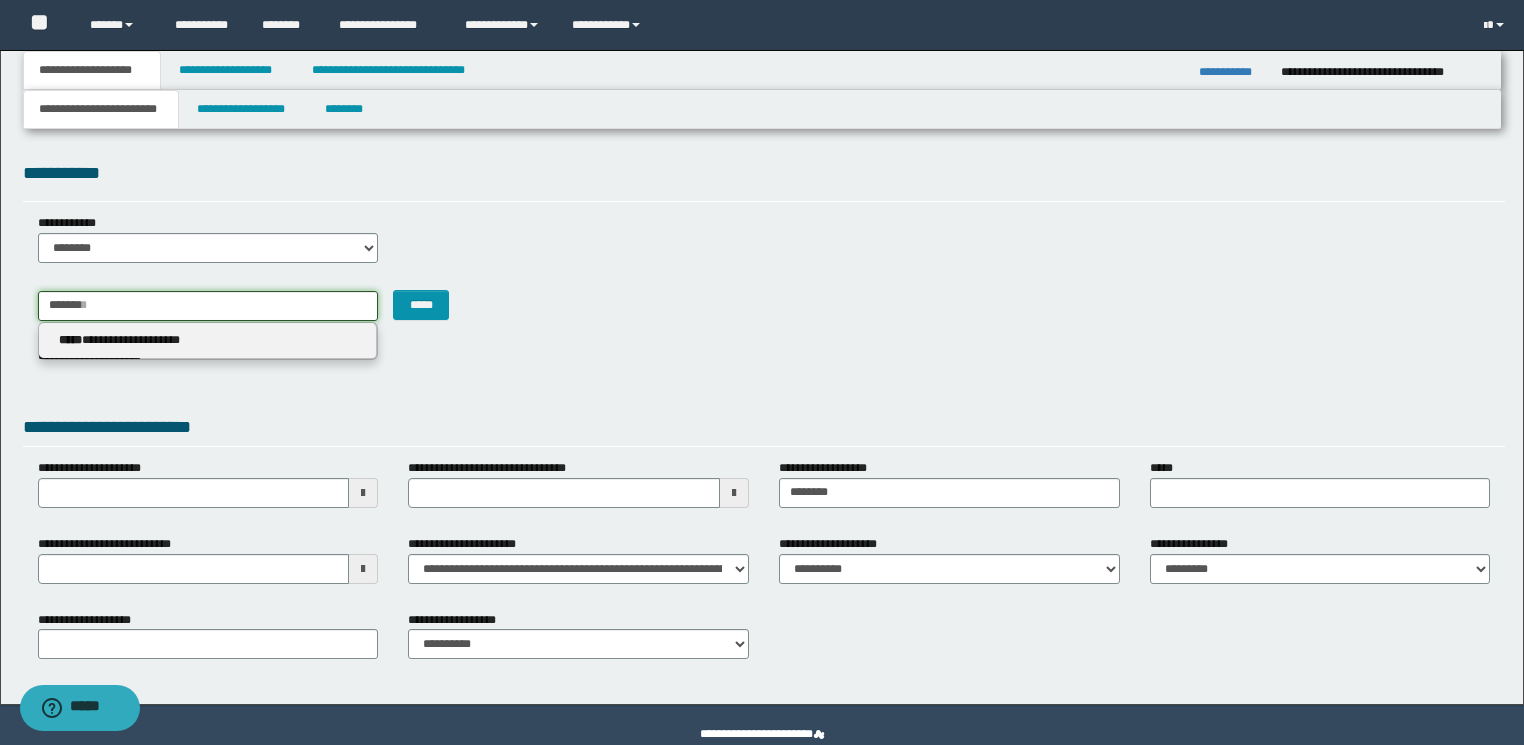type 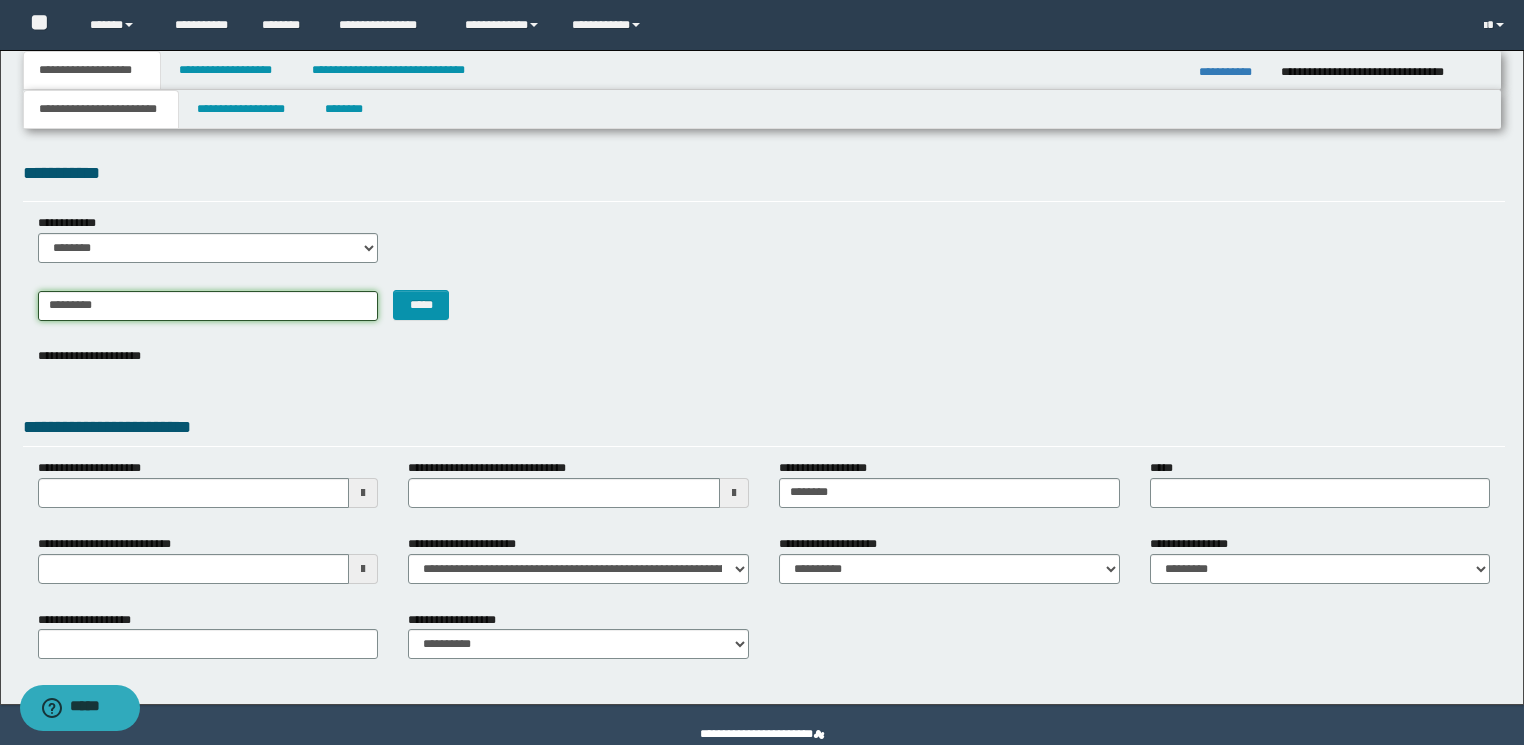 type on "*******" 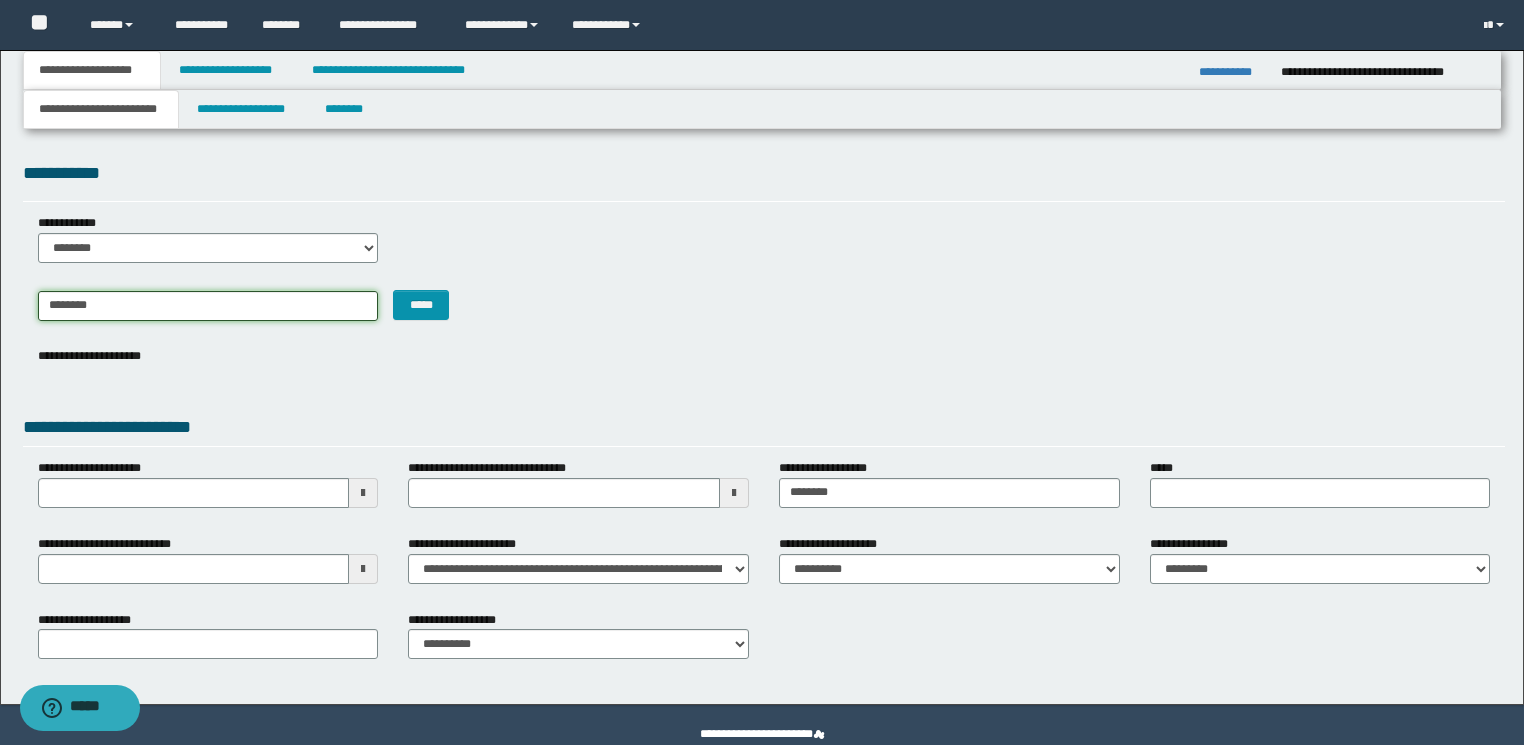 type on "*******" 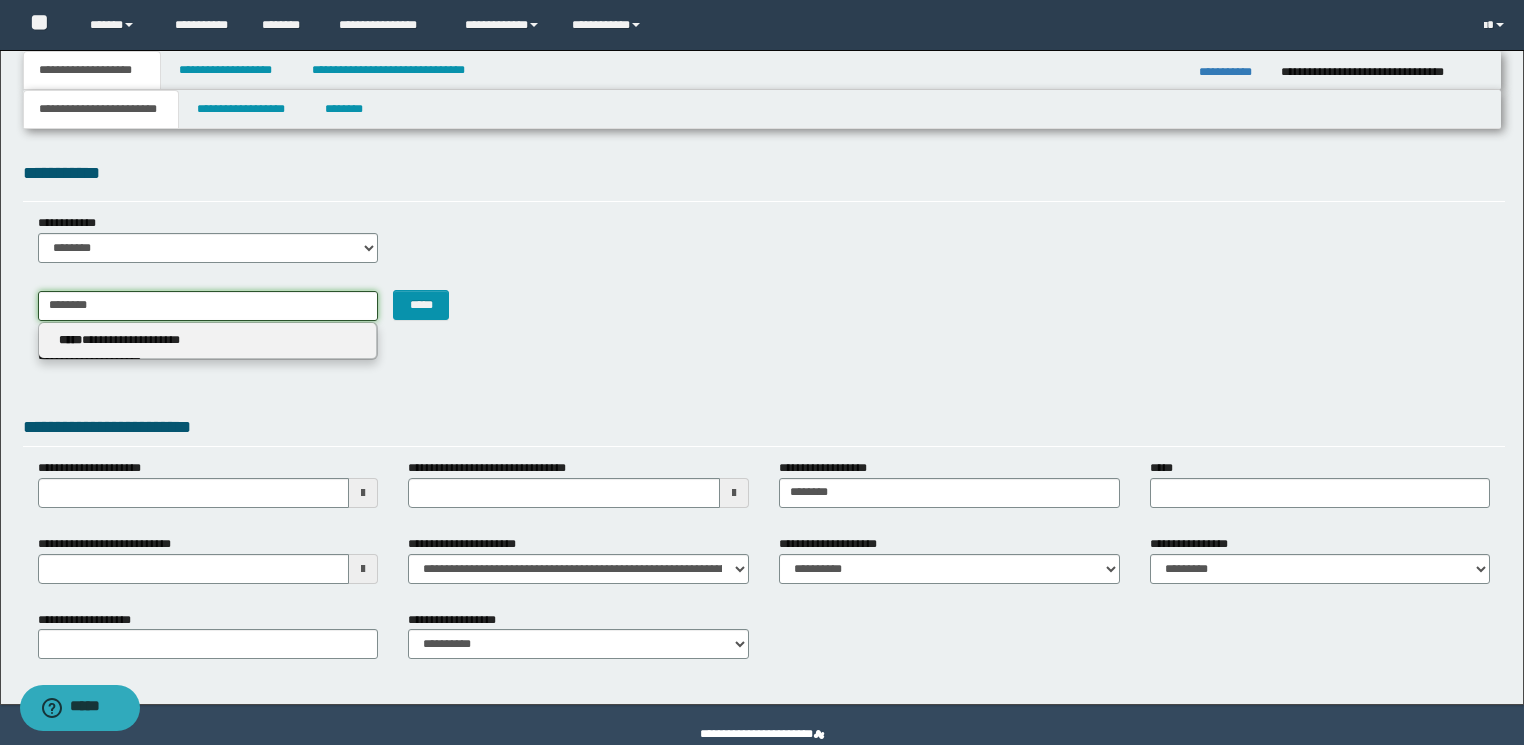 type 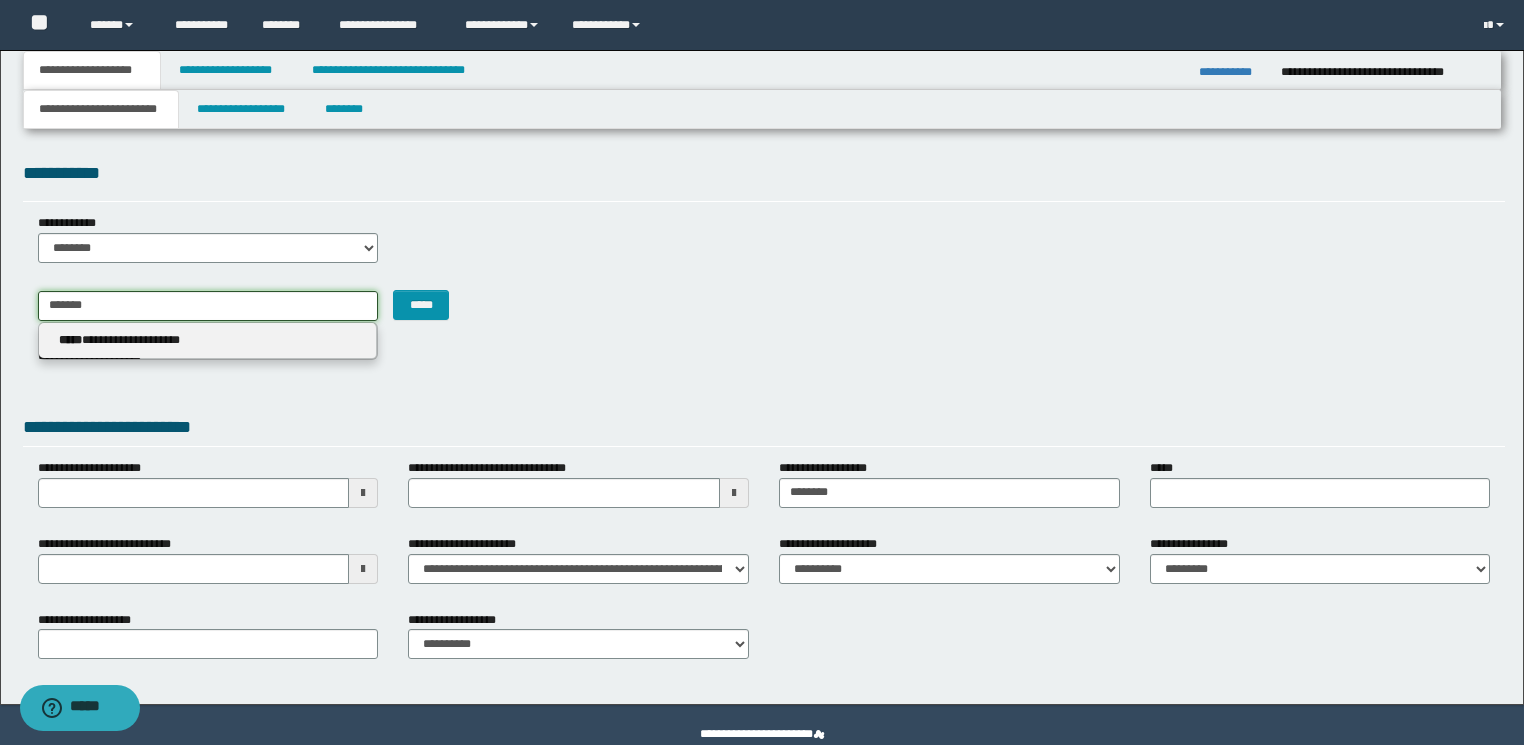 type on "********" 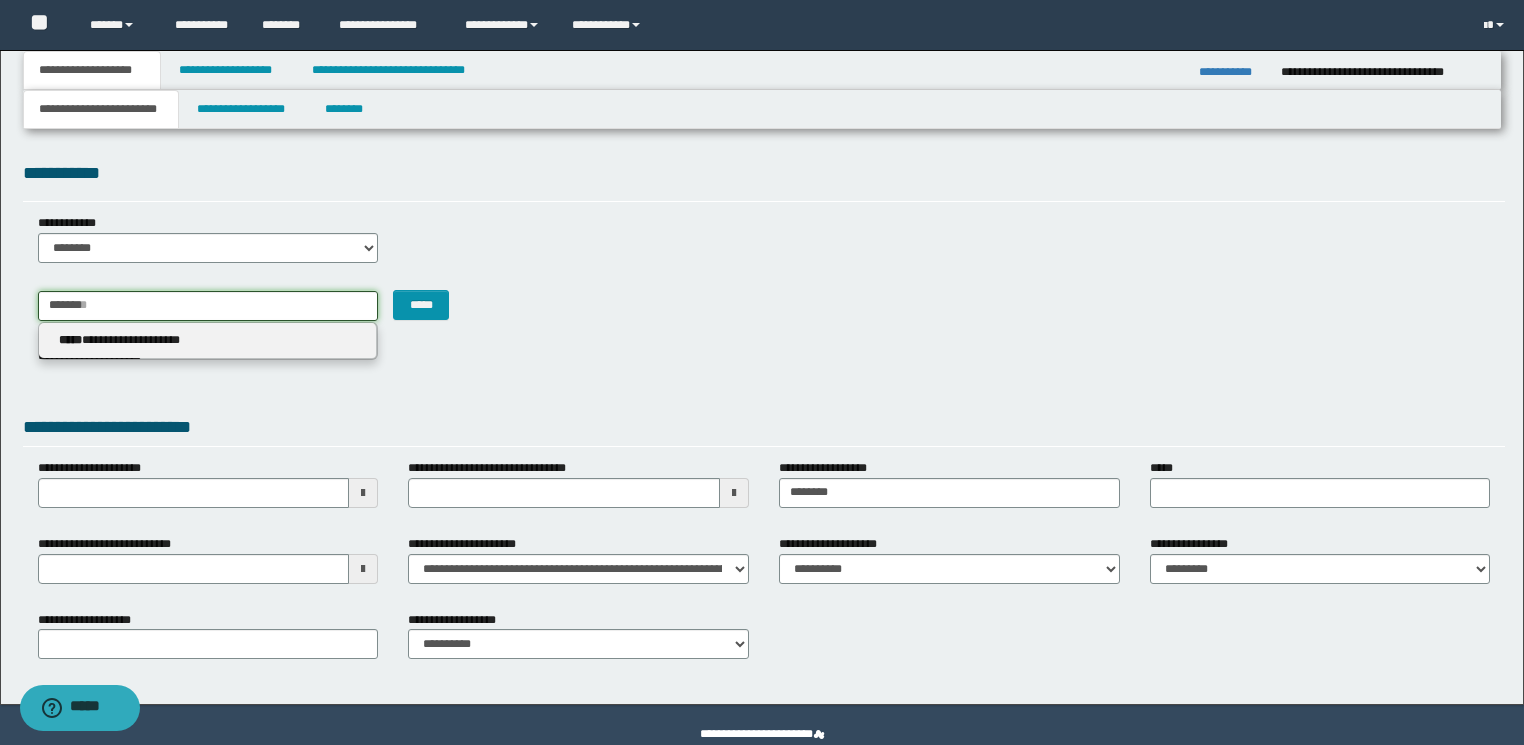 type 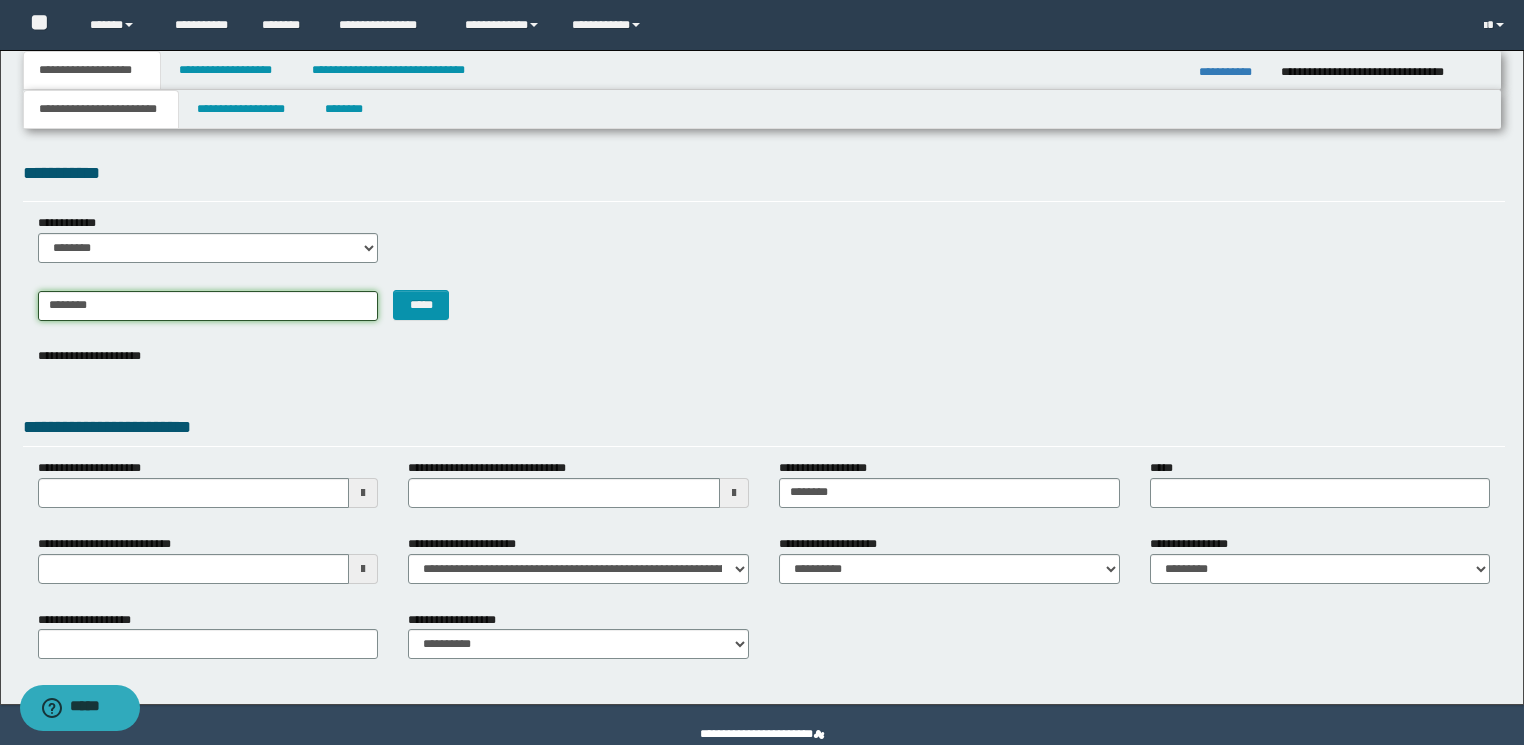 type on "********" 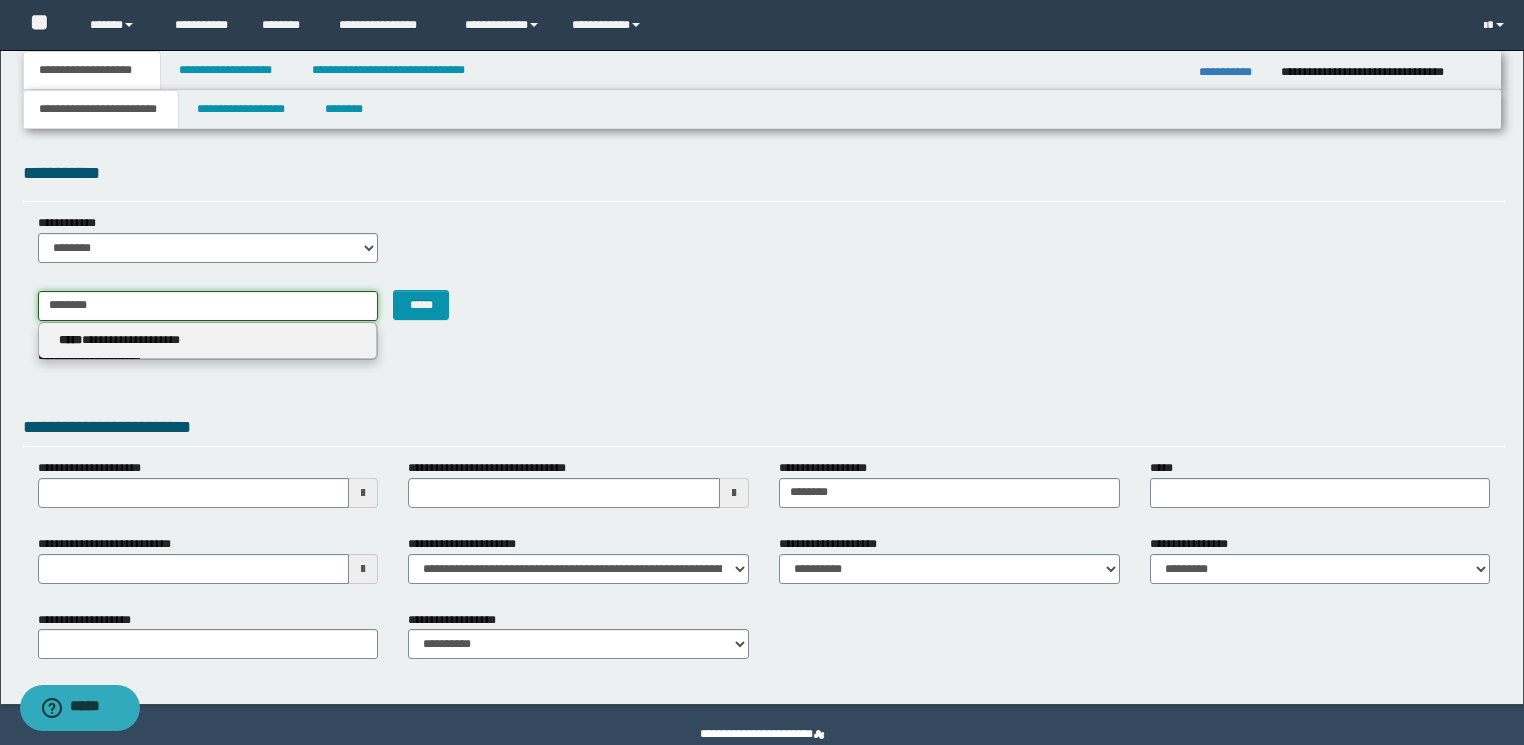 type 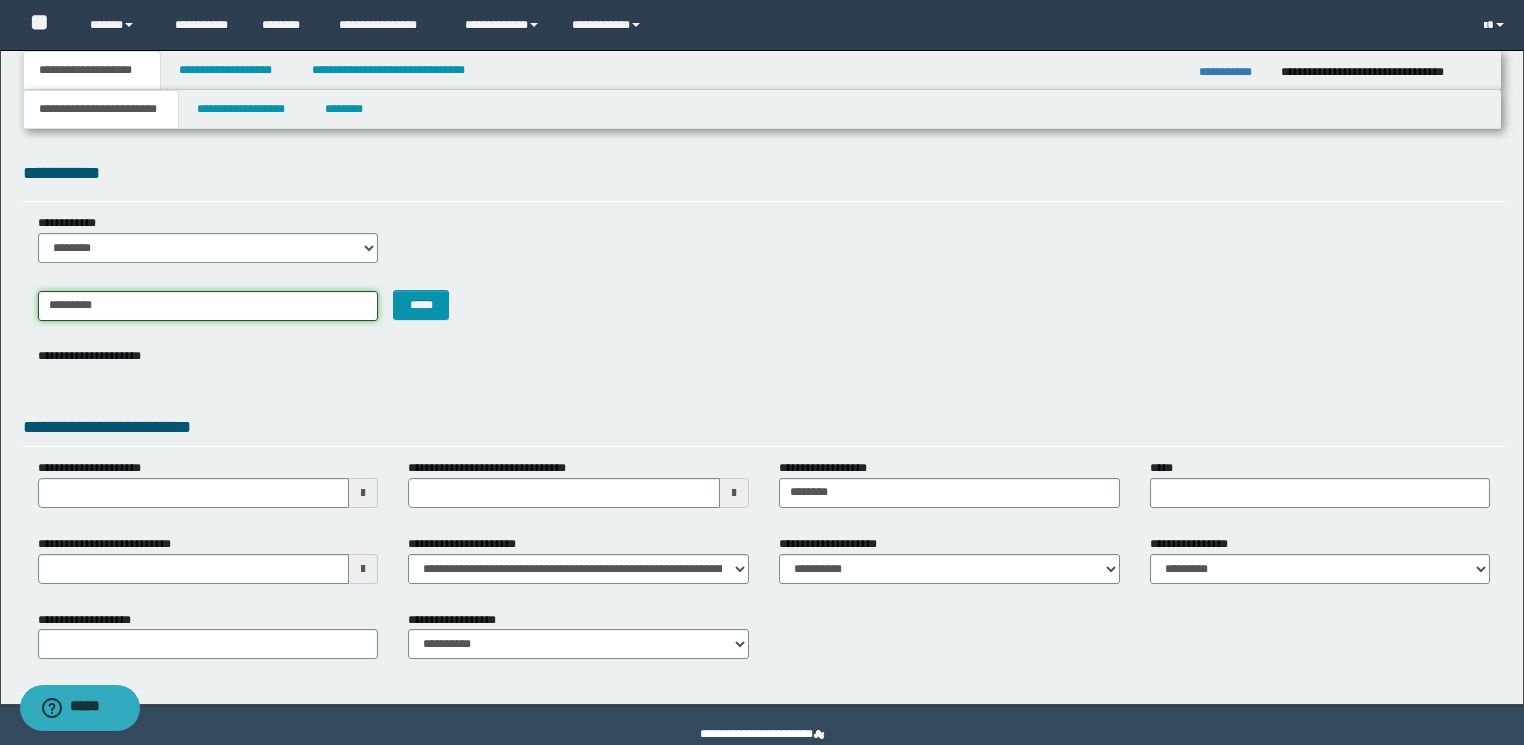 type on "********" 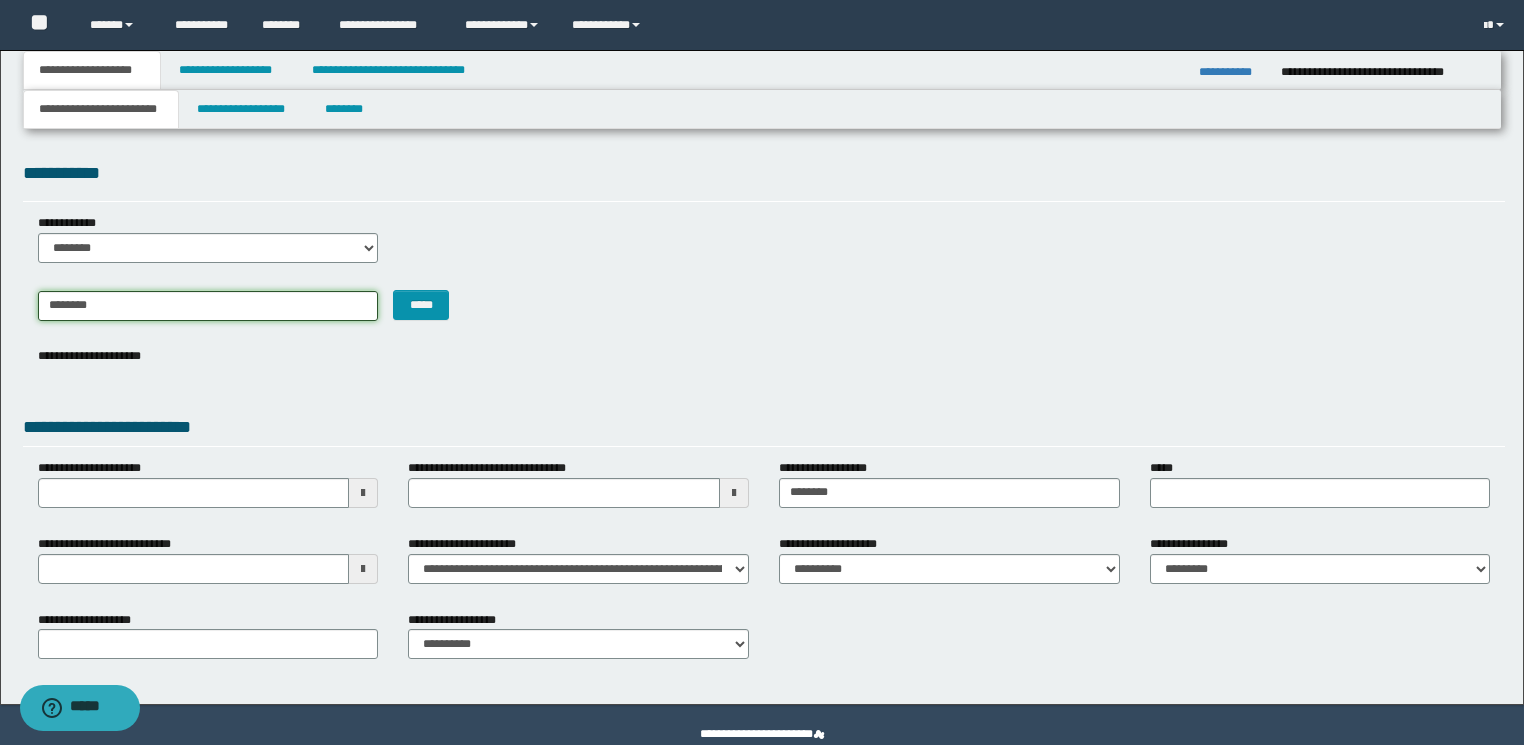 type on "********" 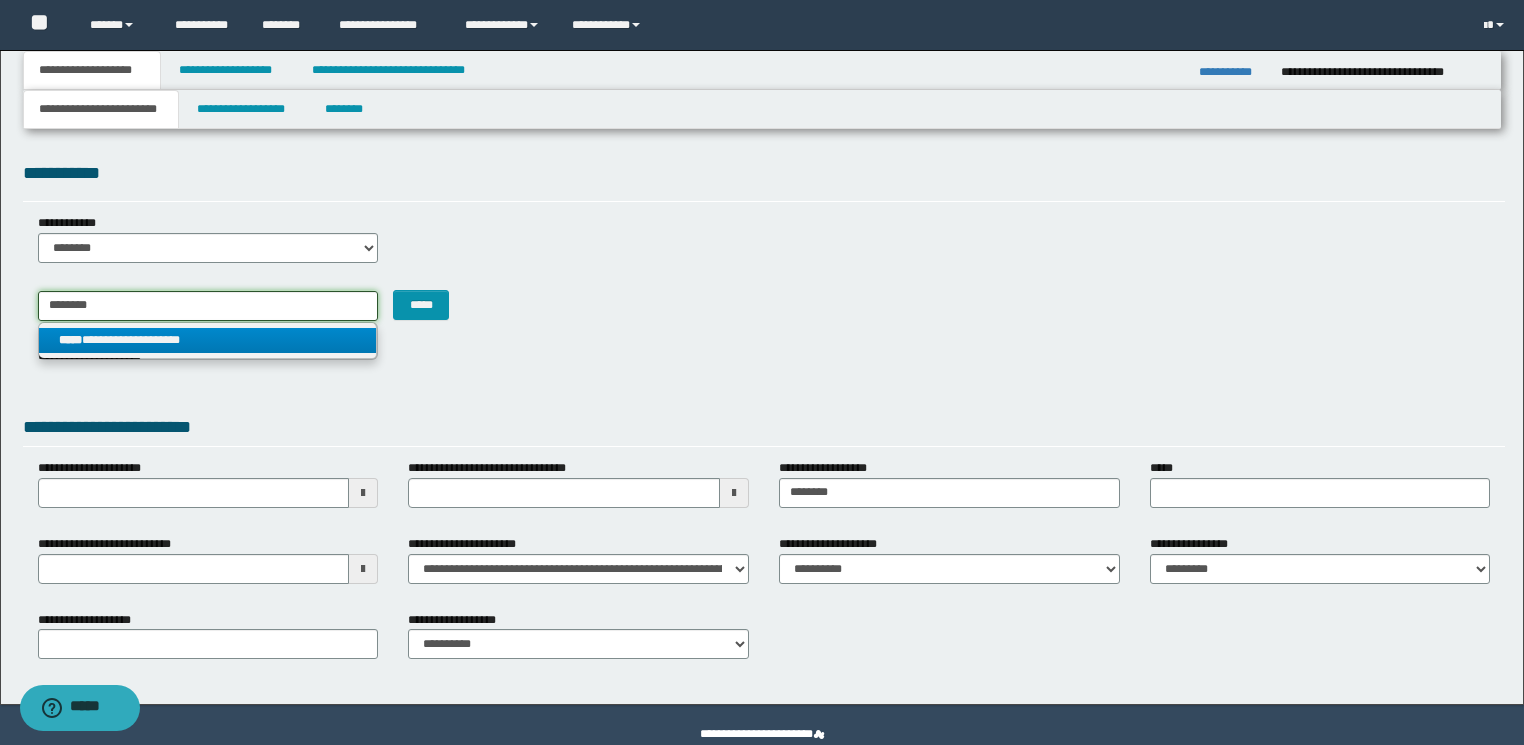 type on "********" 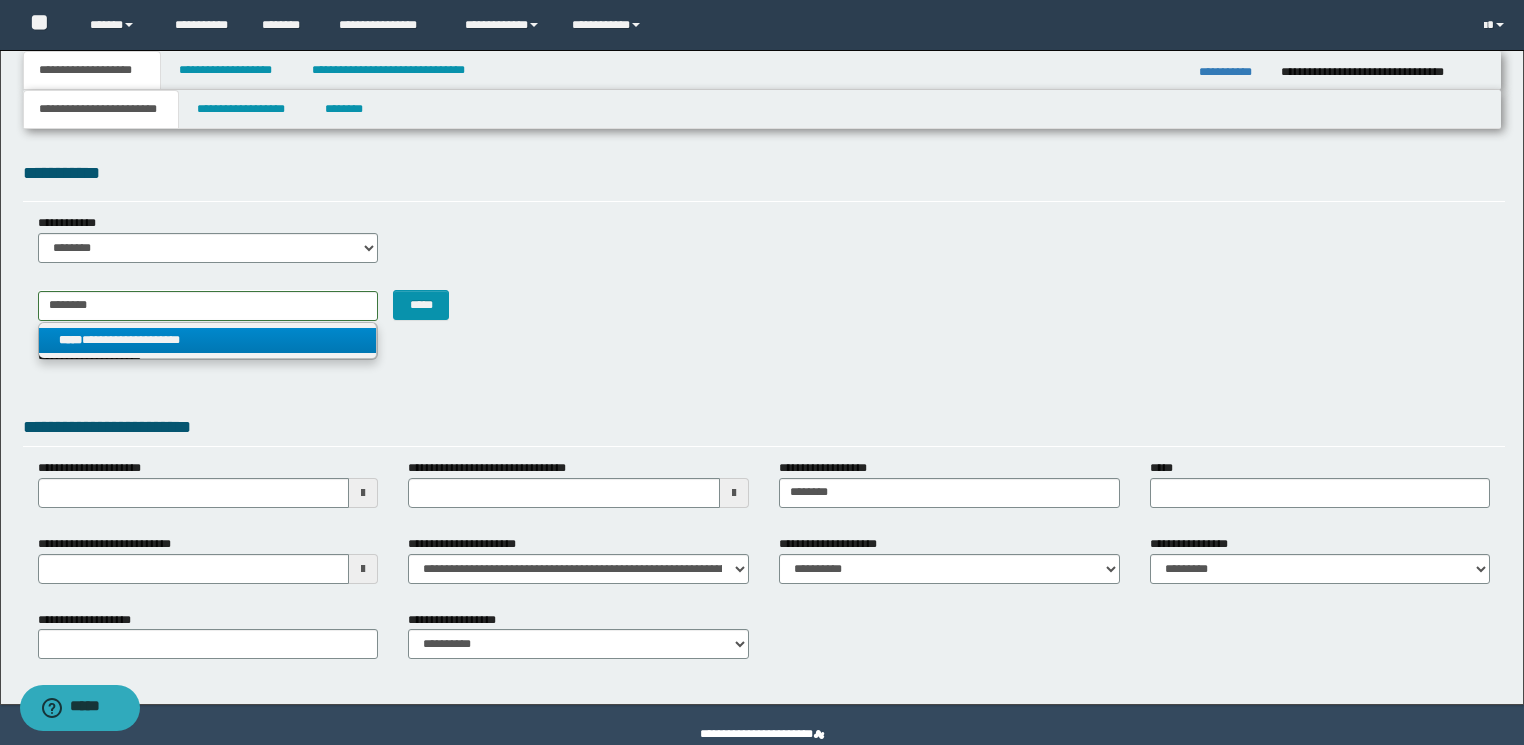click on "**********" at bounding box center [208, 340] 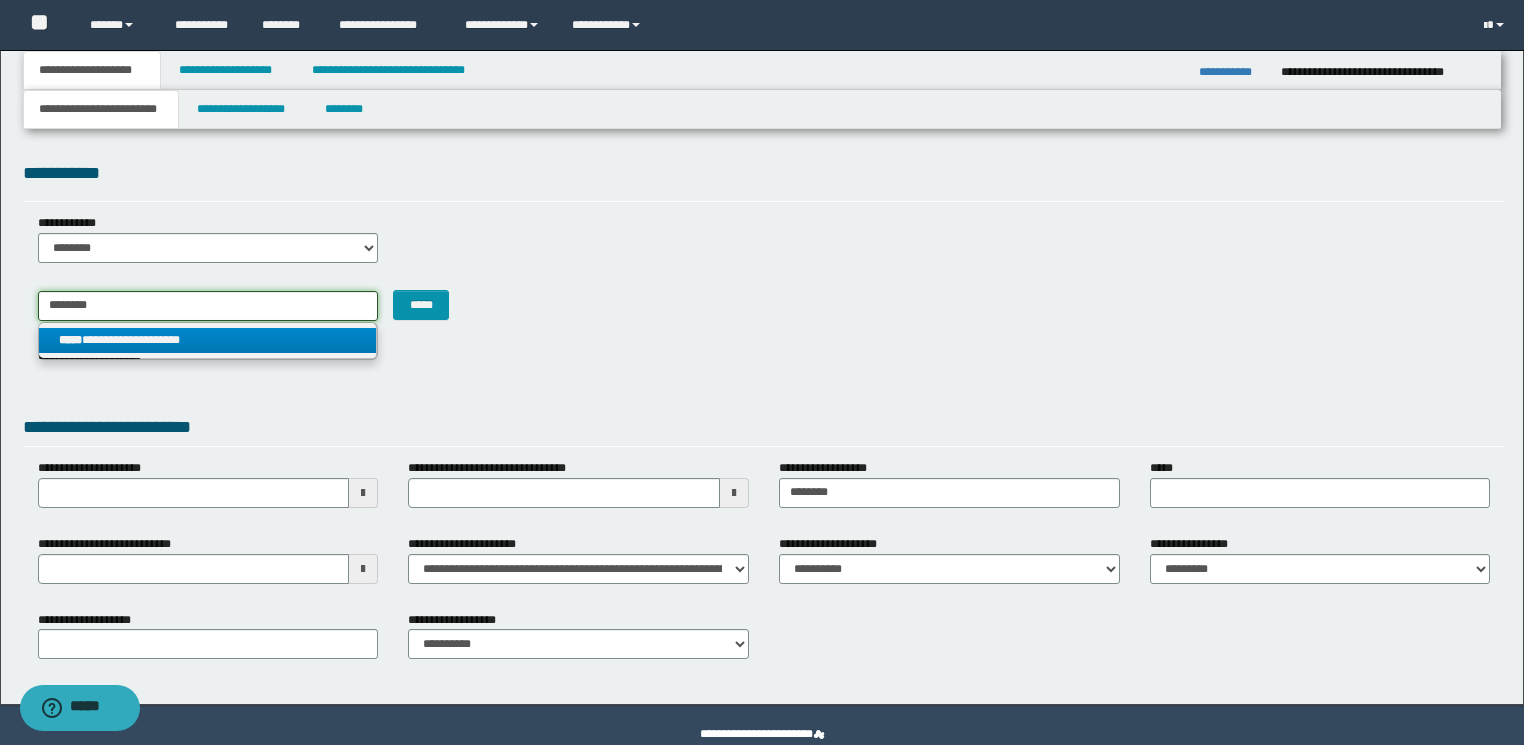 type 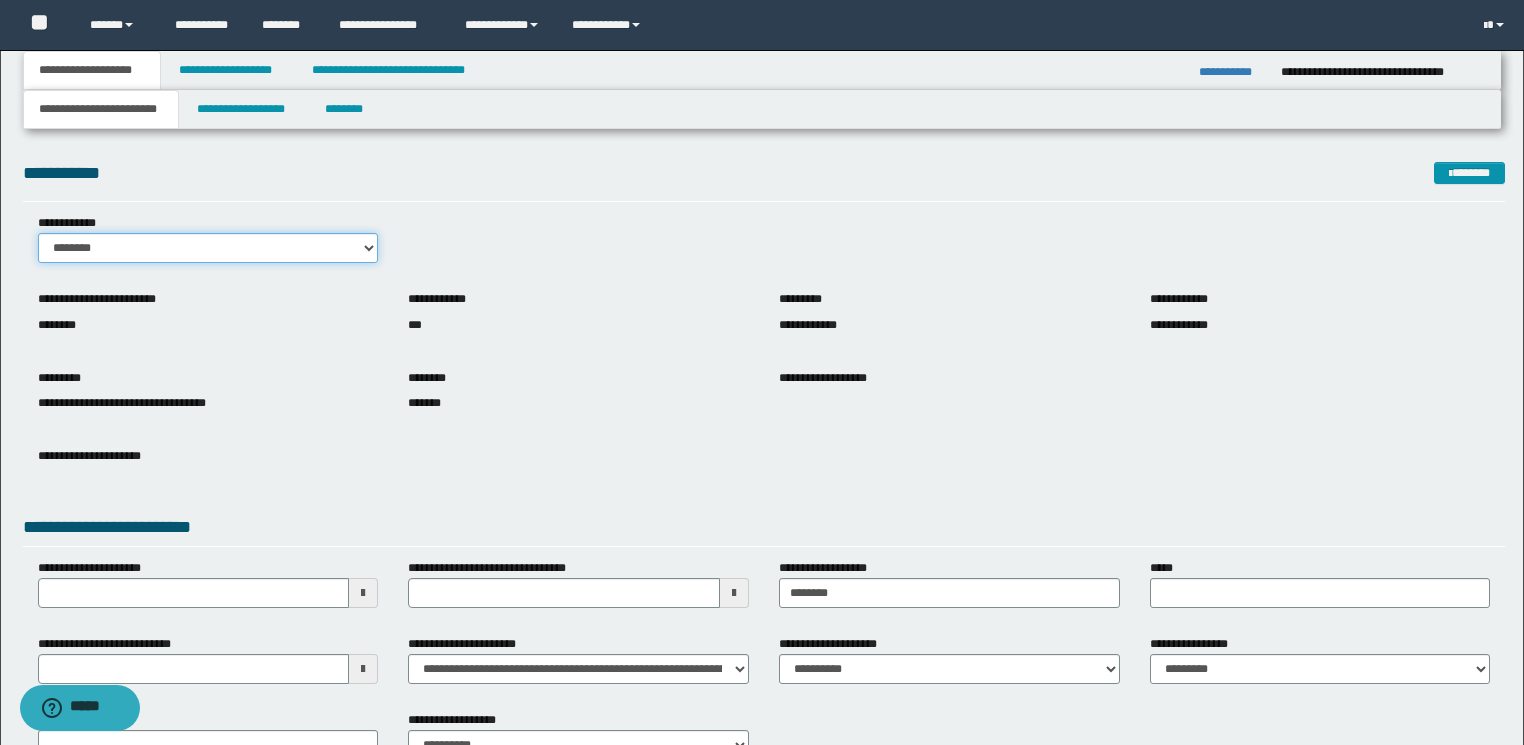 click on "********
*******" at bounding box center (208, 248) 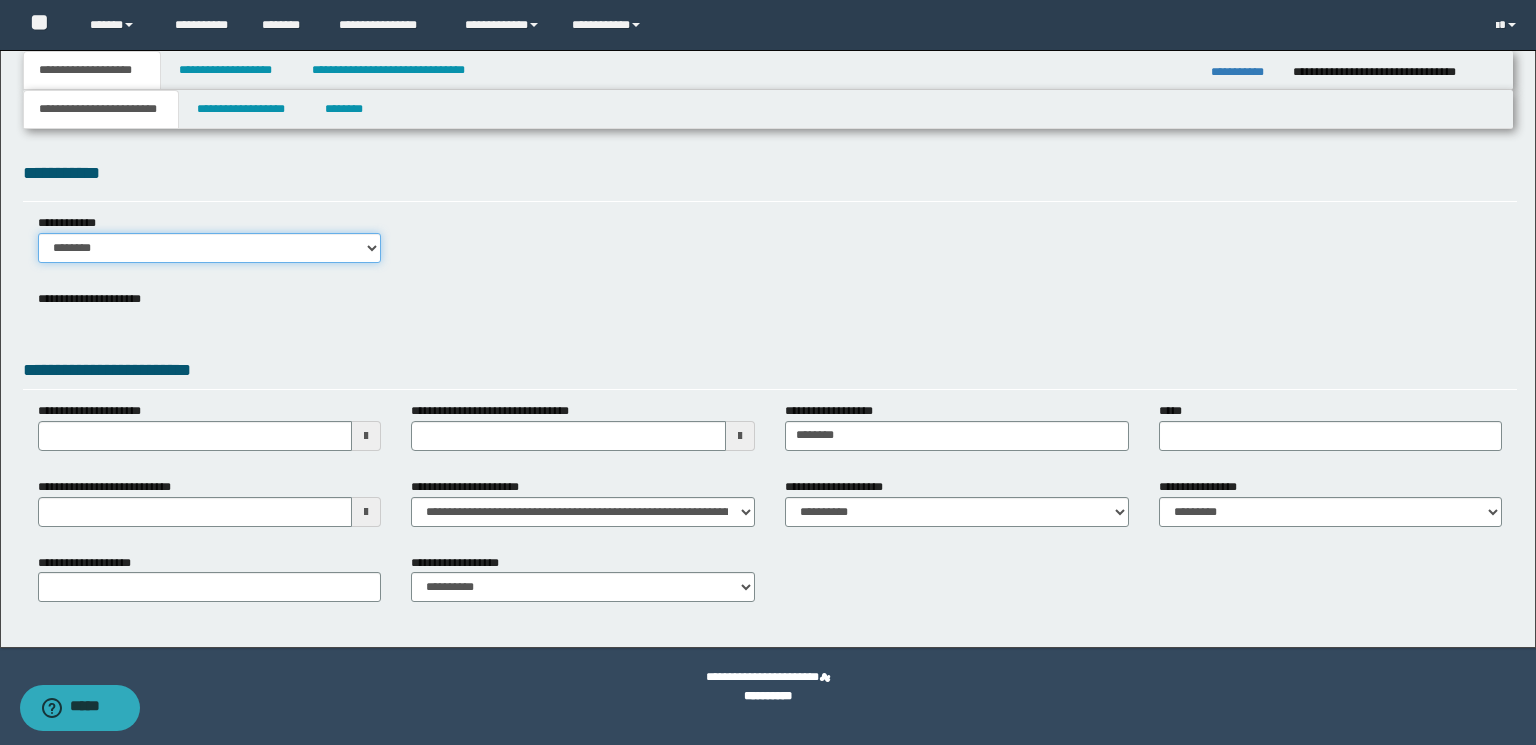 click on "********
*******" at bounding box center [210, 248] 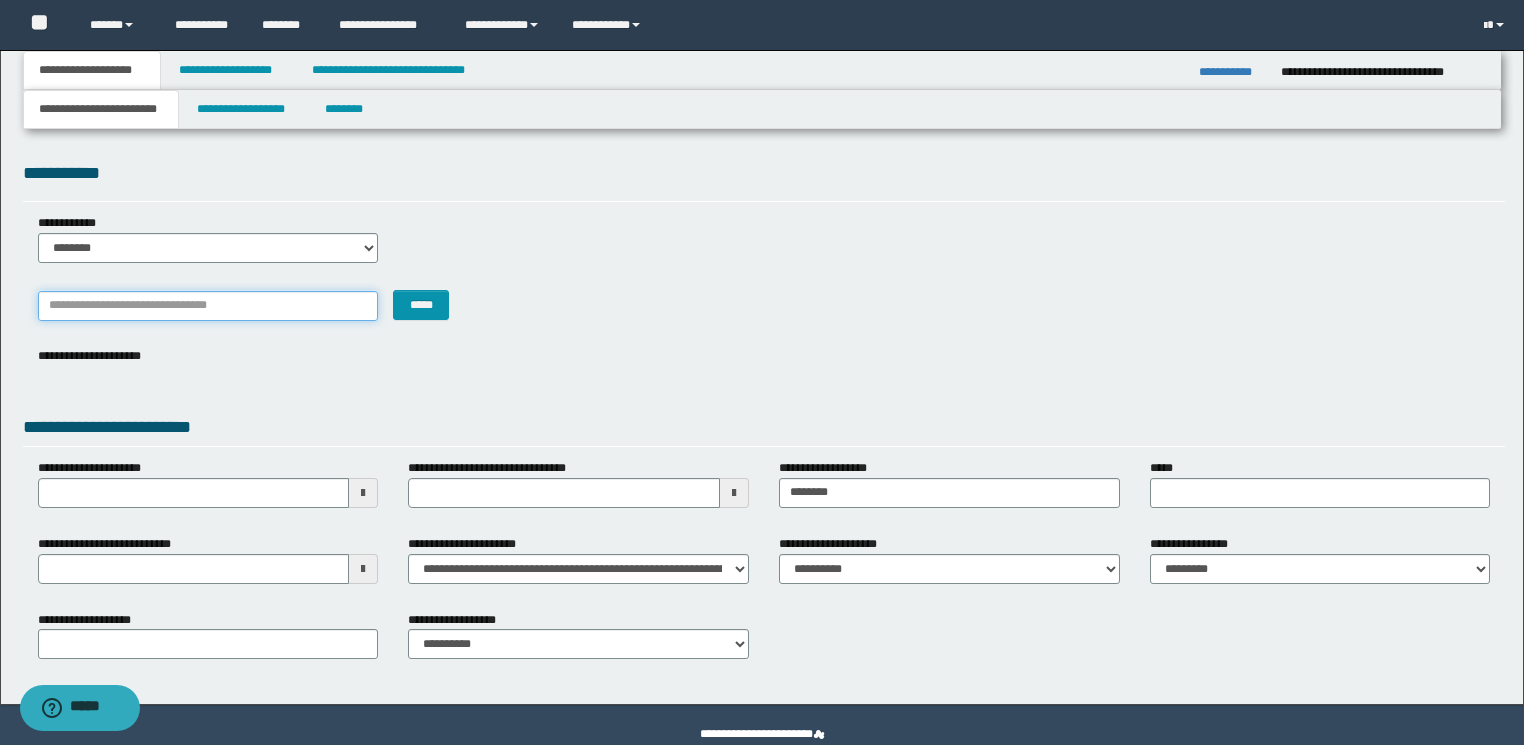 click on "*******" at bounding box center (208, 306) 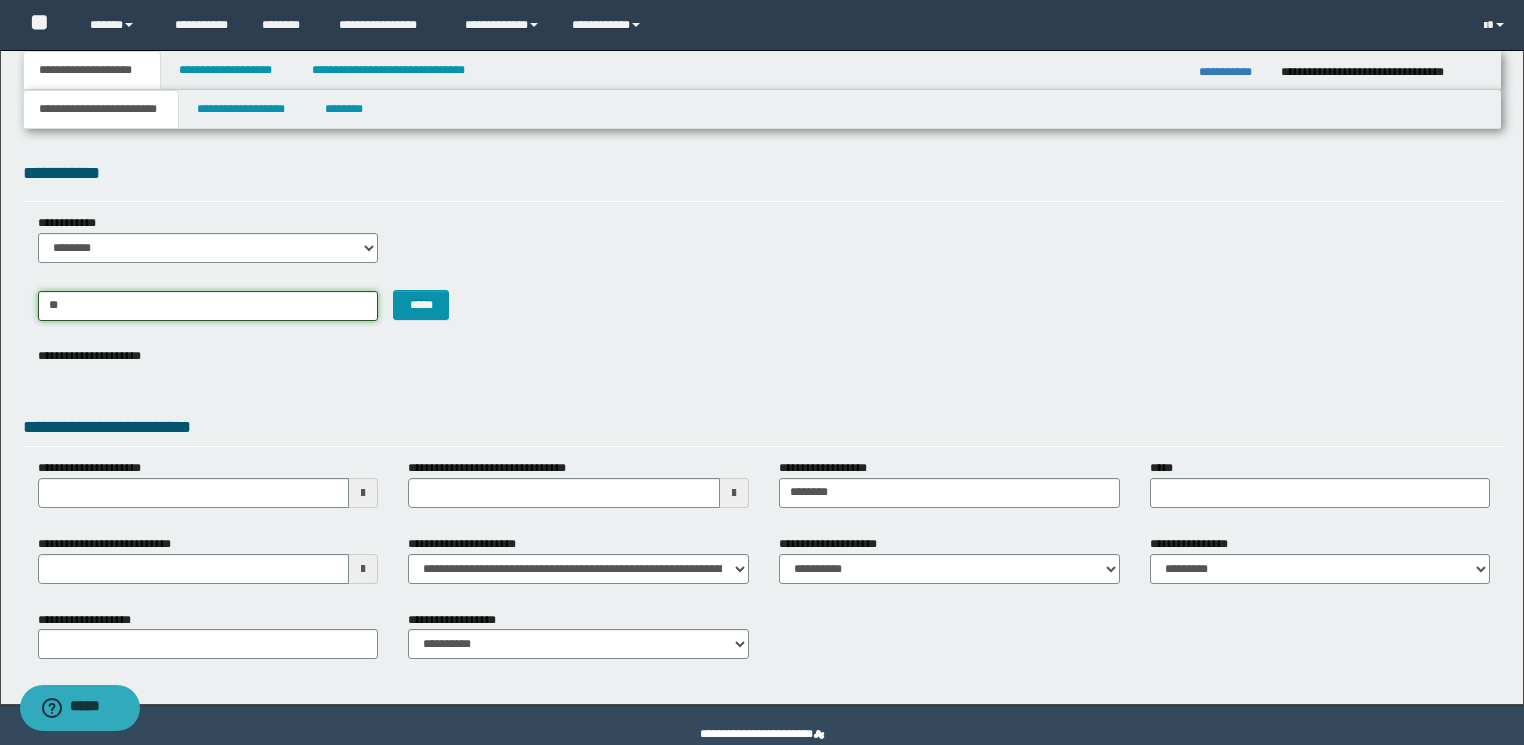 type on "***" 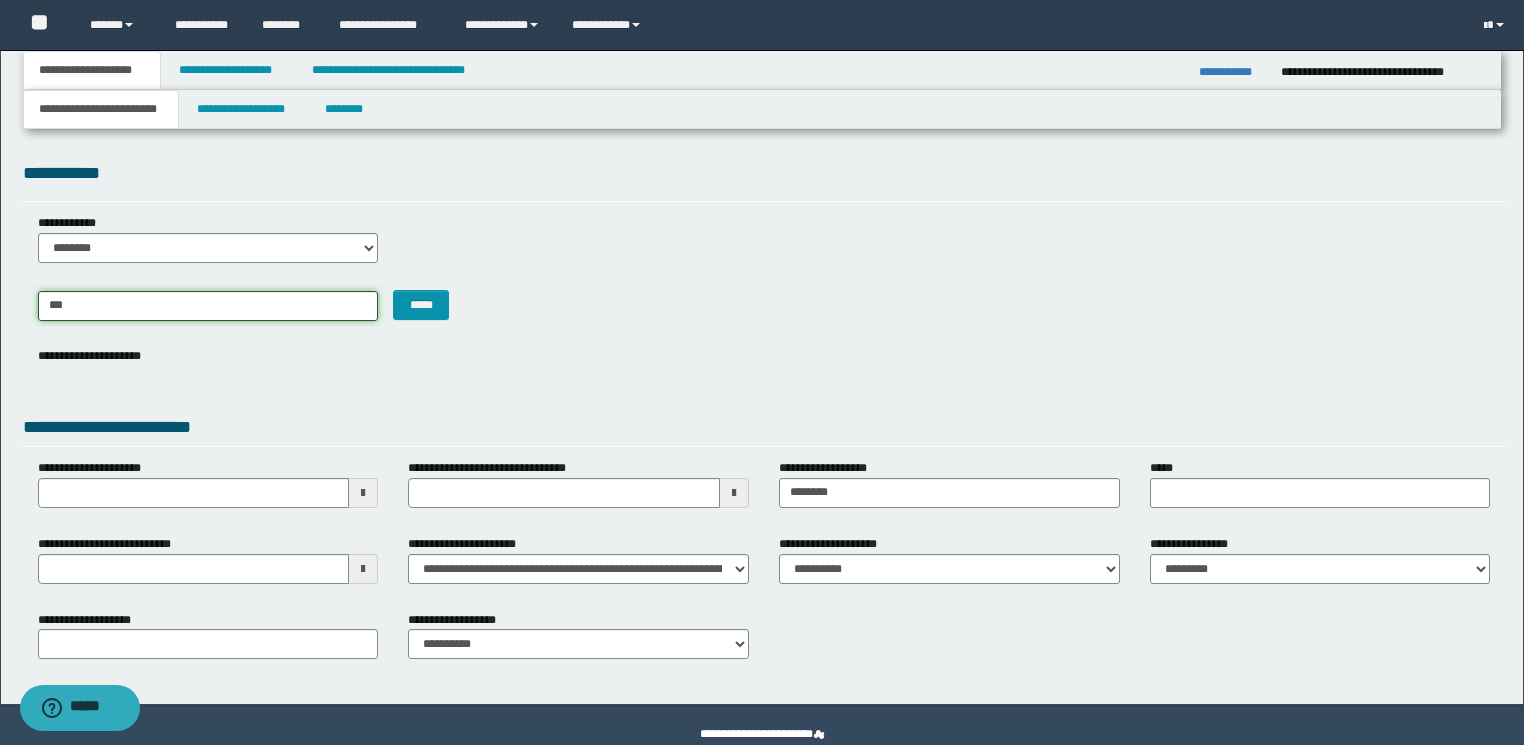 type on "********" 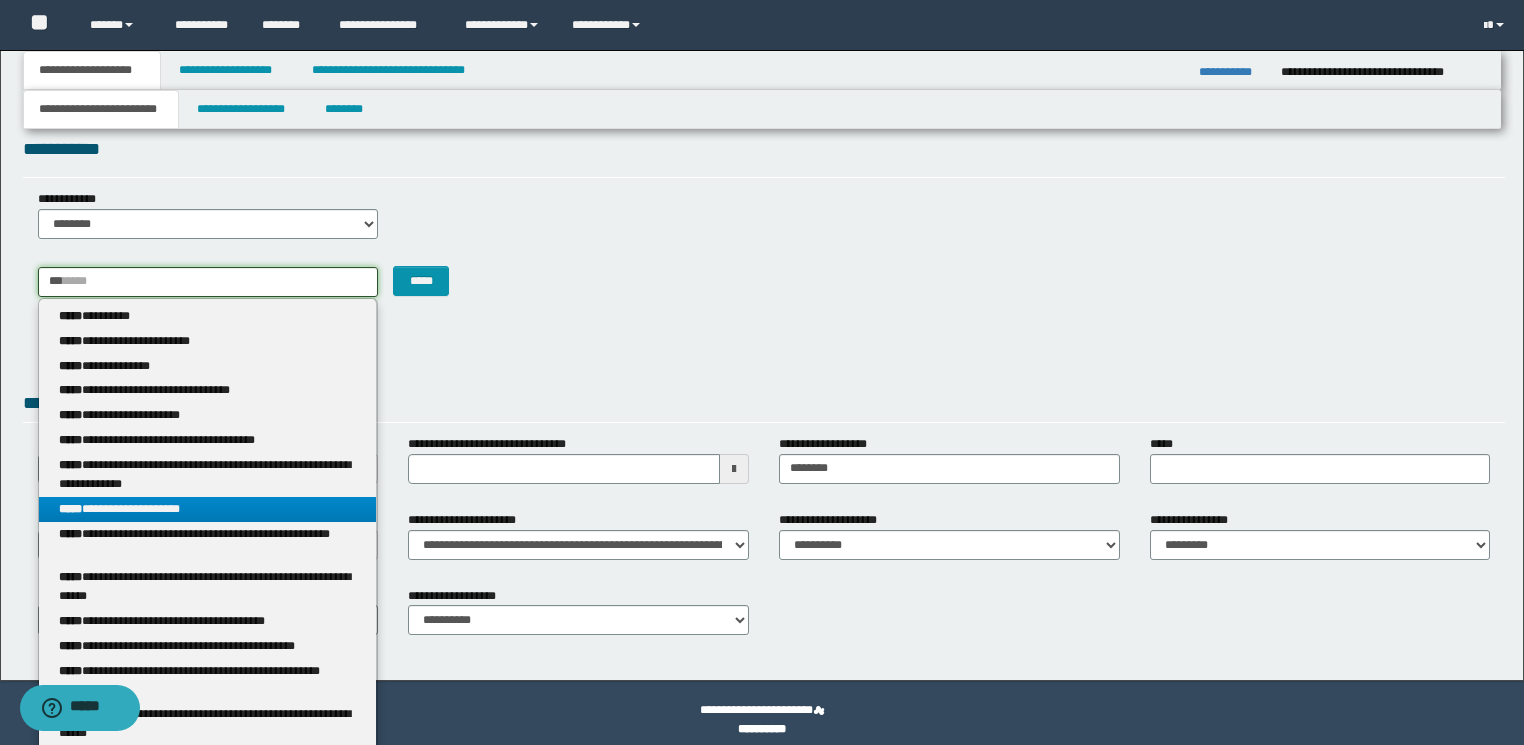 scroll, scrollTop: 37, scrollLeft: 0, axis: vertical 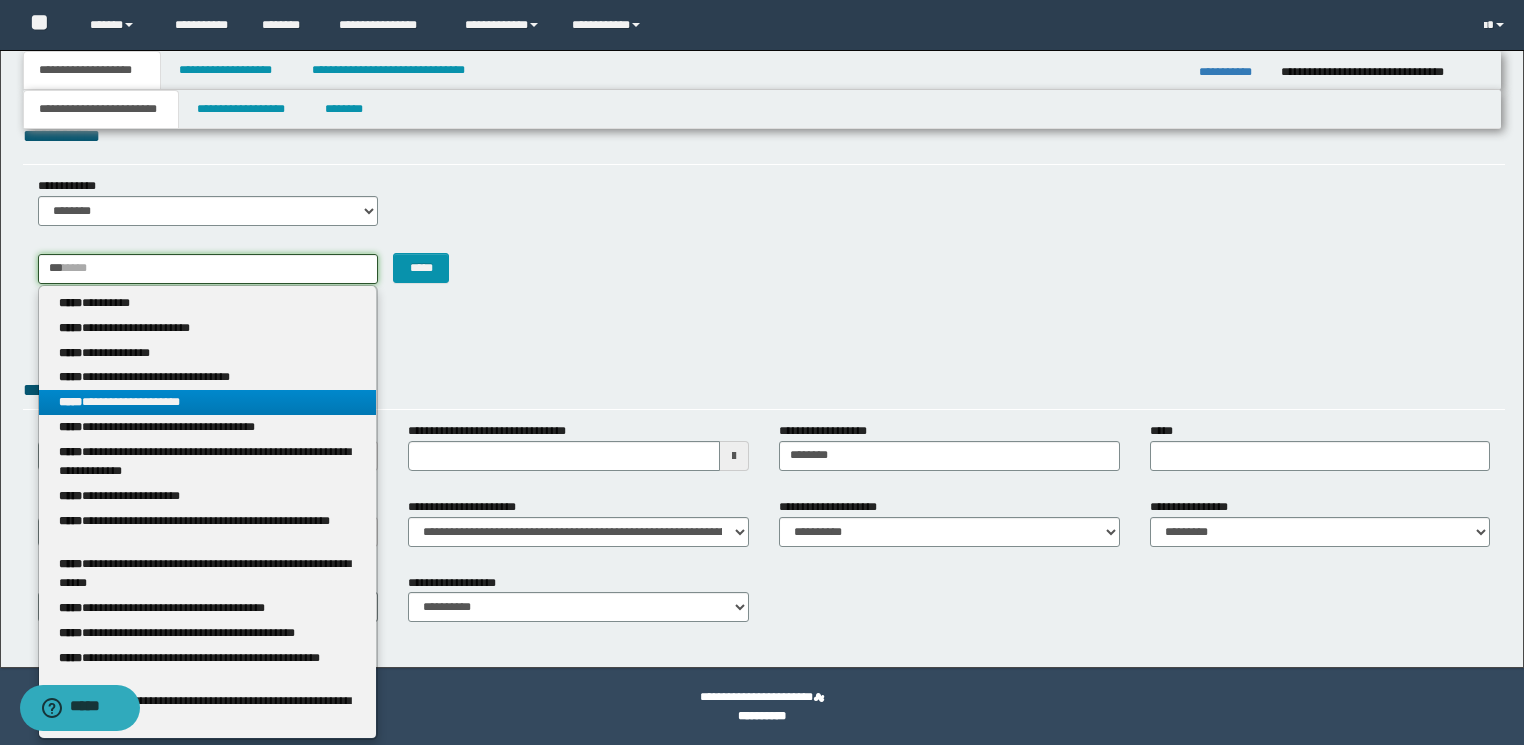 type 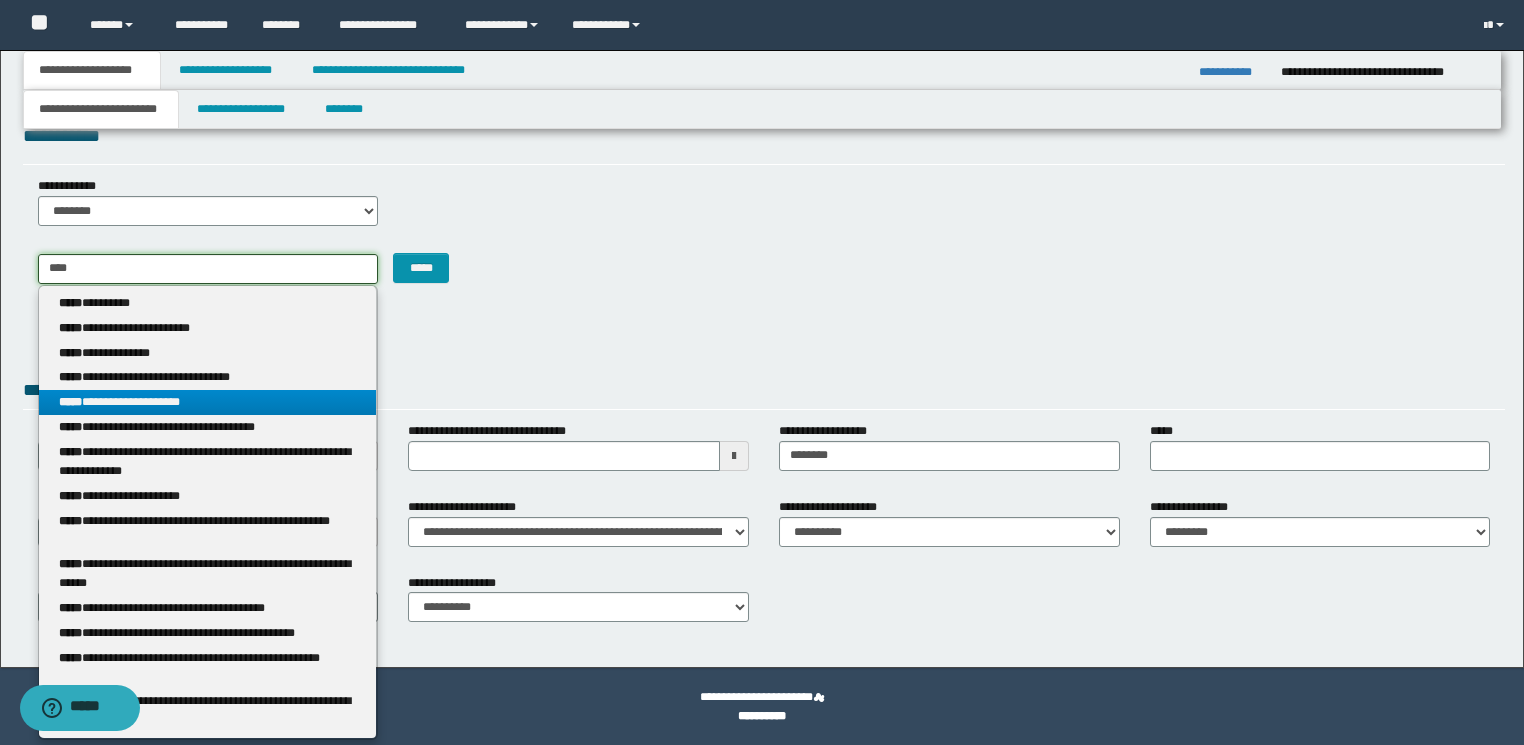 type on "********" 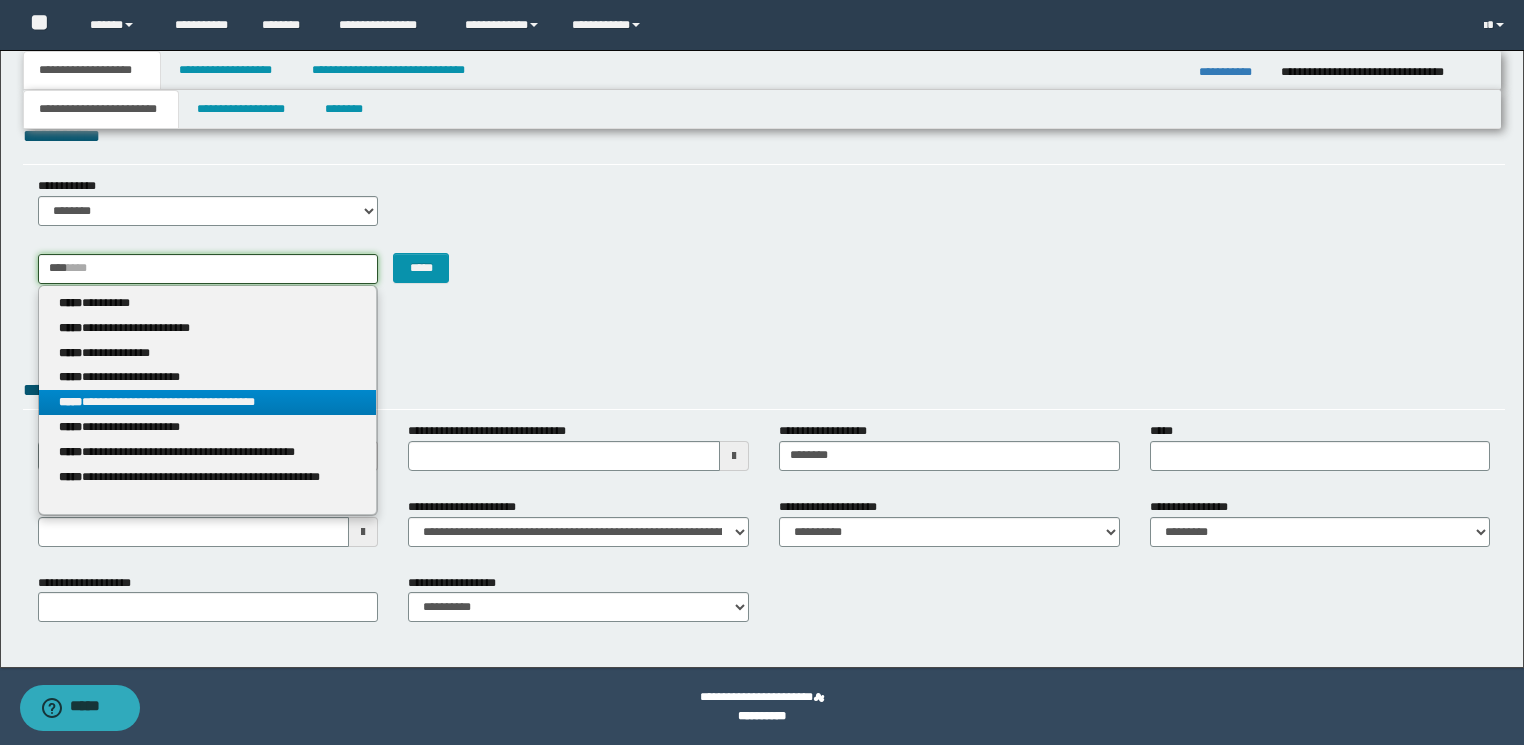 type 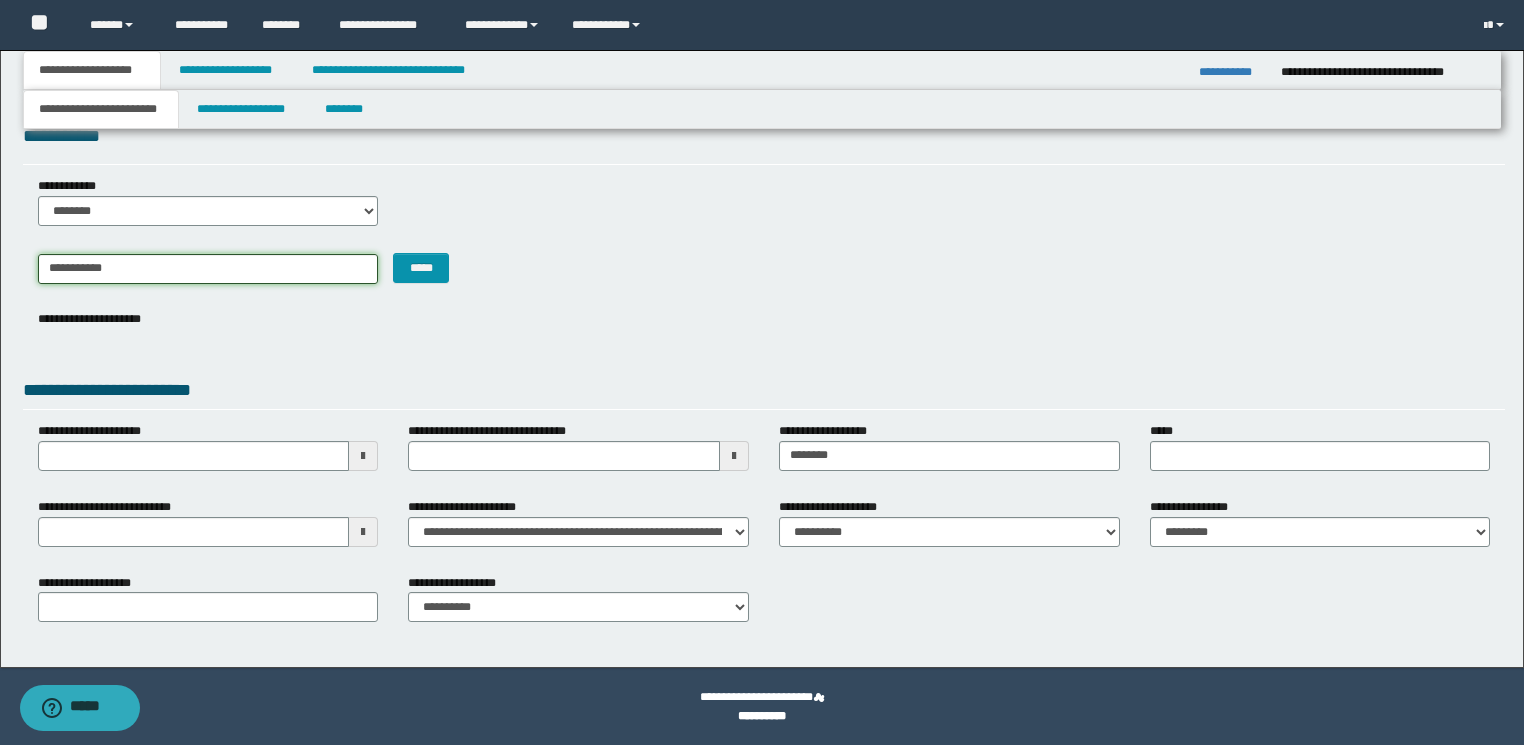 type on "**********" 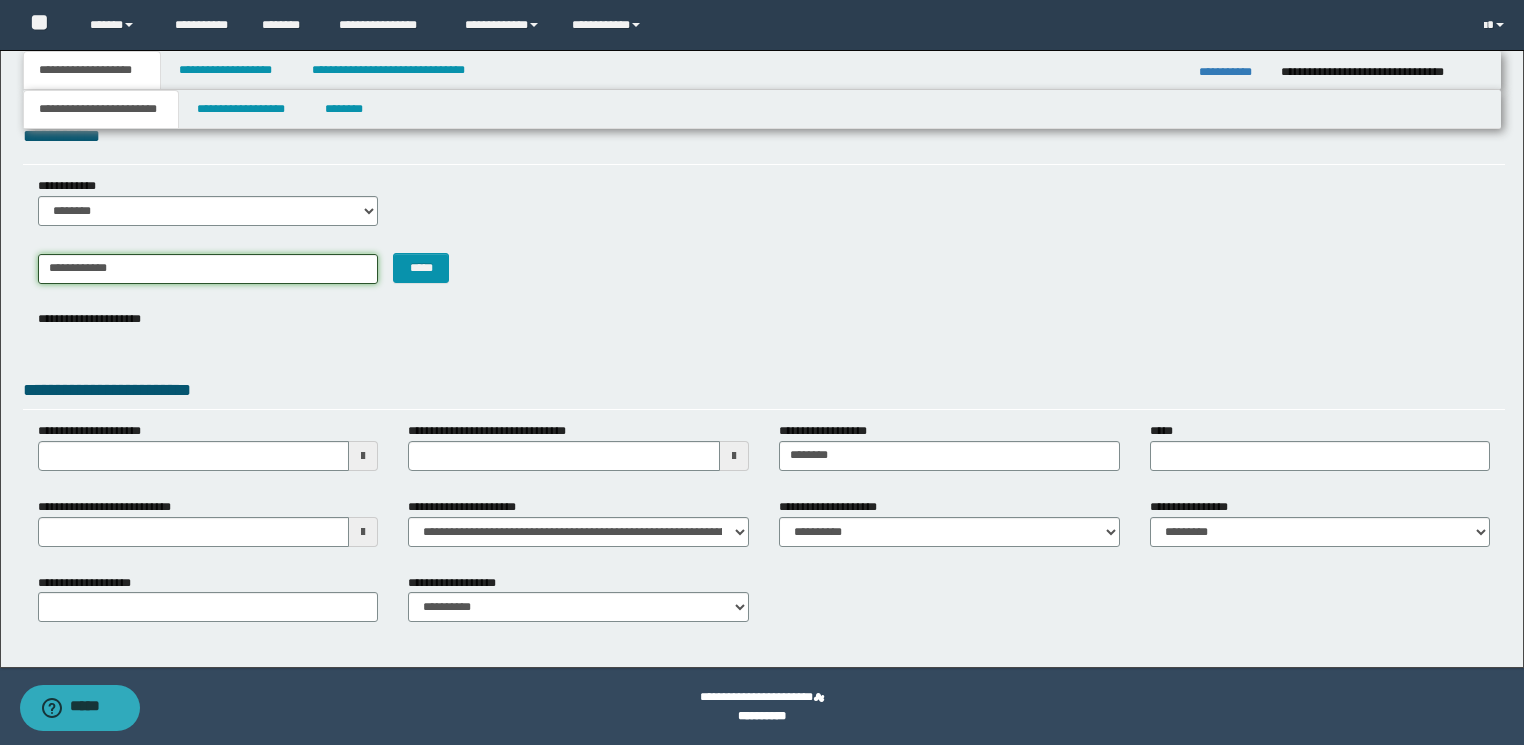 type on "**********" 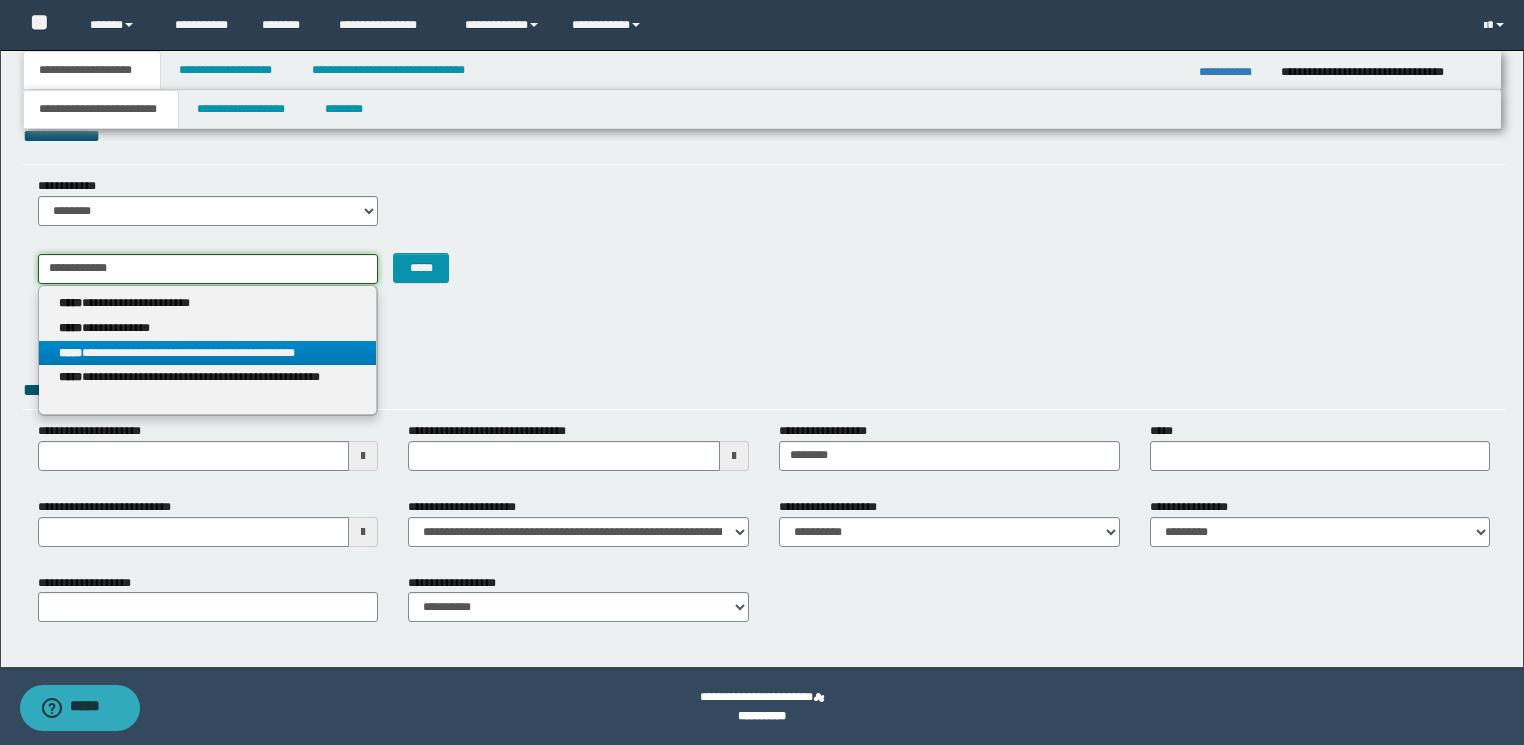 type on "**********" 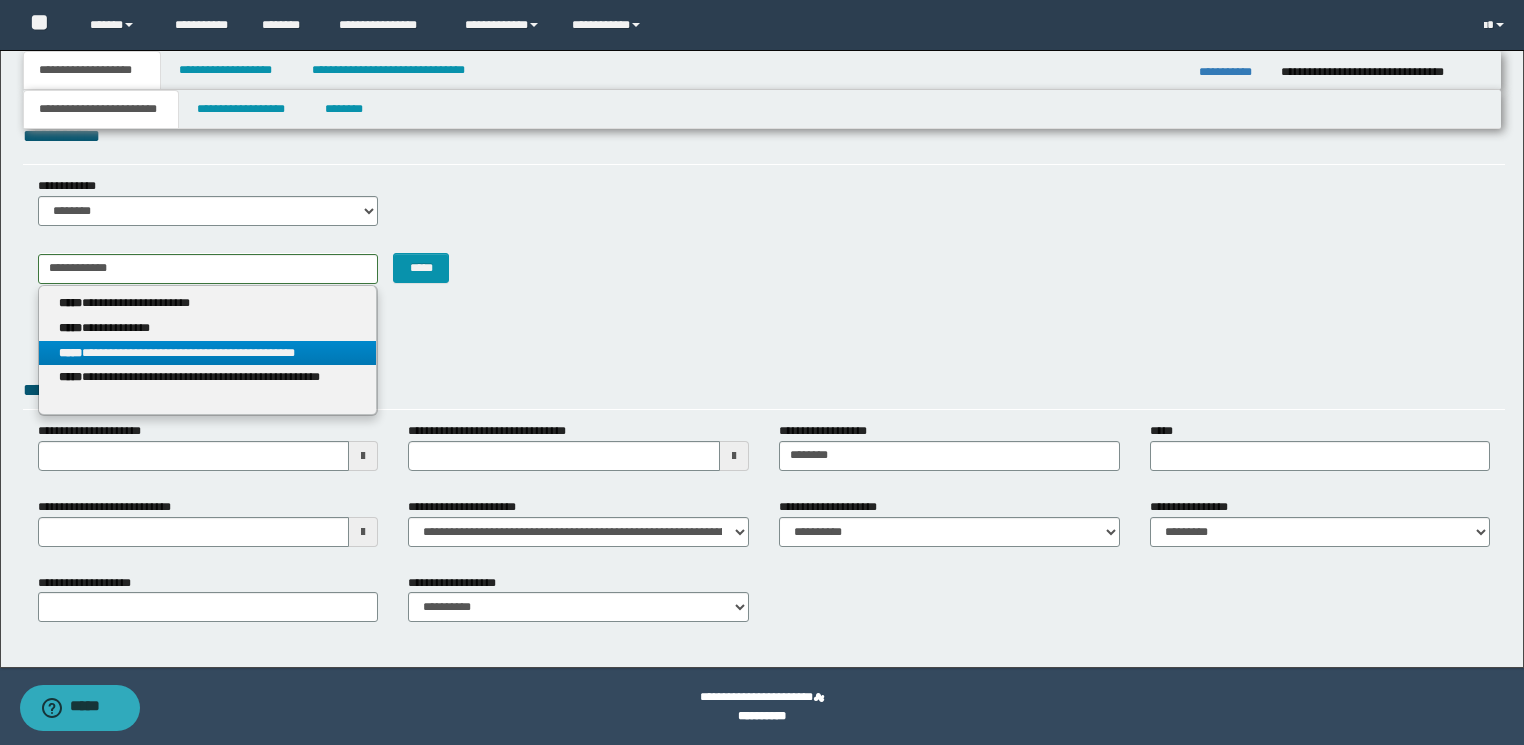 click on "**********" at bounding box center [208, 353] 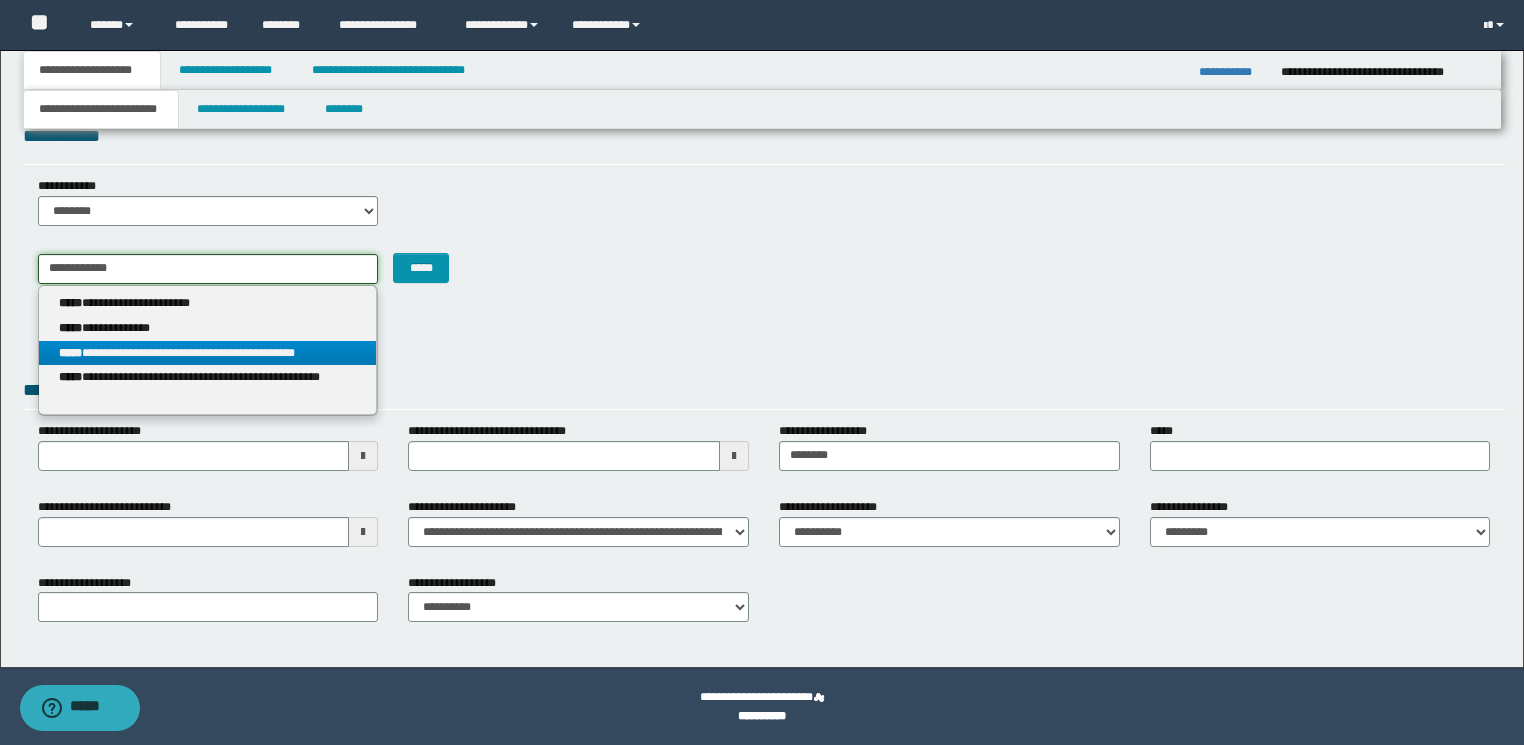 type 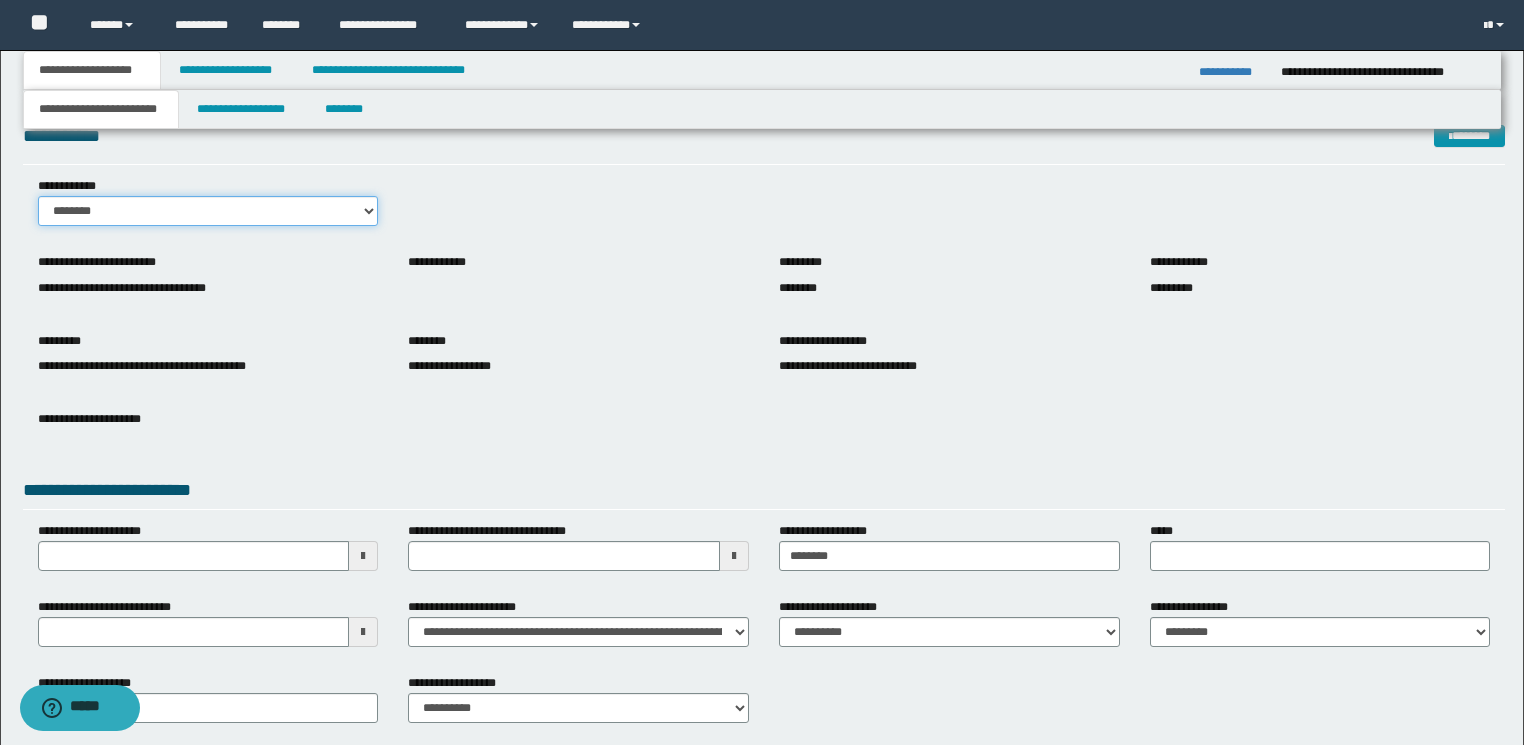 click on "********
*******" at bounding box center [208, 211] 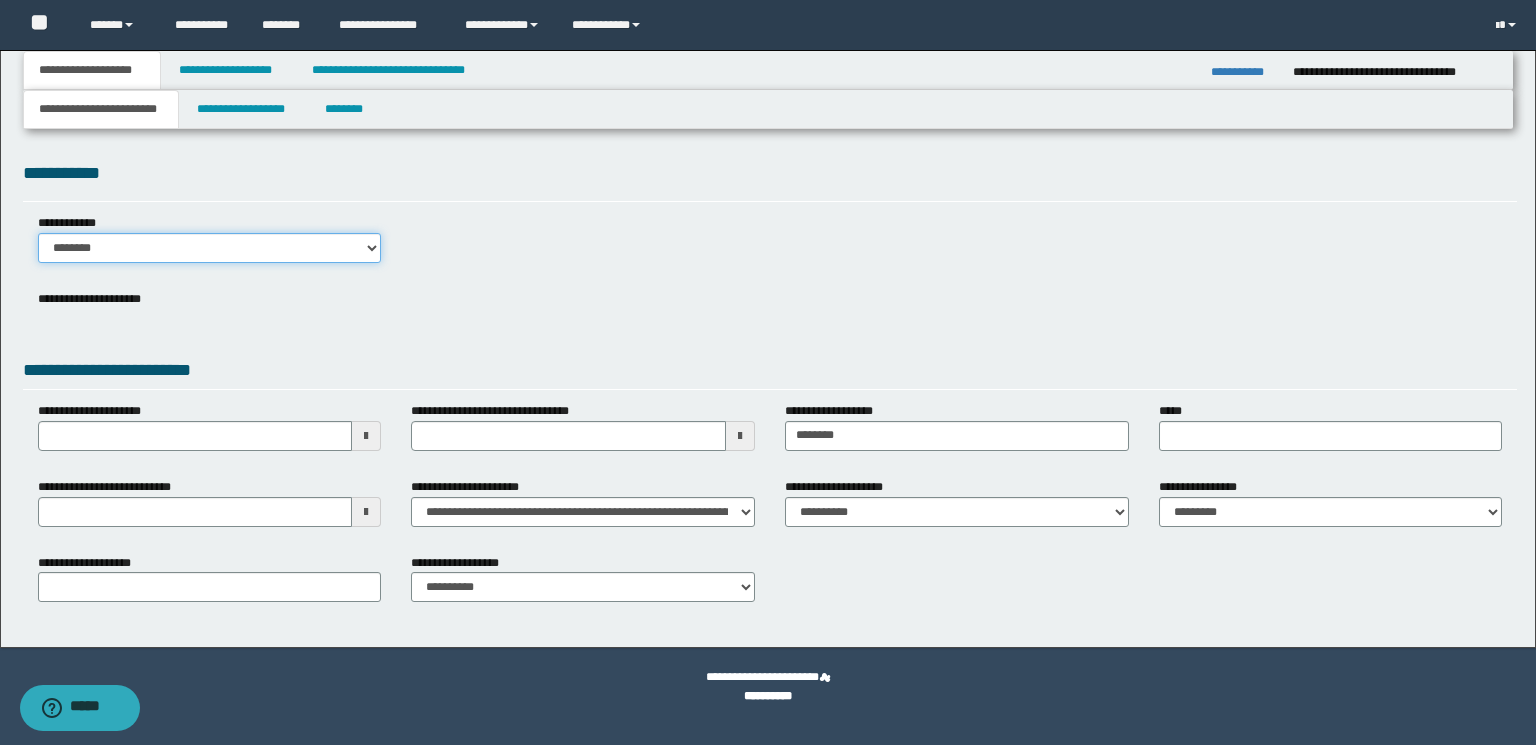 click on "********
*******" at bounding box center (210, 248) 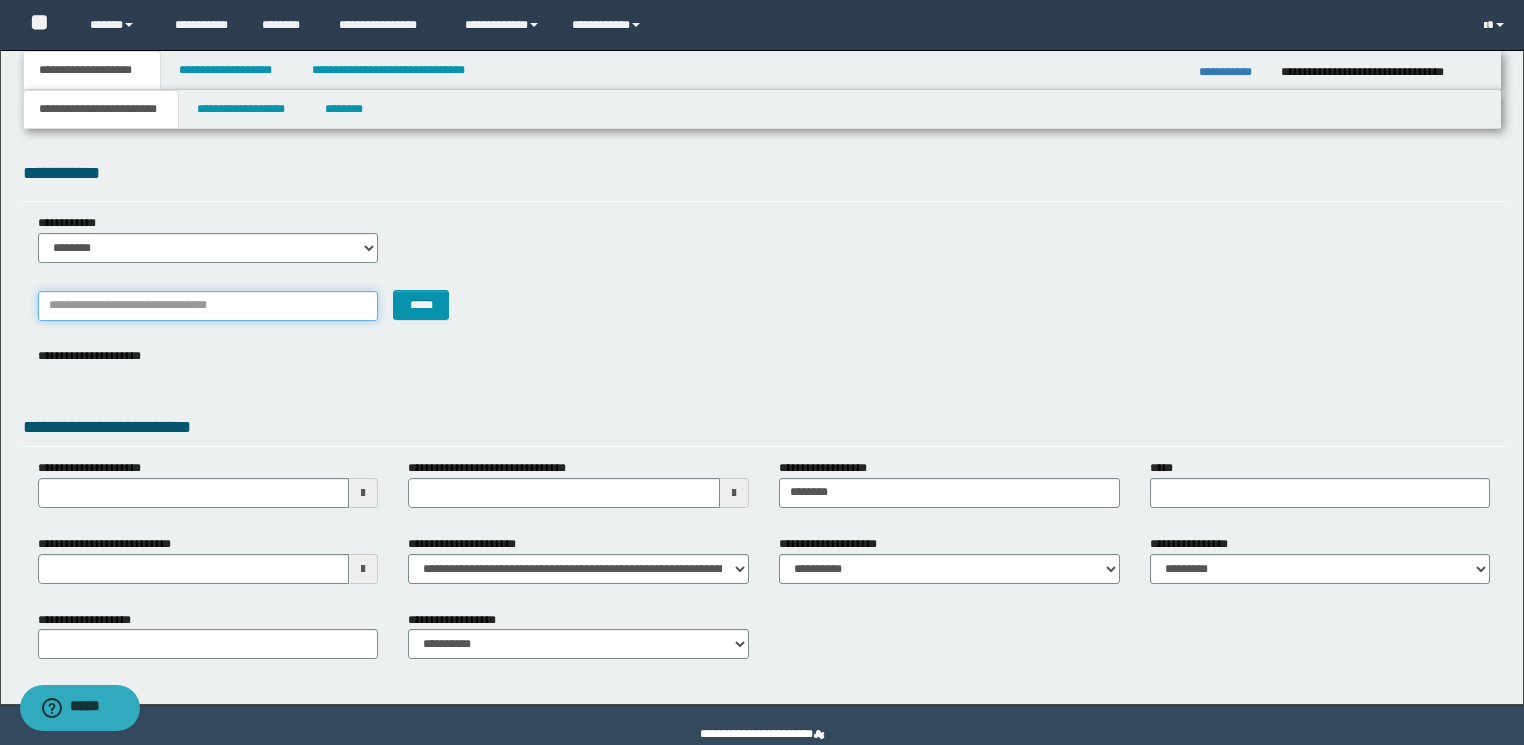 click on "*******" at bounding box center (208, 306) 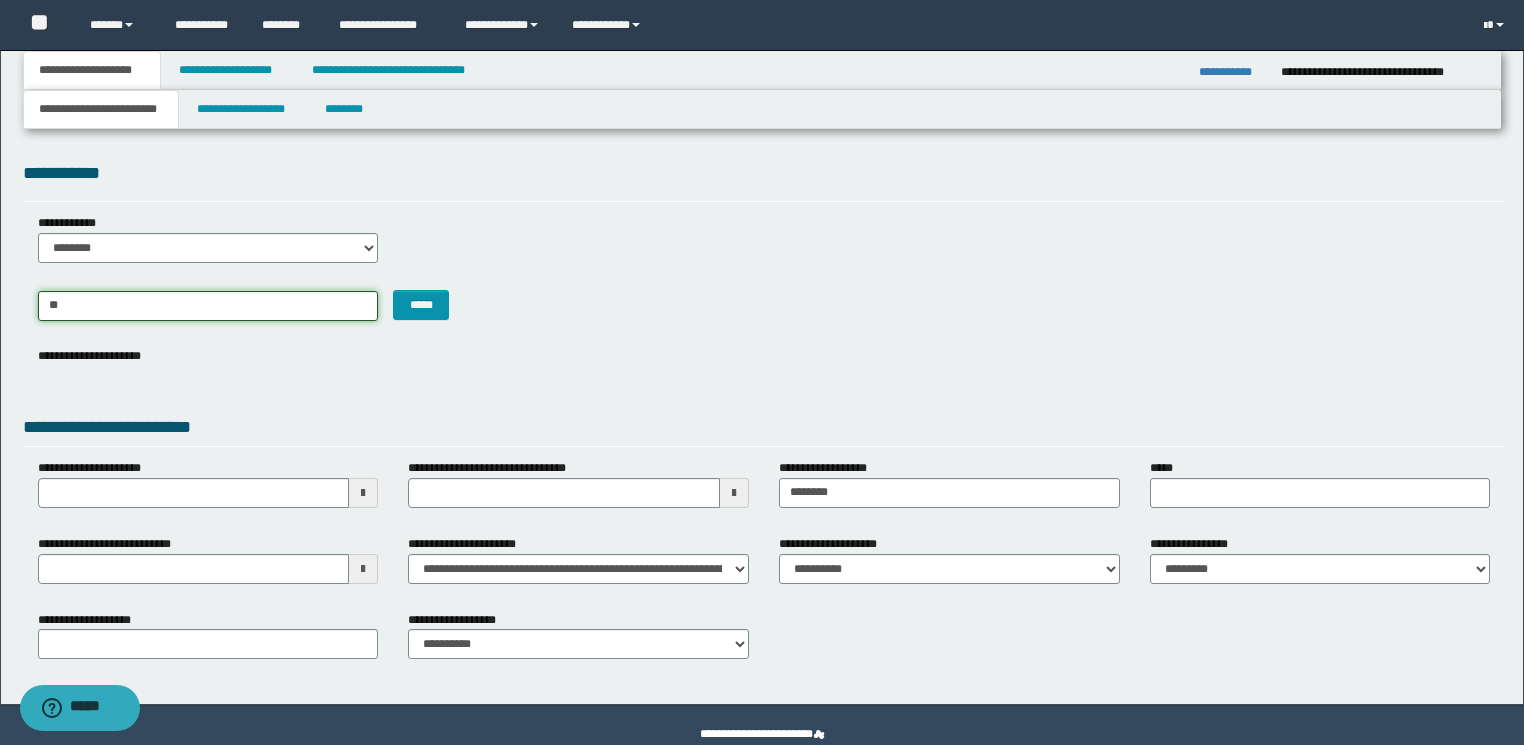 type on "***" 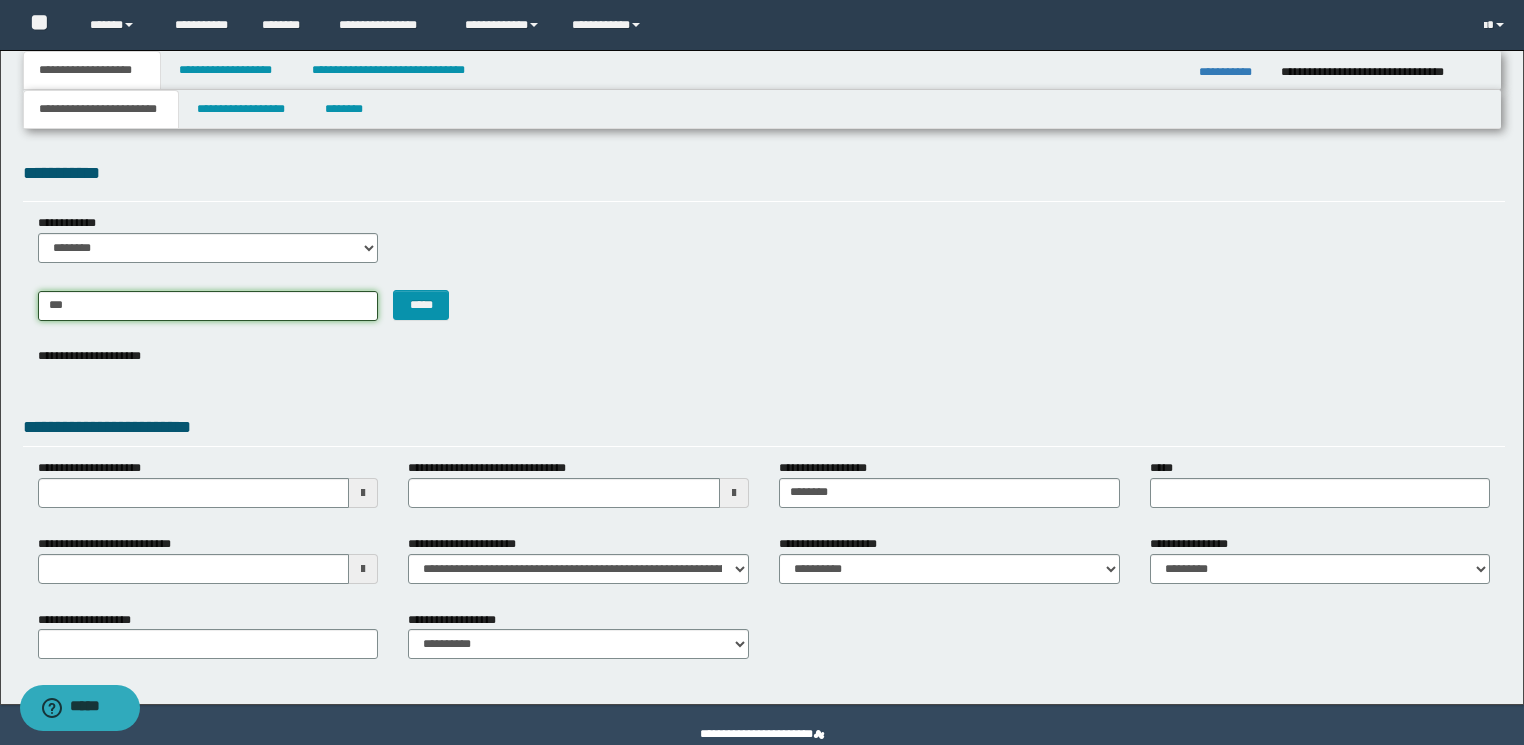 type on "********" 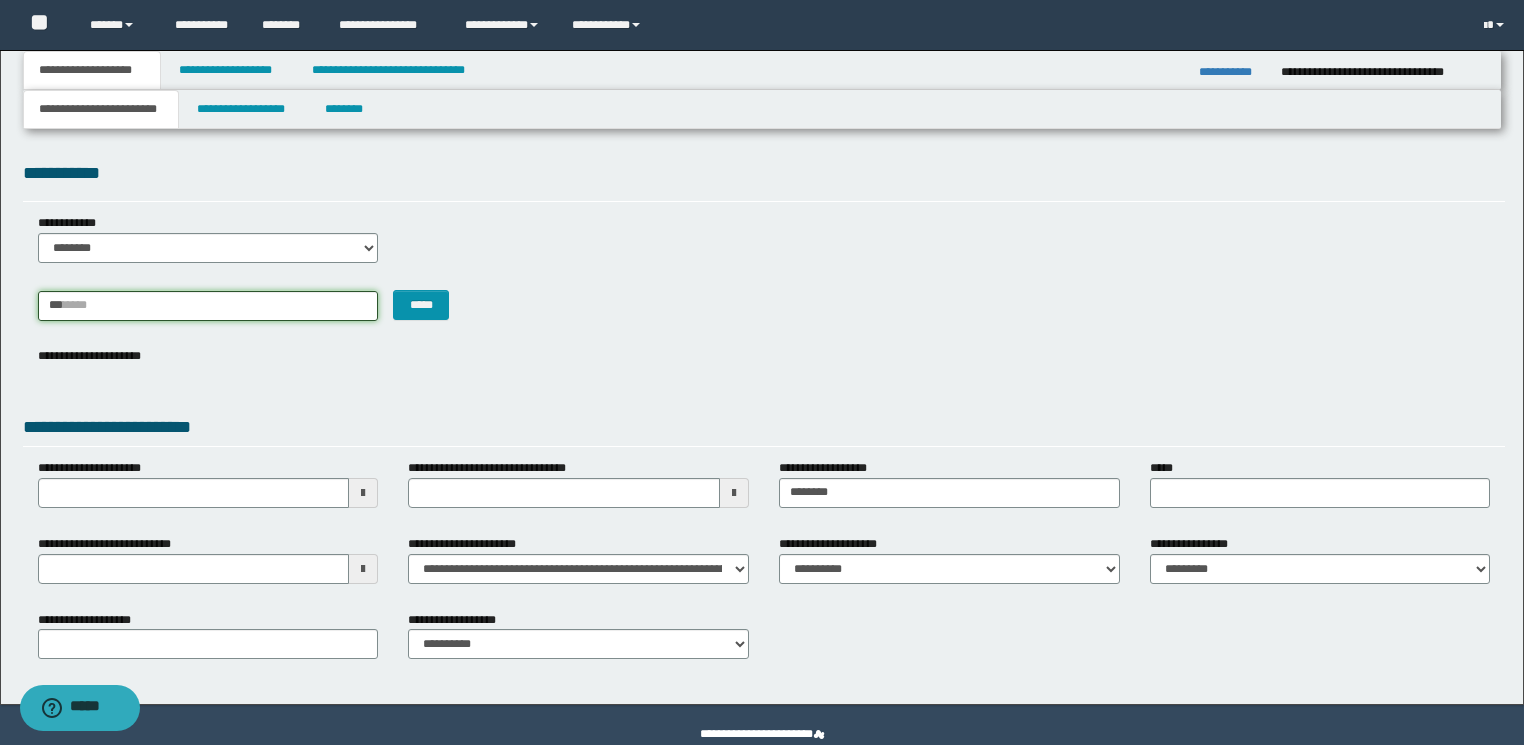 type 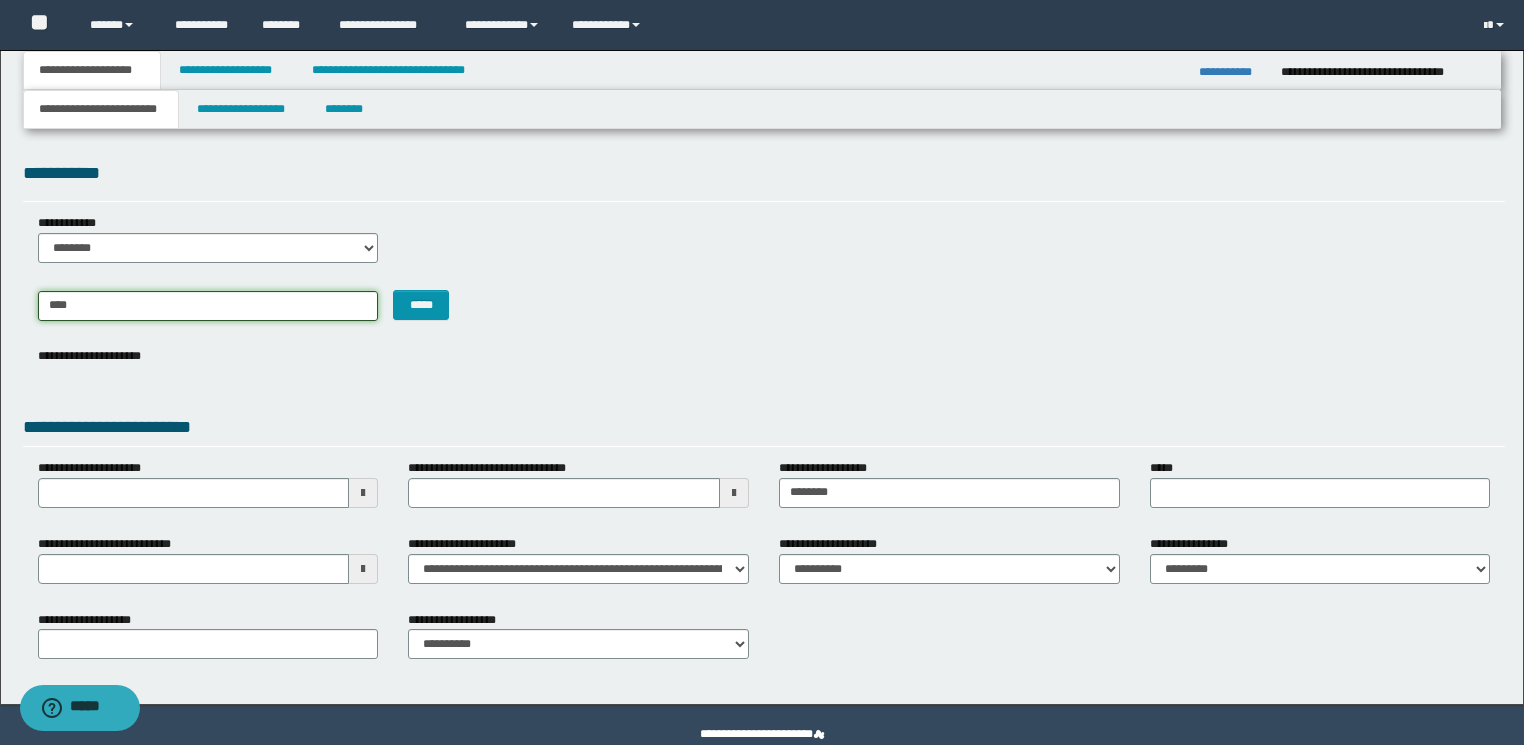 type on "********" 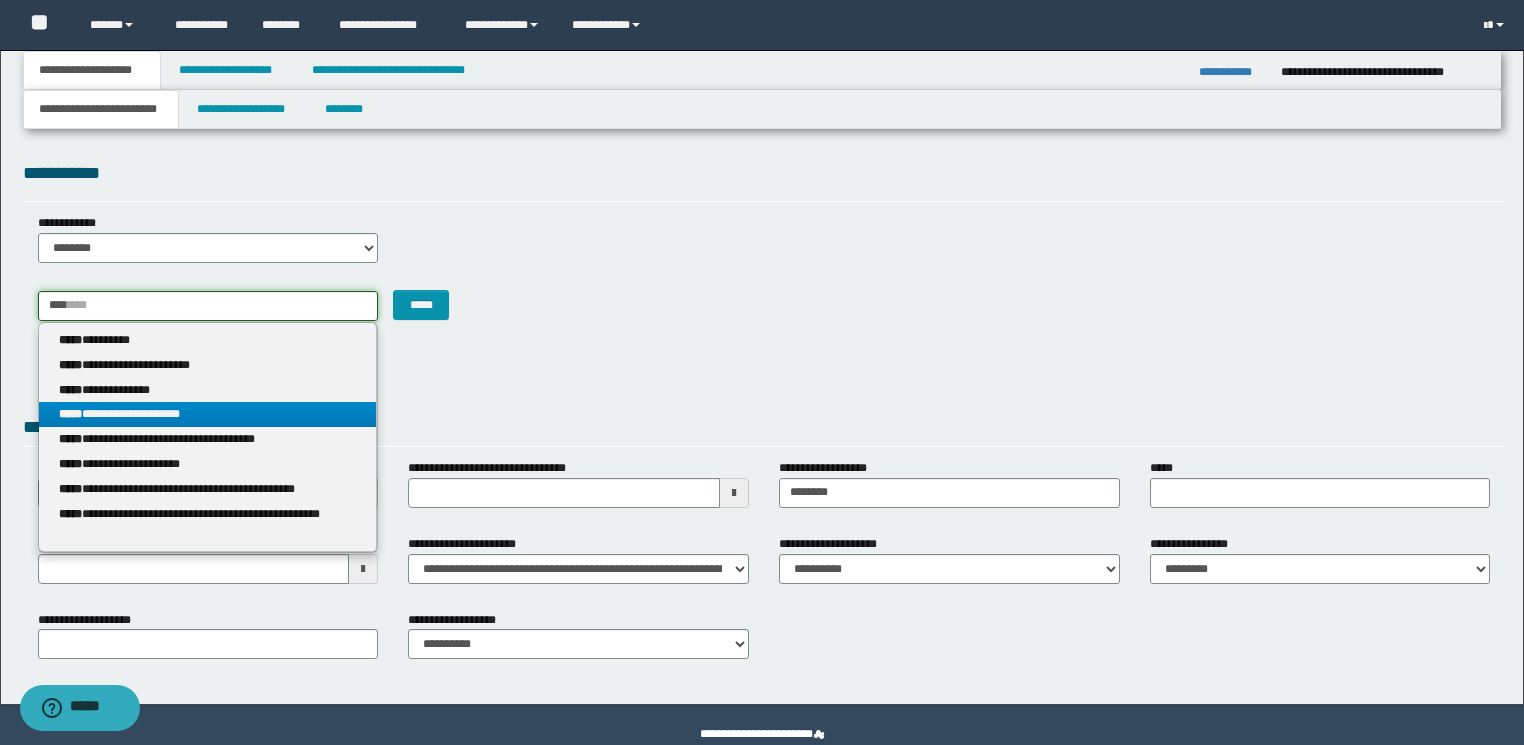 type on "****" 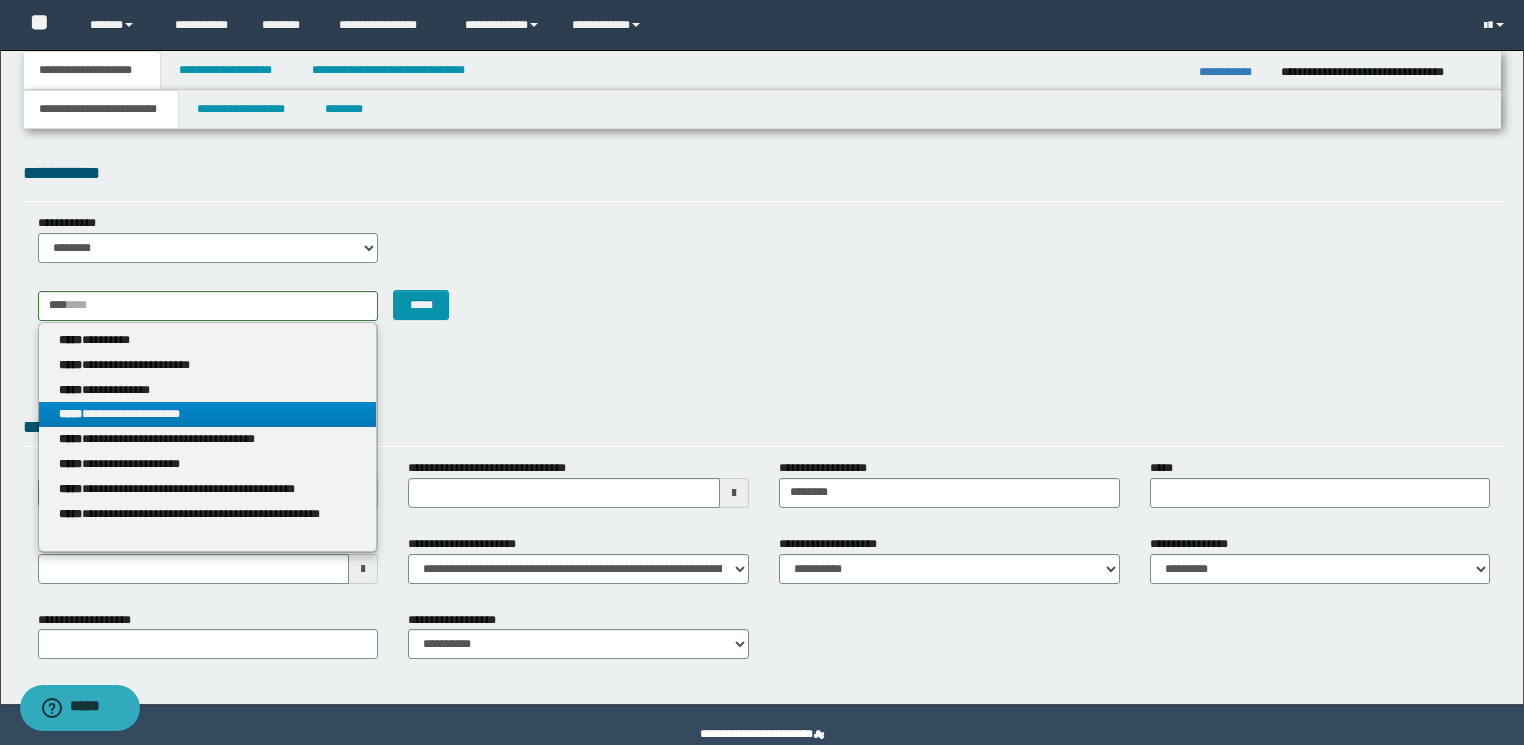 click on "**********" at bounding box center (208, 414) 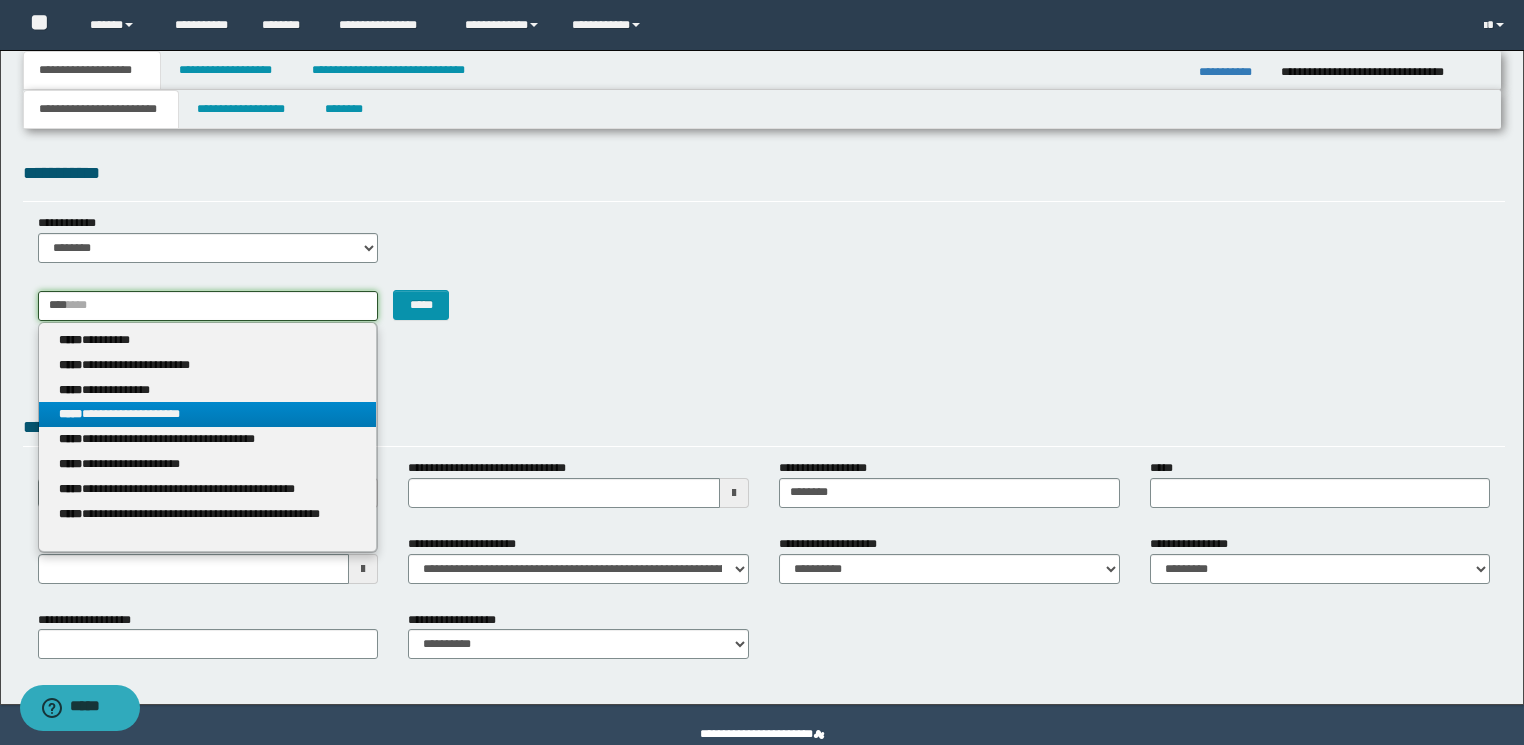 type 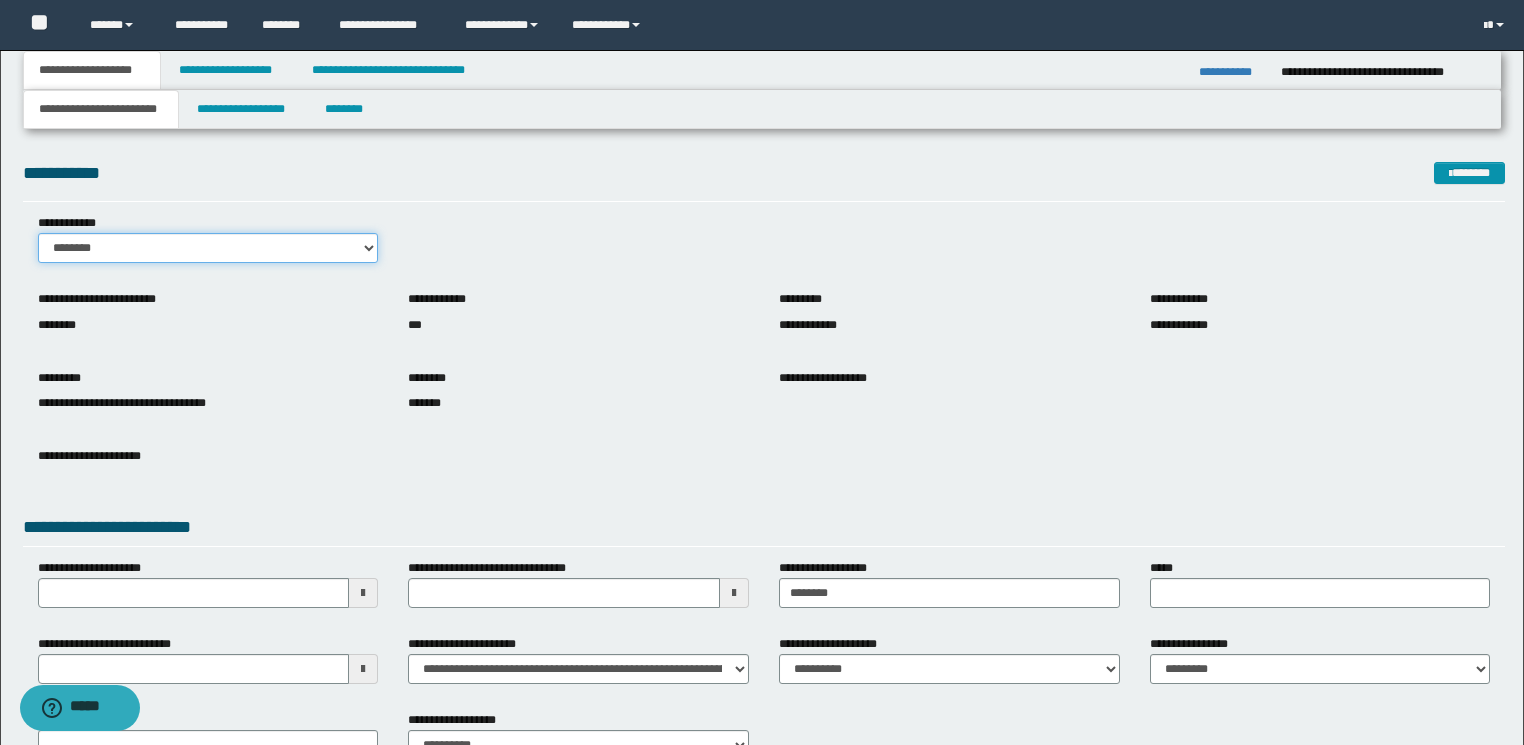 click on "********
*******" at bounding box center (208, 248) 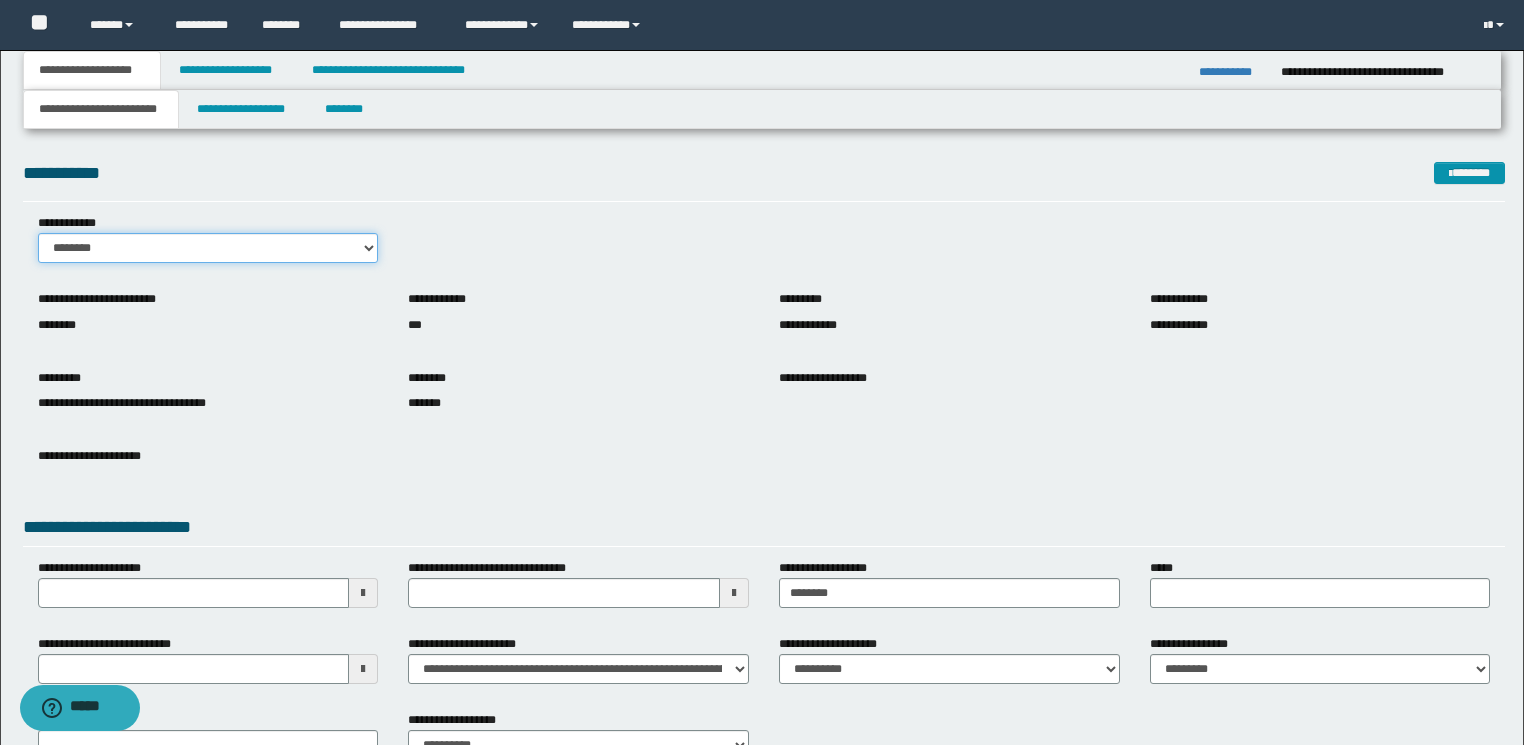 click on "********
*******" at bounding box center [208, 248] 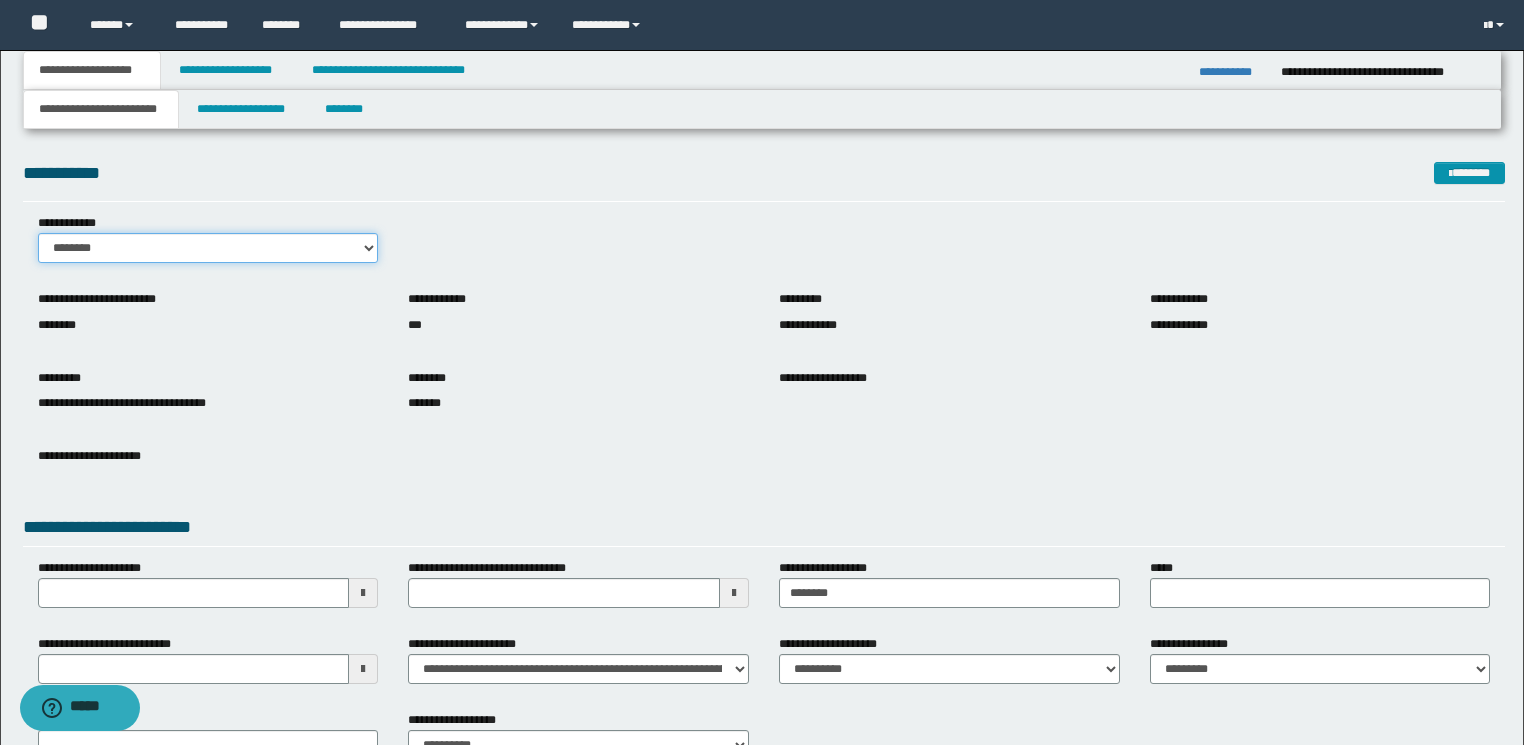 click on "********
*******" at bounding box center [208, 248] 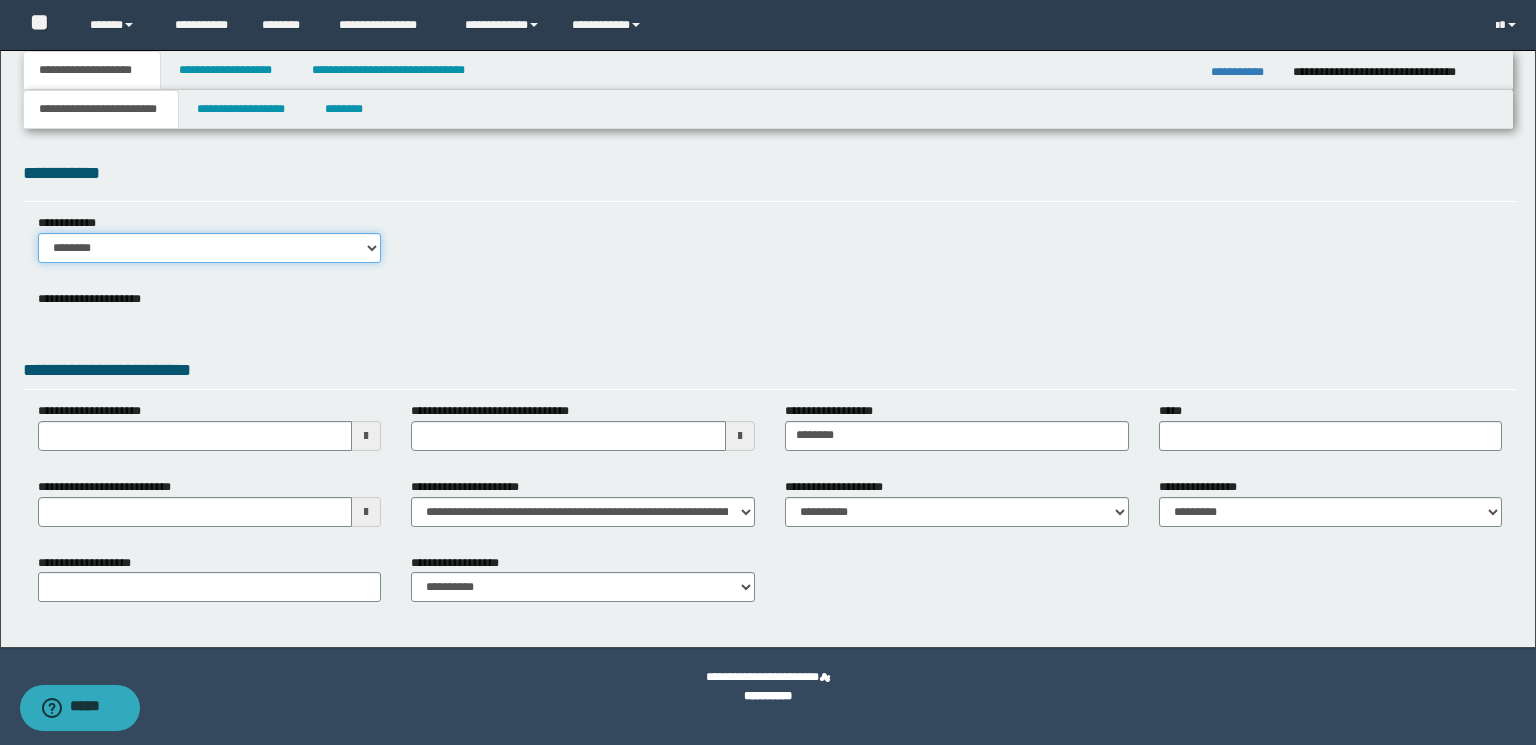 click on "********
*******" at bounding box center (210, 248) 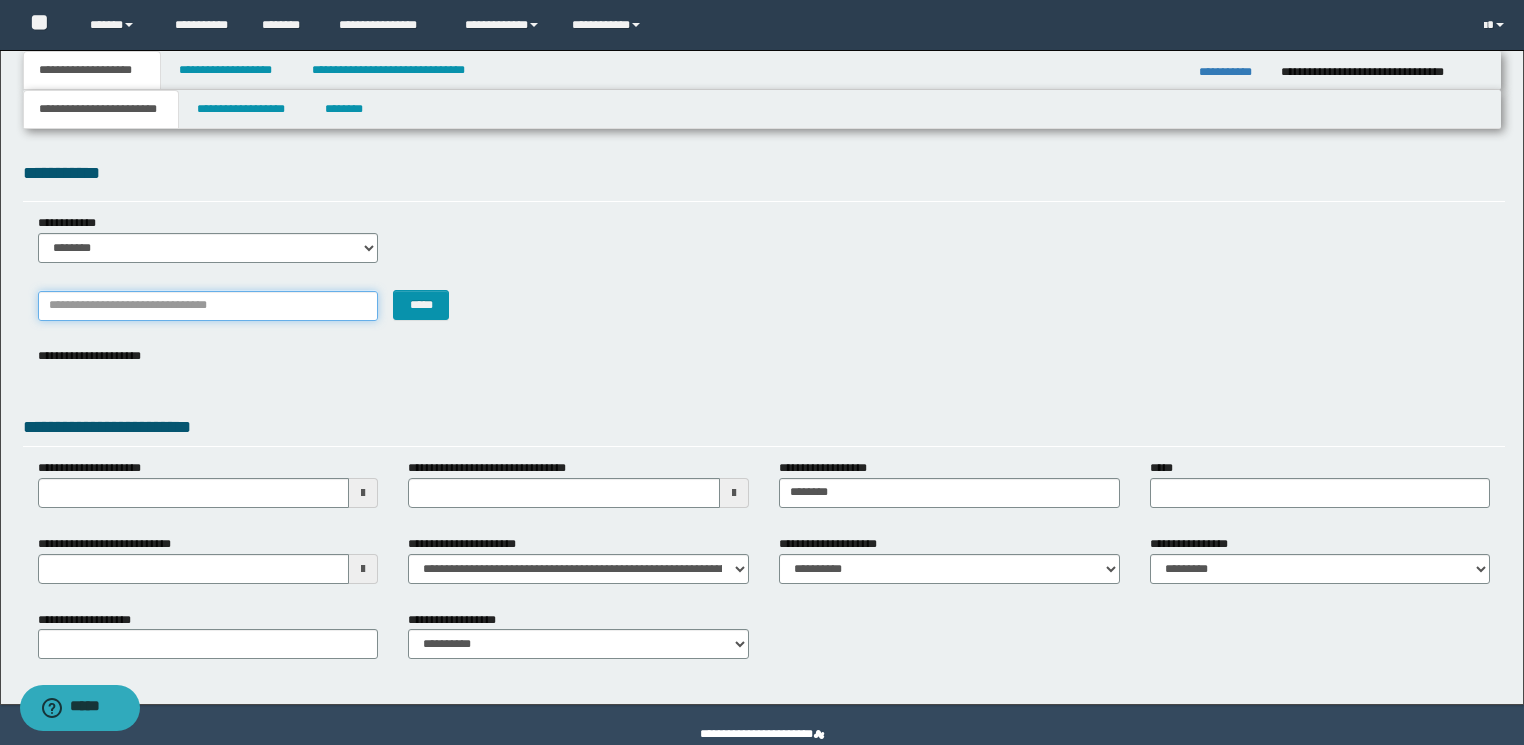 click on "*******" at bounding box center [208, 306] 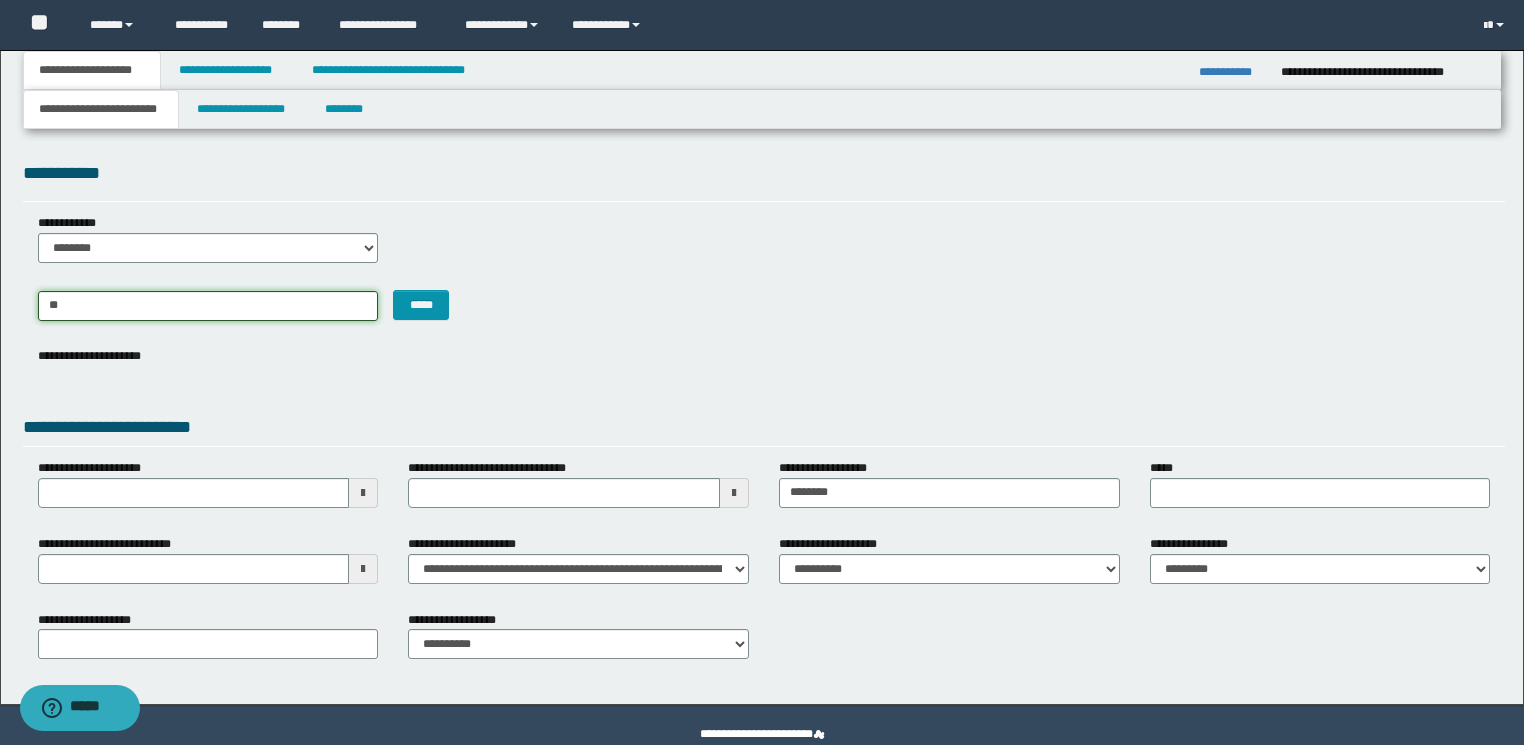 type on "***" 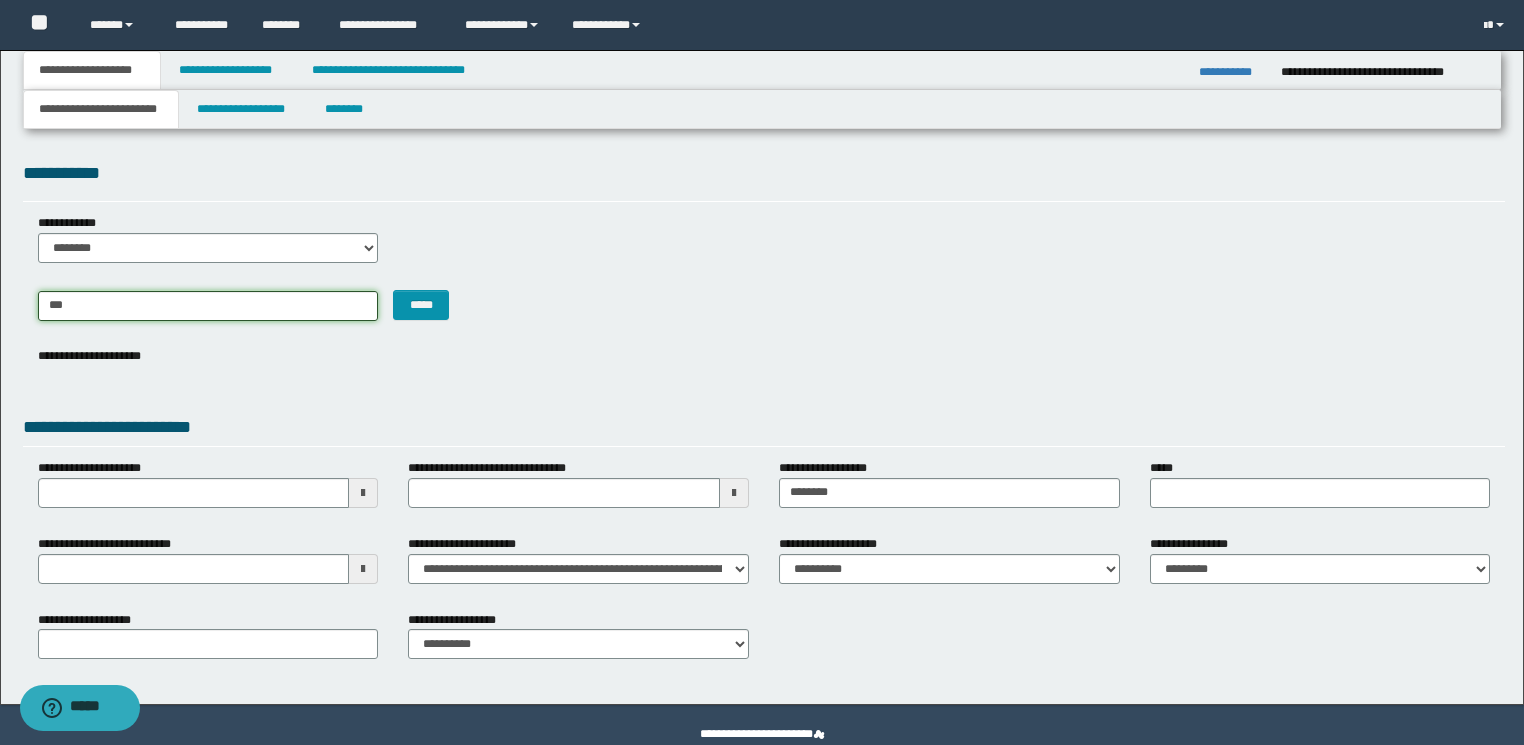 type on "********" 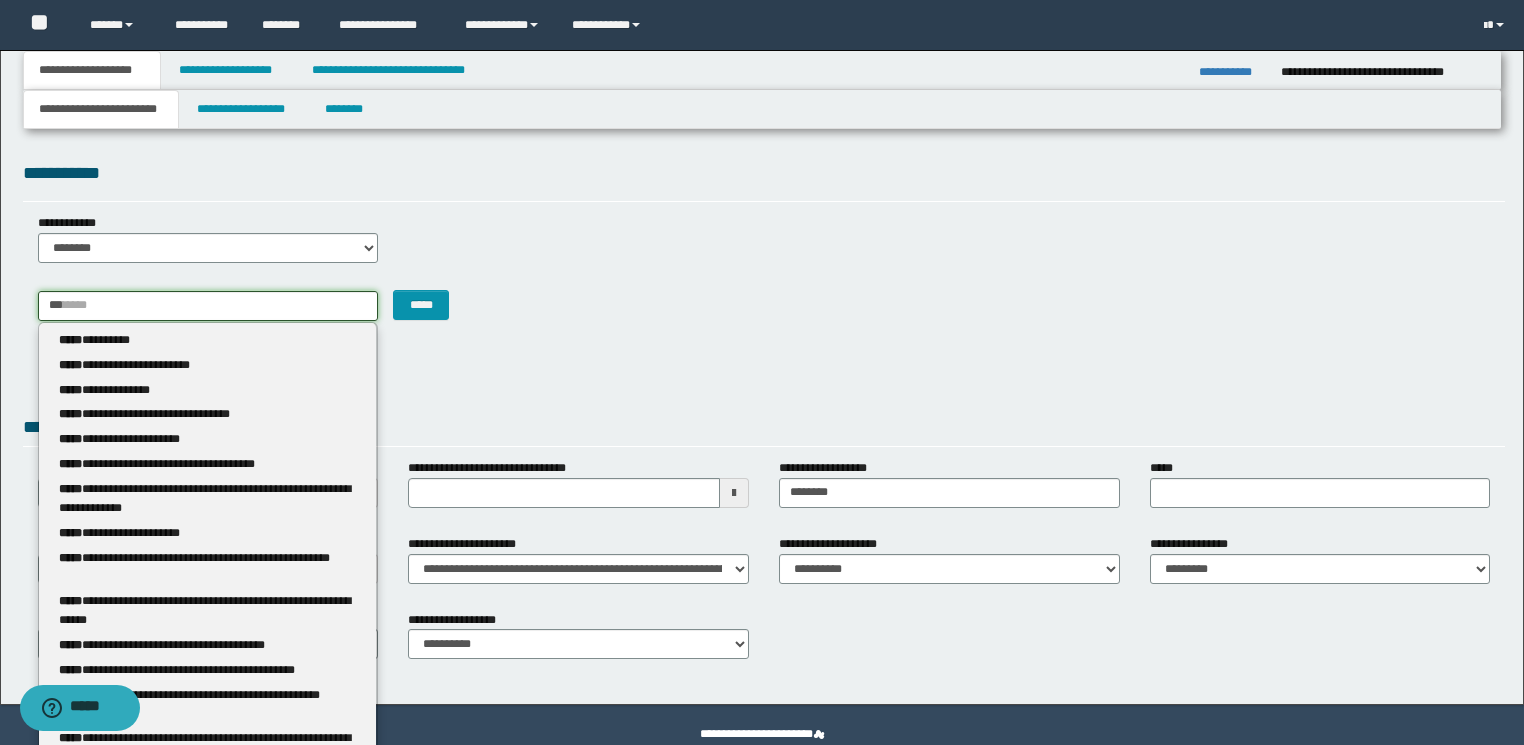 type 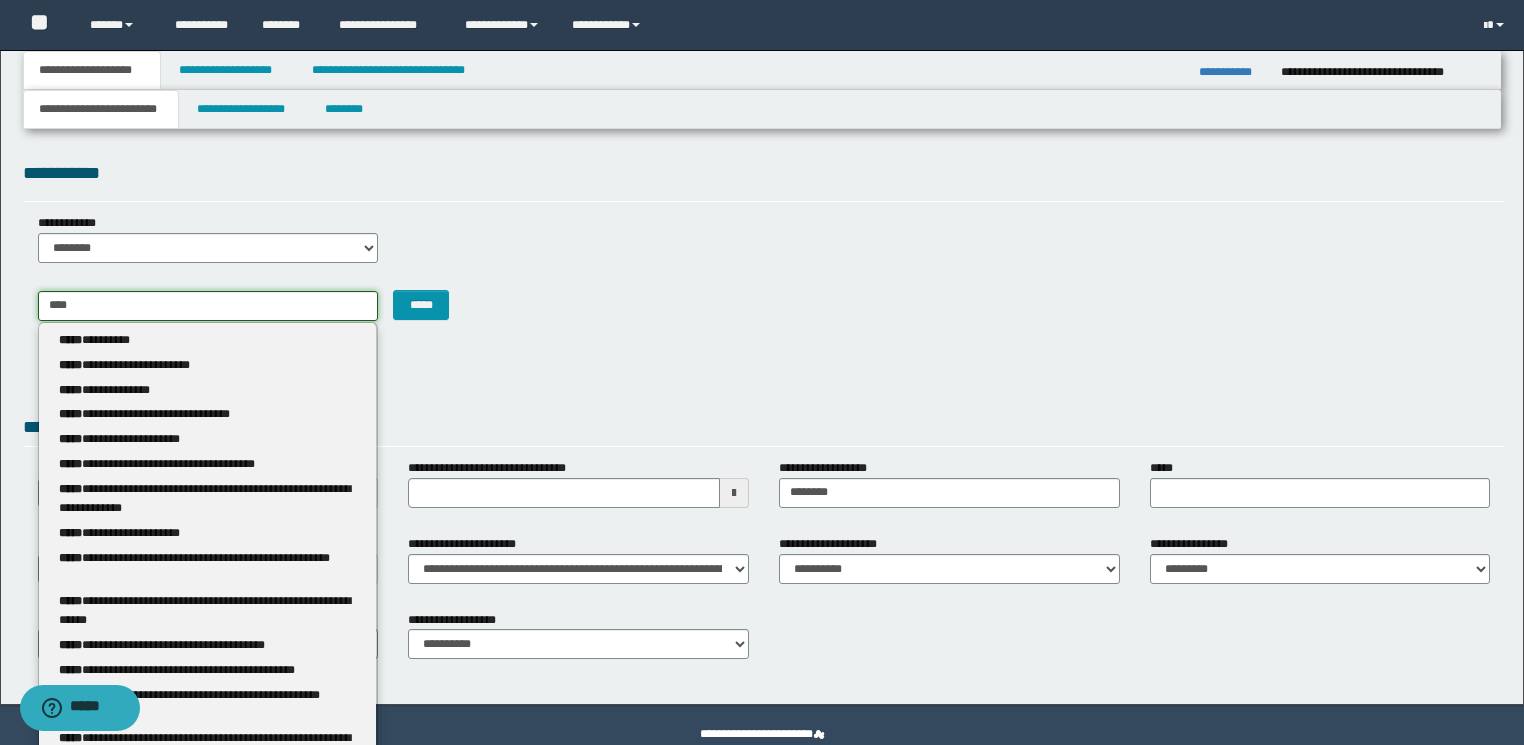 type on "********" 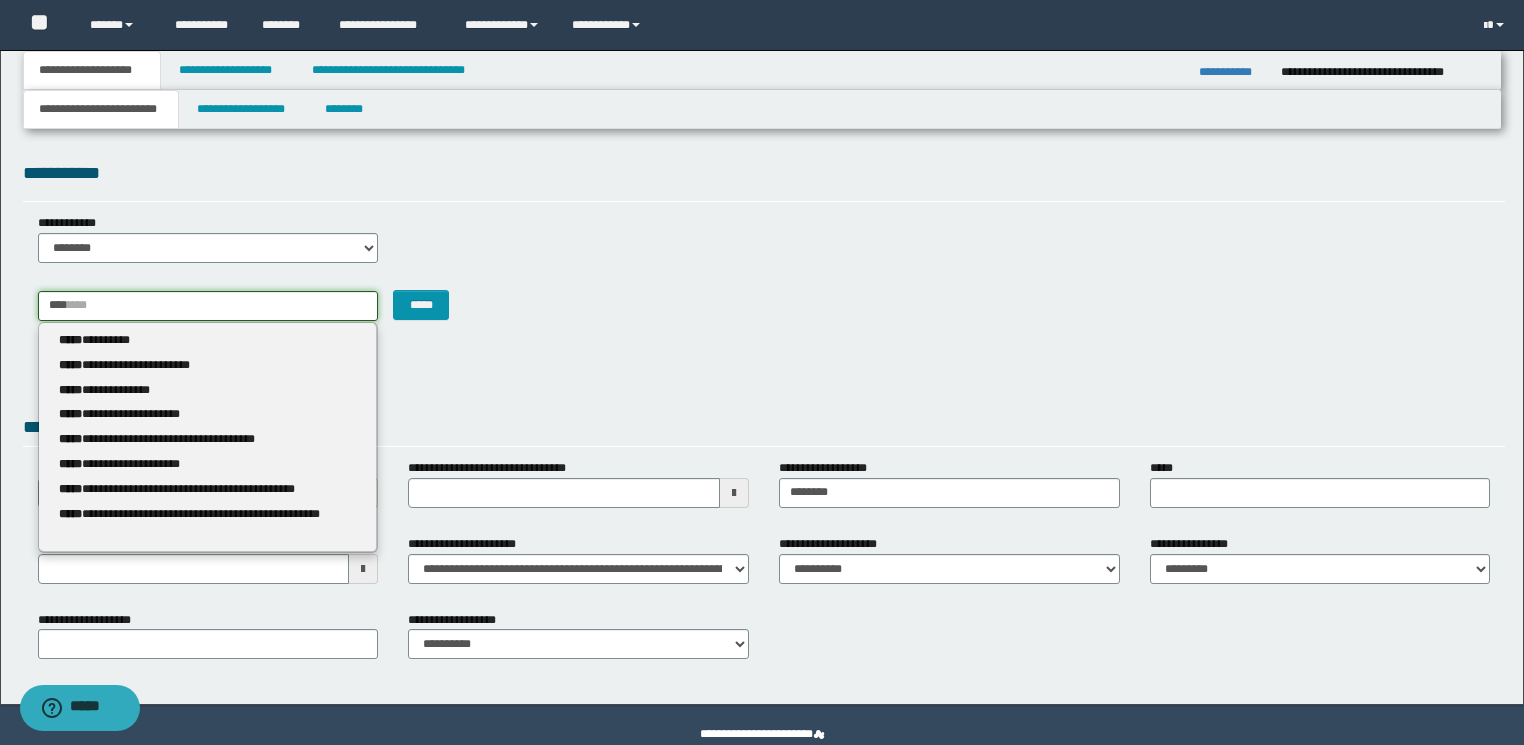 type 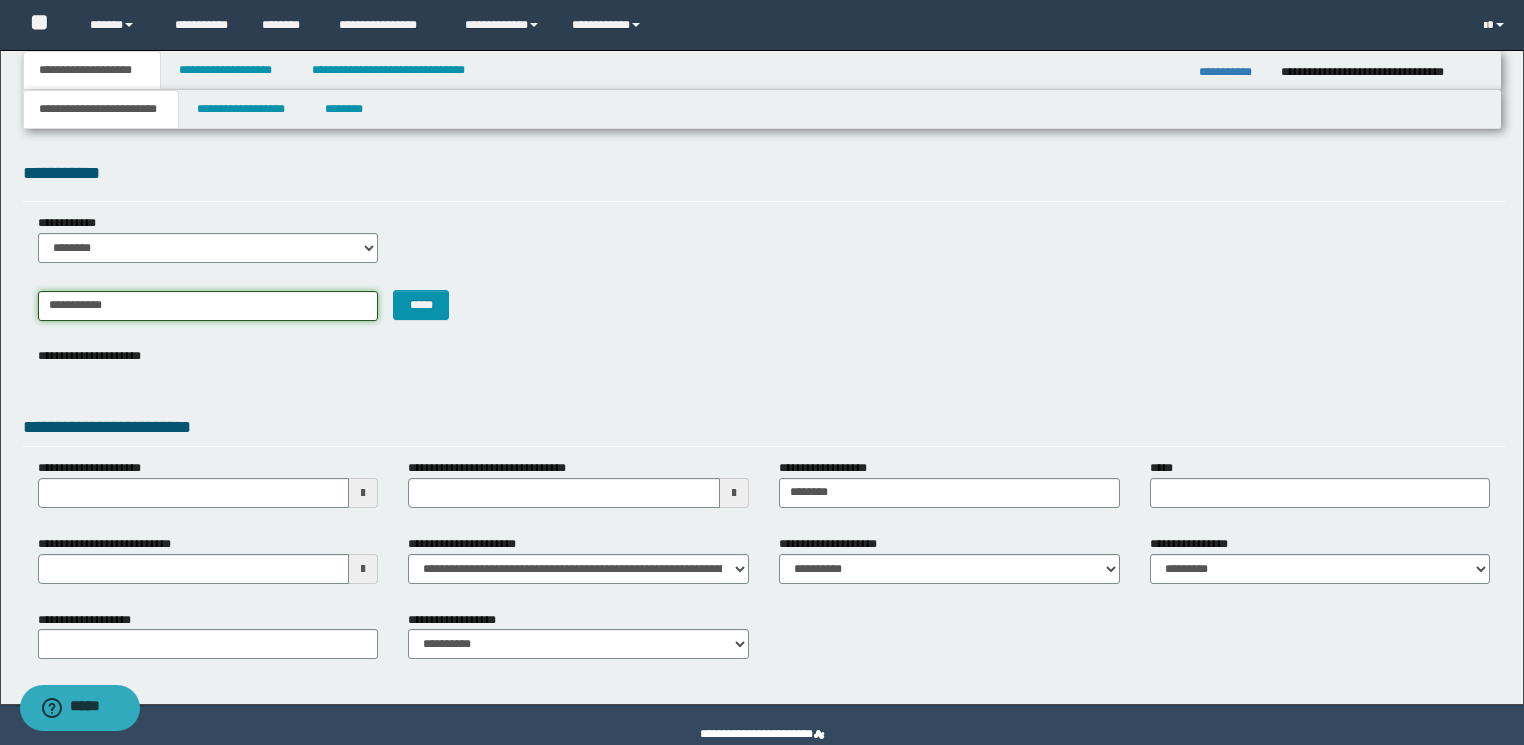 type on "**********" 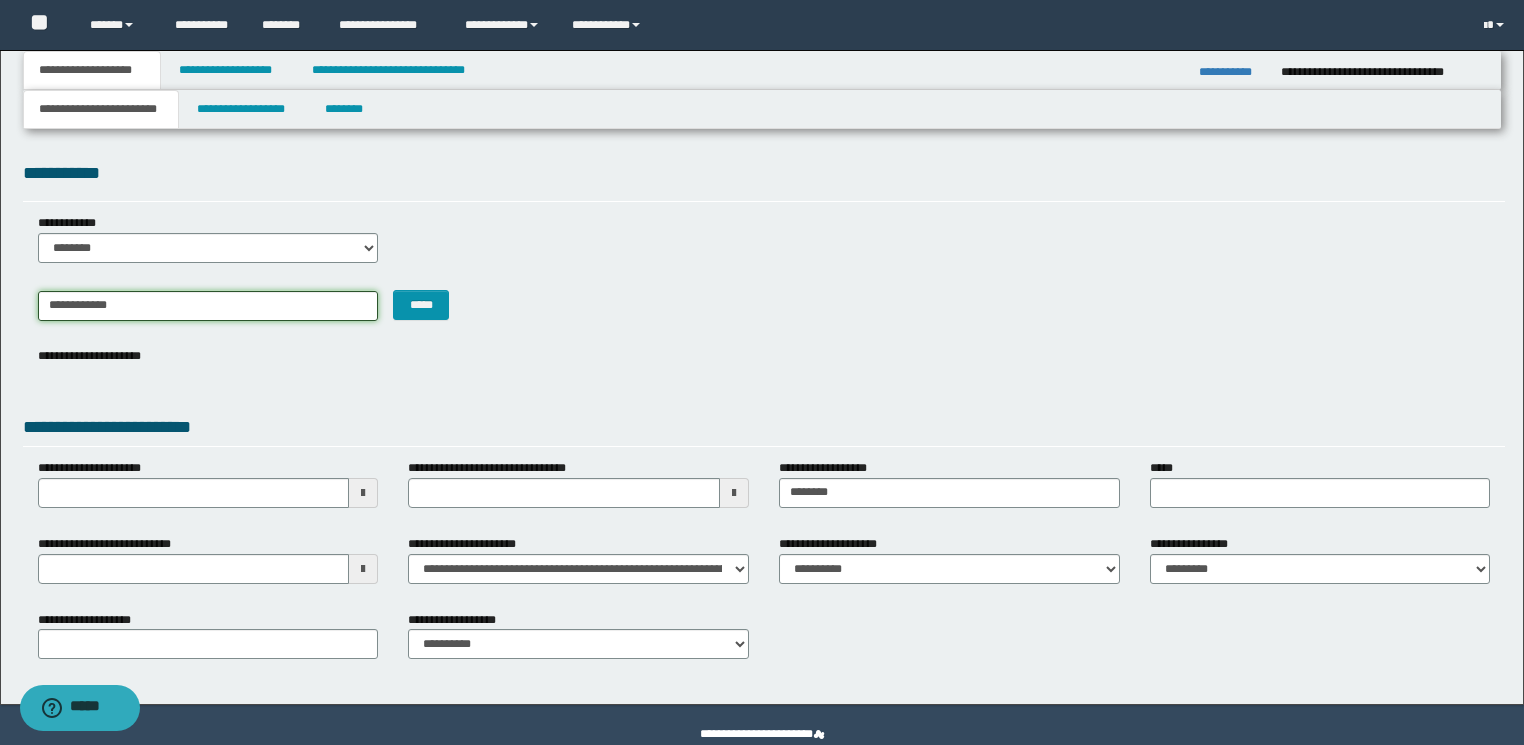 type on "**********" 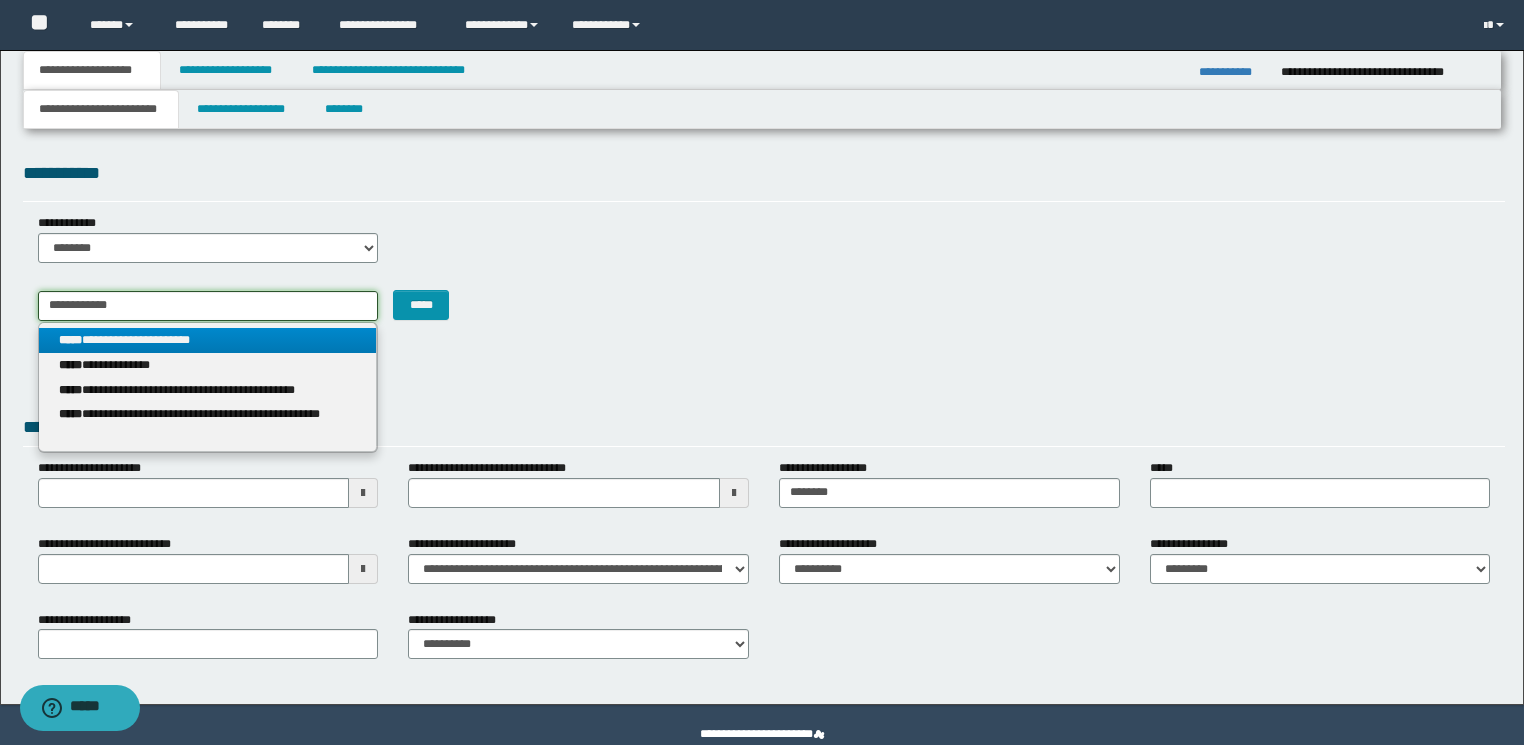click on "**********" at bounding box center [208, 306] 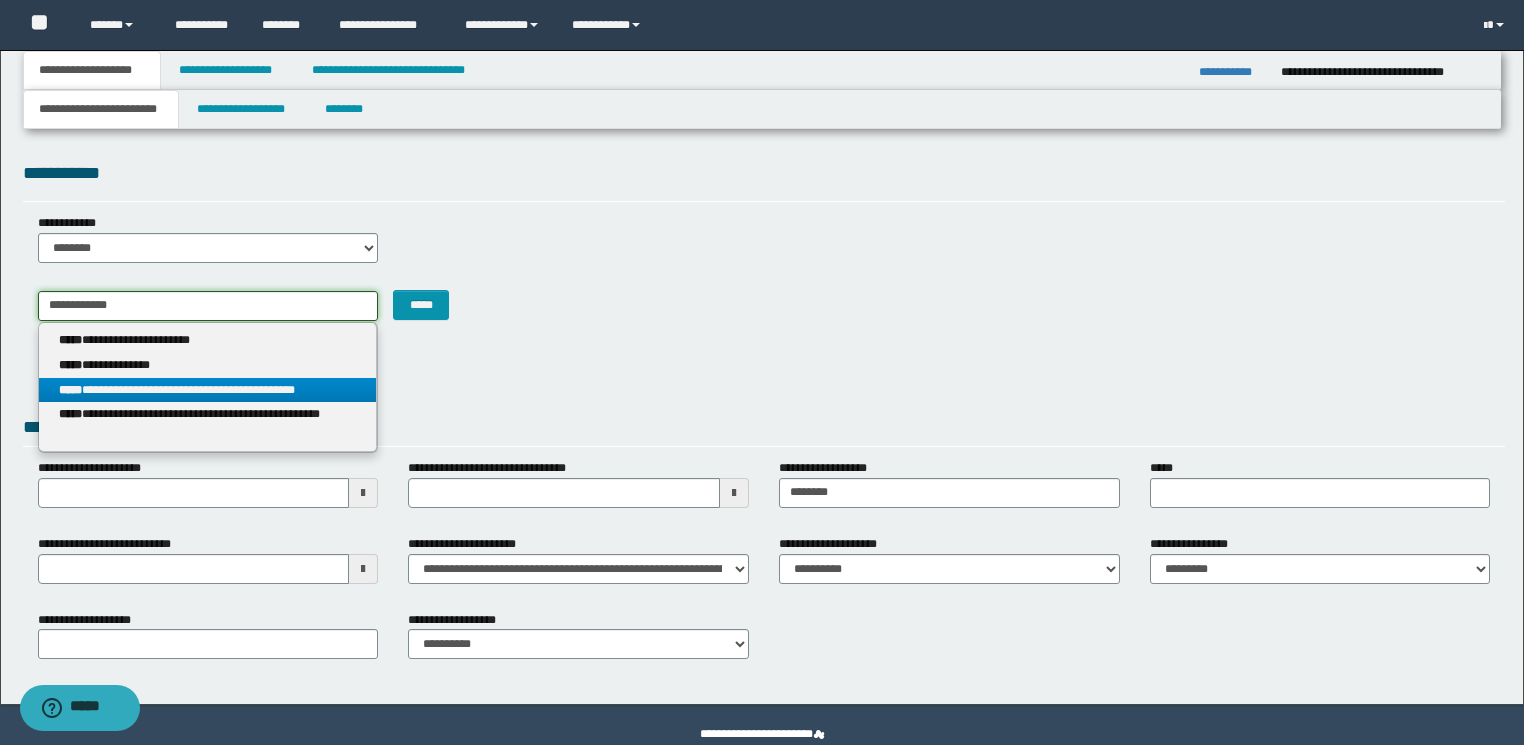 type on "**********" 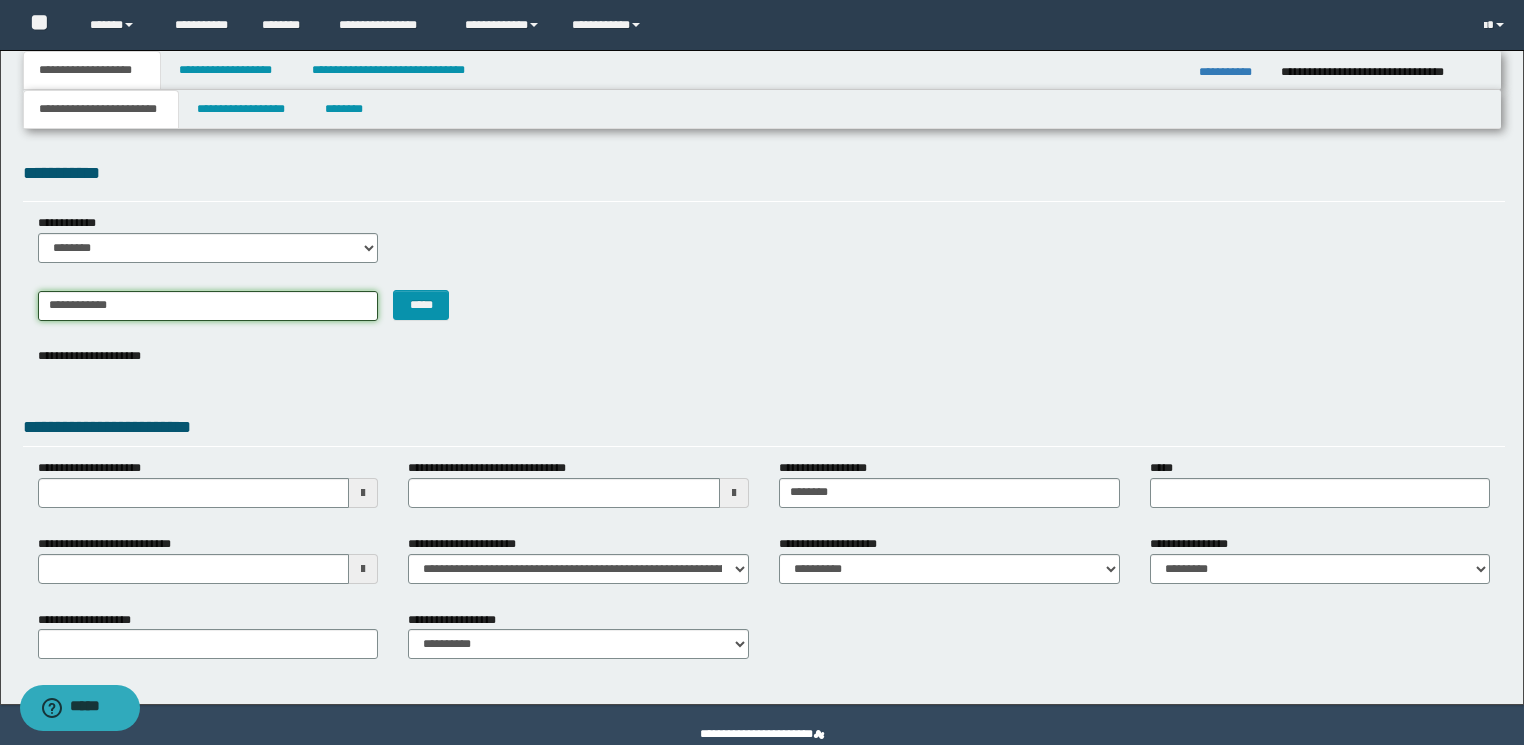 type on "**********" 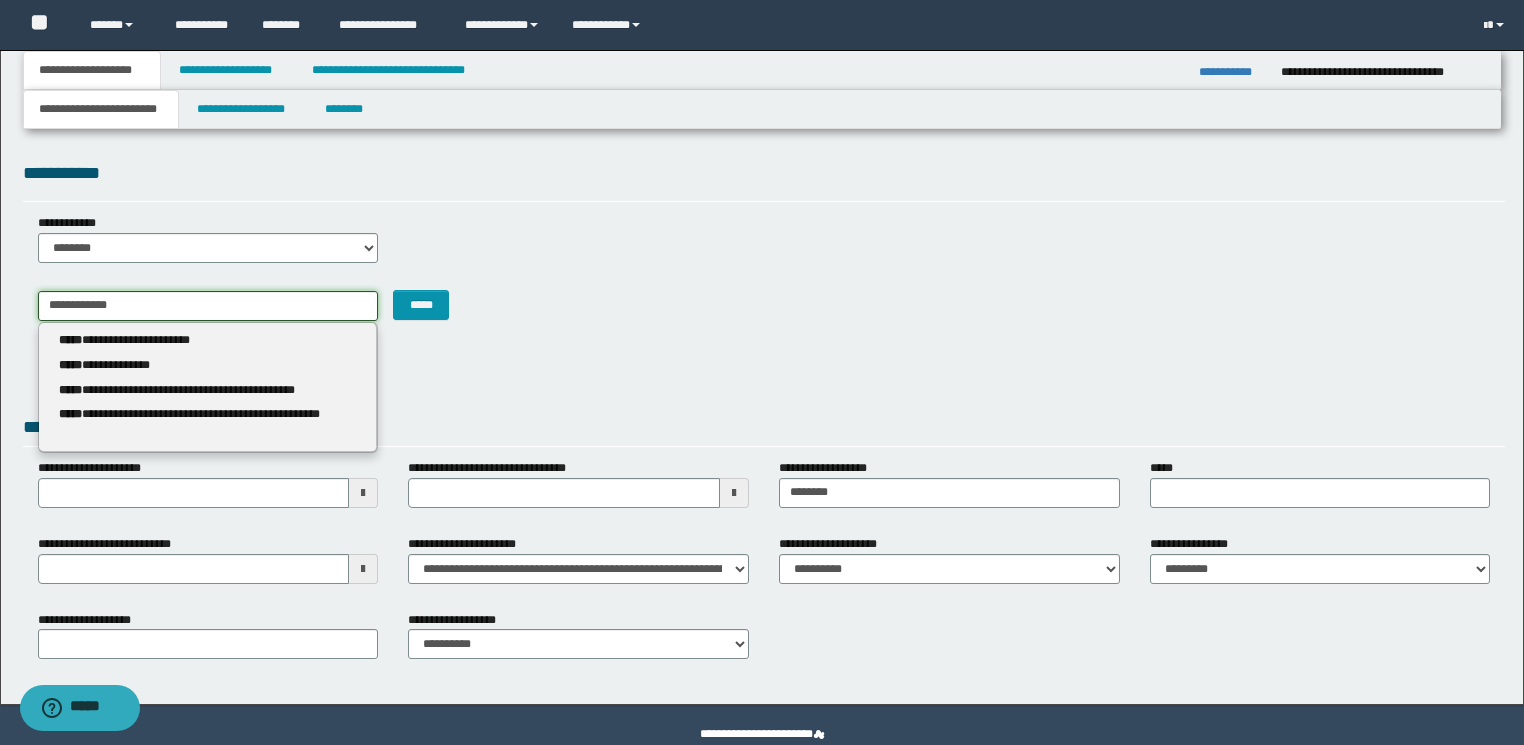drag, startPoint x: 178, startPoint y: 312, endPoint x: 0, endPoint y: 302, distance: 178.28067 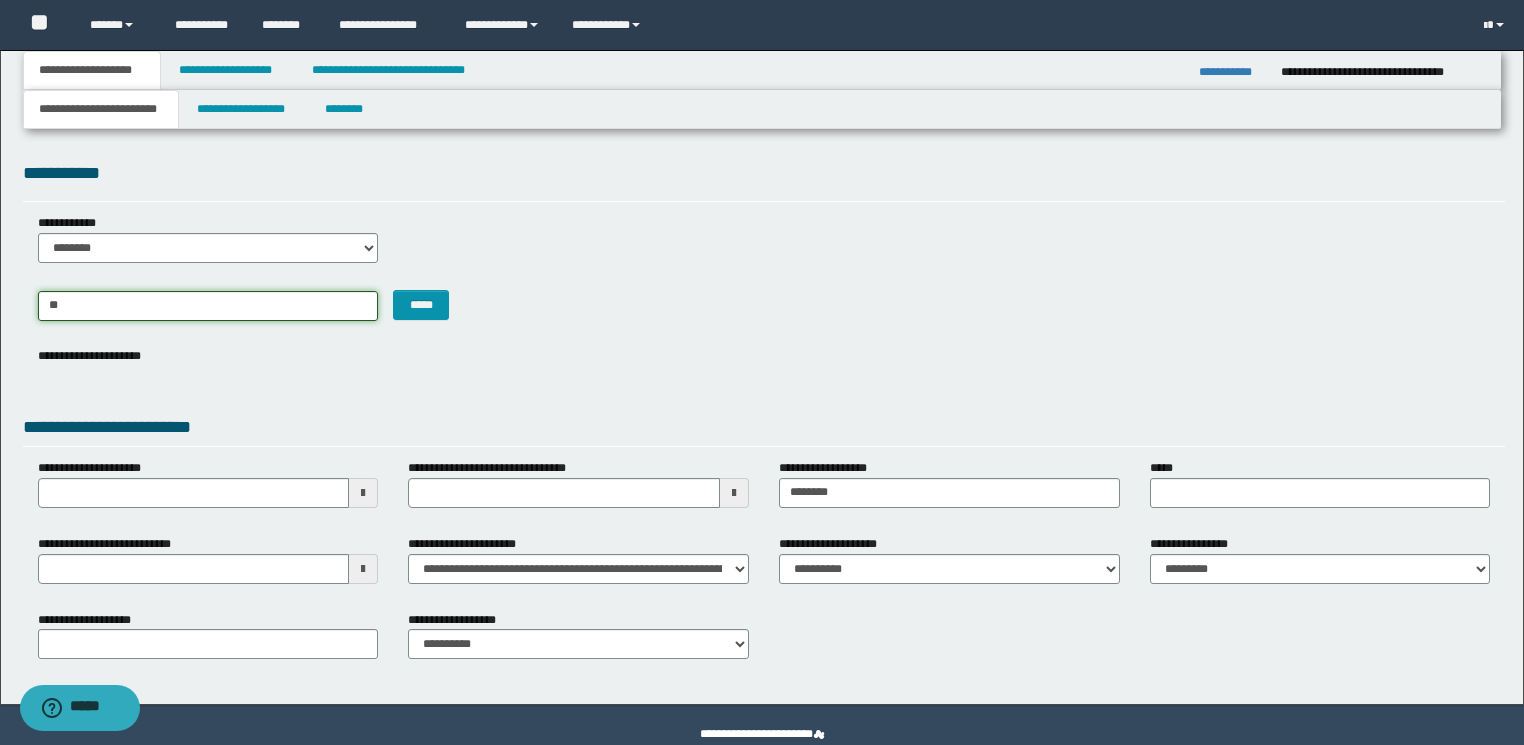 type on "***" 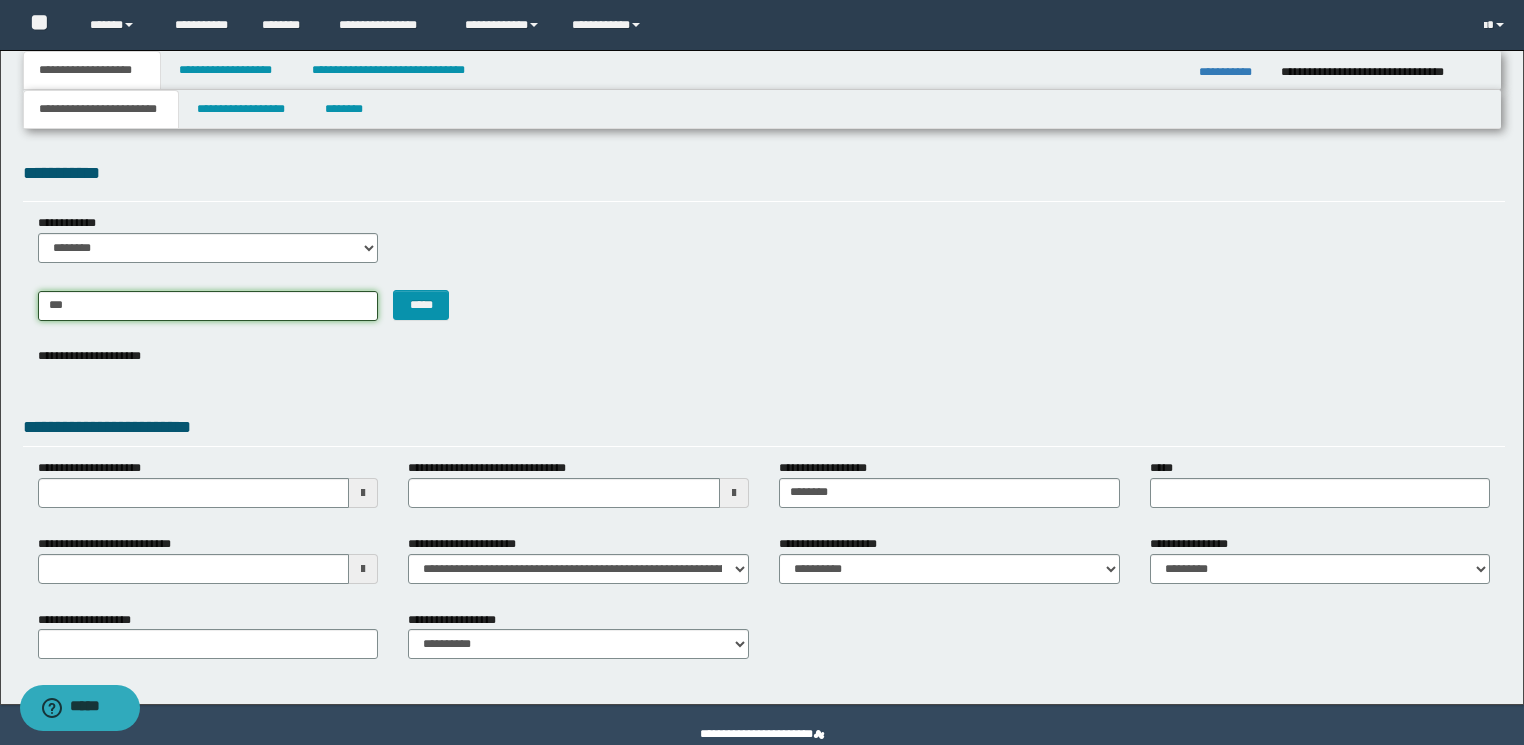 type on "********" 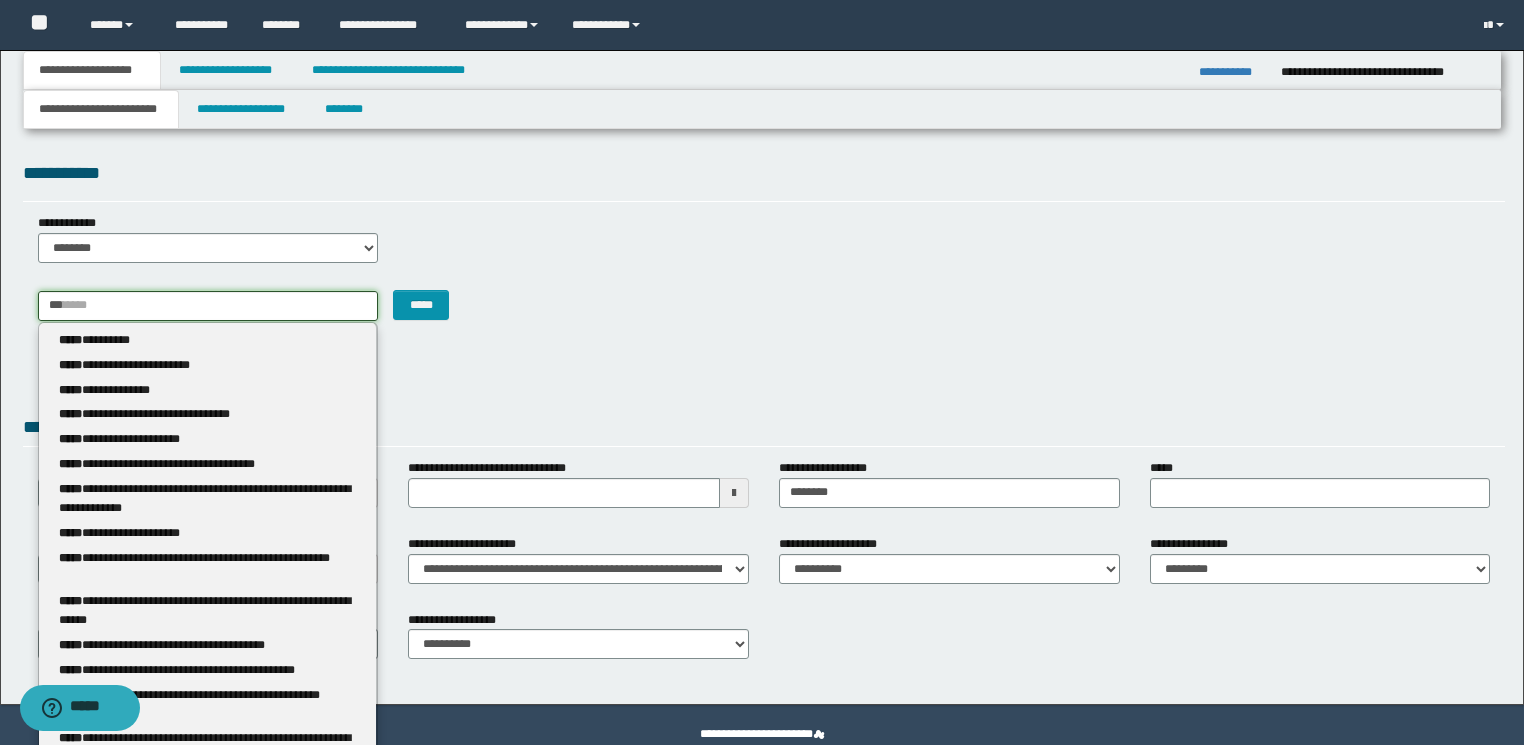 type 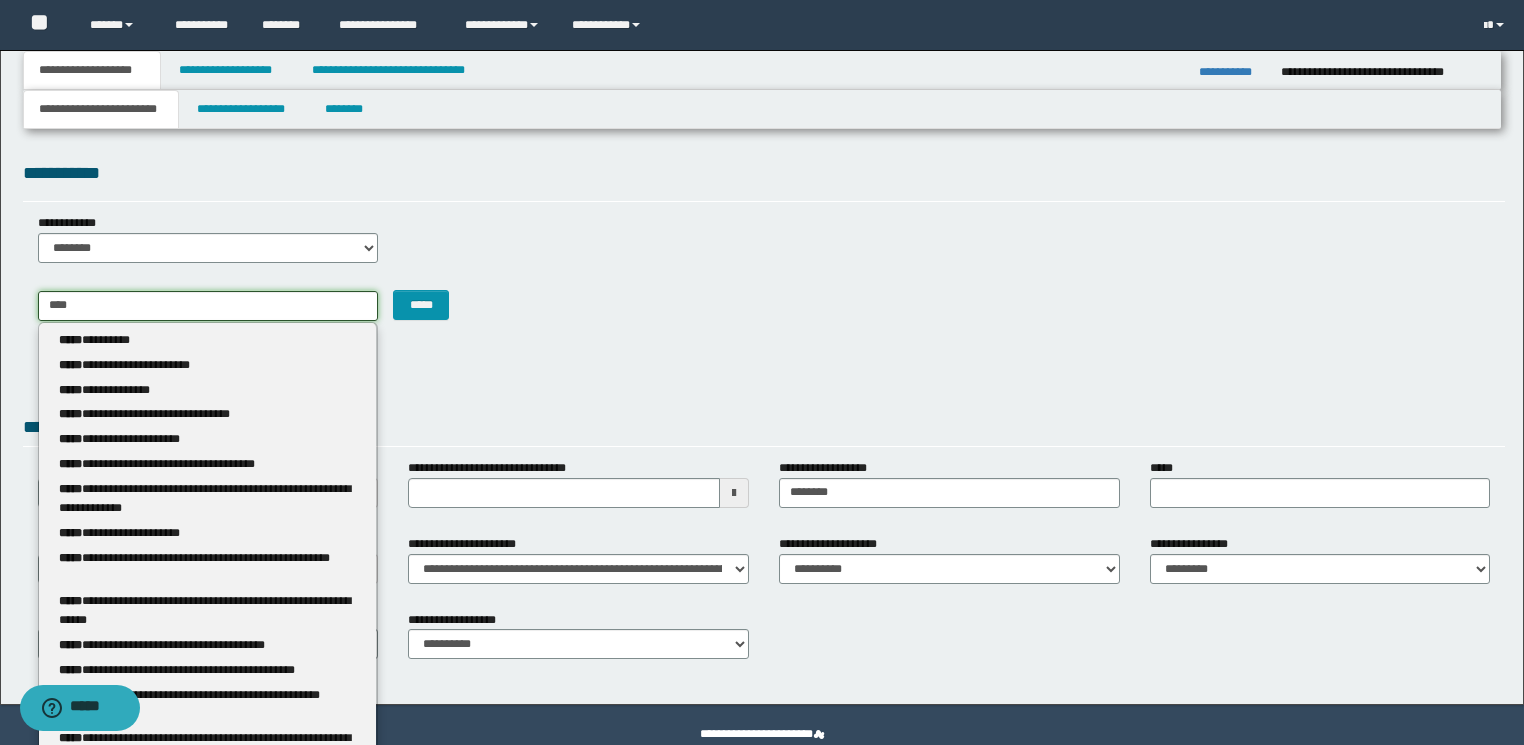 type on "********" 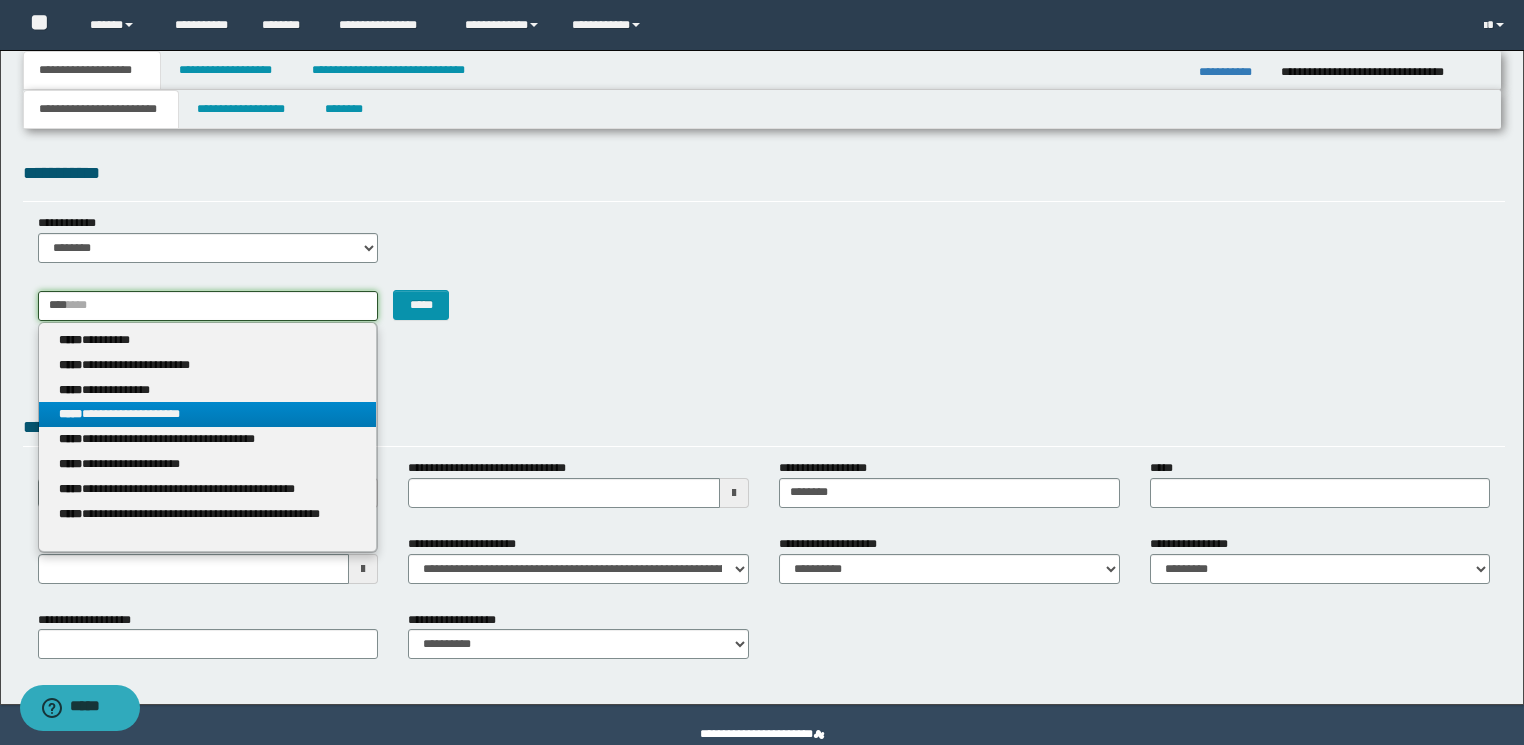 type on "****" 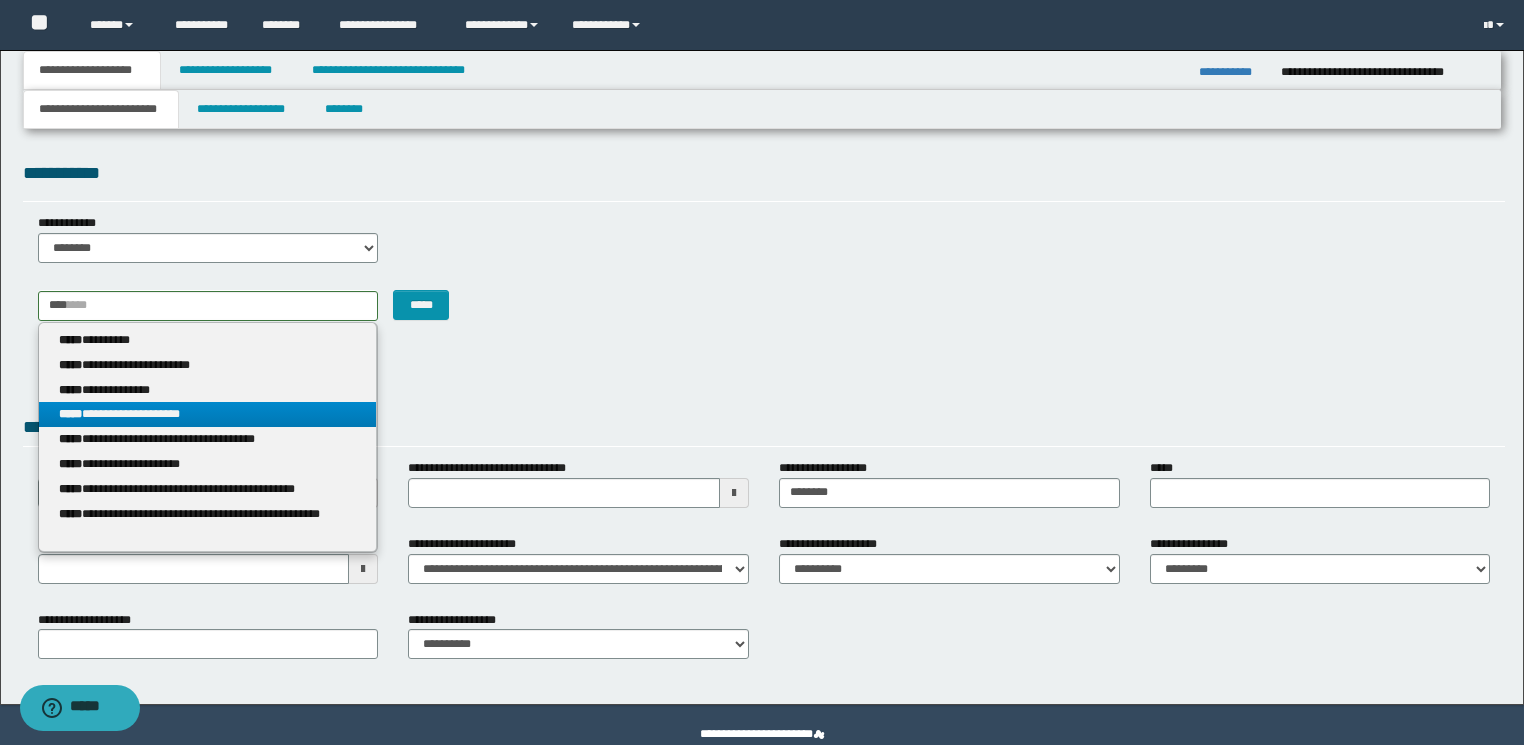 click on "**********" at bounding box center [208, 414] 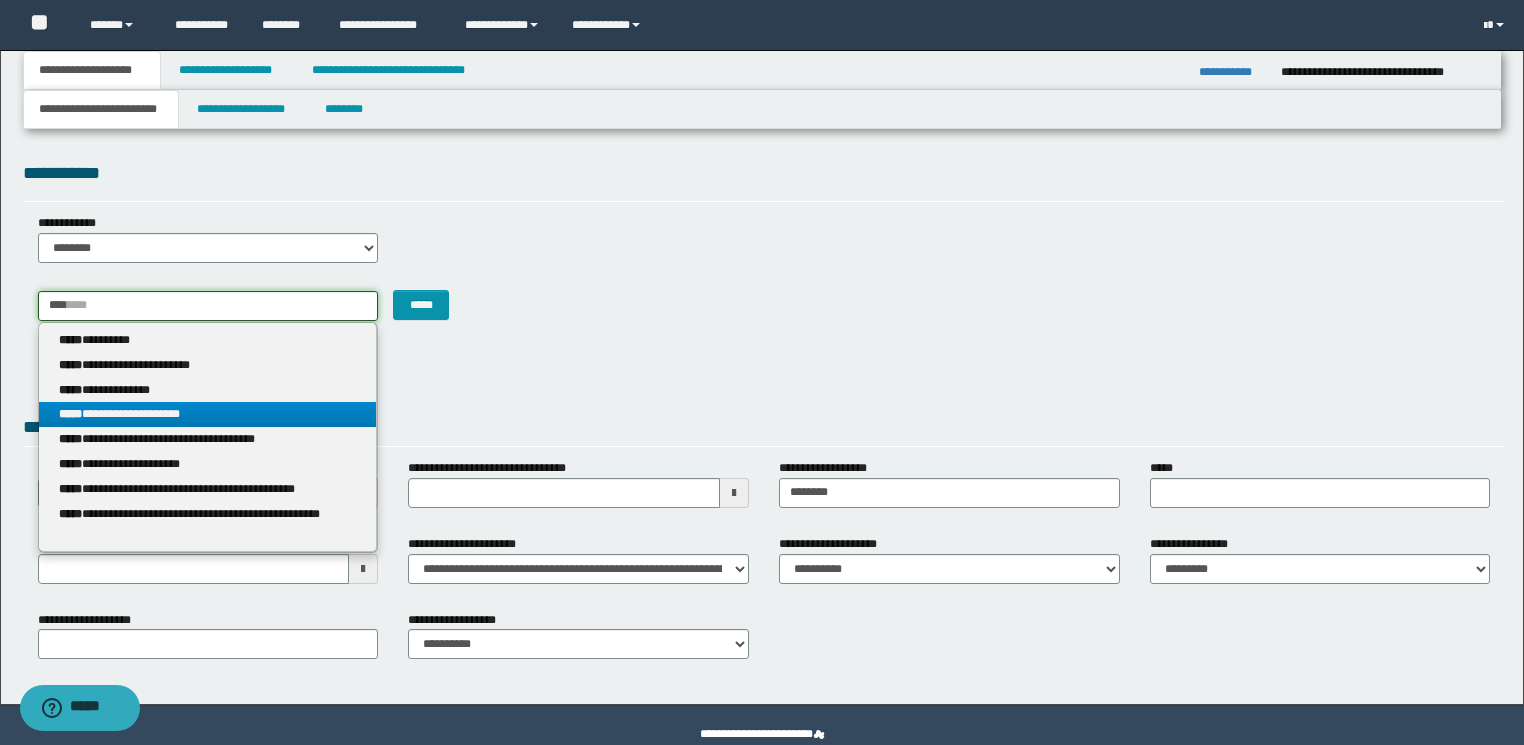 type 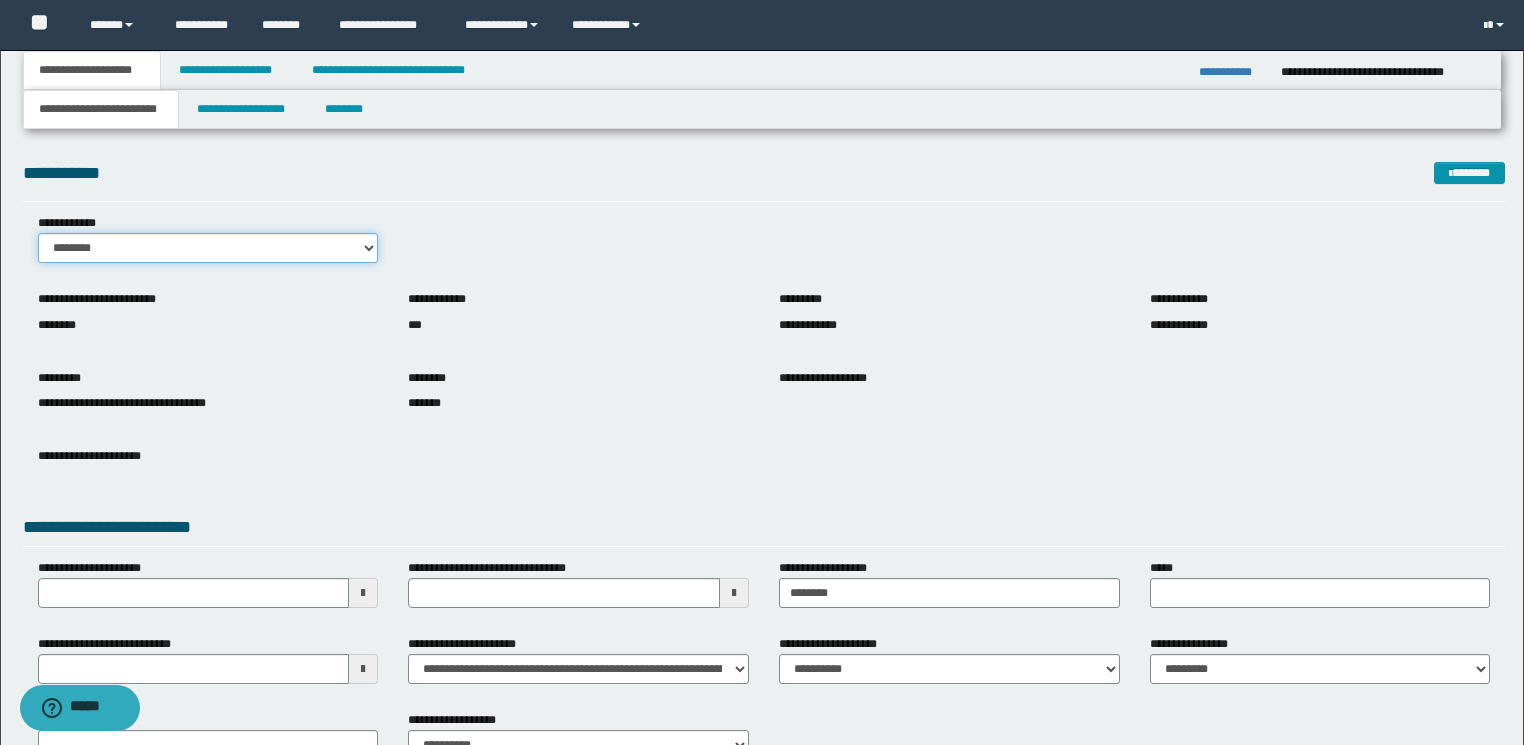 click on "********
*******" at bounding box center (208, 248) 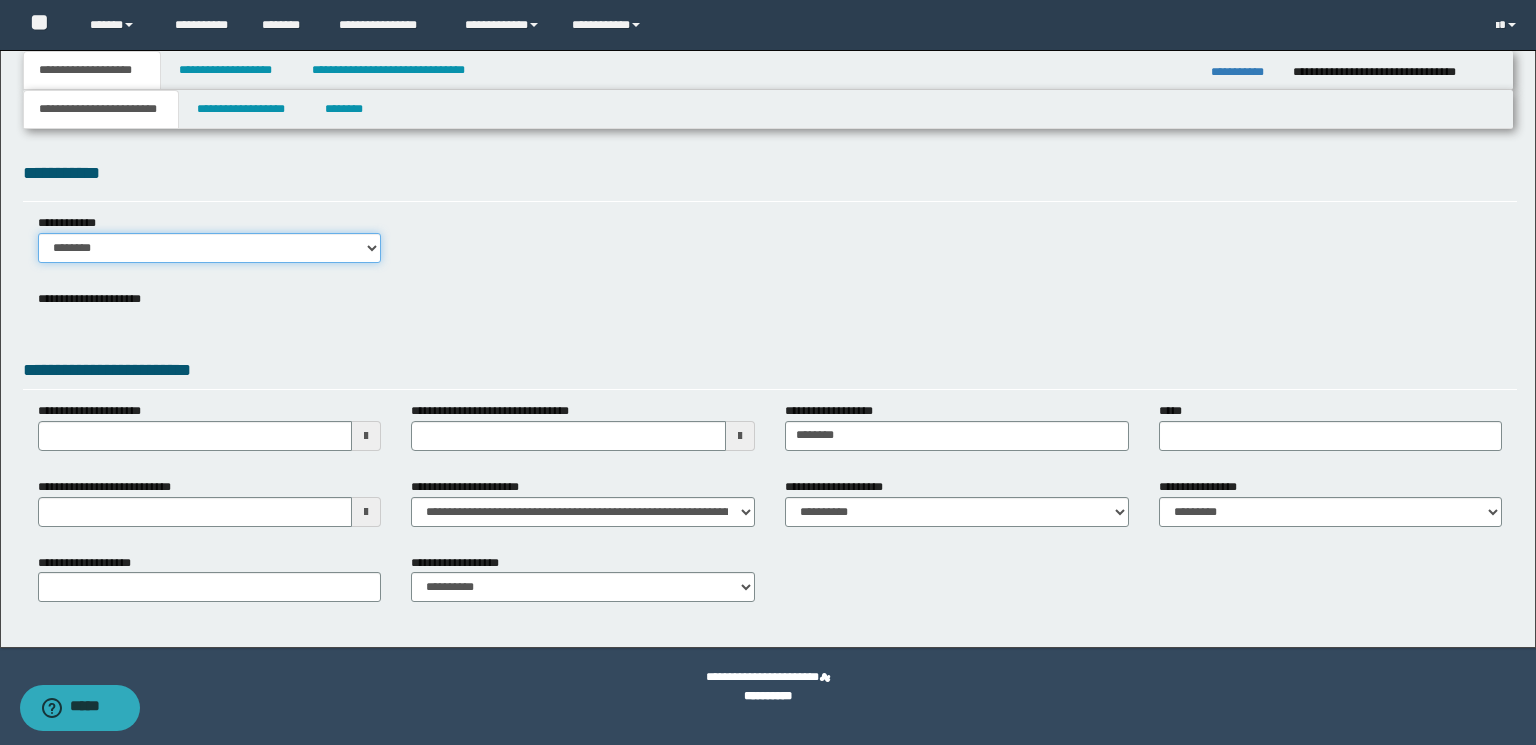click on "********
*******" at bounding box center [210, 248] 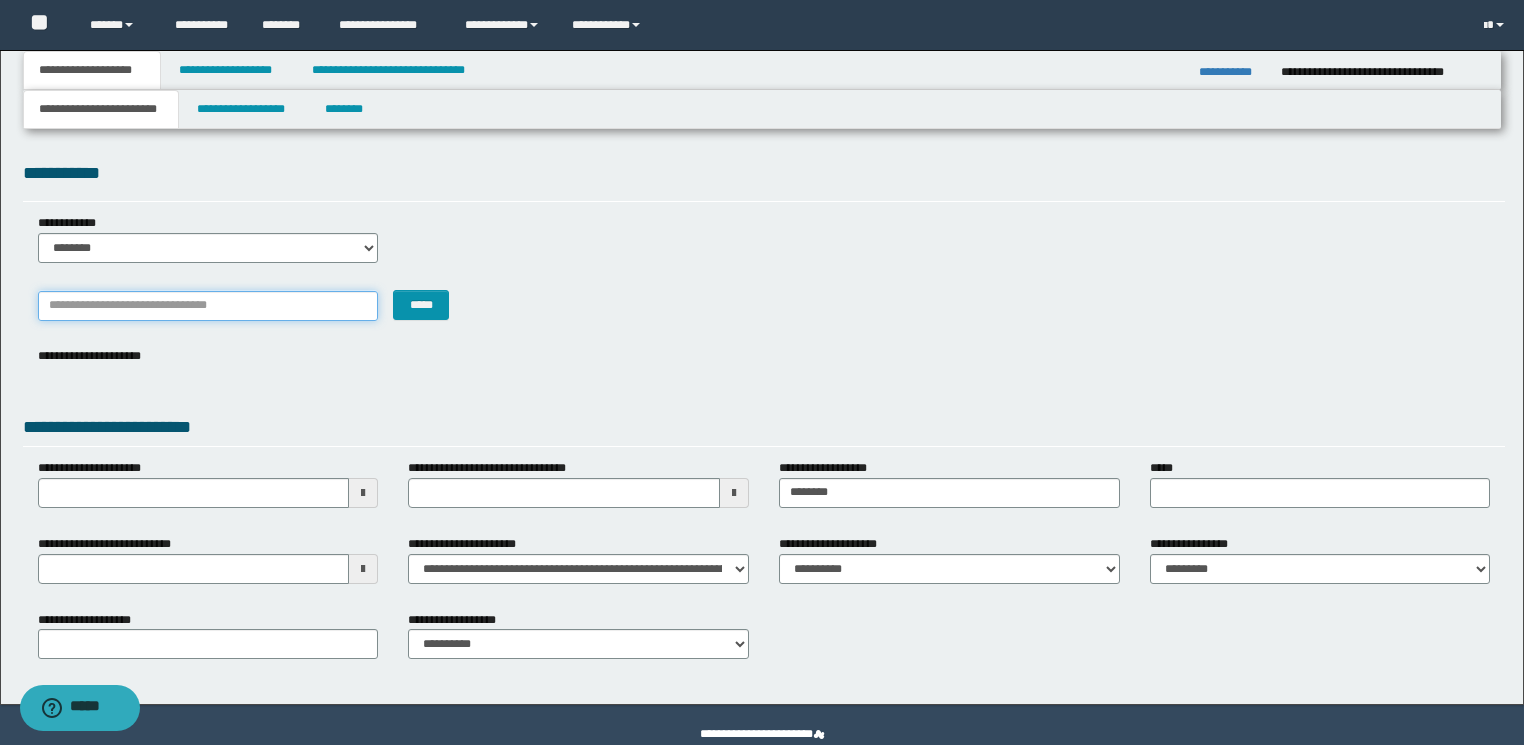 click on "*******" at bounding box center [208, 306] 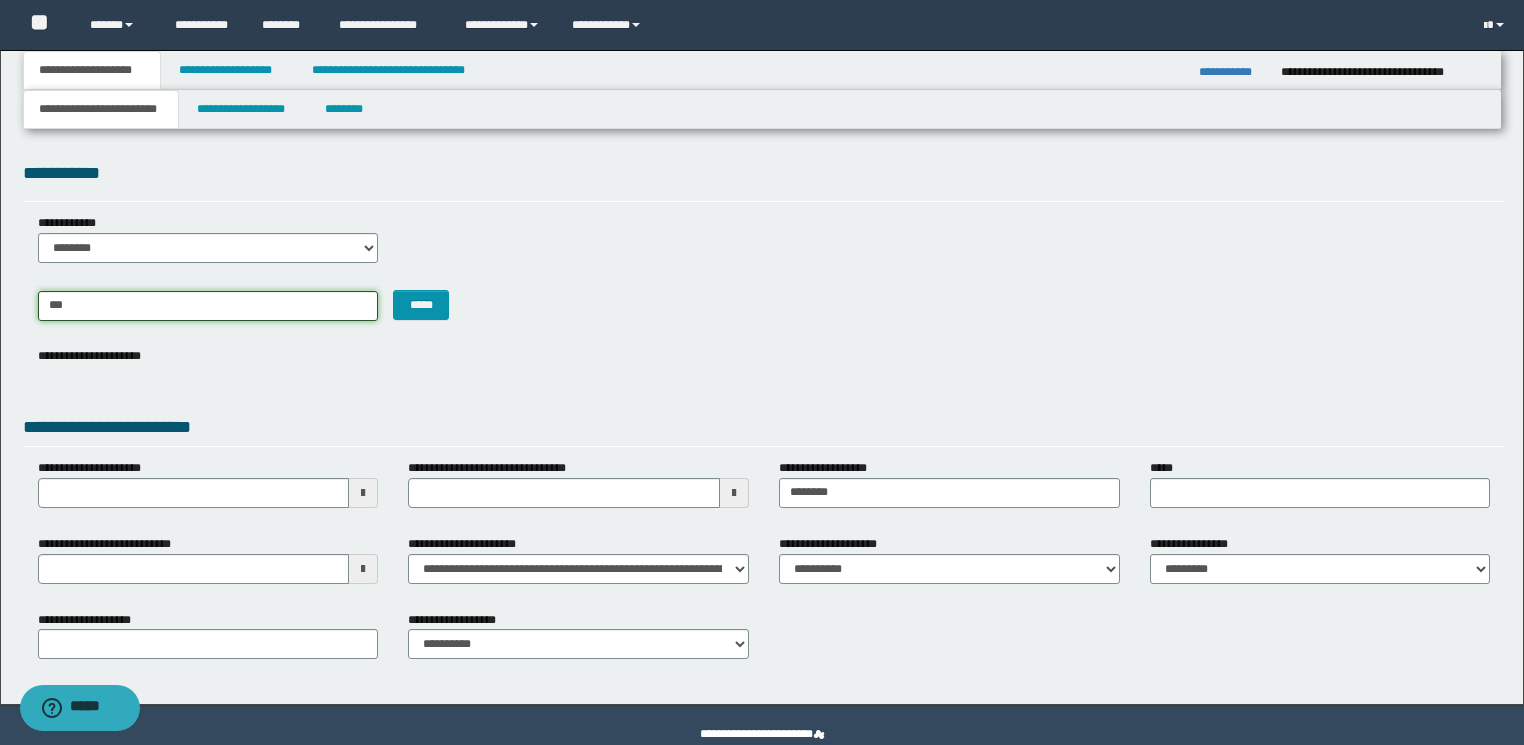type on "****" 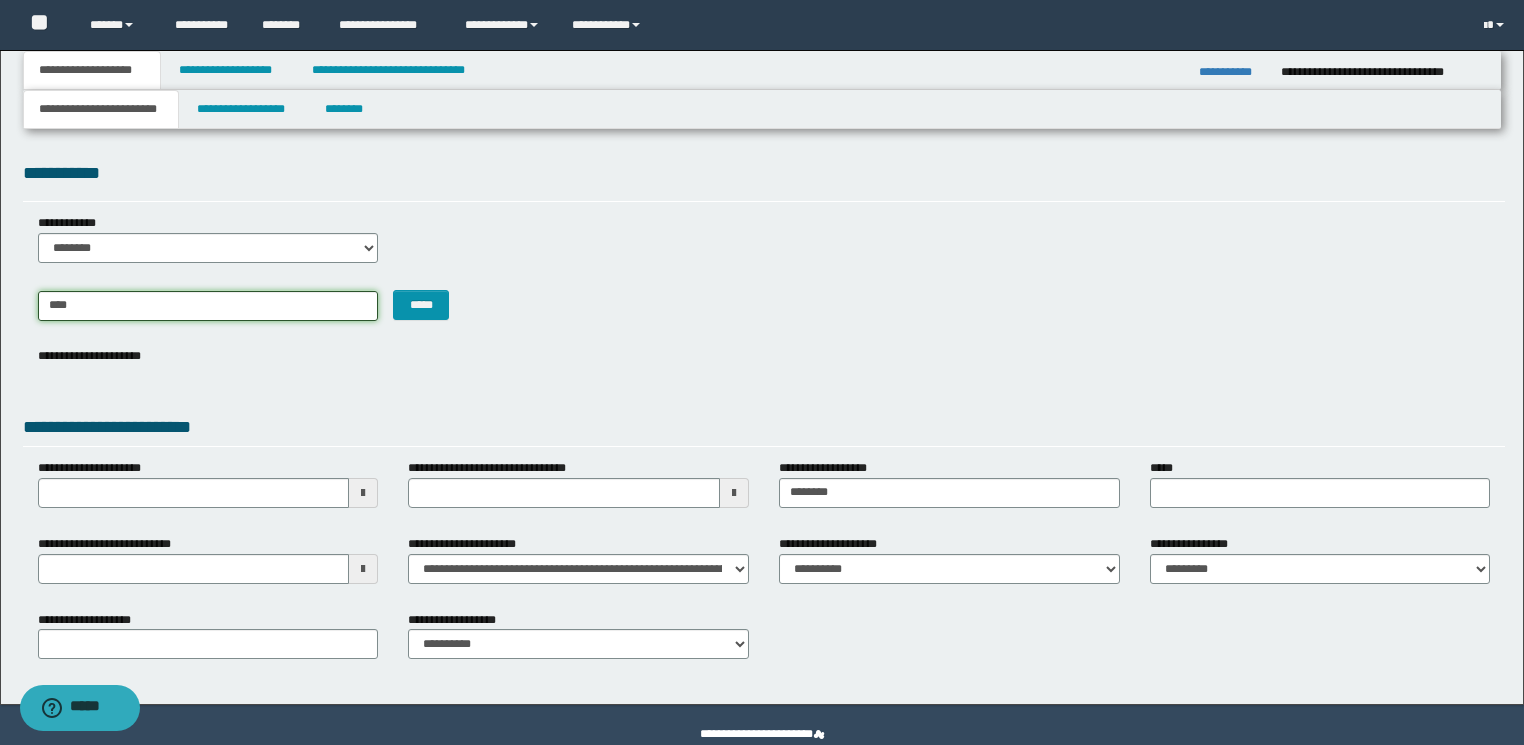 type on "****" 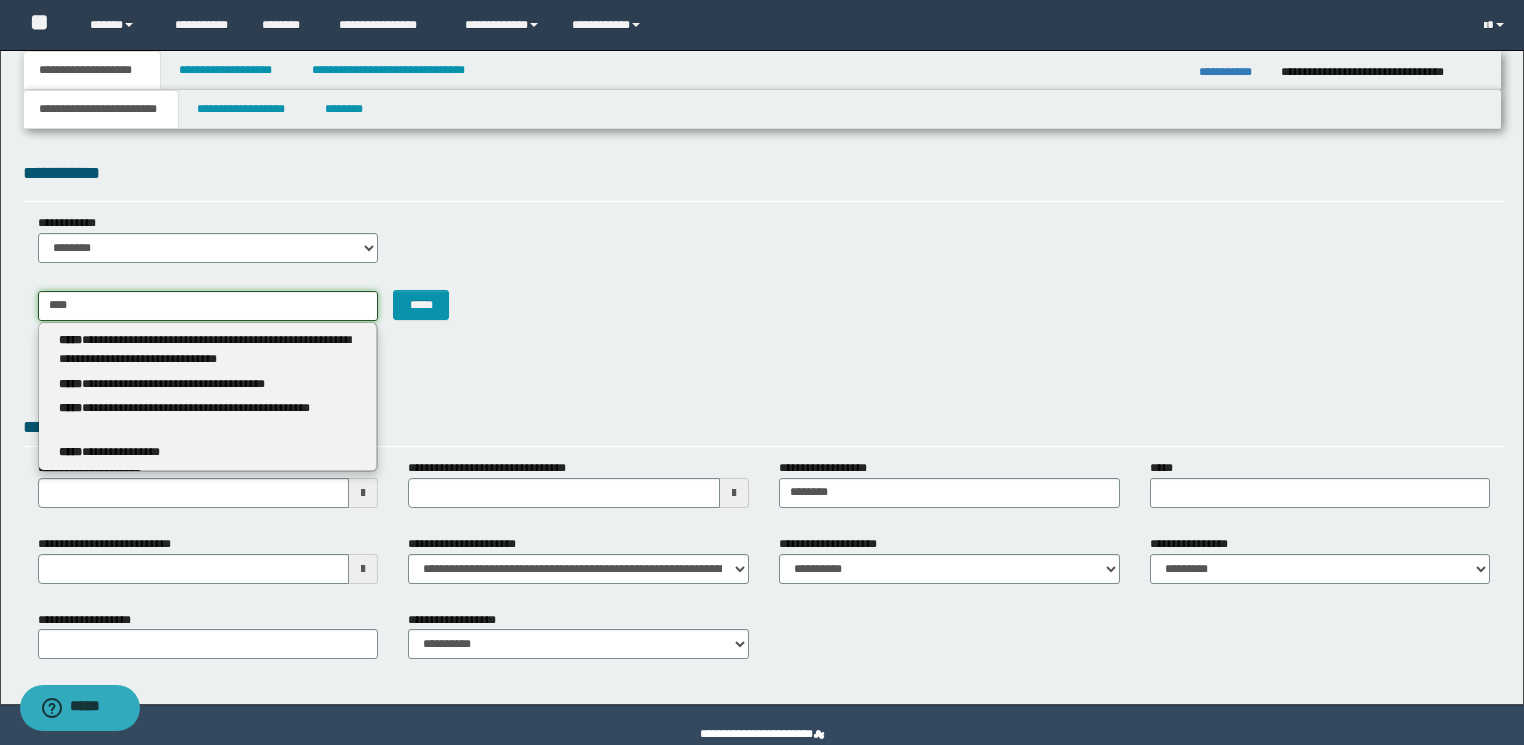 type 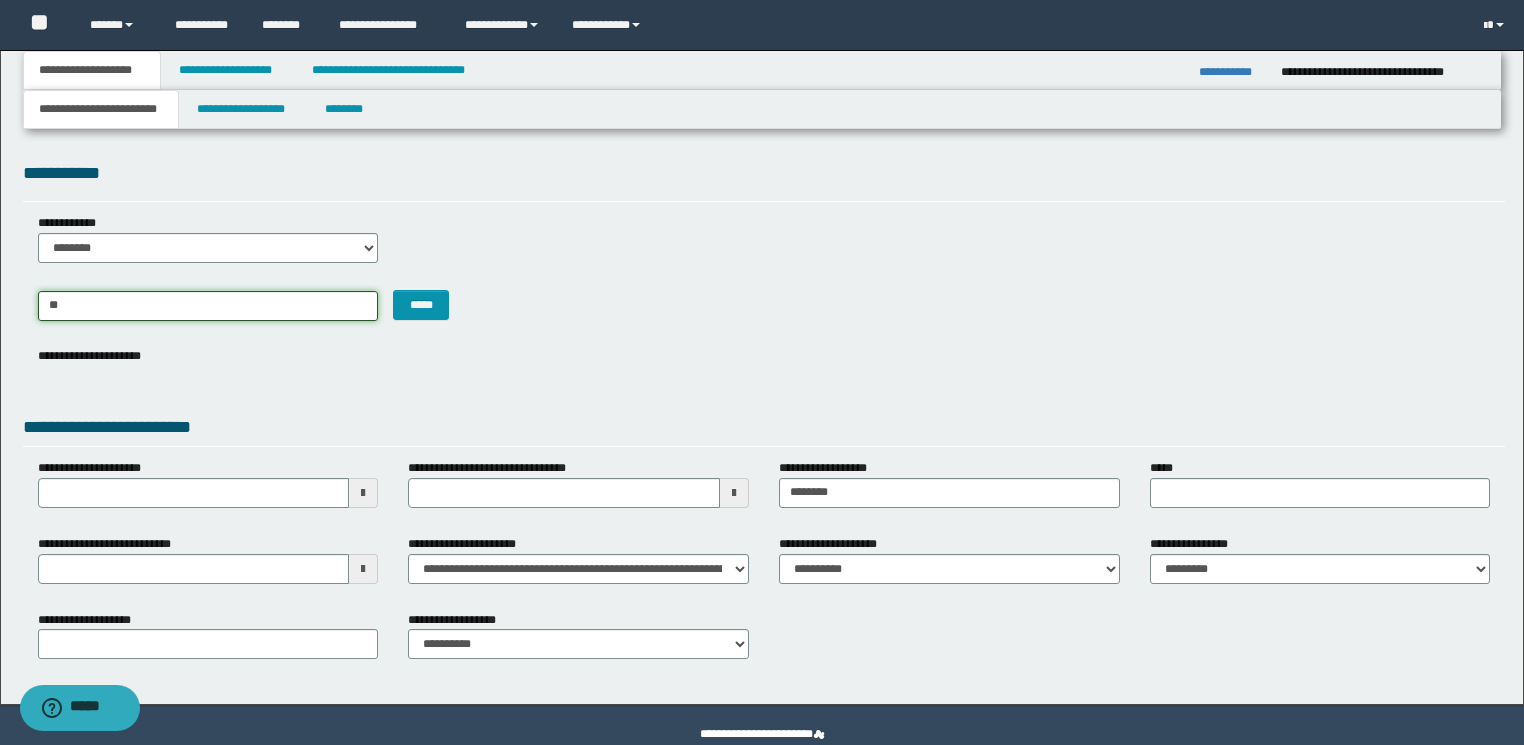 type on "*" 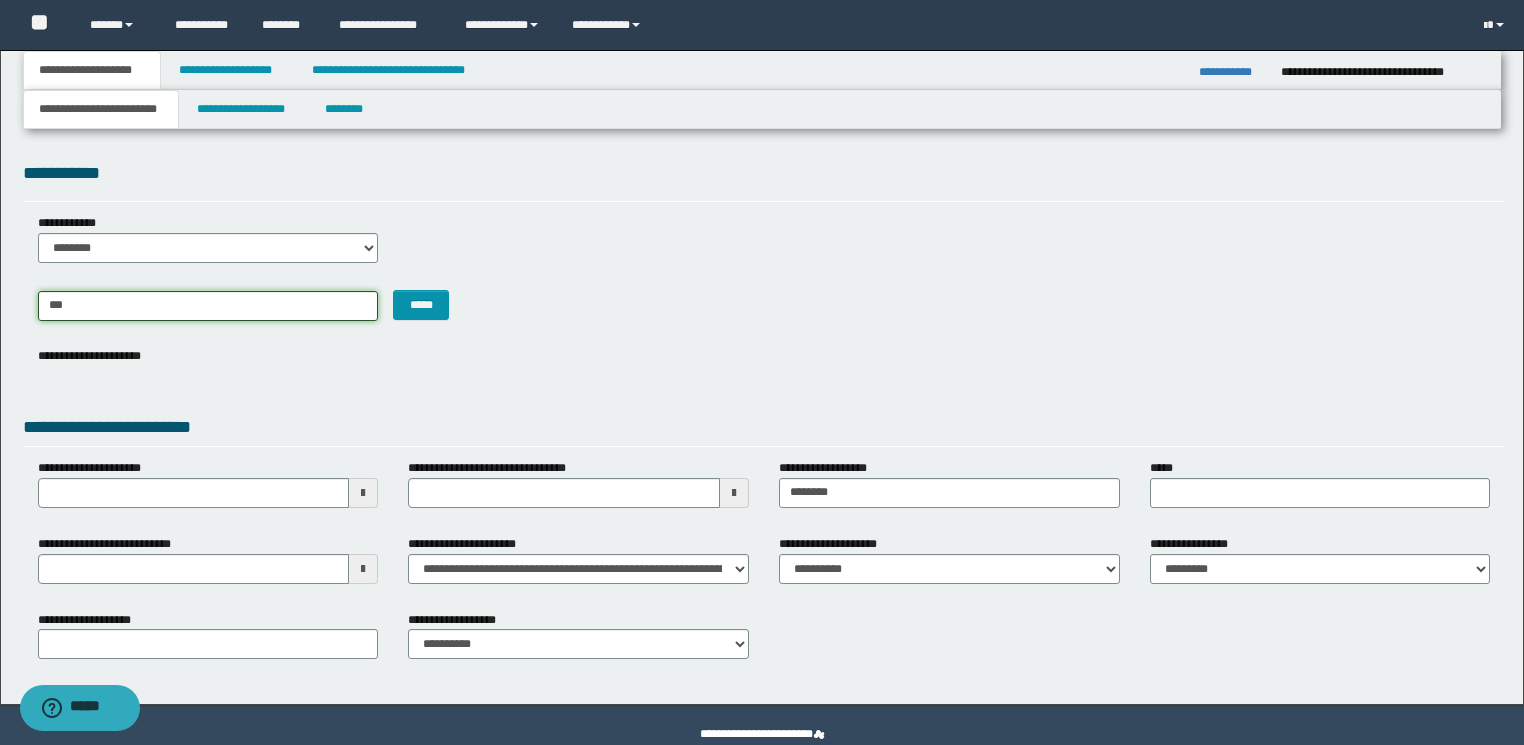type on "****" 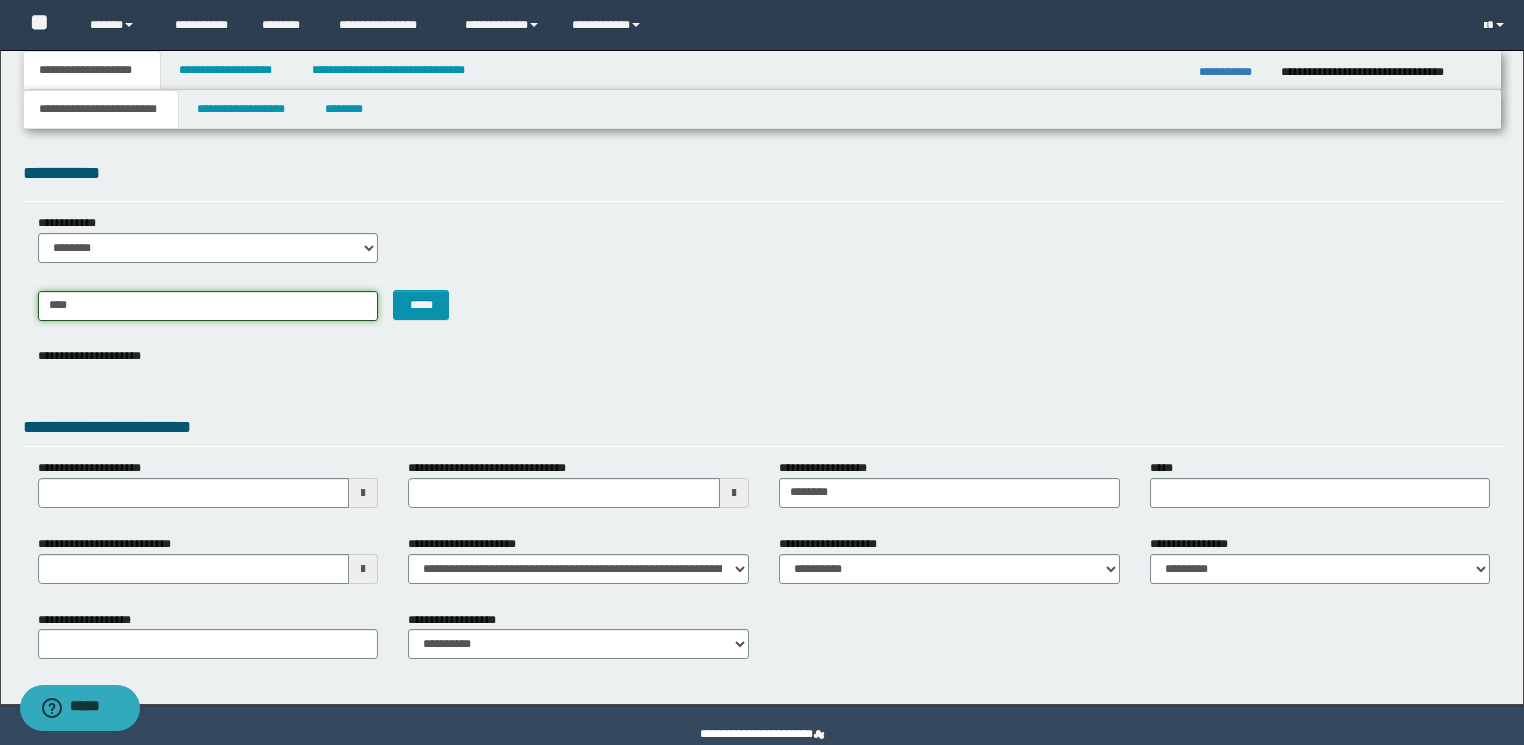 type on "********" 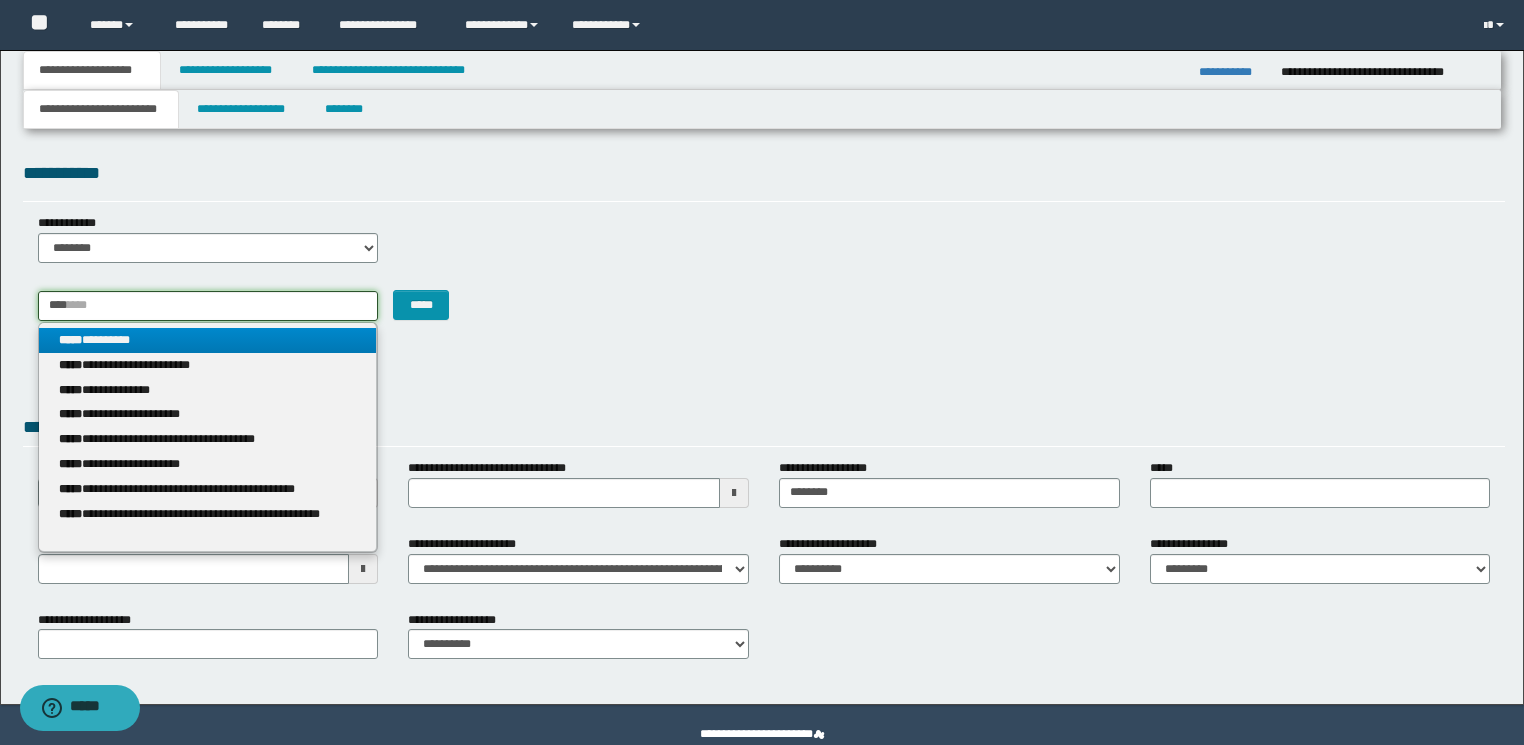 drag, startPoint x: 224, startPoint y: 299, endPoint x: 0, endPoint y: 299, distance: 224 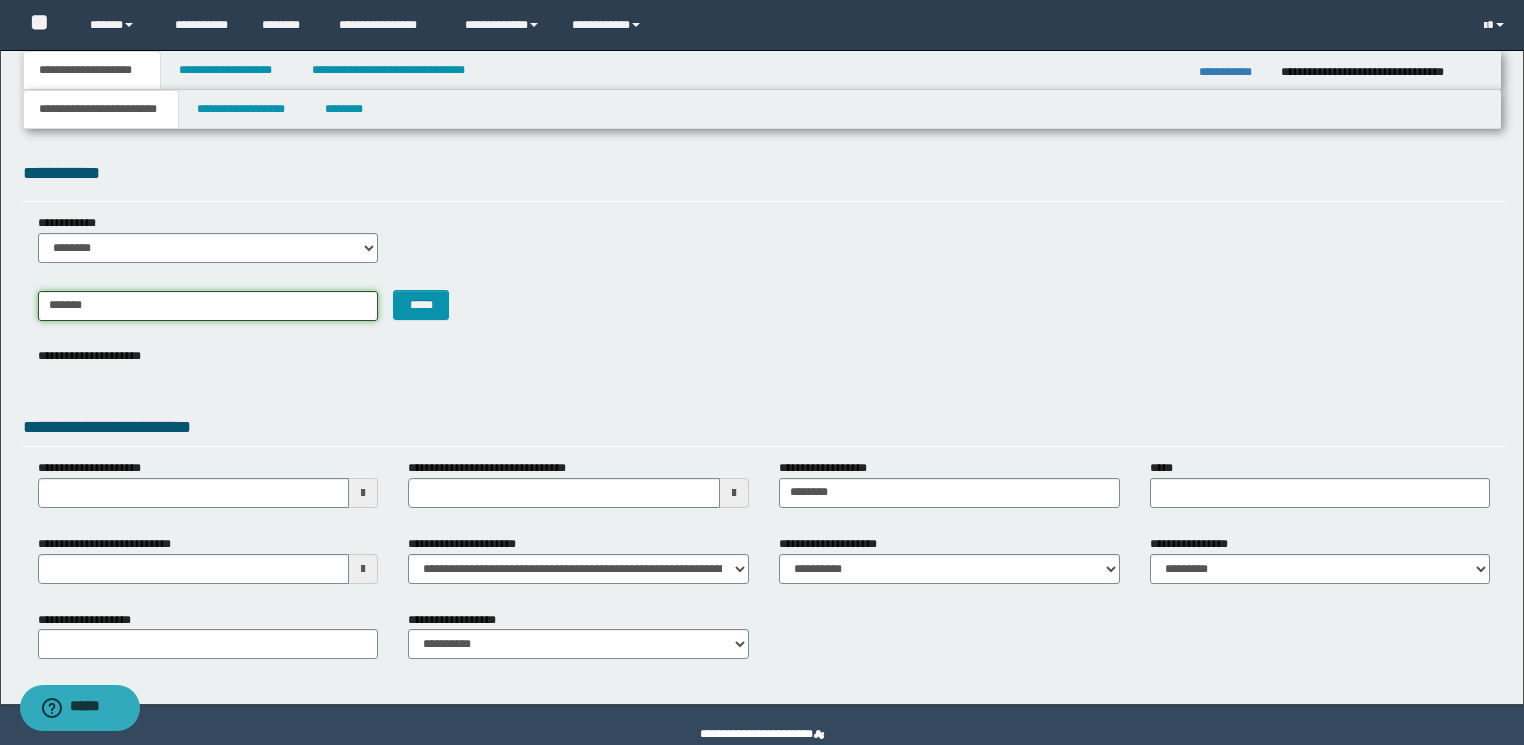 type on "********" 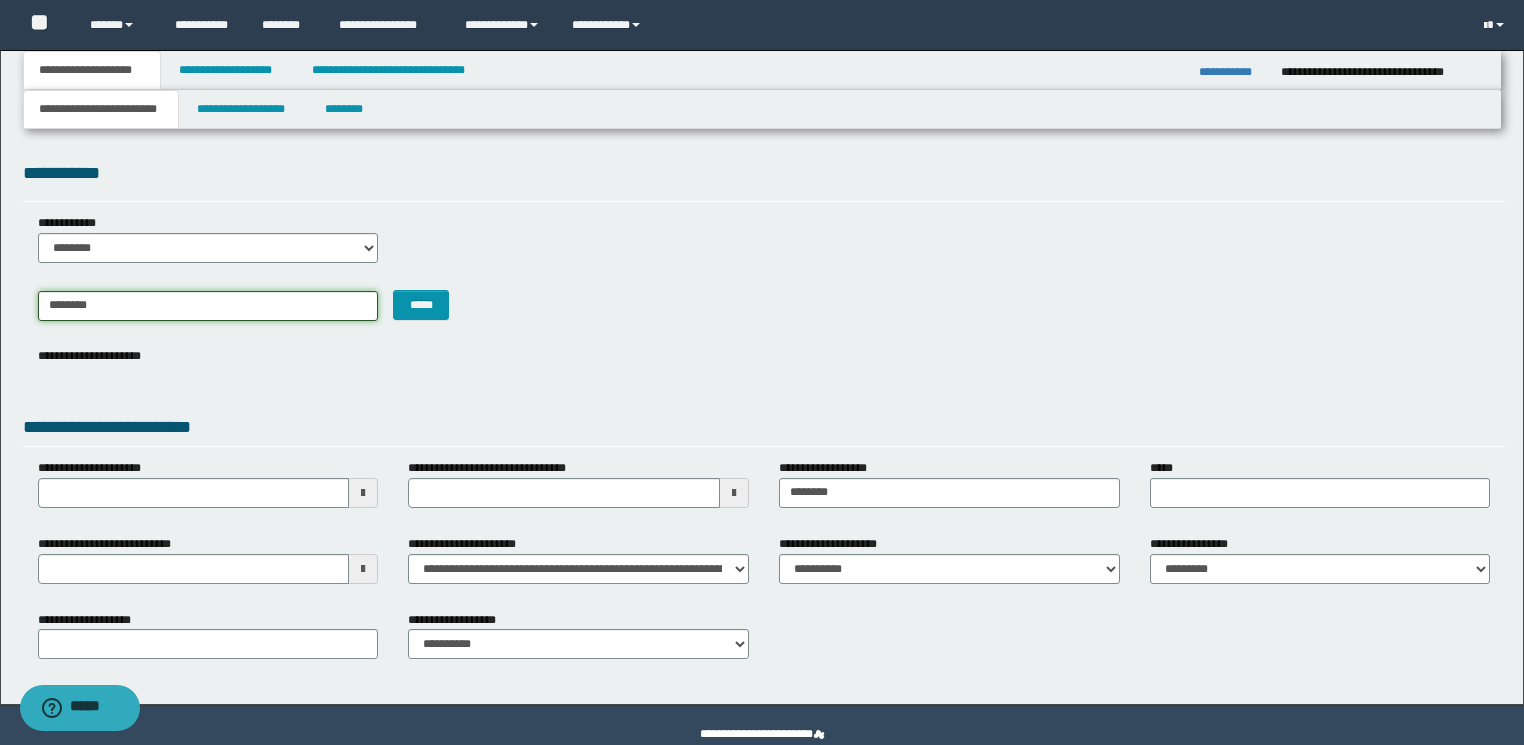 type on "********" 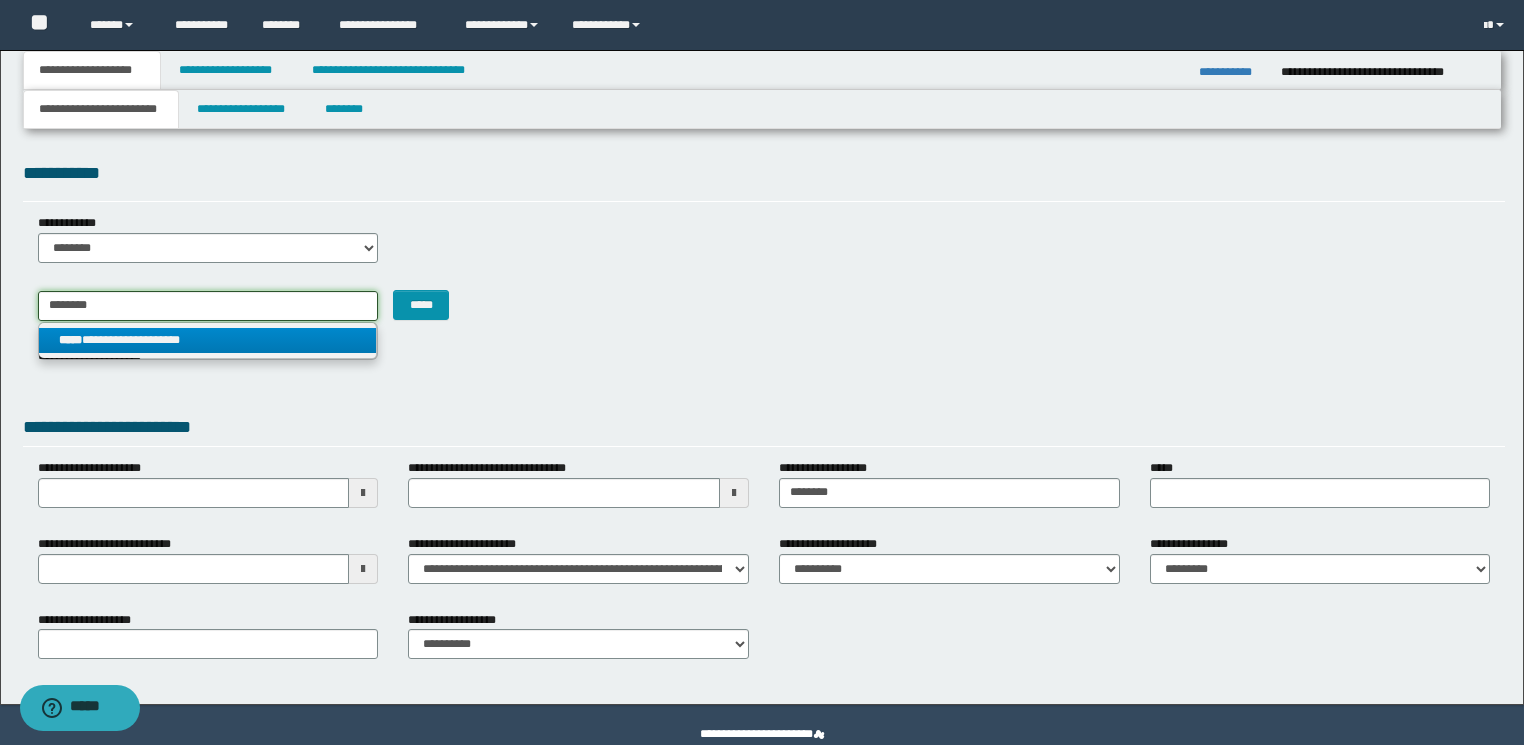 type on "********" 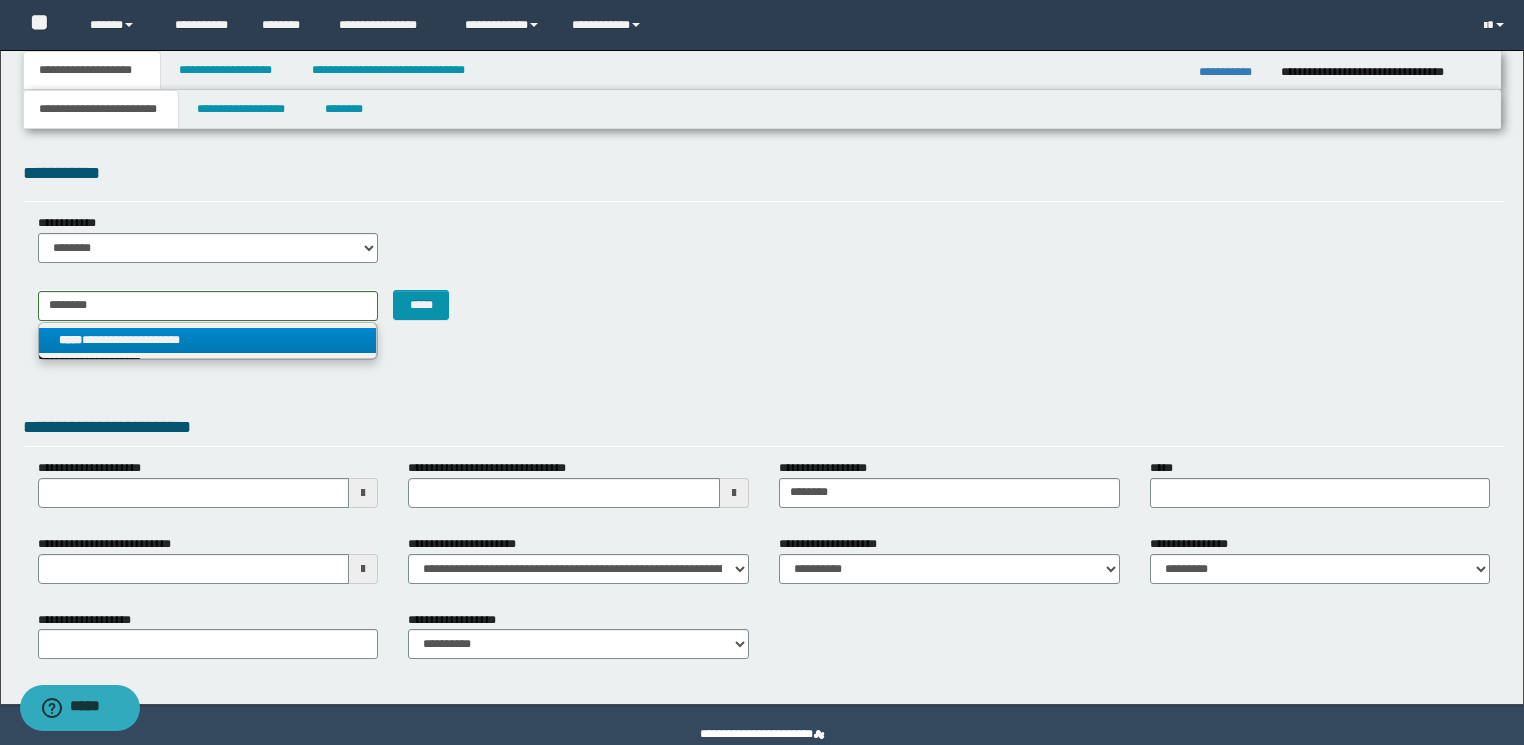 click on "**********" at bounding box center (208, 340) 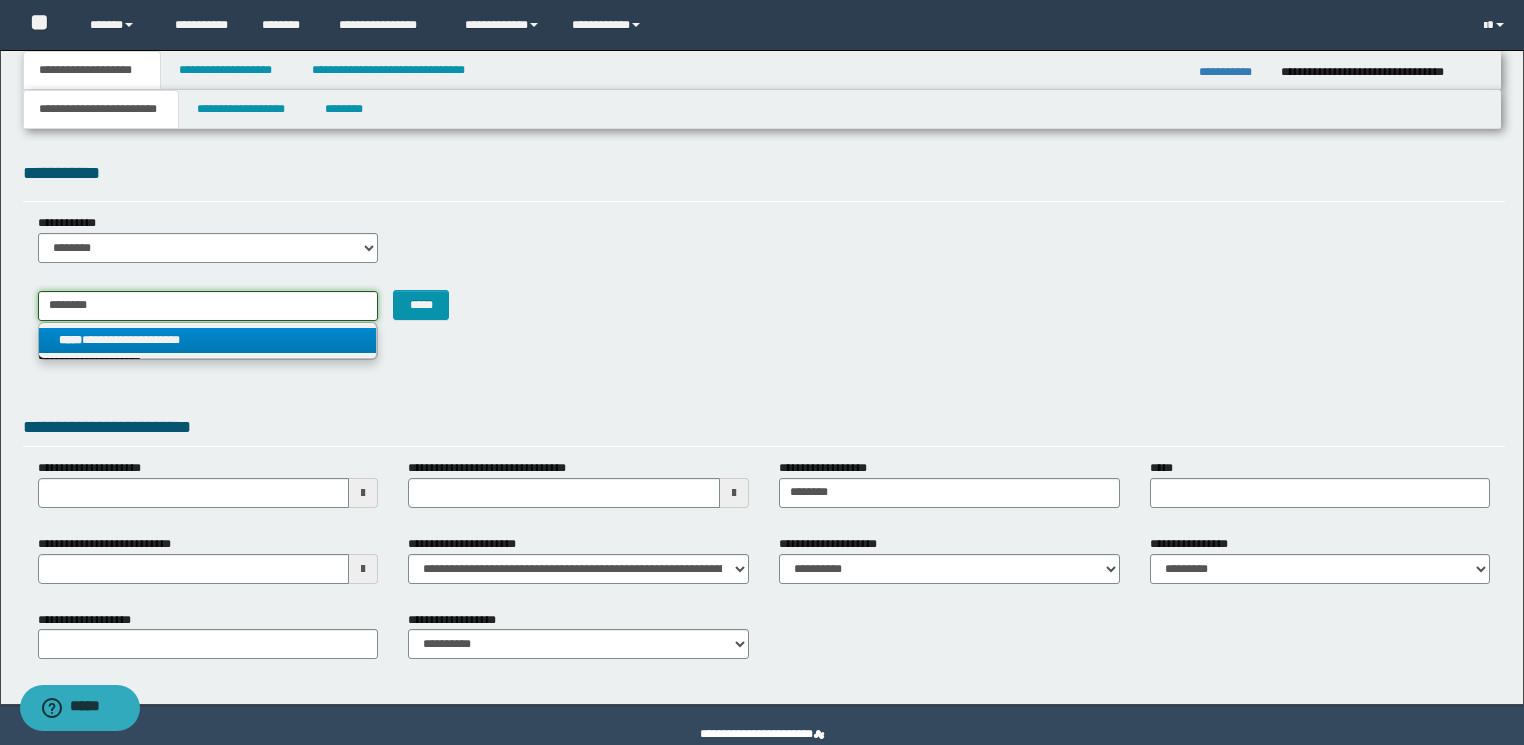 type 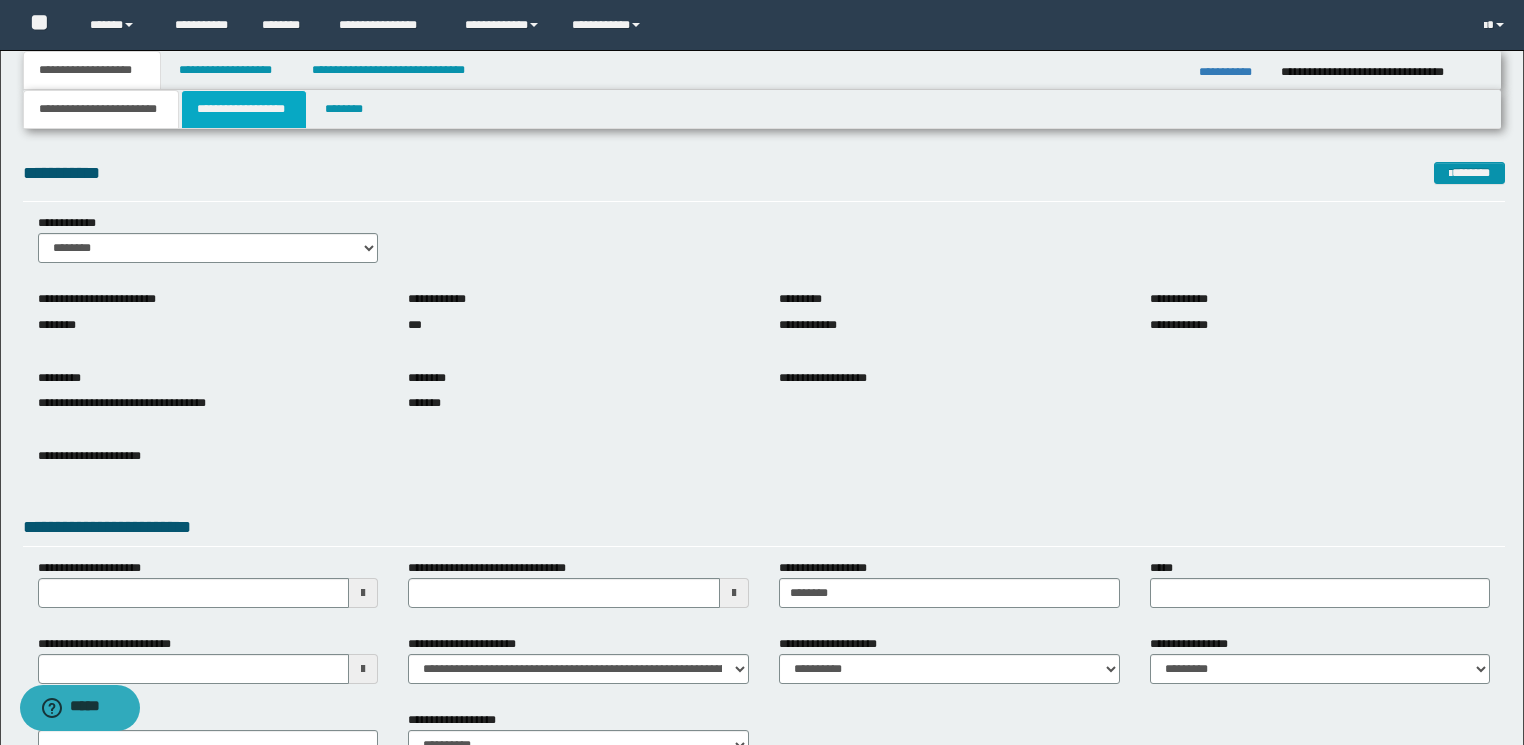 click on "**********" at bounding box center [244, 109] 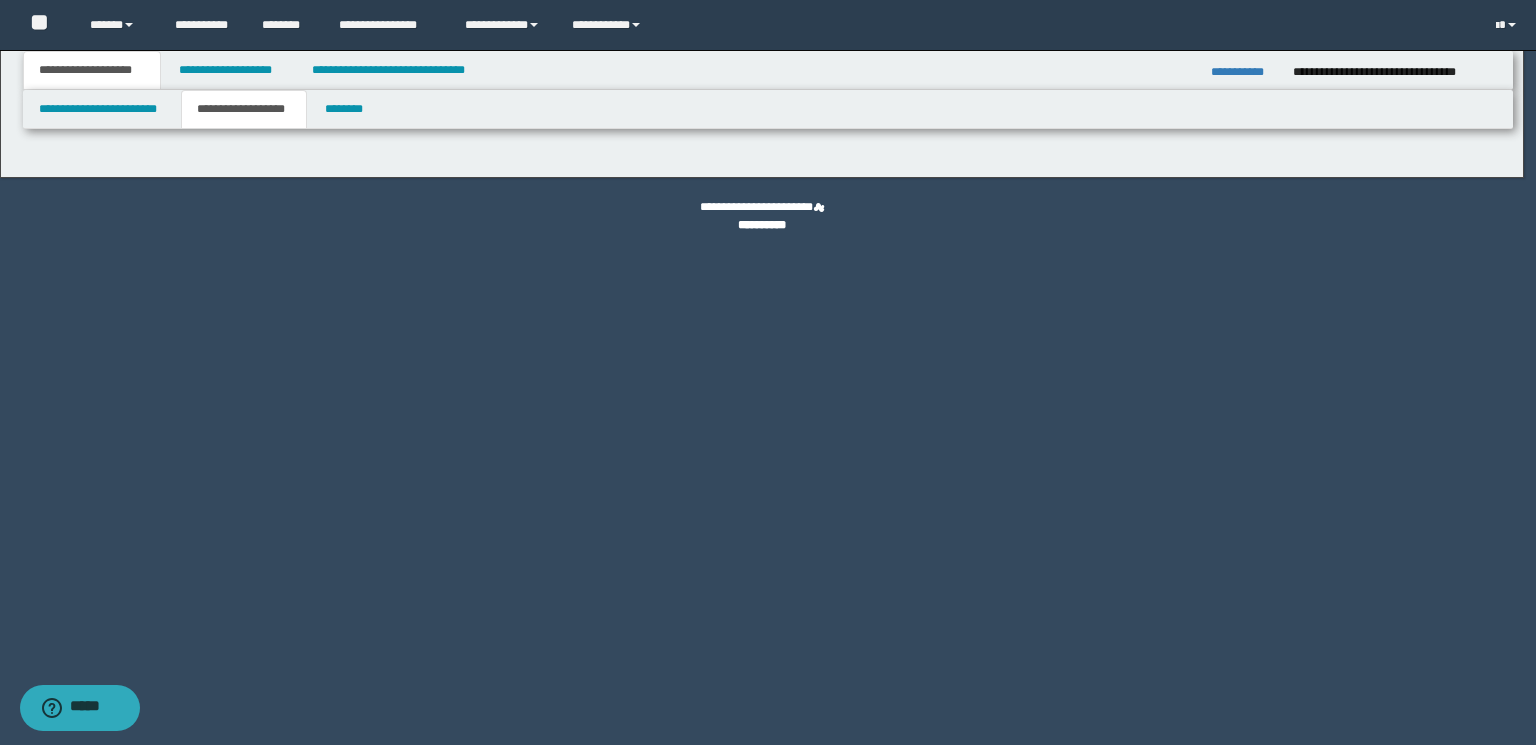 type on "**********" 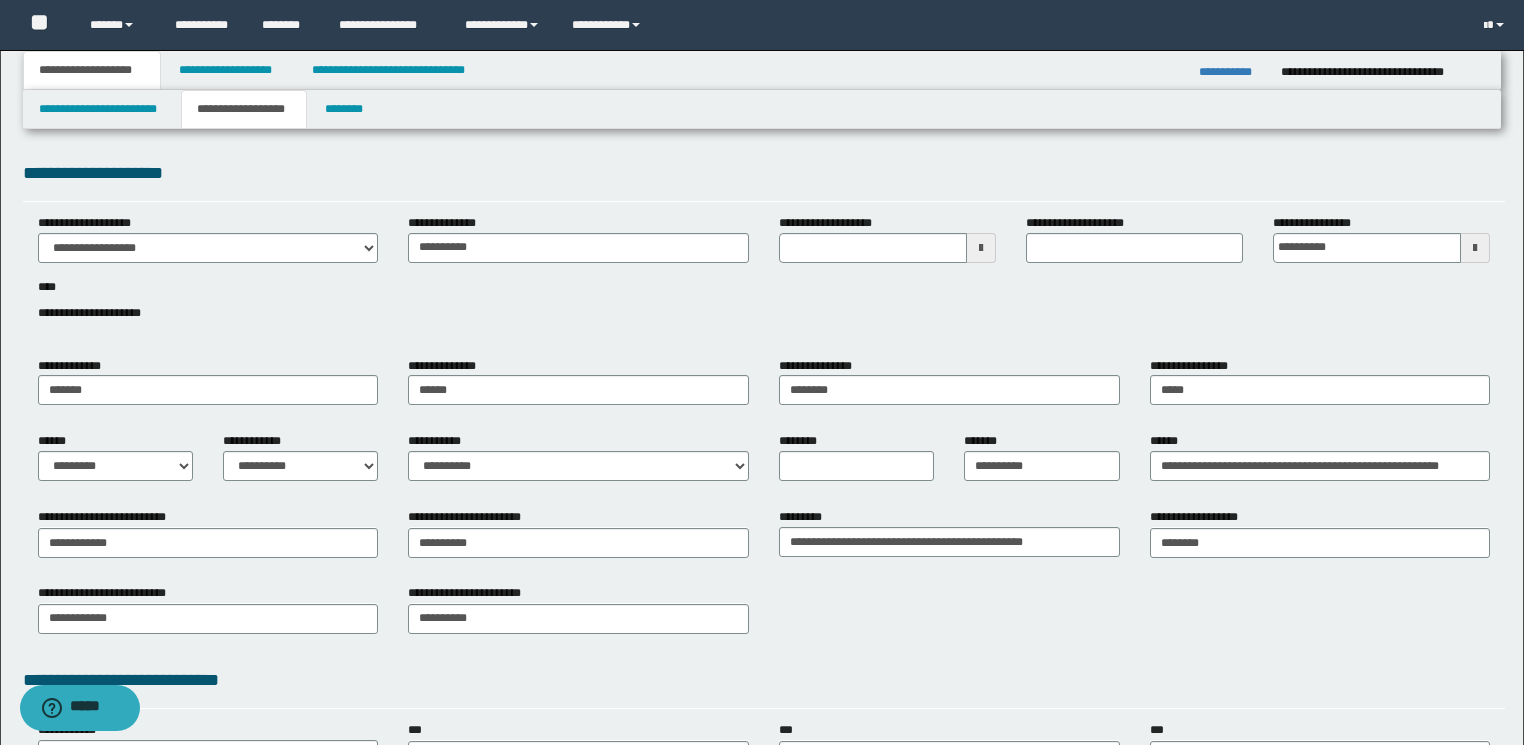 click on "**********" at bounding box center (764, 616) 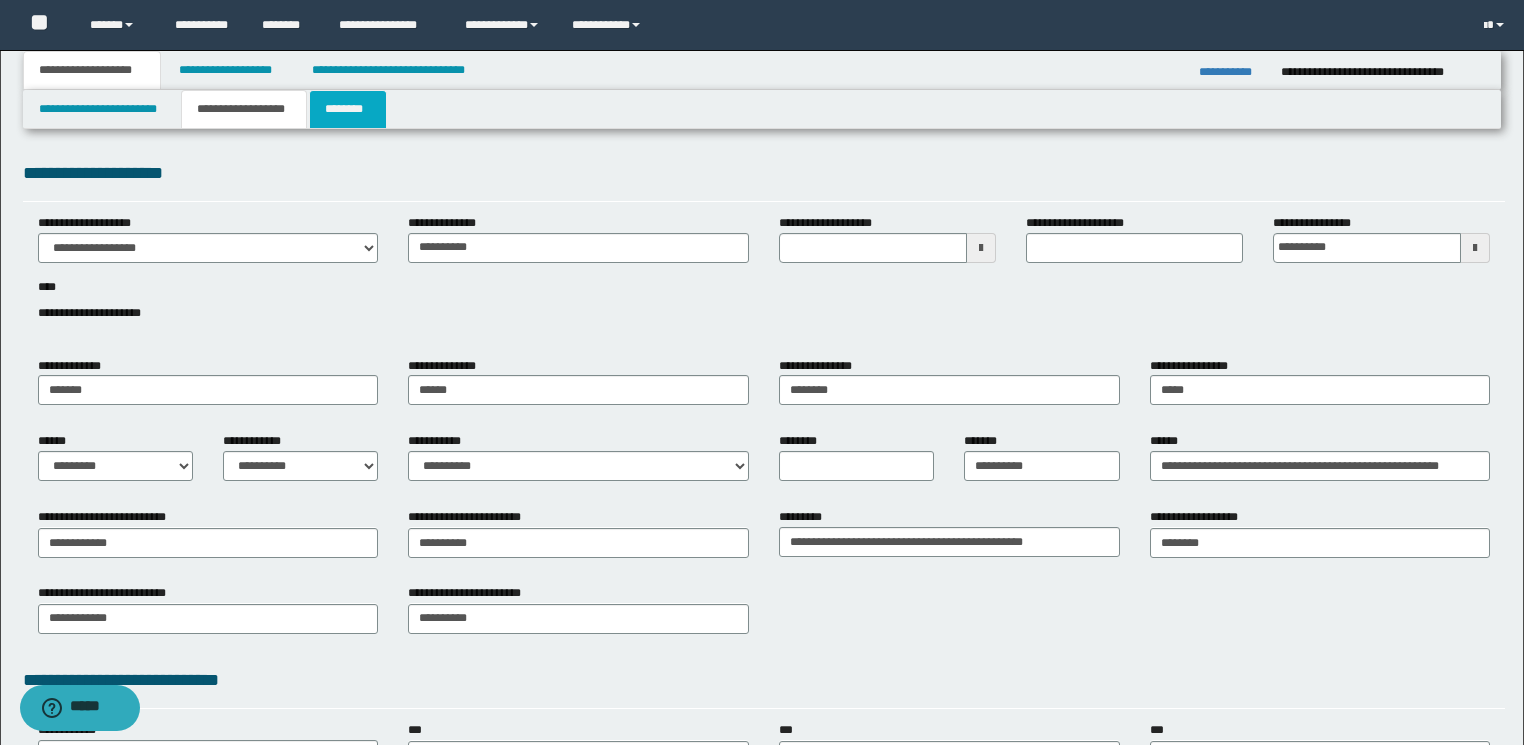 click on "********" at bounding box center [348, 109] 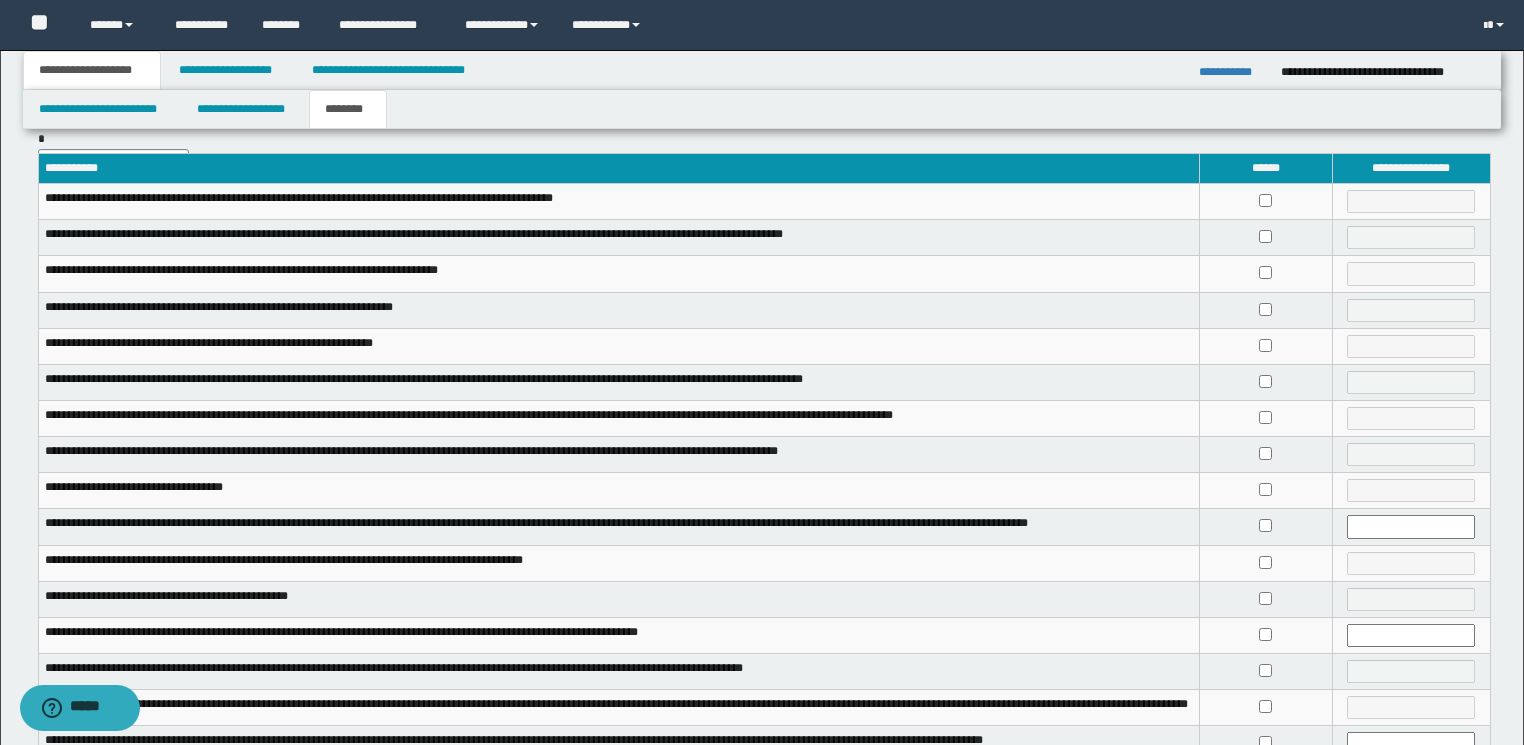 scroll, scrollTop: 240, scrollLeft: 0, axis: vertical 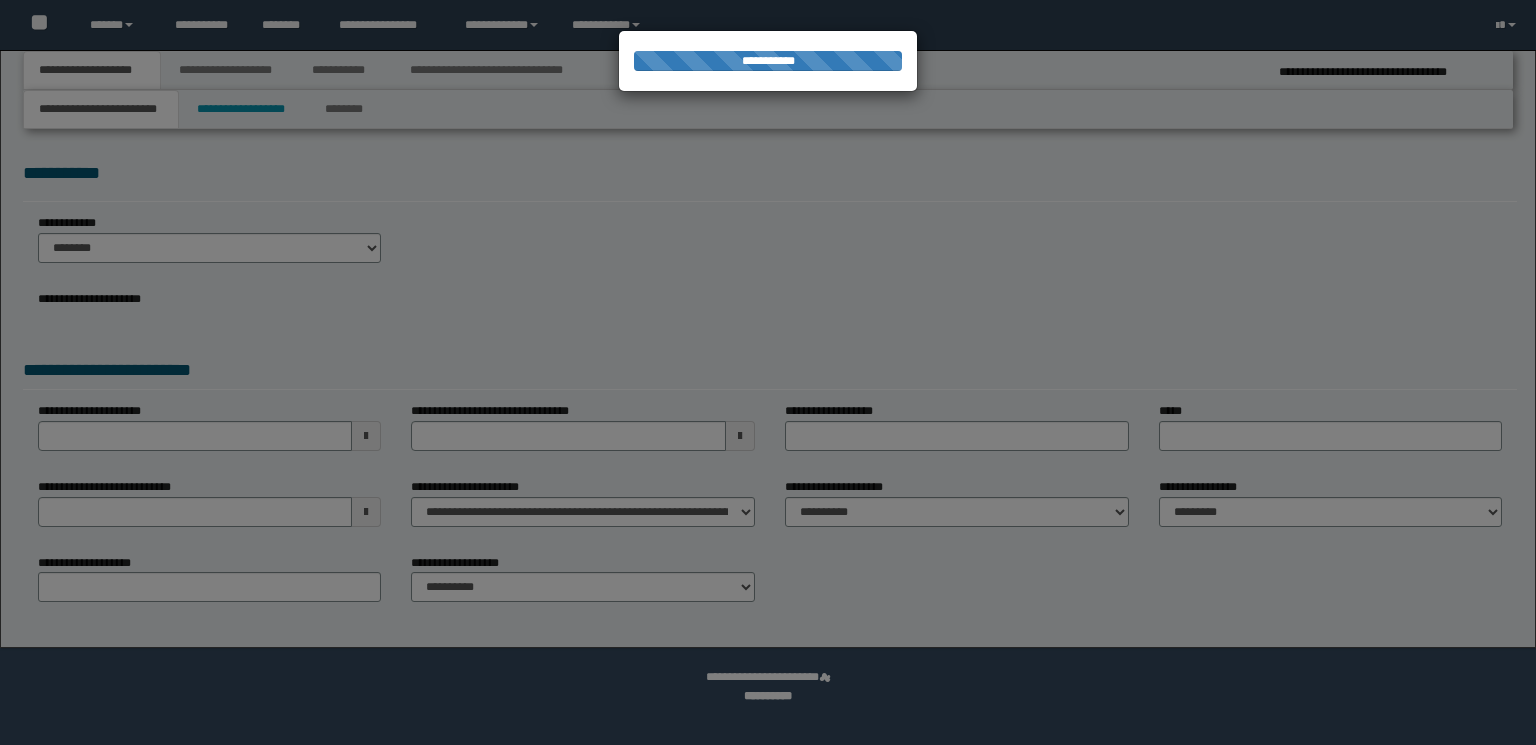 type on "*********" 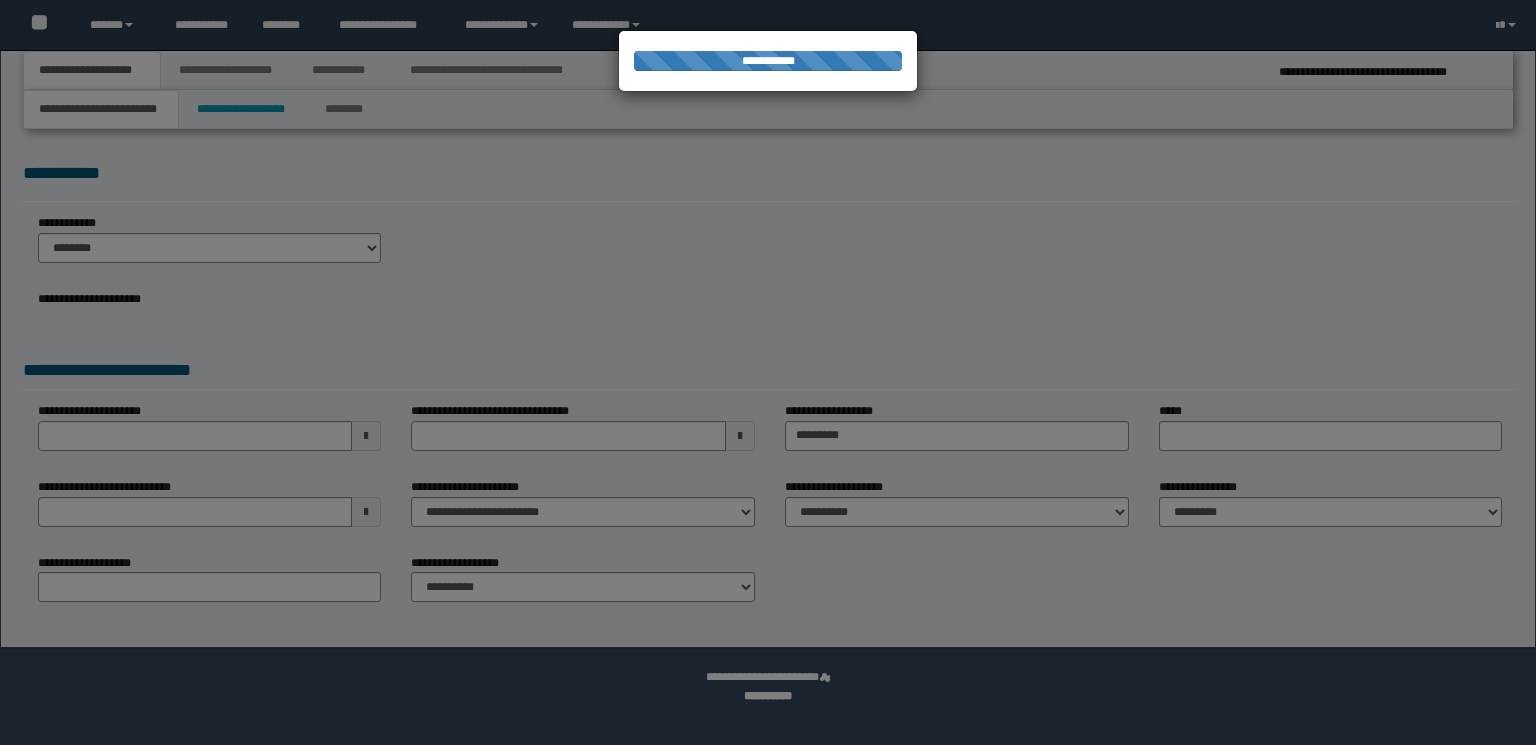 scroll, scrollTop: 0, scrollLeft: 0, axis: both 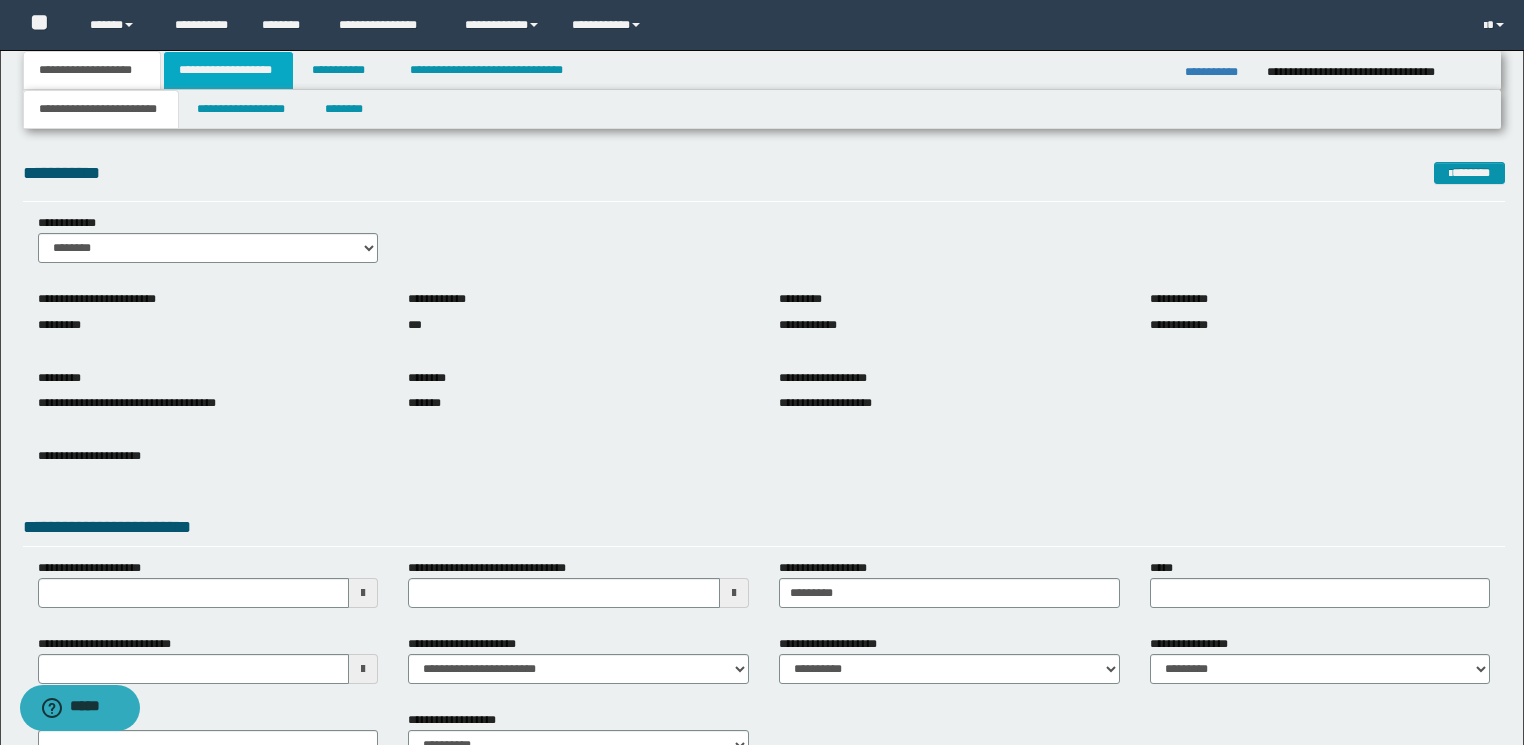 click on "**********" at bounding box center [228, 70] 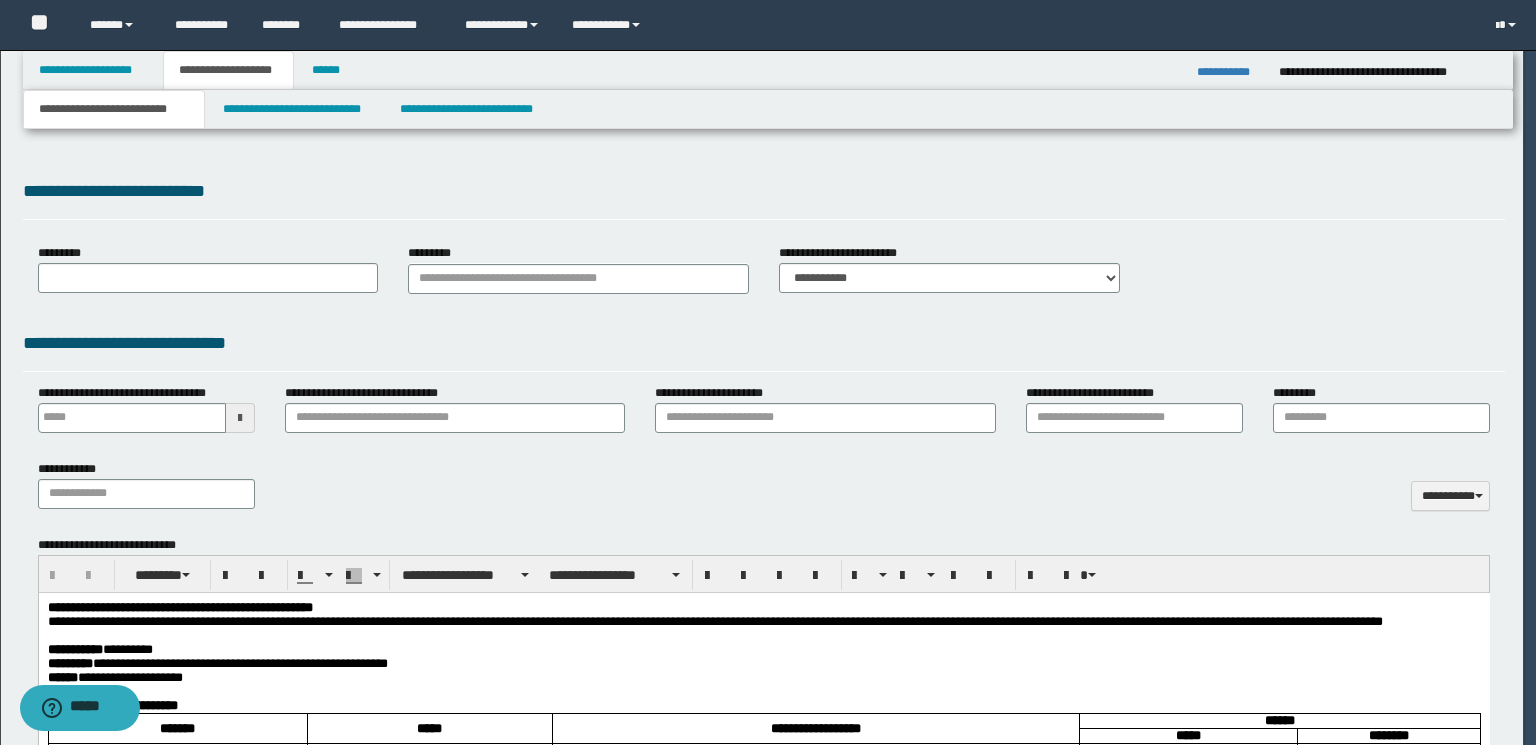 type 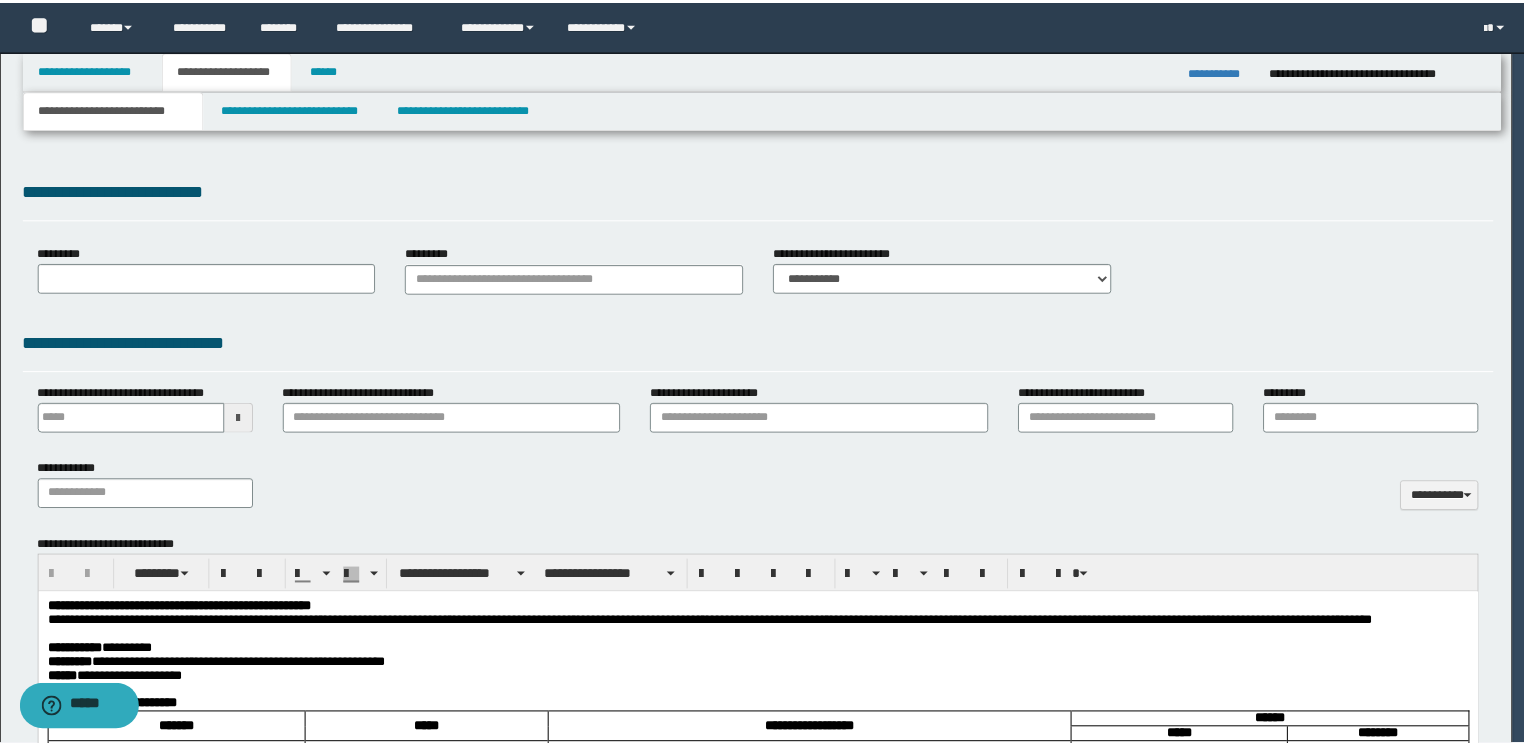 scroll, scrollTop: 0, scrollLeft: 0, axis: both 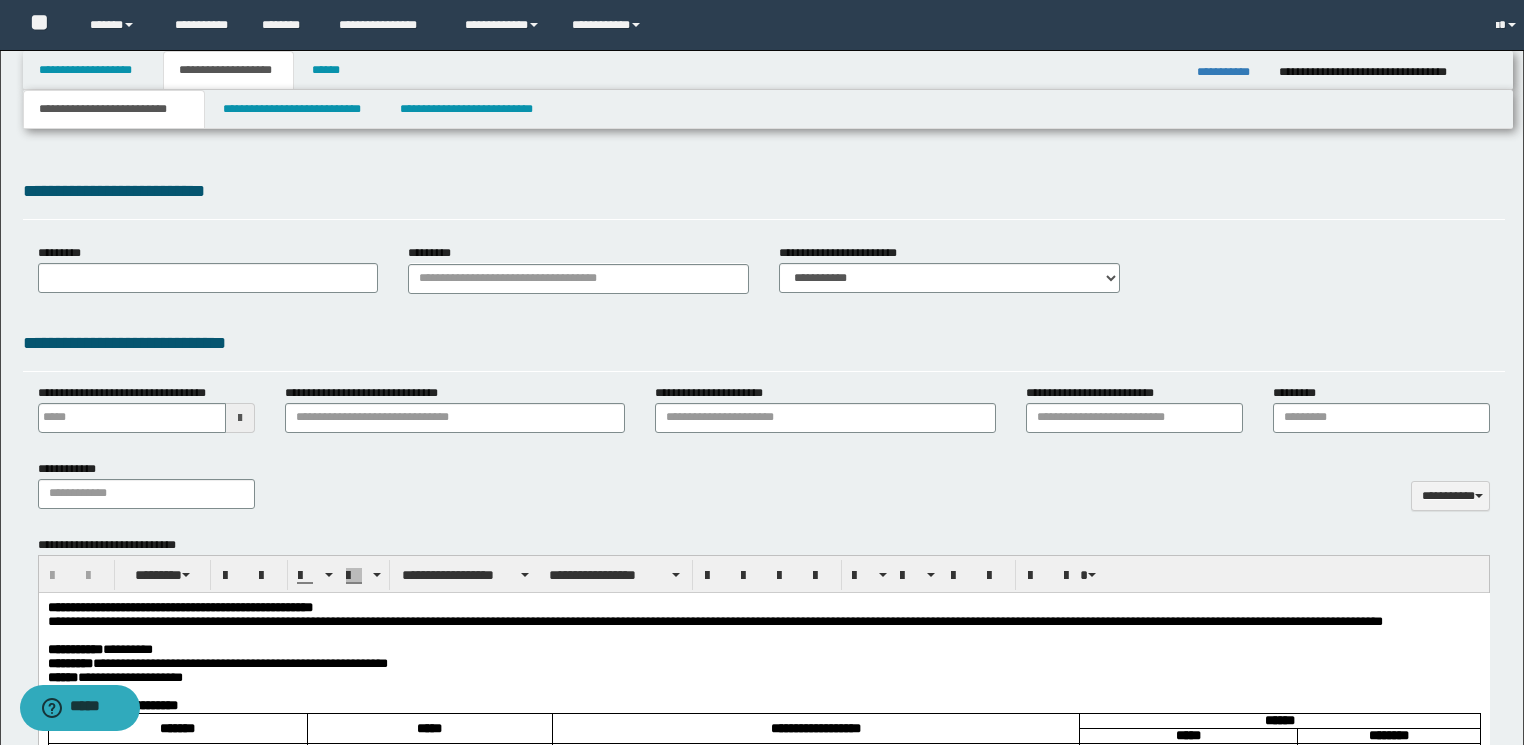 select on "*" 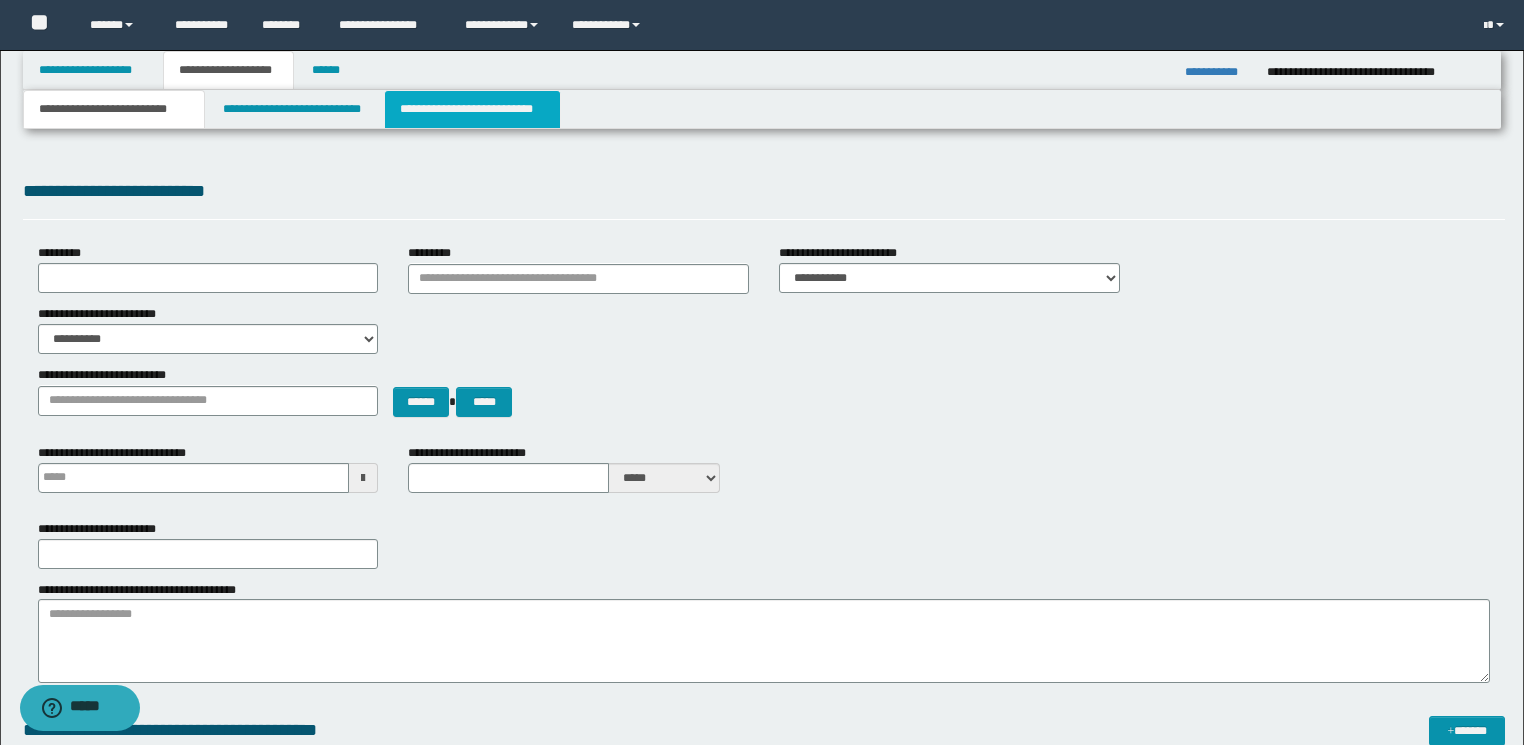 click on "**********" at bounding box center [472, 109] 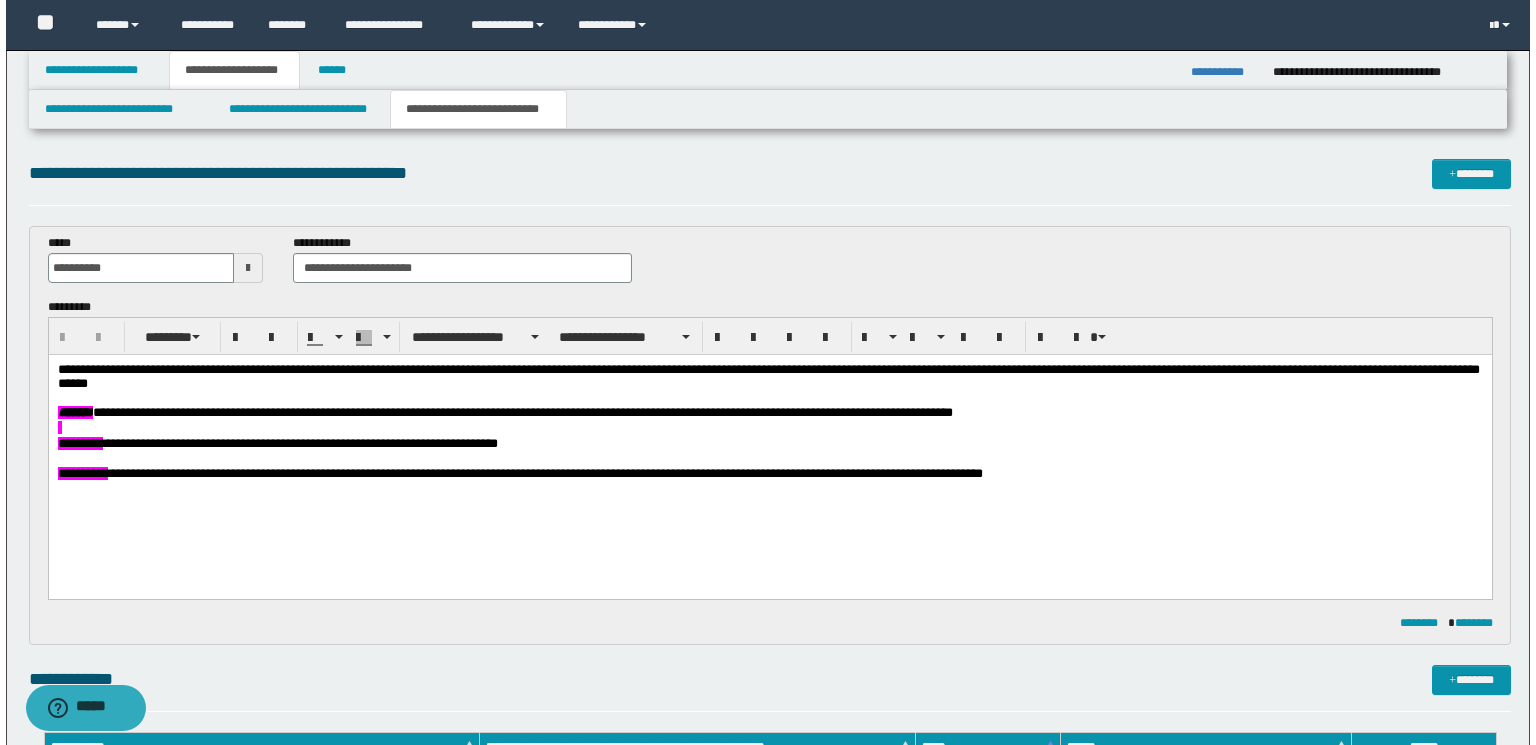 scroll, scrollTop: 0, scrollLeft: 0, axis: both 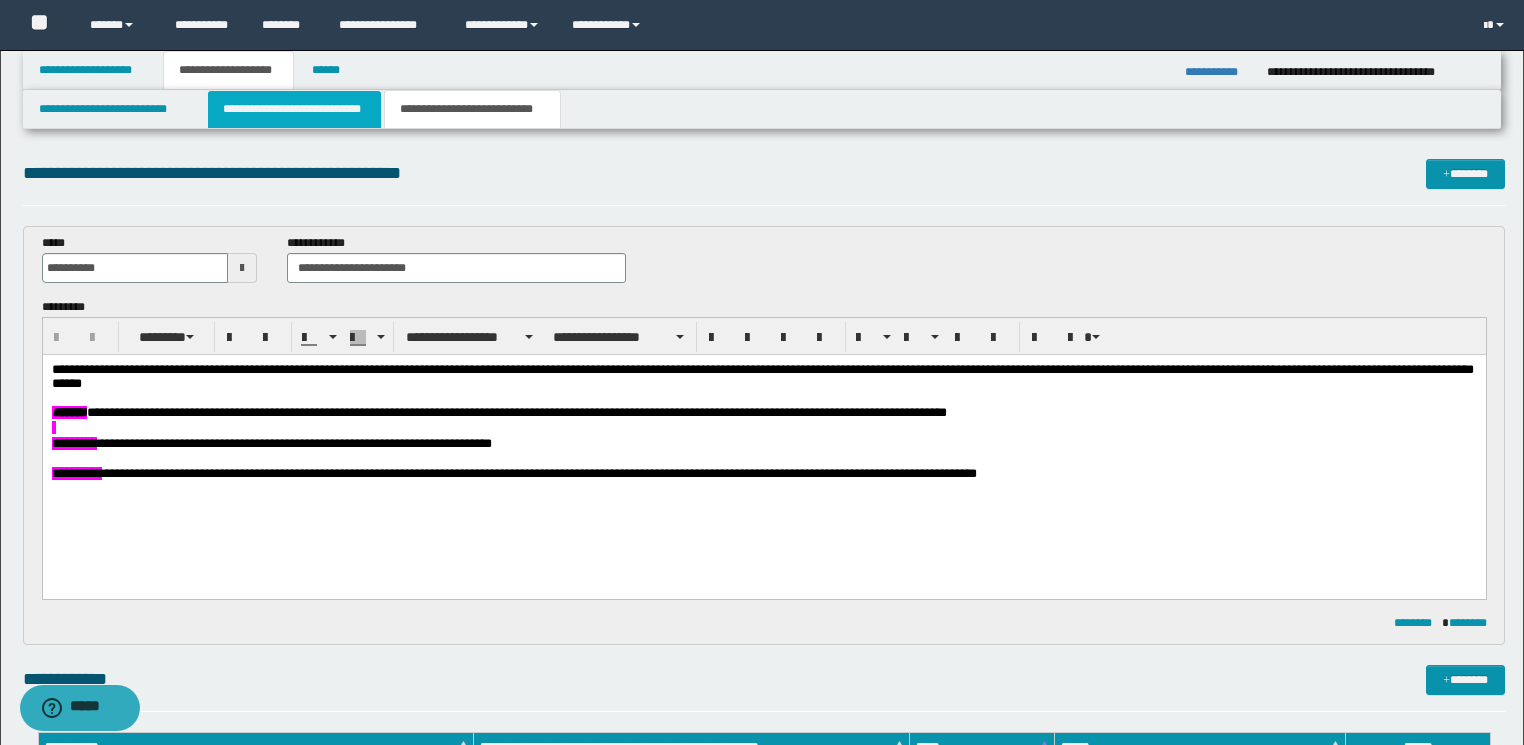 click on "**********" at bounding box center [294, 109] 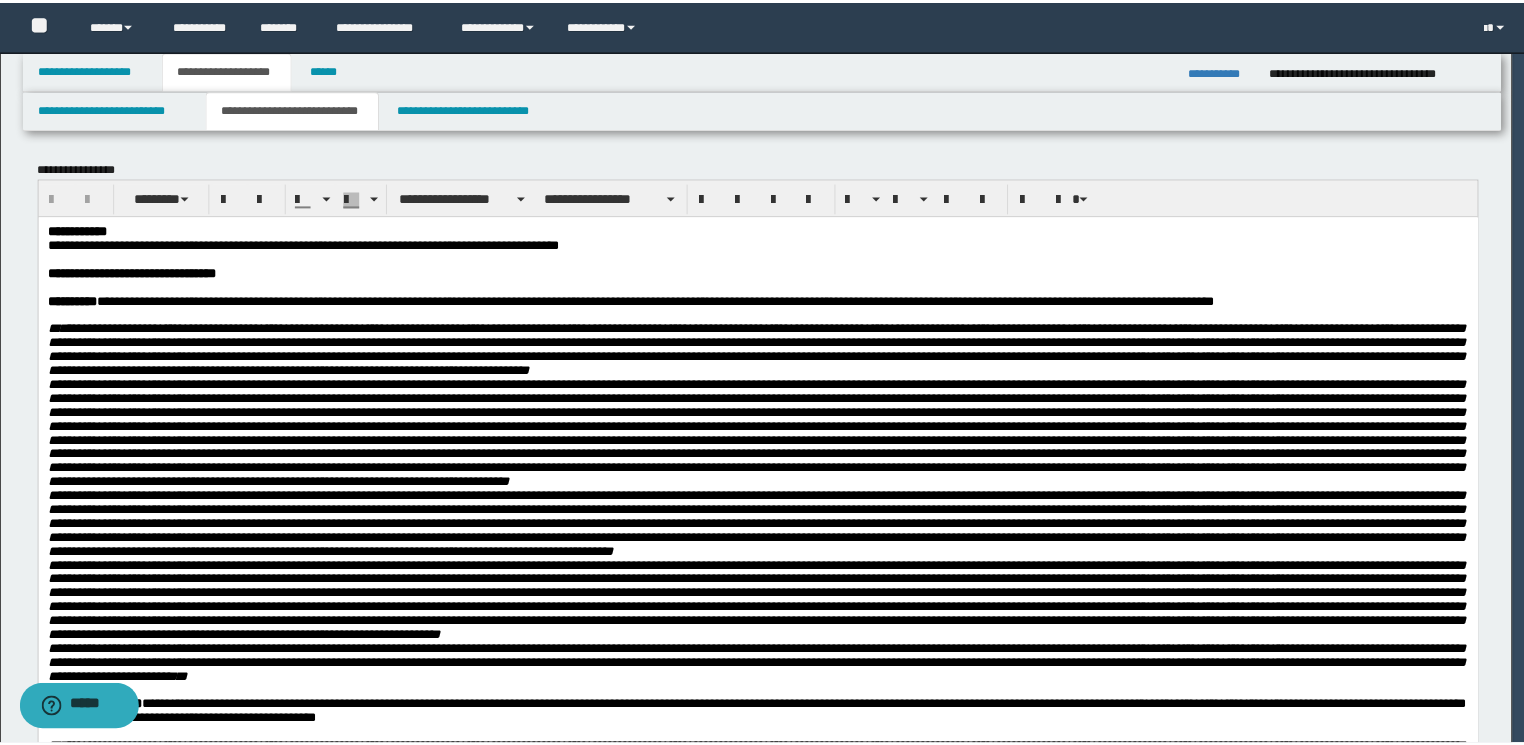 scroll, scrollTop: 0, scrollLeft: 0, axis: both 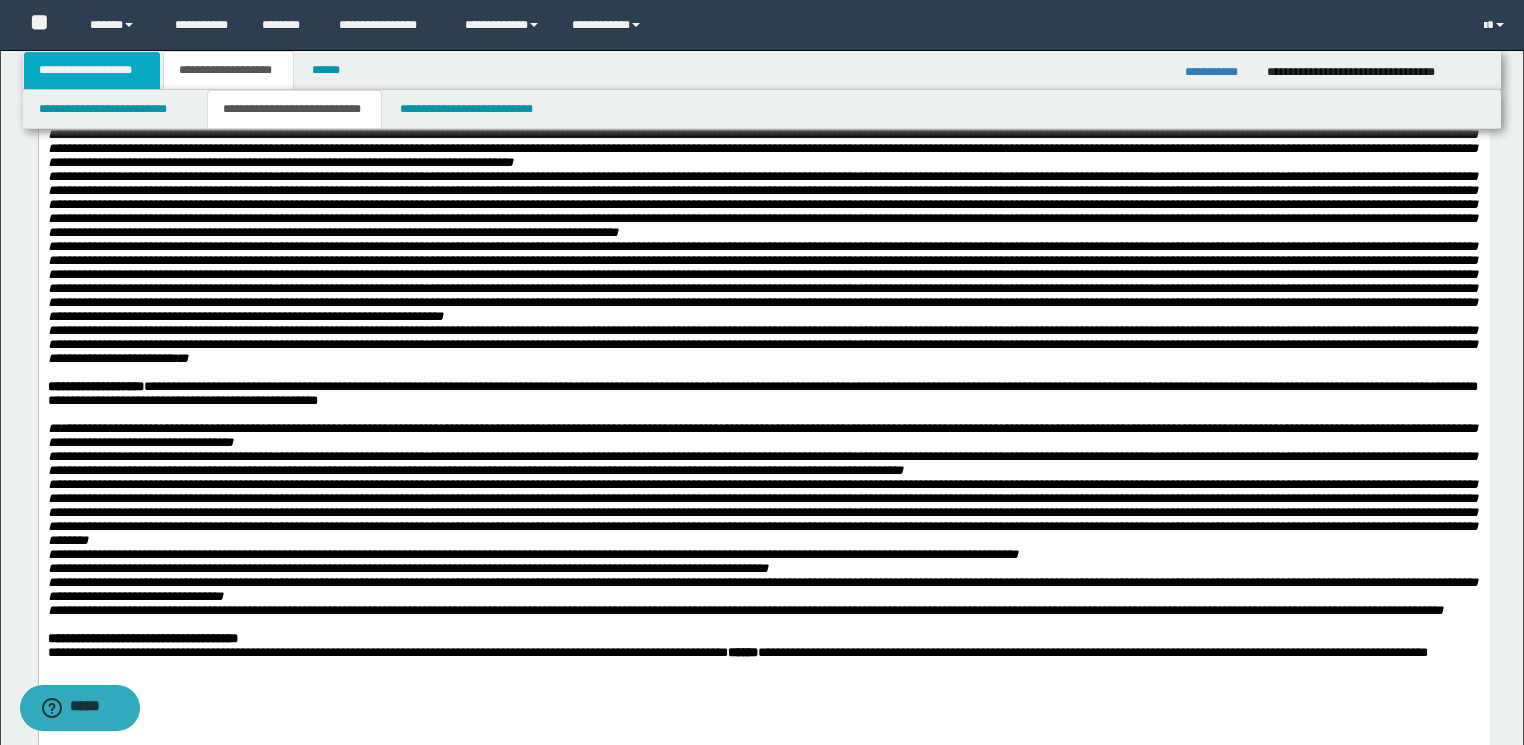 click on "**********" at bounding box center (92, 70) 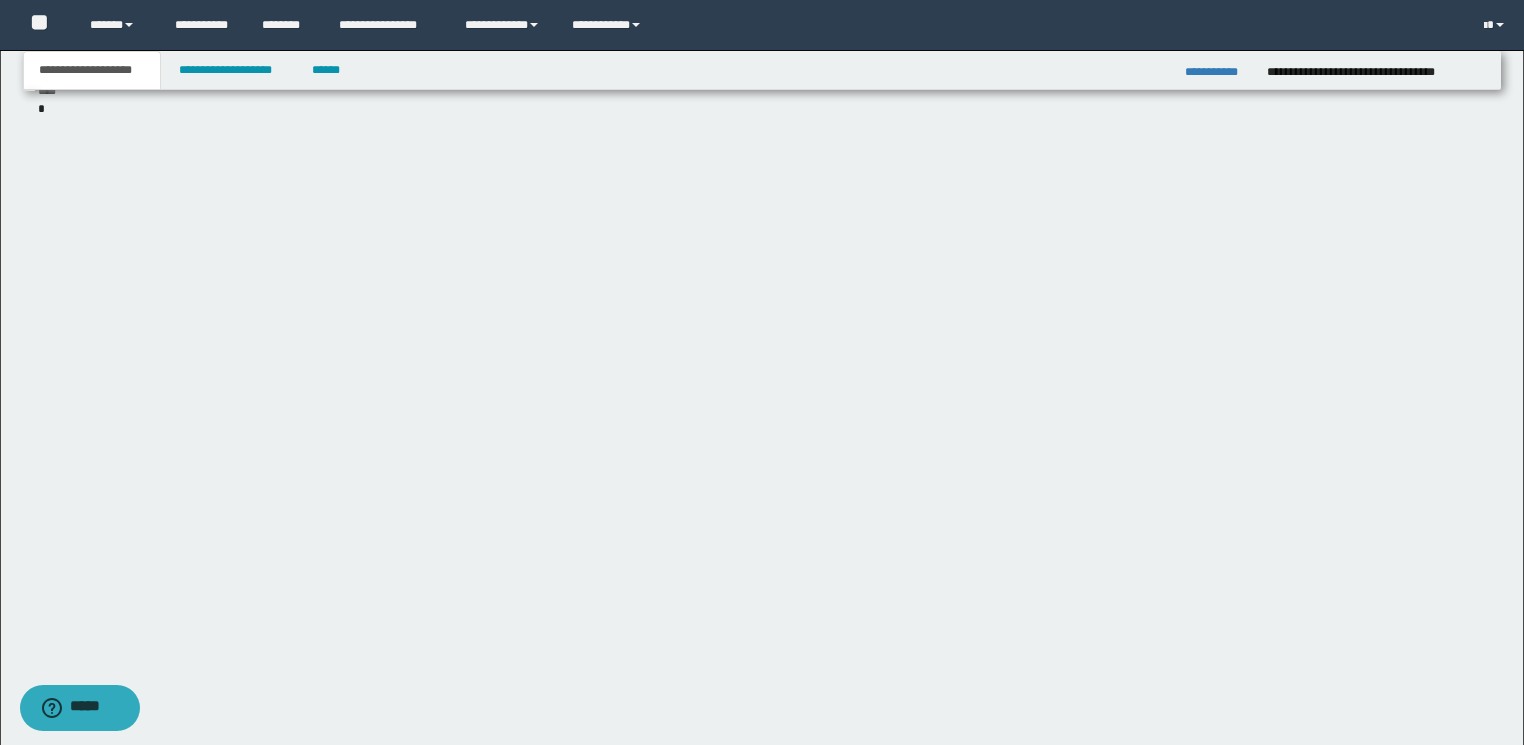 scroll, scrollTop: 138, scrollLeft: 0, axis: vertical 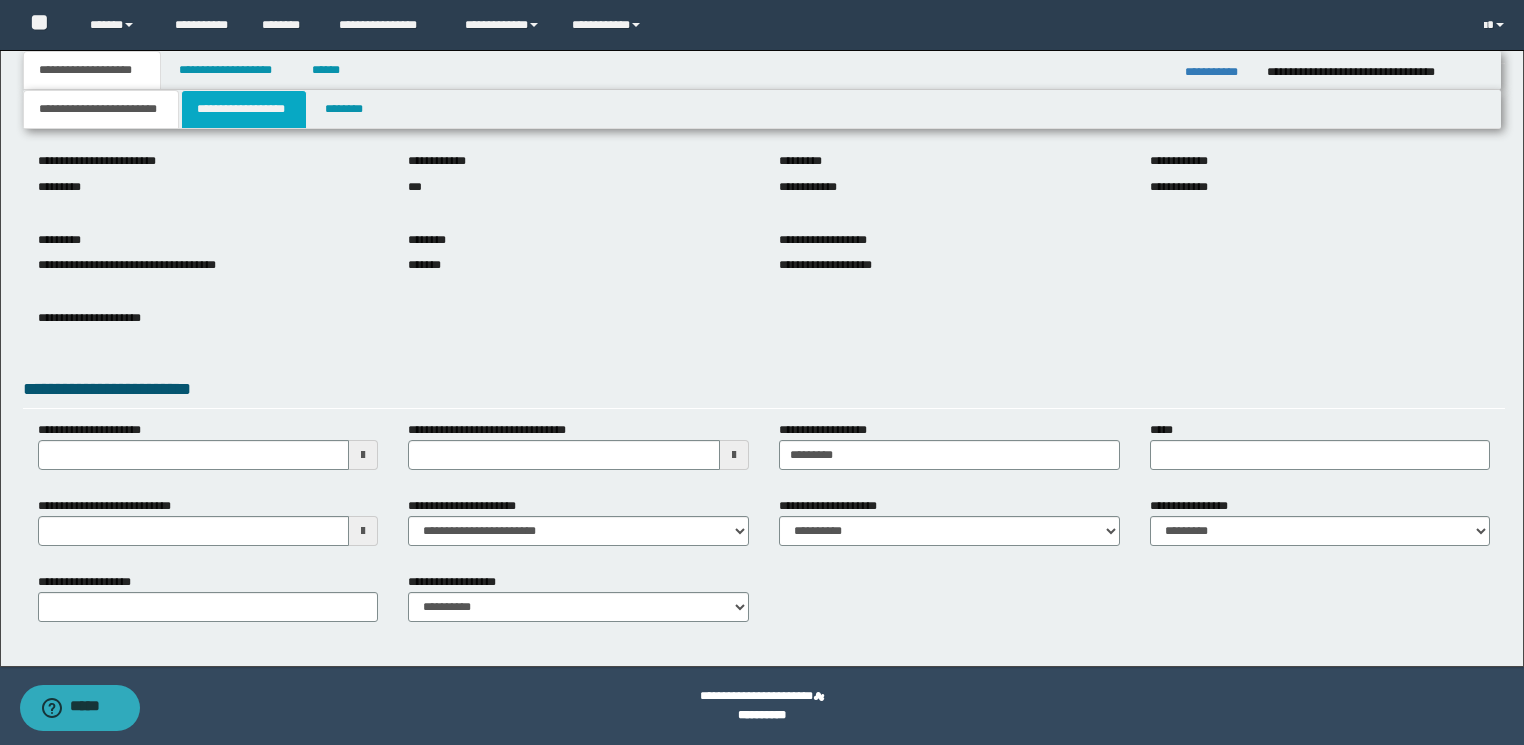 click on "**********" at bounding box center [244, 109] 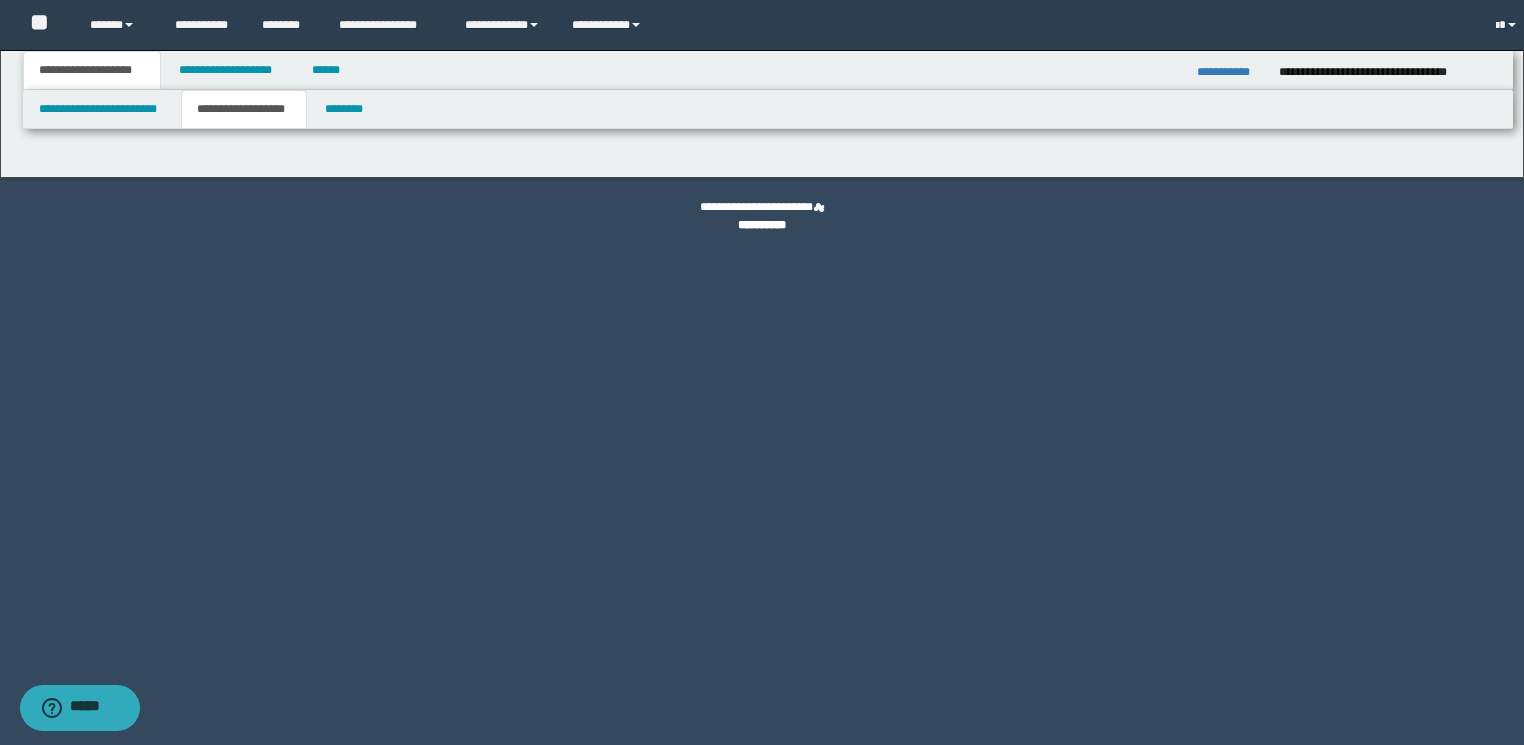 scroll, scrollTop: 0, scrollLeft: 0, axis: both 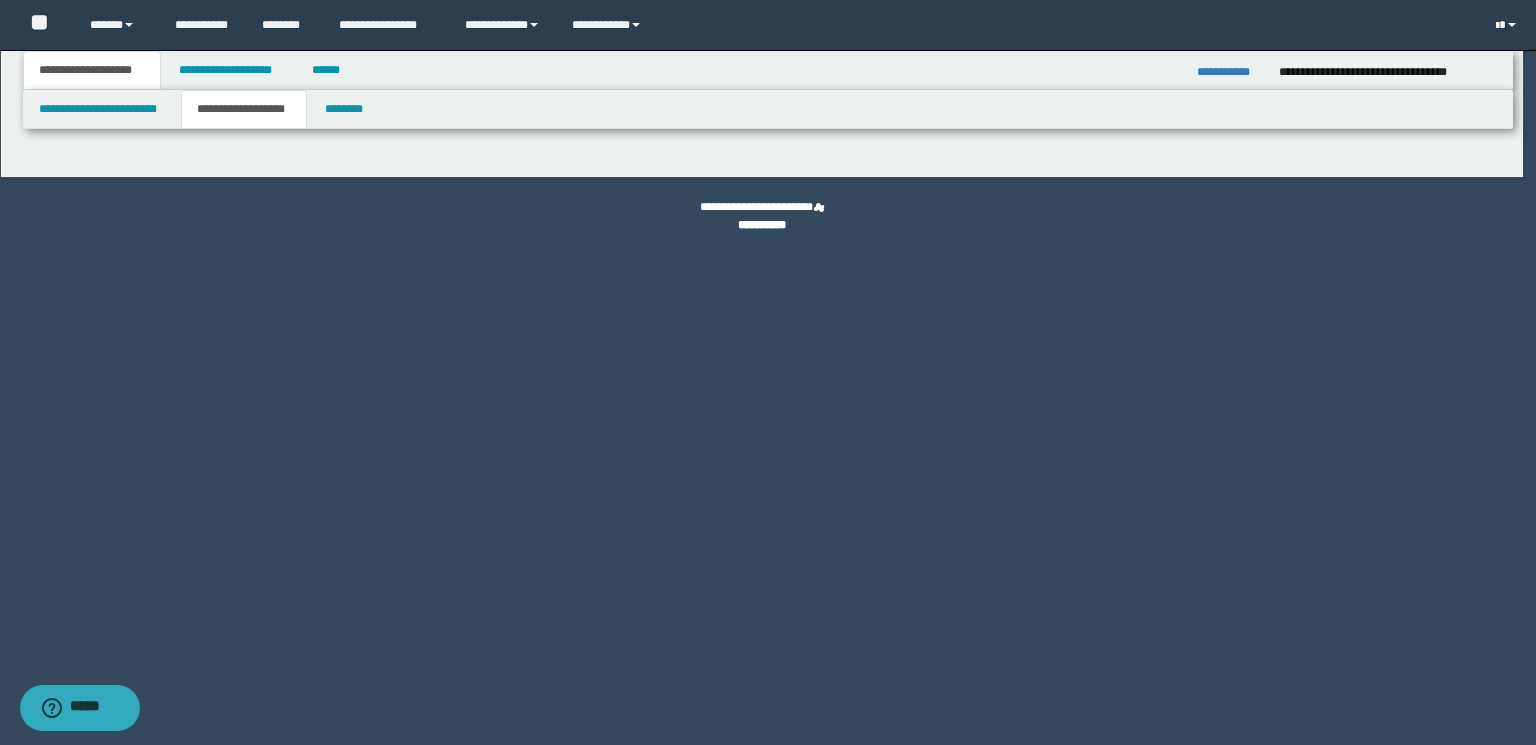 type on "********" 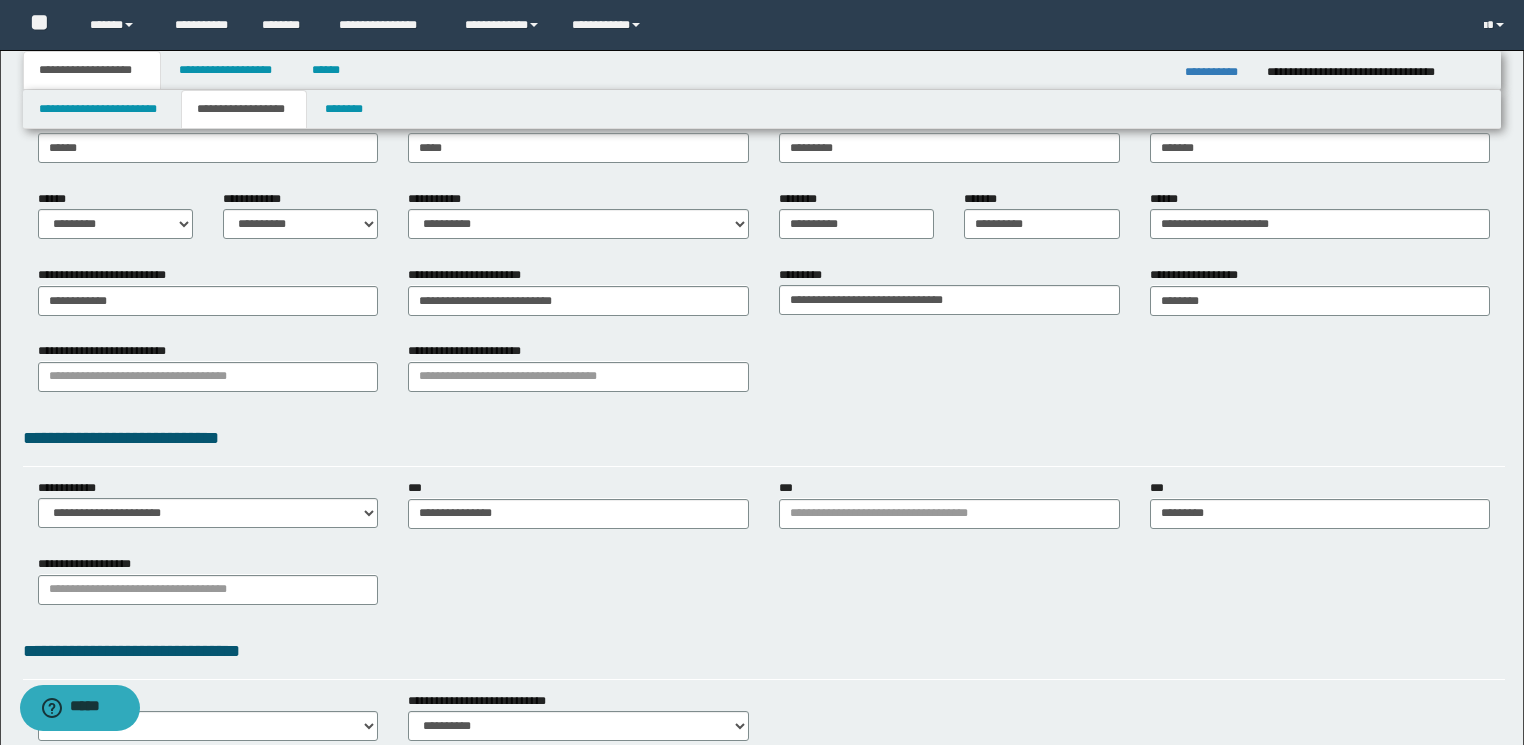 scroll, scrollTop: 320, scrollLeft: 0, axis: vertical 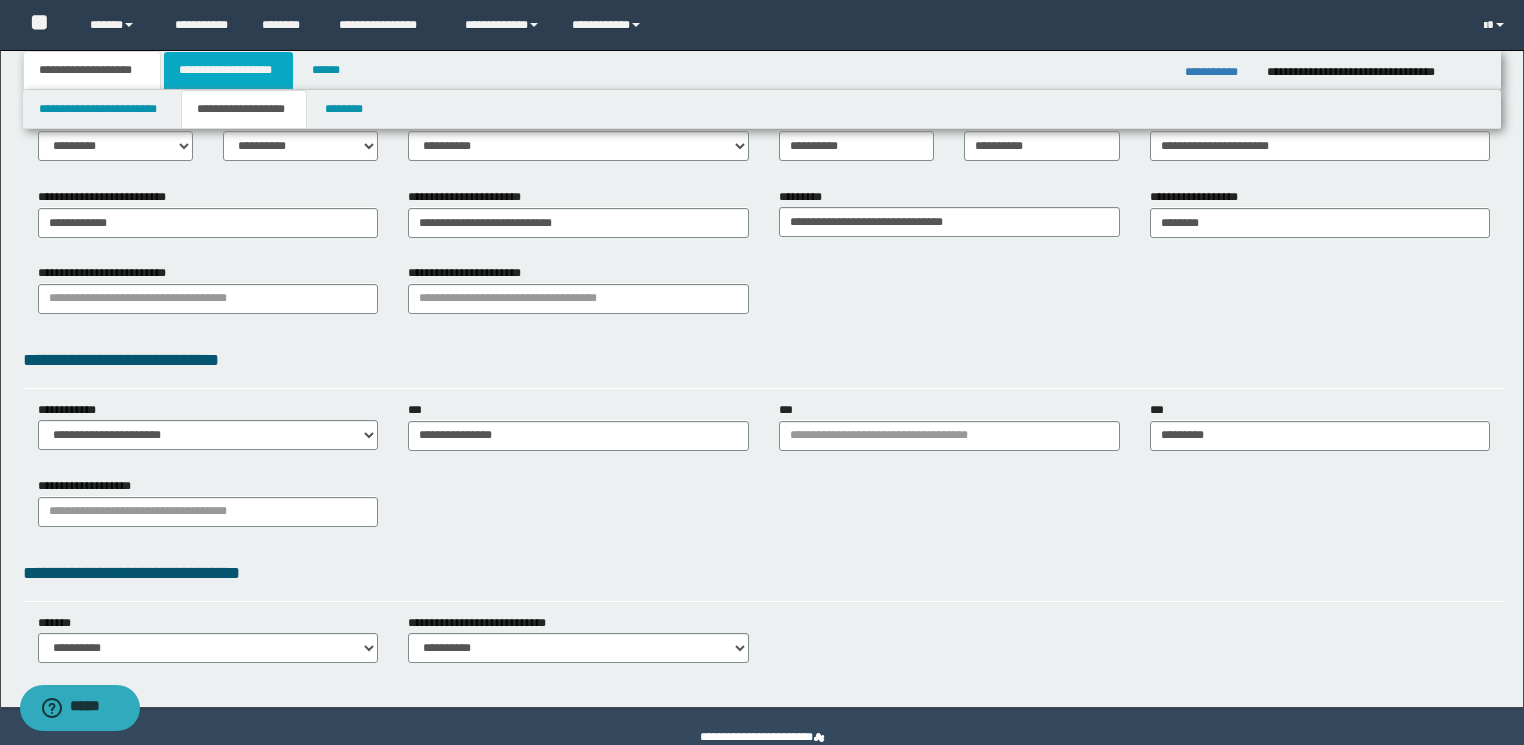 click on "**********" at bounding box center [228, 70] 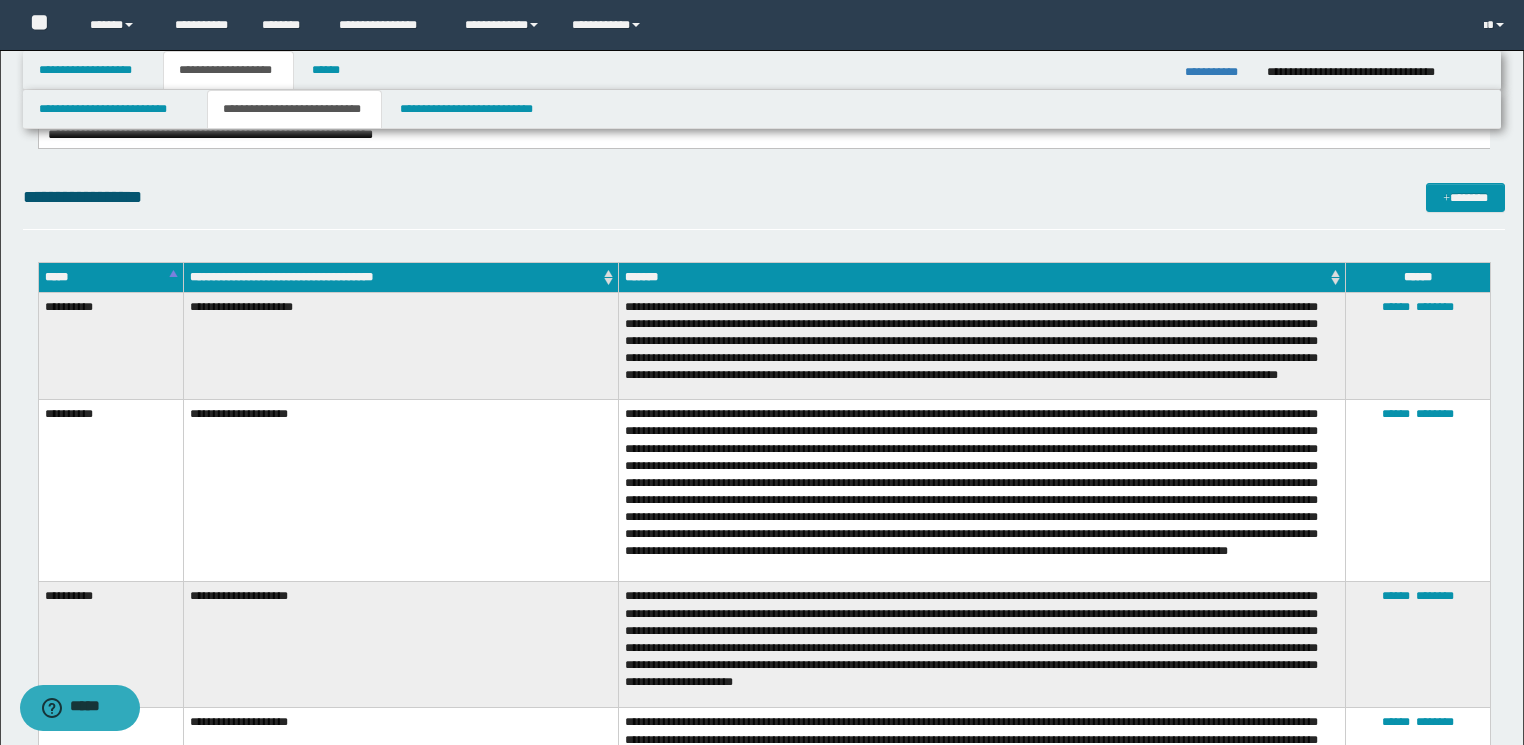 click on "**********" at bounding box center [764, 197] 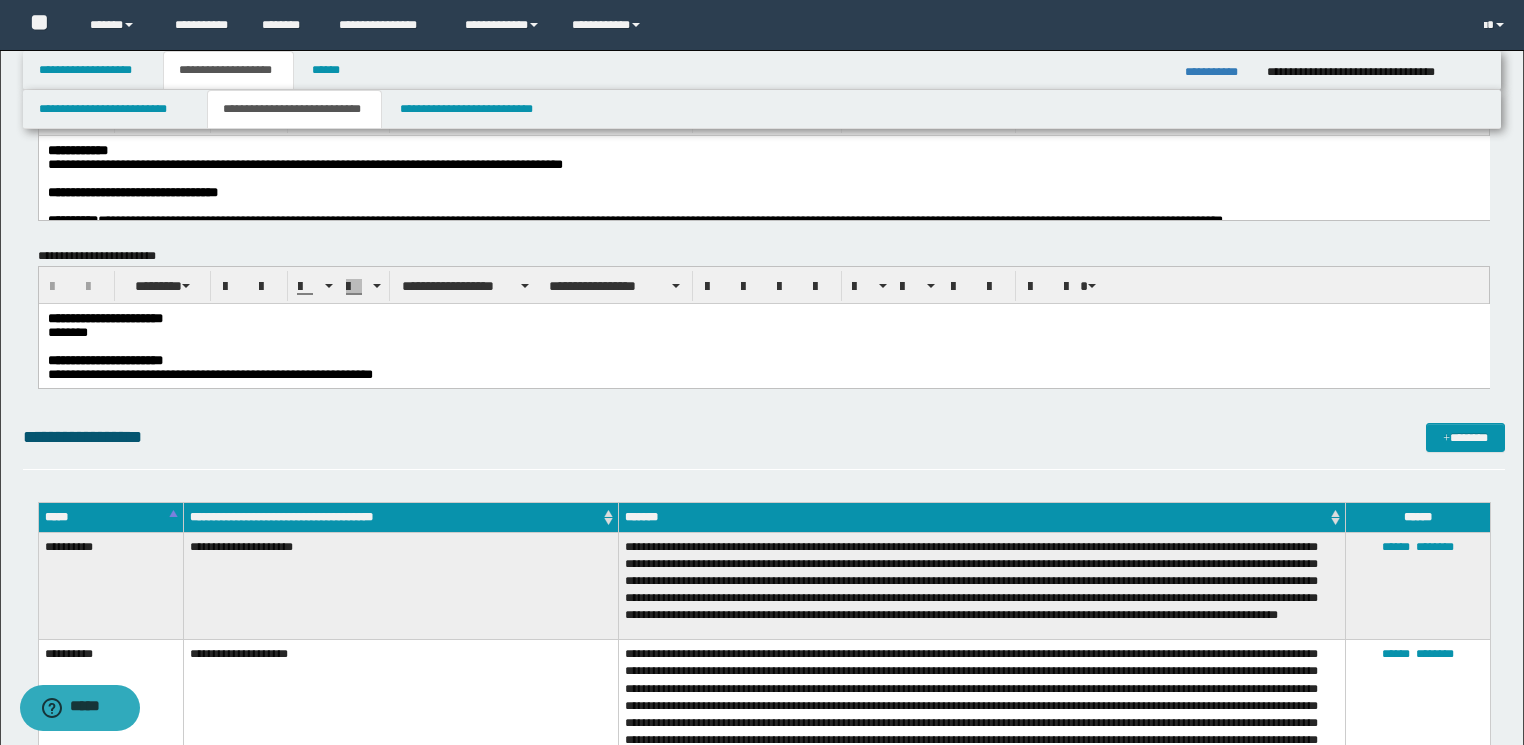 scroll, scrollTop: 0, scrollLeft: 0, axis: both 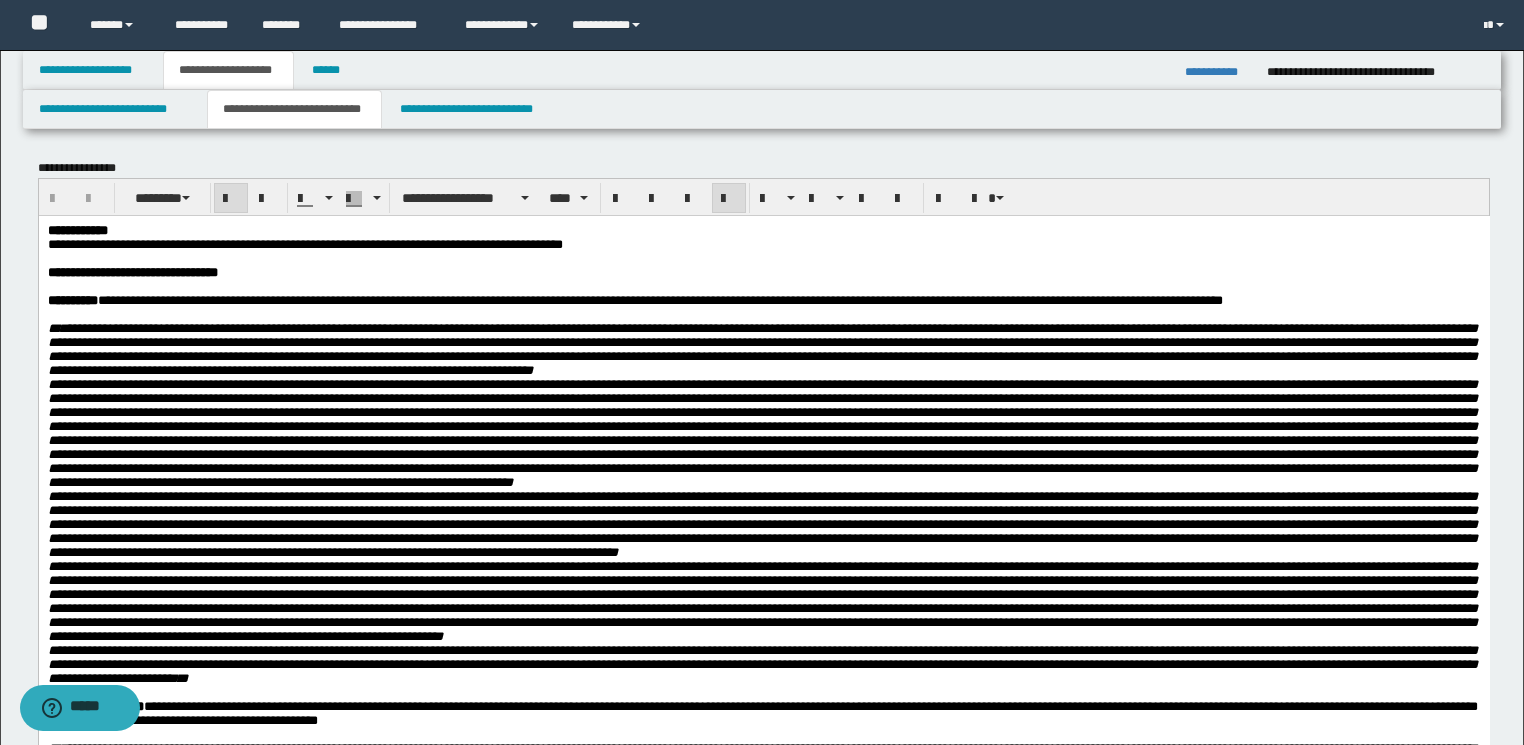 click on "**********" at bounding box center [762, 272] 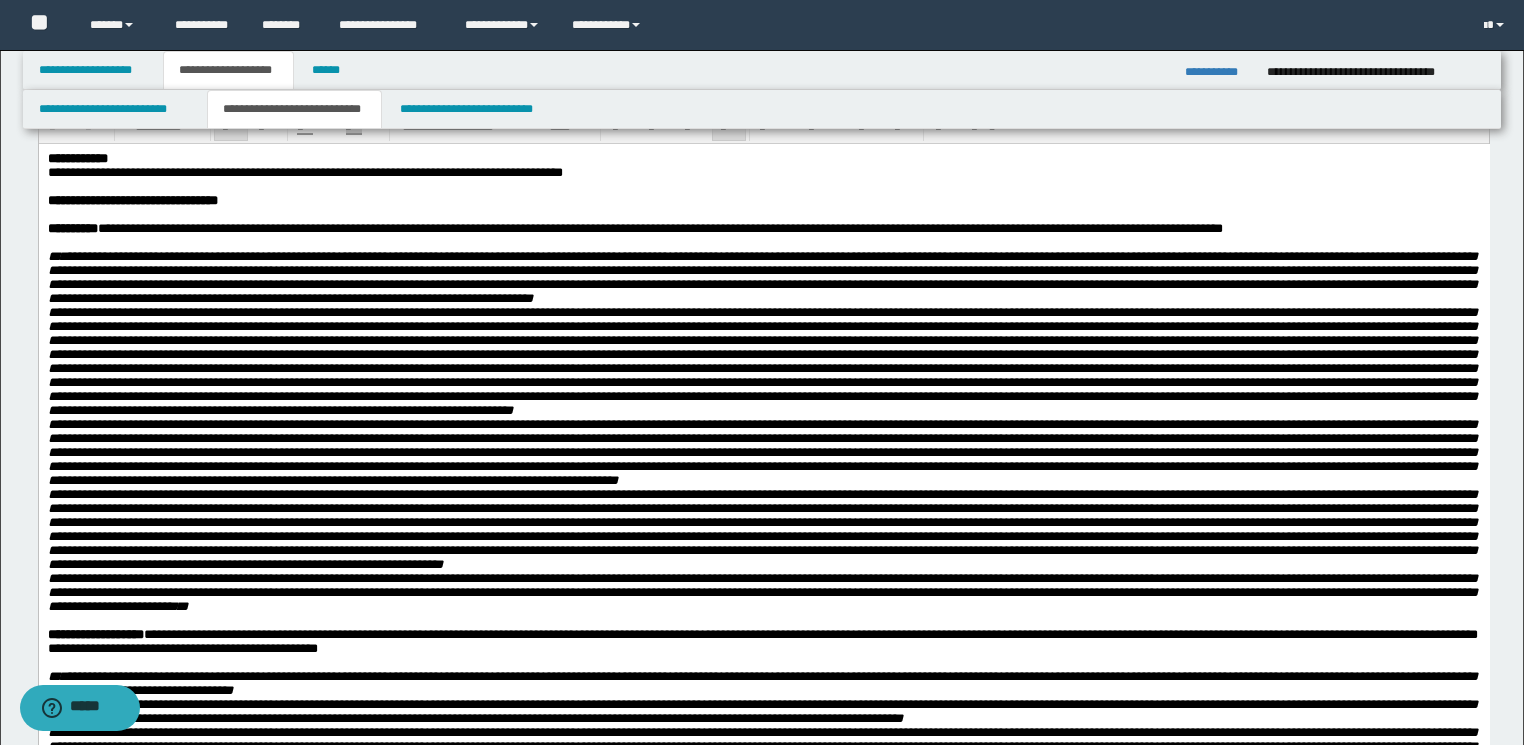 scroll, scrollTop: 0, scrollLeft: 0, axis: both 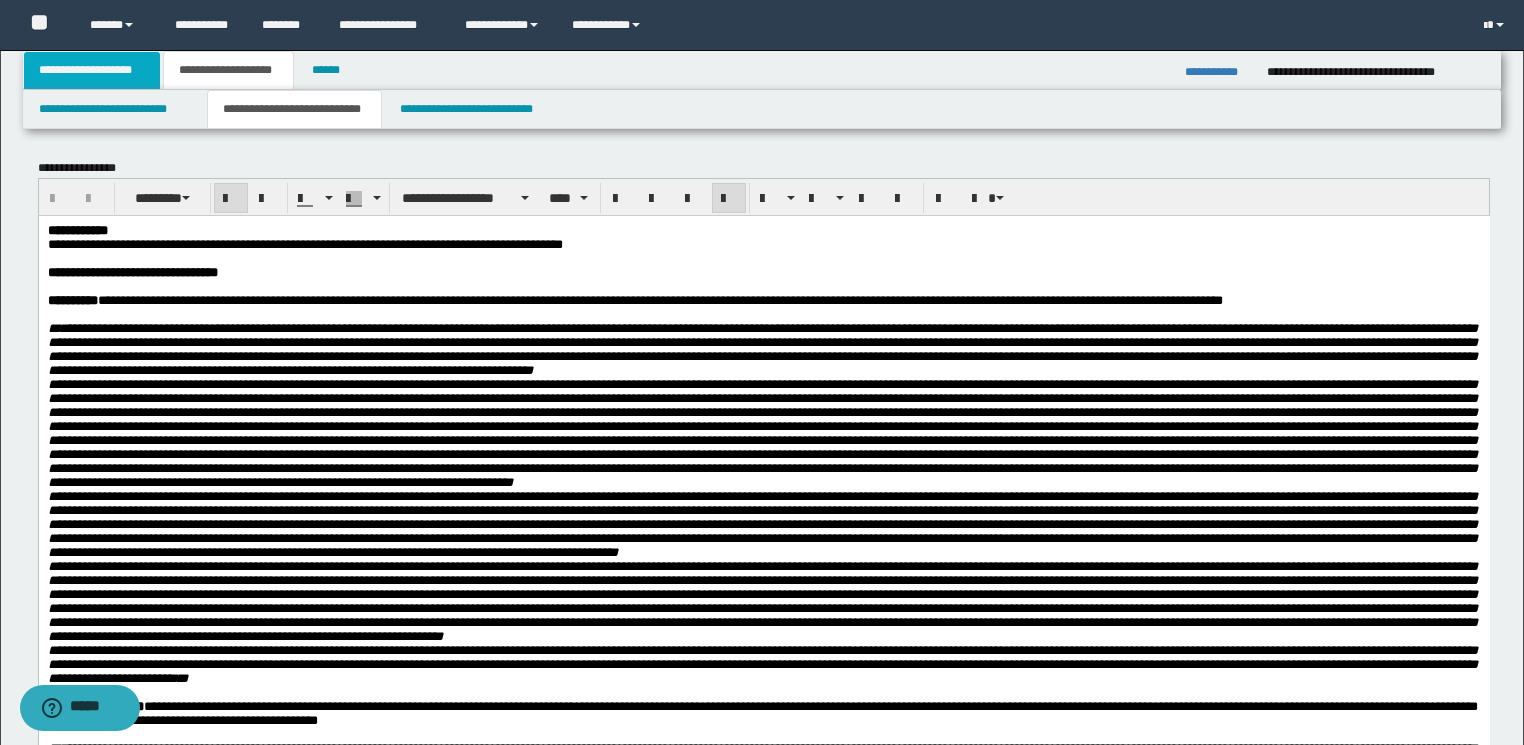click on "**********" at bounding box center [92, 70] 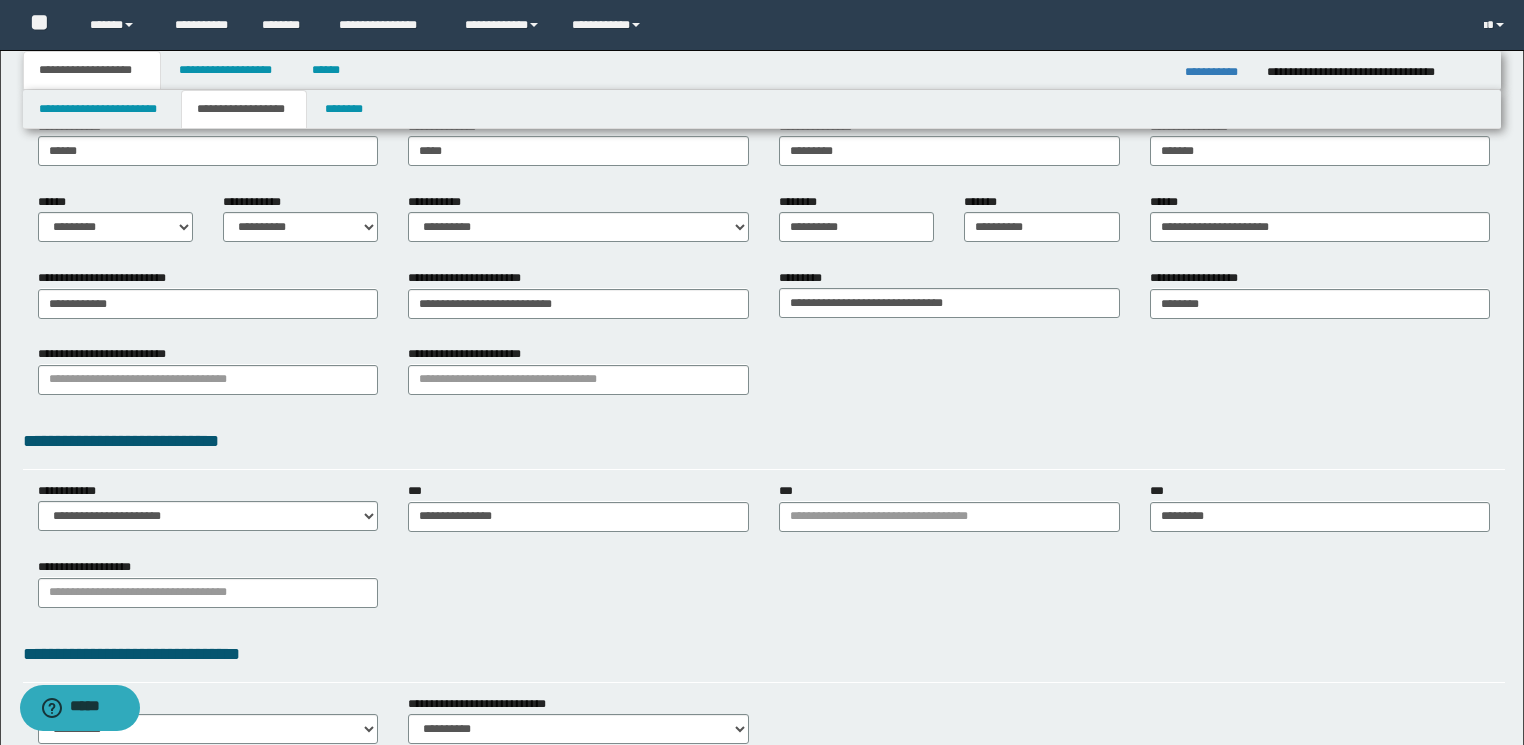 scroll, scrollTop: 240, scrollLeft: 0, axis: vertical 